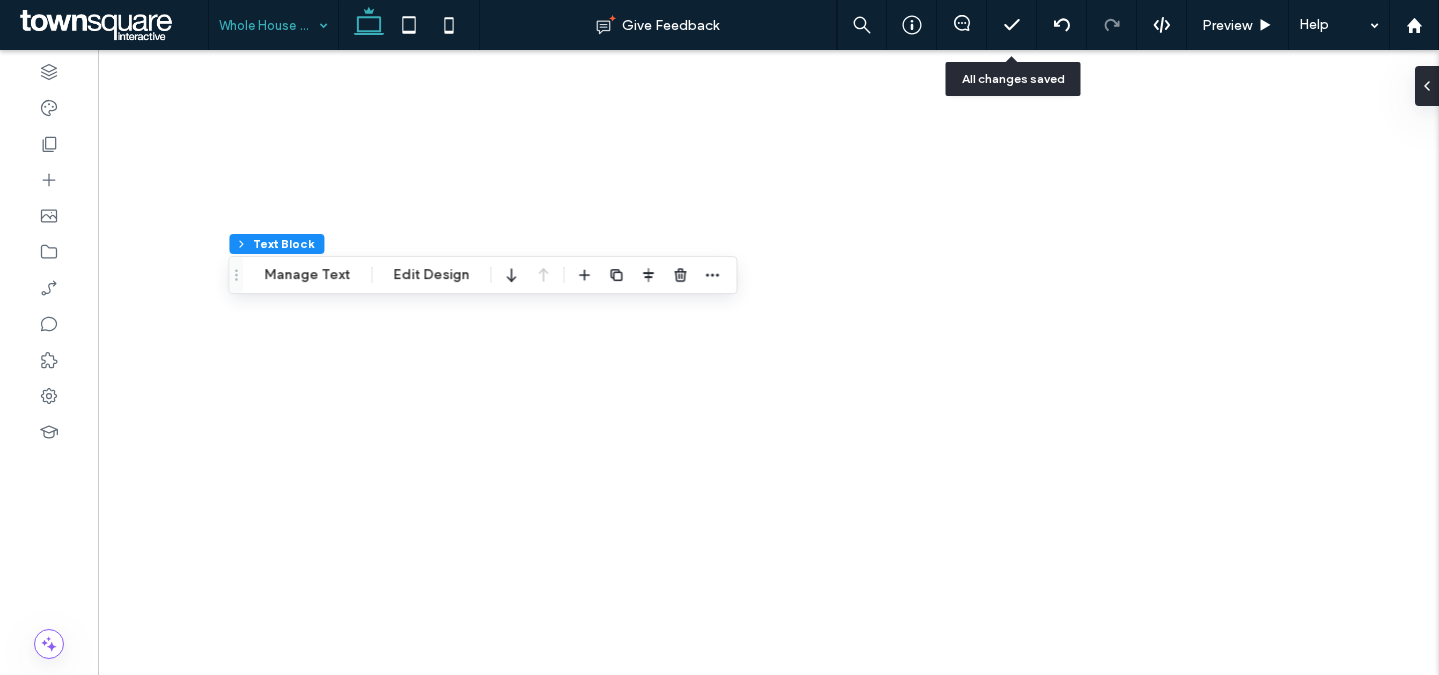 scroll, scrollTop: 0, scrollLeft: 0, axis: both 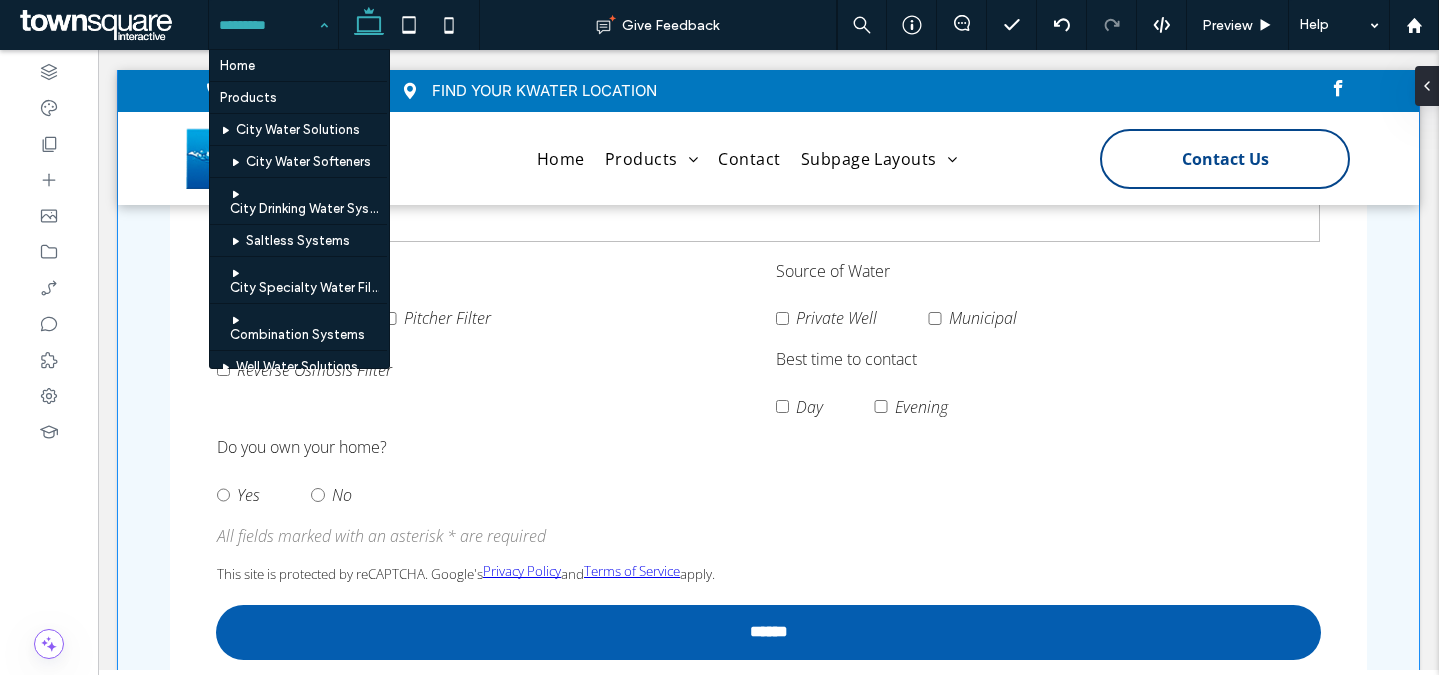click on "**********" at bounding box center [768, 121] 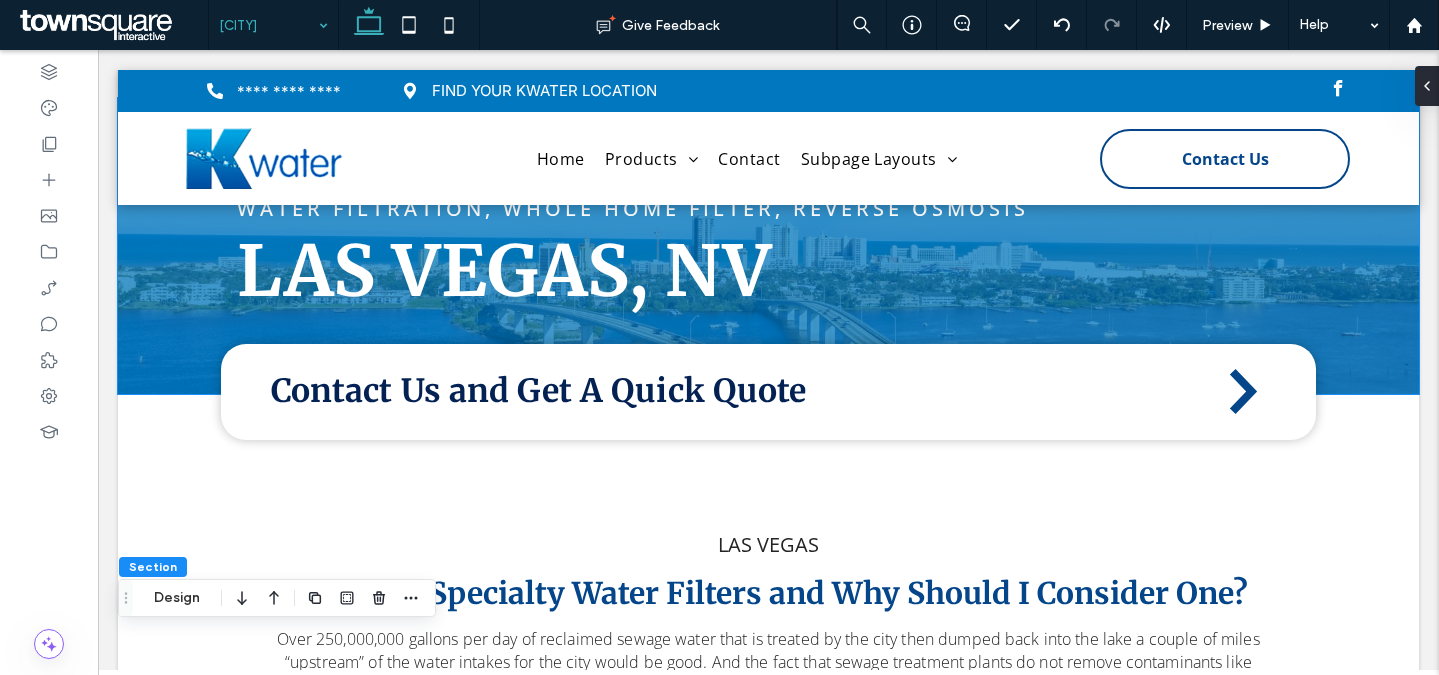 scroll, scrollTop: 0, scrollLeft: 0, axis: both 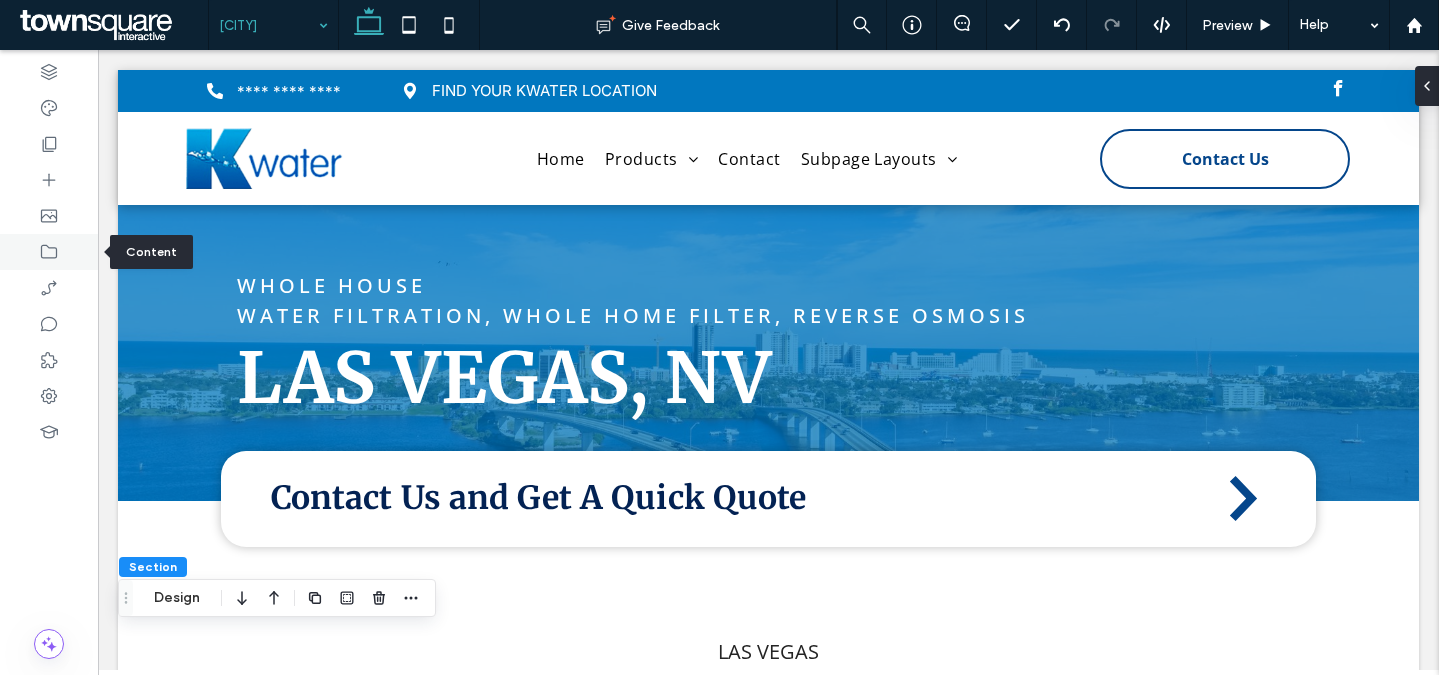 click 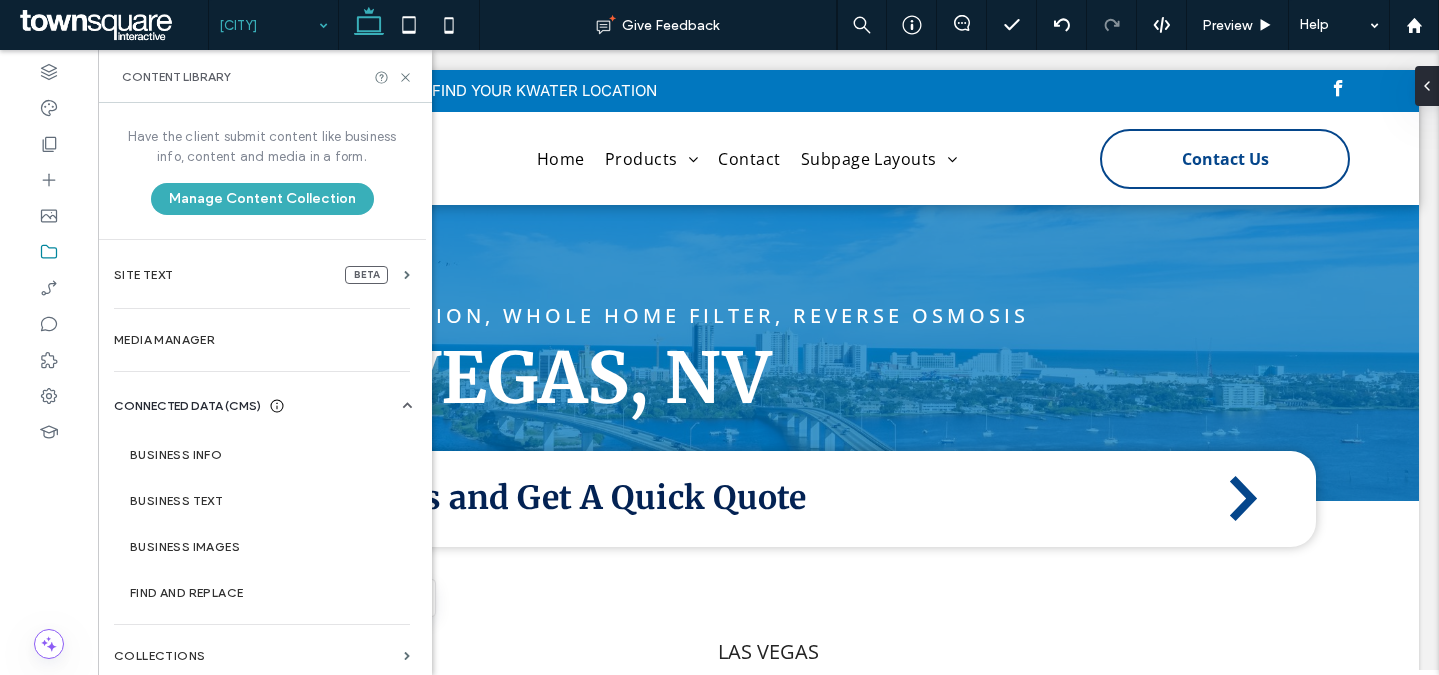scroll, scrollTop: 8, scrollLeft: 0, axis: vertical 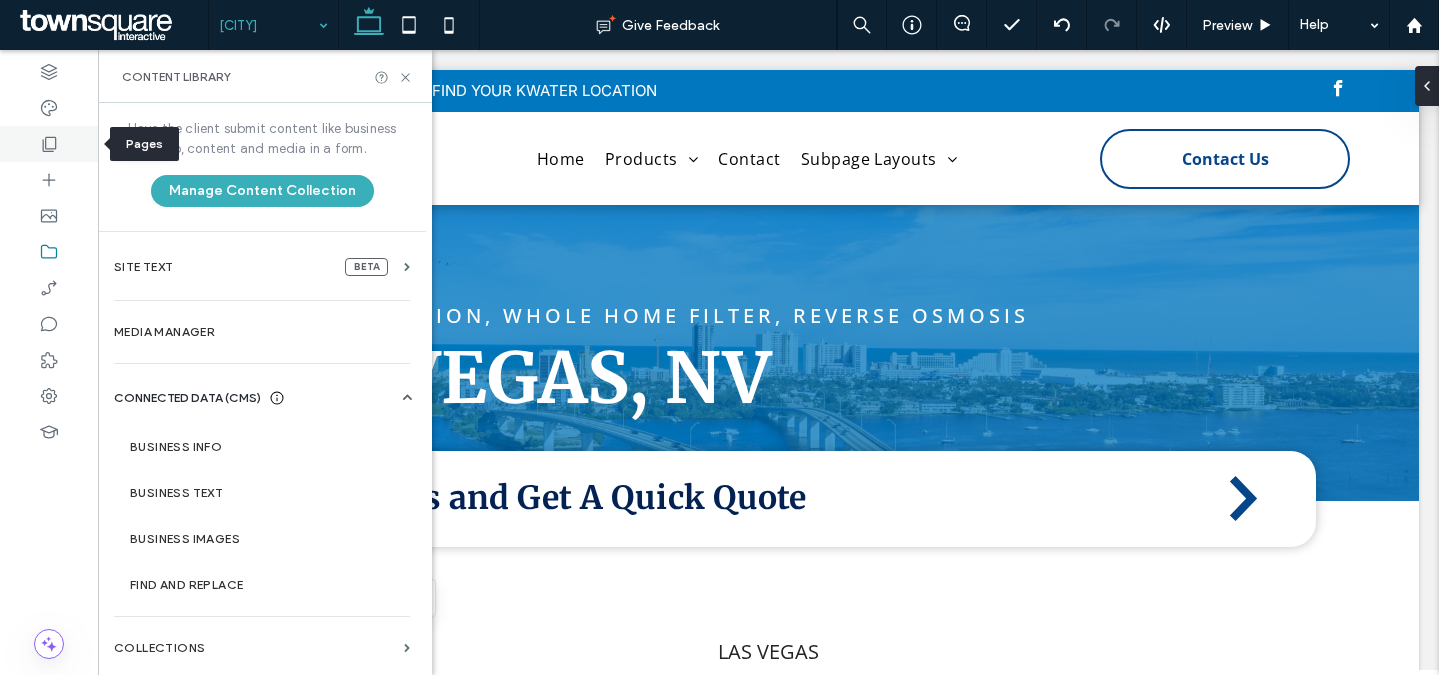 click 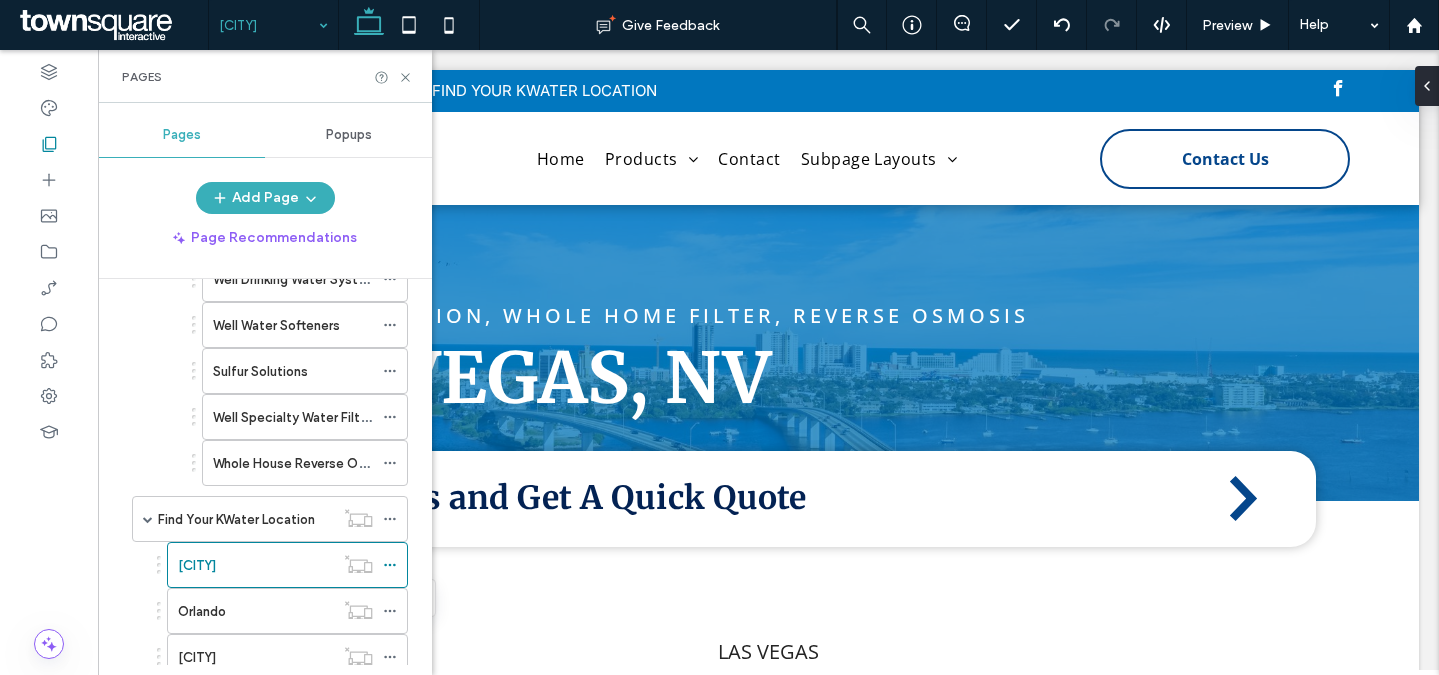 scroll, scrollTop: 486, scrollLeft: 0, axis: vertical 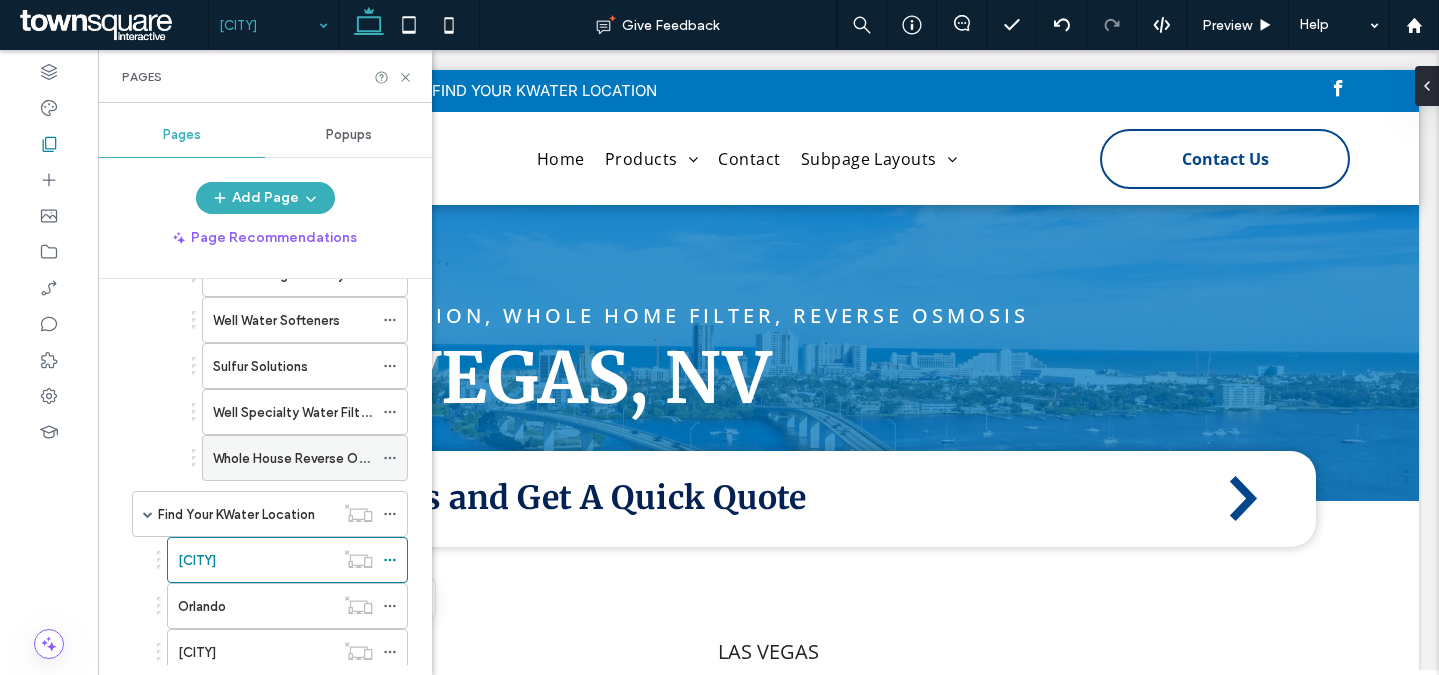 click on "Whole House Reverse Osmosis" at bounding box center [307, 458] 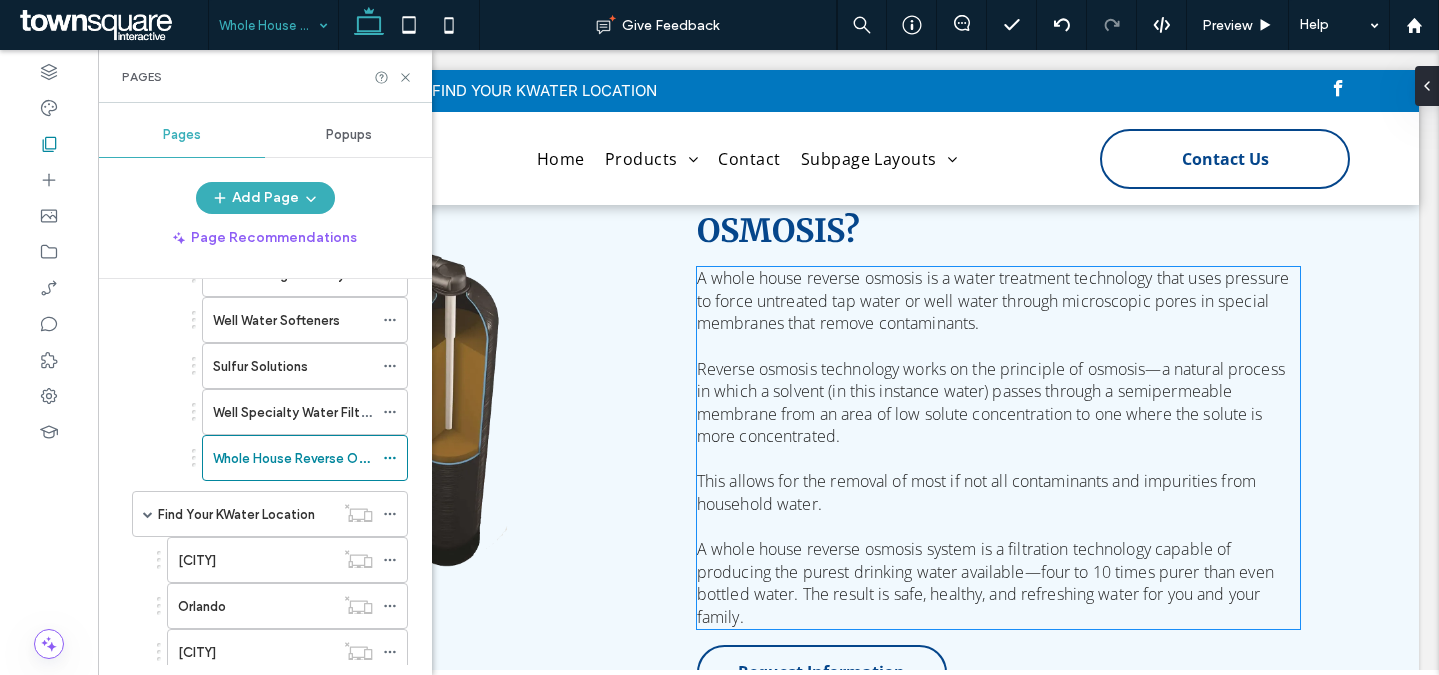 scroll, scrollTop: 1020, scrollLeft: 0, axis: vertical 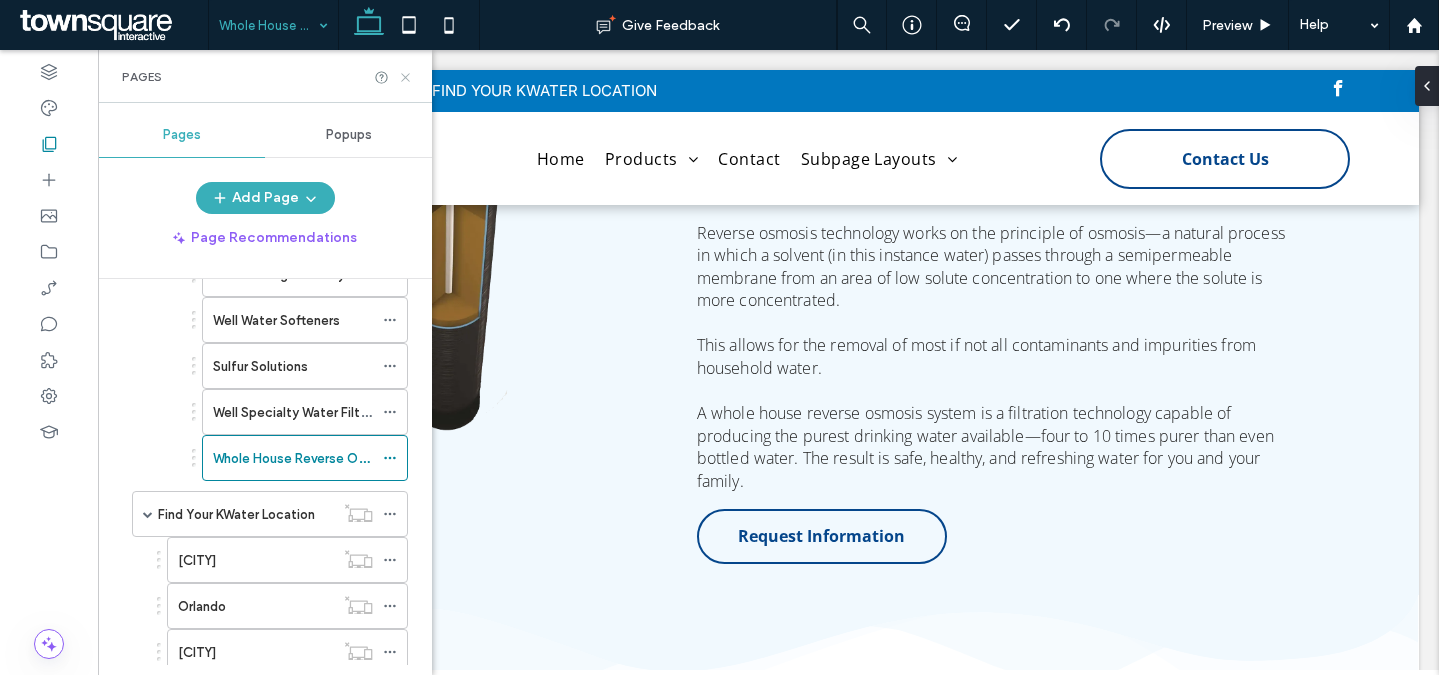 drag, startPoint x: 405, startPoint y: 77, endPoint x: 310, endPoint y: 31, distance: 105.550934 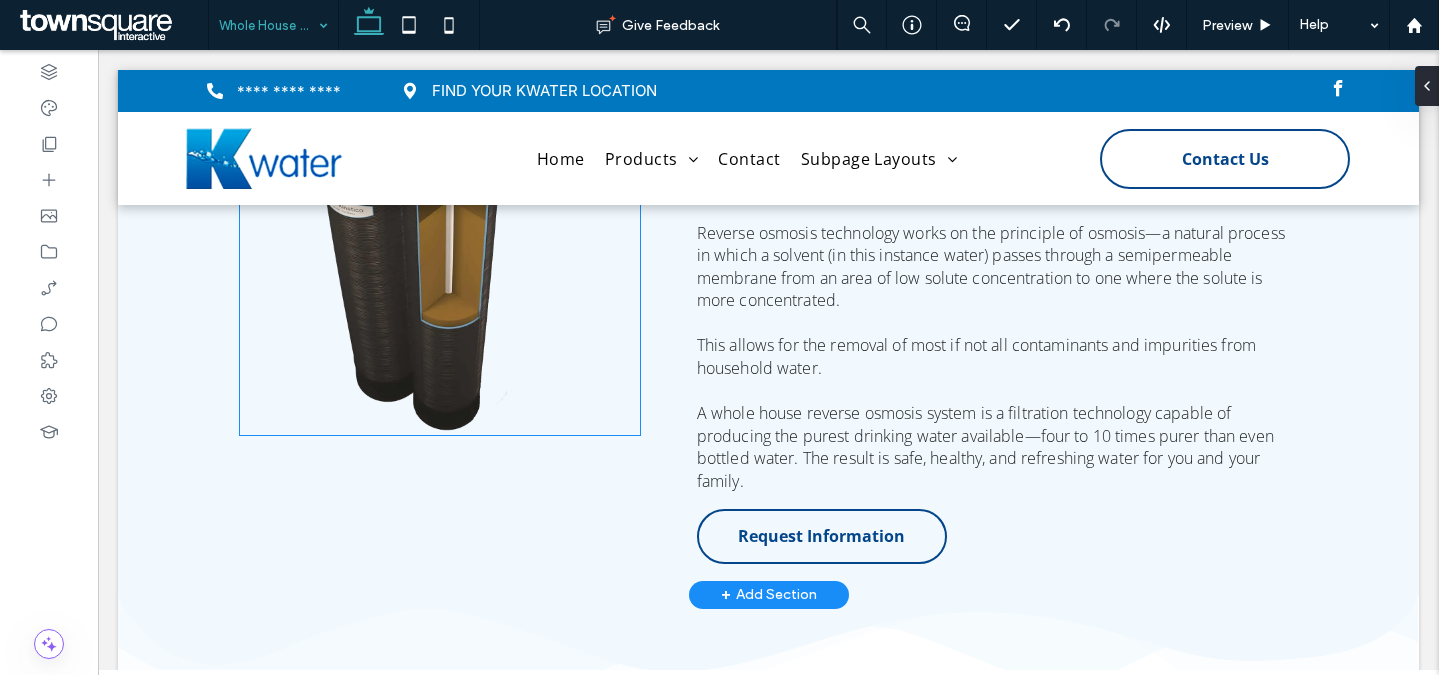 scroll, scrollTop: 711, scrollLeft: 0, axis: vertical 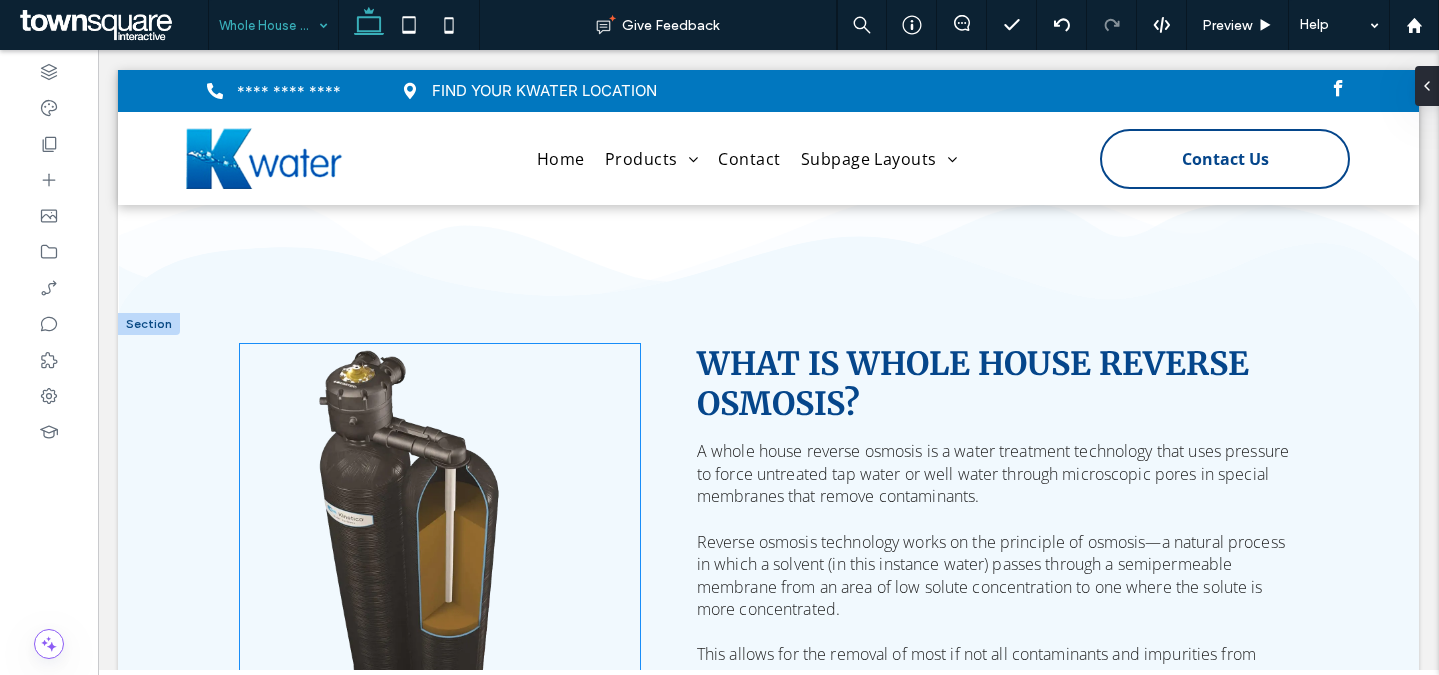 click at bounding box center (440, 544) 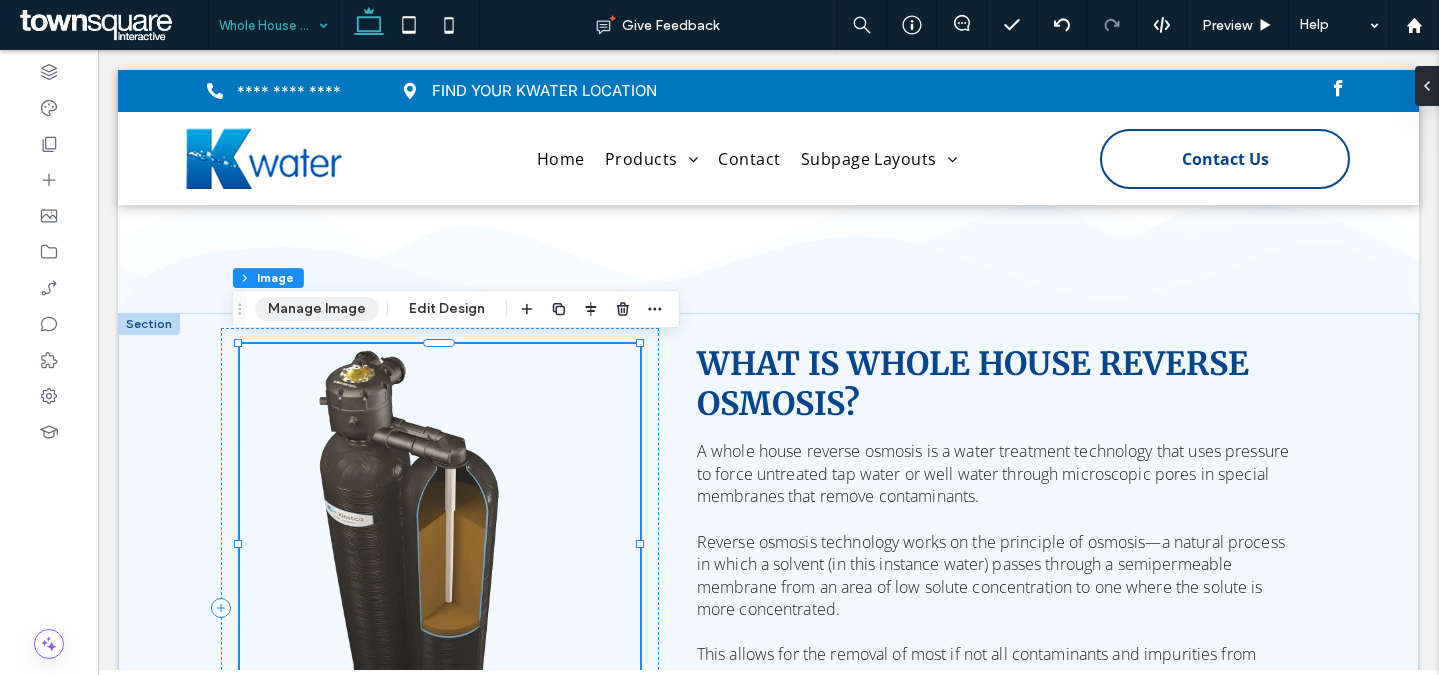 click on "Manage Image" at bounding box center (317, 309) 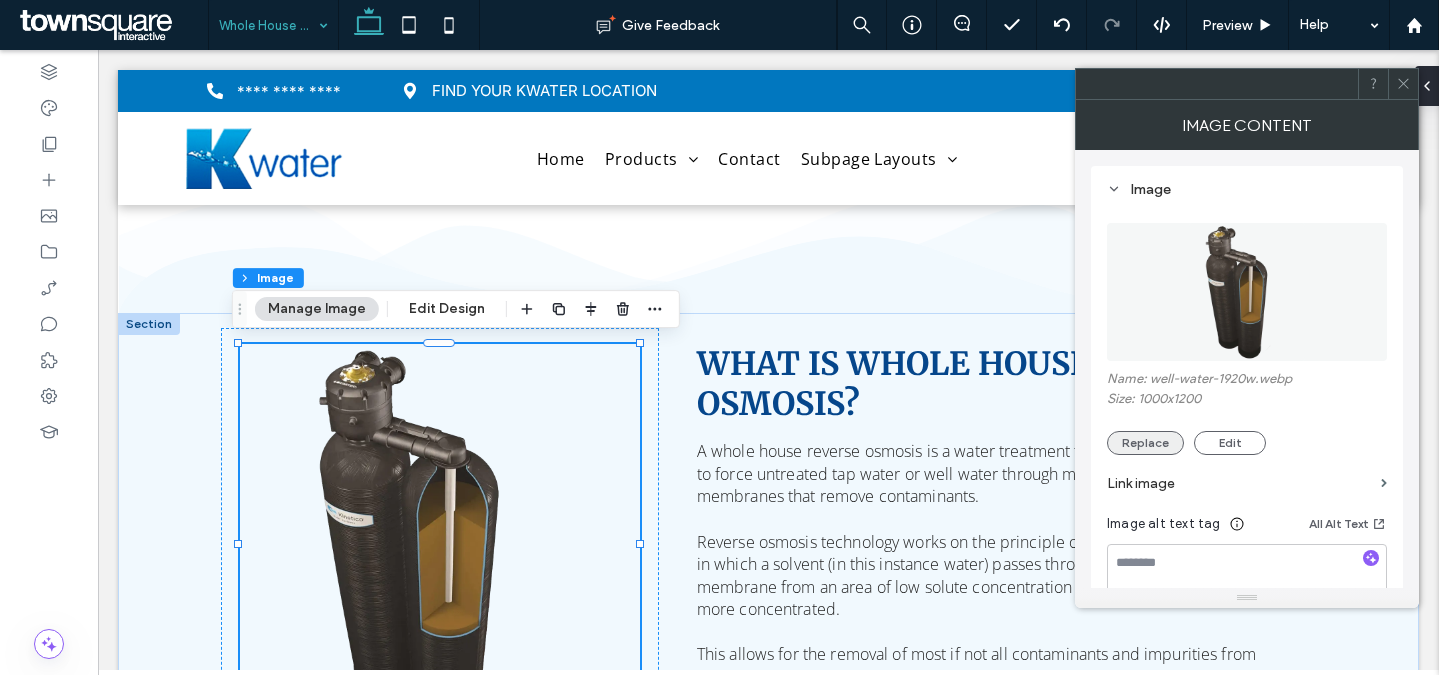 click on "Replace" at bounding box center [1145, 443] 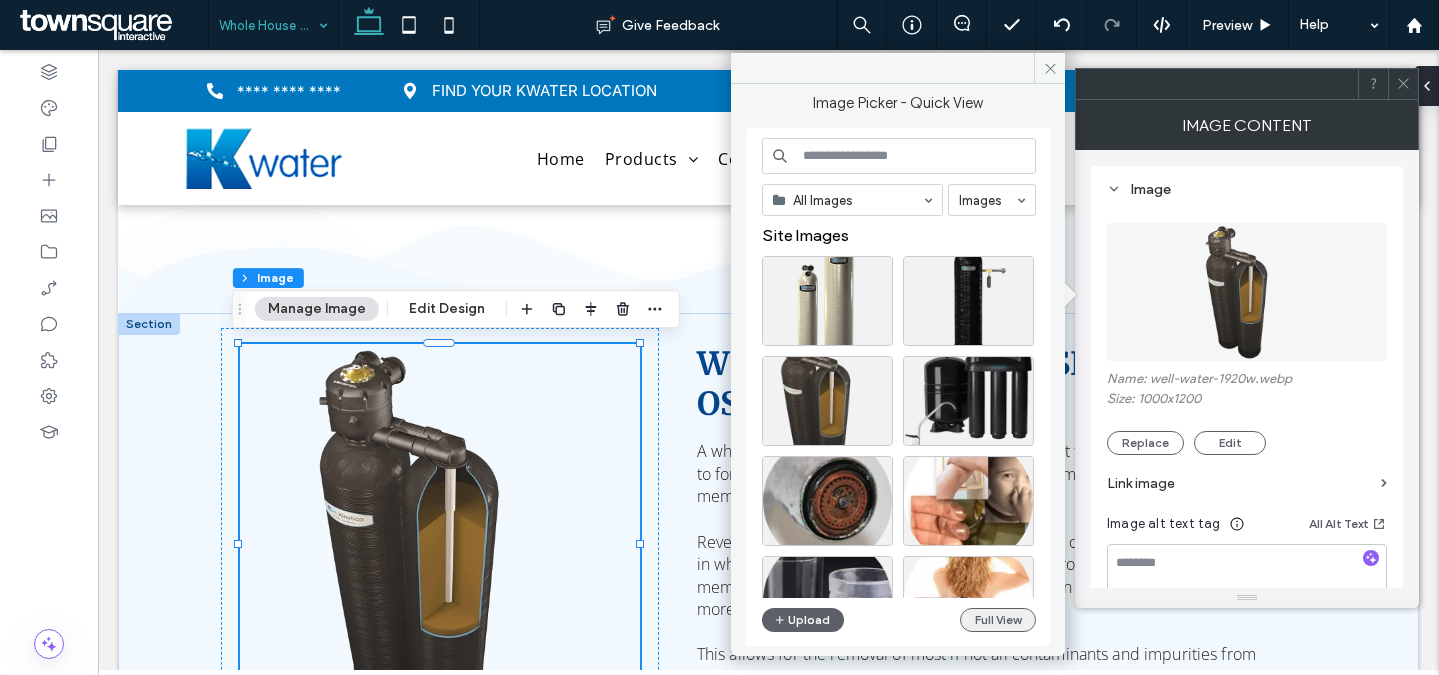 click on "Full View" at bounding box center (998, 620) 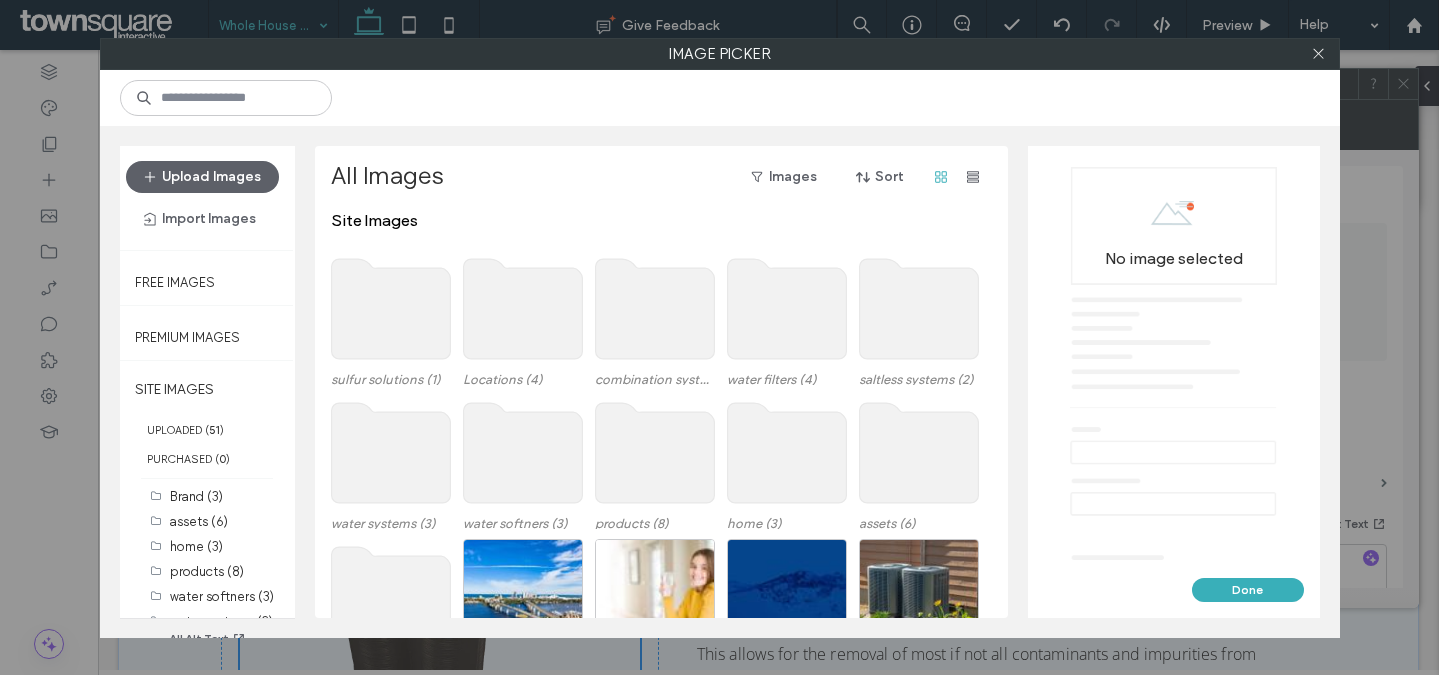 scroll, scrollTop: 57, scrollLeft: 0, axis: vertical 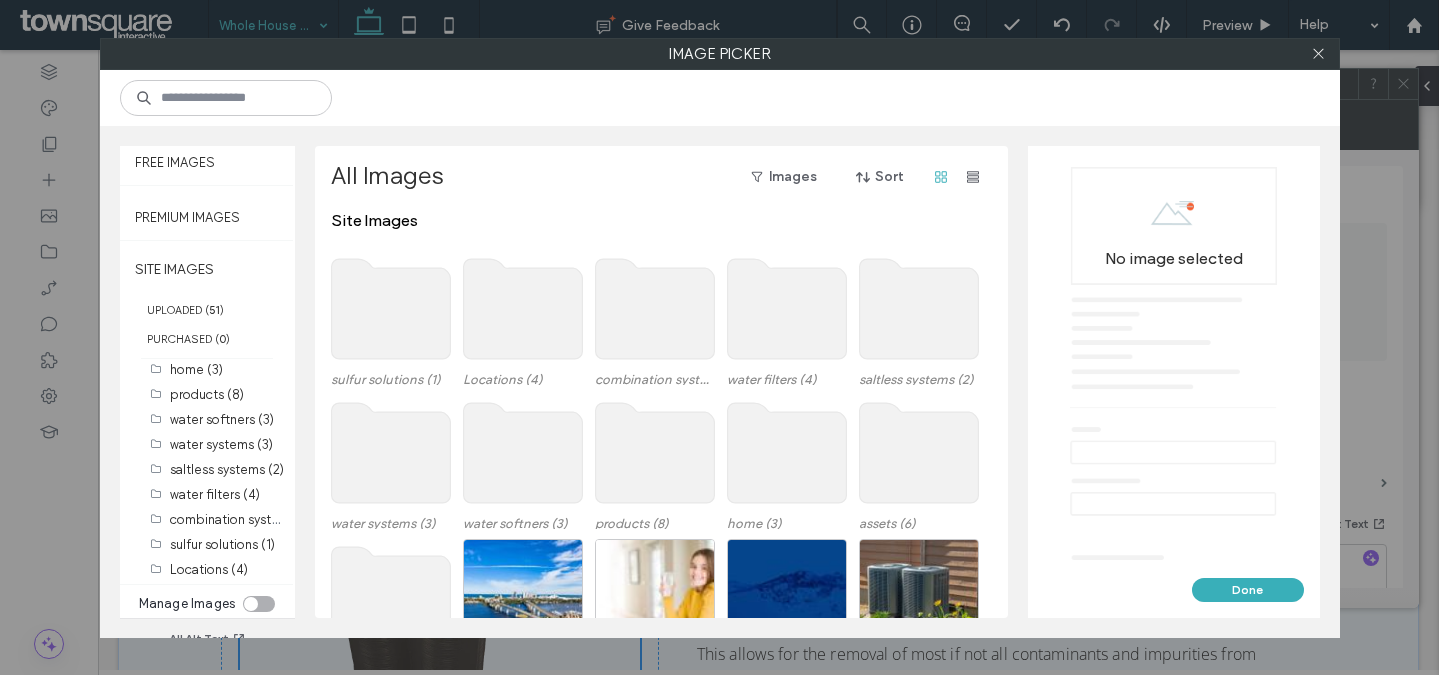 click at bounding box center (251, 604) 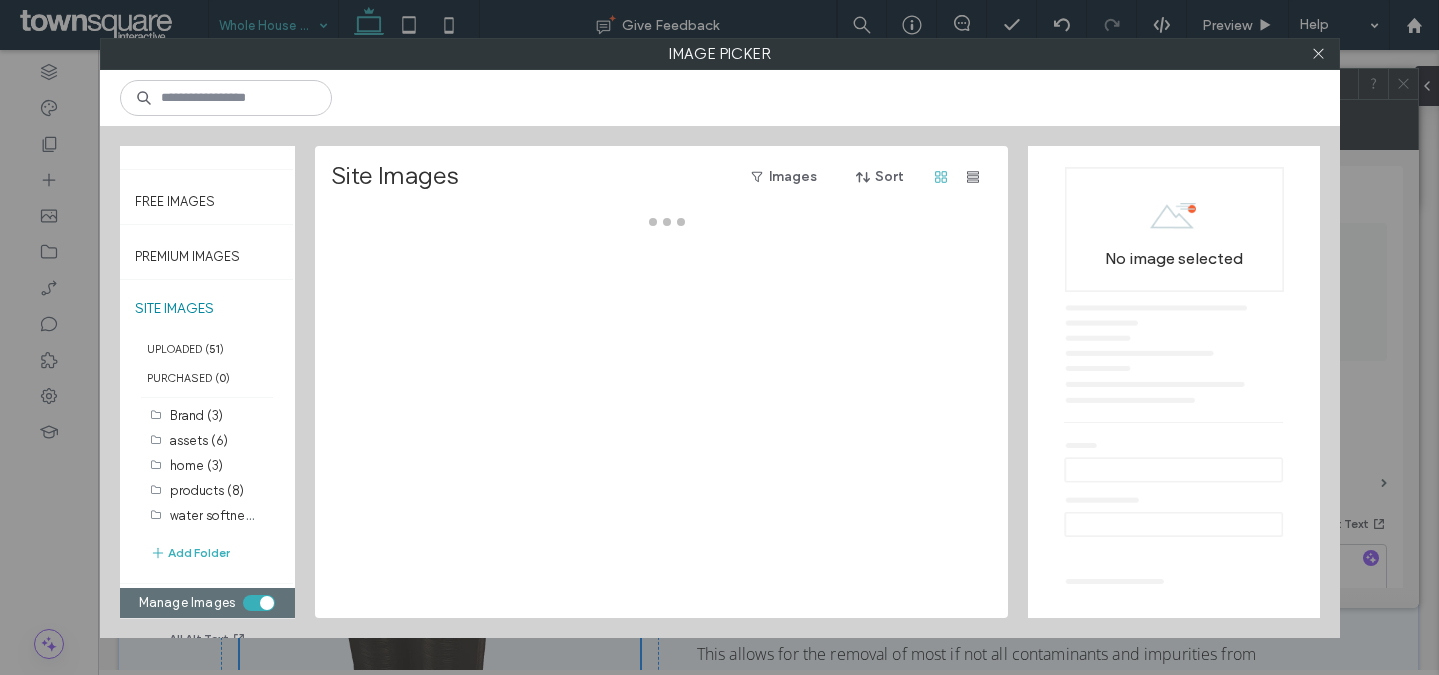 scroll, scrollTop: 80, scrollLeft: 0, axis: vertical 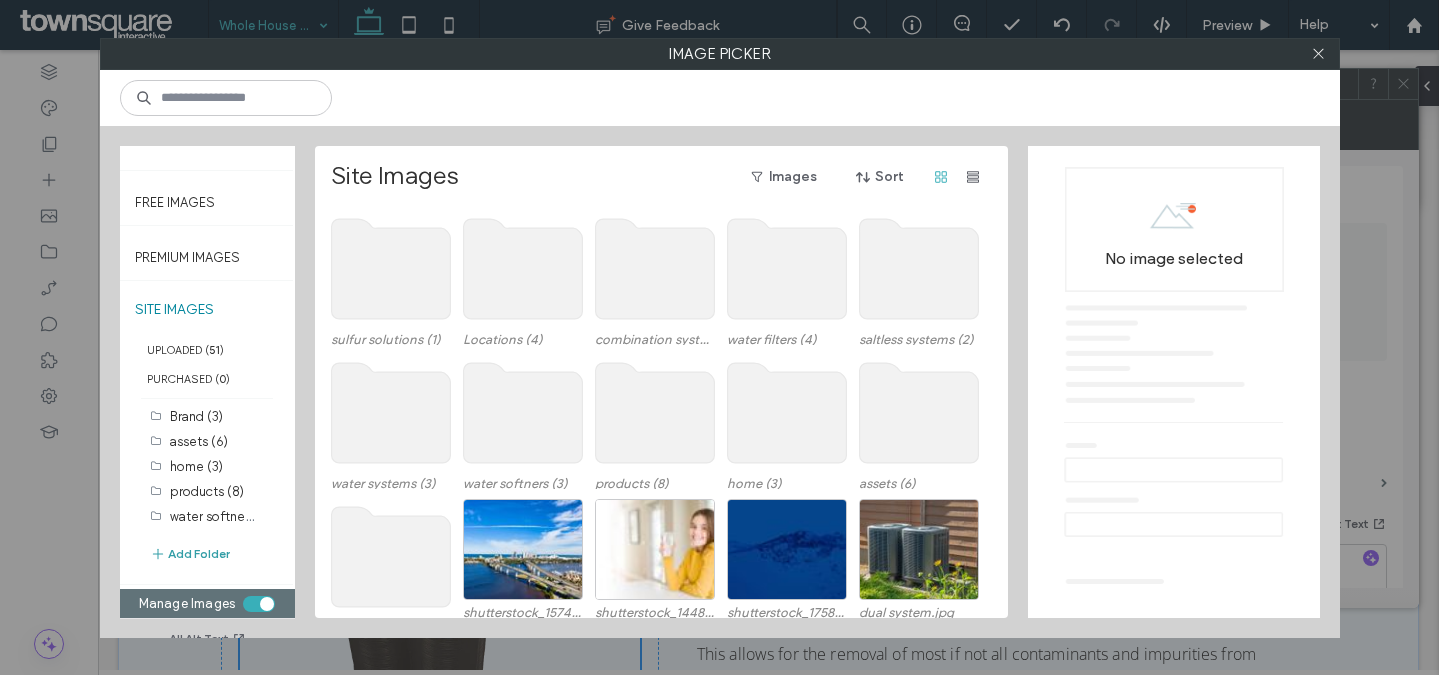 click on "Add Folder" at bounding box center [190, 554] 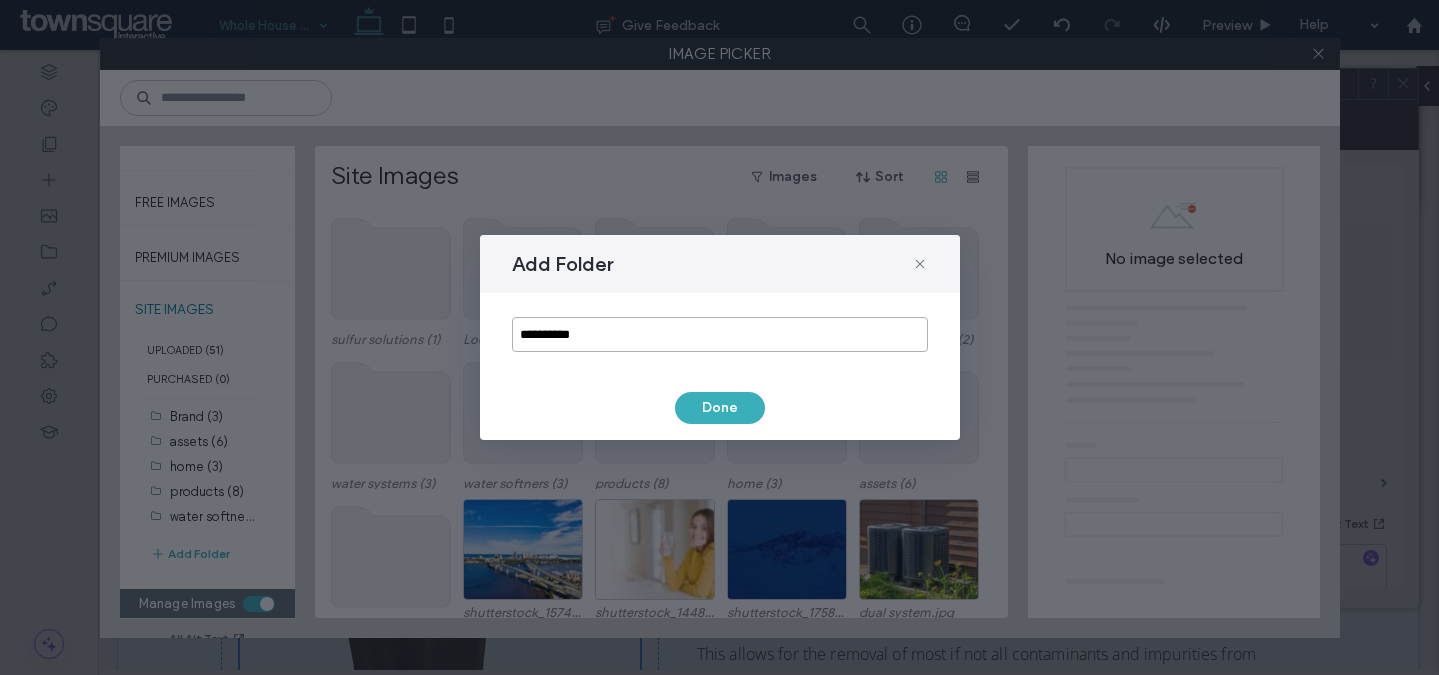 click on "**********" at bounding box center (720, 334) 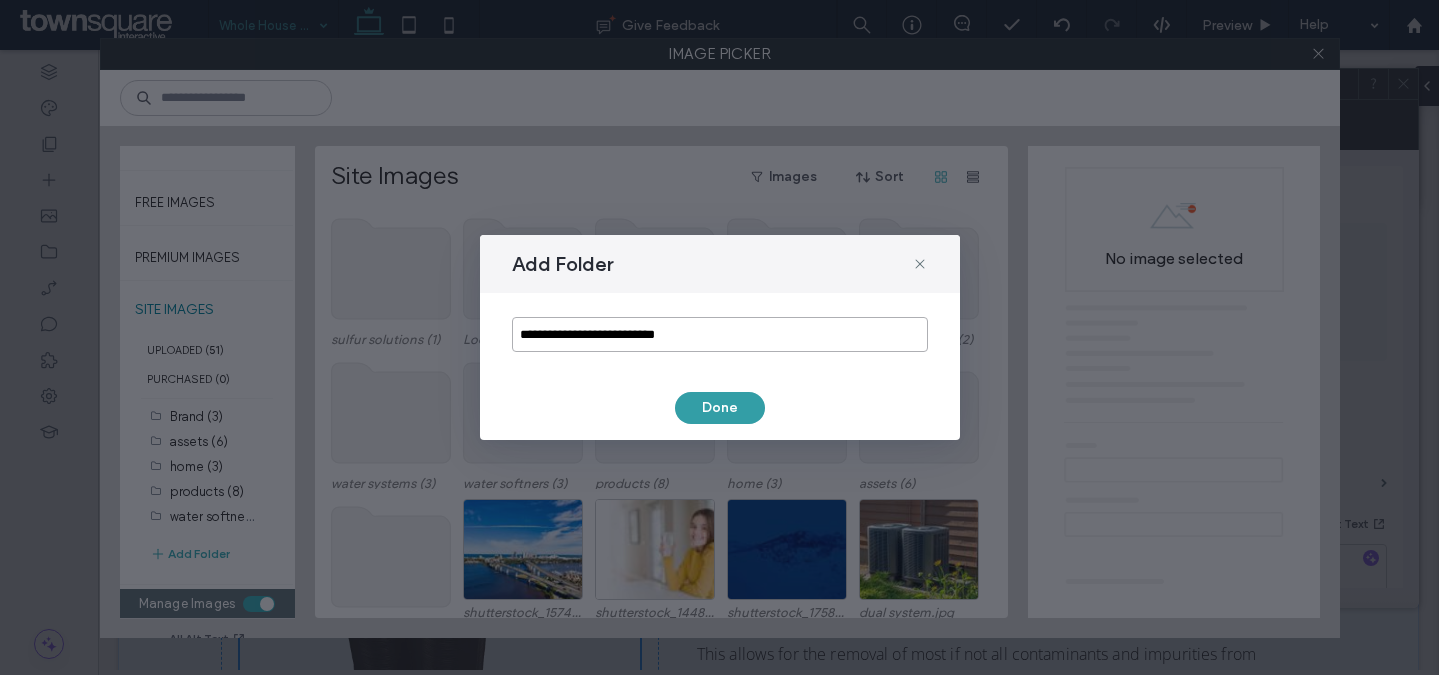 type on "**********" 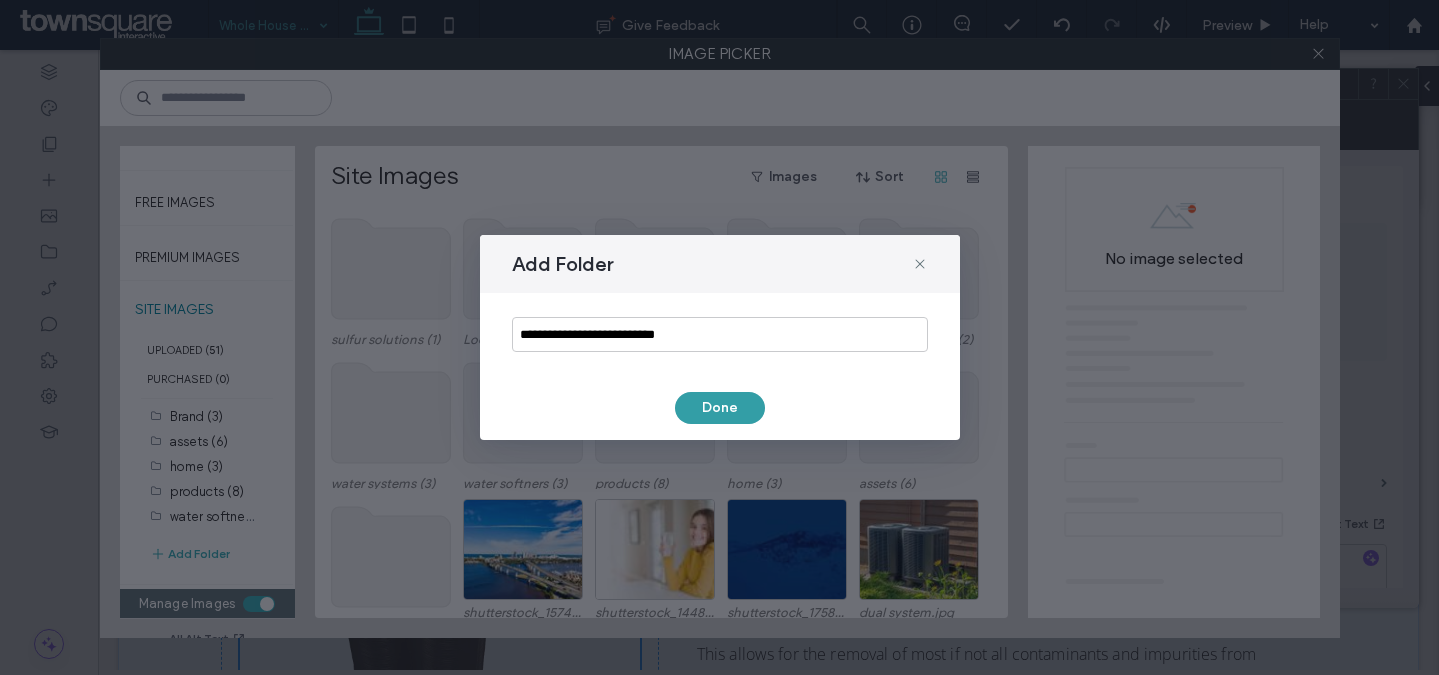 click on "Done" at bounding box center [720, 408] 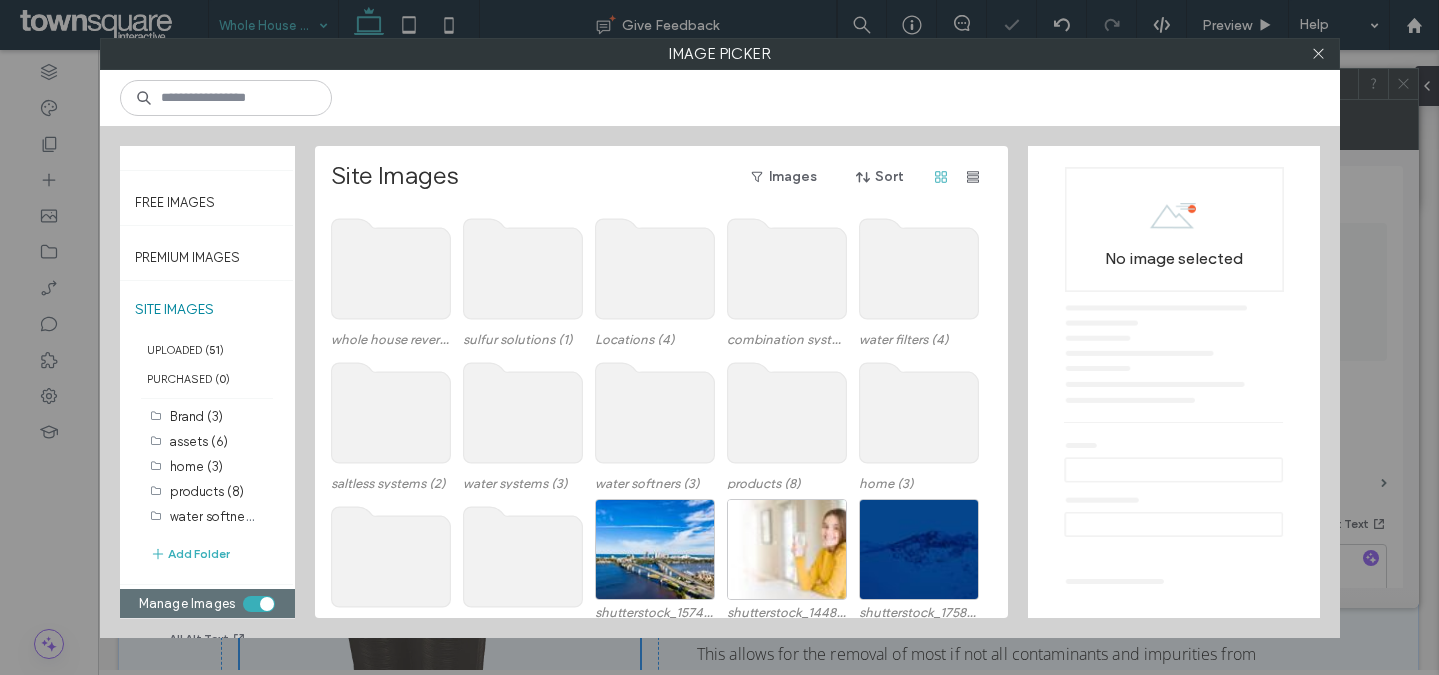 scroll, scrollTop: 172, scrollLeft: 0, axis: vertical 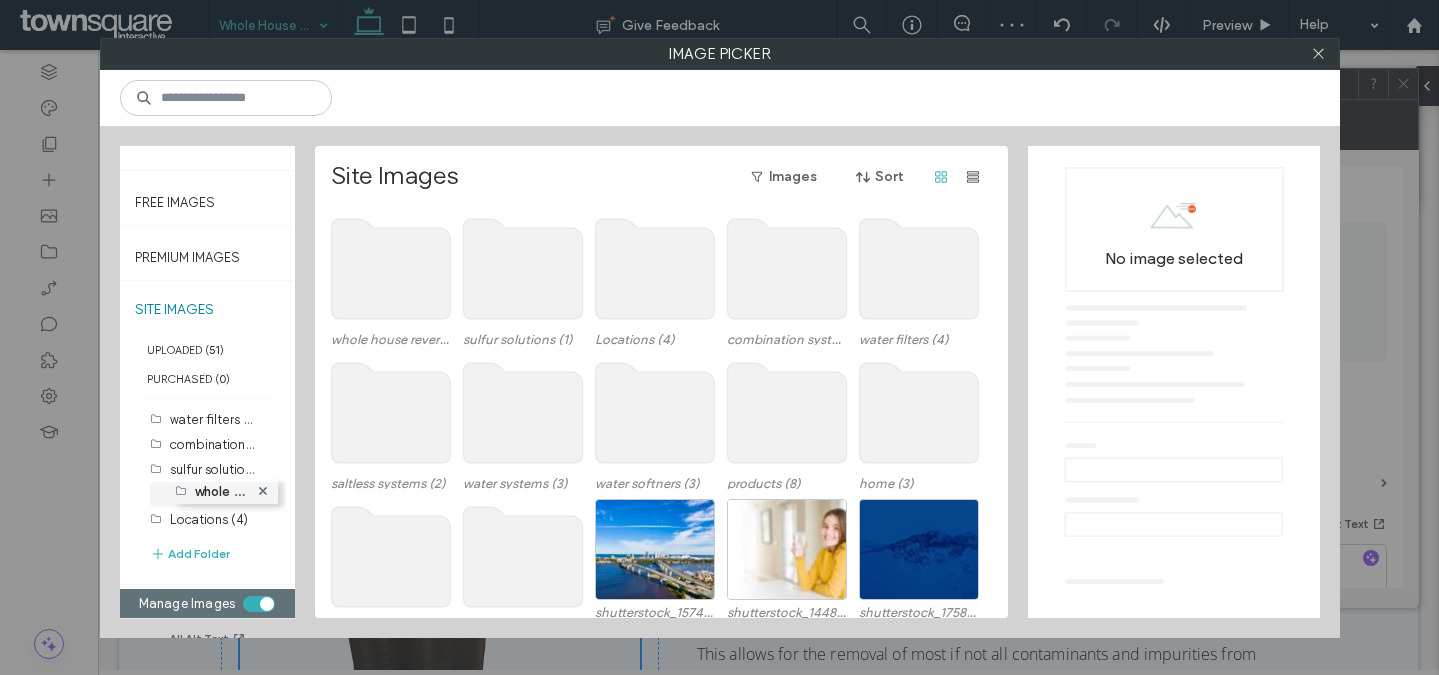 drag, startPoint x: 189, startPoint y: 519, endPoint x: 189, endPoint y: 482, distance: 37 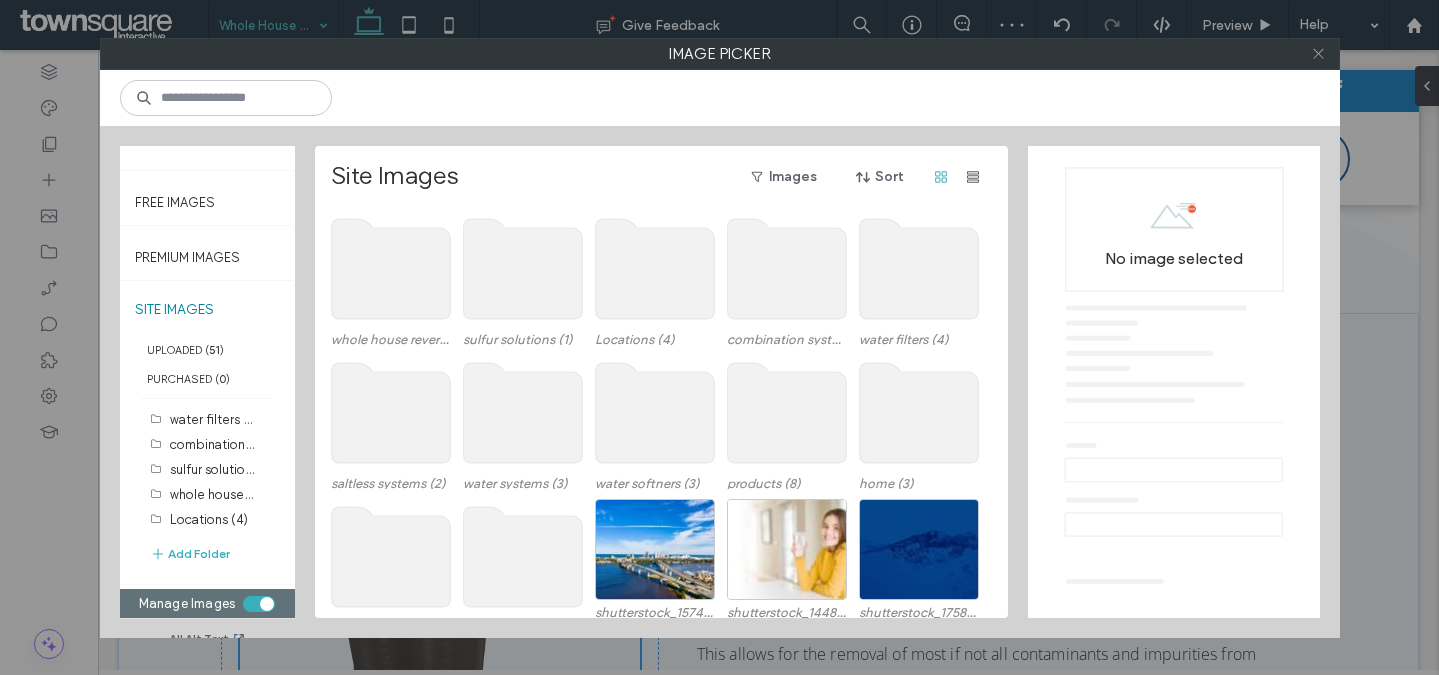 click 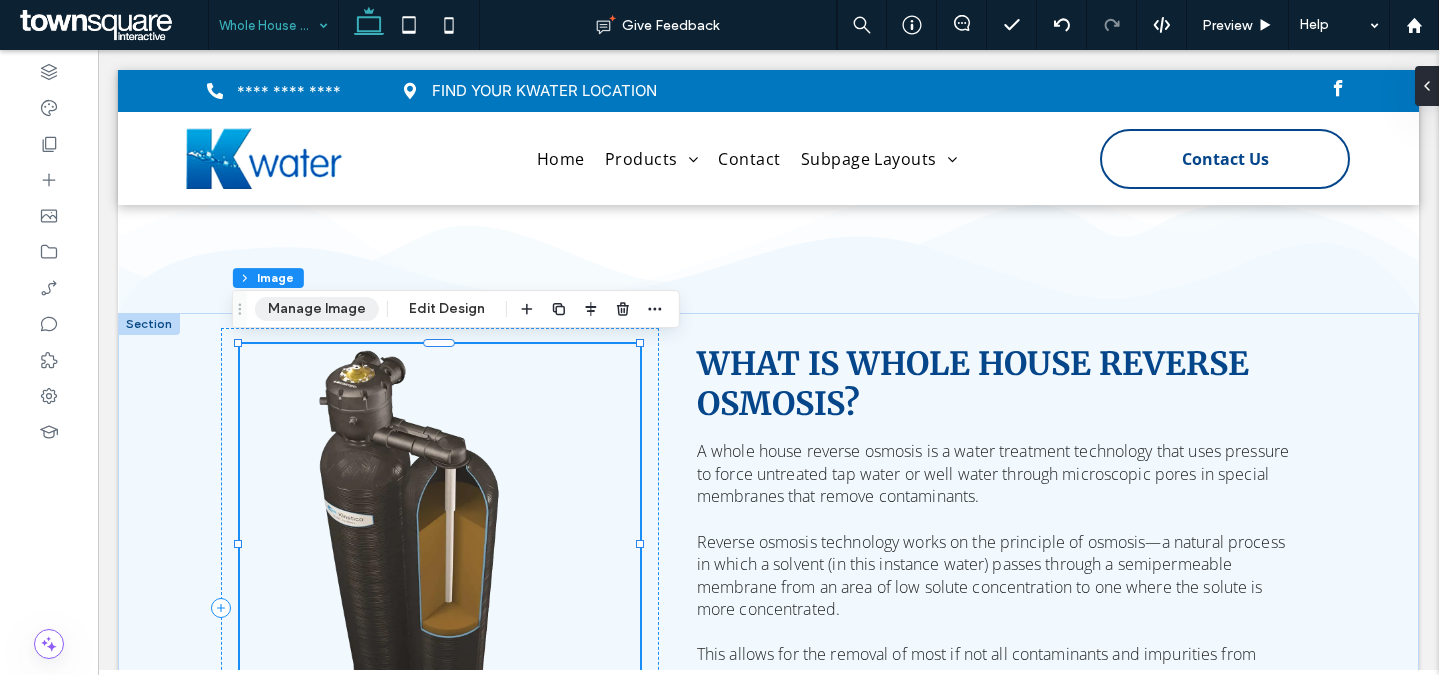 drag, startPoint x: 351, startPoint y: 308, endPoint x: 365, endPoint y: 309, distance: 14.035668 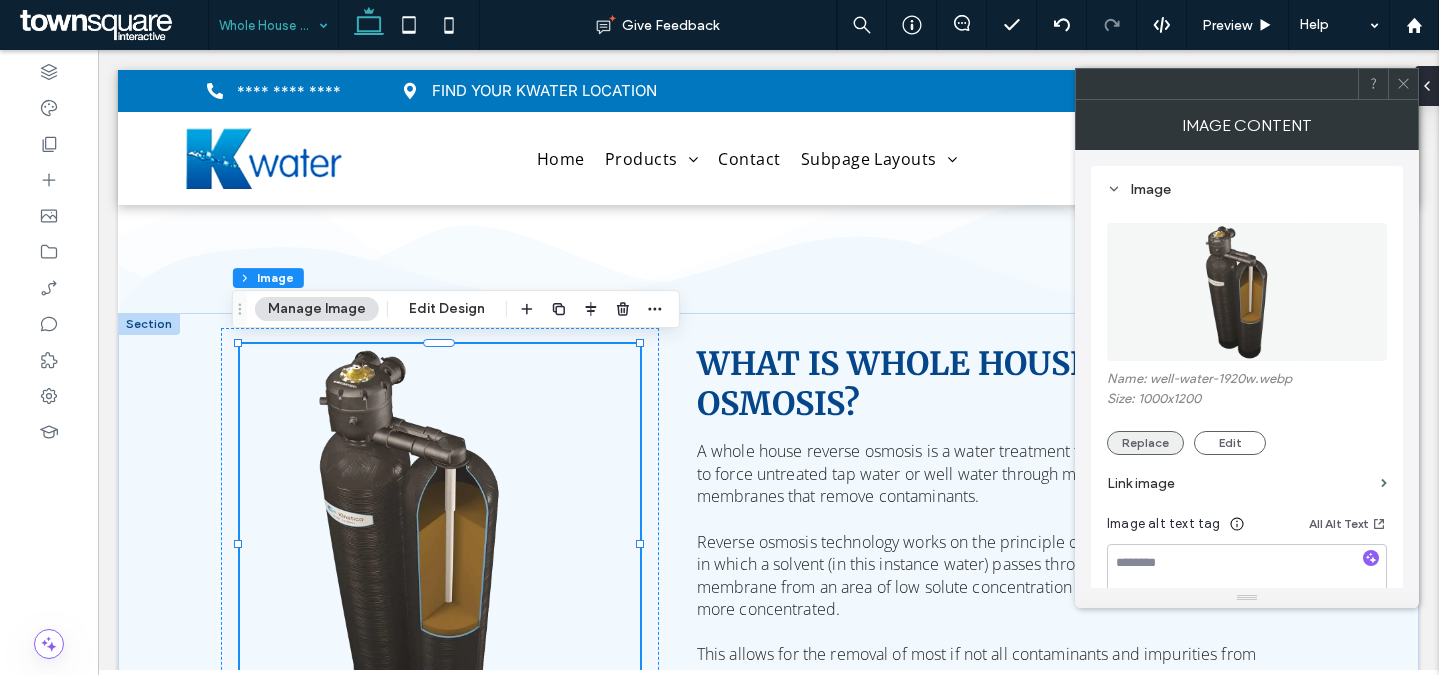click on "Replace" at bounding box center [1145, 443] 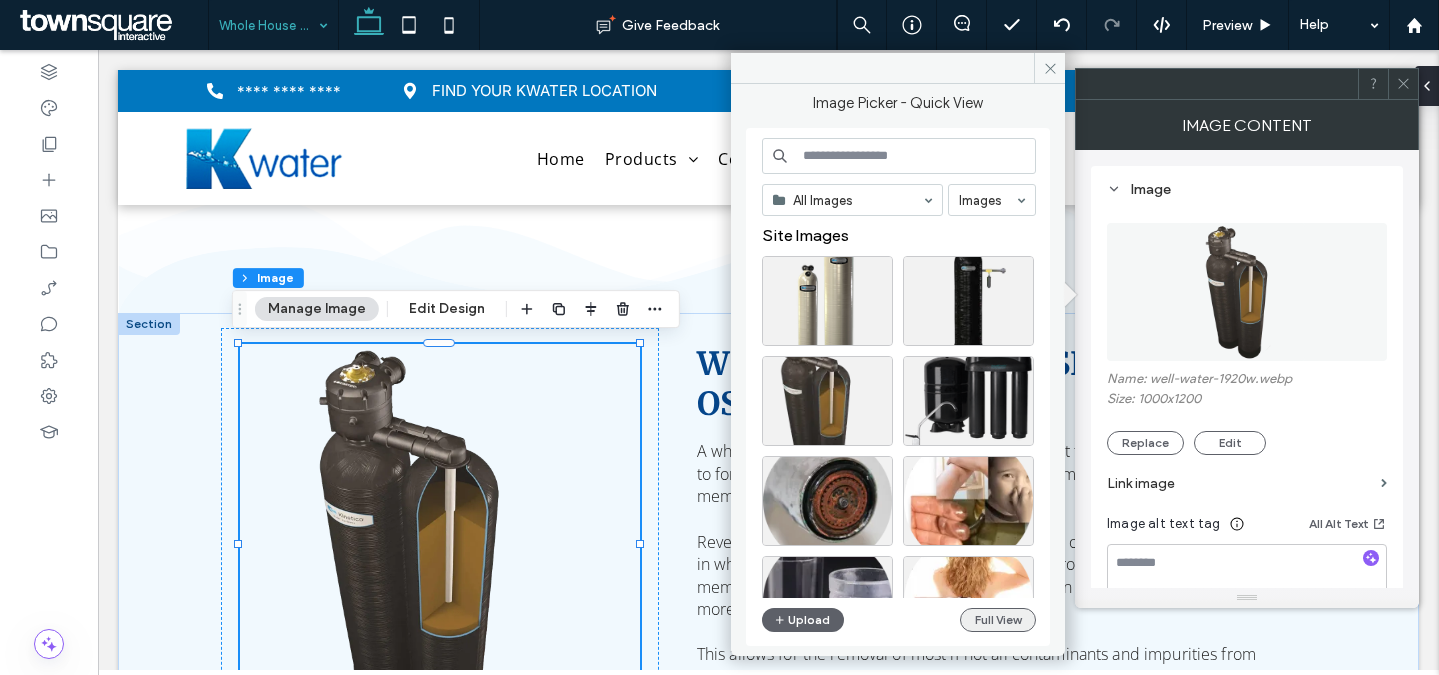 click on "Full View" at bounding box center [998, 620] 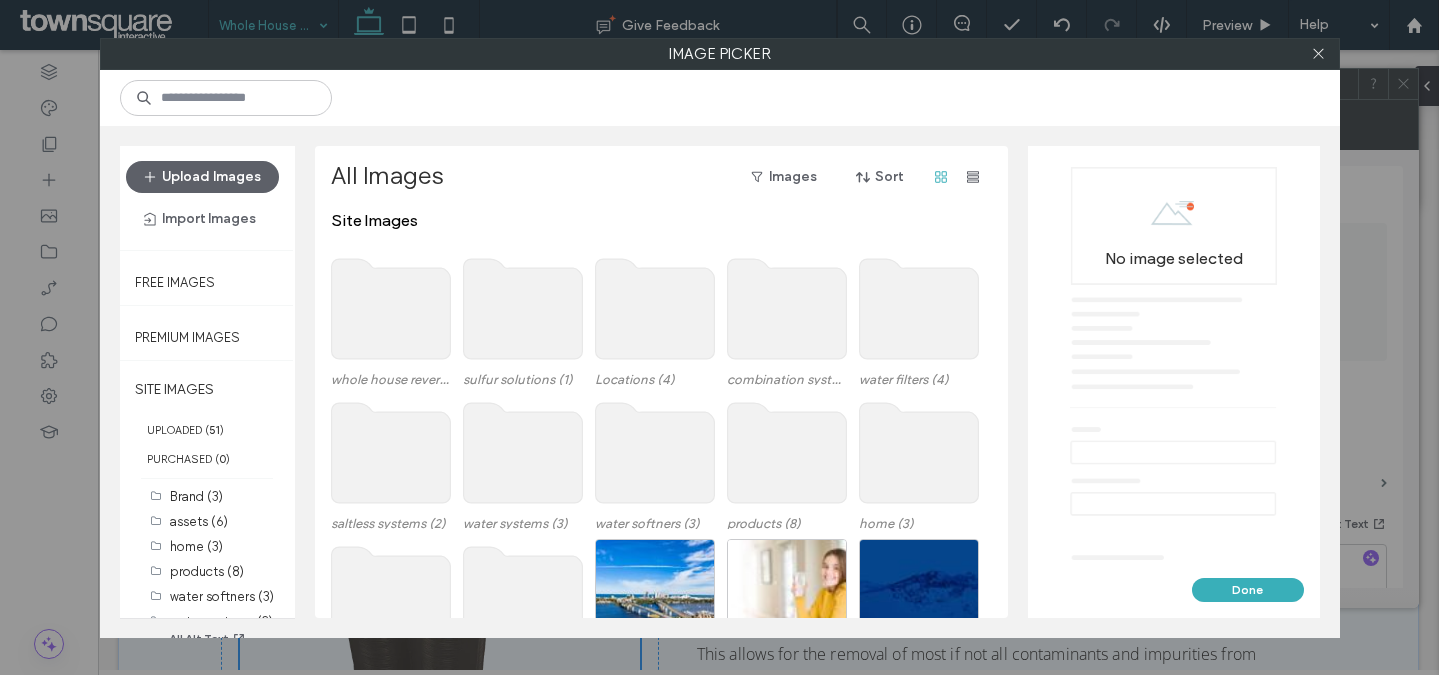 scroll, scrollTop: 82, scrollLeft: 0, axis: vertical 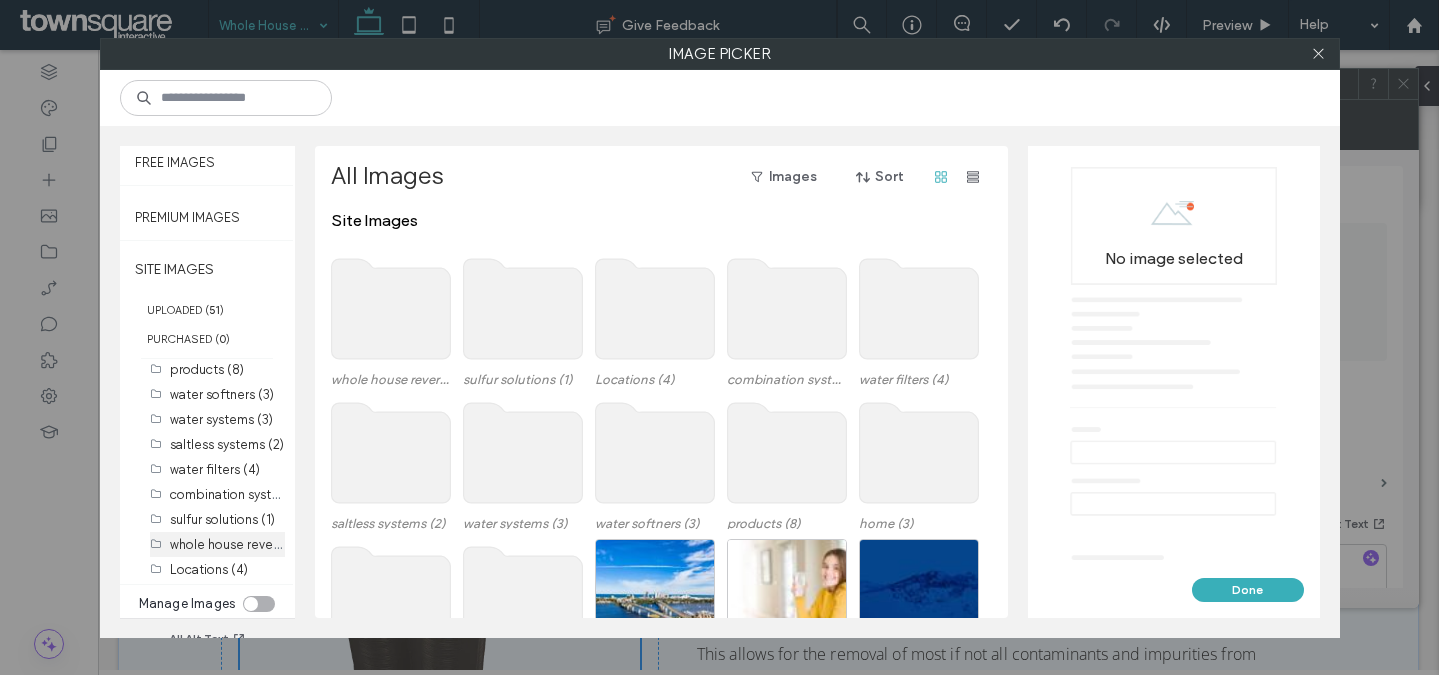 click on "whole house reverse osmosis (0)" at bounding box center (266, 543) 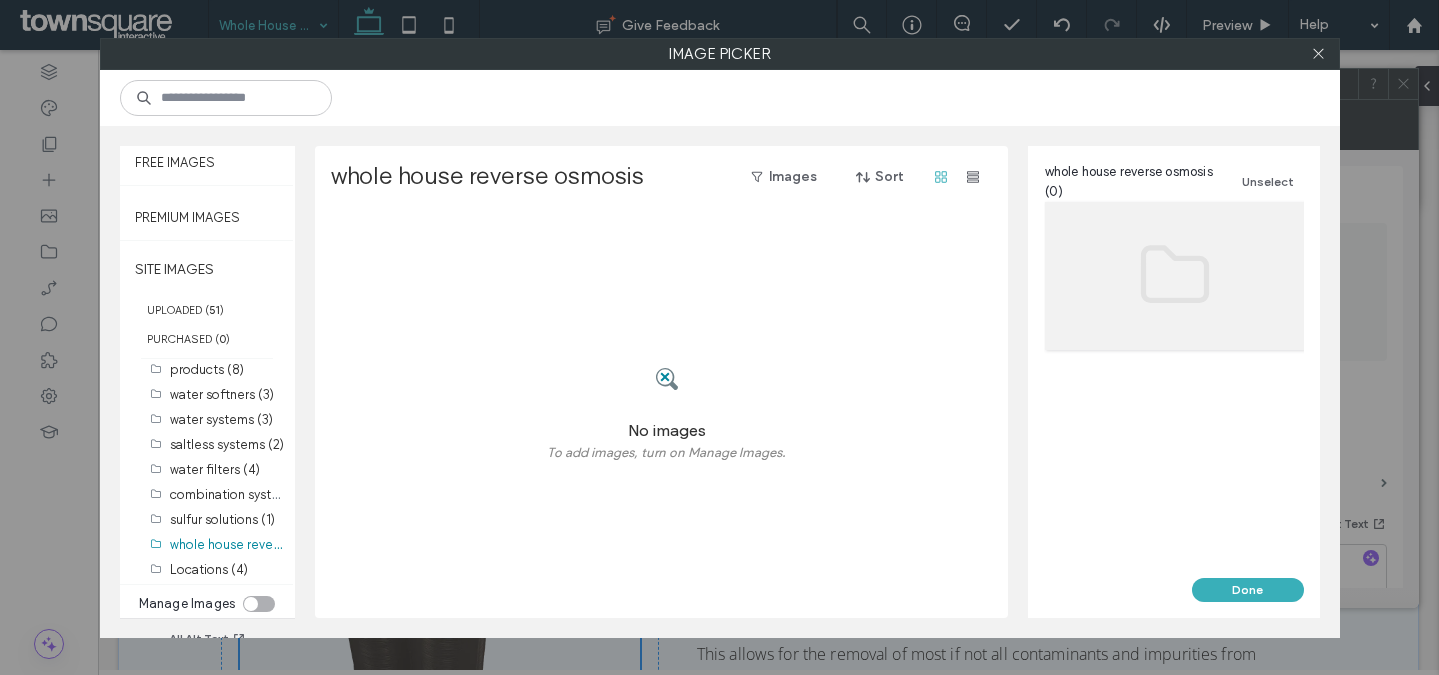 scroll, scrollTop: 0, scrollLeft: 0, axis: both 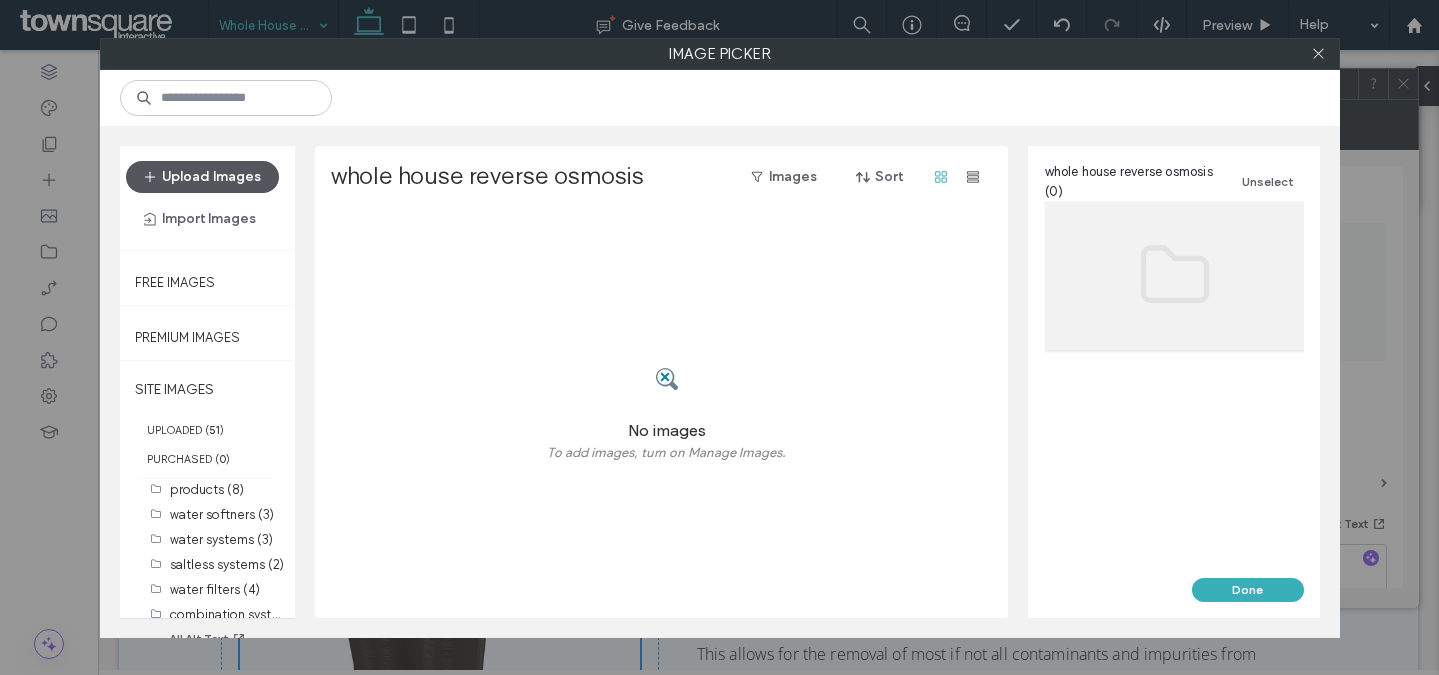 click on "Upload Images" at bounding box center [202, 177] 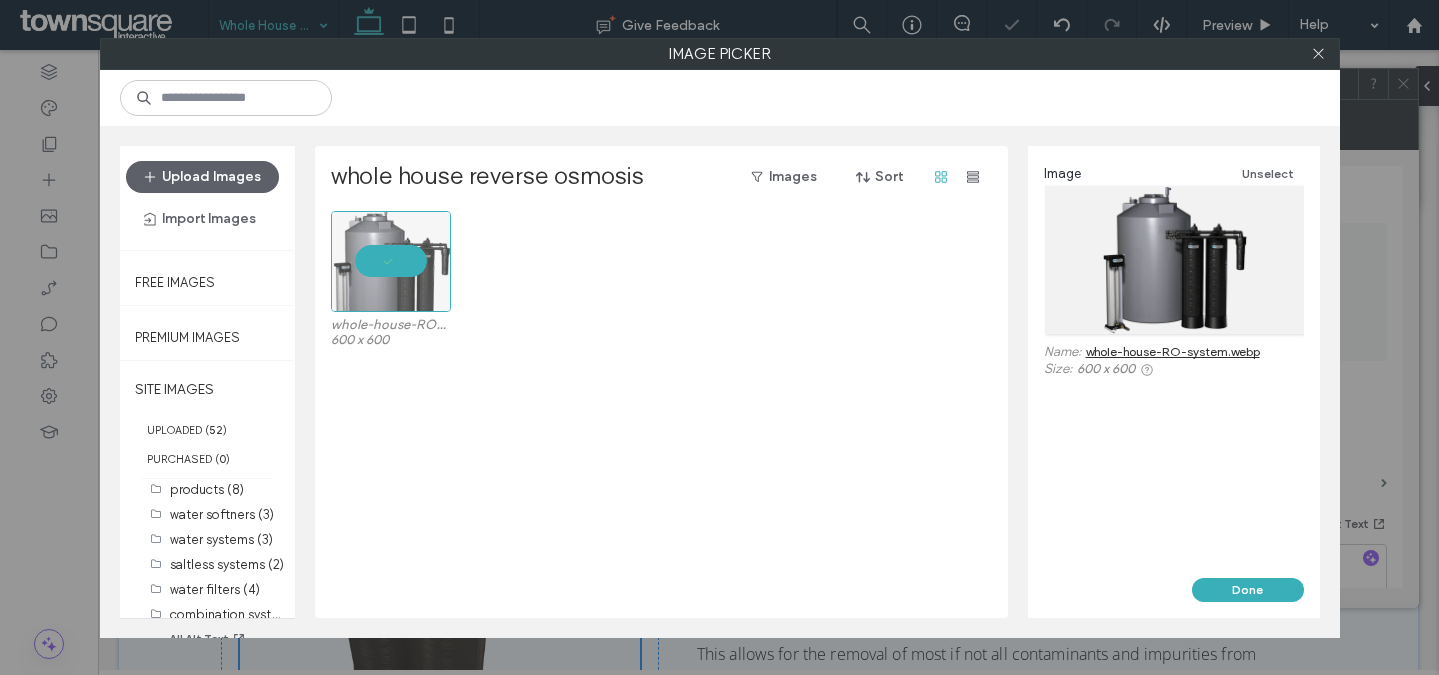 click on "Done" at bounding box center [1248, 590] 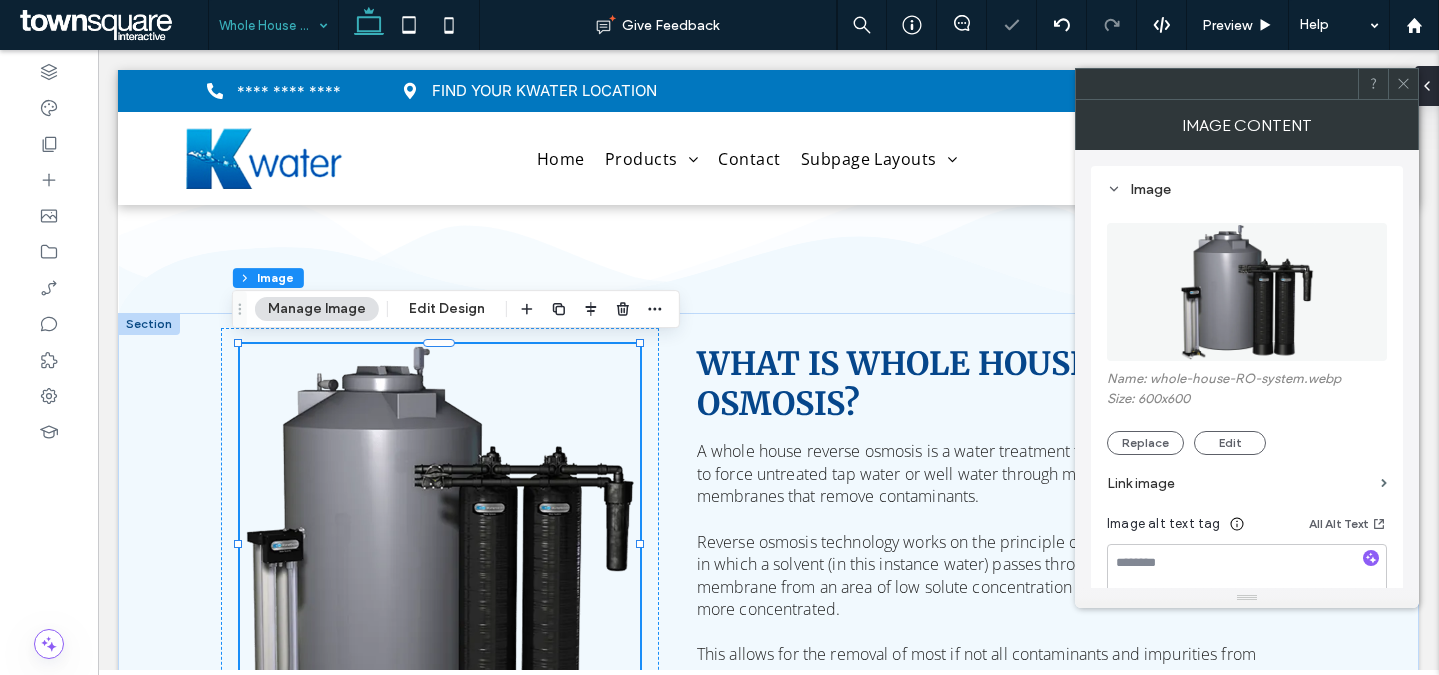 click 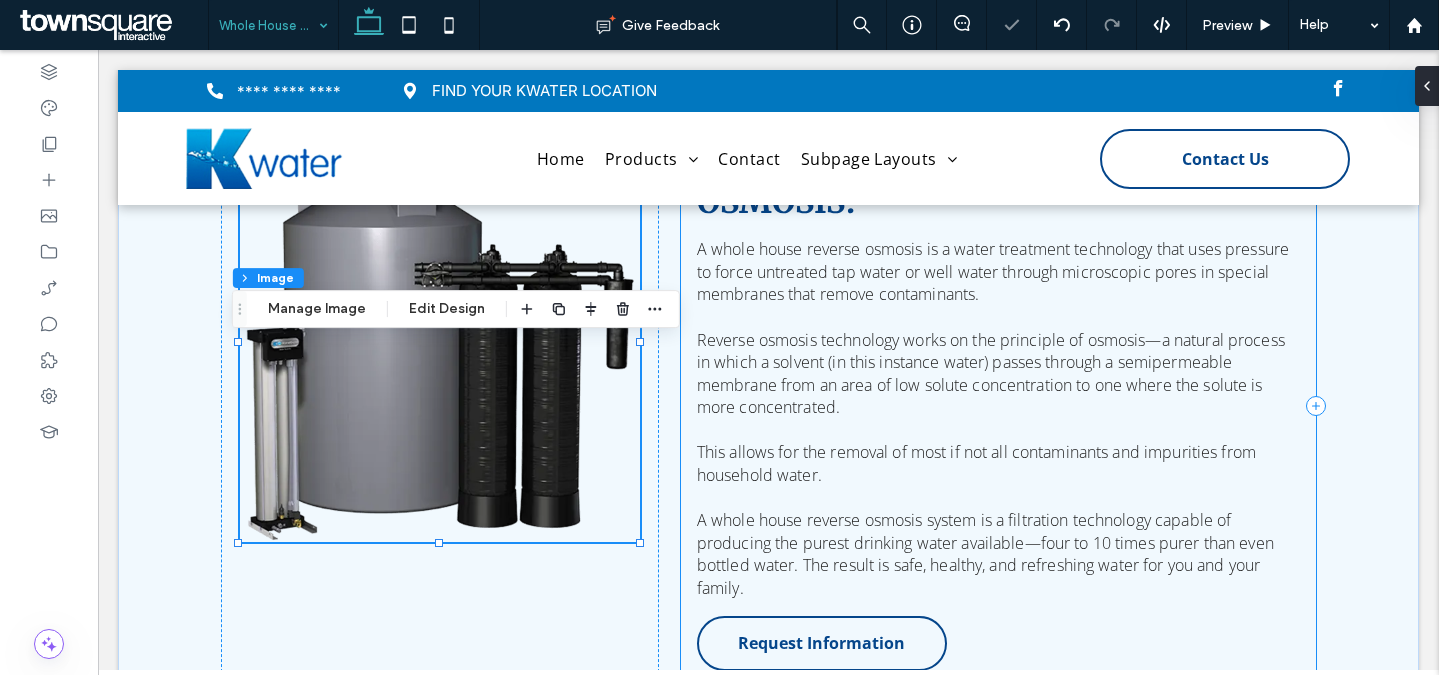 scroll, scrollTop: 1064, scrollLeft: 0, axis: vertical 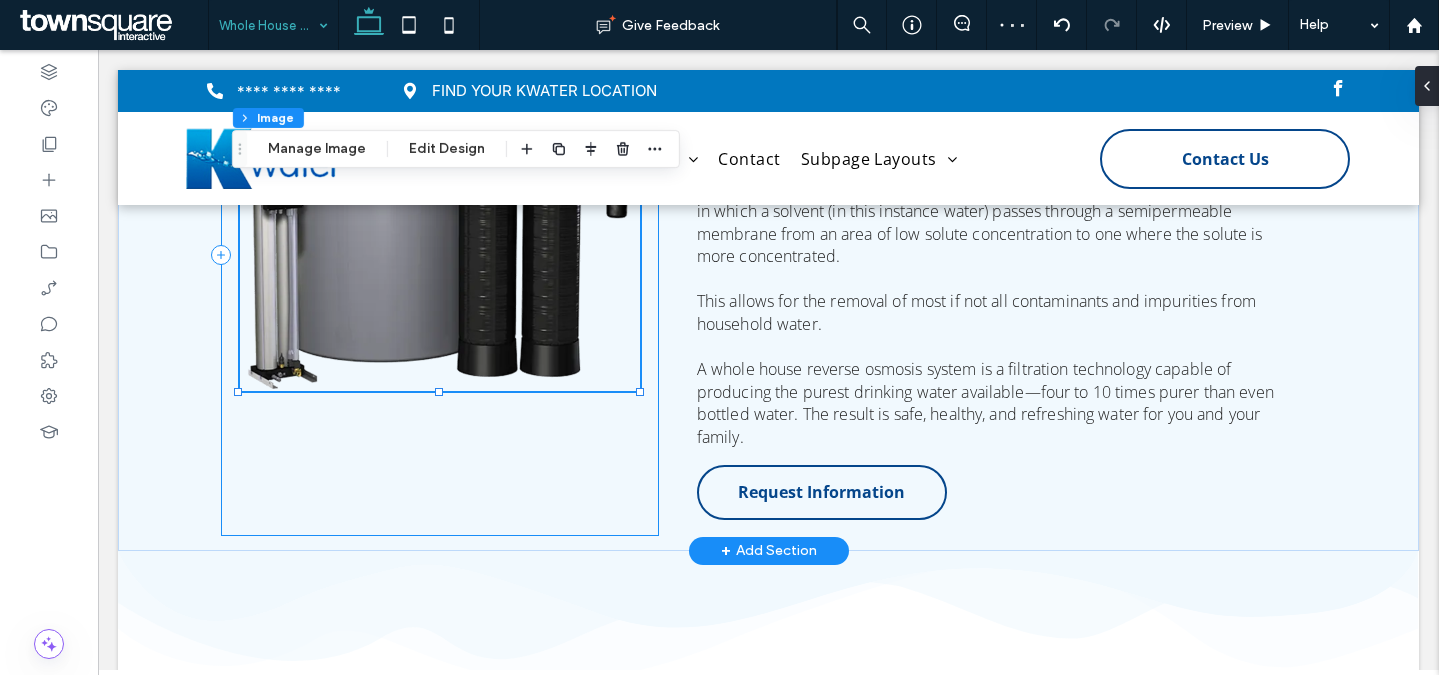 click at bounding box center [440, 255] 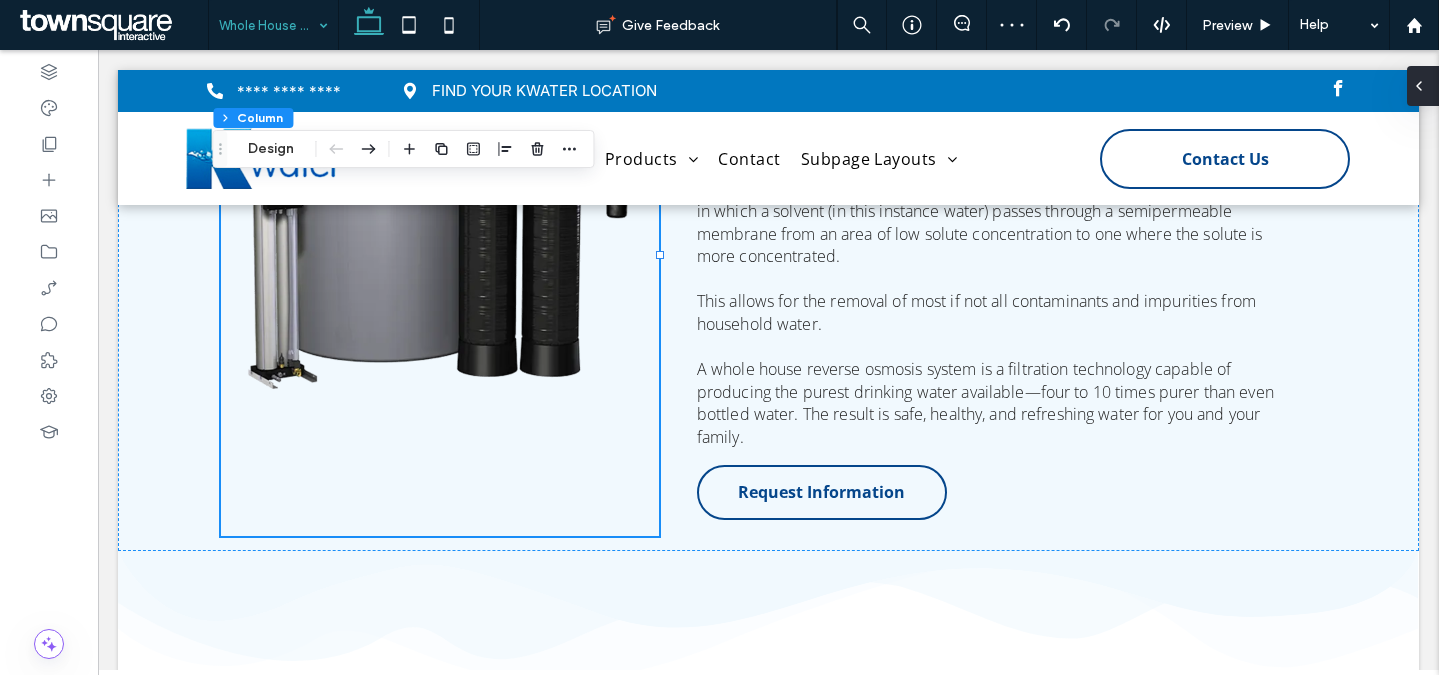 click 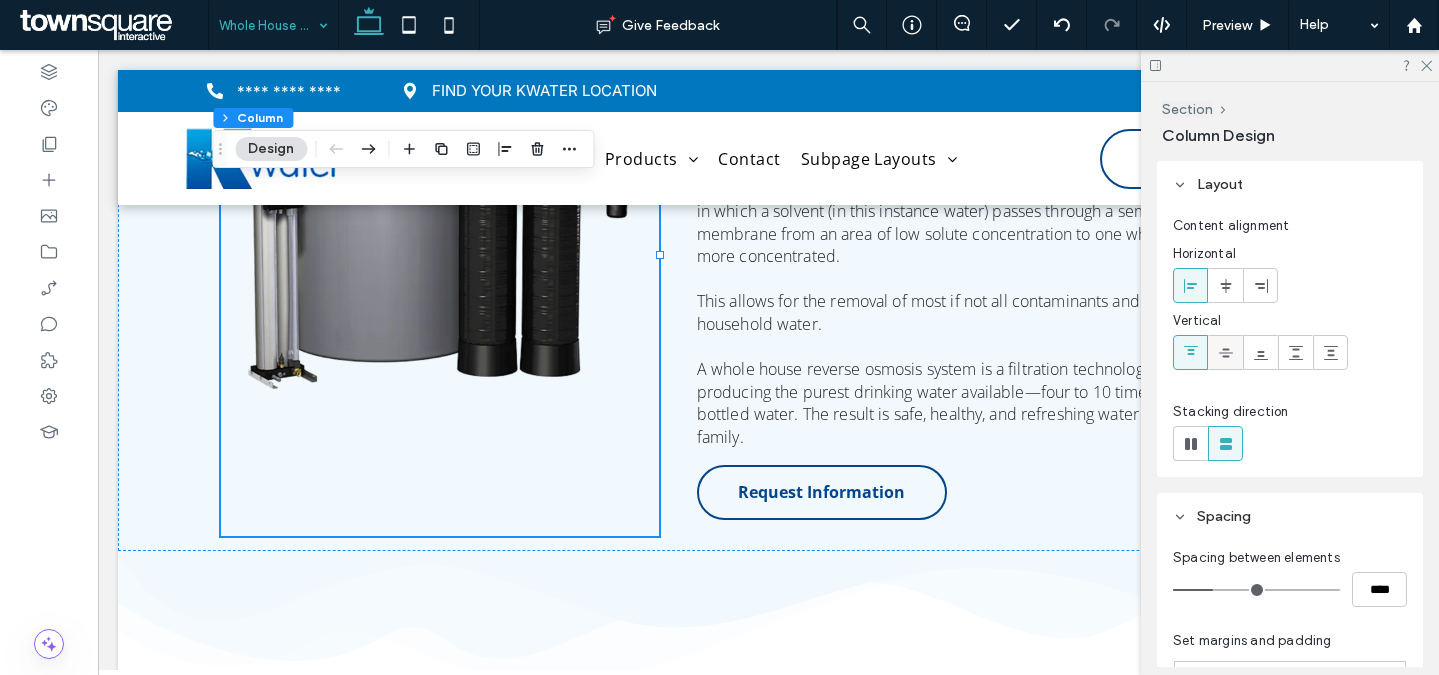 click at bounding box center (1226, 352) 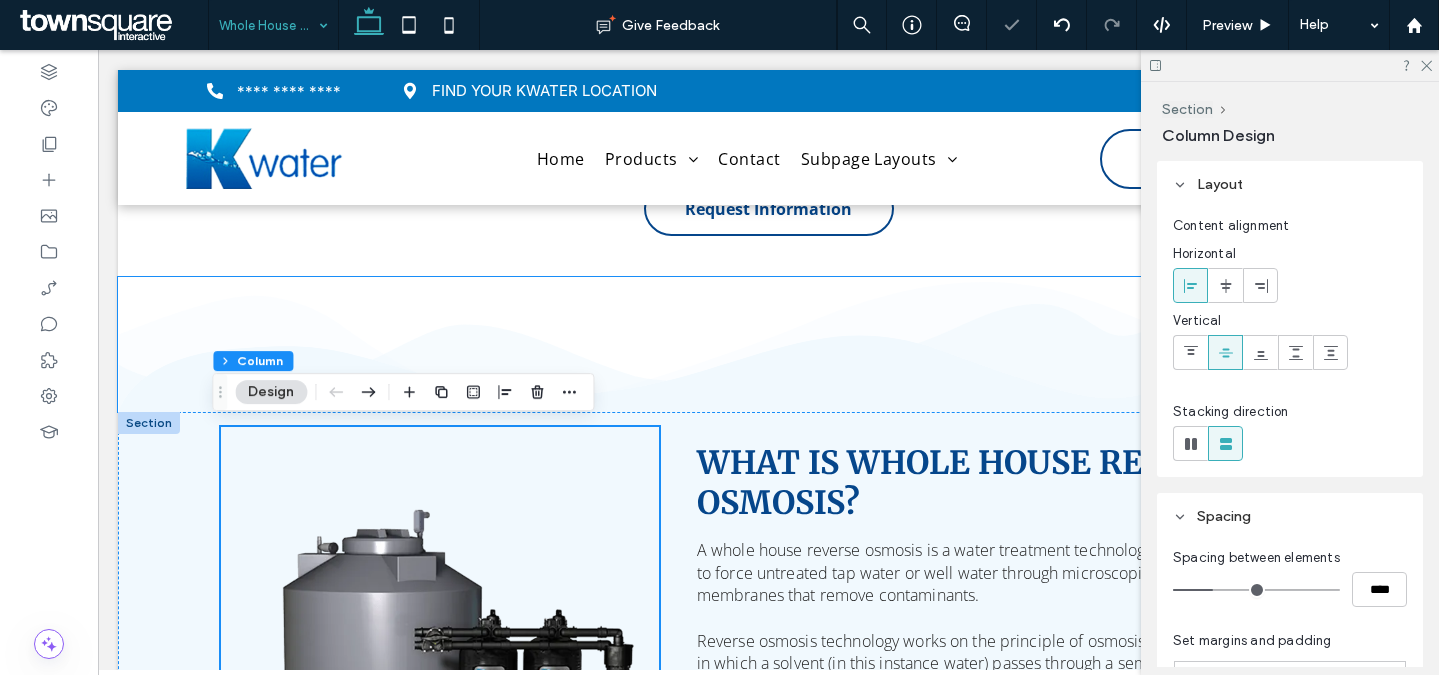 scroll, scrollTop: 736, scrollLeft: 0, axis: vertical 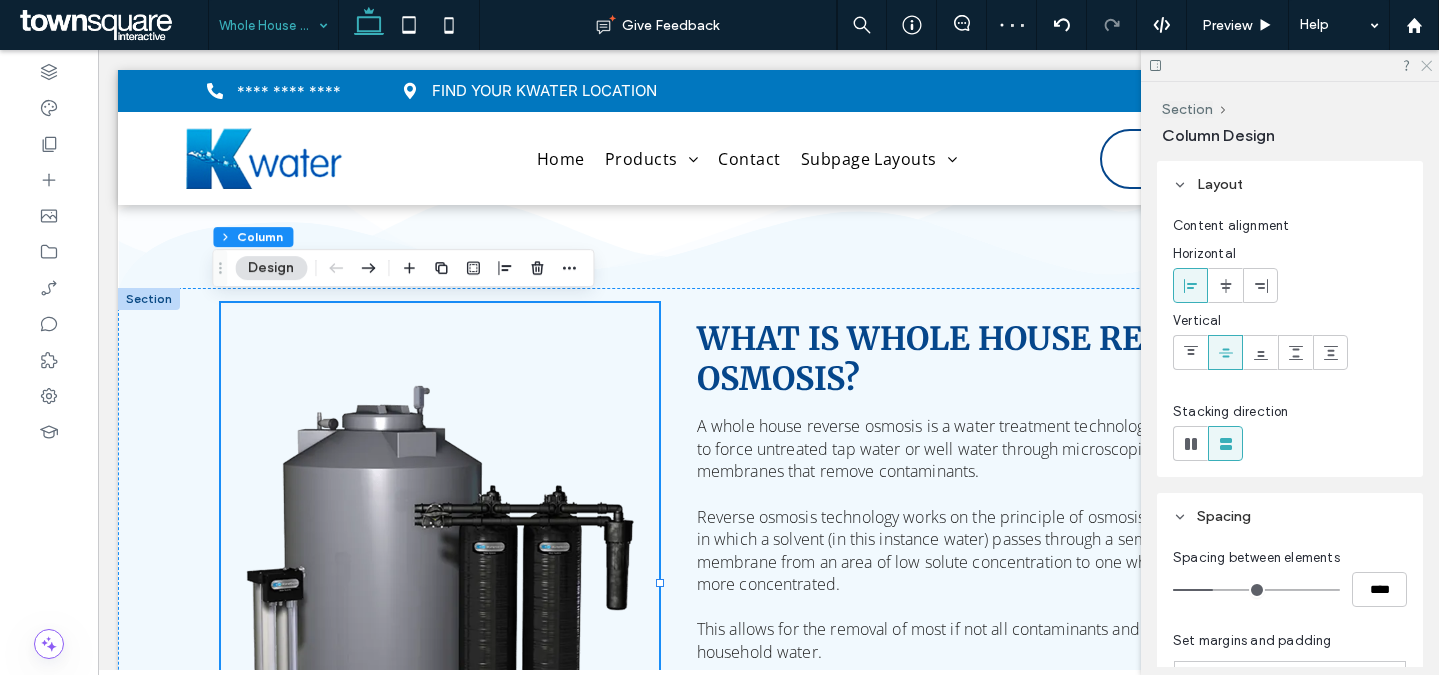 click 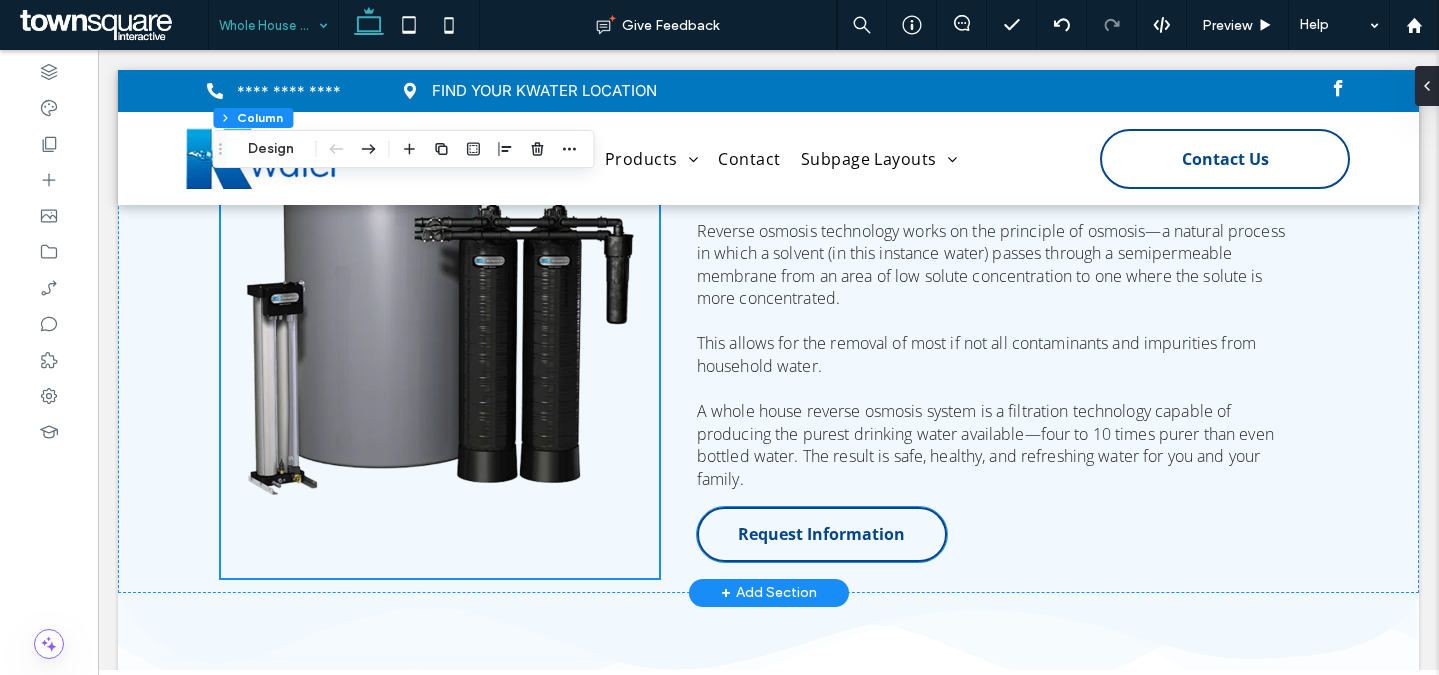 scroll, scrollTop: 1437, scrollLeft: 0, axis: vertical 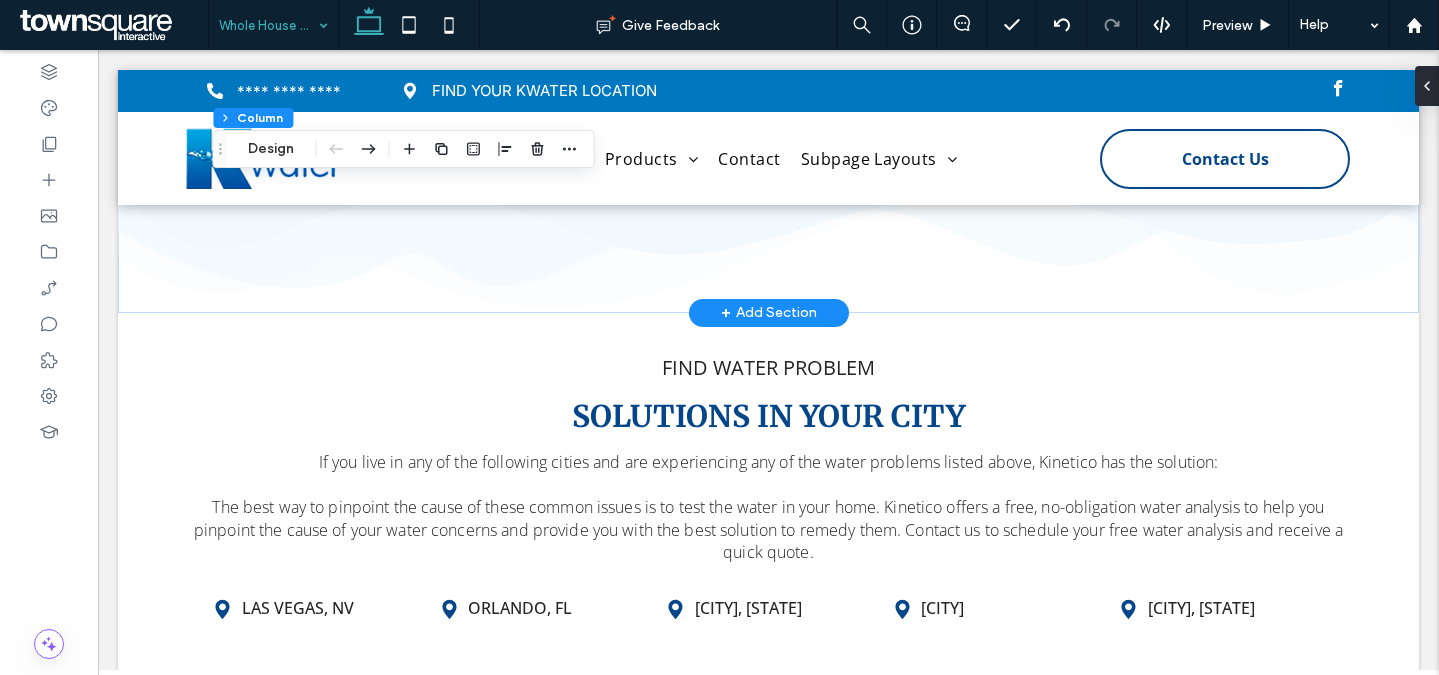 click on "+ Add Section" at bounding box center [769, 313] 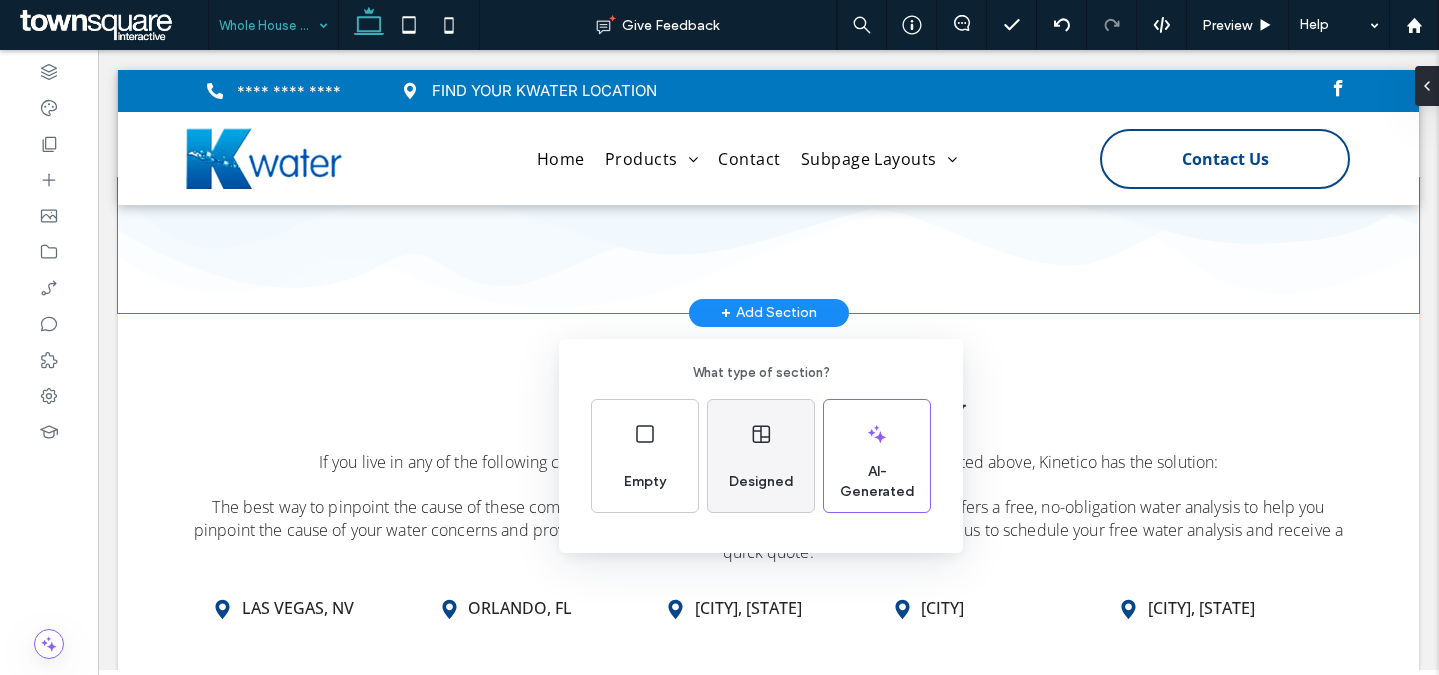click 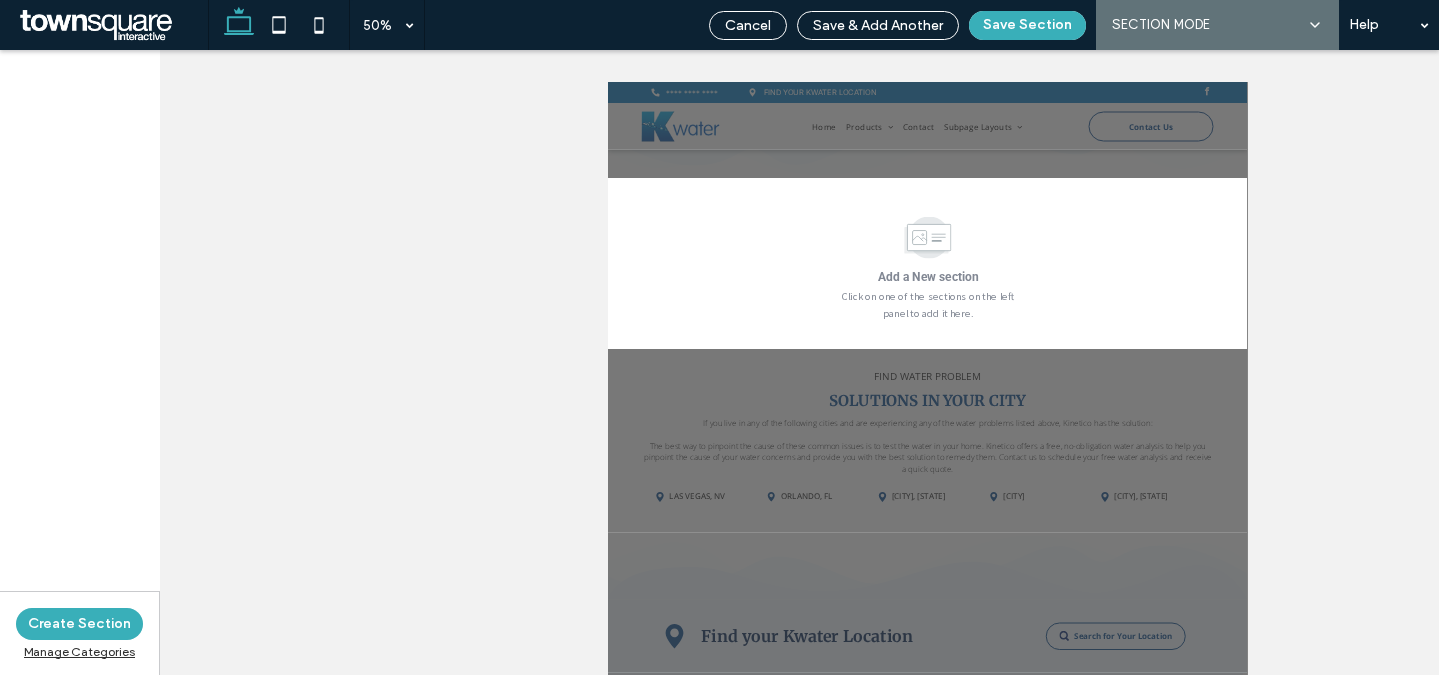 scroll, scrollTop: 1508, scrollLeft: 0, axis: vertical 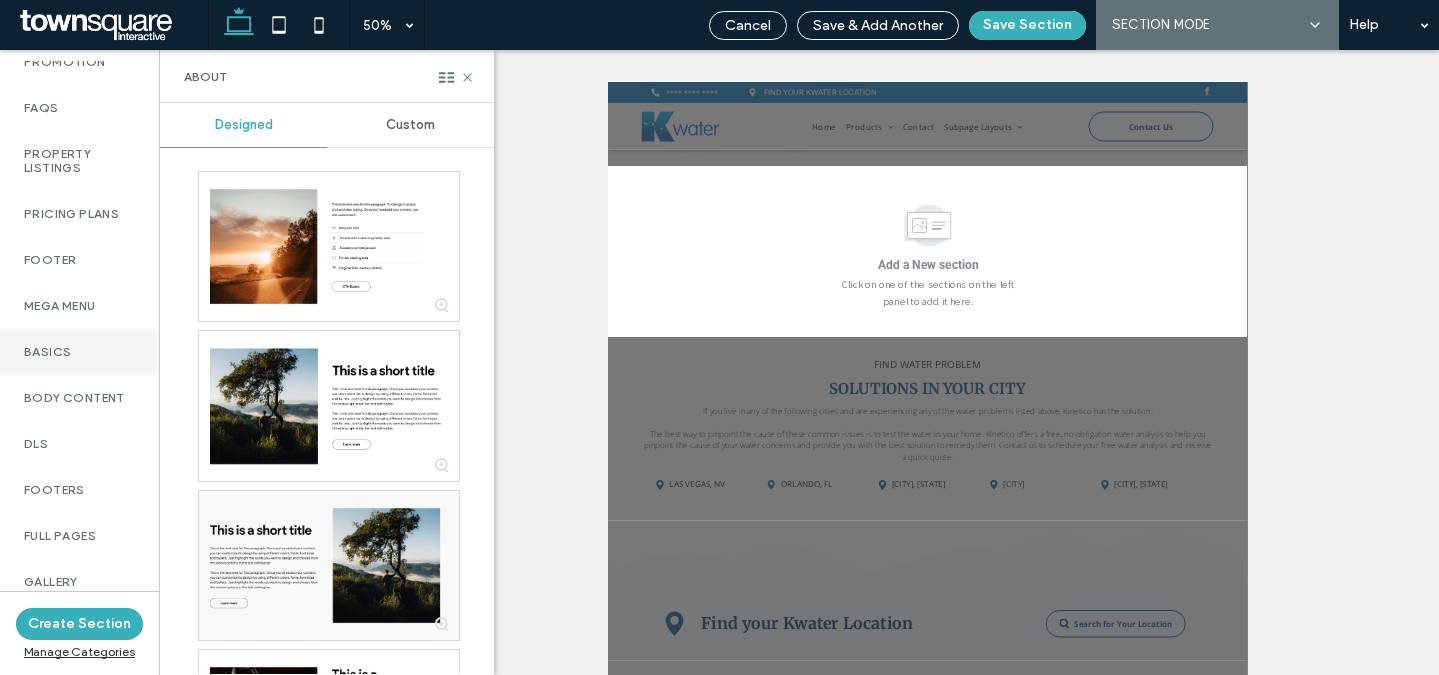 click on "Basics" at bounding box center [79, 352] 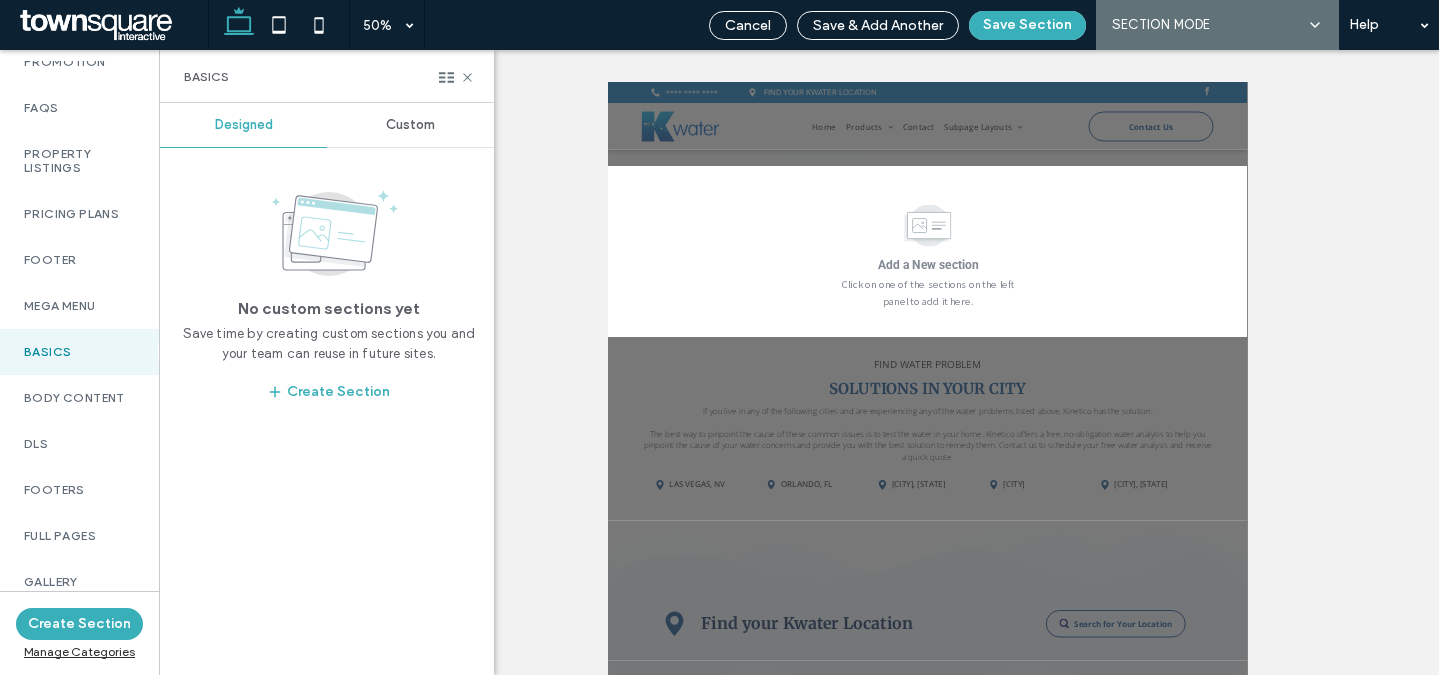 click on "Basics" at bounding box center (327, 76) 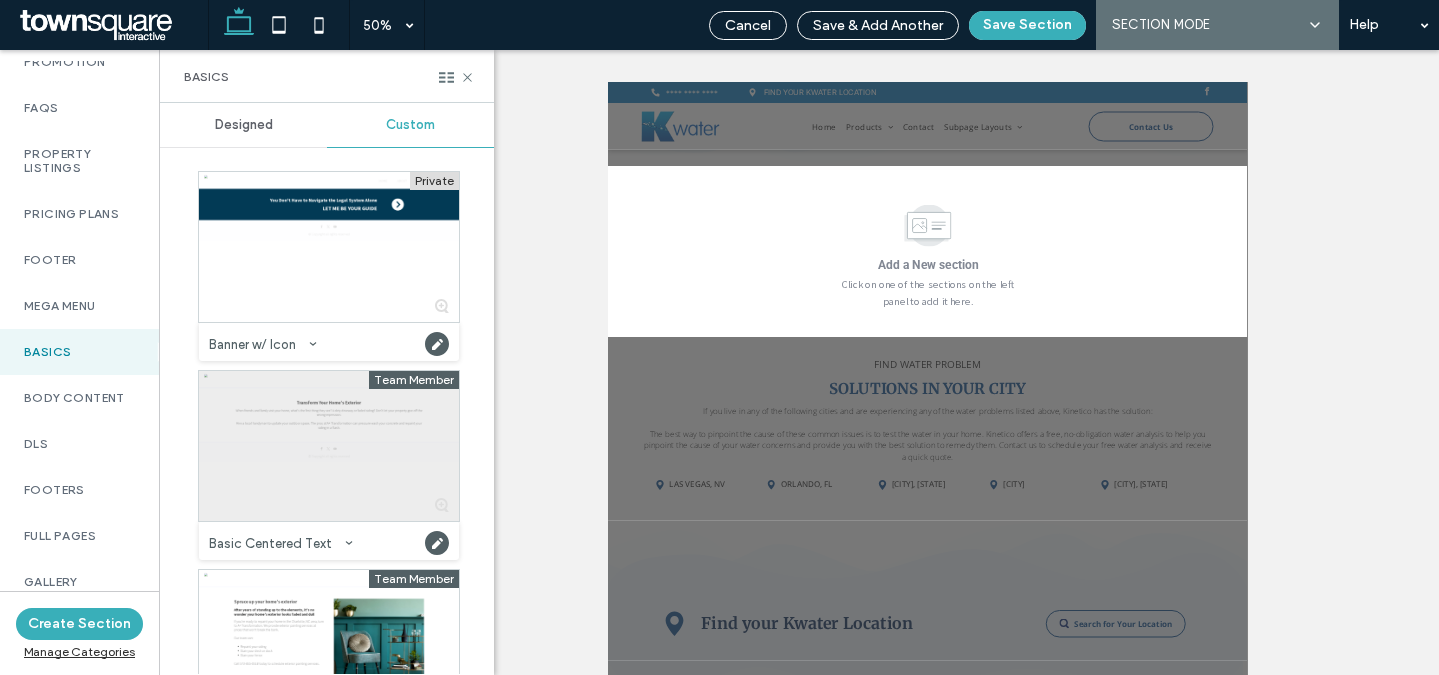 click at bounding box center (329, 446) 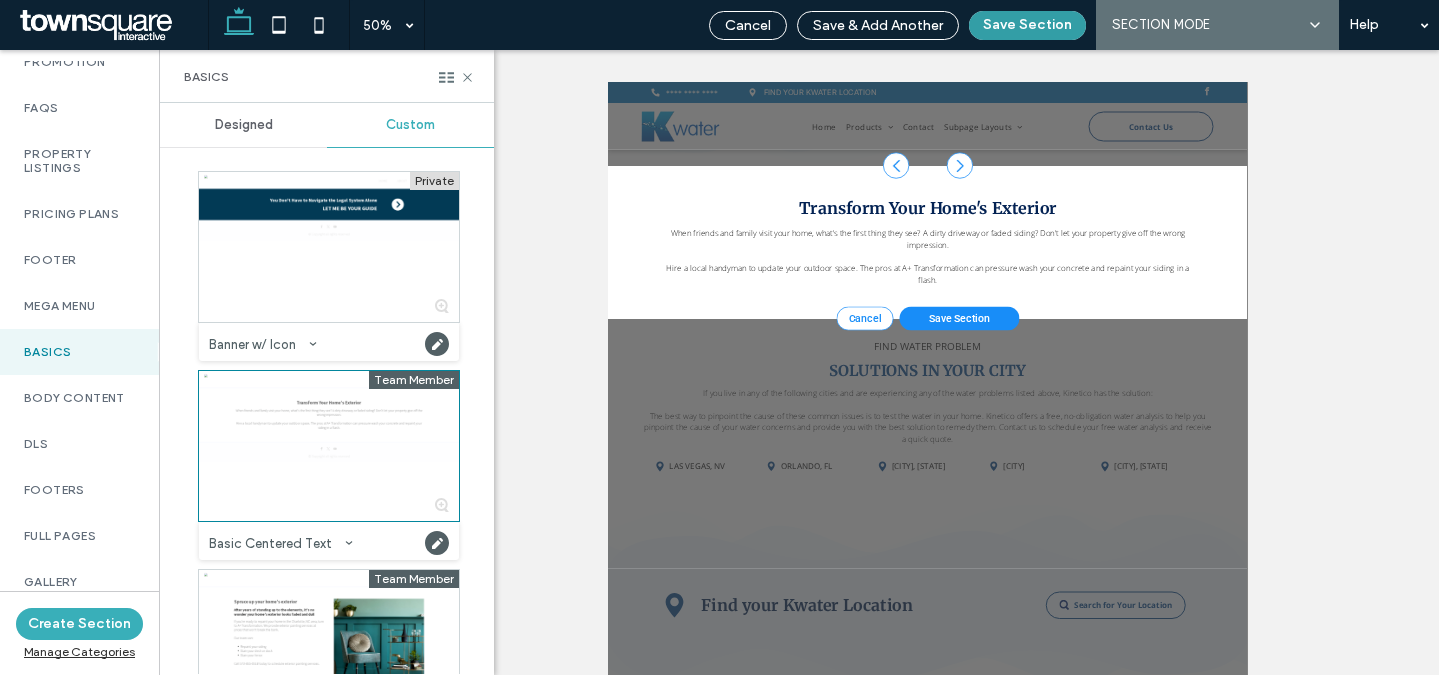 click on "Save Section" at bounding box center [1027, 25] 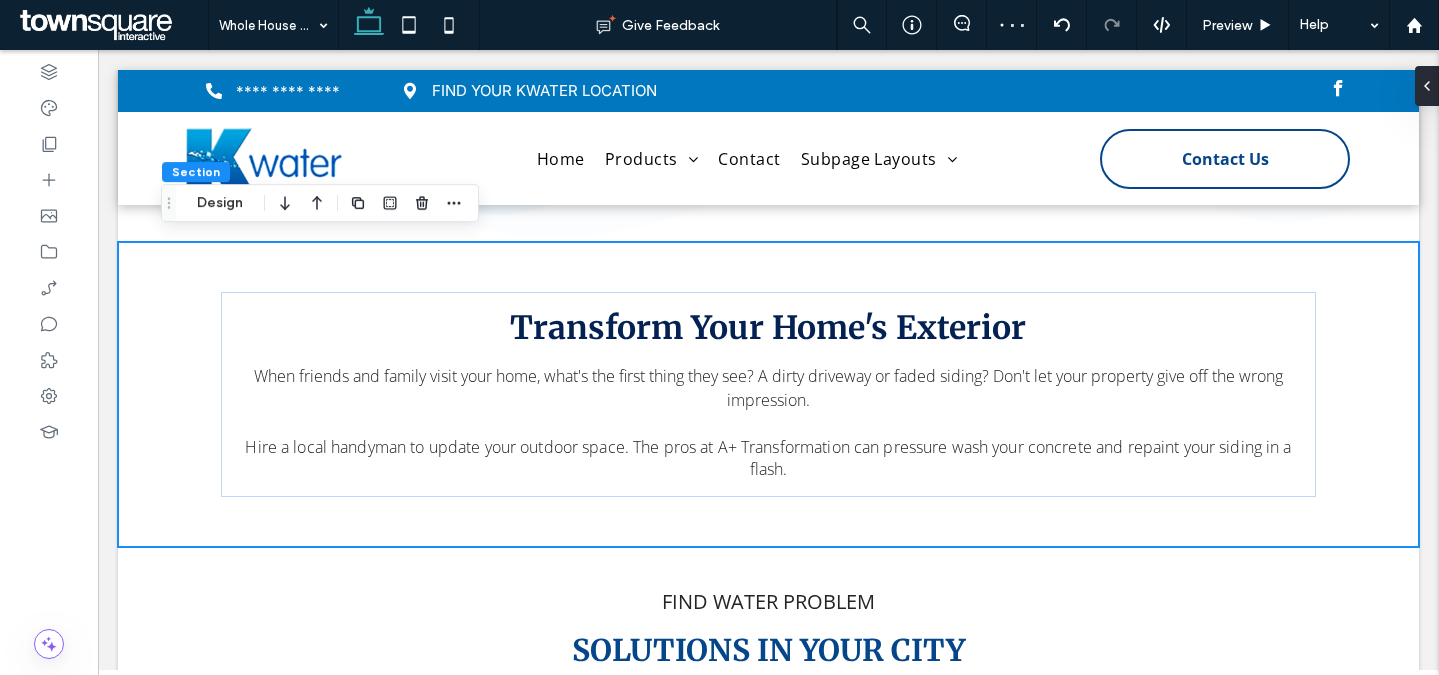 scroll, scrollTop: 1509, scrollLeft: 0, axis: vertical 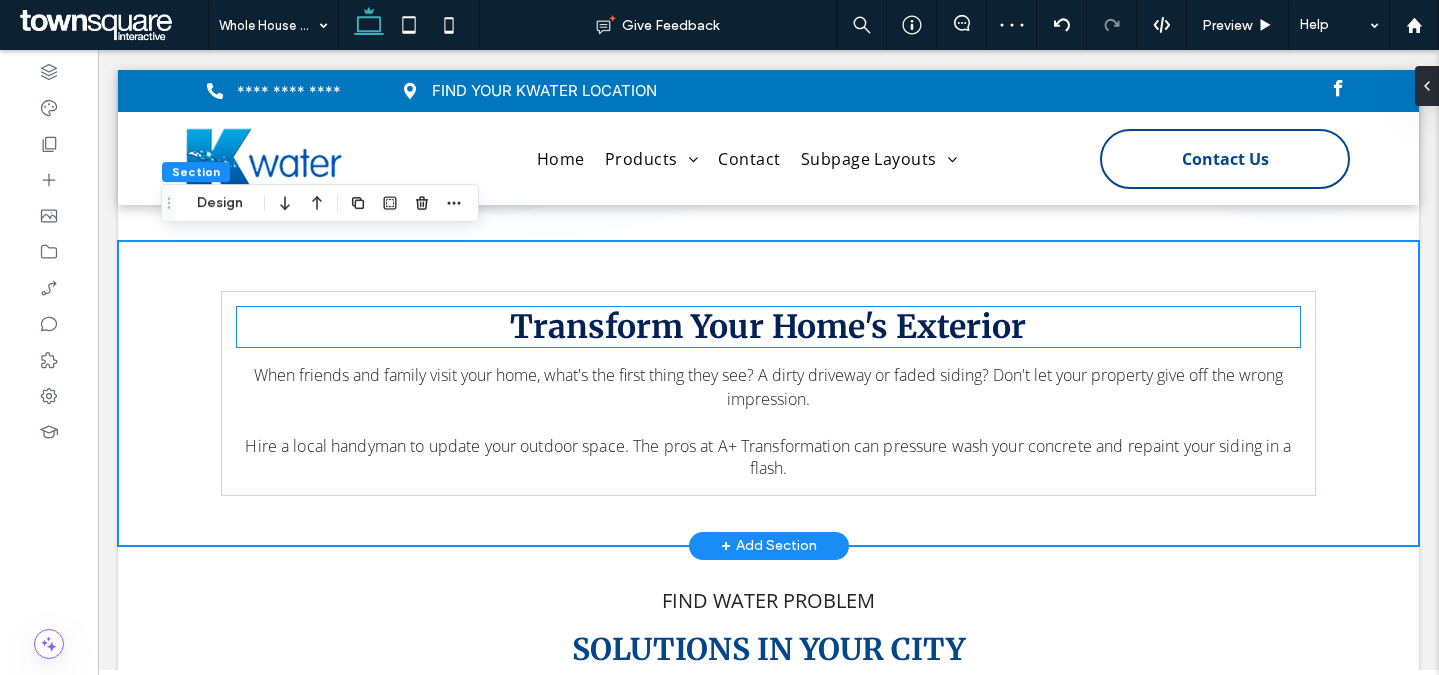 click on "Transform Your Home's Exterior" at bounding box center [768, 327] 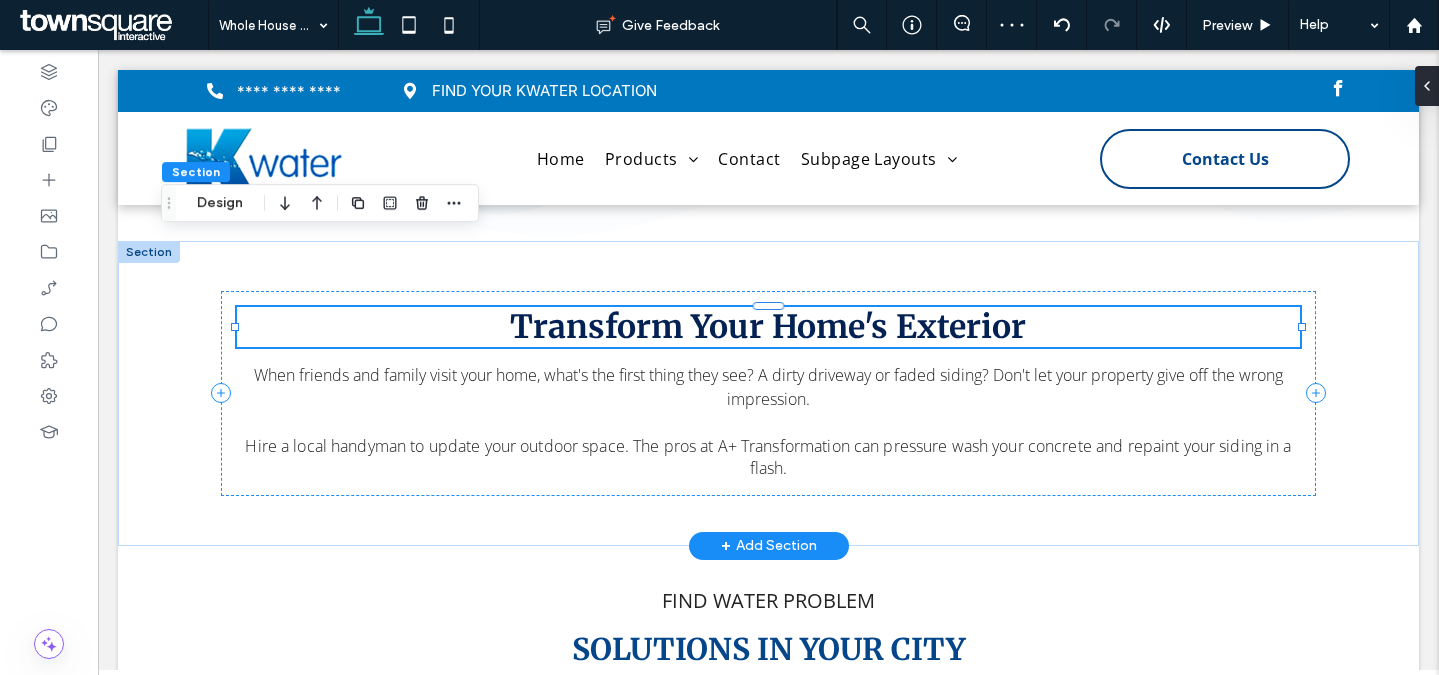 click on "Transform Your Home's Exterior" at bounding box center (769, 327) 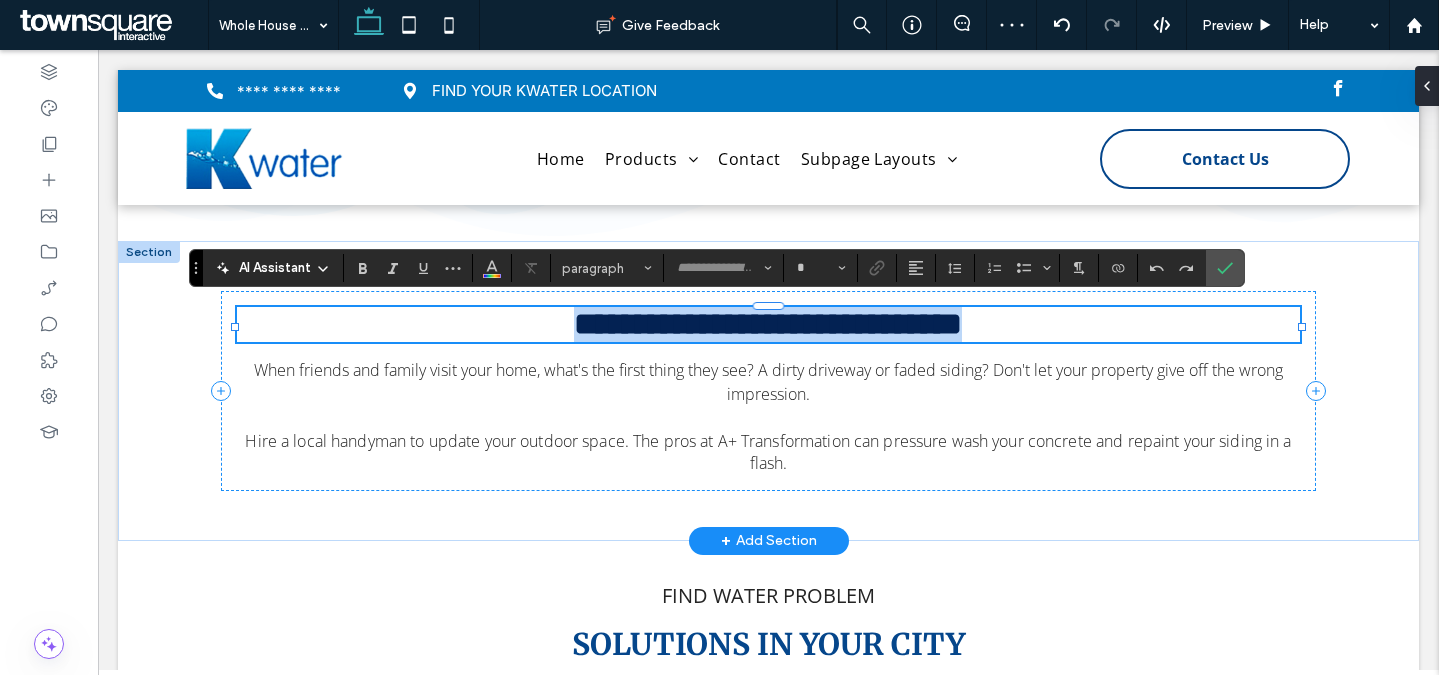 type on "**********" 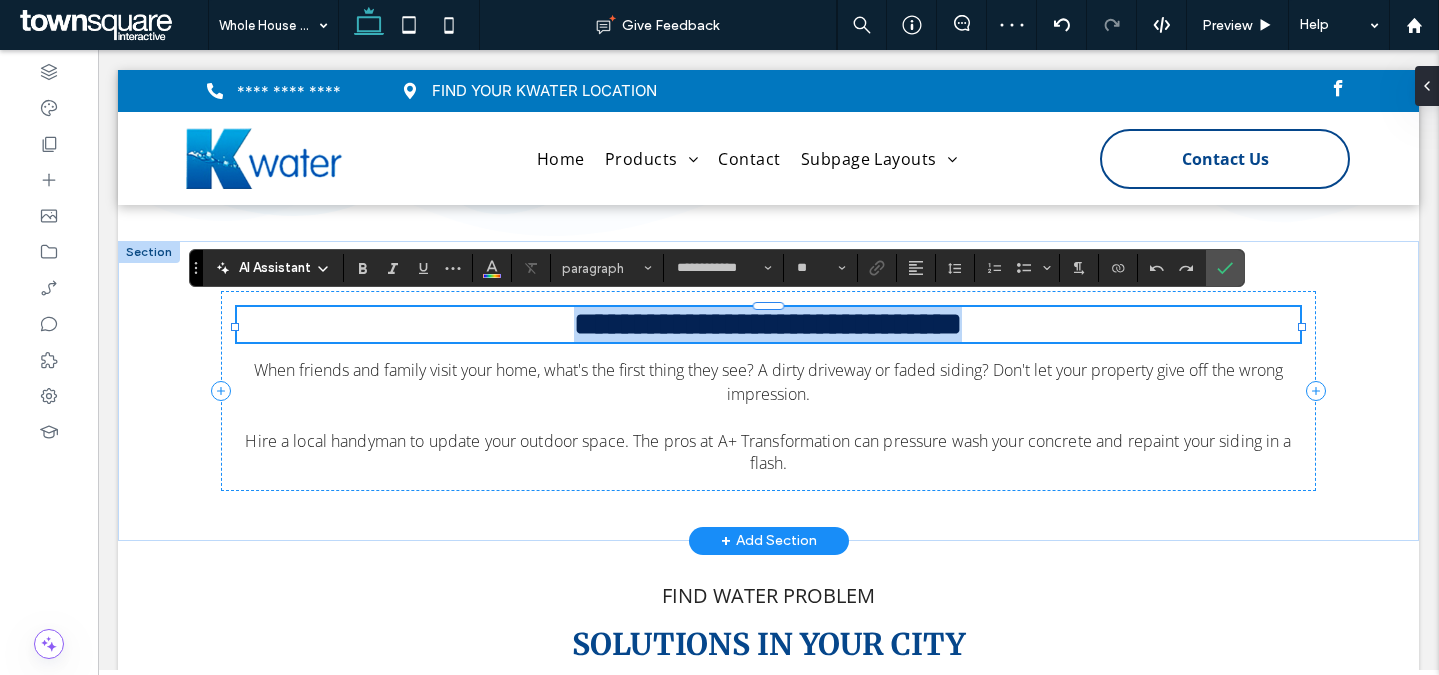 type 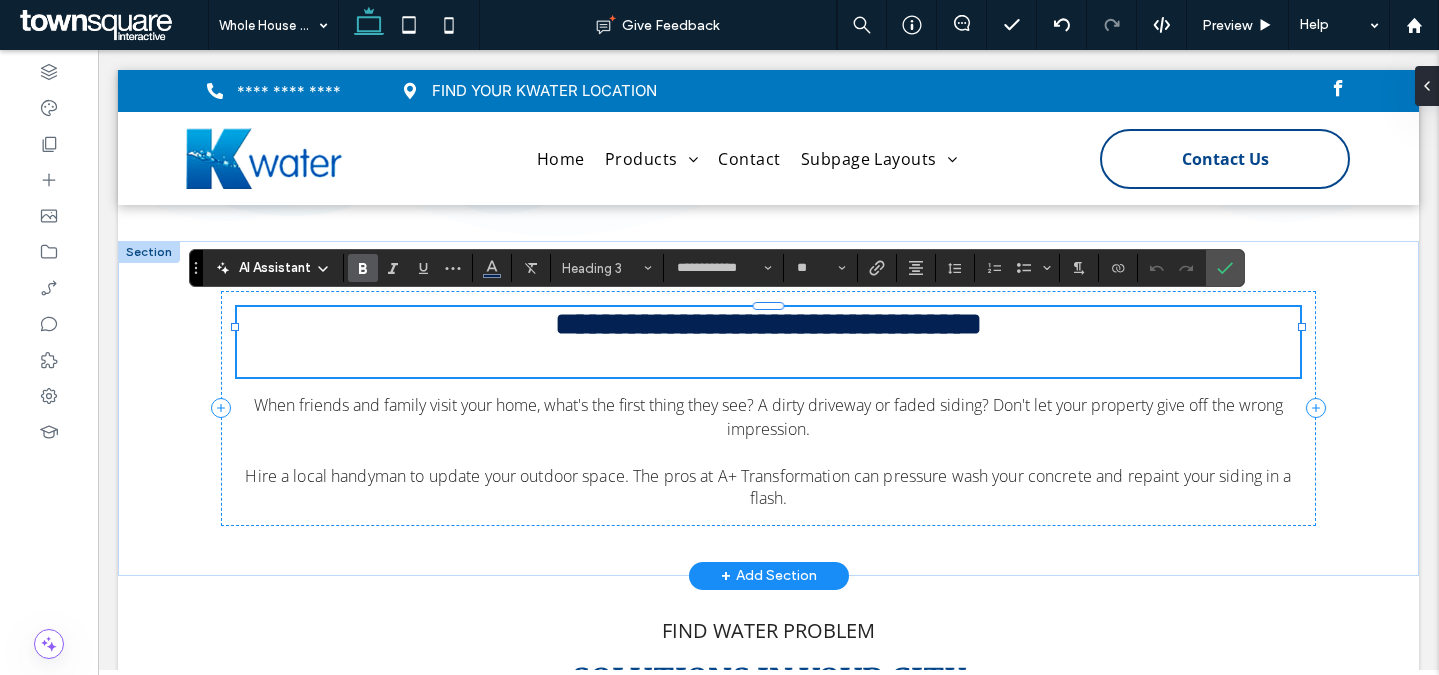 scroll, scrollTop: 65, scrollLeft: 0, axis: vertical 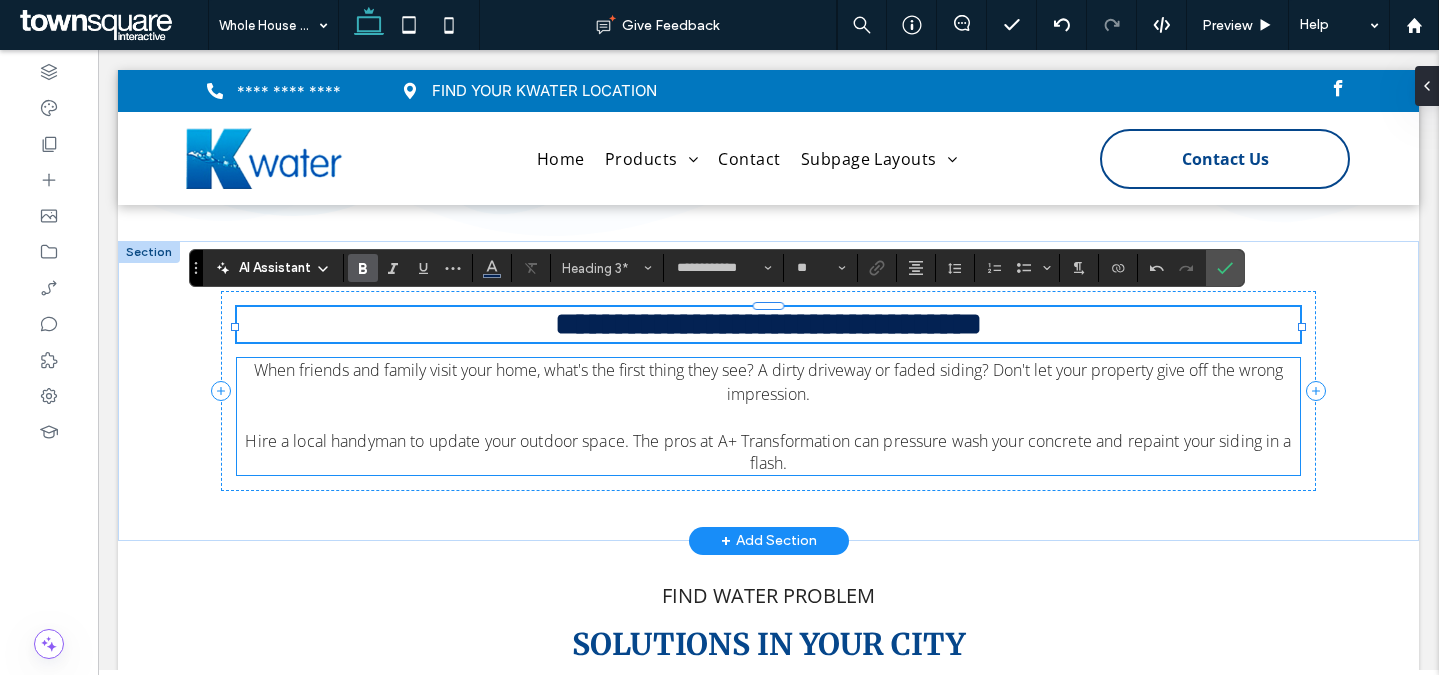 click on "When friends and family visit your home, what's the first thing they see? A dirty driveway or faded siding? Don't let your property give off the wrong impression." at bounding box center [769, 382] 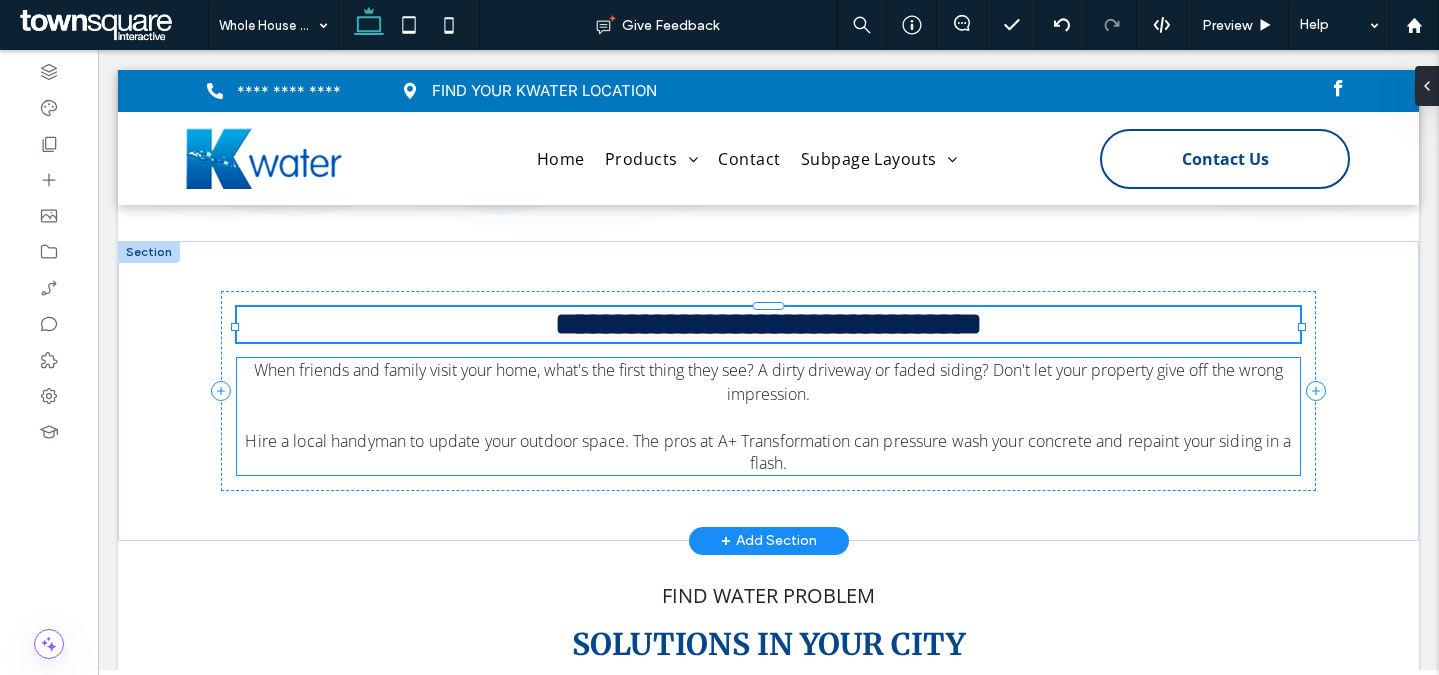 click on "When friends and family visit your home, what's the first thing they see? A dirty driveway or faded siding? Don't let your property give off the wrong impression." at bounding box center [769, 382] 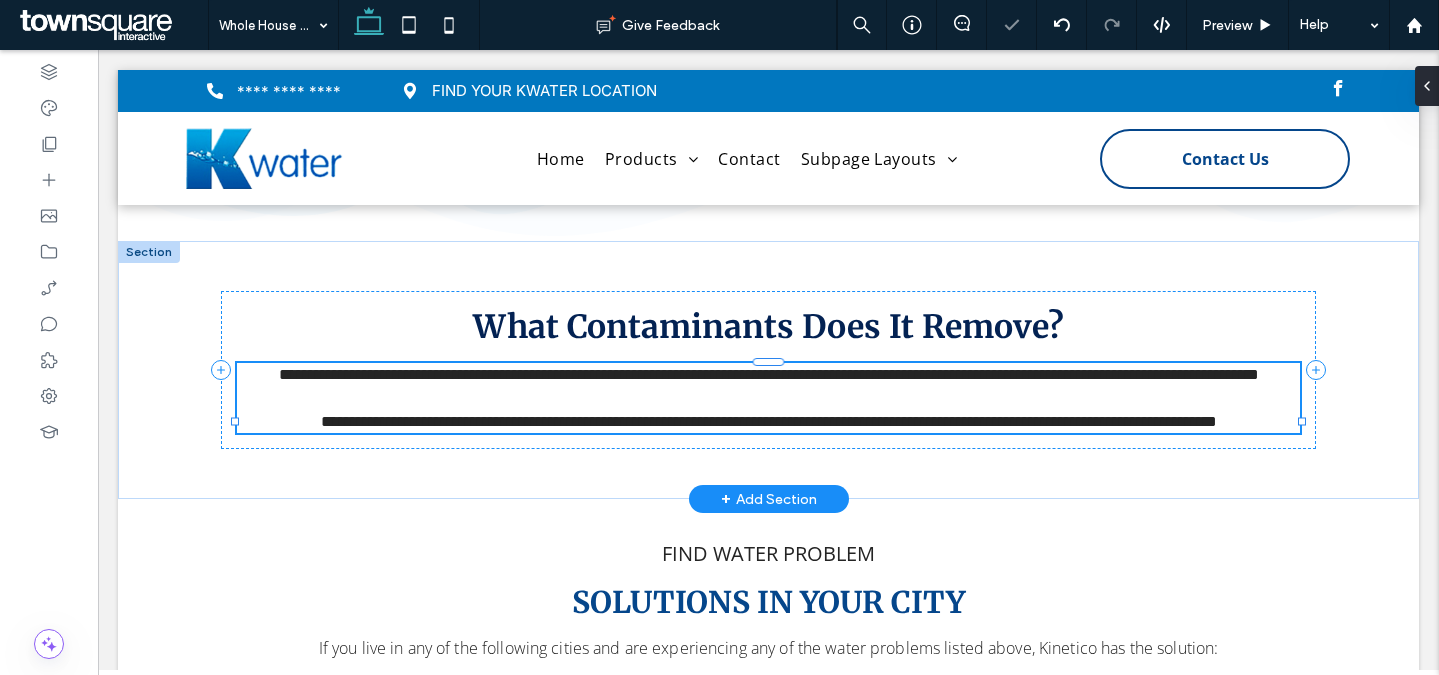 click on "**********" at bounding box center (769, 375) 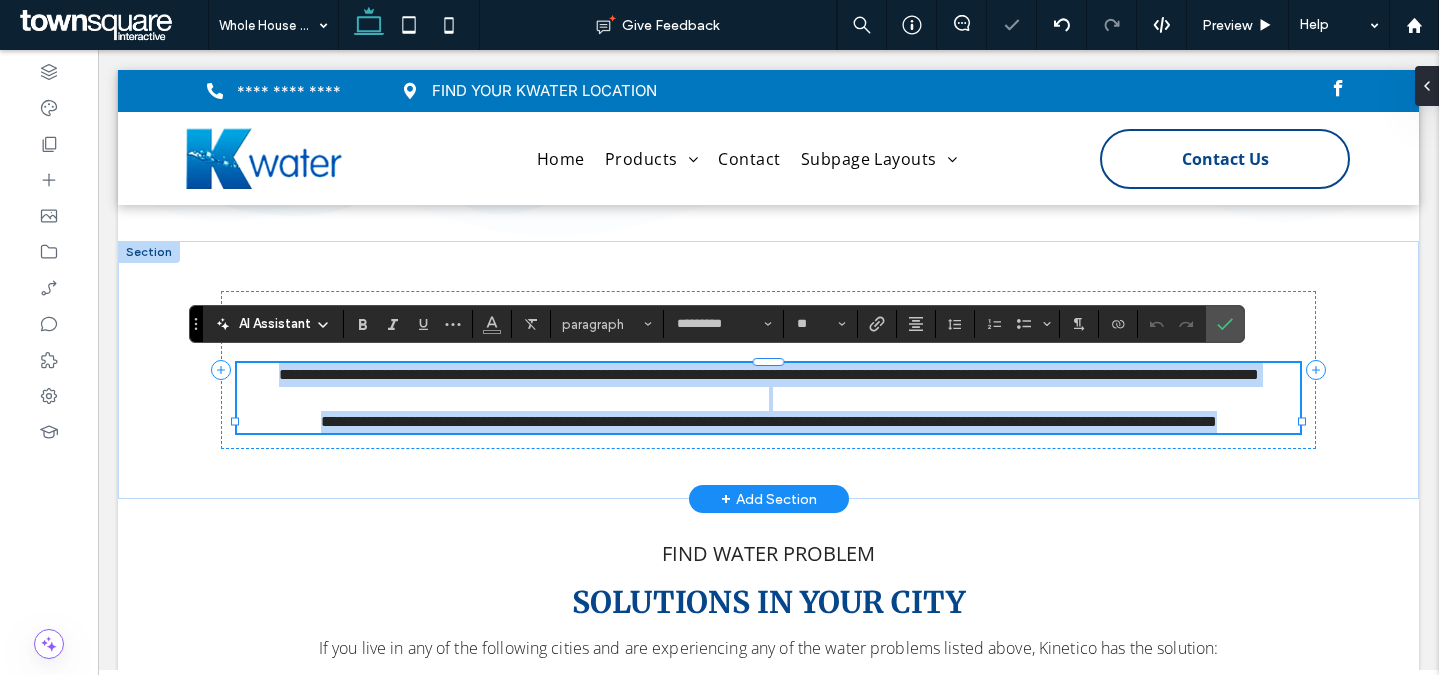 paste 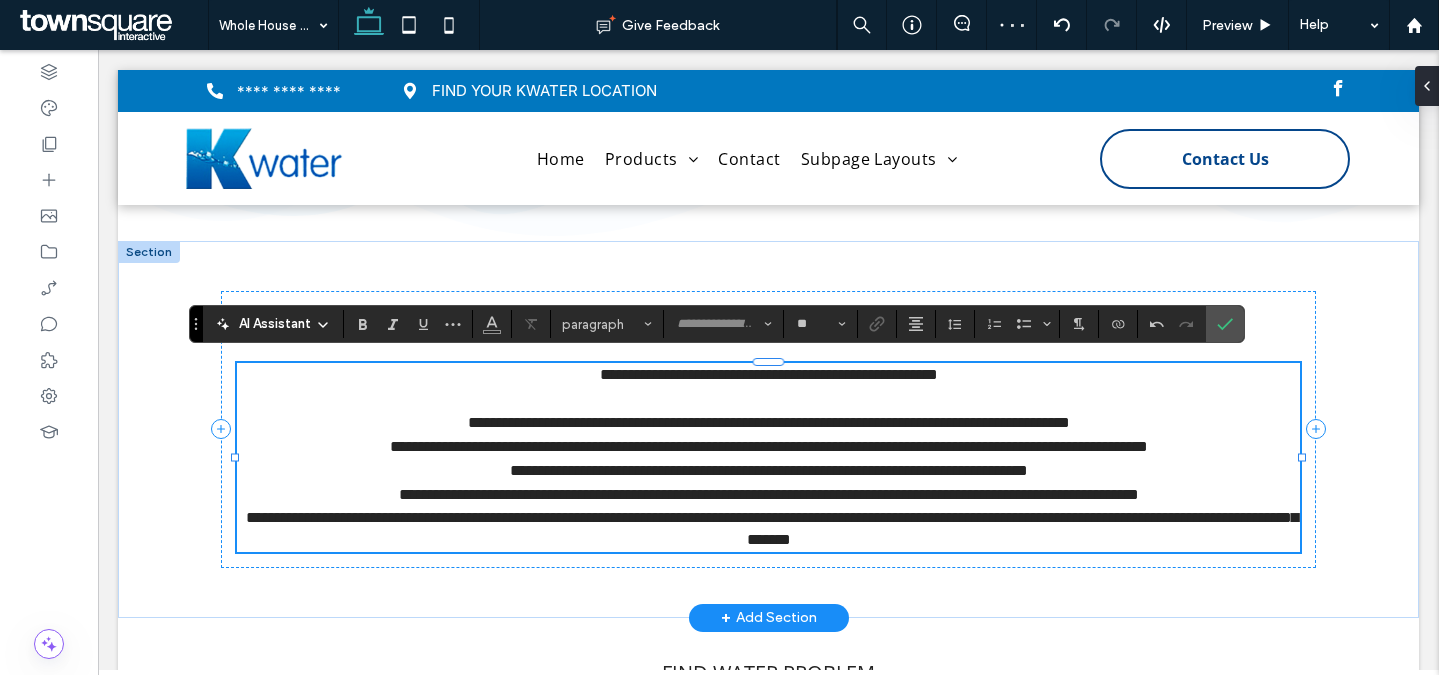 type on "*********" 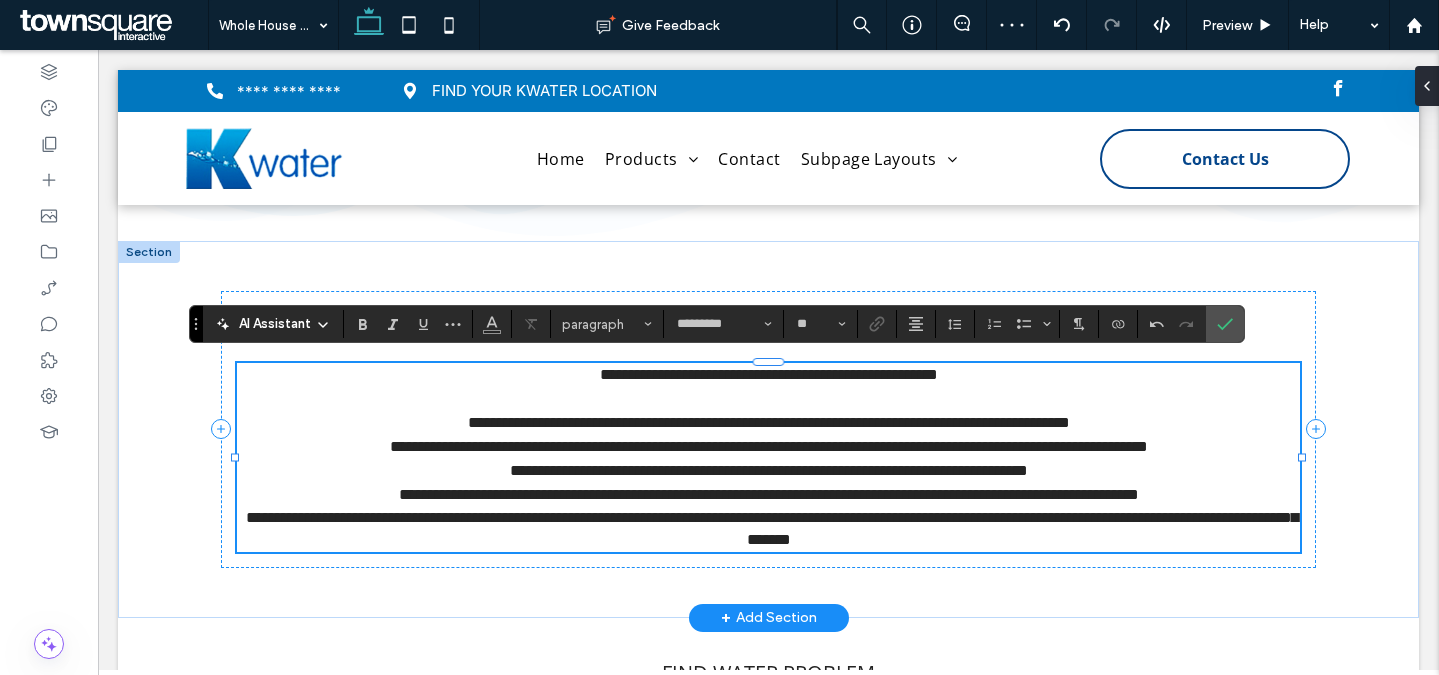 click on "**********" at bounding box center (769, 495) 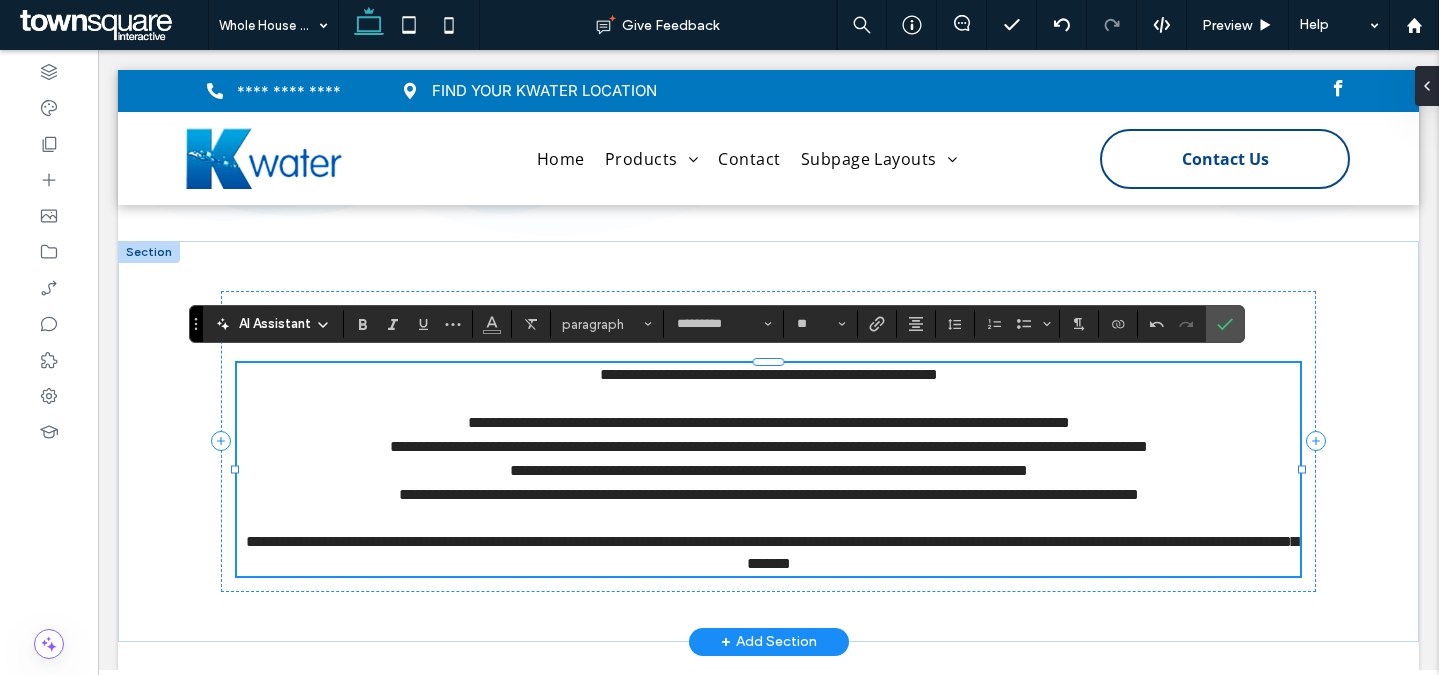 drag, startPoint x: 1216, startPoint y: 486, endPoint x: 394, endPoint y: 404, distance: 826.0799 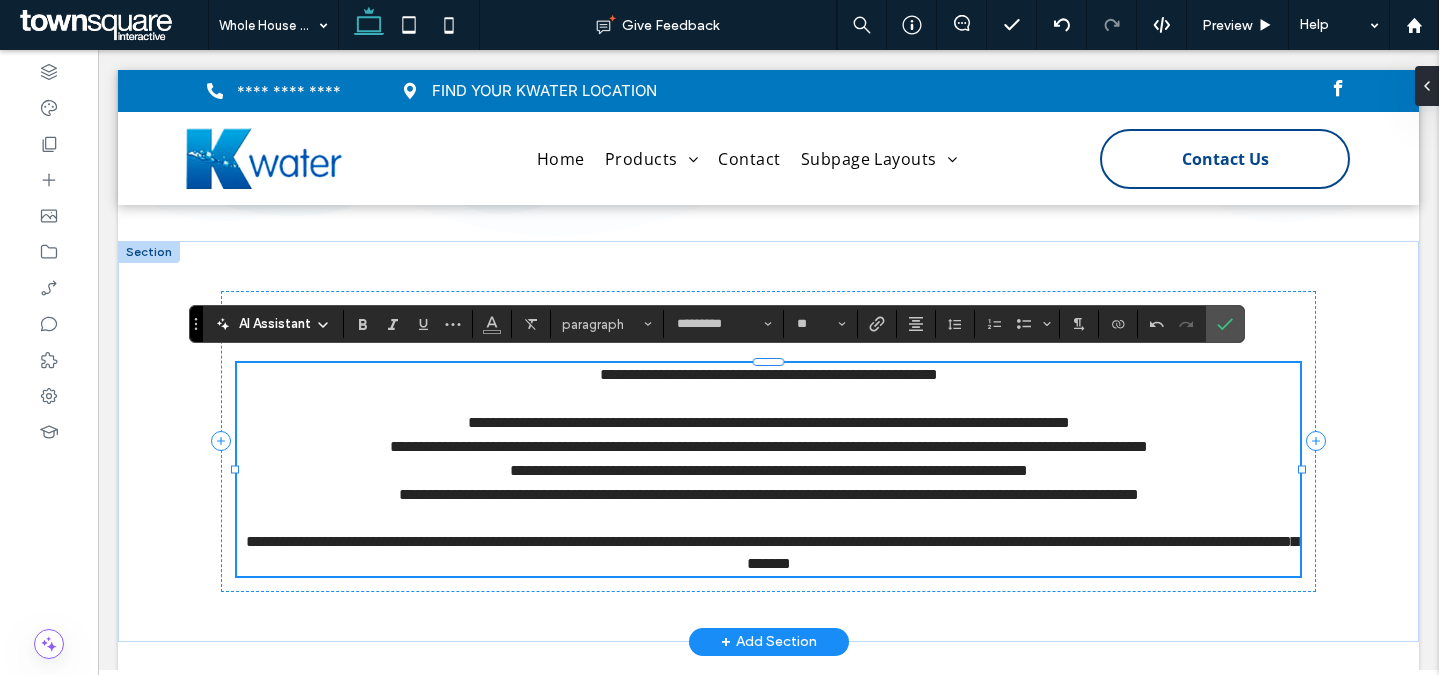 click on "**********" at bounding box center [769, 469] 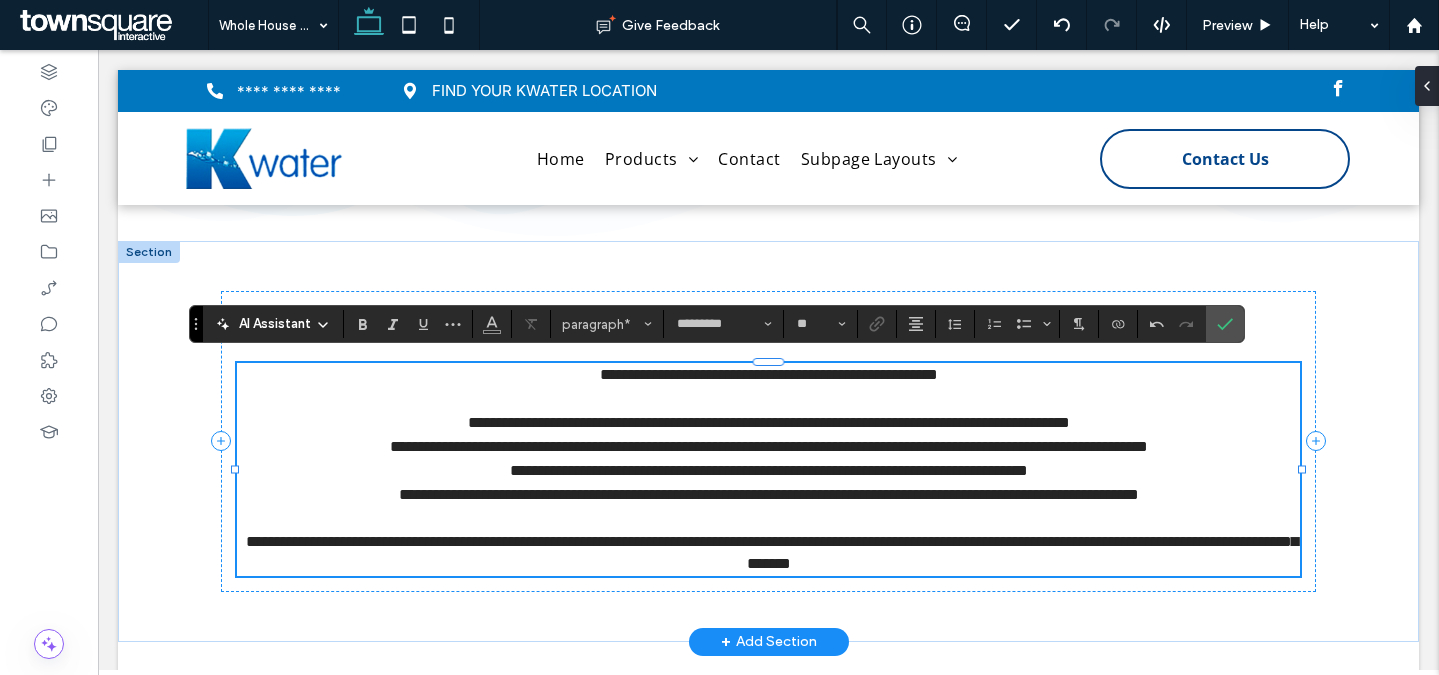 drag, startPoint x: 676, startPoint y: 444, endPoint x: 658, endPoint y: 443, distance: 18.027756 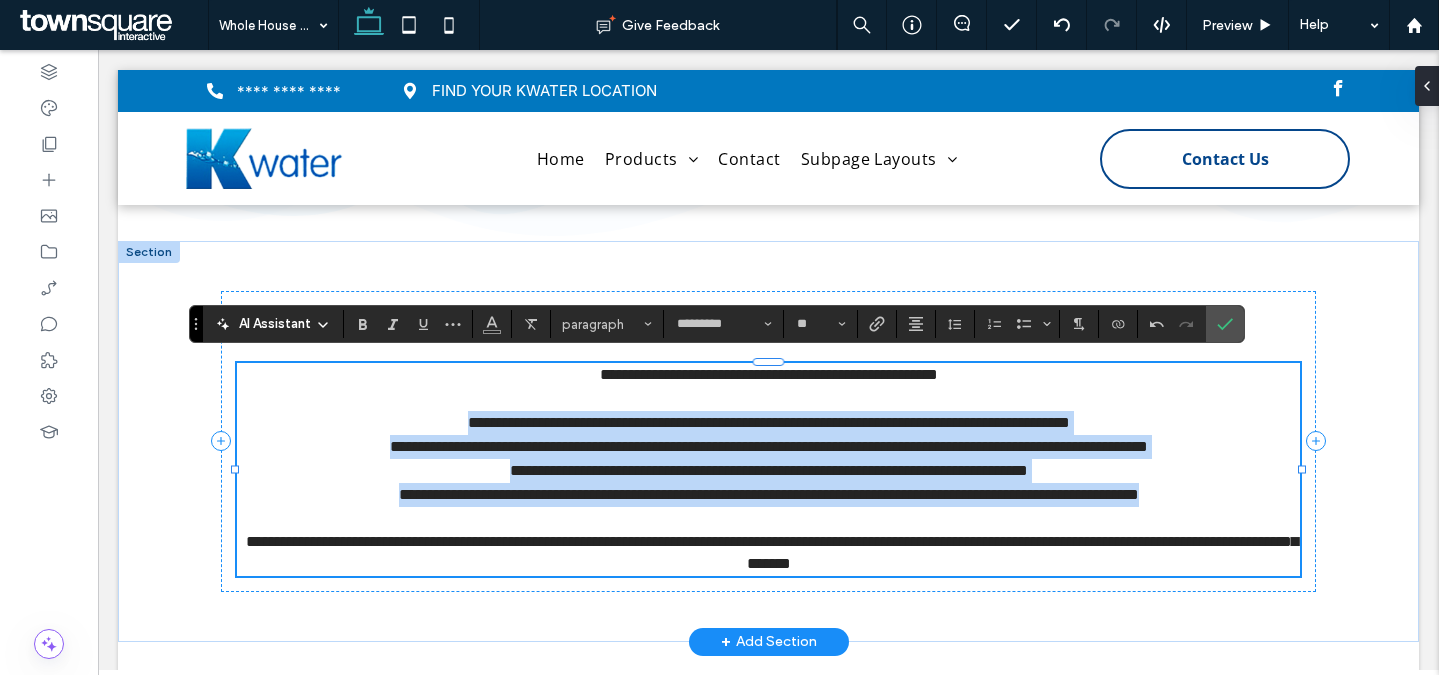 drag, startPoint x: 407, startPoint y: 416, endPoint x: 1214, endPoint y: 482, distance: 809.6944 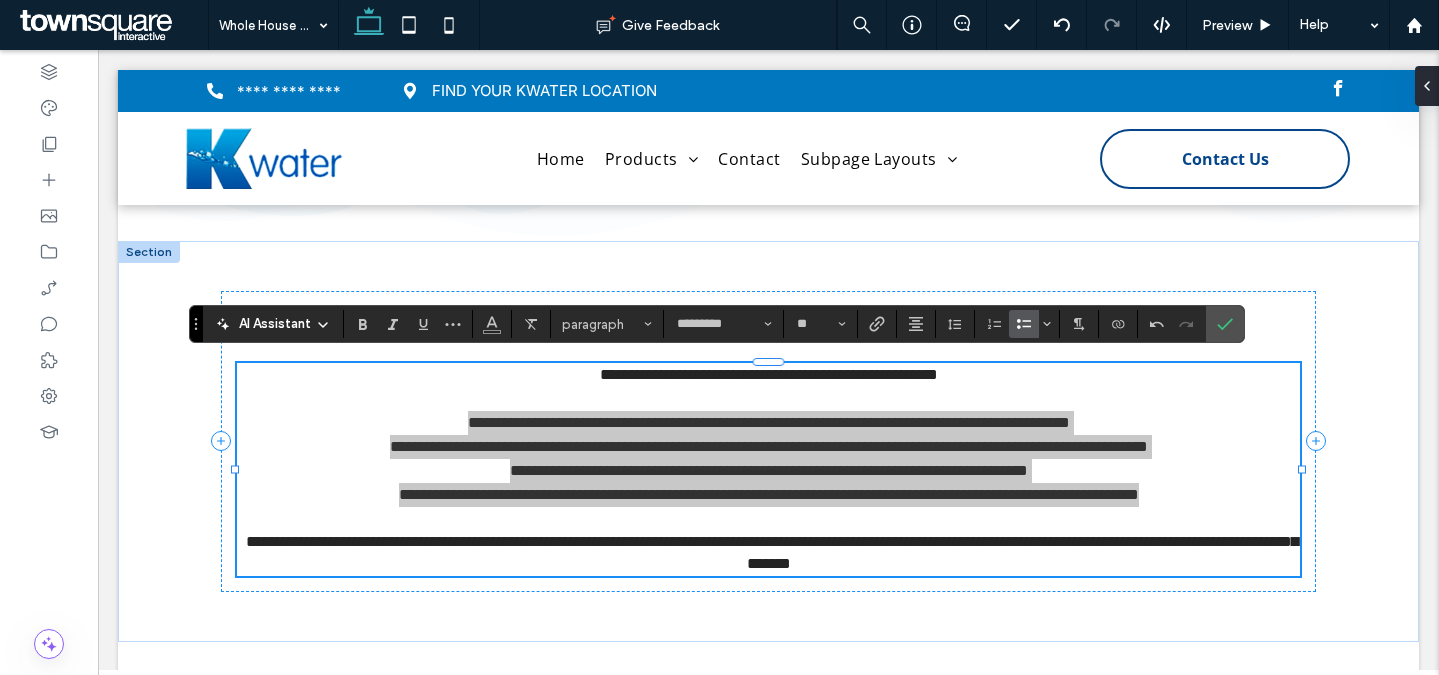 click 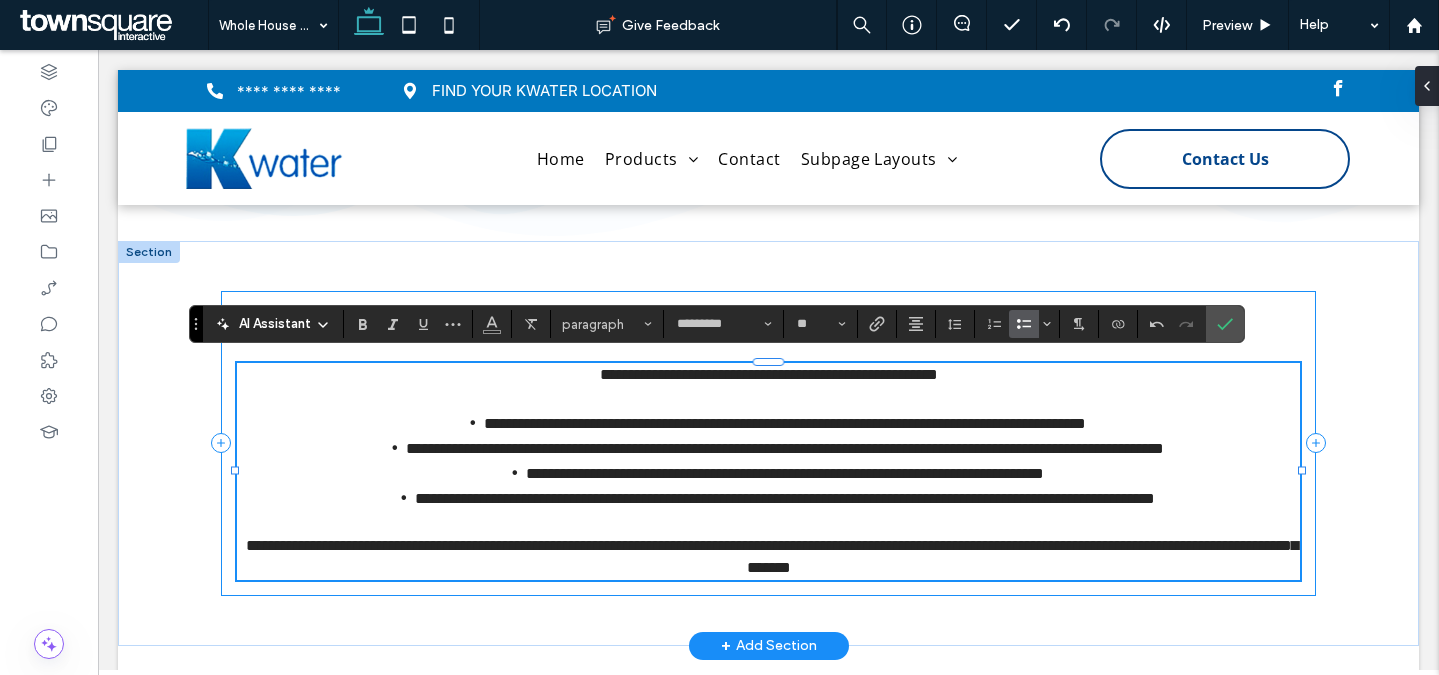 click on "**********" at bounding box center [769, 443] 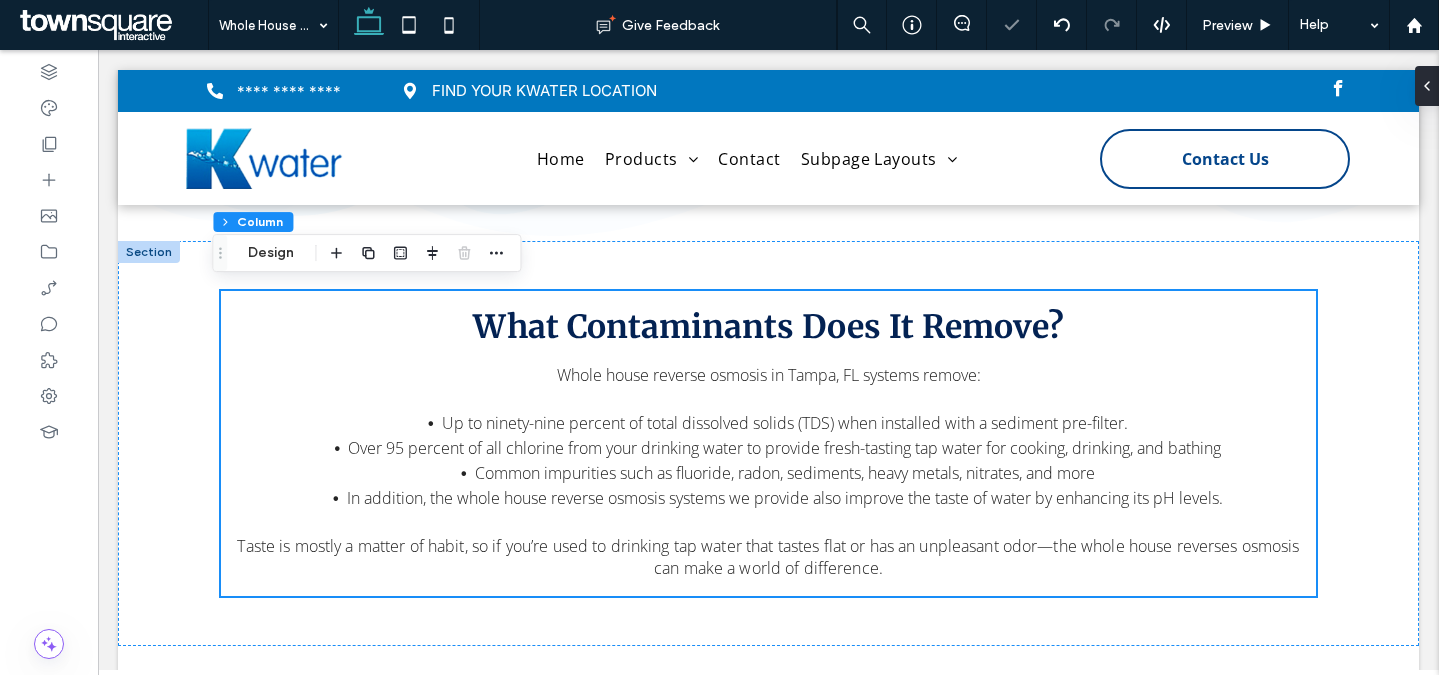 drag, startPoint x: 1331, startPoint y: 37, endPoint x: 1429, endPoint y: 87, distance: 110.01818 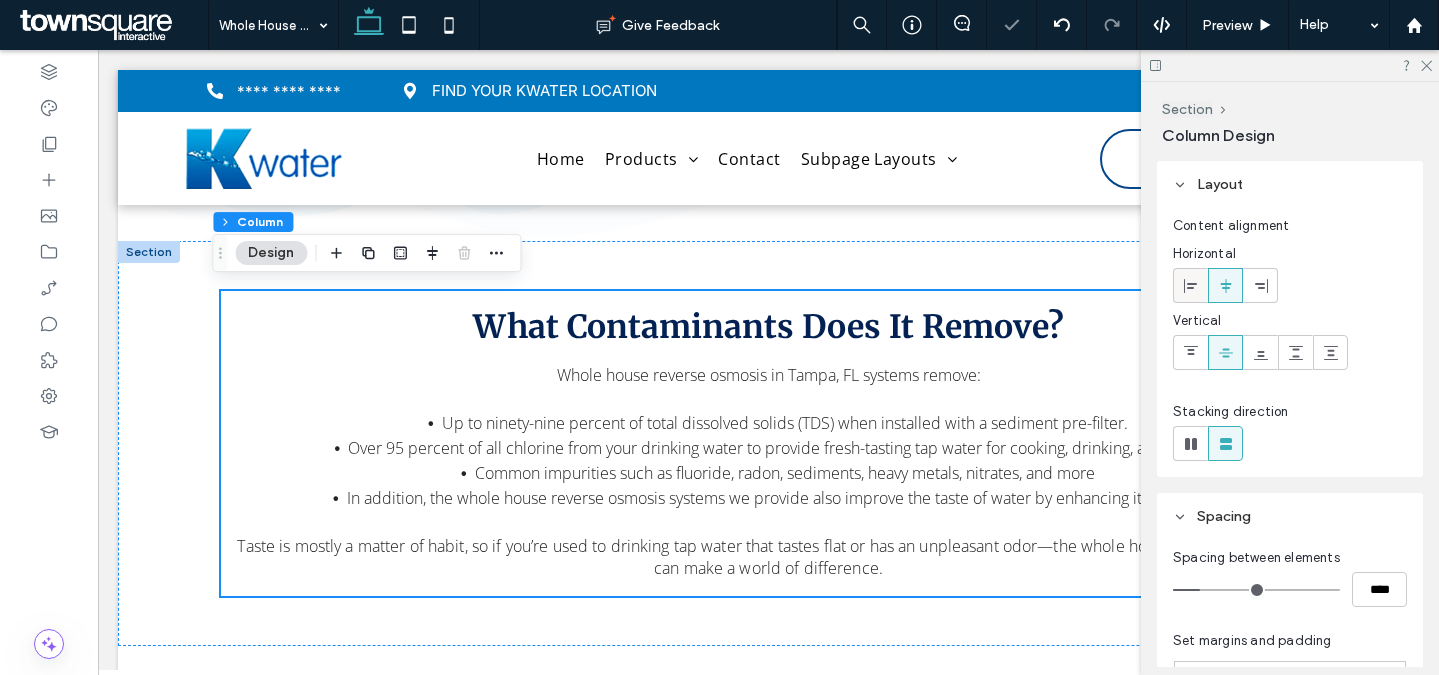 click at bounding box center (1190, 285) 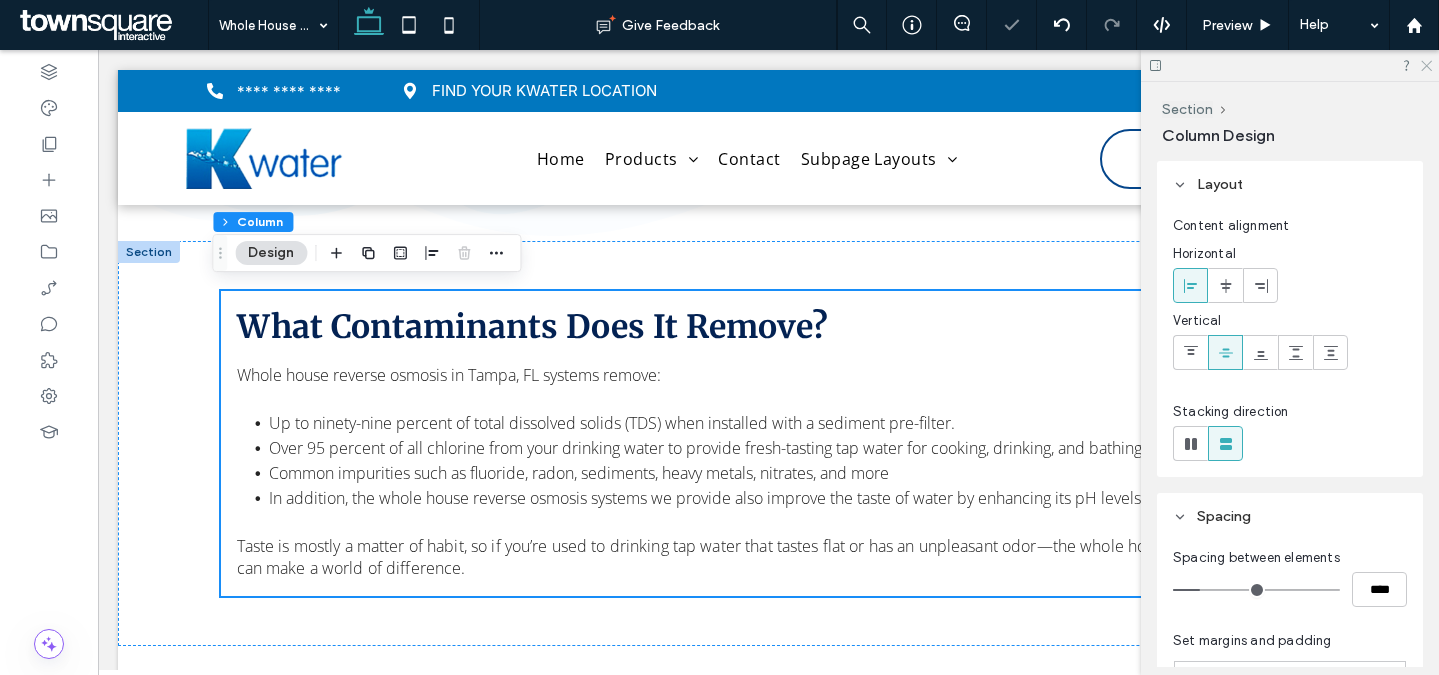 drag, startPoint x: 1425, startPoint y: 66, endPoint x: 1258, endPoint y: 36, distance: 169.67322 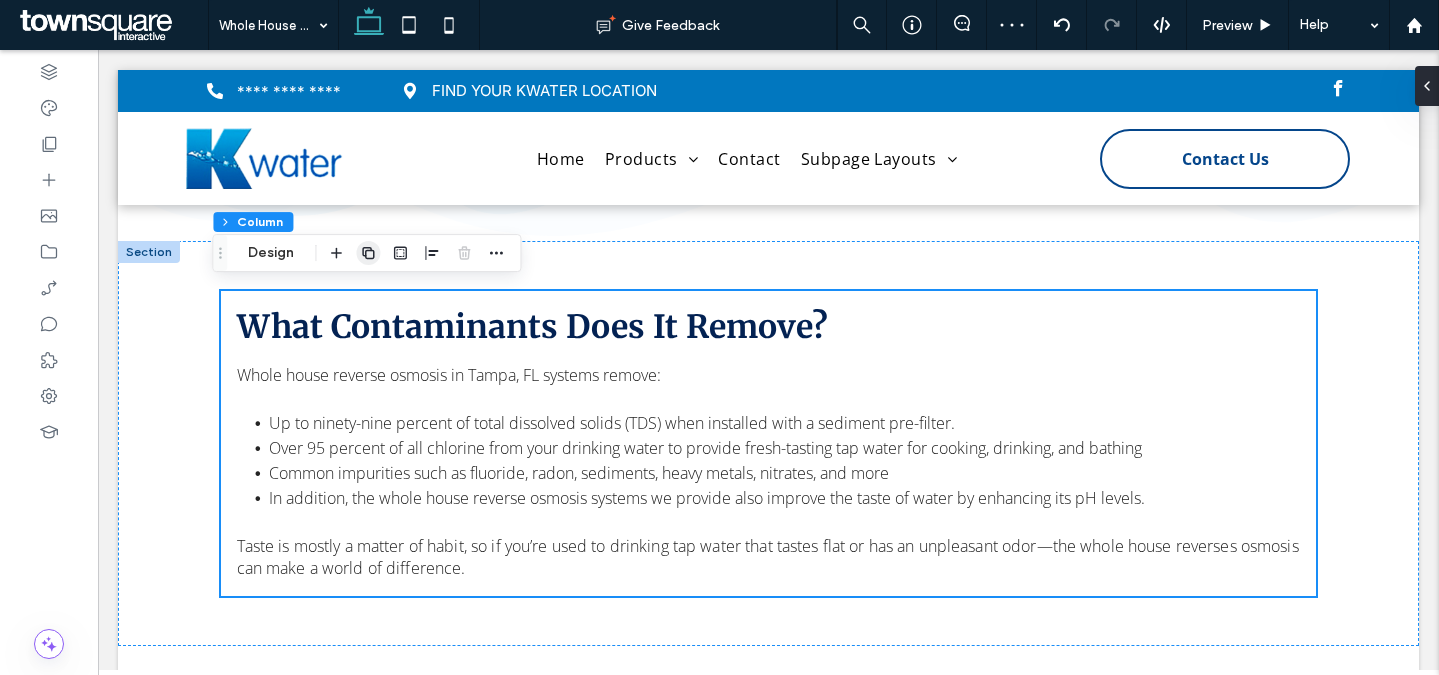 click 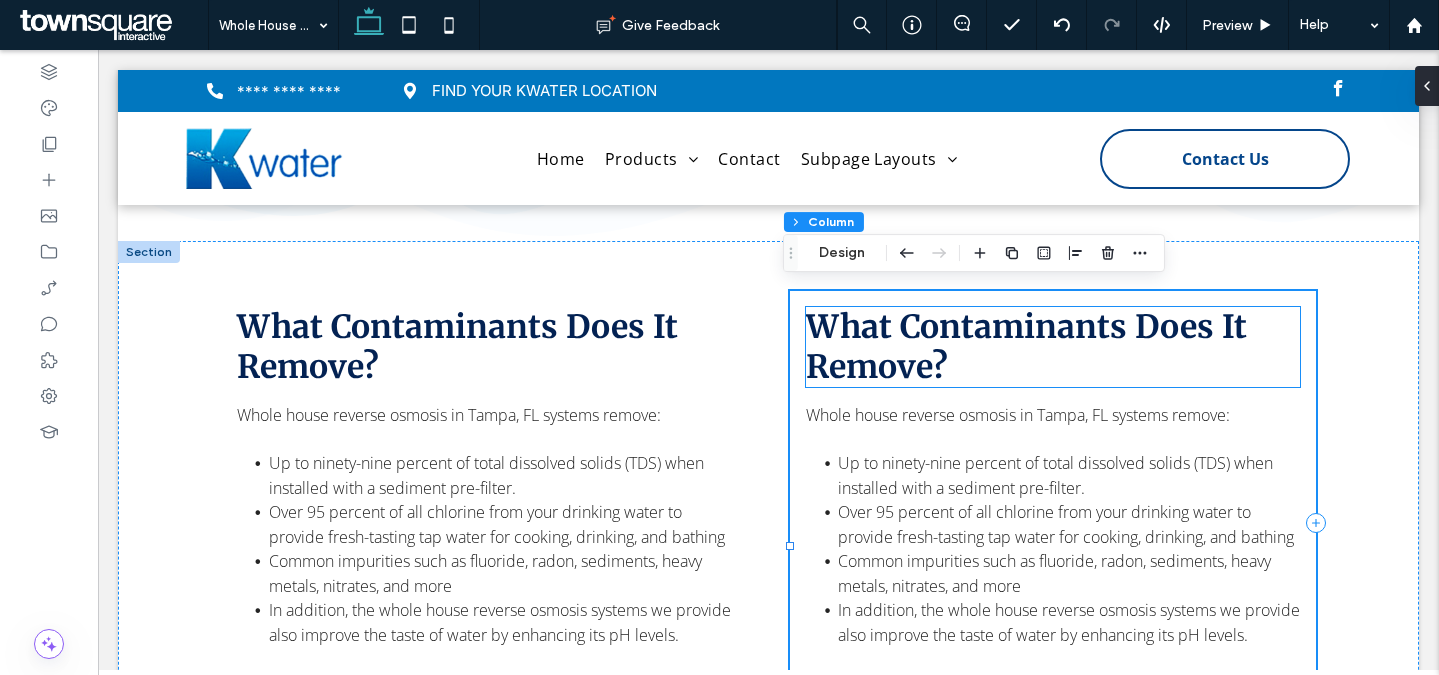 click on "What Contaminants Does It Remove?" at bounding box center [1026, 347] 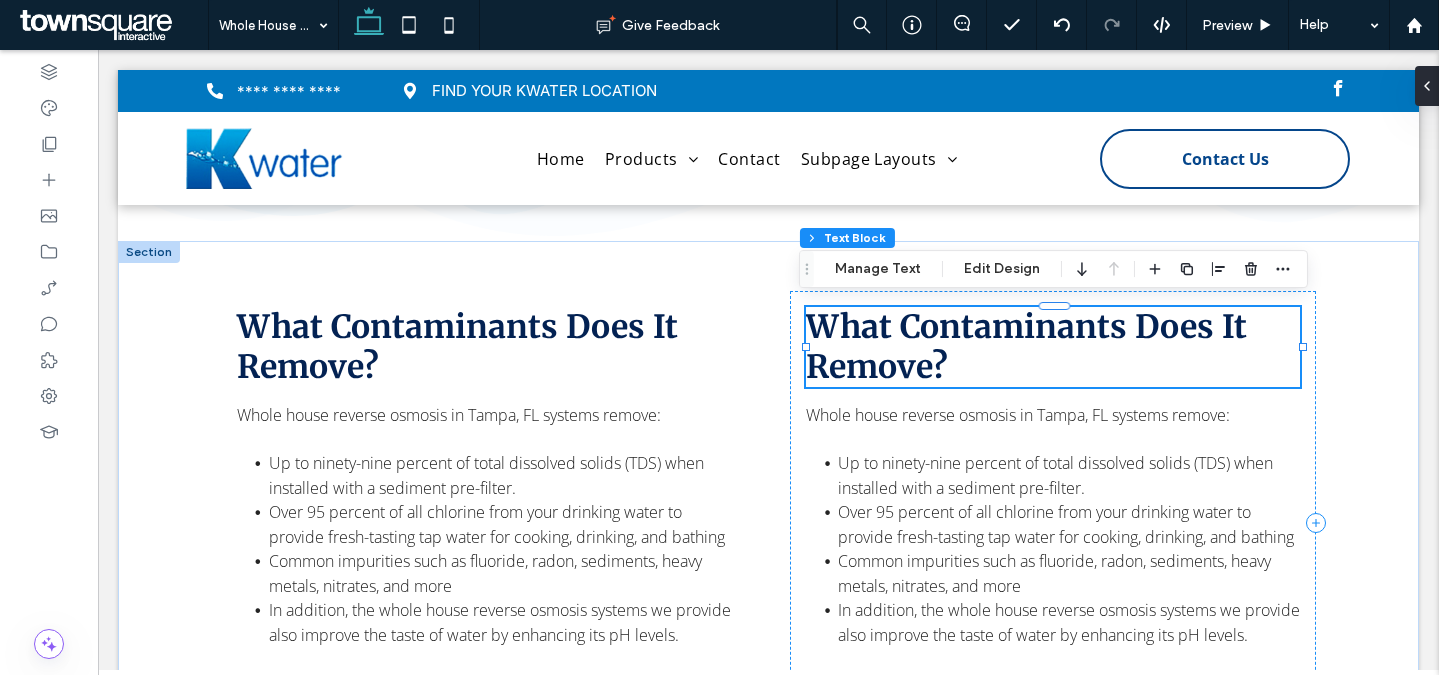 click on "What Contaminants Does It Remove?" at bounding box center (1053, 347) 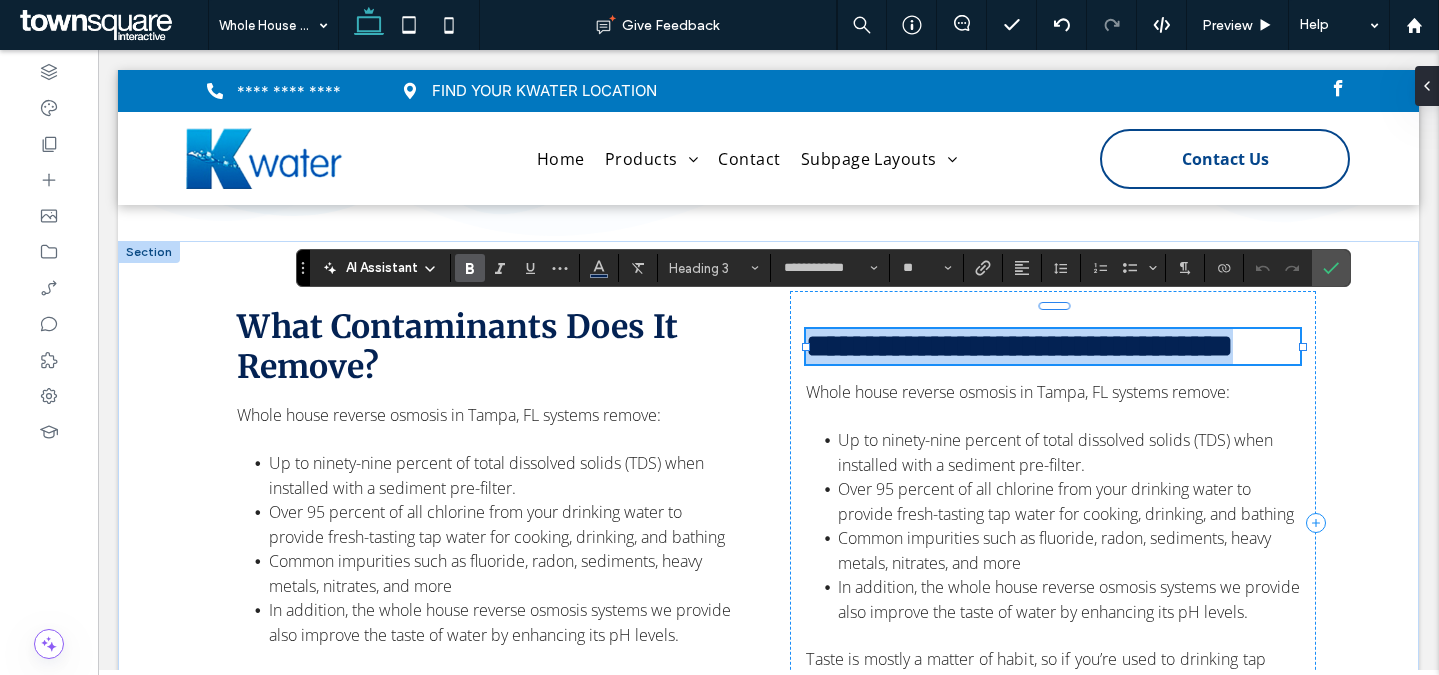 paste 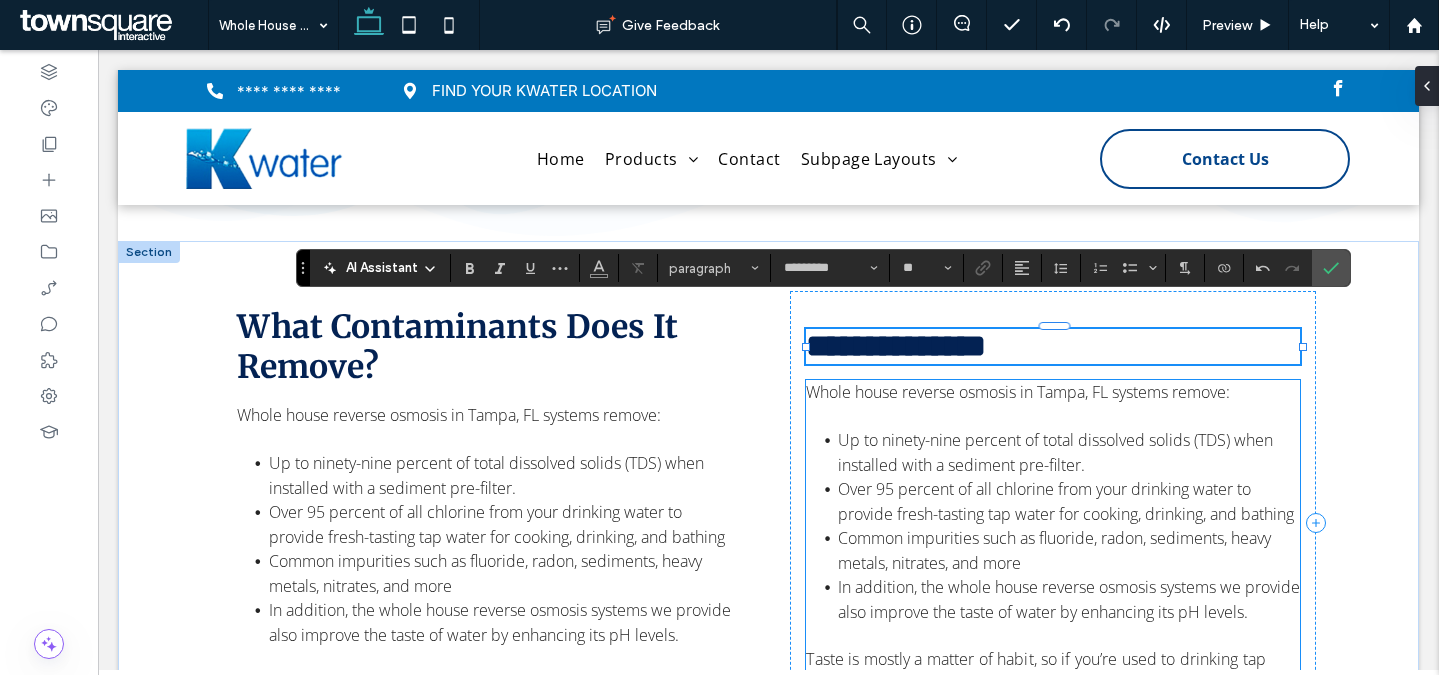 click on "Whole house reverse osmosis in Tampa, FL systems remove:" at bounding box center (1018, 392) 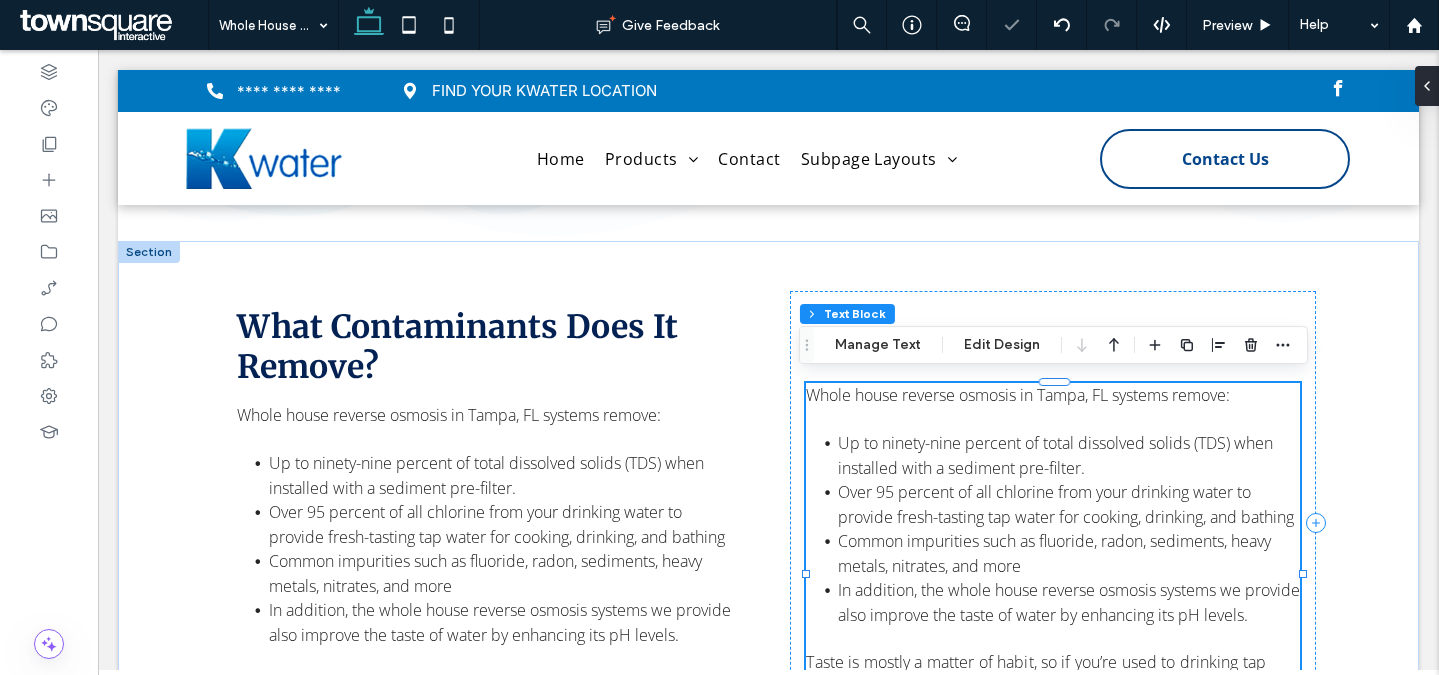 click on "Whole house reverse osmosis in Tampa, FL systems remove:" at bounding box center [1018, 395] 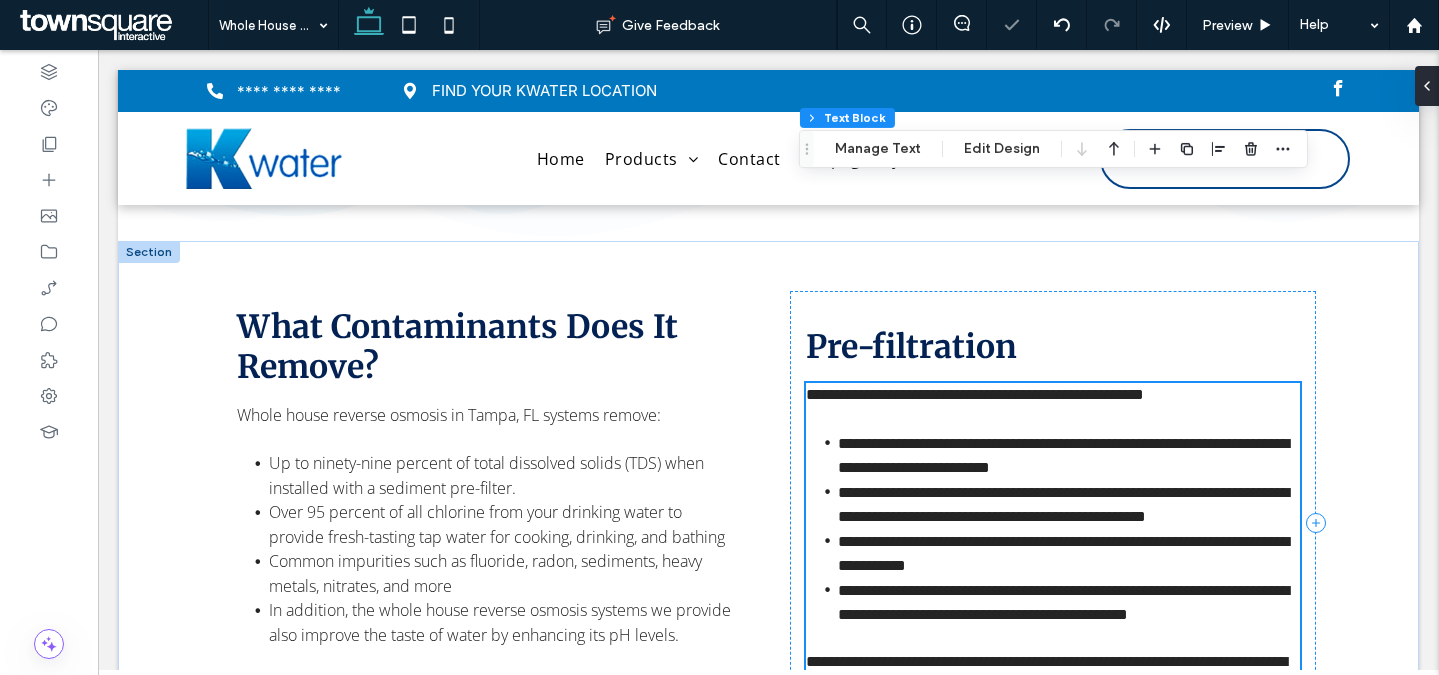 type on "*********" 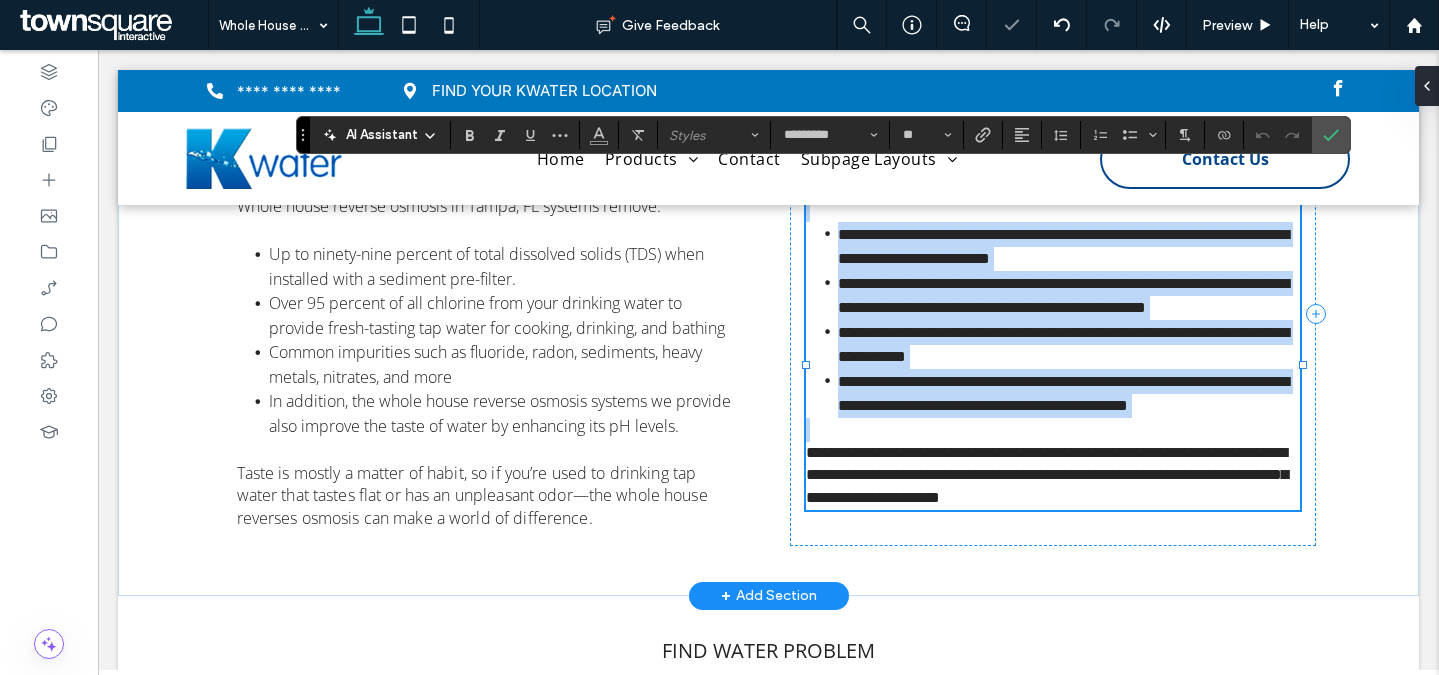 paste 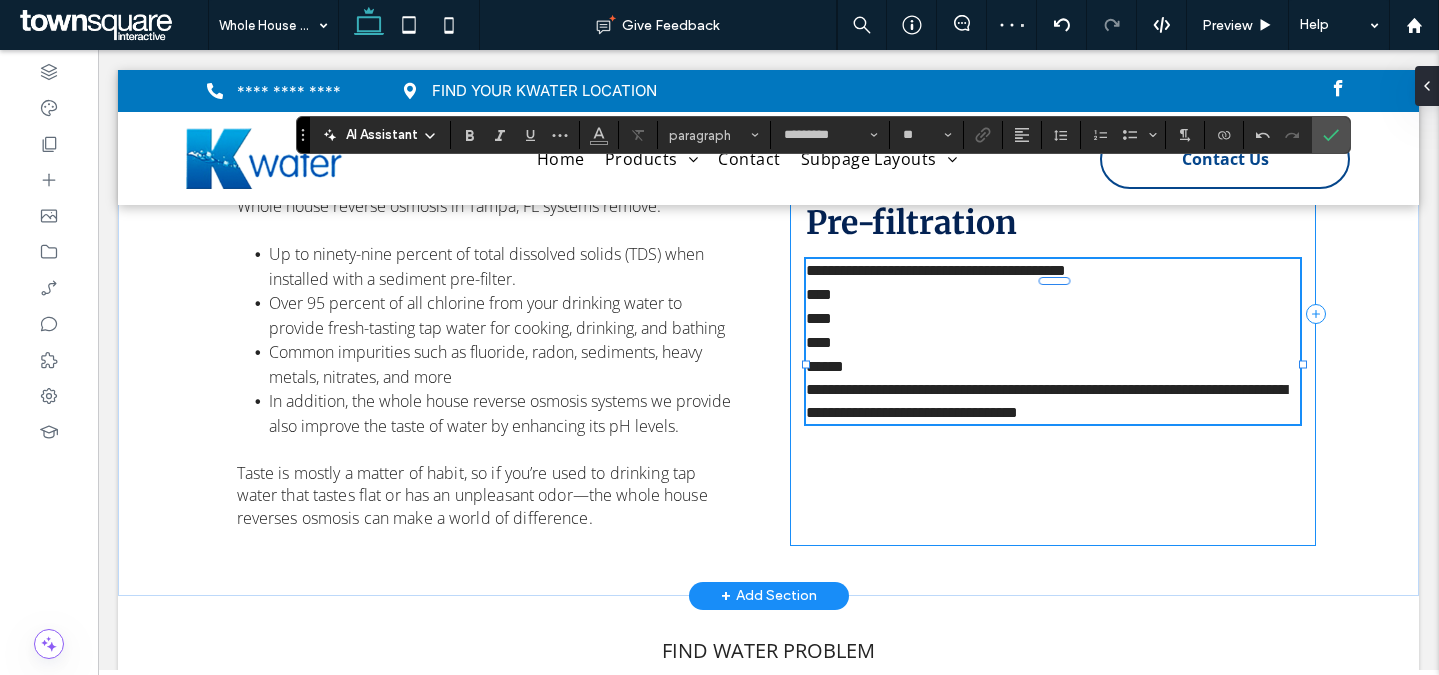 click on "**********" at bounding box center [1053, 314] 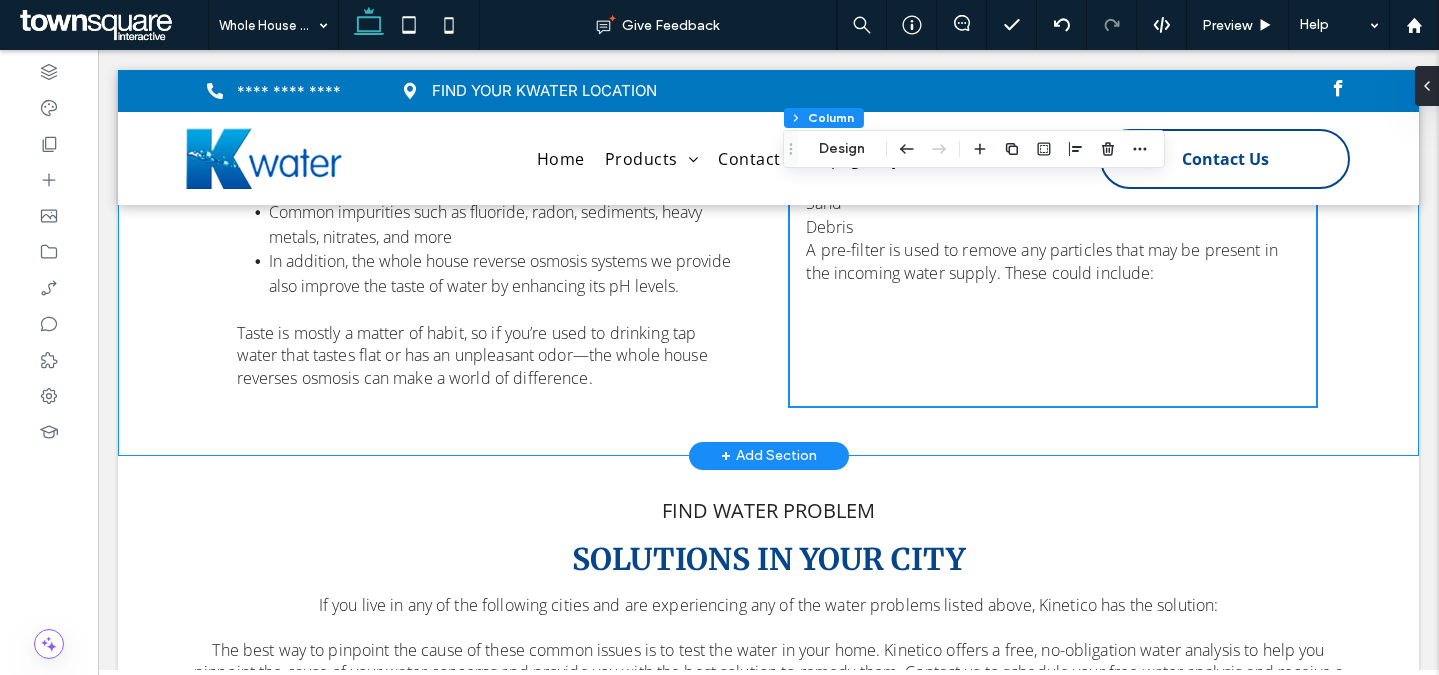 scroll, scrollTop: 1708, scrollLeft: 0, axis: vertical 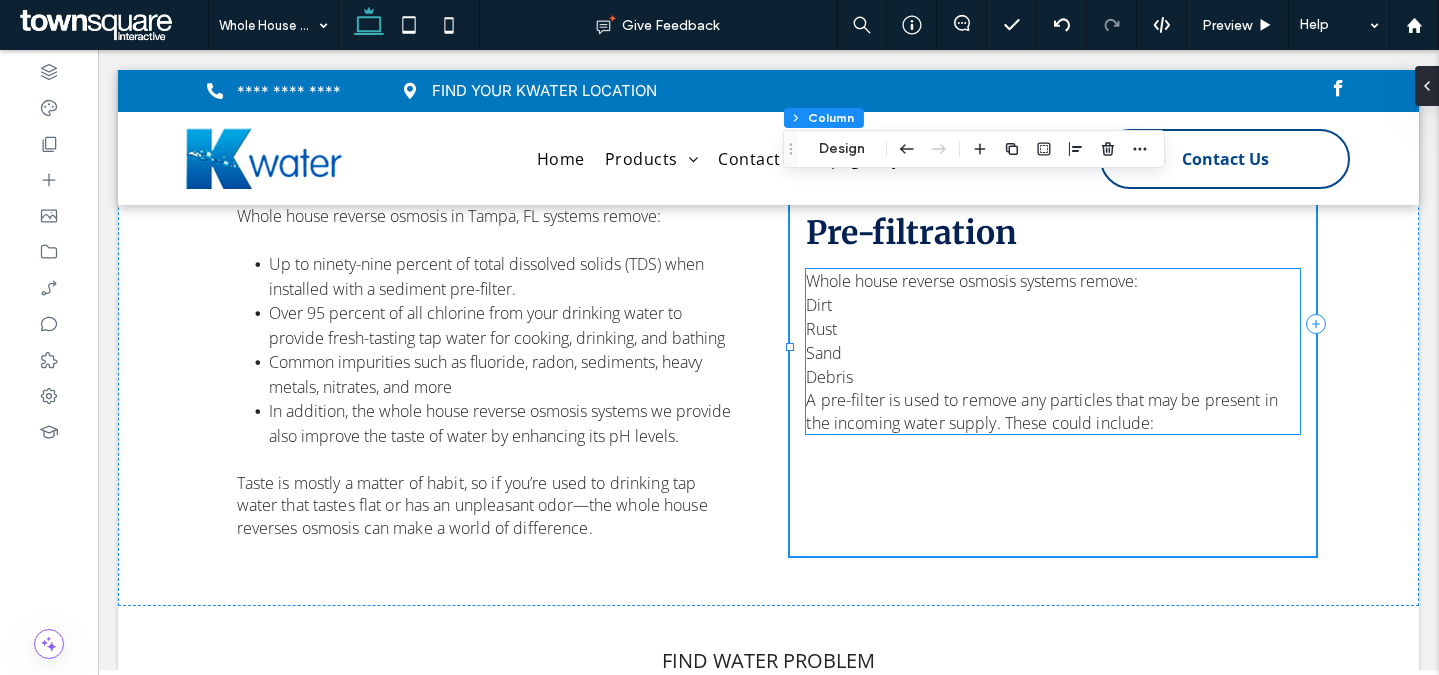 click on "Rust" at bounding box center [1053, 329] 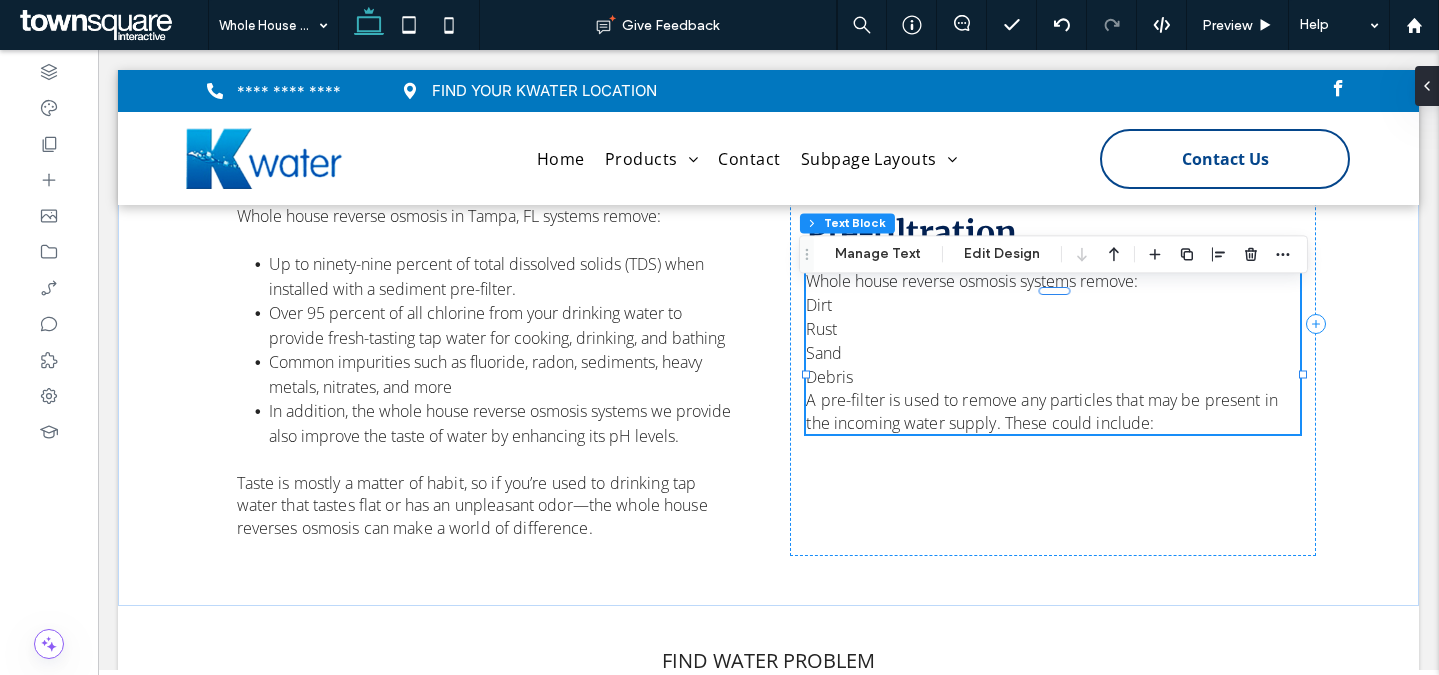click on "Rust" at bounding box center [1053, 329] 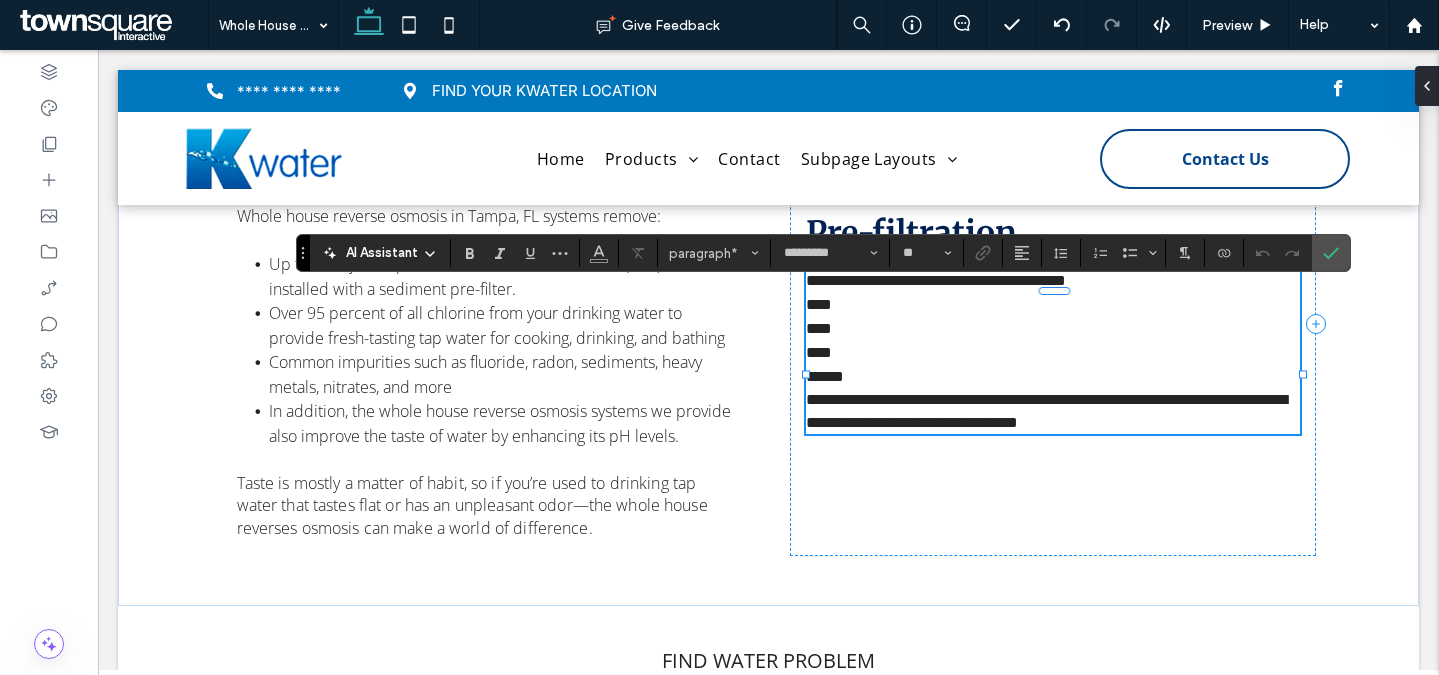 click on "**********" at bounding box center (1053, 281) 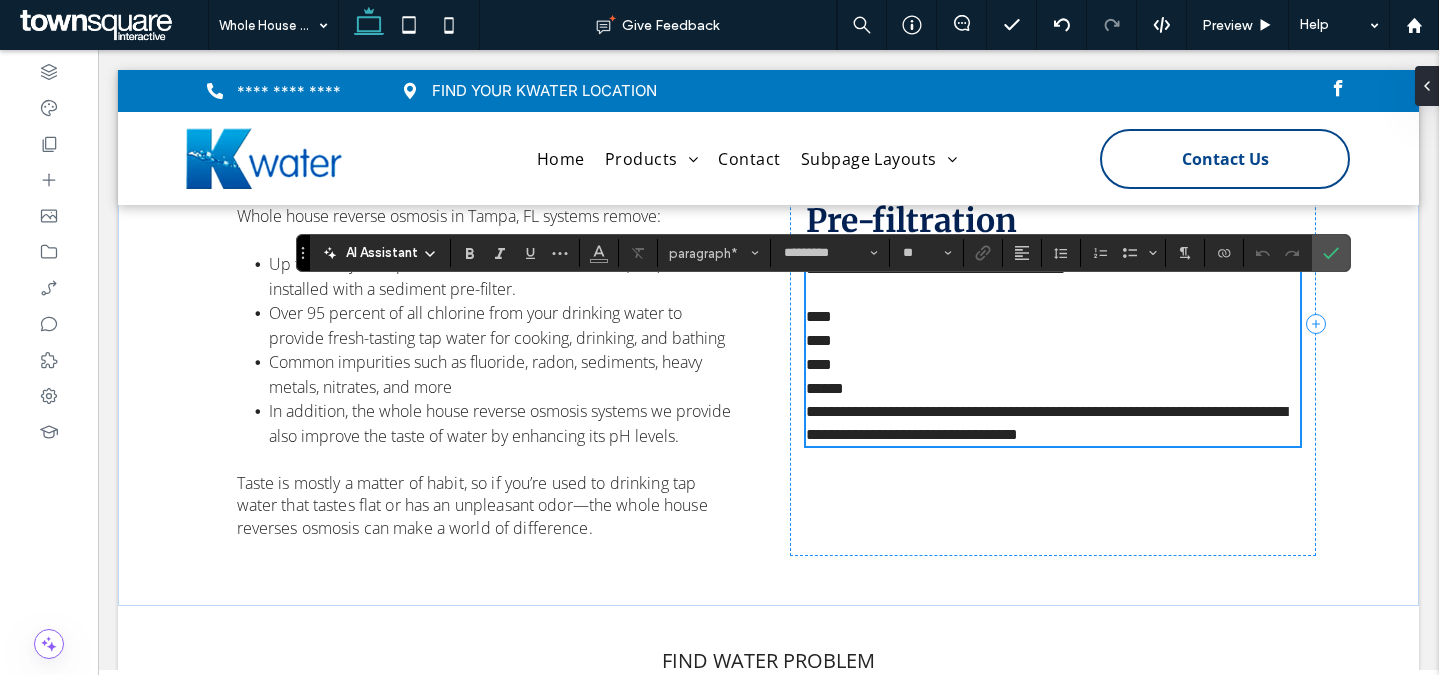 scroll, scrollTop: 1696, scrollLeft: 0, axis: vertical 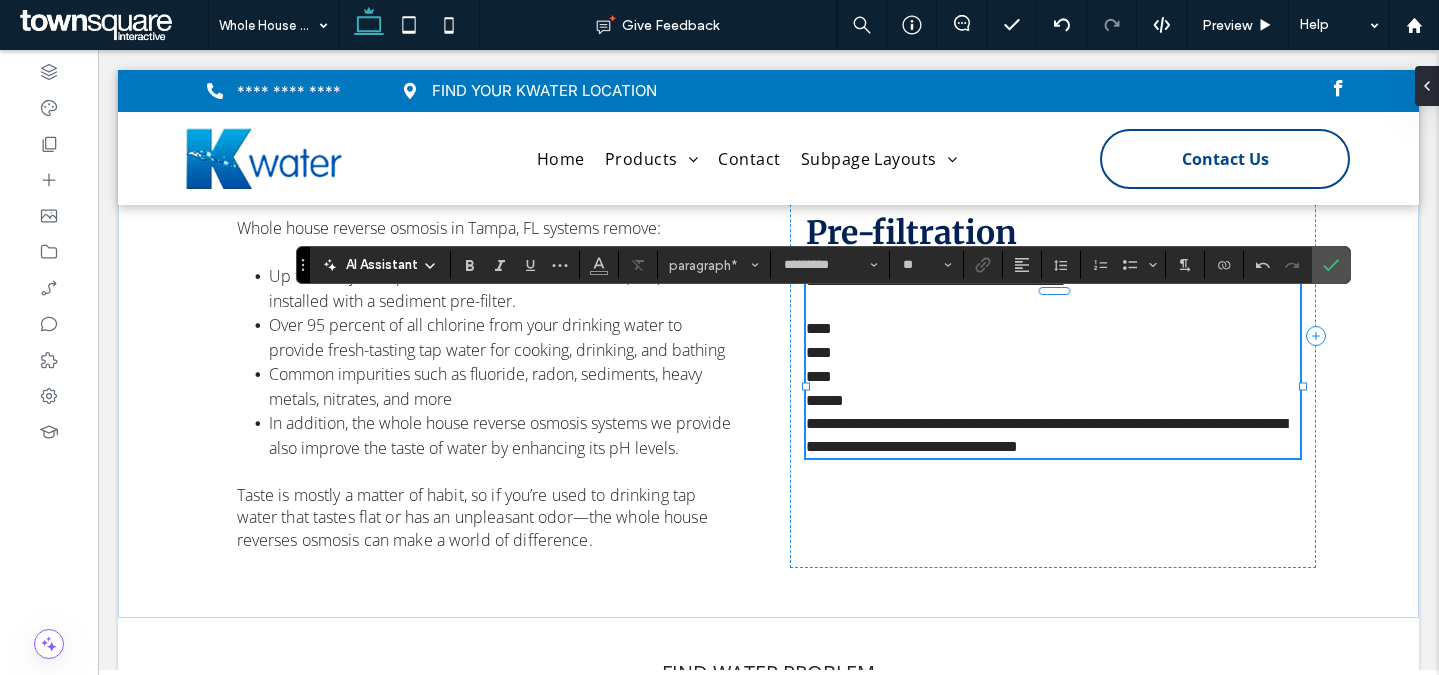 click on "****" at bounding box center (1053, 377) 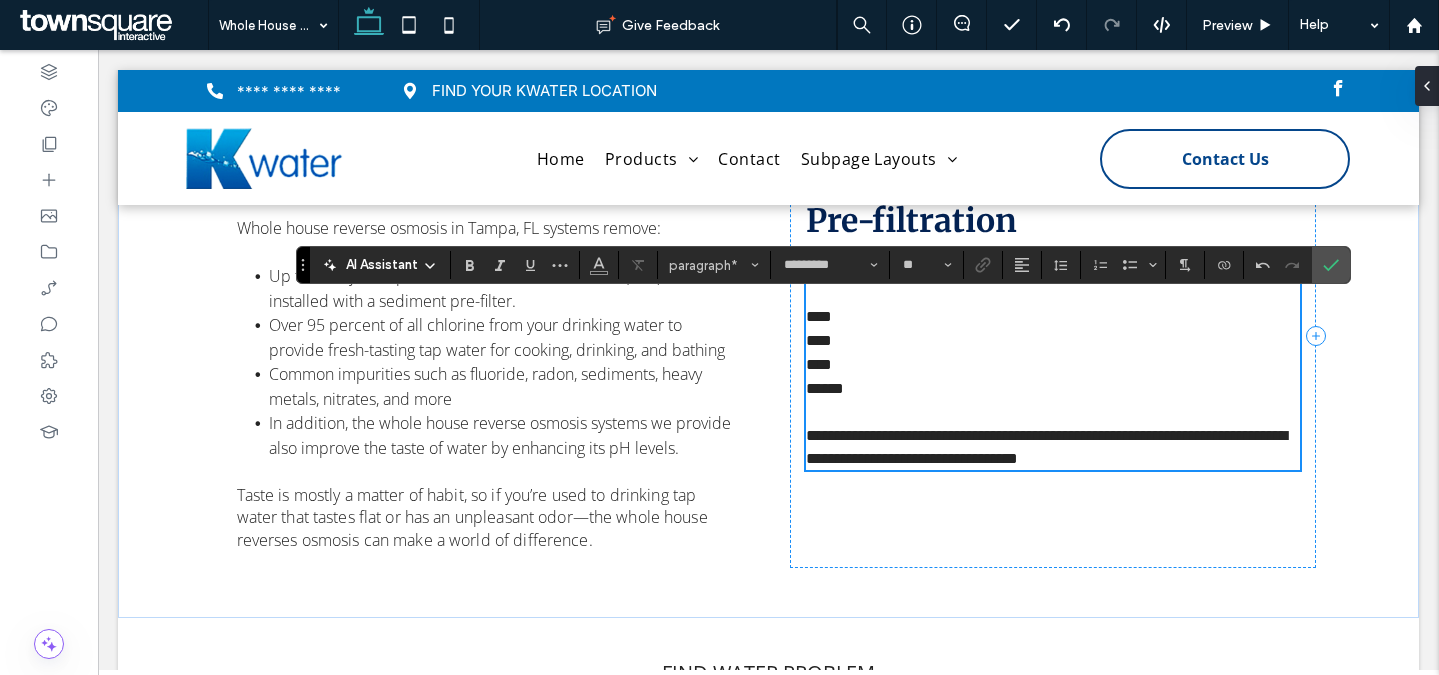 scroll, scrollTop: 1684, scrollLeft: 0, axis: vertical 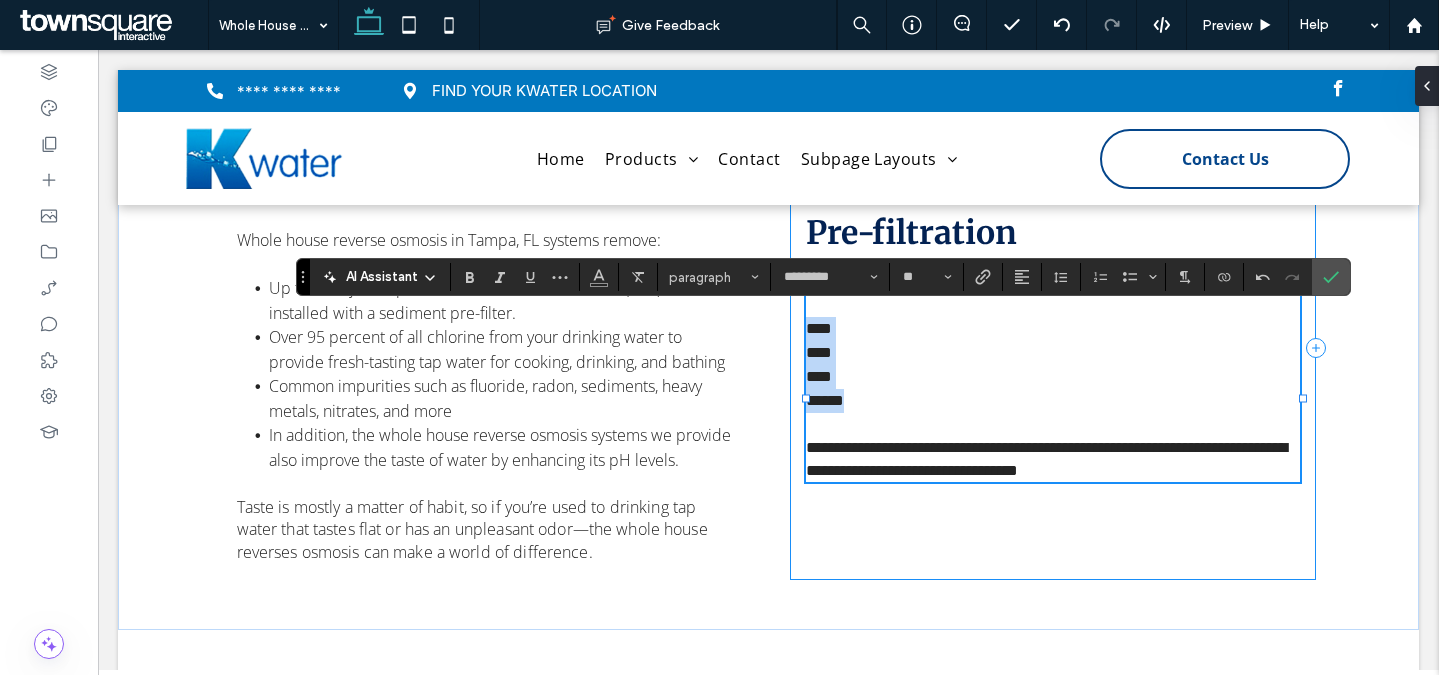 drag, startPoint x: 901, startPoint y: 420, endPoint x: 788, endPoint y: 353, distance: 131.3697 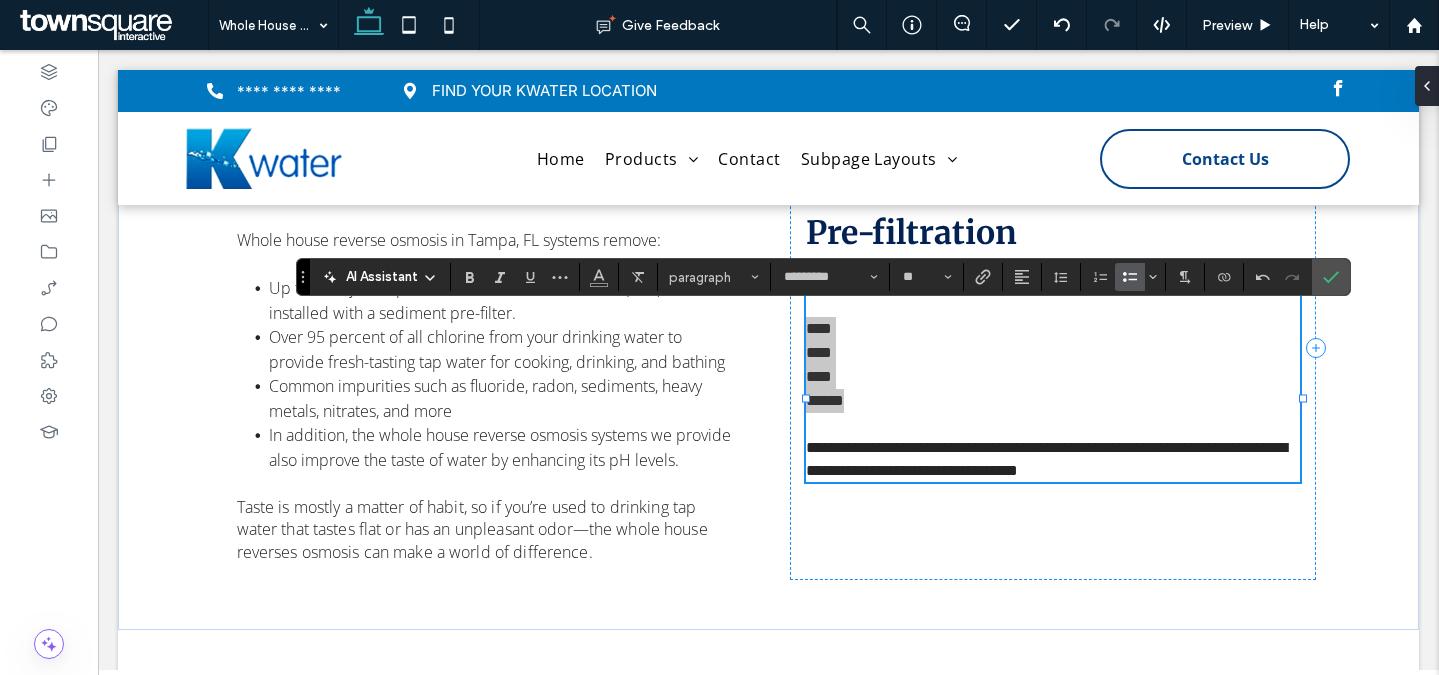 click 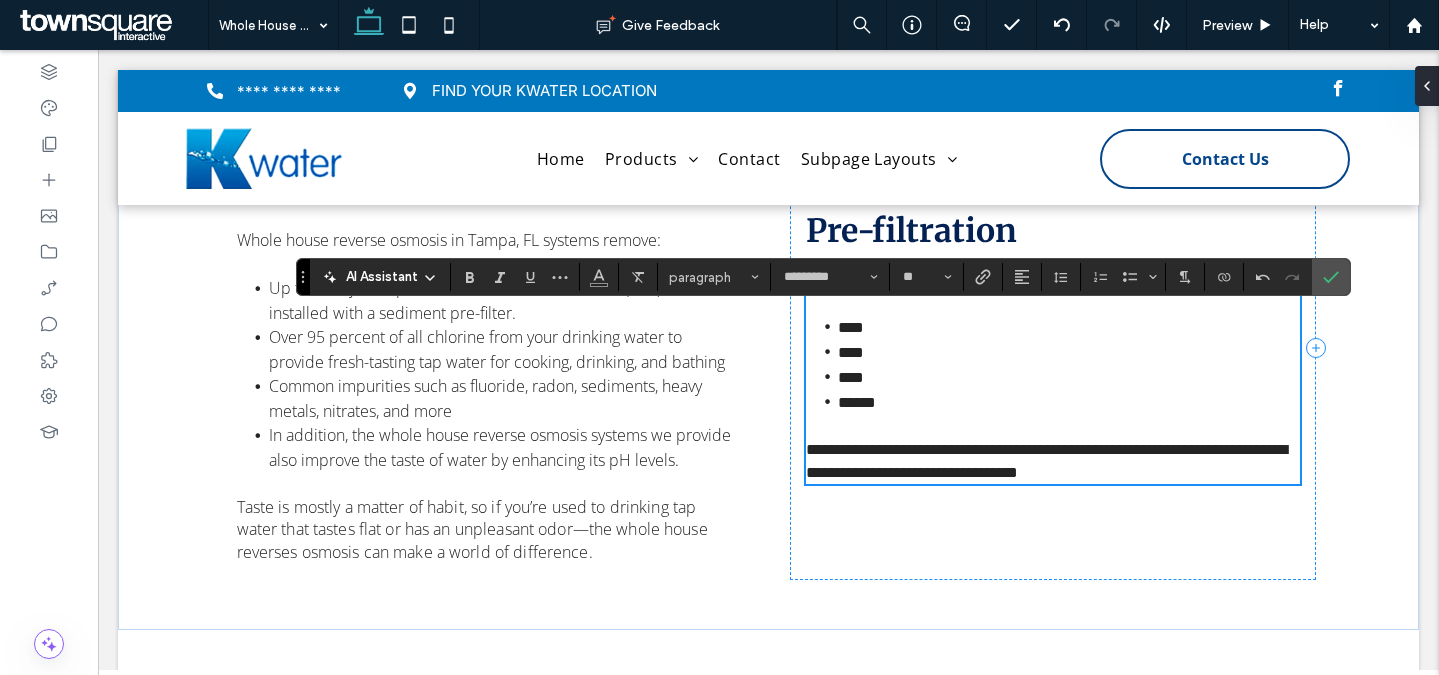 scroll, scrollTop: 1683, scrollLeft: 0, axis: vertical 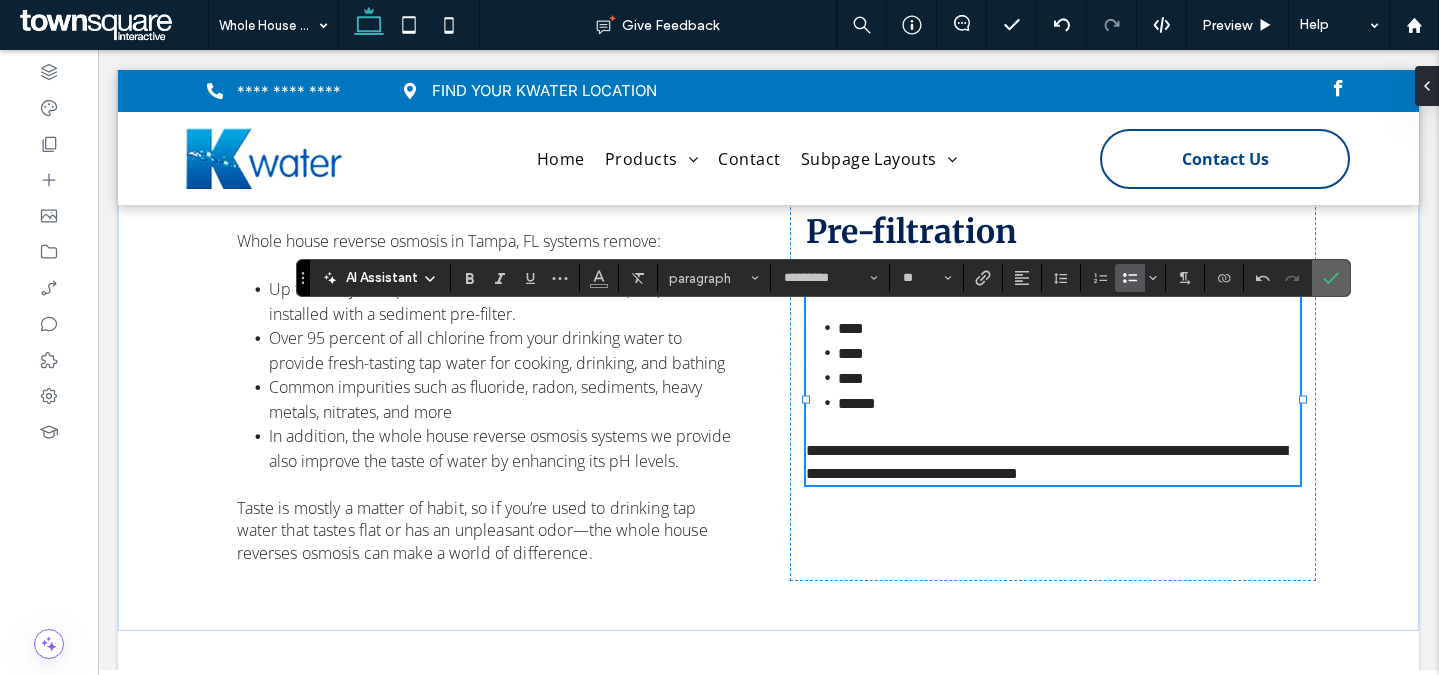 click 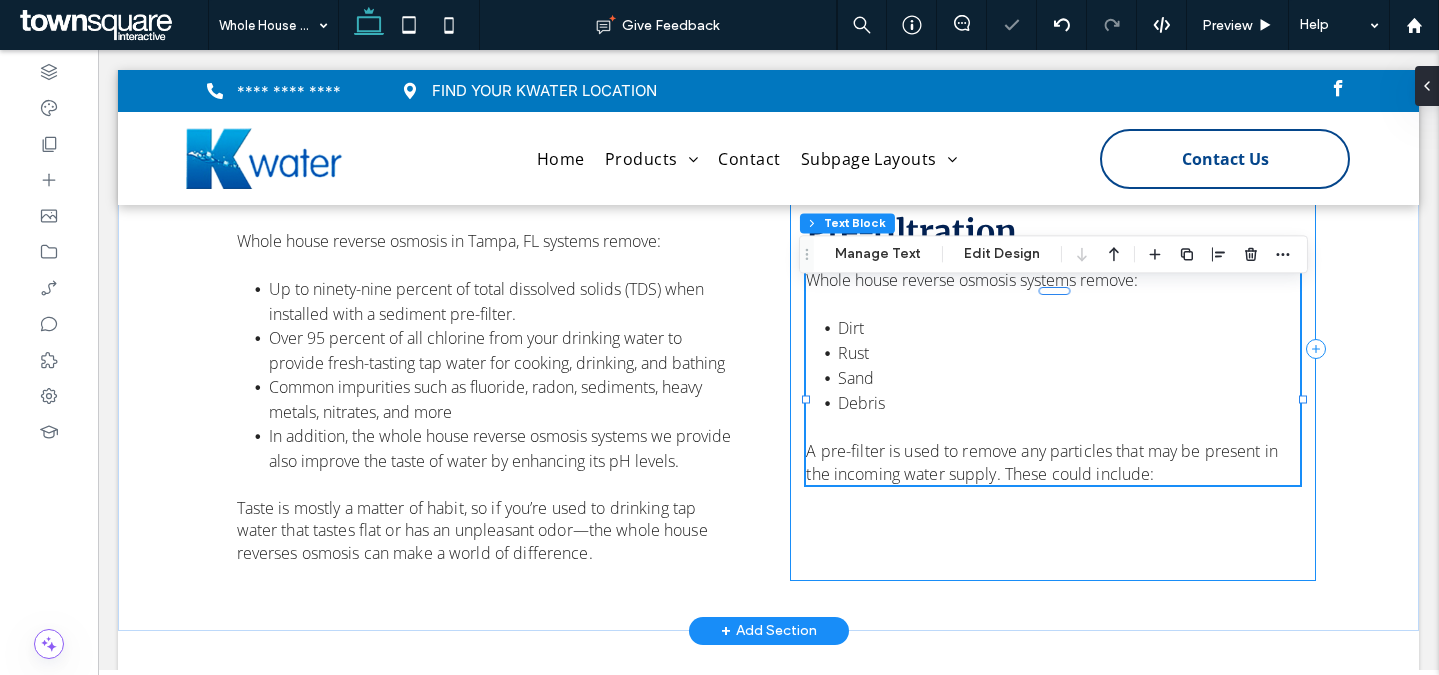 click on "Whole house reverse osmosis systems remove: Dirt Rust Sand Debris A pre-filter is used to remove any particles that may be present in the incoming water supply. These could include:
Pre-filtration" at bounding box center [1053, 349] 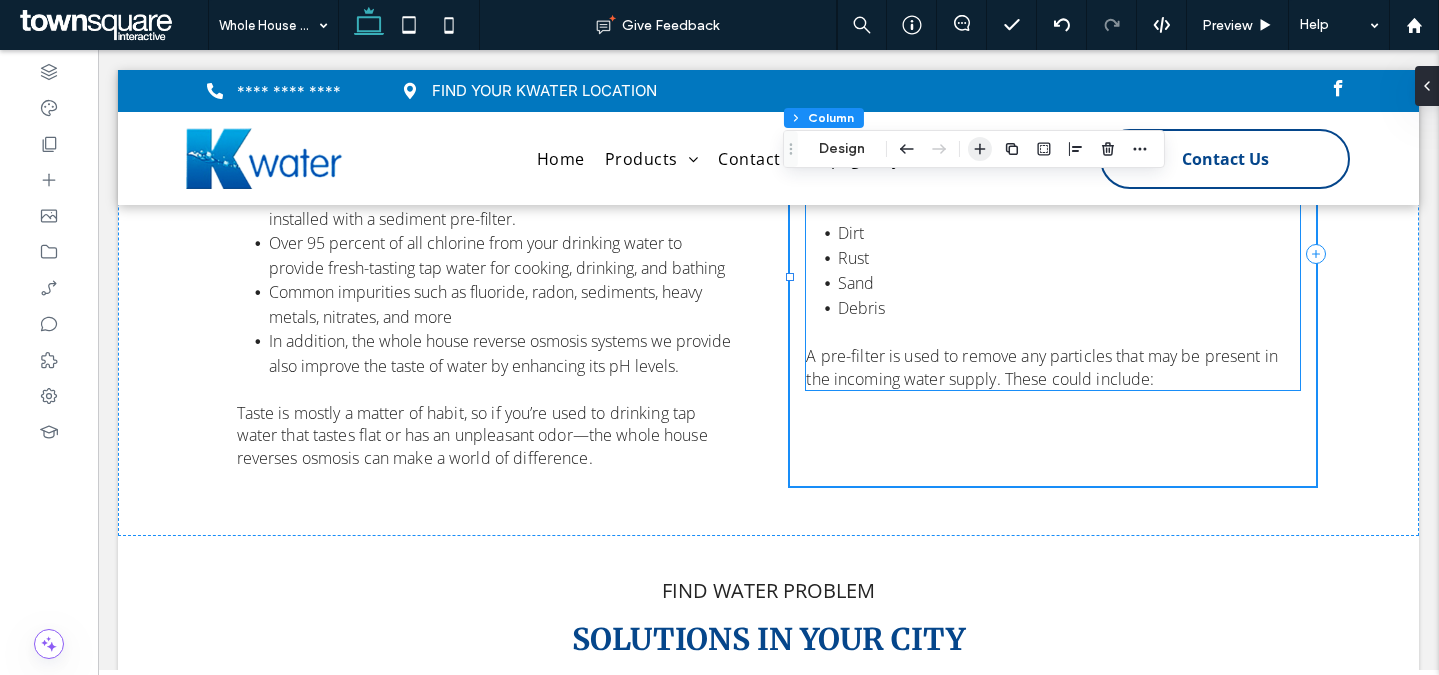 scroll, scrollTop: 1467, scrollLeft: 0, axis: vertical 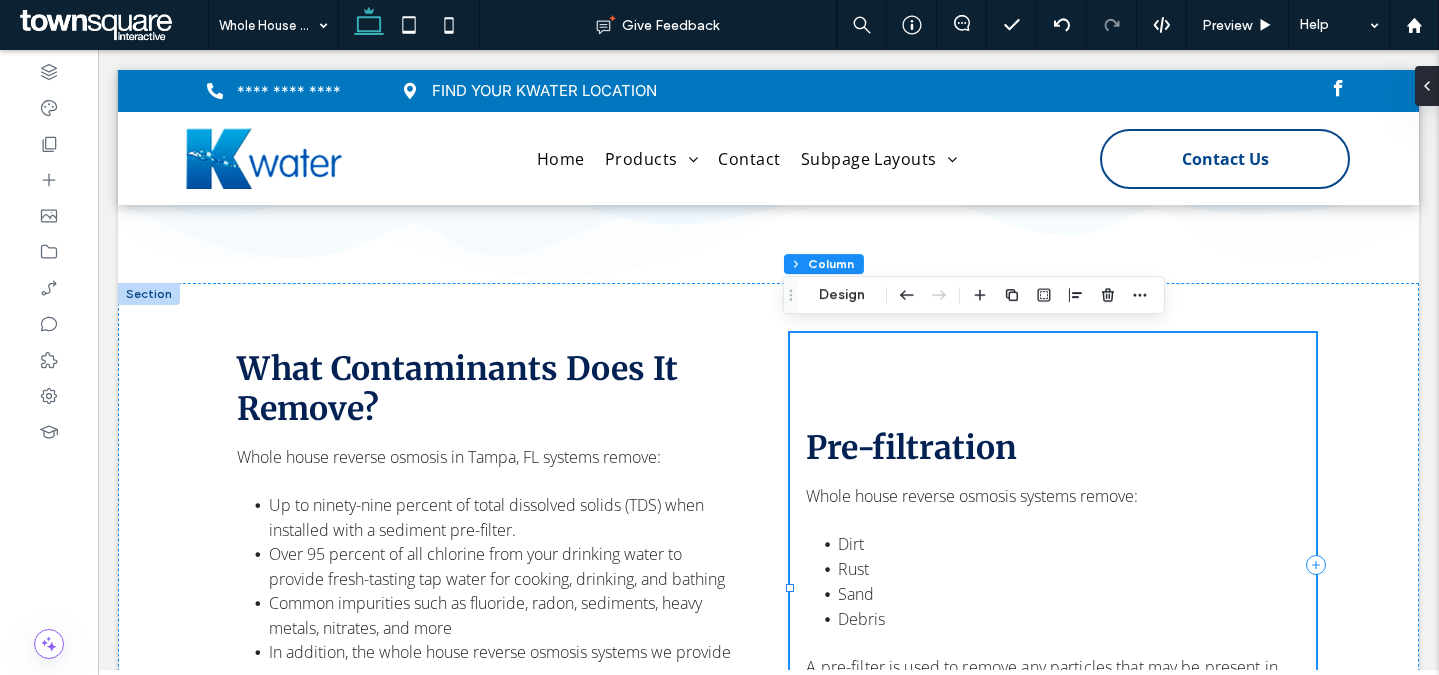 click on "Whole house reverse osmosis systems remove: Dirt Rust Sand Debris A pre-filter is used to remove any particles that may be present in the incoming water supply. These could include: Pre-filtration" at bounding box center (1053, 565) 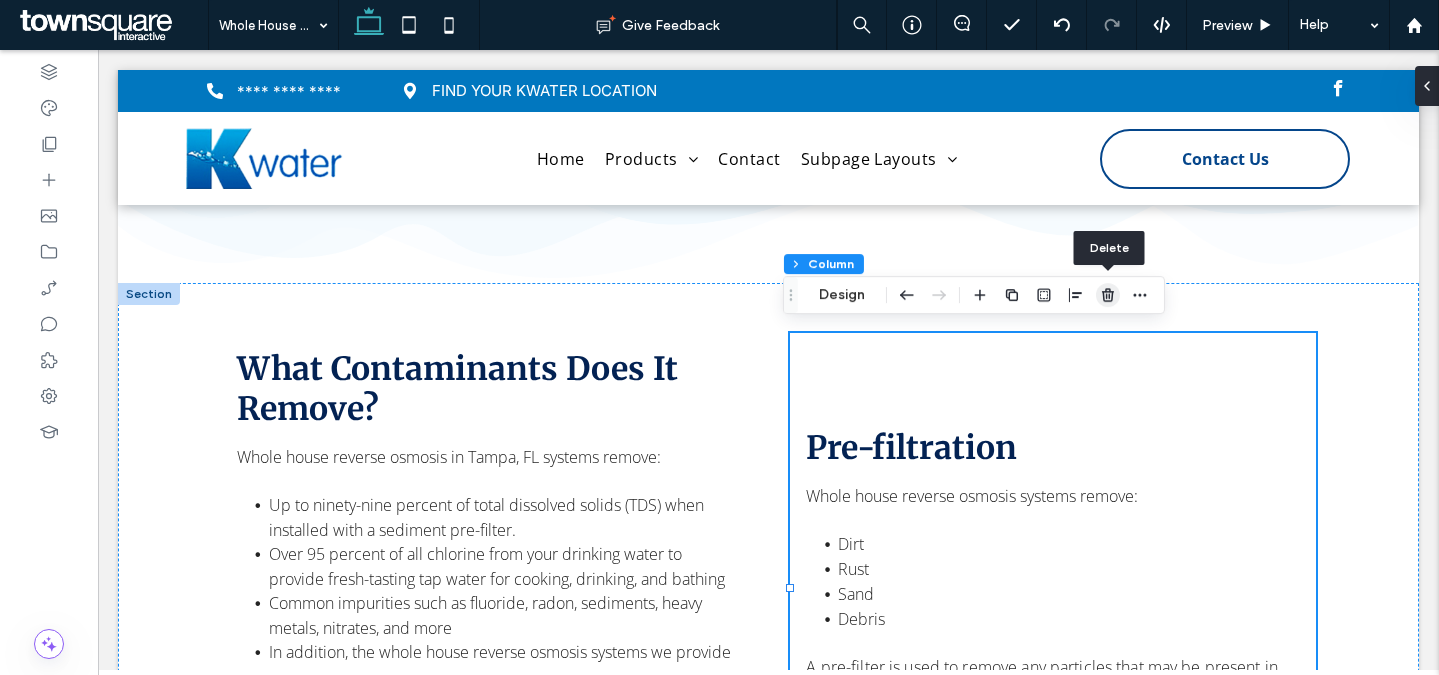drag, startPoint x: 1103, startPoint y: 293, endPoint x: 994, endPoint y: 262, distance: 113.32255 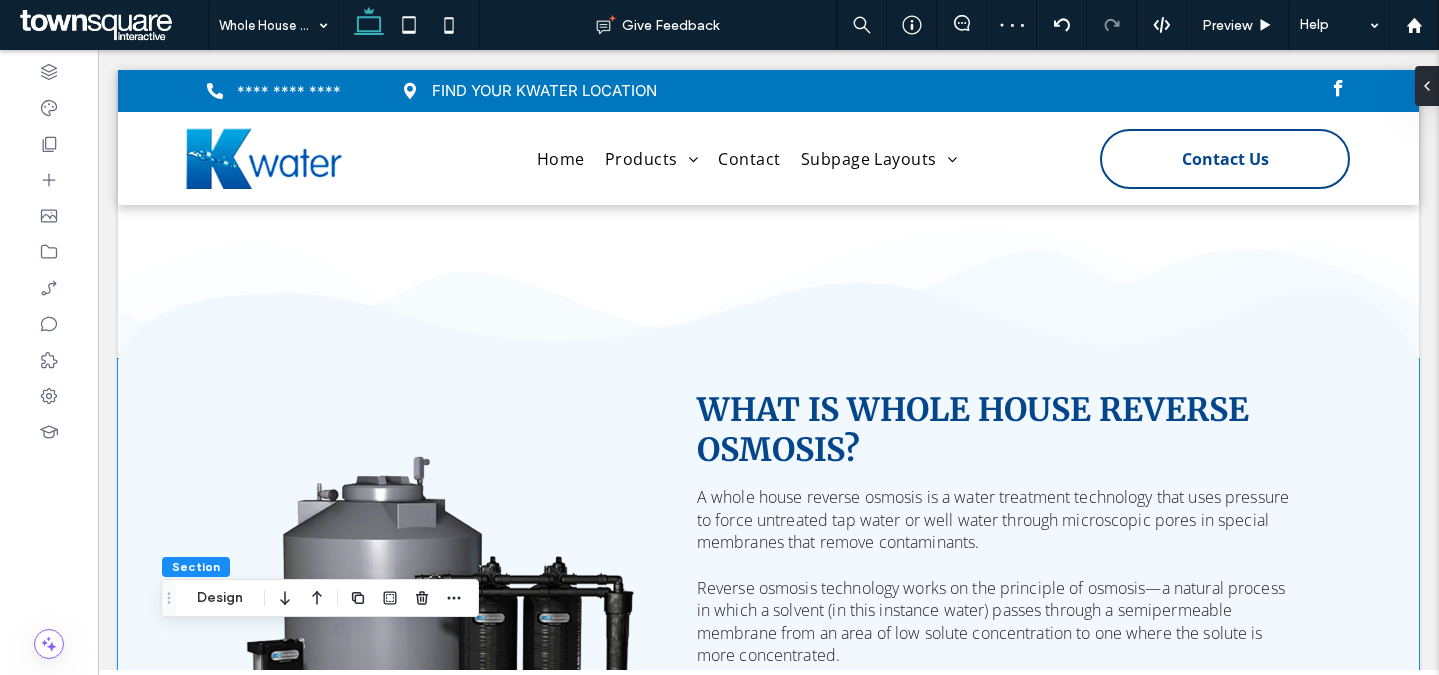 scroll, scrollTop: 514, scrollLeft: 0, axis: vertical 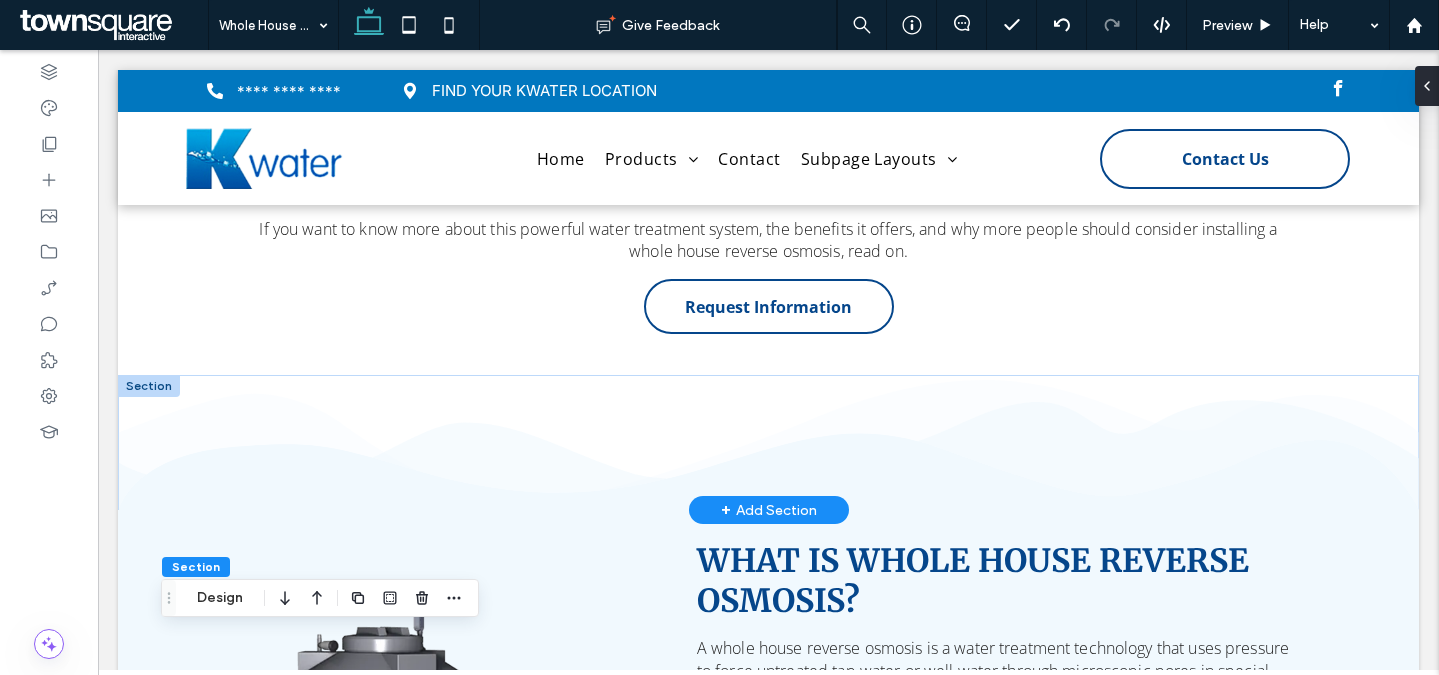 click at bounding box center [149, 386] 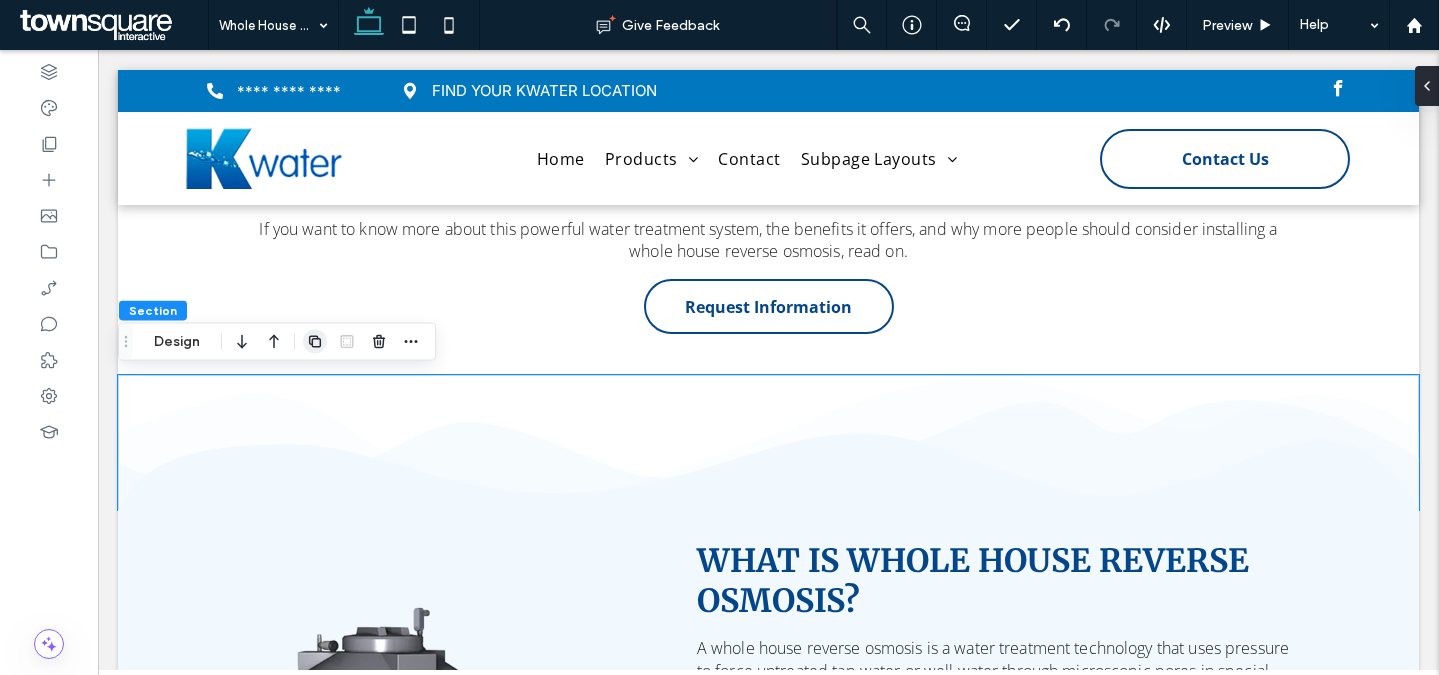 click 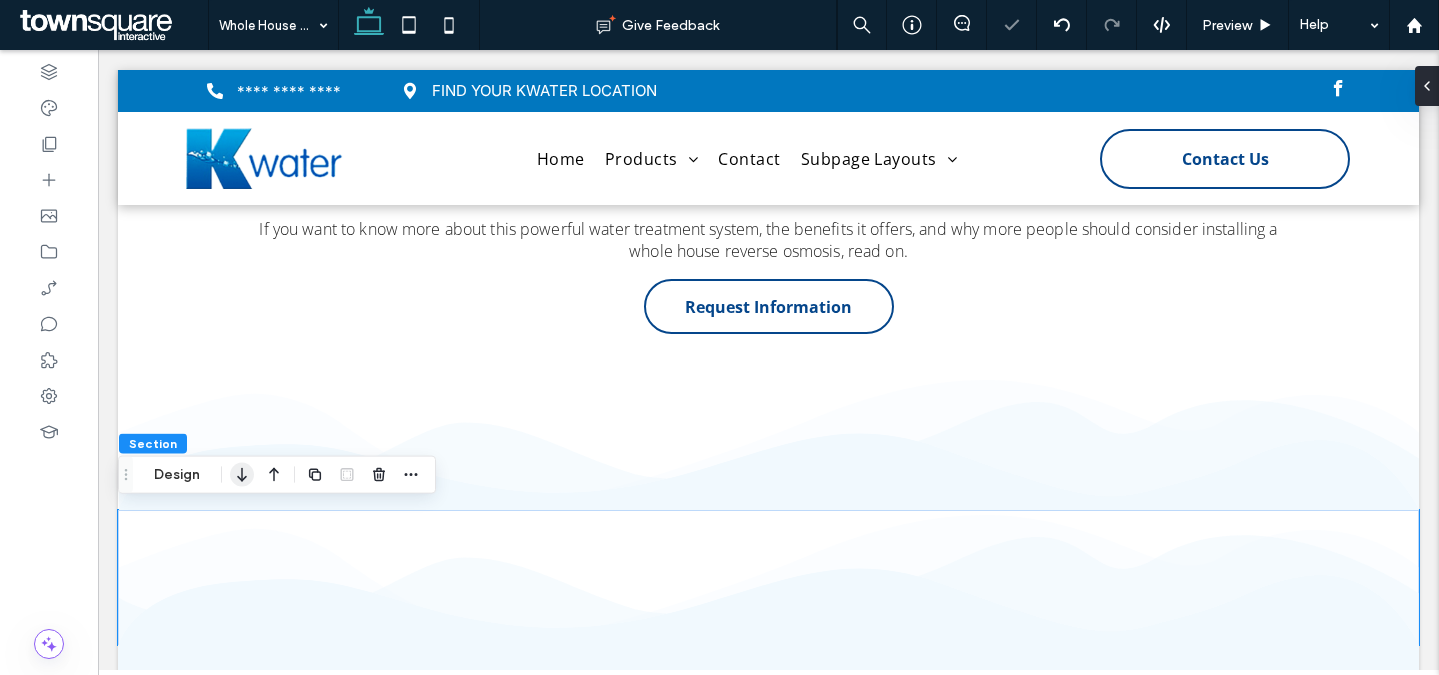 click 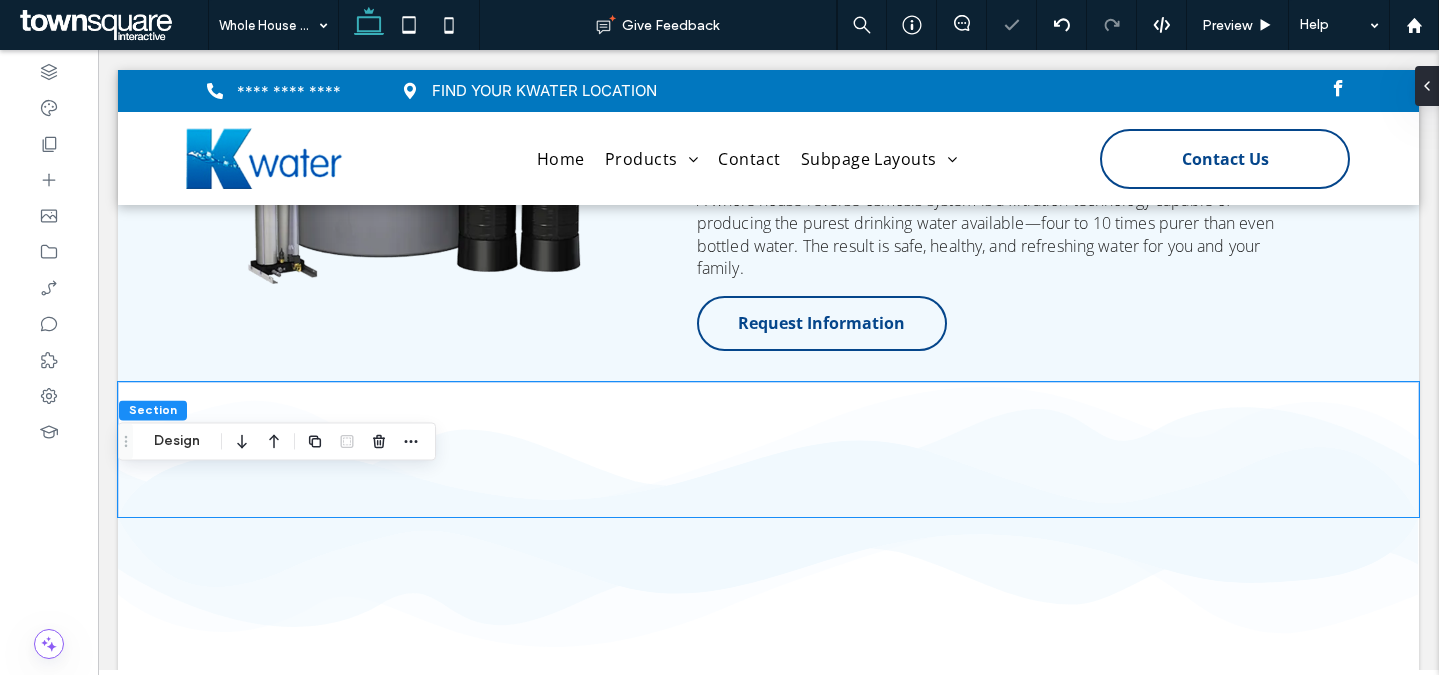 scroll, scrollTop: 1319, scrollLeft: 0, axis: vertical 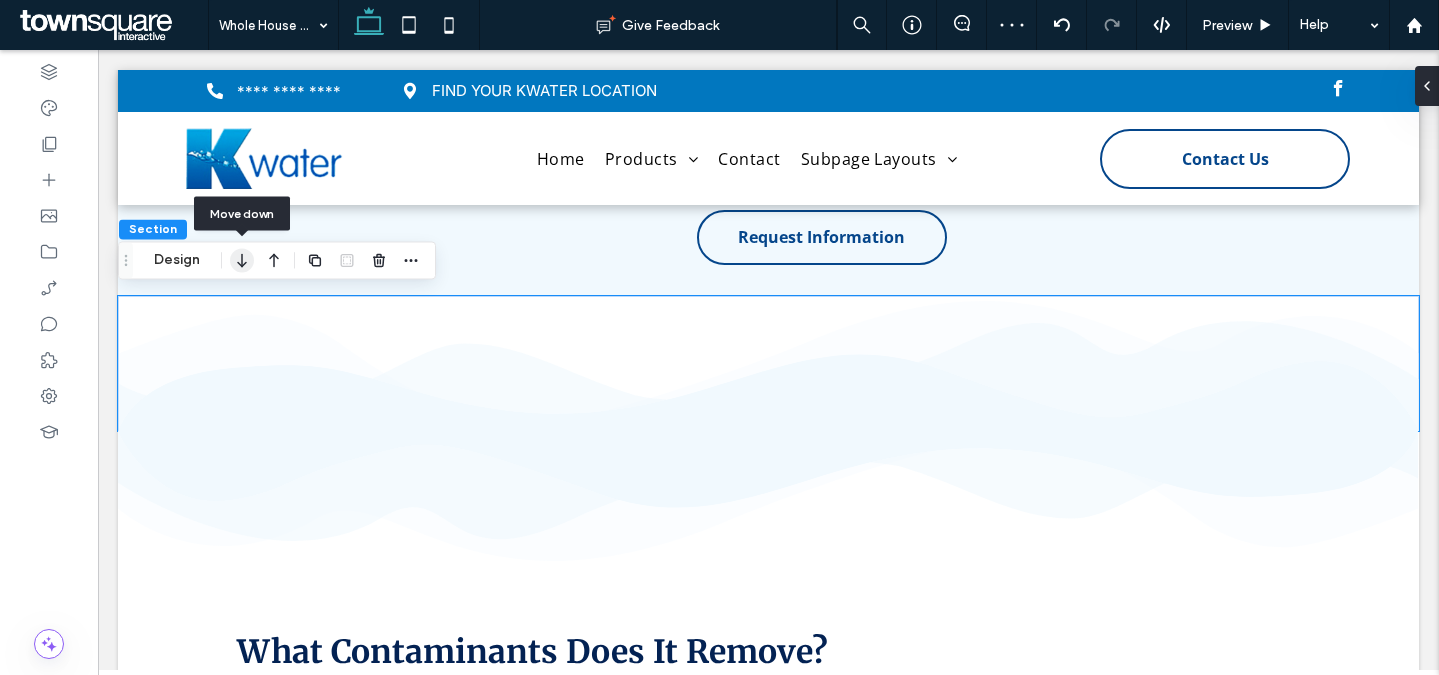 click 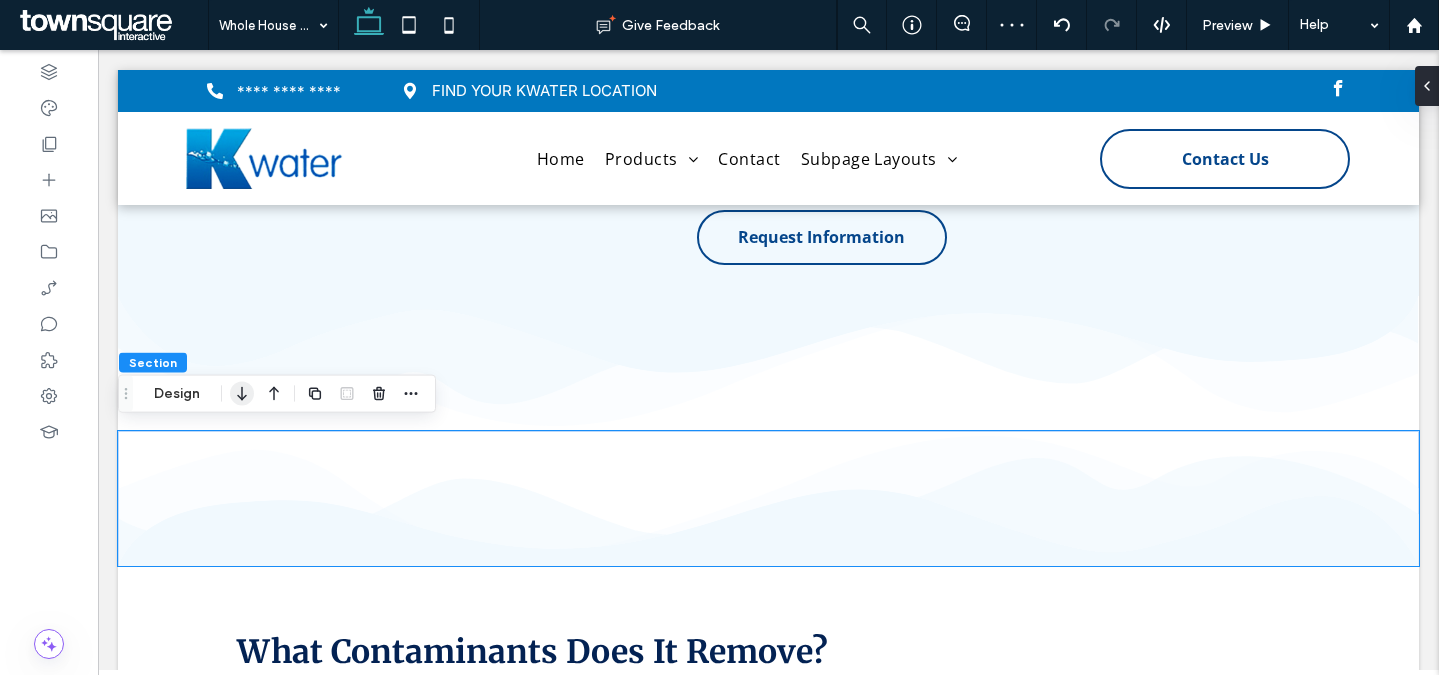 click 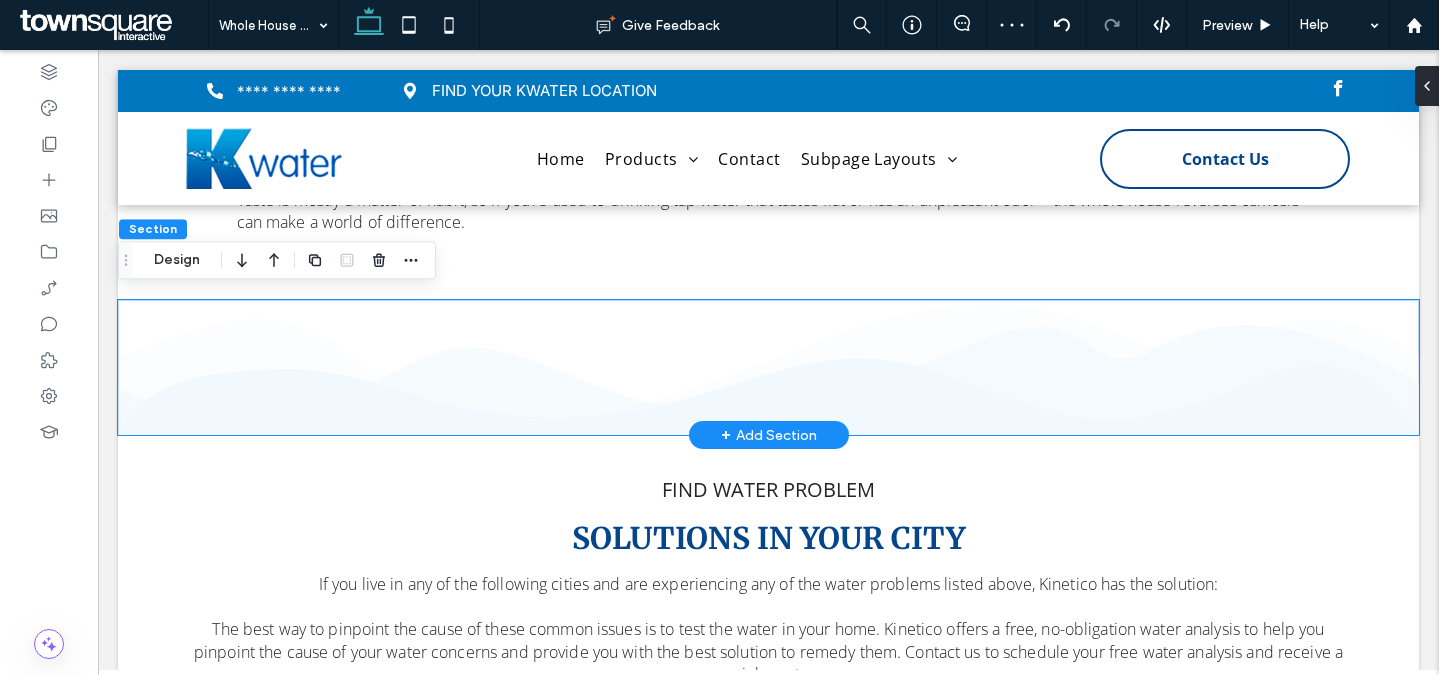 scroll, scrollTop: 1374, scrollLeft: 0, axis: vertical 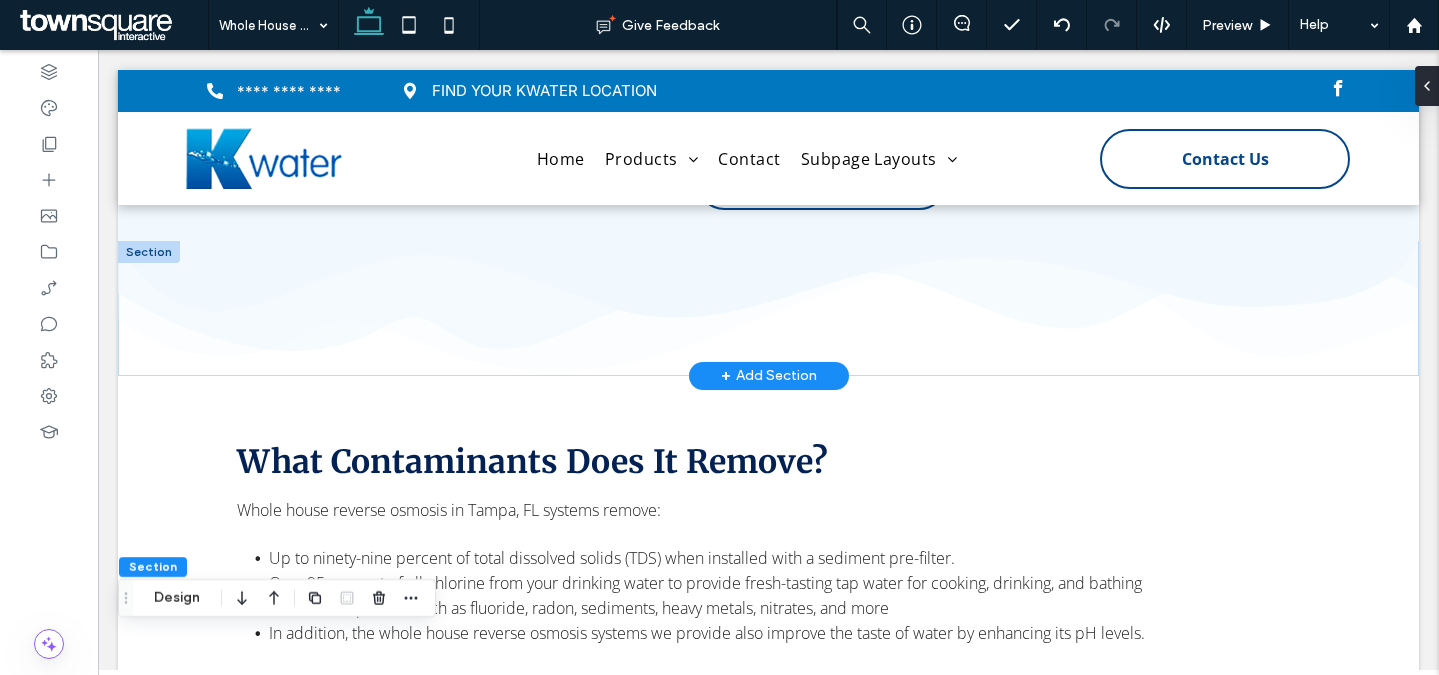 click at bounding box center [149, 252] 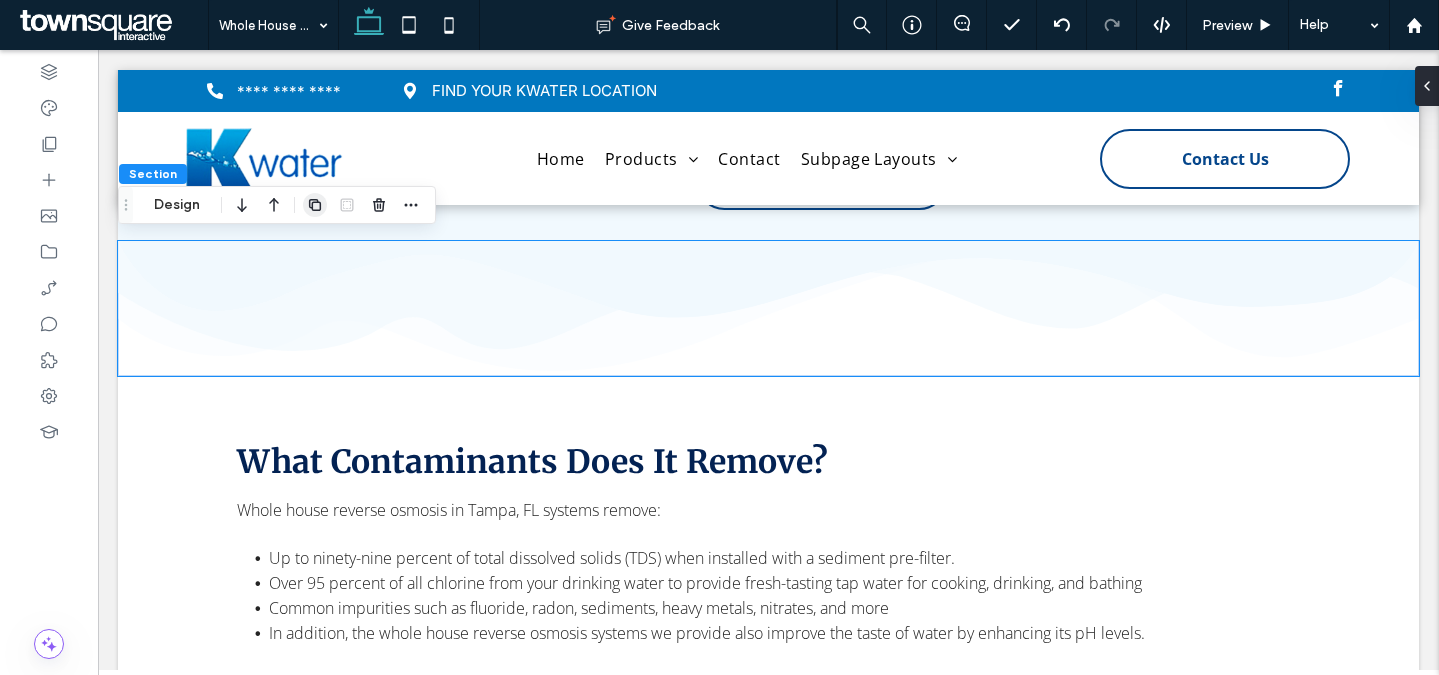 click 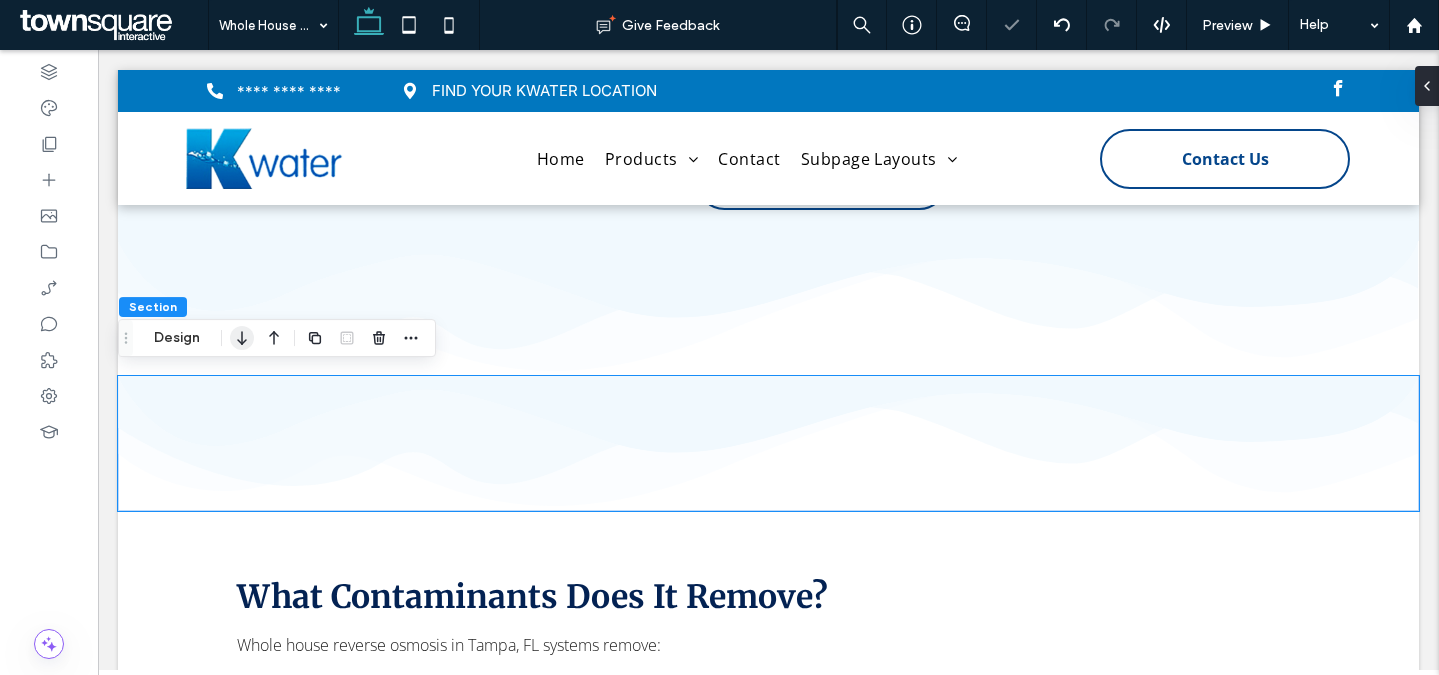 click 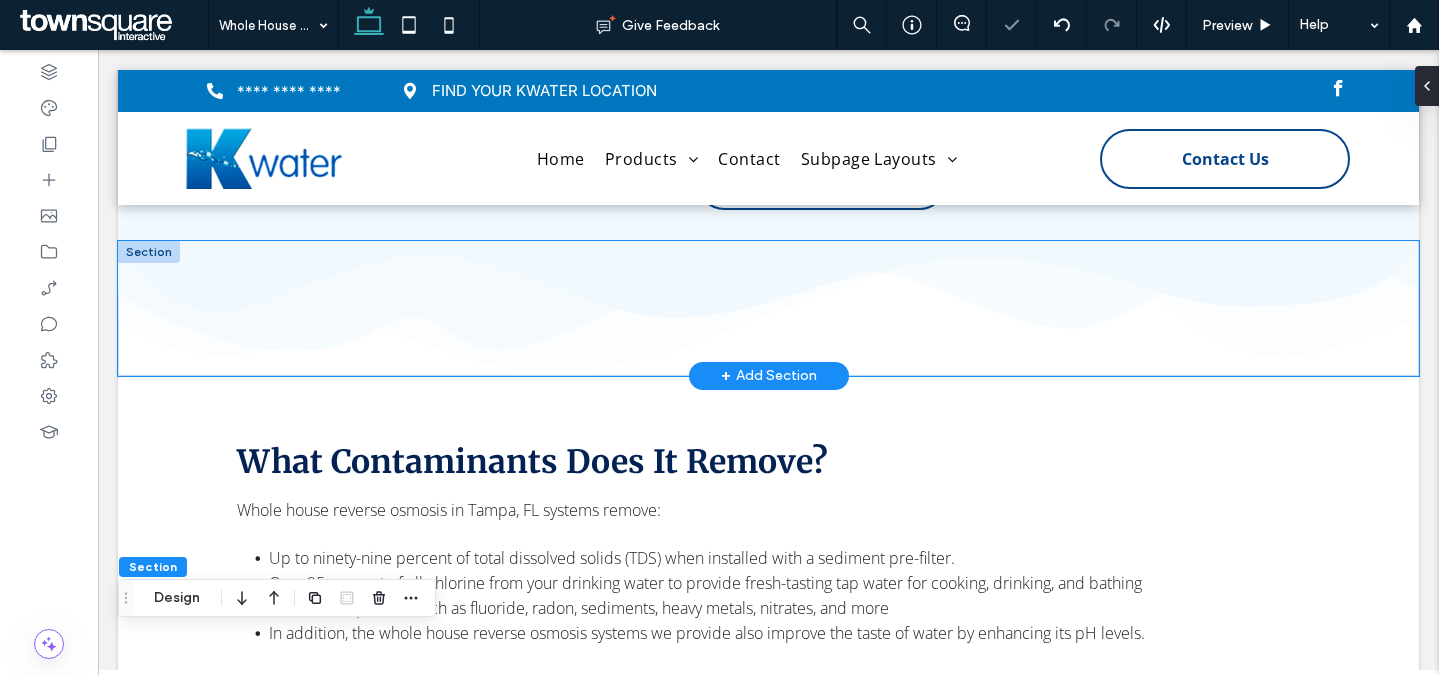 scroll, scrollTop: 1855, scrollLeft: 0, axis: vertical 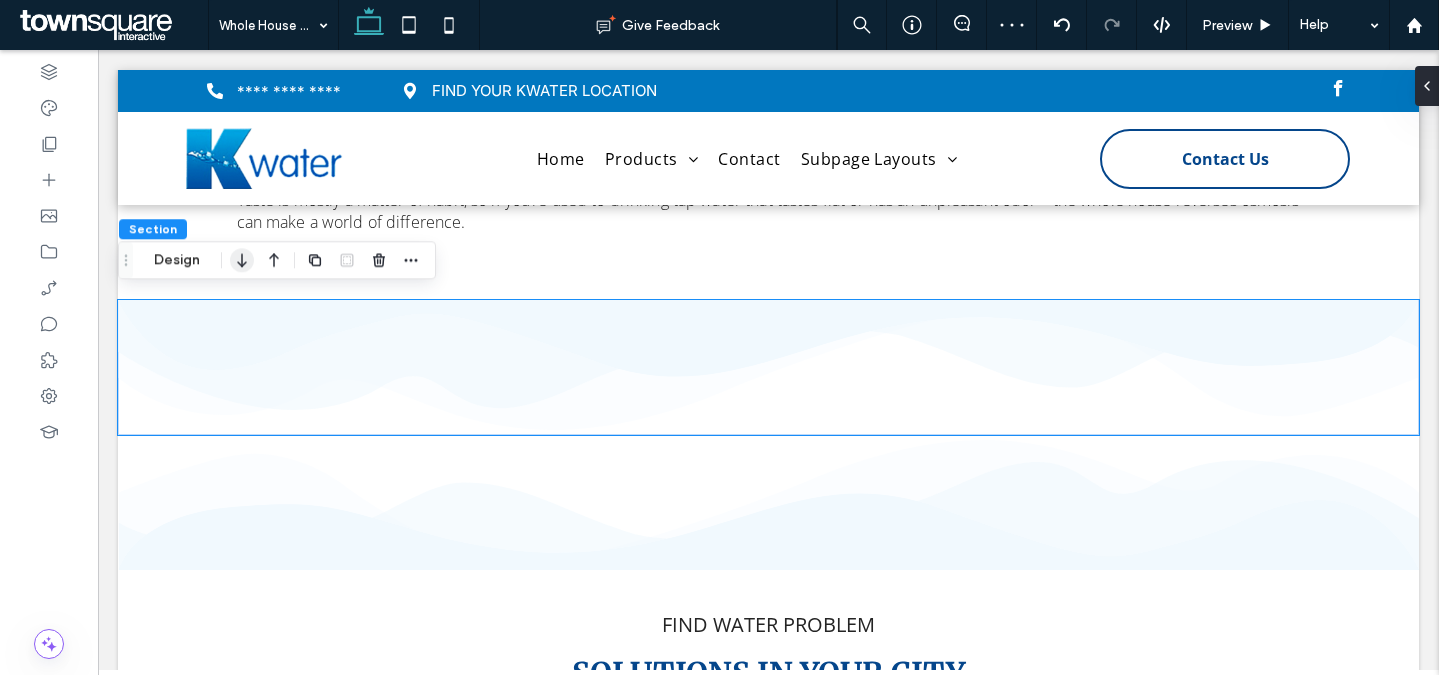 click 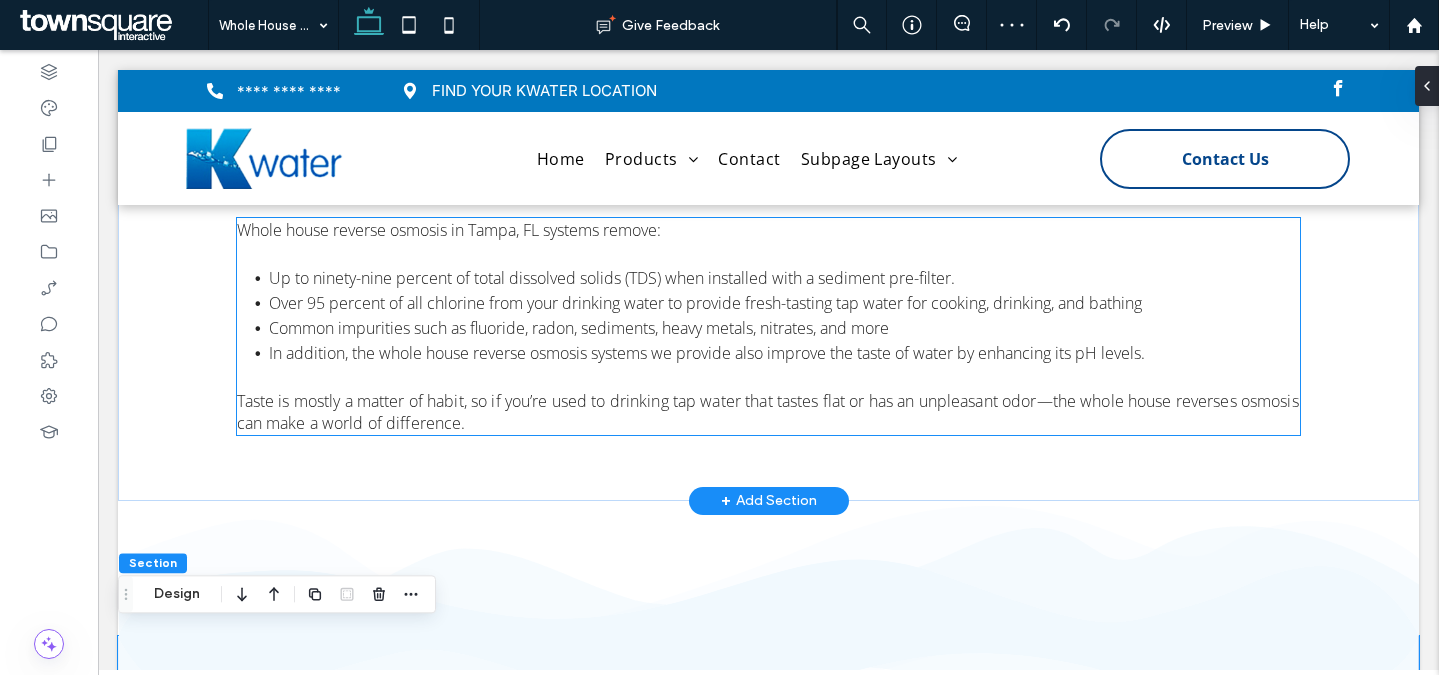 scroll, scrollTop: 1628, scrollLeft: 0, axis: vertical 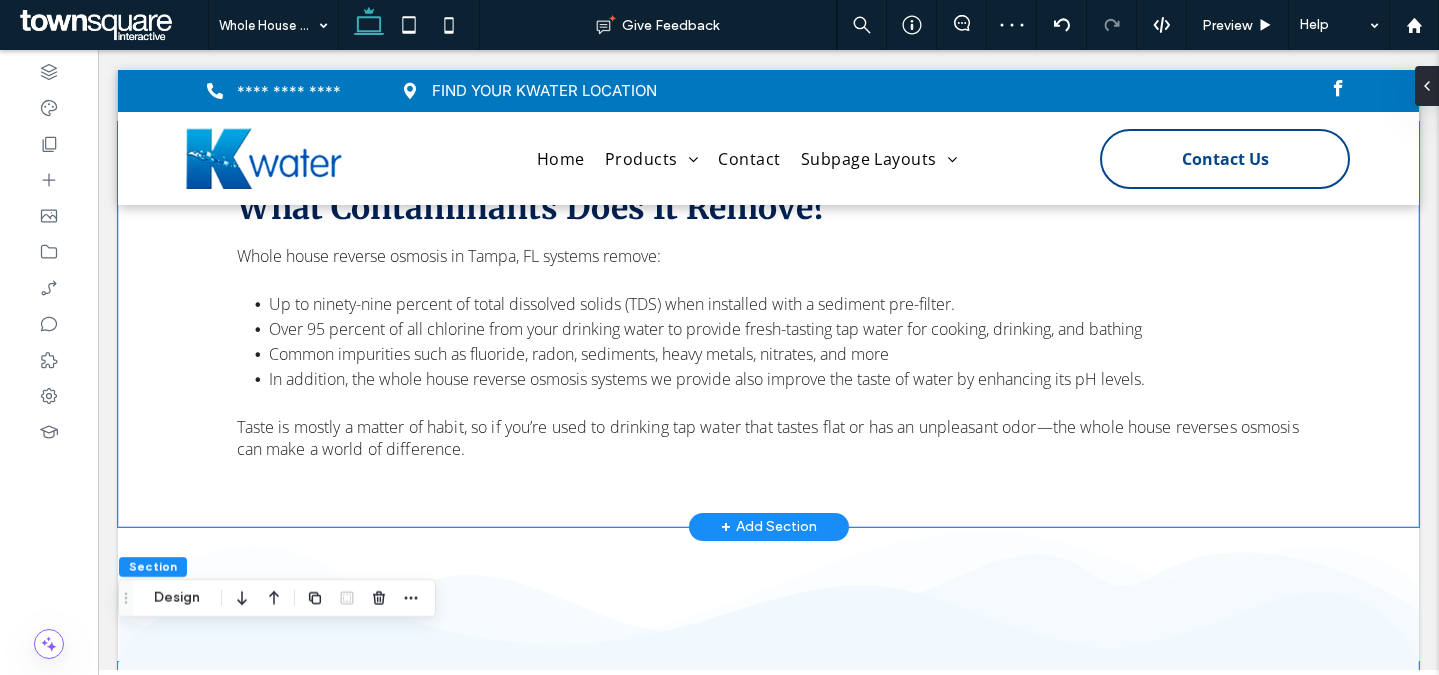 click on "Whole house reverse osmosis in Tampa, FL systems remove: Up to ninety-nine percent of total dissolved solids (TDS) when installed with a sediment pre-filter. Over 95 percent of all chlorine from your drinking water to provide fresh-tasting tap water for cooking, drinking, and bathing Common impurities such as fluoride, radon, sediments, heavy metals, nitrates, and more In addition, the whole house reverse osmosis systems we provide also improve the taste of water by enhancing its pH levels. Taste is mostly a matter of habit, so if you’re used to drinking tap water that tastes flat or has an unpleasant odor—the whole house reverses osmosis can make a world of difference.
What Contaminants Does It Remove?" at bounding box center (769, 324) 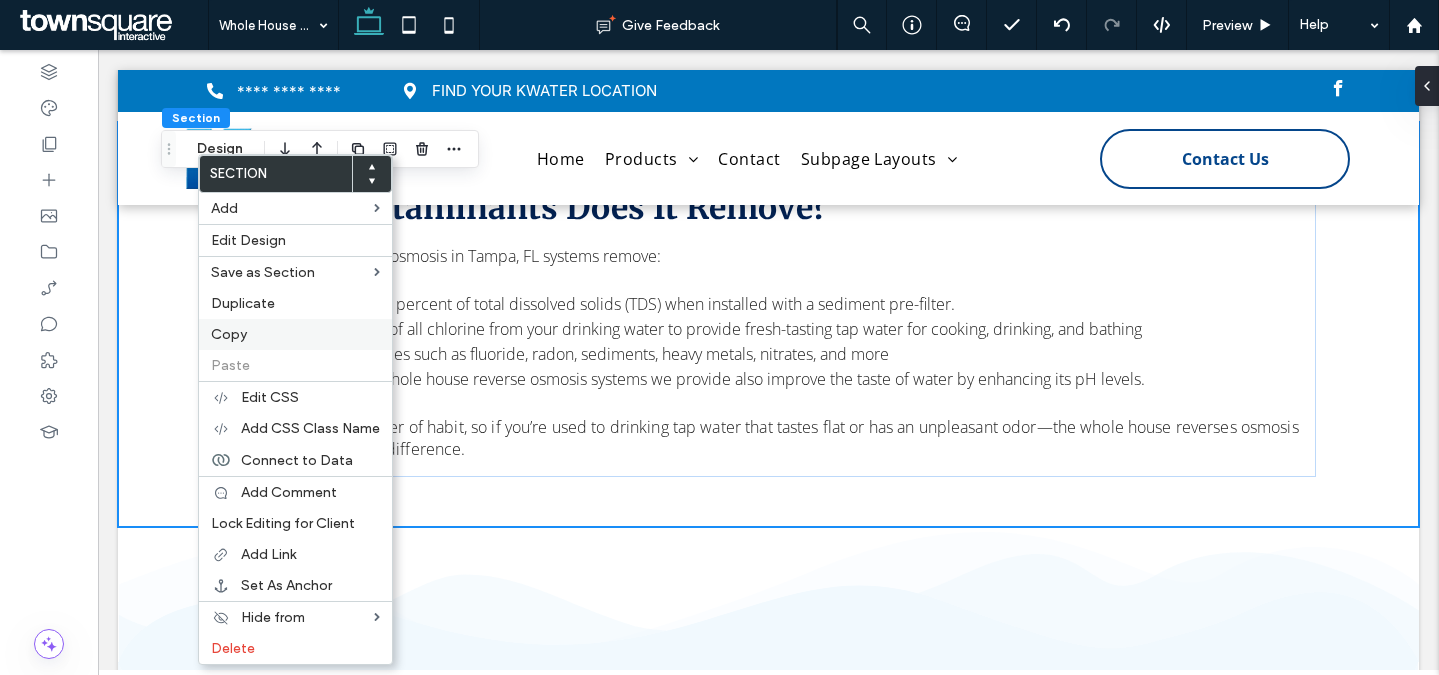 click on "Copy" at bounding box center [229, 334] 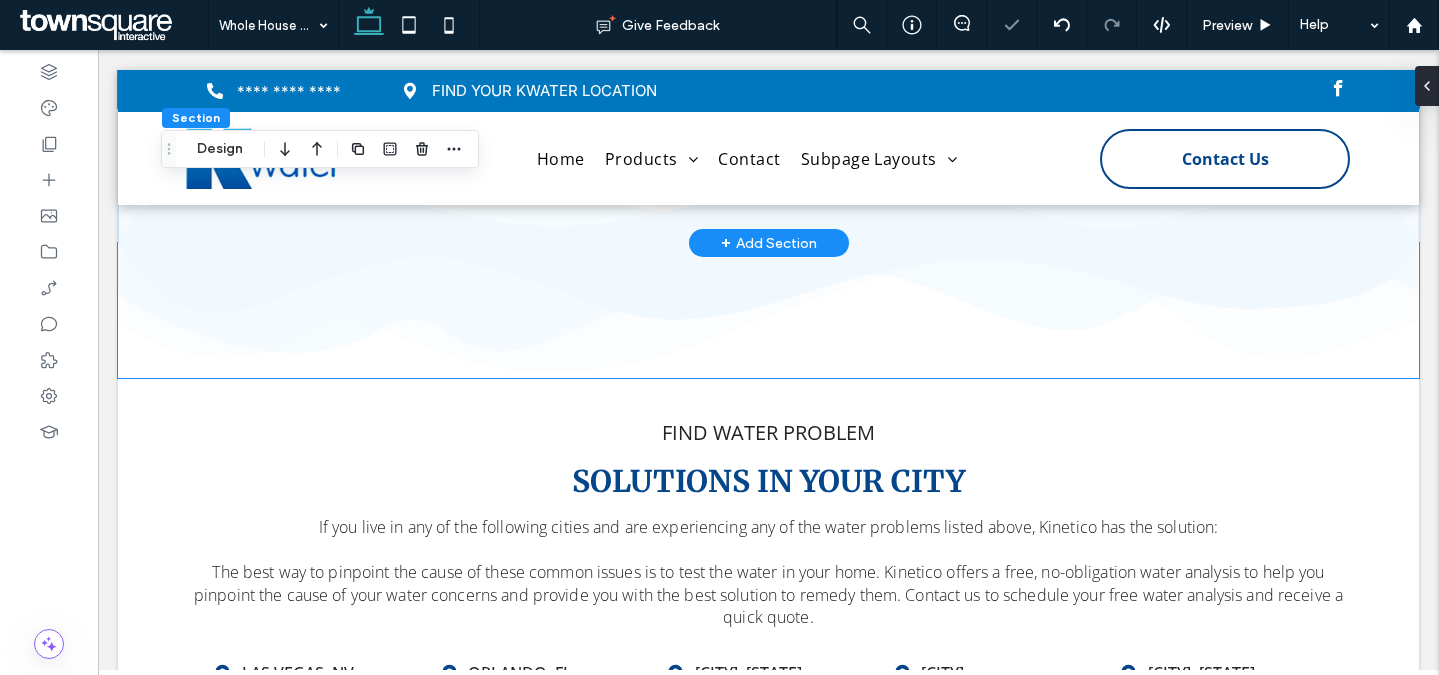 scroll, scrollTop: 2005, scrollLeft: 0, axis: vertical 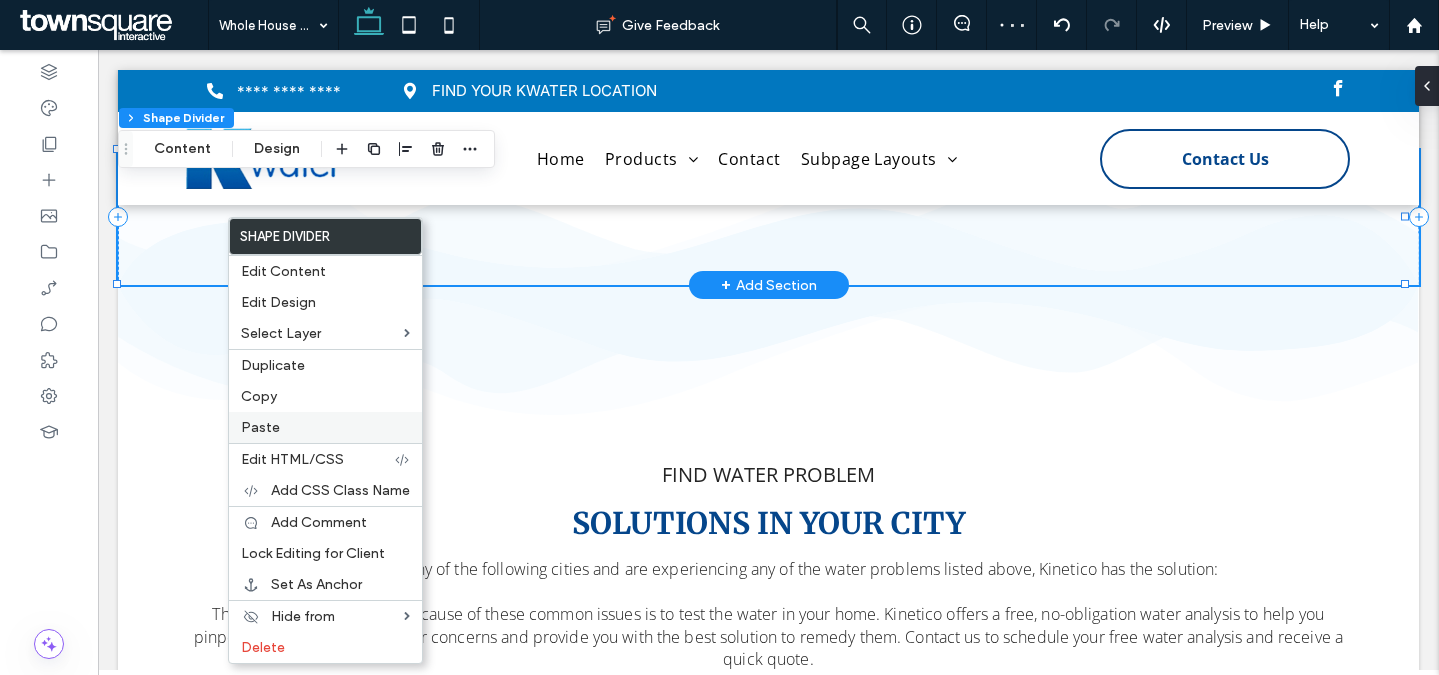click on "Paste" at bounding box center (325, 427) 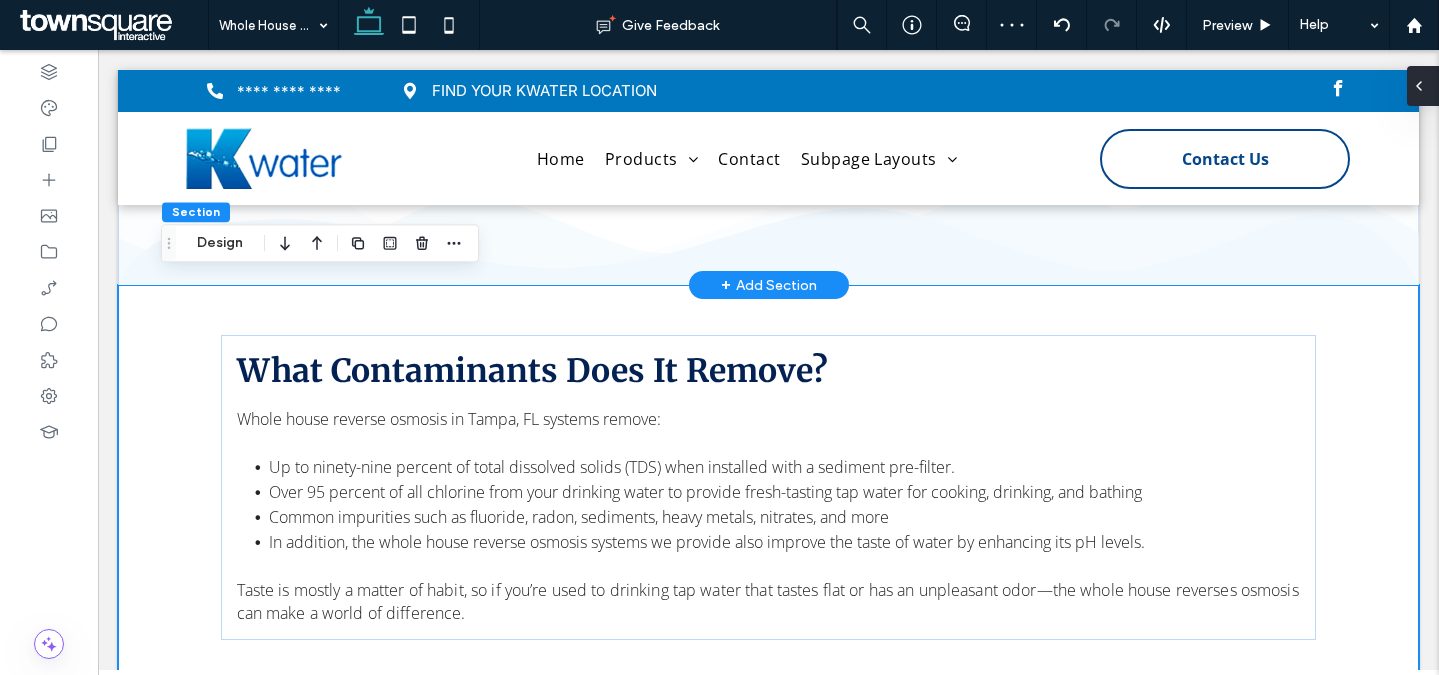 click at bounding box center [1419, 86] 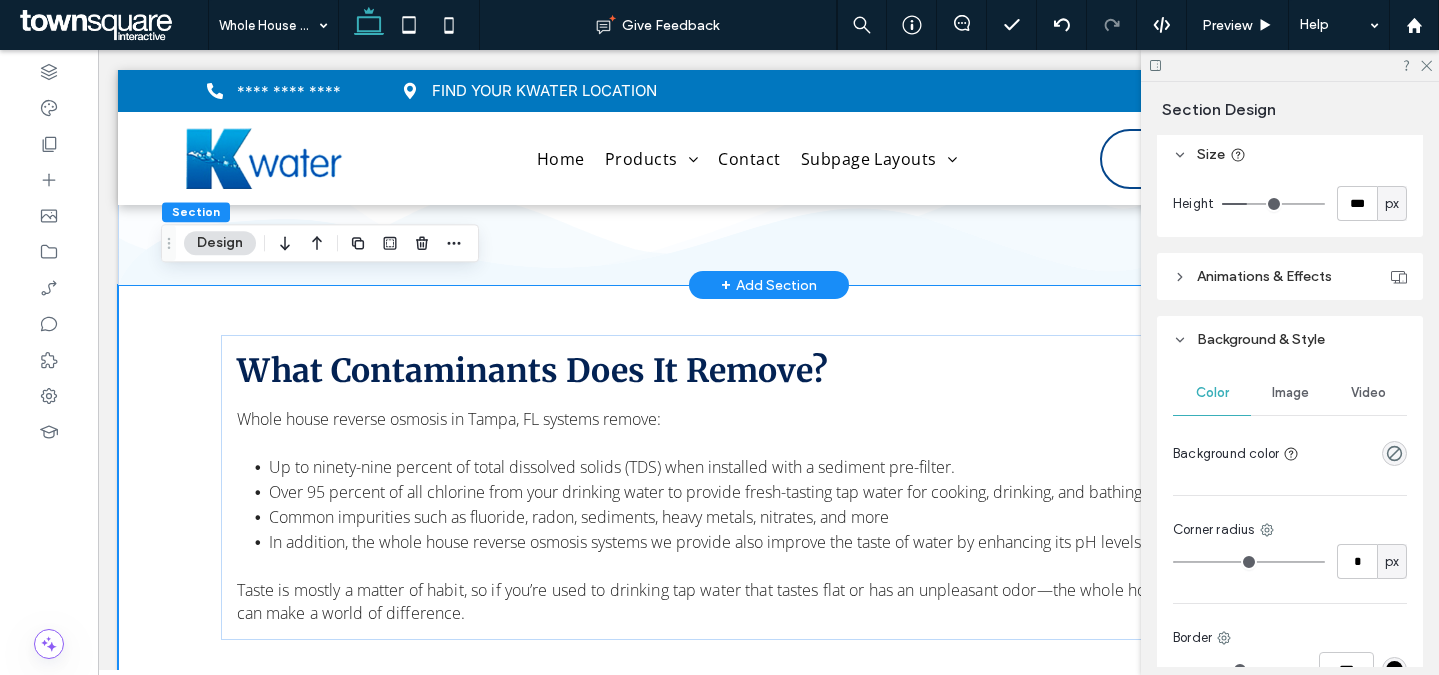 scroll, scrollTop: 880, scrollLeft: 0, axis: vertical 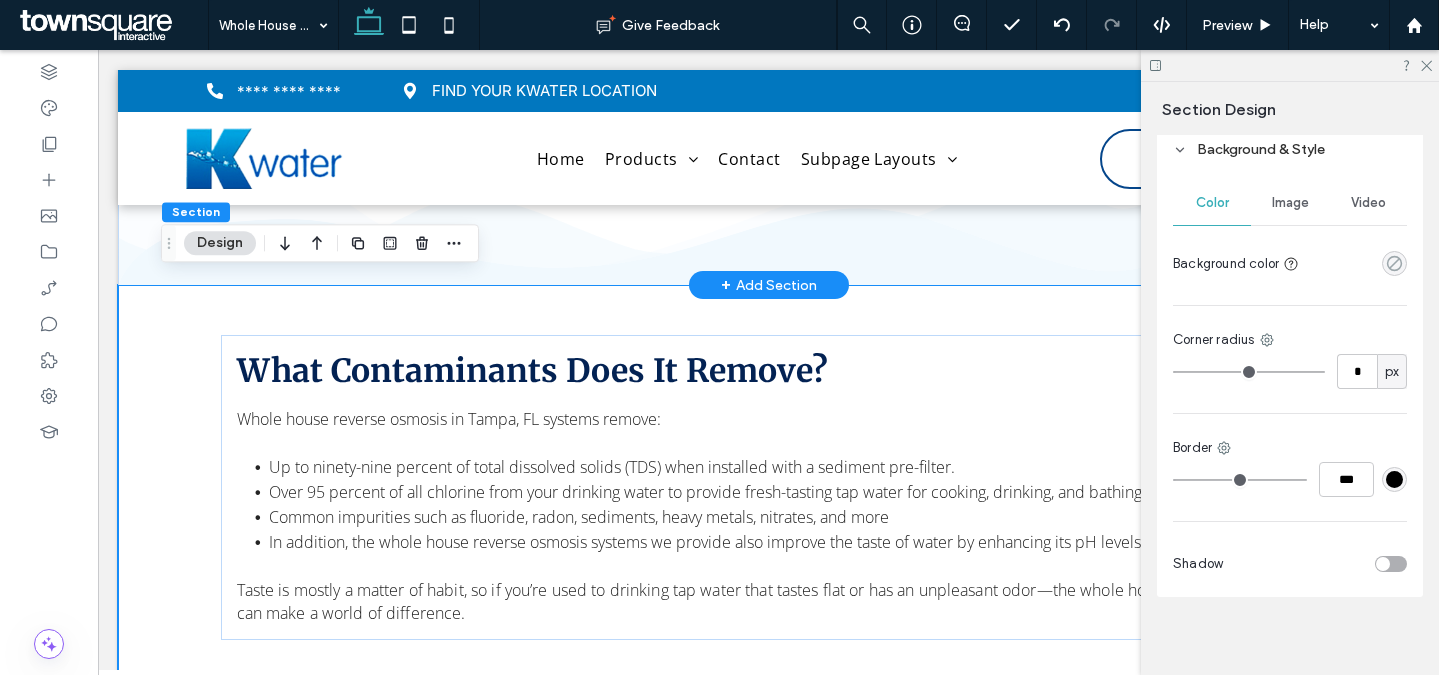 click 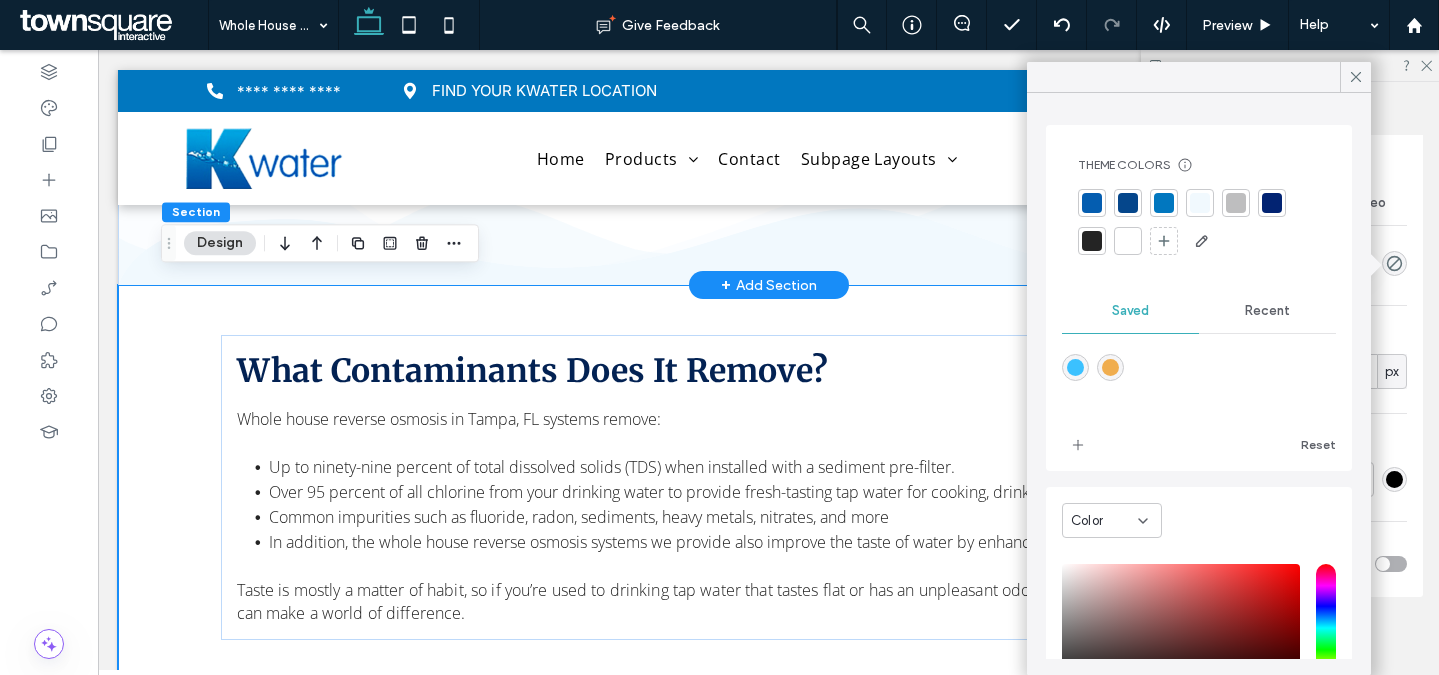 click at bounding box center [1200, 203] 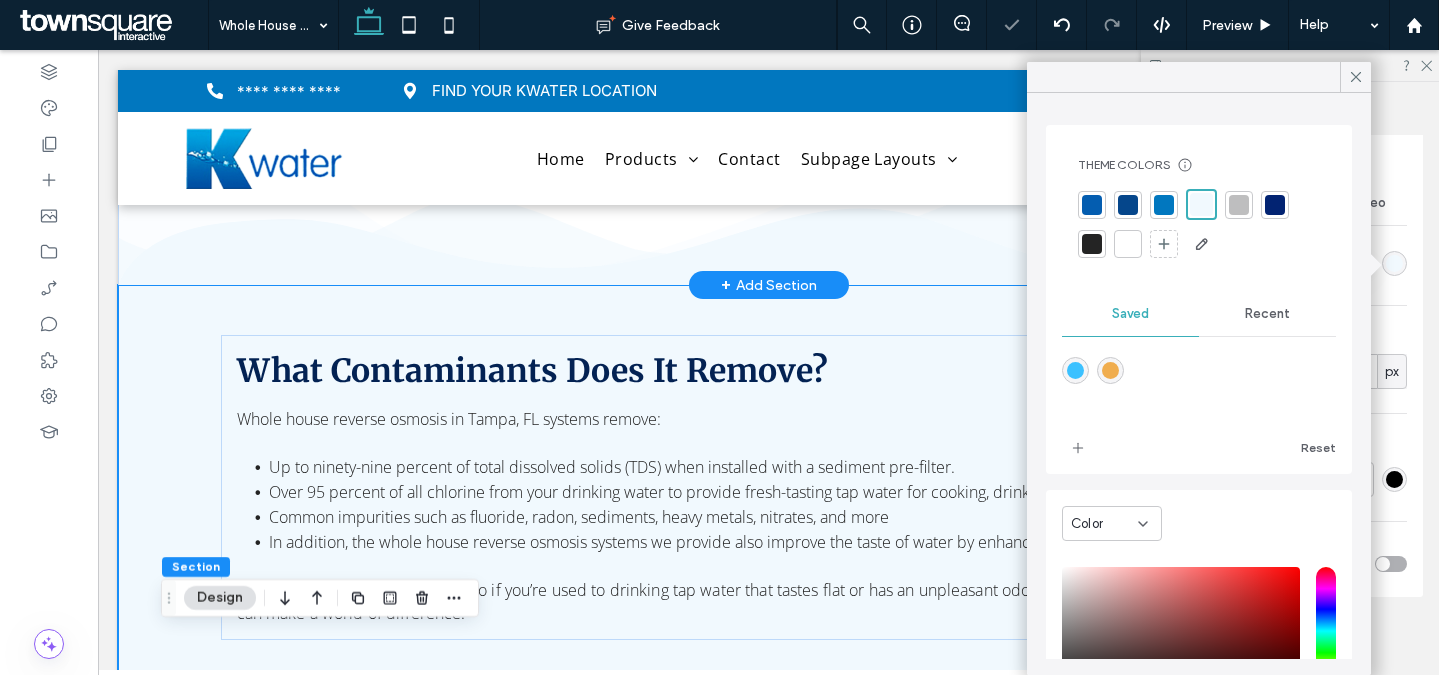 scroll, scrollTop: 1374, scrollLeft: 0, axis: vertical 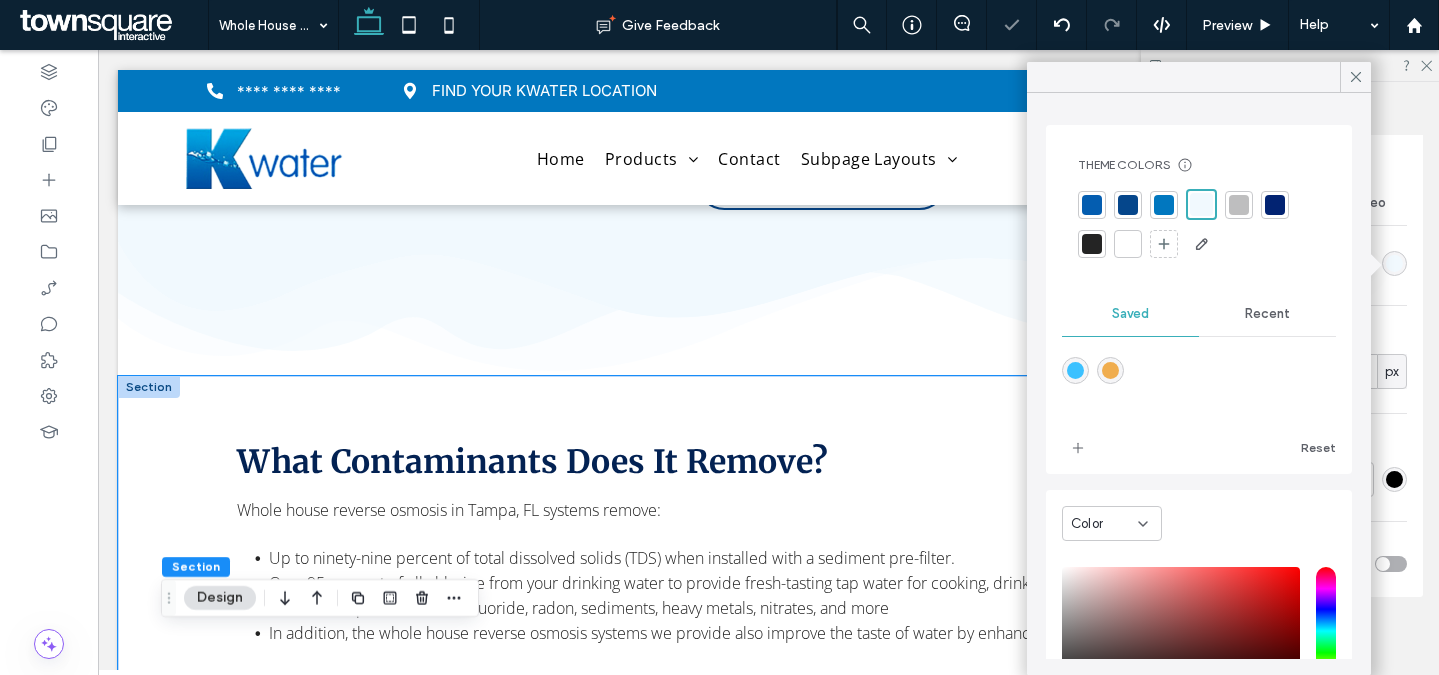 click on "Whole house reverse osmosis in Tampa, FL systems remove: Up to ninety-nine percent of total dissolved solids (TDS) when installed with a sediment pre-filter. Over 95 percent of all chlorine from your drinking water to provide fresh-tasting tap water for cooking, drinking, and bathing Common impurities such as fluoride, radon, sediments, heavy metals, nitrates, and more In addition, the whole house reverse osmosis systems we provide also improve the taste of water by enhancing its pH levels. Taste is mostly a matter of habit, so if you’re used to drinking tap water that tastes flat or has an unpleasant odor—the whole house reverses osmosis can make a world of difference.
What Contaminants Does It Remove?" at bounding box center (769, 578) 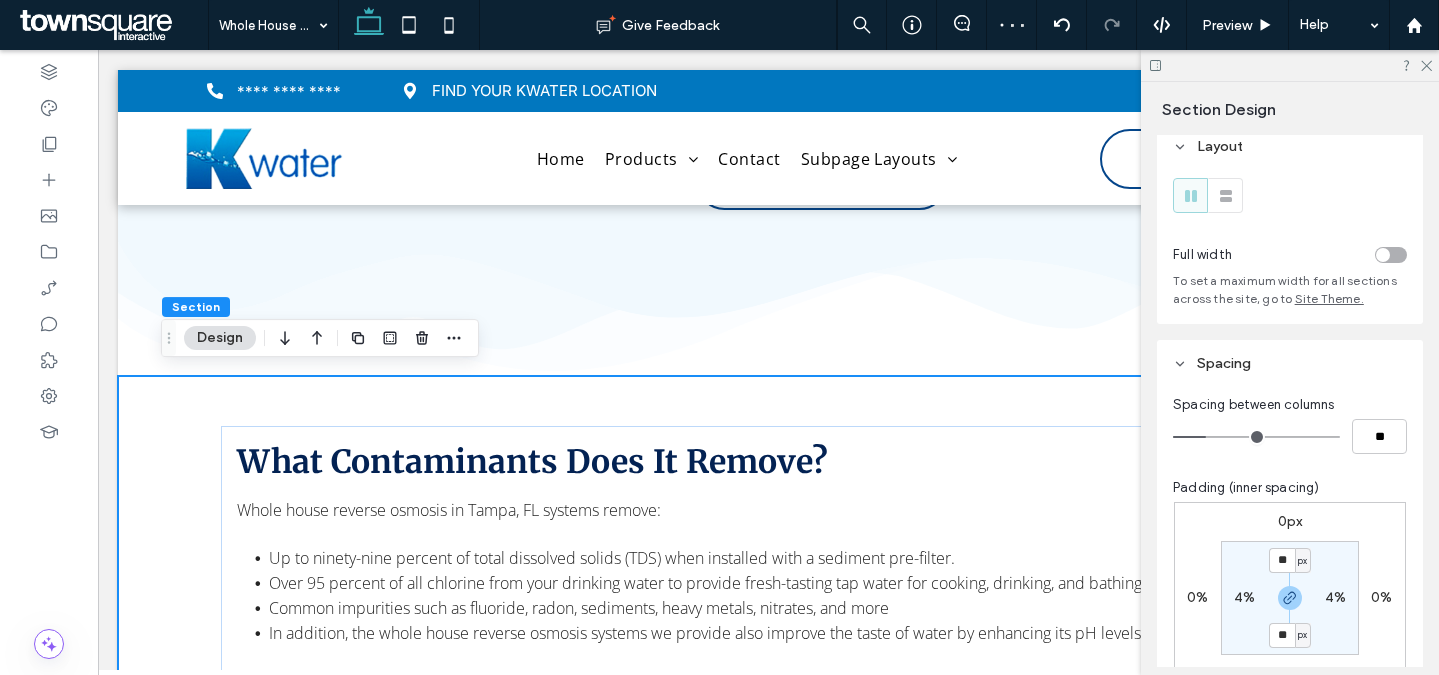 scroll, scrollTop: 287, scrollLeft: 0, axis: vertical 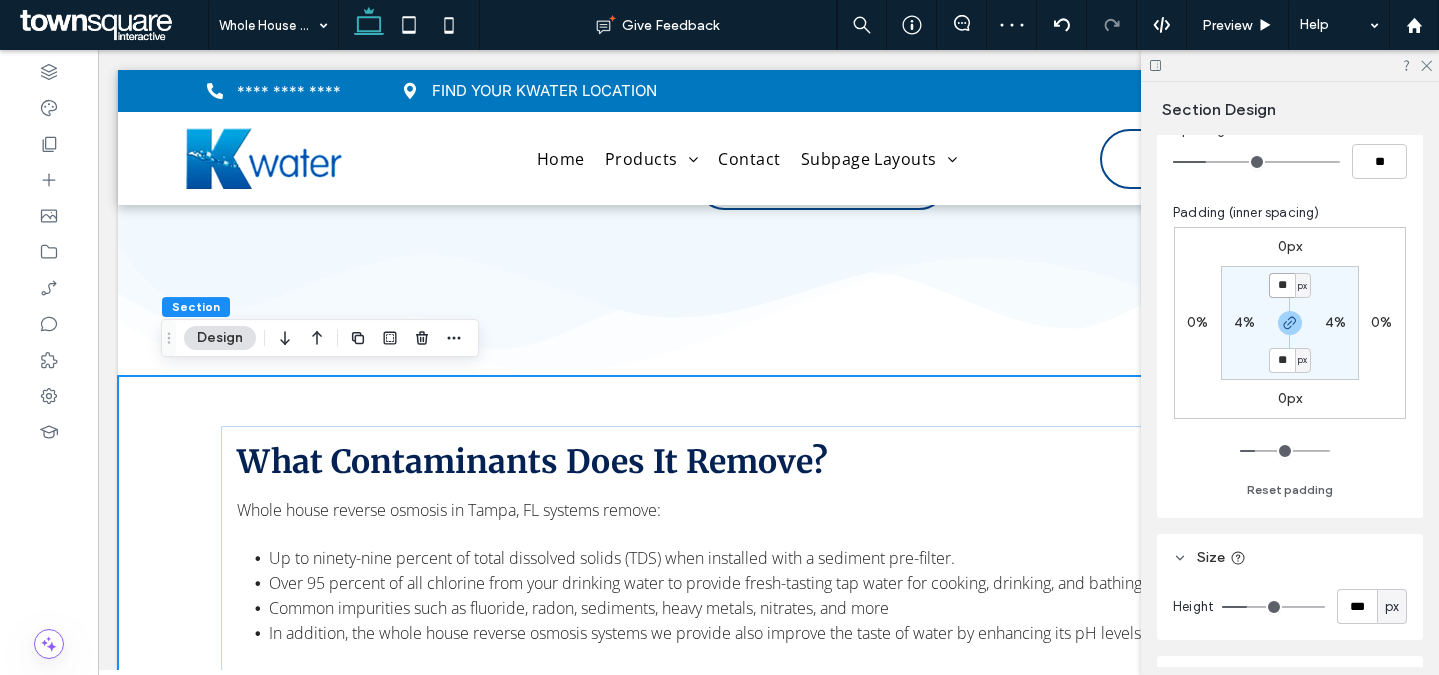 click on "**" at bounding box center [1282, 285] 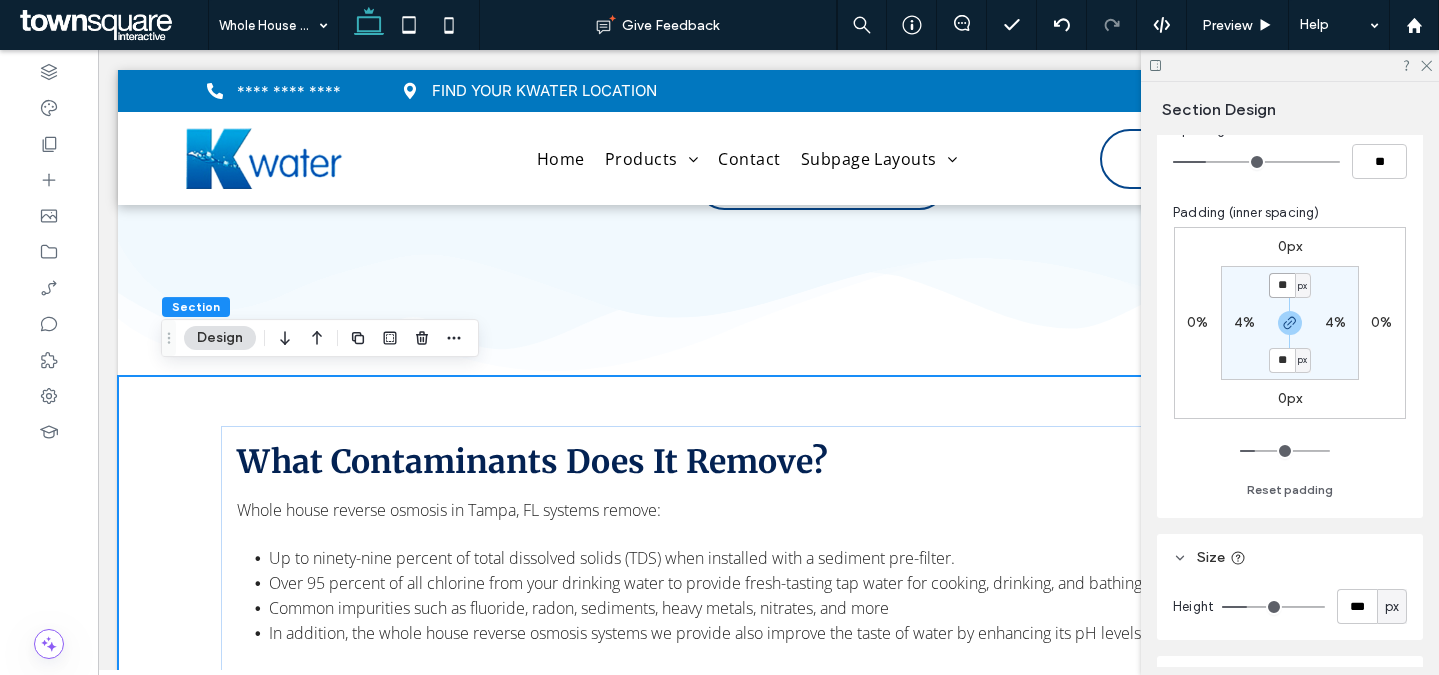 type on "**" 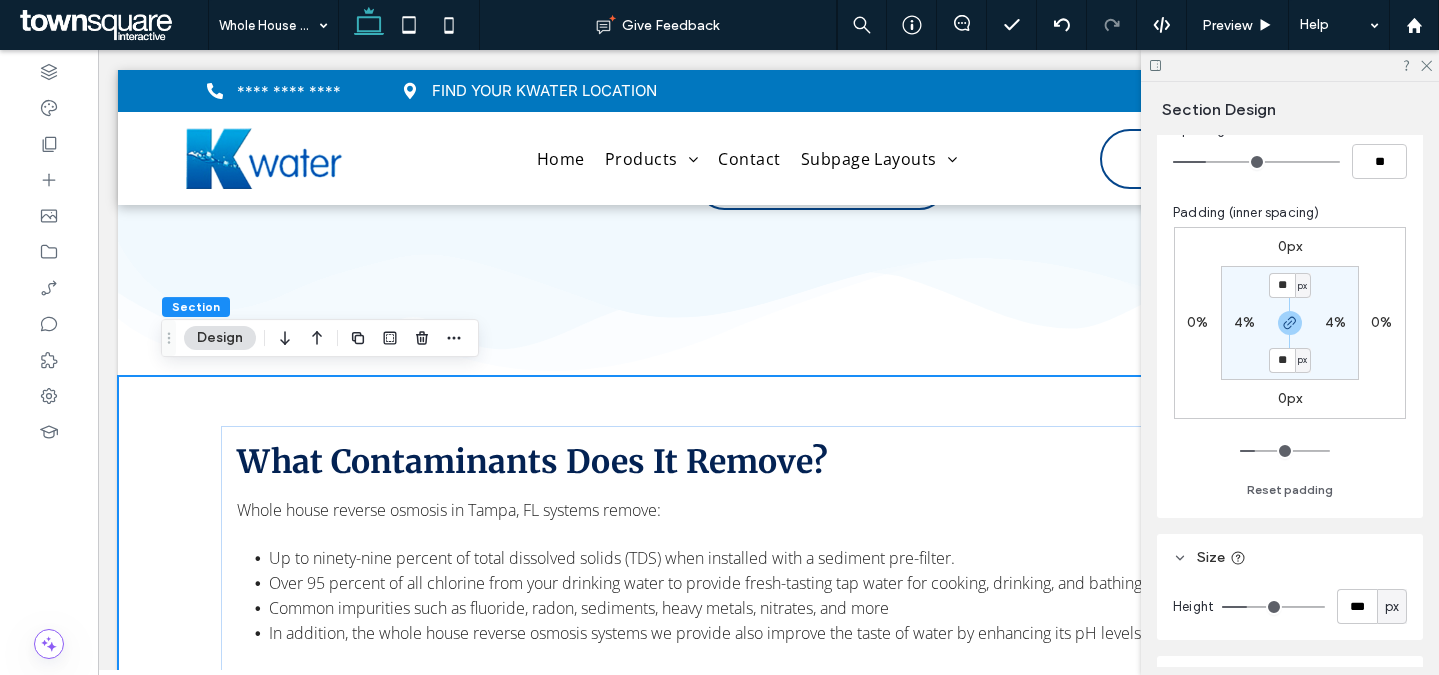 type on "**" 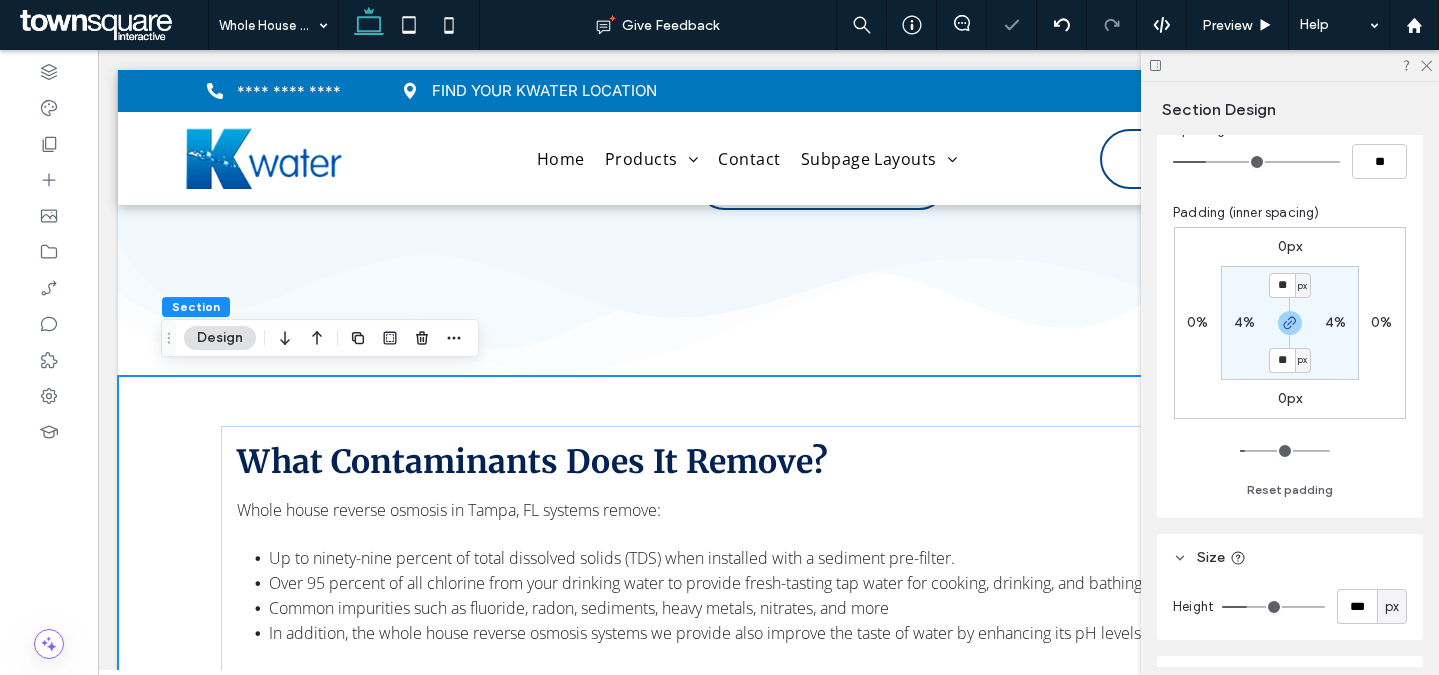 click on "** px 4% ** px 4%" at bounding box center (1290, 323) 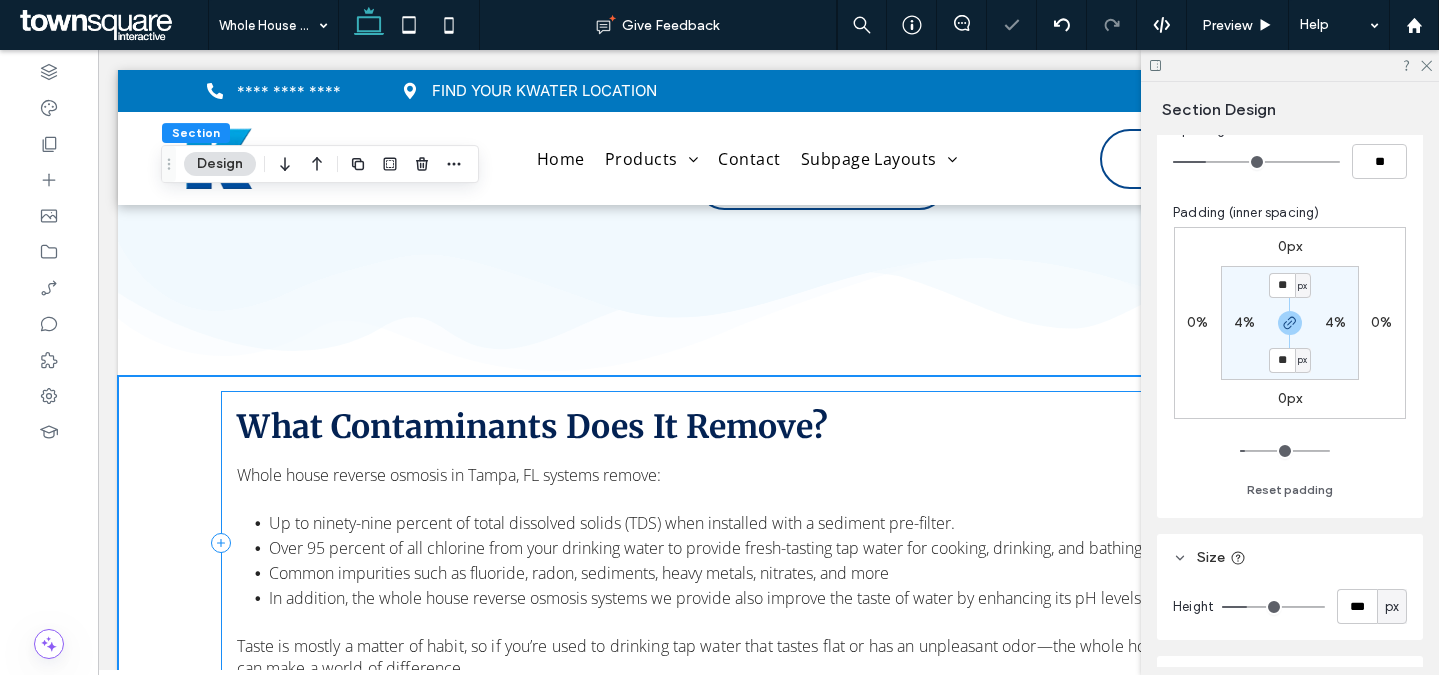 scroll, scrollTop: 1700, scrollLeft: 0, axis: vertical 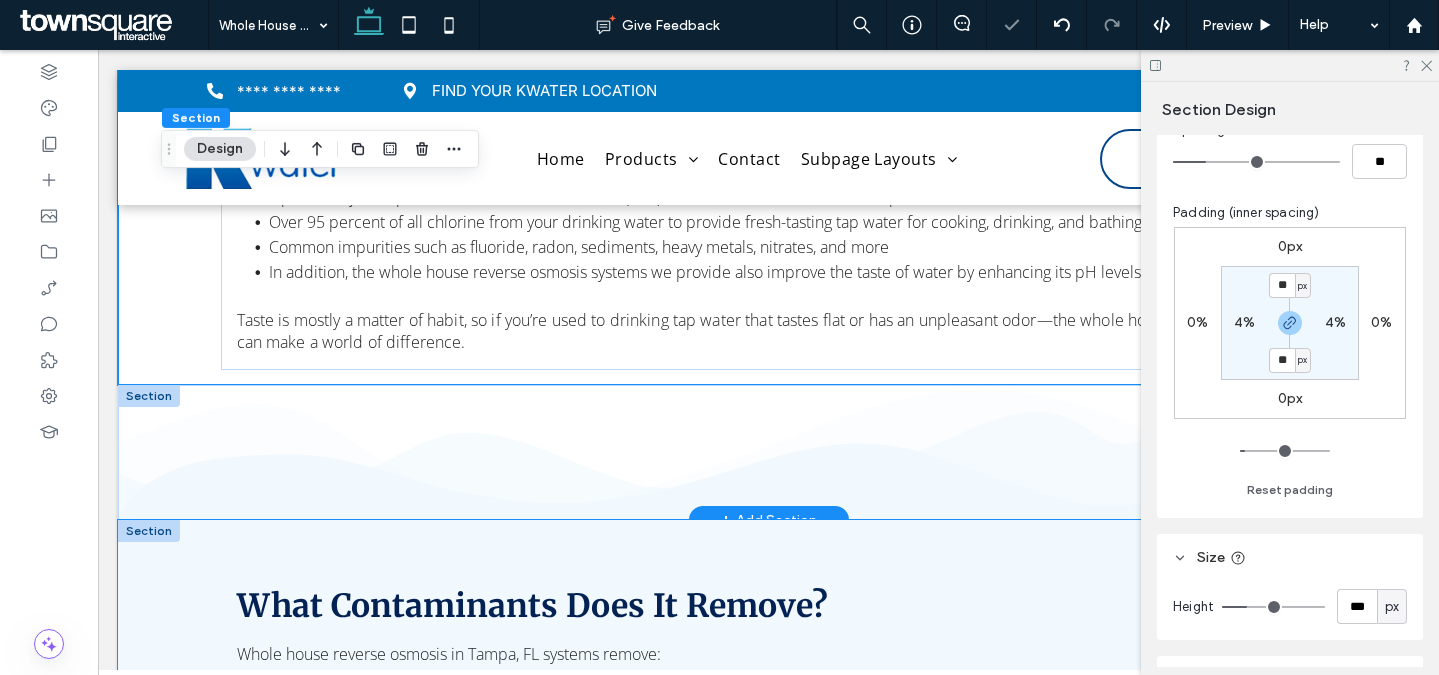 drag, startPoint x: 313, startPoint y: 551, endPoint x: 336, endPoint y: 549, distance: 23.086792 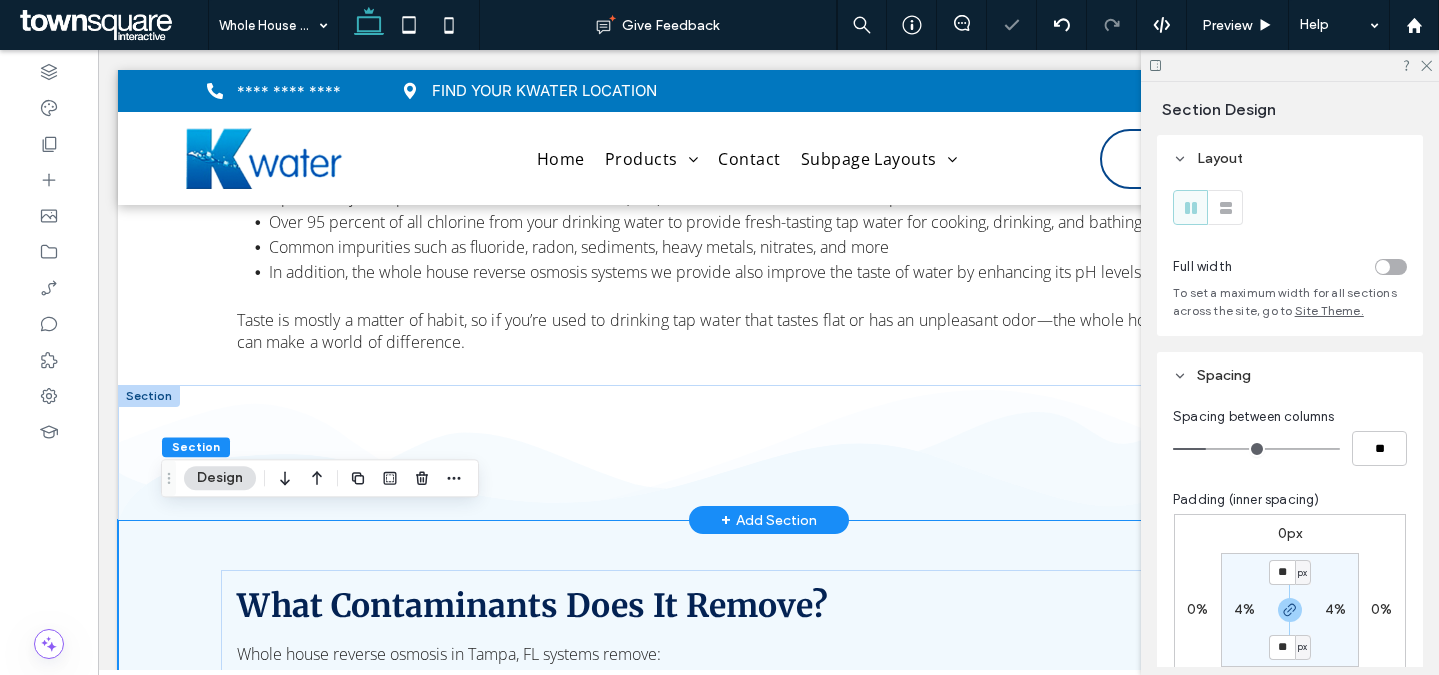 scroll, scrollTop: 1936, scrollLeft: 0, axis: vertical 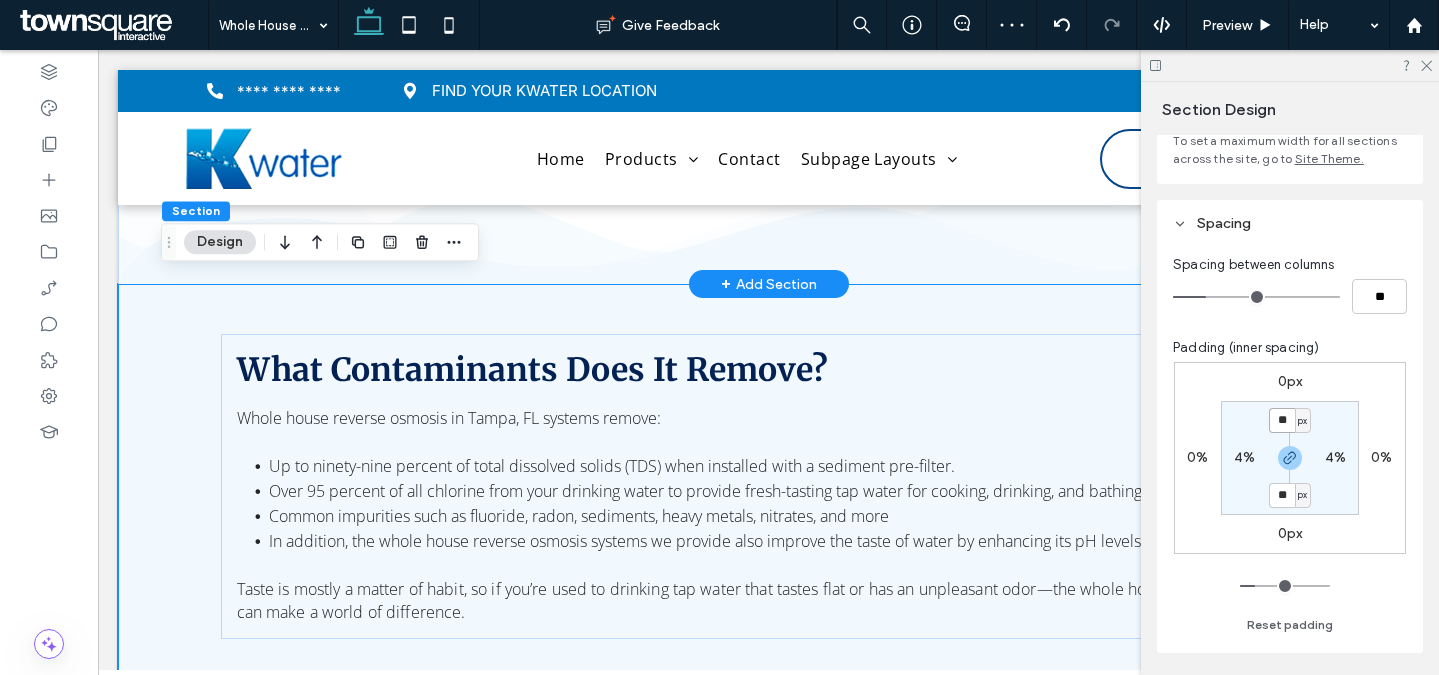 click on "**" at bounding box center (1282, 420) 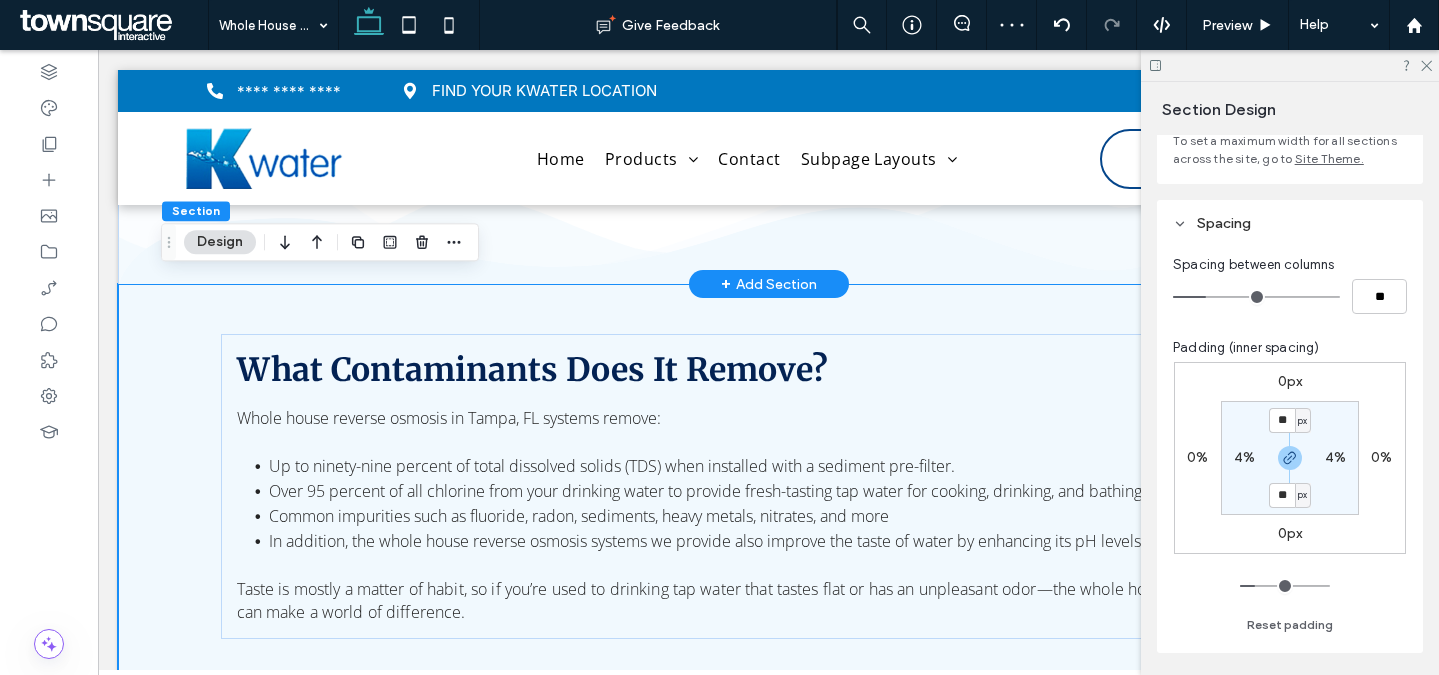 type on "**" 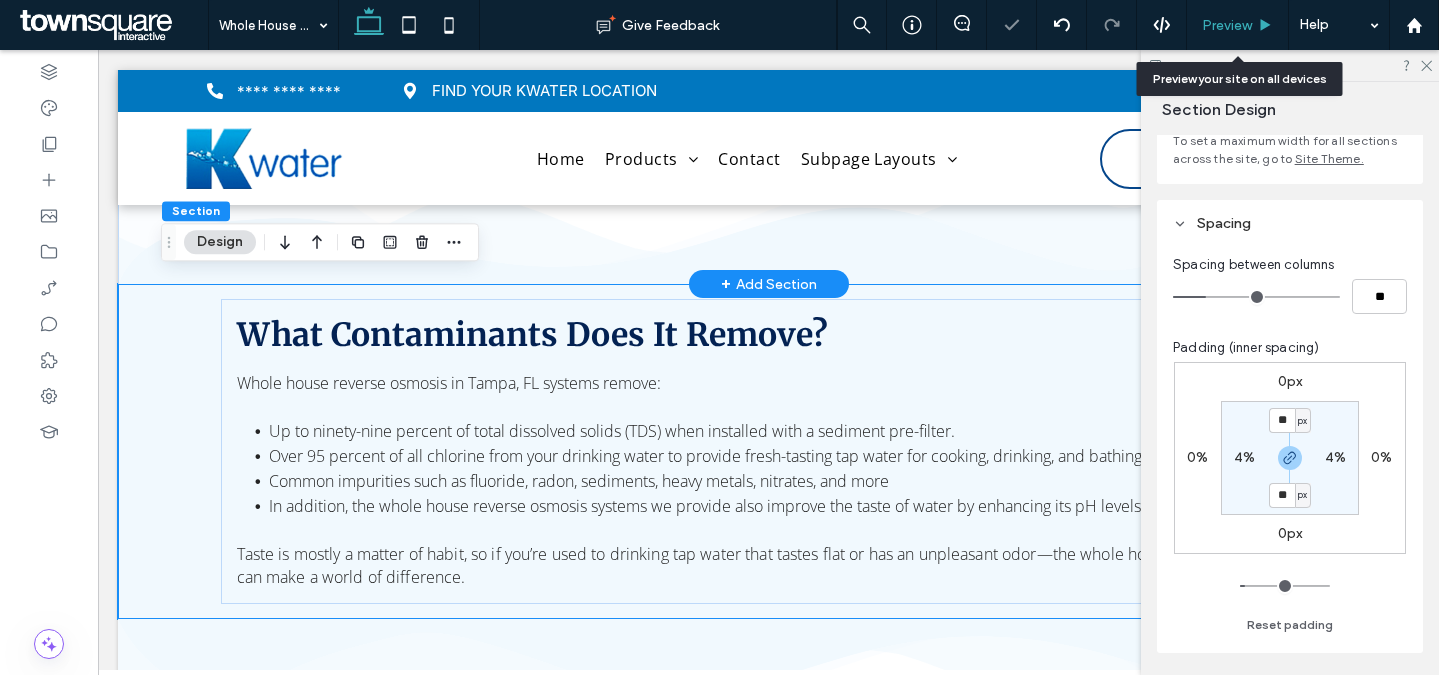click on "Preview" at bounding box center (1227, 25) 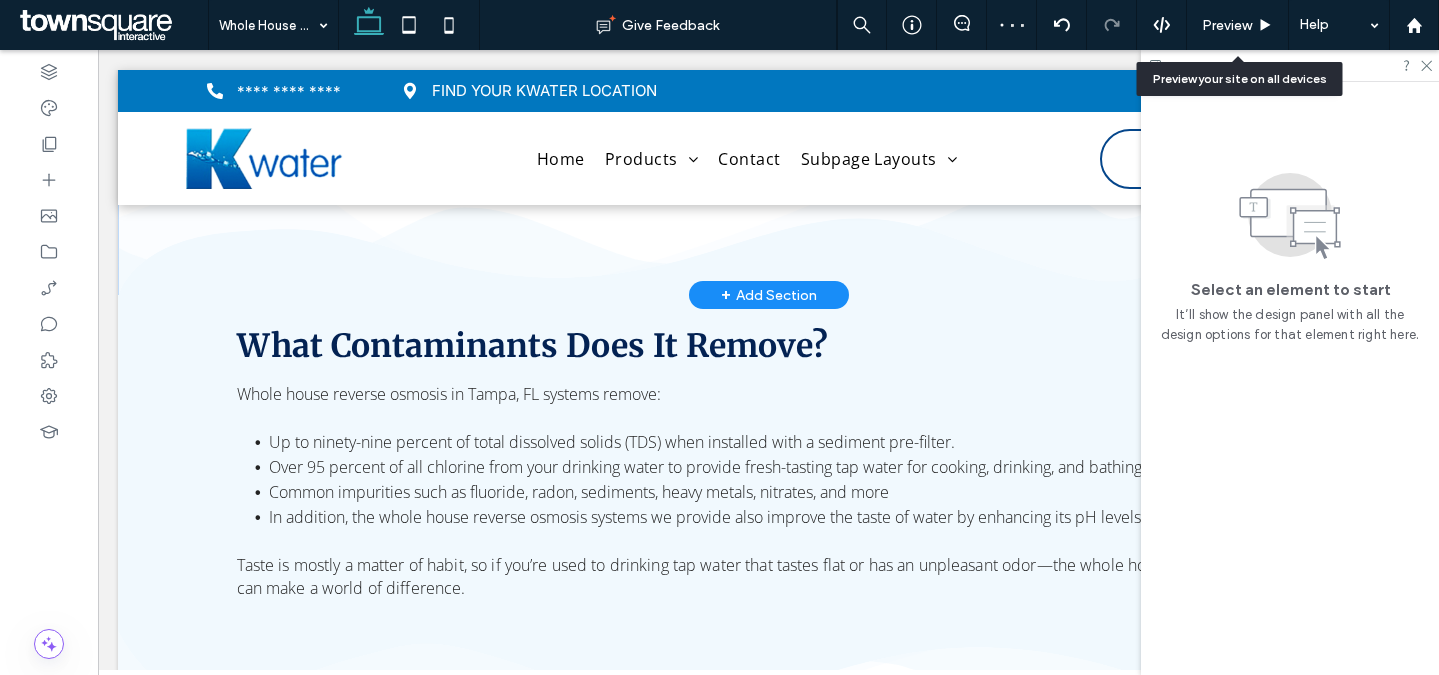 scroll, scrollTop: 1924, scrollLeft: 0, axis: vertical 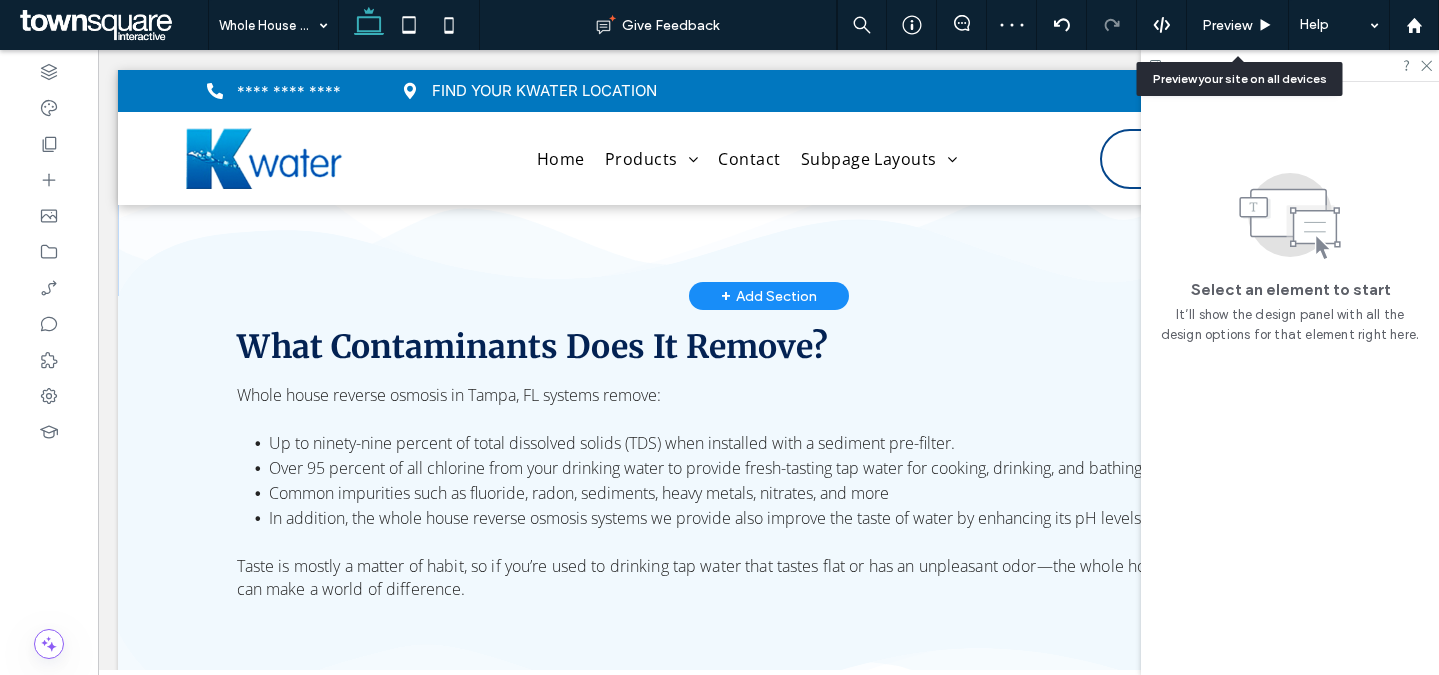 click on "Preview" at bounding box center (1227, 25) 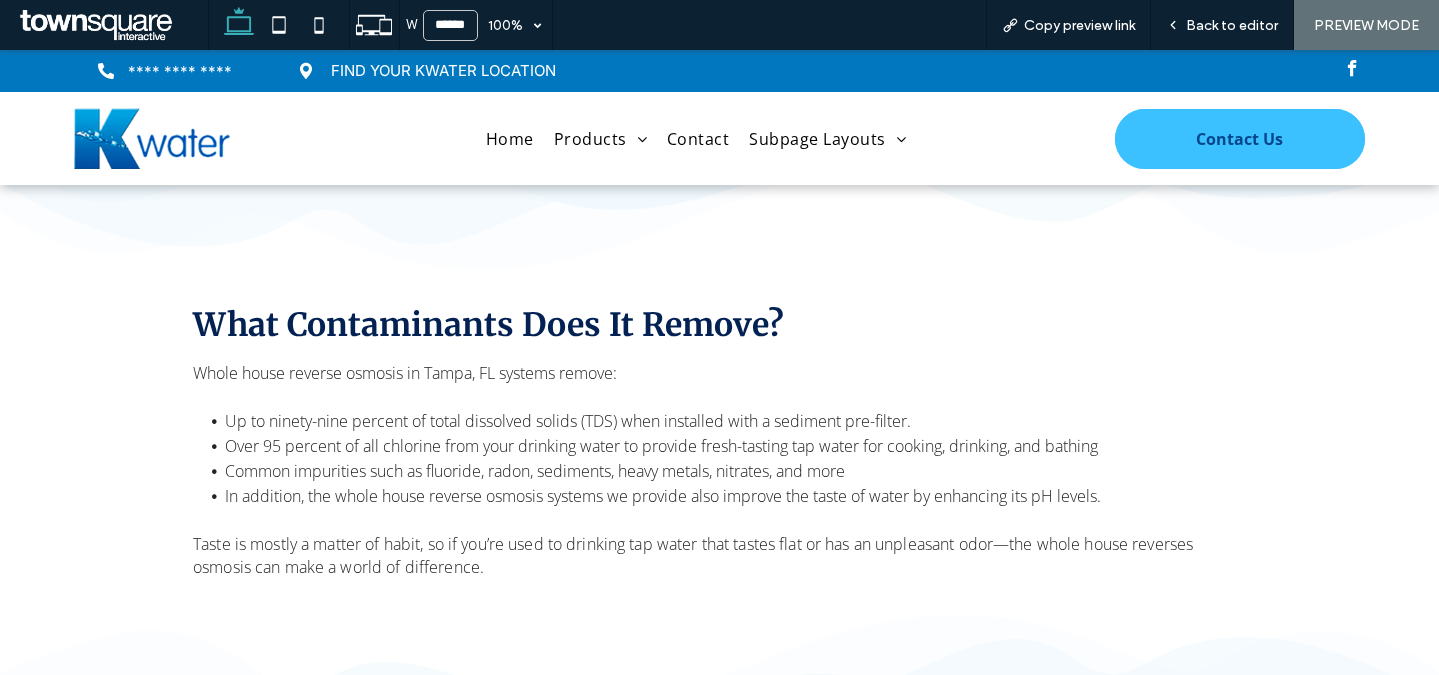 scroll, scrollTop: 1584, scrollLeft: 0, axis: vertical 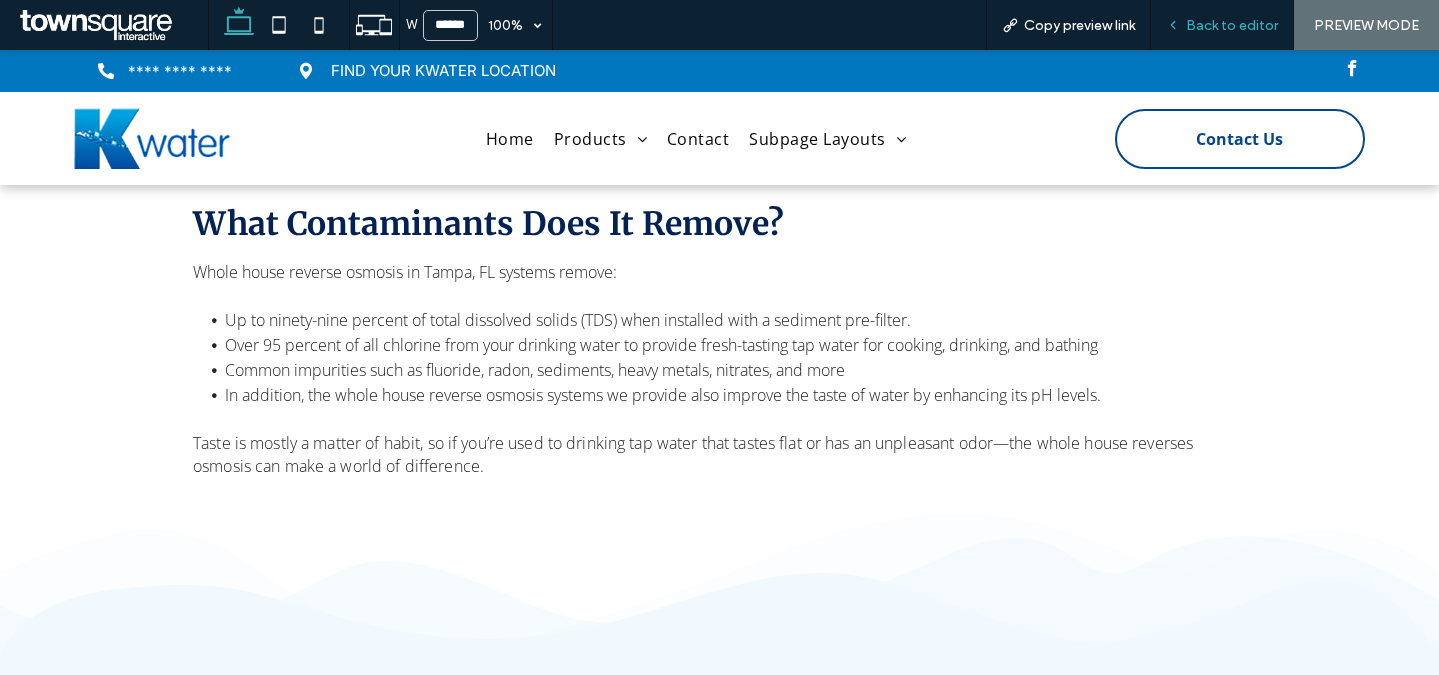 click on "Back to editor" at bounding box center [1232, 25] 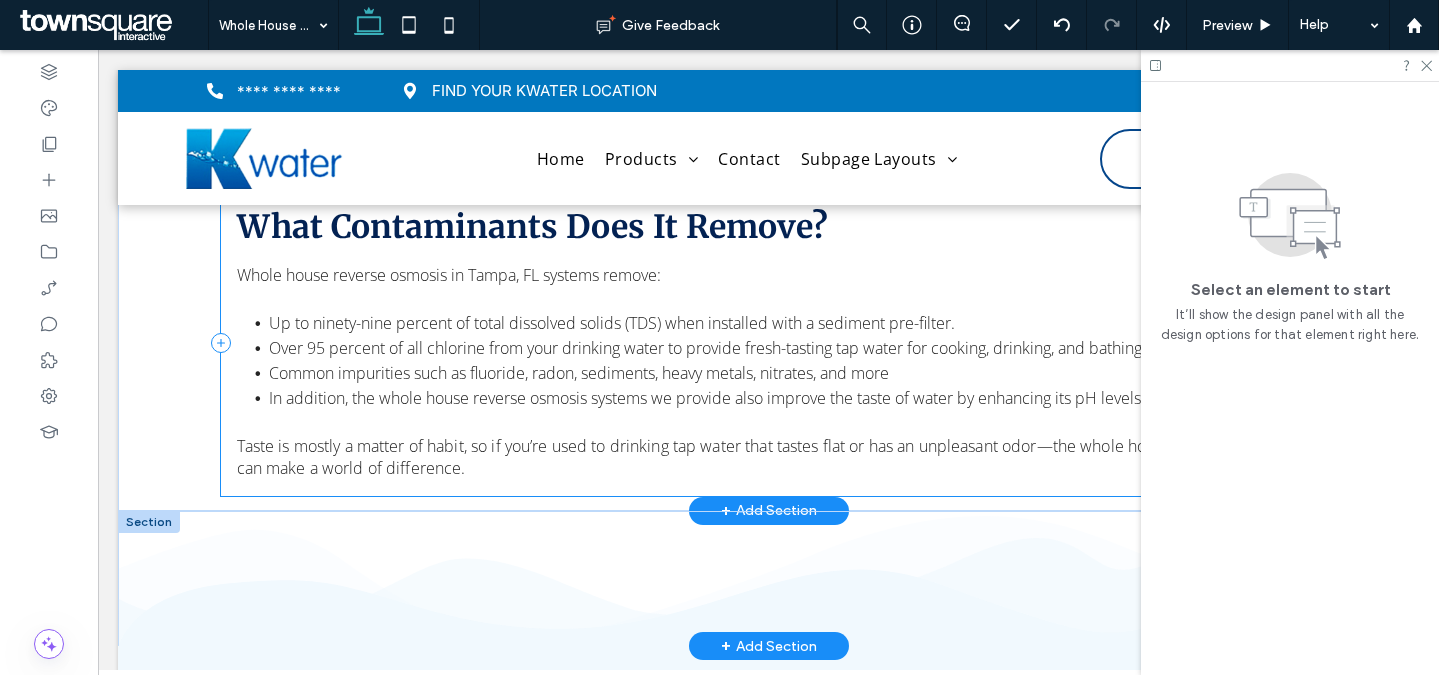 scroll, scrollTop: 1389, scrollLeft: 0, axis: vertical 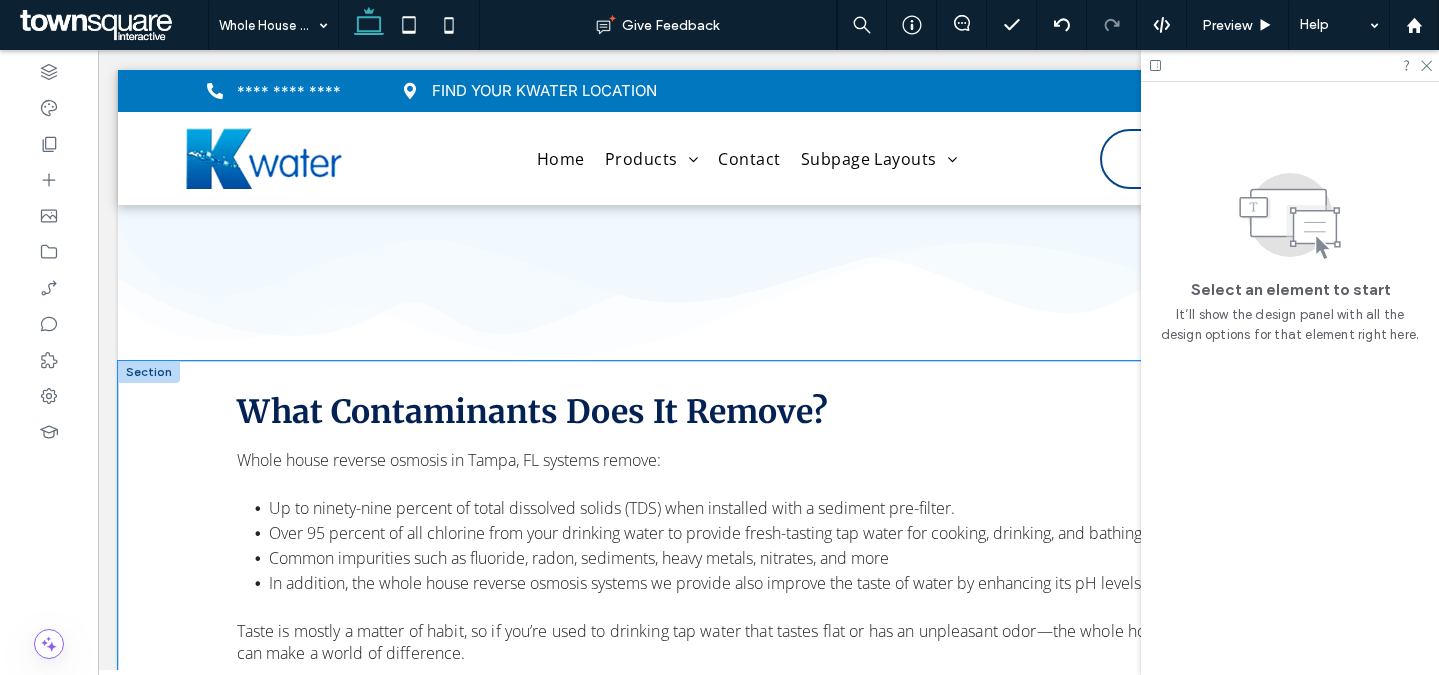 click on "Whole house reverse osmosis in Tampa, FL systems remove: Up to ninety-nine percent of total dissolved solids (TDS) when installed with a sediment pre-filter. Over 95 percent of all chlorine from your drinking water to provide fresh-tasting tap water for cooking, drinking, and bathing Common impurities such as fluoride, radon, sediments, heavy metals, nitrates, and more In addition, the whole house reverse osmosis systems we provide also improve the taste of water by enhancing its pH levels. Taste is mostly a matter of habit, so if you’re used to drinking tap water that tastes flat or has an unpleasant odor—the whole house reverses osmosis can make a world of difference.
What Contaminants Does It Remove?" at bounding box center [768, 528] 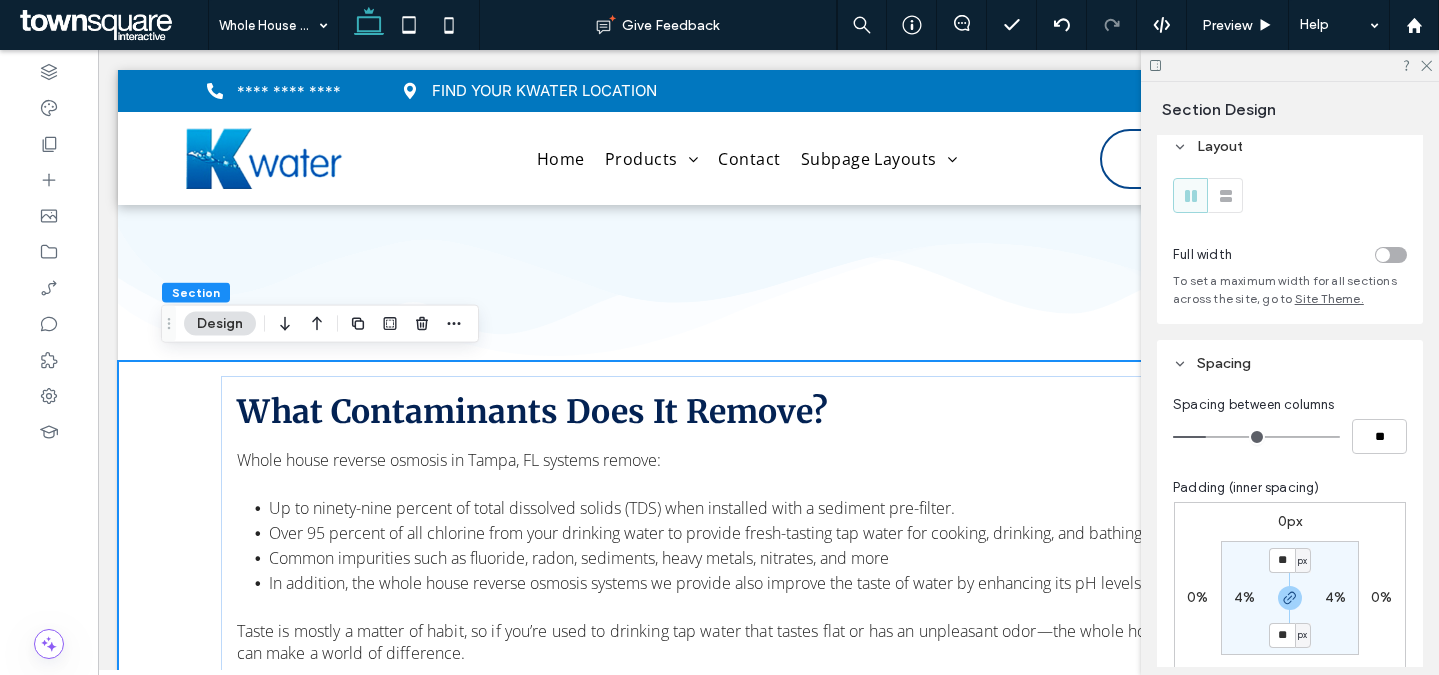 scroll, scrollTop: 135, scrollLeft: 0, axis: vertical 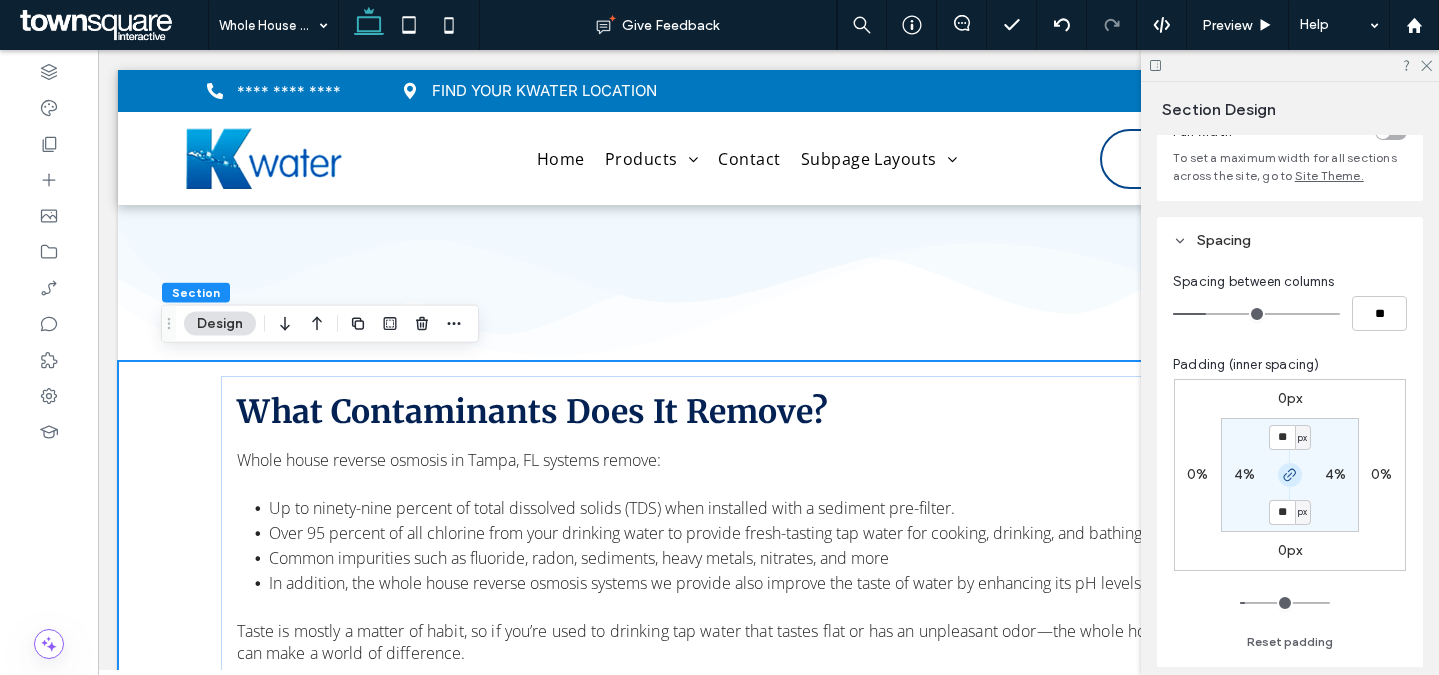 click at bounding box center (1290, 475) 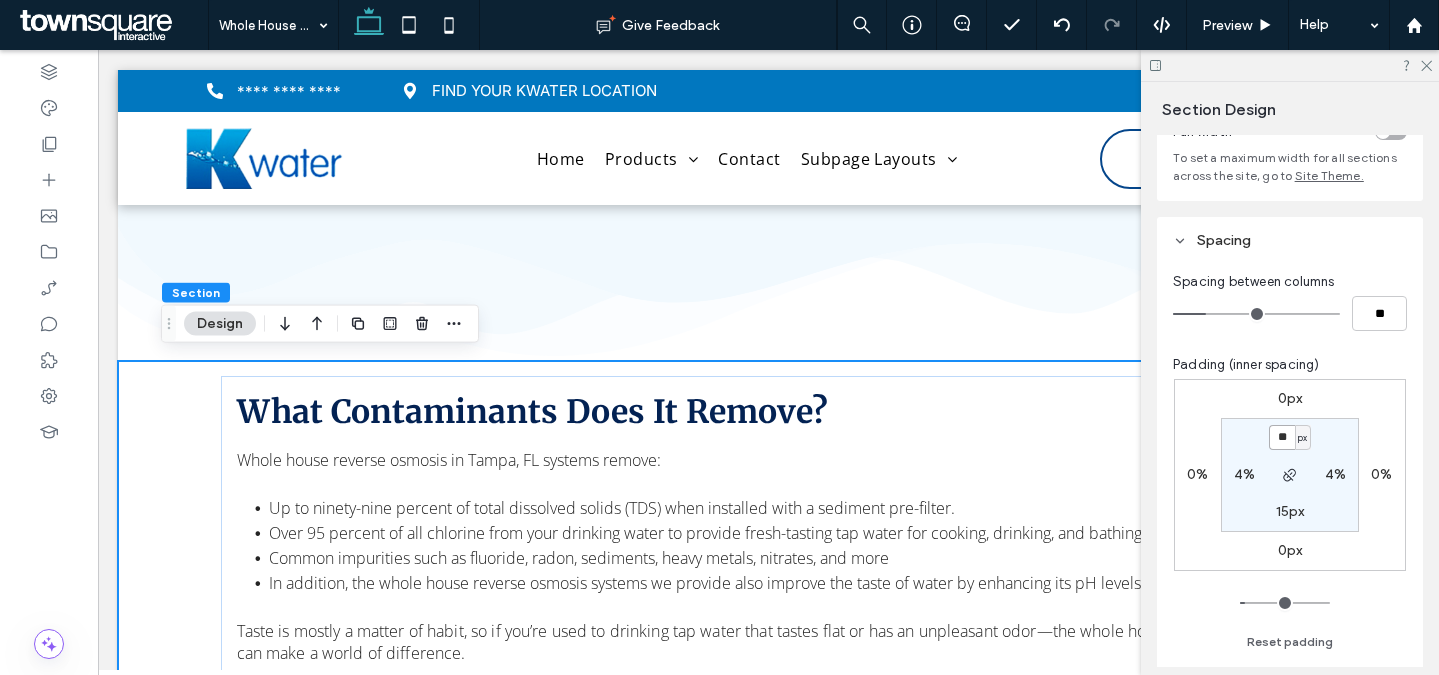 click on "**" at bounding box center (1282, 437) 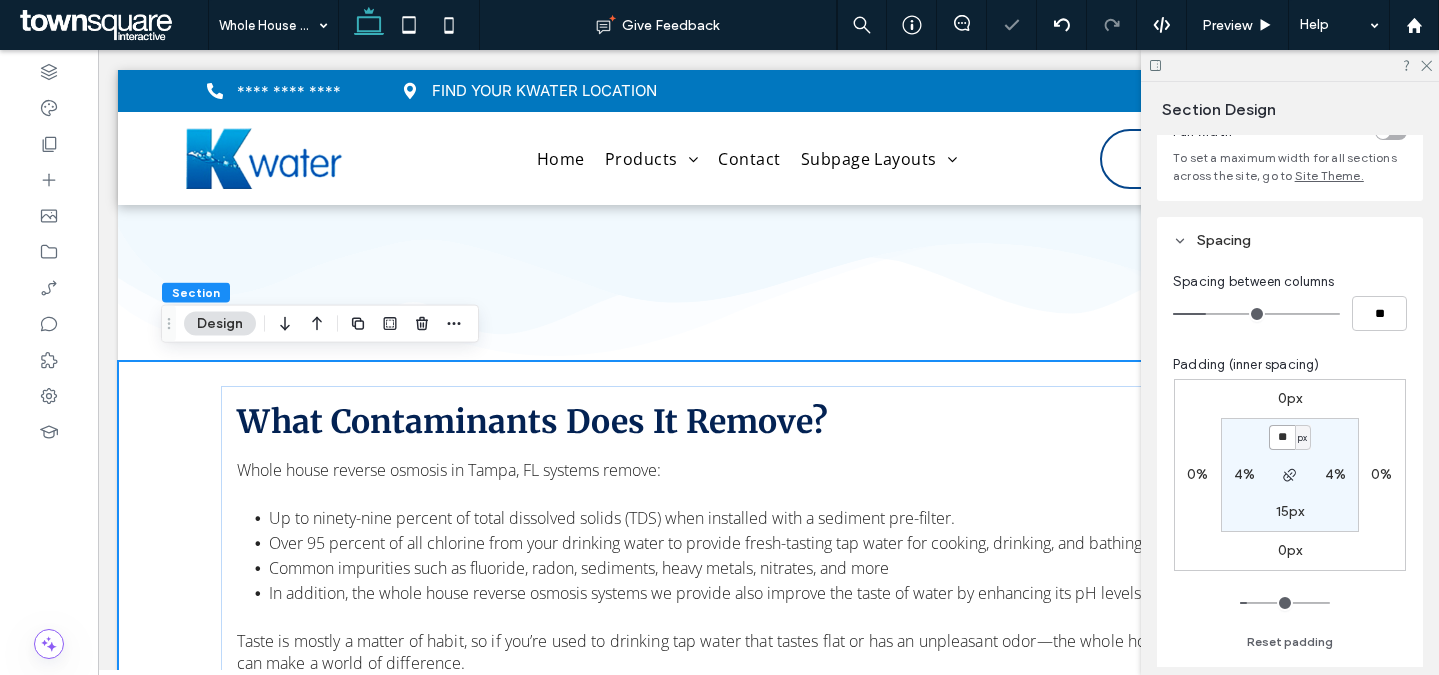 click on "**" at bounding box center (1282, 437) 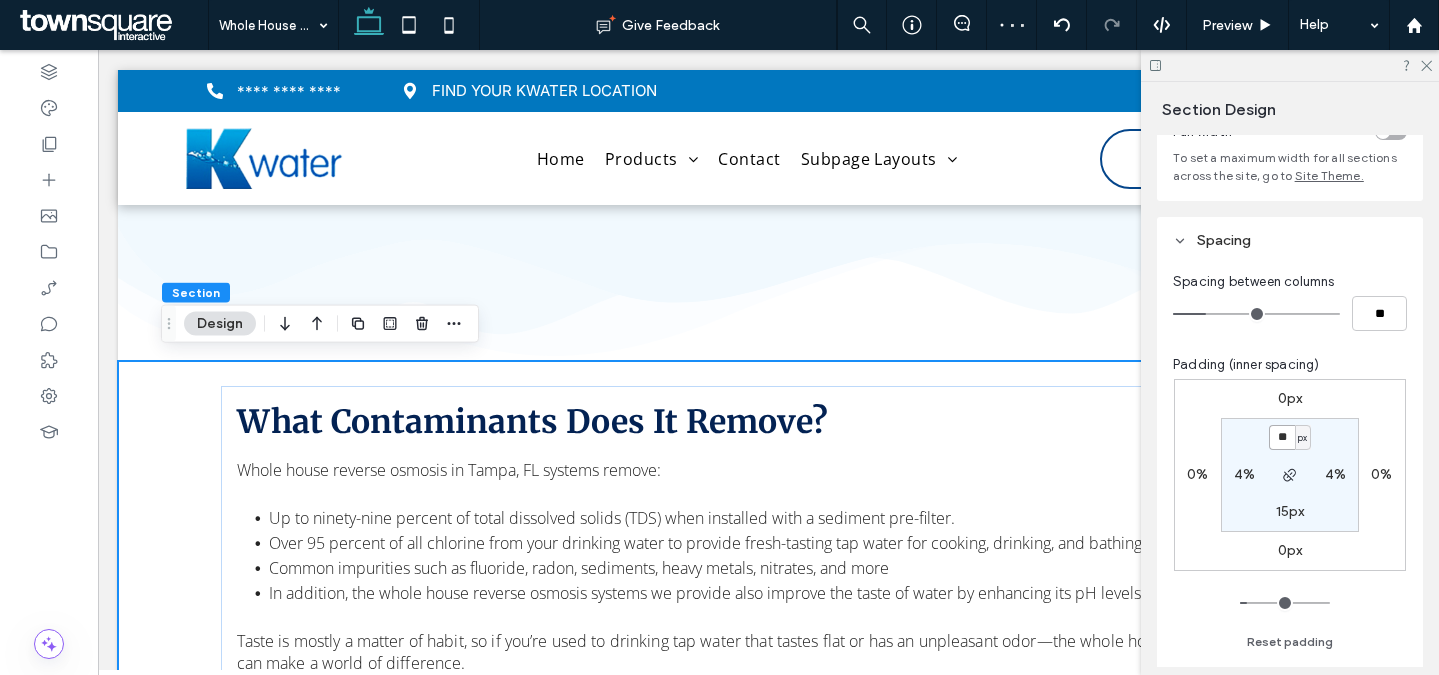 type on "**" 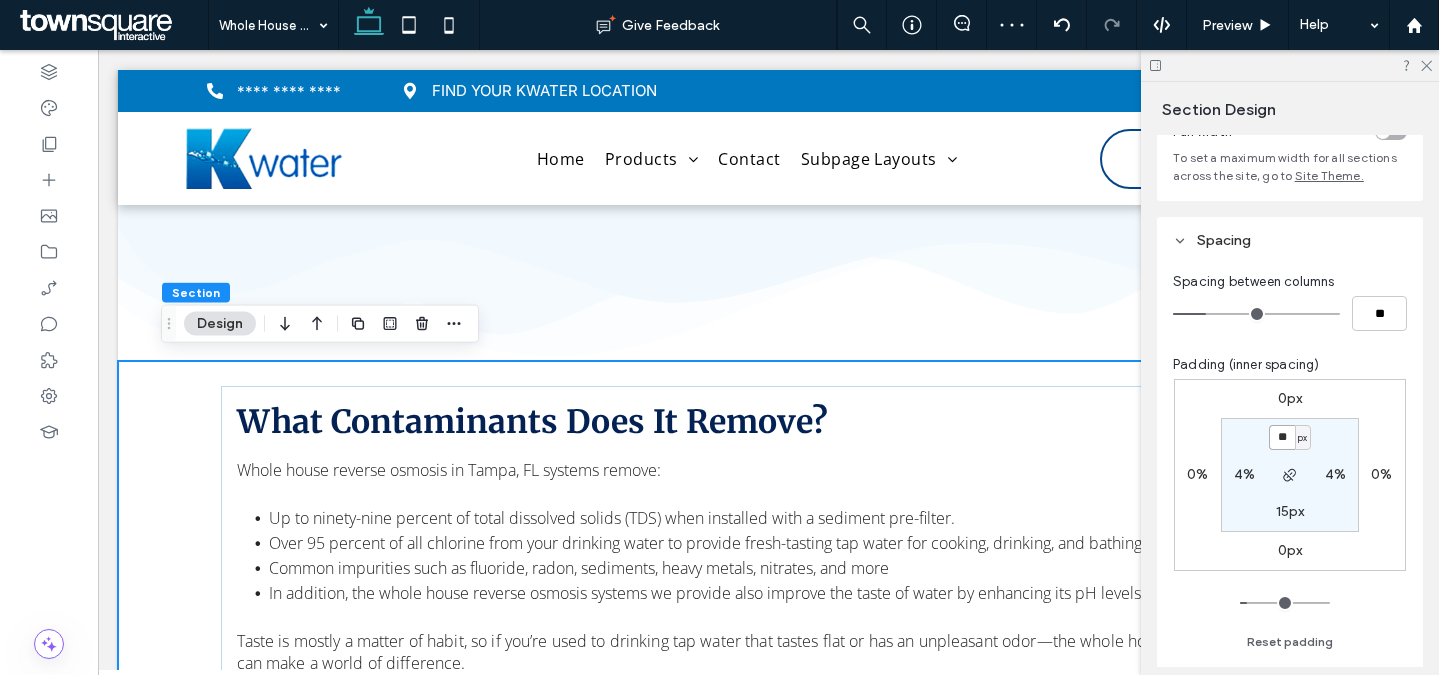 type on "**" 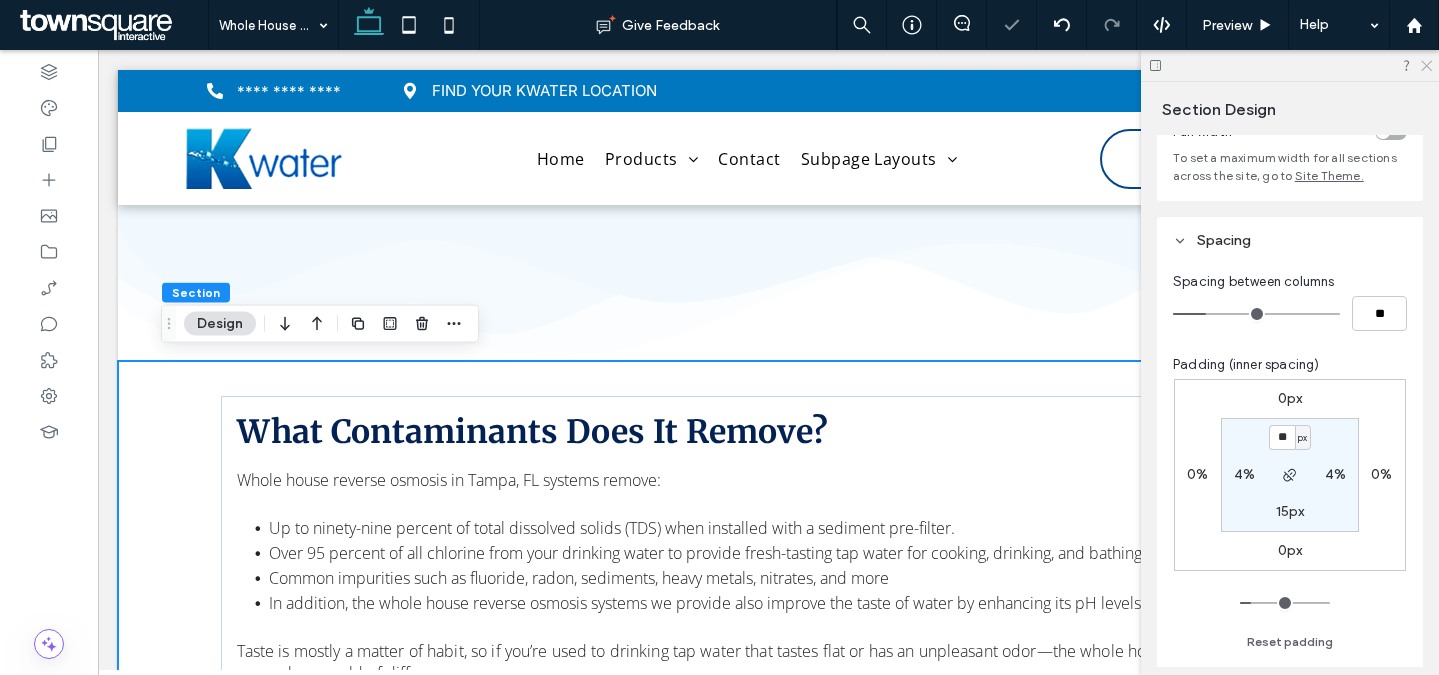 click 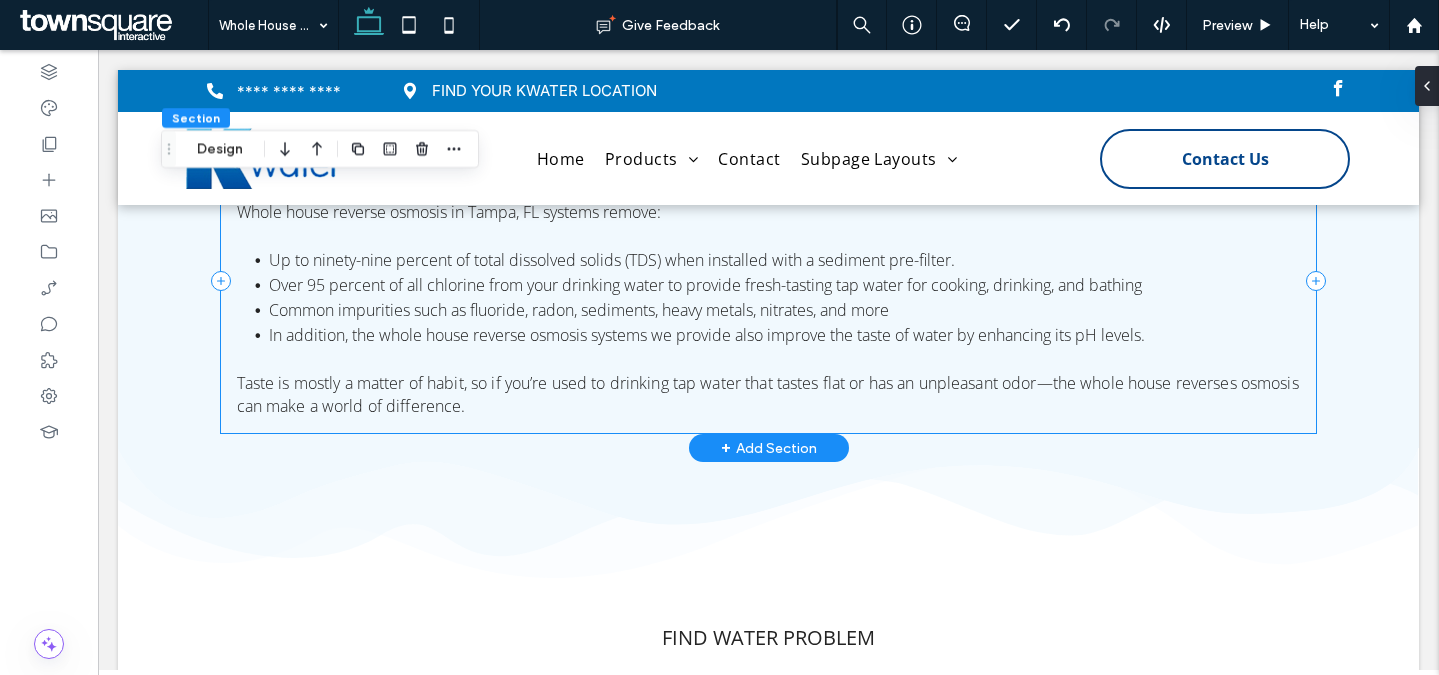 scroll, scrollTop: 1811, scrollLeft: 0, axis: vertical 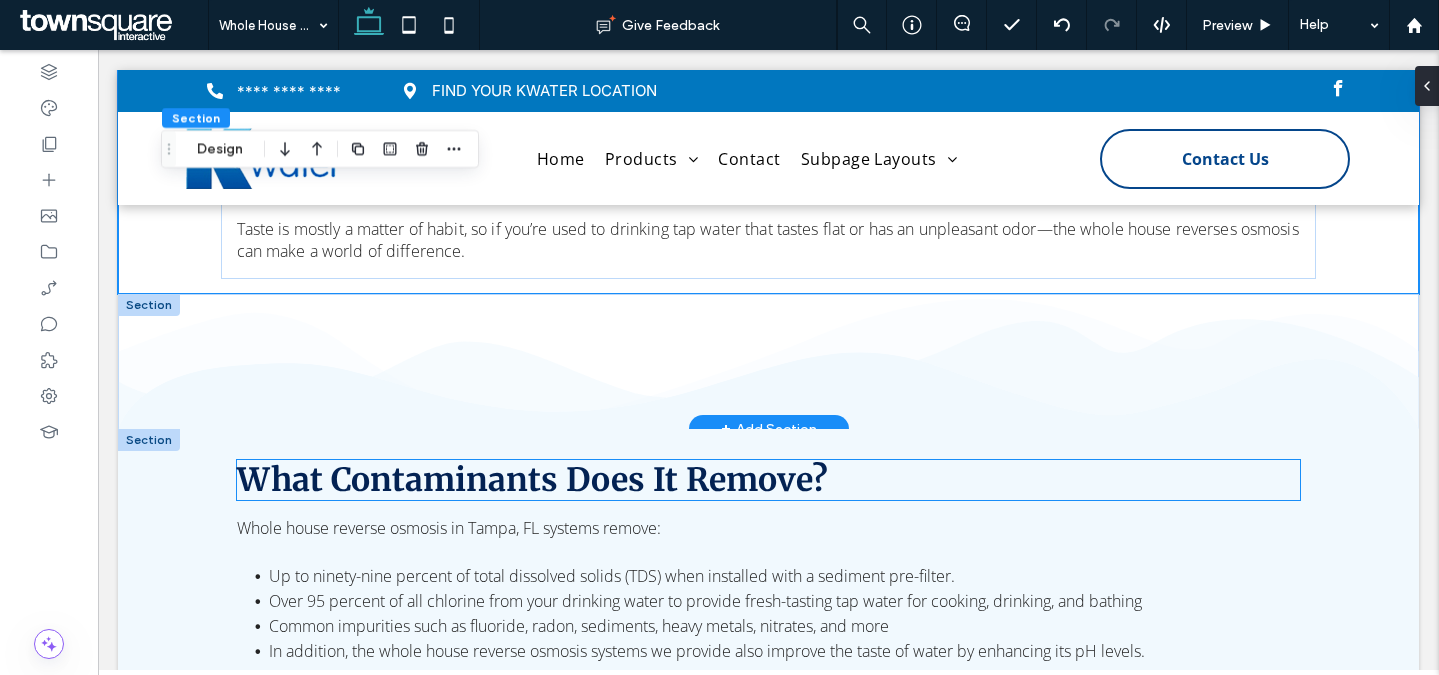 click on "What Contaminants Does It Remove?" at bounding box center (532, 480) 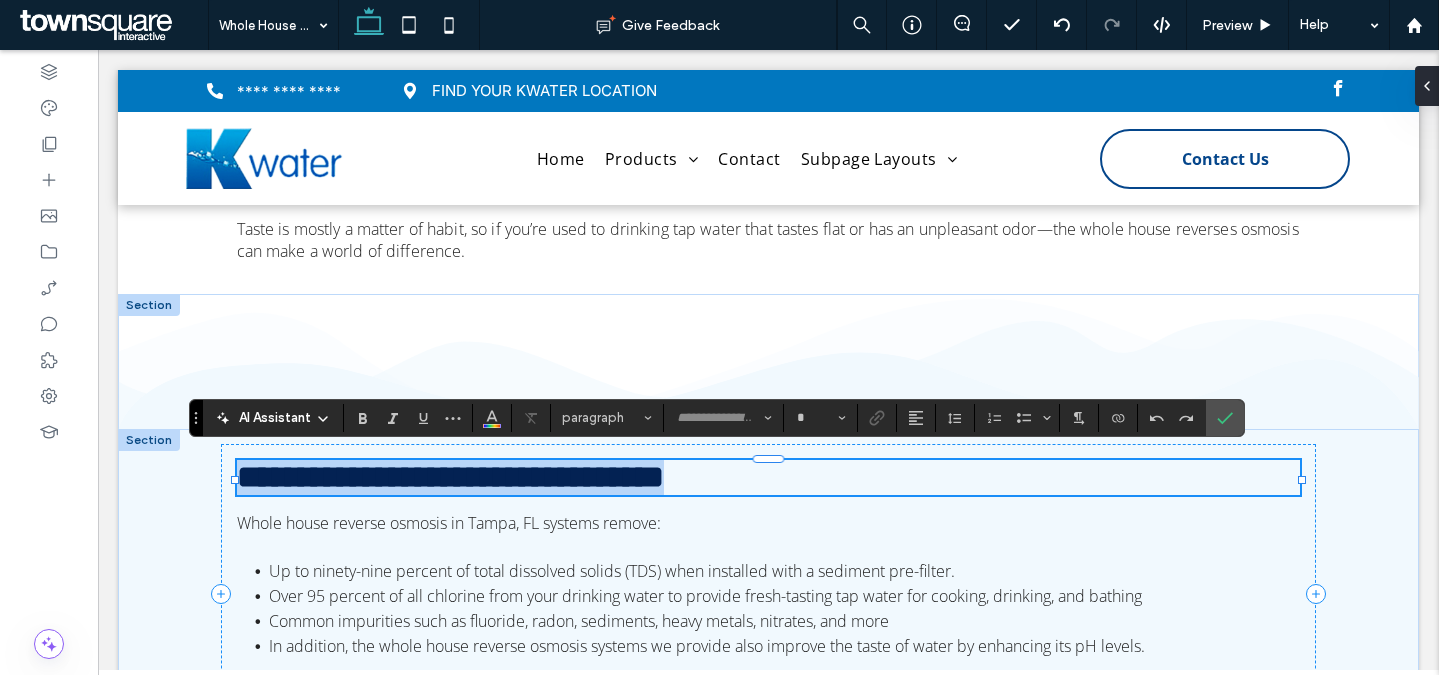 type on "**********" 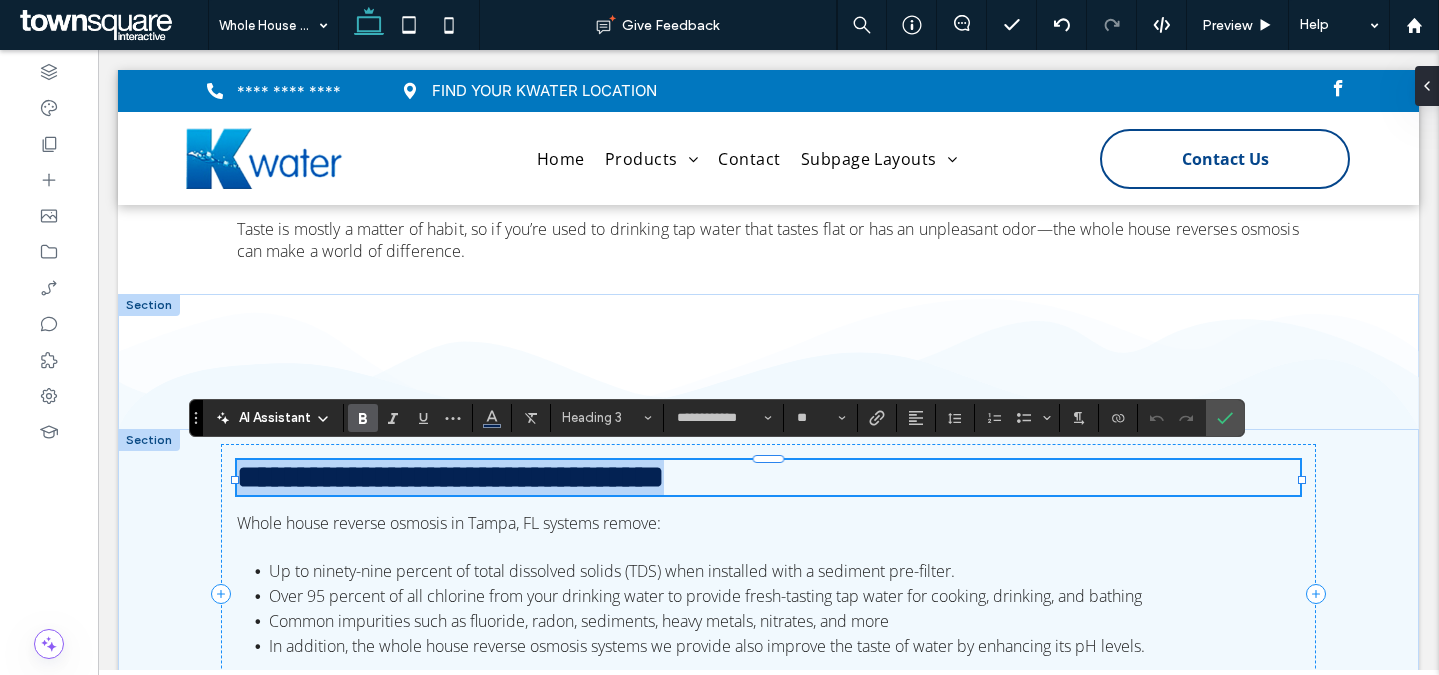 paste 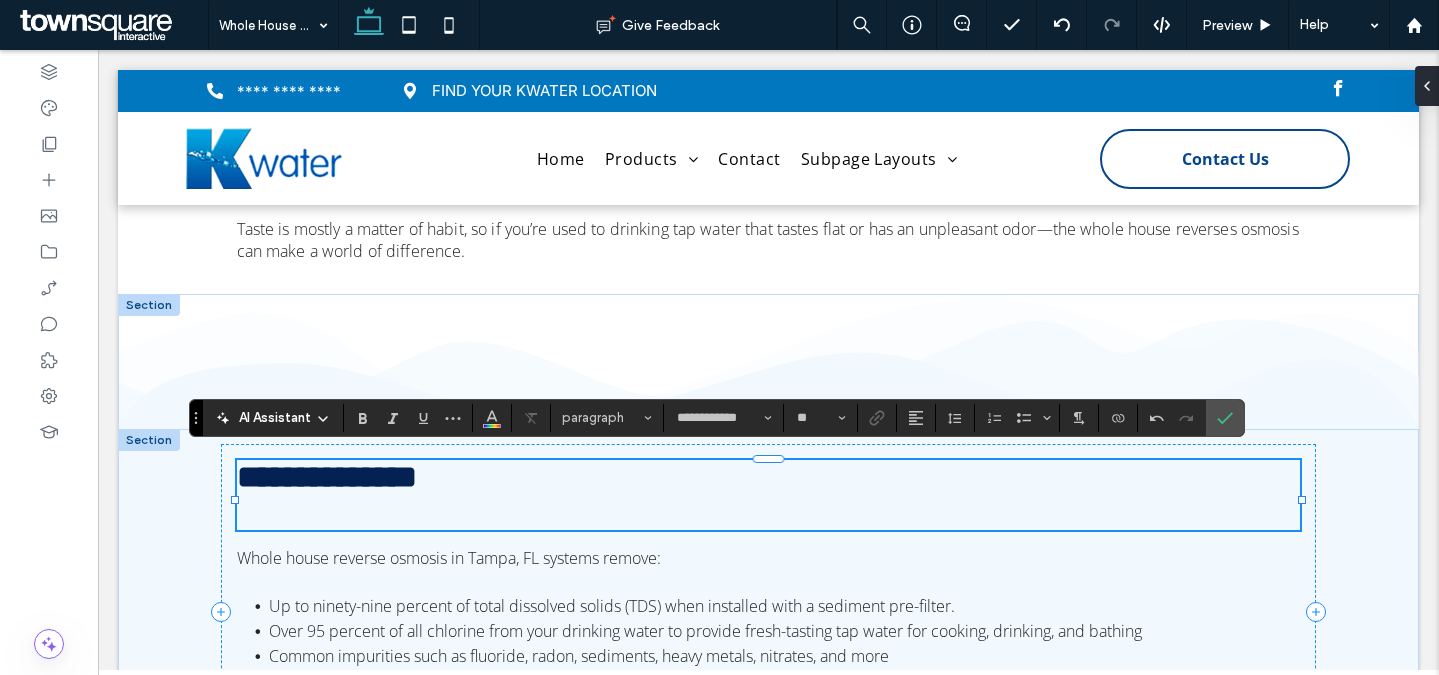 type 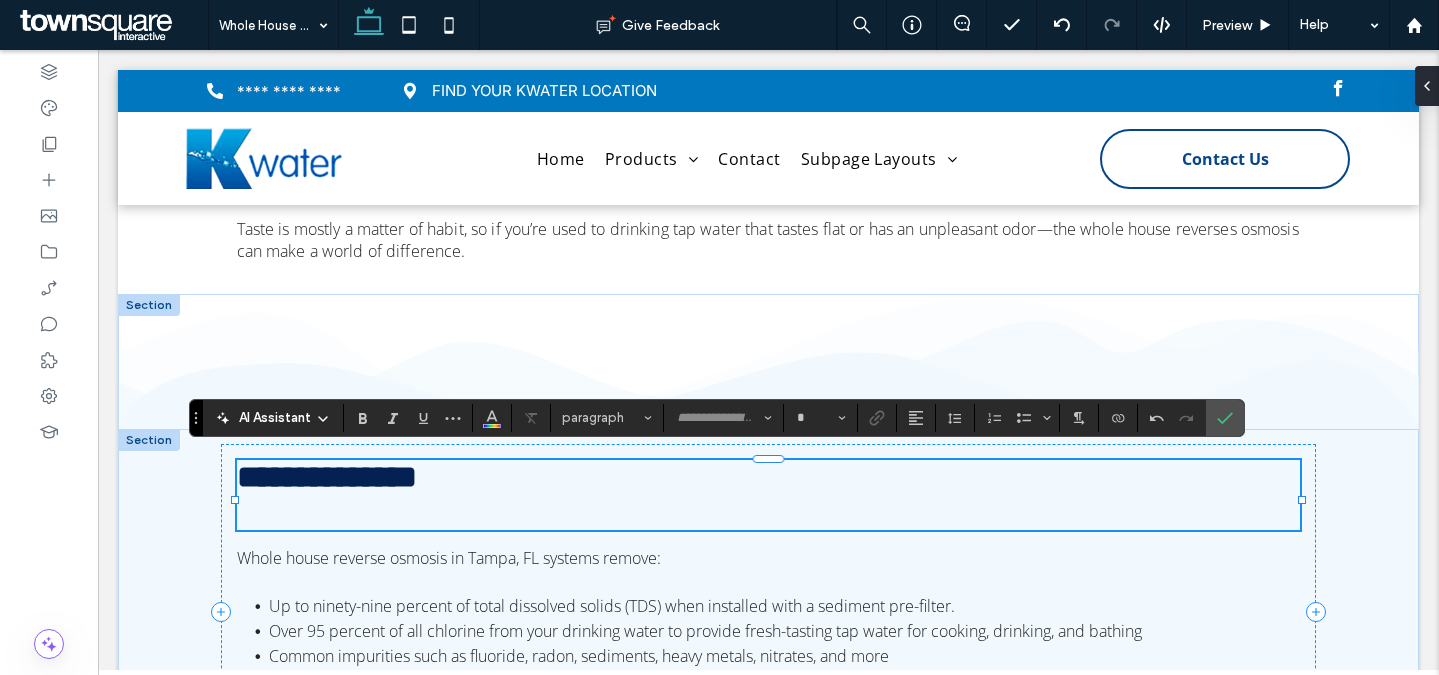 scroll, scrollTop: 64, scrollLeft: 0, axis: vertical 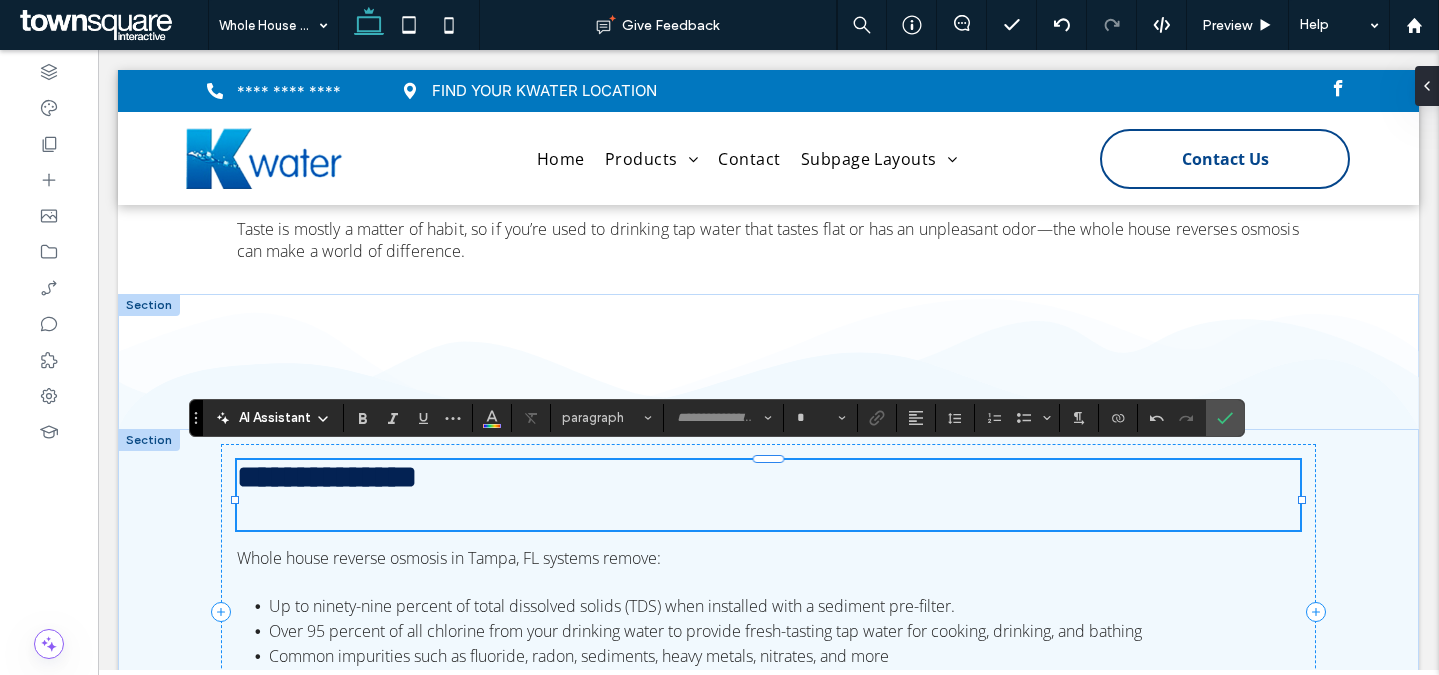 type on "**********" 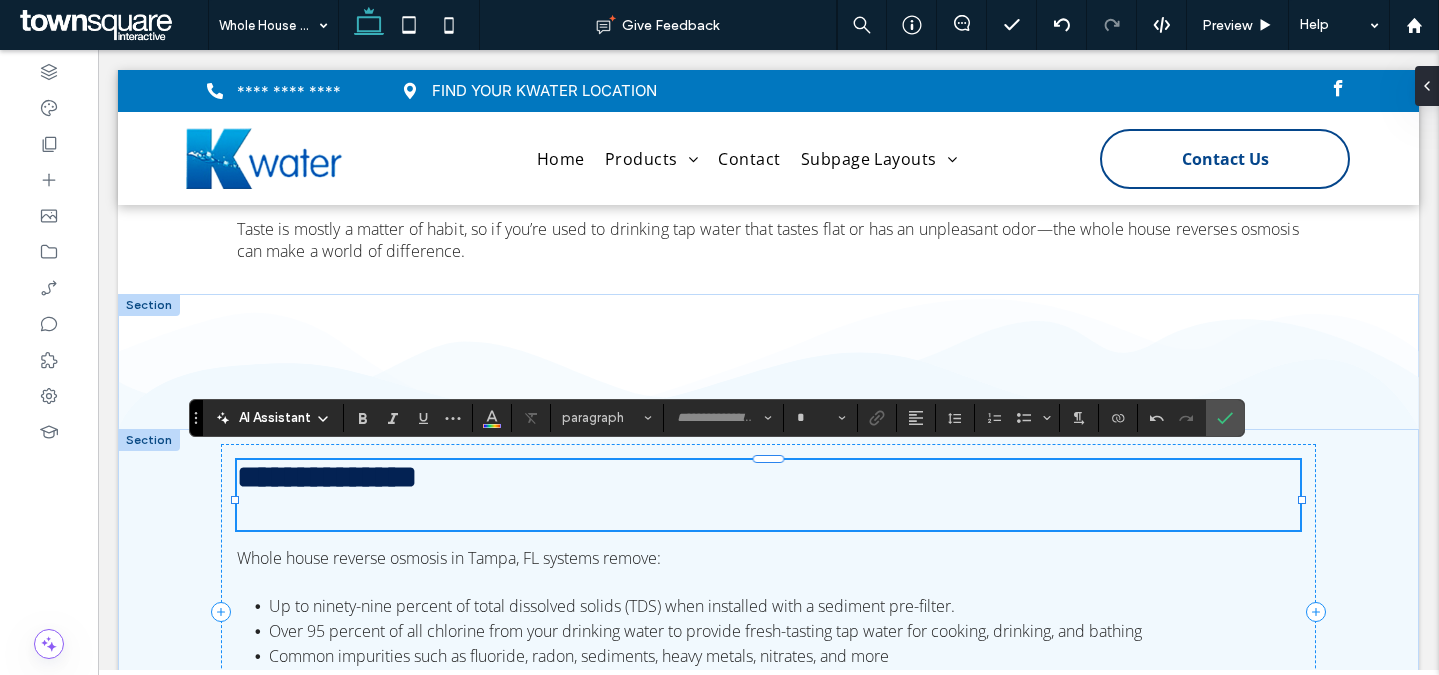 type on "**" 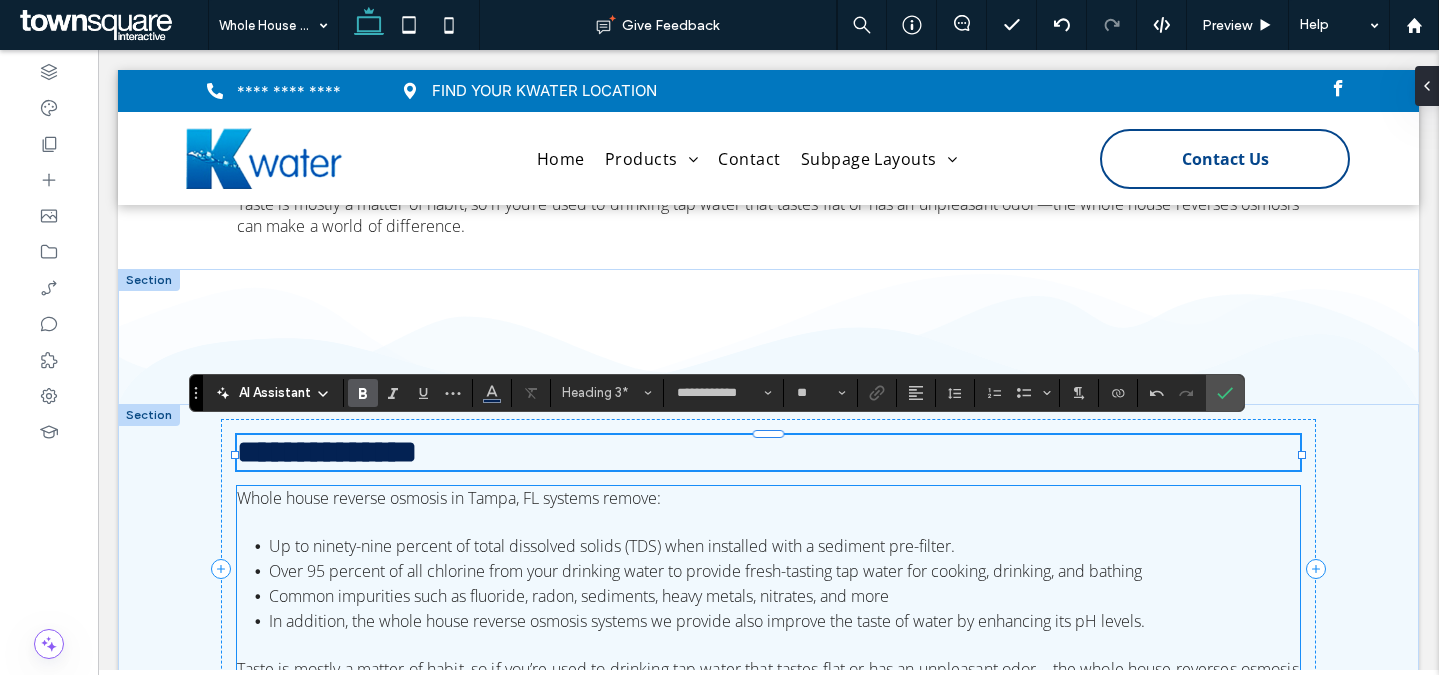 scroll, scrollTop: 1879, scrollLeft: 0, axis: vertical 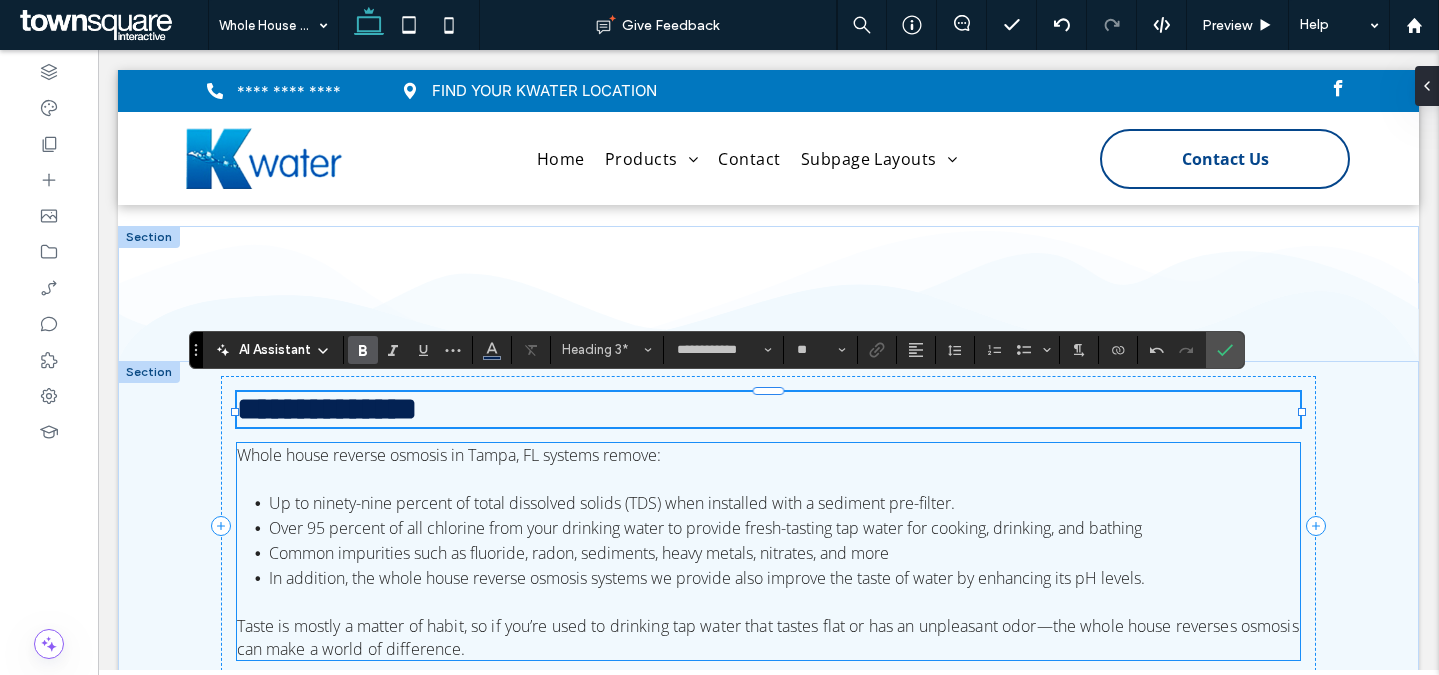 click on "Up to ninety-nine percent of total dissolved solids (TDS) when installed with a sediment pre-filter." at bounding box center (612, 503) 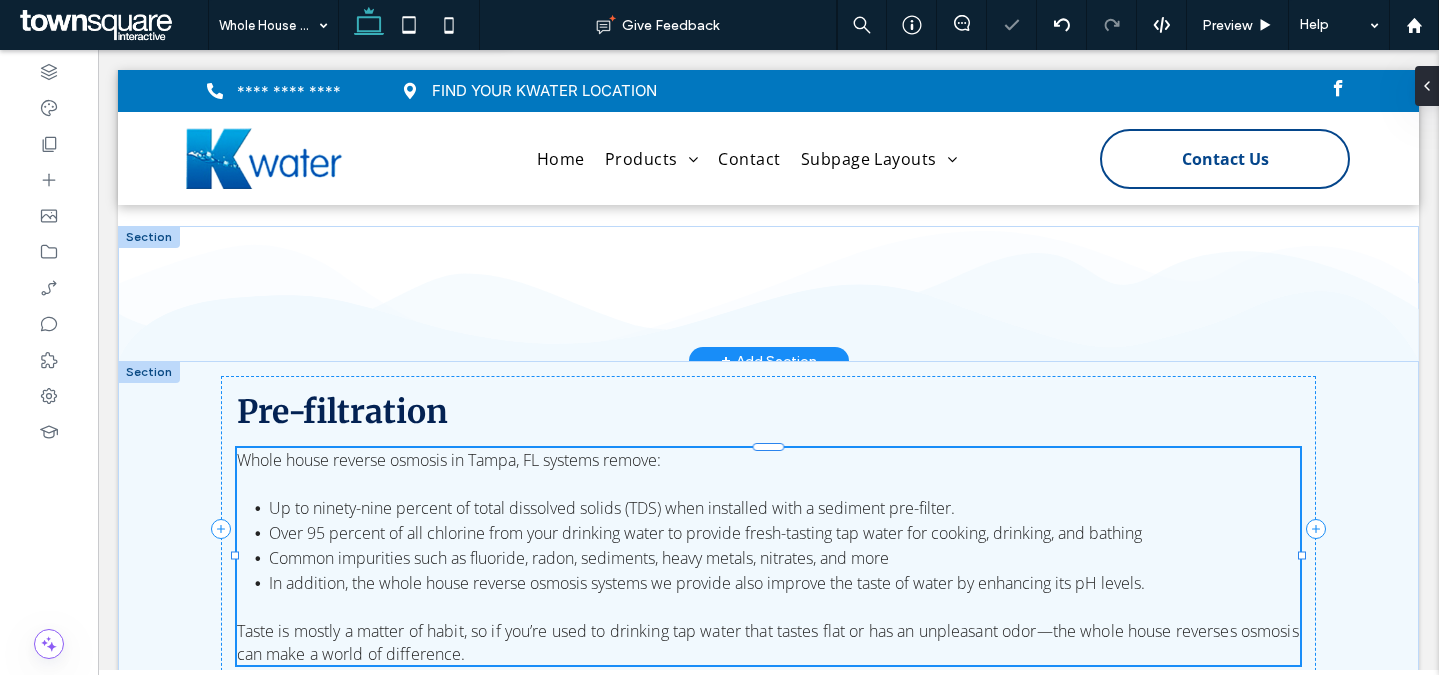 click on "Up to ninety-nine percent of total dissolved solids (TDS) when installed with a sediment pre-filter." at bounding box center [612, 508] 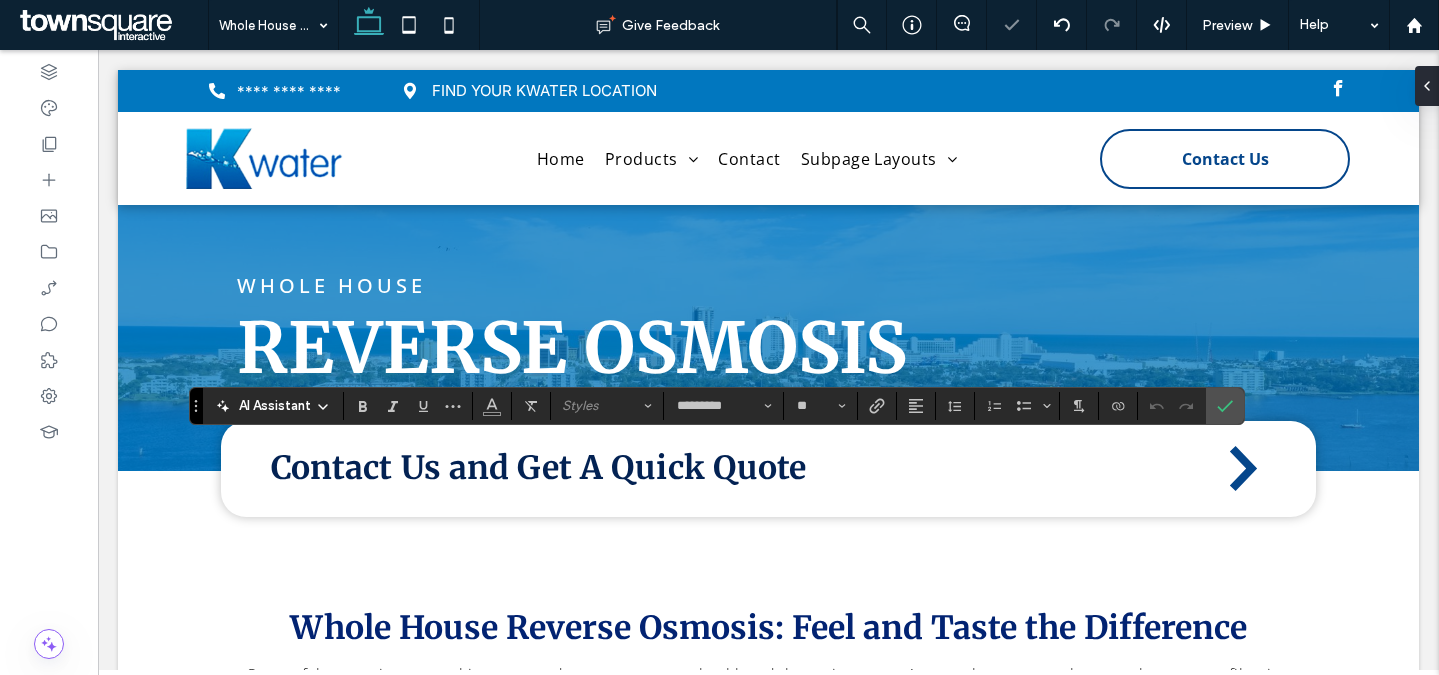 scroll, scrollTop: 1879, scrollLeft: 0, axis: vertical 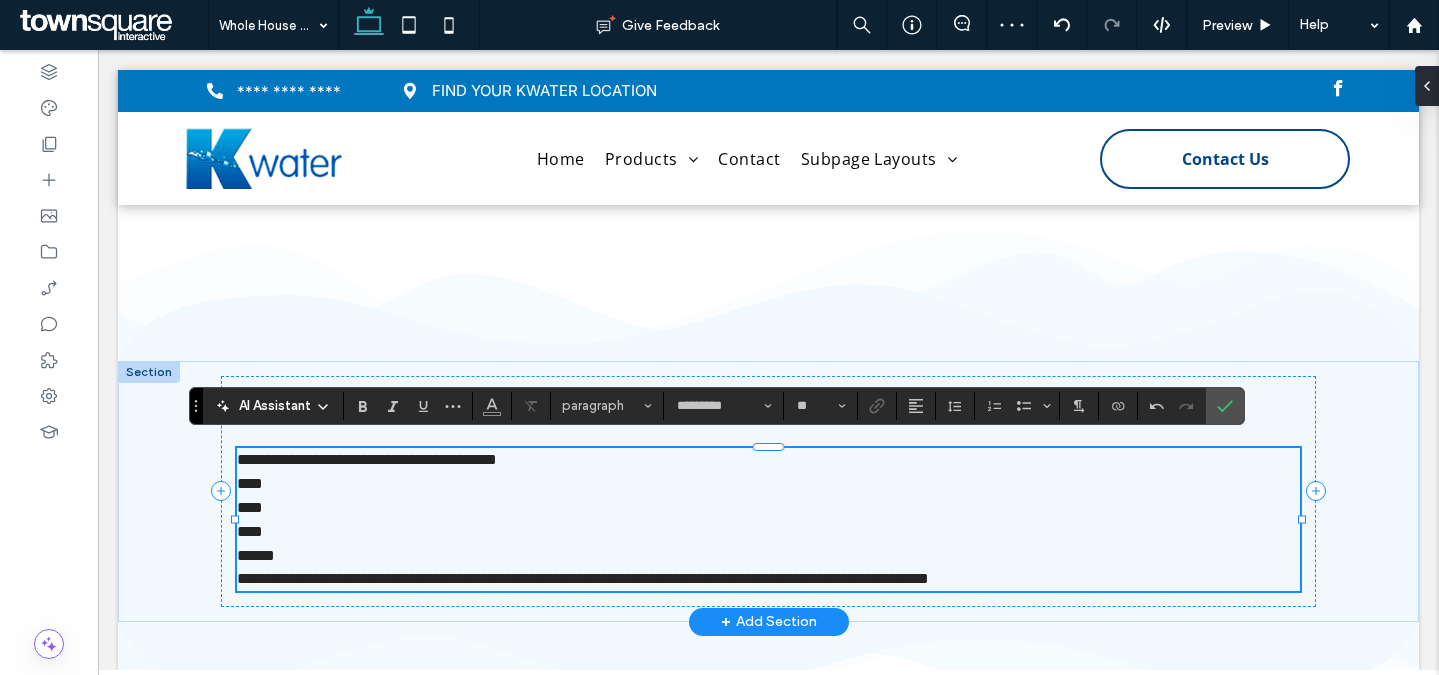 click on "******" at bounding box center (769, 556) 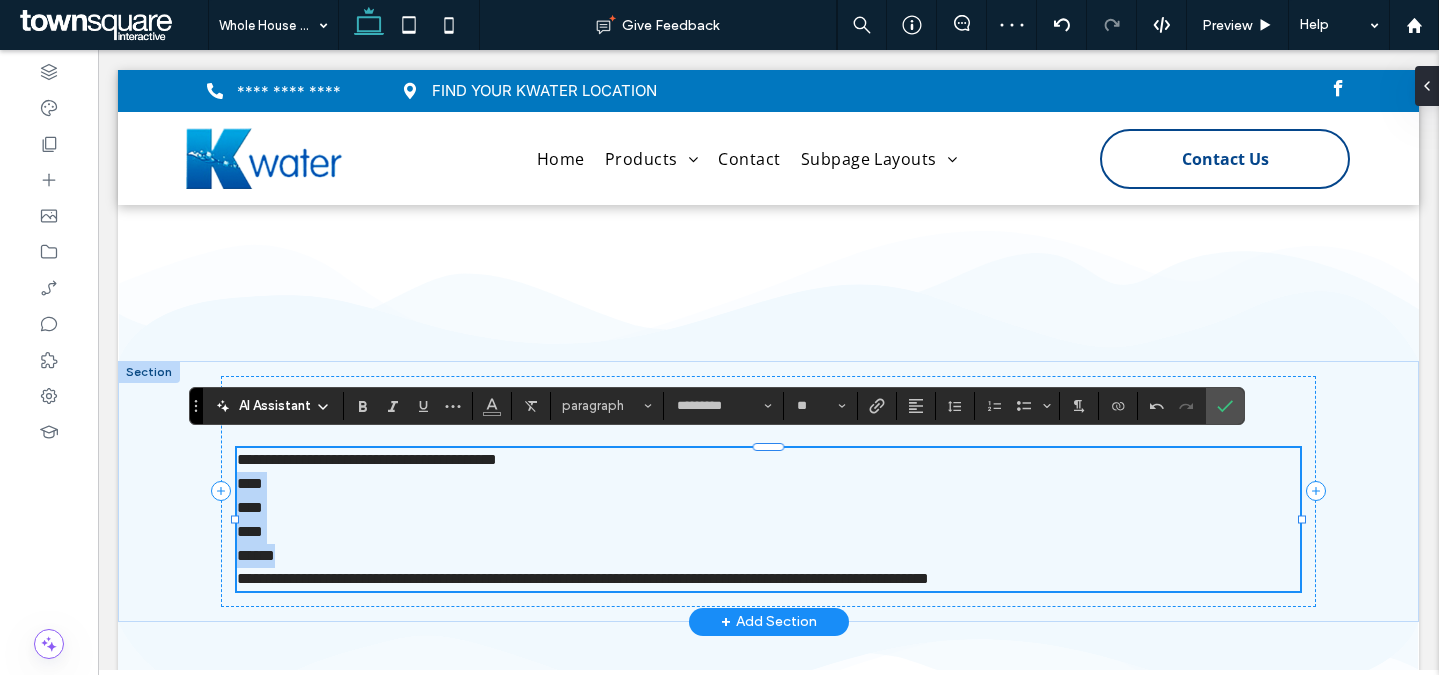 drag, startPoint x: 241, startPoint y: 512, endPoint x: 227, endPoint y: 478, distance: 36.769554 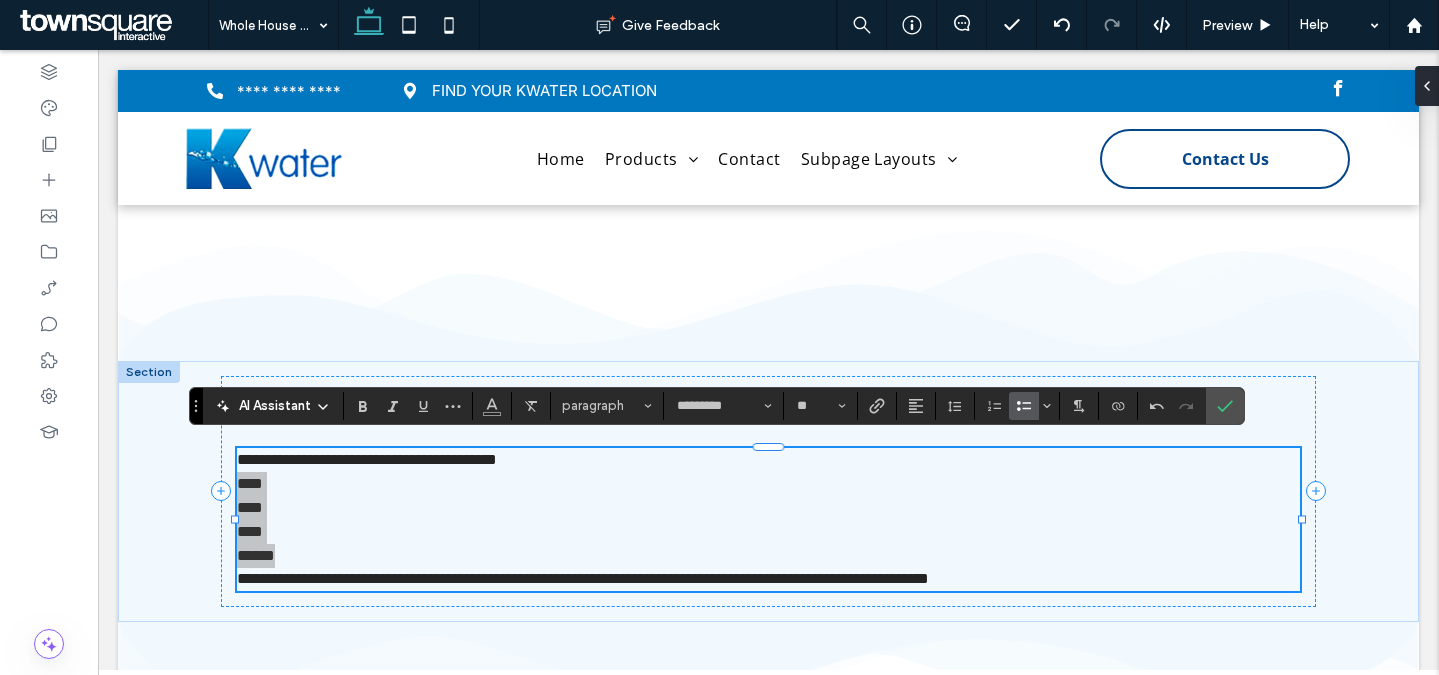drag, startPoint x: 808, startPoint y: 377, endPoint x: 1026, endPoint y: 396, distance: 218.82642 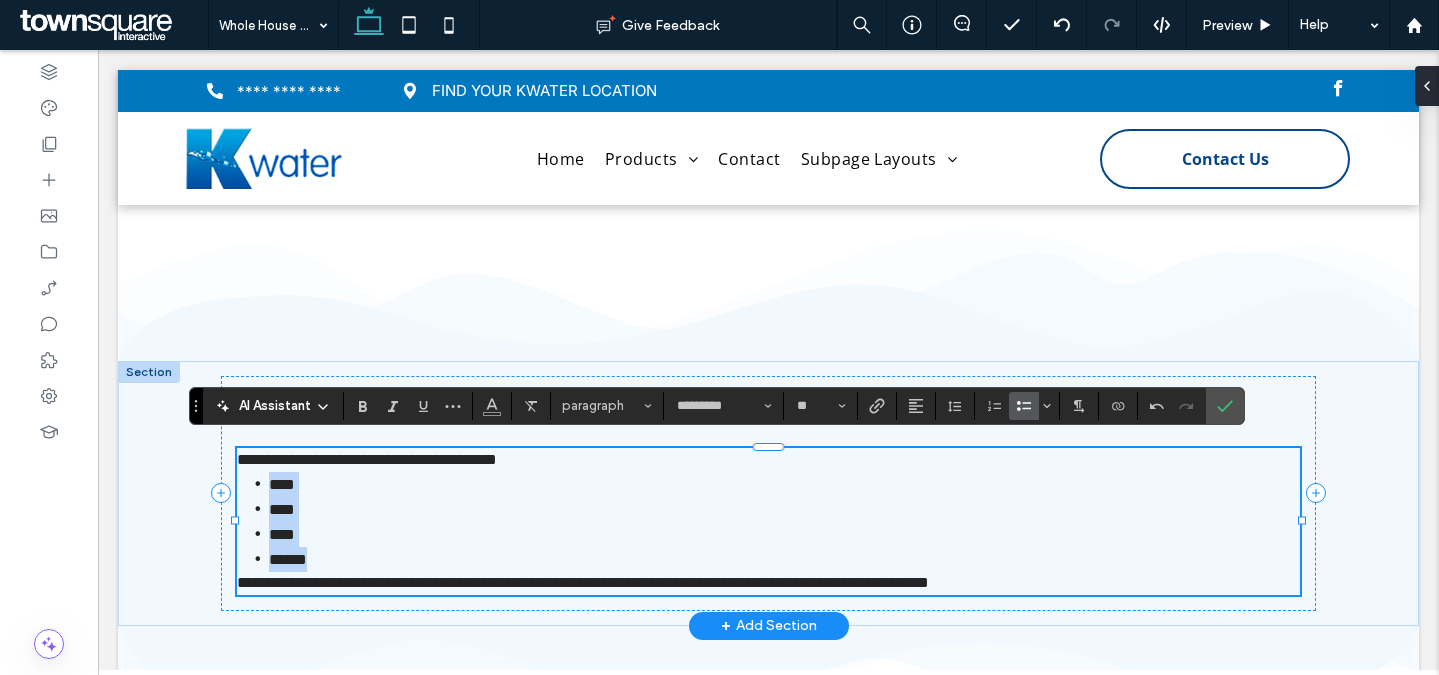click on "**********" at bounding box center (769, 460) 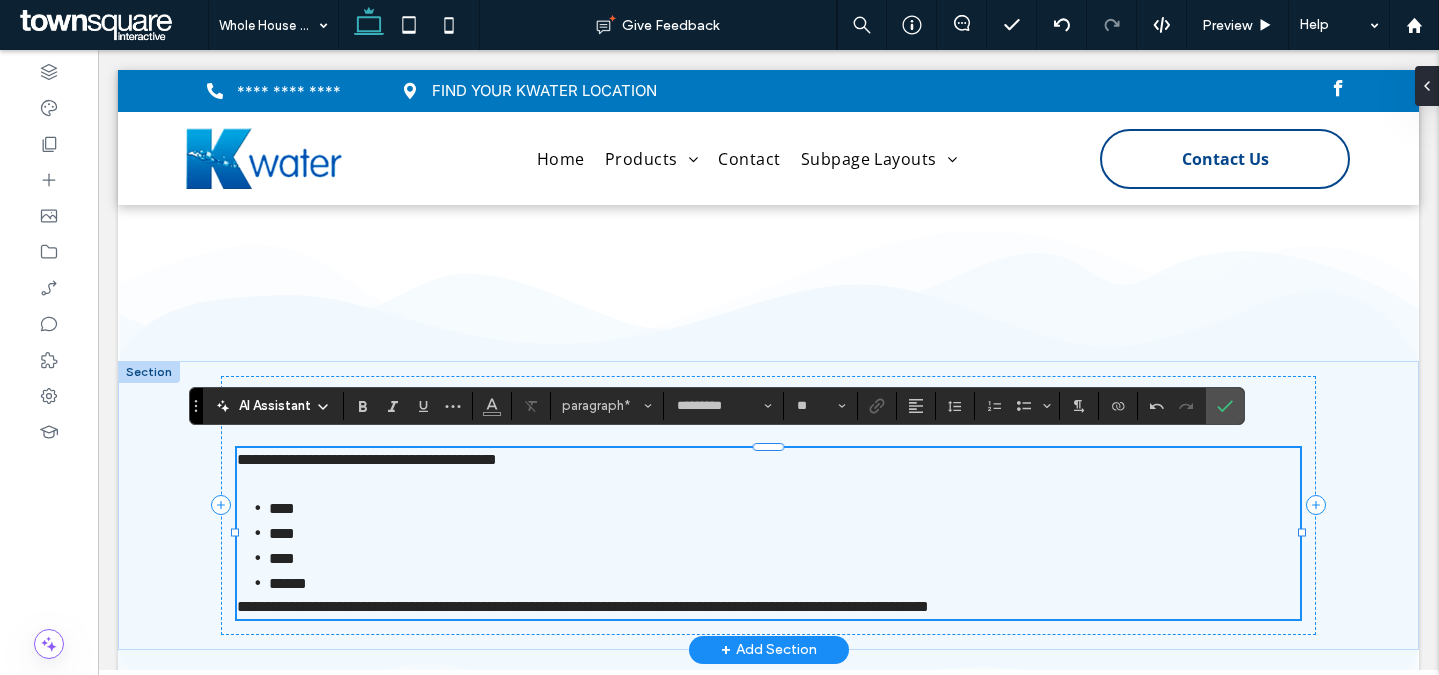 click on "****" at bounding box center (785, 558) 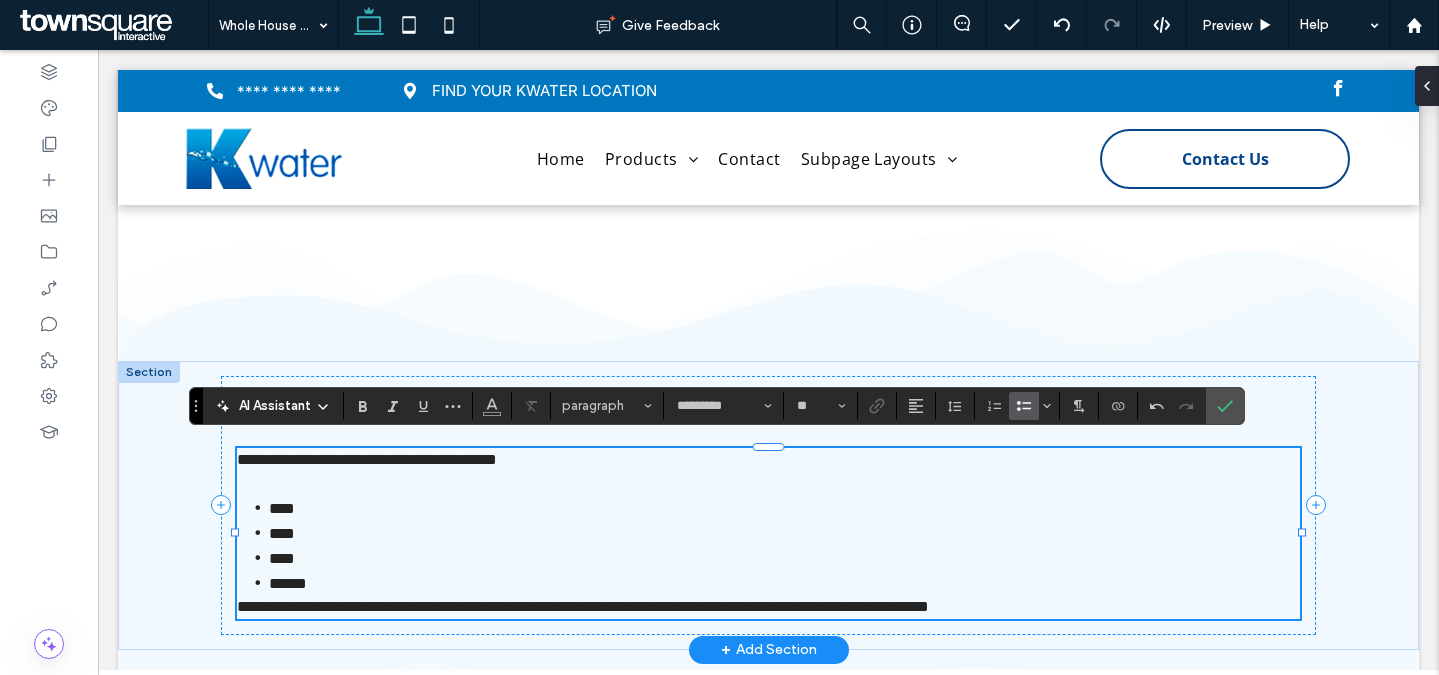 click on "******" at bounding box center [785, 583] 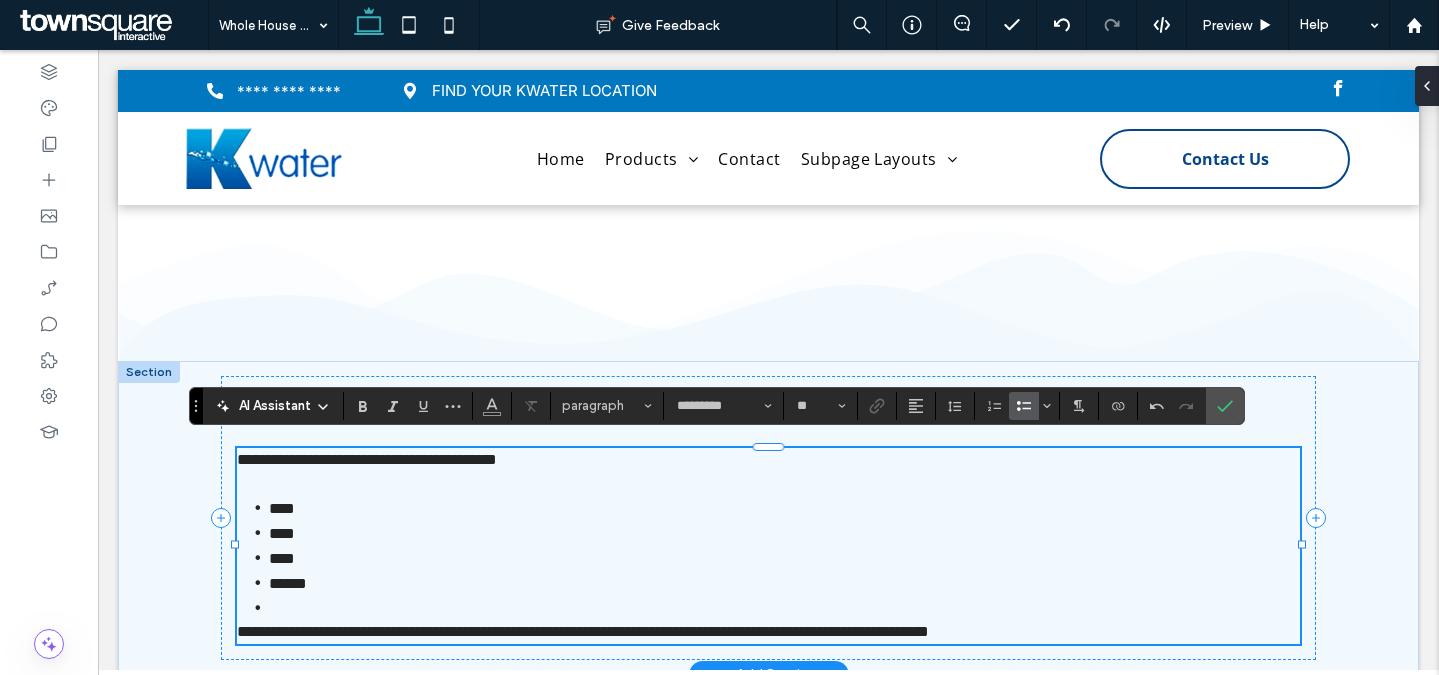 click 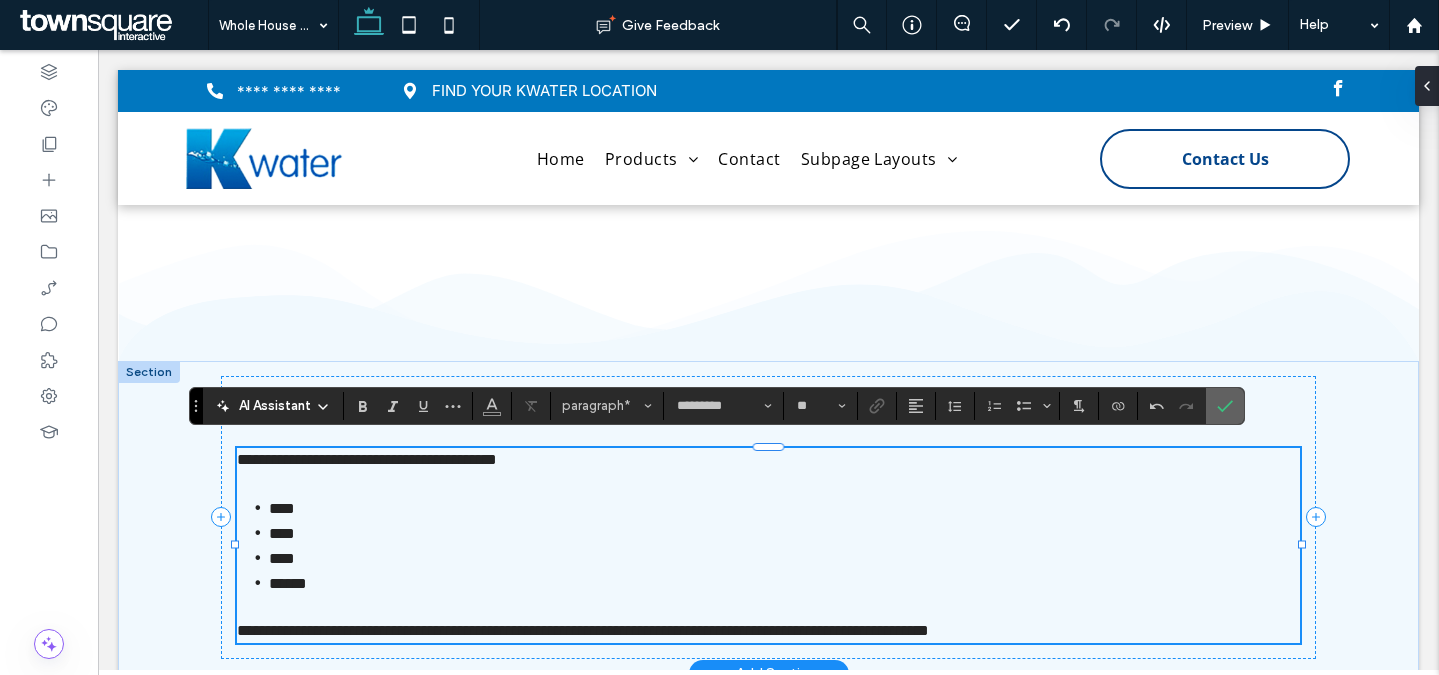 click at bounding box center [1225, 406] 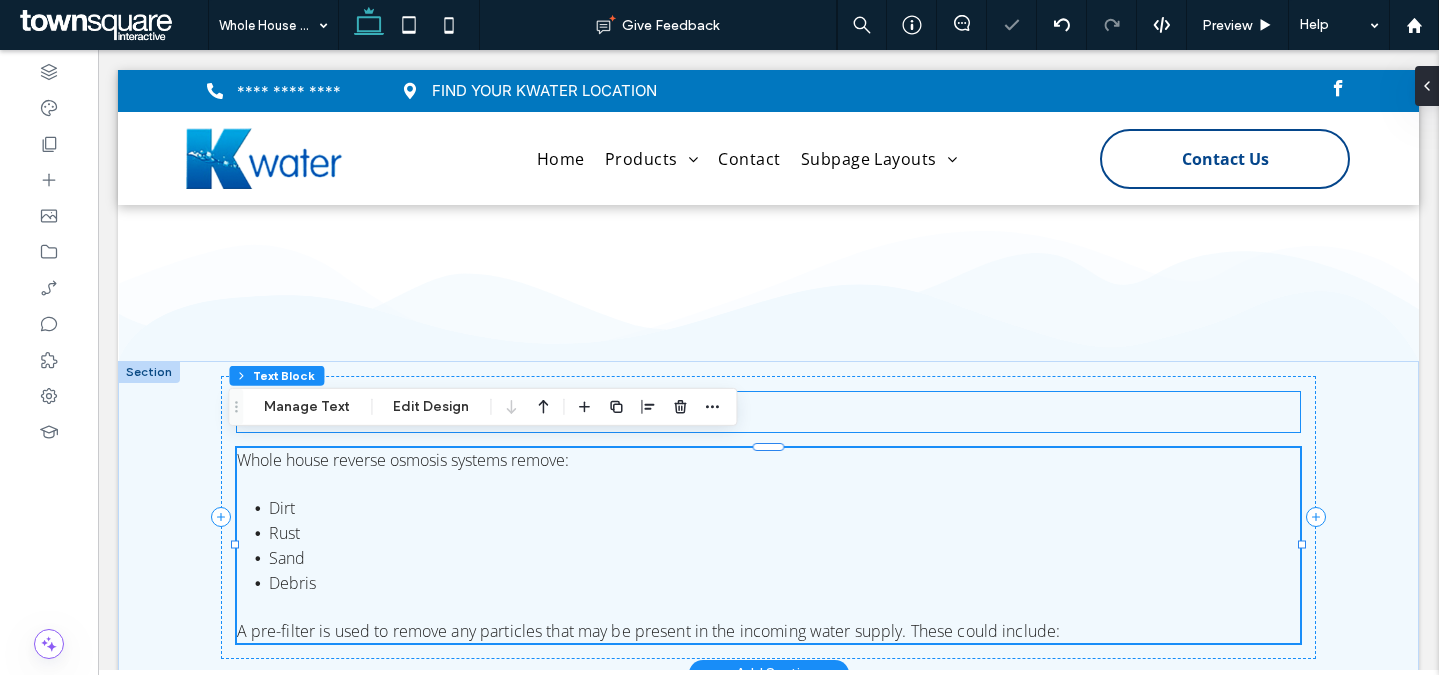 click on "Pre-filtration" at bounding box center (769, 412) 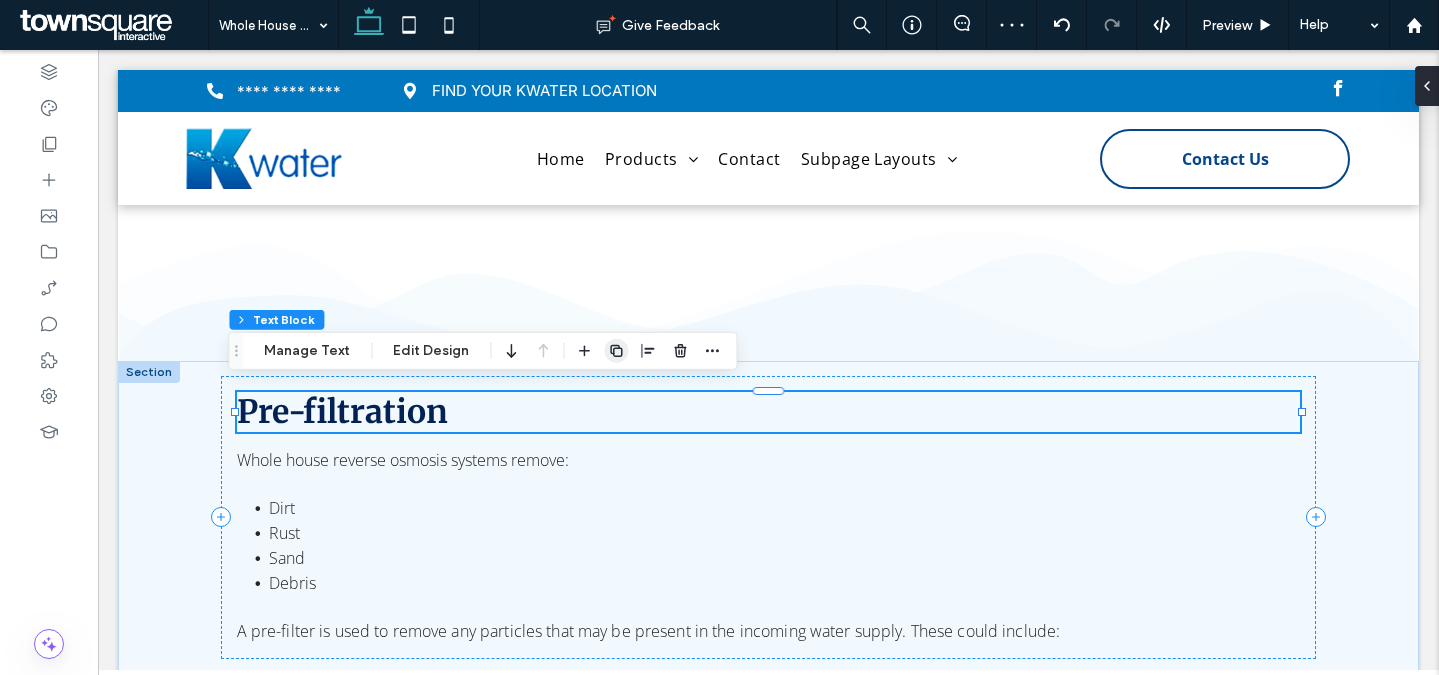 click 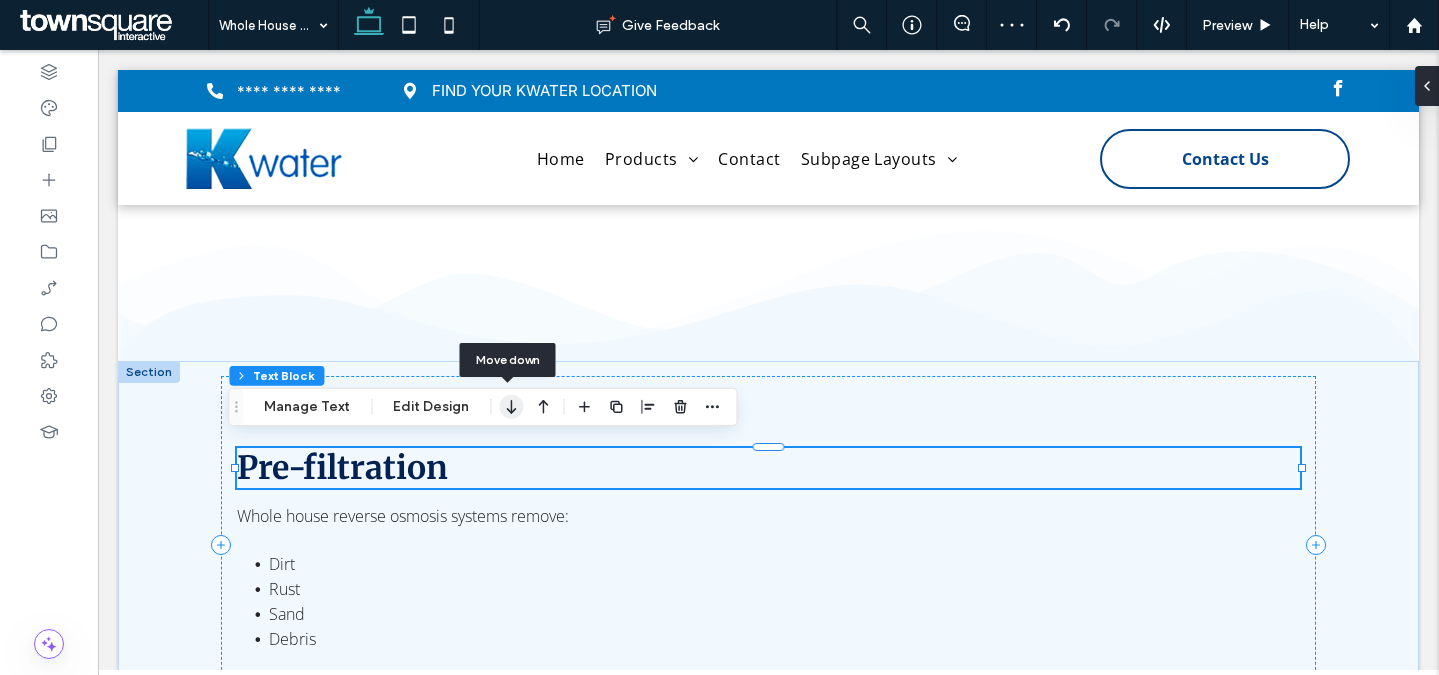 click 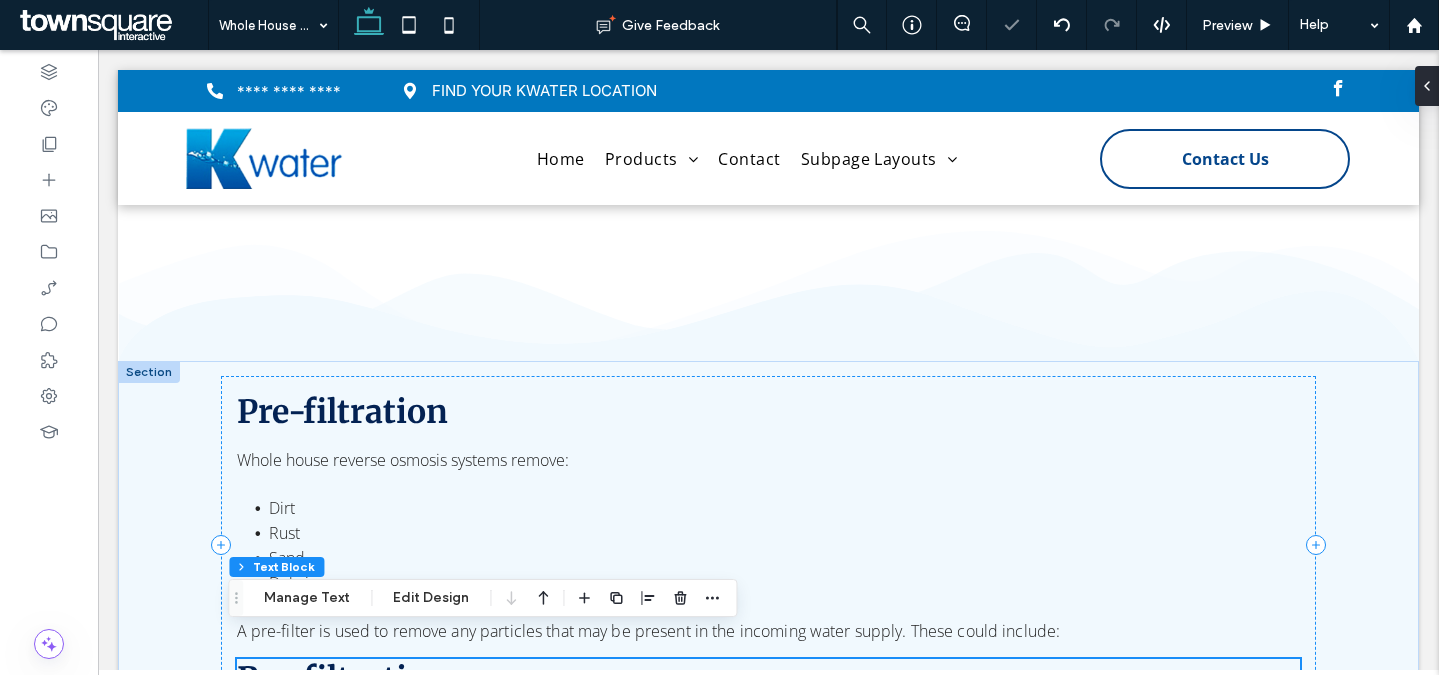 scroll, scrollTop: 2151, scrollLeft: 0, axis: vertical 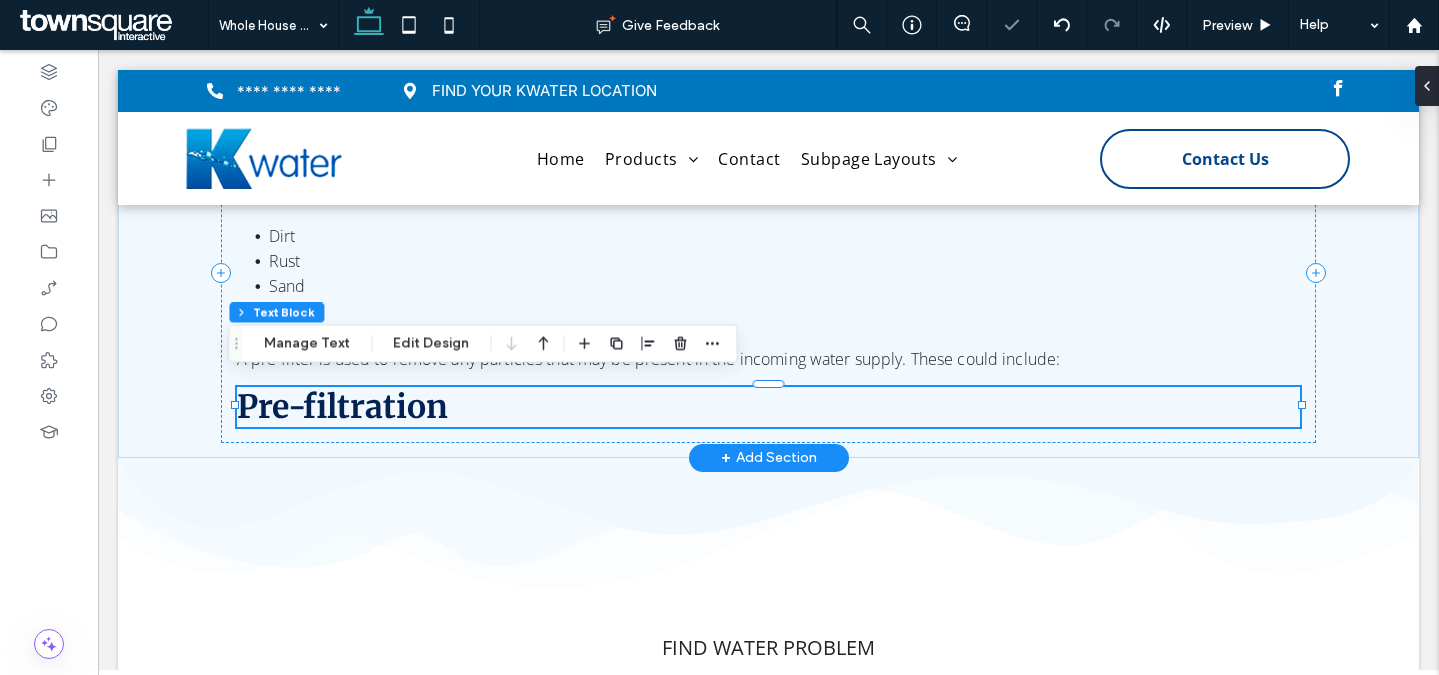 click on "Pre-filtration" at bounding box center [342, 407] 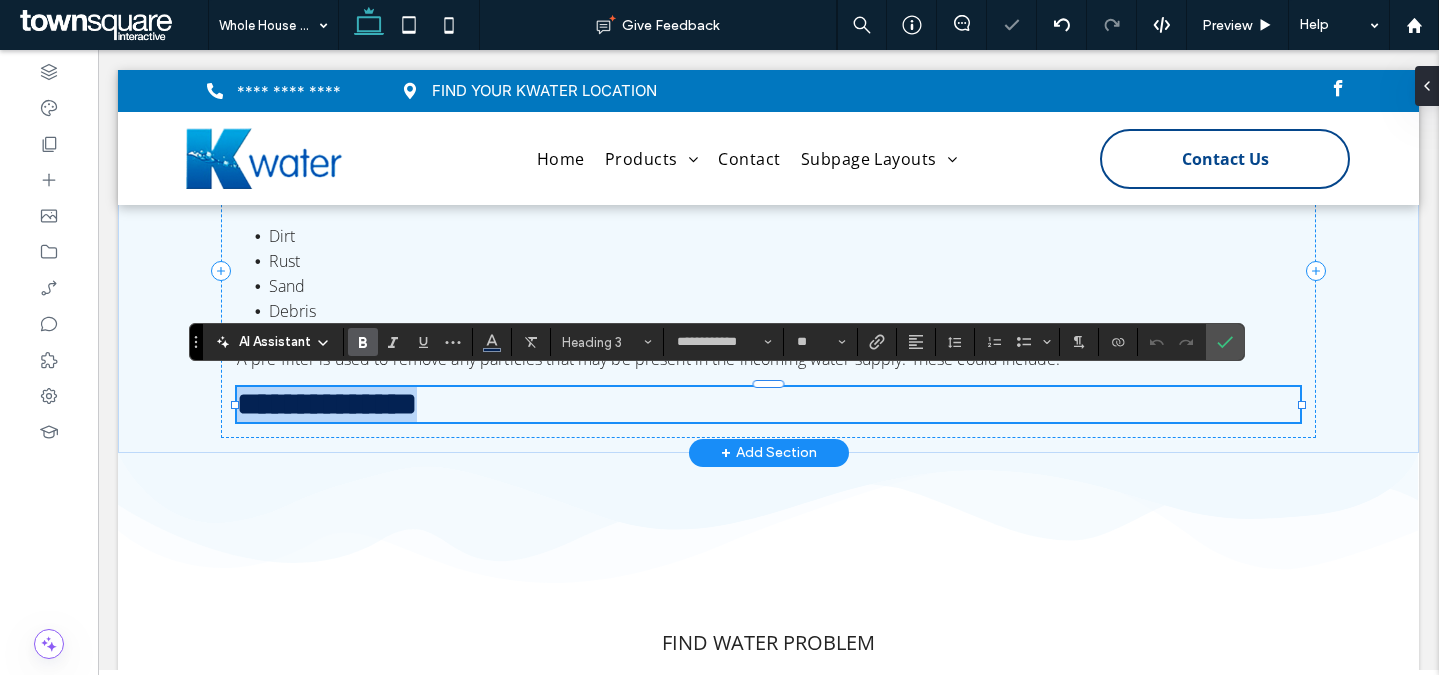 paste 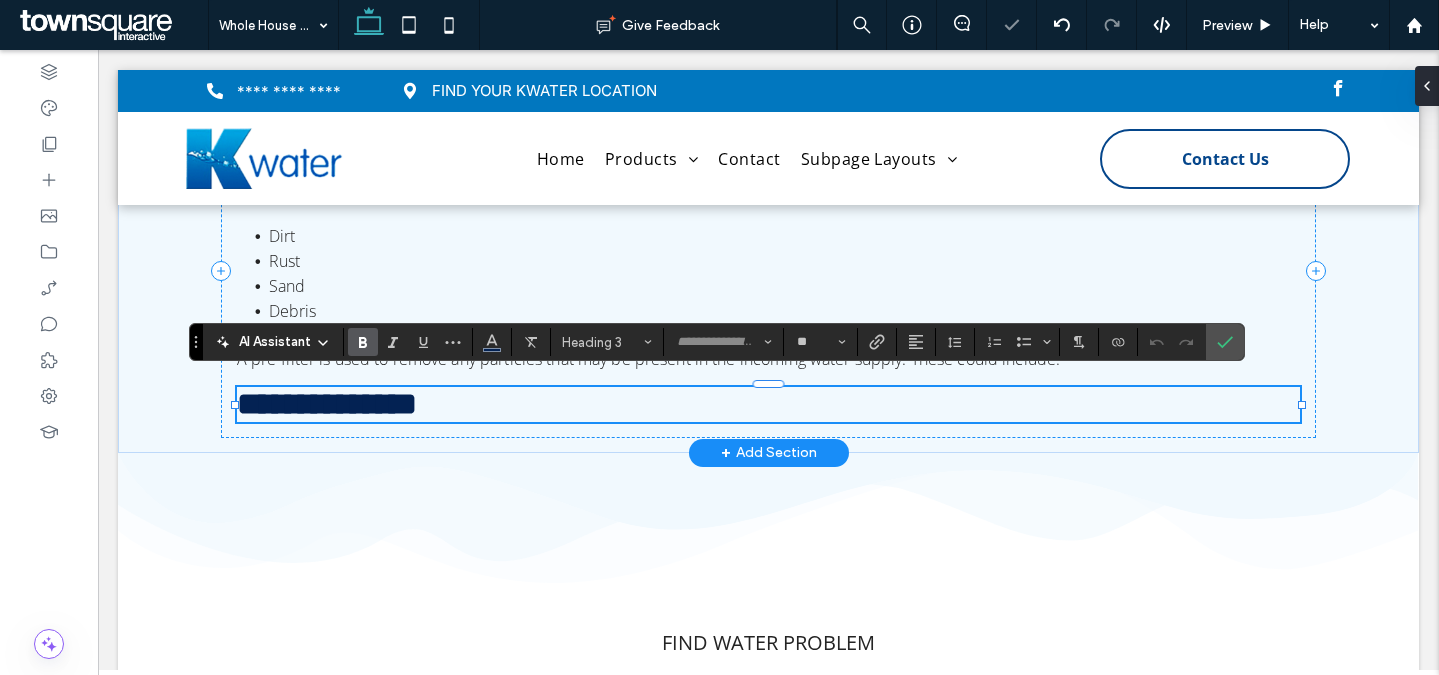 scroll, scrollTop: 5, scrollLeft: 0, axis: vertical 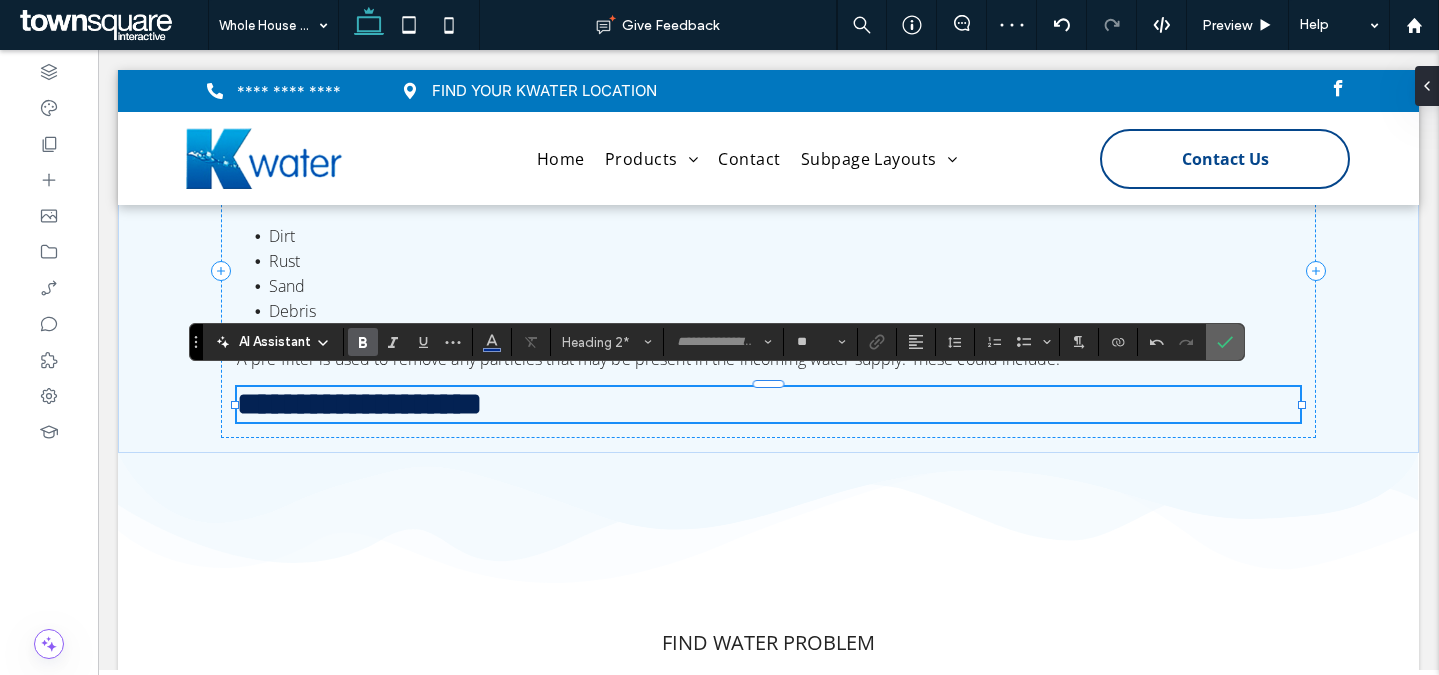 drag, startPoint x: 1219, startPoint y: 345, endPoint x: 985, endPoint y: 287, distance: 241.0809 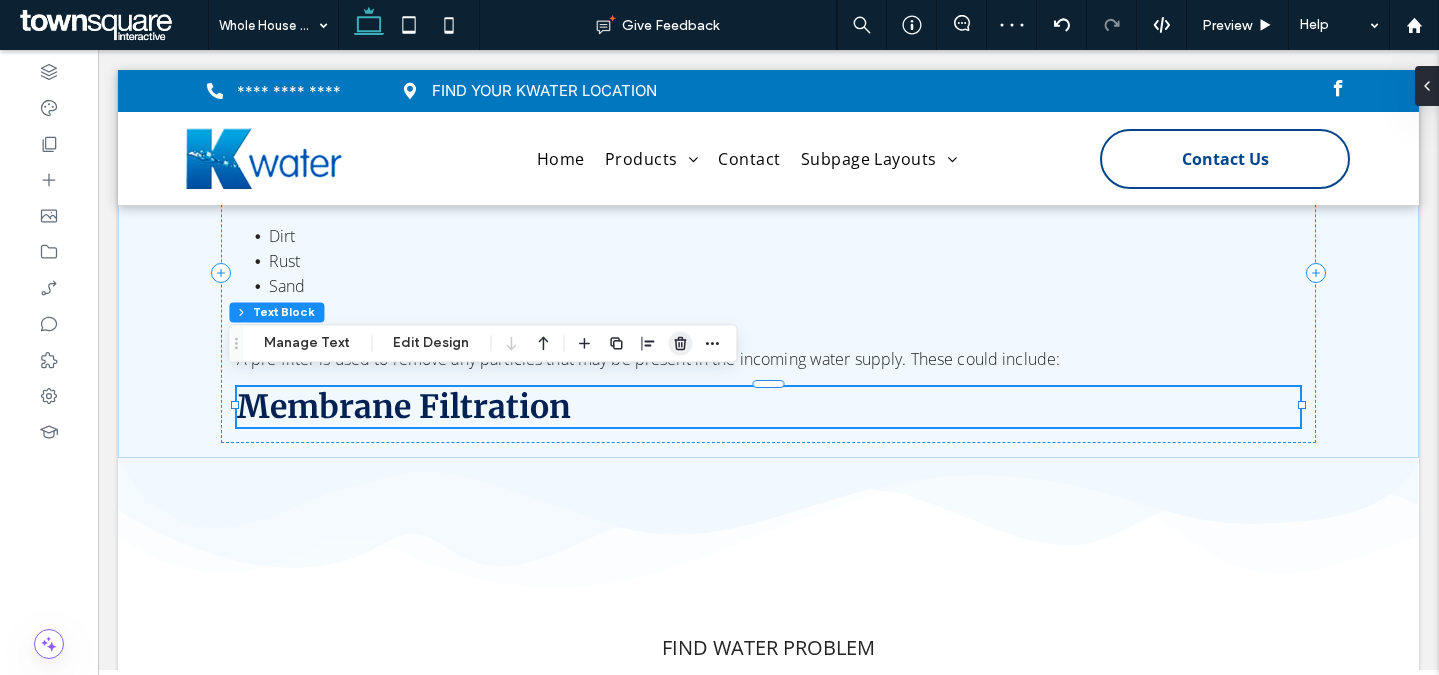click 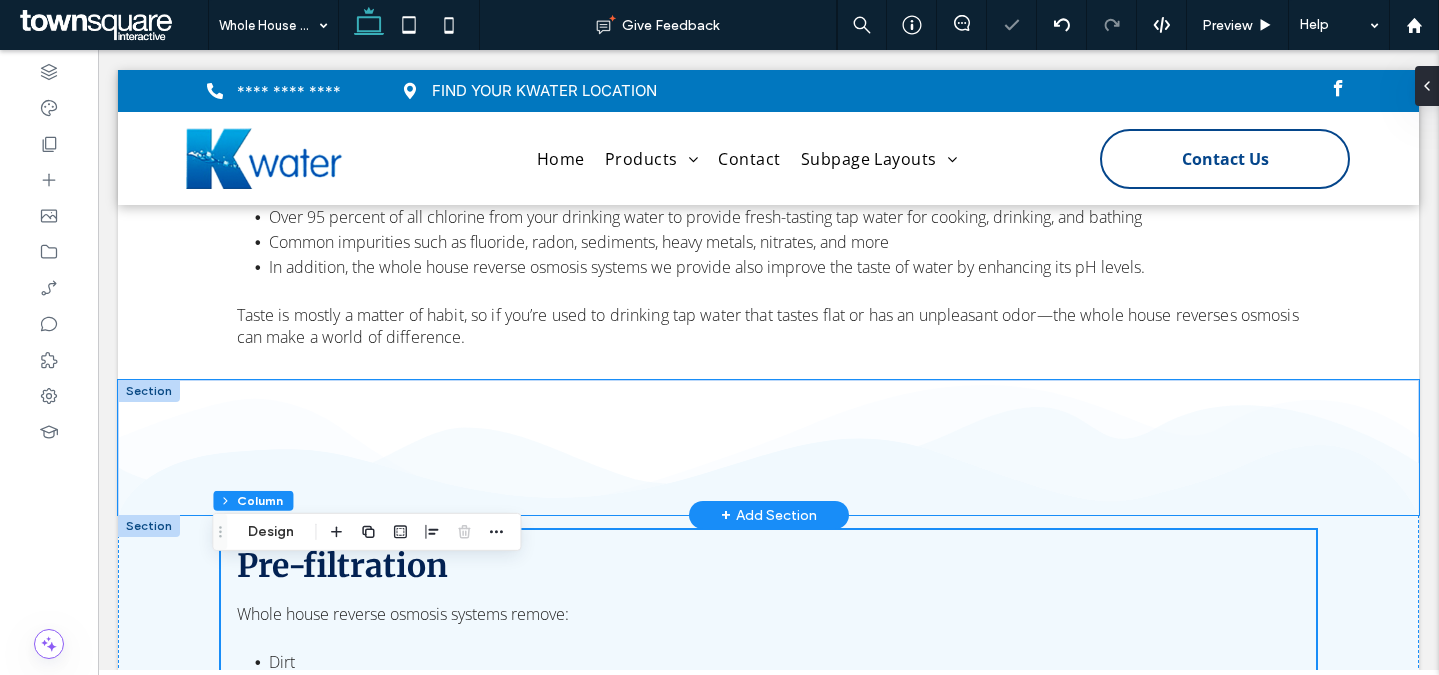 scroll, scrollTop: 1555, scrollLeft: 0, axis: vertical 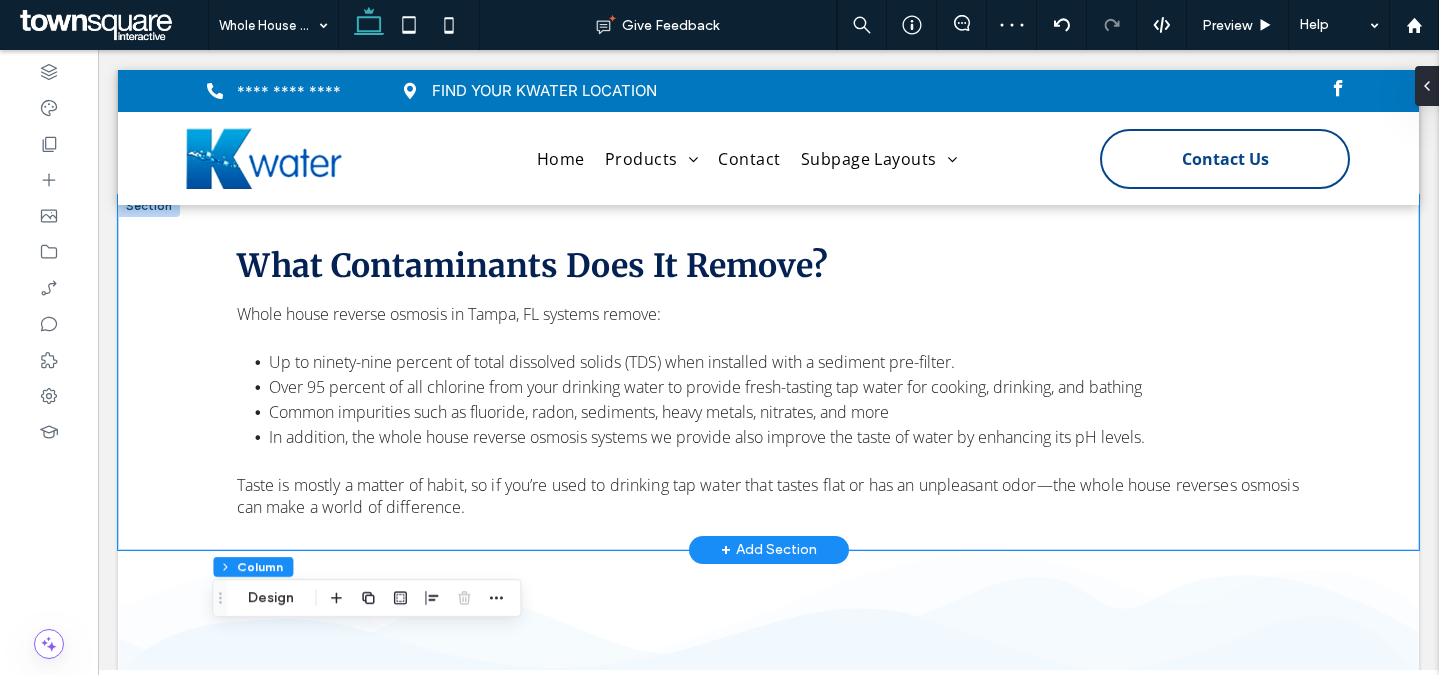click on "Whole house reverse osmosis in Tampa, FL systems remove: Up to ninety-nine percent of total dissolved solids (TDS) when installed with a sediment pre-filter. Over 95 percent of all chlorine from your drinking water to provide fresh-tasting tap water for cooking, drinking, and bathing Common impurities such as fluoride, radon, sediments, heavy metals, nitrates, and more In addition, the whole house reverse osmosis systems we provide also improve the taste of water by enhancing its pH levels. Taste is mostly a matter of habit, so if you’re used to drinking tap water that tastes flat or has an unpleasant odor—the whole house reverses osmosis can make a world of difference.
What Contaminants Does It Remove?" at bounding box center (769, 372) 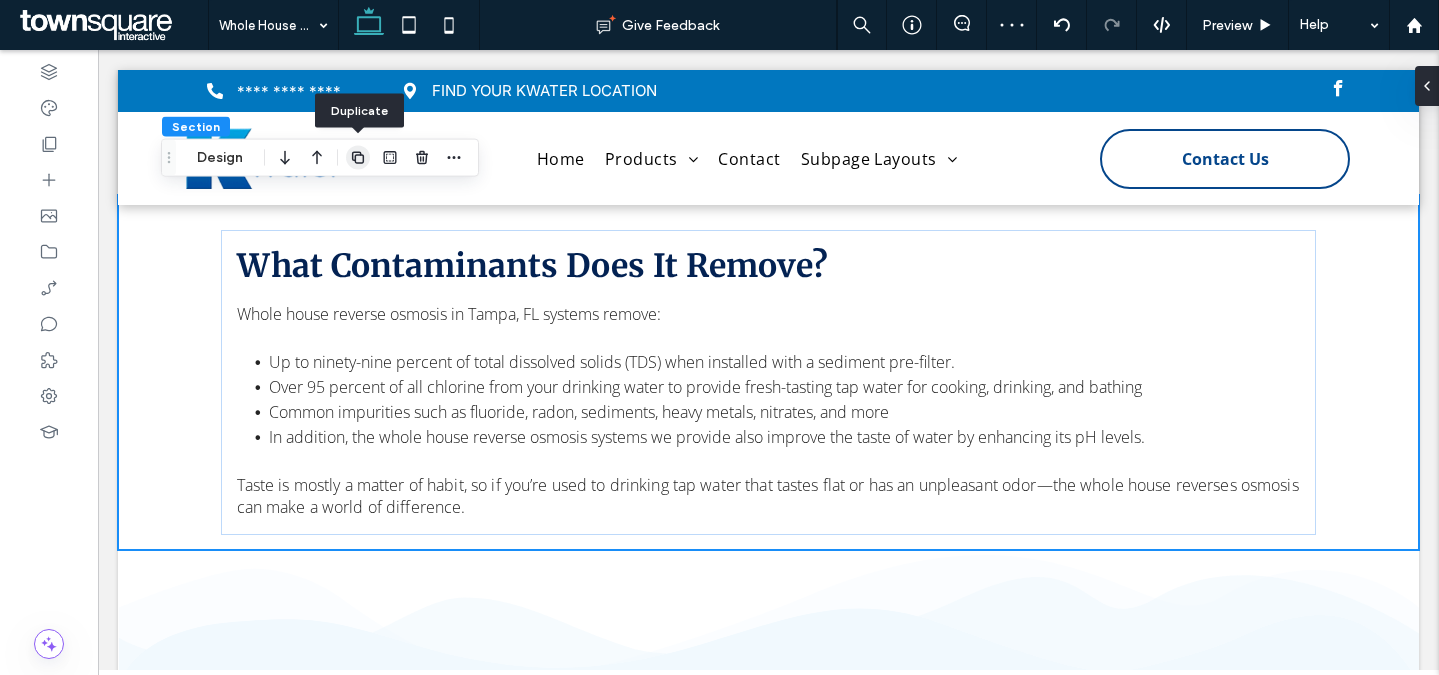 click 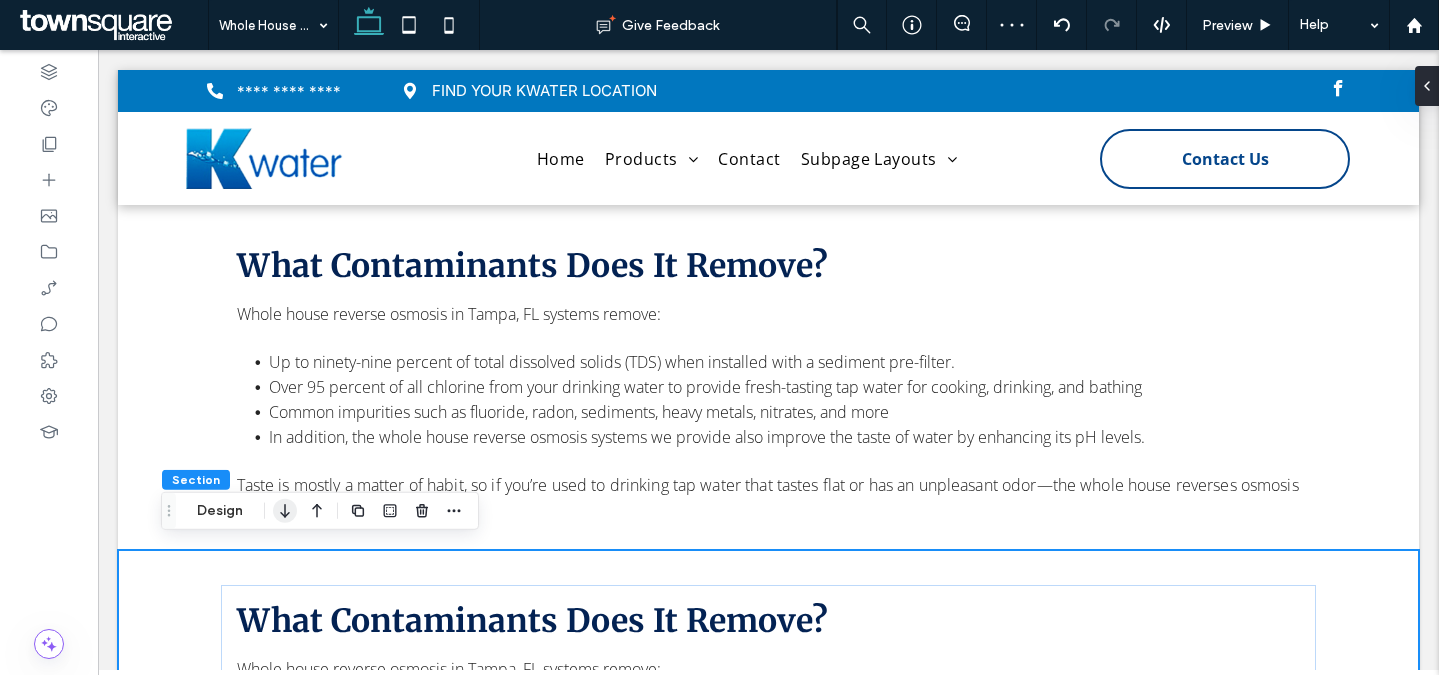 click 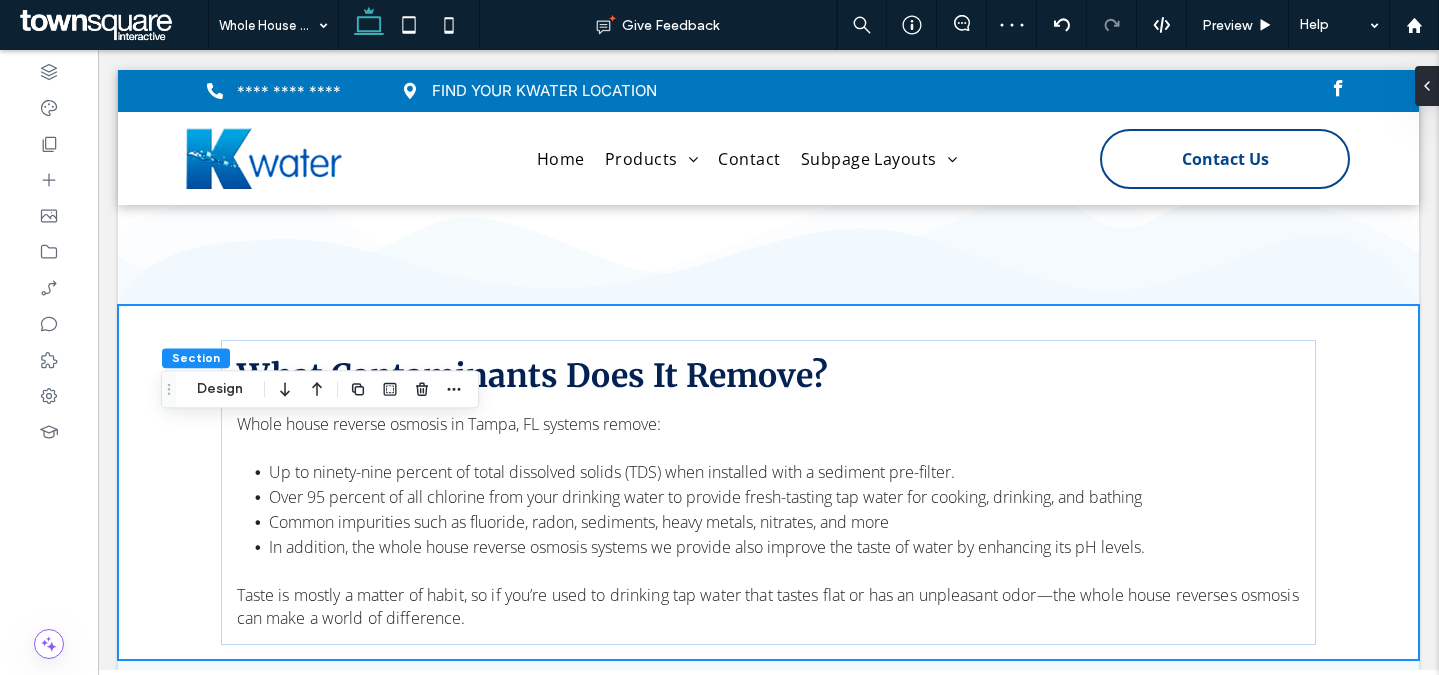 scroll, scrollTop: 2048, scrollLeft: 0, axis: vertical 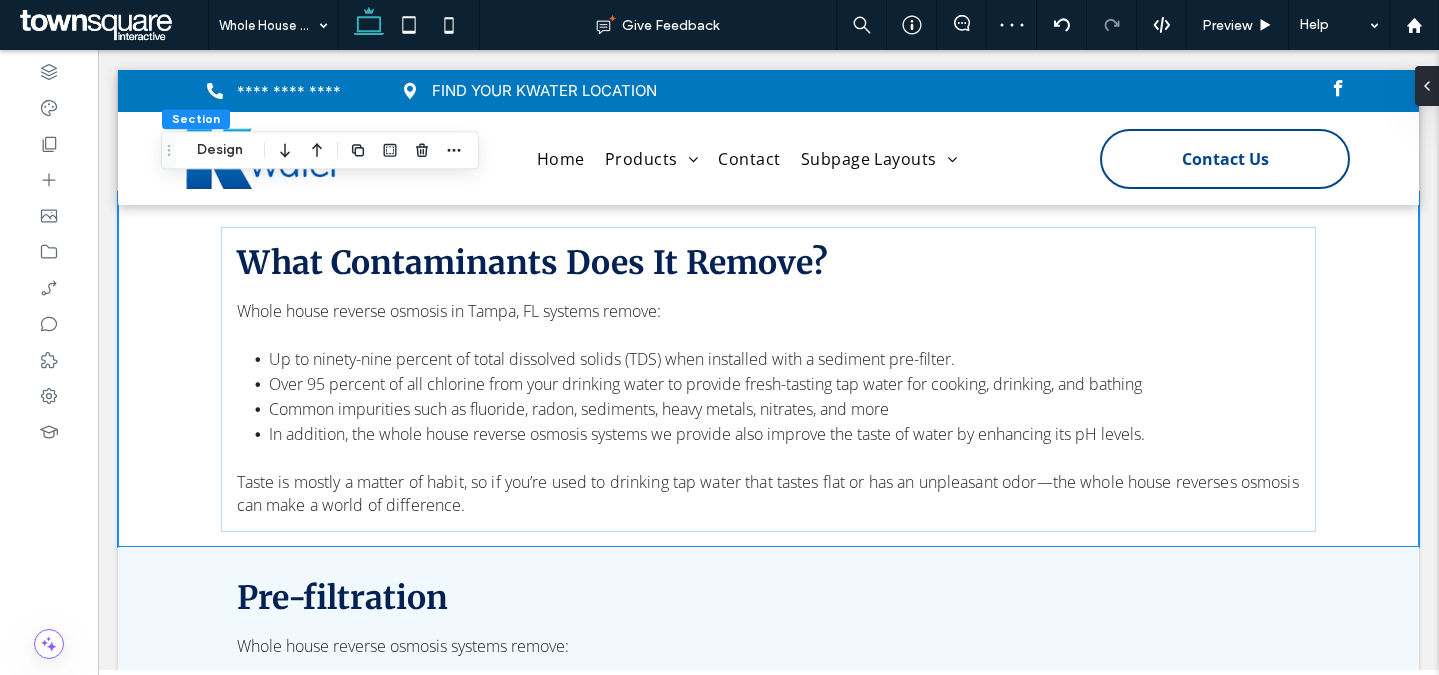 drag, startPoint x: 276, startPoint y: 154, endPoint x: 308, endPoint y: 193, distance: 50.447994 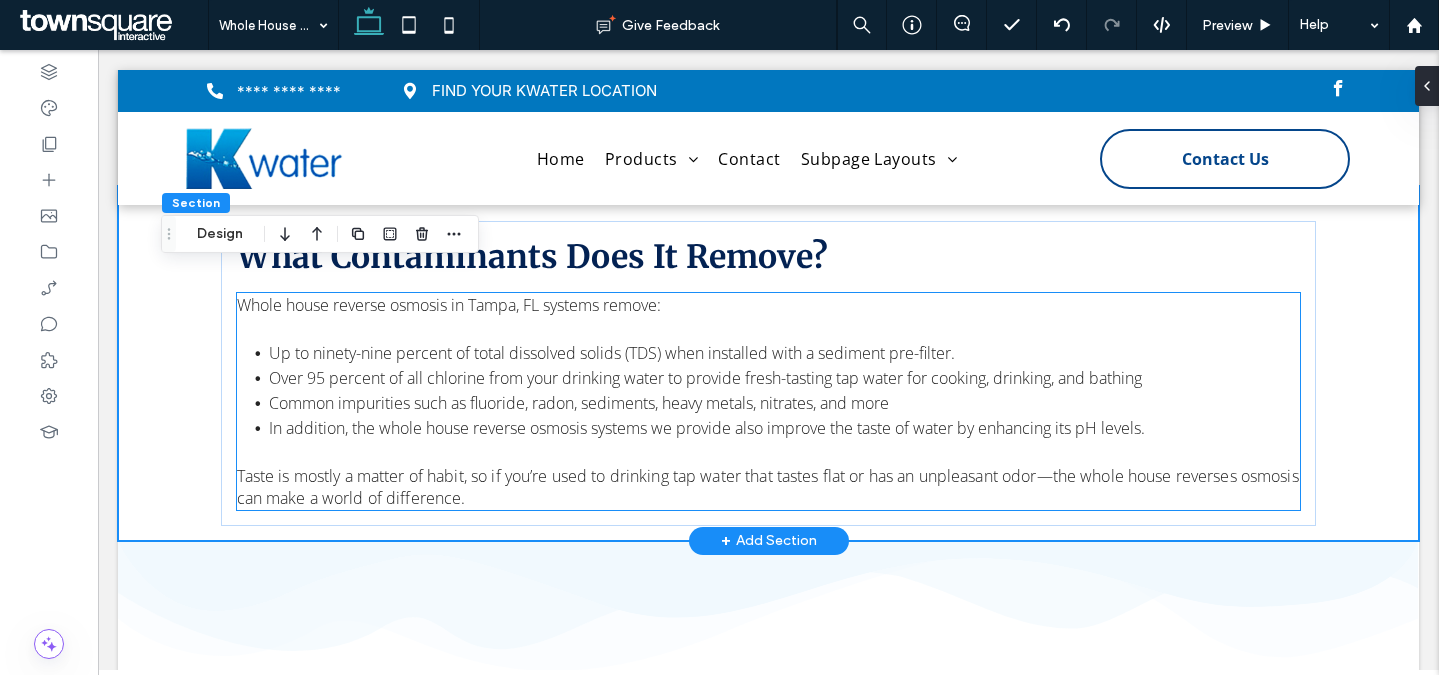 scroll, scrollTop: 2275, scrollLeft: 0, axis: vertical 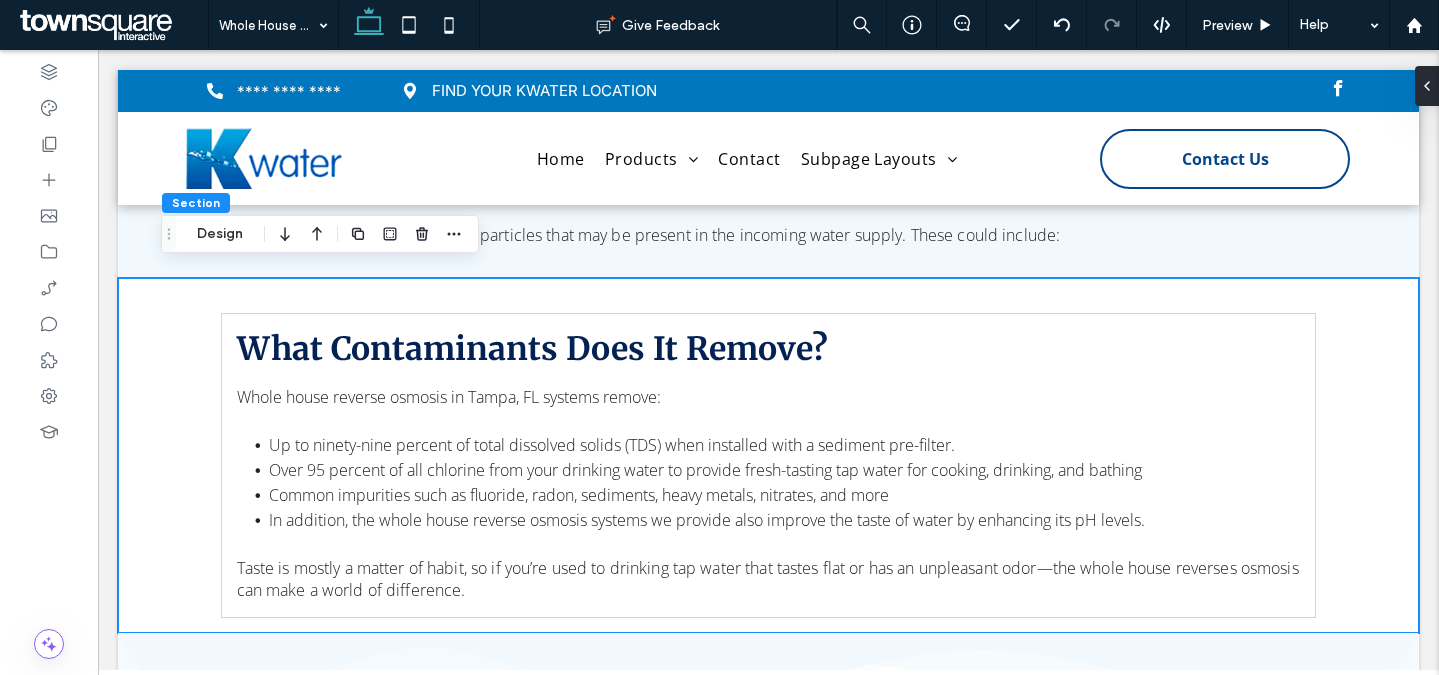 drag, startPoint x: 288, startPoint y: 225, endPoint x: 331, endPoint y: 249, distance: 49.24429 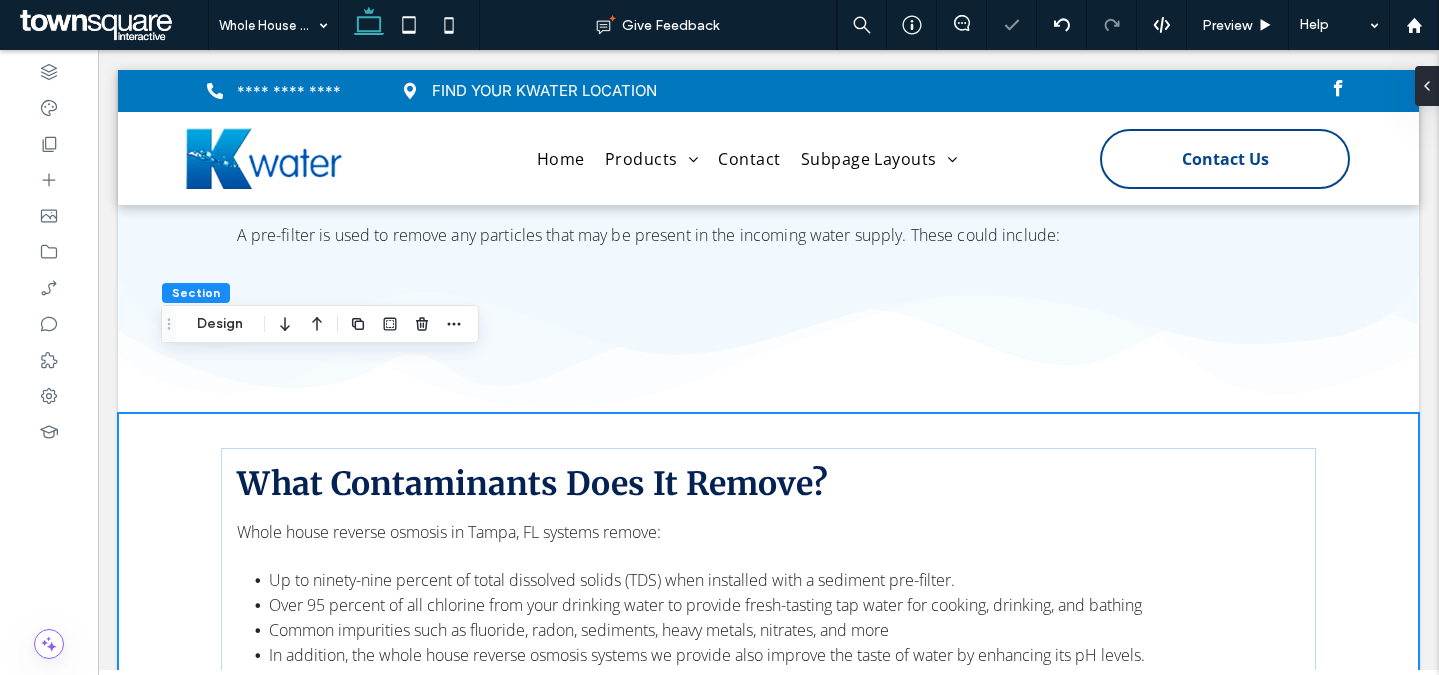 scroll, scrollTop: 2409, scrollLeft: 0, axis: vertical 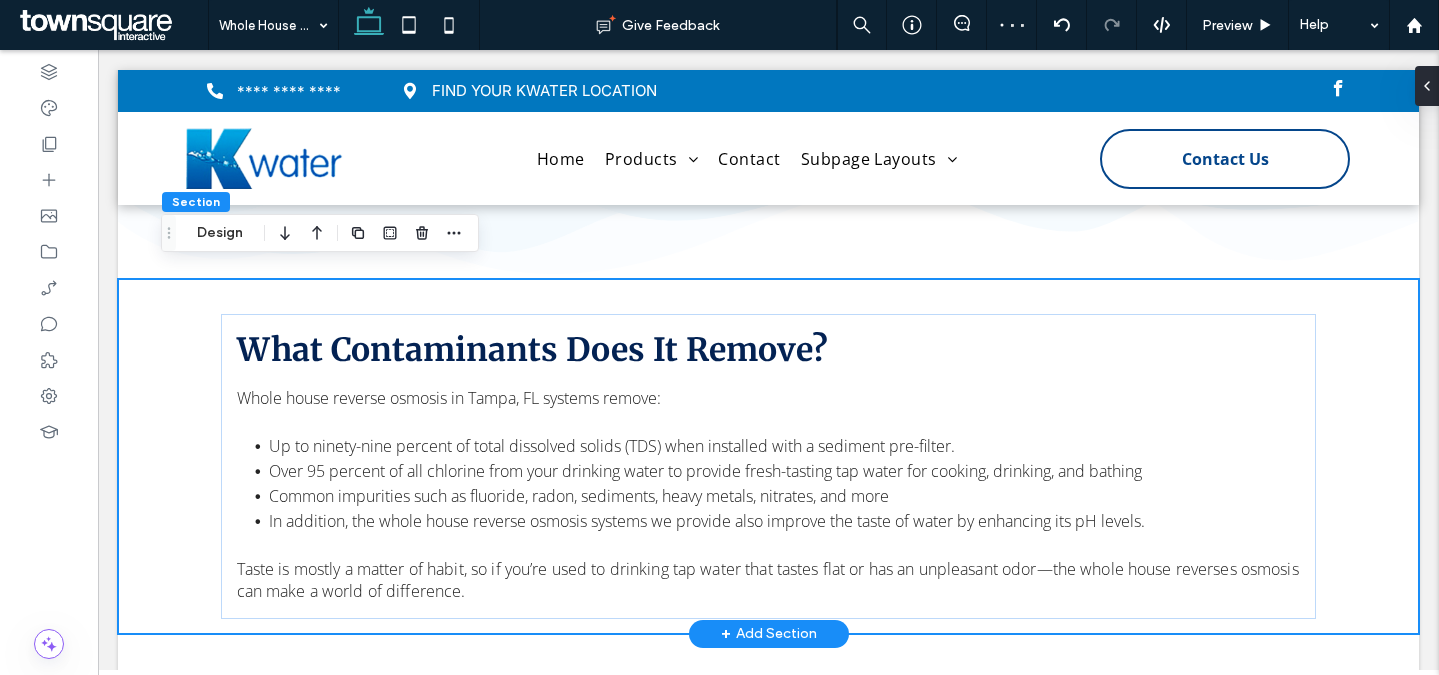 click on "Whole house reverse osmosis in Tampa, FL systems remove:   Up to ninety-nine percent of total dissolved solids (TDS) when installed with a sediment pre-filter. Over 95 percent of all chlorine from your drinking water to provide fresh-tasting tap water for cooking, drinking, and bathing Common impurities such as fluoride, radon, sediments, heavy metals, nitrates, and more In addition, the whole house reverse osmosis systems we provide also improve the taste of water by enhancing its pH levels.
Taste is mostly a matter of habit, so if you’re used to drinking tap water that tastes flat or has an unpleasant odor—the whole house reverses osmosis can make a world of difference.
What Contaminants Does It Remove?" at bounding box center (769, 456) 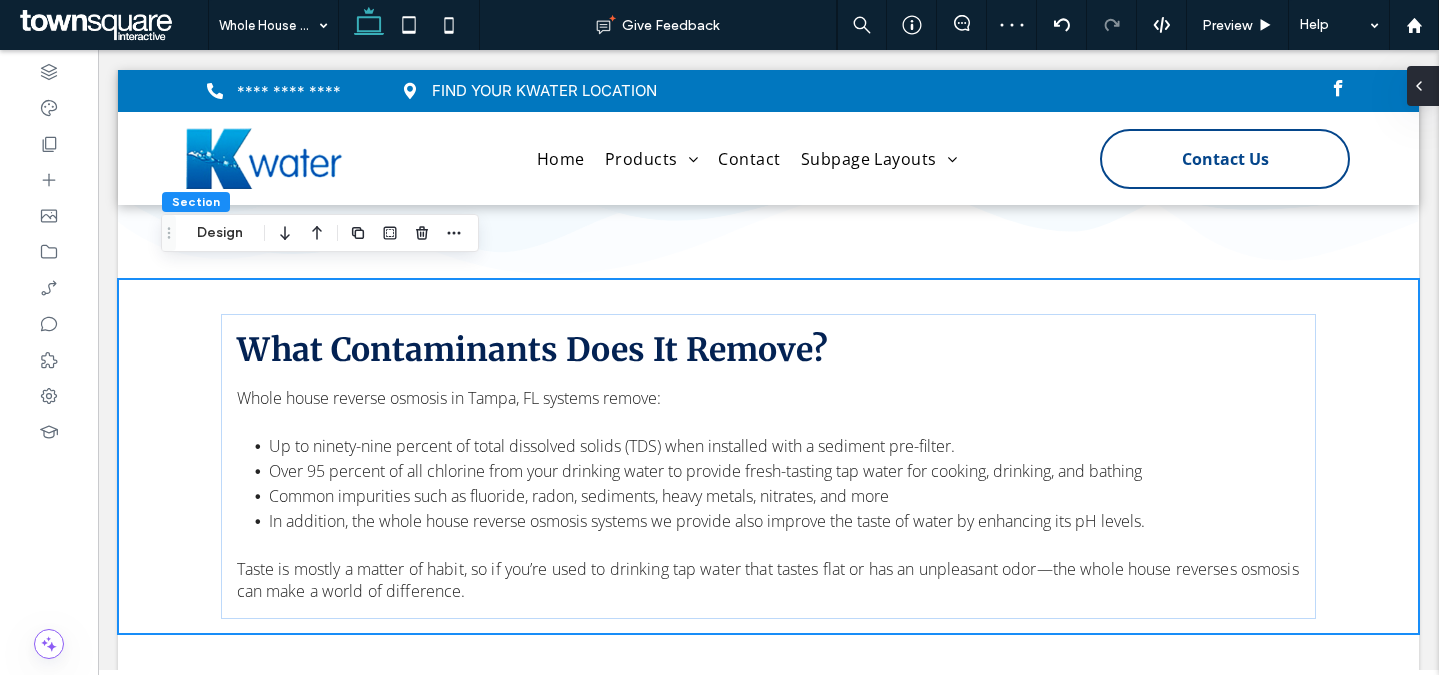 click 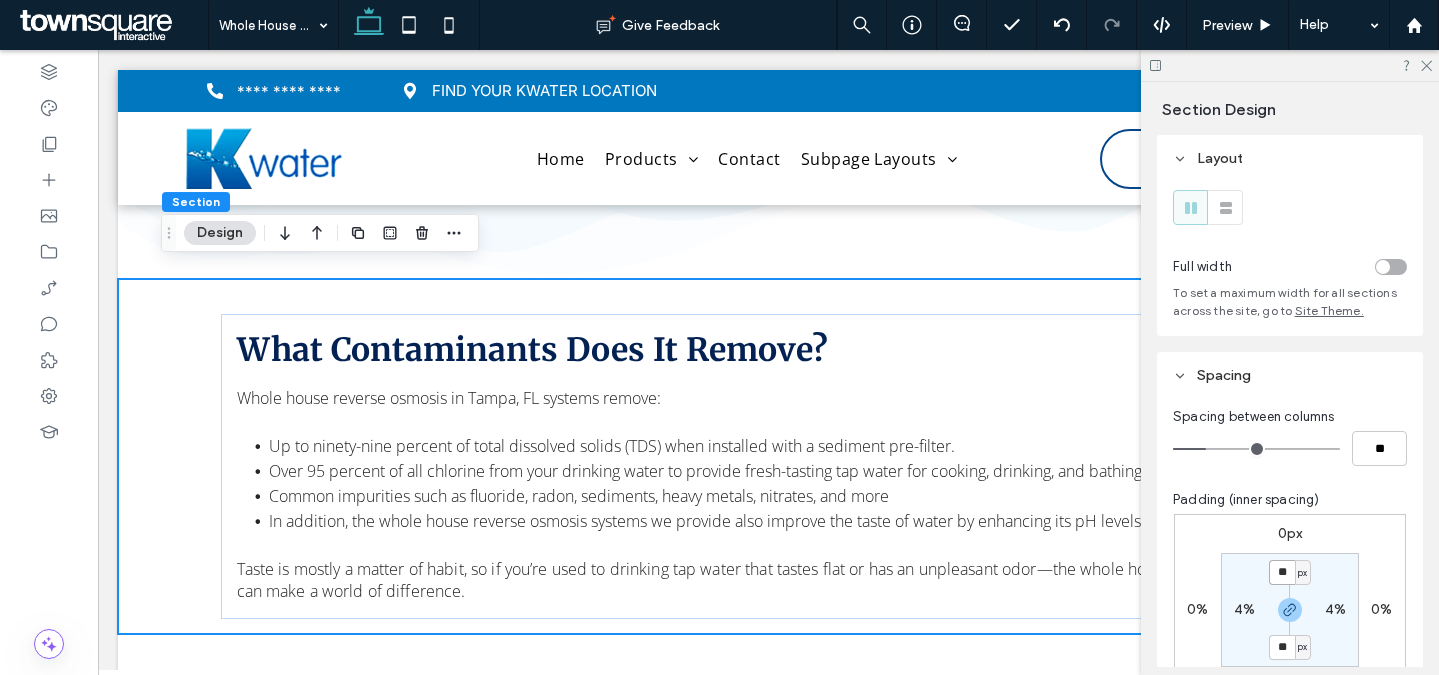 click on "**" at bounding box center [1282, 572] 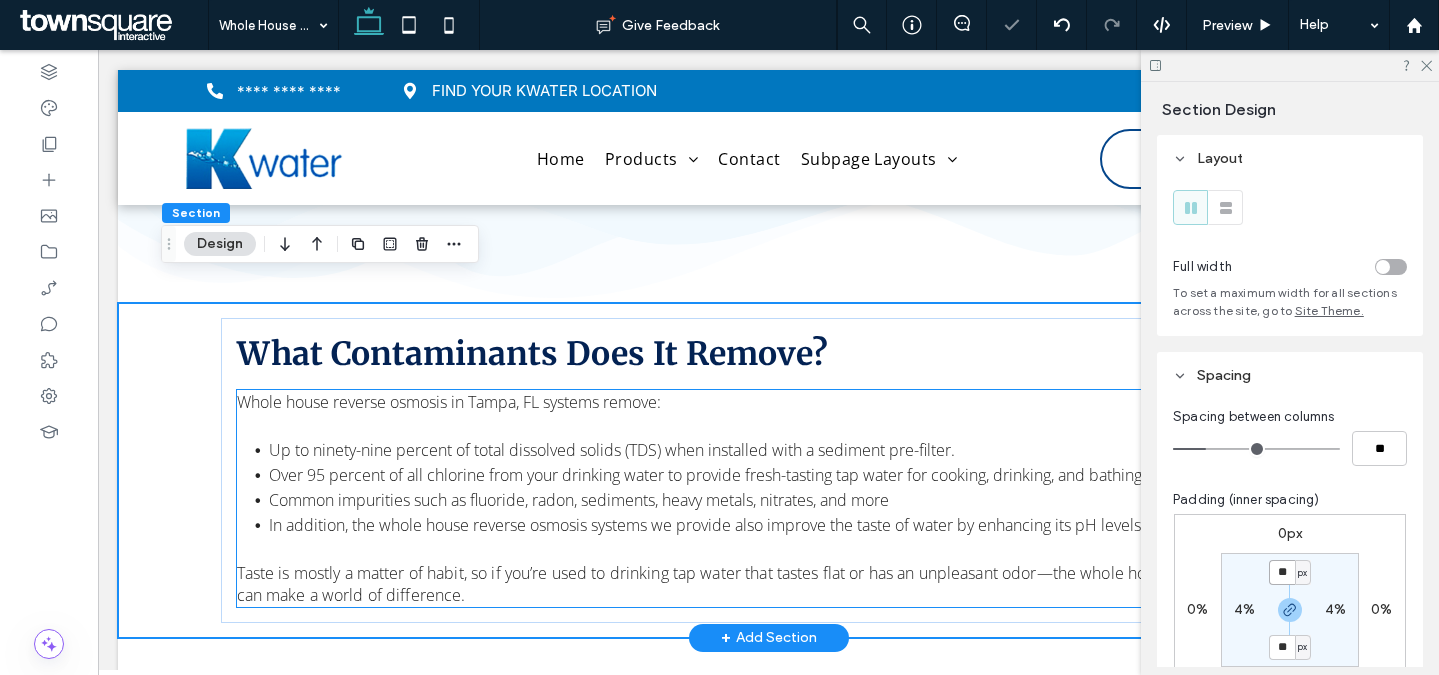 scroll, scrollTop: 2372, scrollLeft: 0, axis: vertical 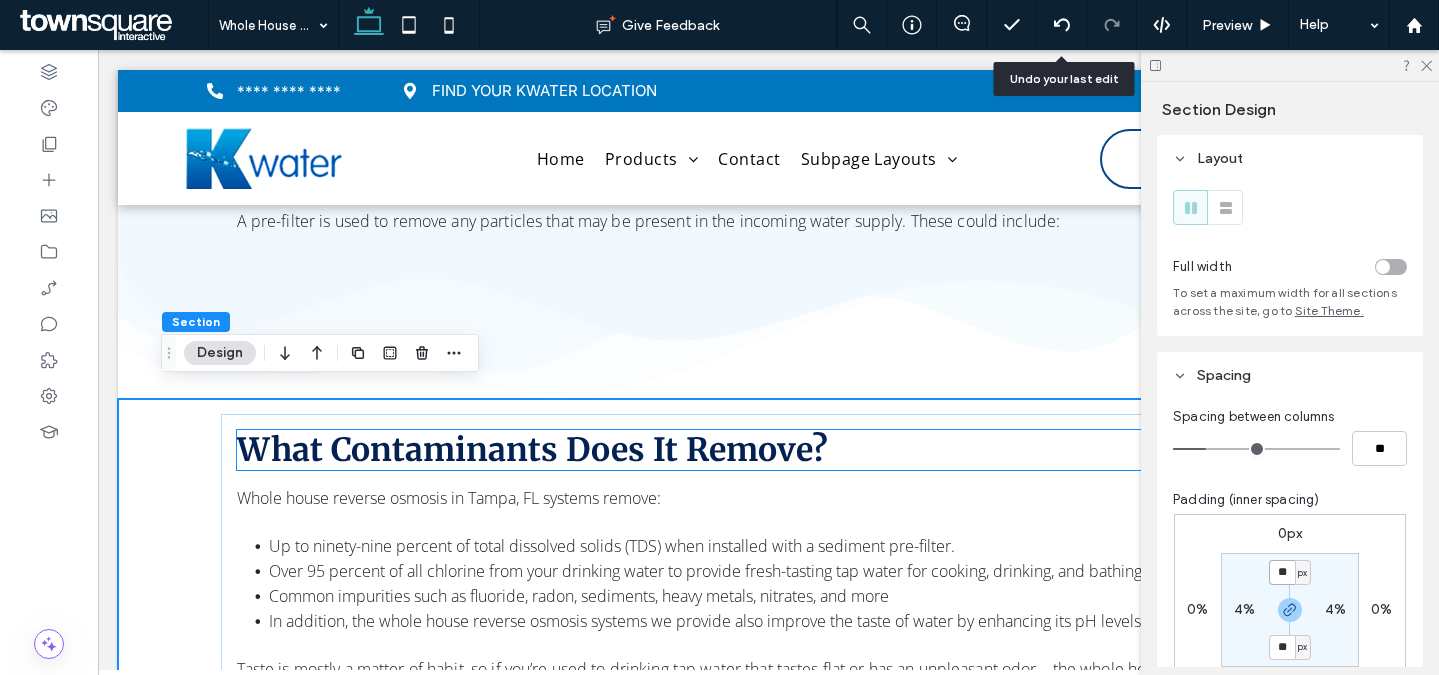 click on "What Contaminants Does It Remove?" at bounding box center (532, 450) 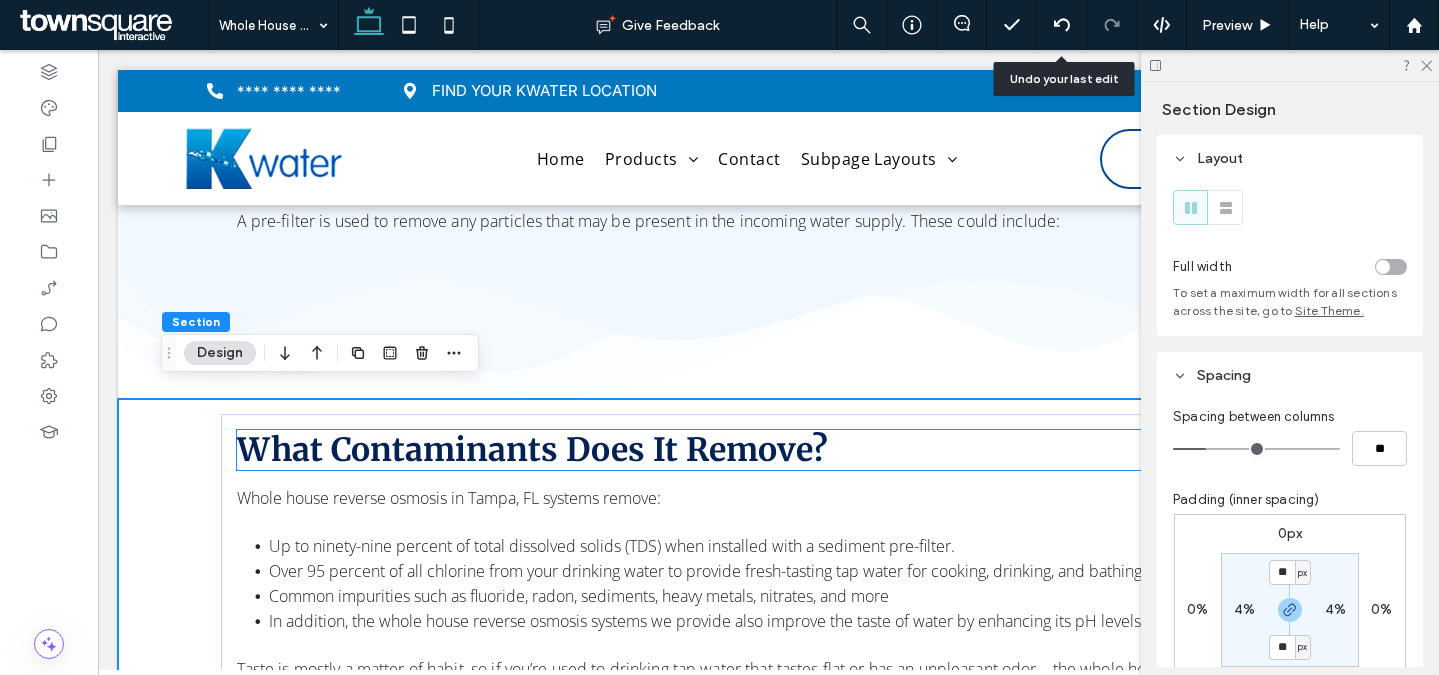 click on "What Contaminants Does It Remove?" at bounding box center (769, 450) 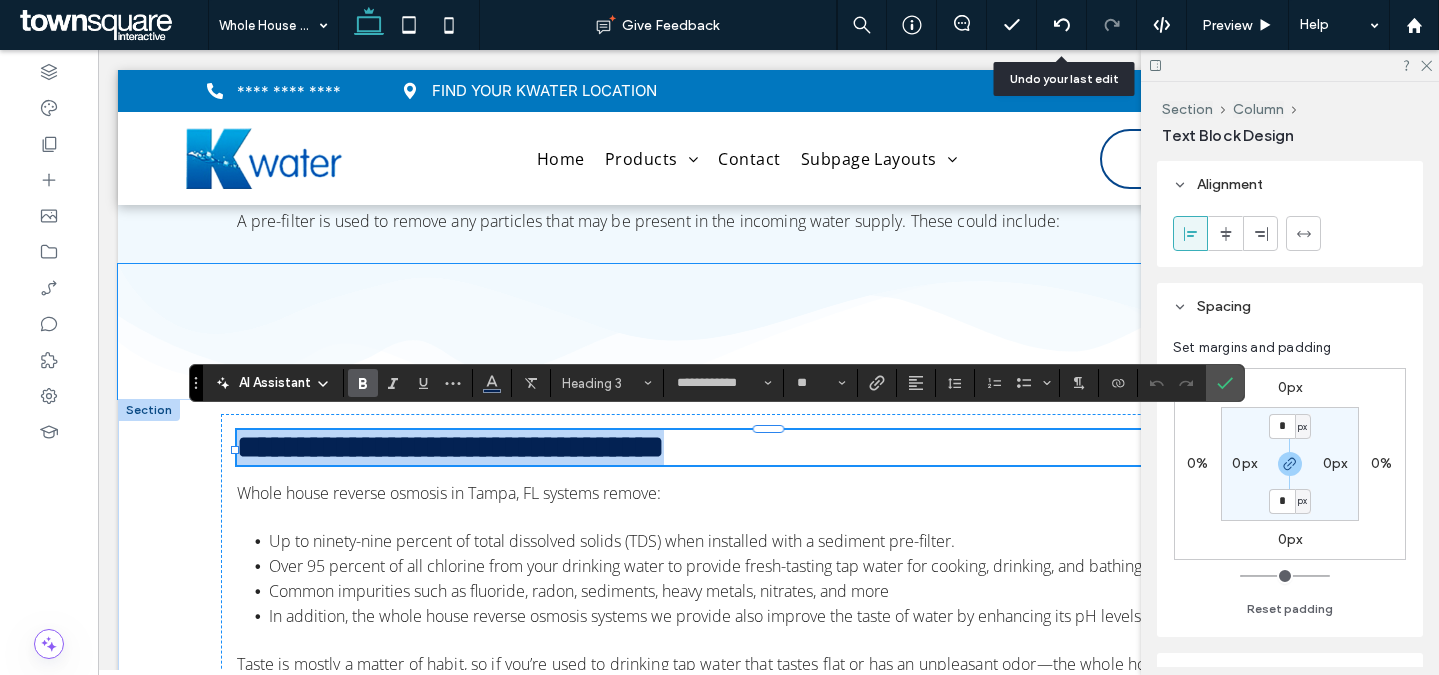 paste 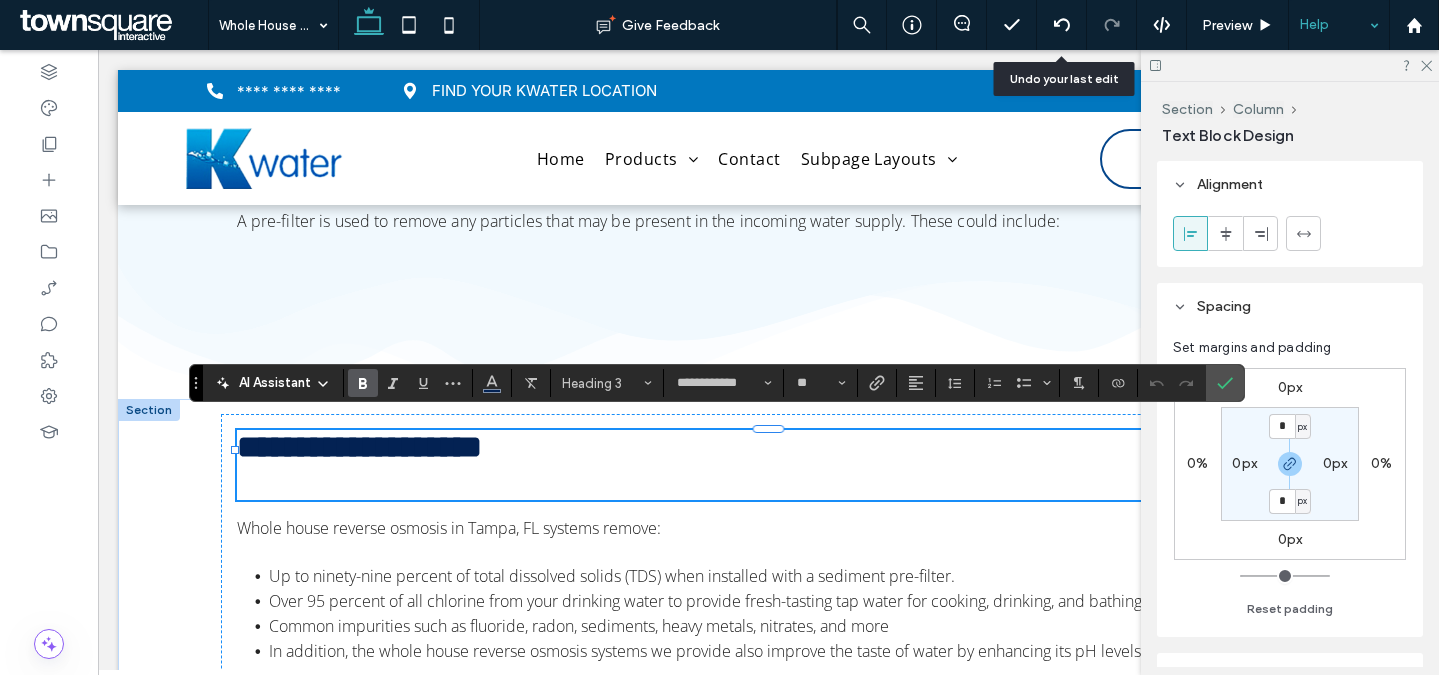 type 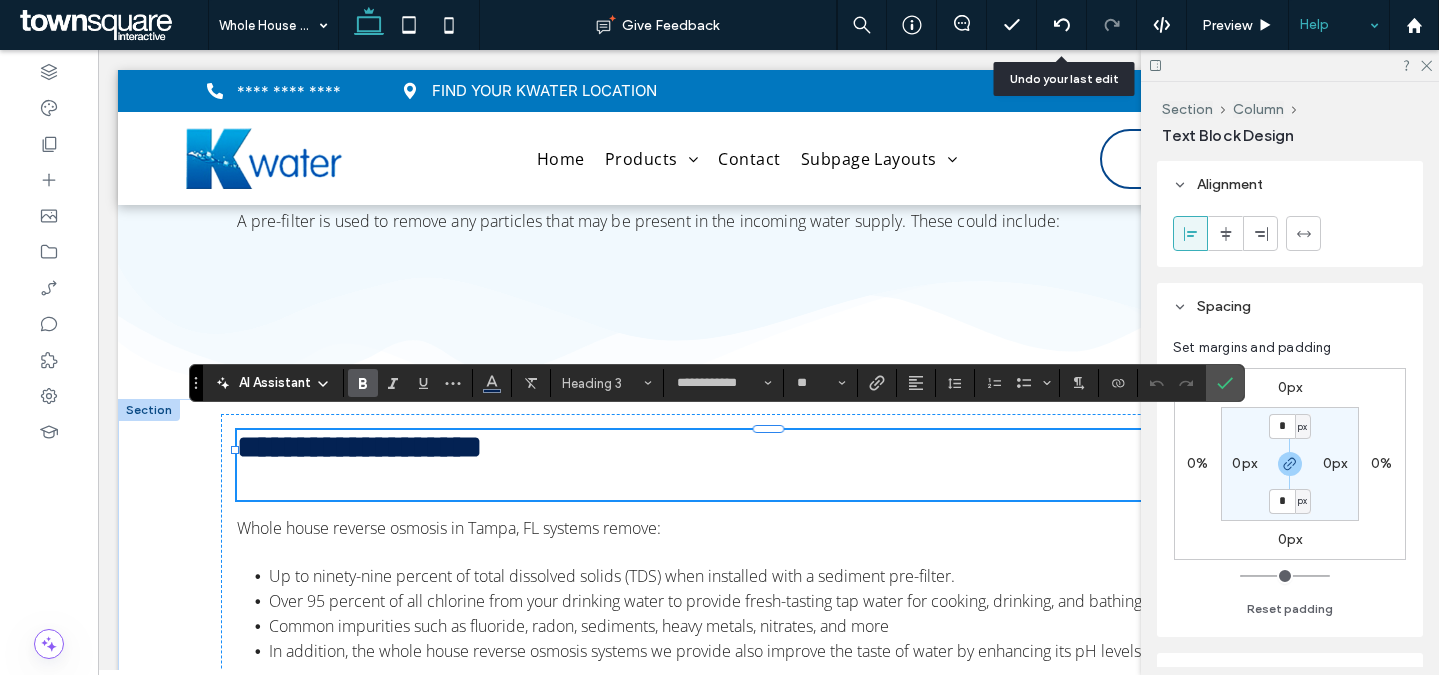 type on "*" 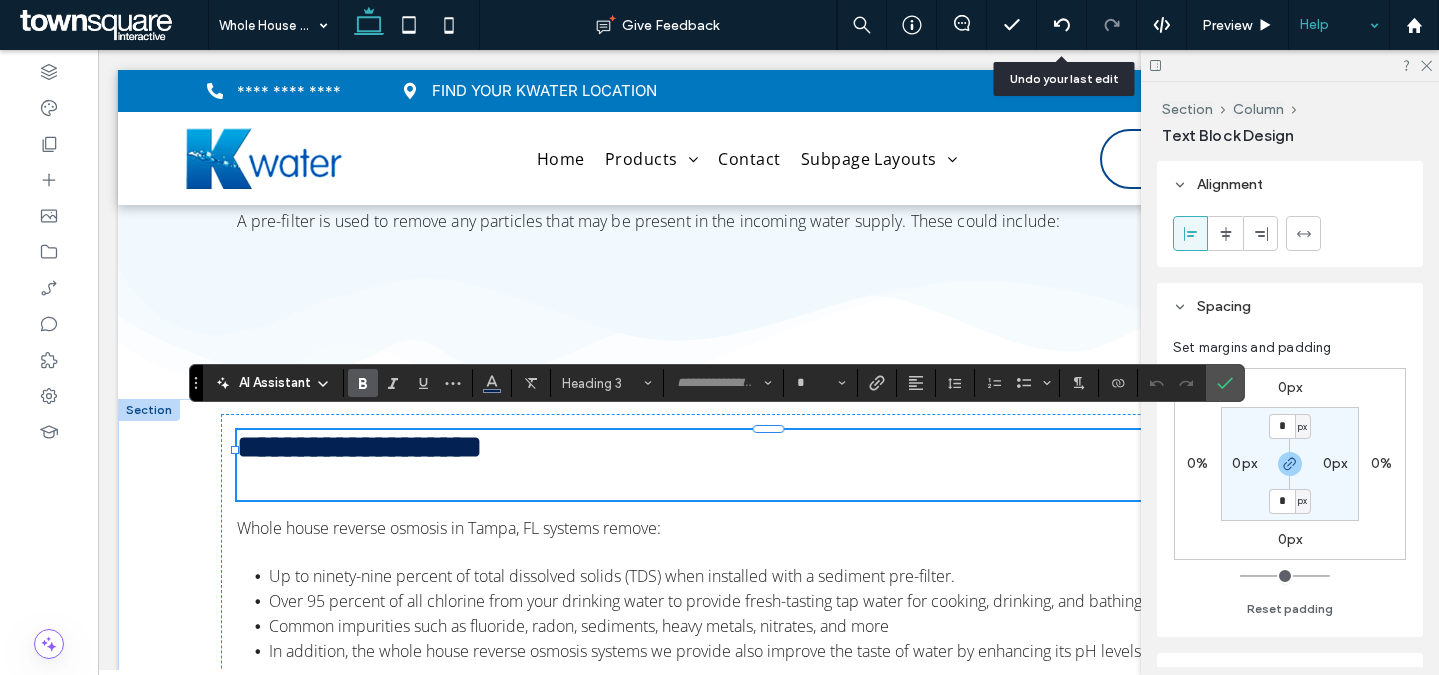 scroll, scrollTop: 65, scrollLeft: 0, axis: vertical 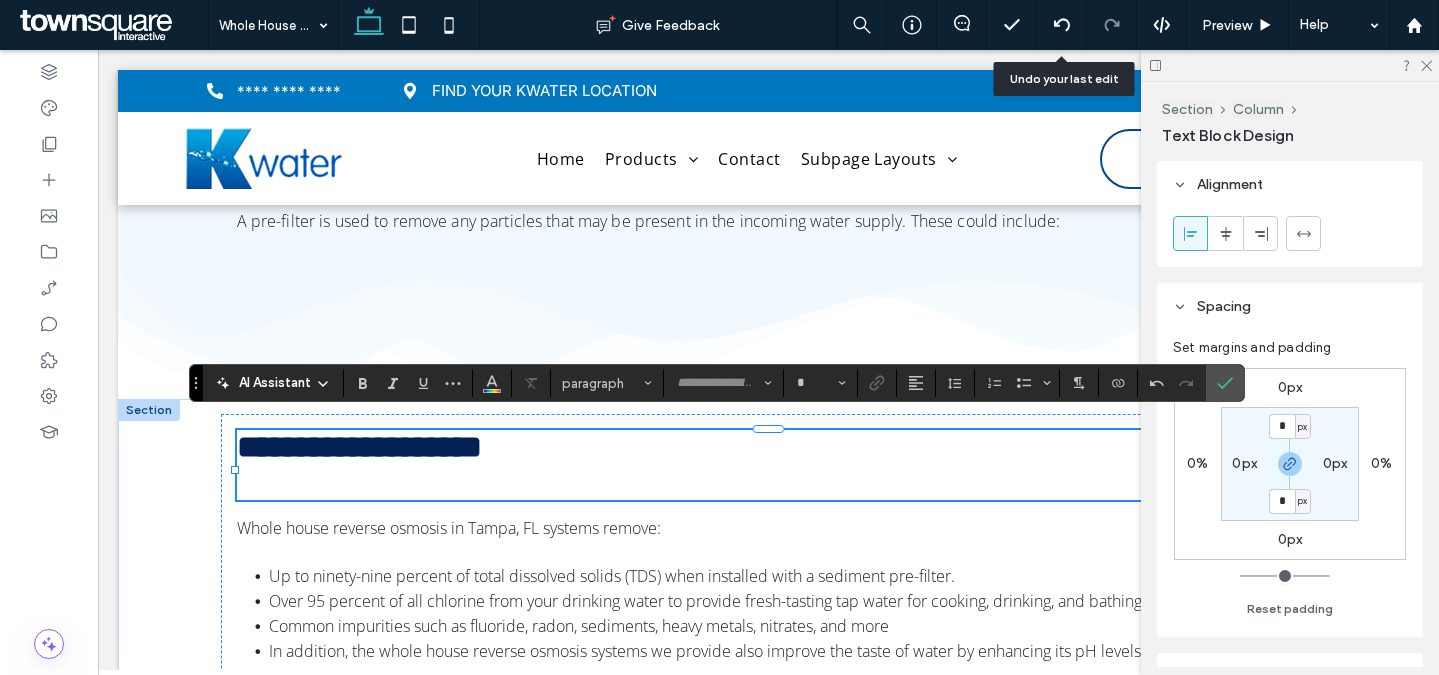 type on "**********" 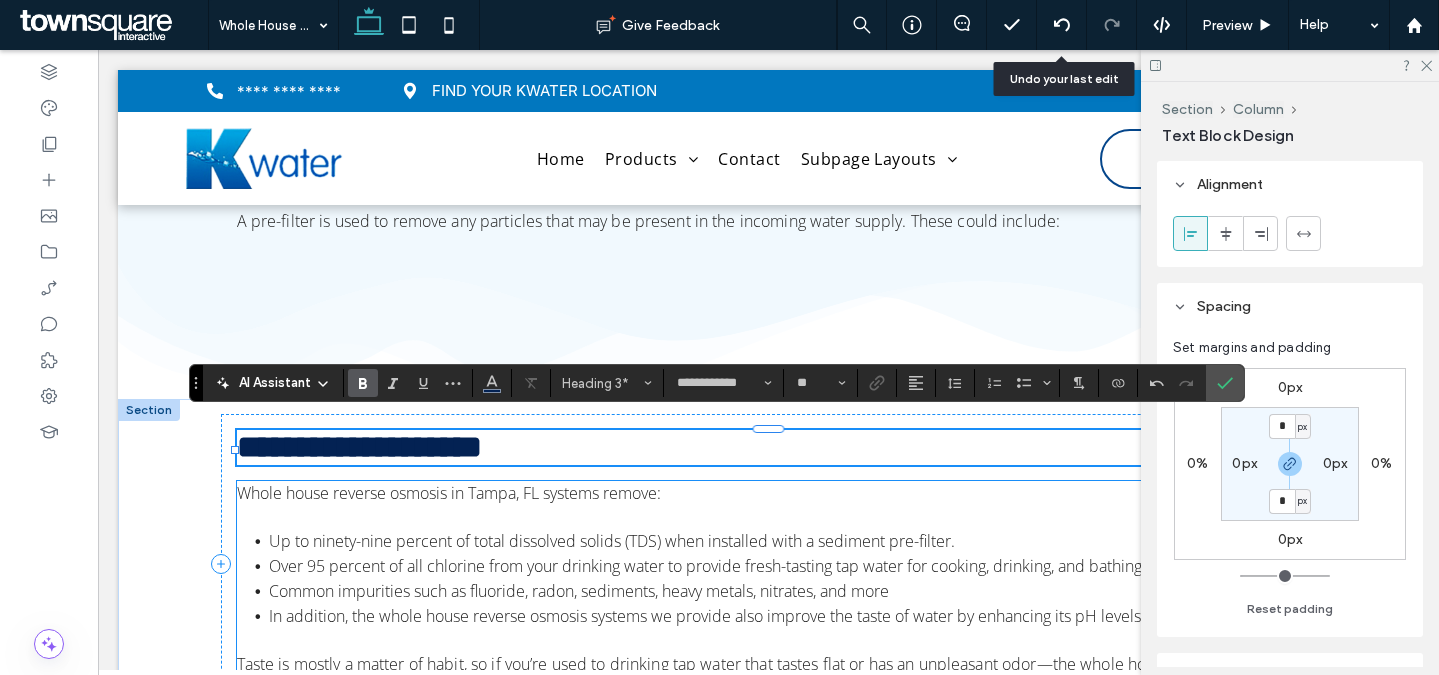 click at bounding box center [769, 517] 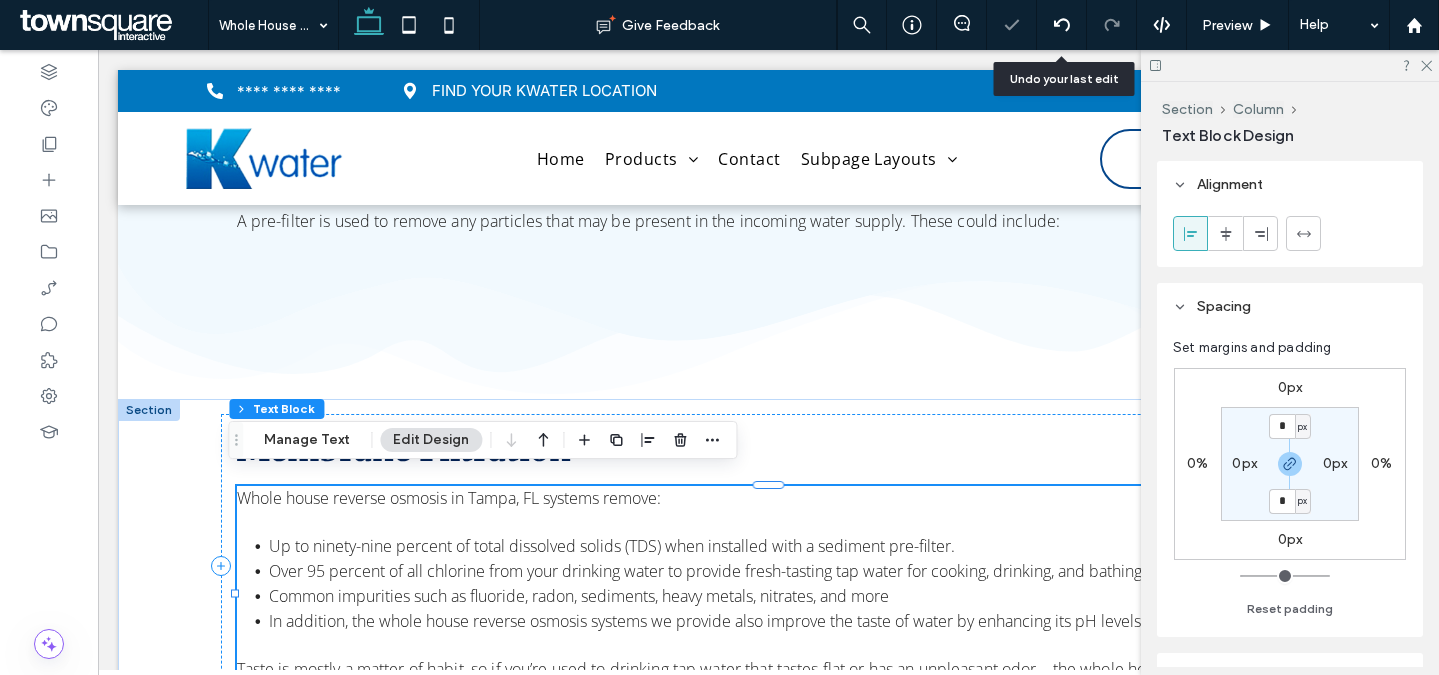 click at bounding box center [769, 522] 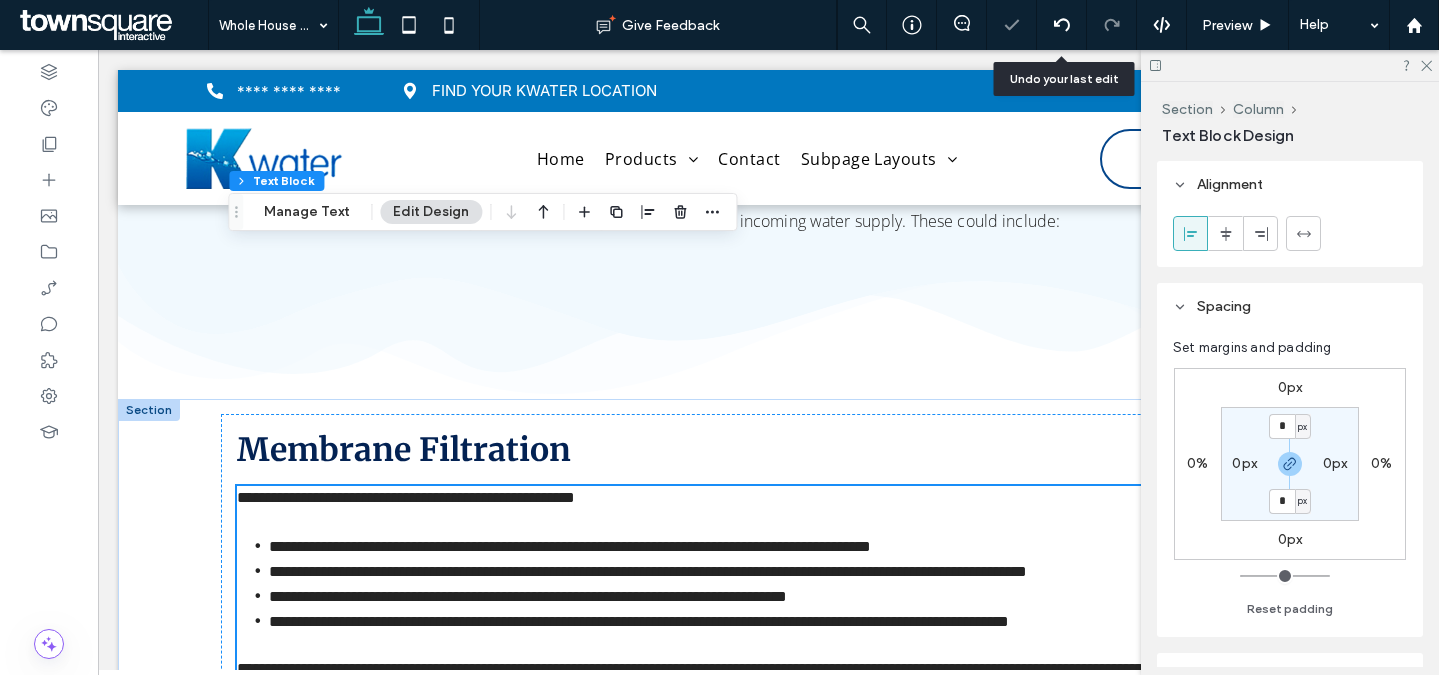 type on "*********" 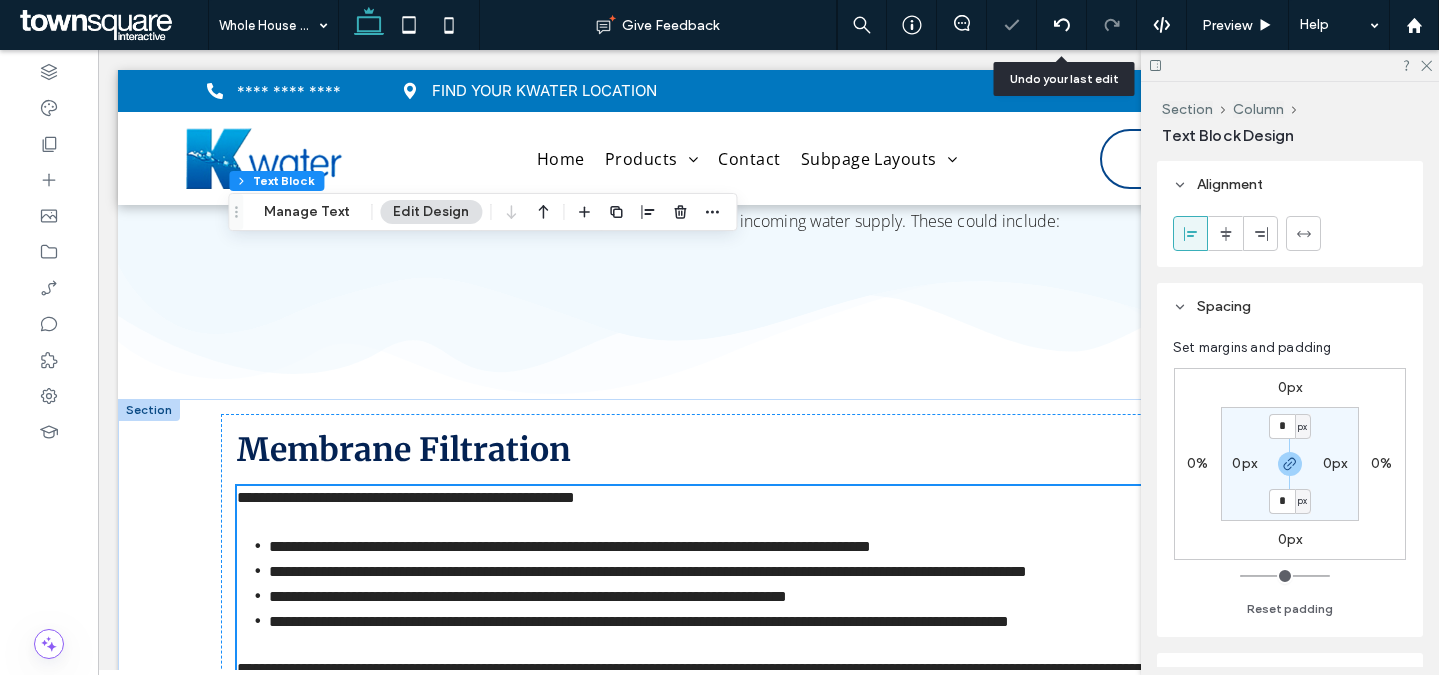 type on "**" 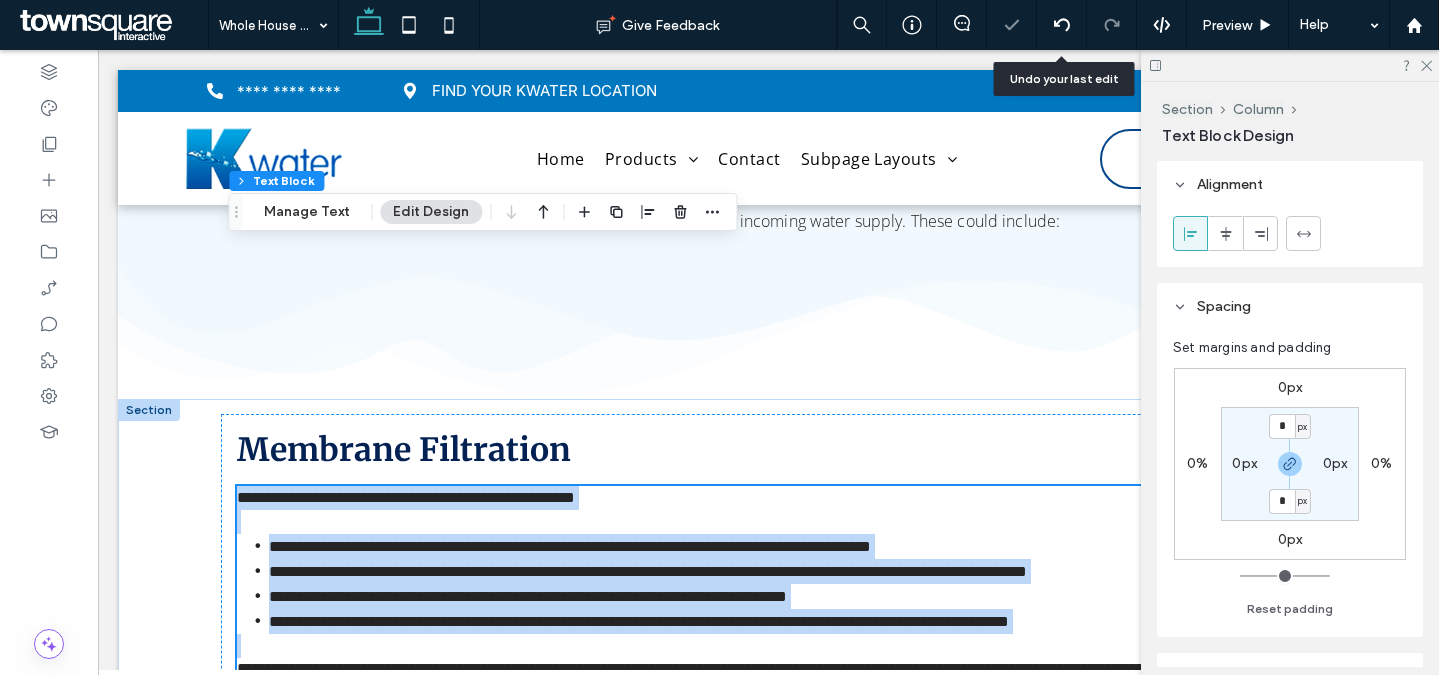 scroll, scrollTop: 2517, scrollLeft: 0, axis: vertical 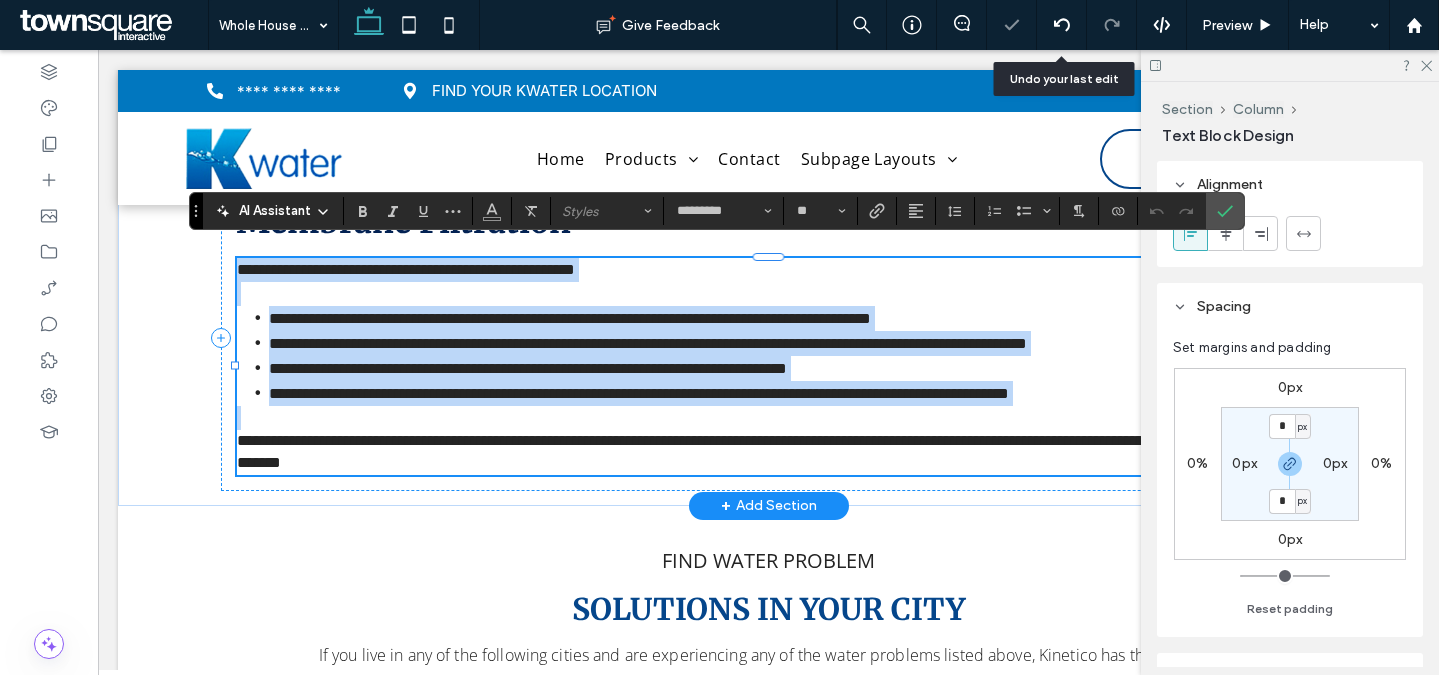 paste 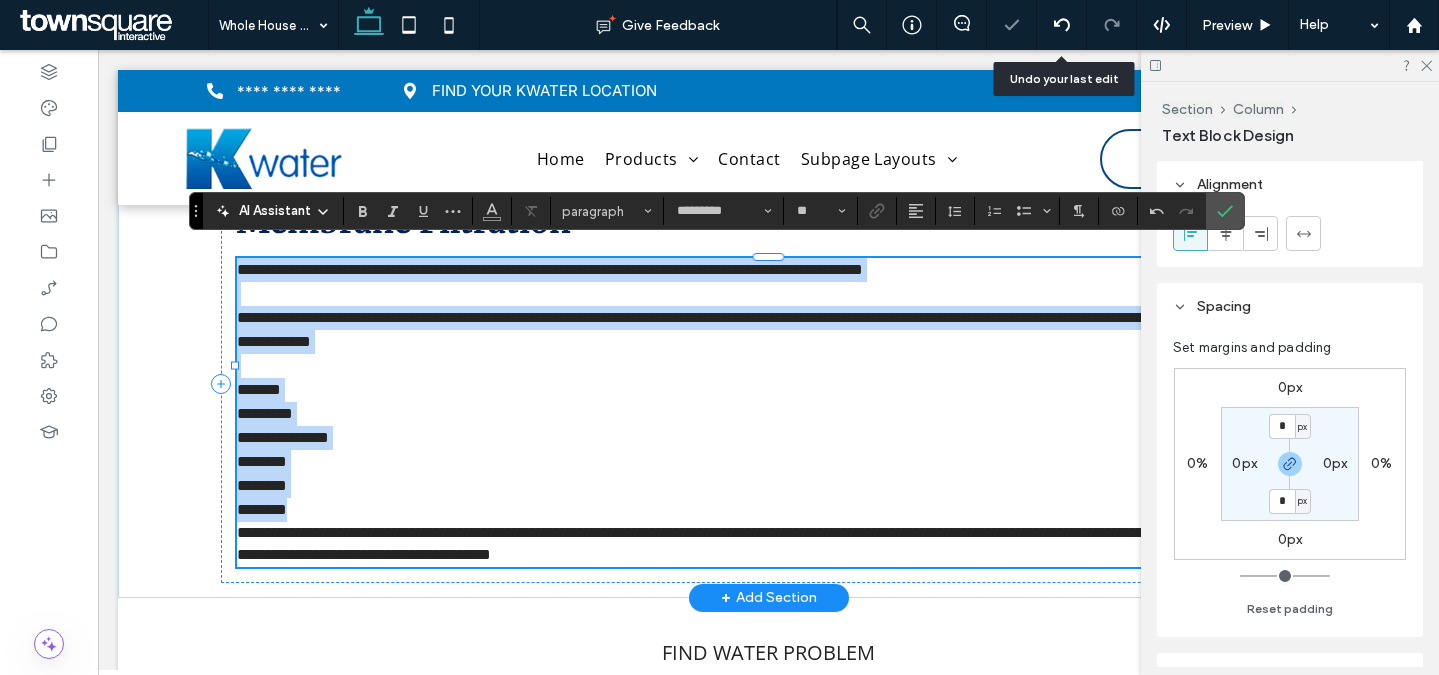 scroll, scrollTop: 304, scrollLeft: 0, axis: vertical 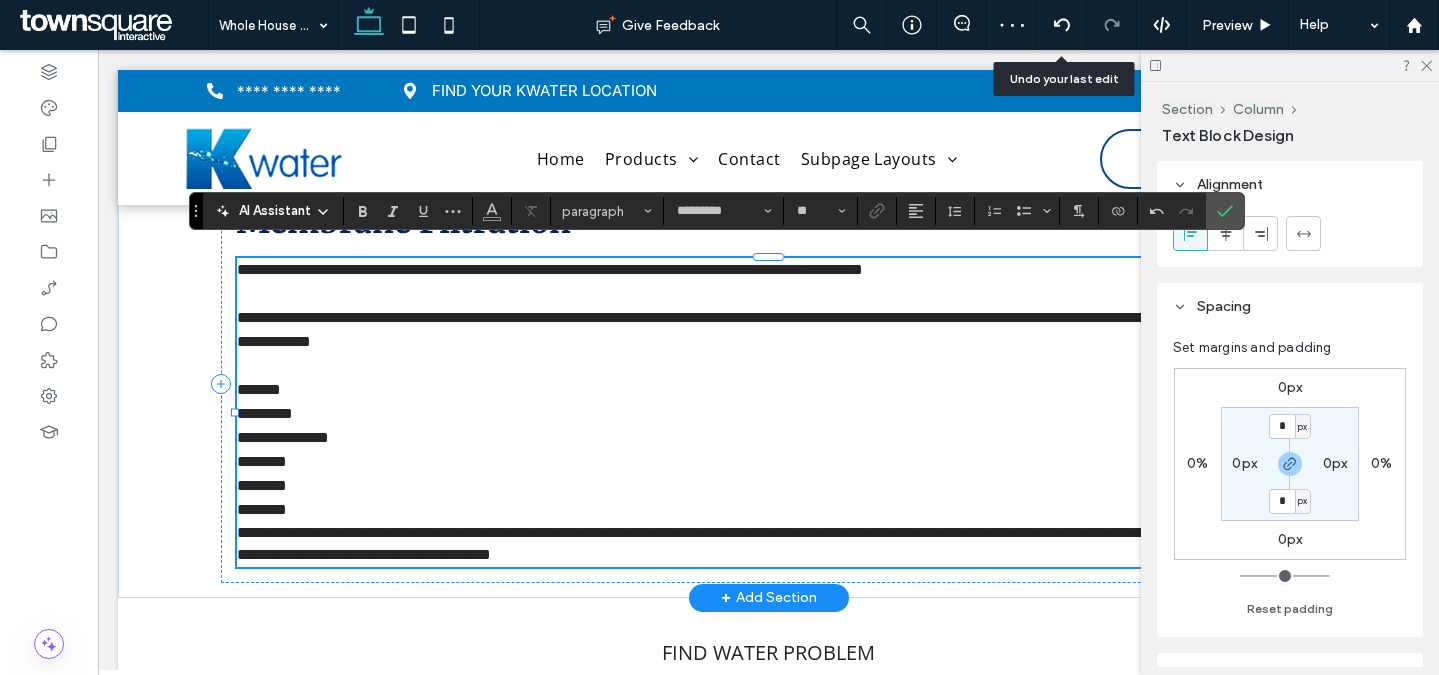 click on "********" at bounding box center (769, 486) 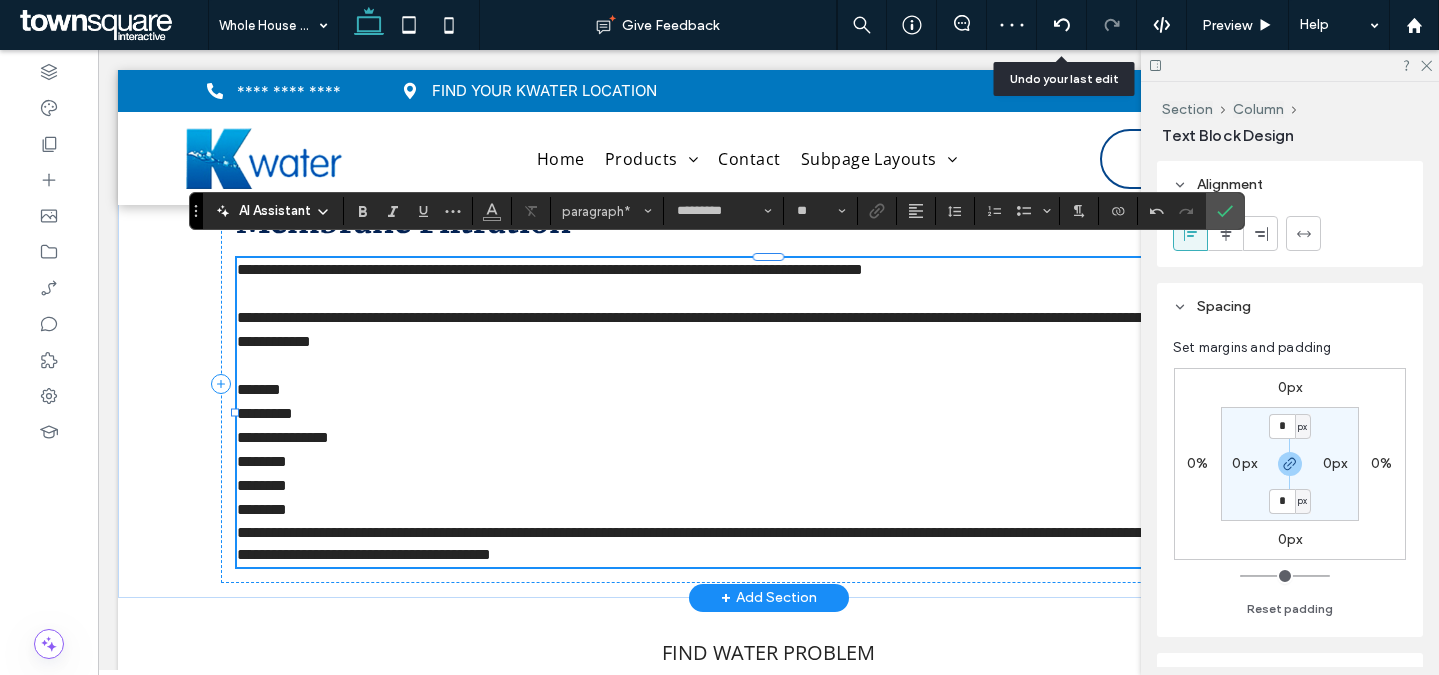 click on "**********" at bounding box center [762, 544] 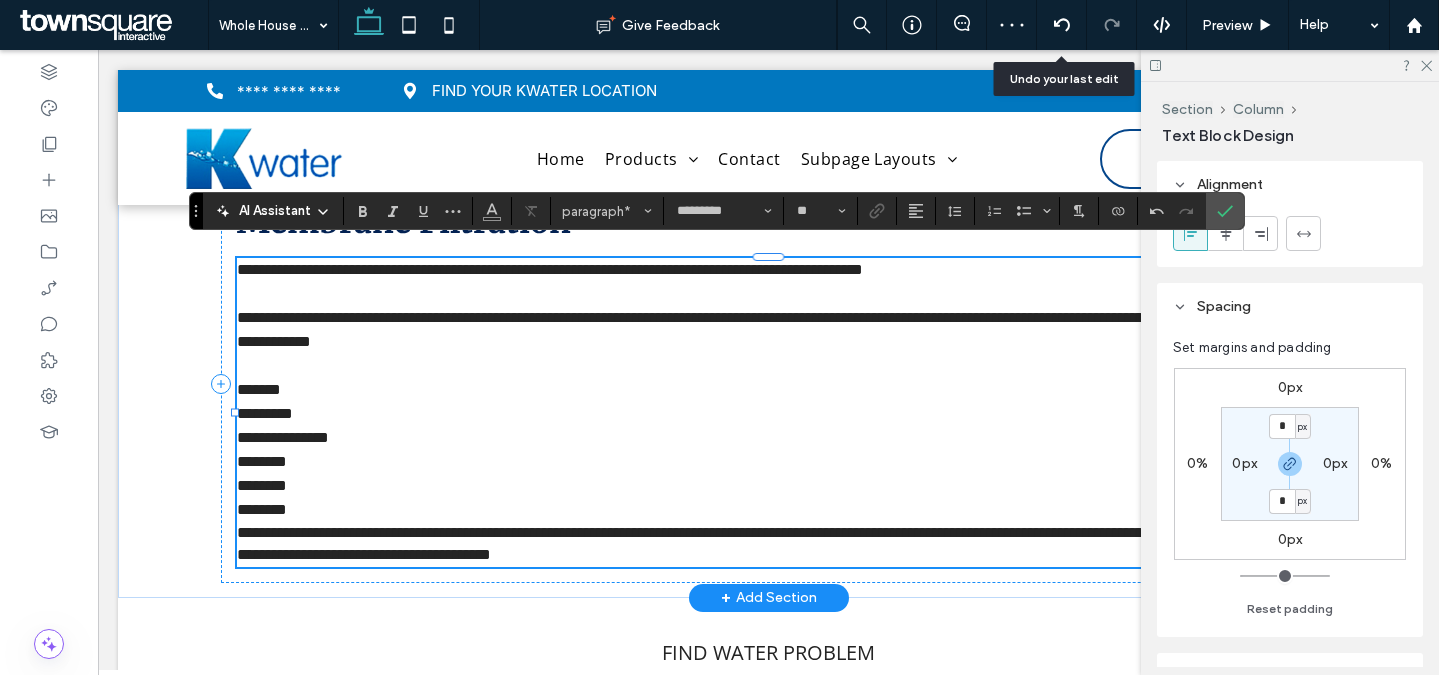 click on "**********" at bounding box center (762, 544) 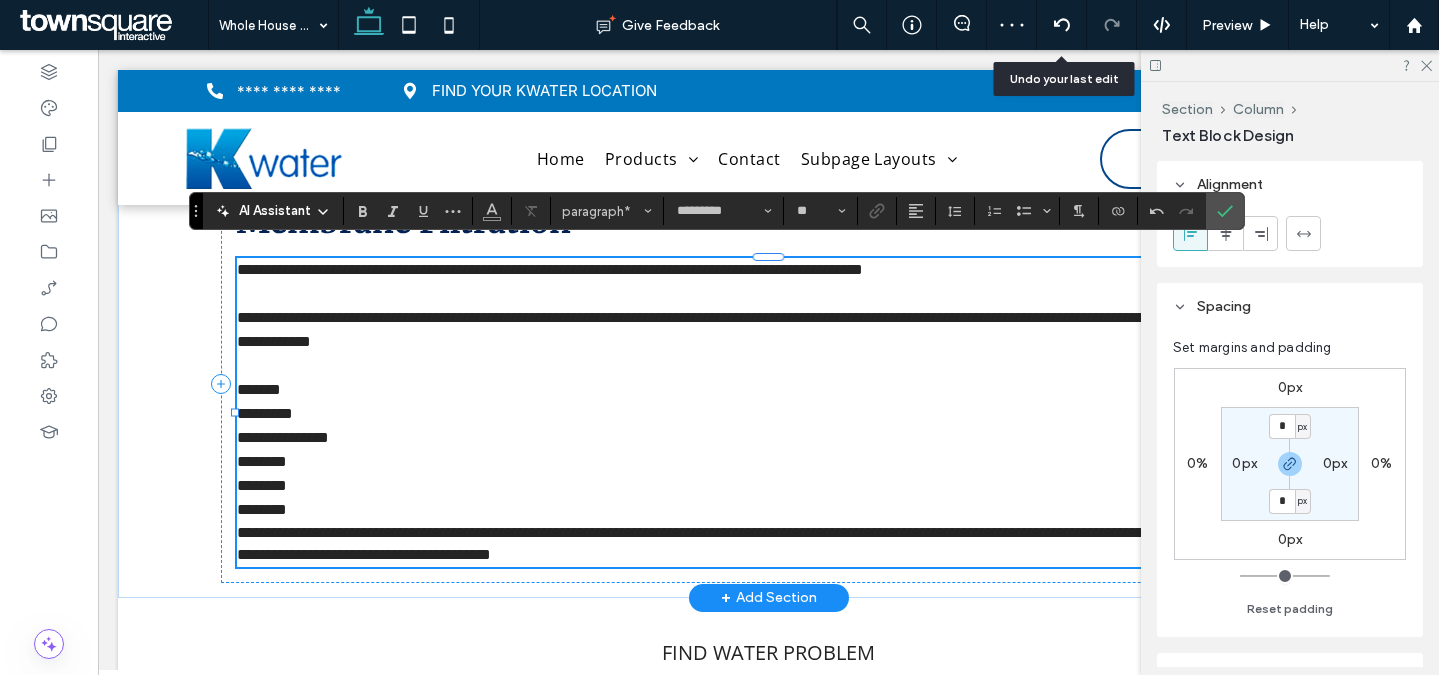 click on "********" at bounding box center (769, 510) 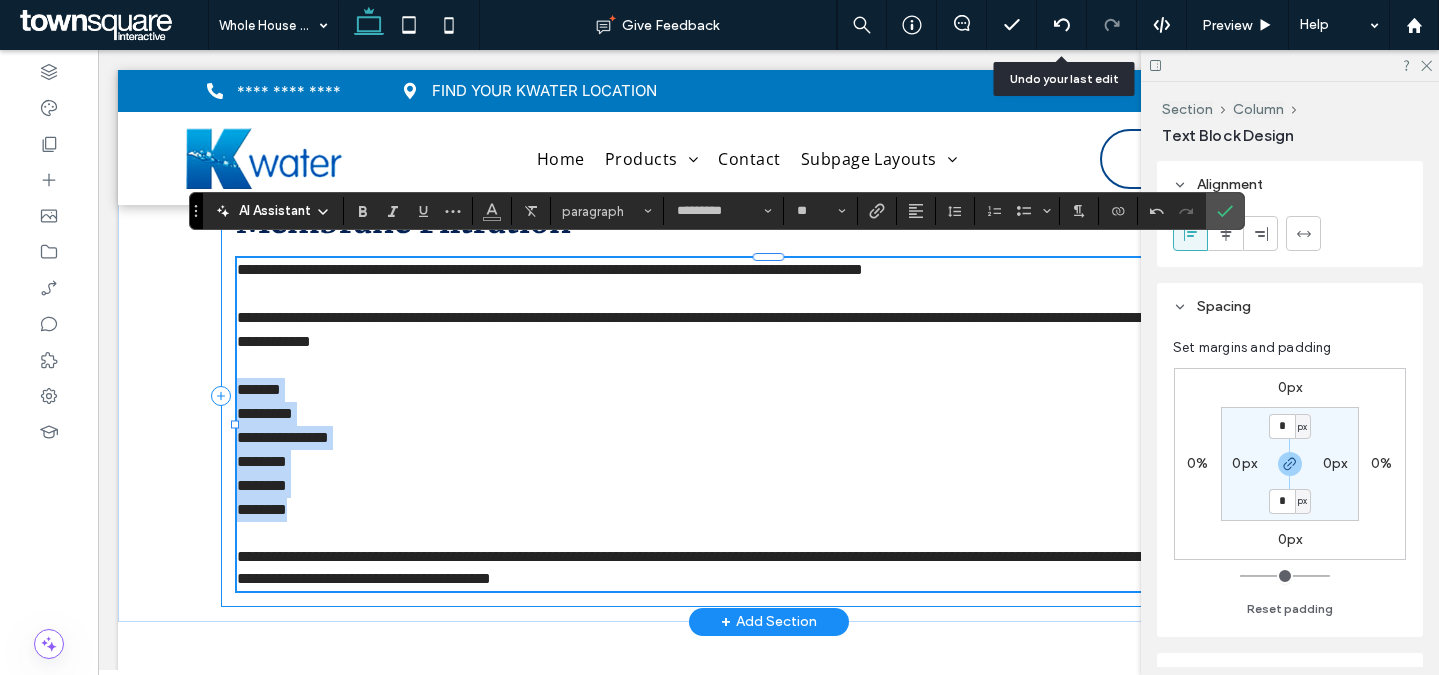 drag, startPoint x: 335, startPoint y: 500, endPoint x: 224, endPoint y: 371, distance: 170.18225 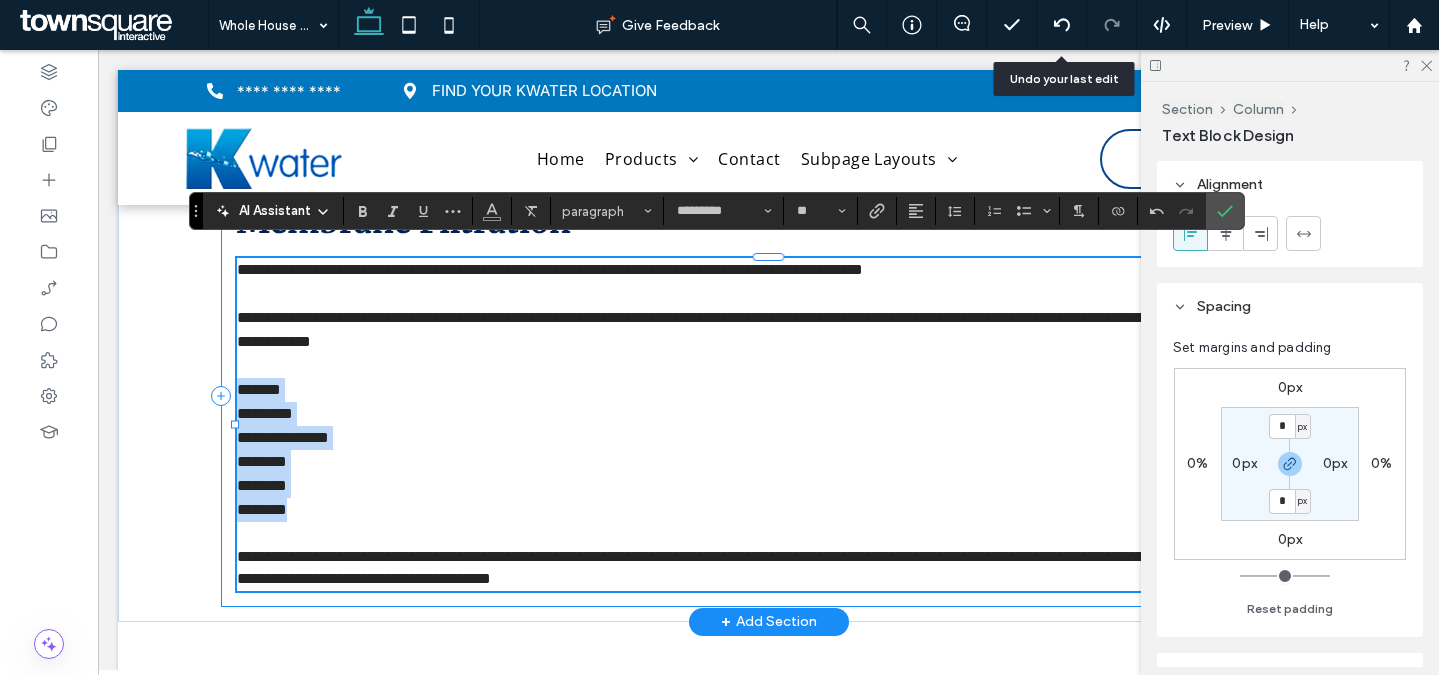 click on "**********" at bounding box center (769, 396) 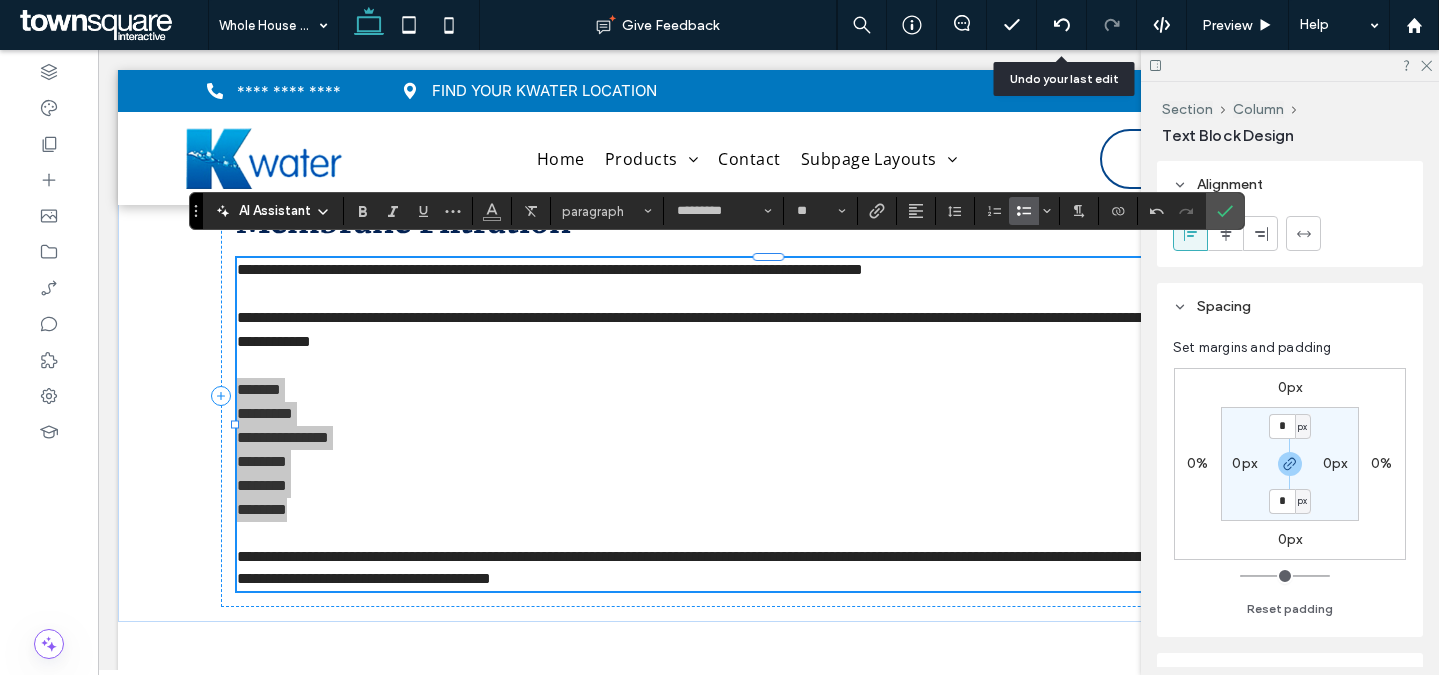 click 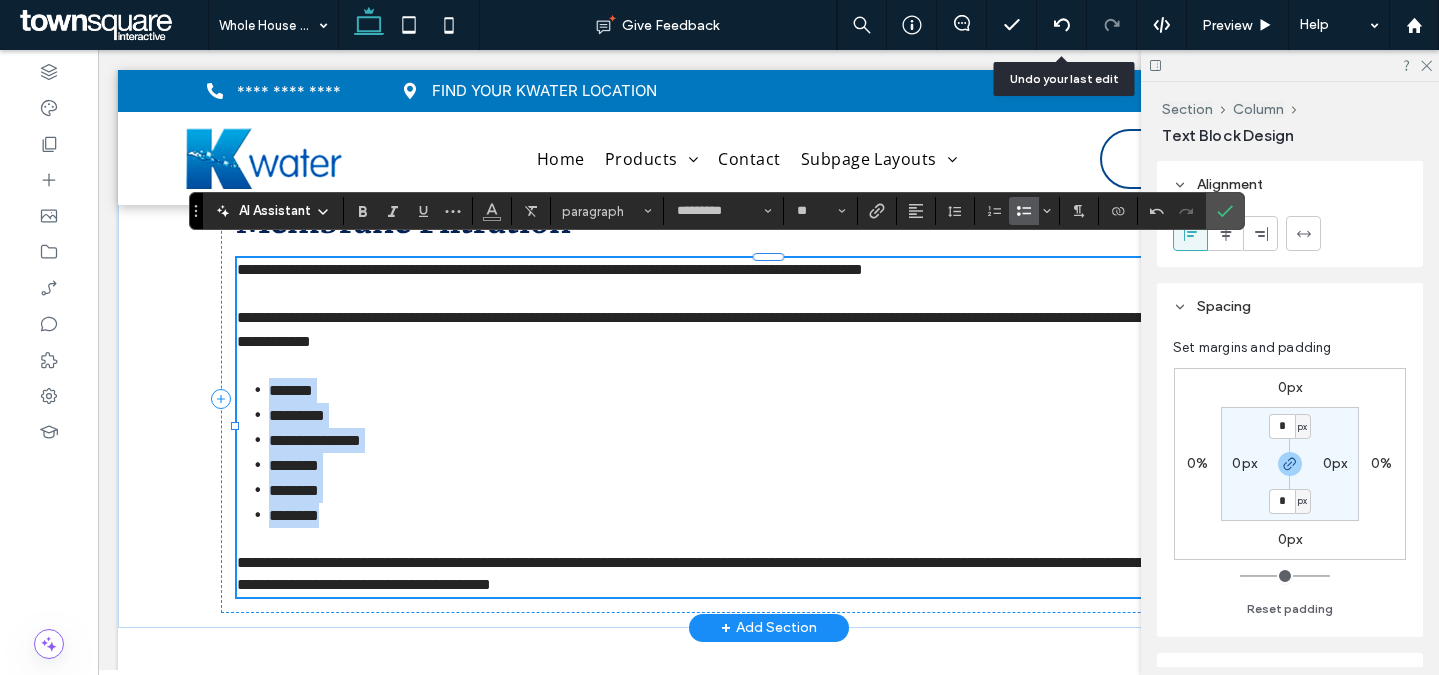 click on "**********" at bounding box center (550, 269) 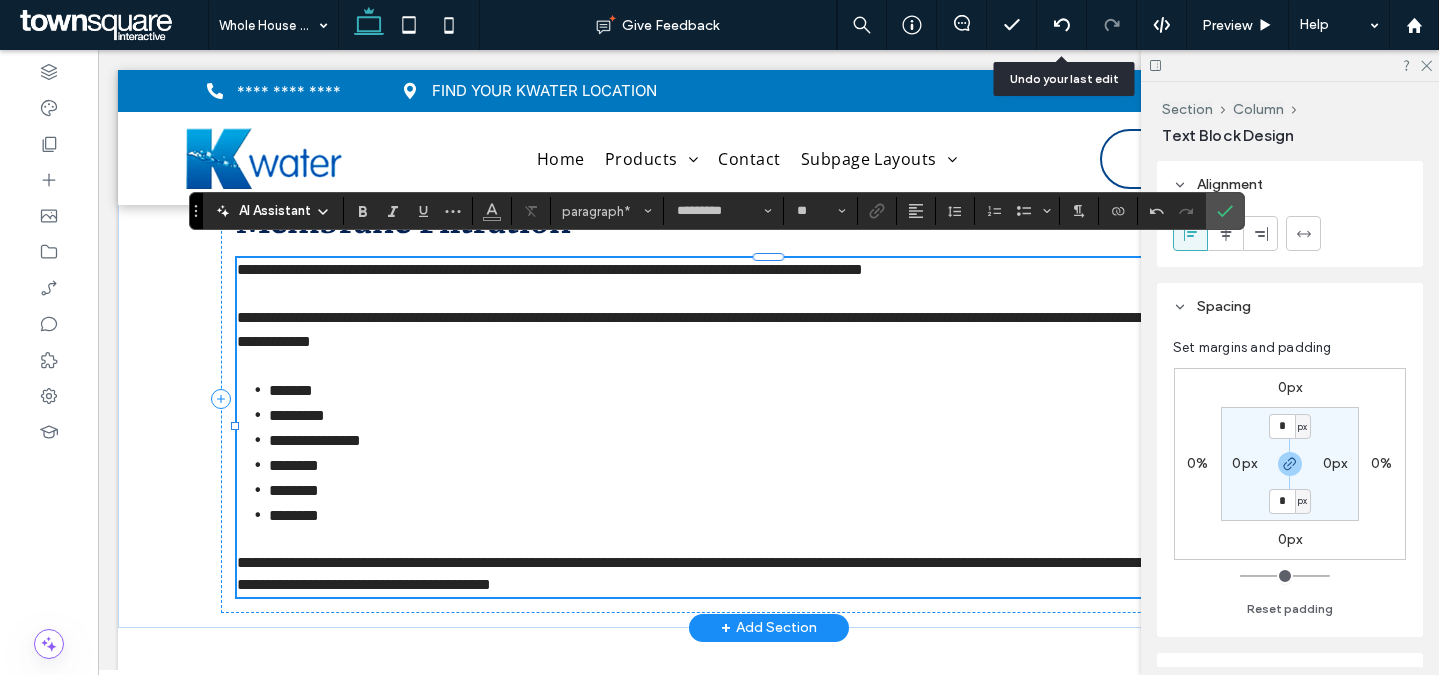 type 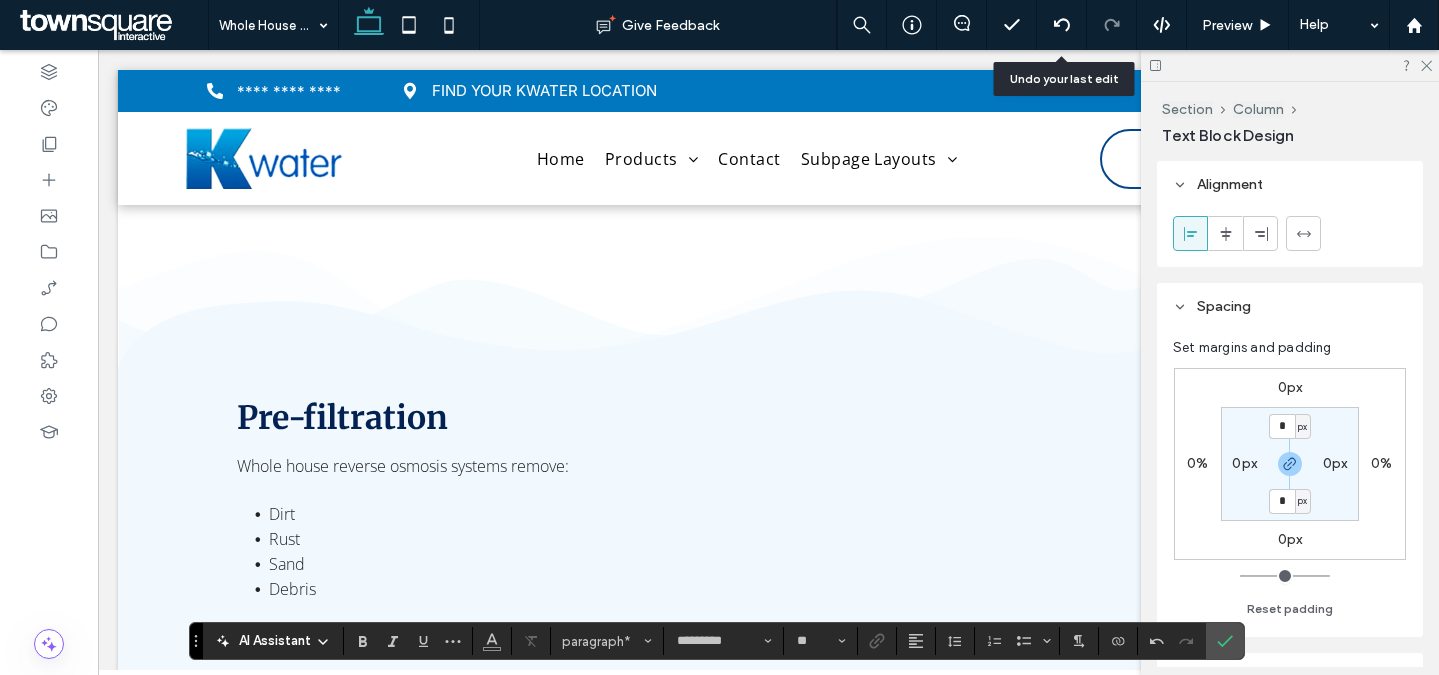 scroll, scrollTop: 1321, scrollLeft: 0, axis: vertical 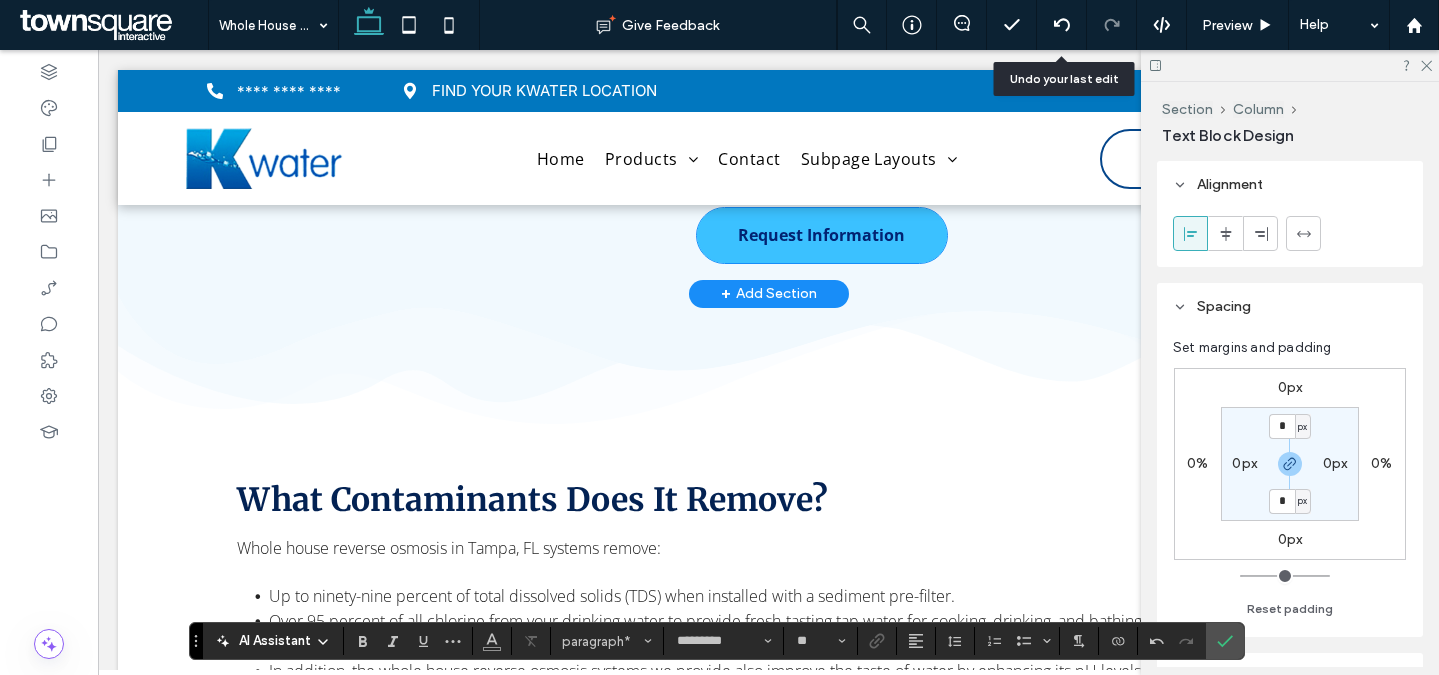 click on "Request Information" at bounding box center [822, 235] 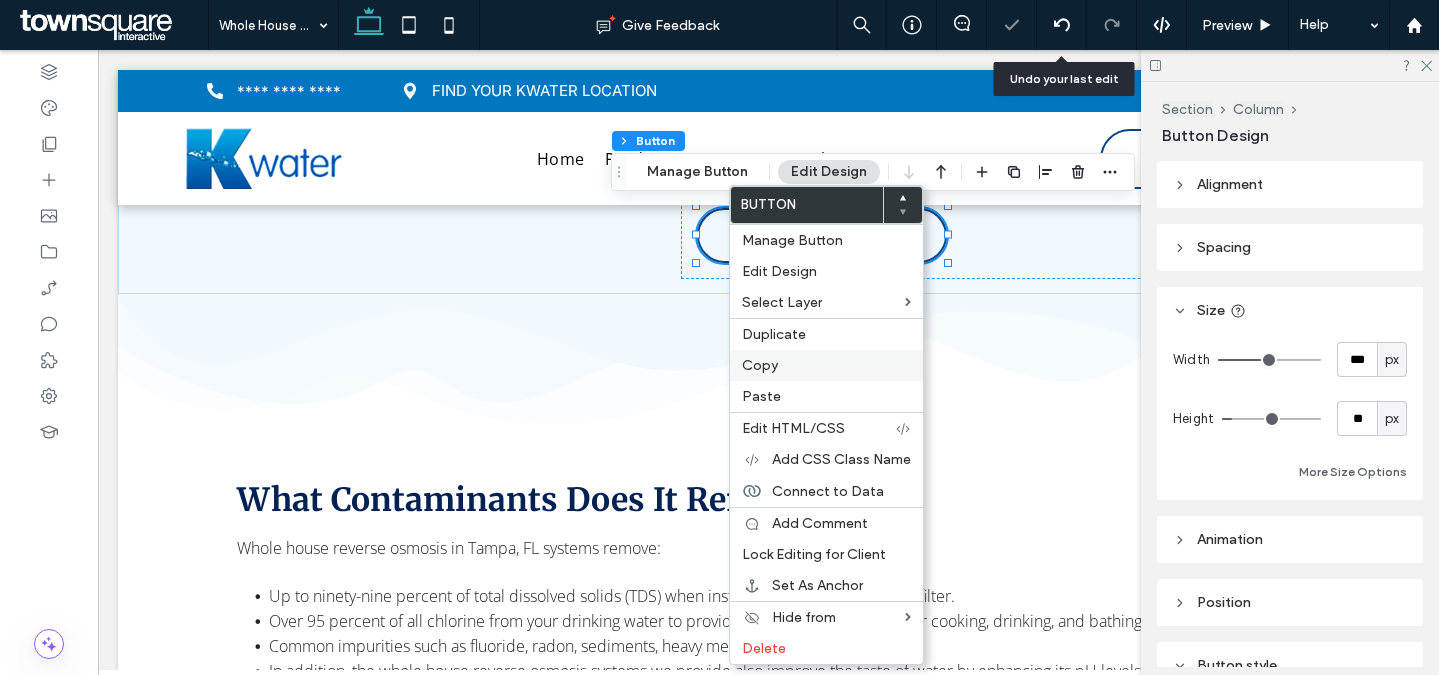 click on "Copy" at bounding box center [826, 365] 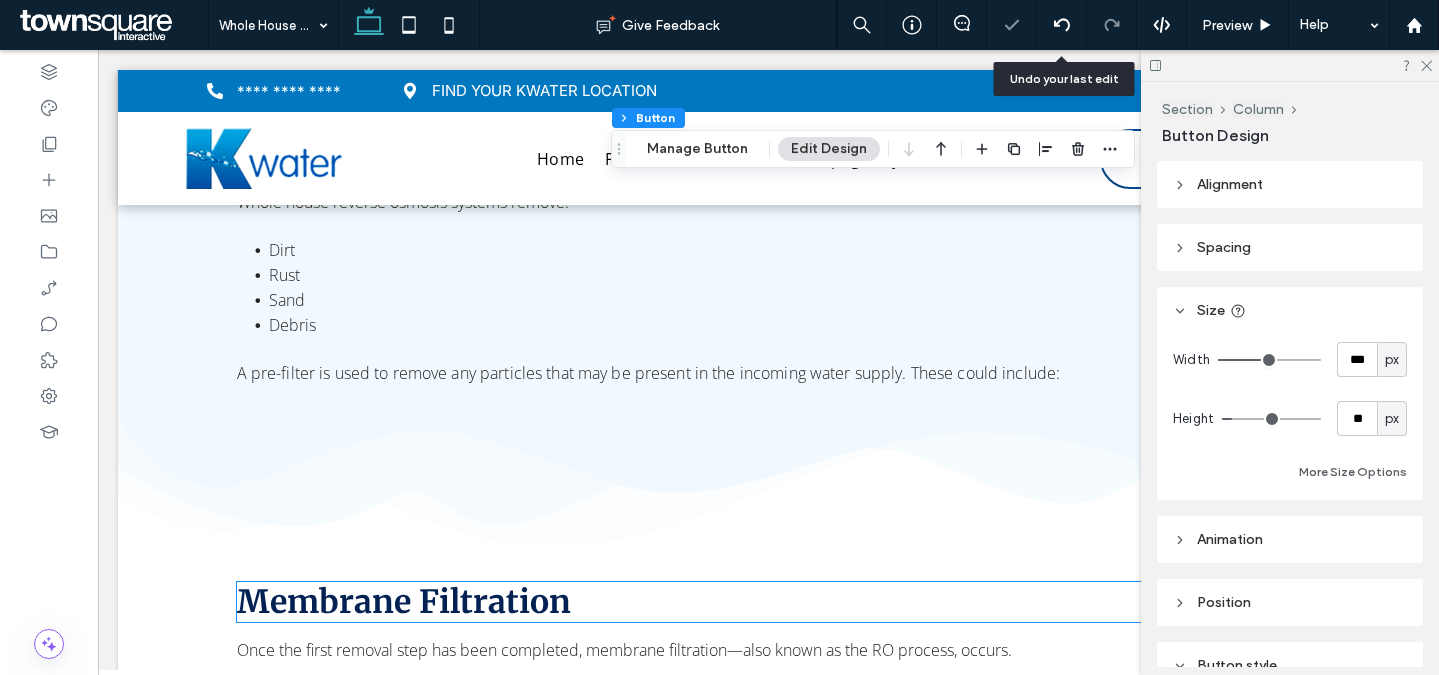 scroll, scrollTop: 2756, scrollLeft: 0, axis: vertical 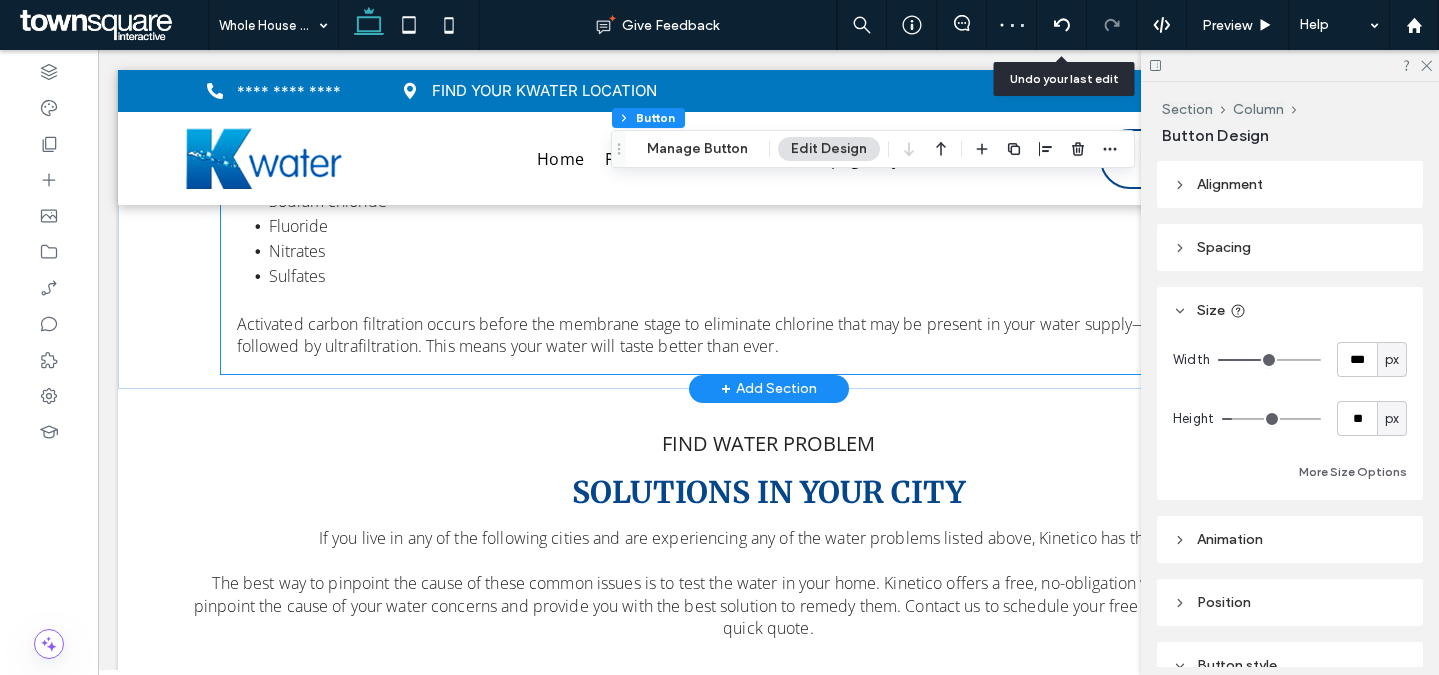 click on "Once the first removal step has been completed, membrane filtration—also known as the RO process, occurs. The membranes of a whole house reverse osmosis system are designed to remove up to 99 percent of total dissolved solids that leave the water with a bad taste or cloudy appearance such as: Calcium Magnesium Sodium chloride Fluoride Nitrates Sulfates Activated carbon filtration occurs before the membrane stage to eliminate chlorine that may be present in your water supply—which is then followed by ultrafiltration. This means your water will taste better than ever.
Membrane Filtration" at bounding box center (769, 160) 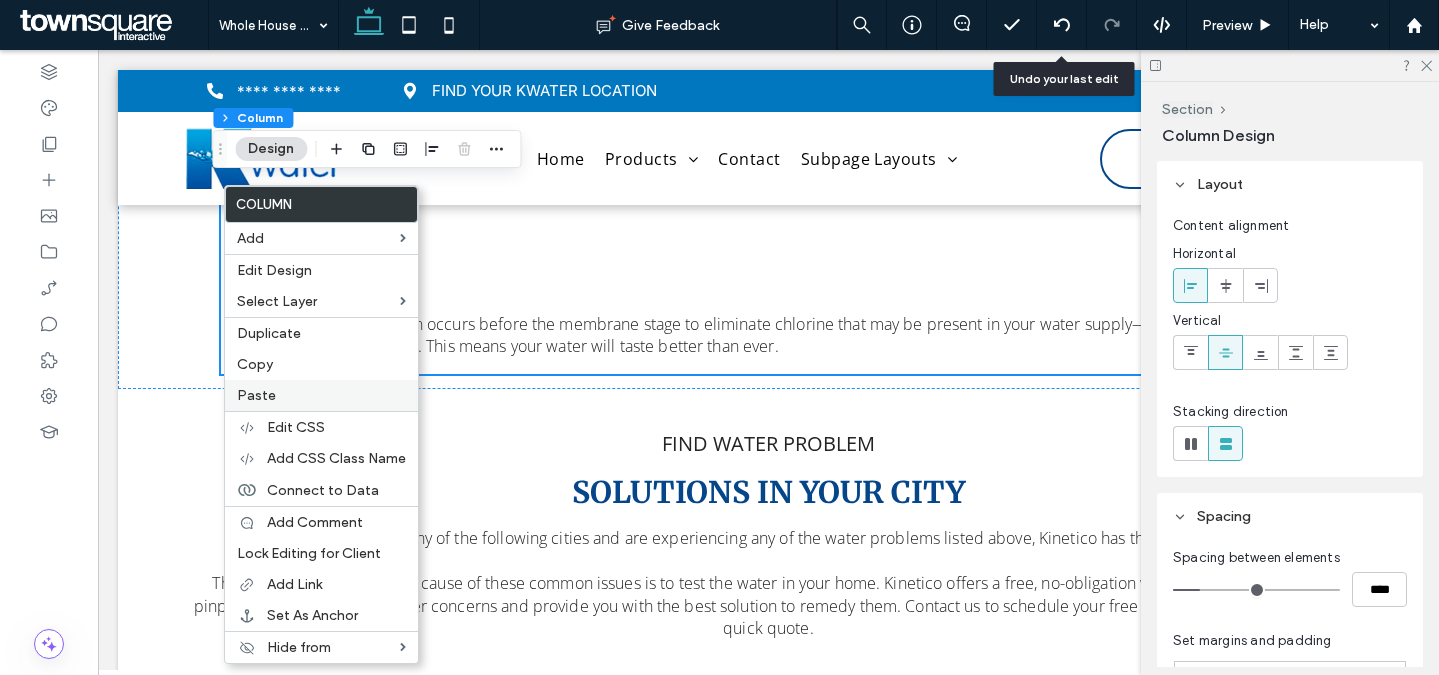 click on "Paste" at bounding box center (321, 395) 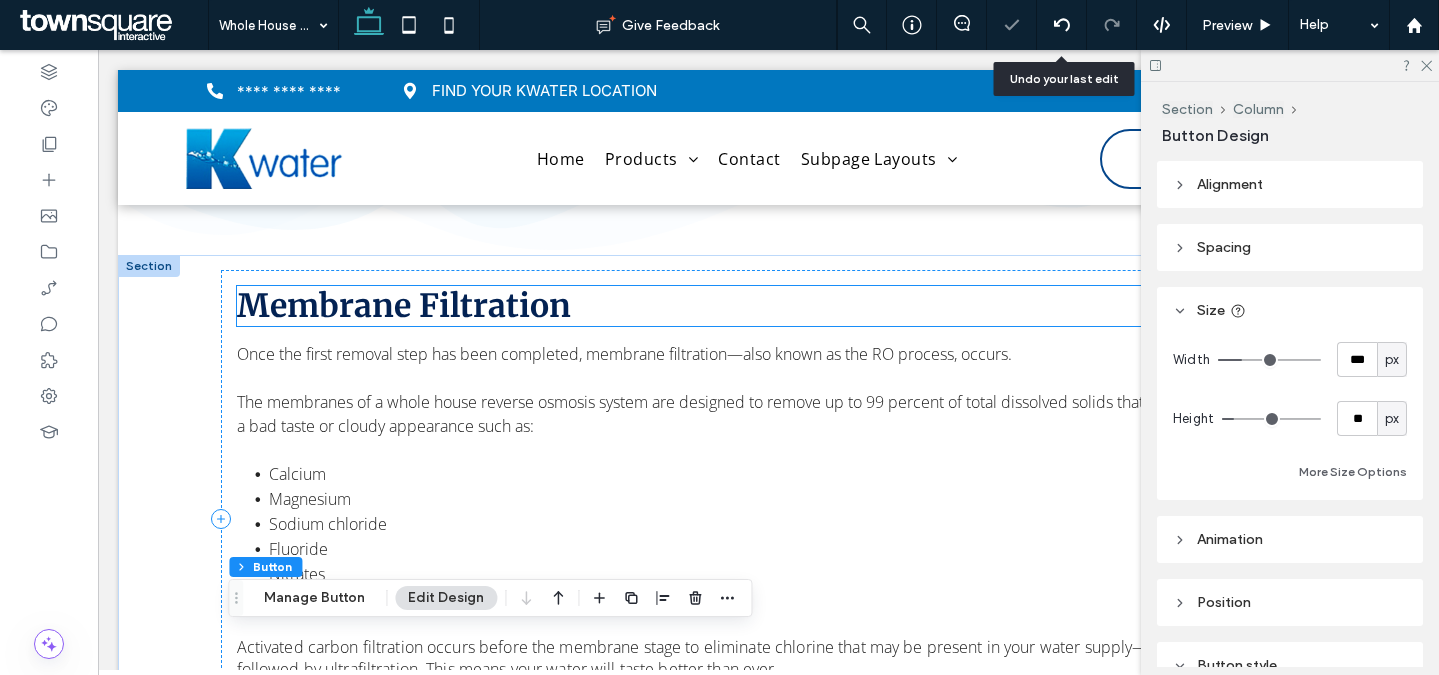 scroll, scrollTop: 2284, scrollLeft: 0, axis: vertical 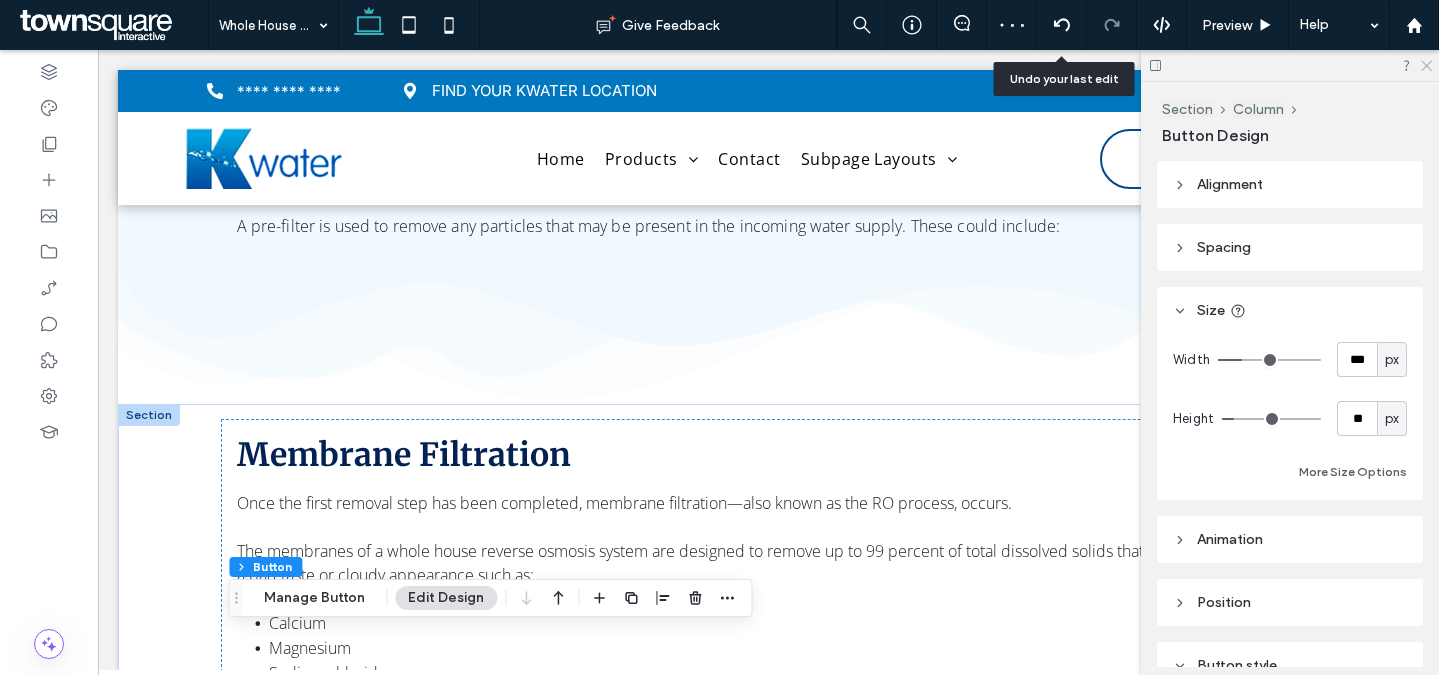 click 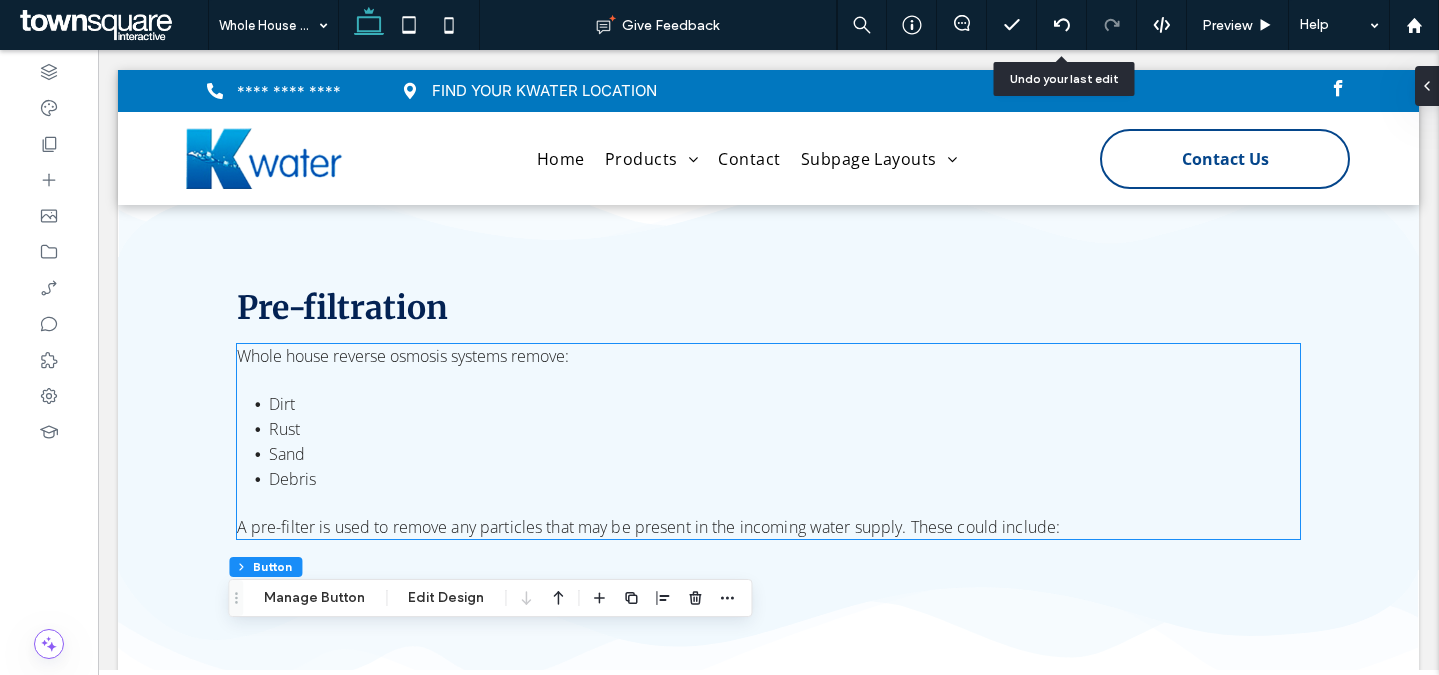 scroll, scrollTop: 2165, scrollLeft: 0, axis: vertical 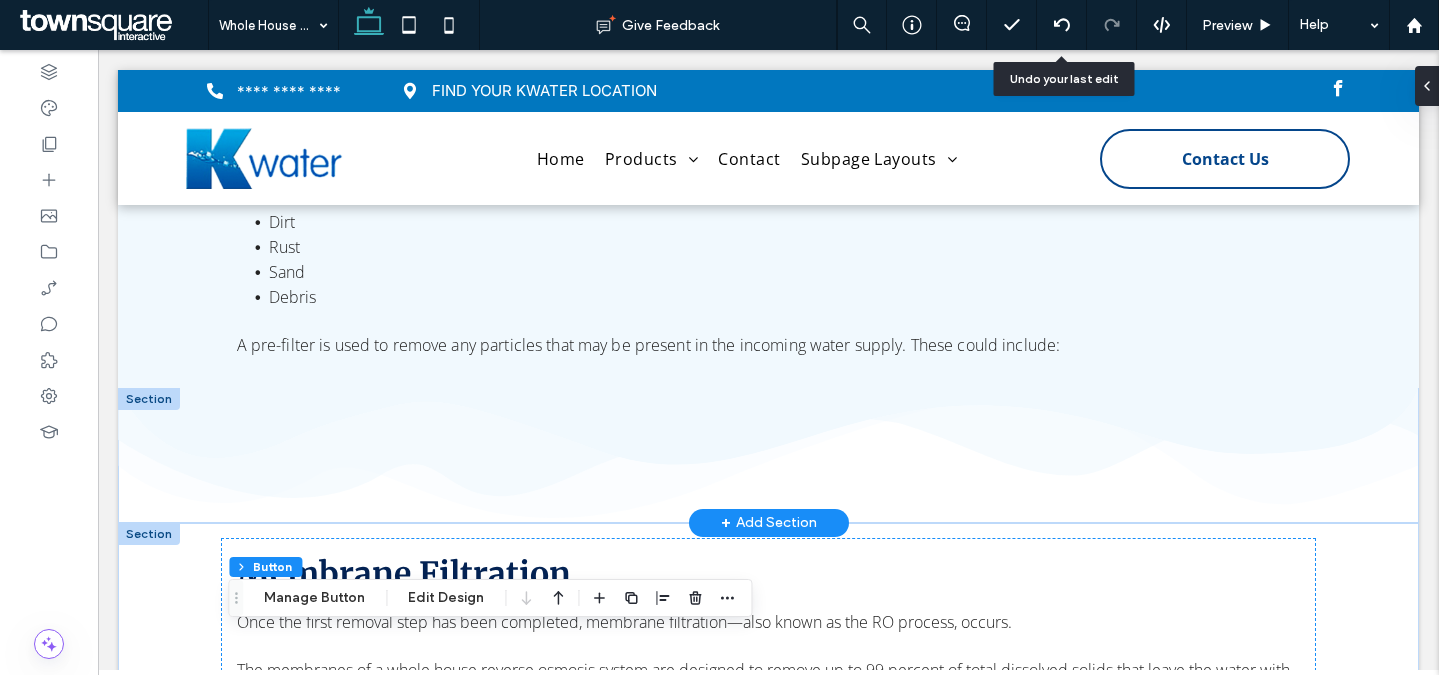 click at bounding box center [149, 399] 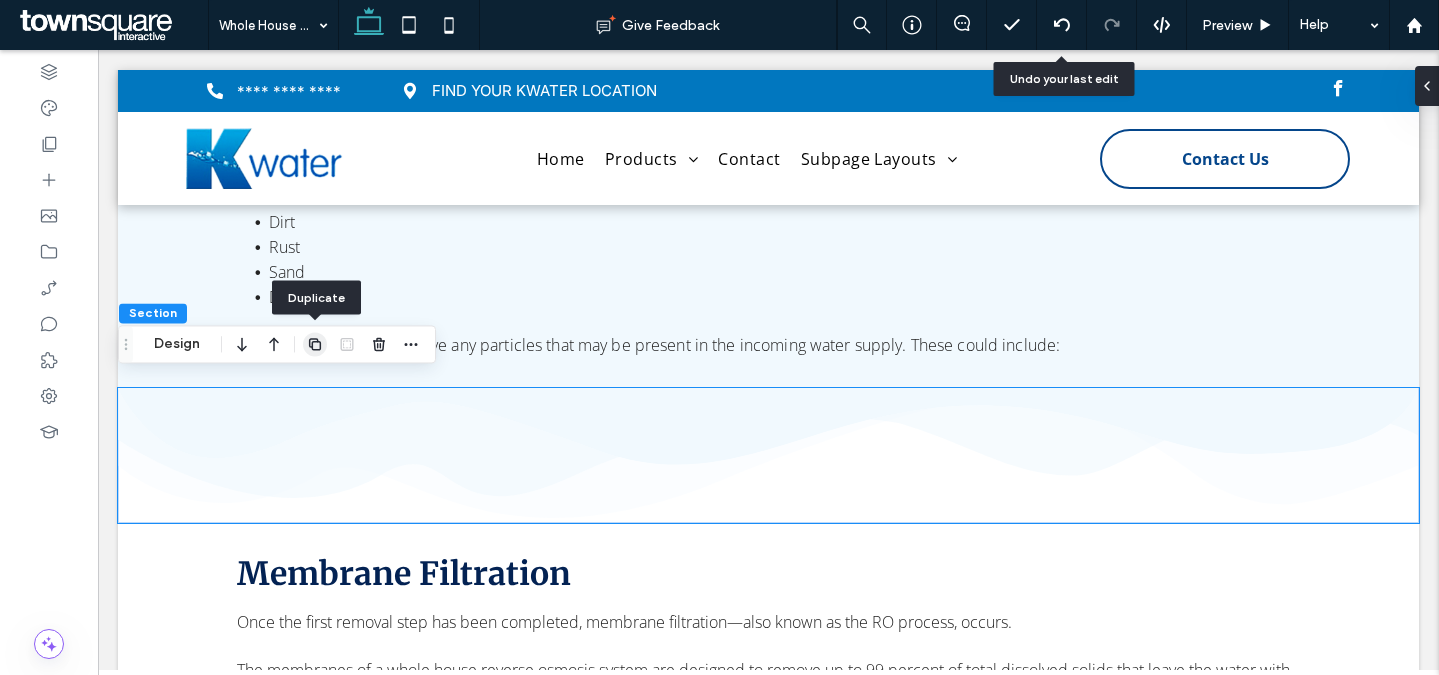 click 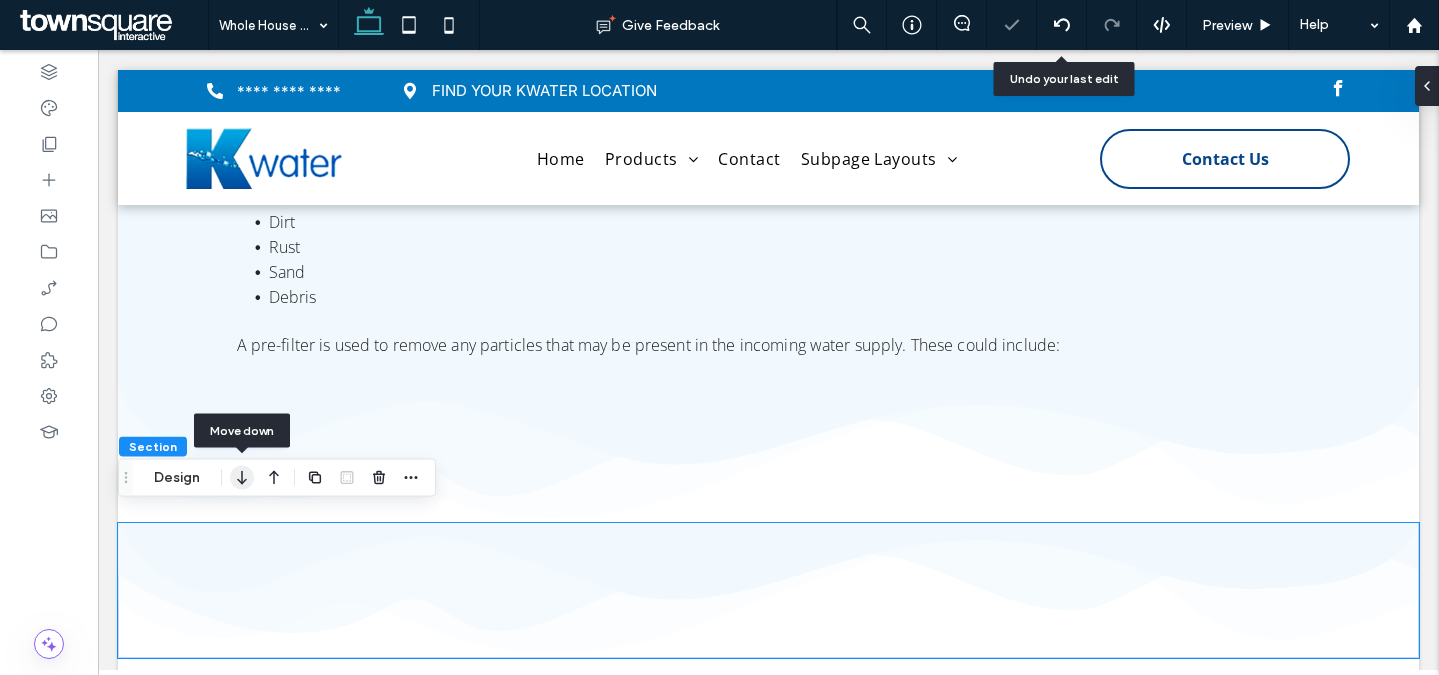 click 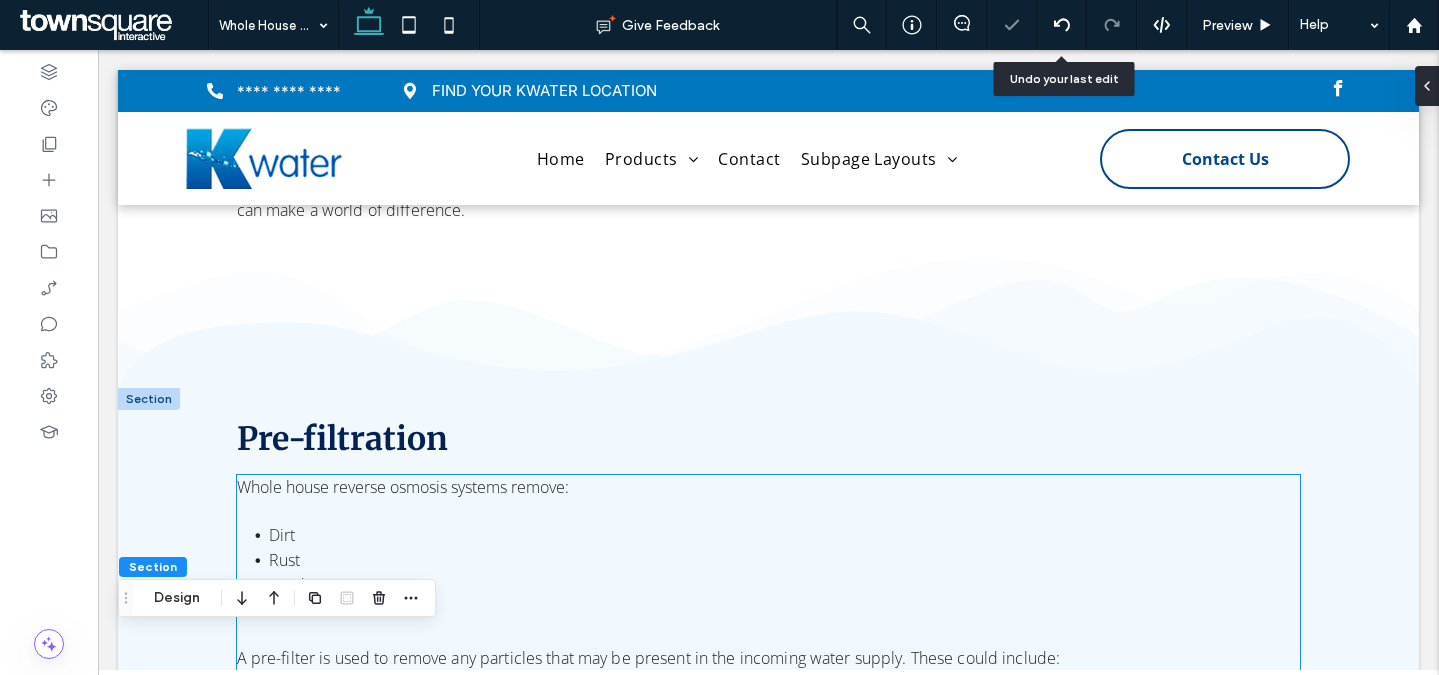 scroll, scrollTop: 1826, scrollLeft: 0, axis: vertical 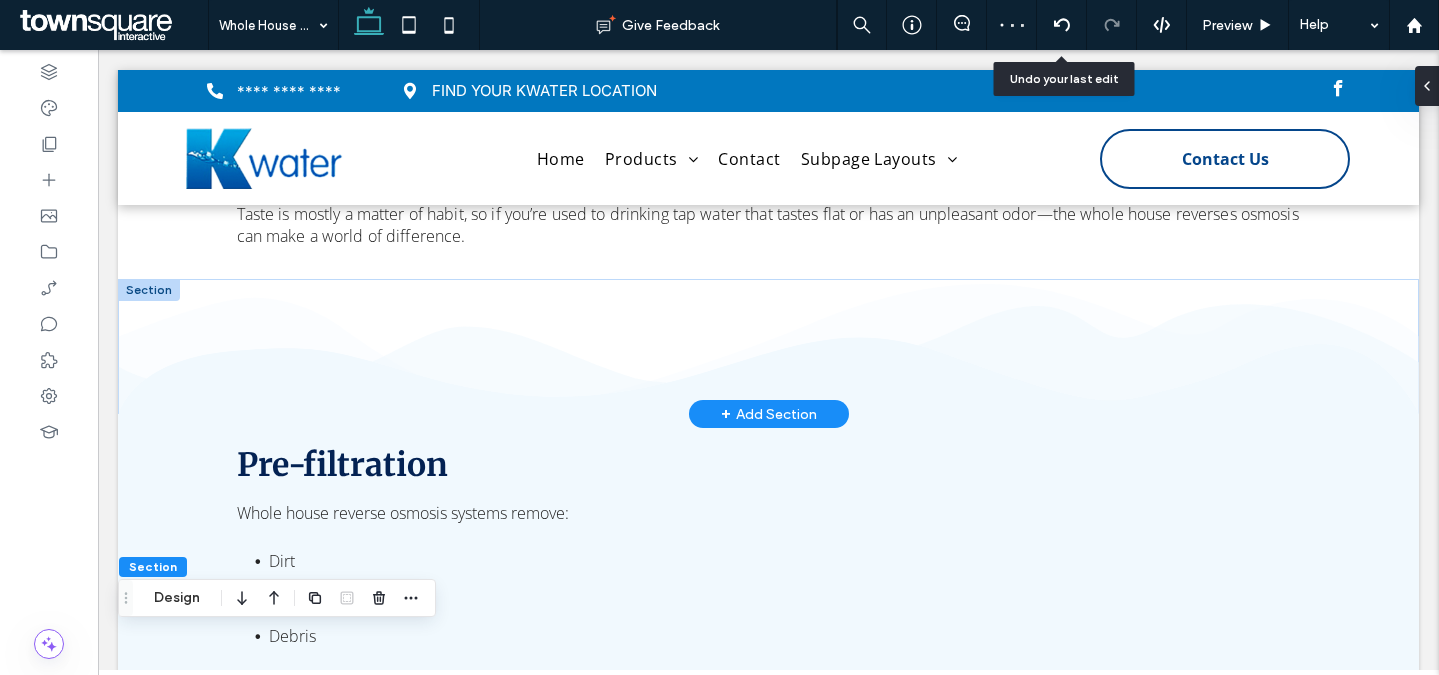 click at bounding box center (149, 290) 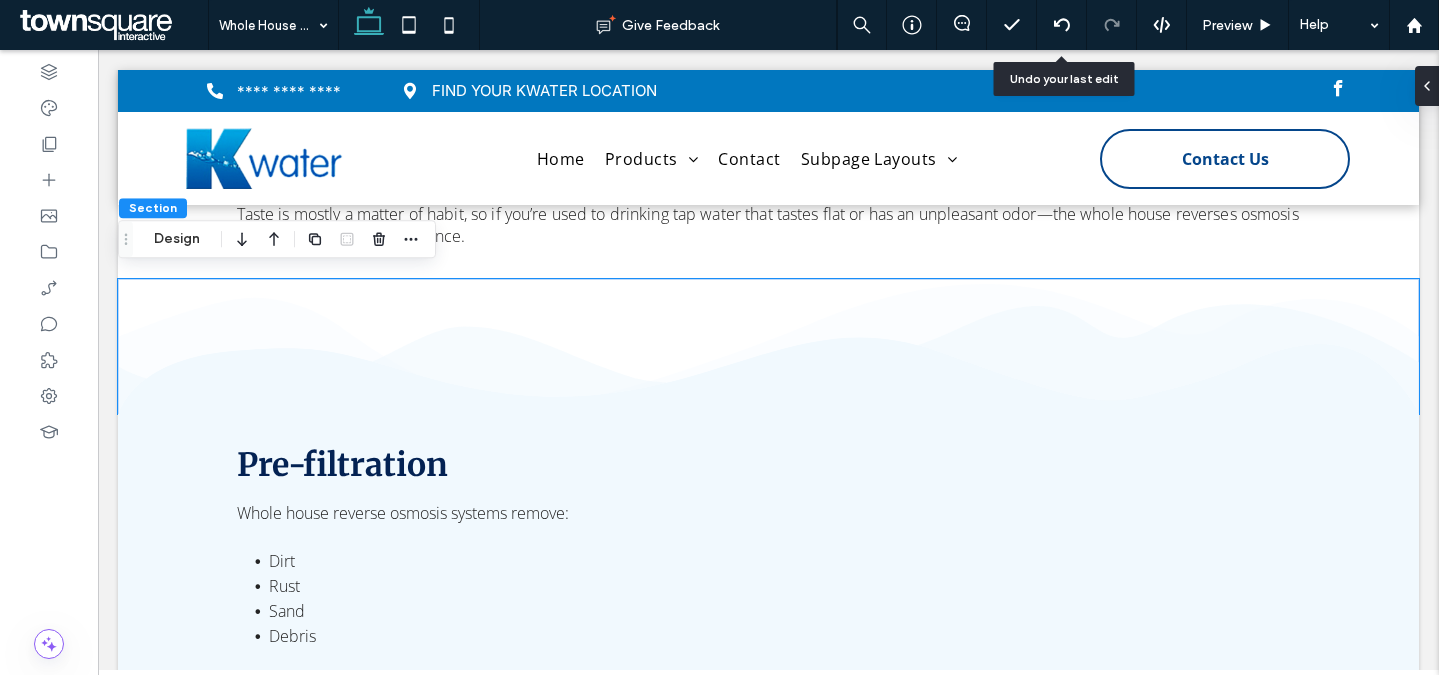 click 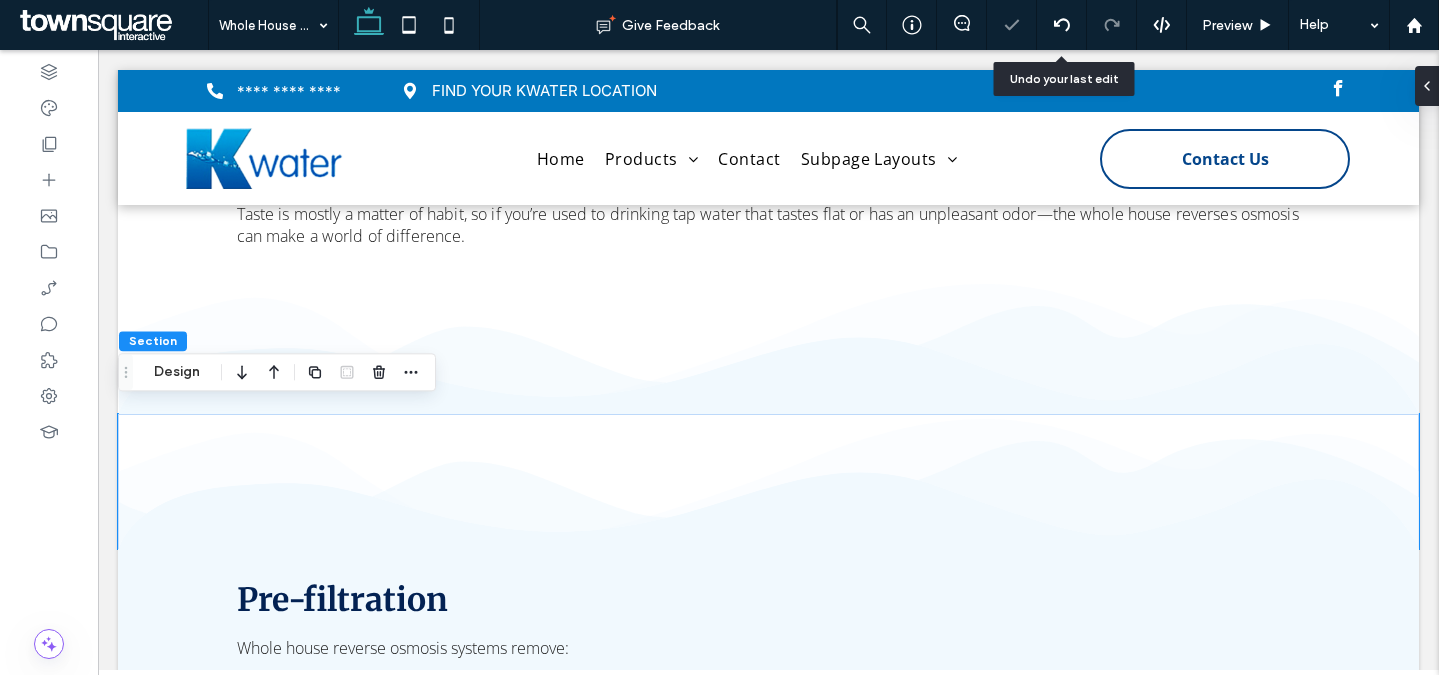 click 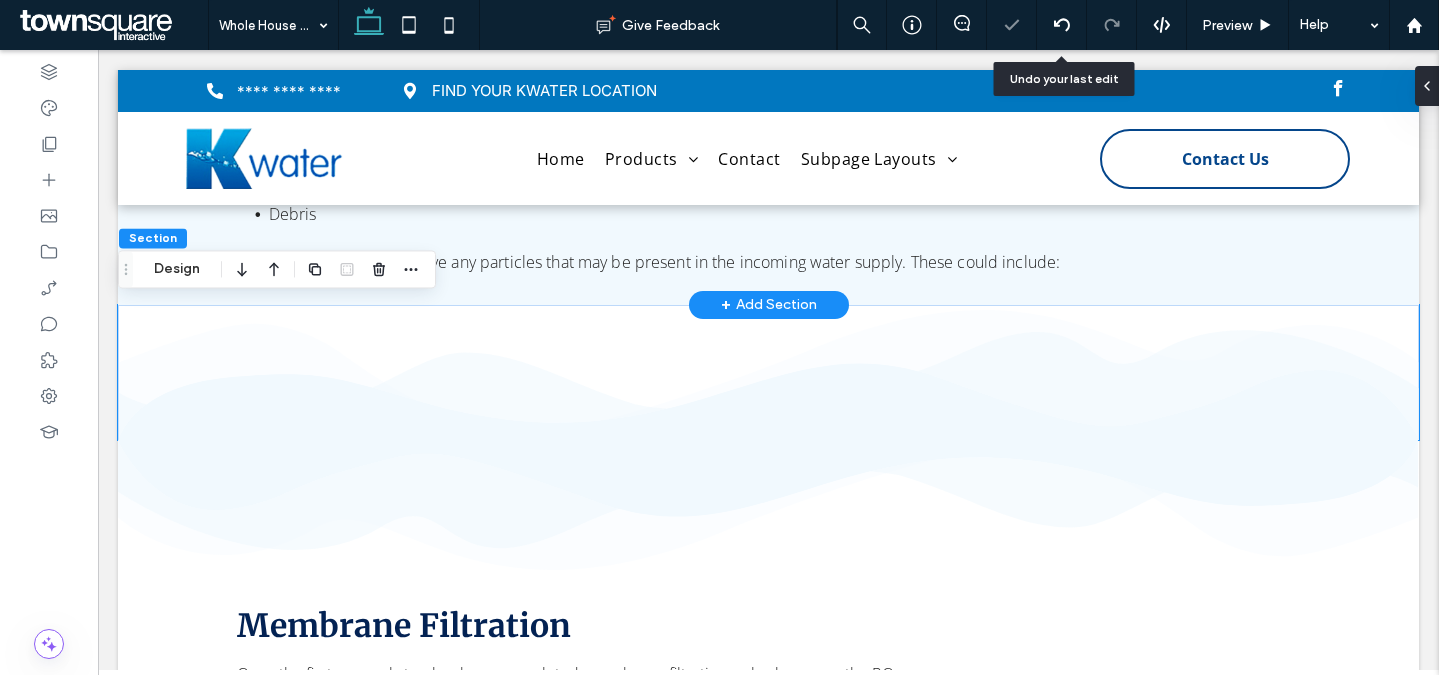 scroll, scrollTop: 2249, scrollLeft: 0, axis: vertical 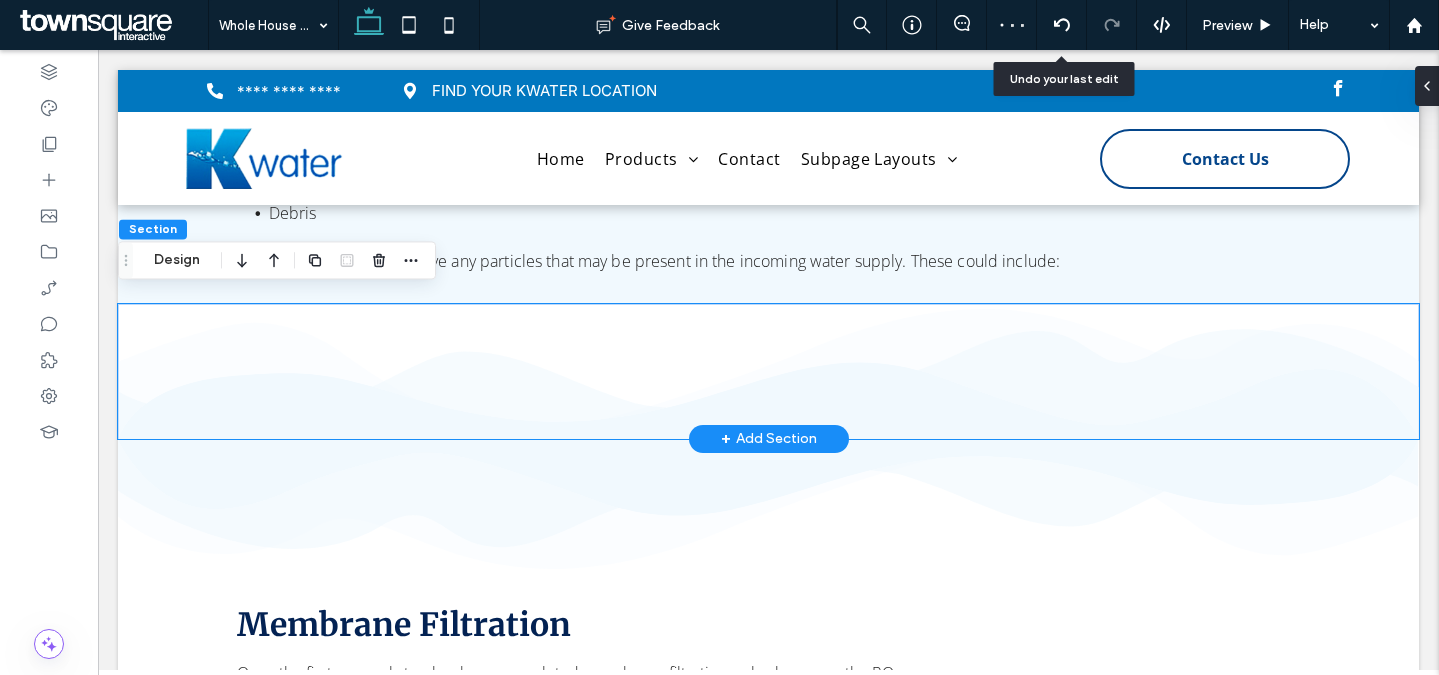 click on "+ Add Section" at bounding box center [769, 439] 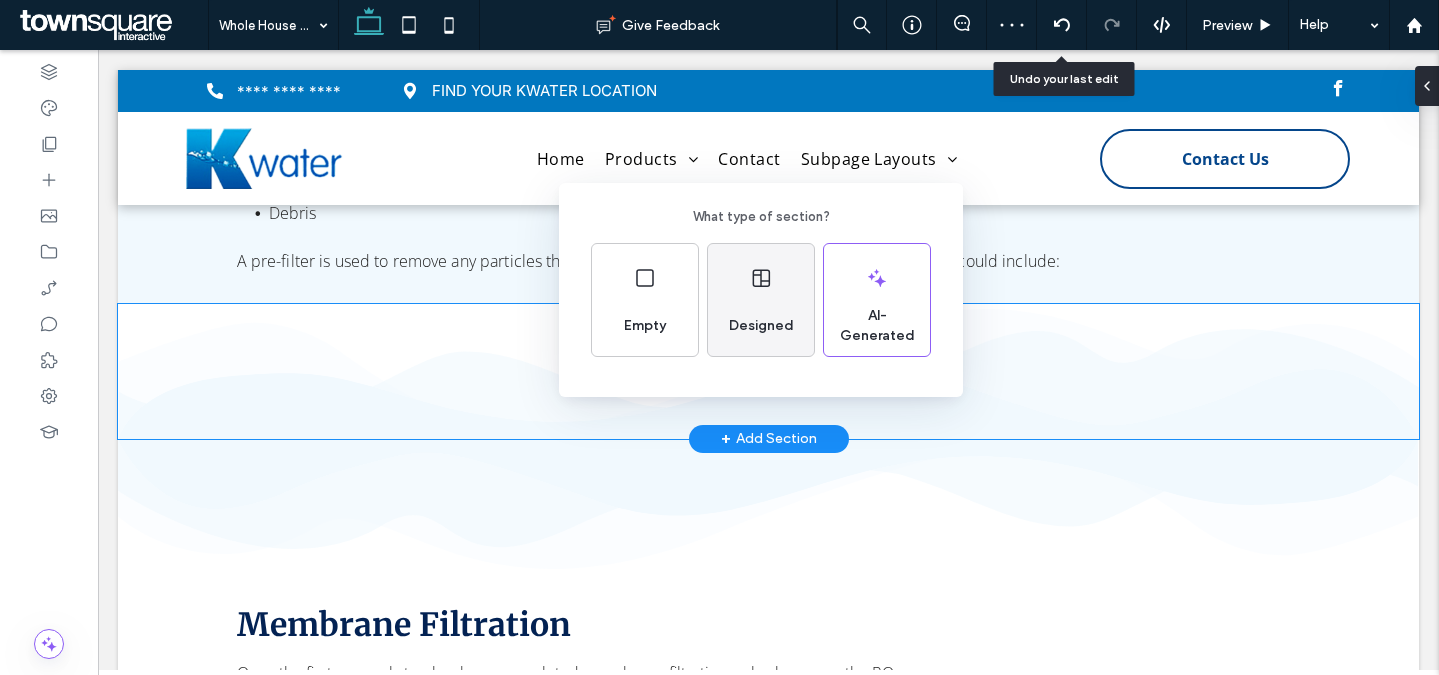 click on "Designed" at bounding box center (761, 300) 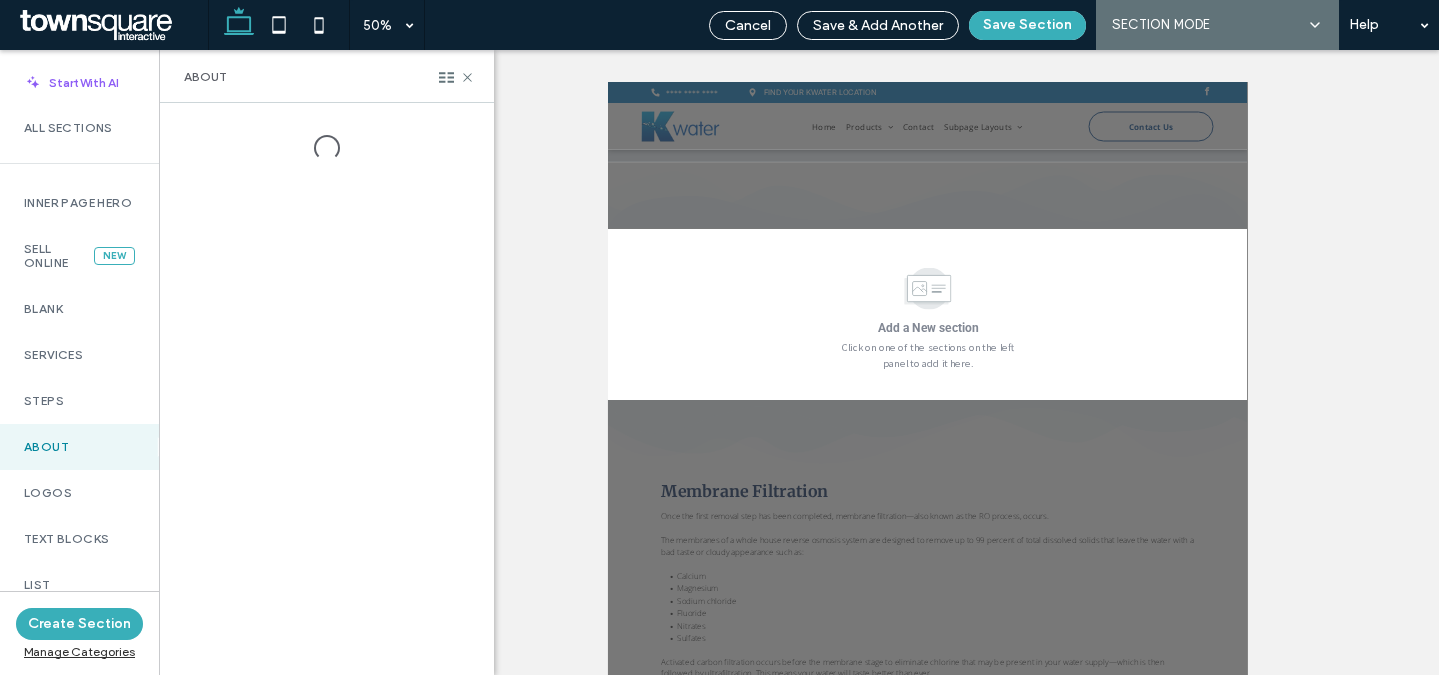 scroll, scrollTop: 2431, scrollLeft: 0, axis: vertical 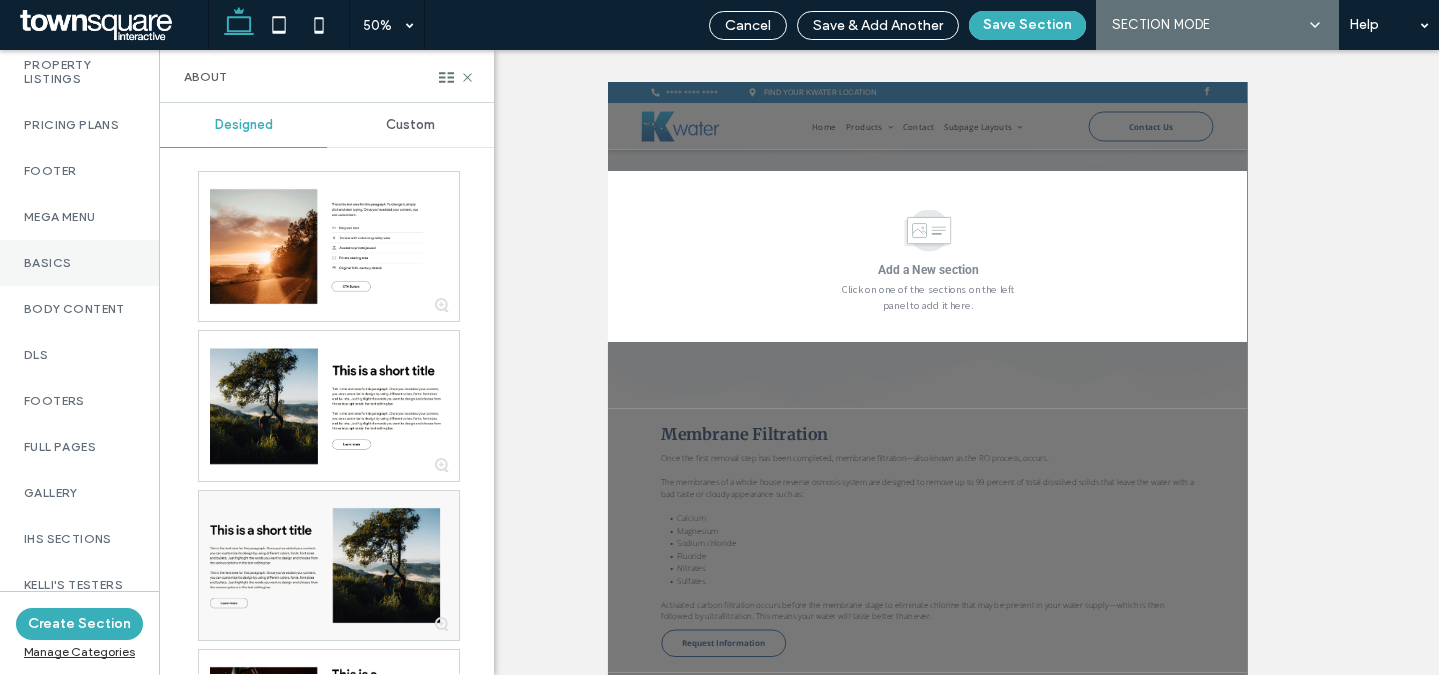click on "Basics" at bounding box center (79, 263) 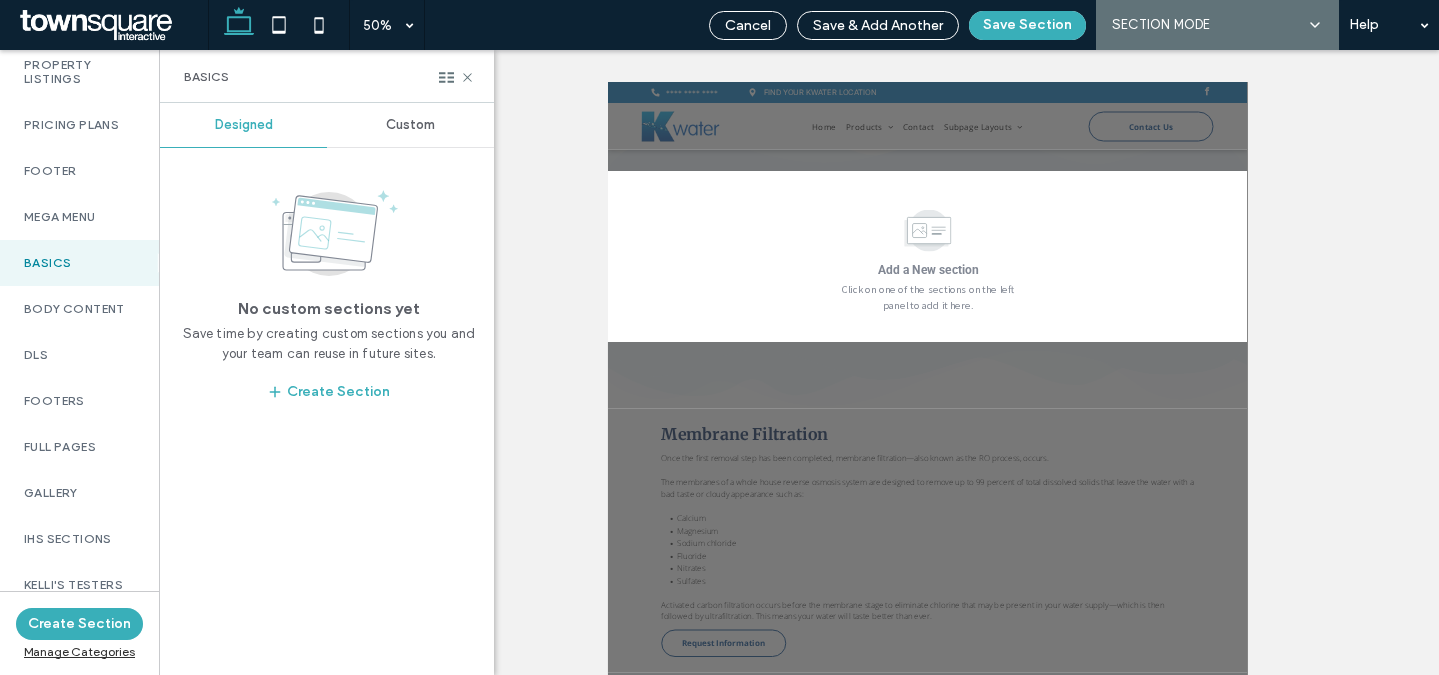 click on "Custom" at bounding box center [410, 125] 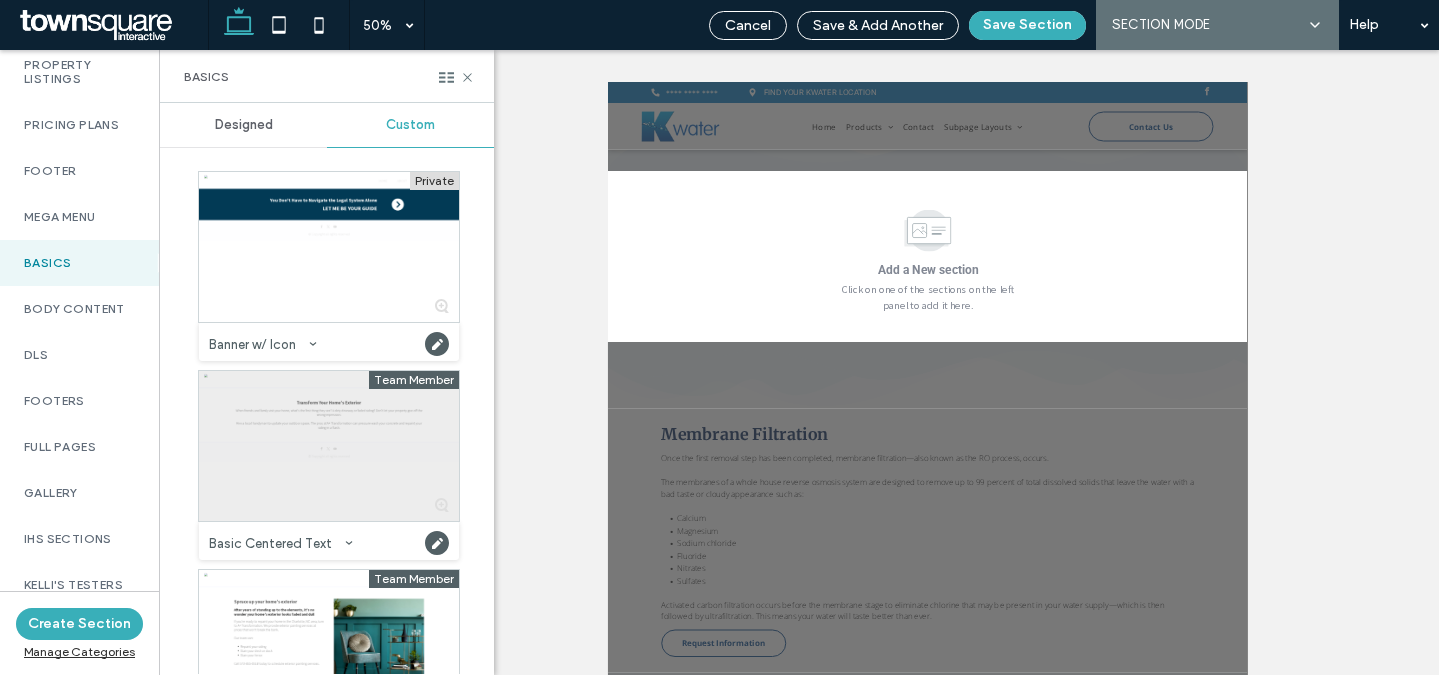scroll, scrollTop: 12, scrollLeft: 0, axis: vertical 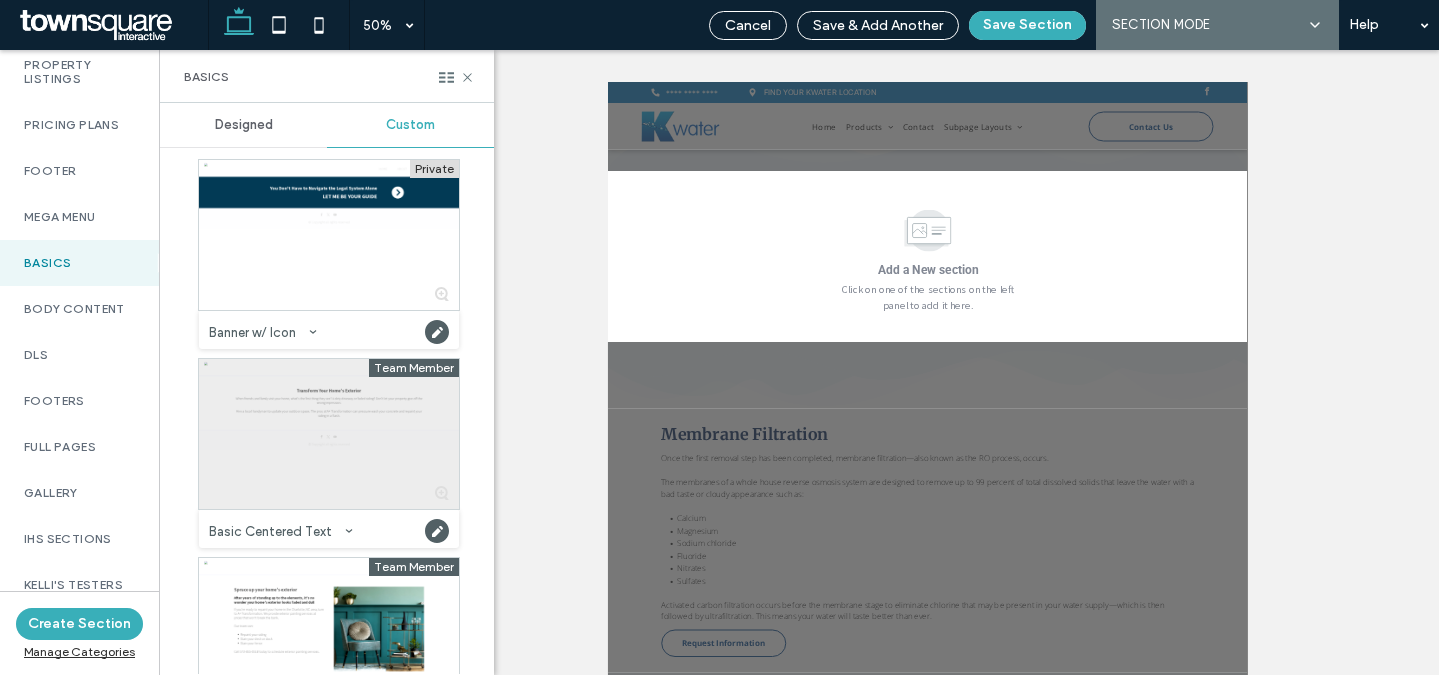 click at bounding box center [329, 434] 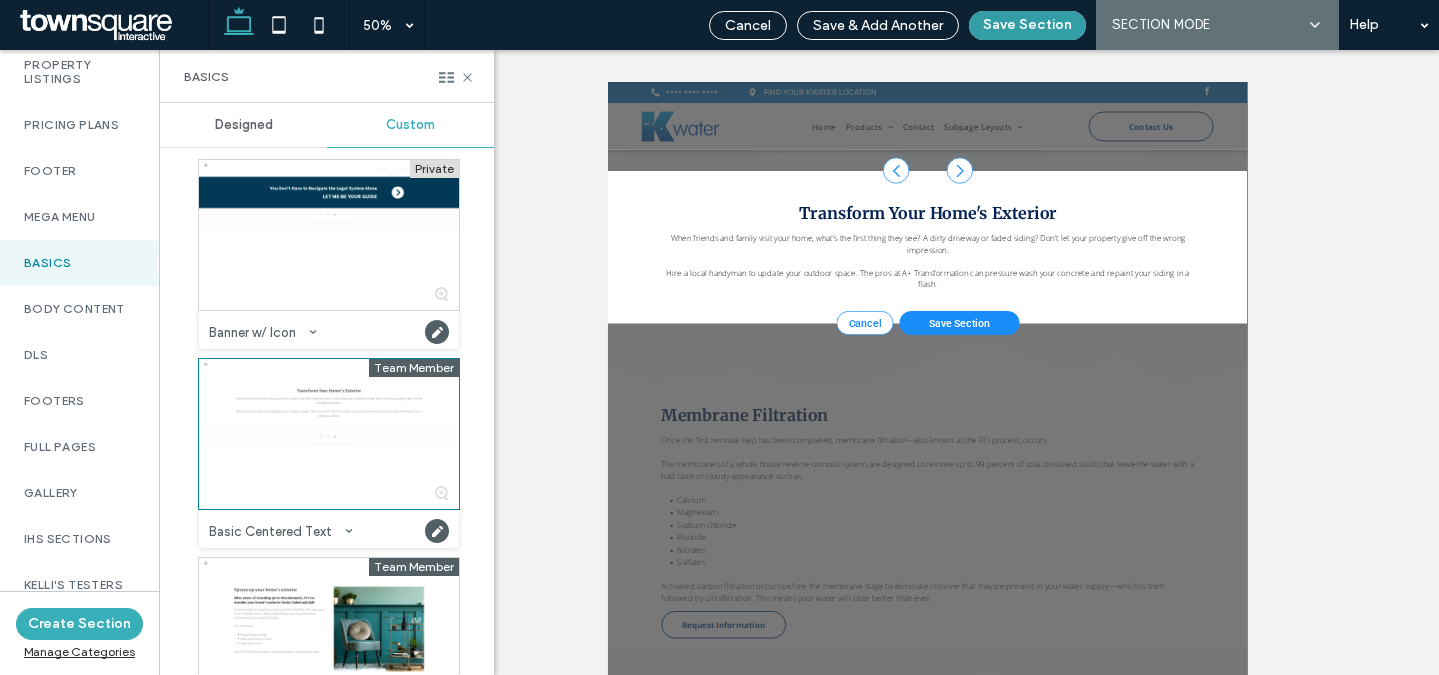 click on "Save Section" at bounding box center (1027, 25) 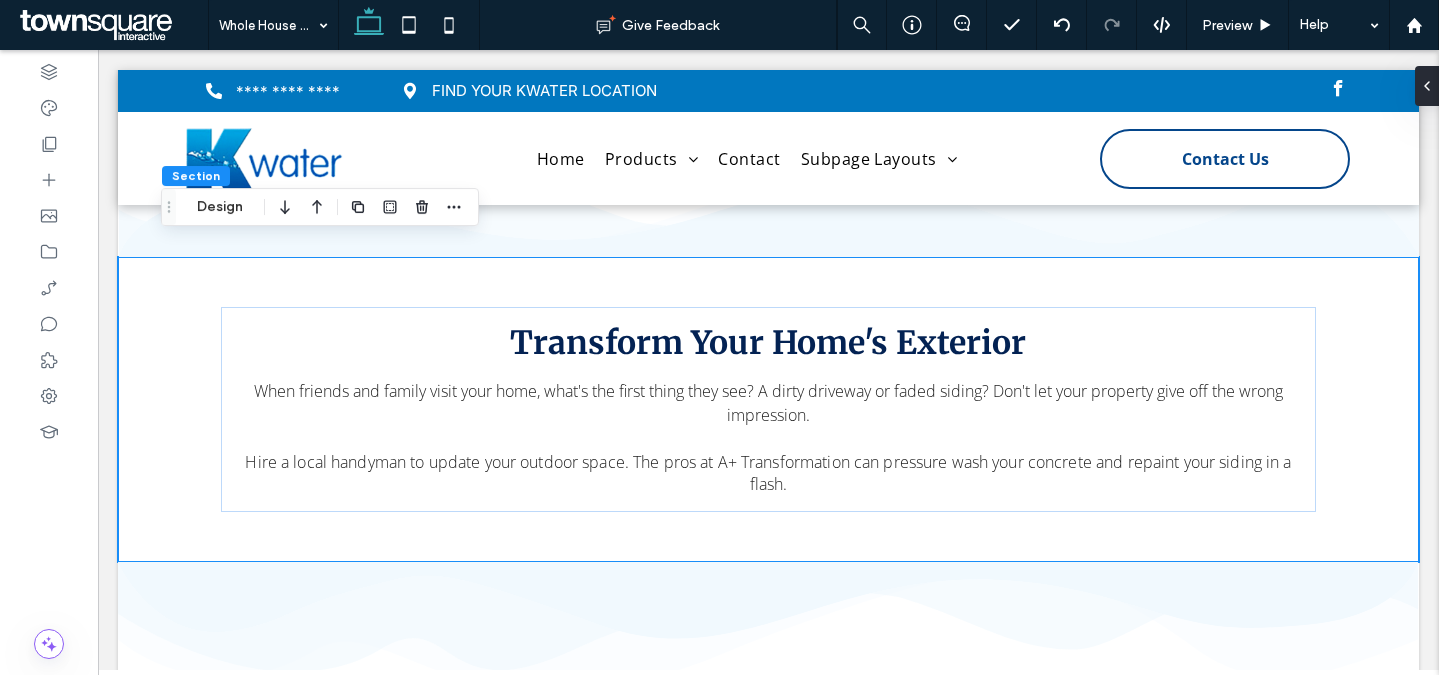 scroll, scrollTop: 2435, scrollLeft: 0, axis: vertical 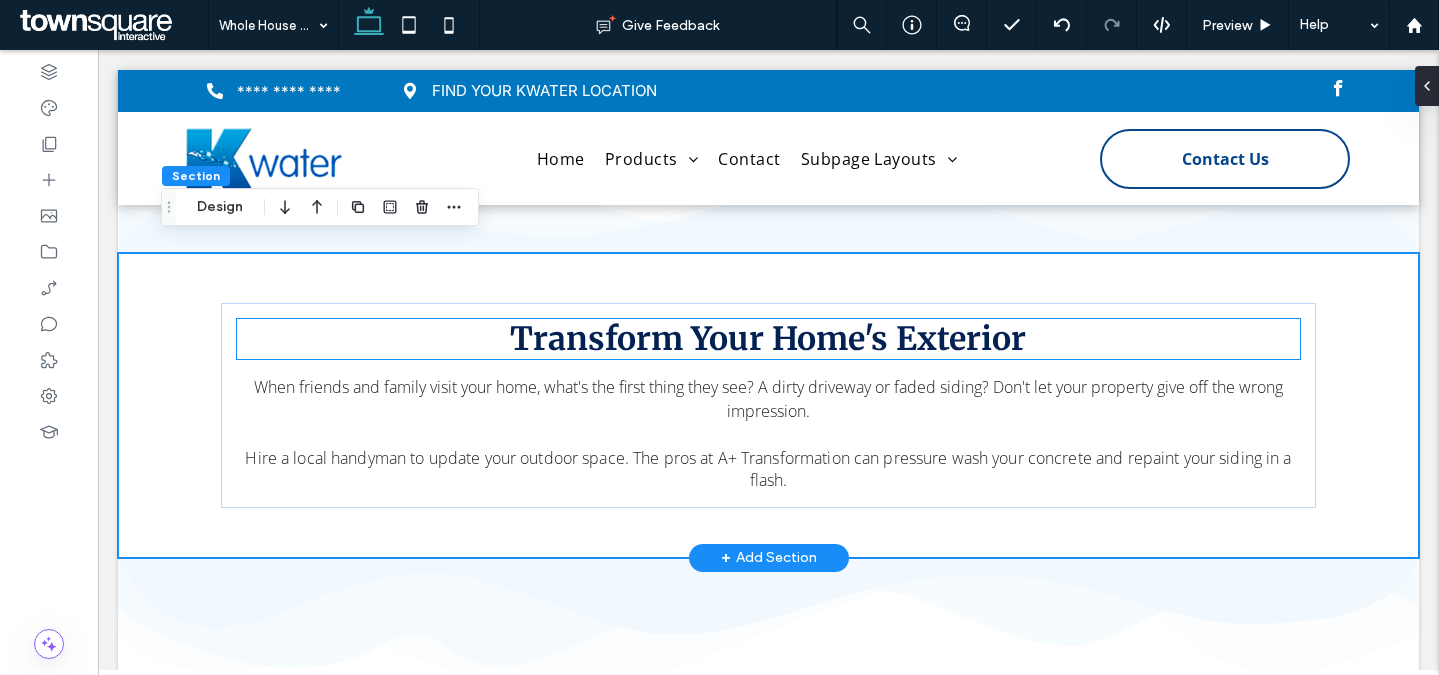 click on "Transform Your Home's Exterior" at bounding box center [768, 339] 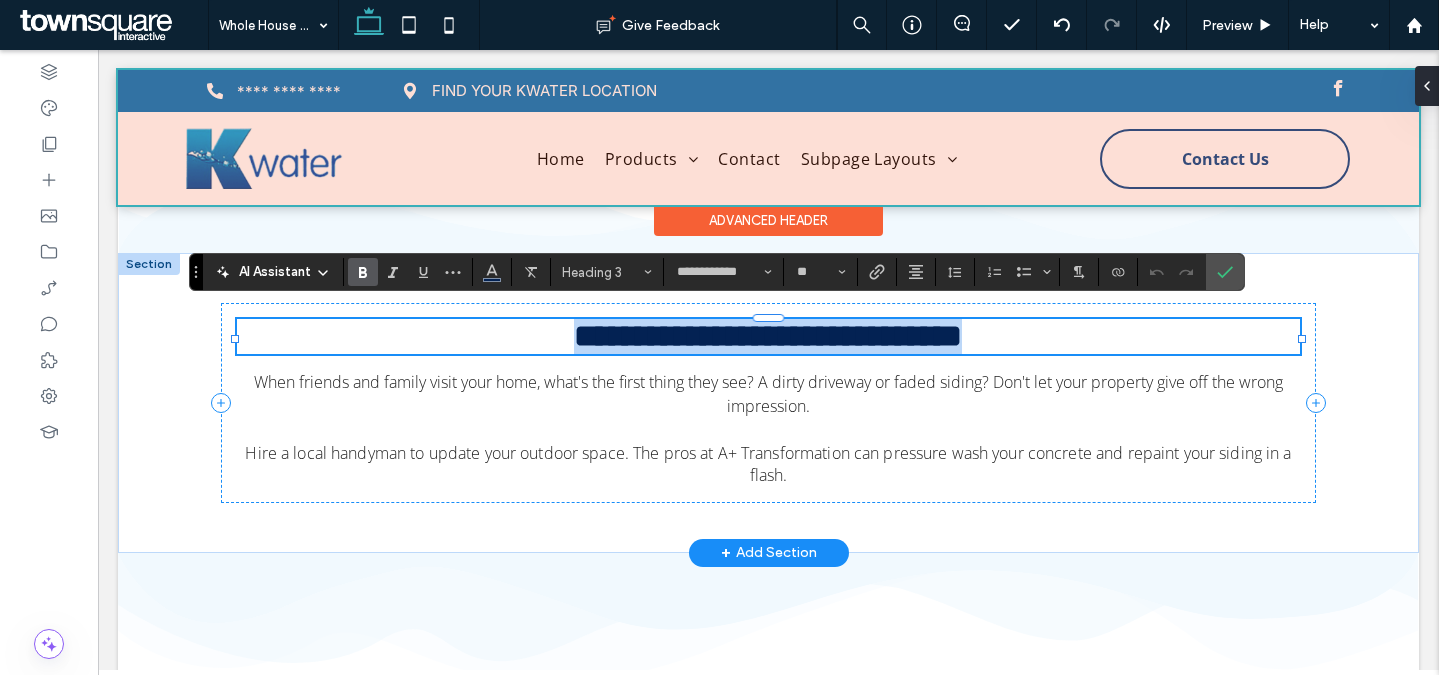 paste 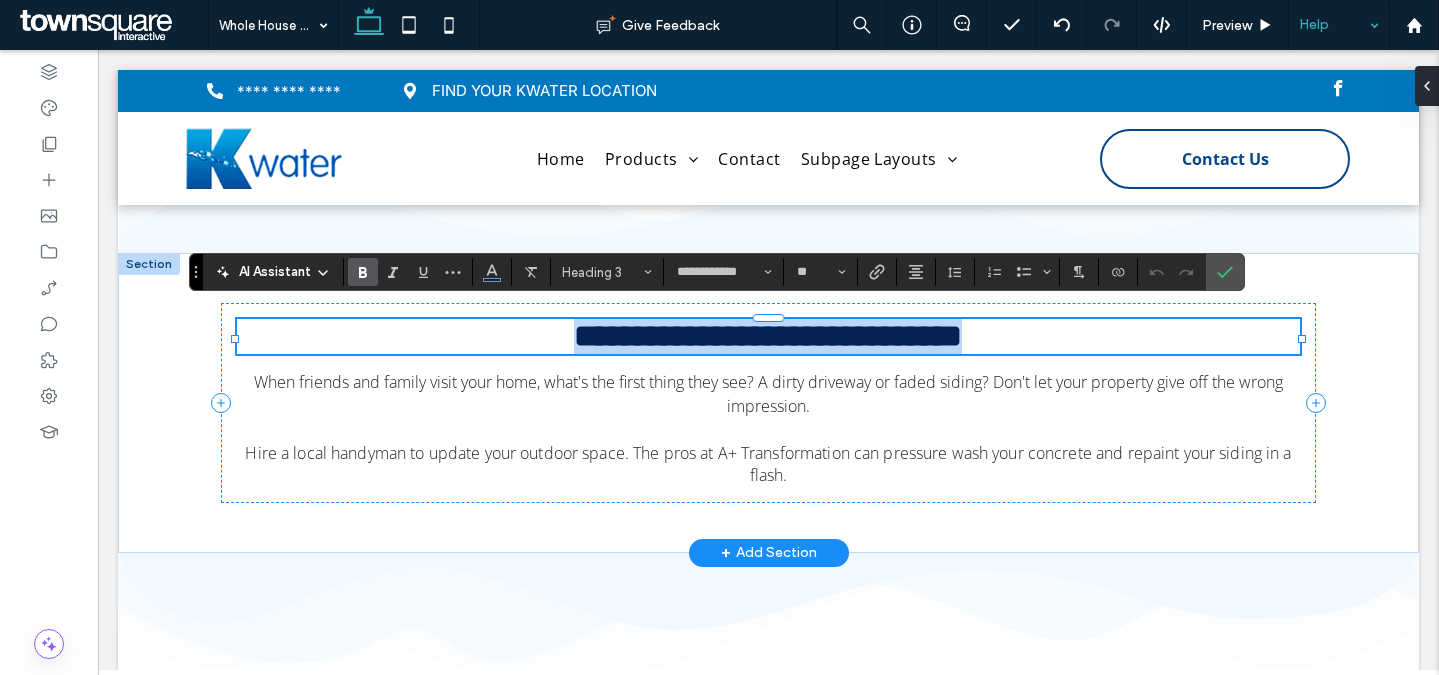type 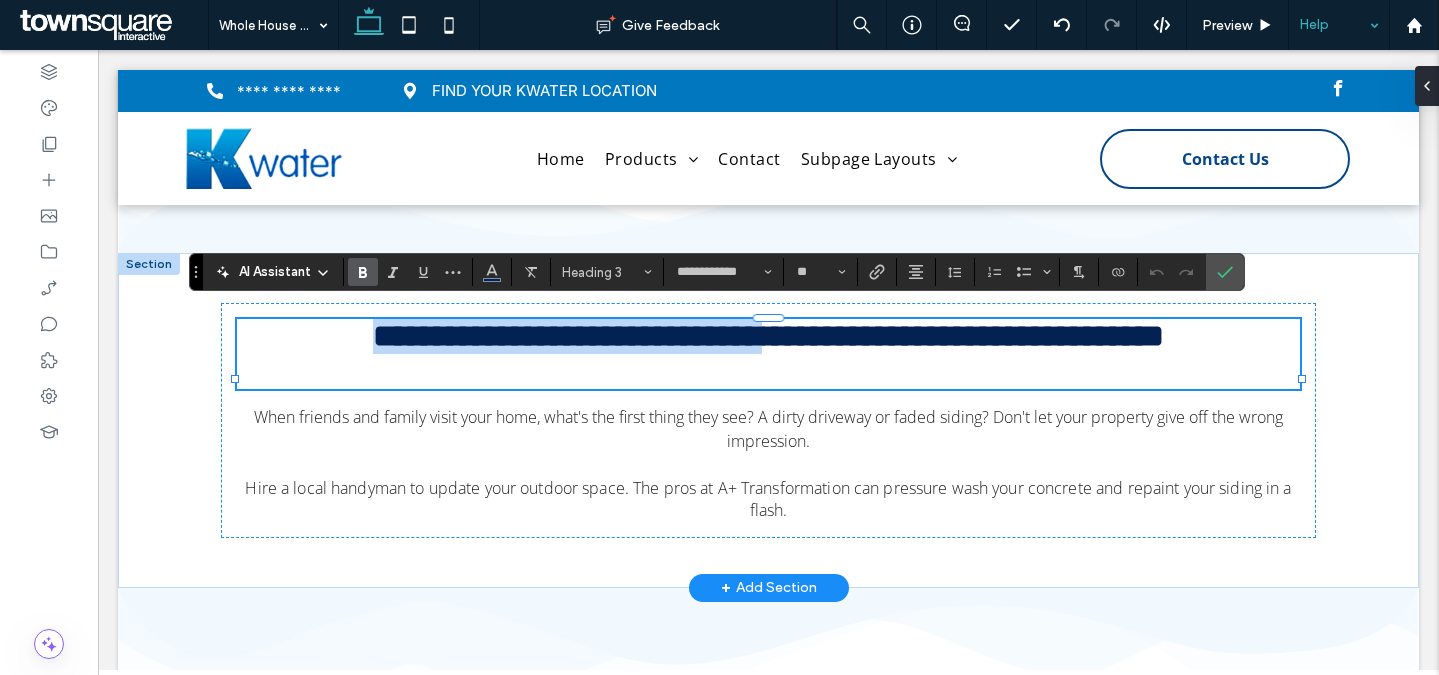 type 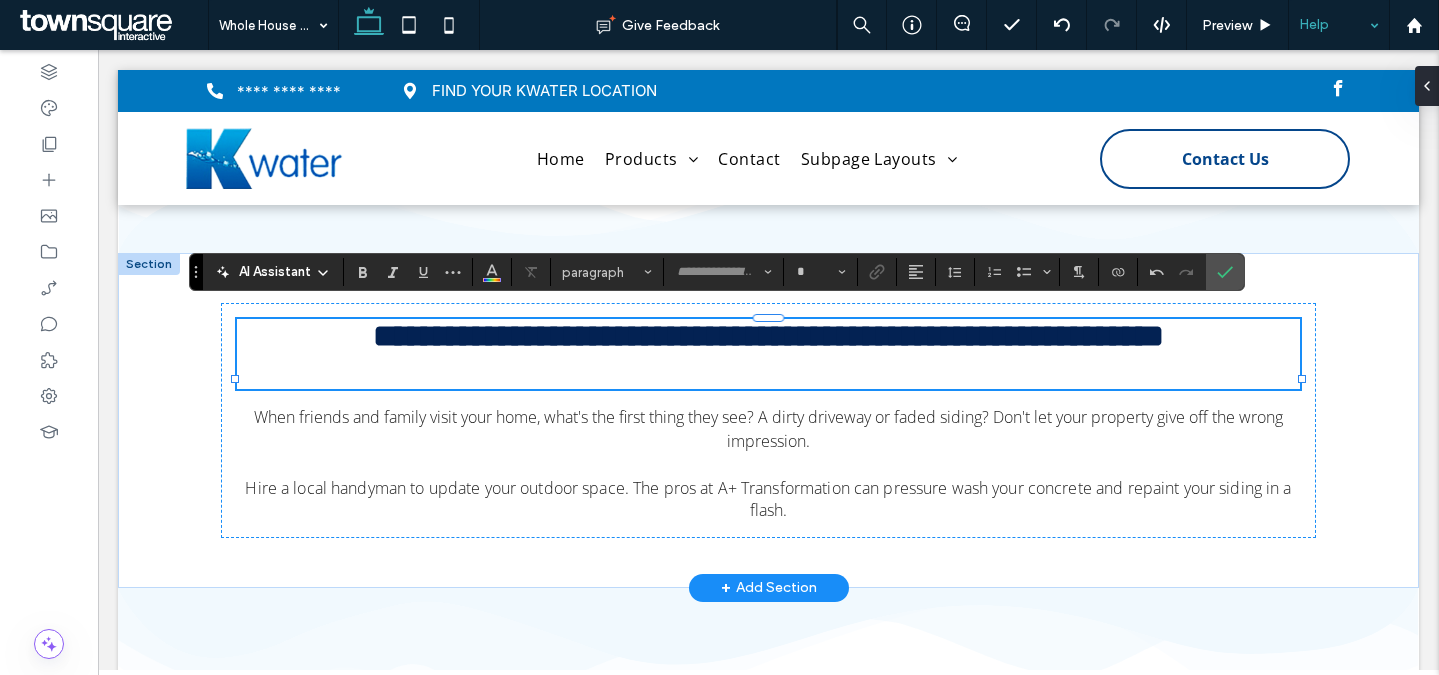 scroll, scrollTop: 65, scrollLeft: 0, axis: vertical 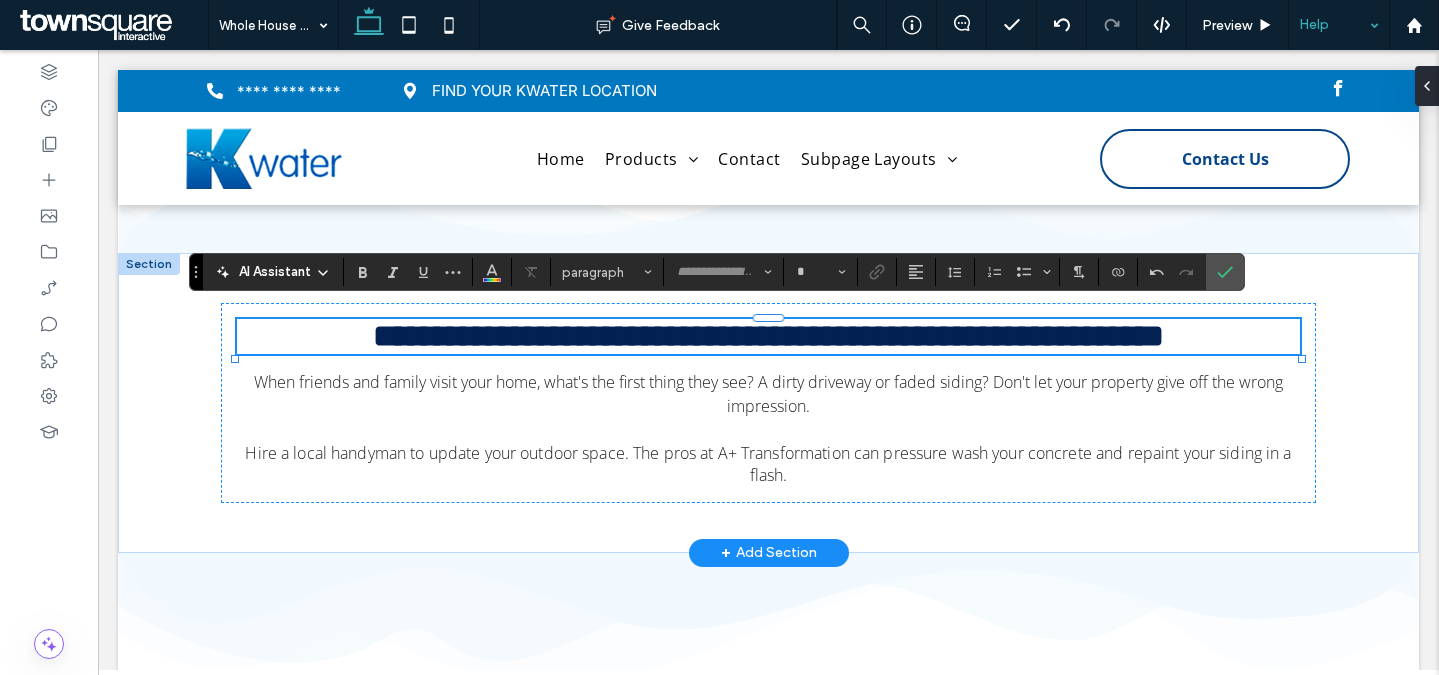 type on "**********" 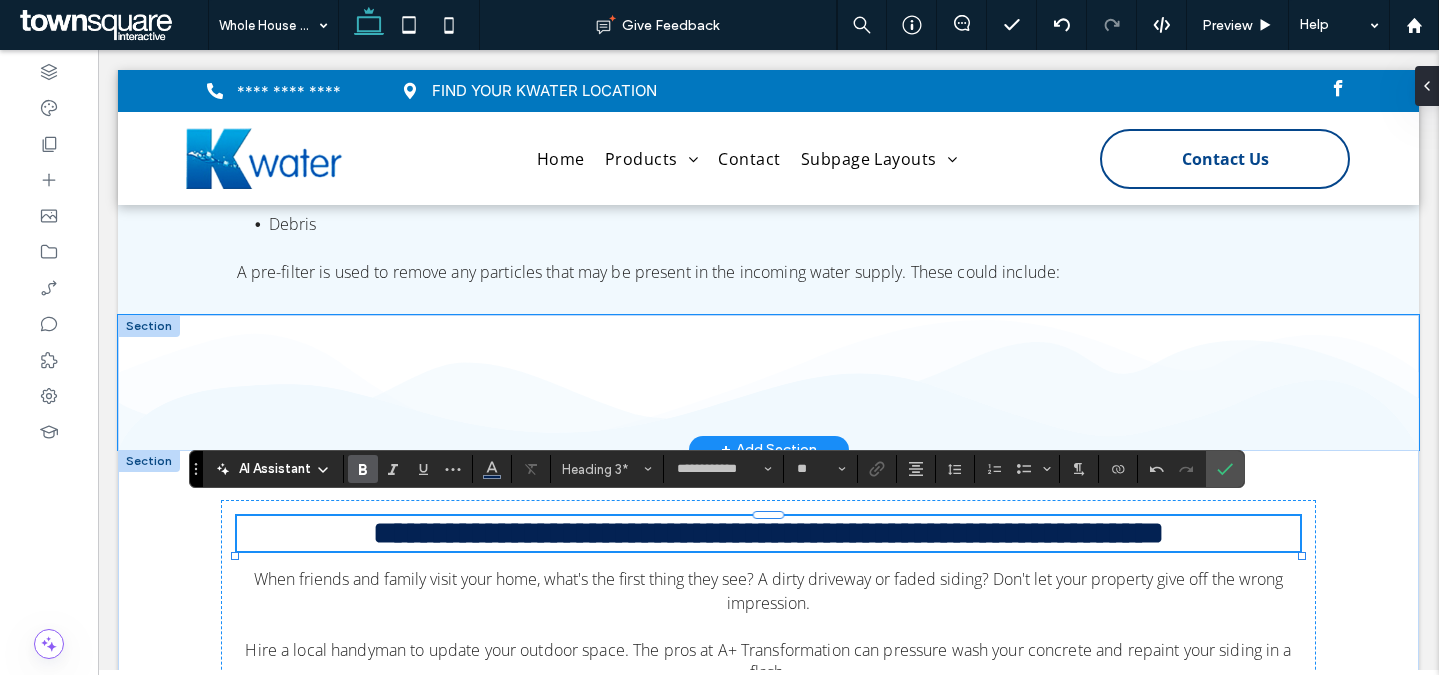 scroll, scrollTop: 2363, scrollLeft: 0, axis: vertical 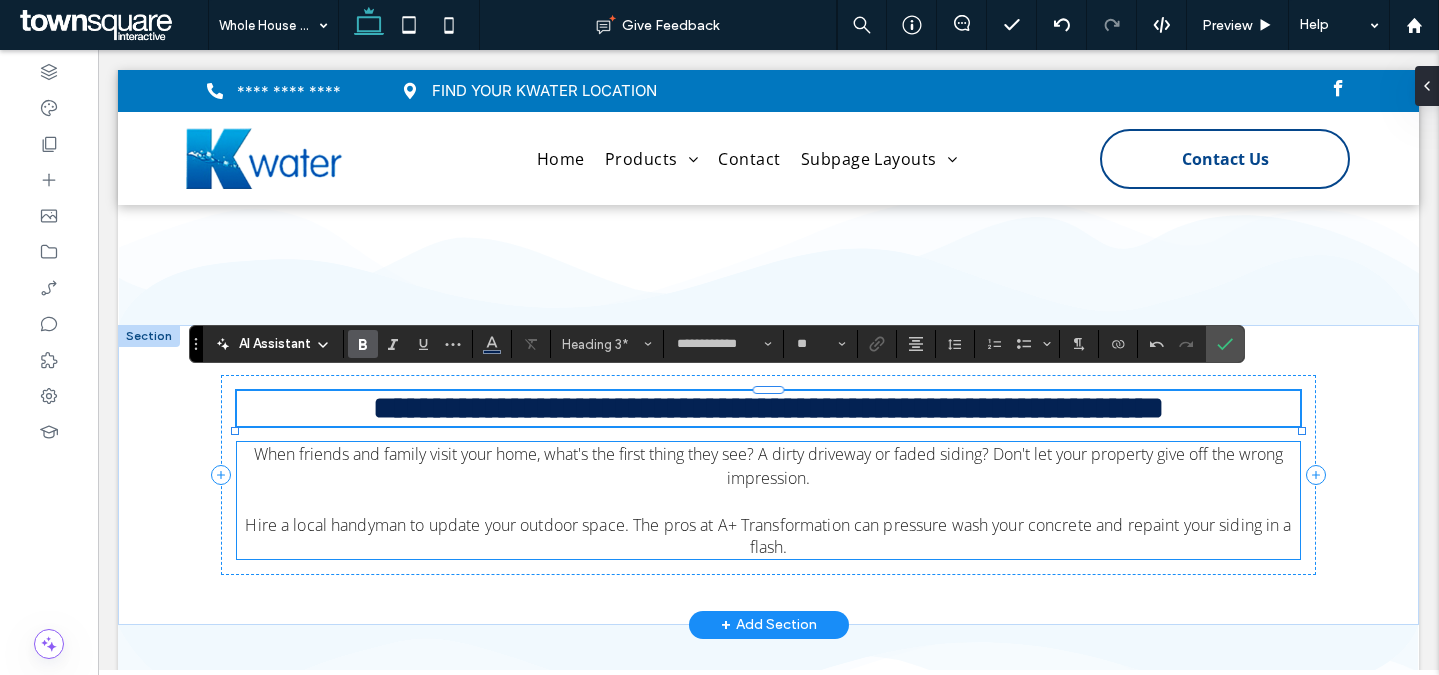 click on "When friends and family visit your home, what's the first thing they see? A dirty driveway or faded siding? Don't let your property give off the wrong impression." at bounding box center [768, 466] 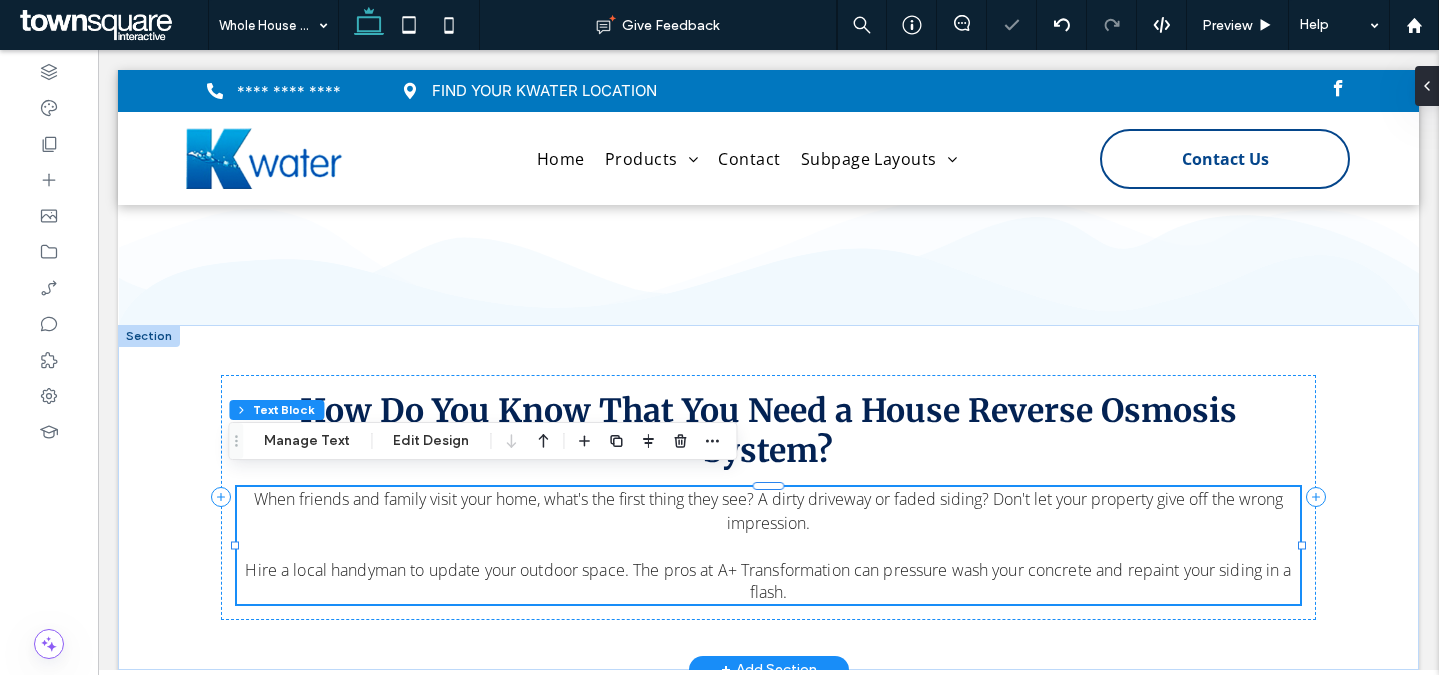 click on "When friends and family visit your home, what's the first thing they see? A dirty driveway or faded siding? Don't let your property give off the wrong impression." at bounding box center (768, 511) 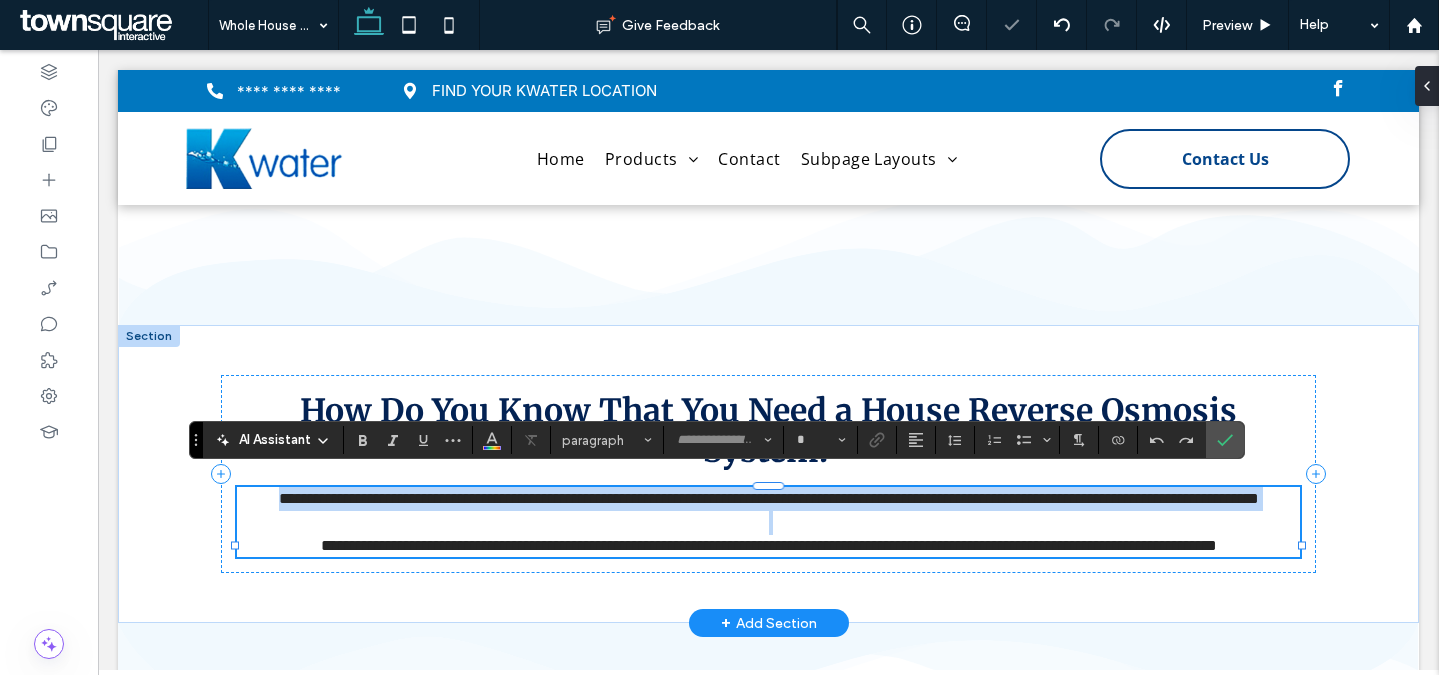 type on "*********" 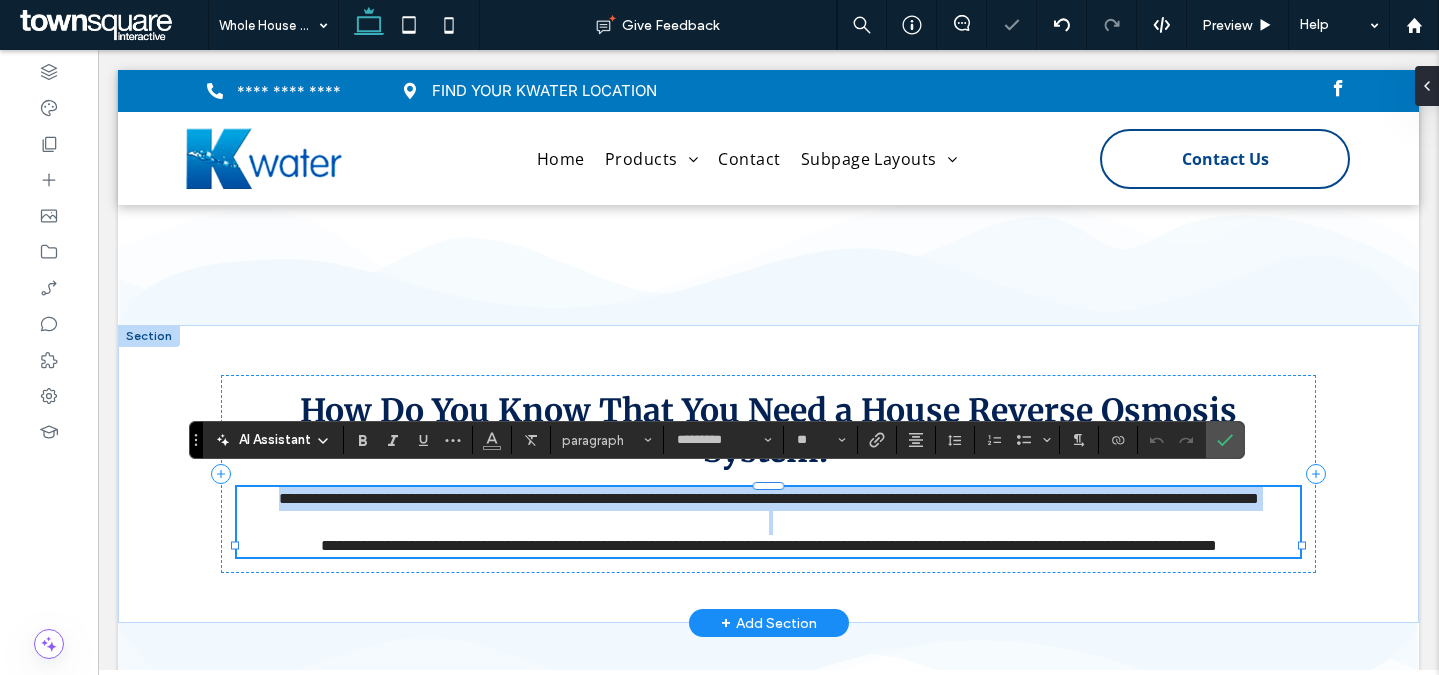 paste 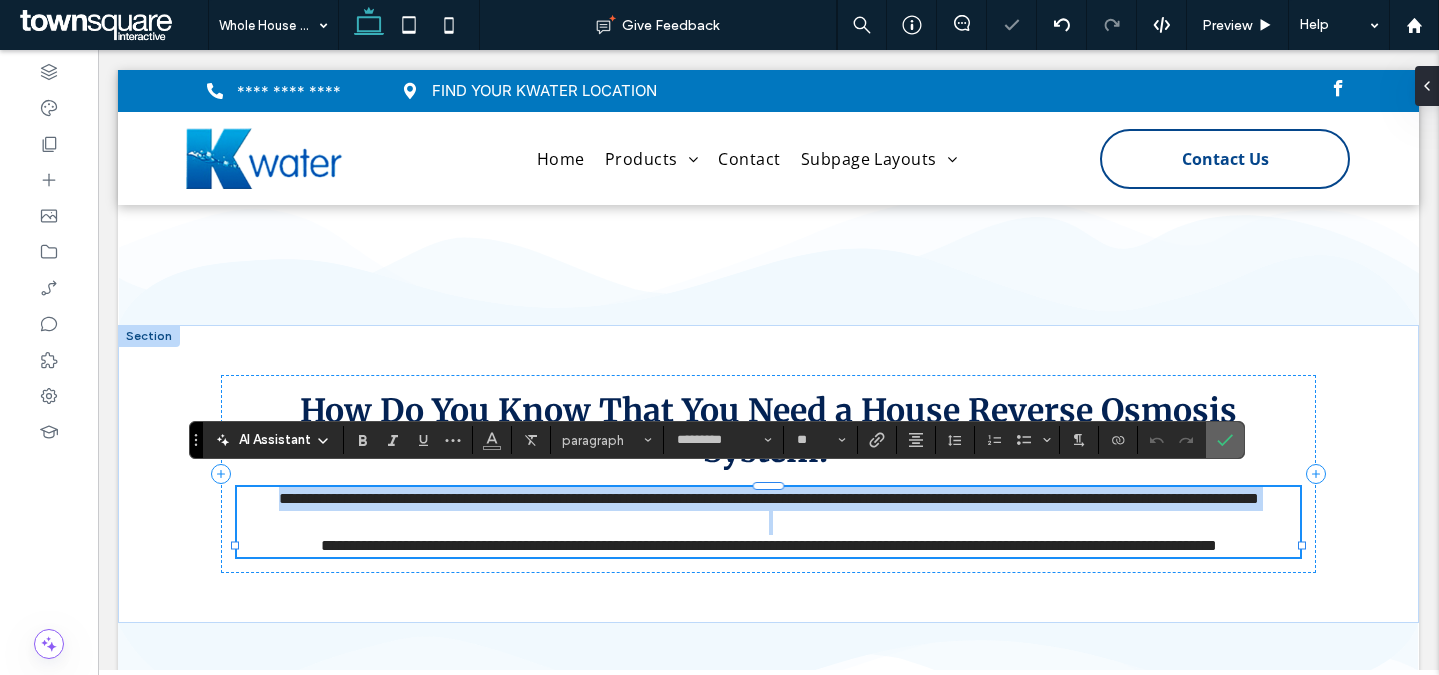type 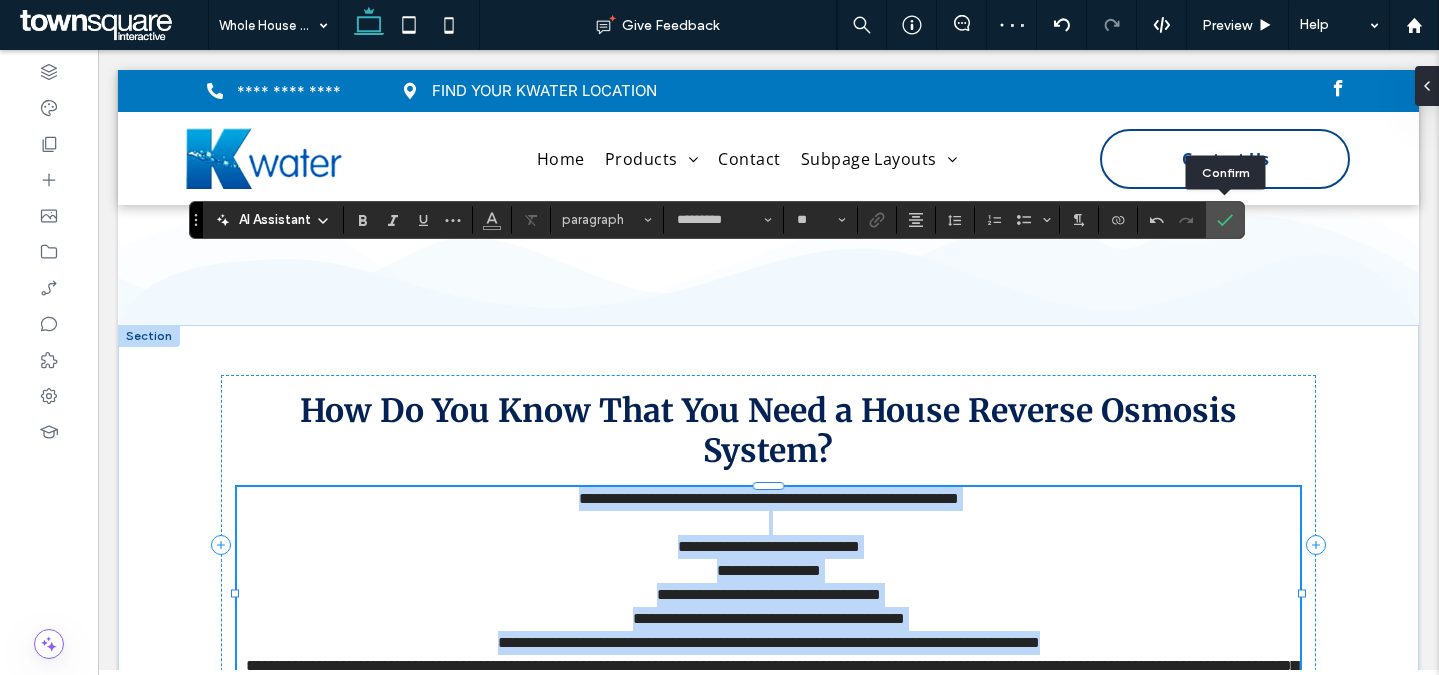 scroll, scrollTop: 2584, scrollLeft: 0, axis: vertical 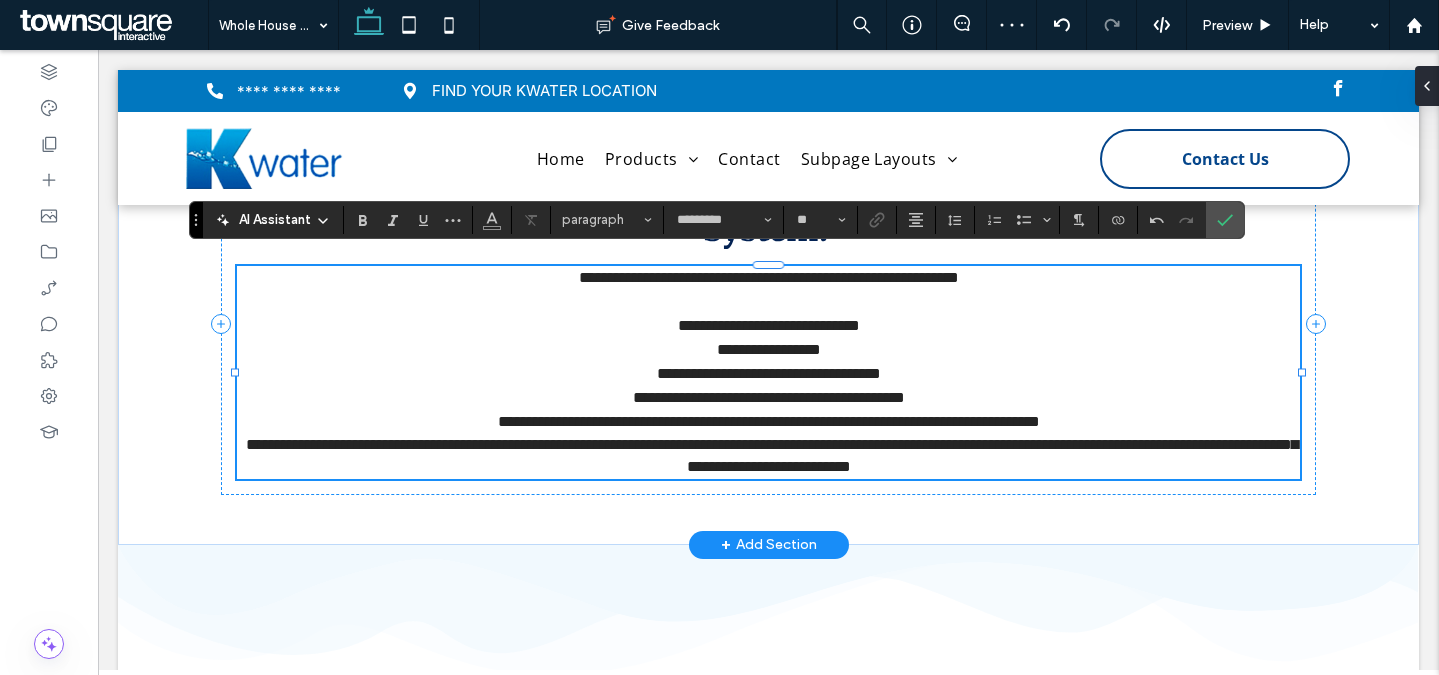 click on "**********" at bounding box center [769, 398] 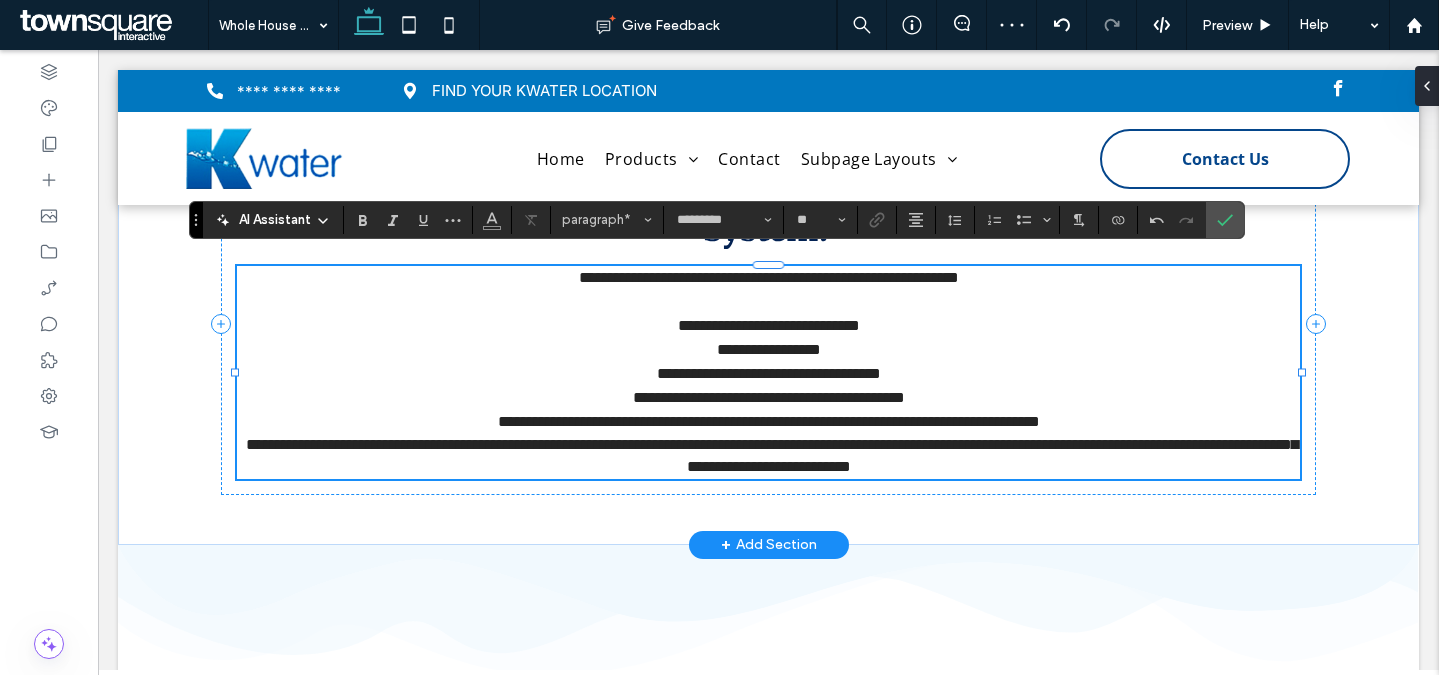 click on "**********" at bounding box center (769, 421) 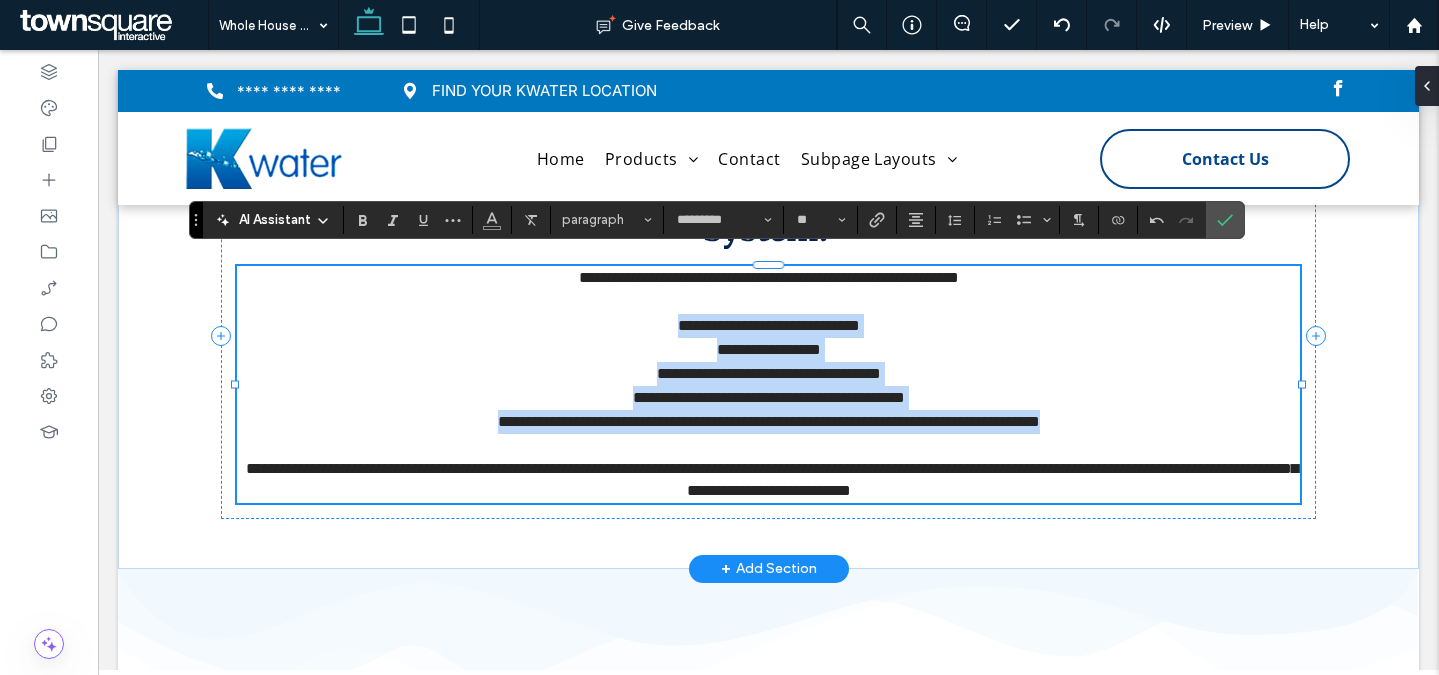 drag, startPoint x: 1104, startPoint y: 413, endPoint x: 609, endPoint y: 318, distance: 504.03372 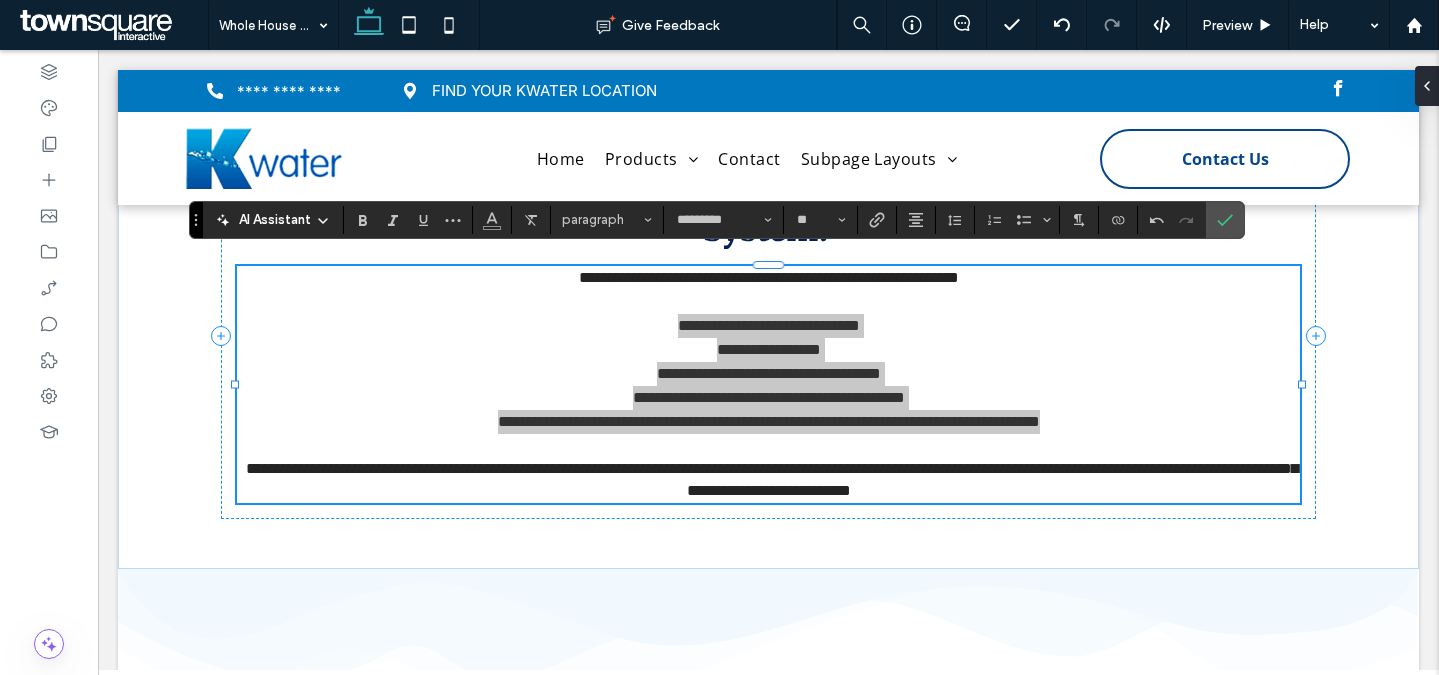 click 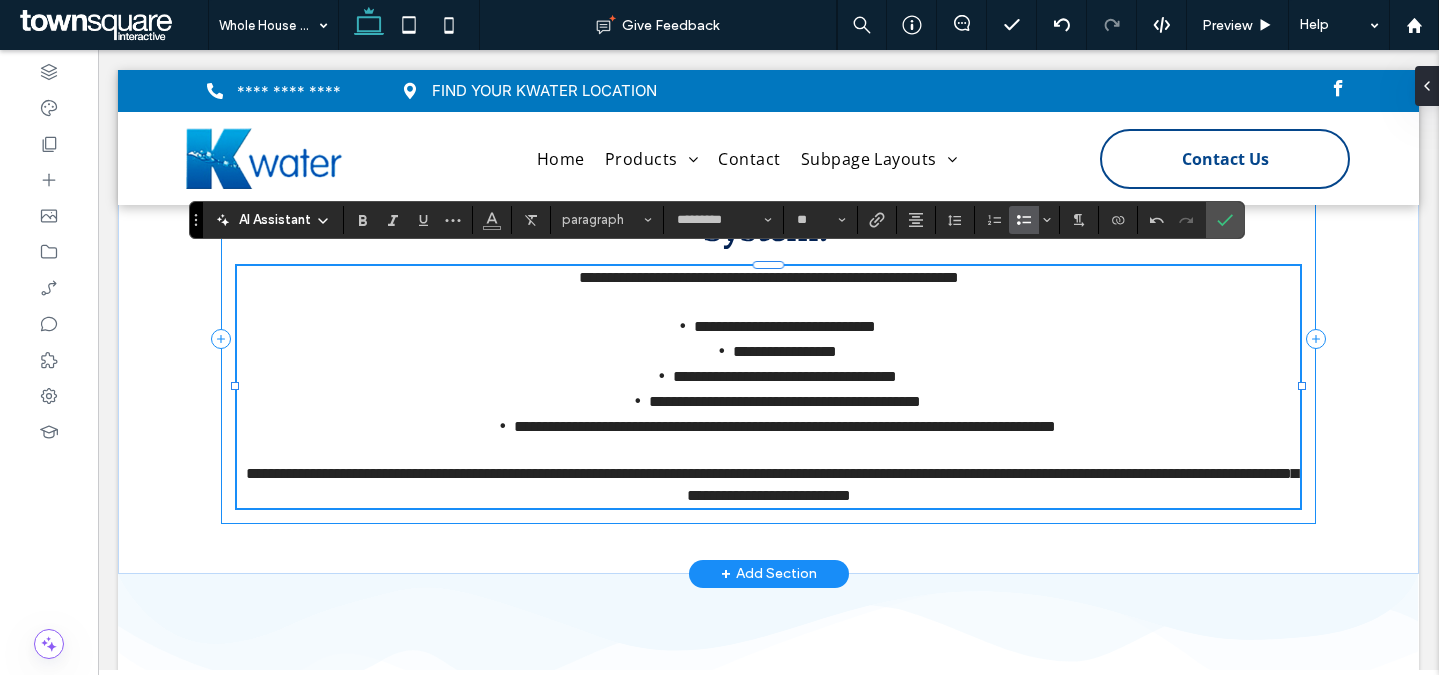 click on "**********" at bounding box center (769, 339) 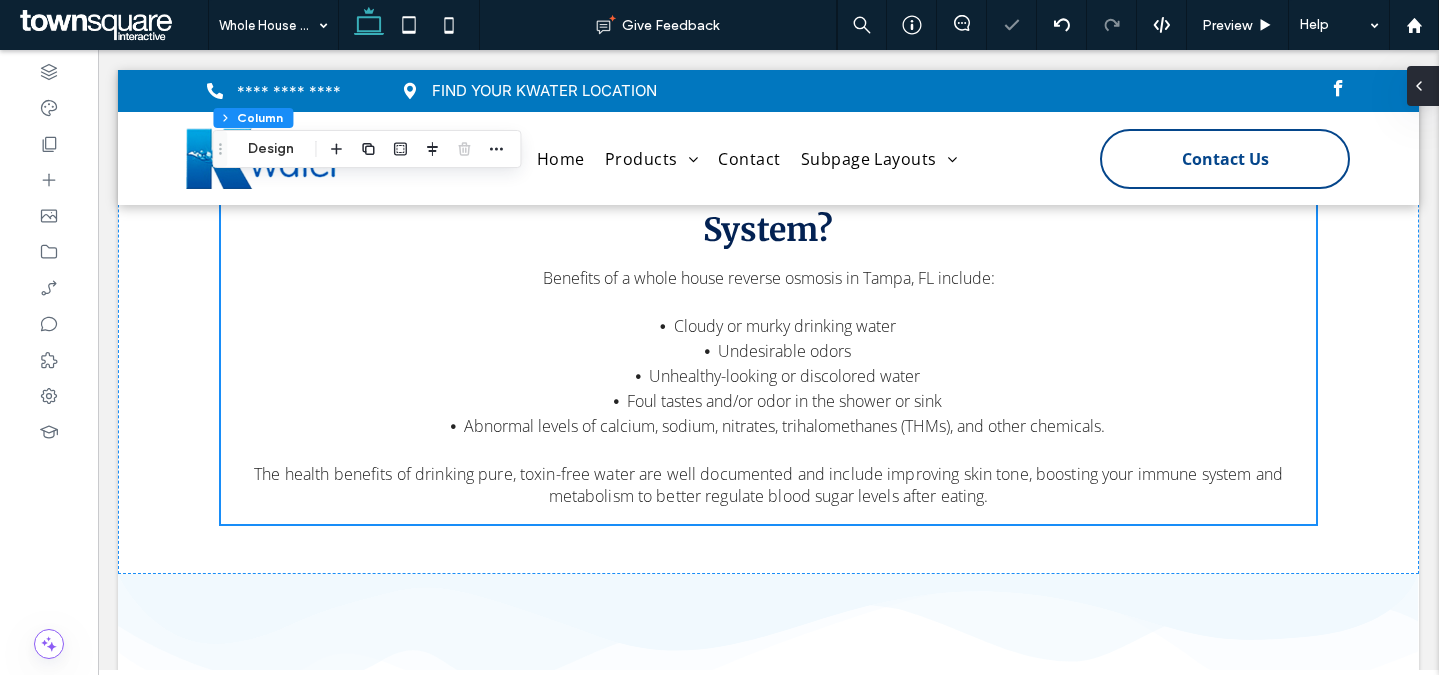 click at bounding box center [1423, 86] 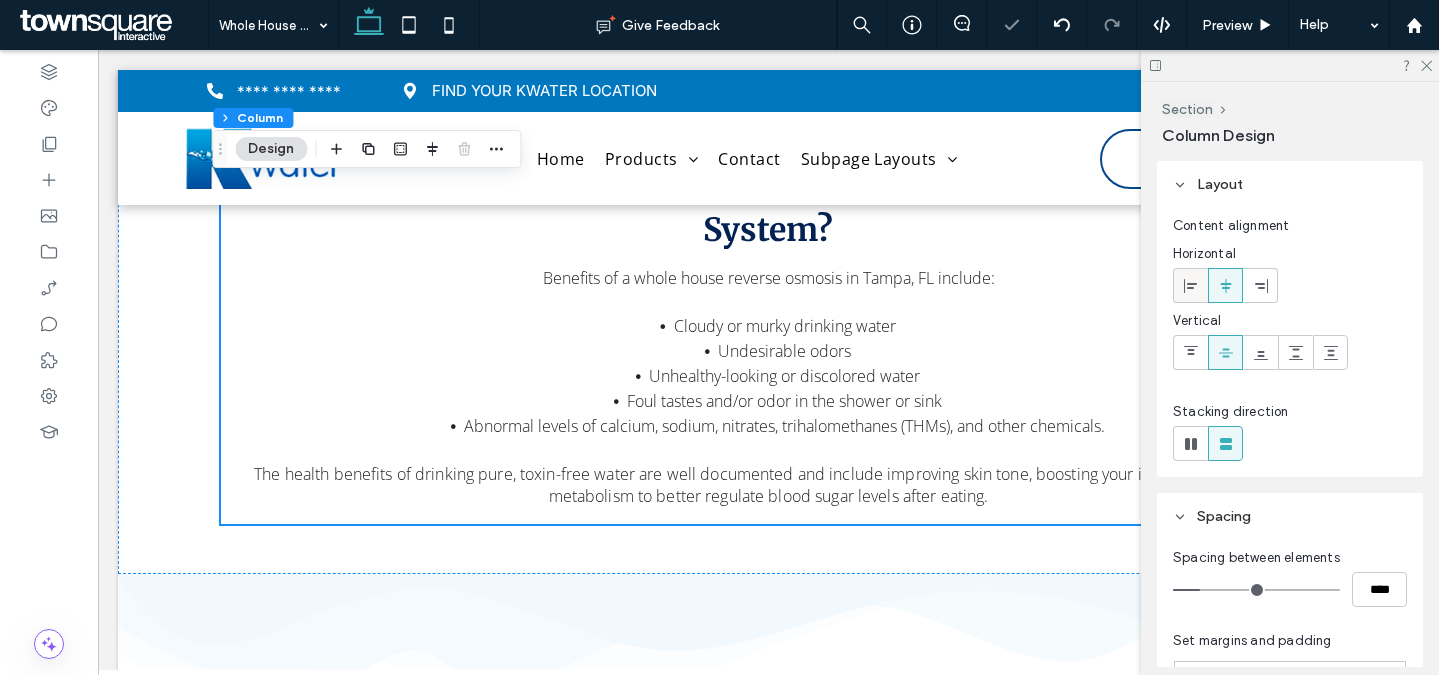 click 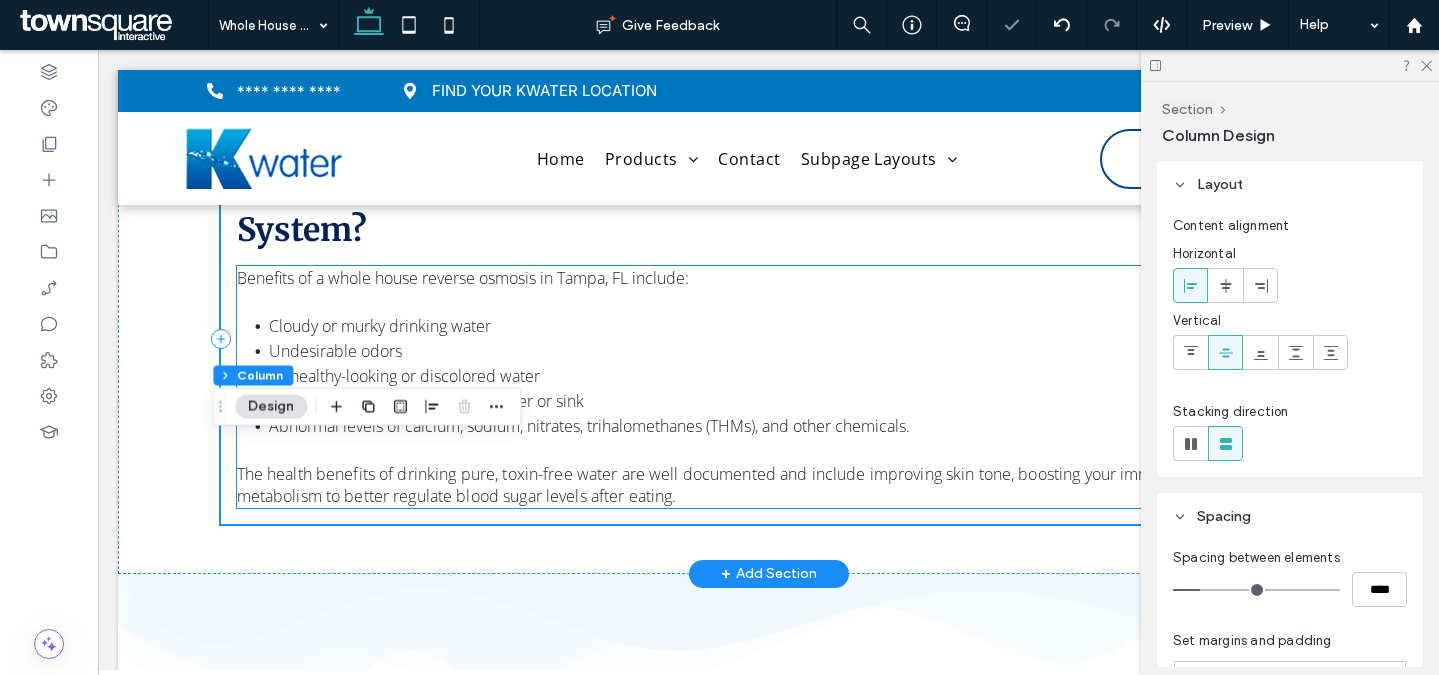 scroll, scrollTop: 2286, scrollLeft: 0, axis: vertical 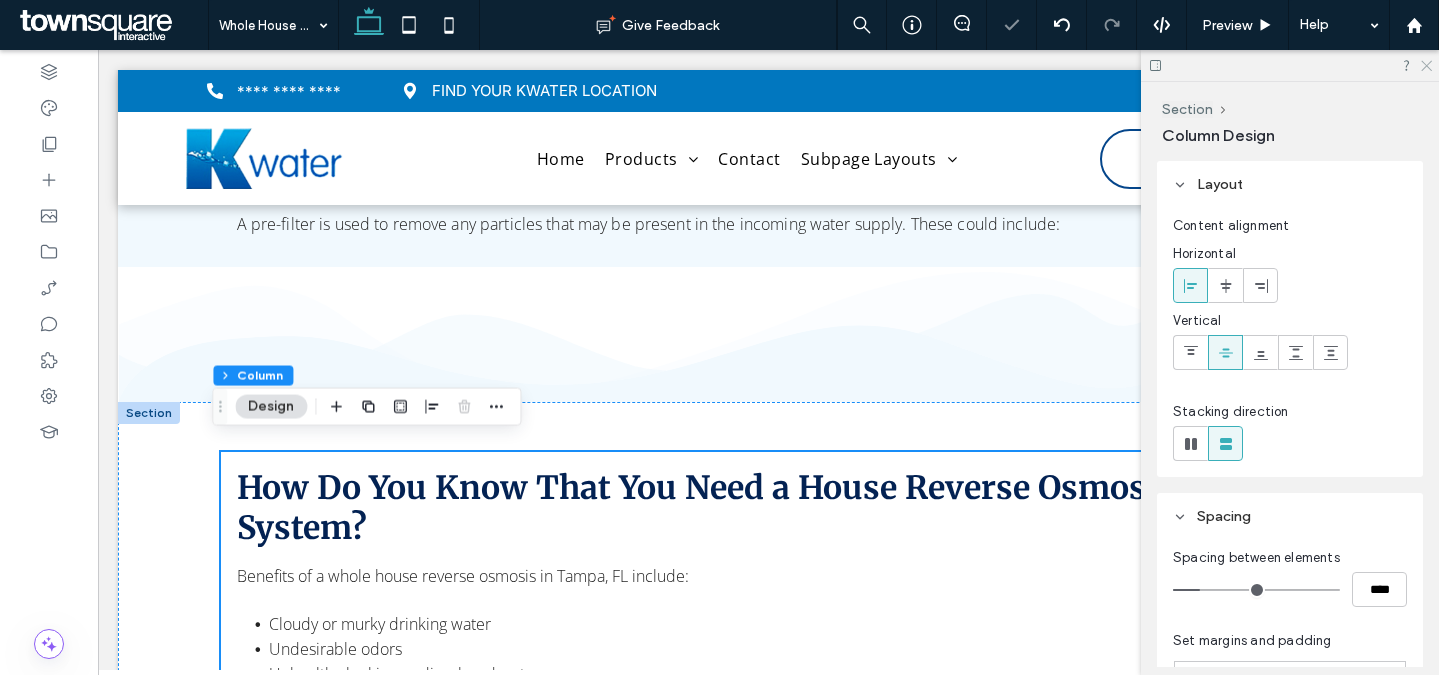 click 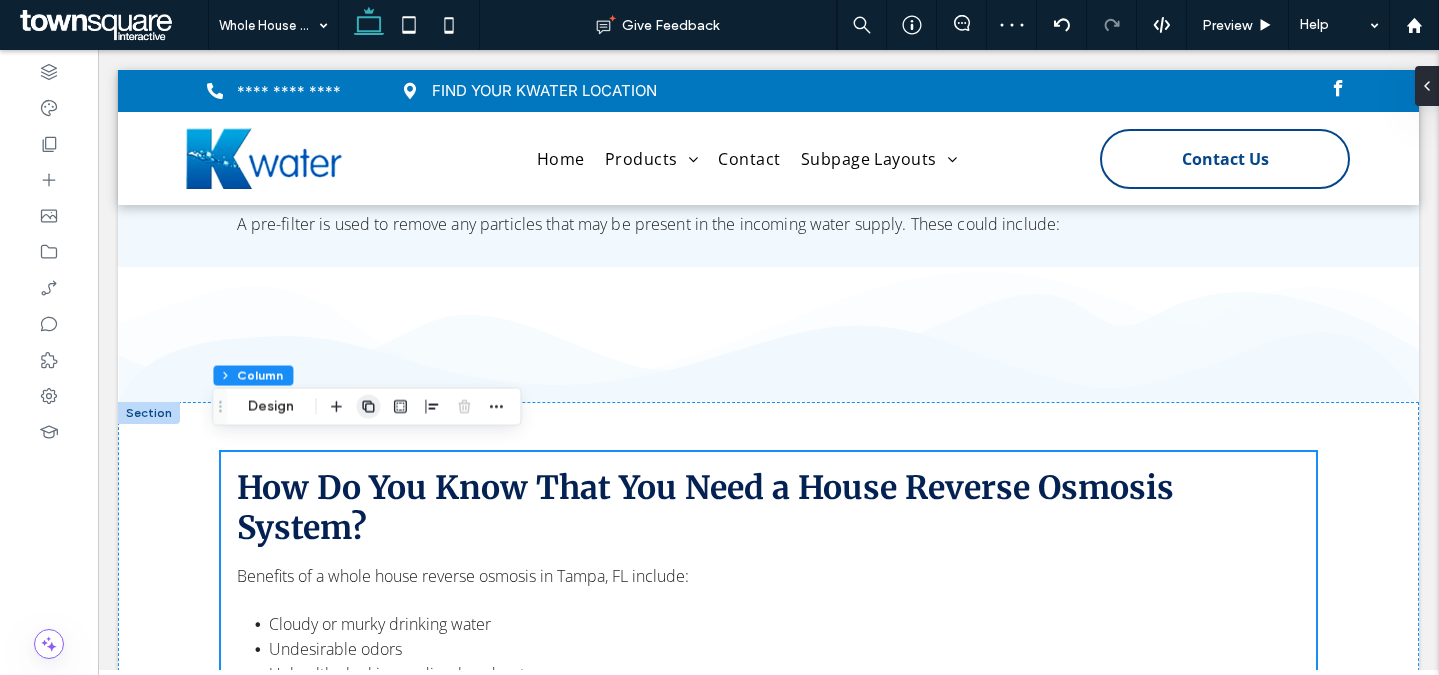 click at bounding box center [368, 407] 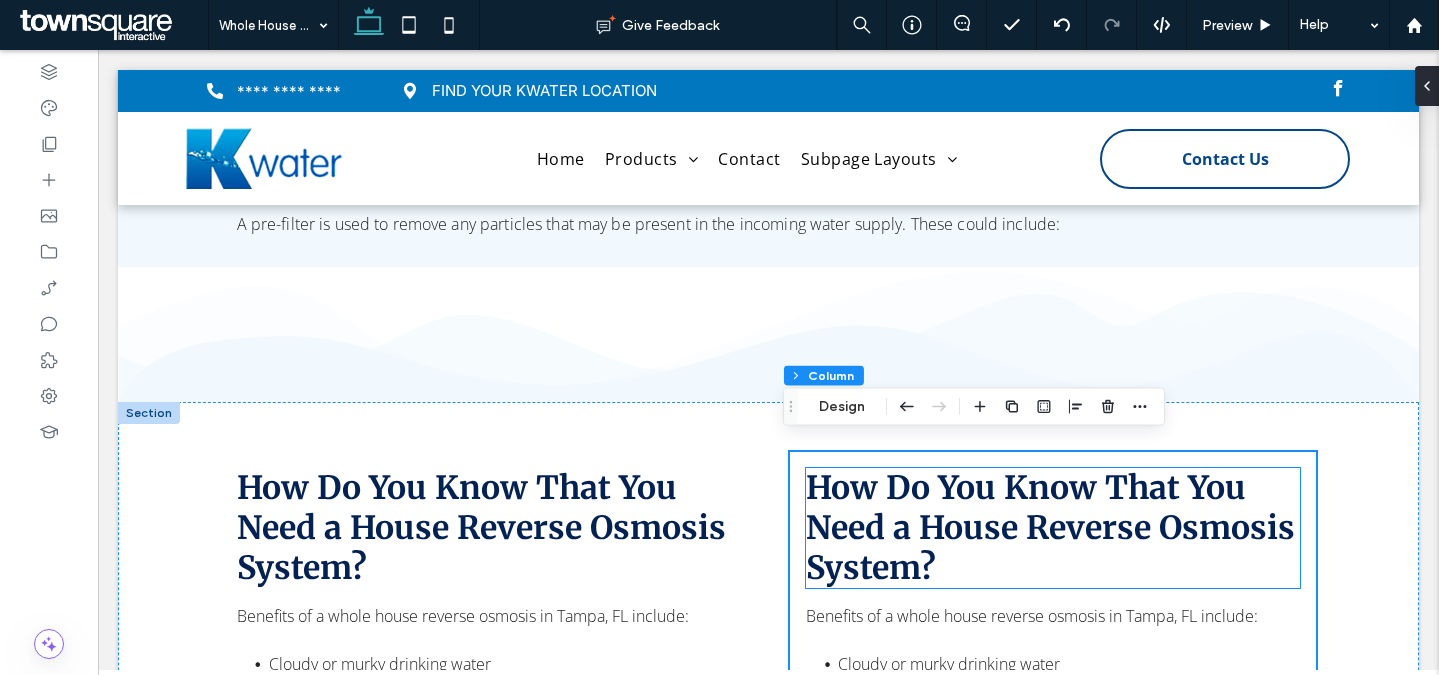 click on "How Do You Know That You Need a House Reverse Osmosis System?" at bounding box center (1050, 528) 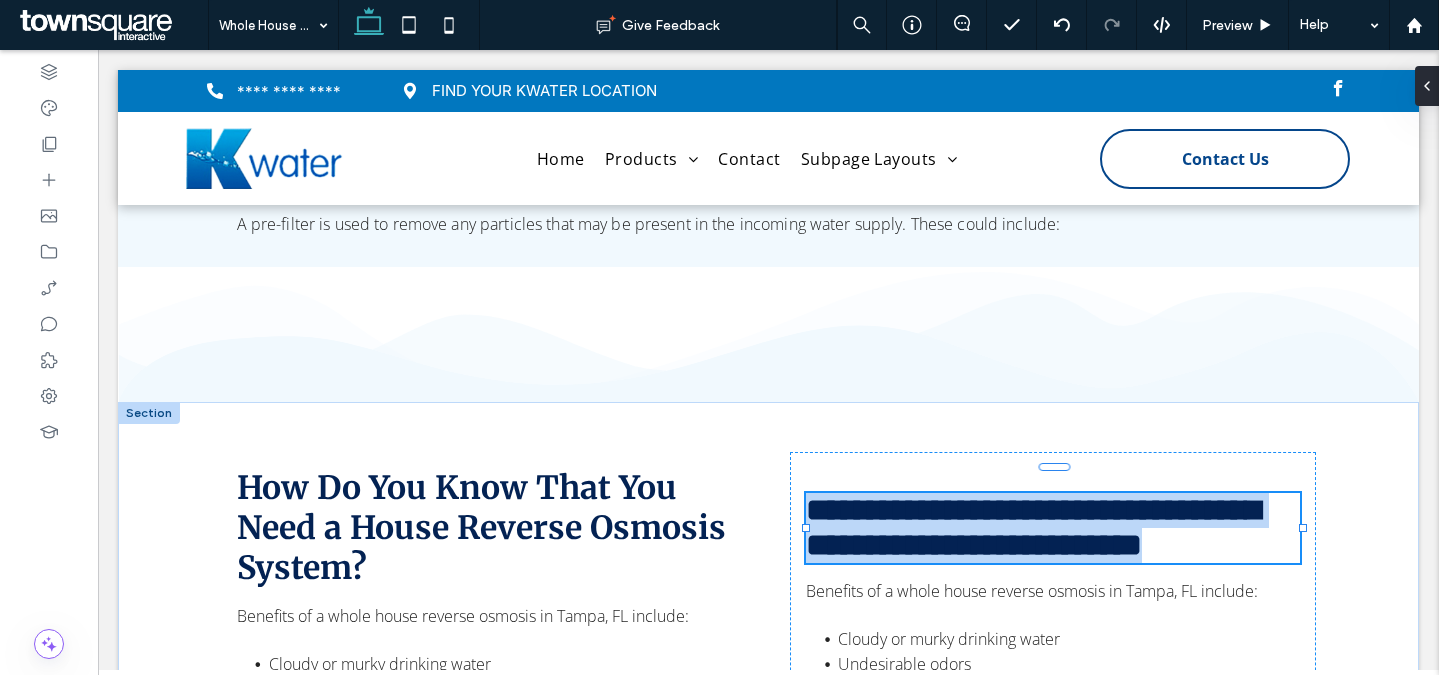 type on "**********" 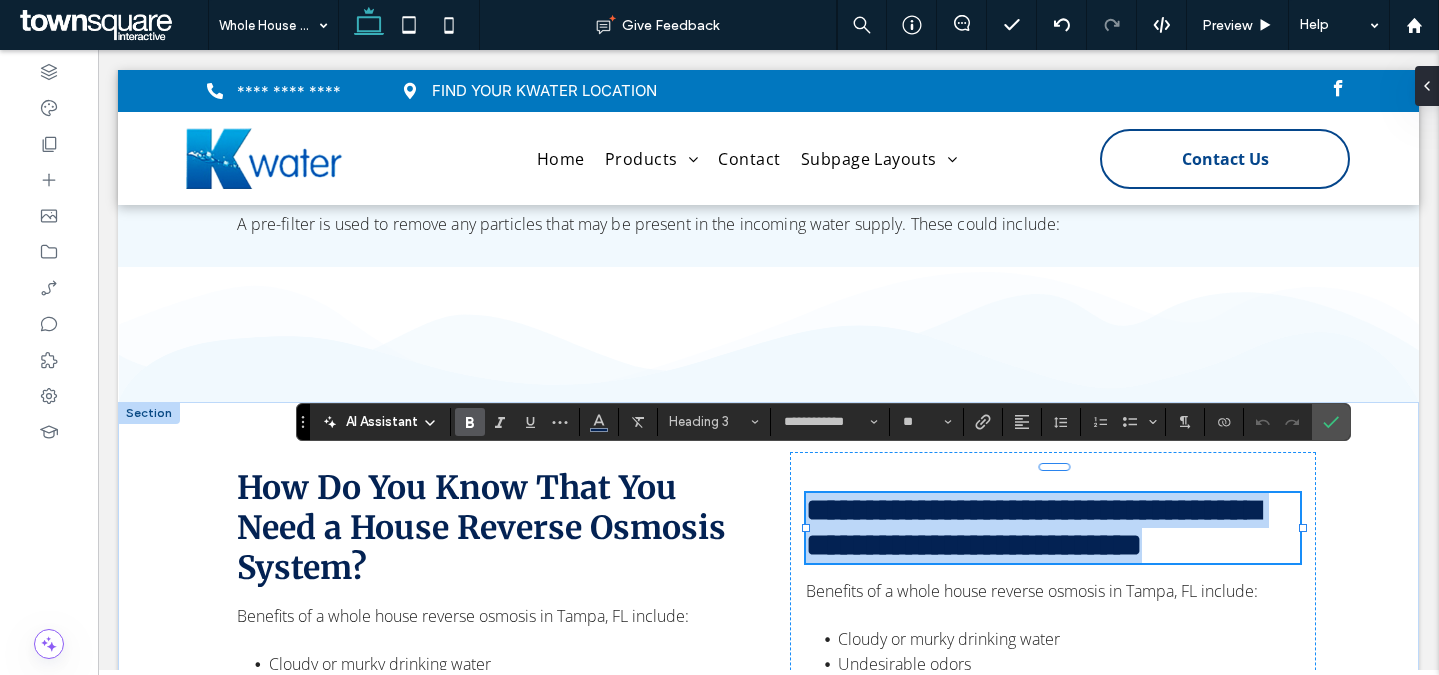 paste 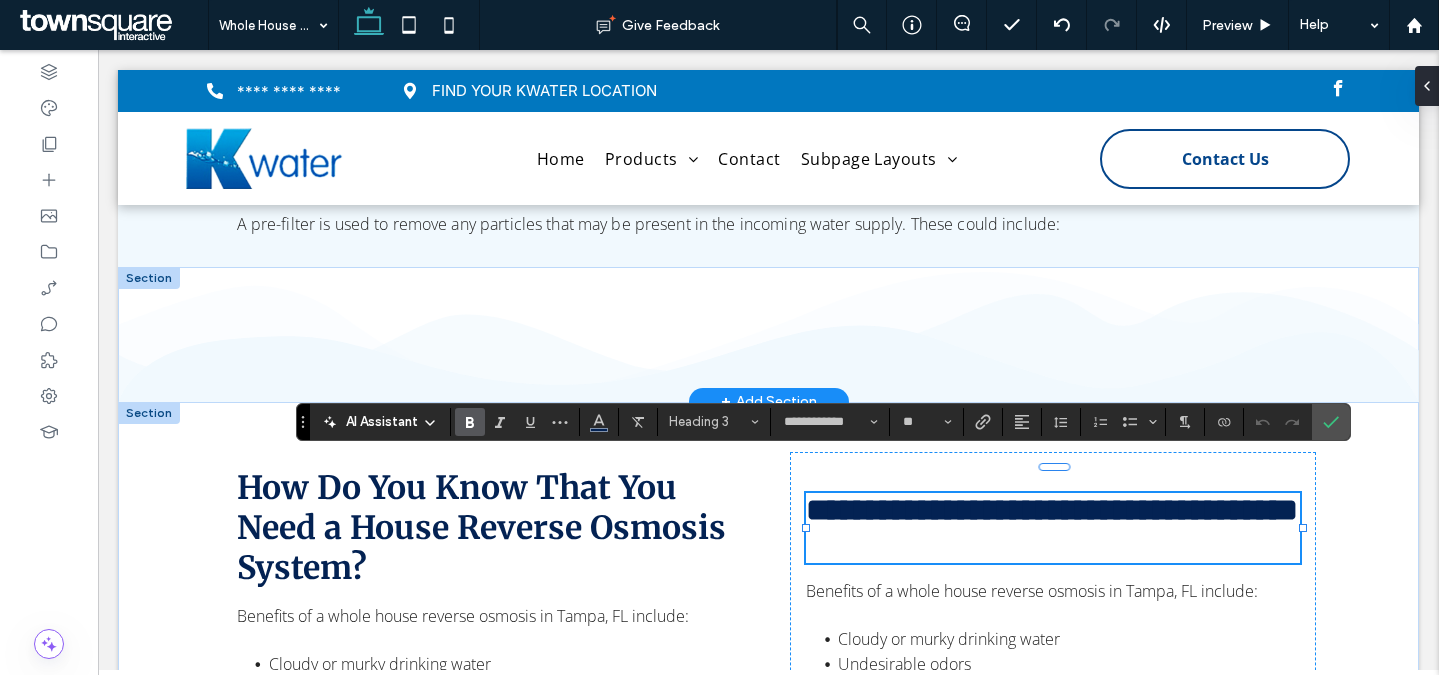 type 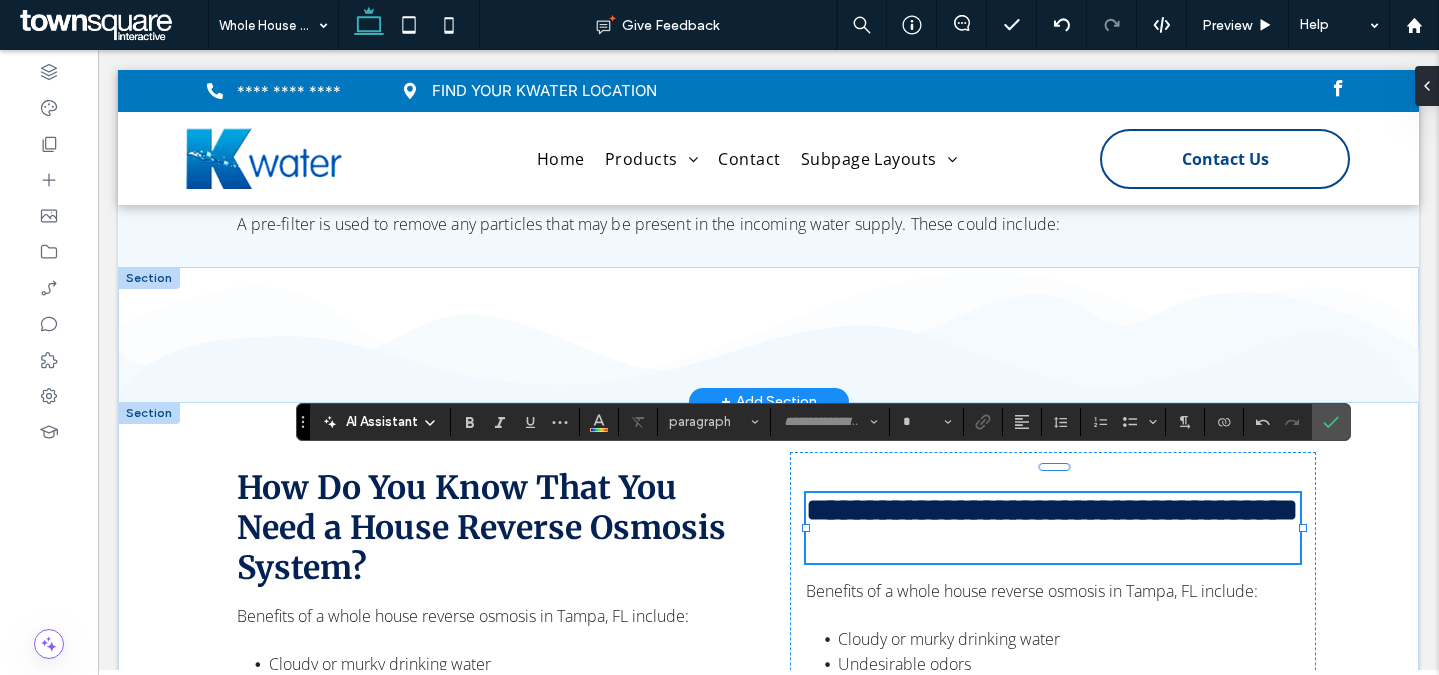 scroll, scrollTop: 21, scrollLeft: 0, axis: vertical 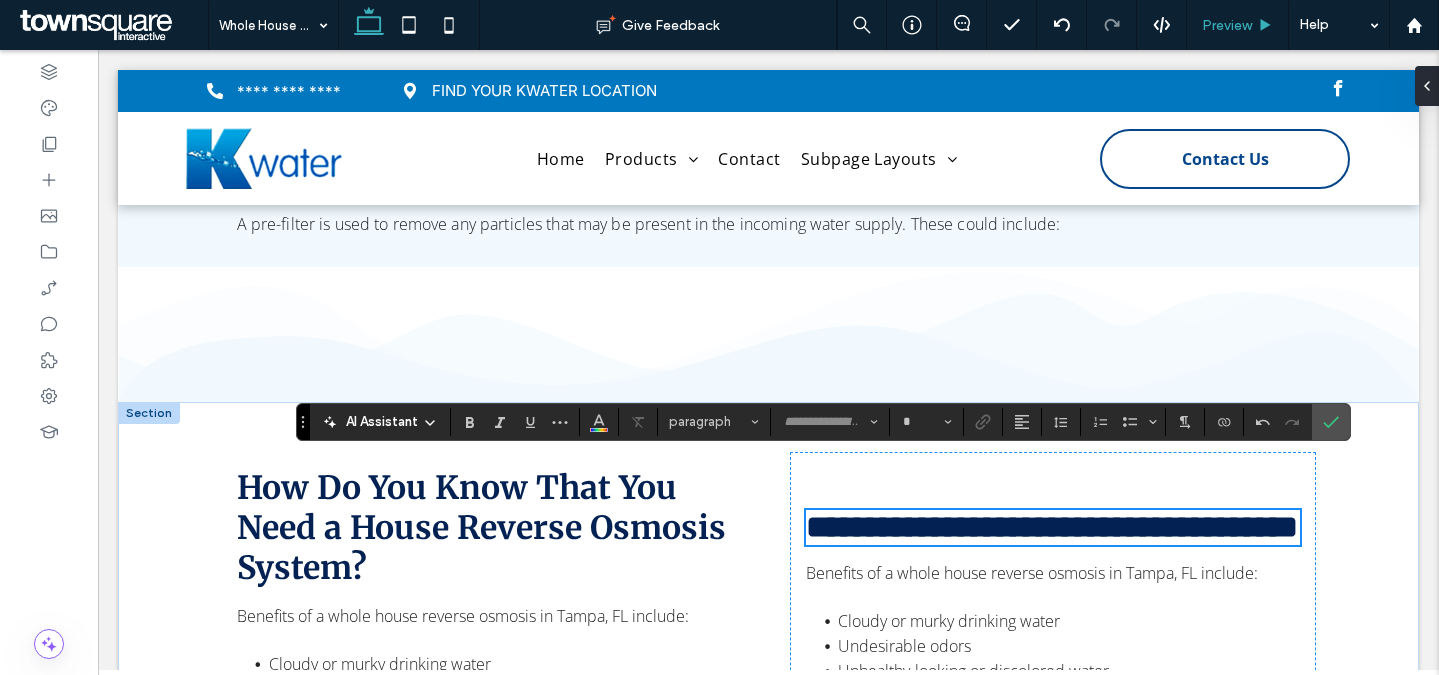 type on "**********" 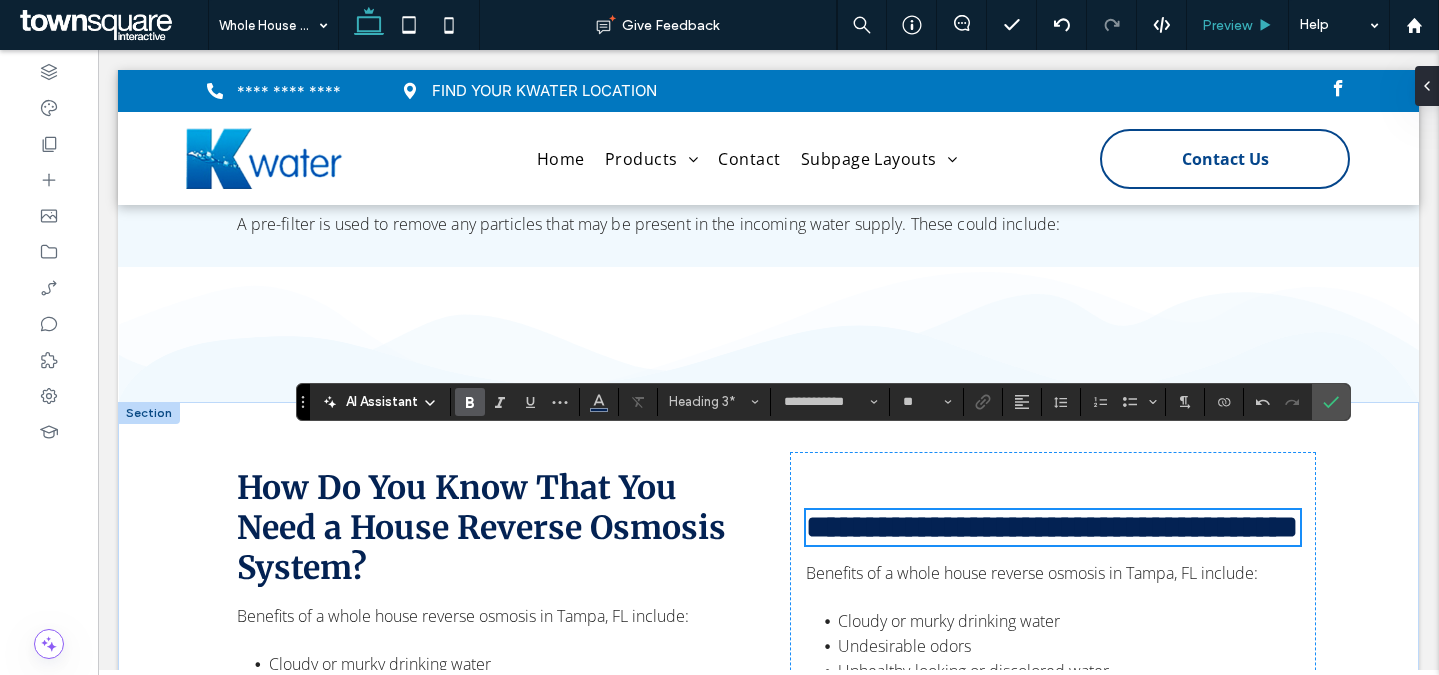 scroll, scrollTop: 2306, scrollLeft: 0, axis: vertical 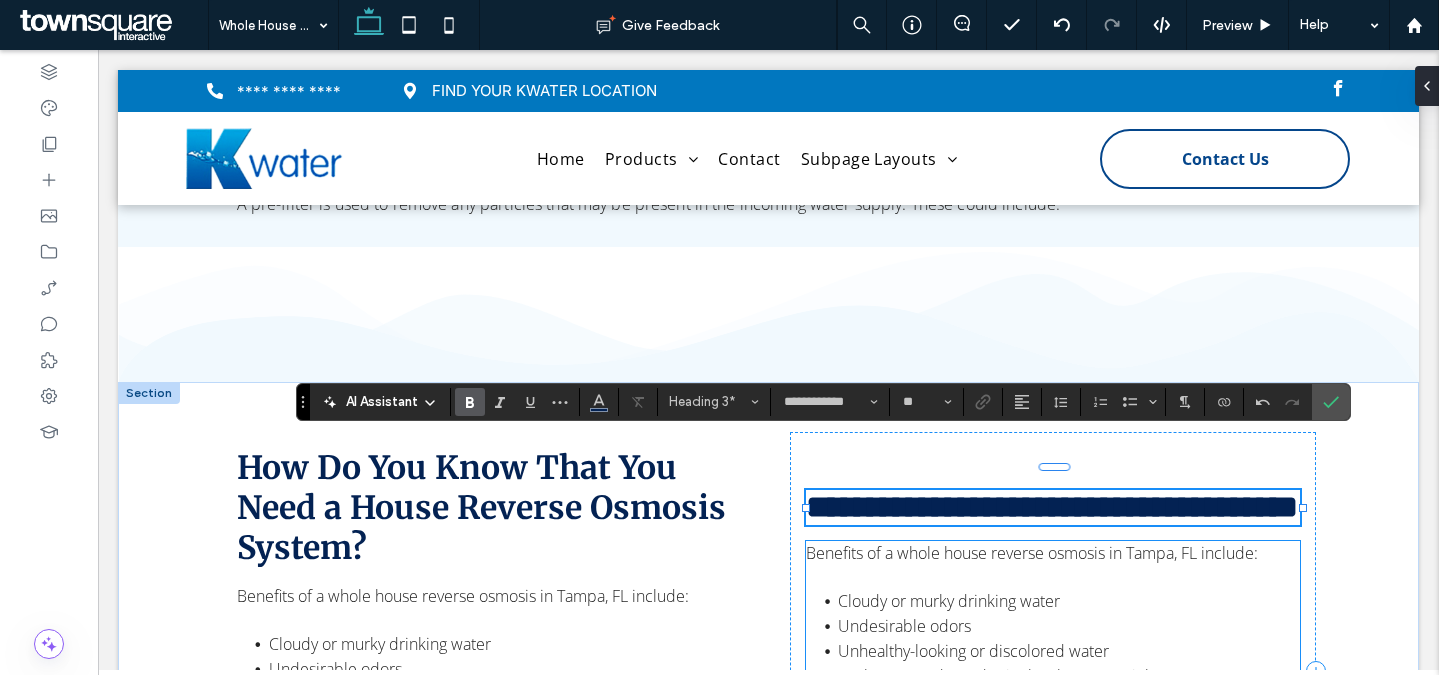 click on "Benefits of a whole house reverse osmosis in Tampa, FL include:" at bounding box center [1053, 553] 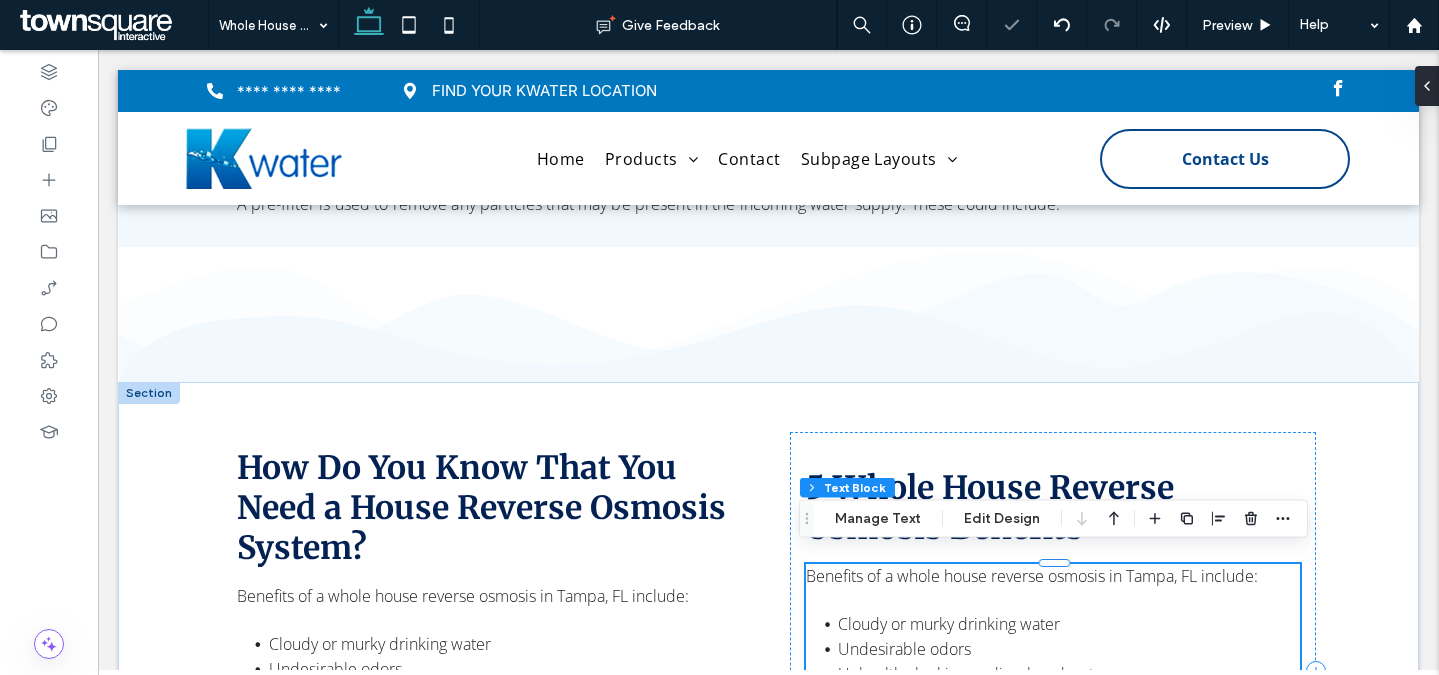 click on "Benefits of a whole house reverse osmosis in Tampa, FL include:" at bounding box center [1053, 576] 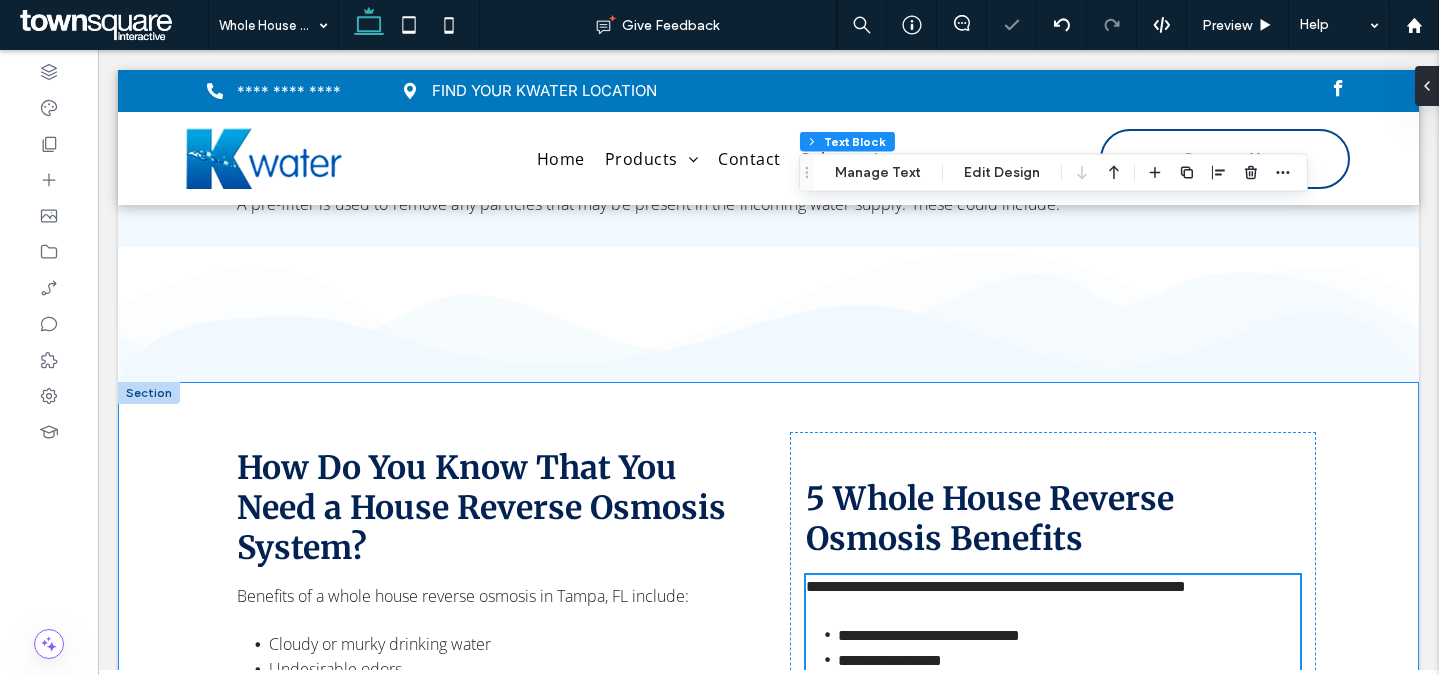 type on "*********" 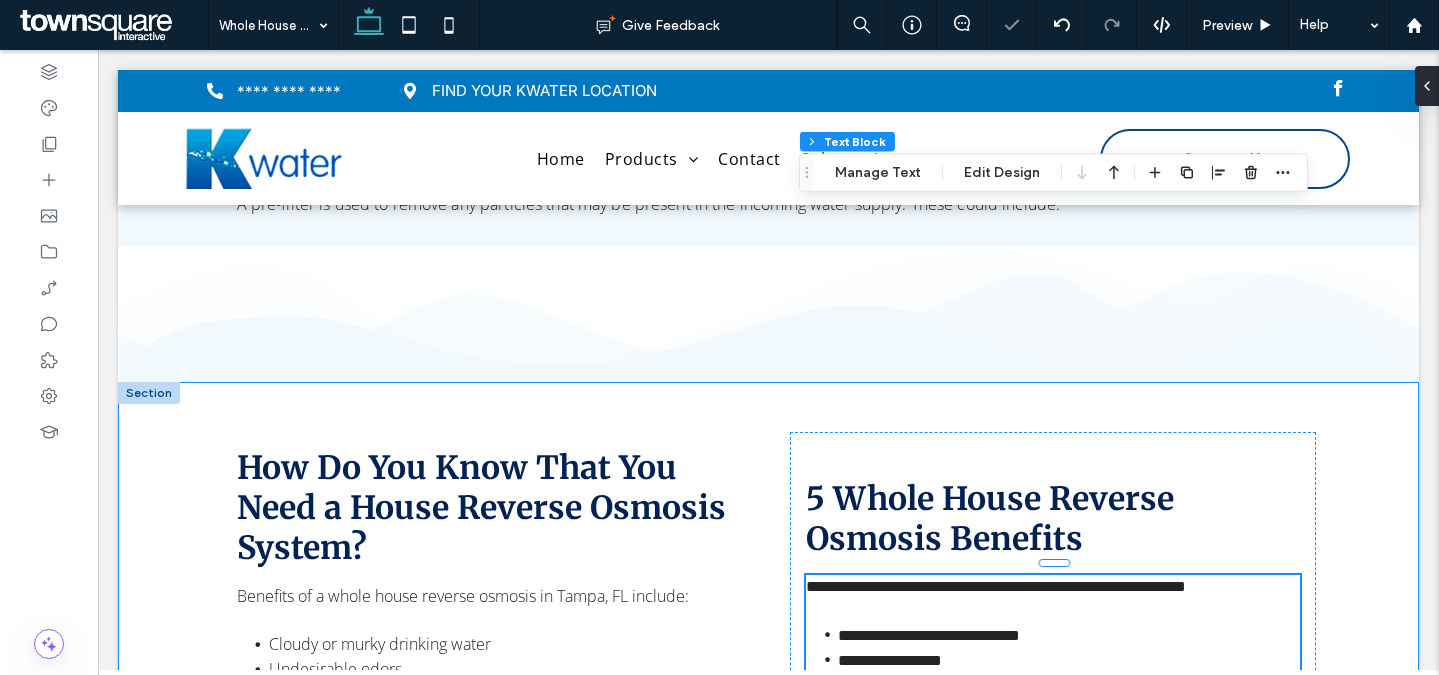 scroll, scrollTop: 2652, scrollLeft: 0, axis: vertical 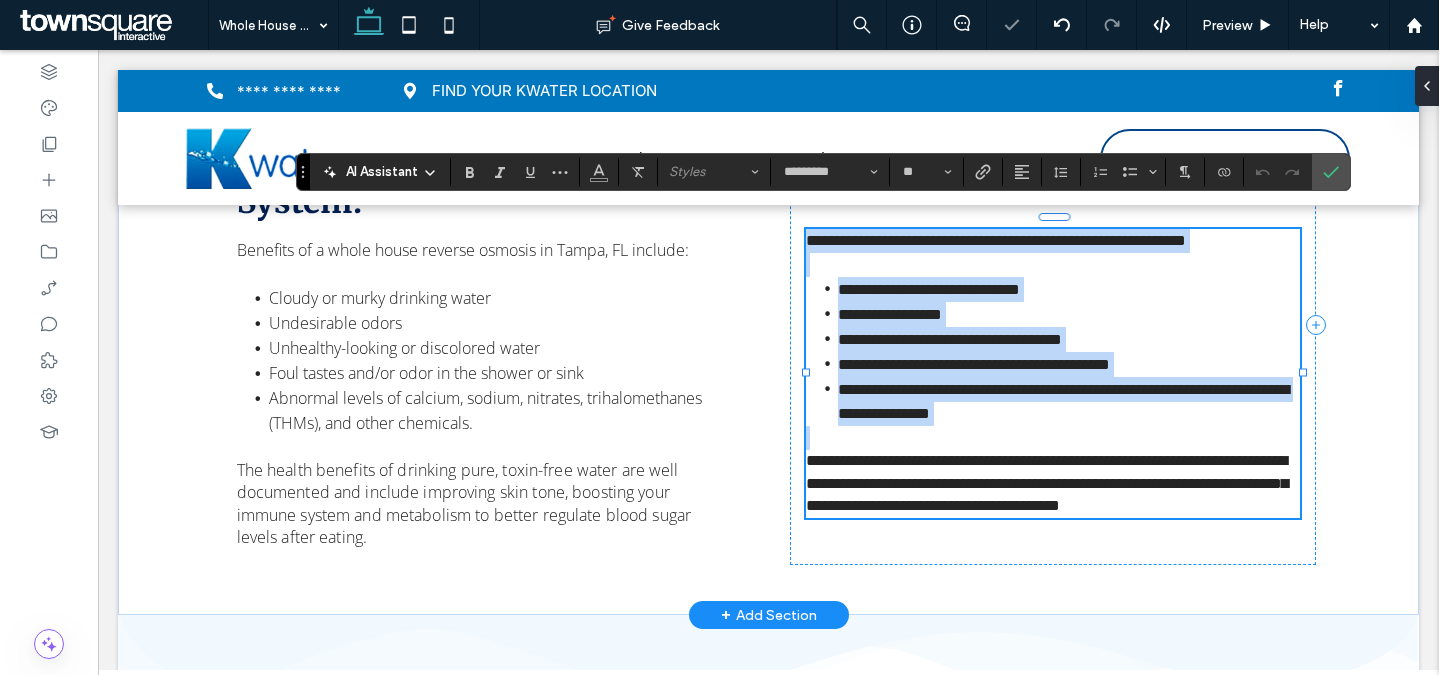 paste 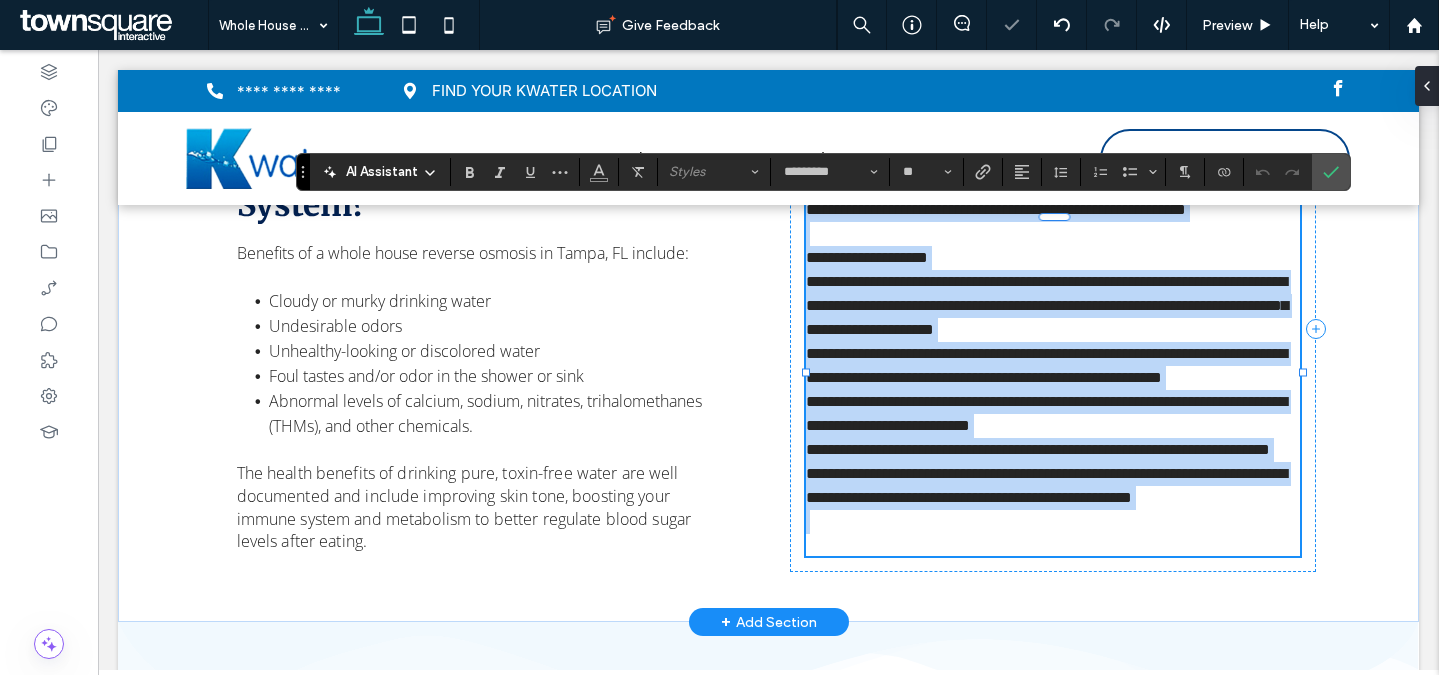type 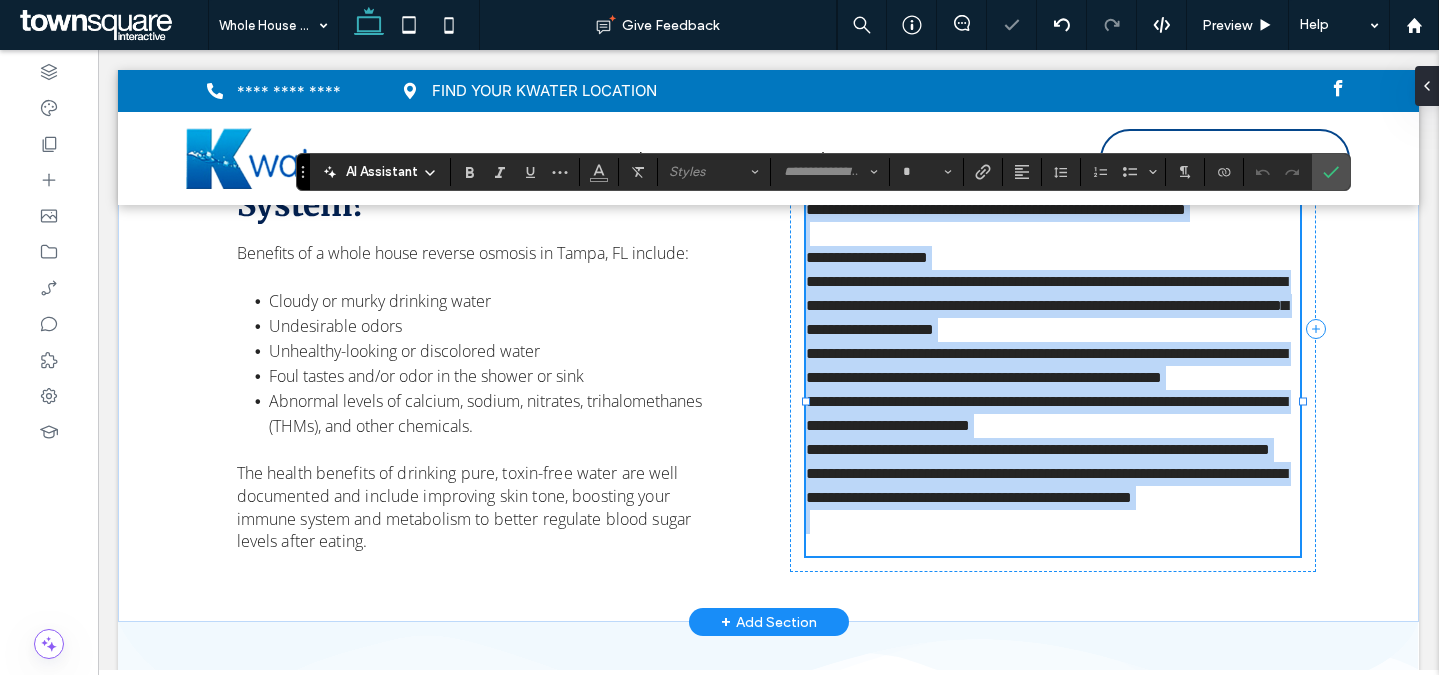scroll, scrollTop: 268, scrollLeft: 0, axis: vertical 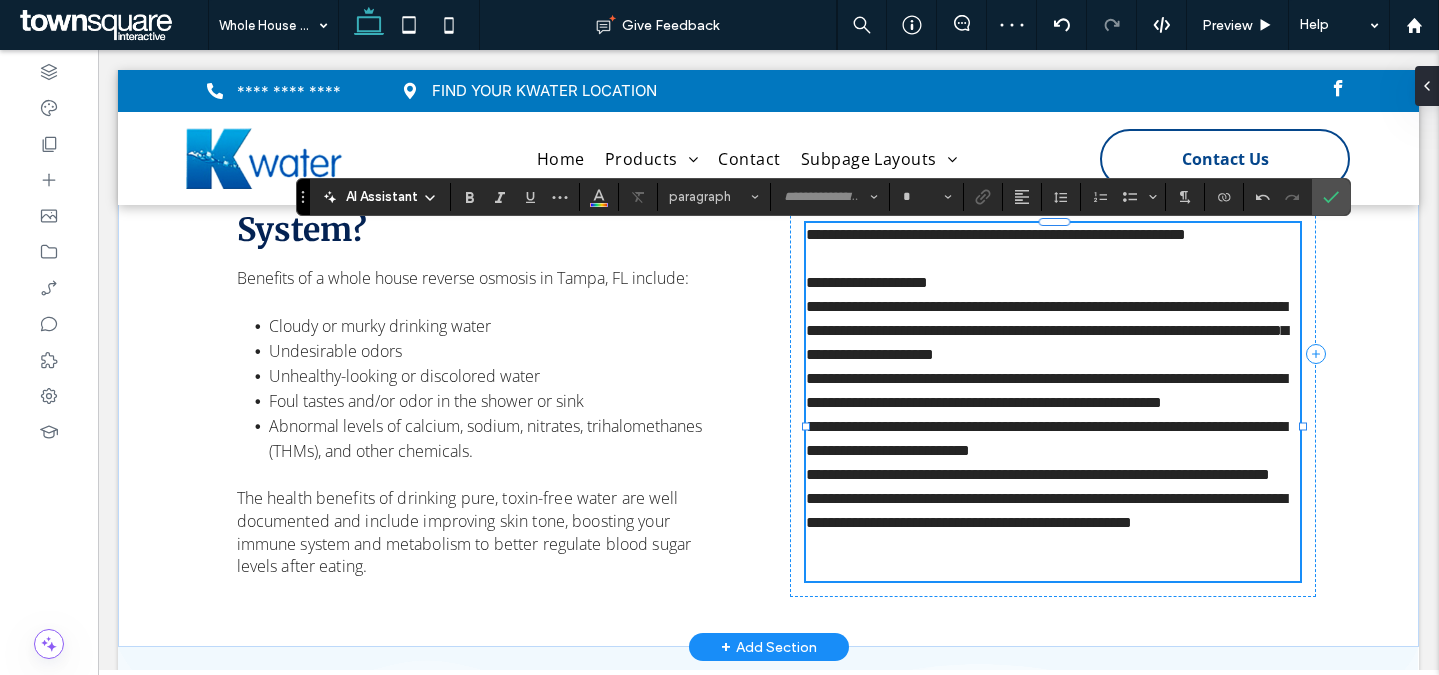 type on "*********" 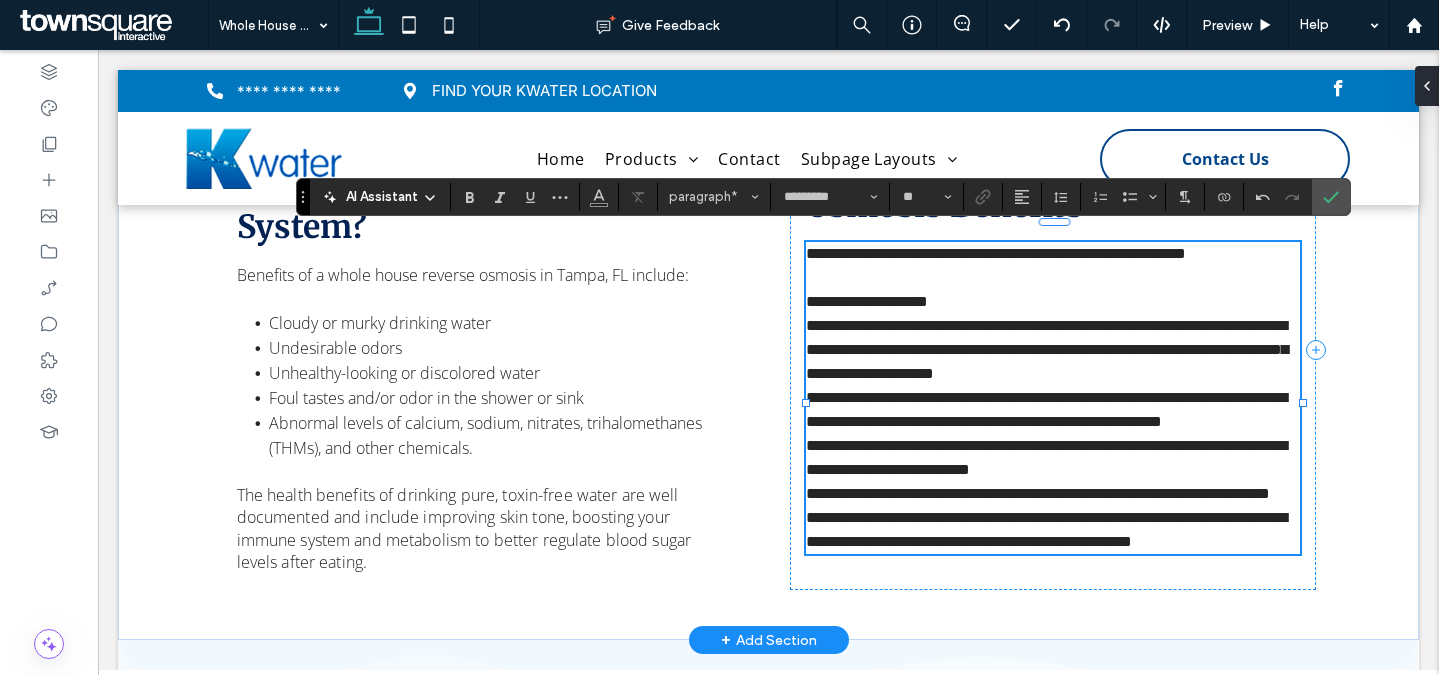 click on "**********" at bounding box center [1053, 494] 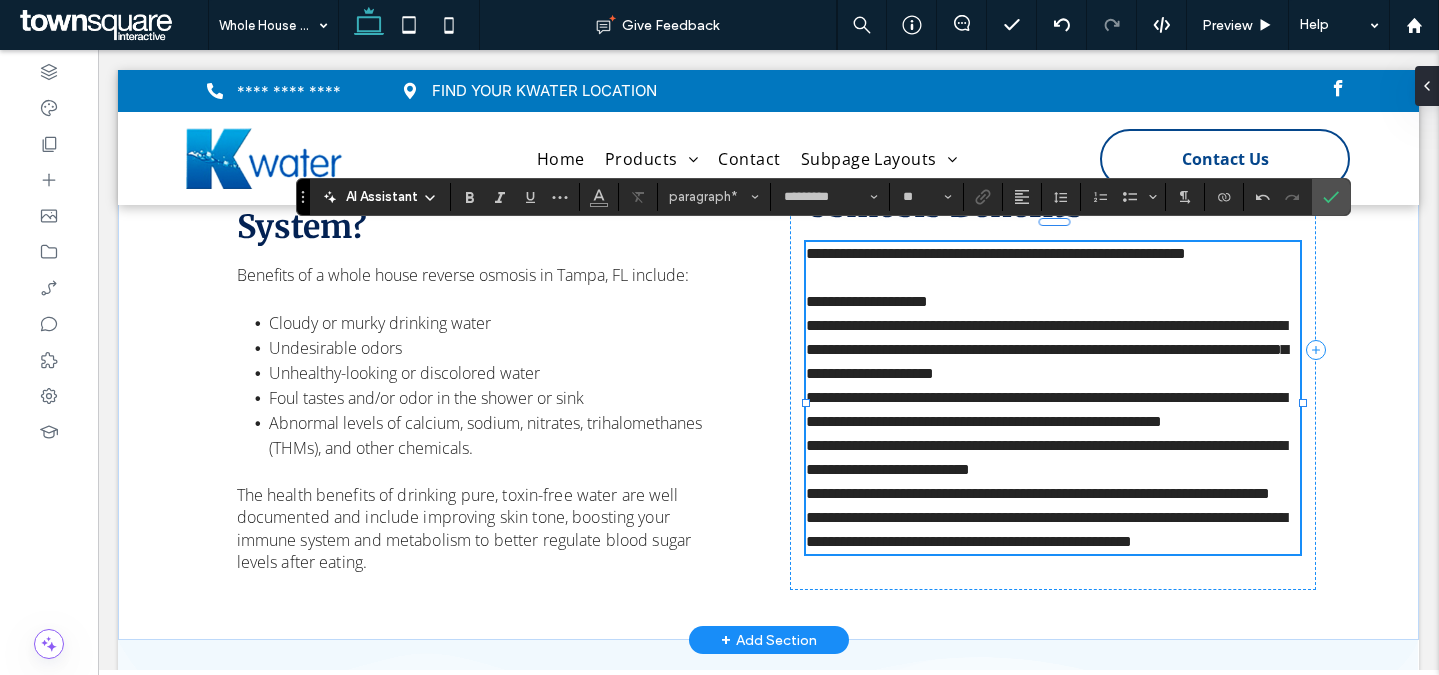 type 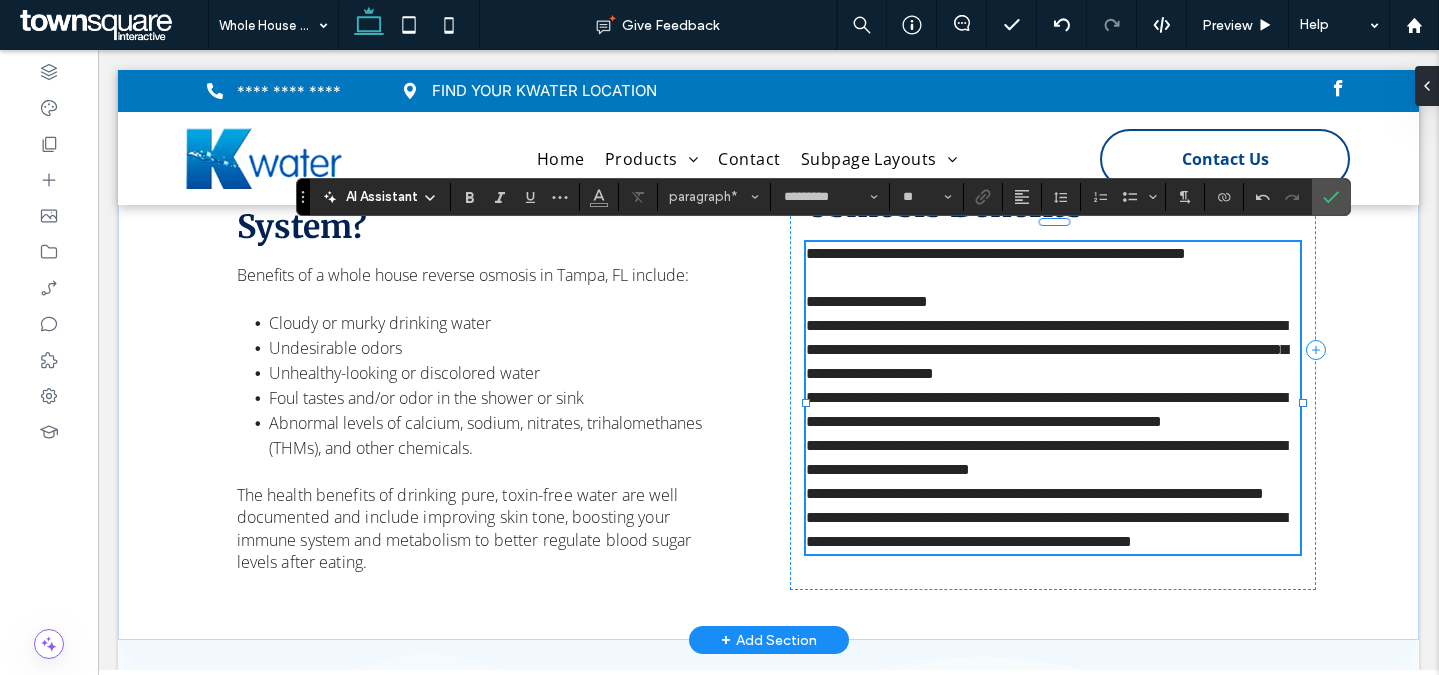 click on "**********" at bounding box center (1053, 410) 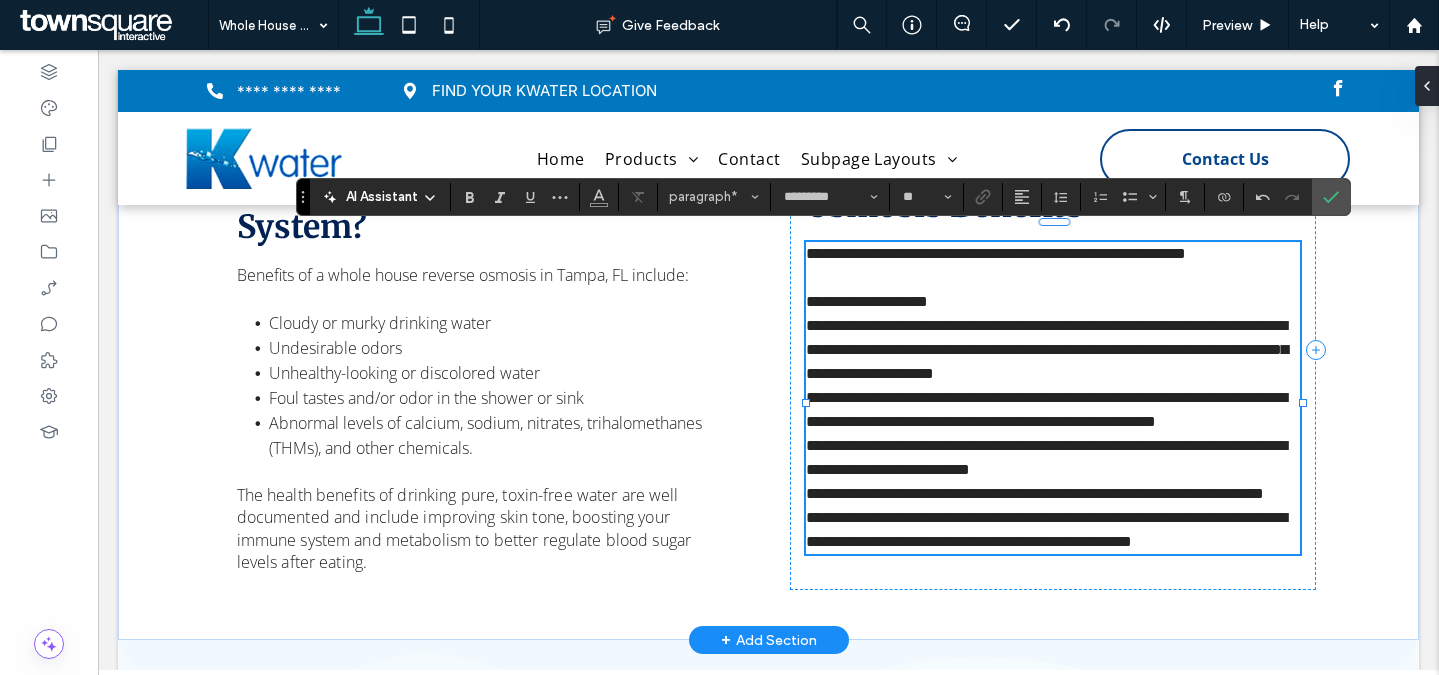 scroll, scrollTop: 2601, scrollLeft: 0, axis: vertical 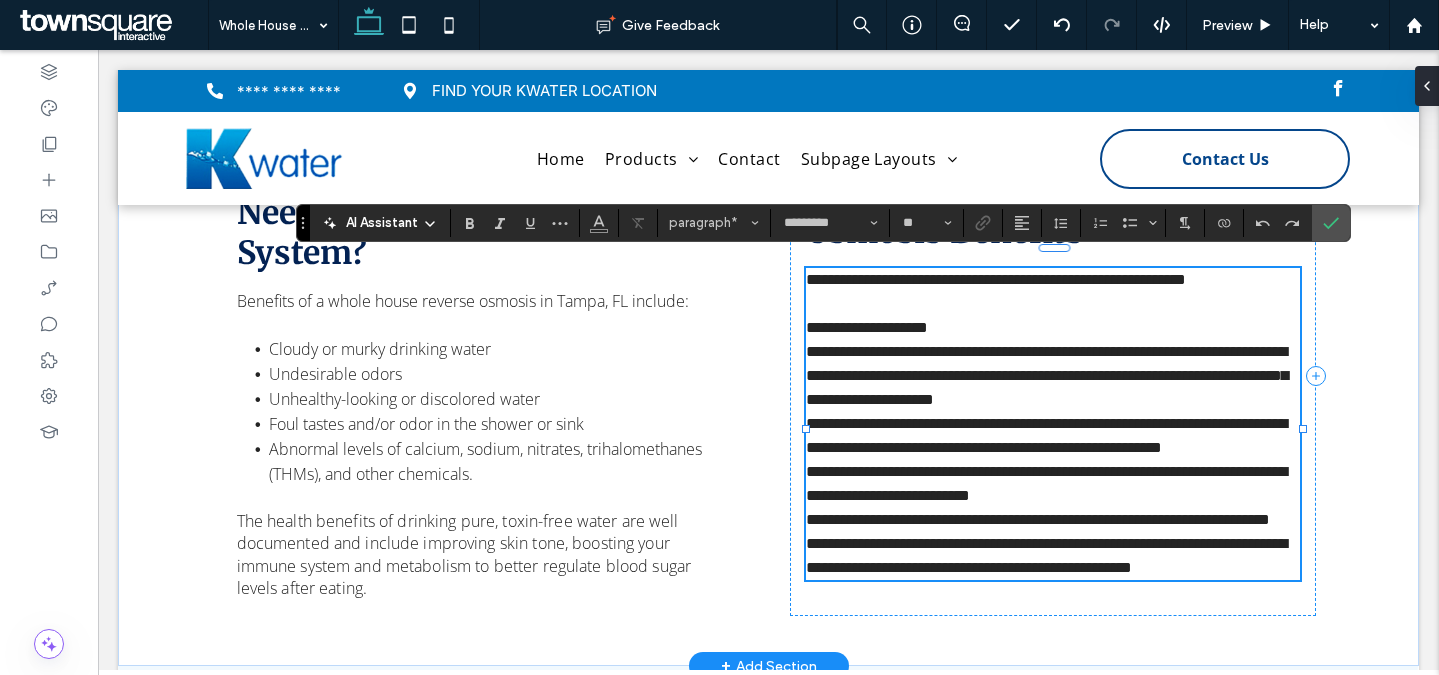 click on "**********" at bounding box center (1053, 436) 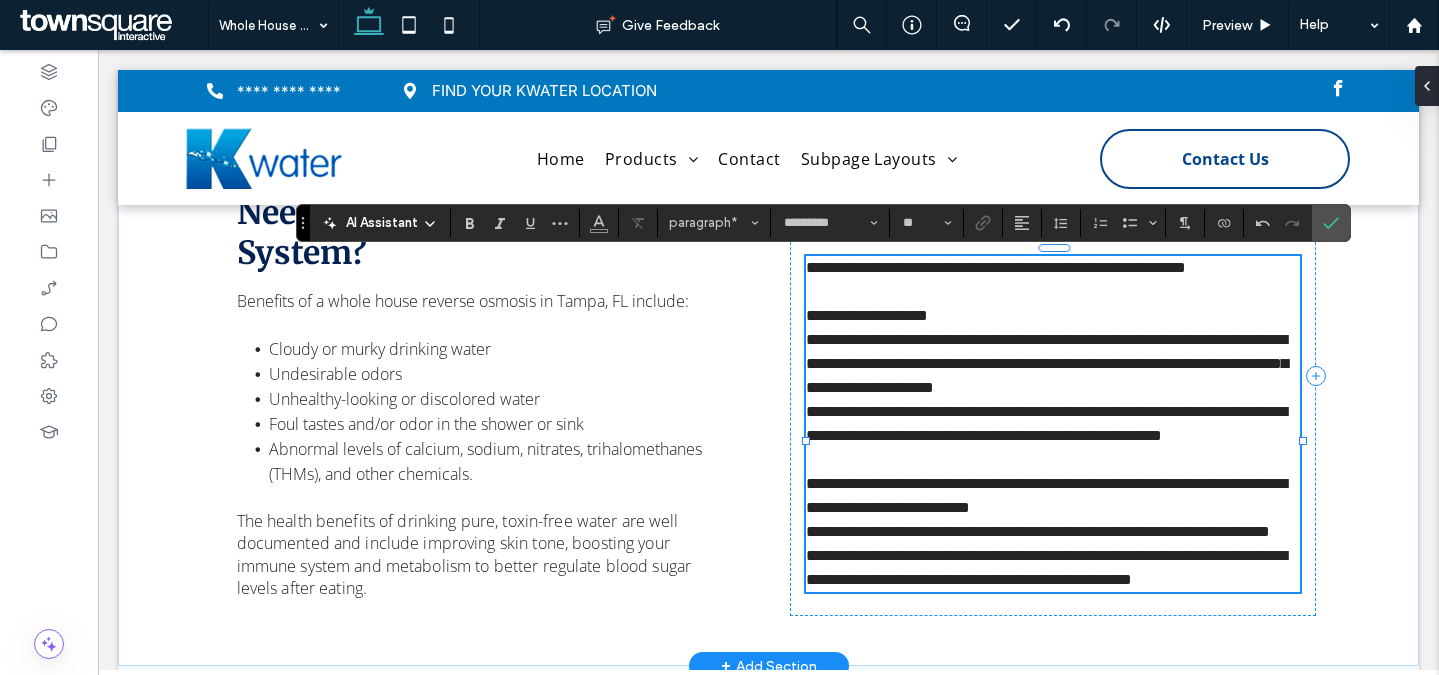 click on "**********" at bounding box center (1053, 532) 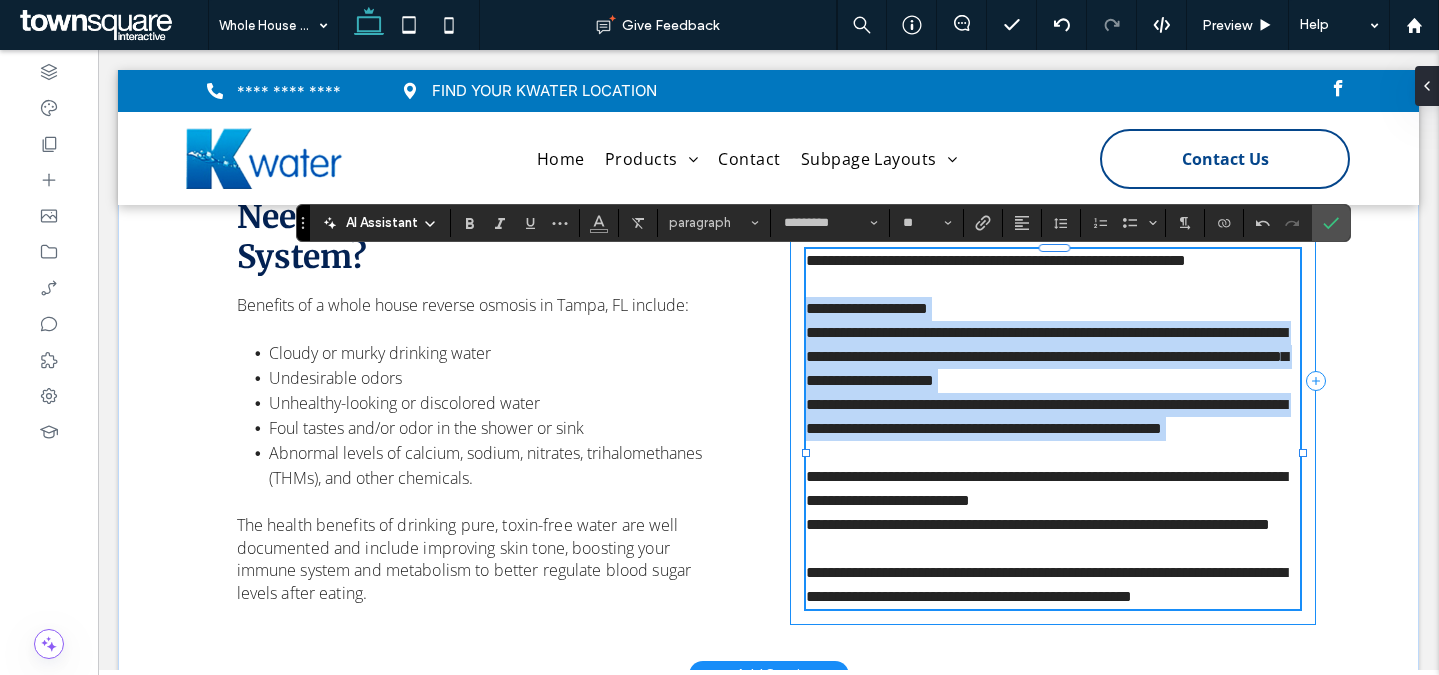 drag, startPoint x: 817, startPoint y: 440, endPoint x: 786, endPoint y: 298, distance: 145.34442 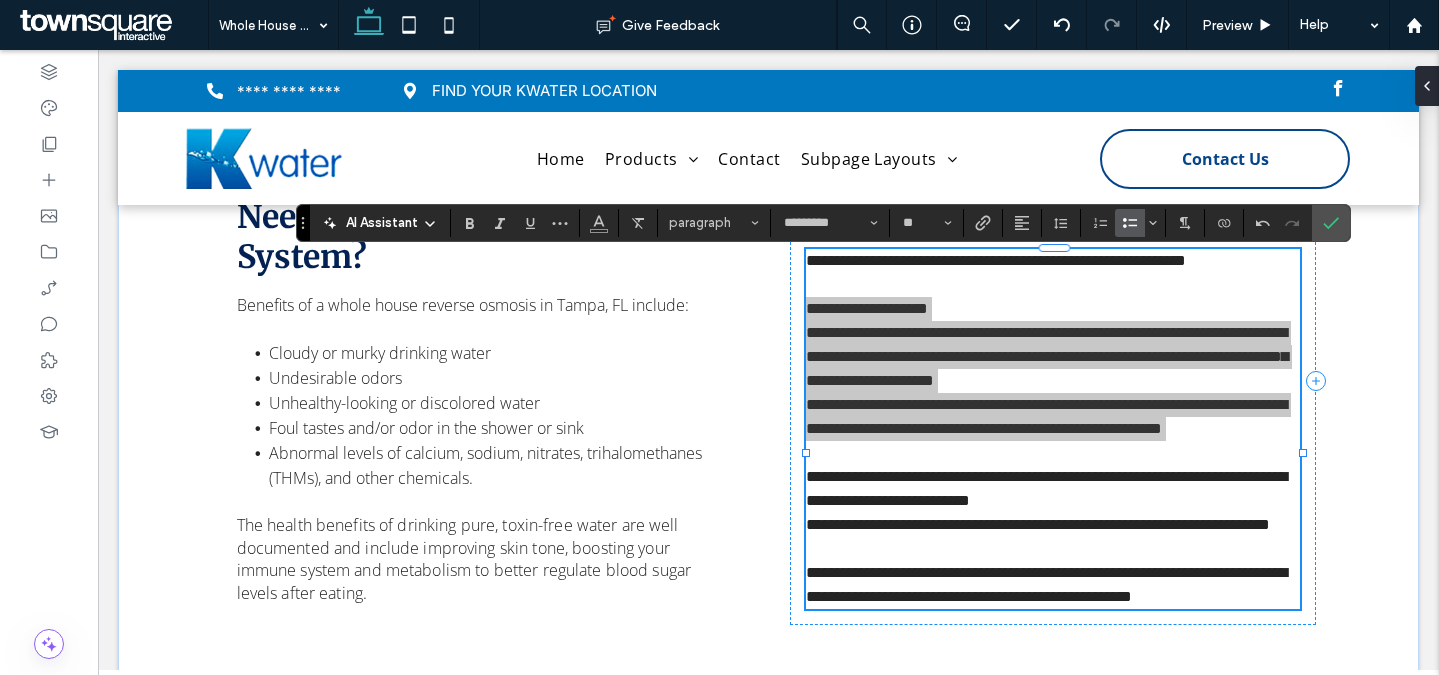 click 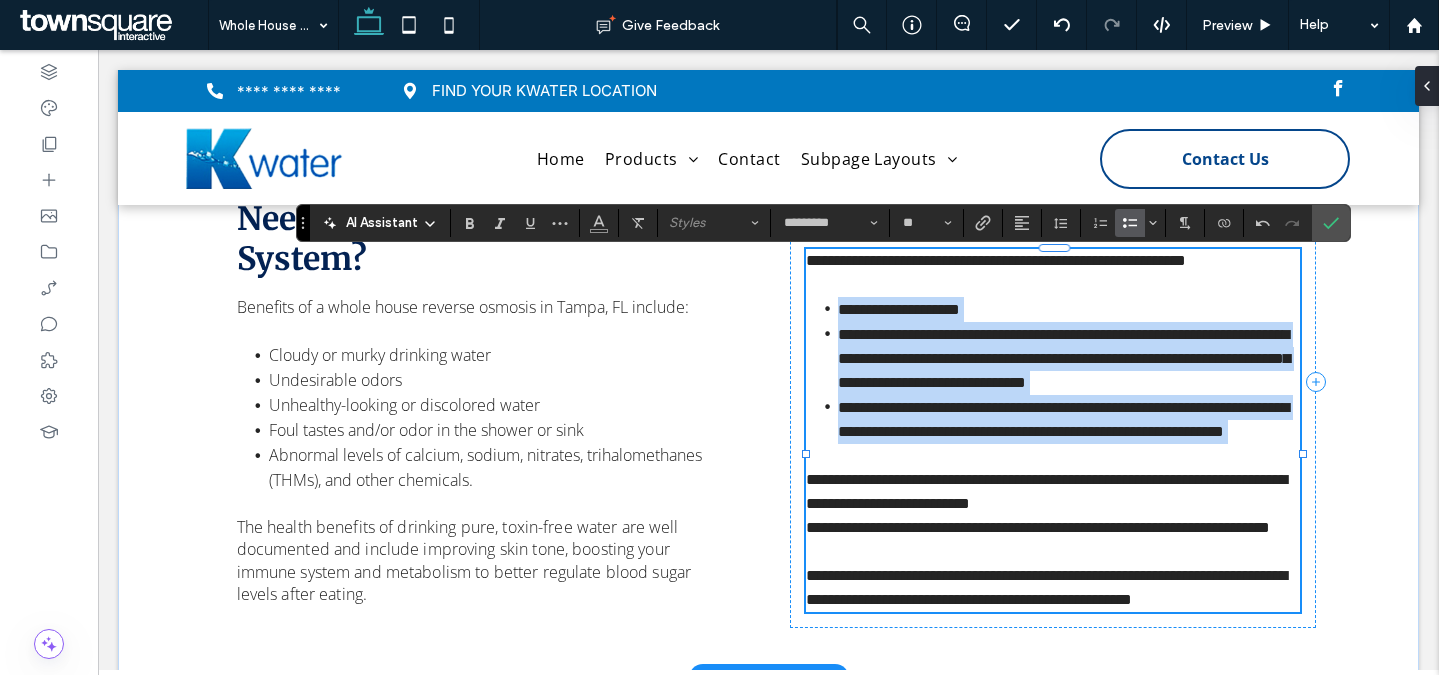 click on "﻿" at bounding box center [1053, 456] 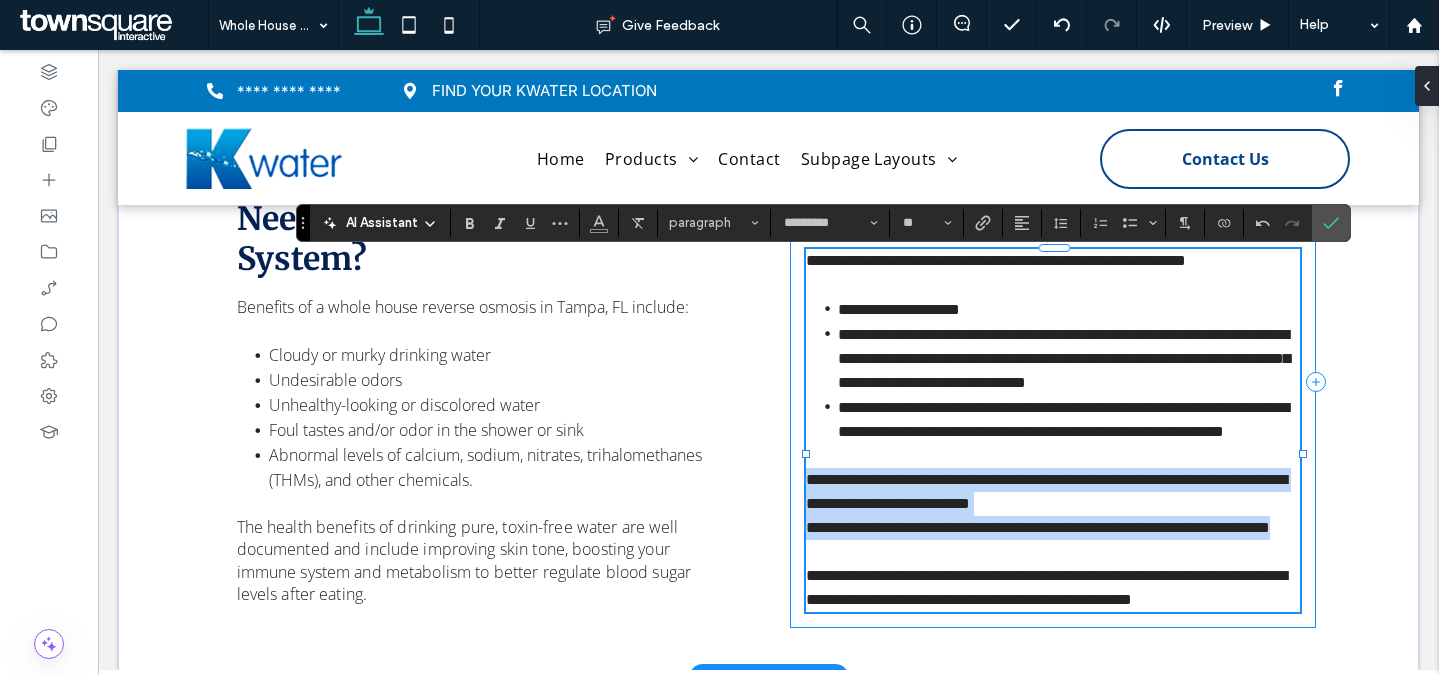 drag, startPoint x: 906, startPoint y: 565, endPoint x: 796, endPoint y: 483, distance: 137.20058 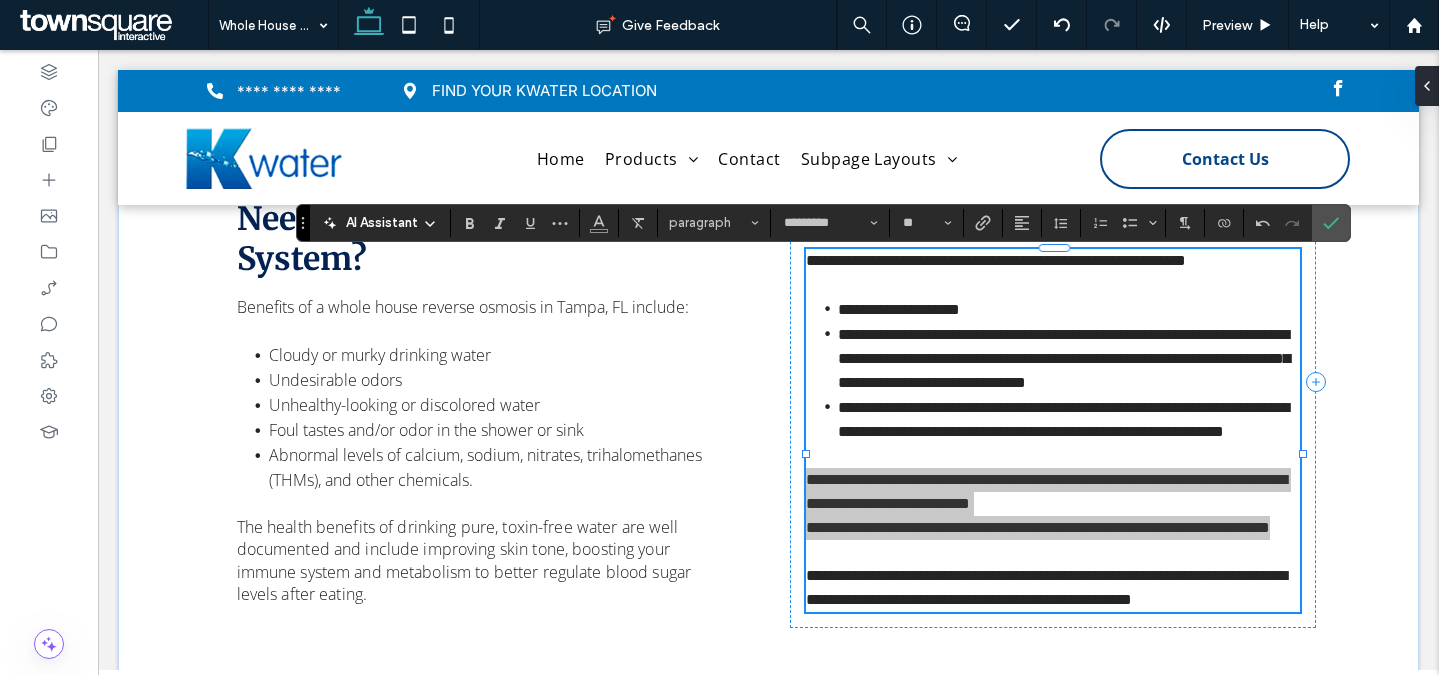 drag, startPoint x: 1028, startPoint y: 196, endPoint x: 1126, endPoint y: 239, distance: 107.01869 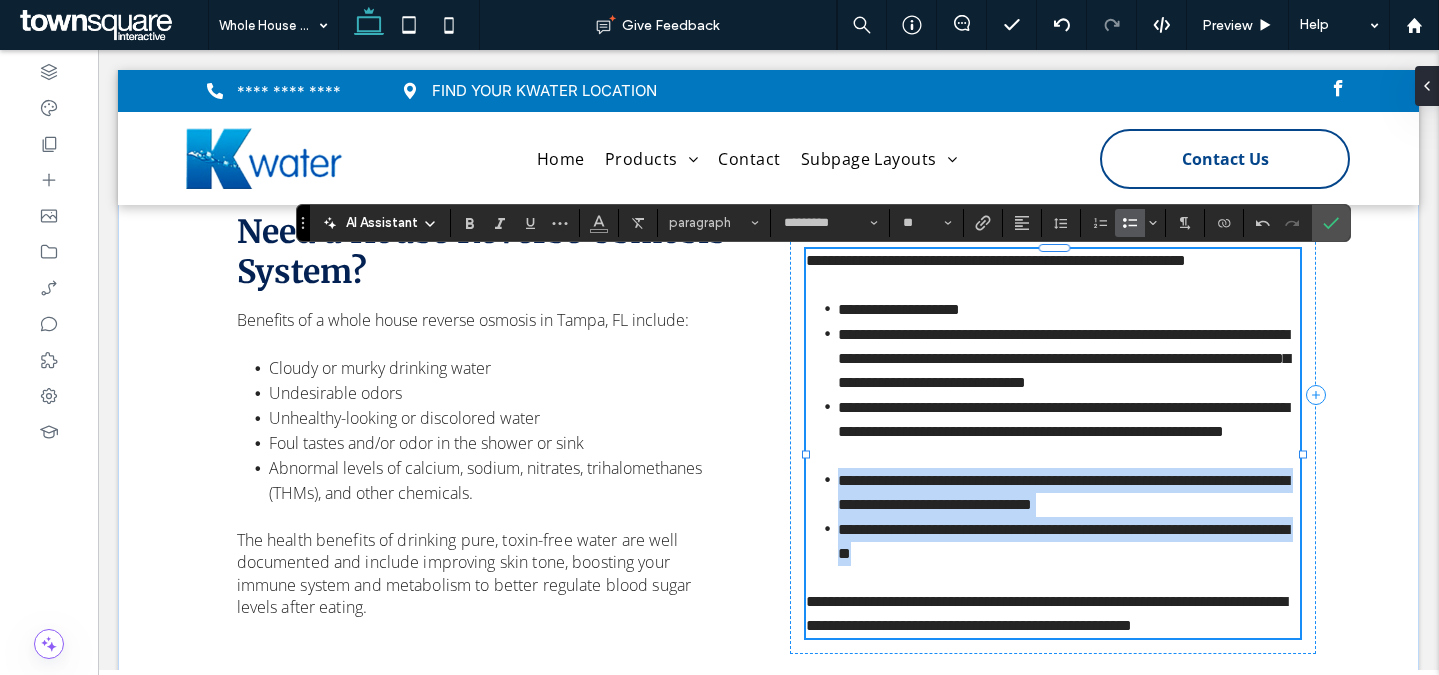 click at bounding box center (1053, 456) 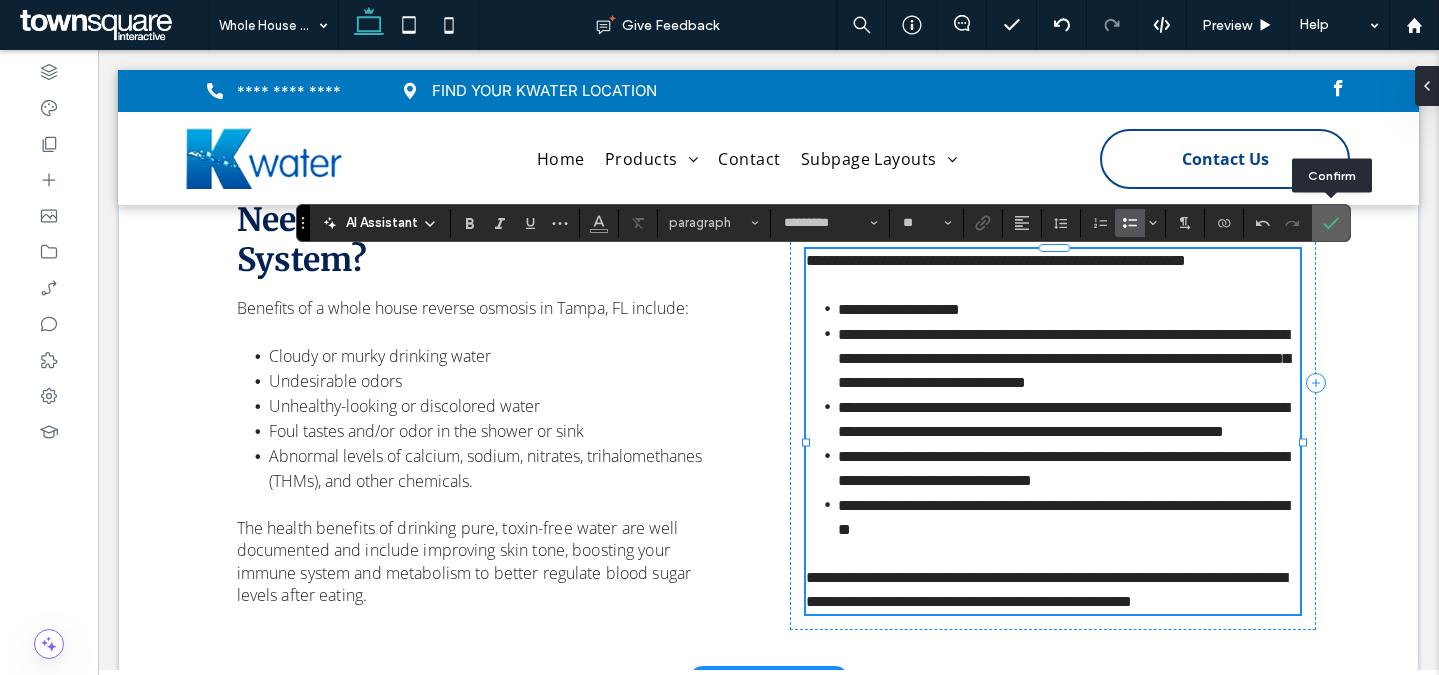 click 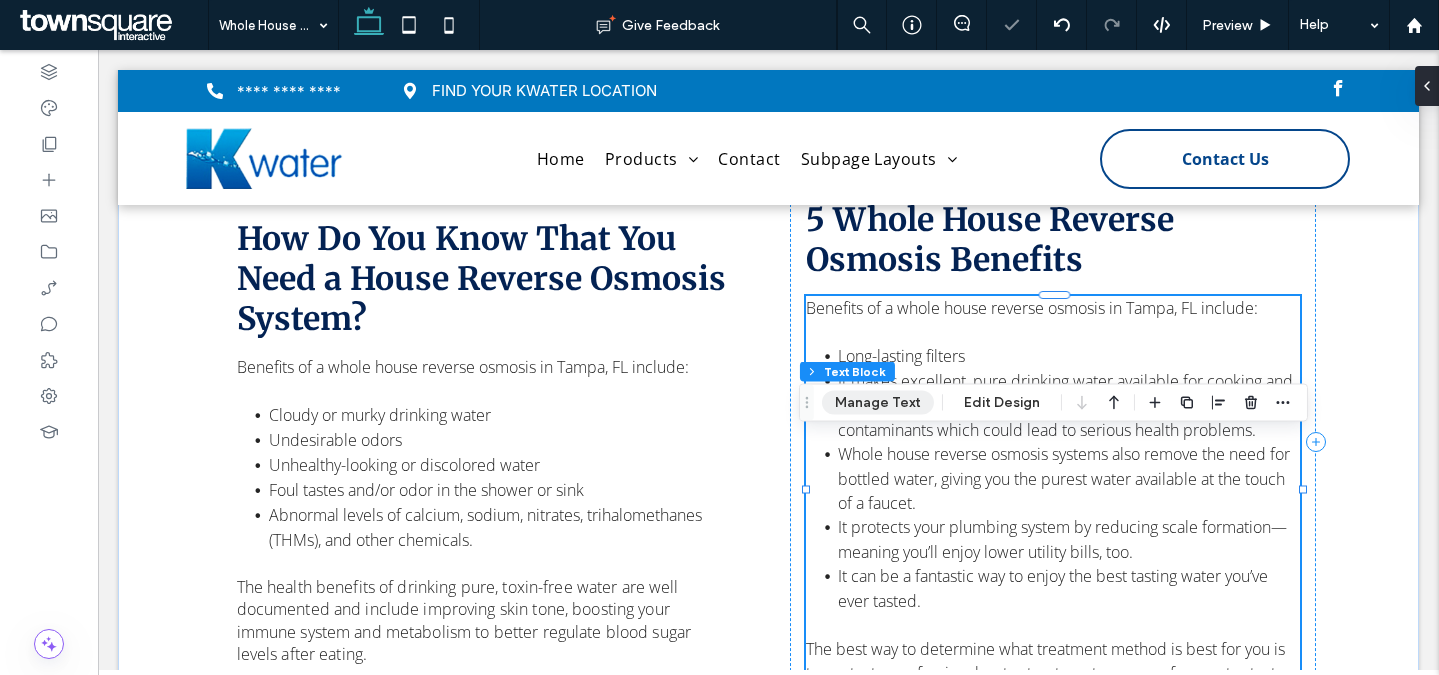 scroll, scrollTop: 2402, scrollLeft: 0, axis: vertical 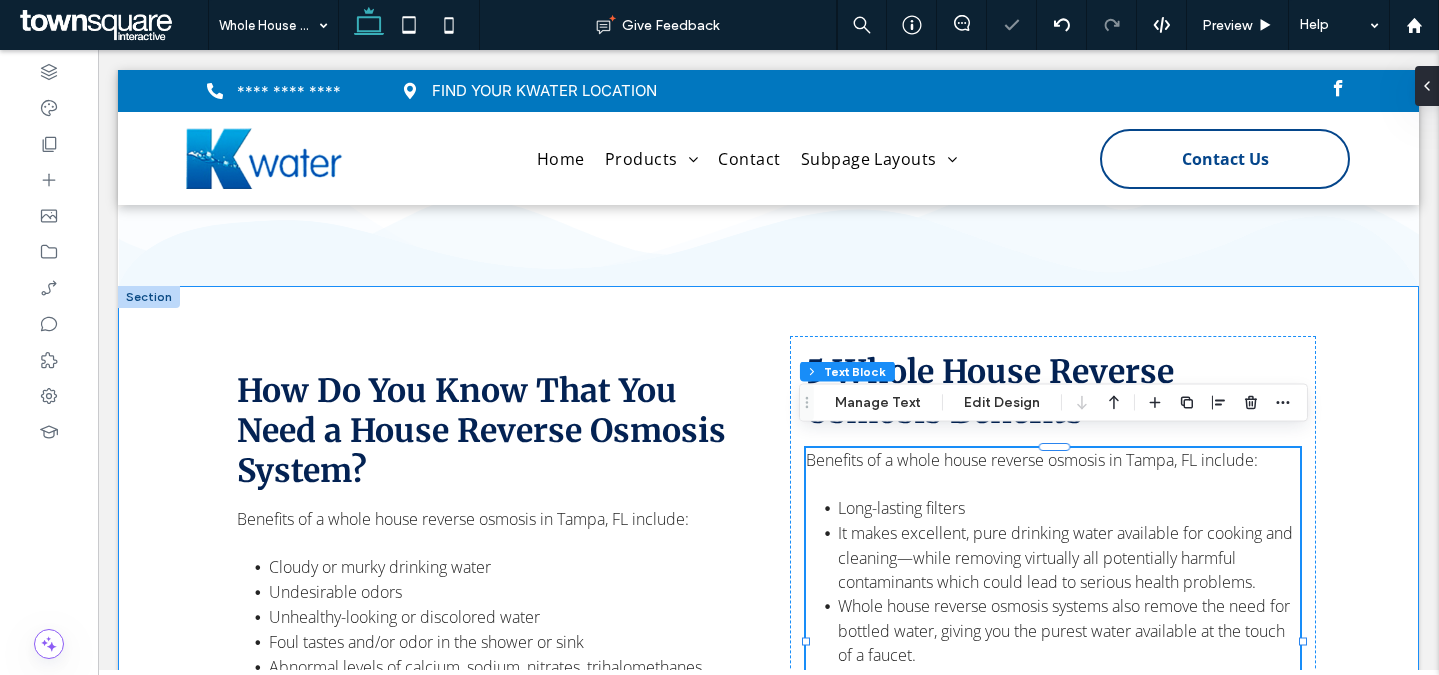 click on "Benefits of a whole house reverse osmosis in Tampa, FL include: Cloudy or murky drinking water Undesirable odors Unhealthy-looking or discolored water Foul tastes and/or odor in the shower or sink Abnormal levels of calcium, sodium, nitrates, trihalomethanes (THMs), and other chemicals. The health benefits of drinking pure, toxin-free water are well documented and include improving skin tone, boosting your immune system and metabolism to better regulate blood sugar levels after eating.
How Do You Know That You Need a House Reverse Osmosis System?
Benefits of a whole house reverse osmosis in Tampa, FL include: Long-lasting filters It makes excellent, pure drinking water available for cooking and cleaning—while removing virtually all potentially harmful contaminants which could lead to serious health problems. Whole house reverse osmosis systems also remove the need for bottled water, giving you the purest water available at the touch of a faucet. ﻿" at bounding box center [769, 594] 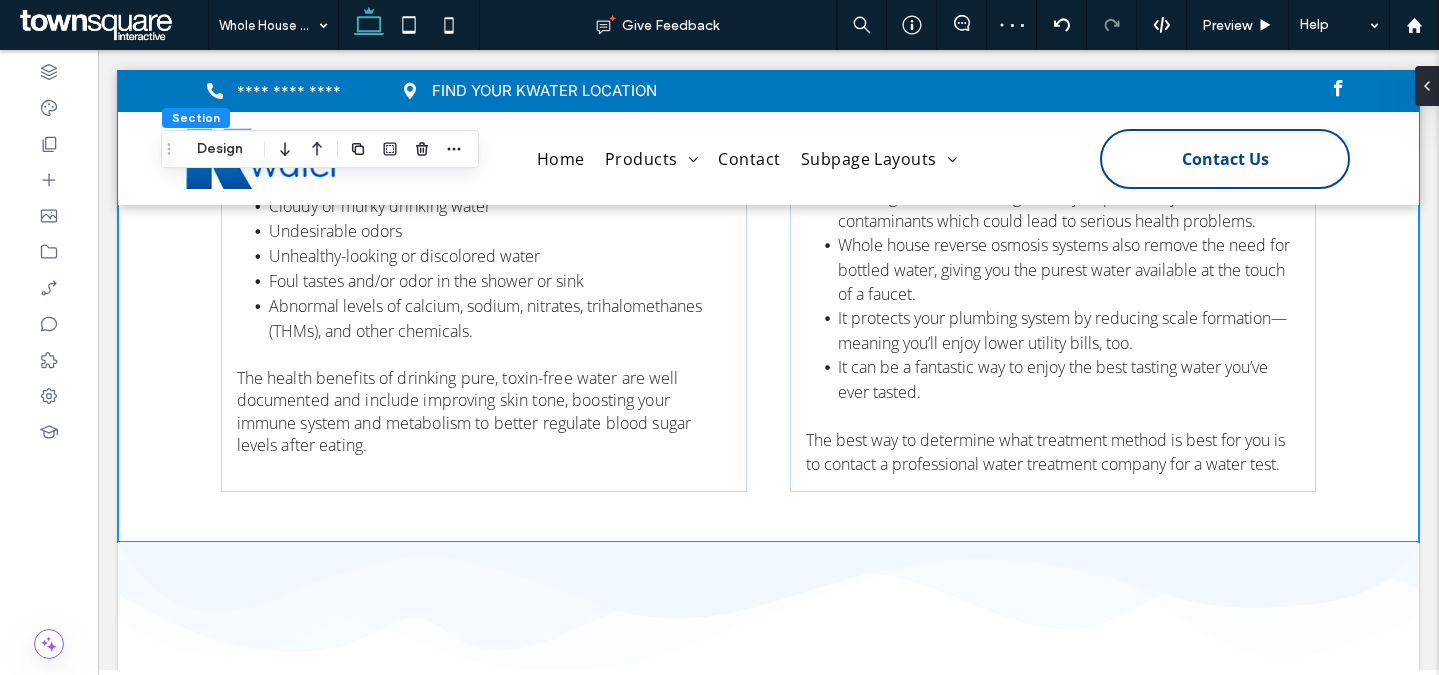 scroll, scrollTop: 2776, scrollLeft: 0, axis: vertical 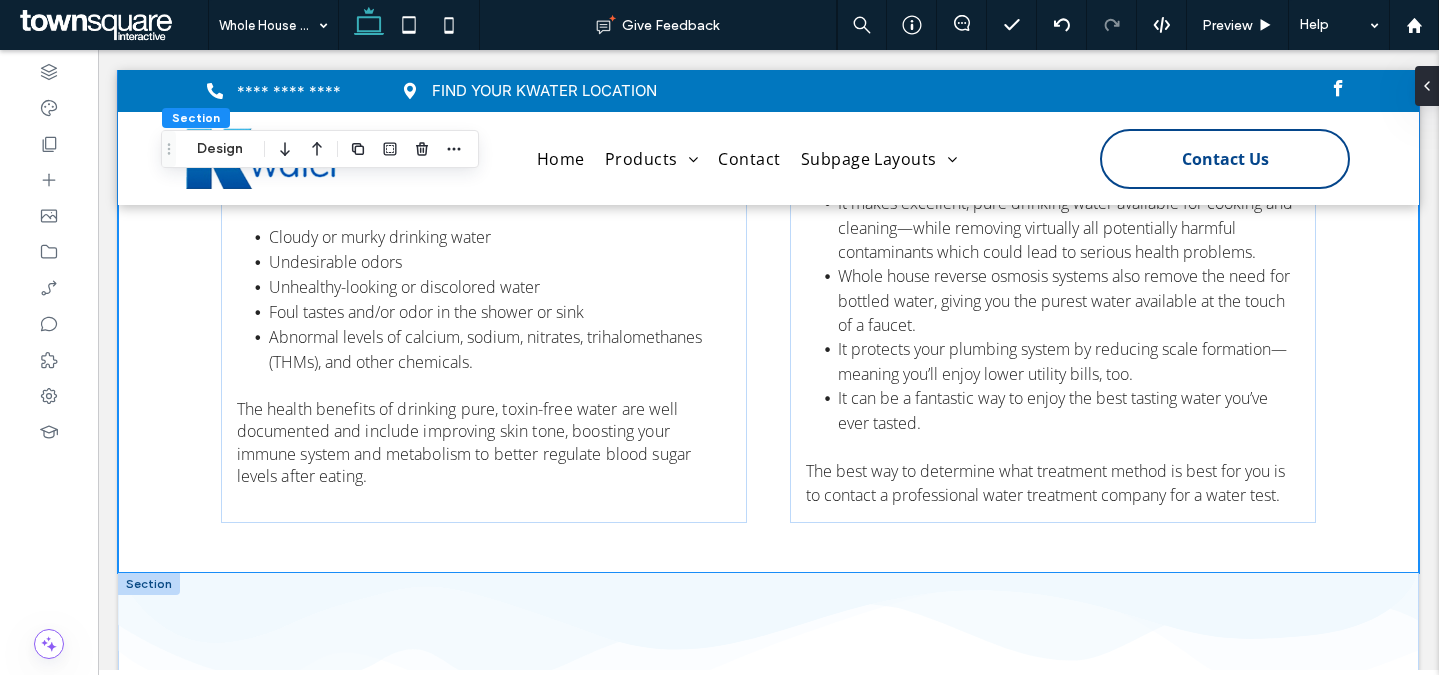 click at bounding box center (149, 584) 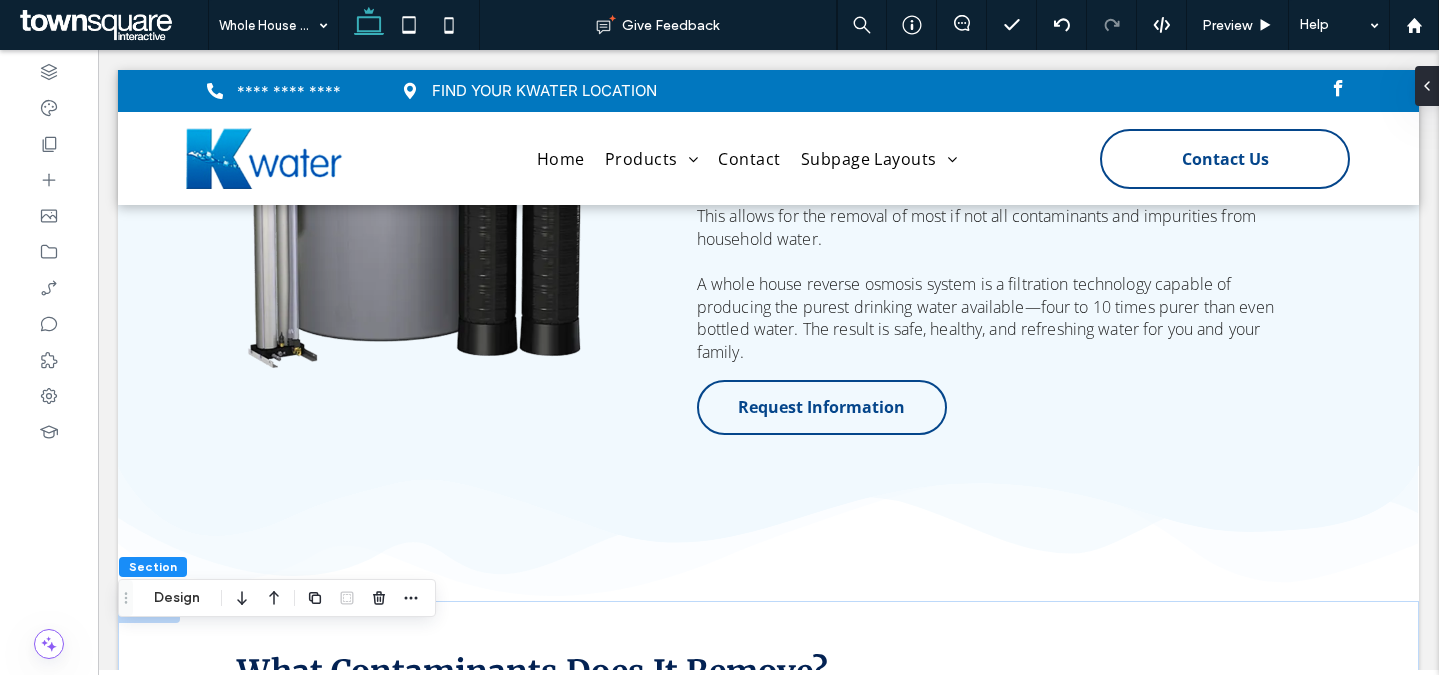 scroll, scrollTop: 1640, scrollLeft: 0, axis: vertical 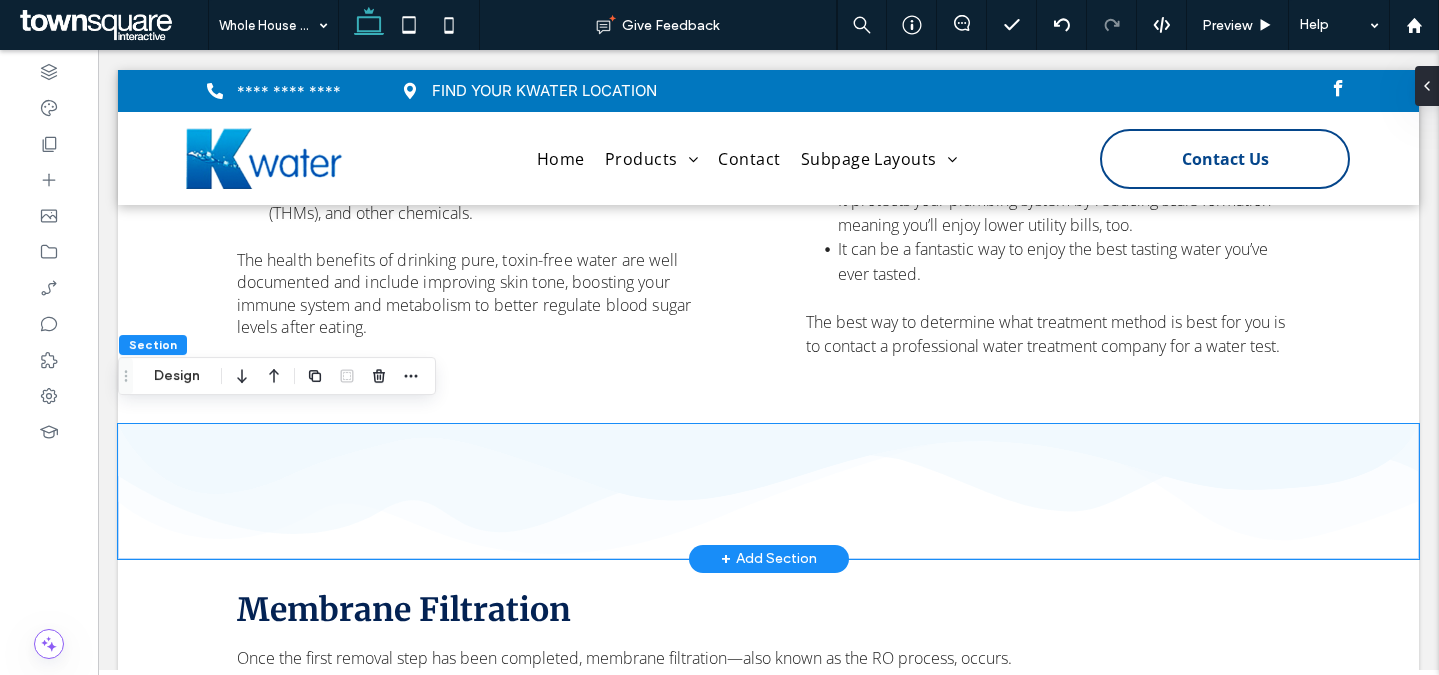 click 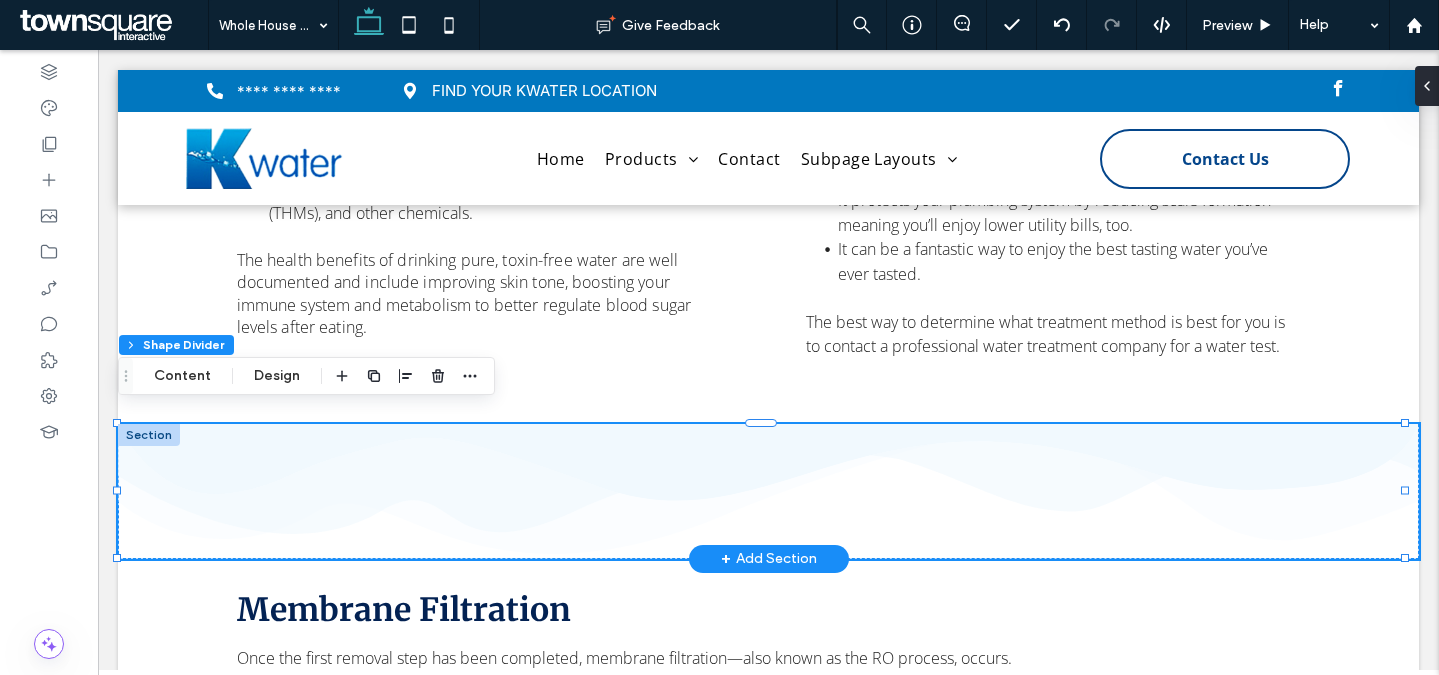 click at bounding box center (149, 435) 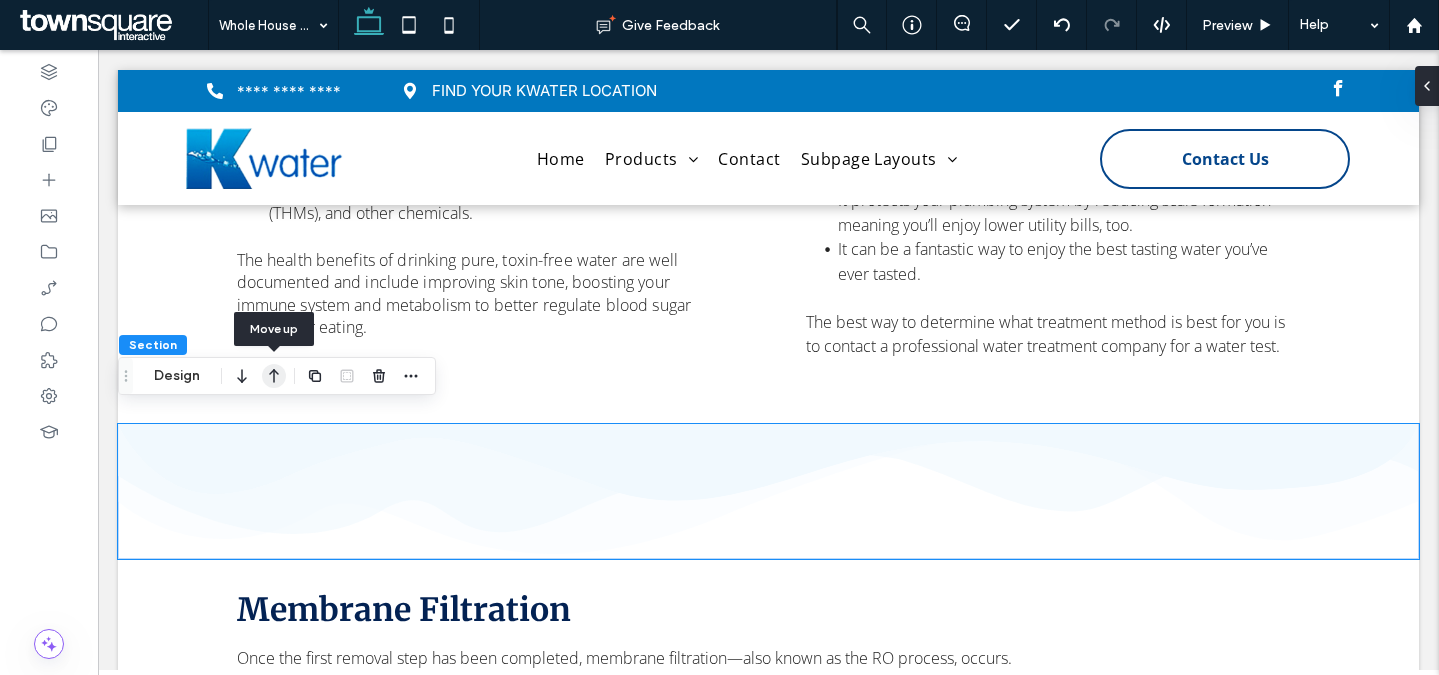 click 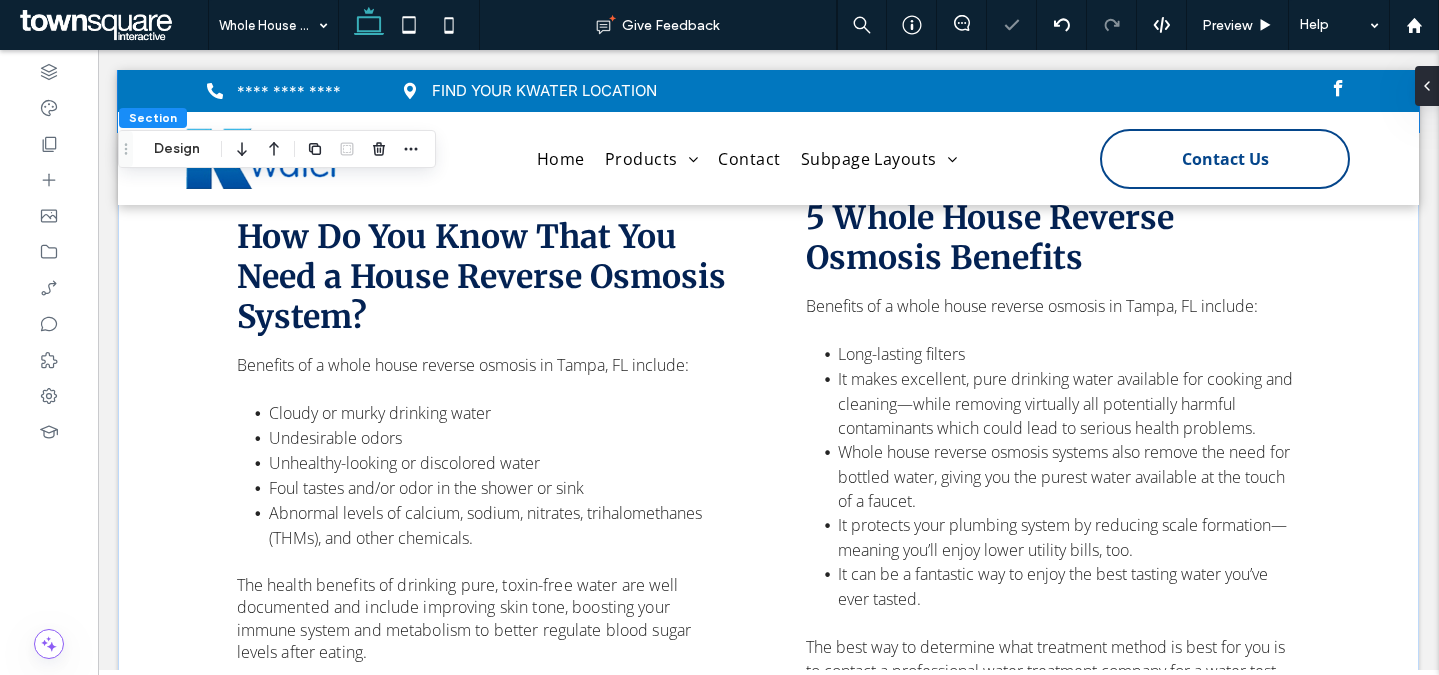 scroll, scrollTop: 2382, scrollLeft: 0, axis: vertical 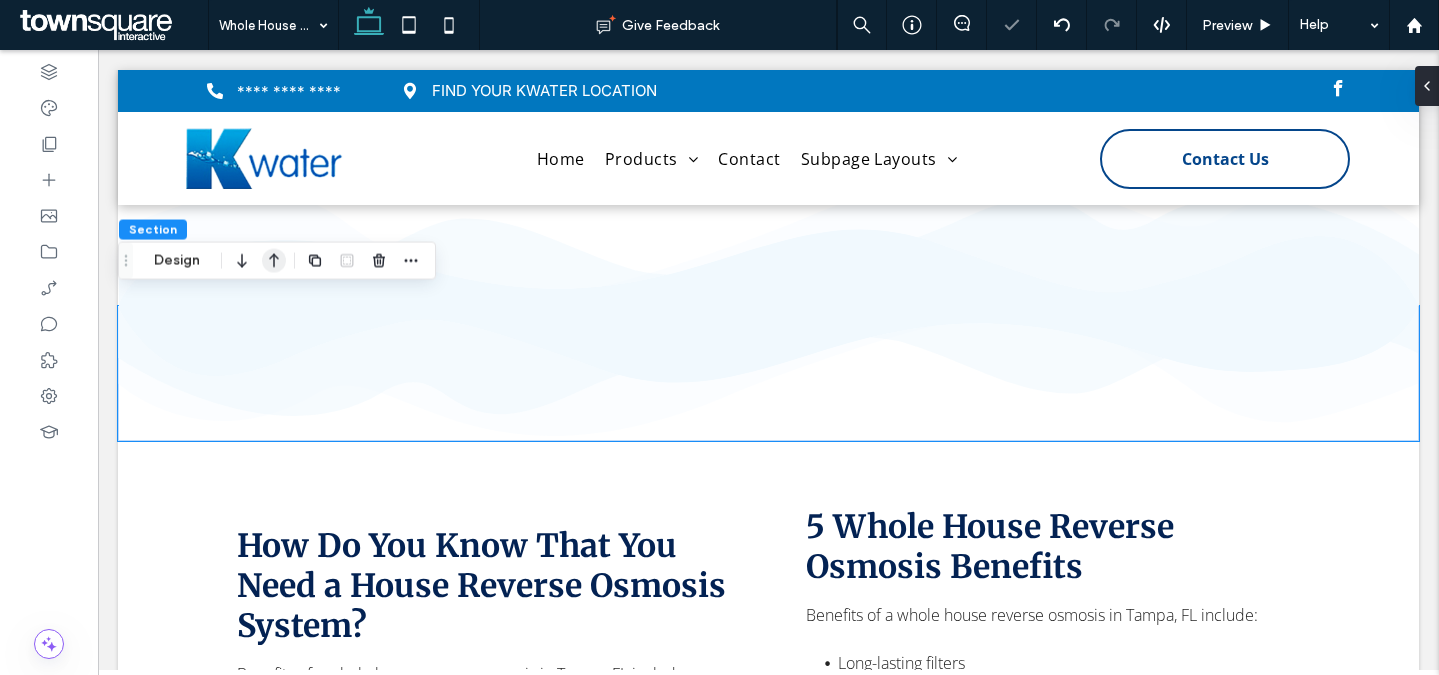 click 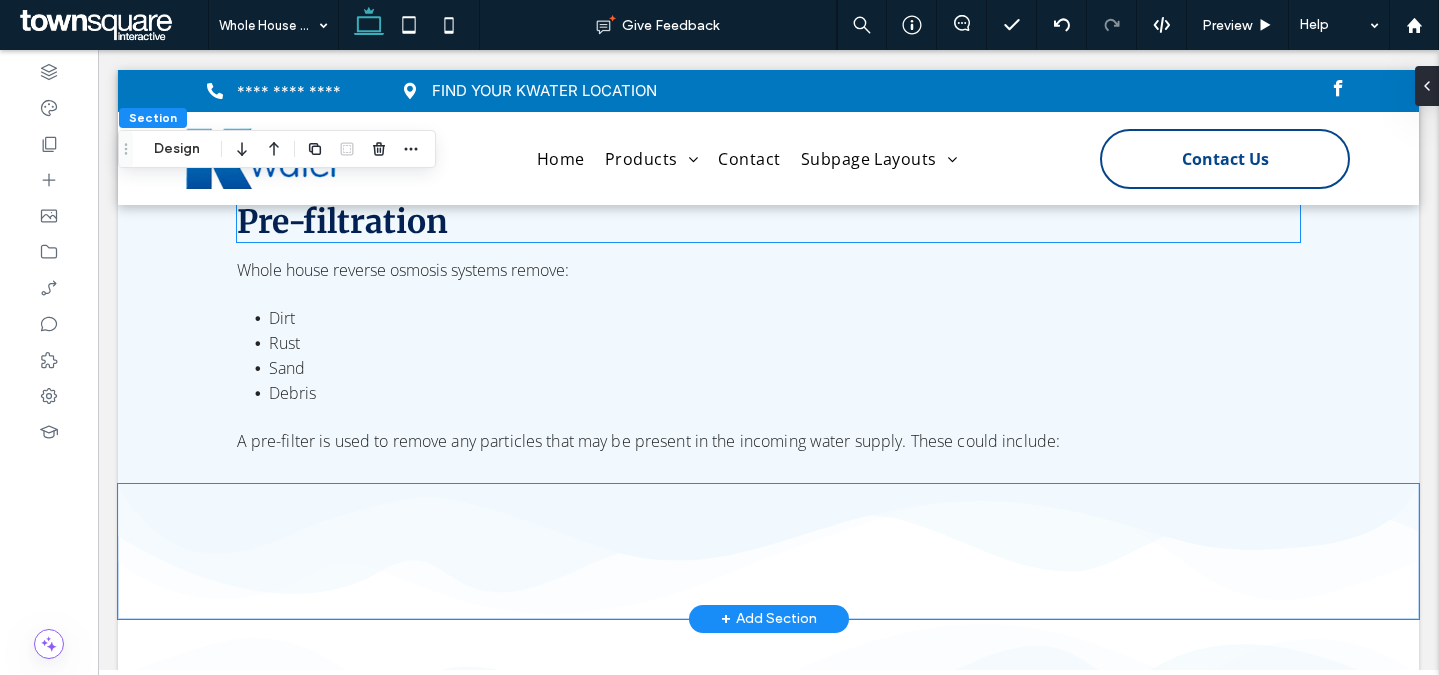 scroll, scrollTop: 2412, scrollLeft: 0, axis: vertical 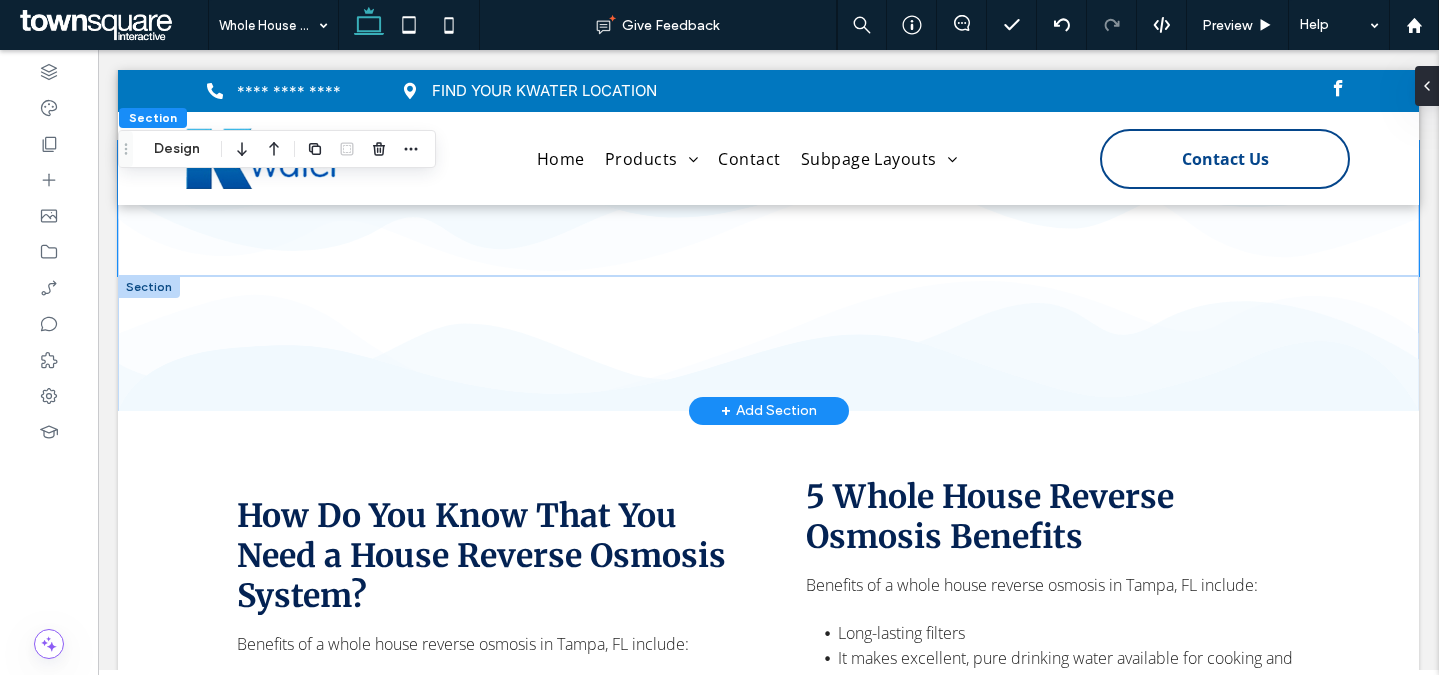 click at bounding box center (149, 287) 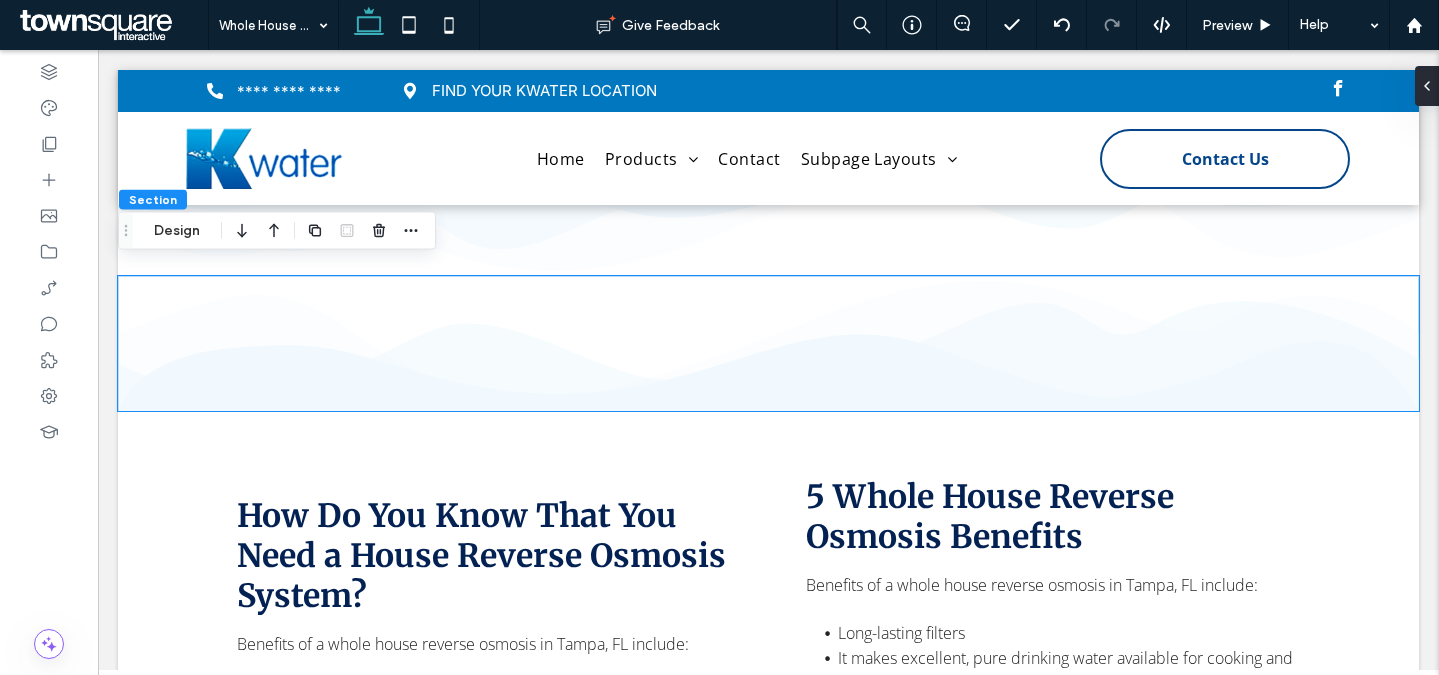click 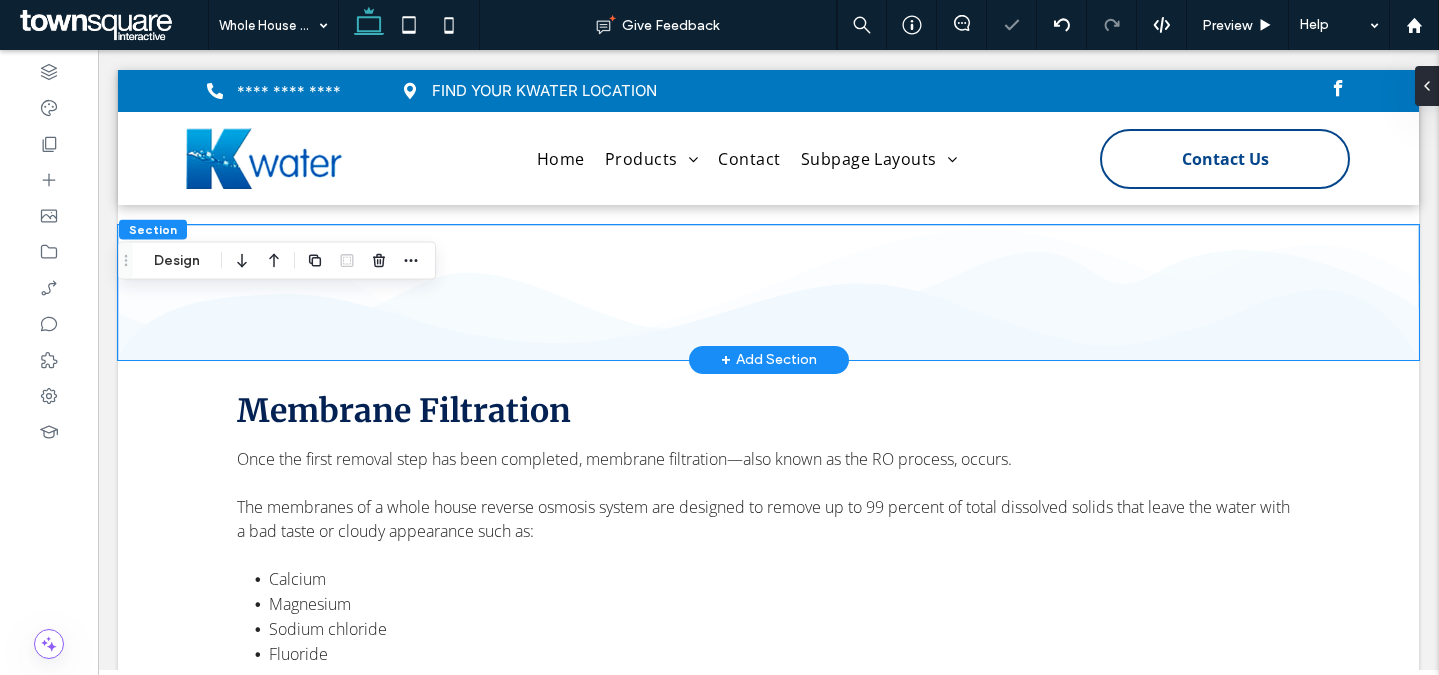 scroll, scrollTop: 3333, scrollLeft: 0, axis: vertical 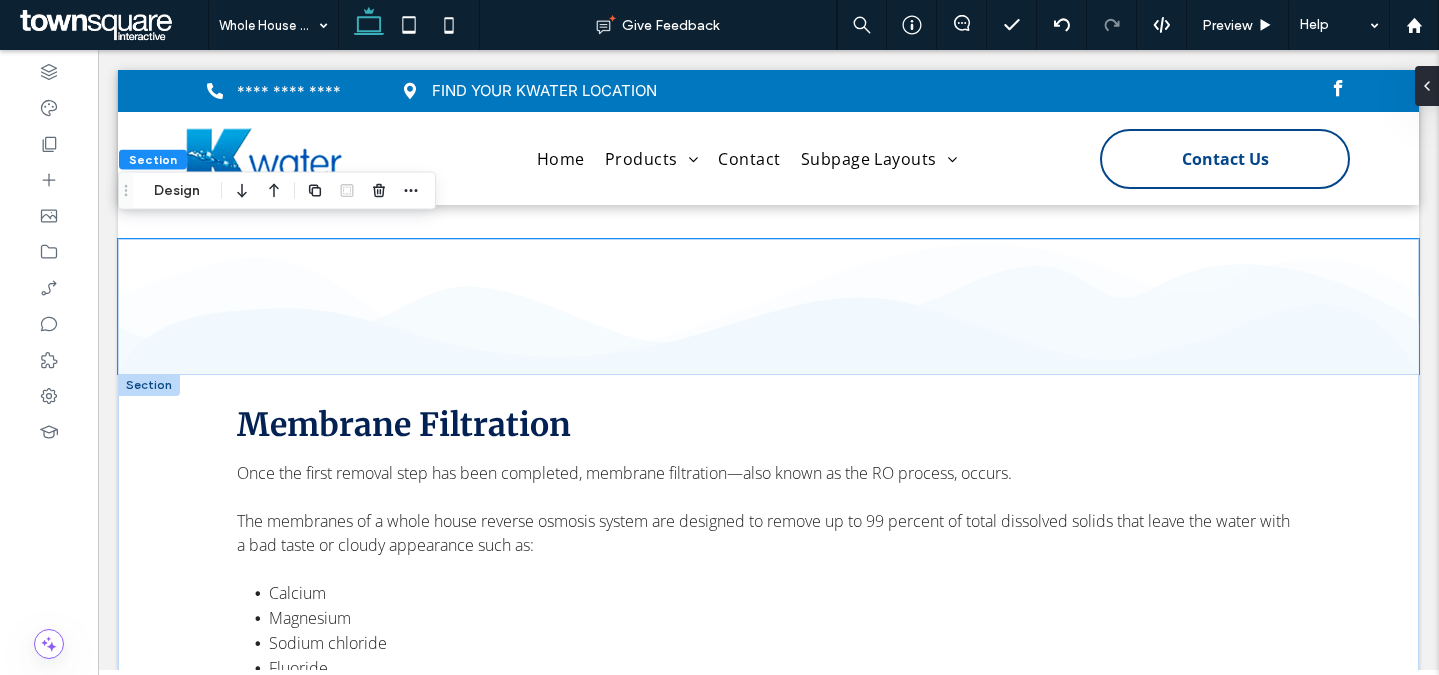 click at bounding box center [149, 385] 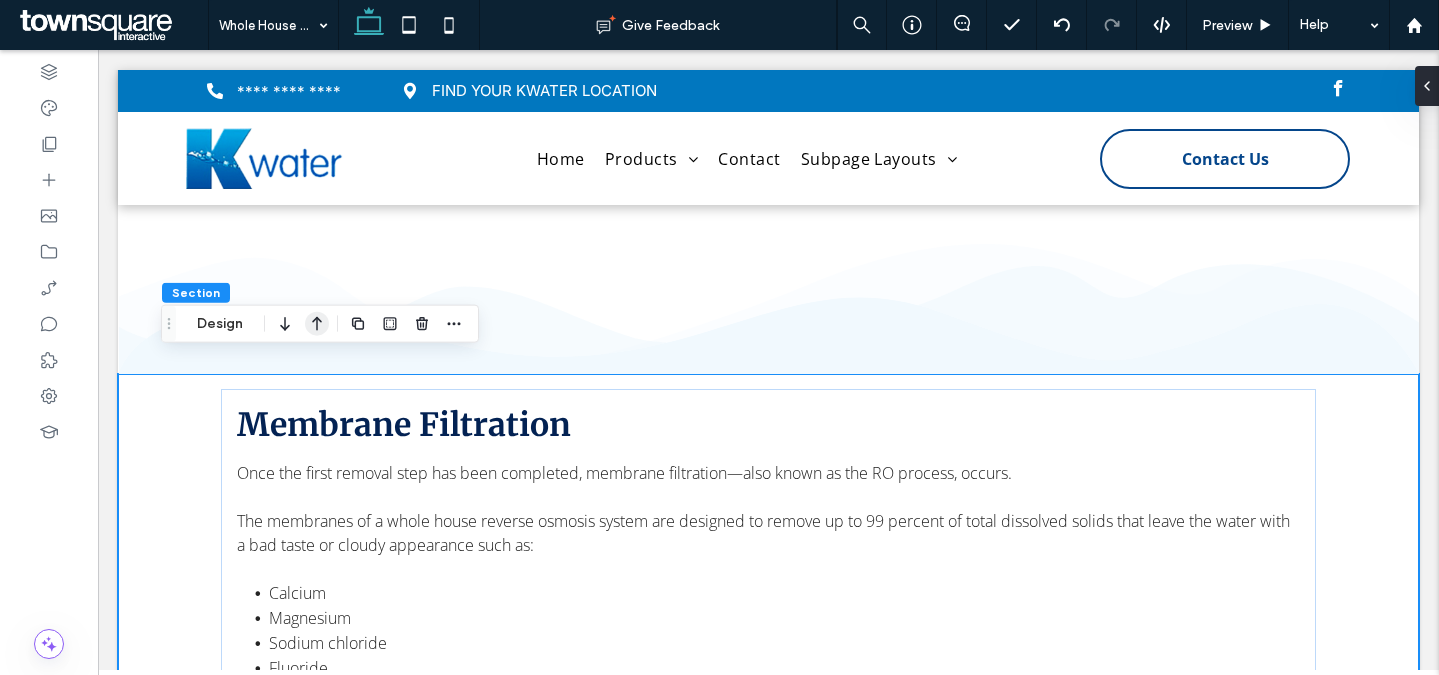 click 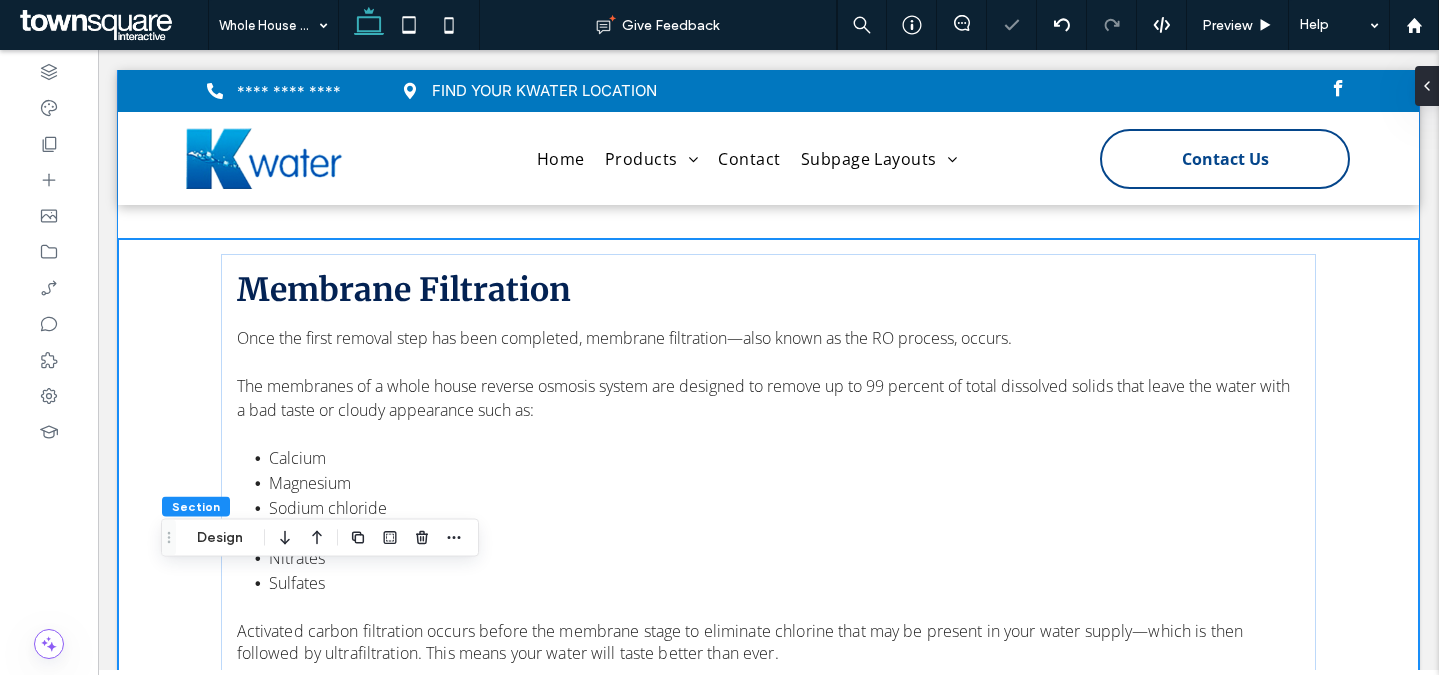 scroll, scrollTop: 2719, scrollLeft: 0, axis: vertical 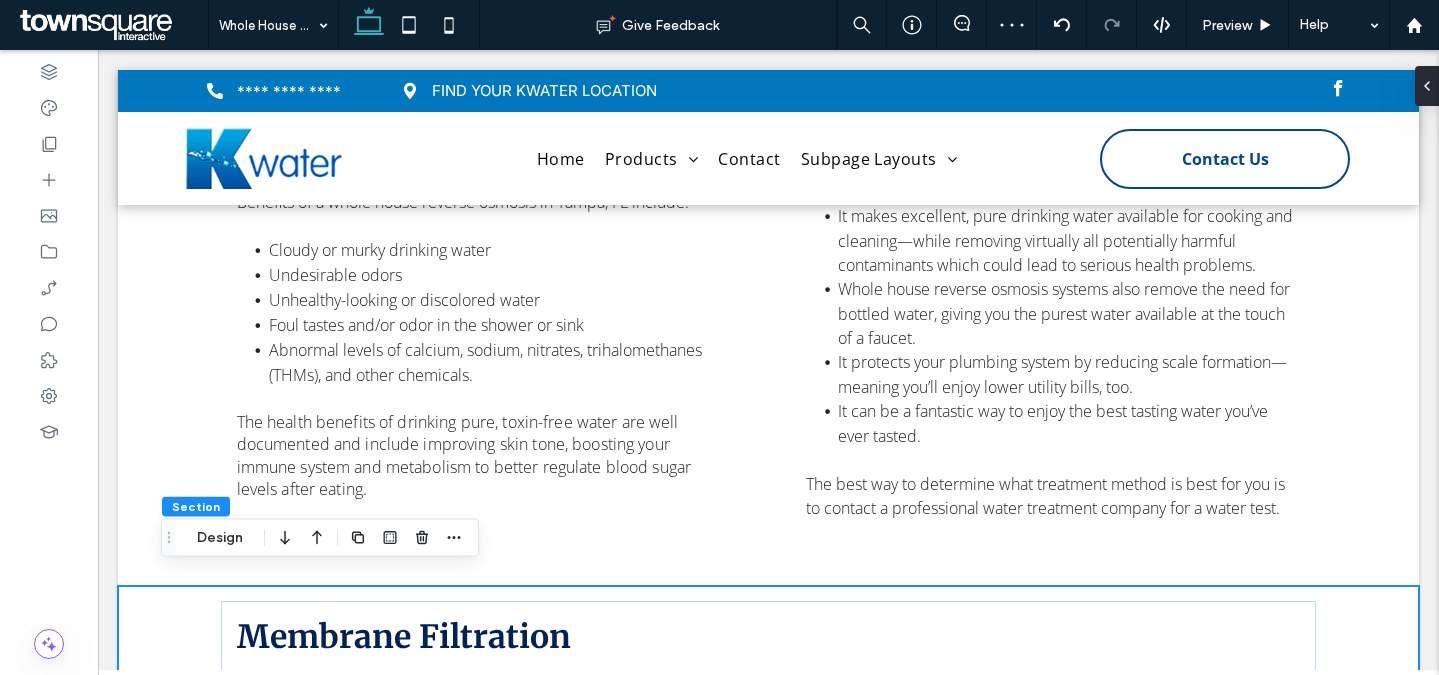click 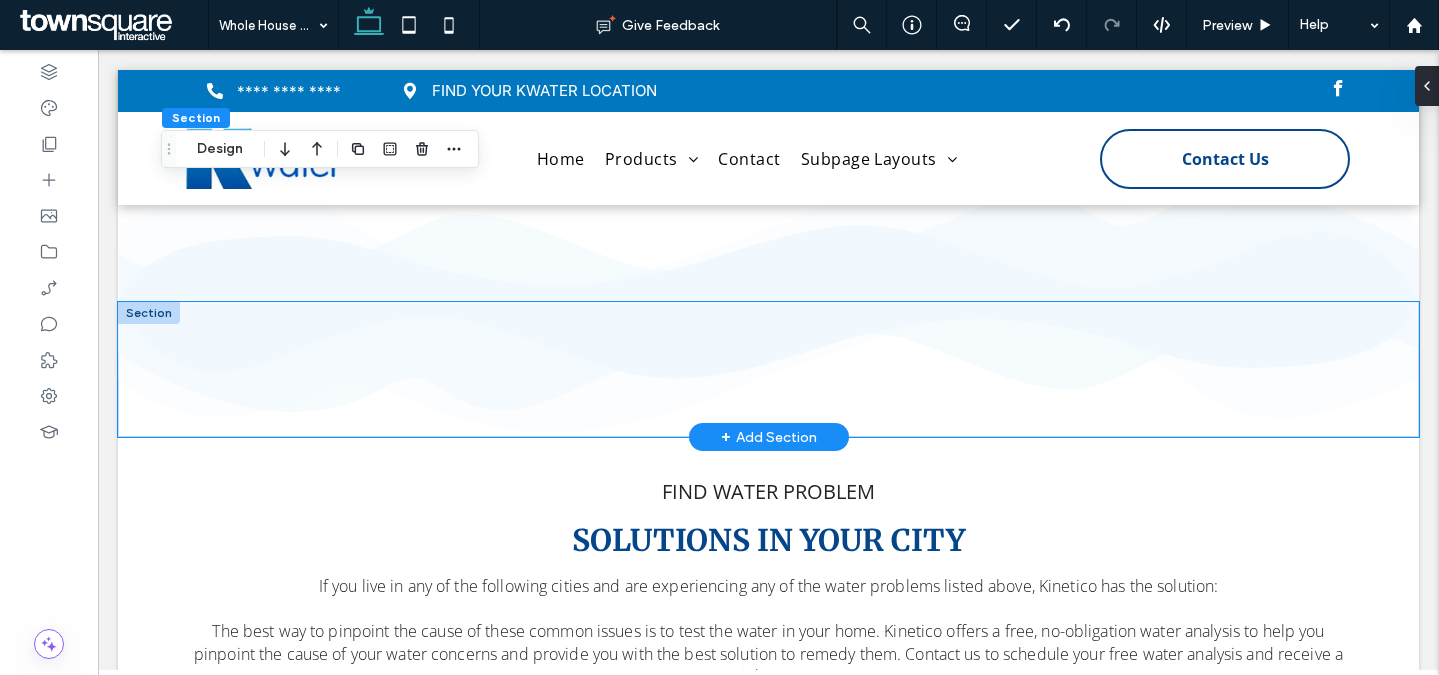scroll, scrollTop: 3581, scrollLeft: 0, axis: vertical 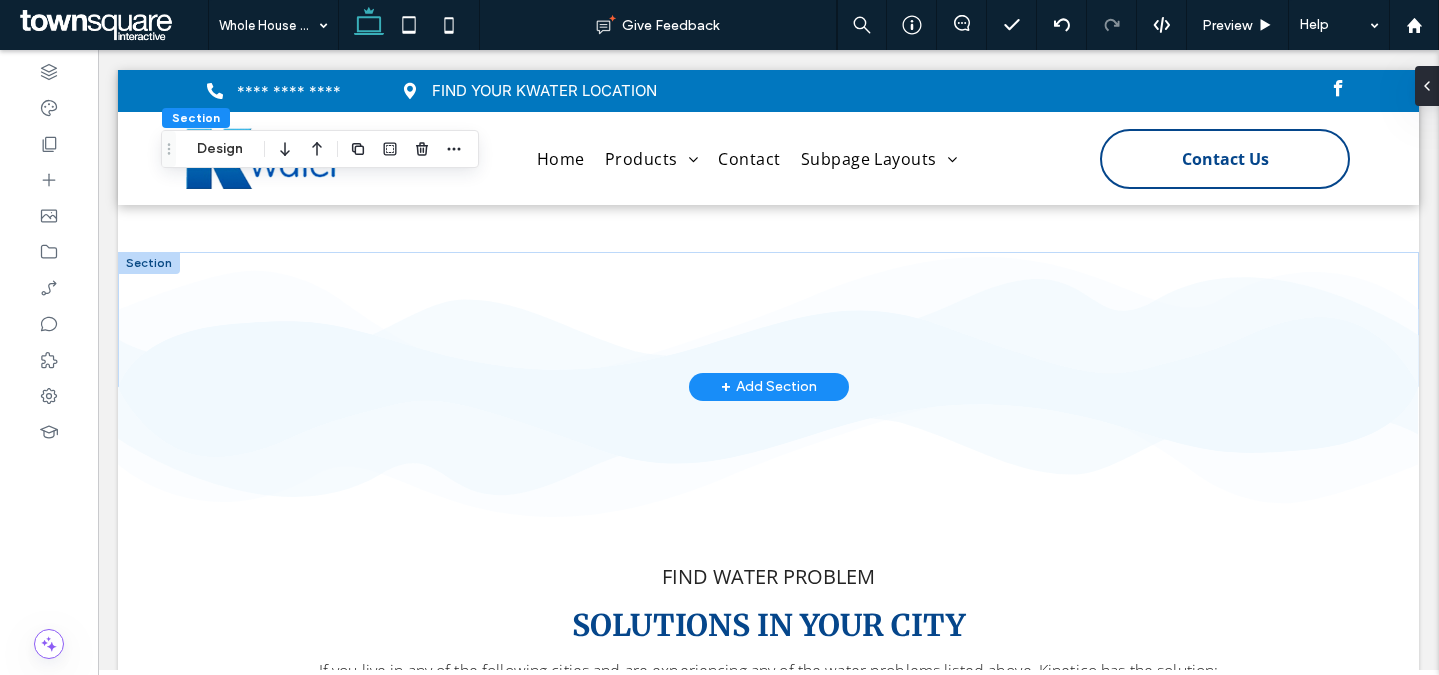 click at bounding box center [149, 263] 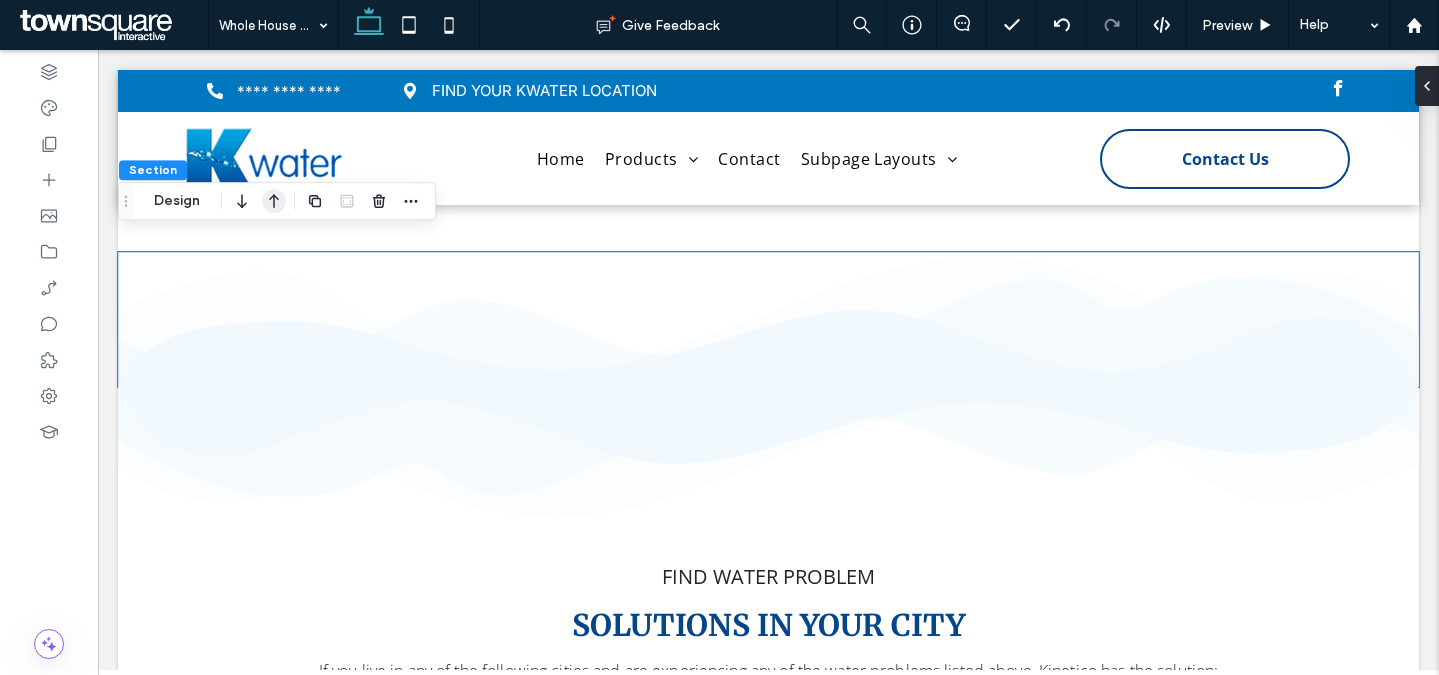 click 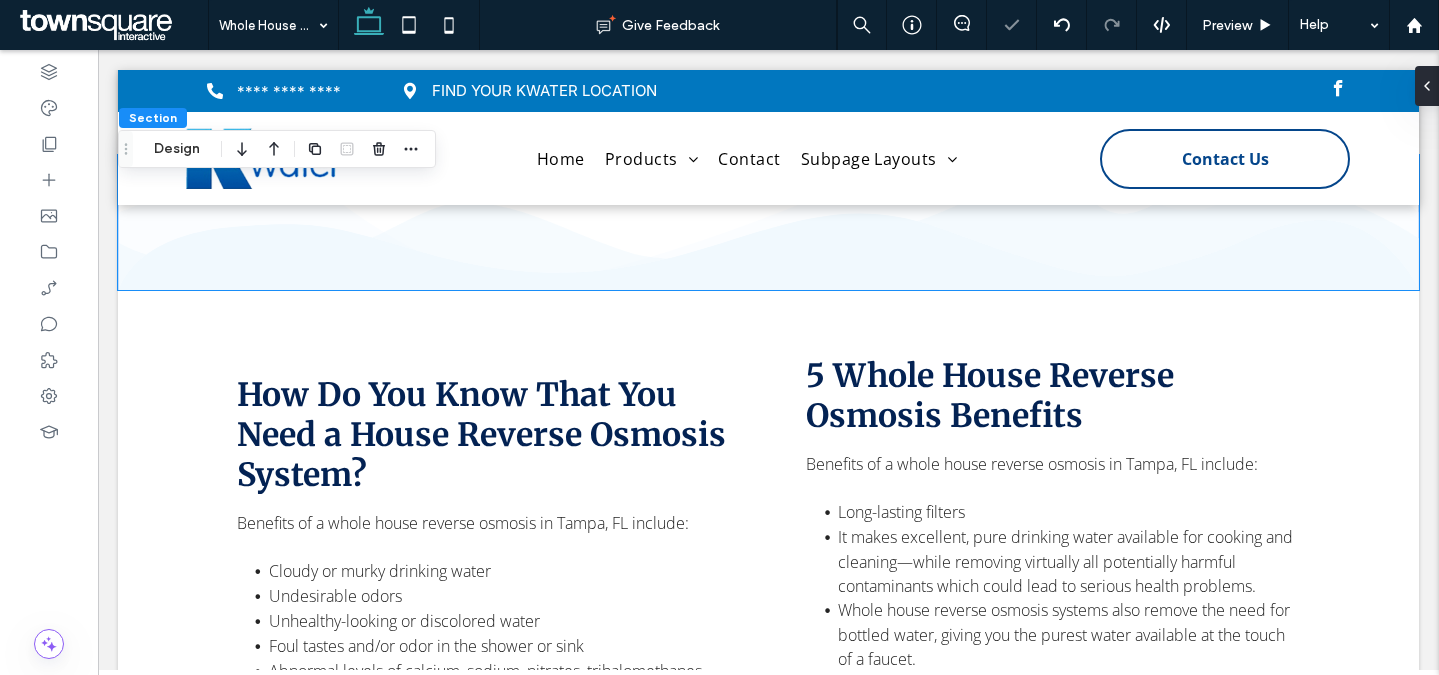 scroll, scrollTop: 2907, scrollLeft: 0, axis: vertical 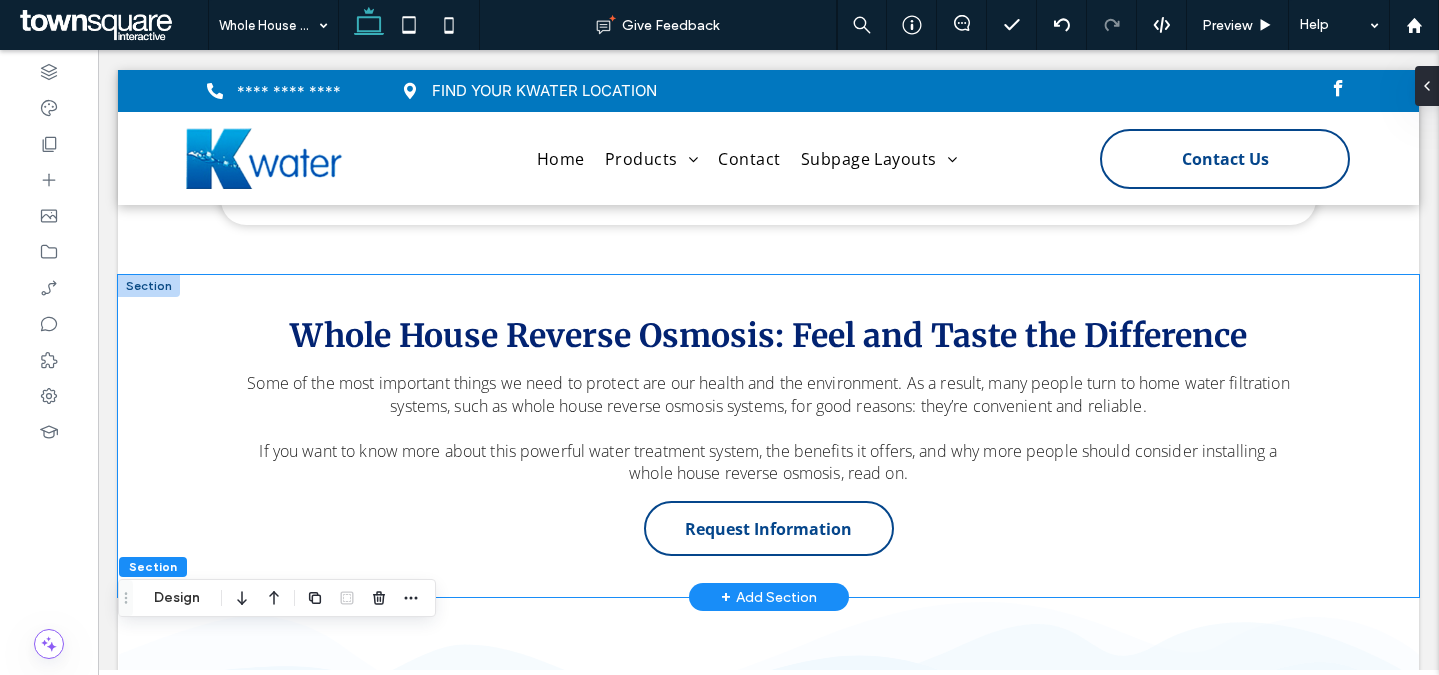 click on "Whole House Reverse Osmosis: Feel and Taste the Difference
Some of the most important things we need to protect are our health and the environment. As a result, many people turn to home water filtration systems, such as whole house reverse osmosis systems, for good reasons: they’re convenient and reliable. If you want to know more about this powerful water treatment system, the benefits it offers, and why more people should consider installing a whole house reverse osmosis, read on.
Request Information" at bounding box center (769, 436) 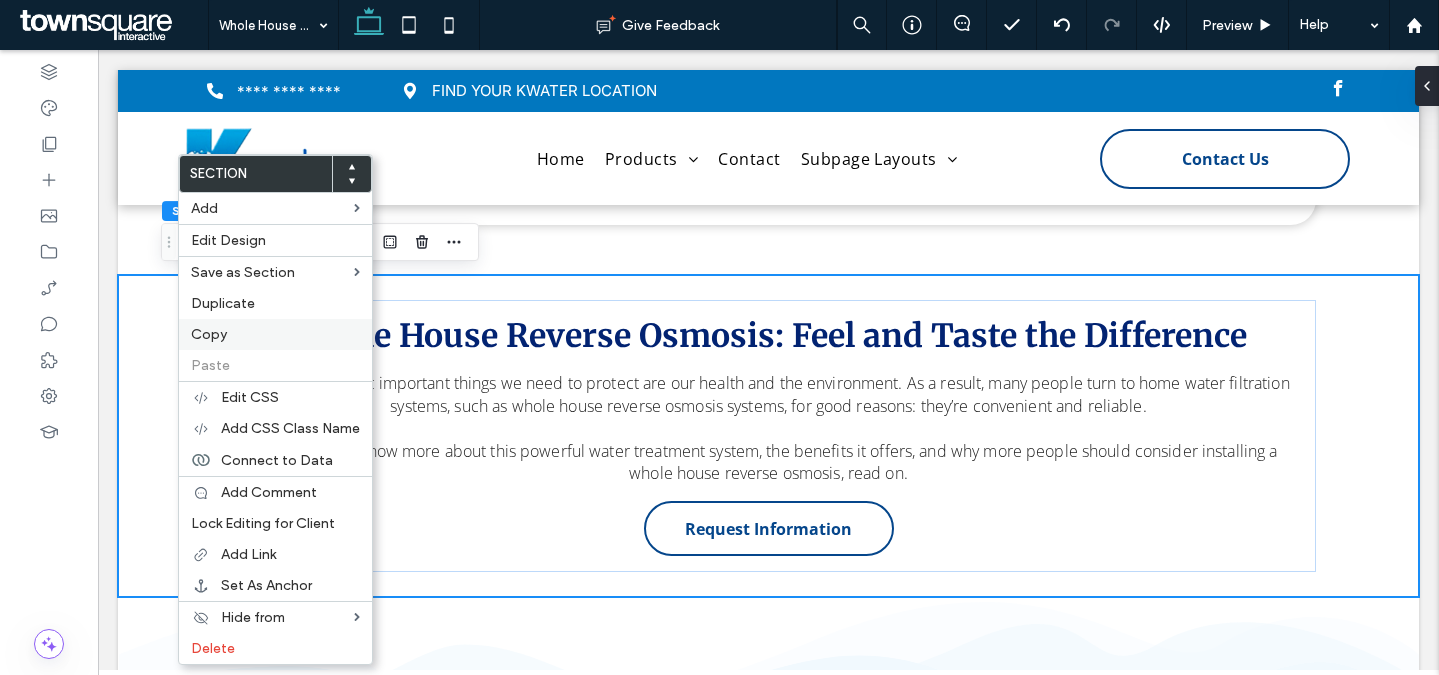 click on "Copy" at bounding box center (275, 334) 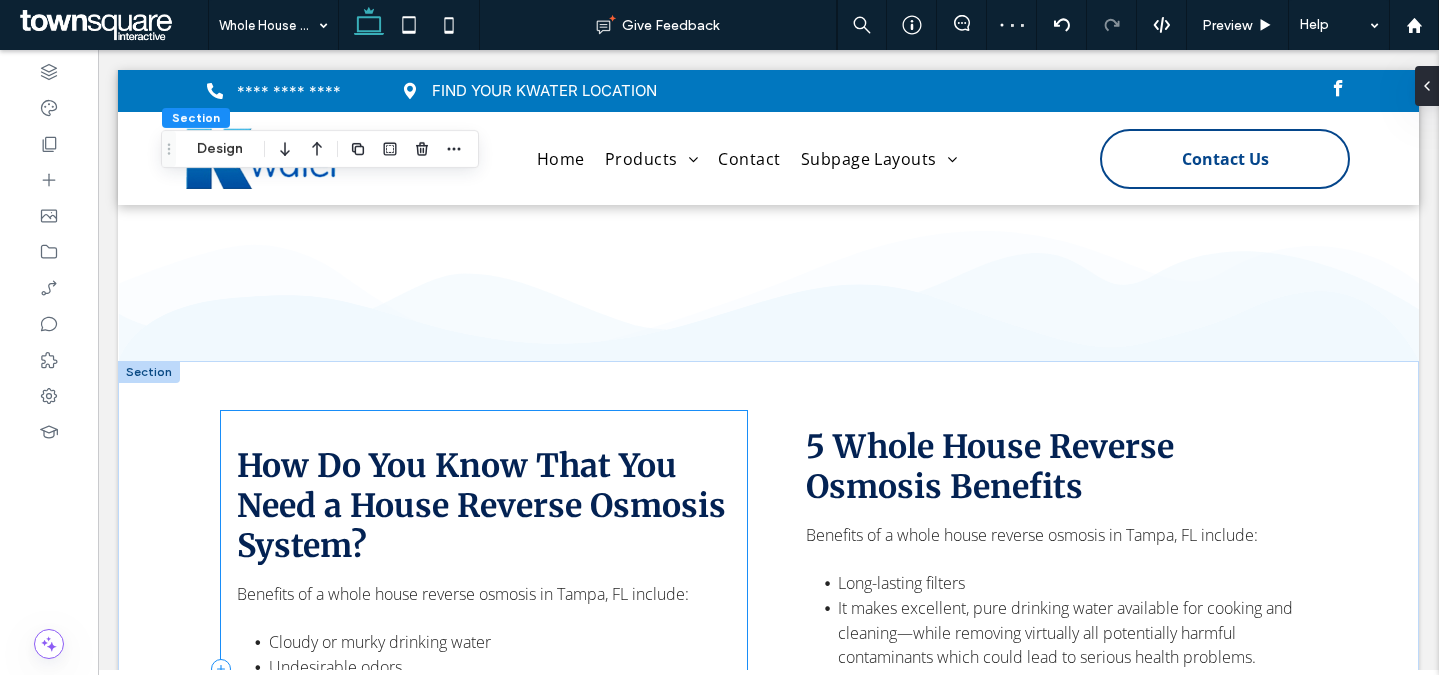 scroll, scrollTop: 3510, scrollLeft: 0, axis: vertical 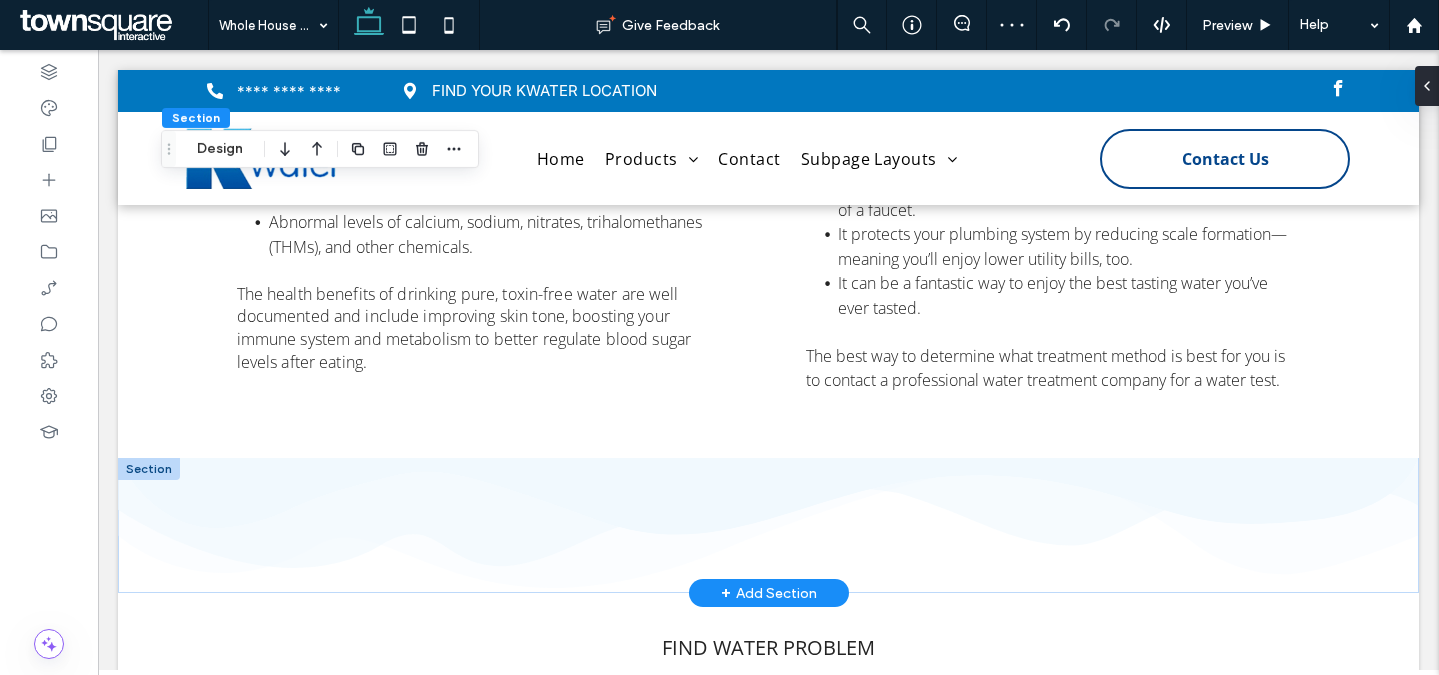 click at bounding box center [149, 469] 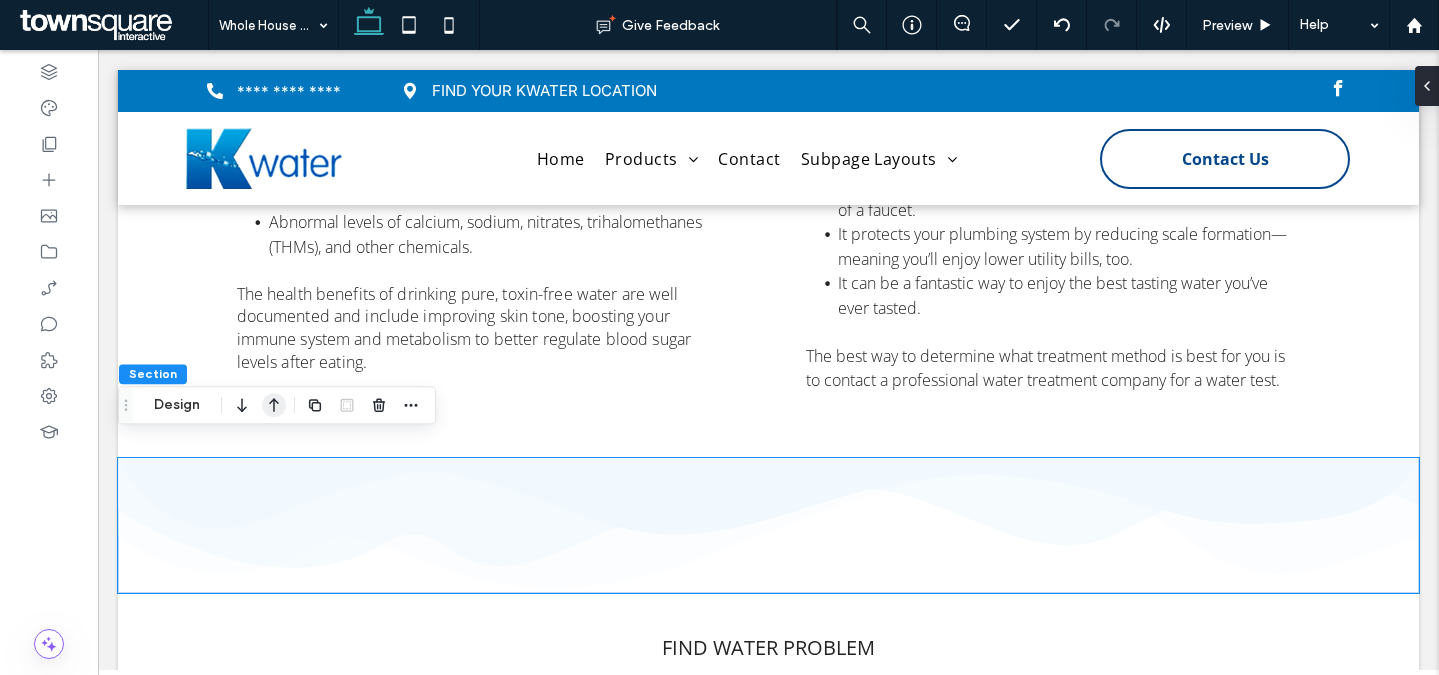 click 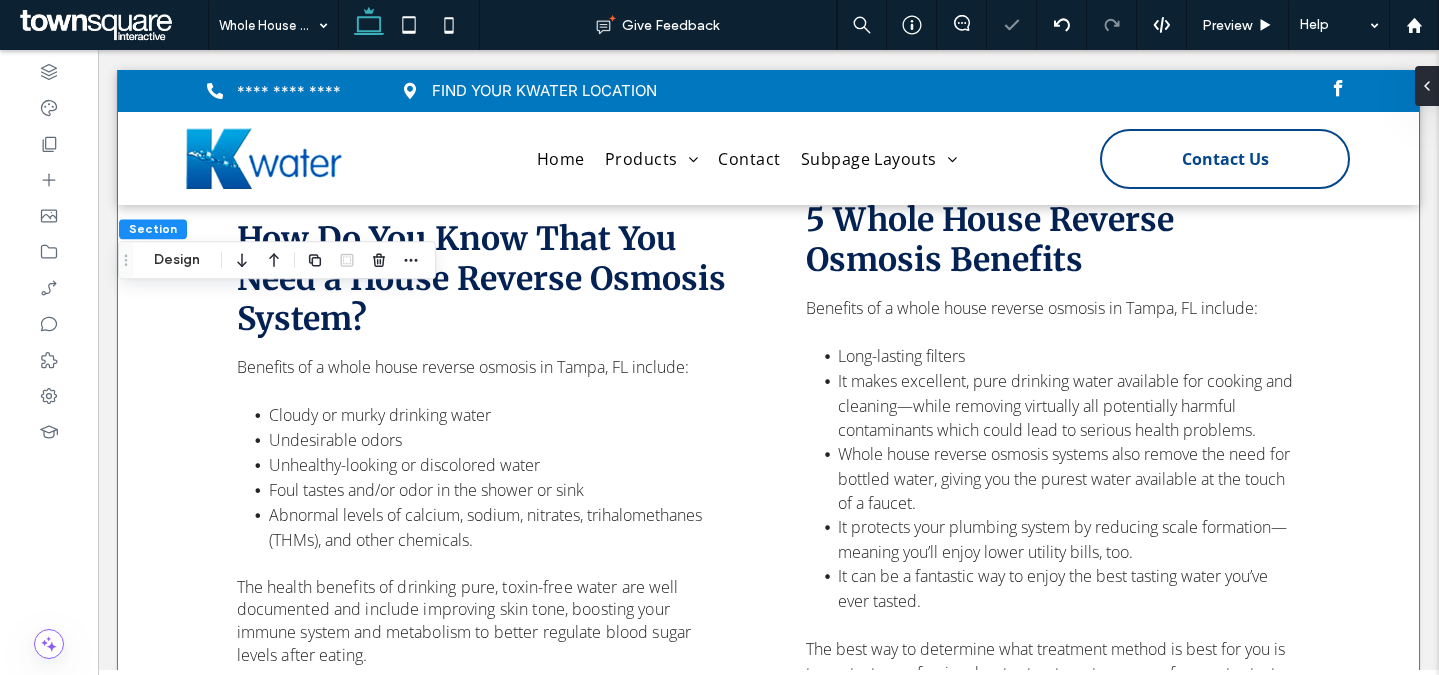 scroll, scrollTop: 3040, scrollLeft: 0, axis: vertical 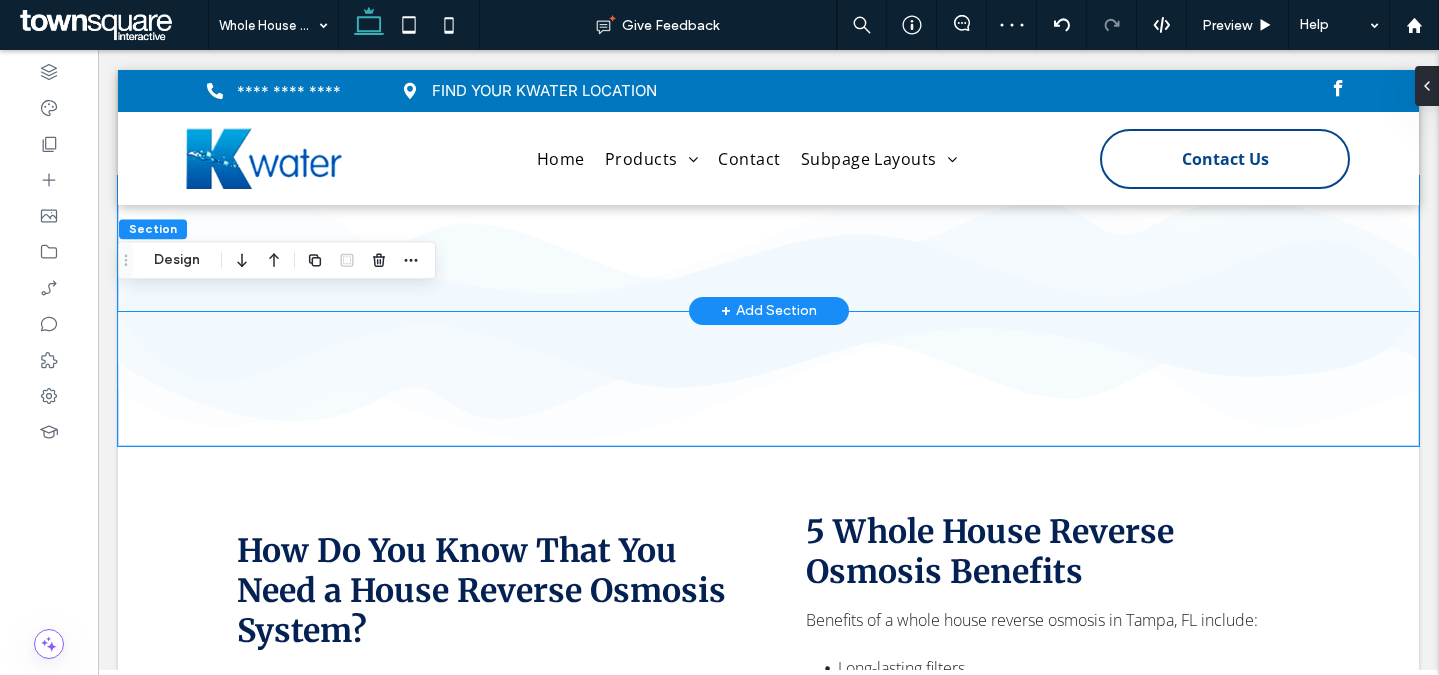 click 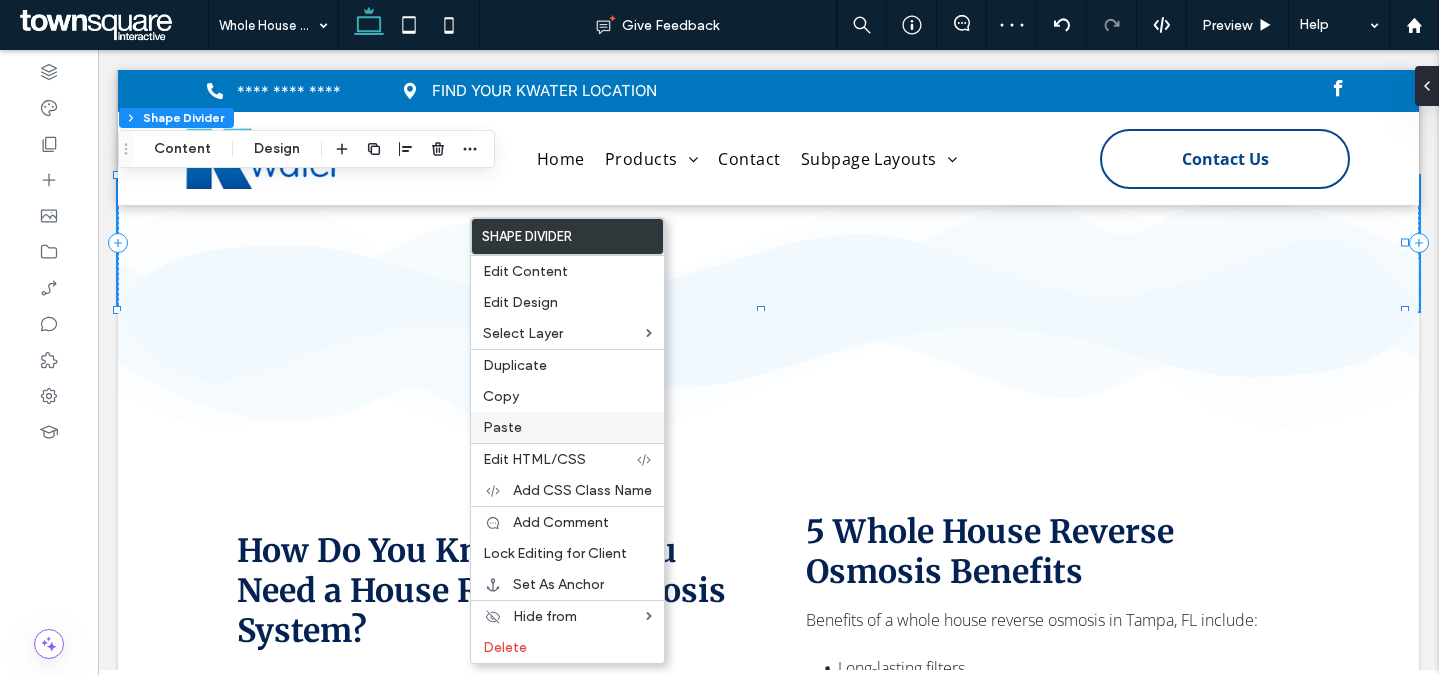 click on "Paste" at bounding box center (567, 427) 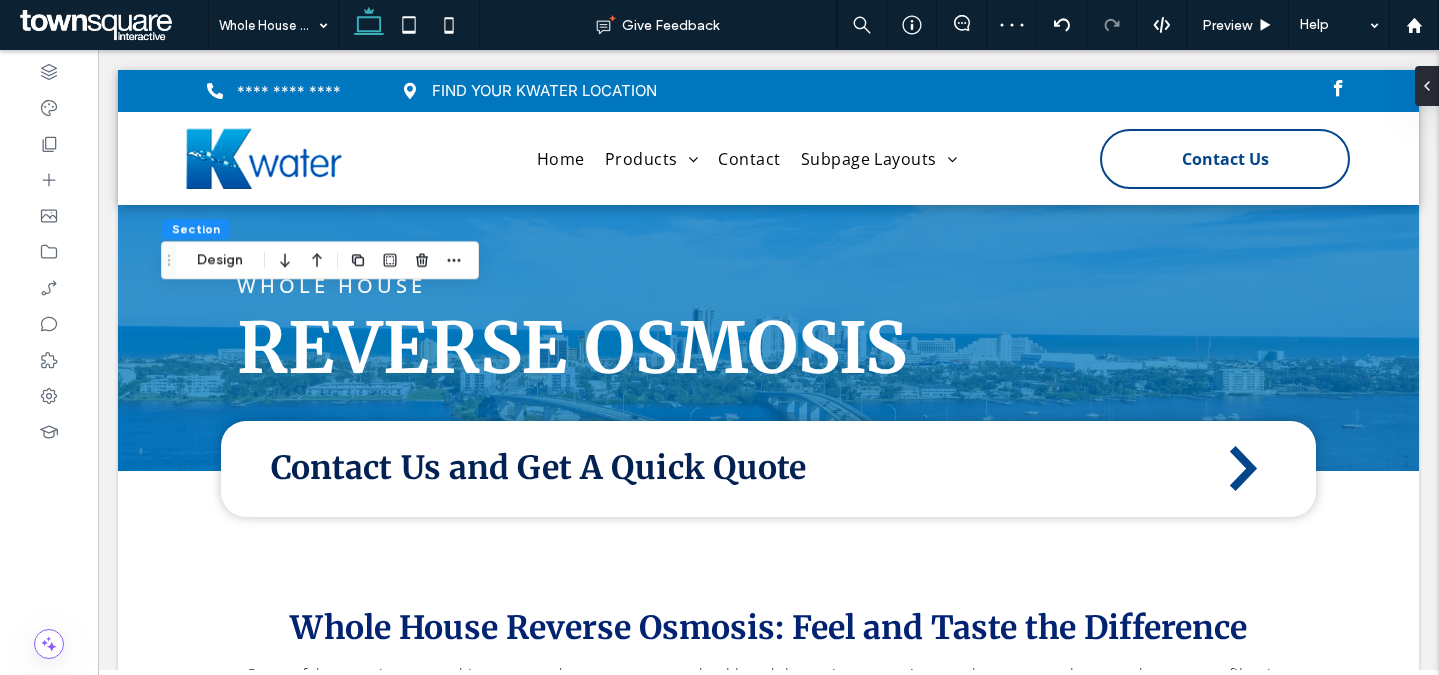 scroll, scrollTop: 3040, scrollLeft: 0, axis: vertical 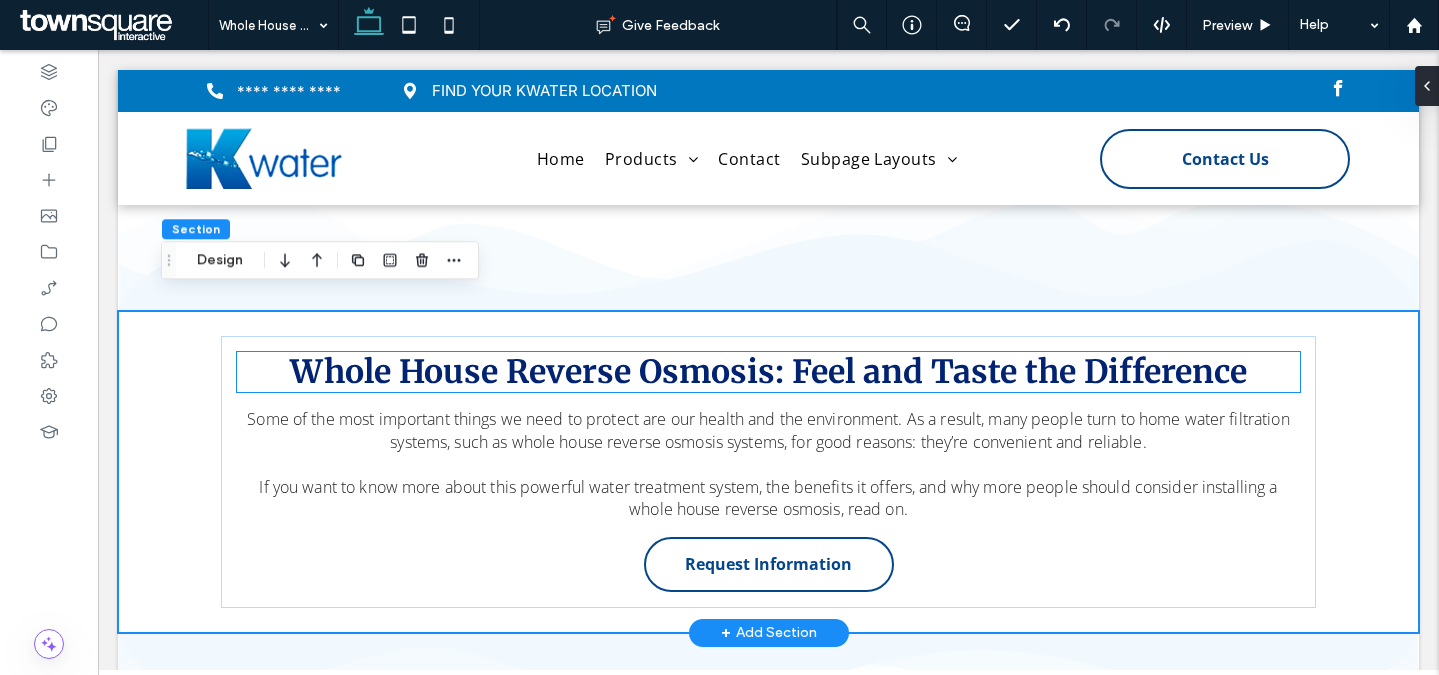 click on "Whole House Reverse Osmosis: Feel and Taste the Difference" at bounding box center (768, 372) 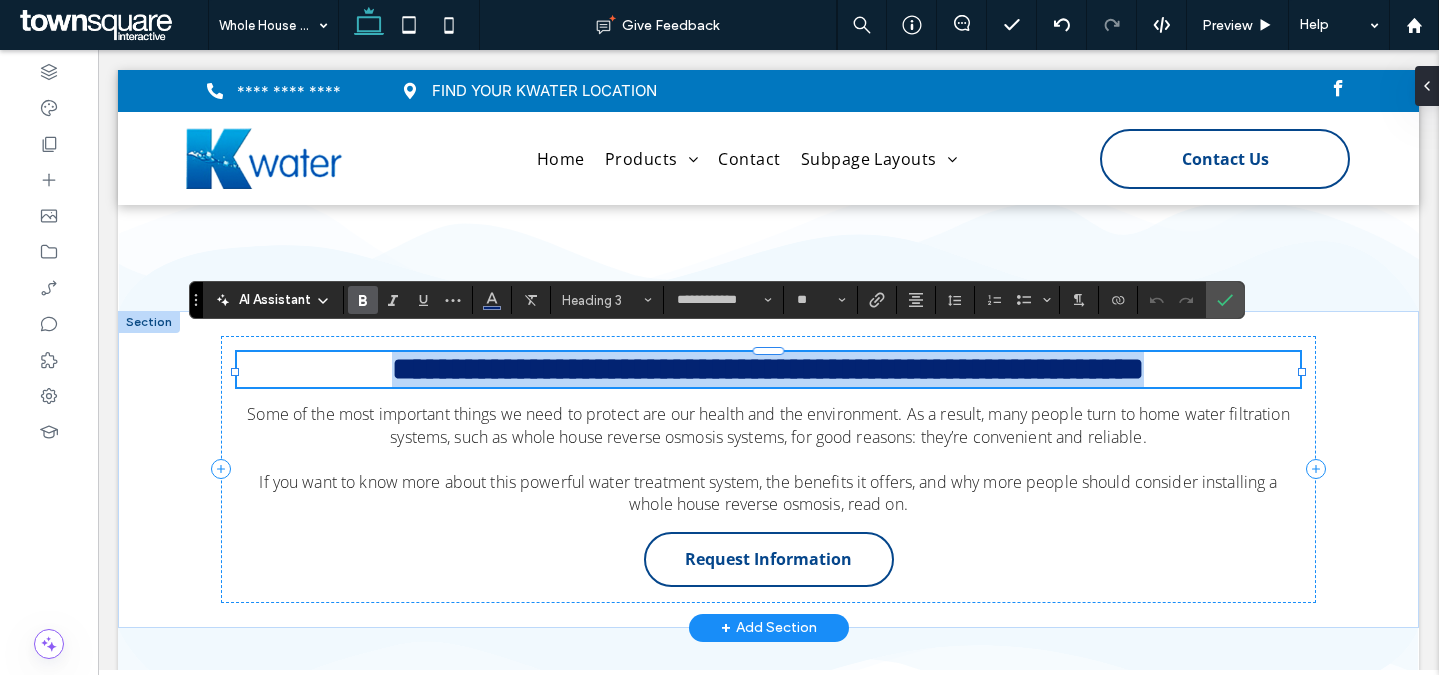 paste 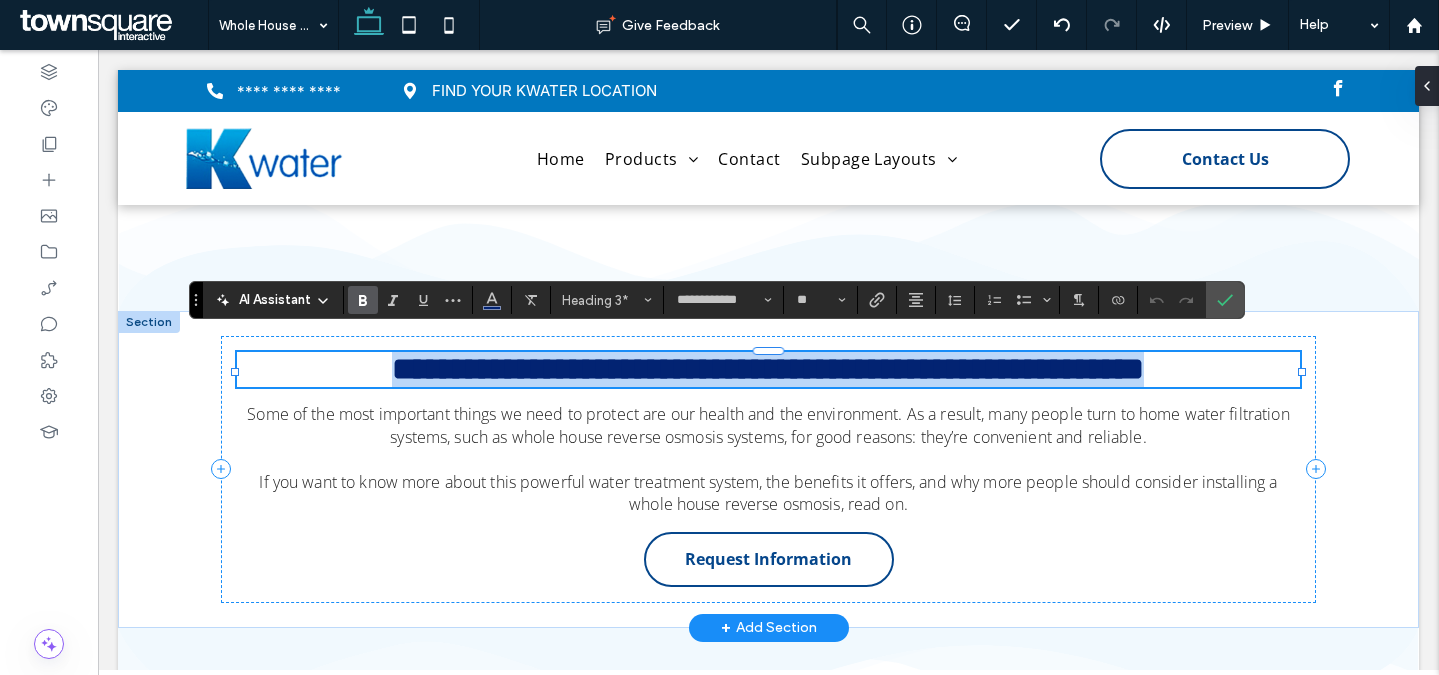 type 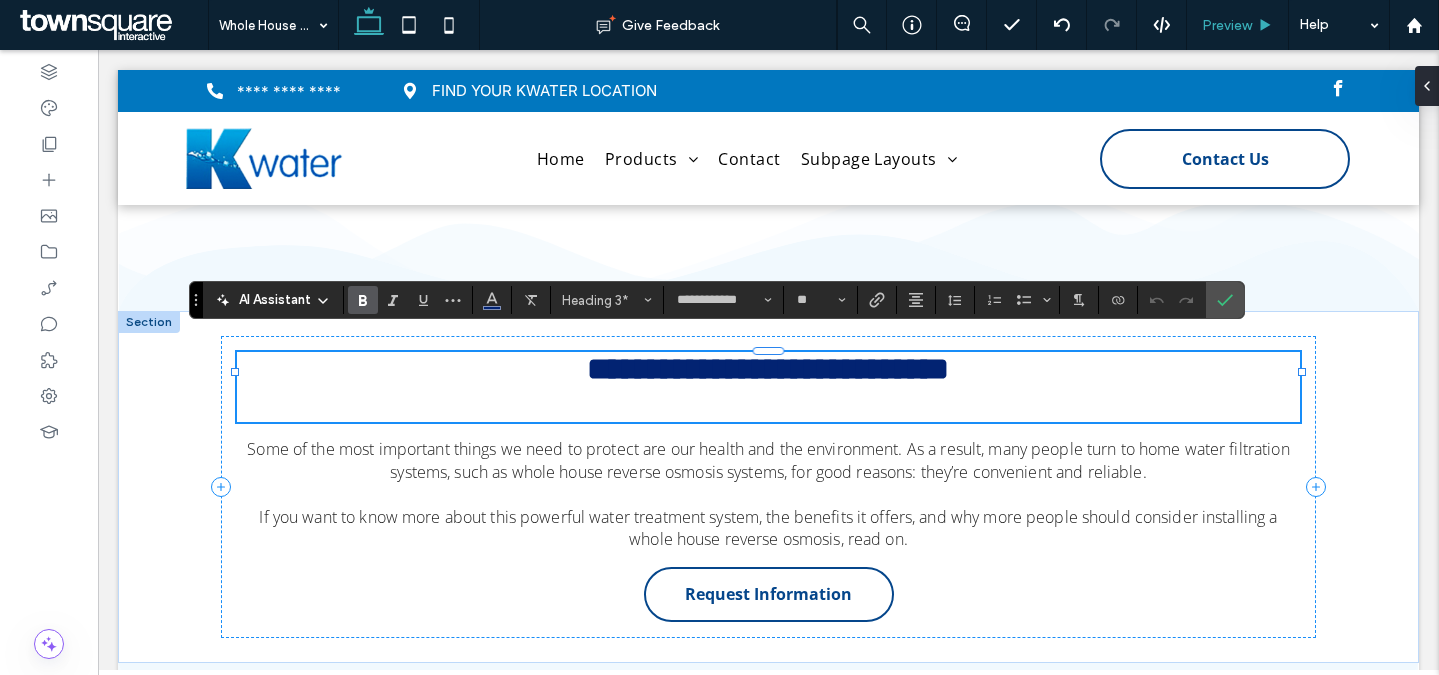 type 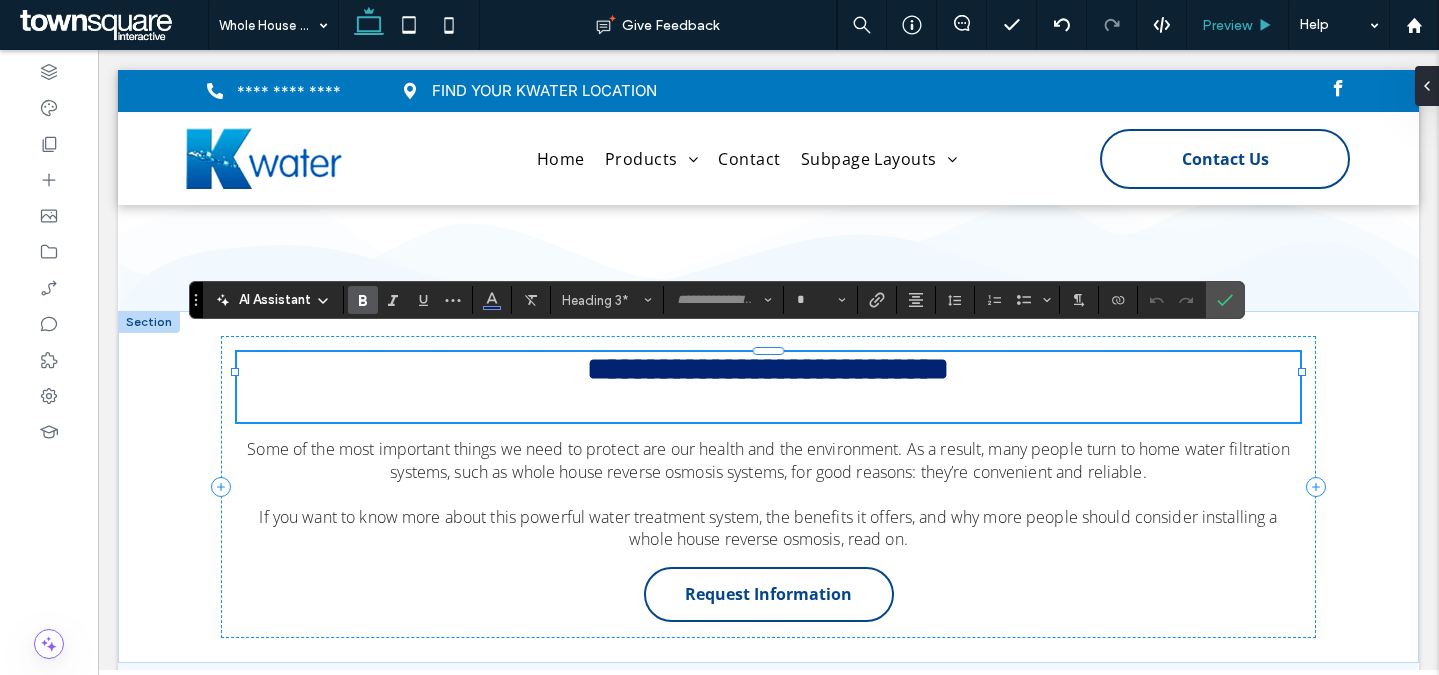 scroll, scrollTop: 64, scrollLeft: 0, axis: vertical 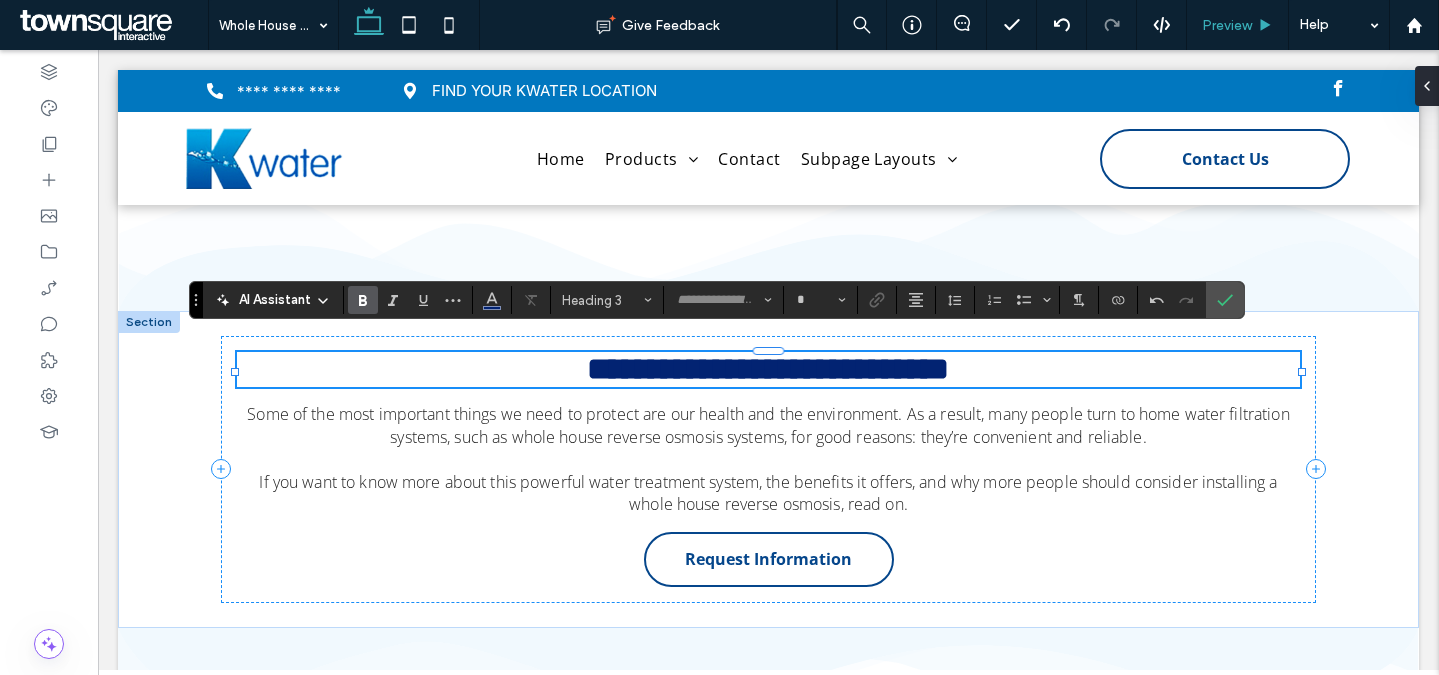 type on "**********" 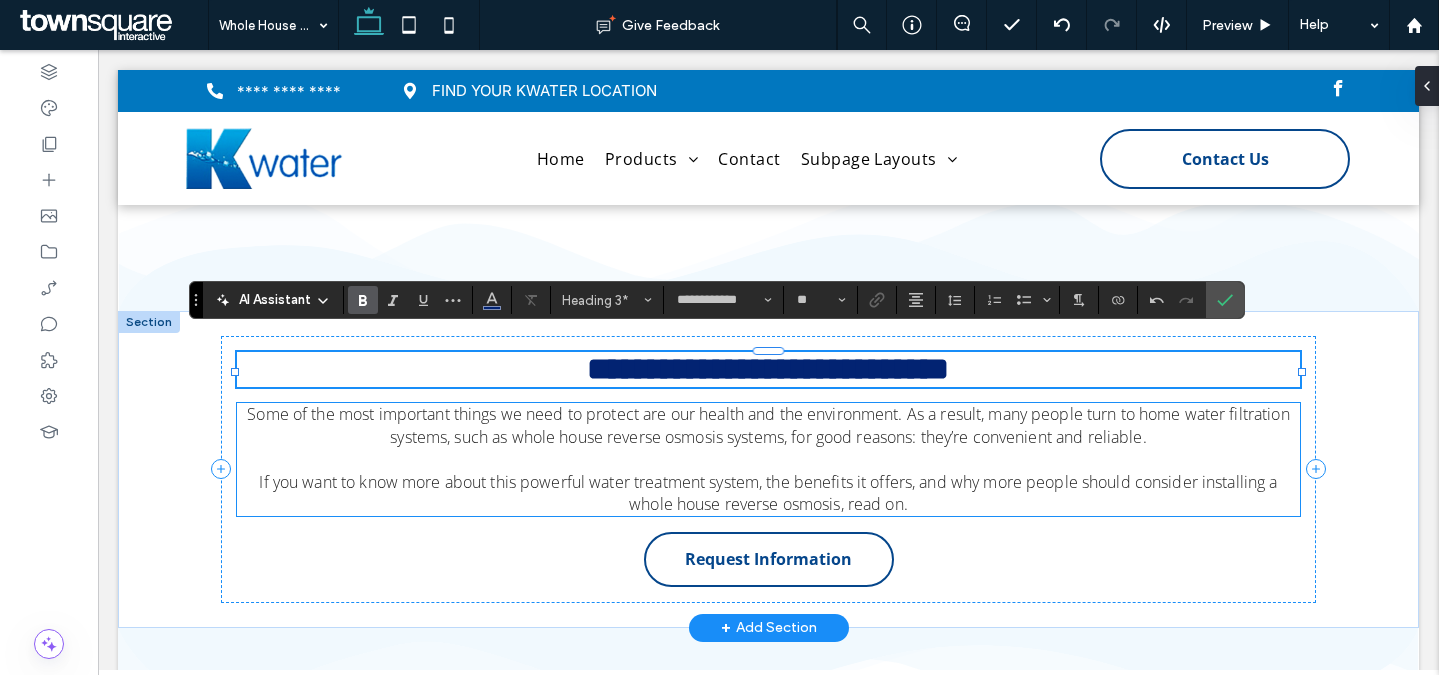 click on "Some of the most important things we need to protect are our health and the environment. As a result, many people turn to home water filtration systems, such as whole house reverse osmosis systems, for good reasons: they’re convenient and reliable." at bounding box center [768, 425] 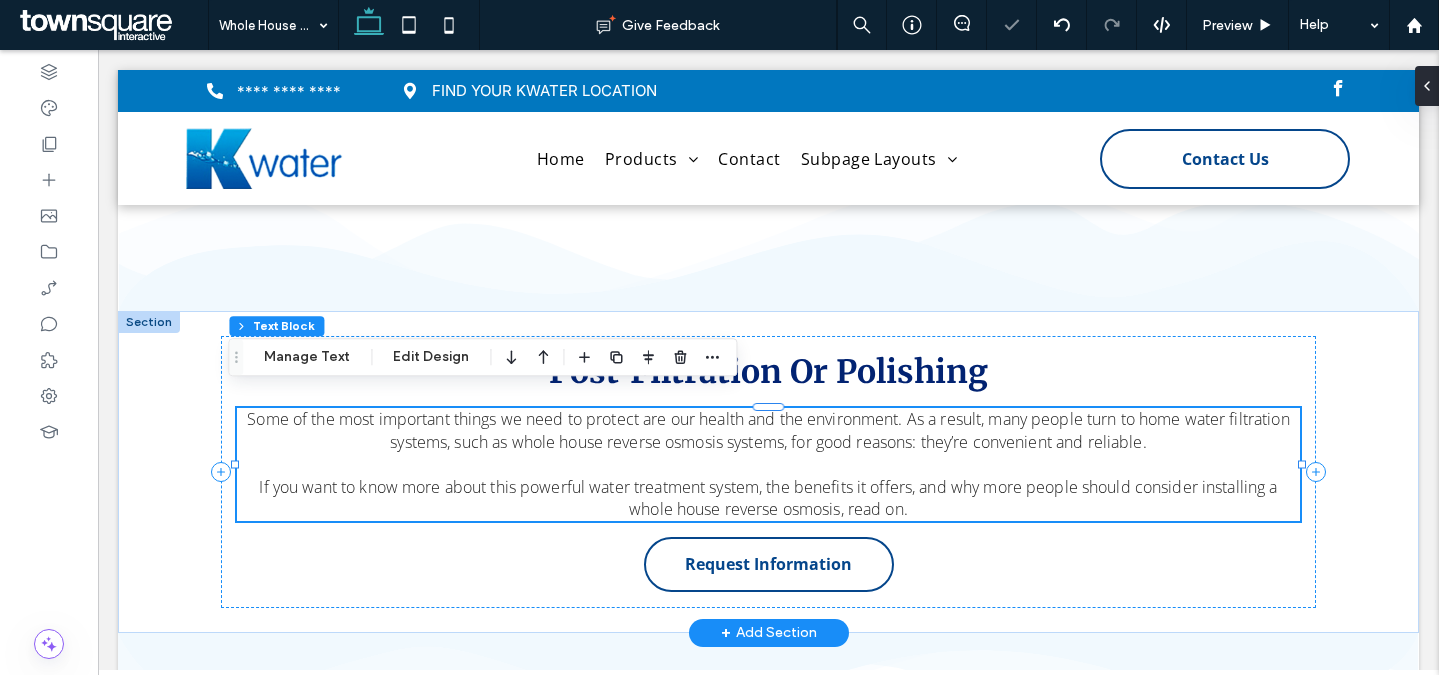 click on "Some of the most important things we need to protect are our health and the environment. As a result, many people turn to home water filtration systems, such as whole house reverse osmosis systems, for good reasons: they’re convenient and reliable." at bounding box center [768, 430] 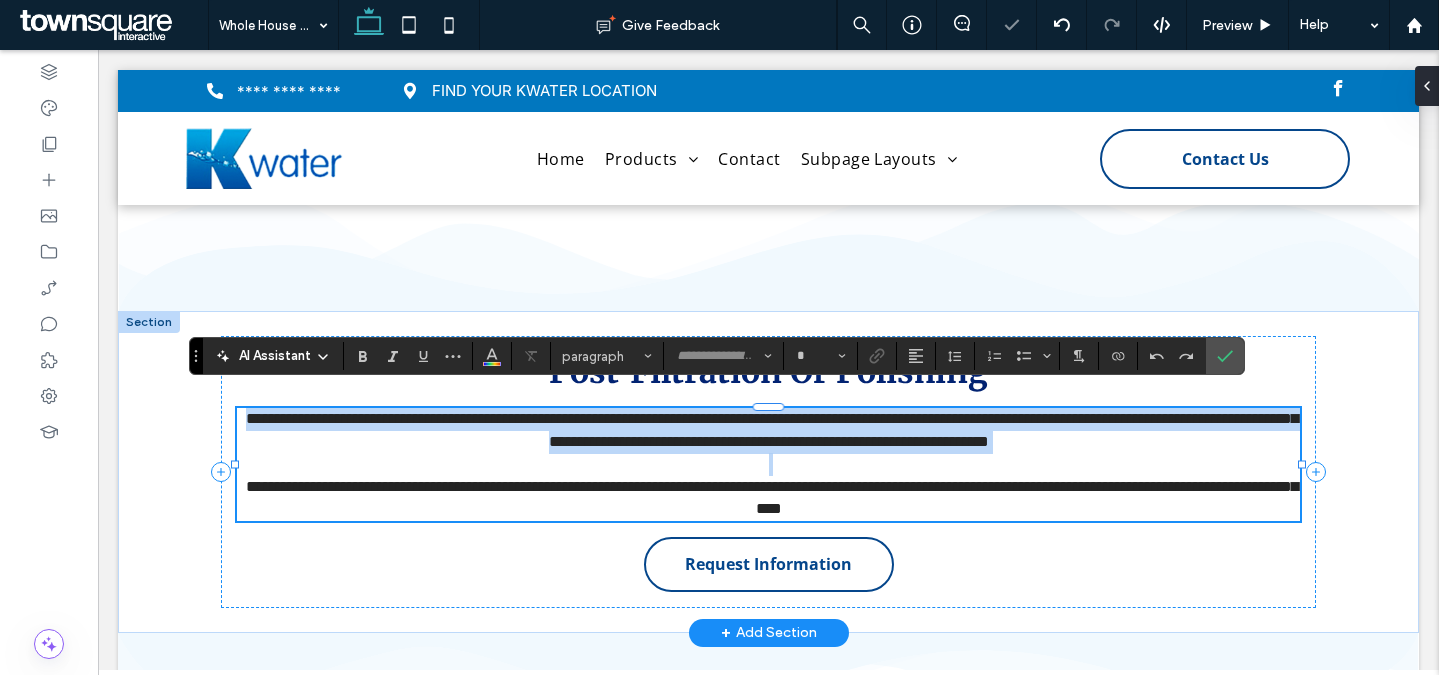 type on "*********" 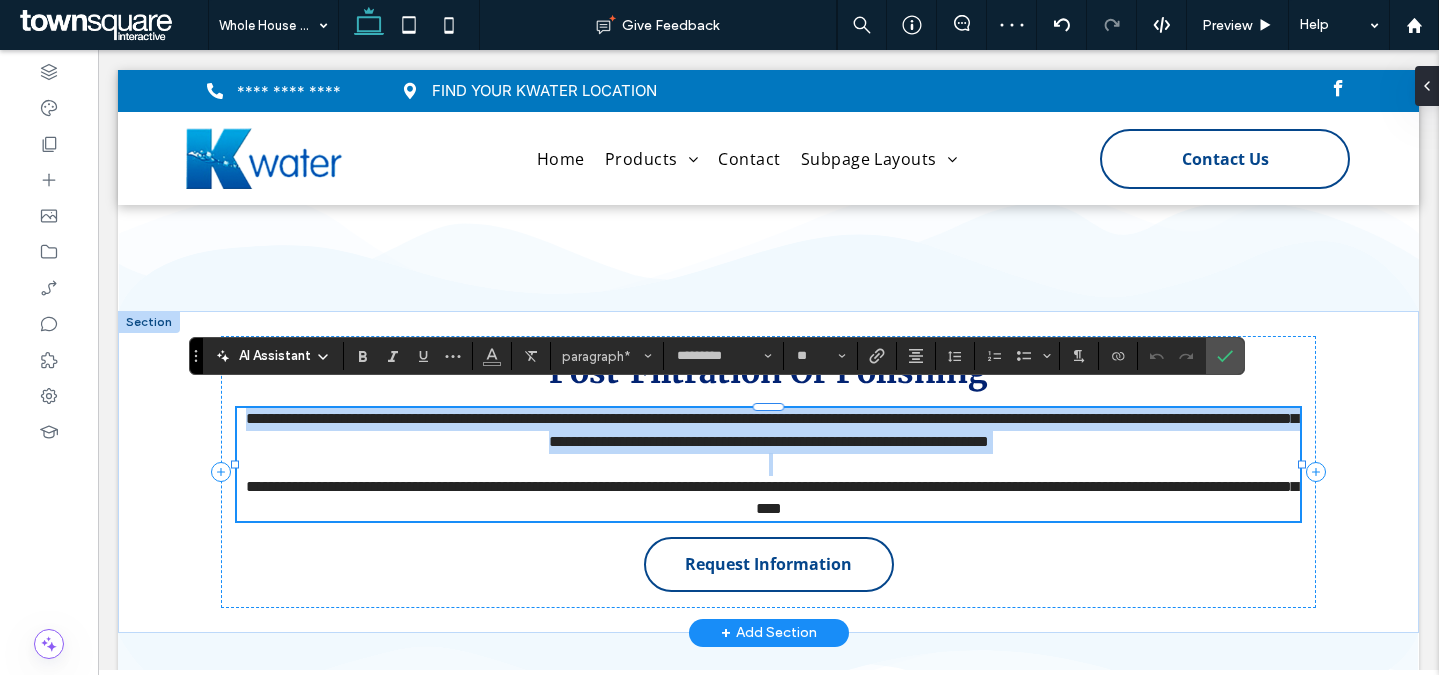 paste 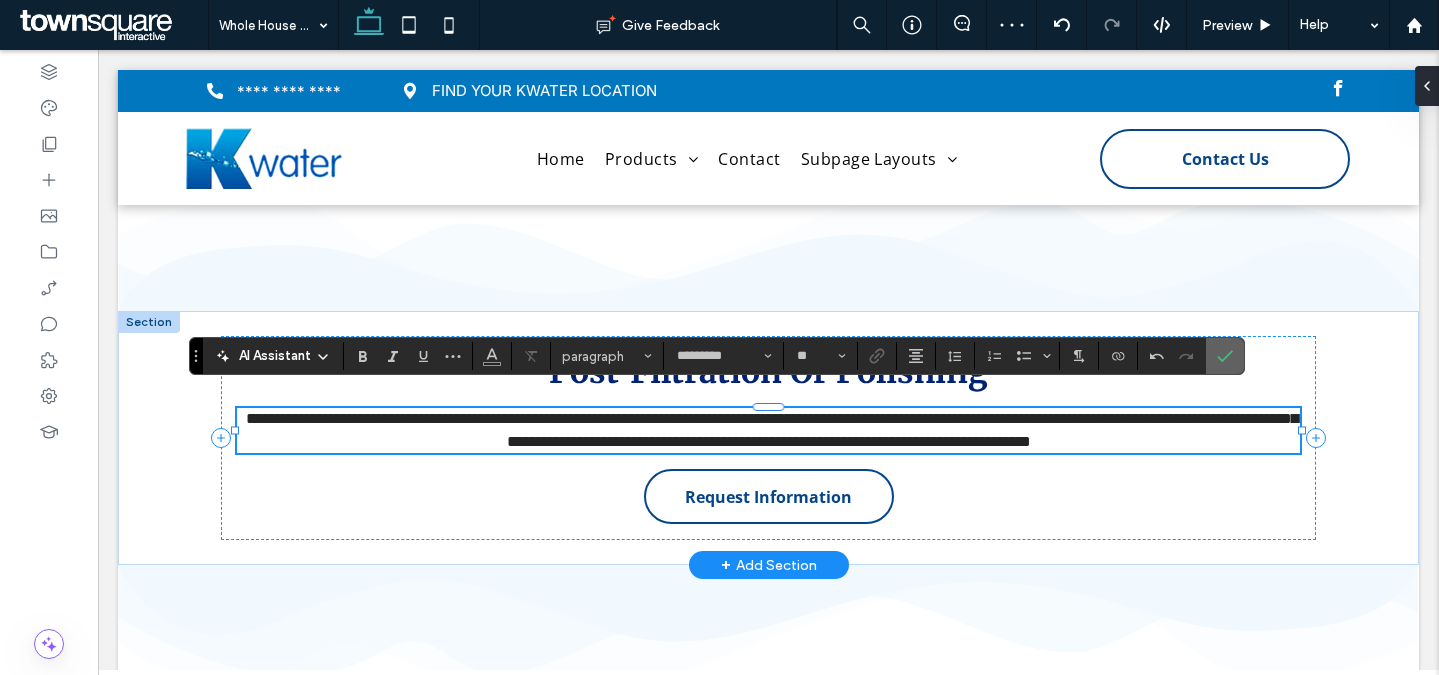 click at bounding box center [1225, 356] 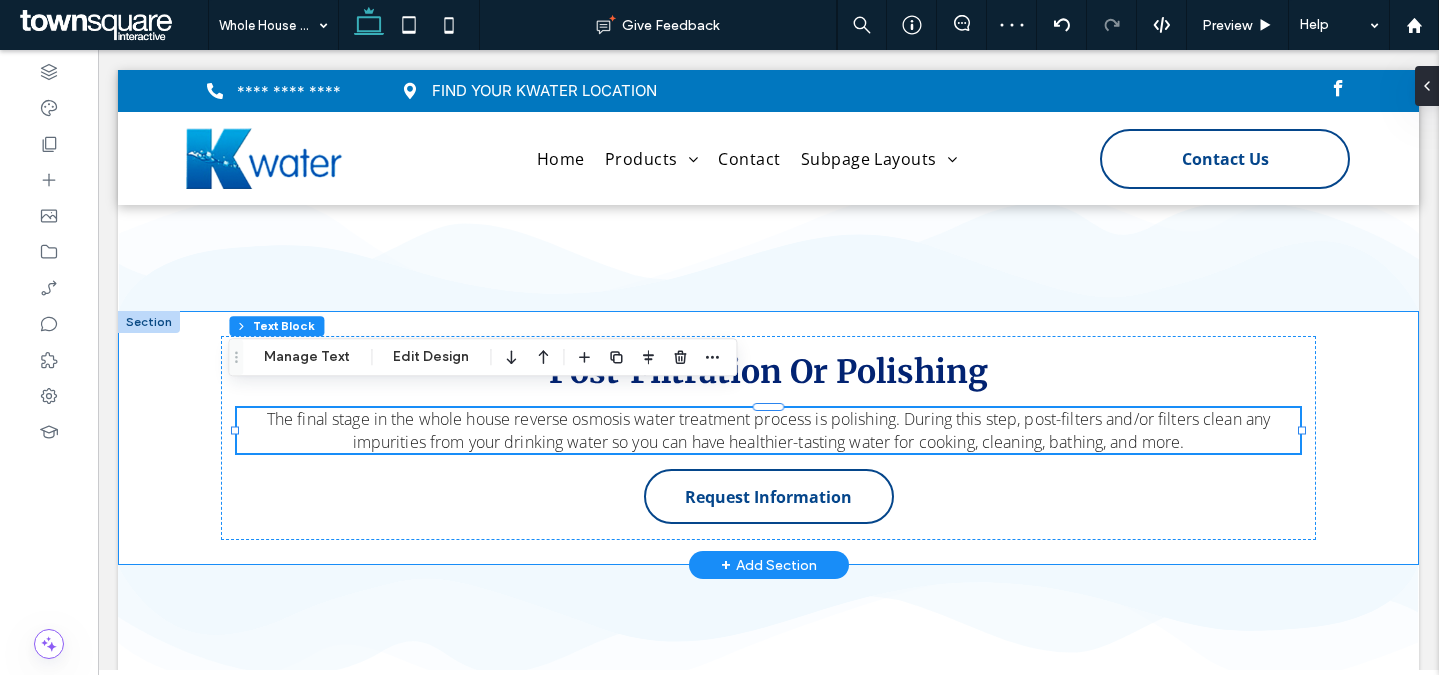click on "Post-Filtration Or Polishing
The final stage in the whole house reverse osmosis water treatment process is polishing. During this step, post-filters and/or filters clean any impurities from your drinking water so you can have healthier-tasting water for cooking, cleaning, bathing, and more.
Request Information" at bounding box center (769, 438) 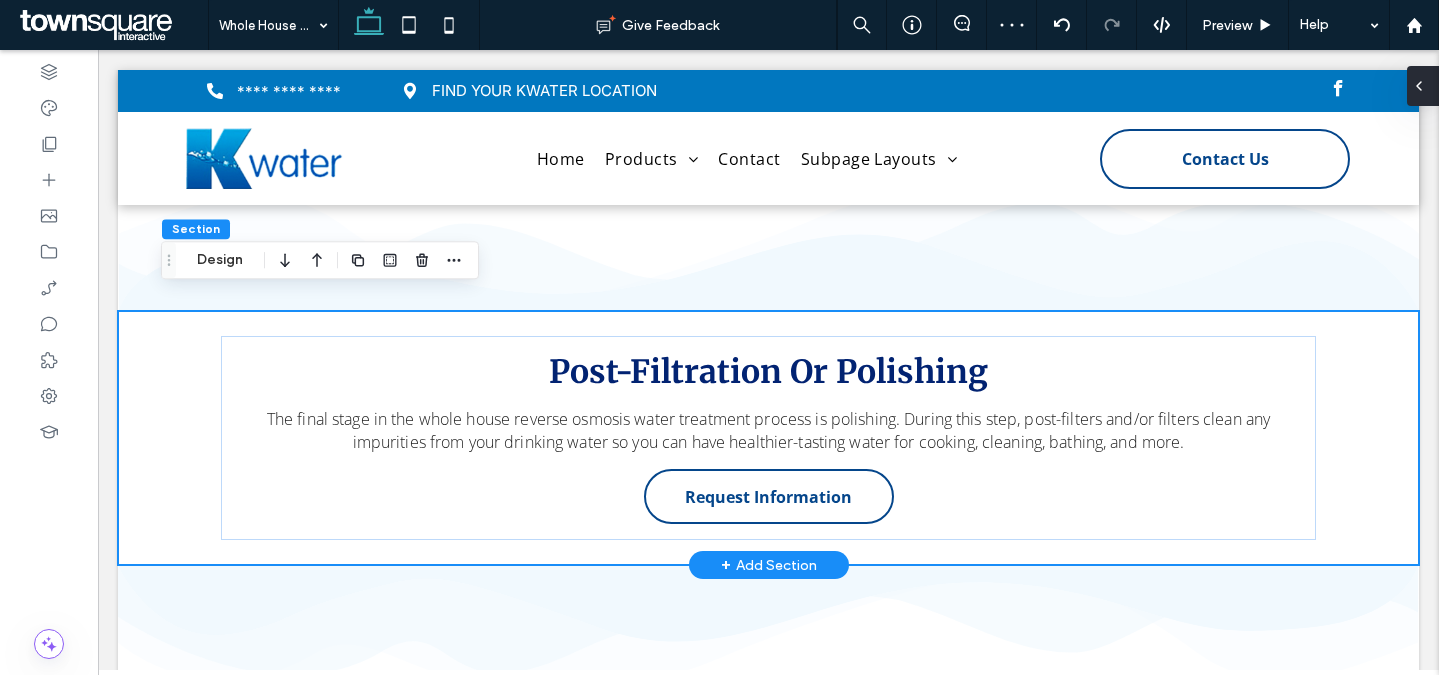 click at bounding box center [1423, 86] 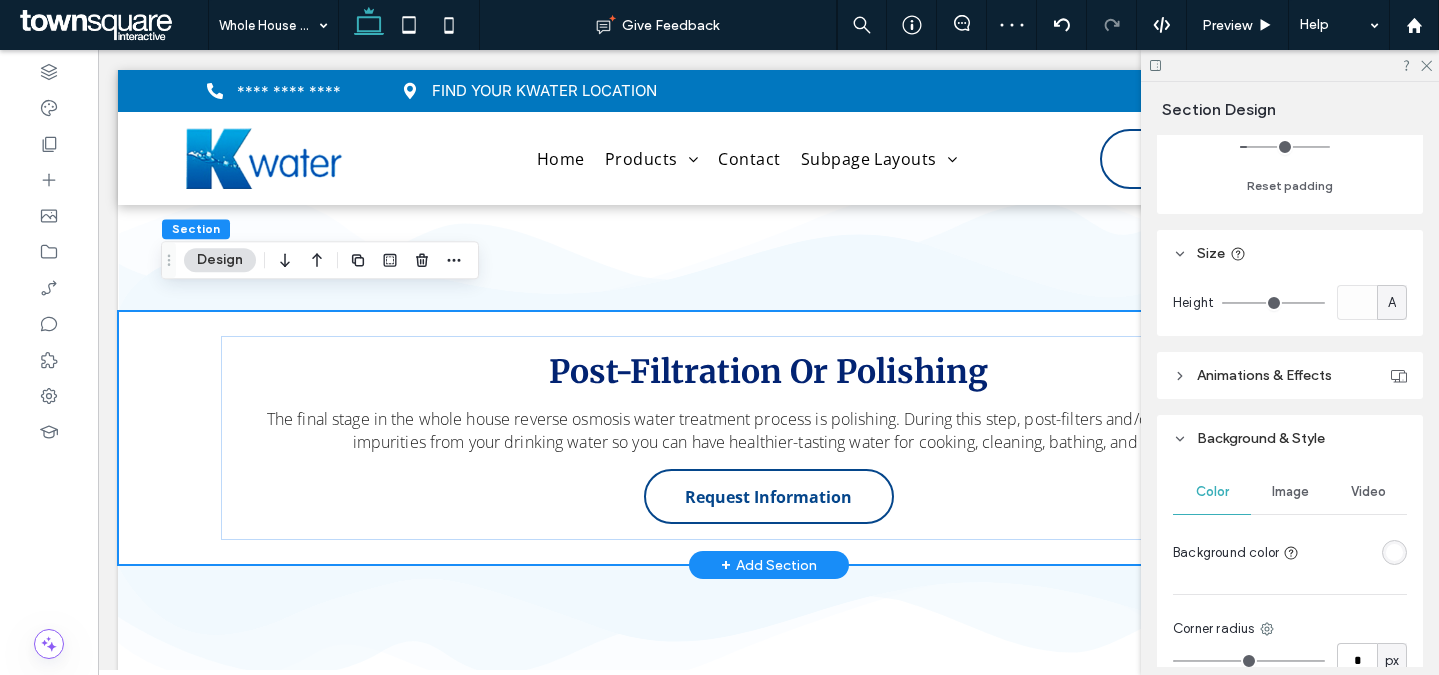 scroll, scrollTop: 769, scrollLeft: 0, axis: vertical 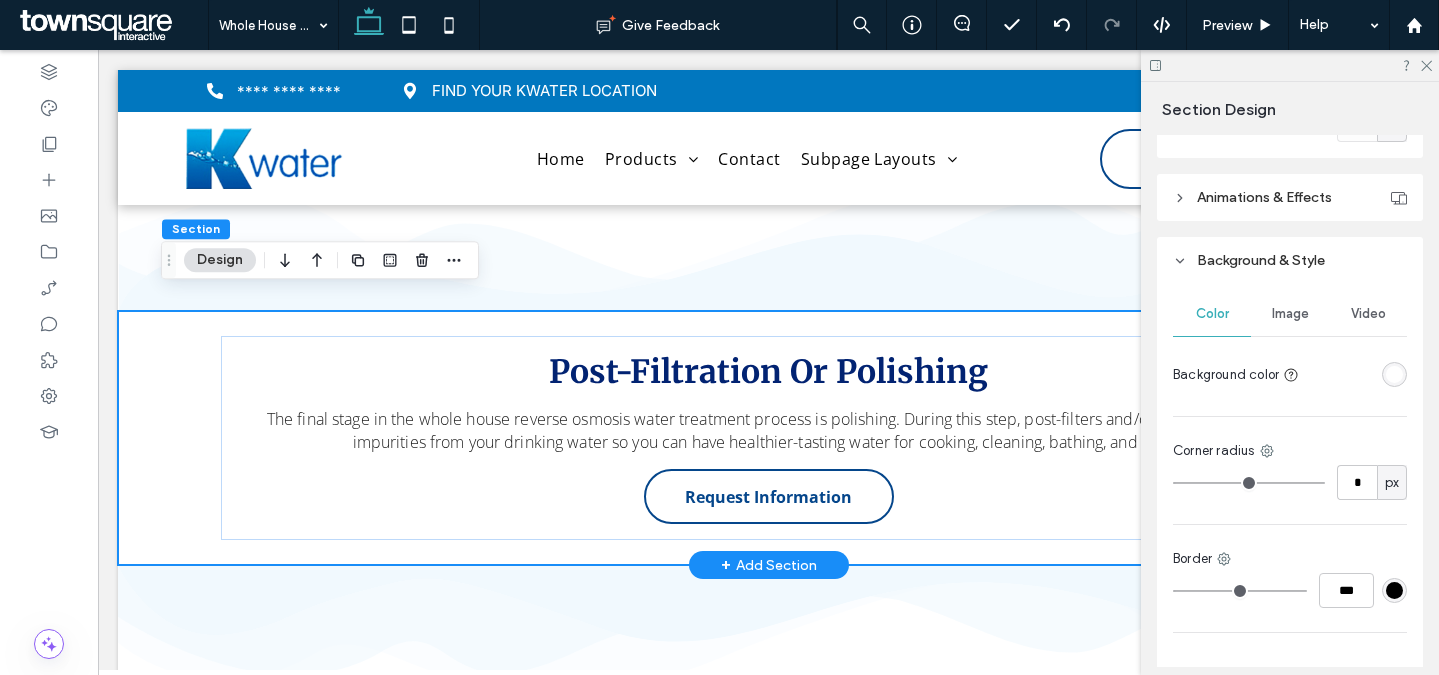 click at bounding box center [1394, 374] 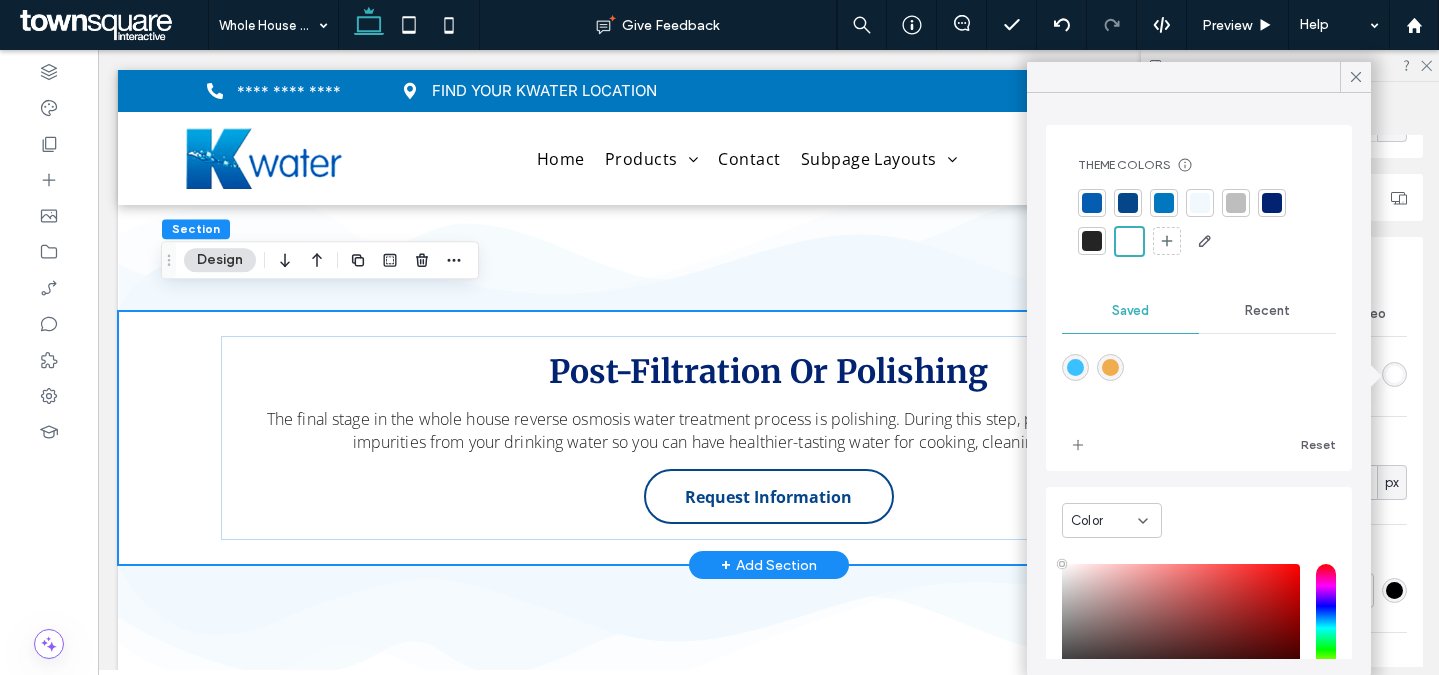 click at bounding box center (1200, 203) 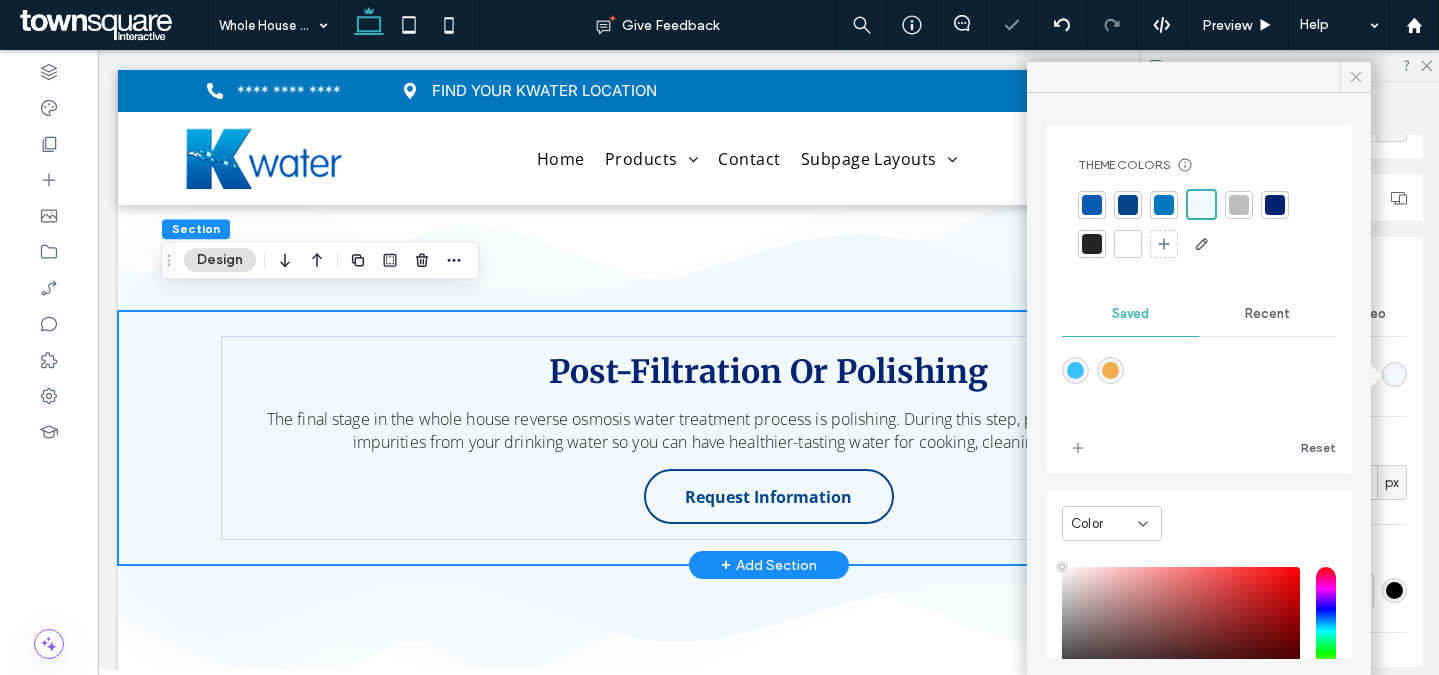 click 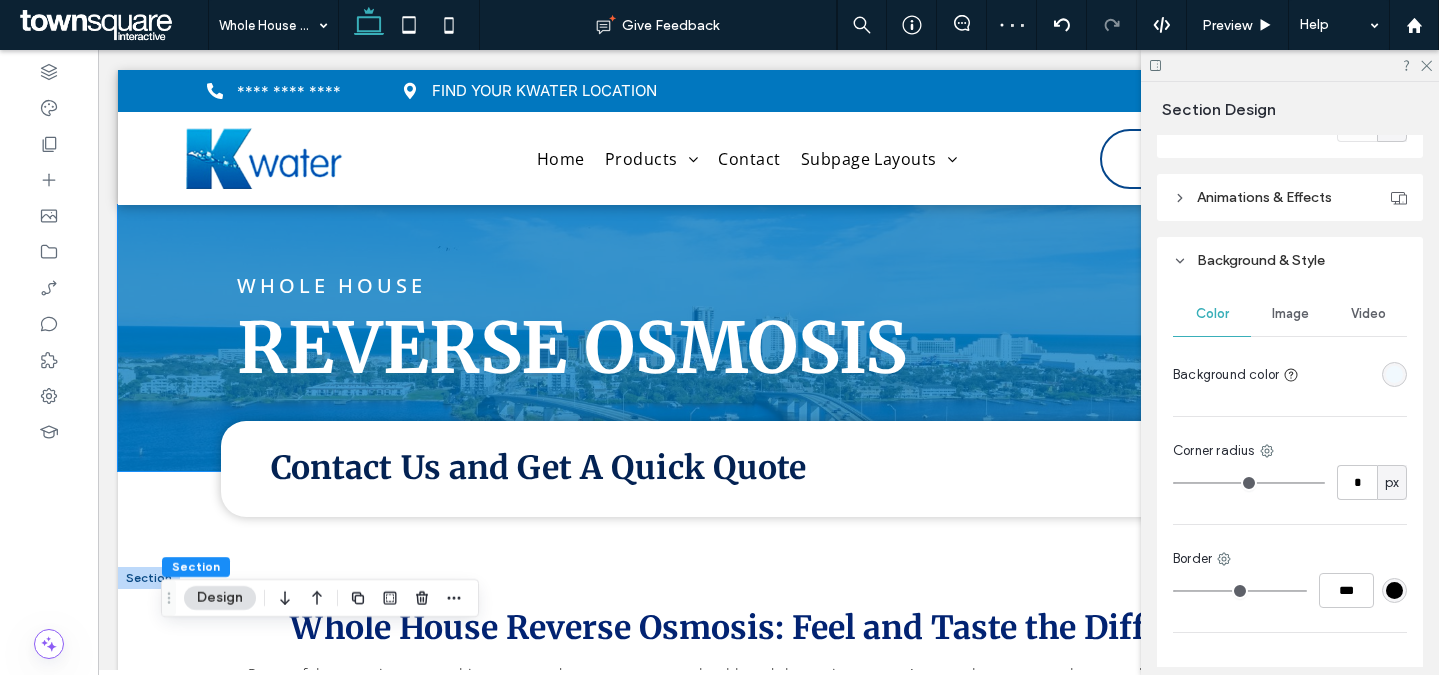 scroll, scrollTop: 341, scrollLeft: 0, axis: vertical 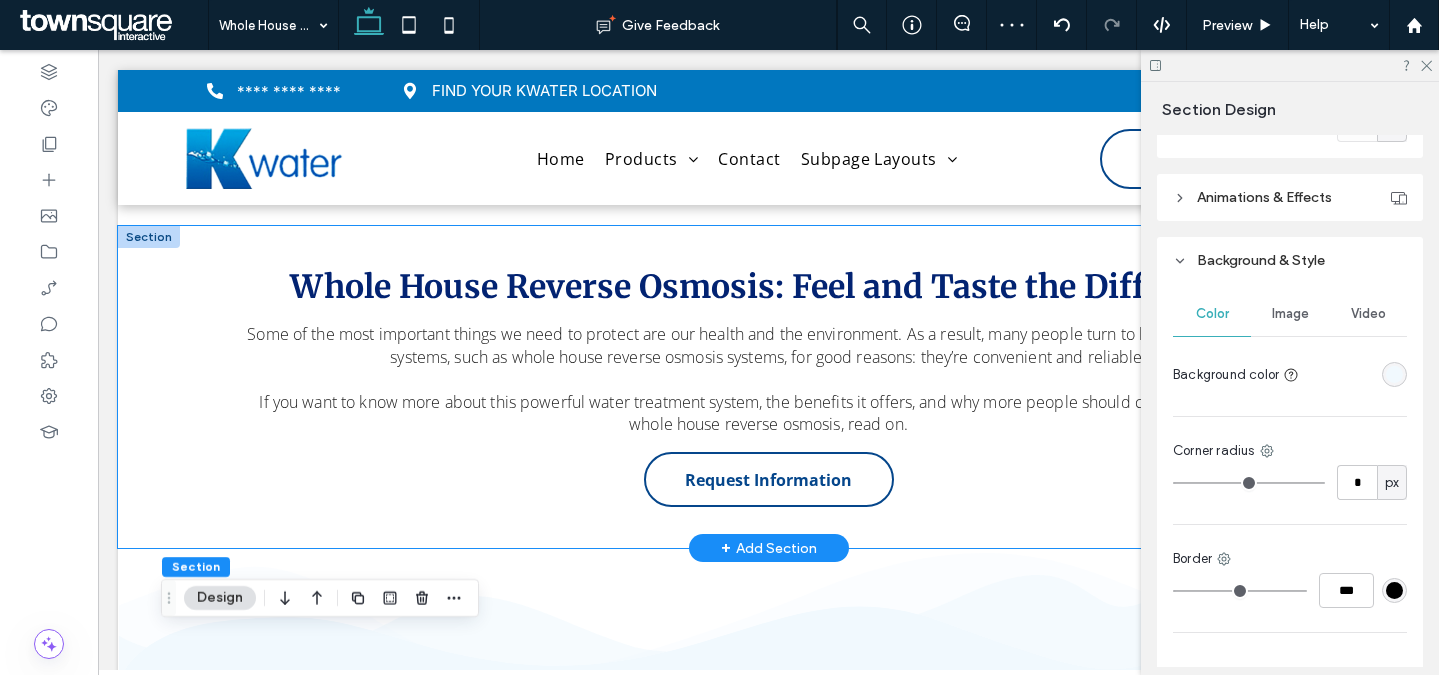 click on "Whole House Reverse Osmosis: Feel and Taste the Difference
Some of the most important things we need to protect are our health and the environment. As a result, many people turn to home water filtration systems, such as whole house reverse osmosis systems, for good reasons: they’re convenient and reliable. If you want to know more about this powerful water treatment system, the benefits it offers, and why more people should consider installing a whole house reverse osmosis, read on.
Request Information" at bounding box center [769, 387] 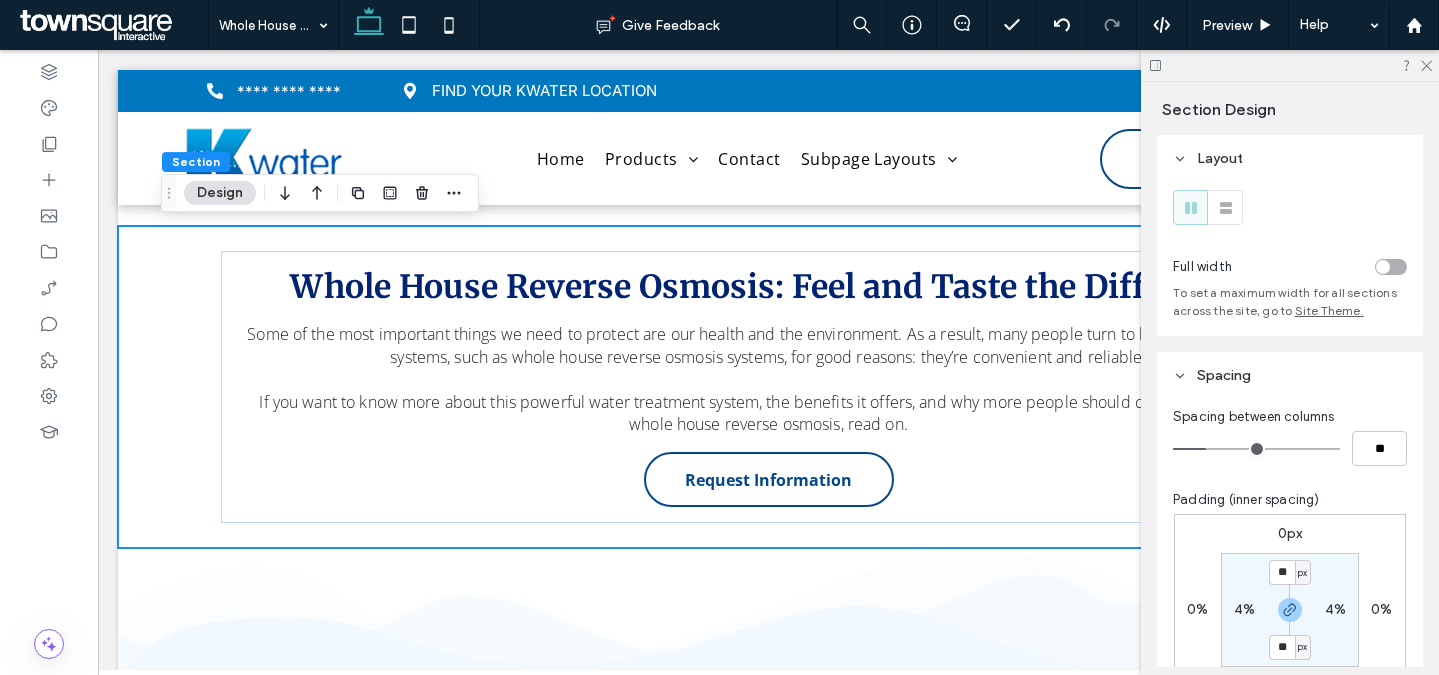 scroll, scrollTop: 771, scrollLeft: 0, axis: vertical 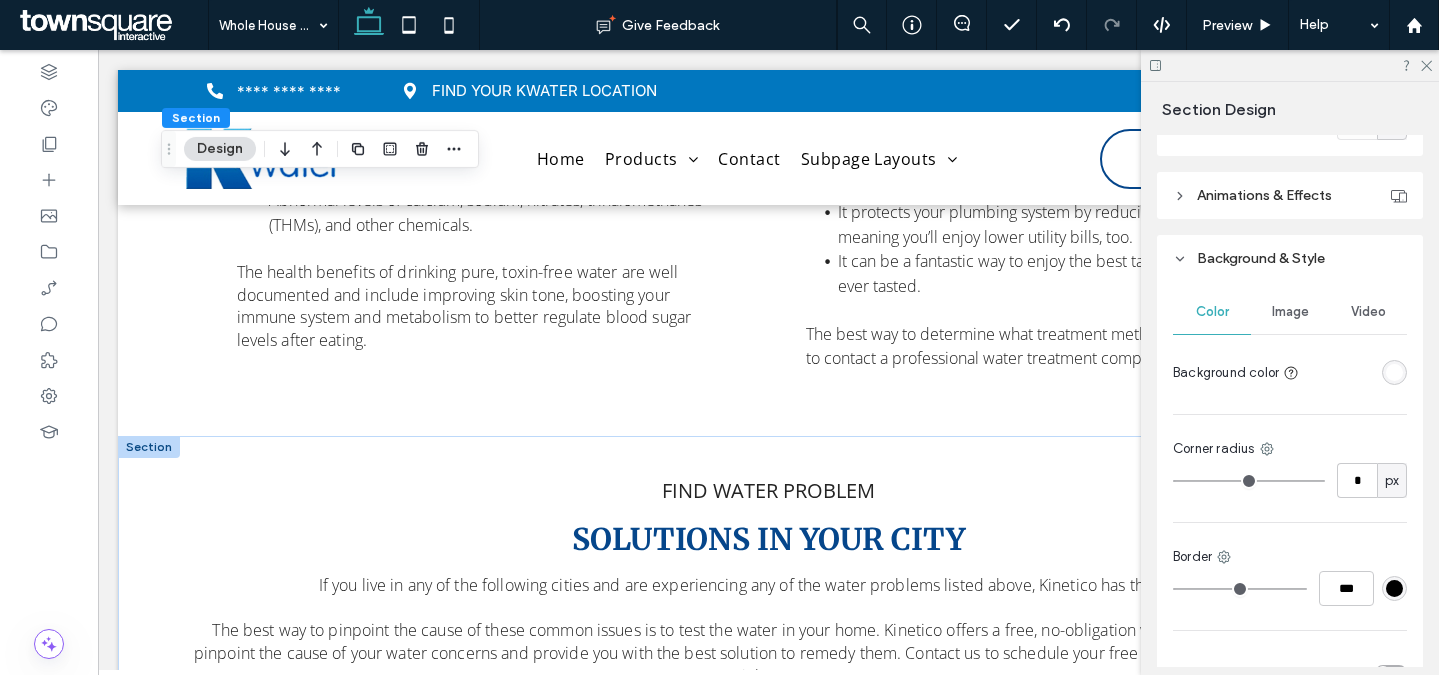 click at bounding box center [149, 447] 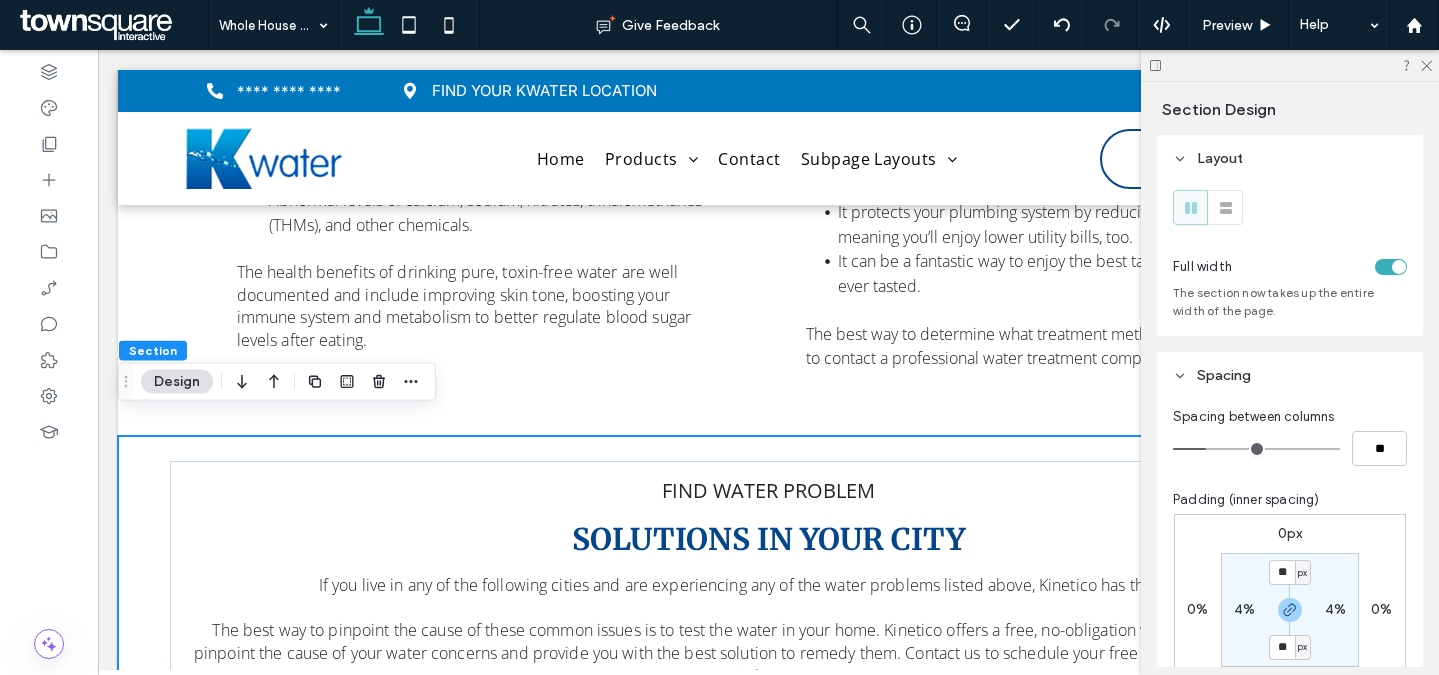 drag, startPoint x: 234, startPoint y: 381, endPoint x: 758, endPoint y: 384, distance: 524.0086 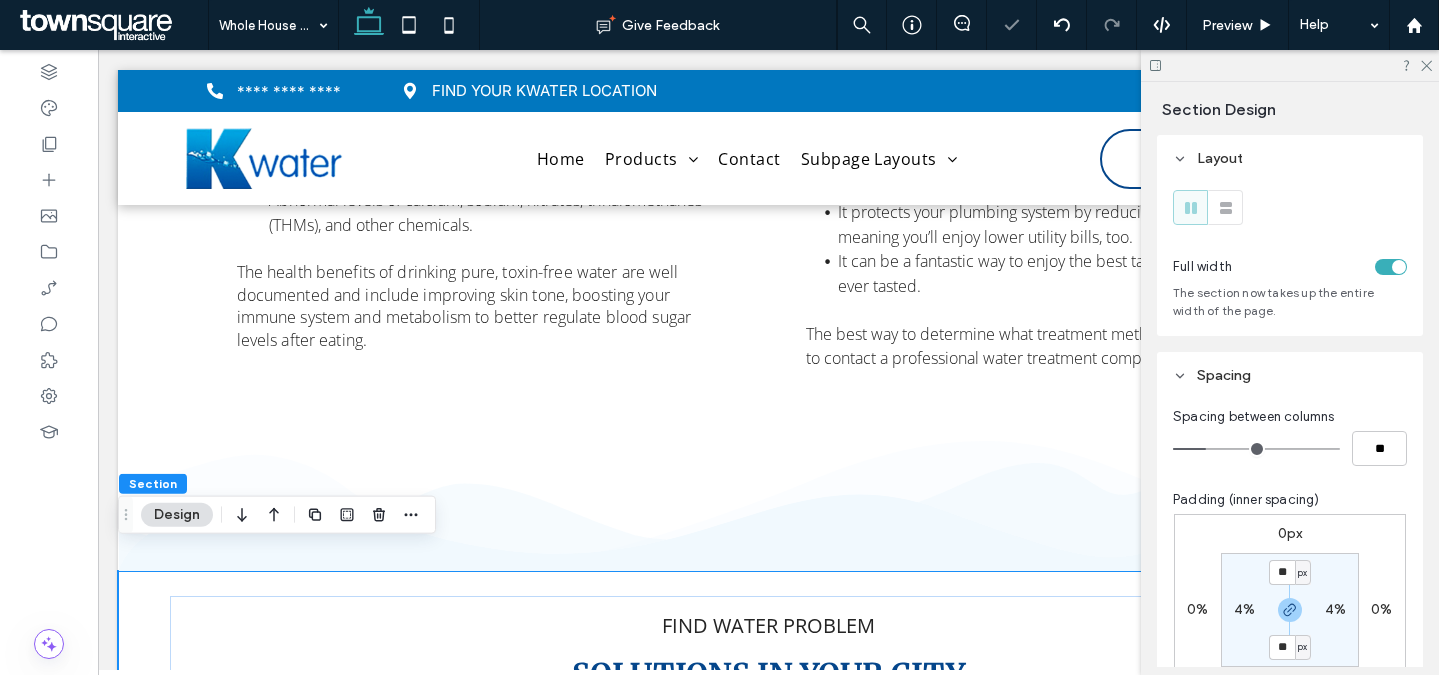 drag, startPoint x: 241, startPoint y: 509, endPoint x: 325, endPoint y: 461, distance: 96.74709 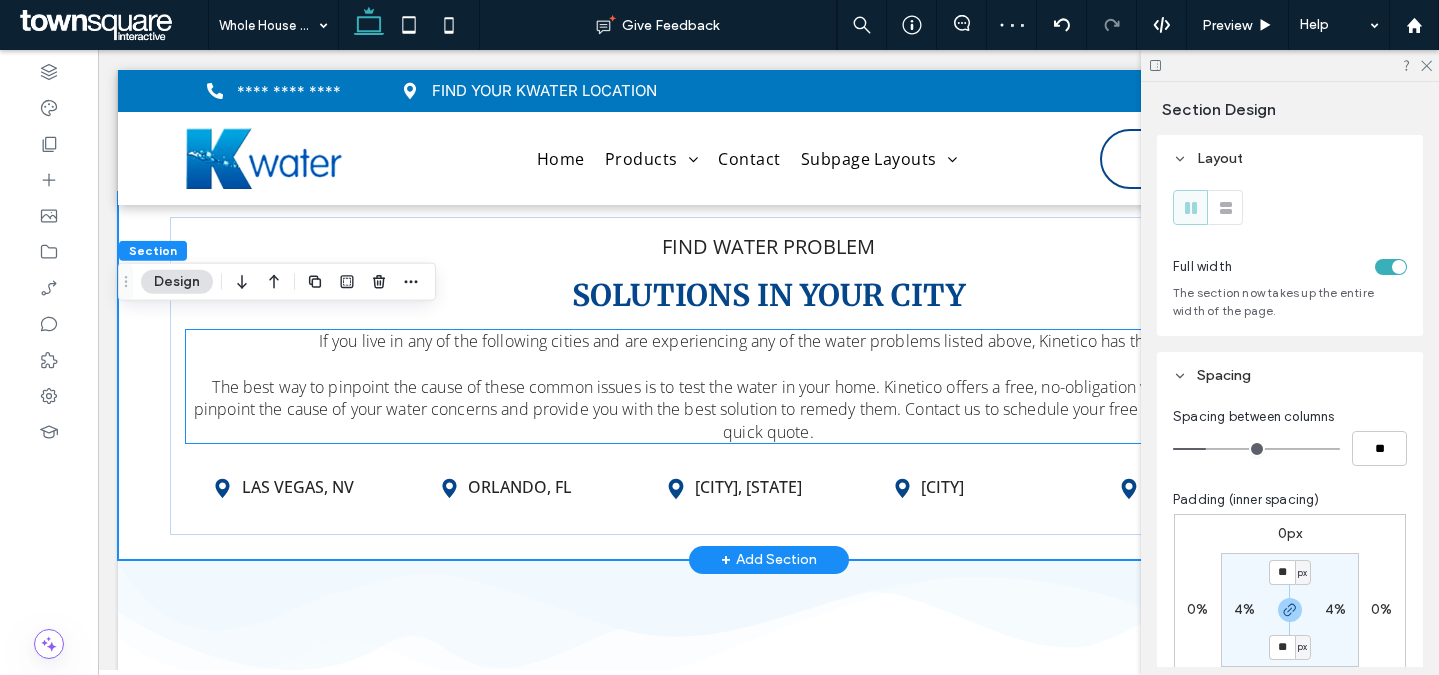 scroll, scrollTop: 4301, scrollLeft: 0, axis: vertical 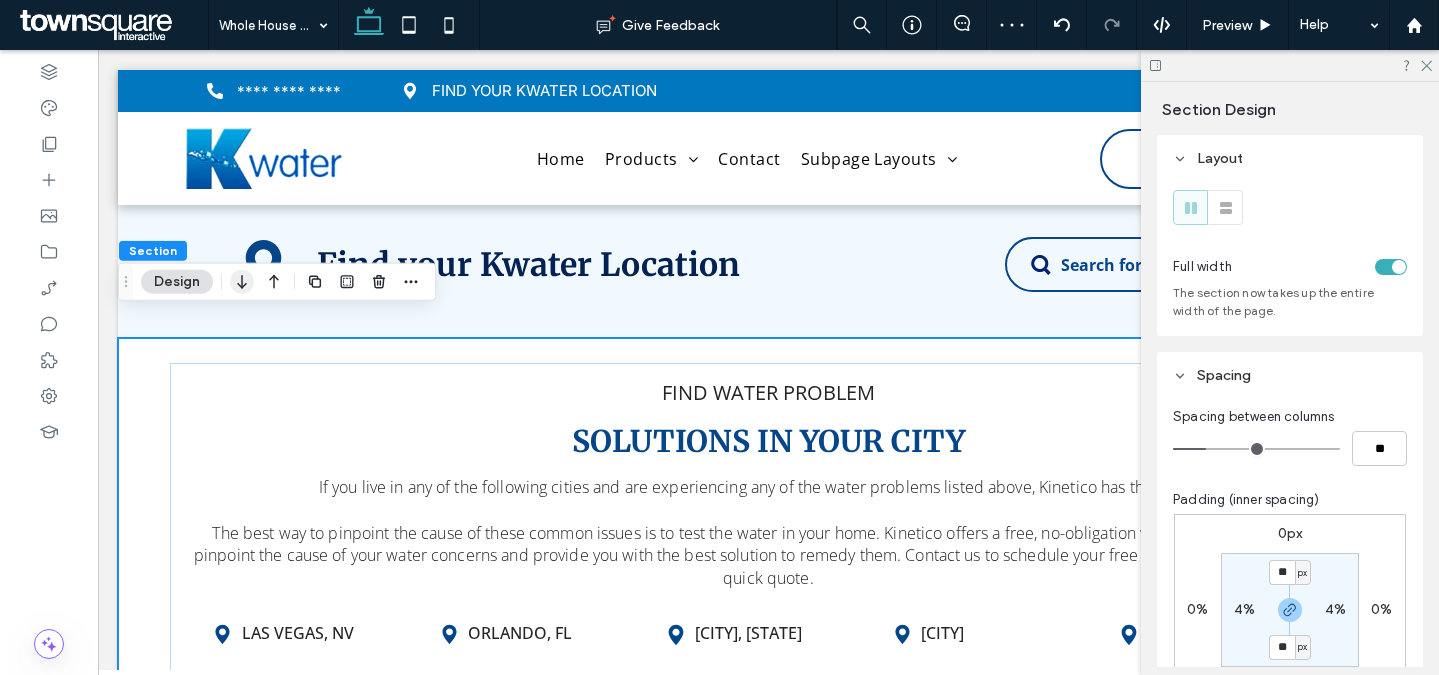 click 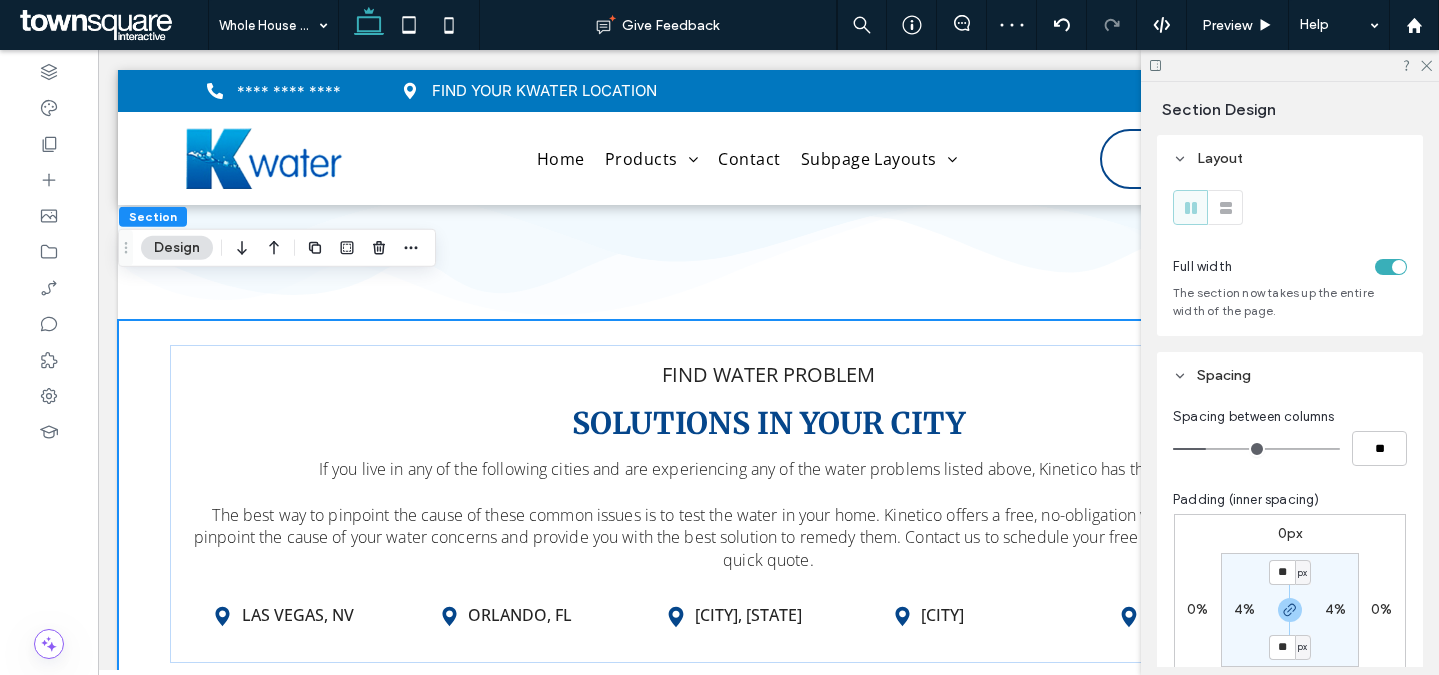scroll, scrollTop: 4468, scrollLeft: 0, axis: vertical 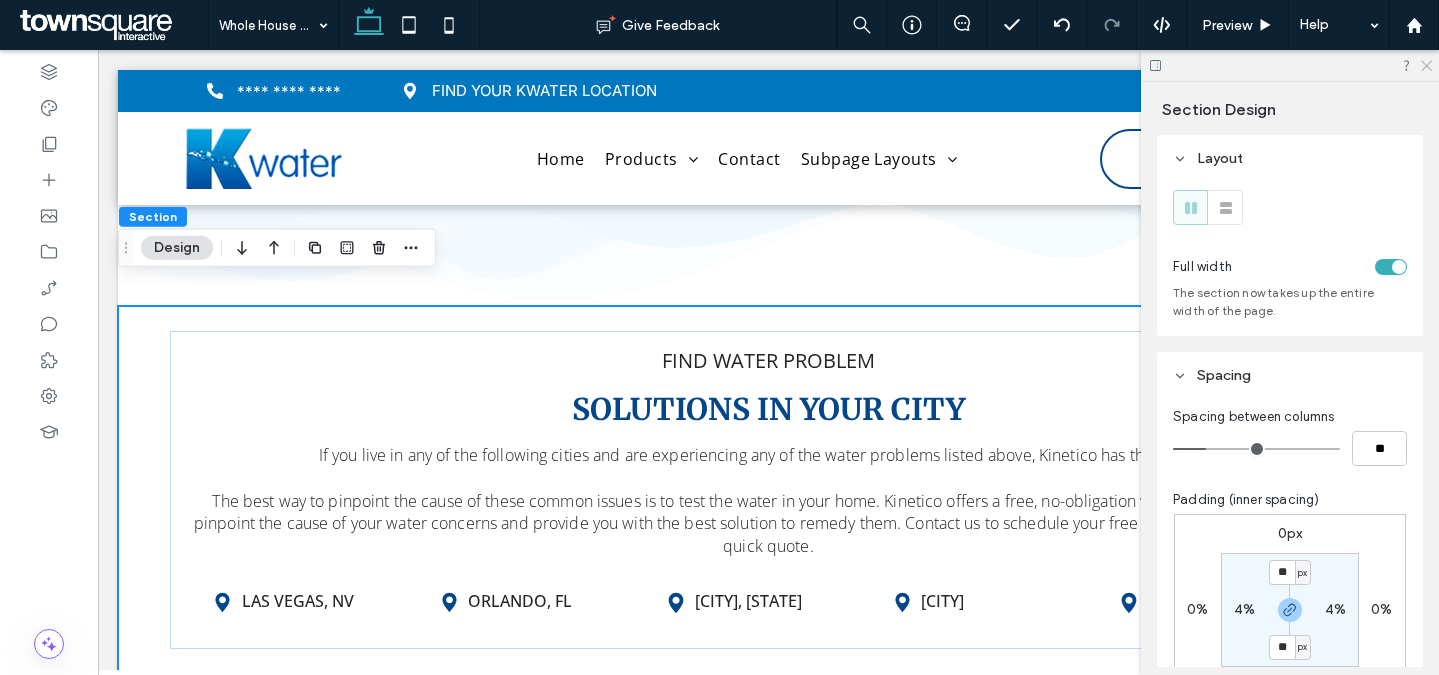 click 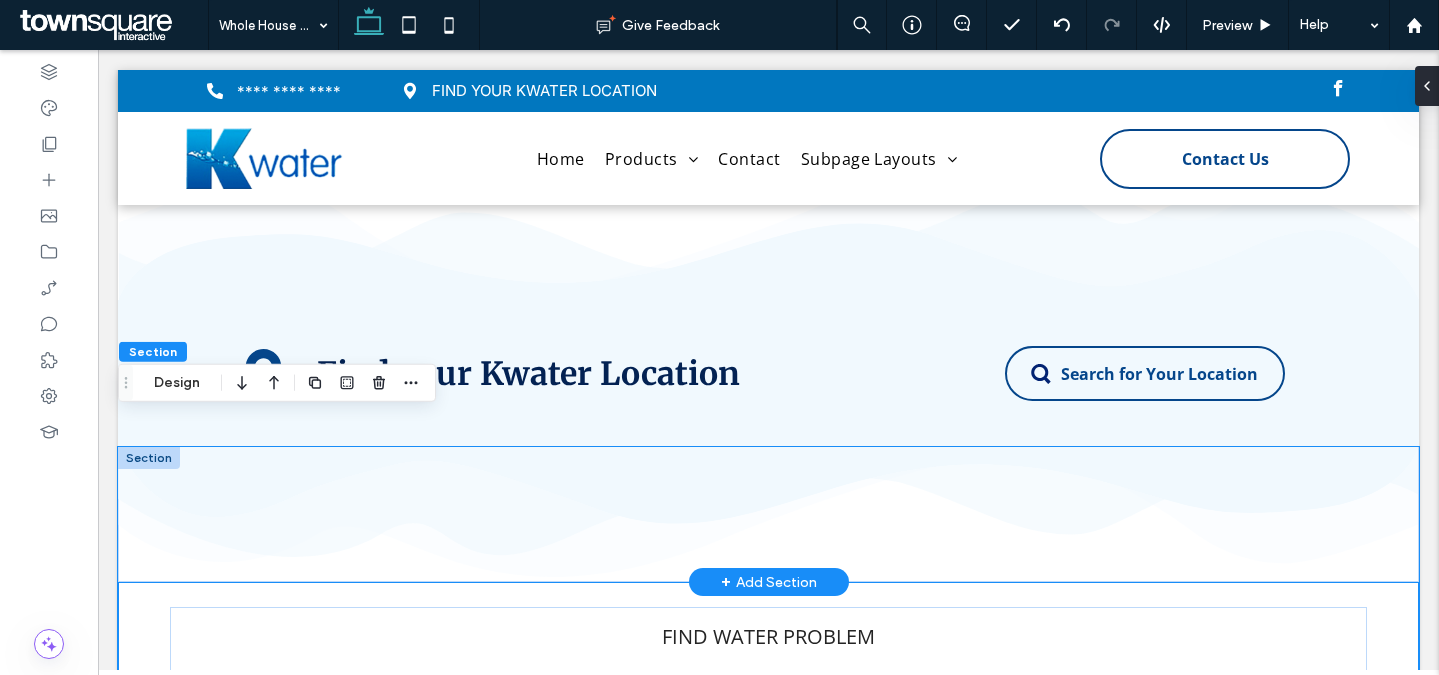 scroll, scrollTop: 4333, scrollLeft: 0, axis: vertical 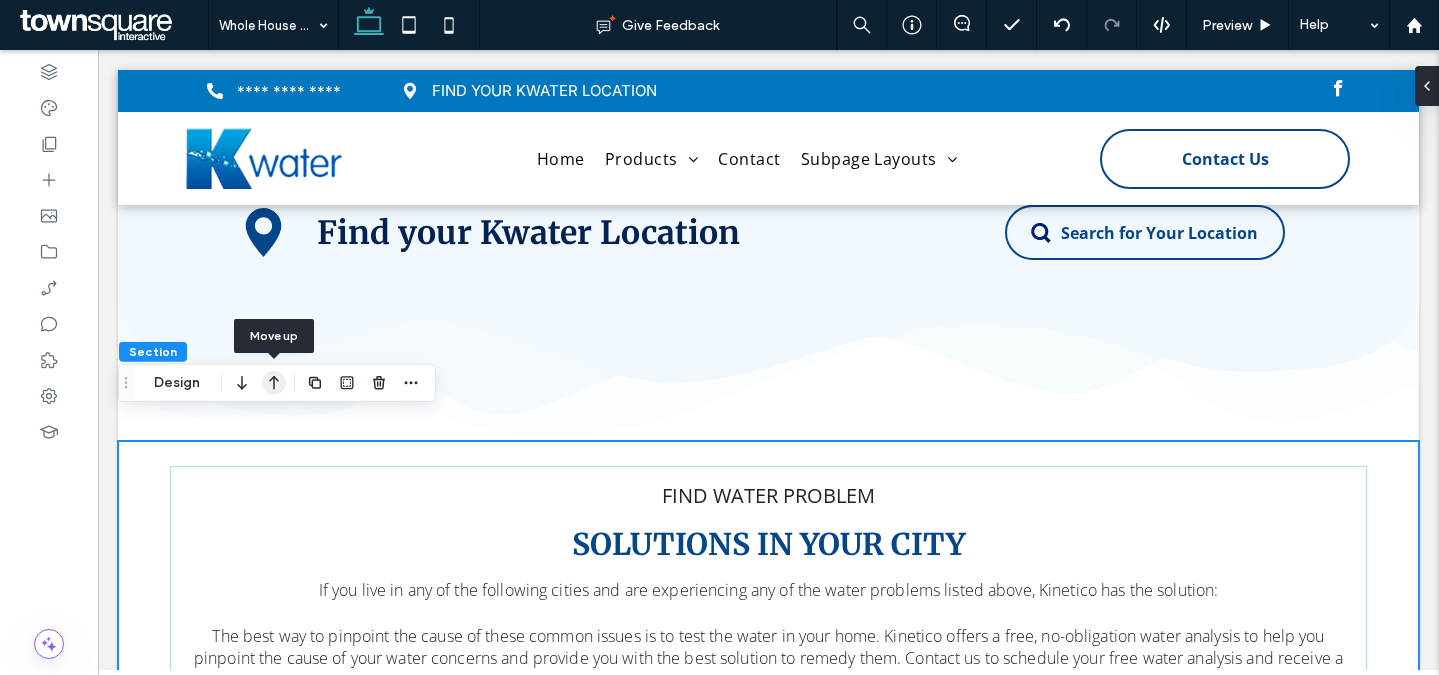 click 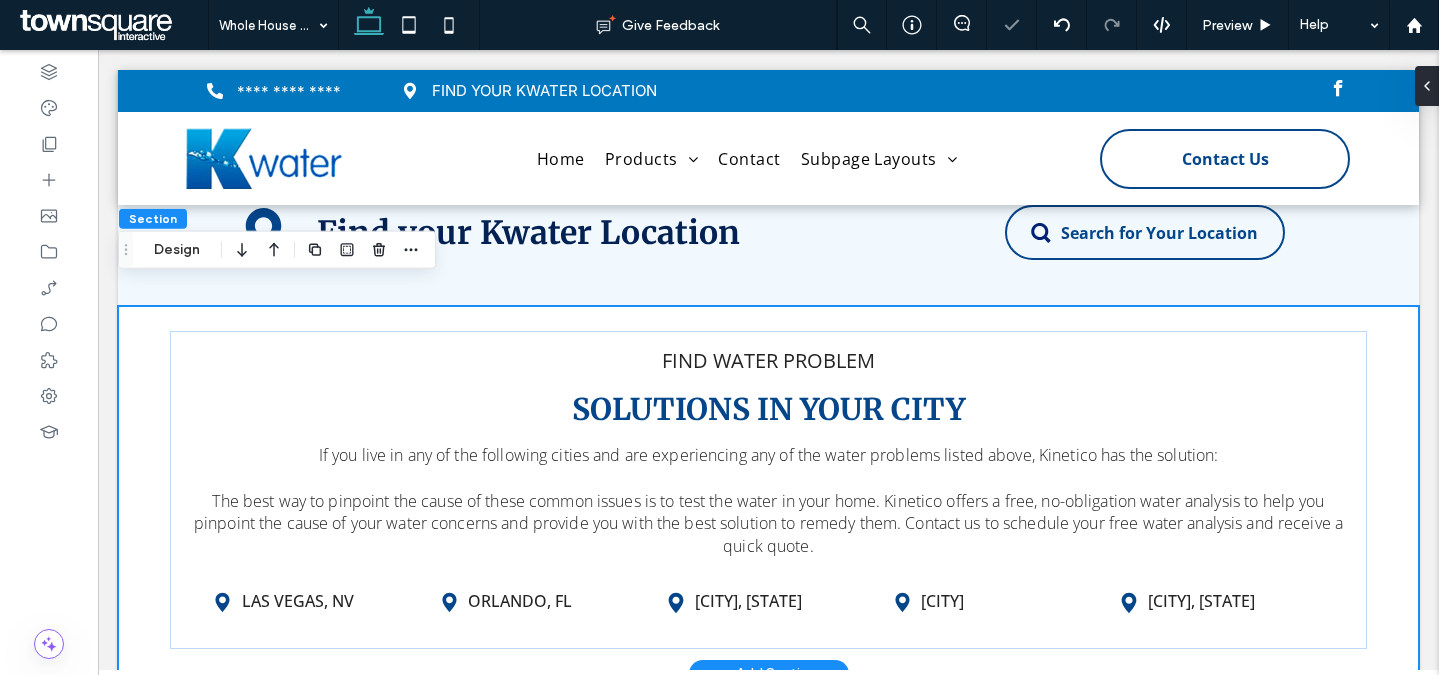 scroll, scrollTop: 4252, scrollLeft: 0, axis: vertical 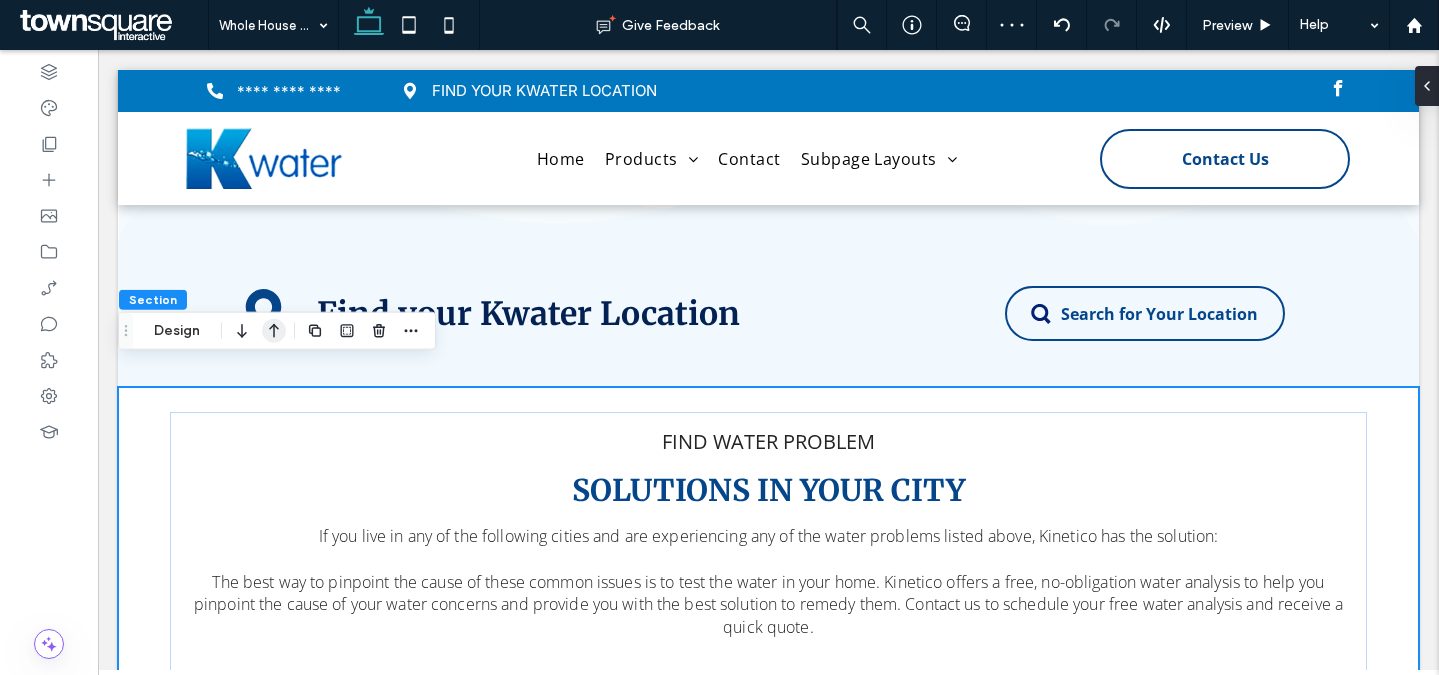 click 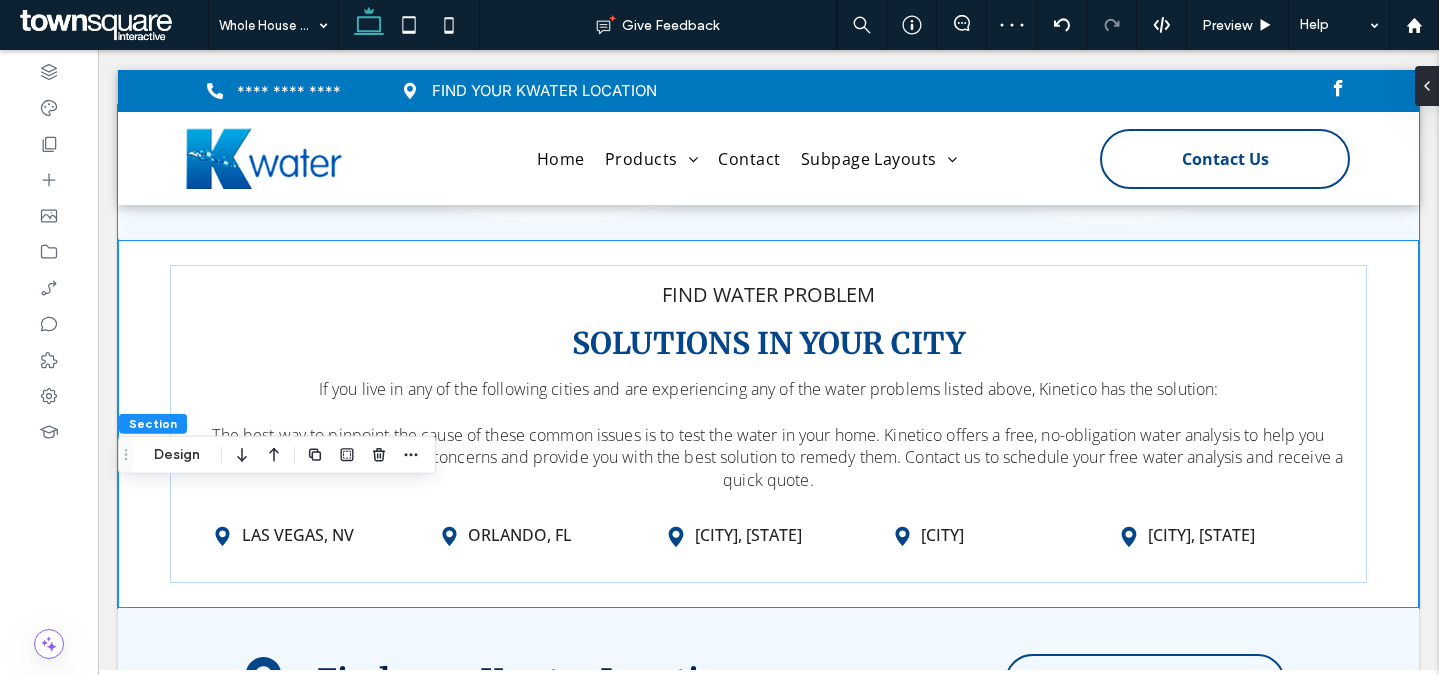 scroll, scrollTop: 3981, scrollLeft: 0, axis: vertical 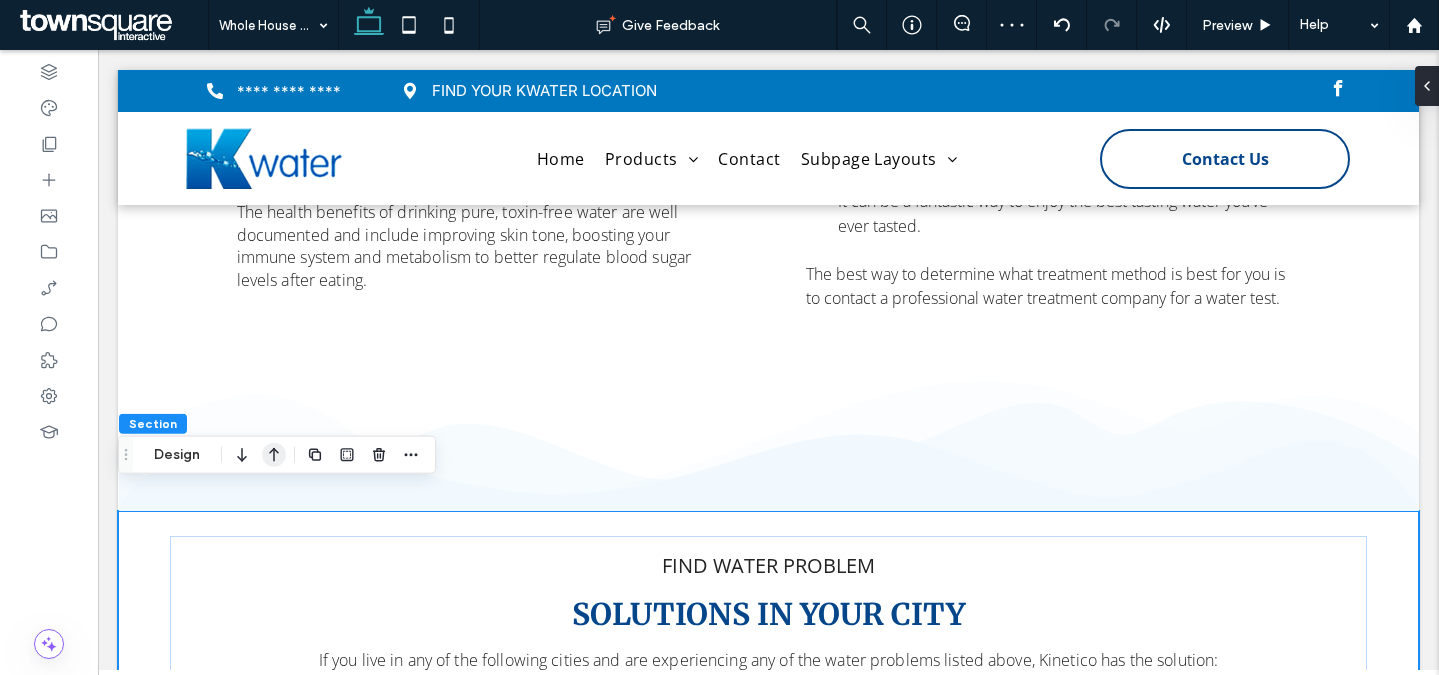 click 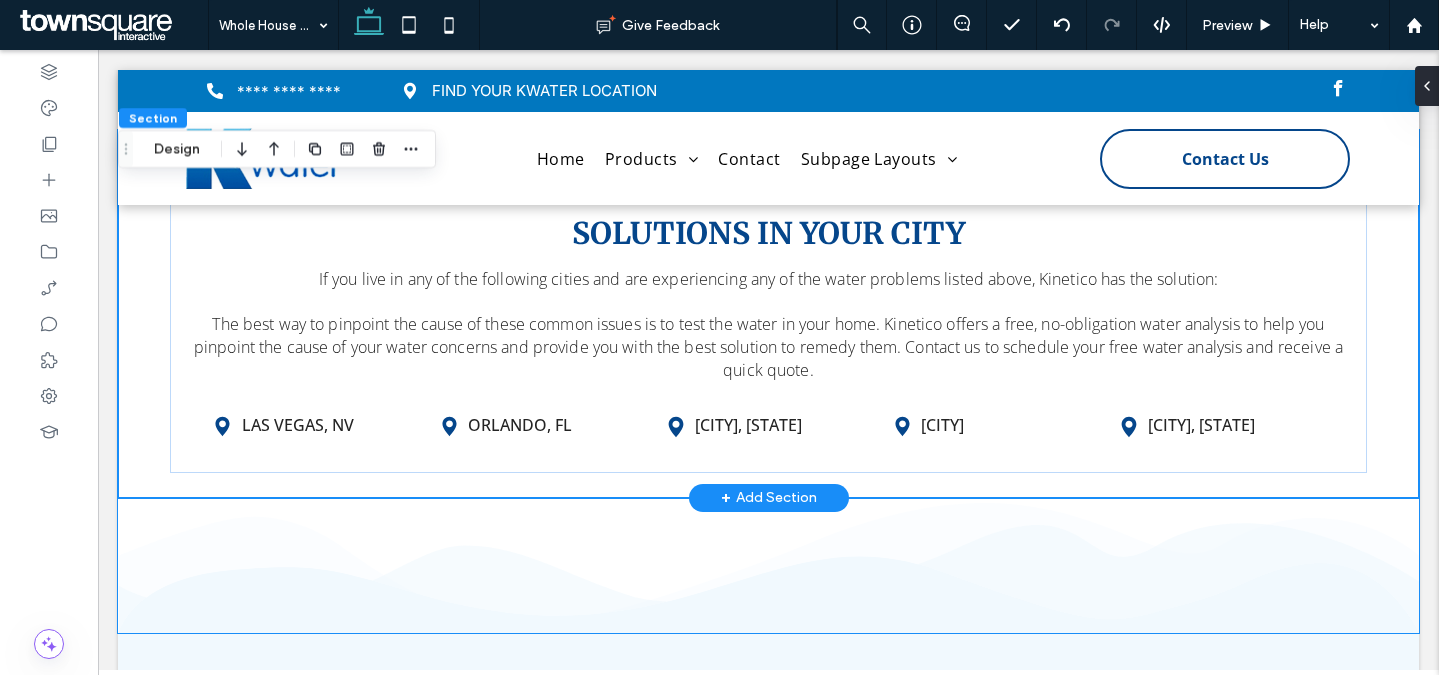 scroll, scrollTop: 4416, scrollLeft: 0, axis: vertical 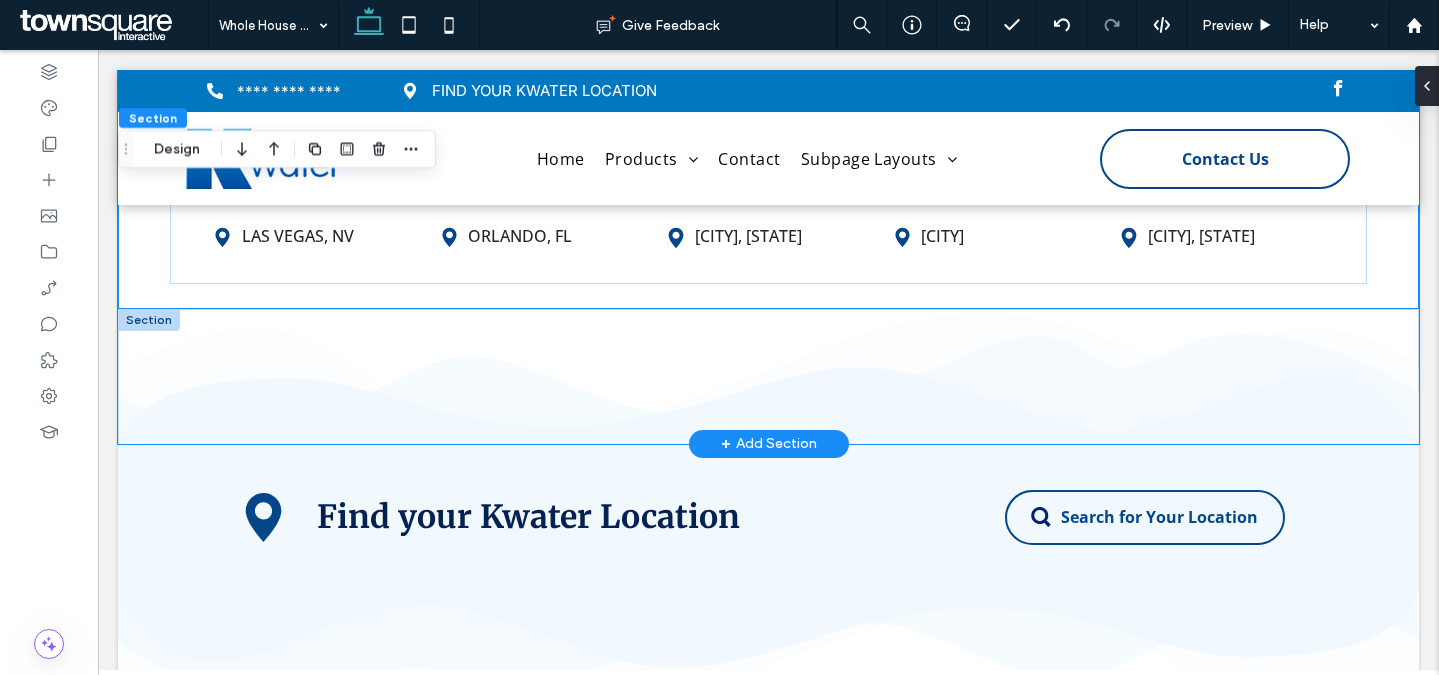 click 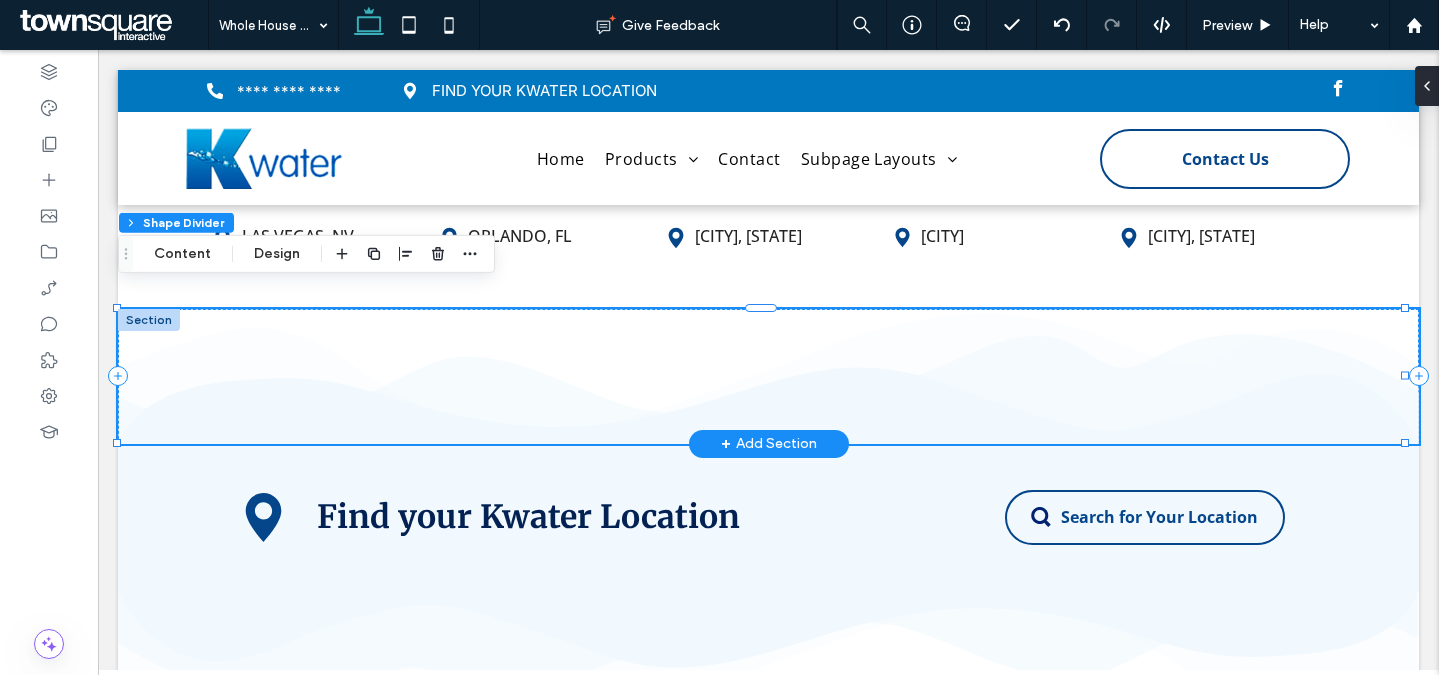 click at bounding box center (149, 320) 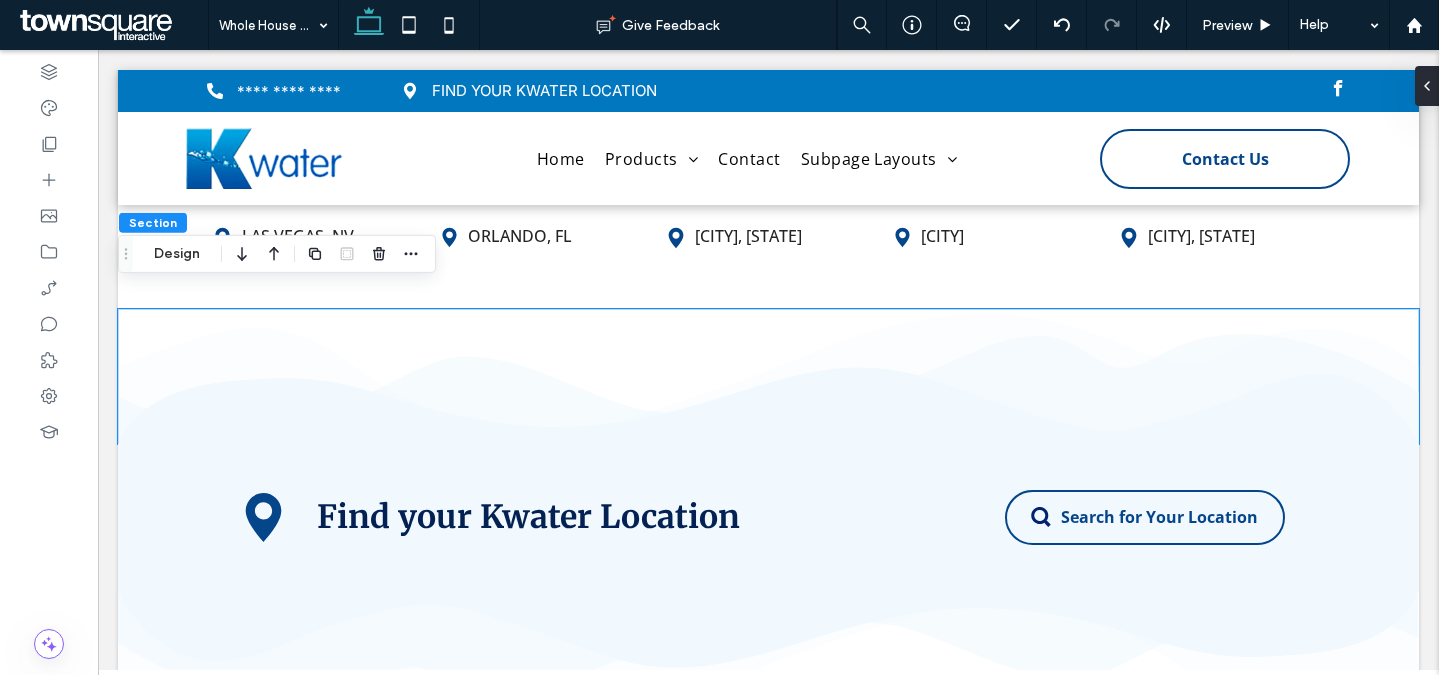 drag, startPoint x: 280, startPoint y: 245, endPoint x: 445, endPoint y: 290, distance: 171.0263 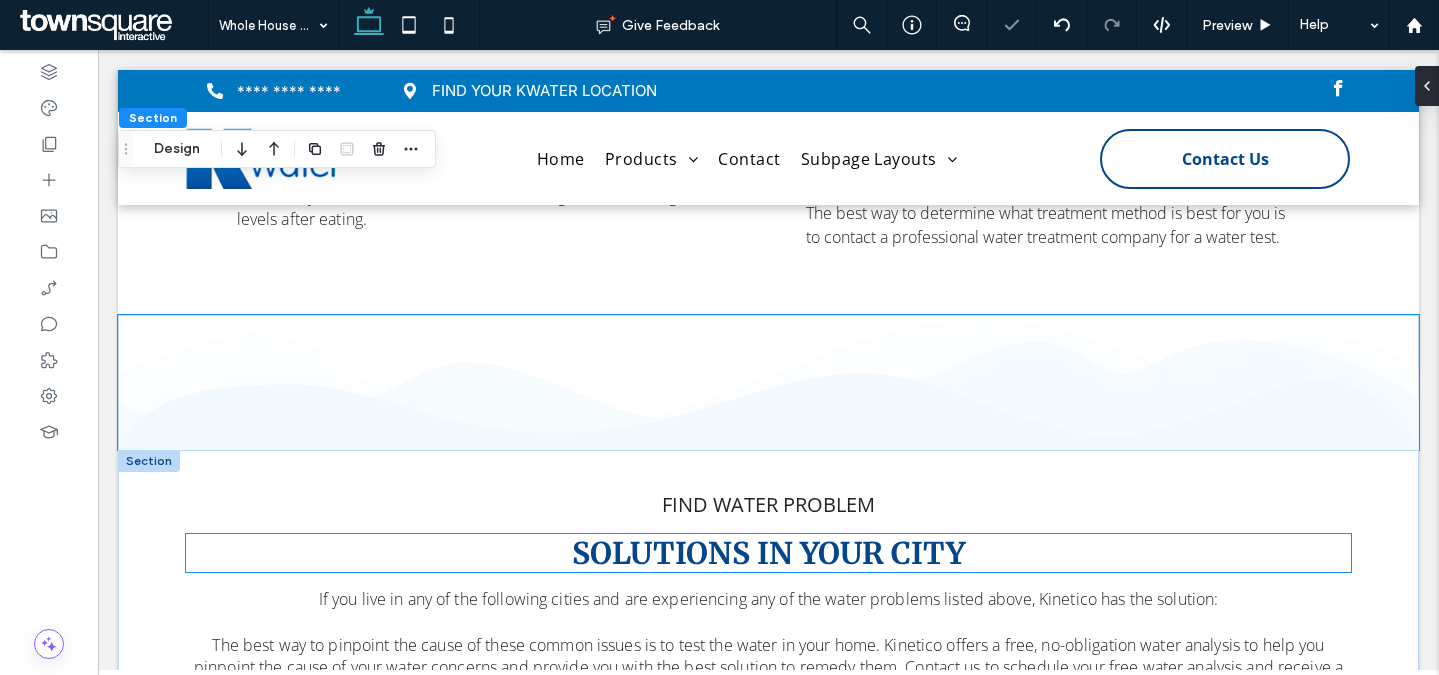 scroll, scrollTop: 4219, scrollLeft: 0, axis: vertical 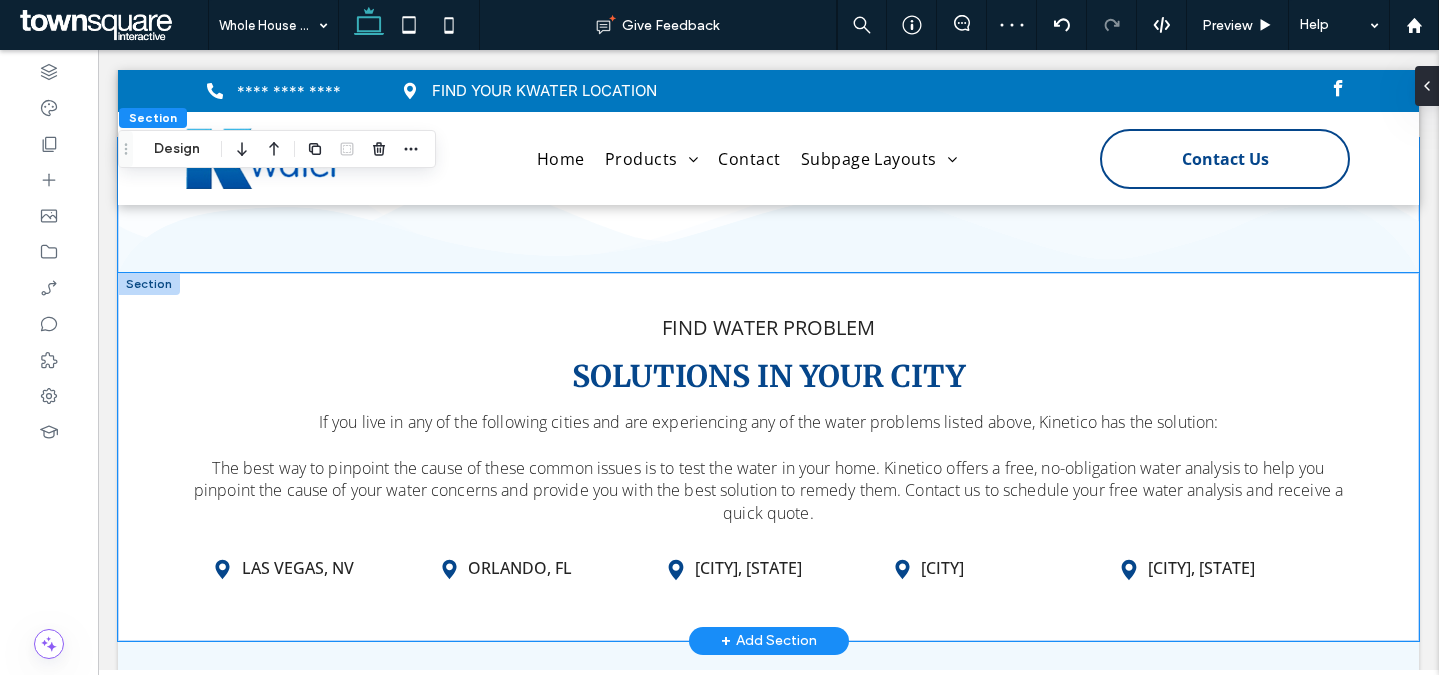 drag, startPoint x: 149, startPoint y: 285, endPoint x: 159, endPoint y: 287, distance: 10.198039 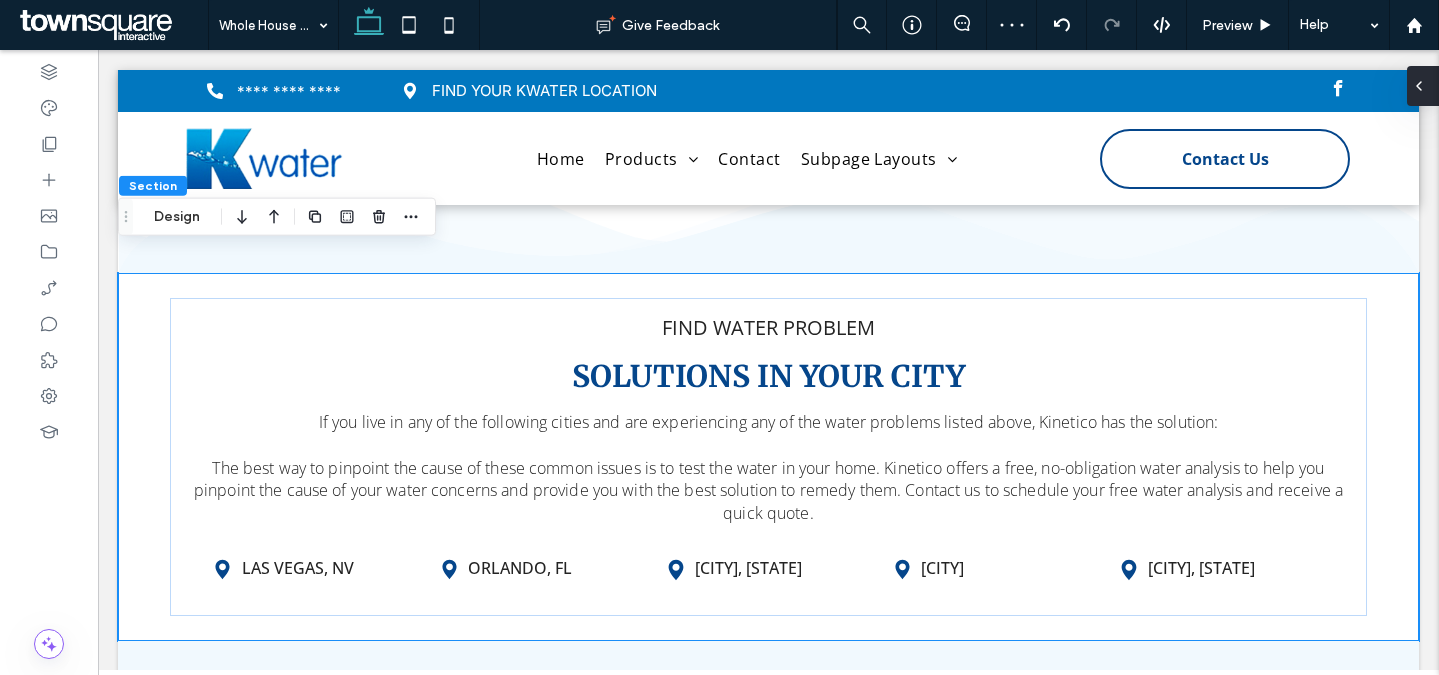 click 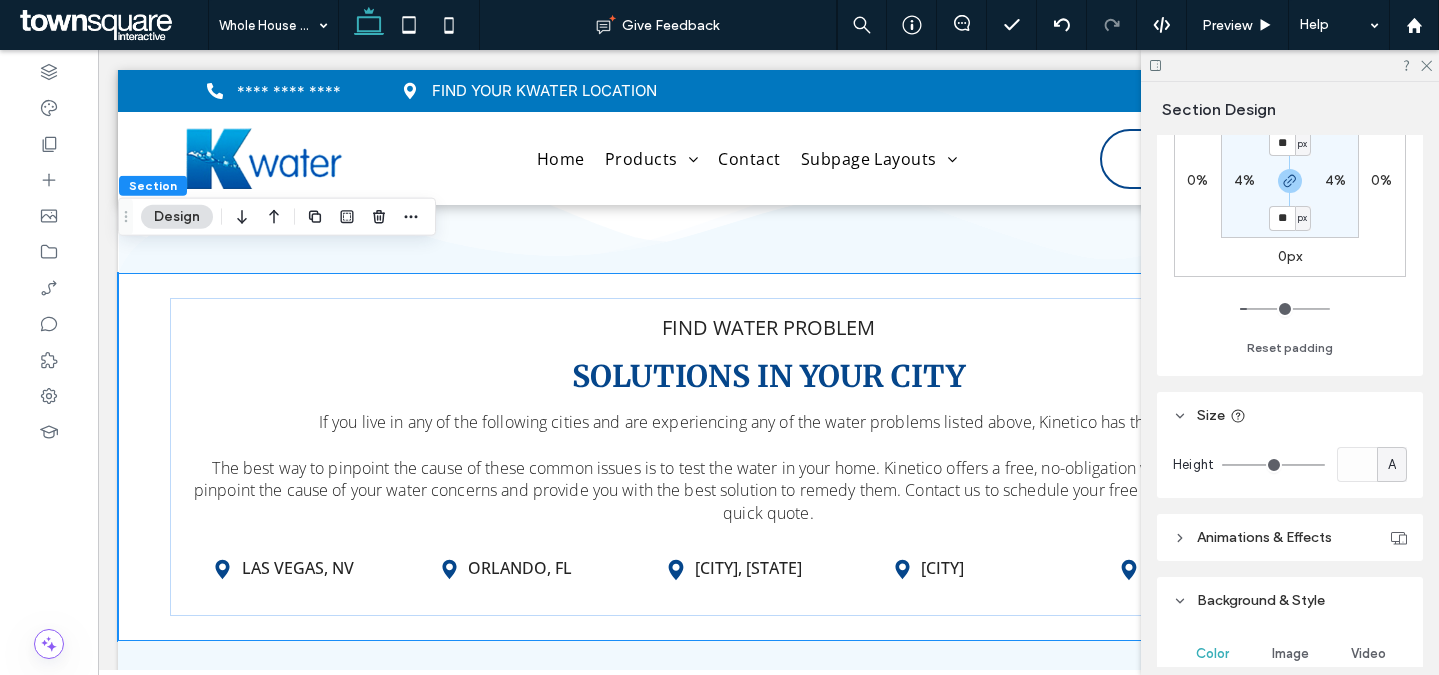 scroll, scrollTop: 891, scrollLeft: 0, axis: vertical 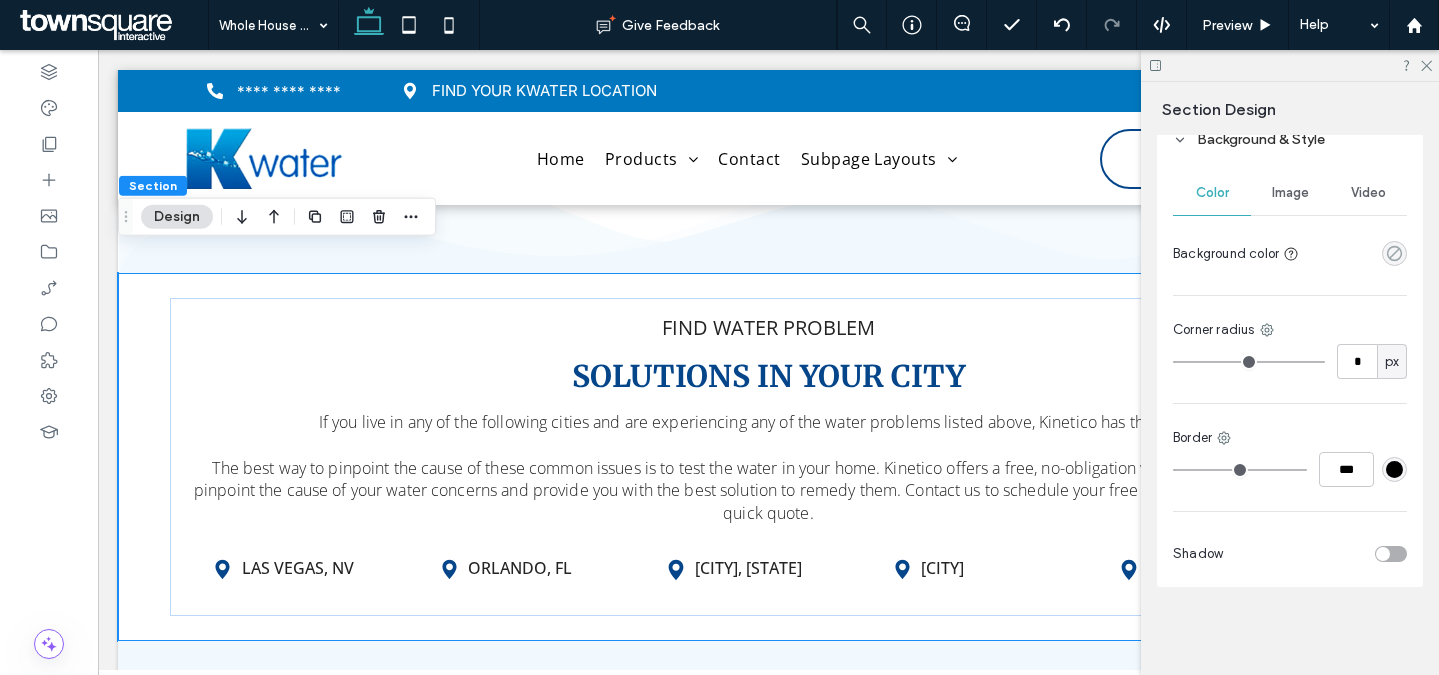 click on "Color Image Video Background color Corner radius * px Border *** Shadow" at bounding box center (1290, 375) 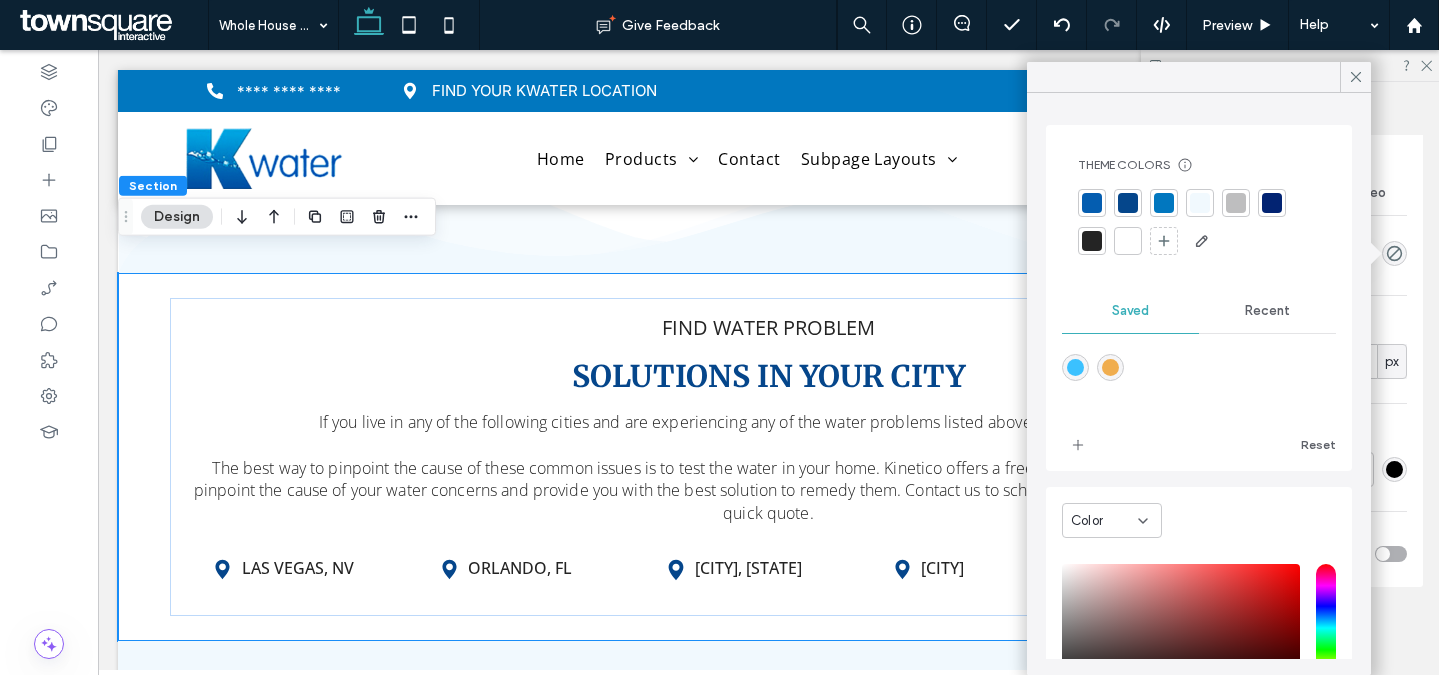 click at bounding box center [1200, 203] 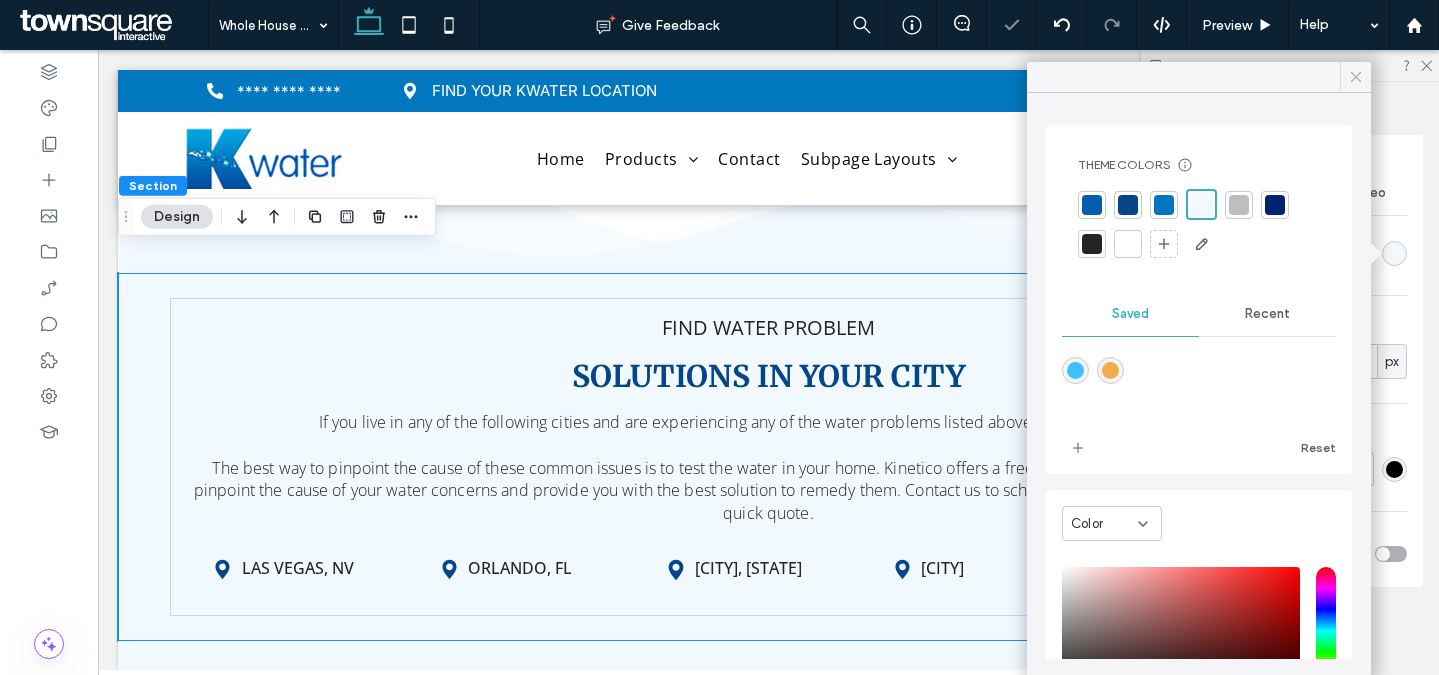 click 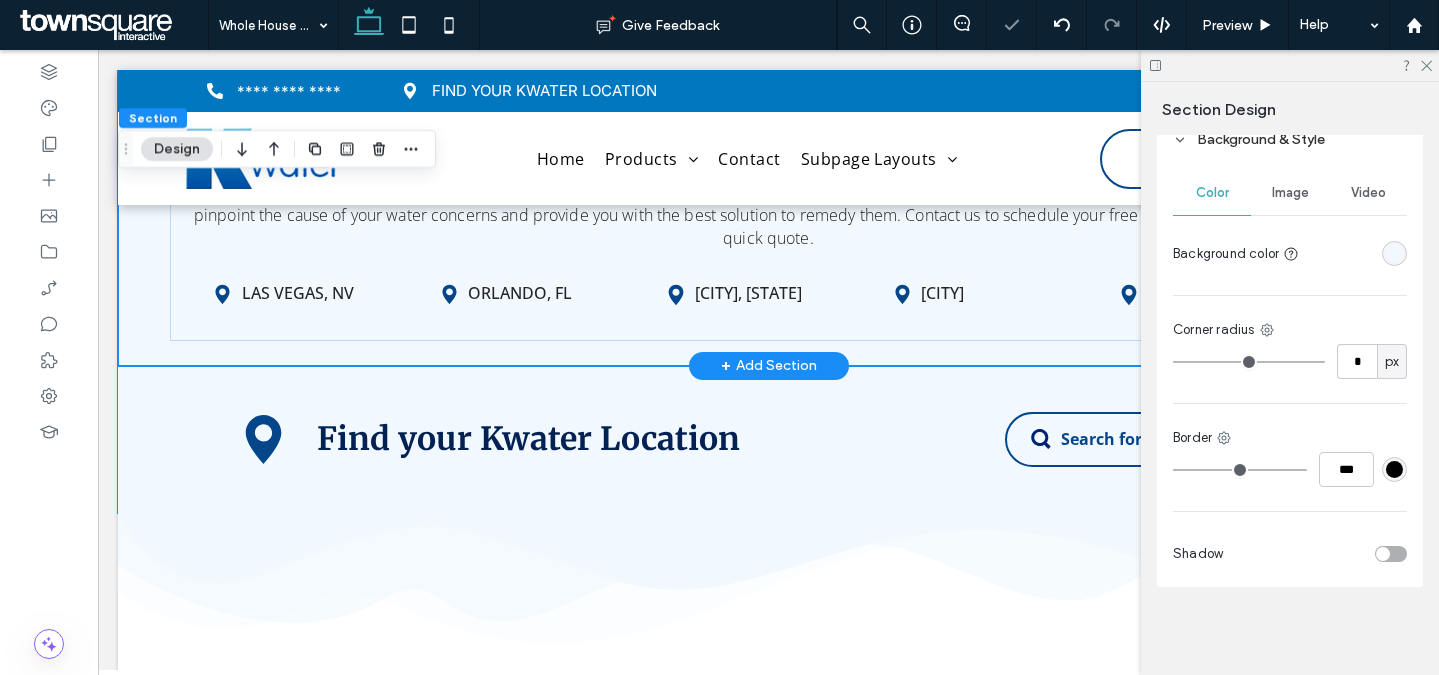 scroll, scrollTop: 4538, scrollLeft: 0, axis: vertical 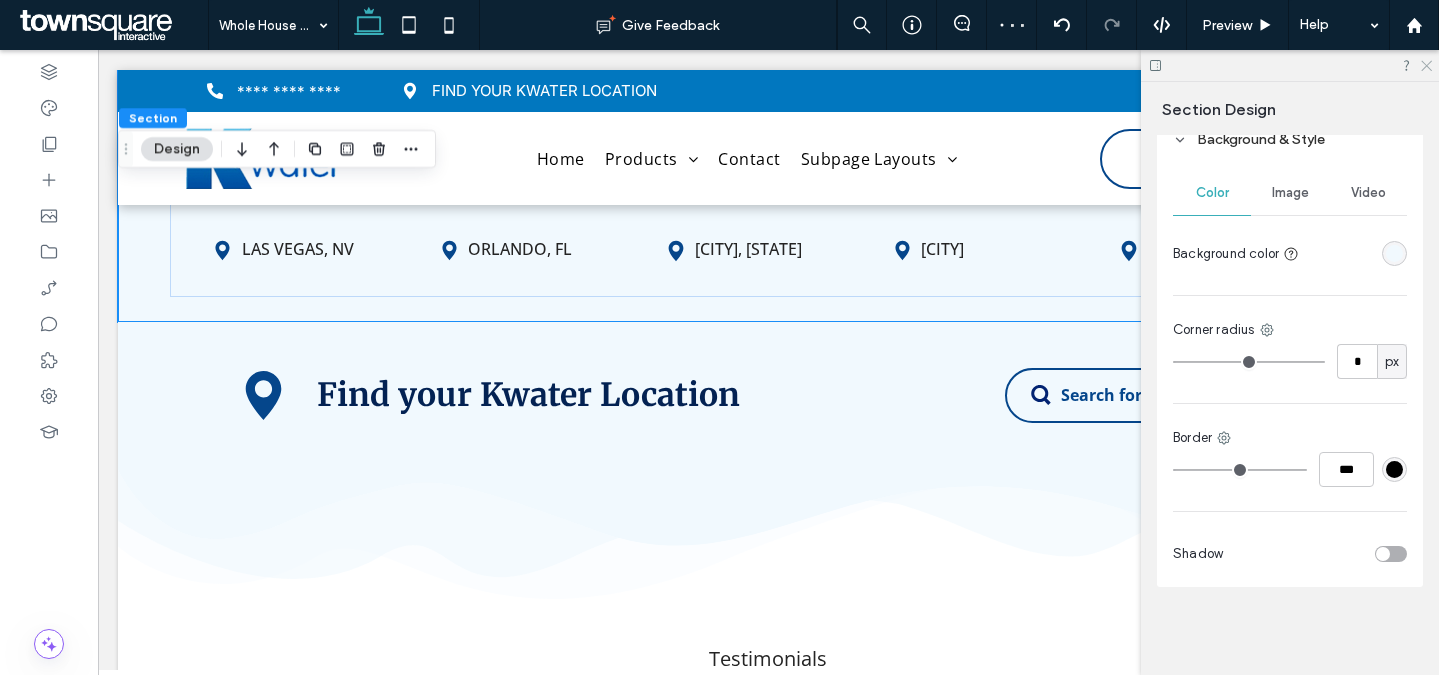 drag, startPoint x: 1427, startPoint y: 66, endPoint x: 1191, endPoint y: 124, distance: 243.02263 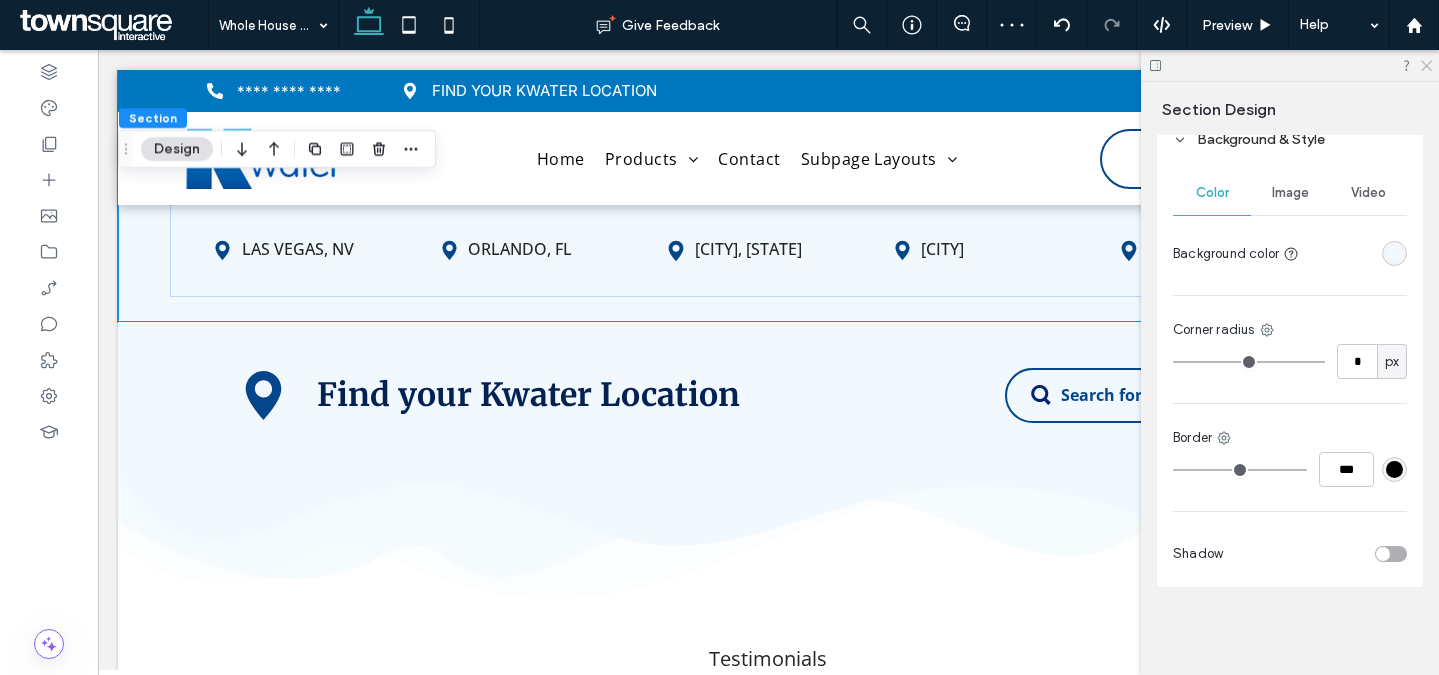 click 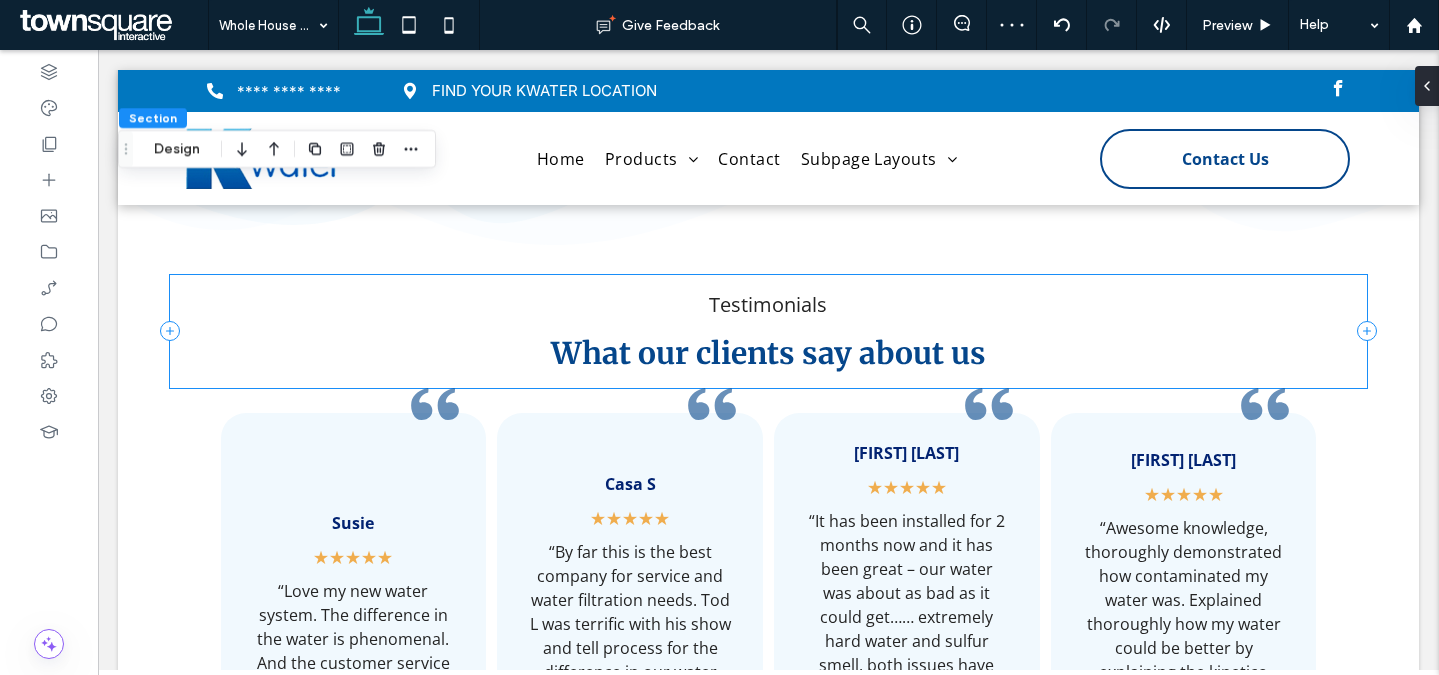 scroll, scrollTop: 4388, scrollLeft: 0, axis: vertical 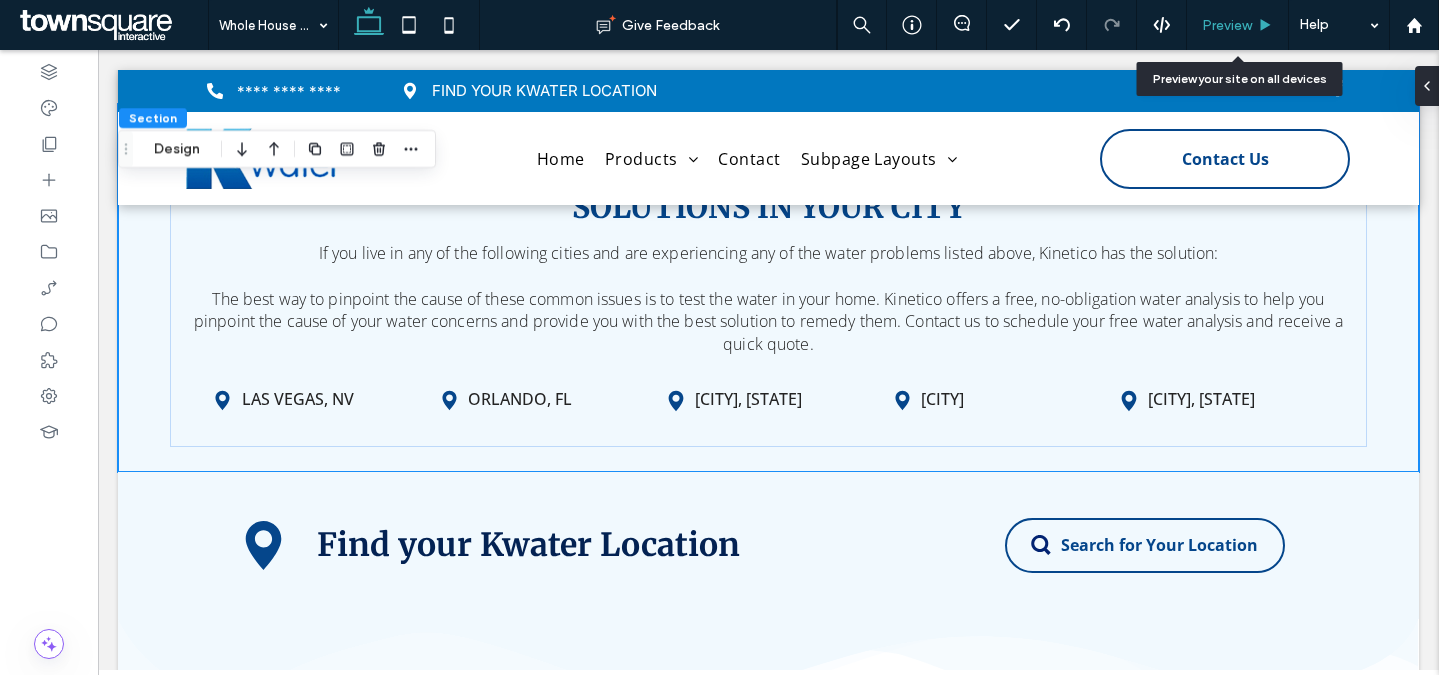 click on "Preview" at bounding box center [1227, 25] 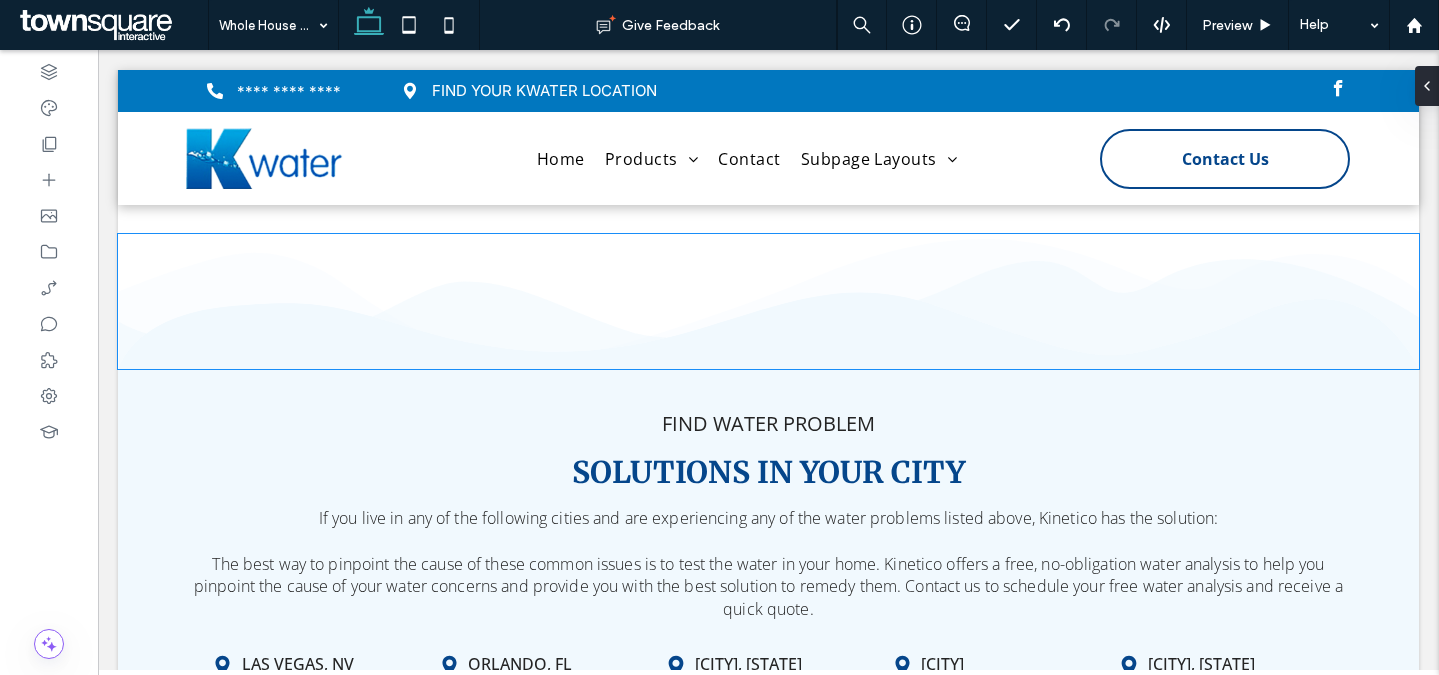 scroll, scrollTop: 4473, scrollLeft: 0, axis: vertical 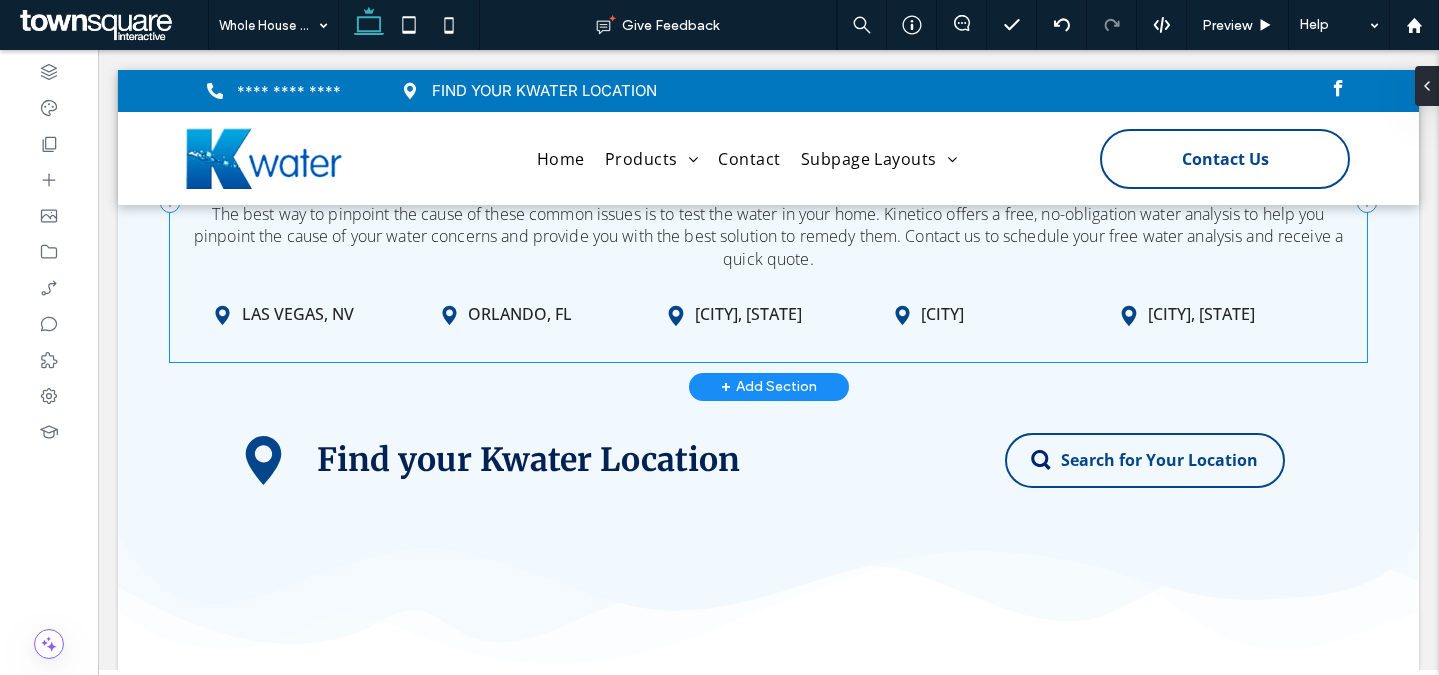 click on "If you live in any of the following cities and are experiencing any of the water problems listed above, Kinetico has the solution: The best way to pinpoint the cause of these common issues is to test the water in your home. Kinetico offers a free, no-obligation water analysis to help you pinpoint the cause of your water concerns and provide you with the best solution to remedy them. Contact us to schedule your free water analysis and receive a quick quote.
FIND WATER PROBLEM
SOLUTIONS IN YOUR CITY
Las Vegas, NV
Orlando, FL
Inverness, FL
Daytona Beach
Leesburg, FL" at bounding box center [768, 202] 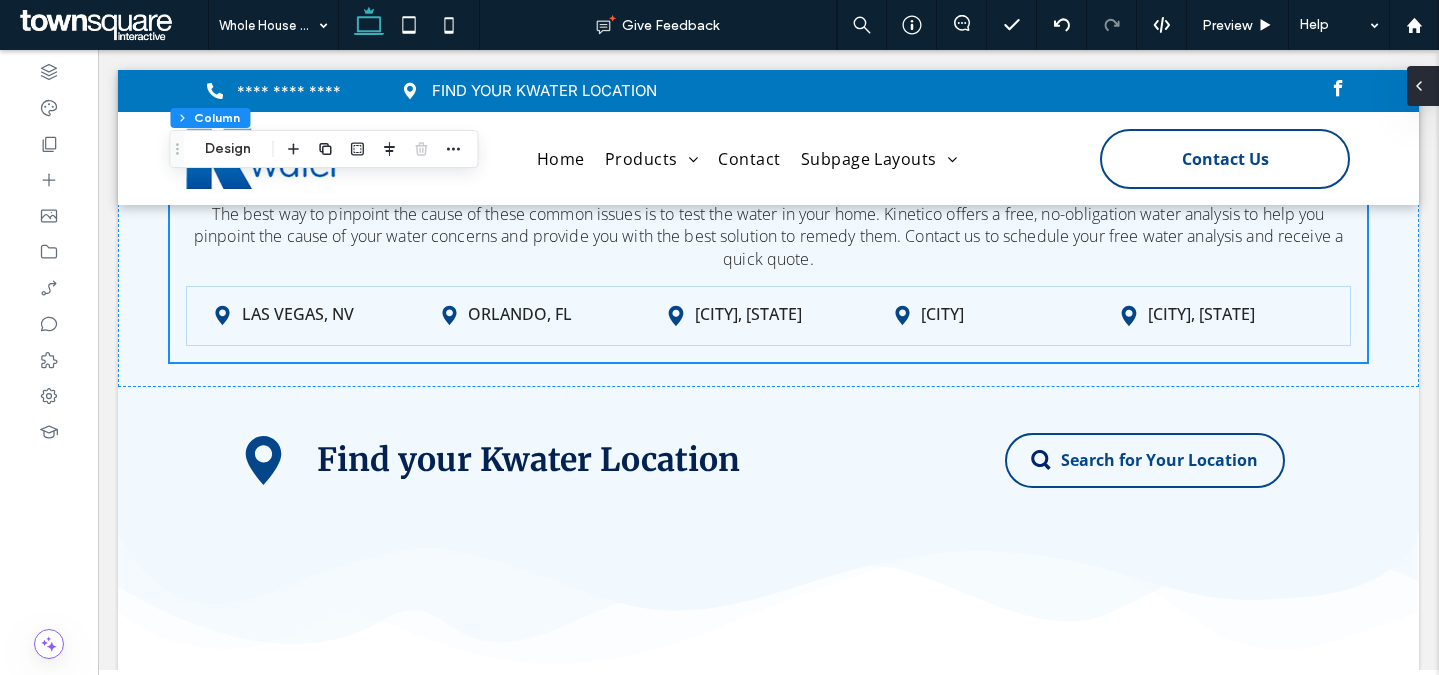 click at bounding box center (1423, 86) 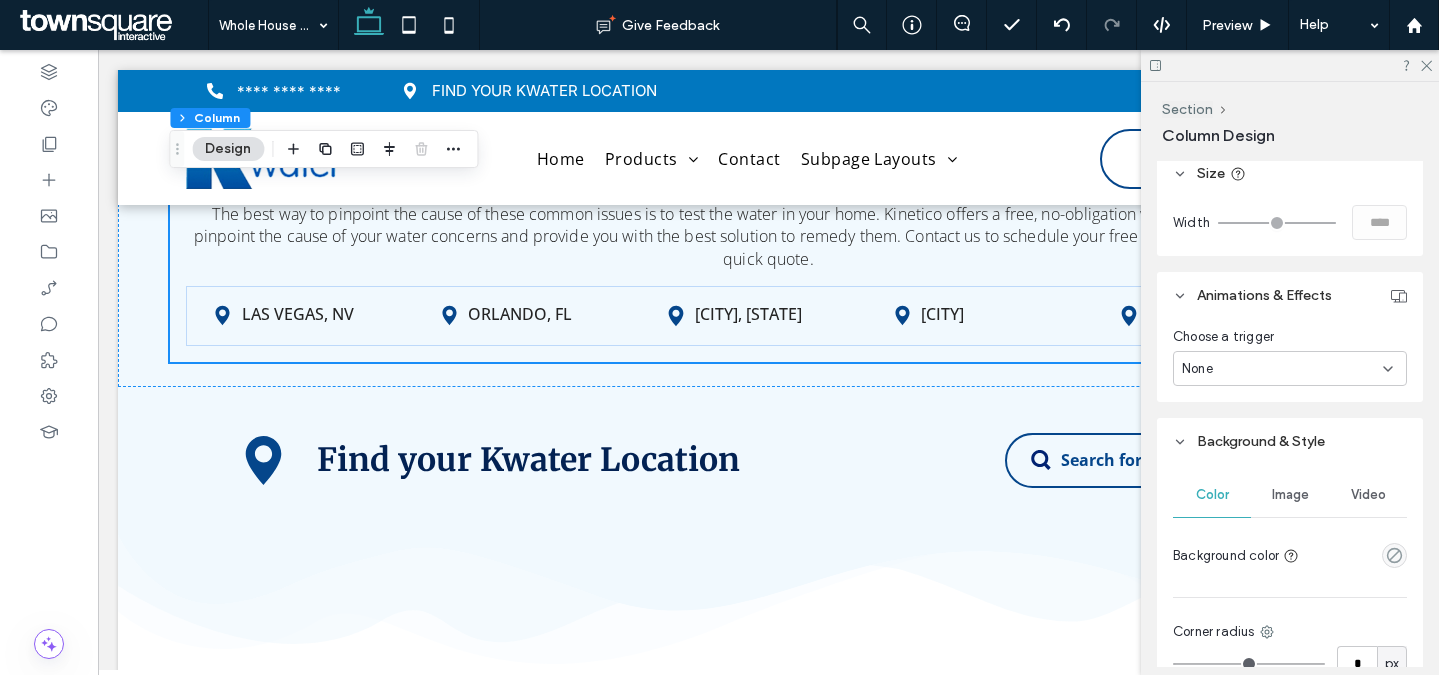 scroll, scrollTop: 1098, scrollLeft: 0, axis: vertical 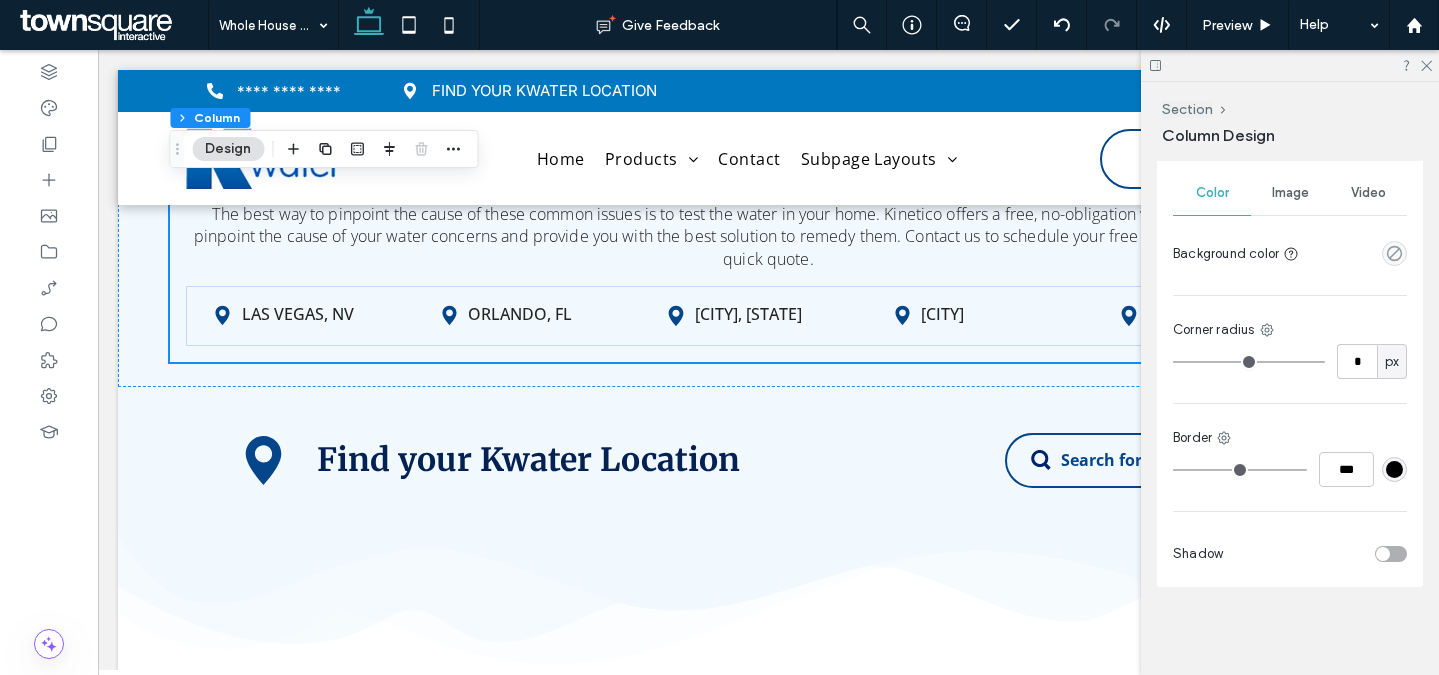click at bounding box center (1394, 469) 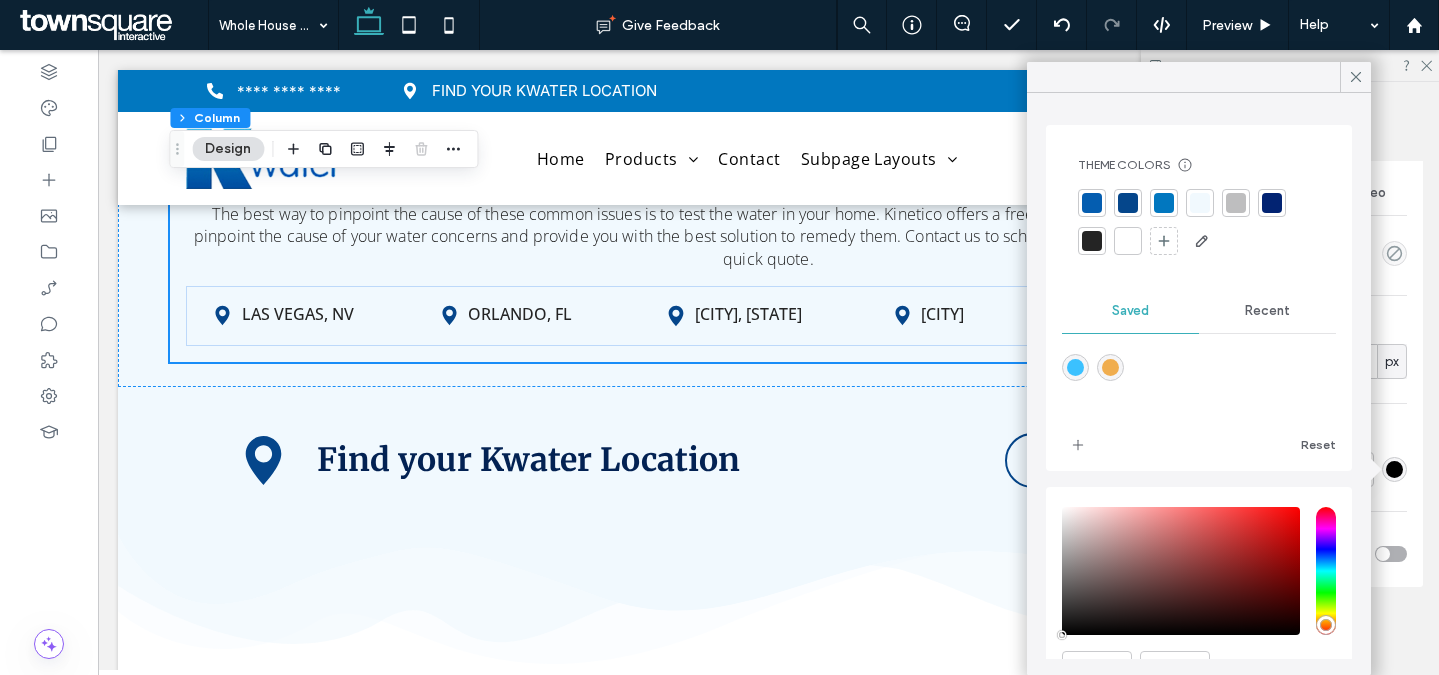 drag, startPoint x: 1164, startPoint y: 204, endPoint x: 1179, endPoint y: 211, distance: 16.552946 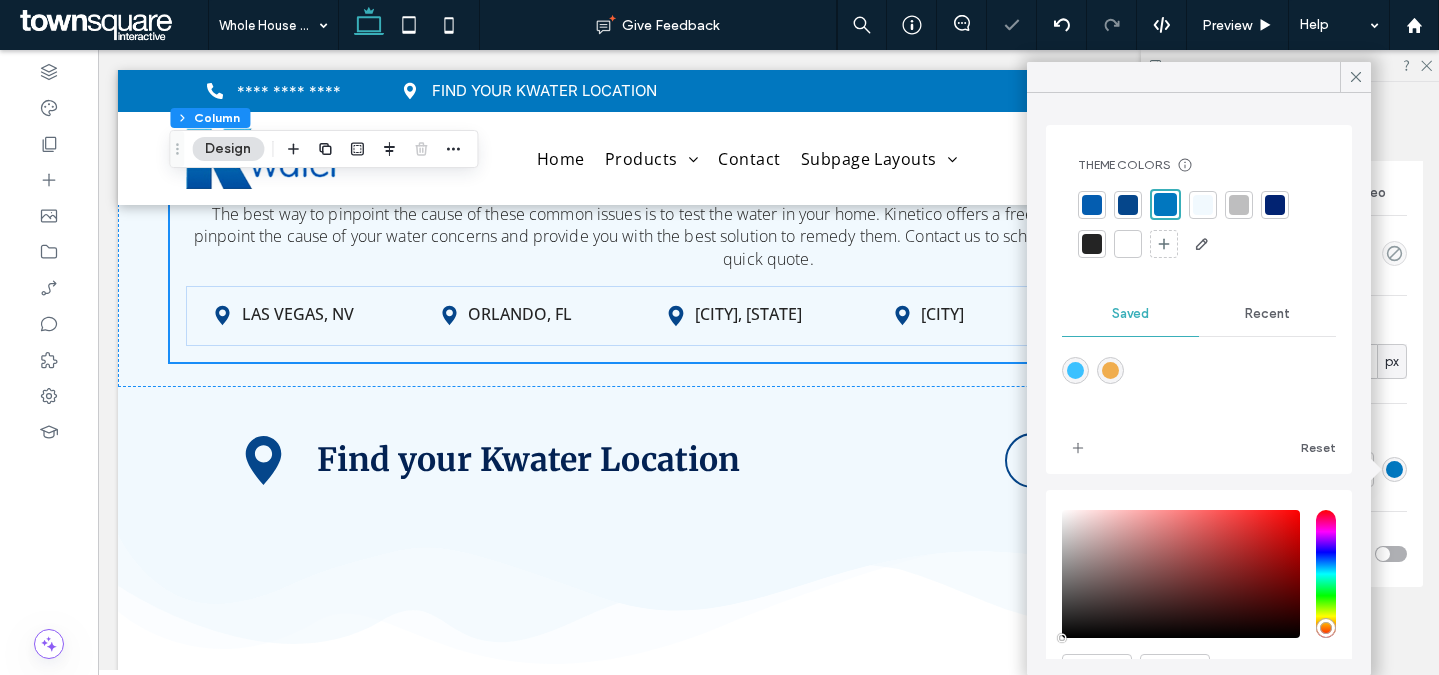 click on "Color Image Video Background color Corner radius * px Border *** Shadow" at bounding box center (1290, 375) 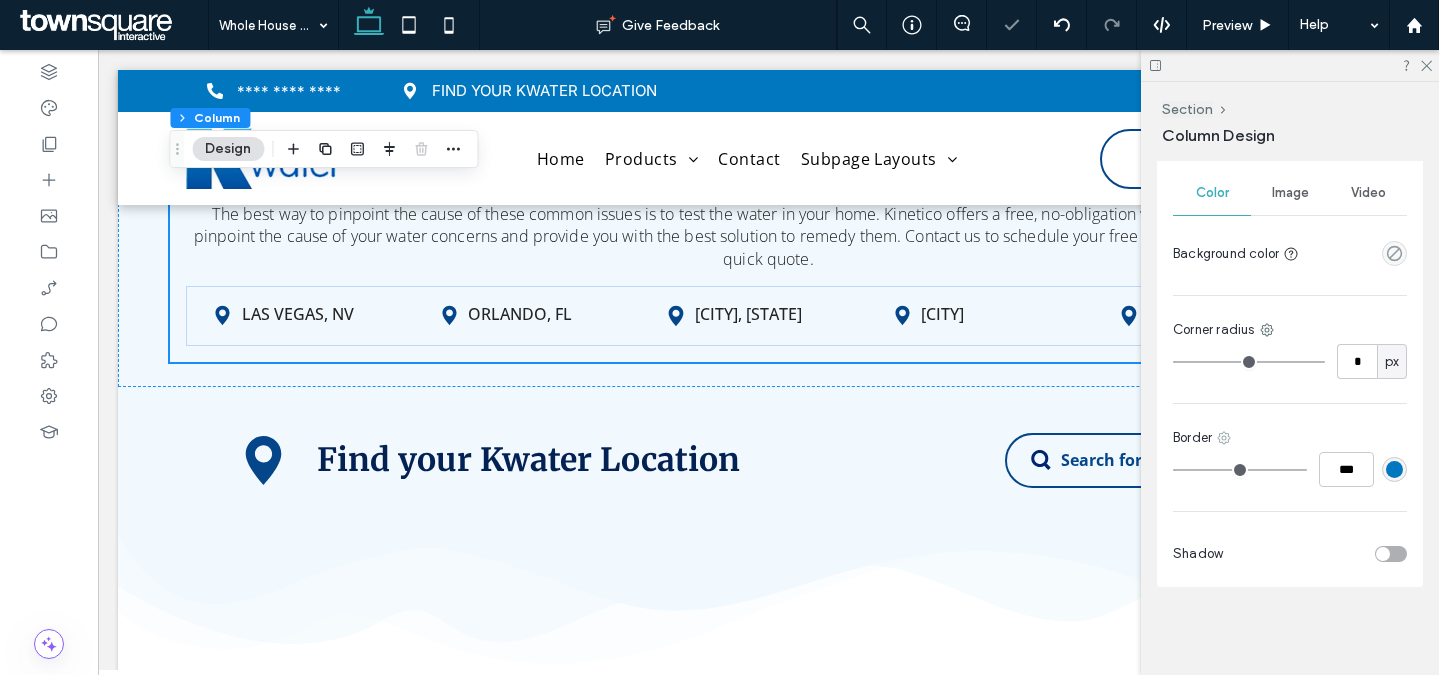 click 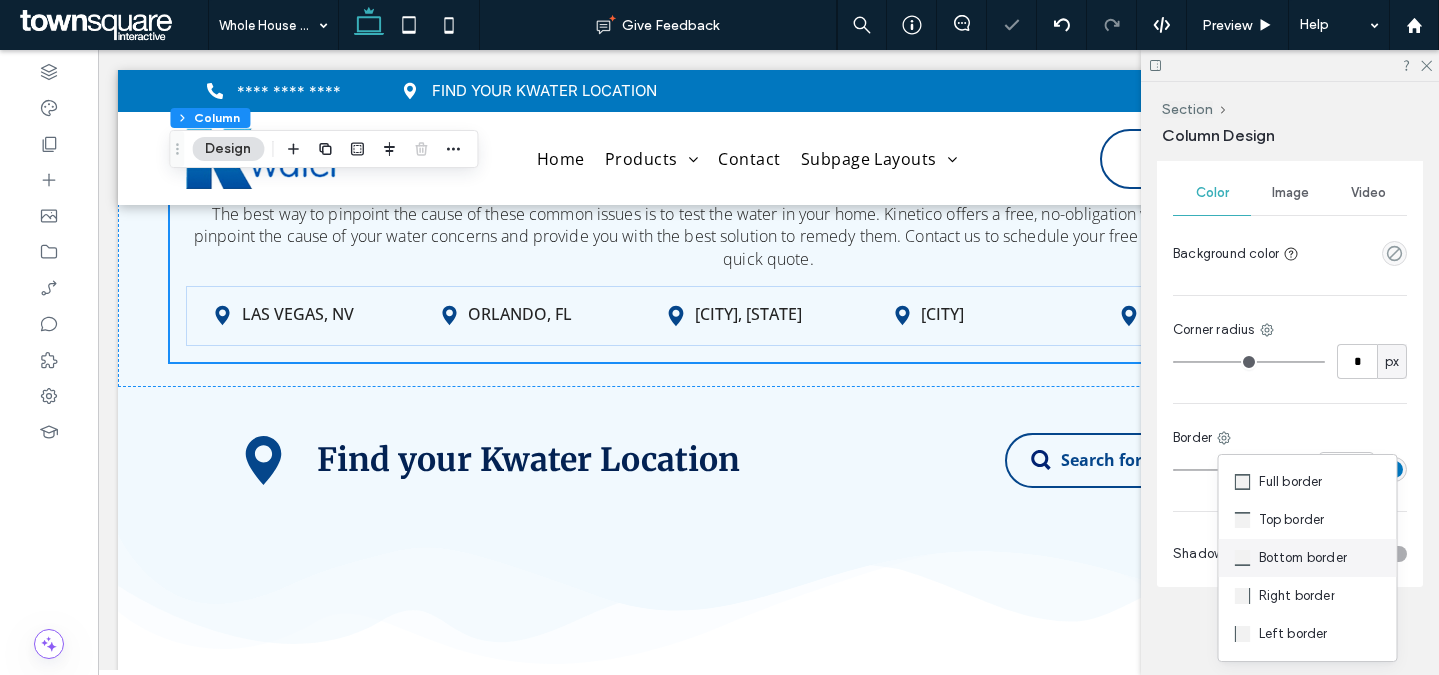 click on "Bottom border" at bounding box center [1303, 558] 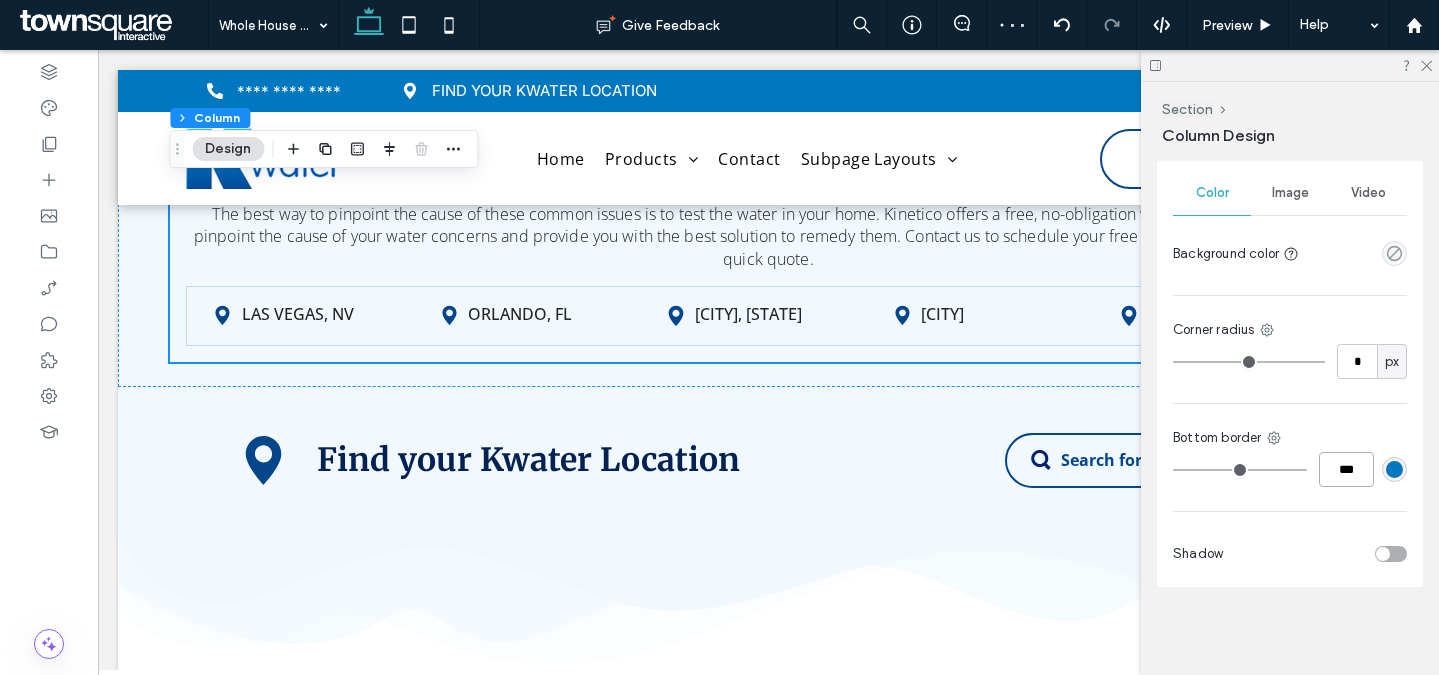 click on "***" at bounding box center [1346, 469] 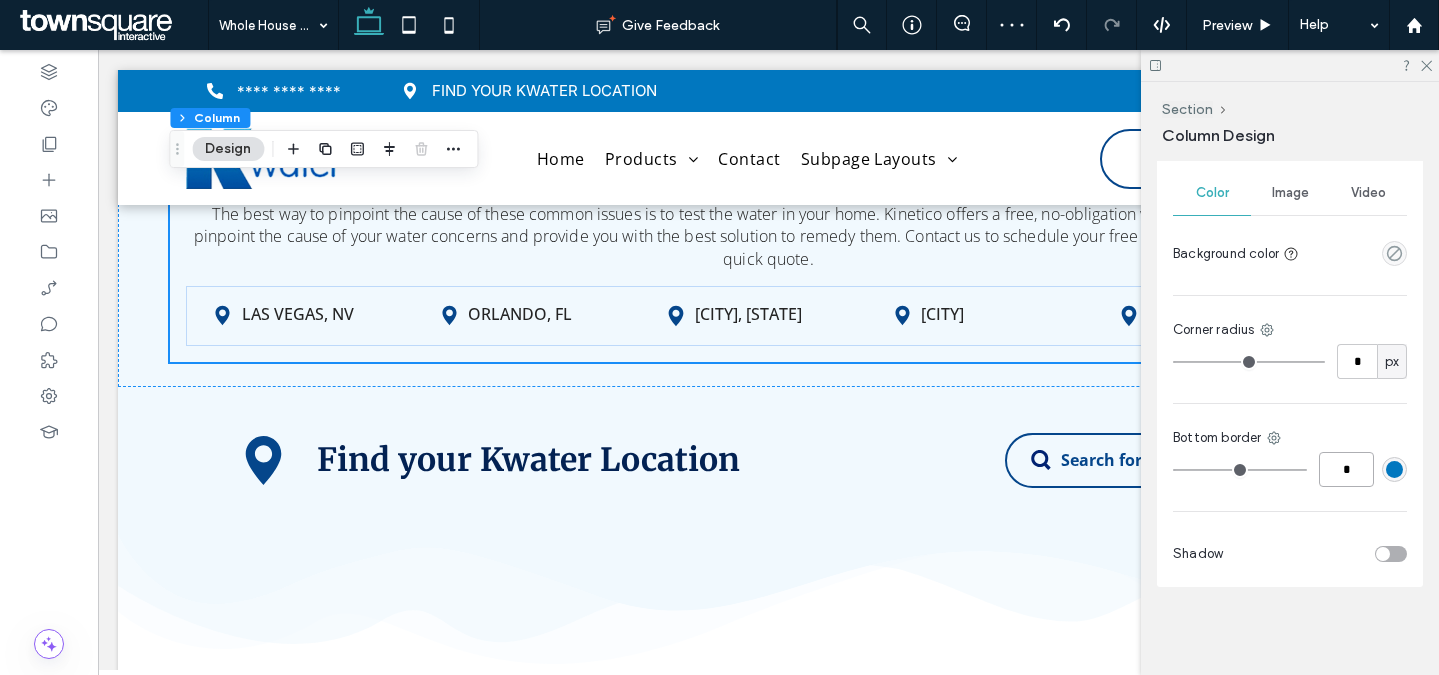 type on "*" 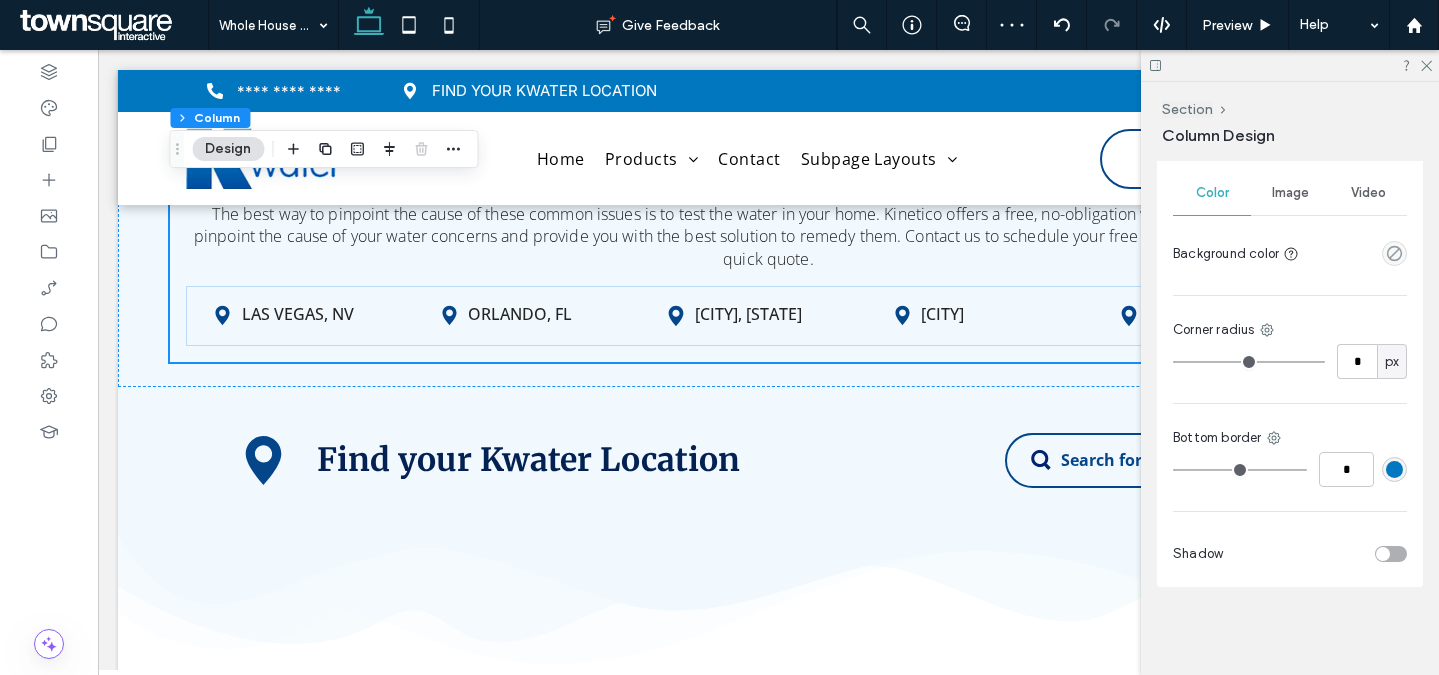 type on "*" 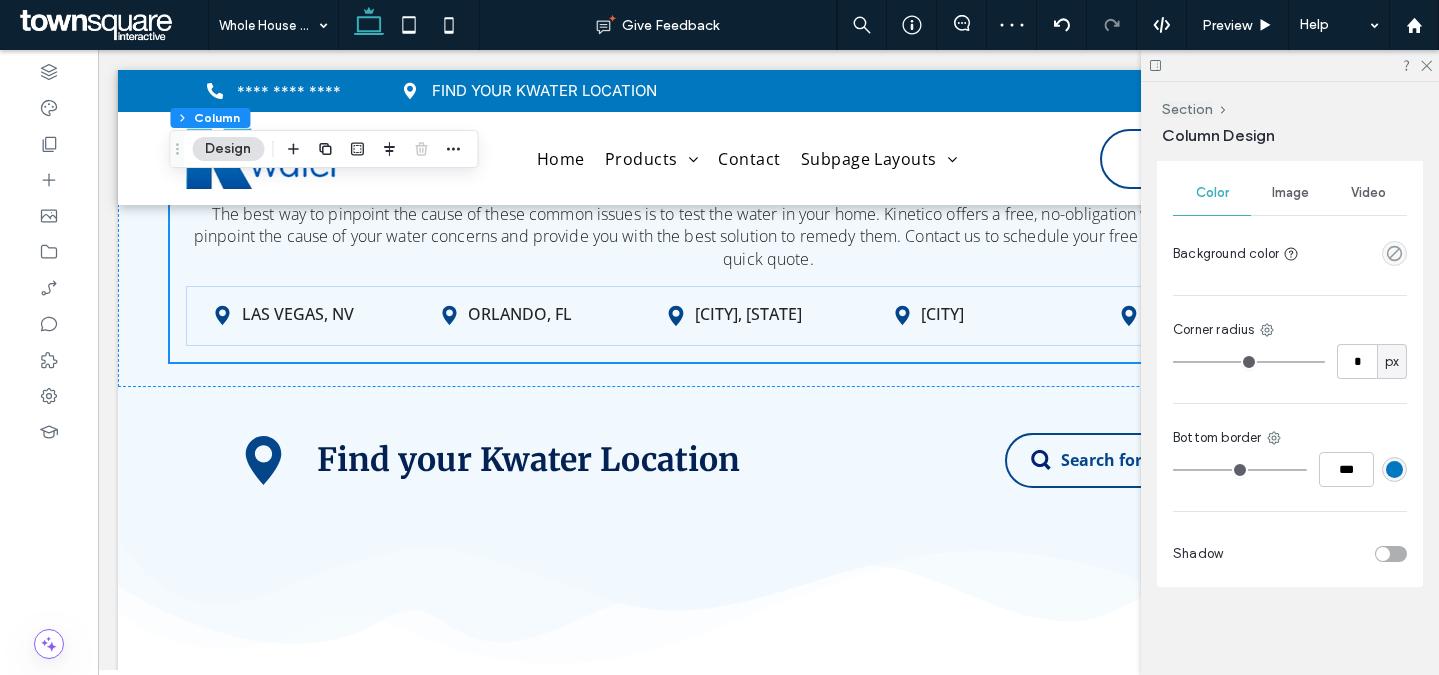 click on "Color Image Video Background color Corner radius * px Bottom border *** Shadow" at bounding box center (1290, 375) 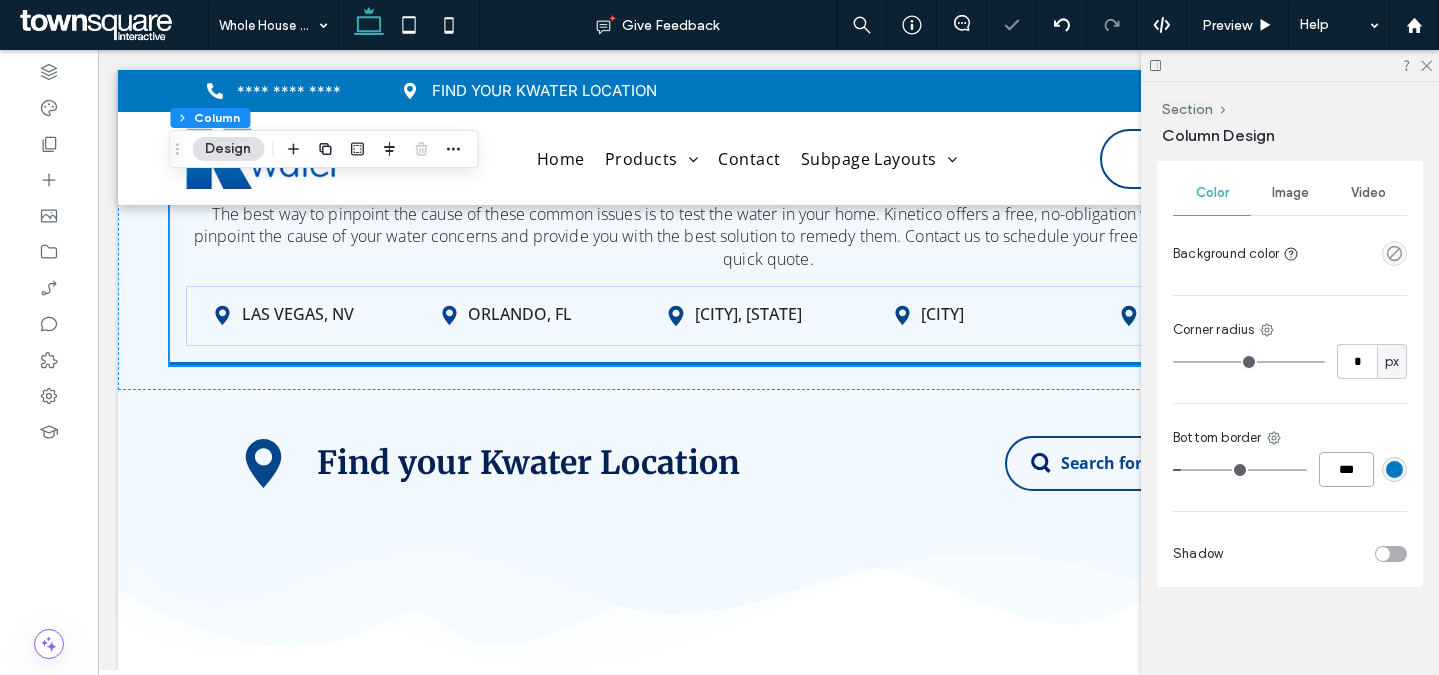 click on "***" at bounding box center [1346, 469] 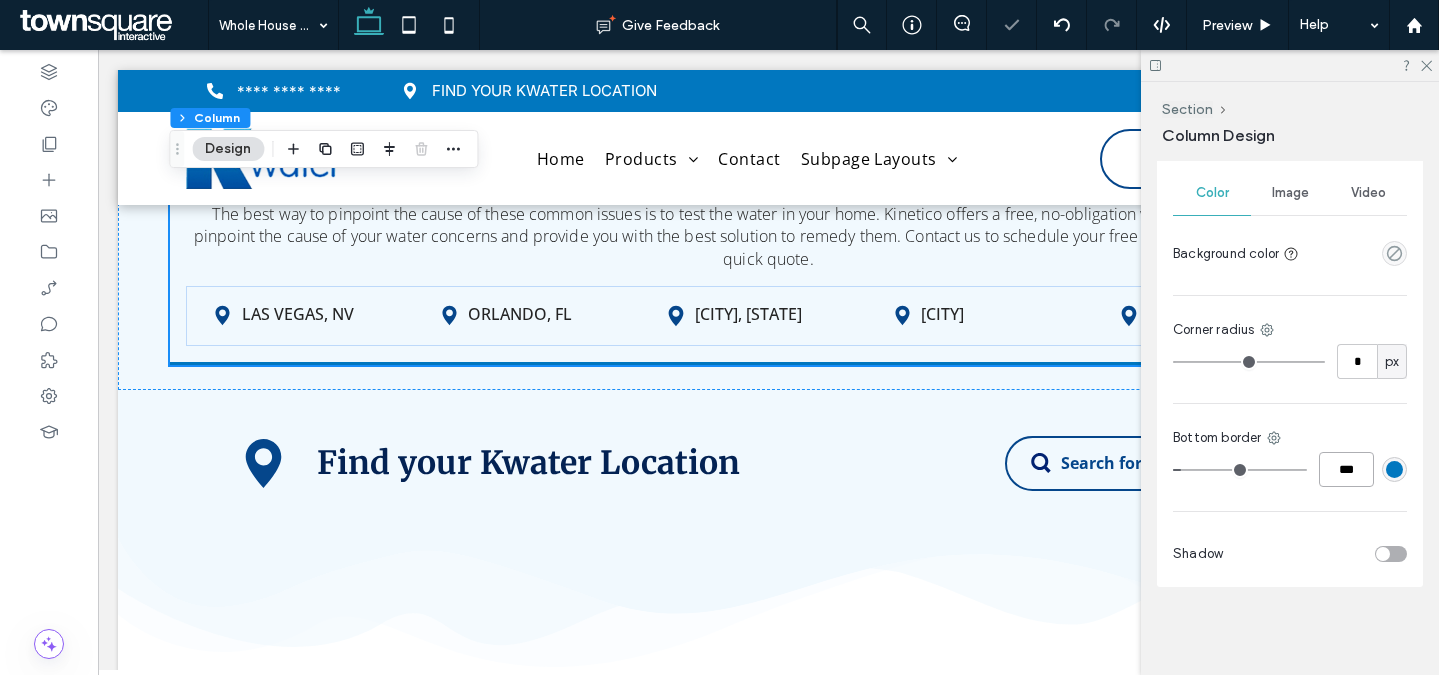 click on "***" at bounding box center [1346, 469] 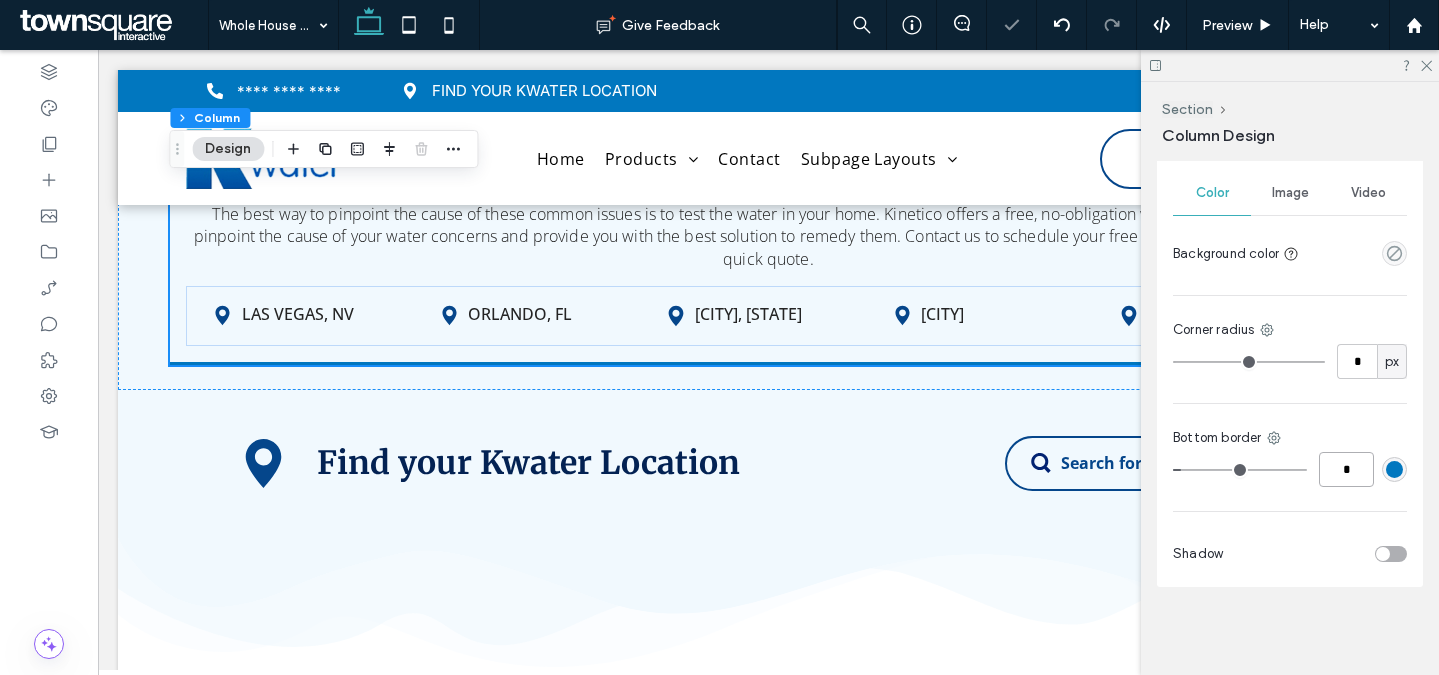 type on "*" 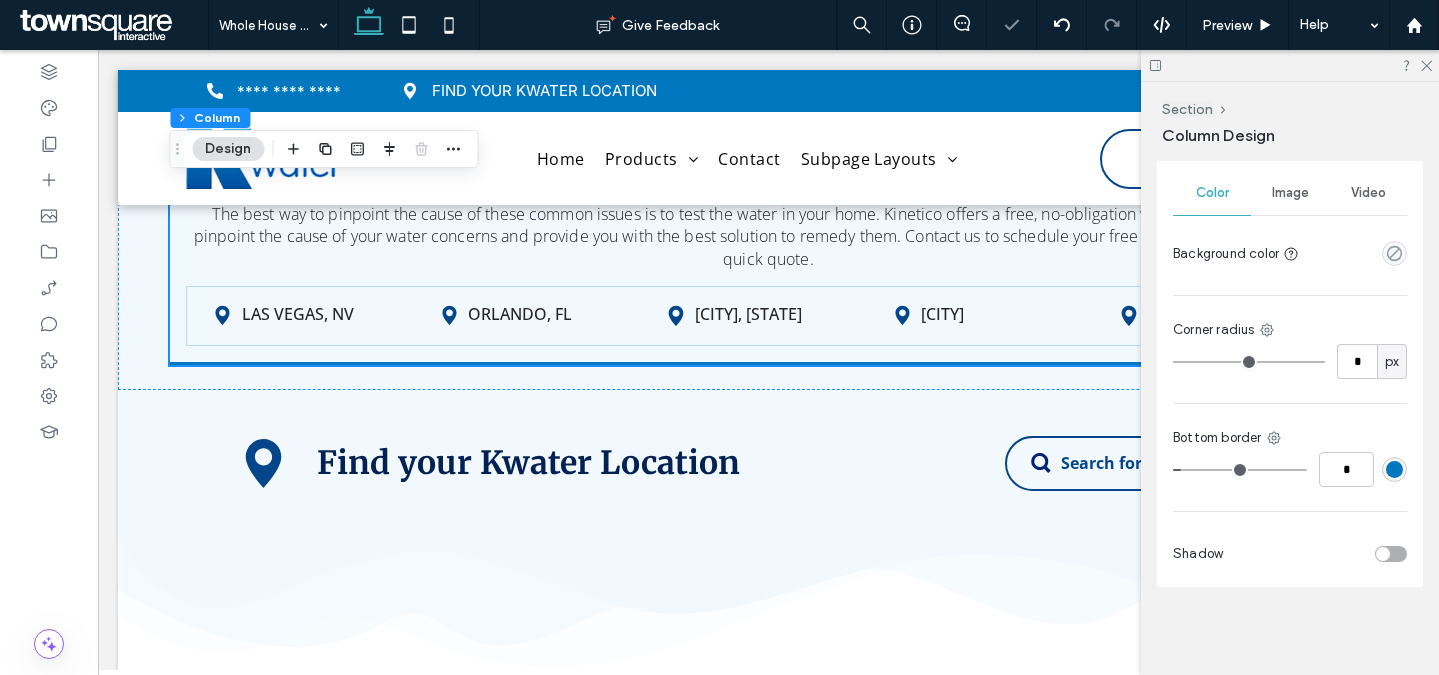 type on "*" 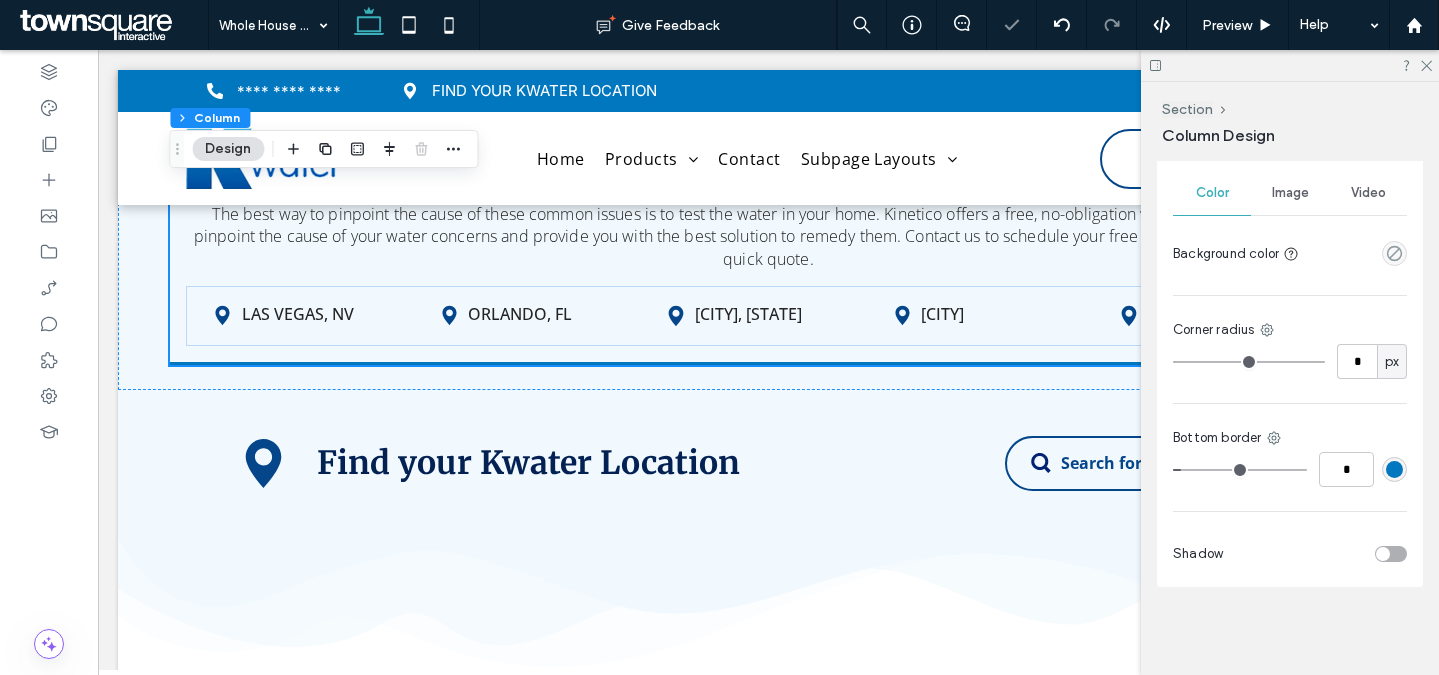 type on "***" 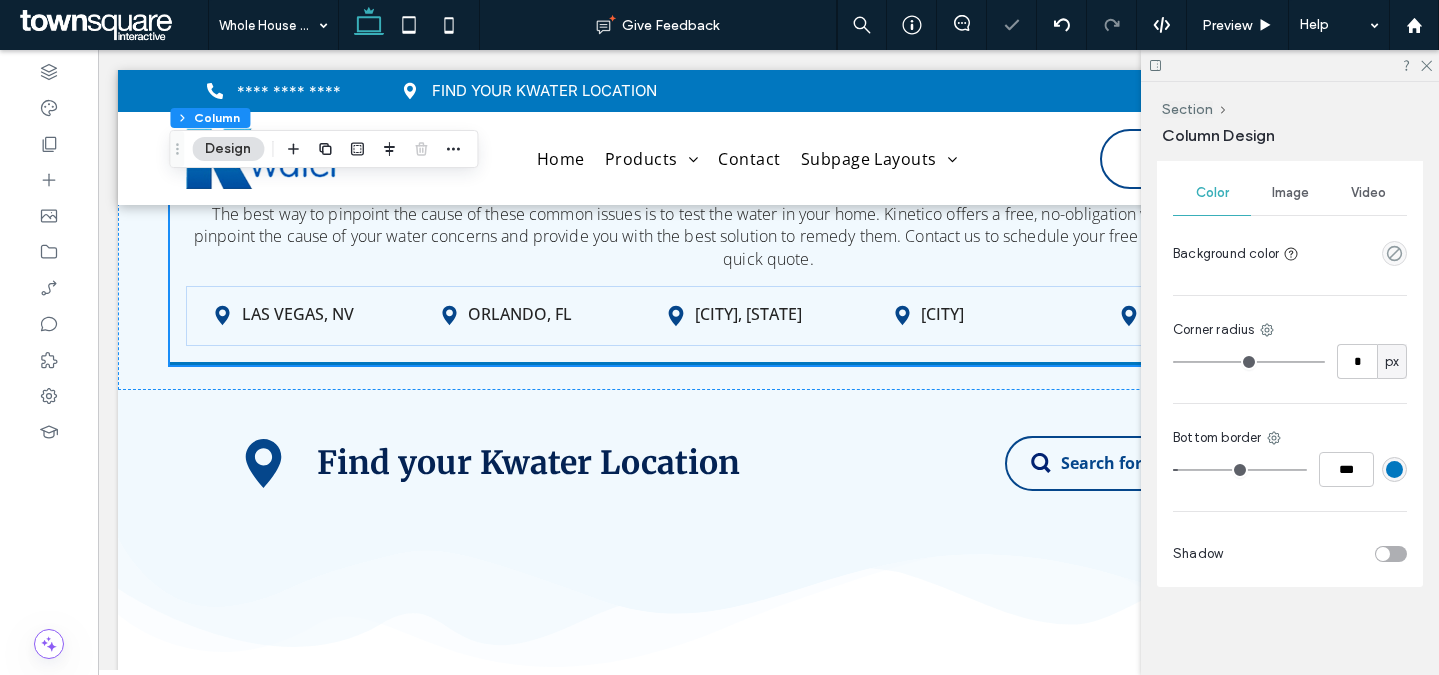 click on "Color Image Video Background color Corner radius * px Bottom border *** Shadow" at bounding box center (1290, 375) 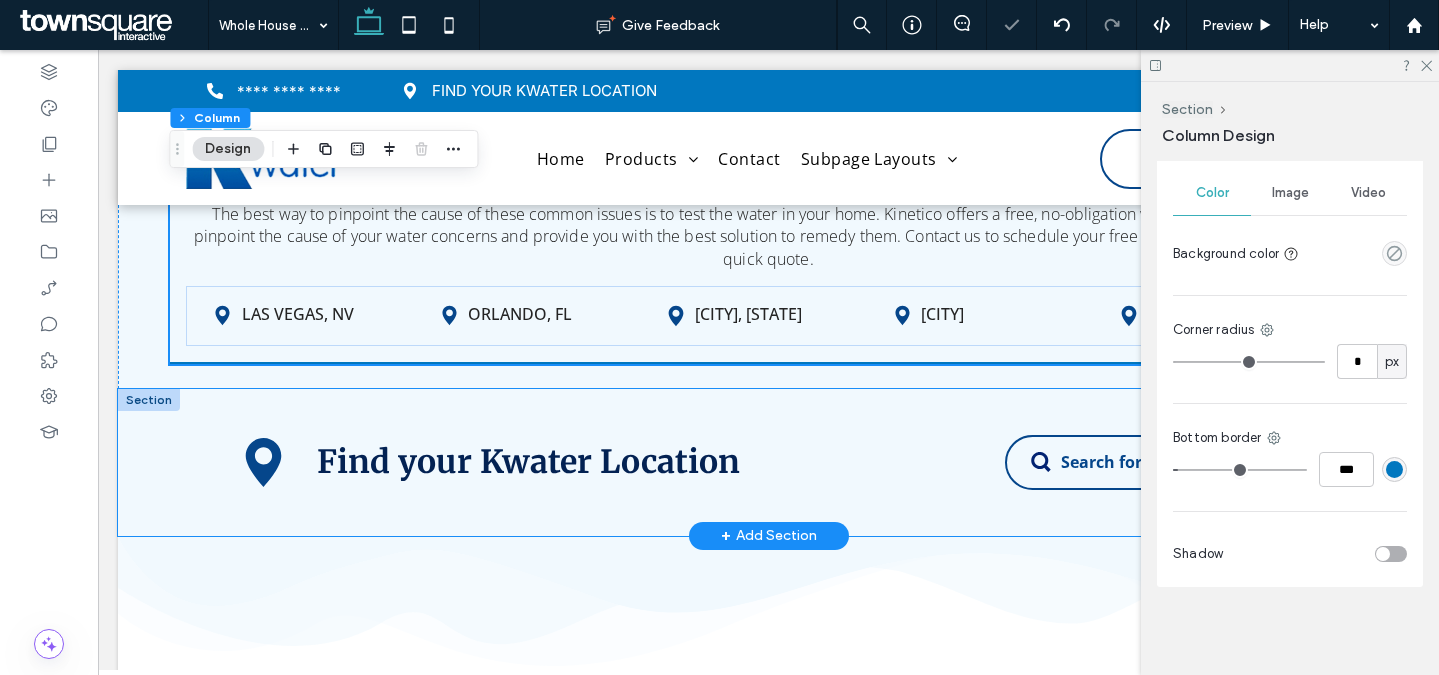 drag, startPoint x: 879, startPoint y: 381, endPoint x: 1403, endPoint y: 445, distance: 527.8939 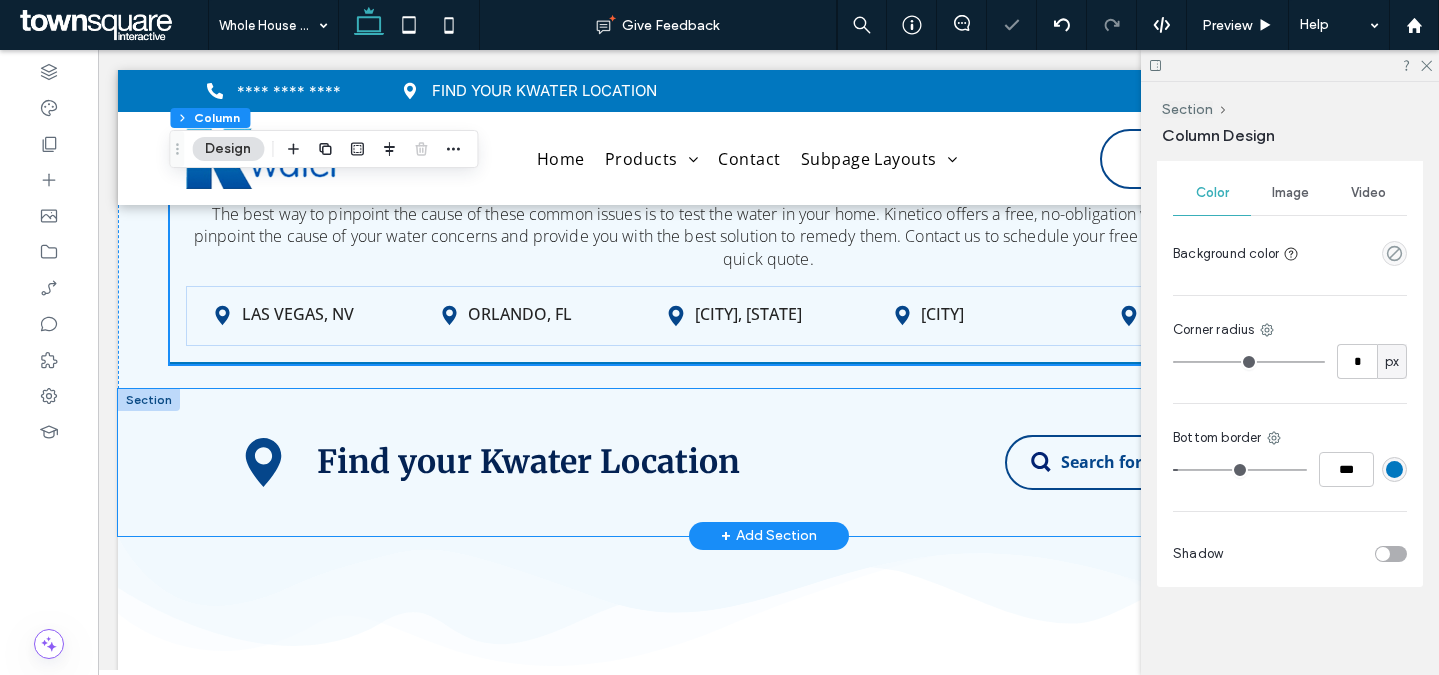 click on "Find your Kwater Location
Search for Your Location" at bounding box center (769, 462) 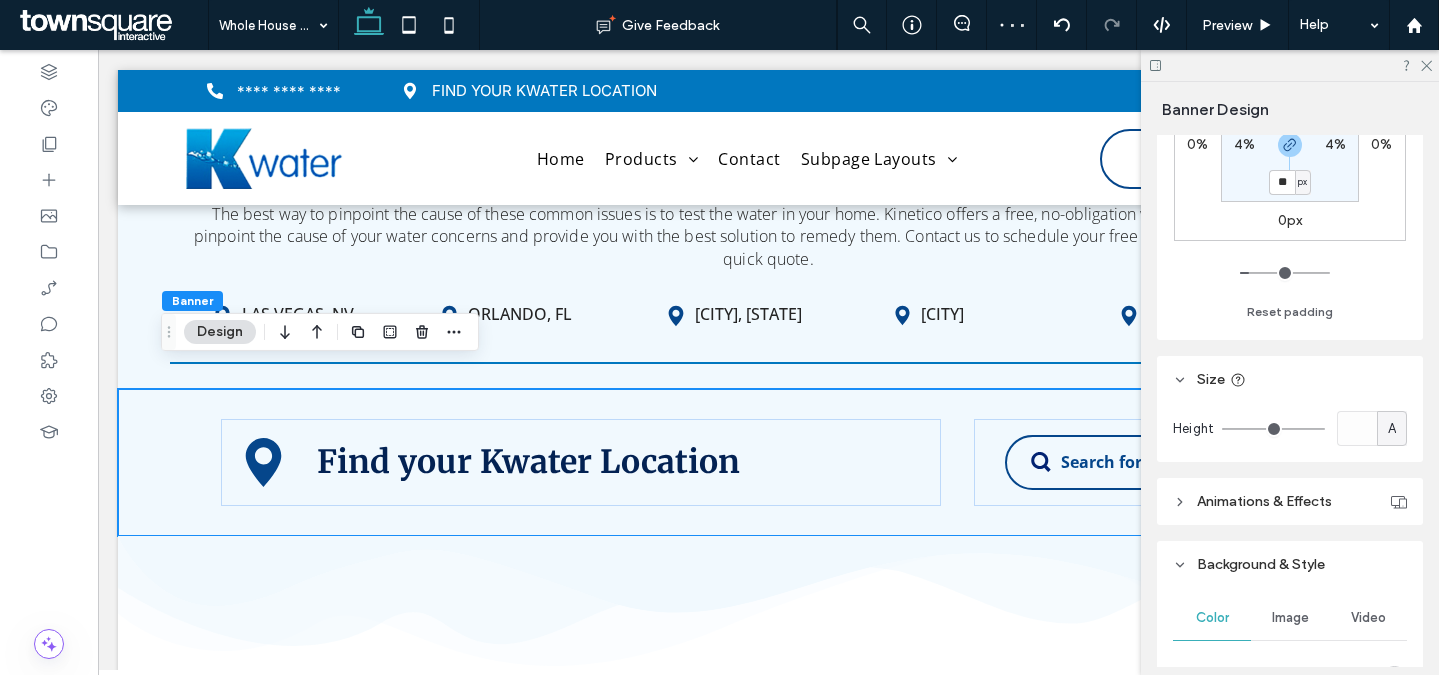 scroll, scrollTop: 46, scrollLeft: 0, axis: vertical 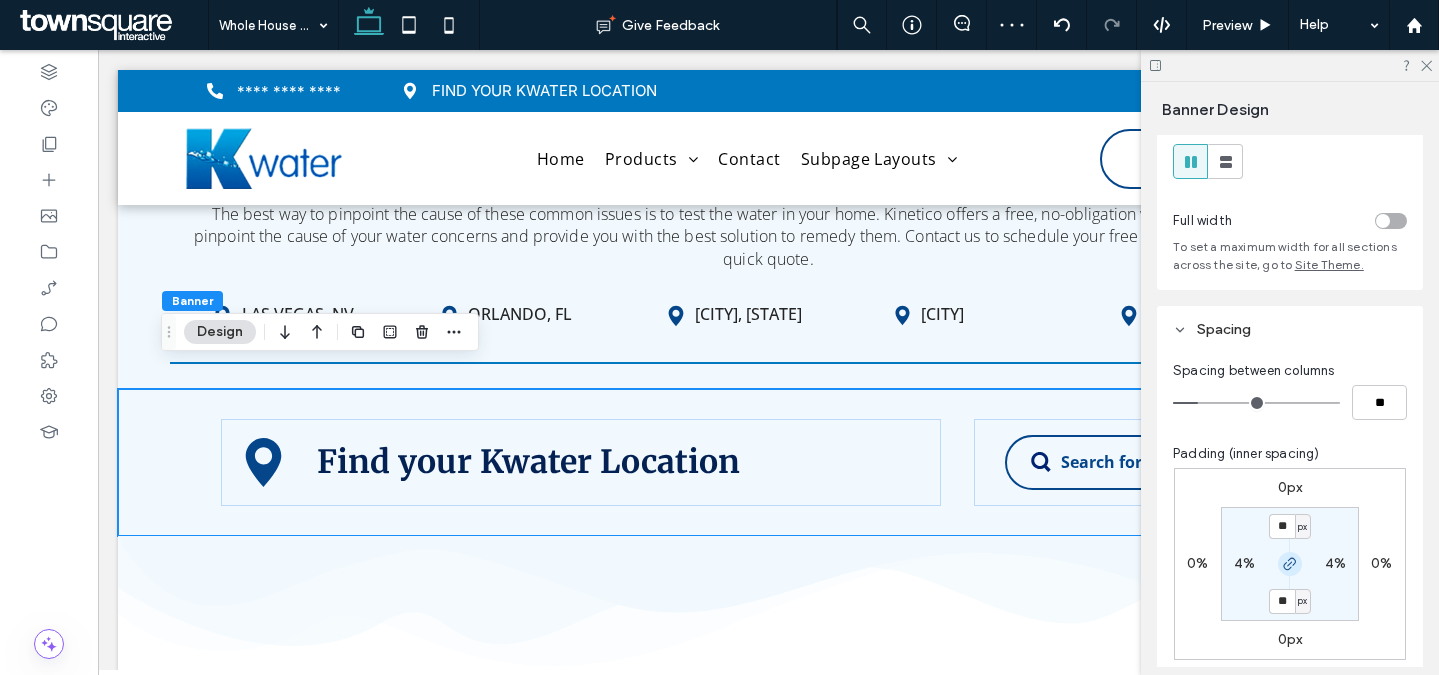 click 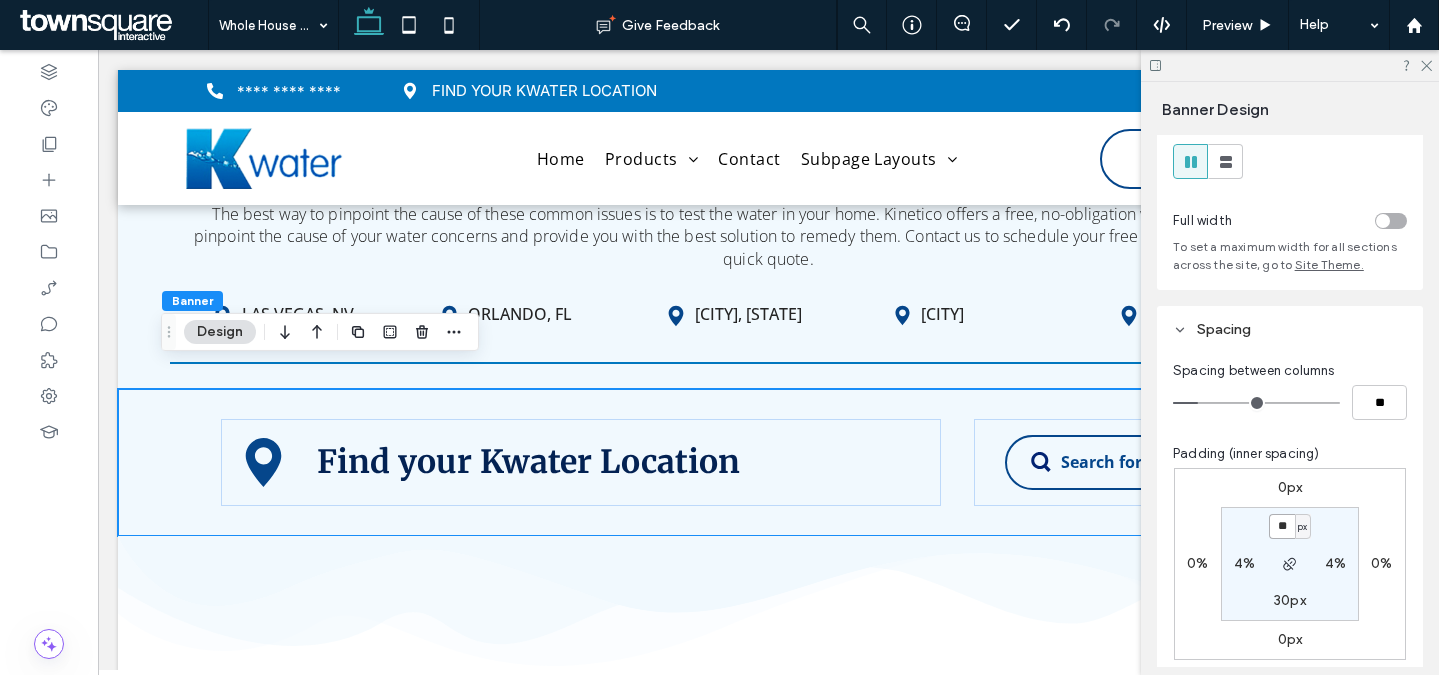 click on "**" at bounding box center (1282, 526) 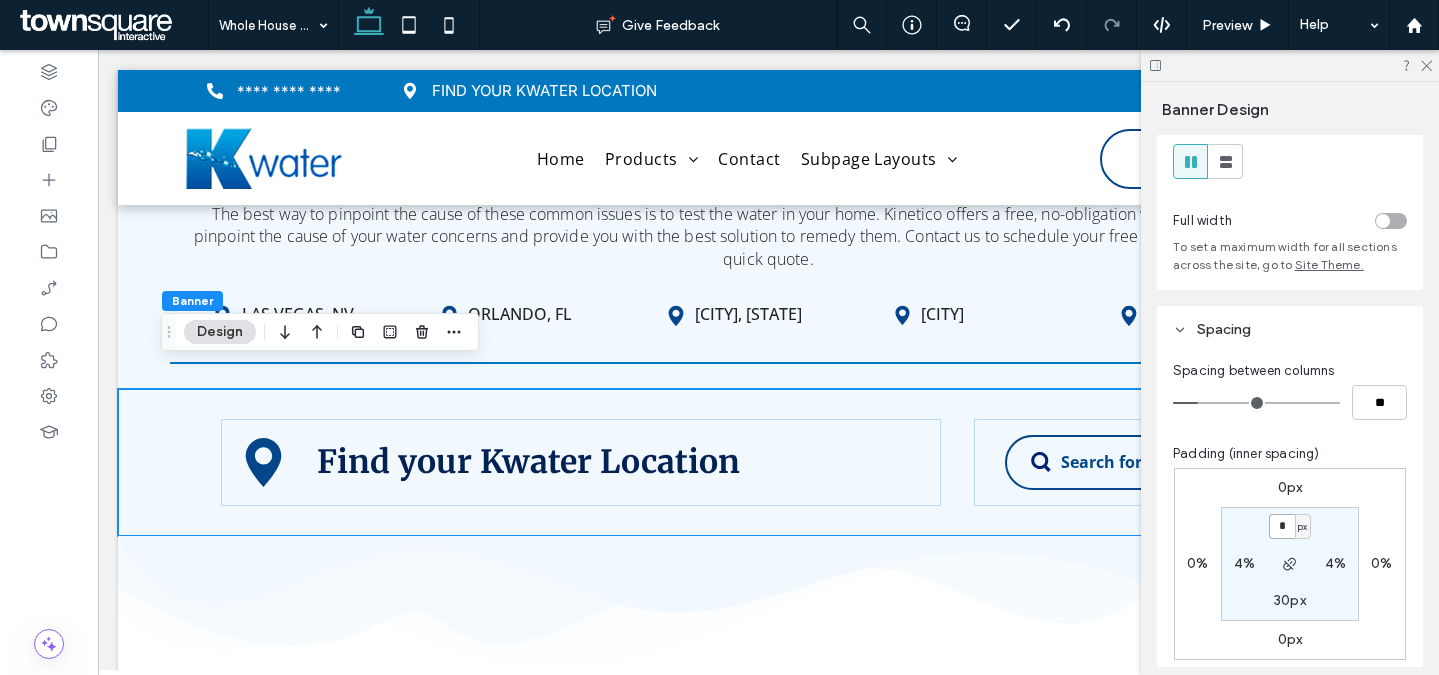 type on "*" 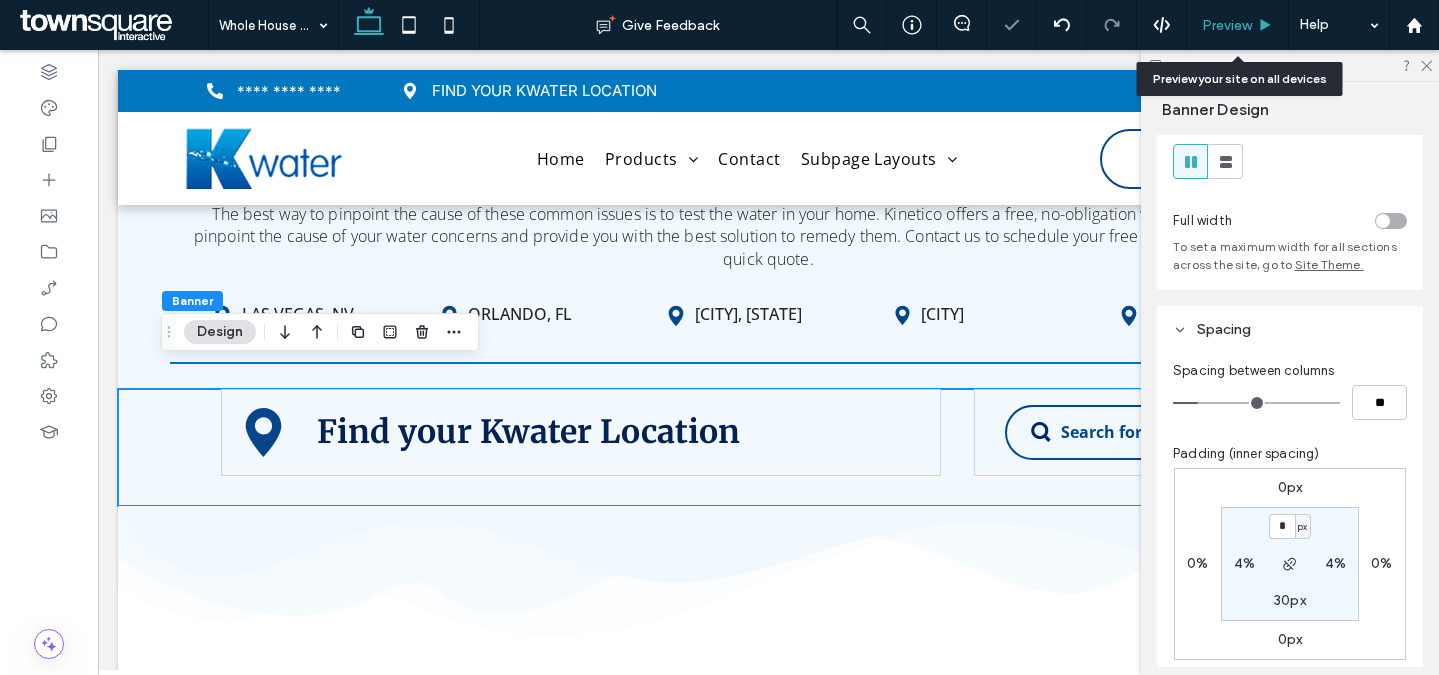 click on "Preview" at bounding box center [1238, 25] 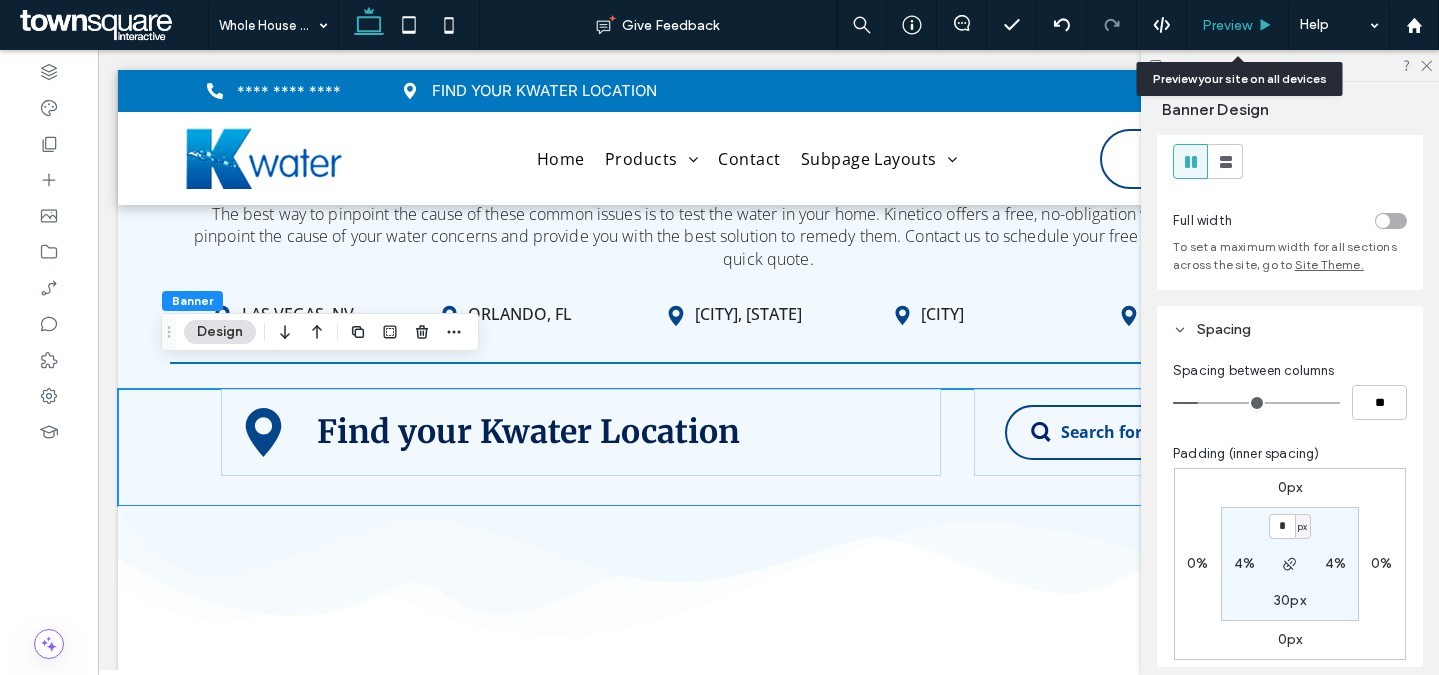 click on "Preview" at bounding box center (1227, 25) 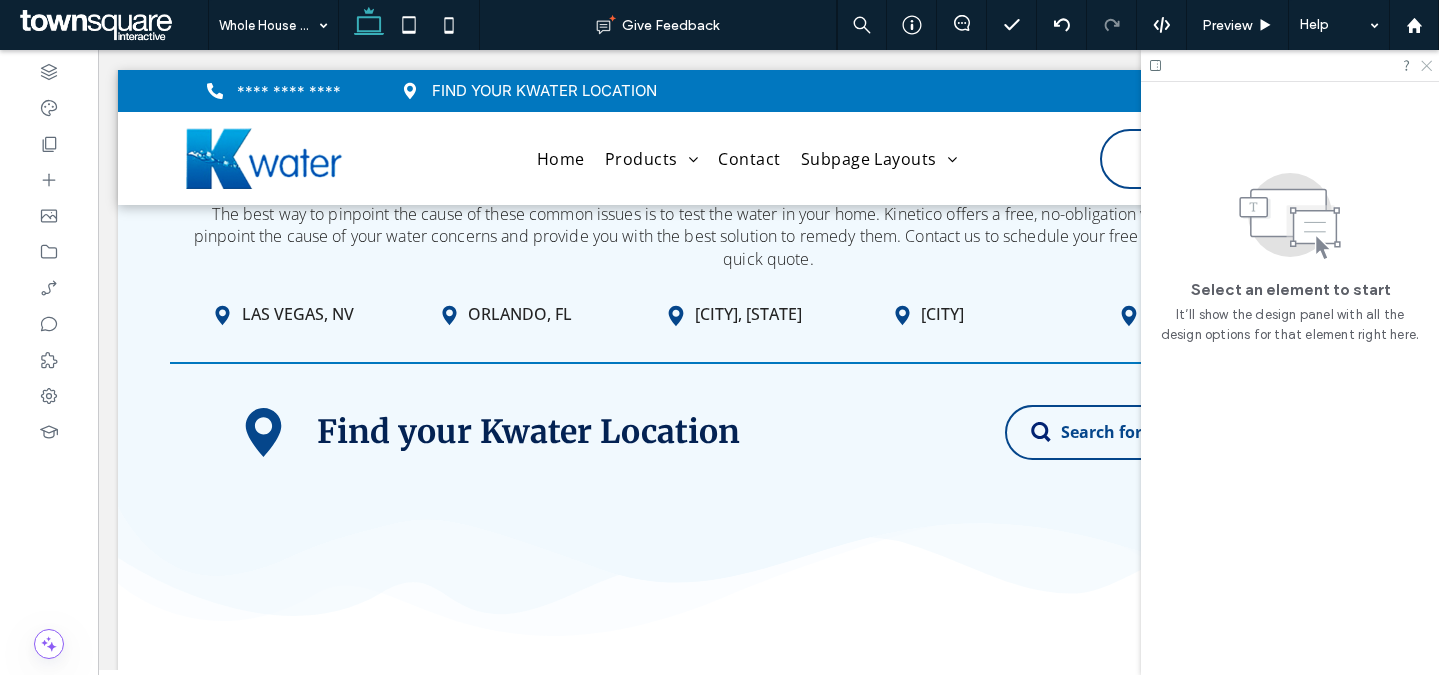 click 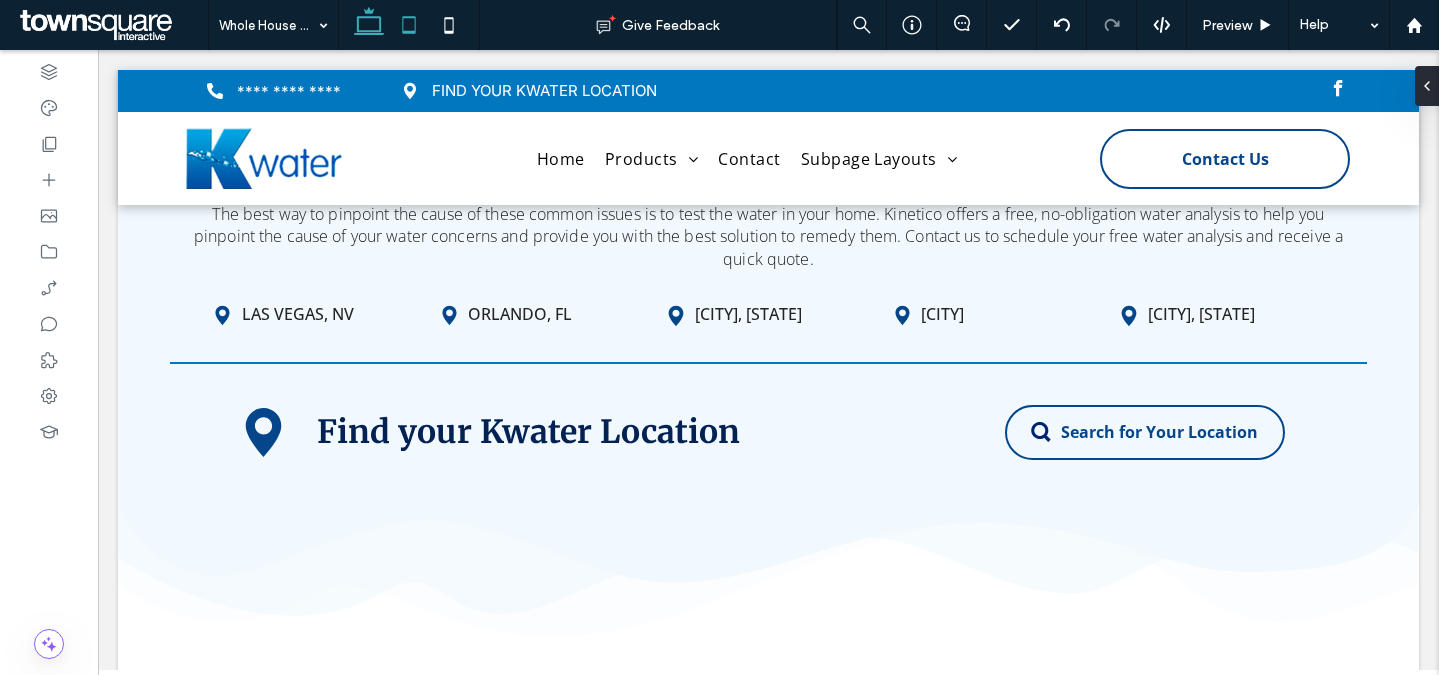 click 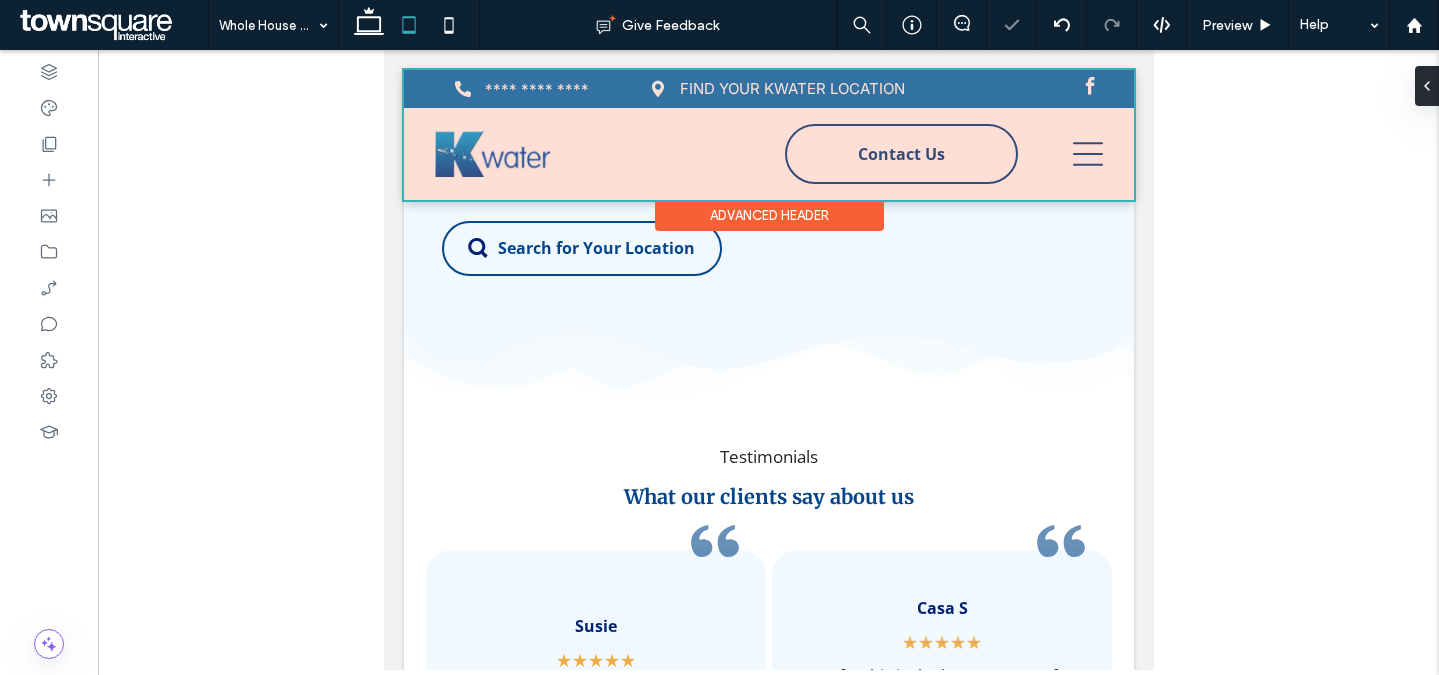 scroll, scrollTop: 5148, scrollLeft: 0, axis: vertical 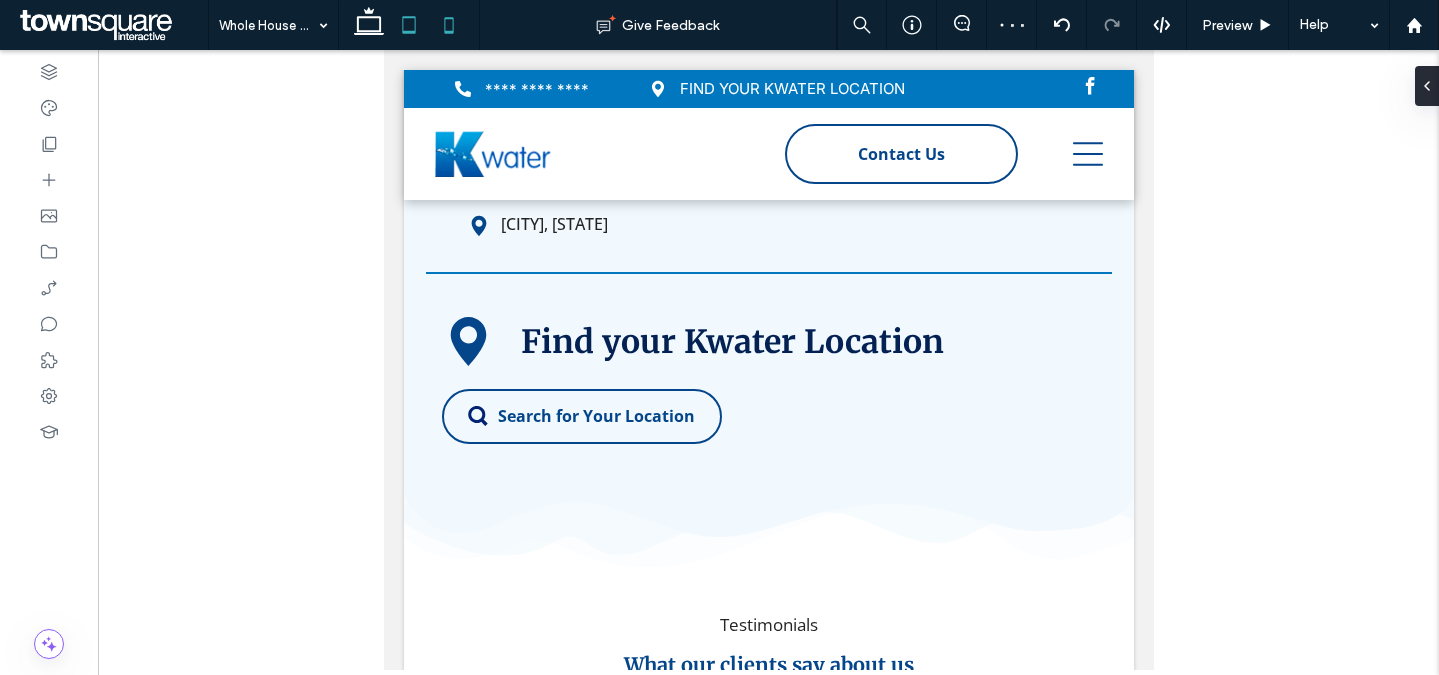 click 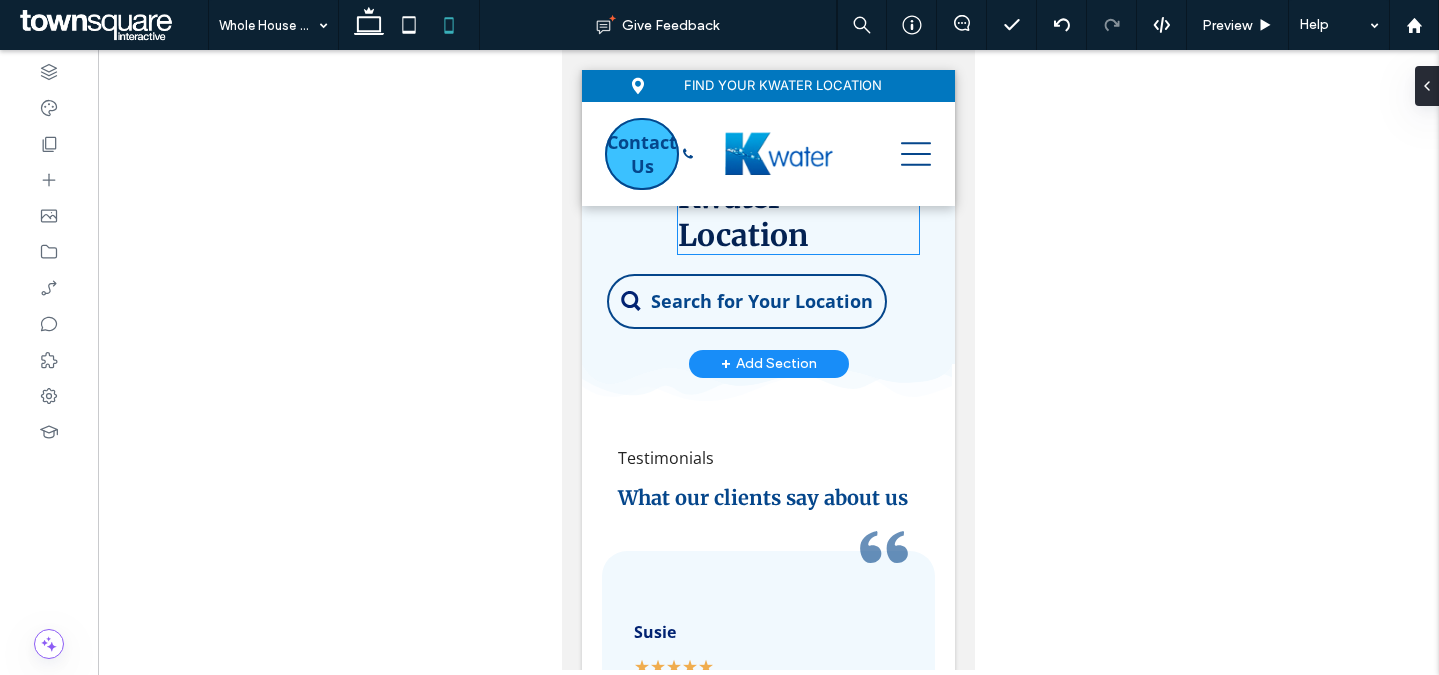 scroll, scrollTop: 7086, scrollLeft: 0, axis: vertical 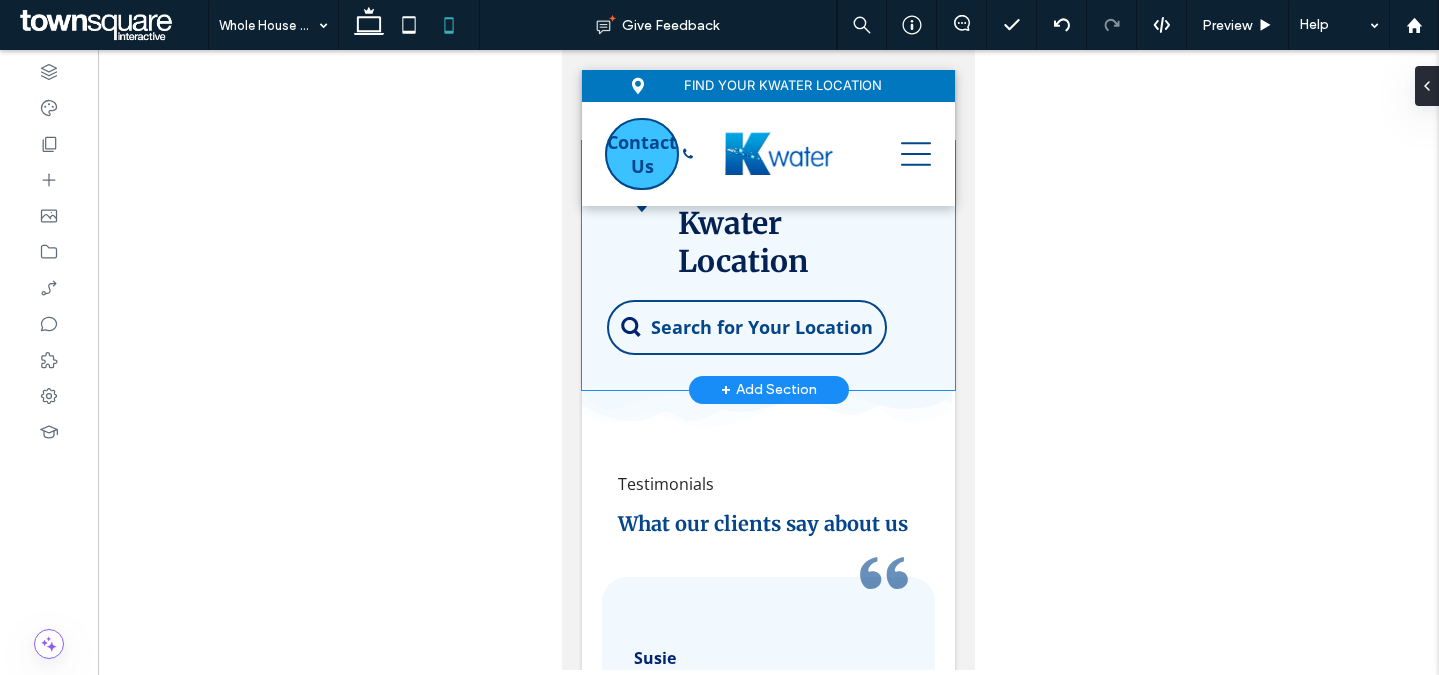 click on "Find your Kwater Location
Search for Your Location" at bounding box center [768, 265] 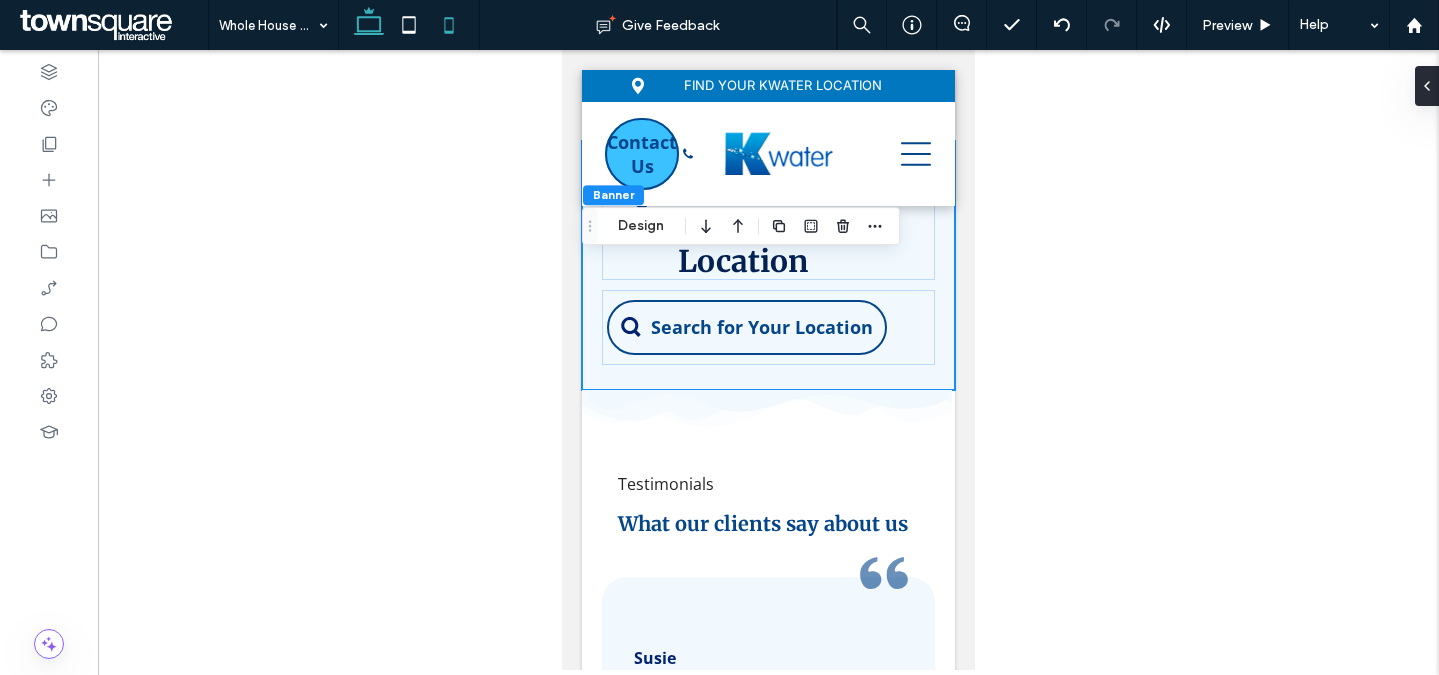 click 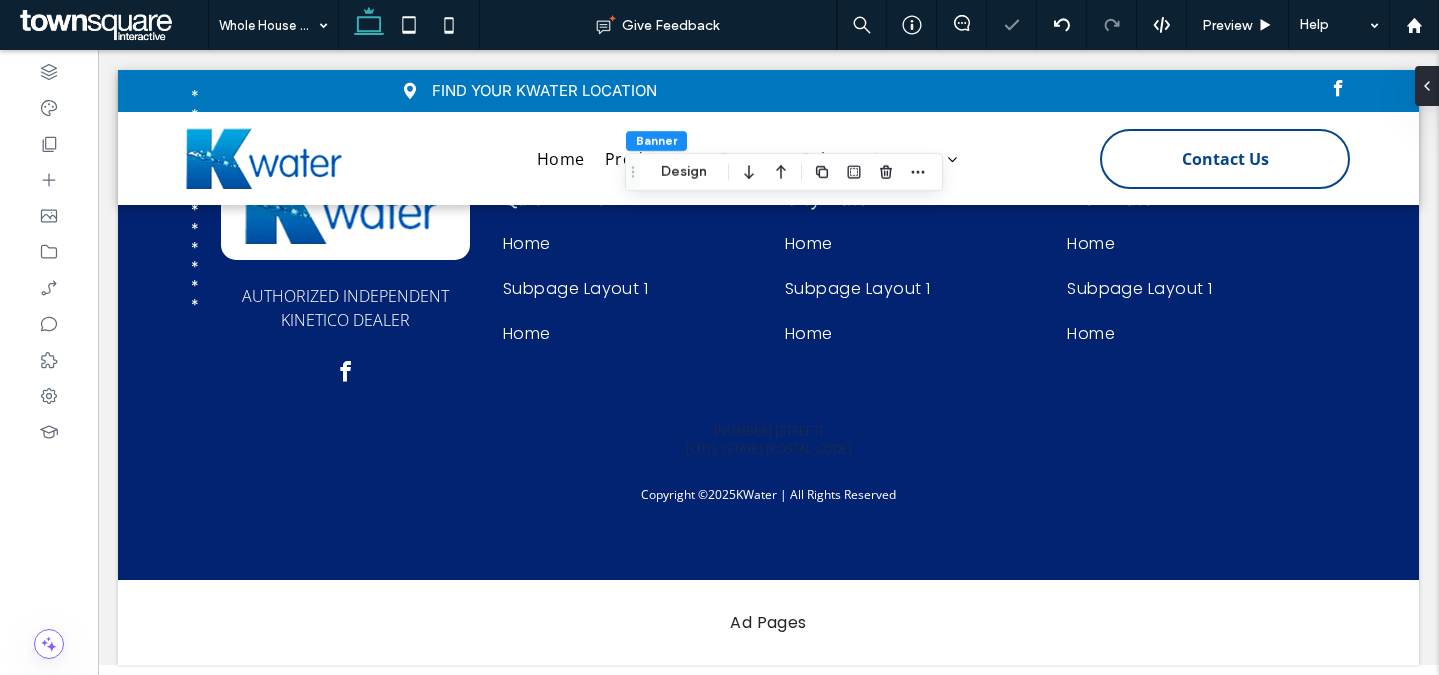 type on "*" 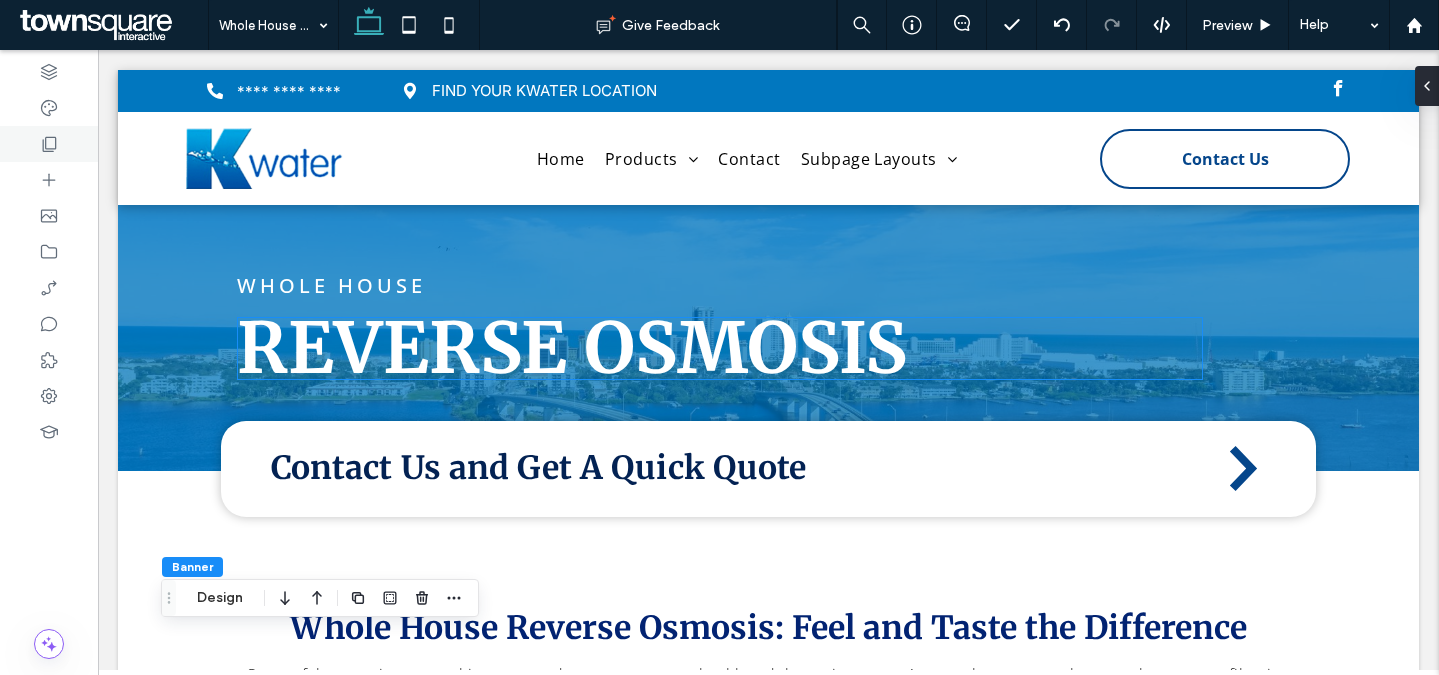 scroll, scrollTop: 481, scrollLeft: 0, axis: vertical 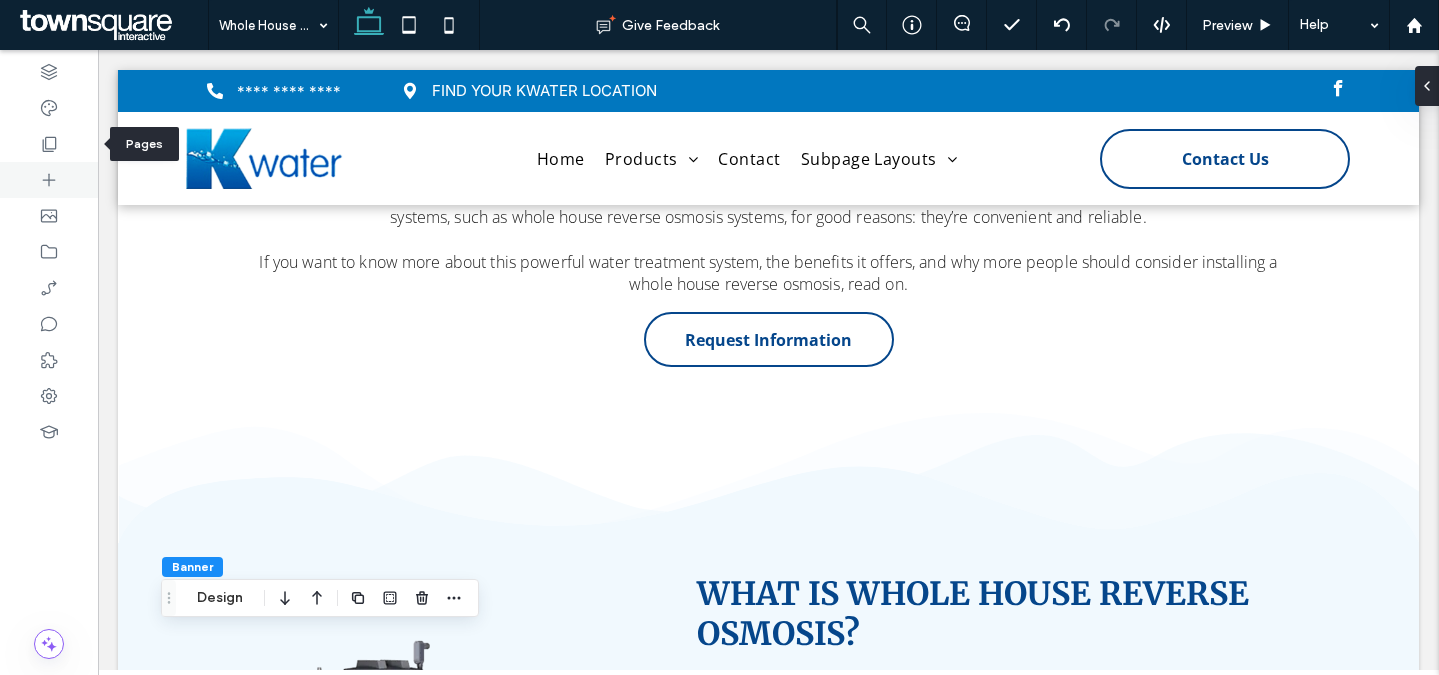 drag, startPoint x: 58, startPoint y: 142, endPoint x: 91, endPoint y: 162, distance: 38.587563 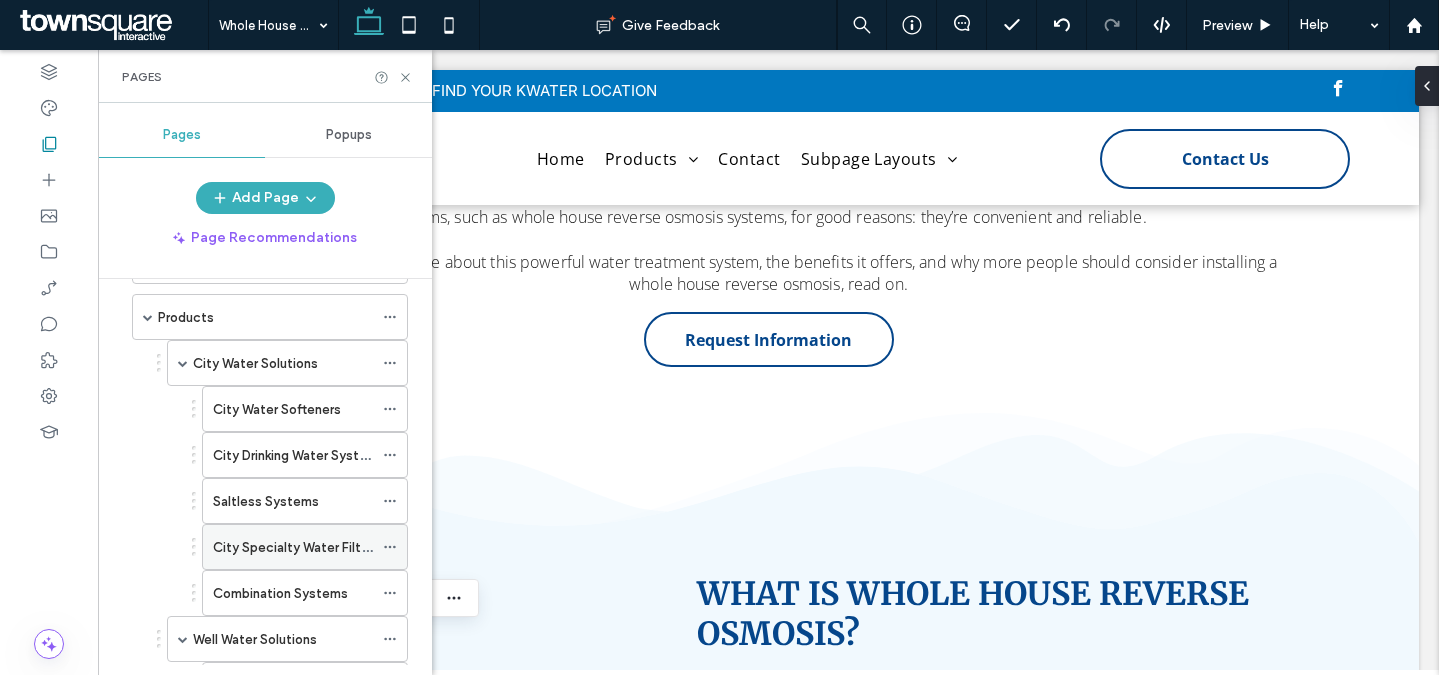 scroll, scrollTop: 154, scrollLeft: 0, axis: vertical 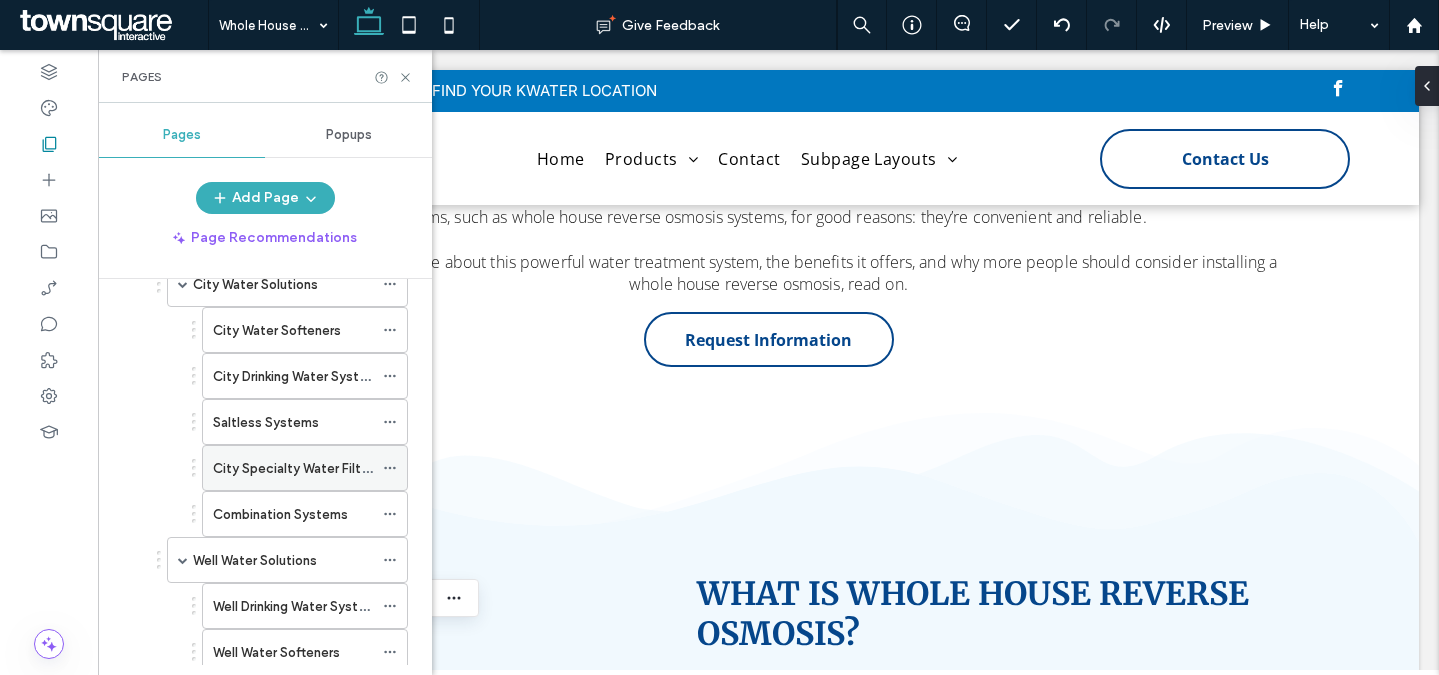 click 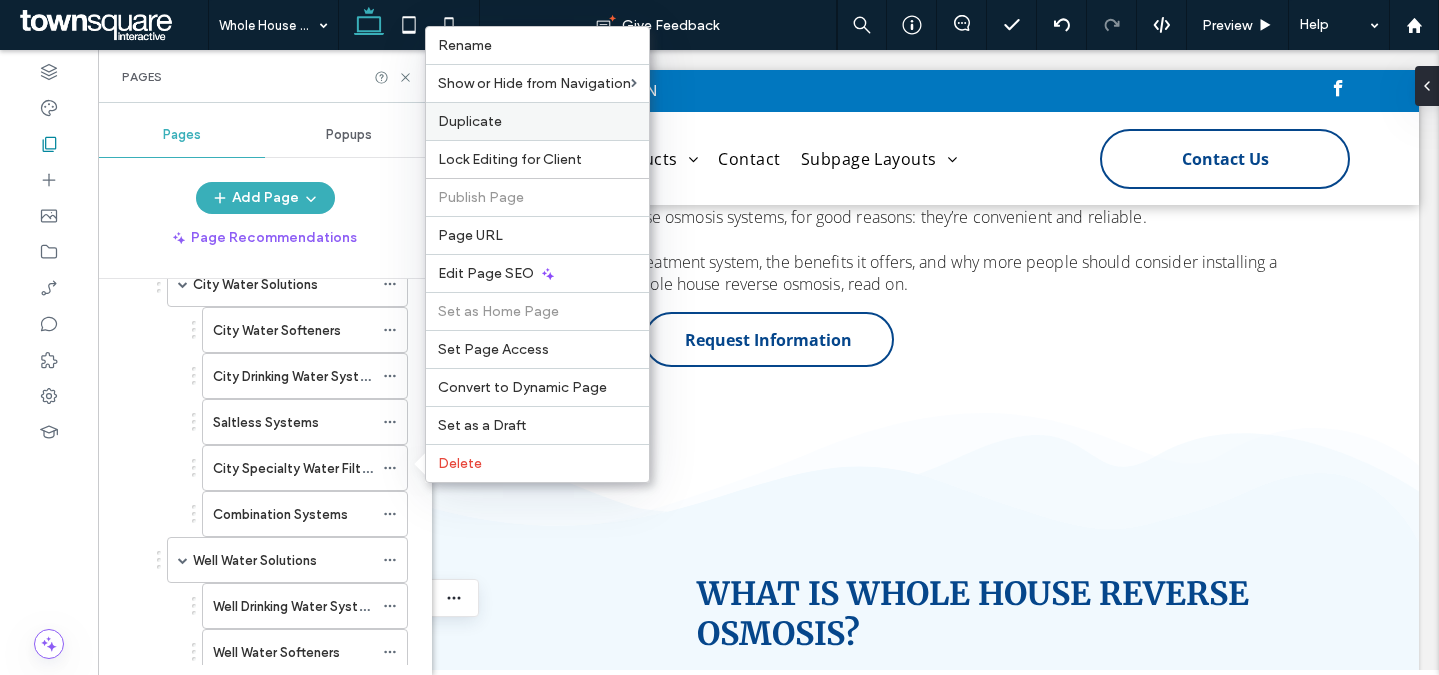 click on "Duplicate" at bounding box center [537, 121] 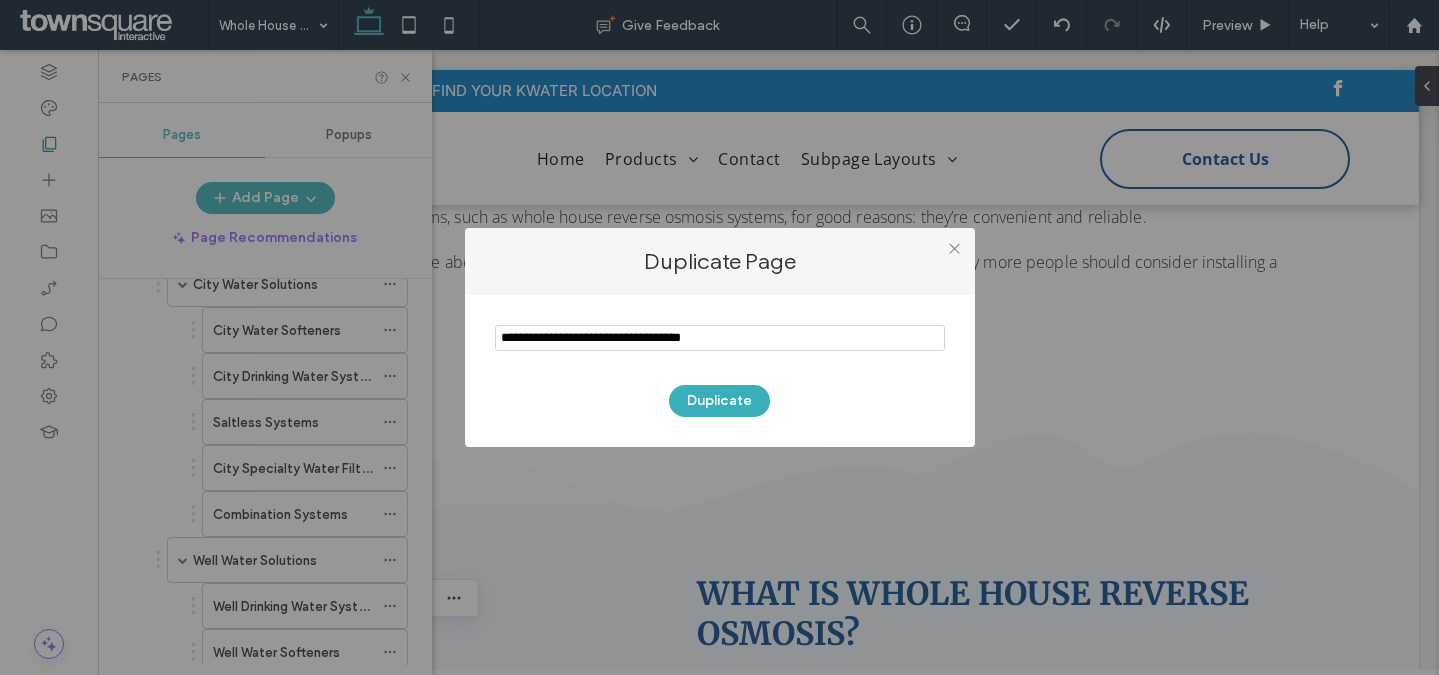 click at bounding box center (720, 338) 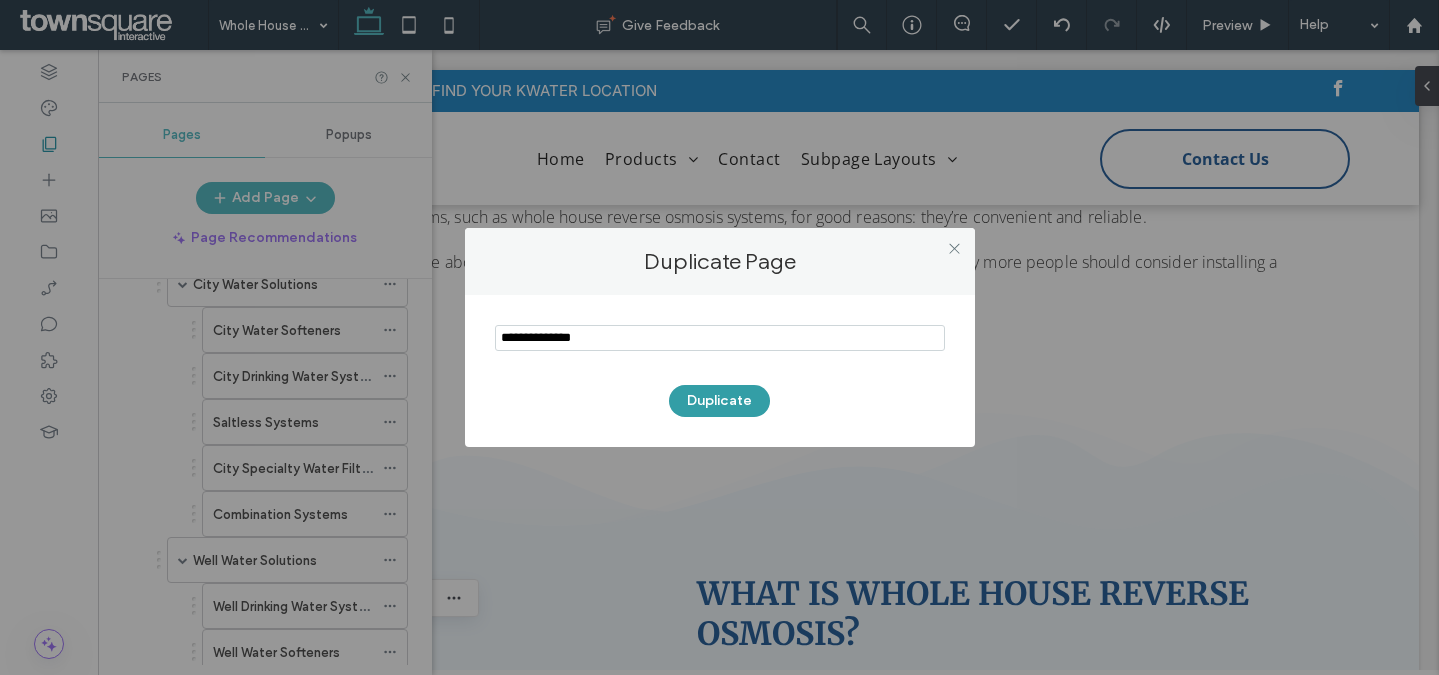 type on "**********" 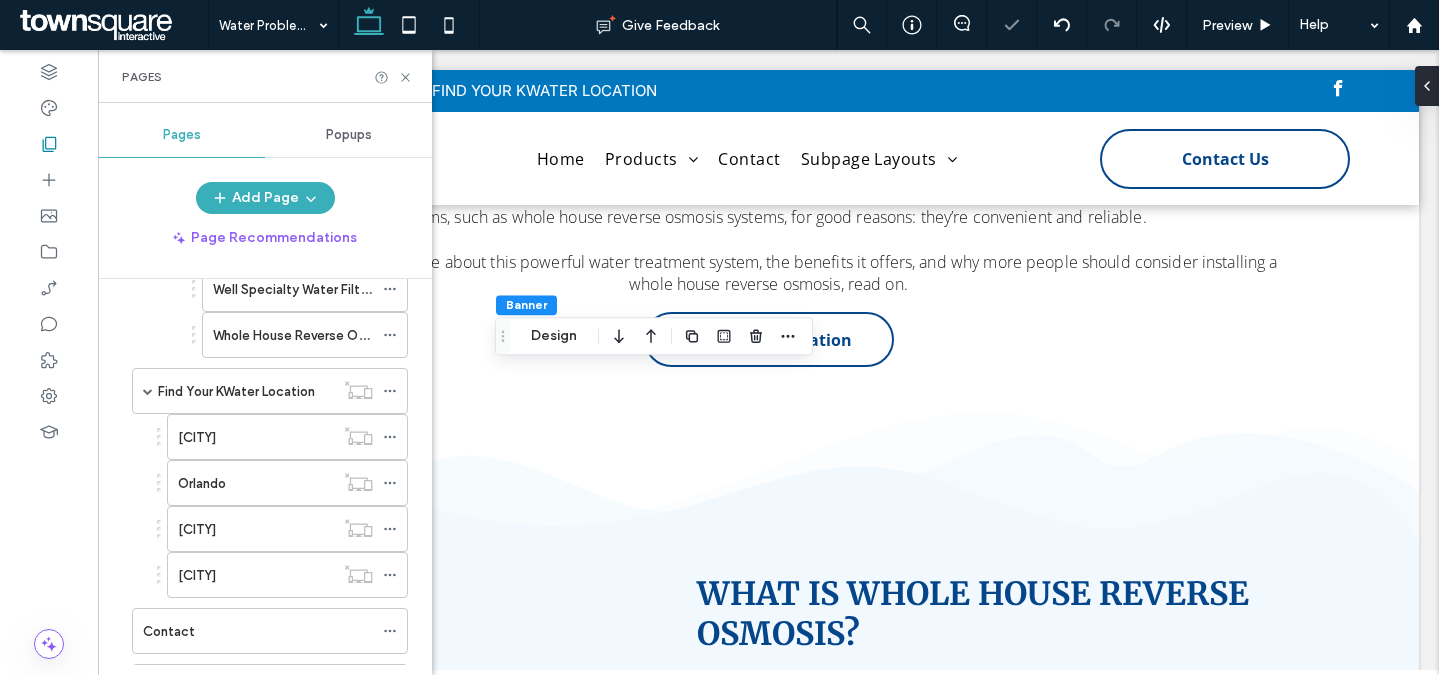 scroll, scrollTop: 816, scrollLeft: 0, axis: vertical 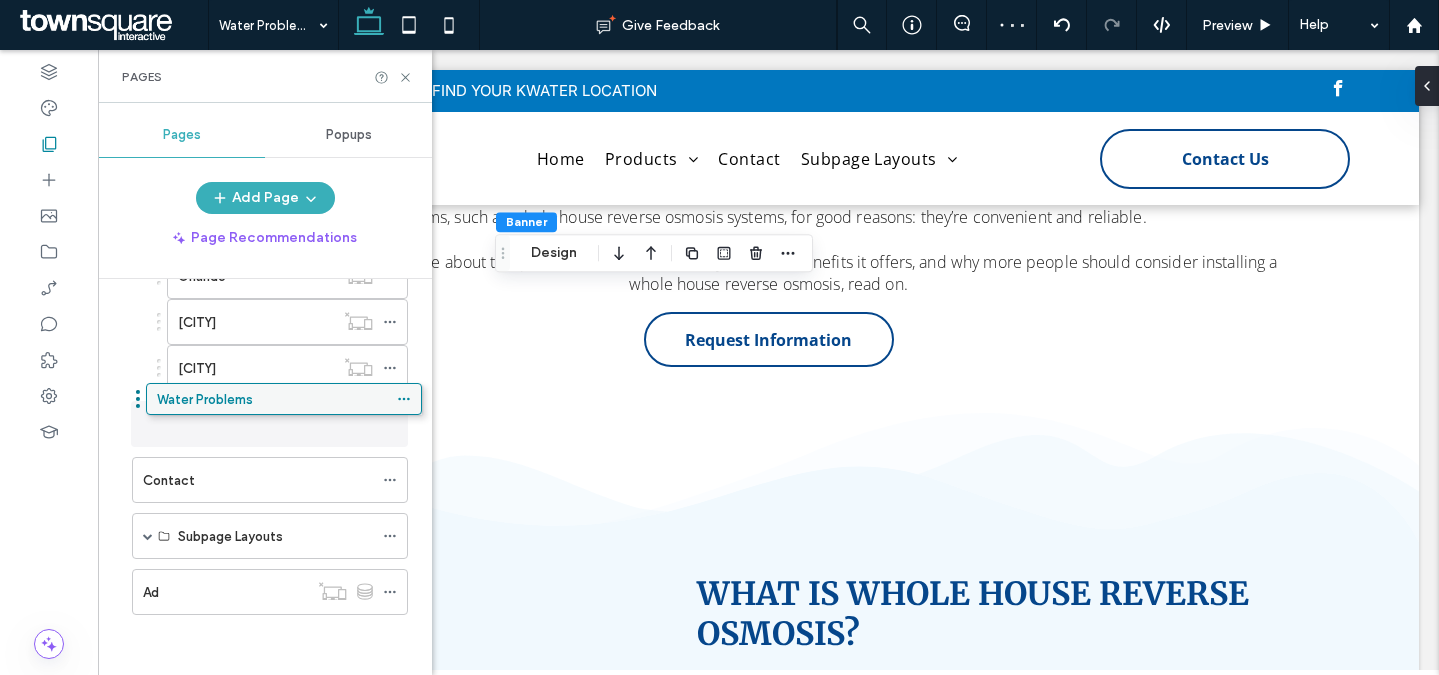 drag, startPoint x: 267, startPoint y: 584, endPoint x: 281, endPoint y: 398, distance: 186.52614 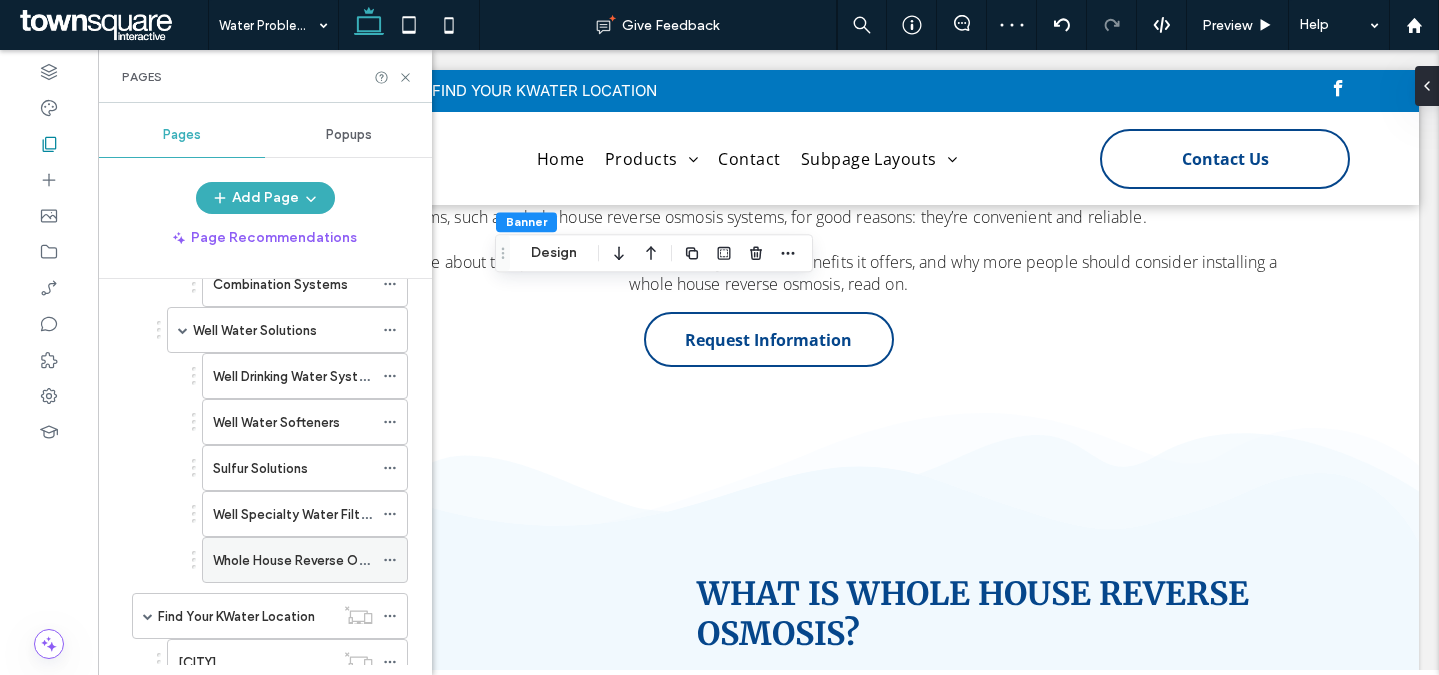 scroll, scrollTop: 409, scrollLeft: 0, axis: vertical 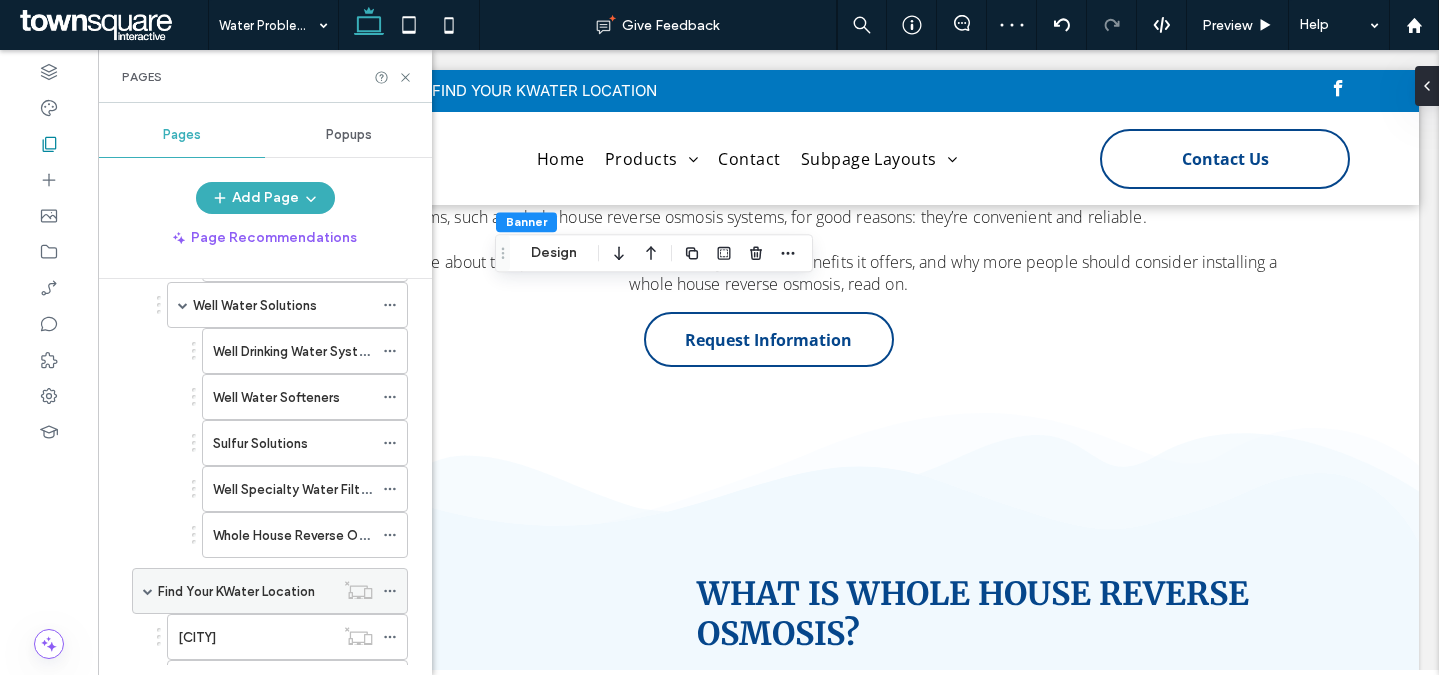 click at bounding box center [148, 591] 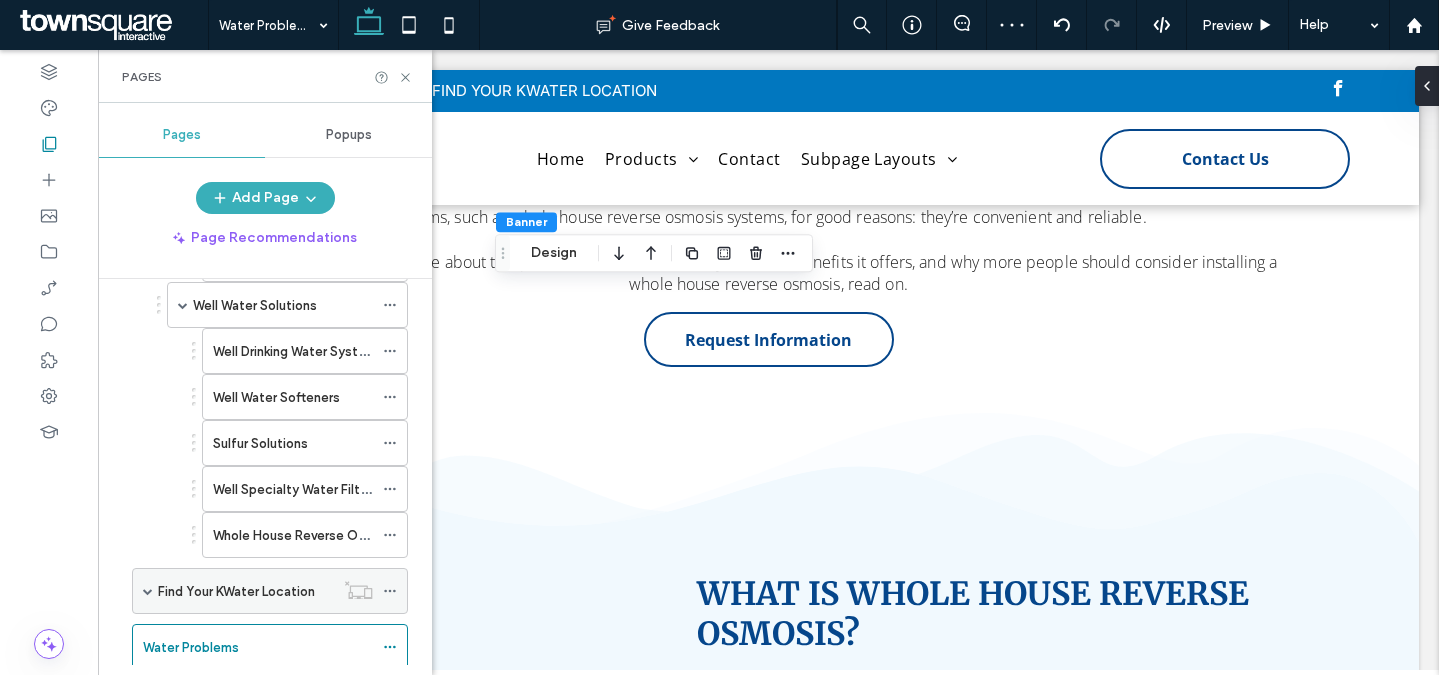 scroll, scrollTop: 435, scrollLeft: 0, axis: vertical 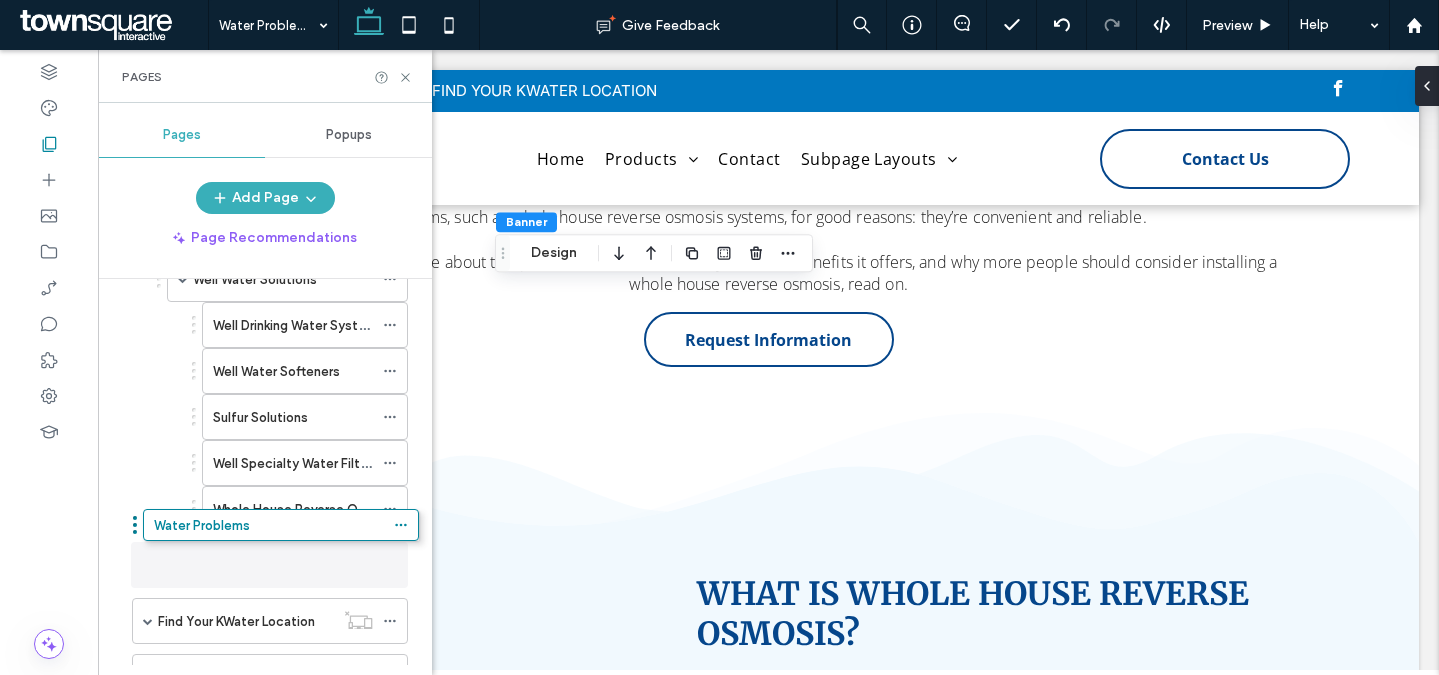 drag, startPoint x: 216, startPoint y: 629, endPoint x: 228, endPoint y: 541, distance: 88.814415 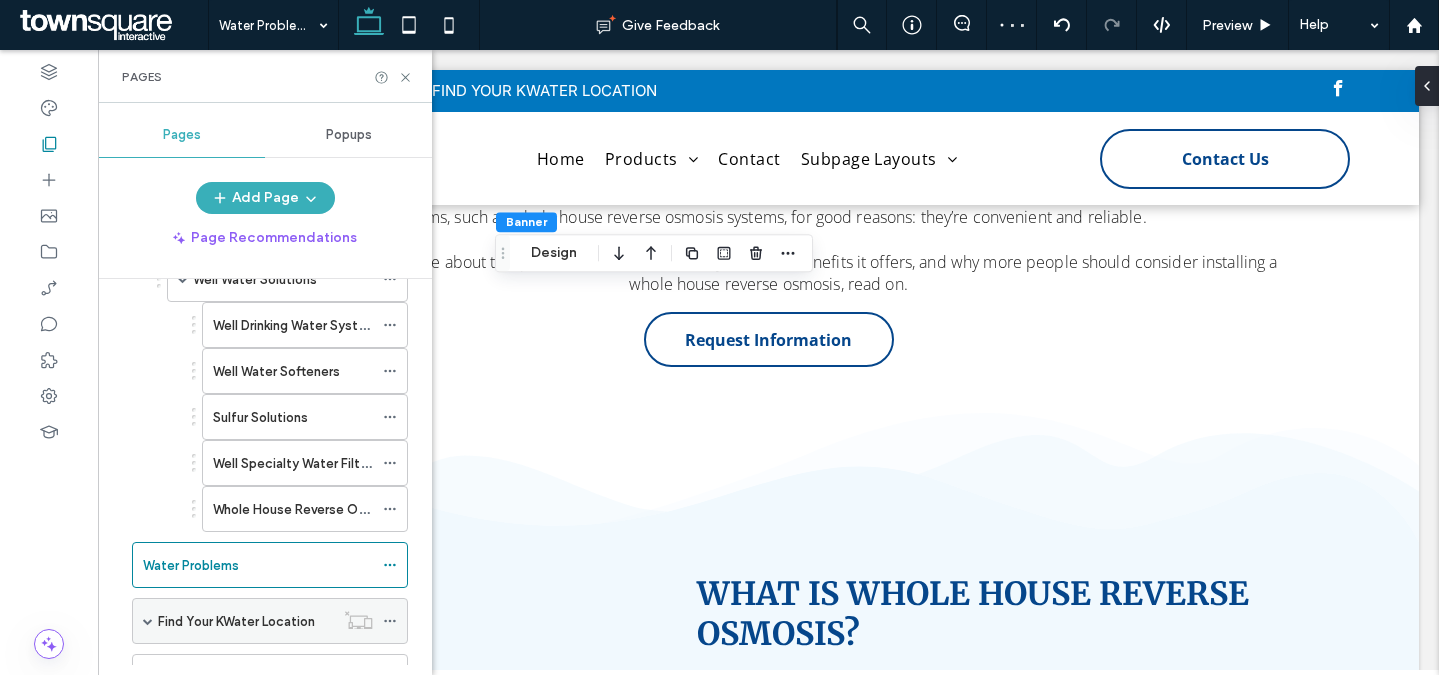 scroll, scrollTop: 632, scrollLeft: 0, axis: vertical 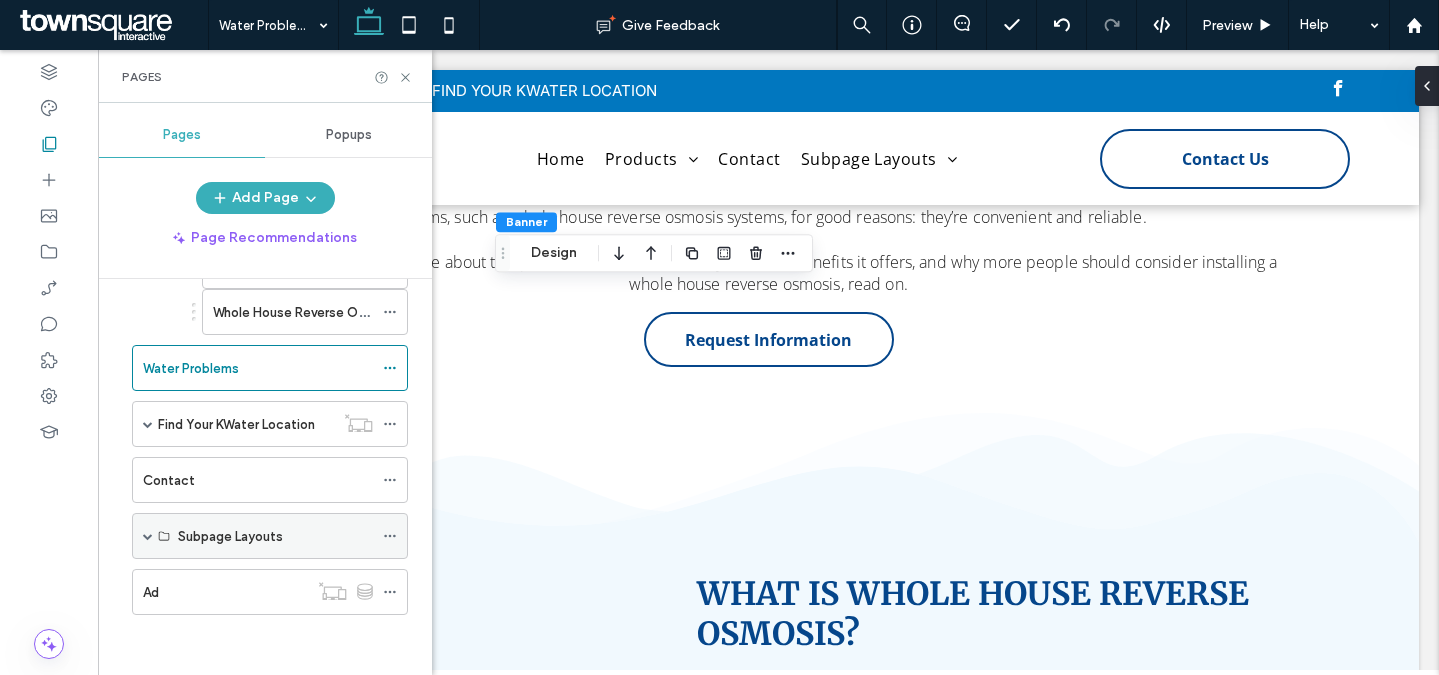 click at bounding box center (148, 536) 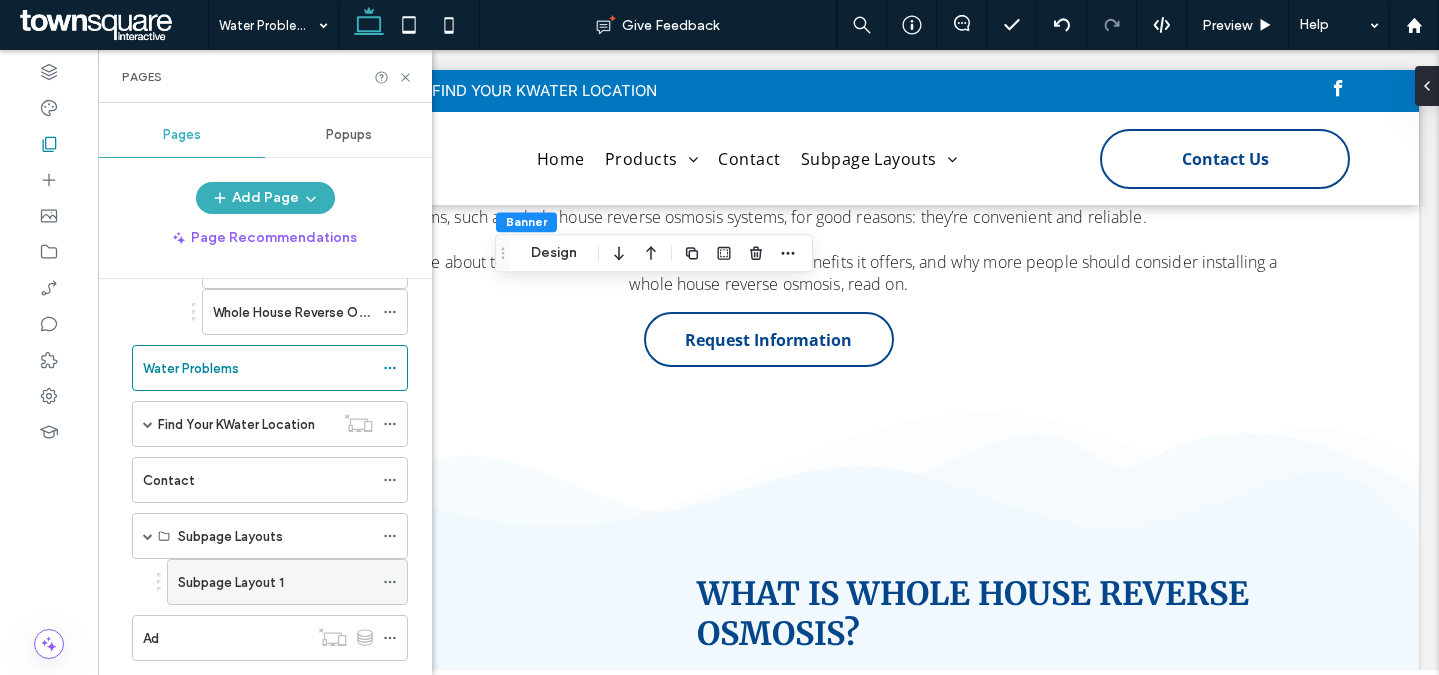 click on "Subpage Layout 1" at bounding box center [275, 582] 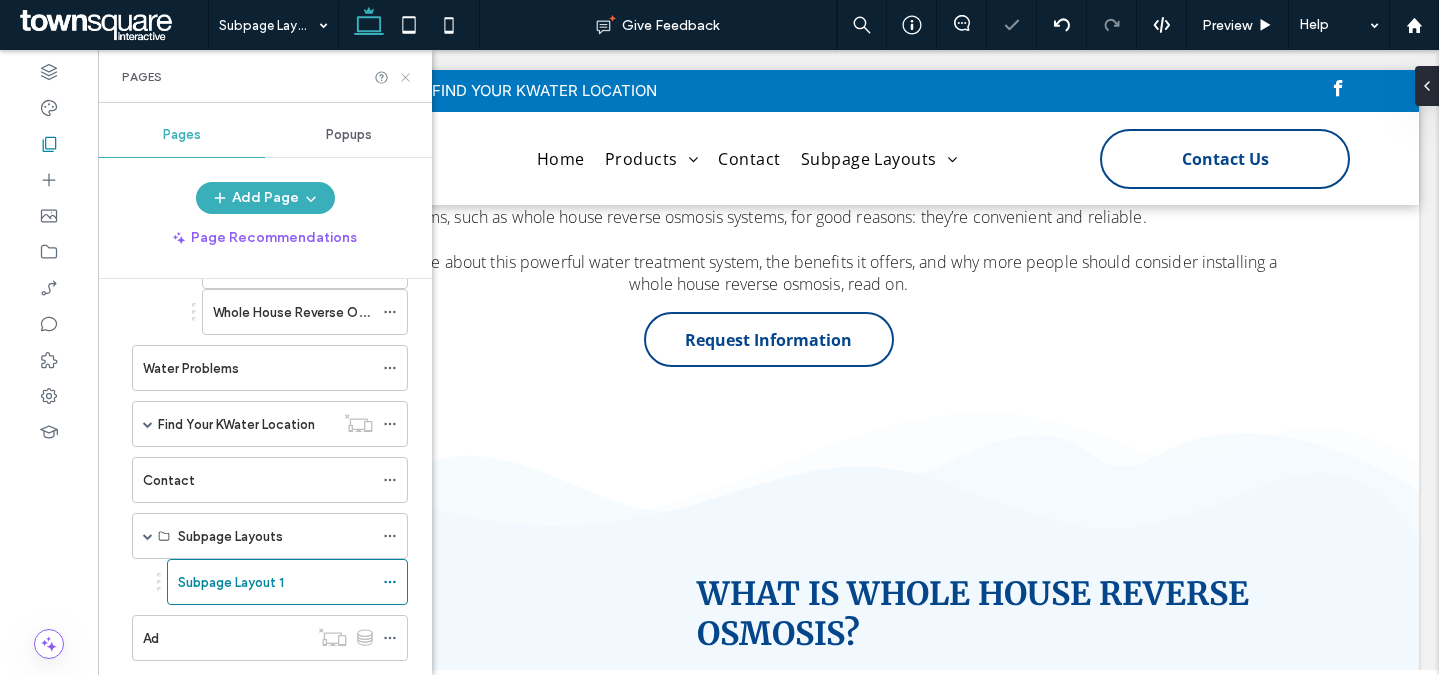 click 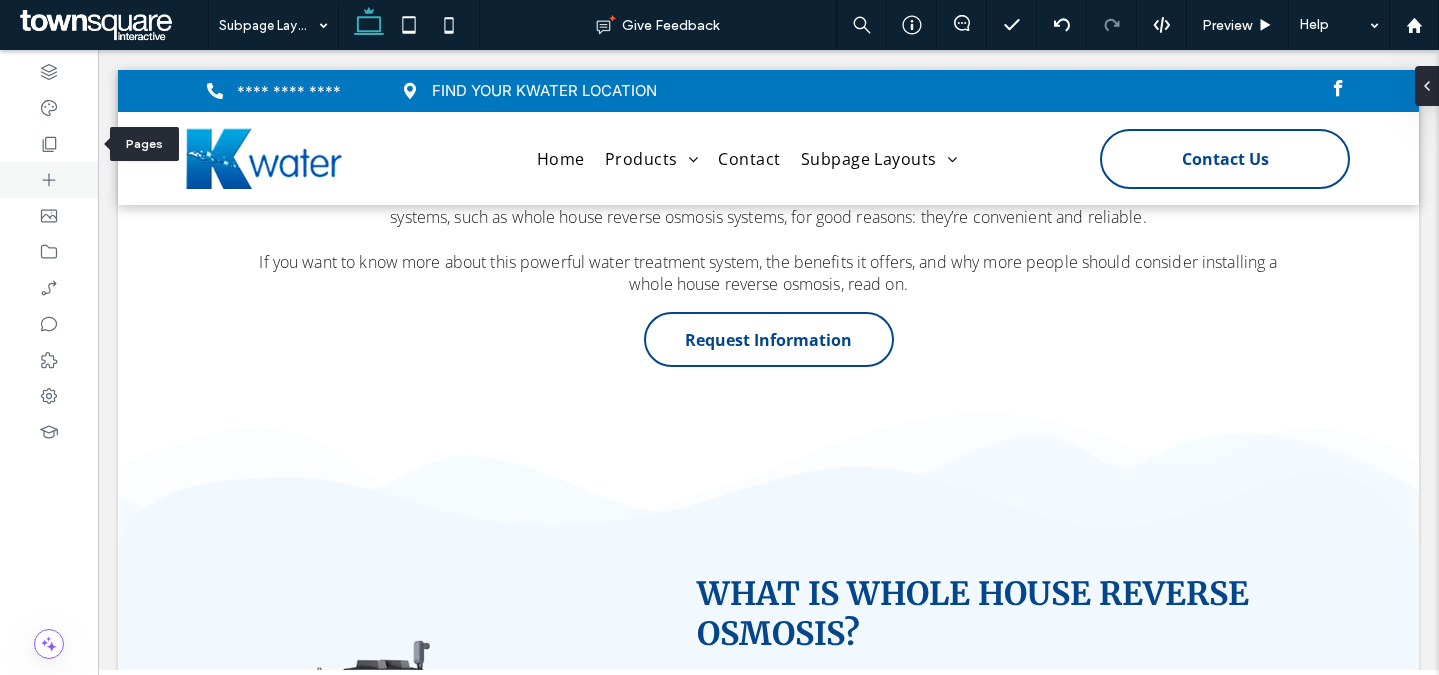 drag, startPoint x: 57, startPoint y: 154, endPoint x: 85, endPoint y: 178, distance: 36.878178 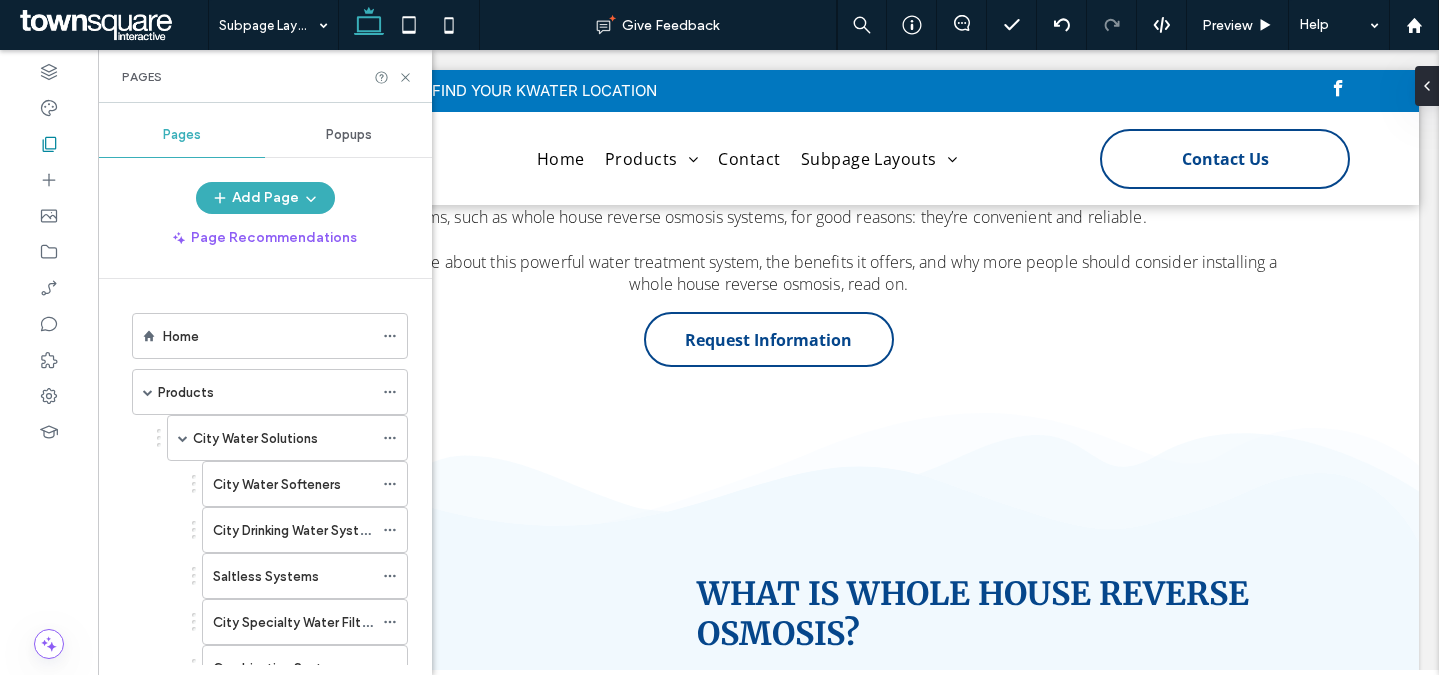 scroll, scrollTop: 678, scrollLeft: 0, axis: vertical 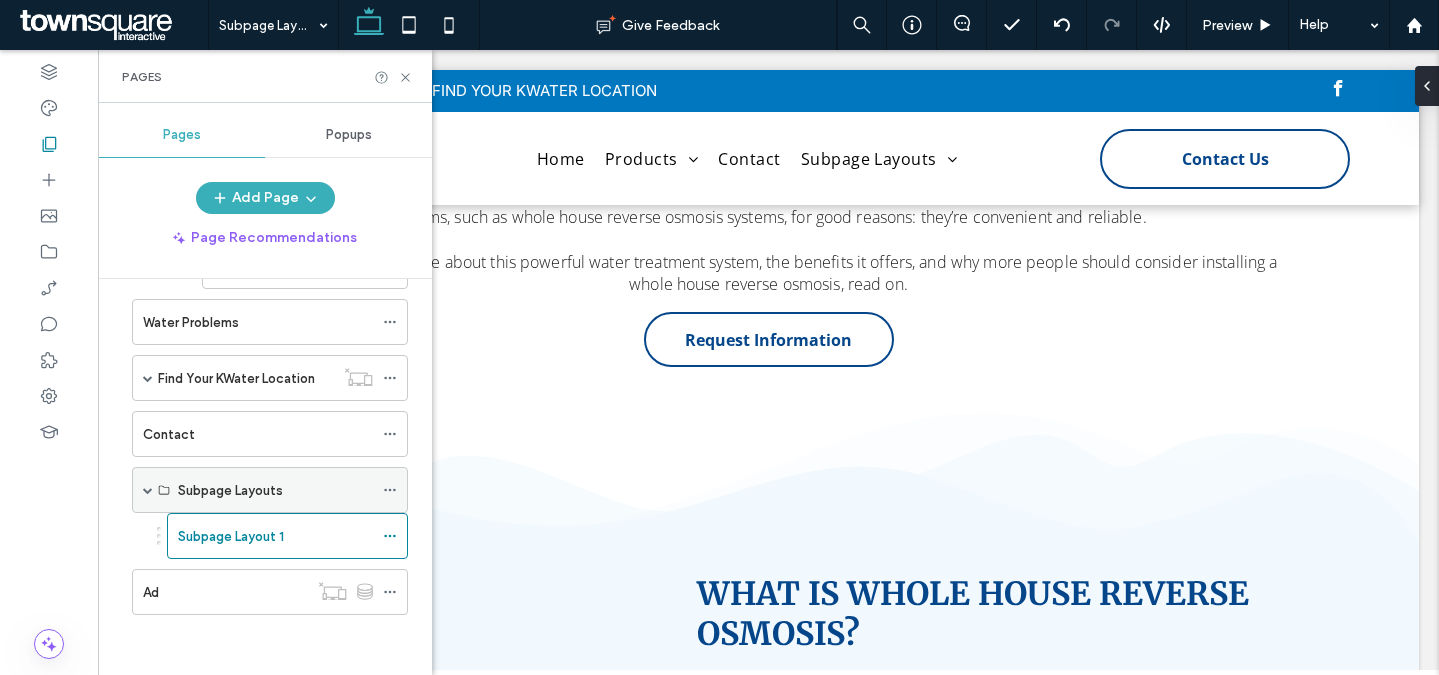 click 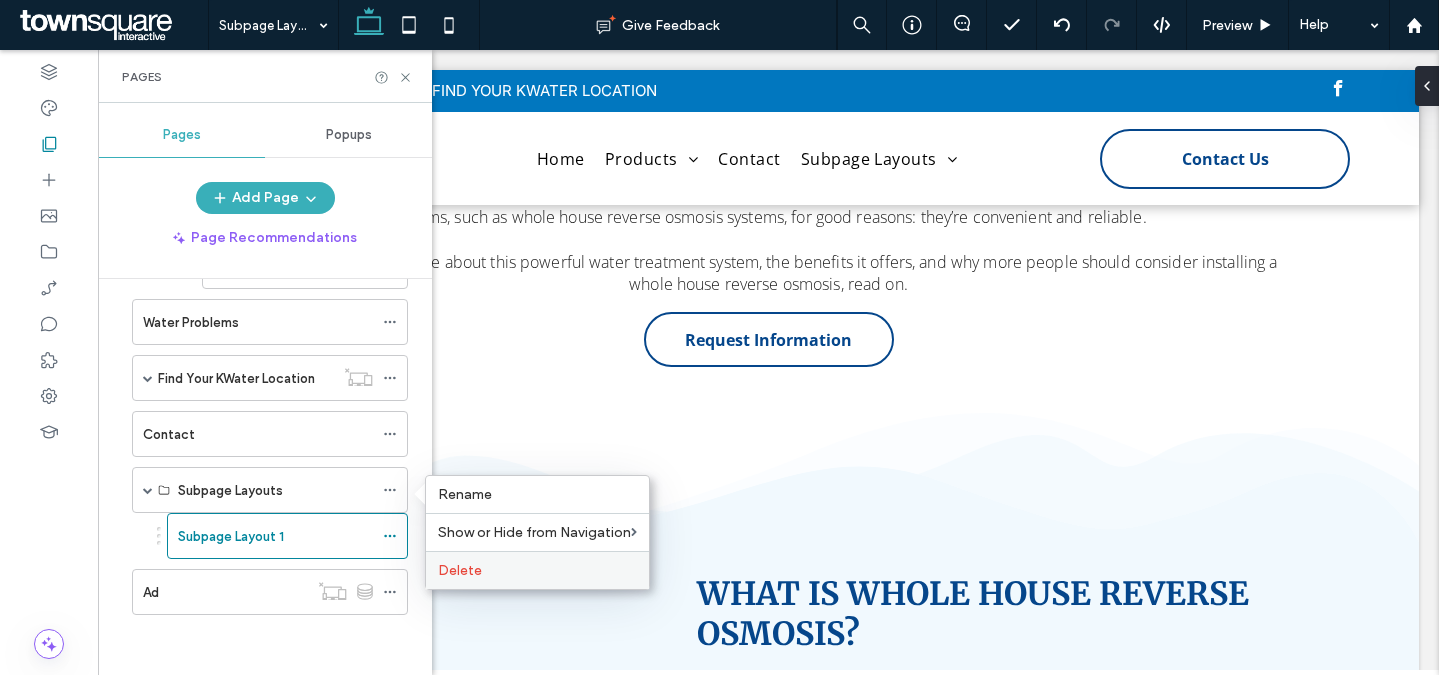 click on "Delete" at bounding box center [537, 570] 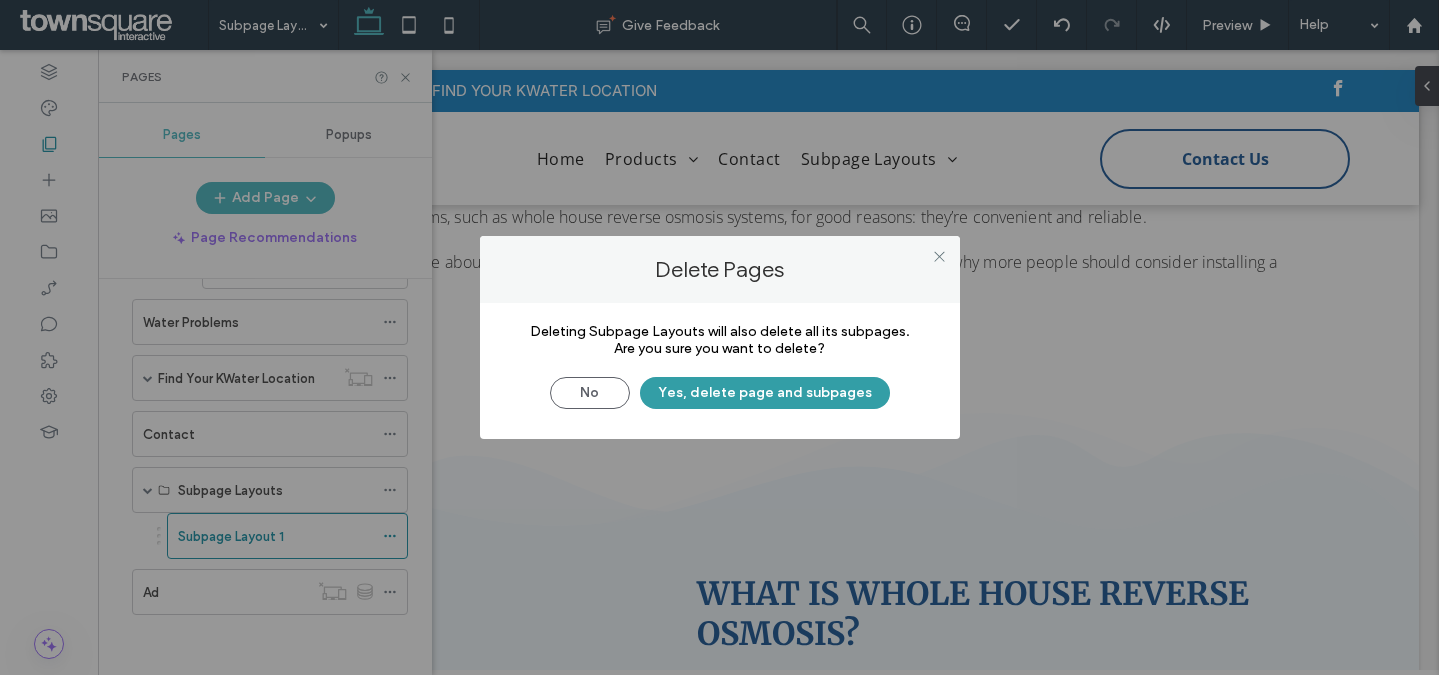 click on "Yes, delete page and subpages" at bounding box center [765, 393] 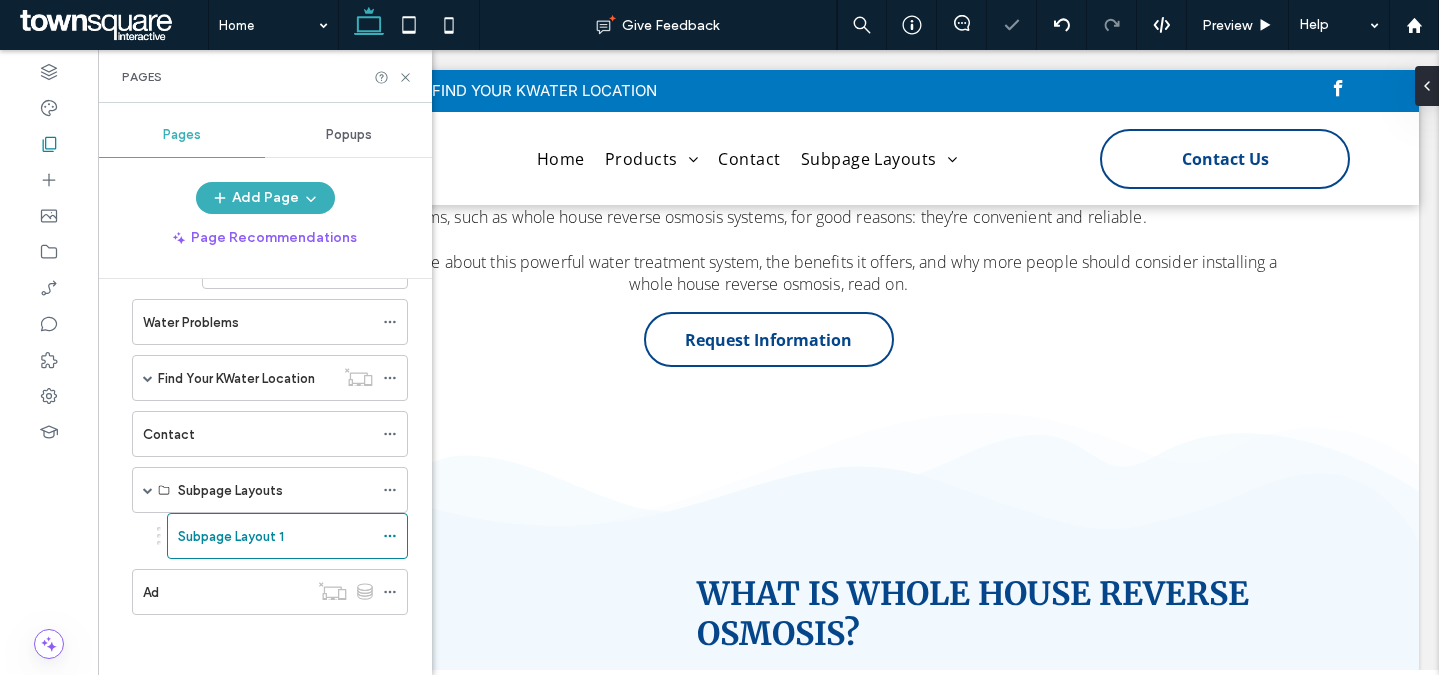 scroll, scrollTop: 576, scrollLeft: 0, axis: vertical 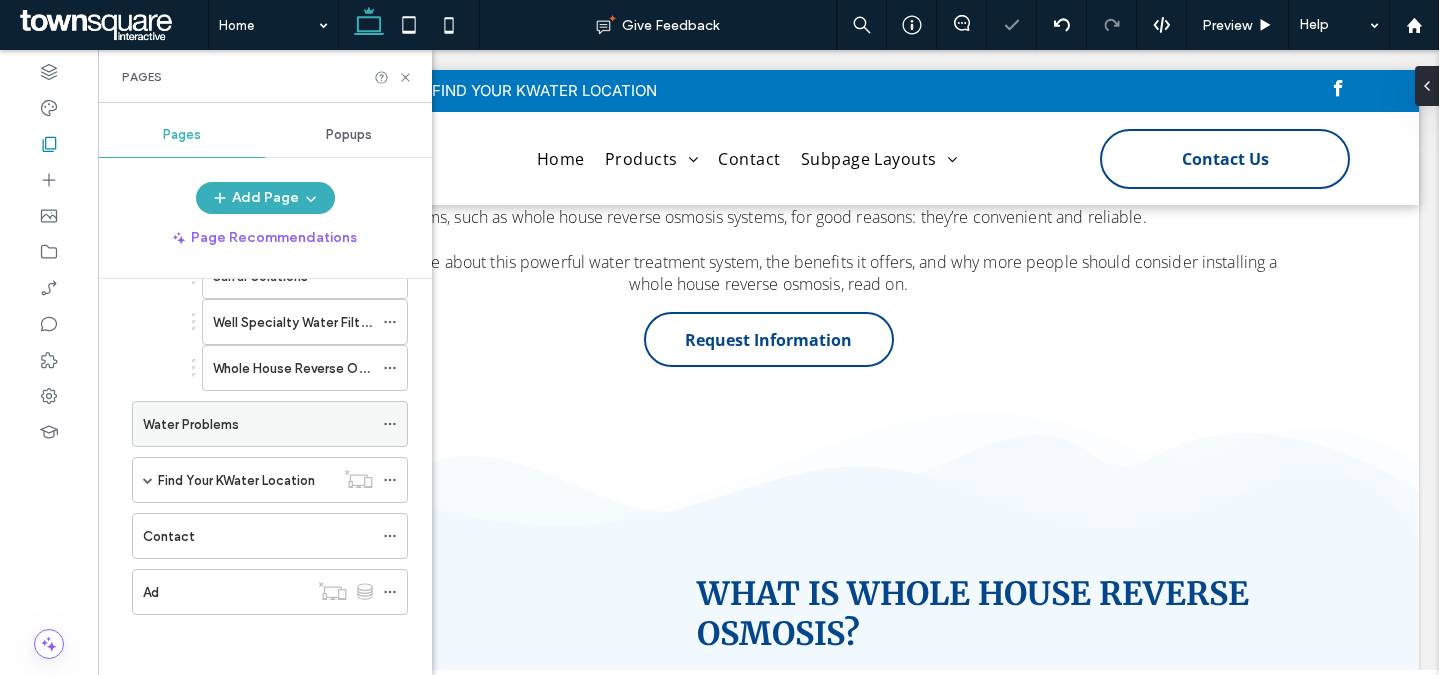 click on "Water Problems" at bounding box center [258, 424] 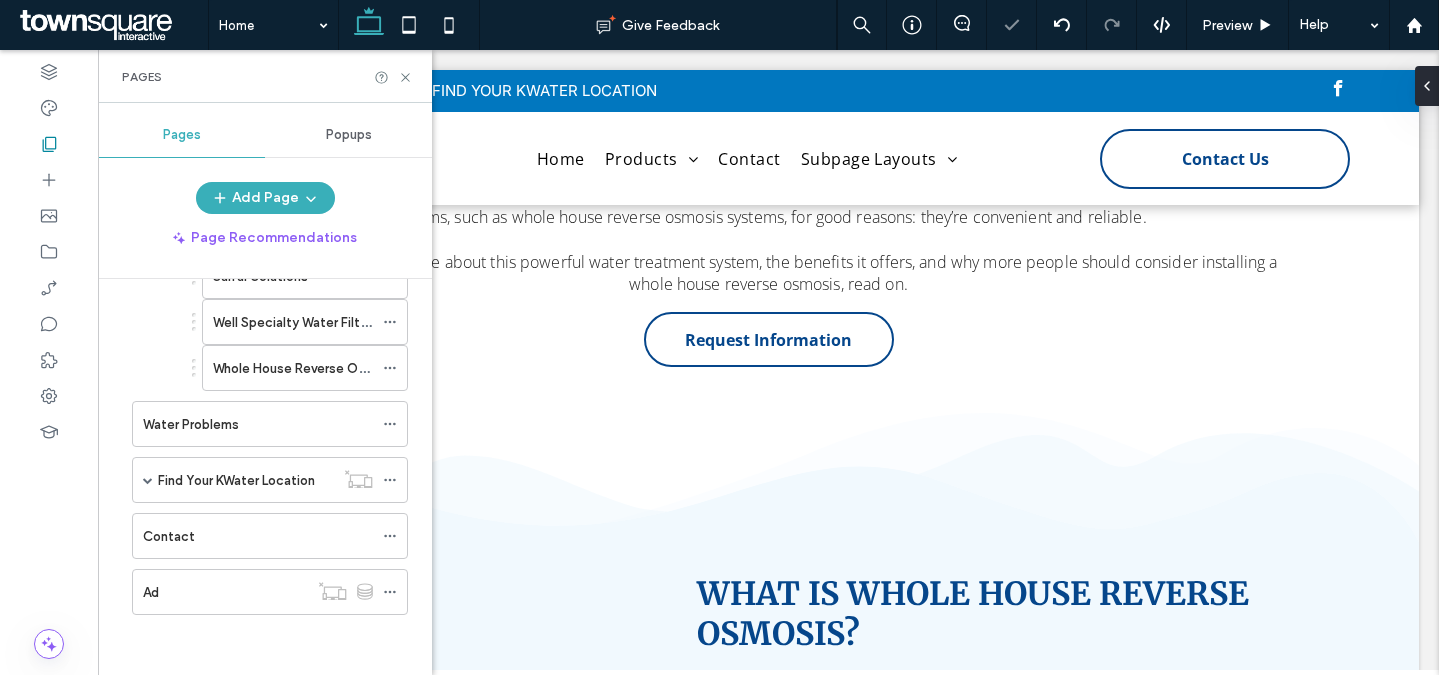 click at bounding box center [0, 0] 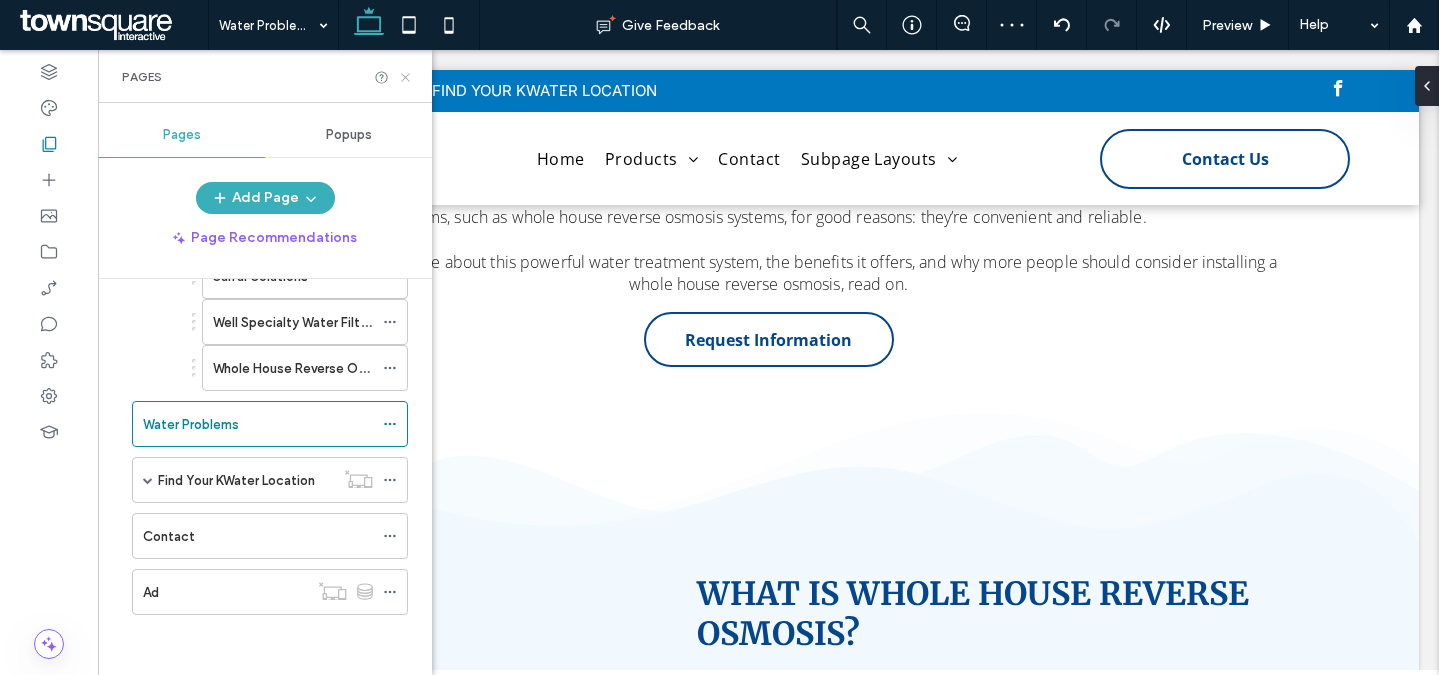 click 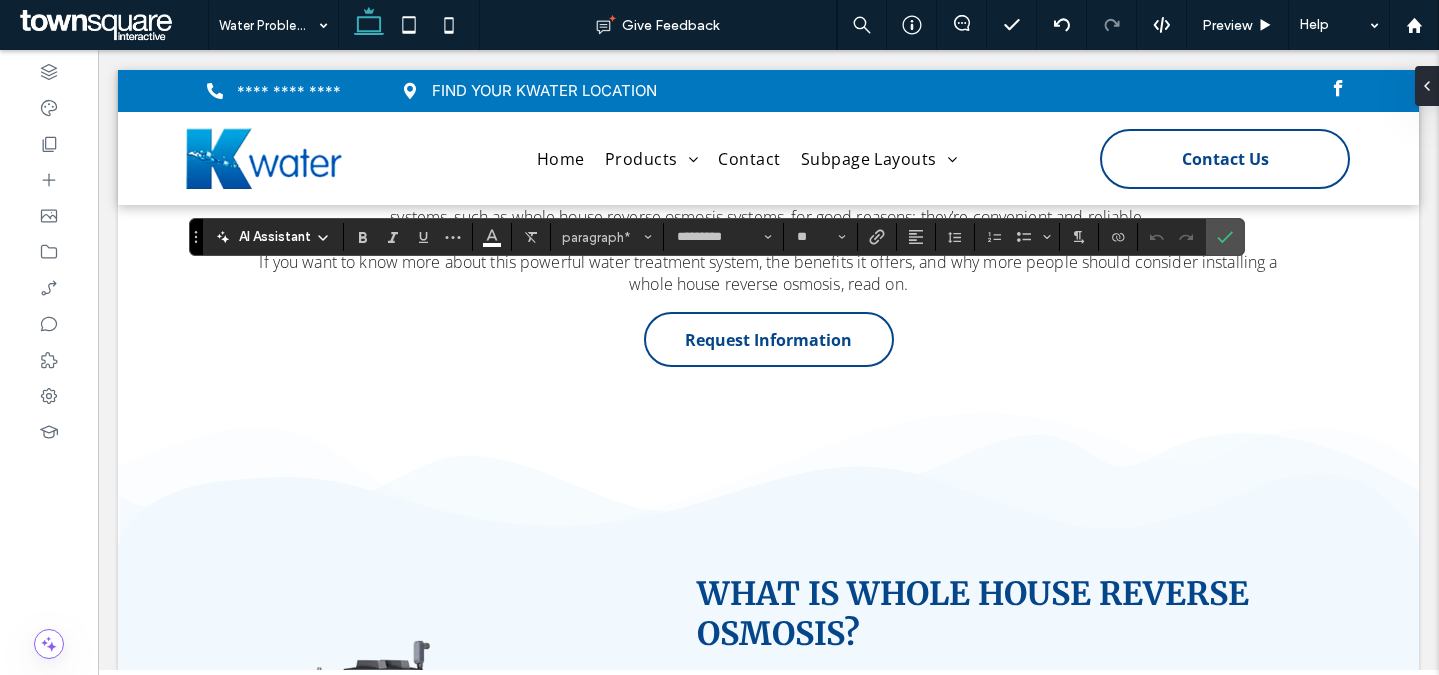 type 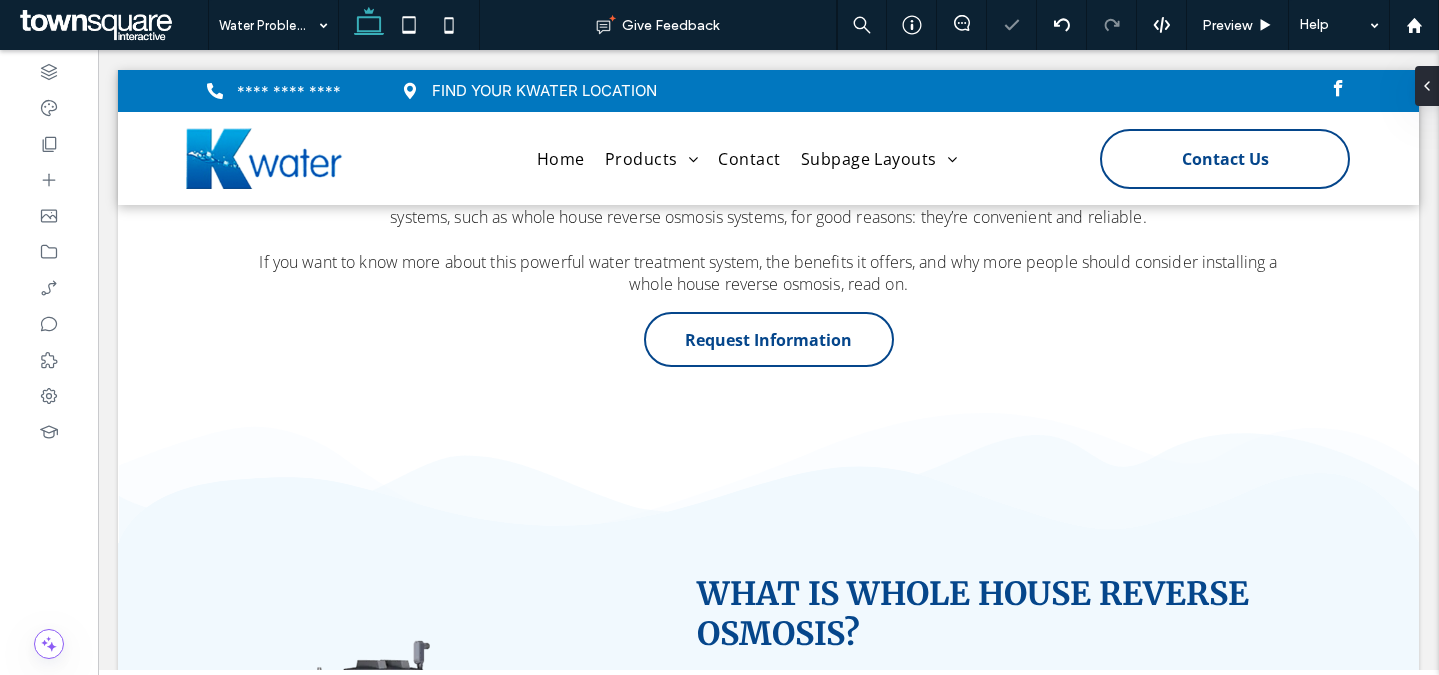 type on "**********" 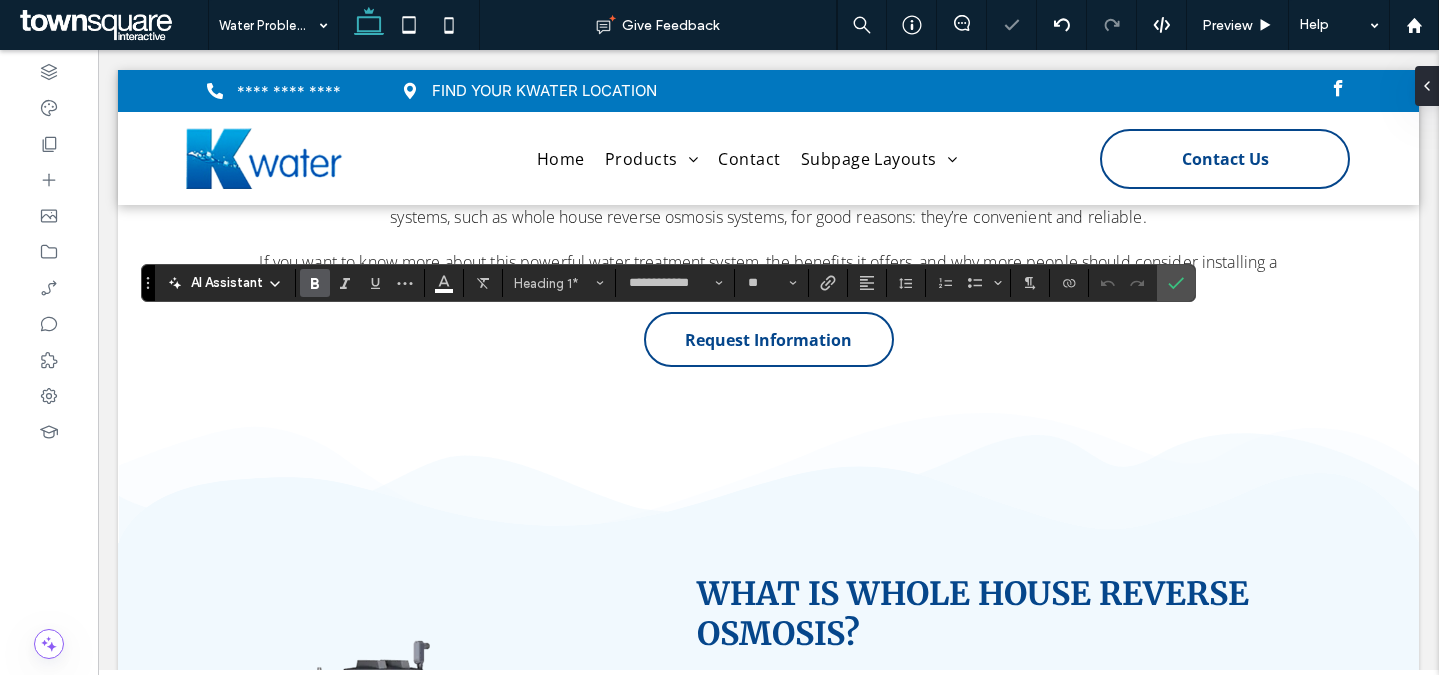 type on "*********" 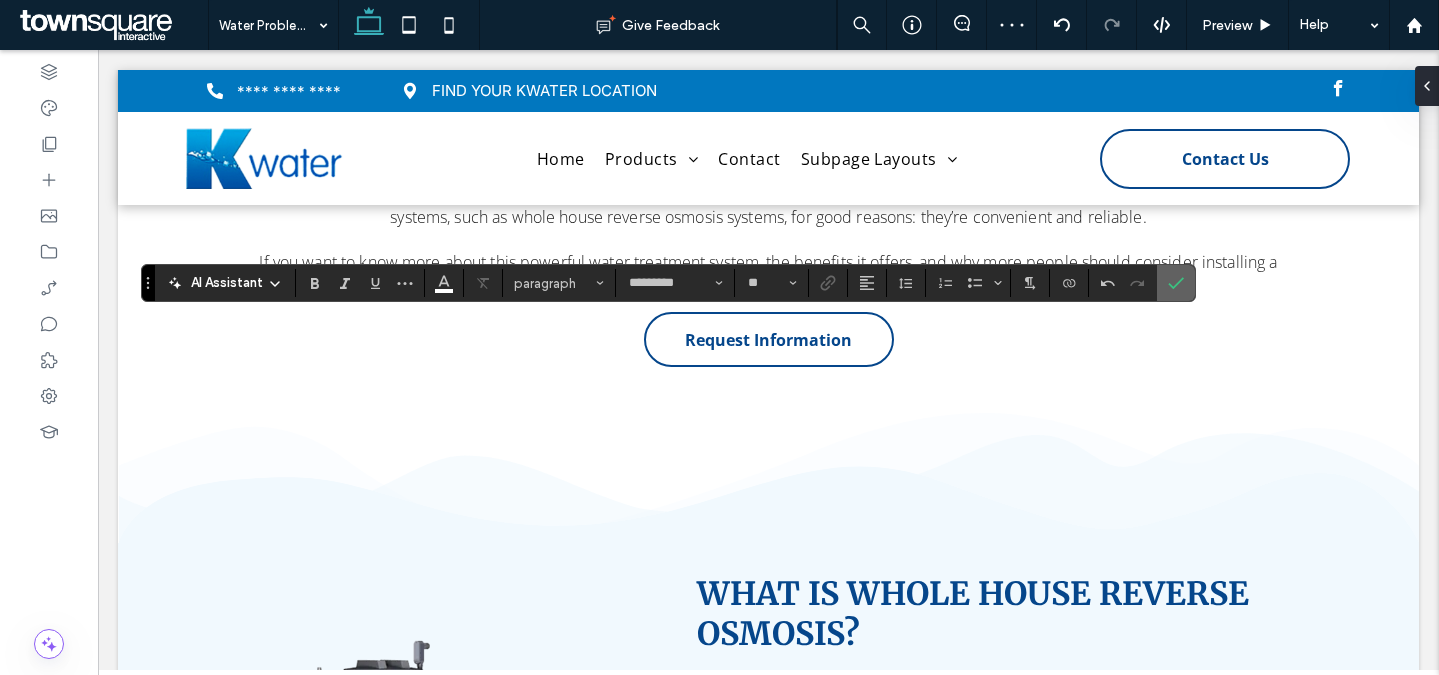 click at bounding box center (1176, 283) 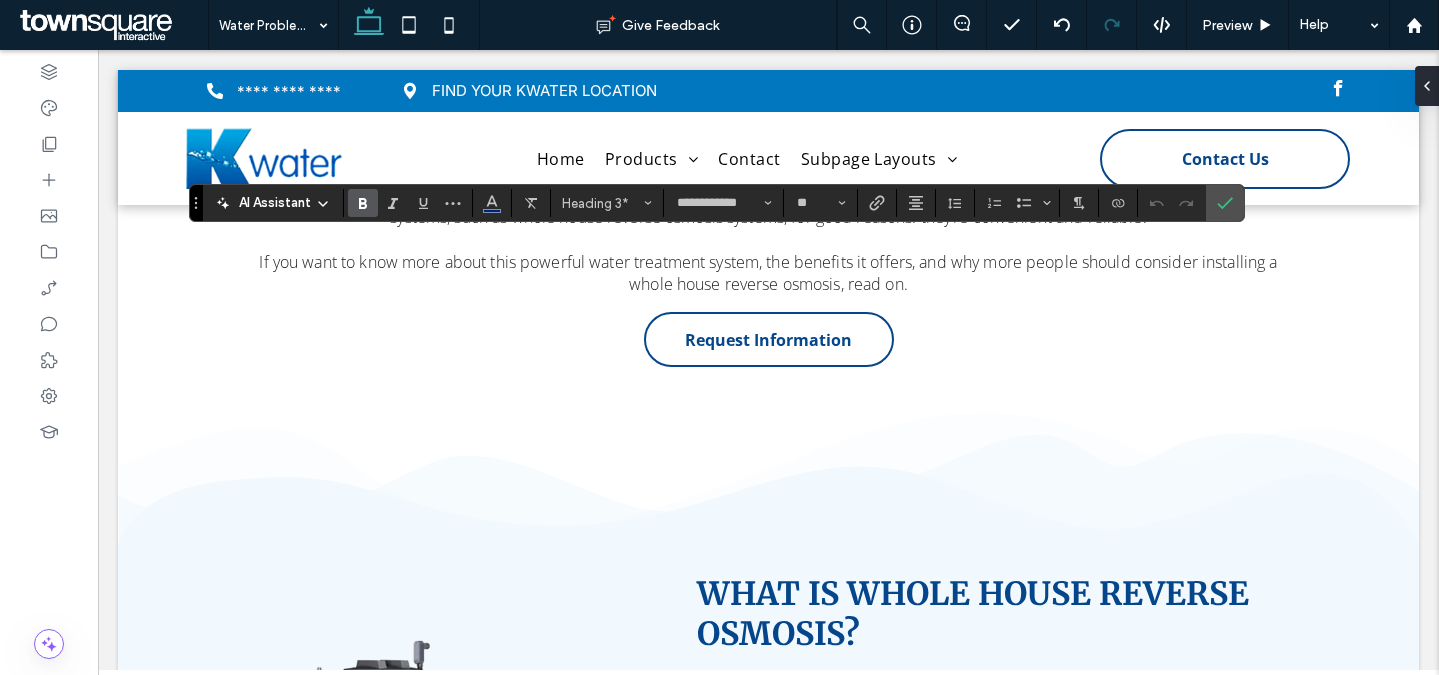 type 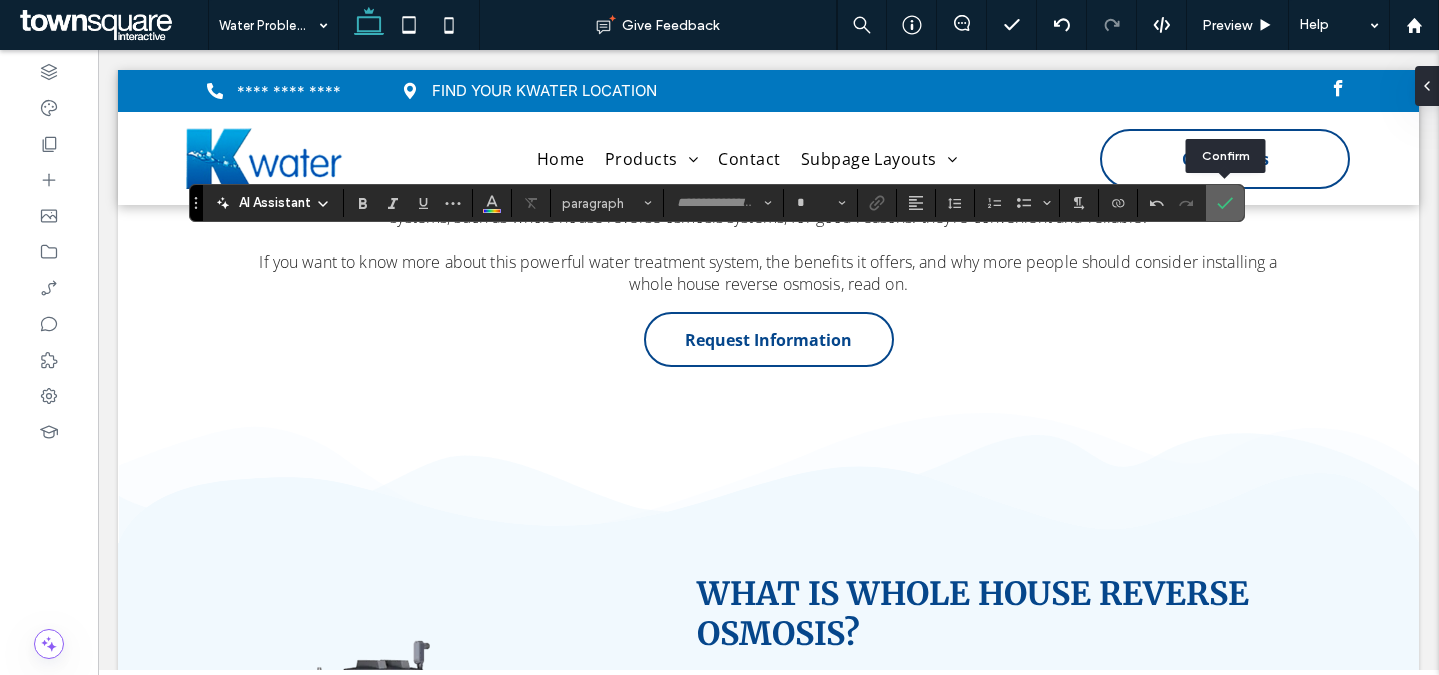type on "**********" 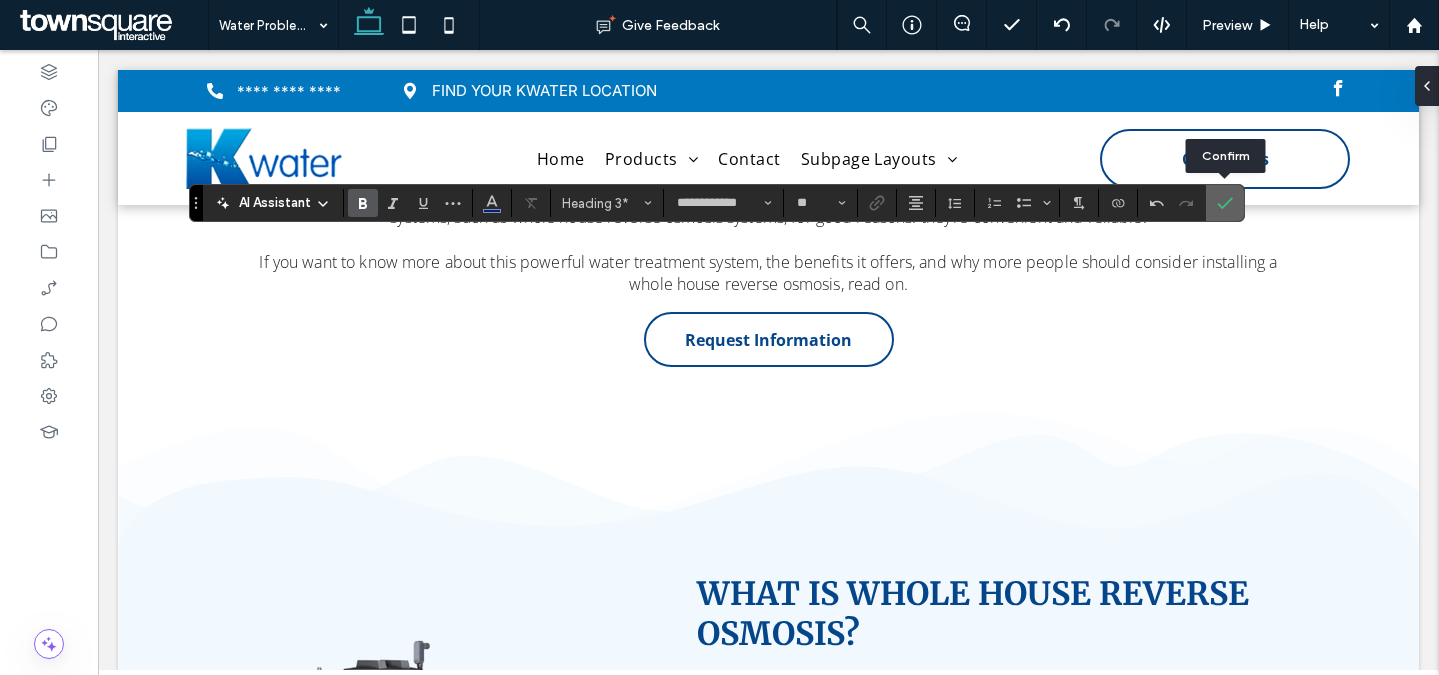 click 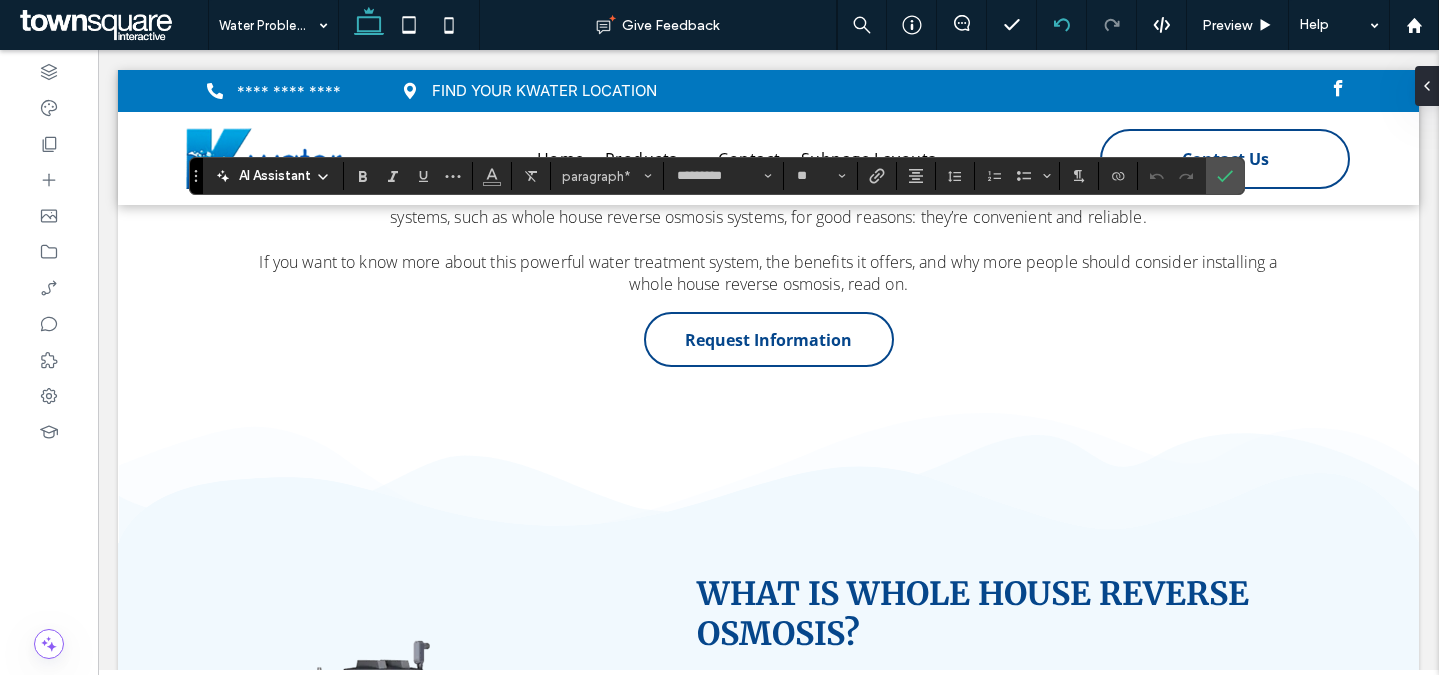 type 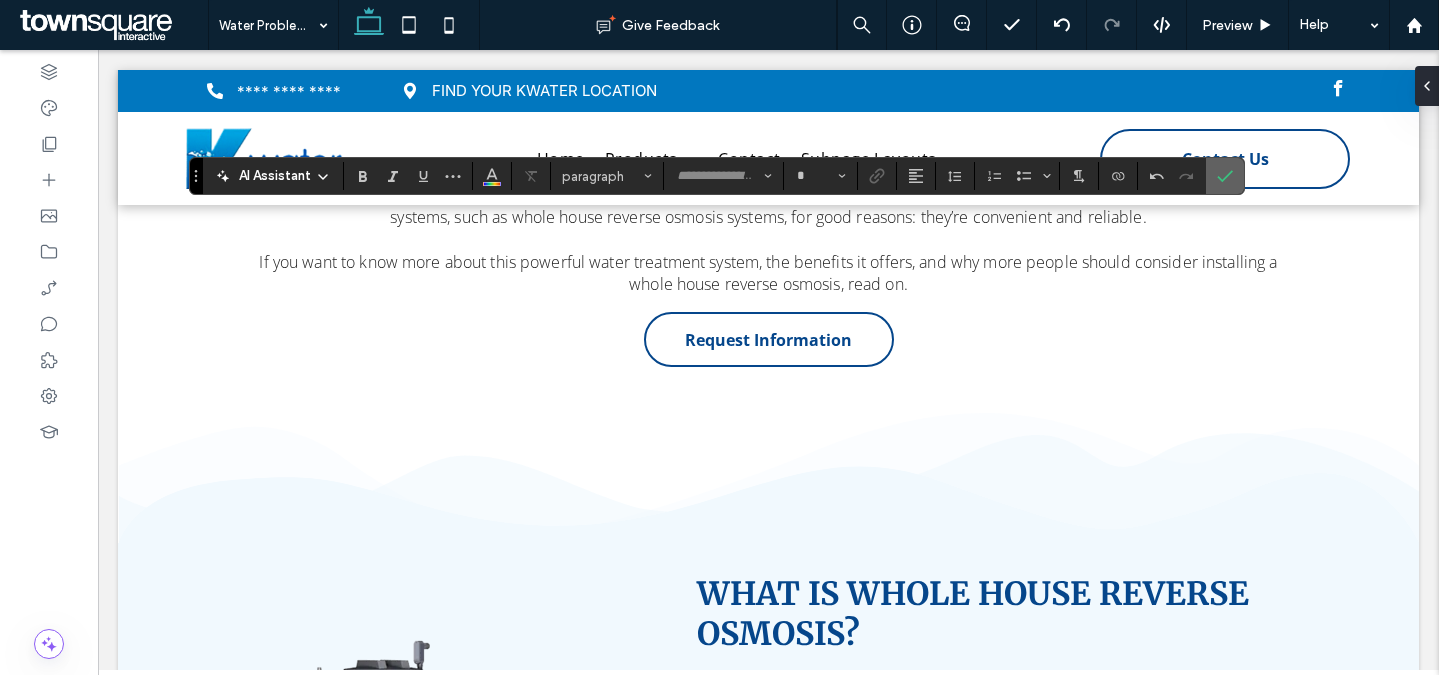 type on "*********" 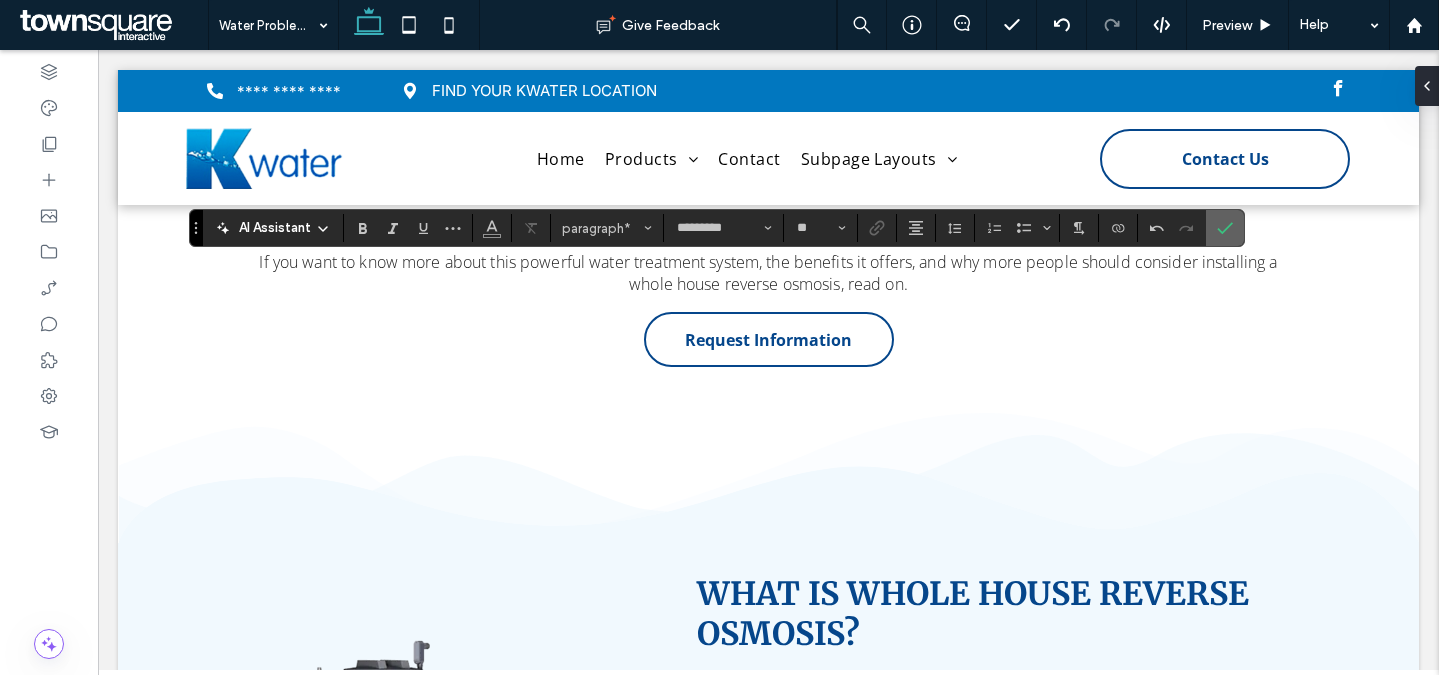 click at bounding box center [1225, 228] 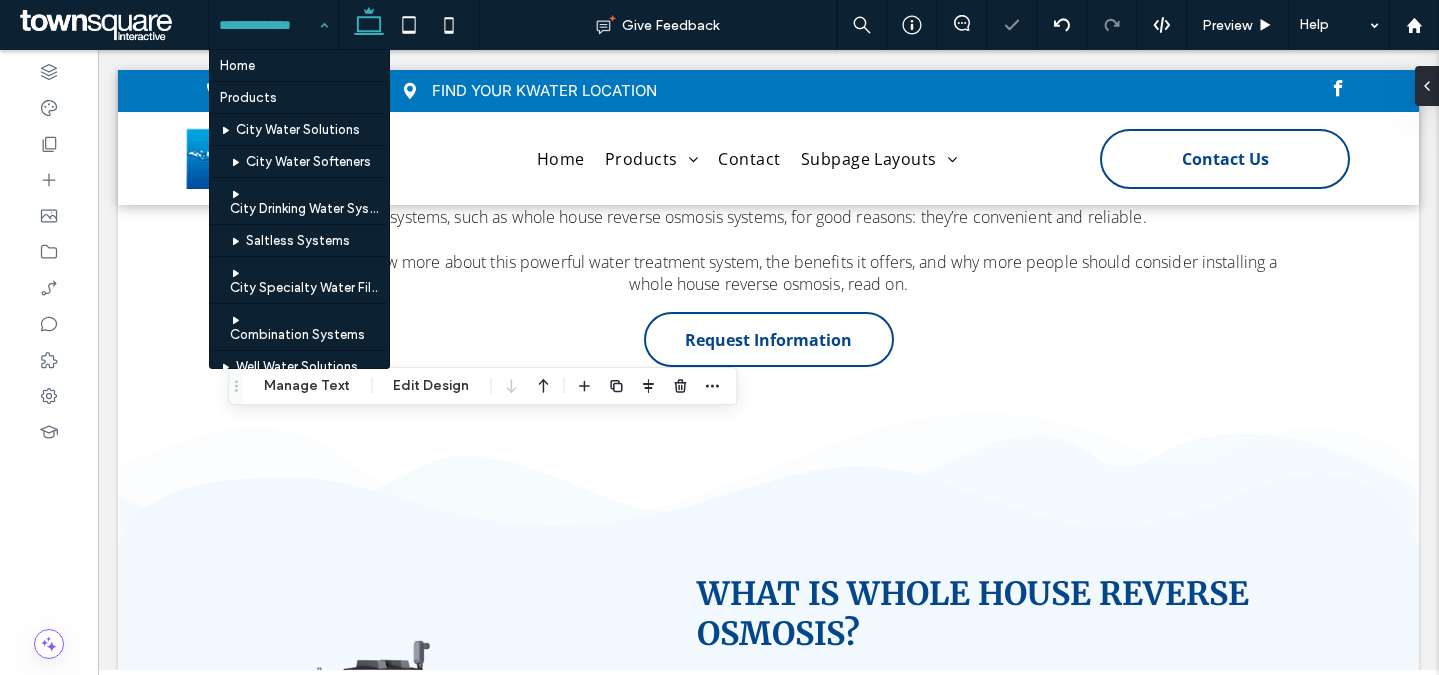 scroll, scrollTop: 533, scrollLeft: 0, axis: vertical 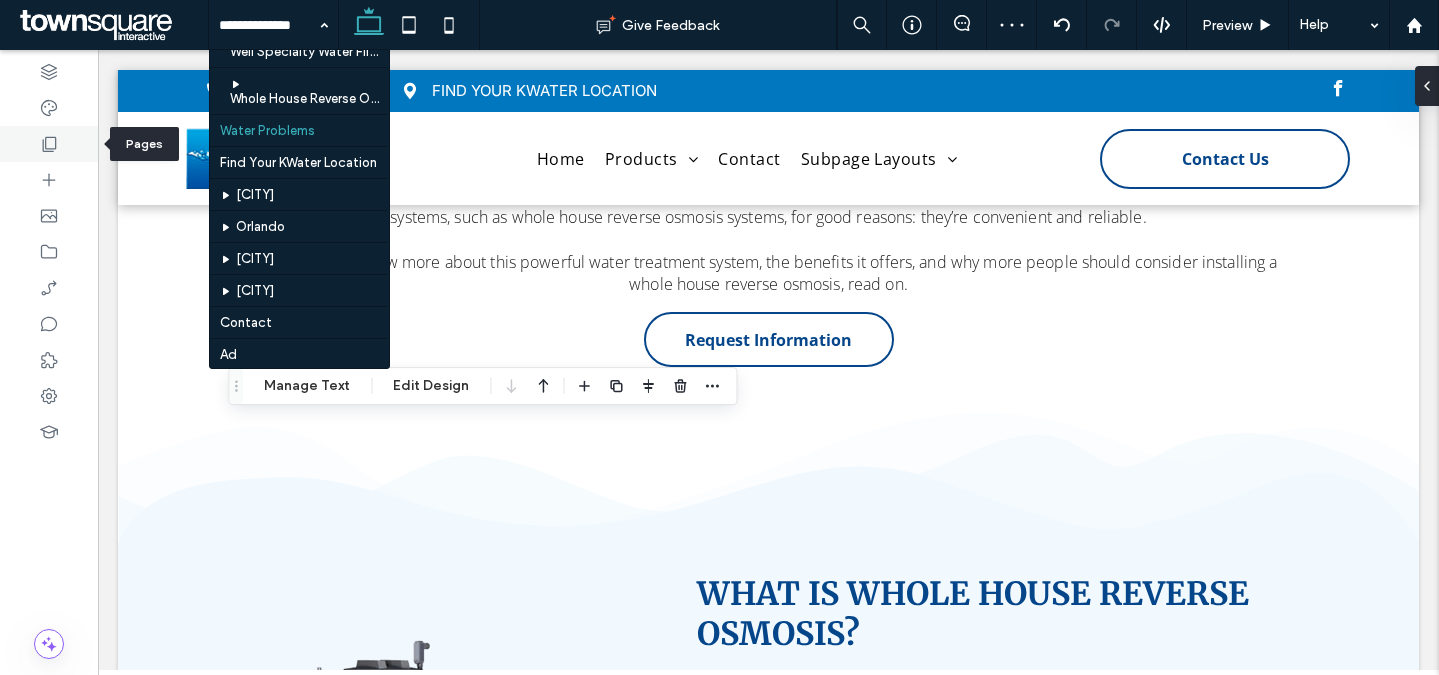 click 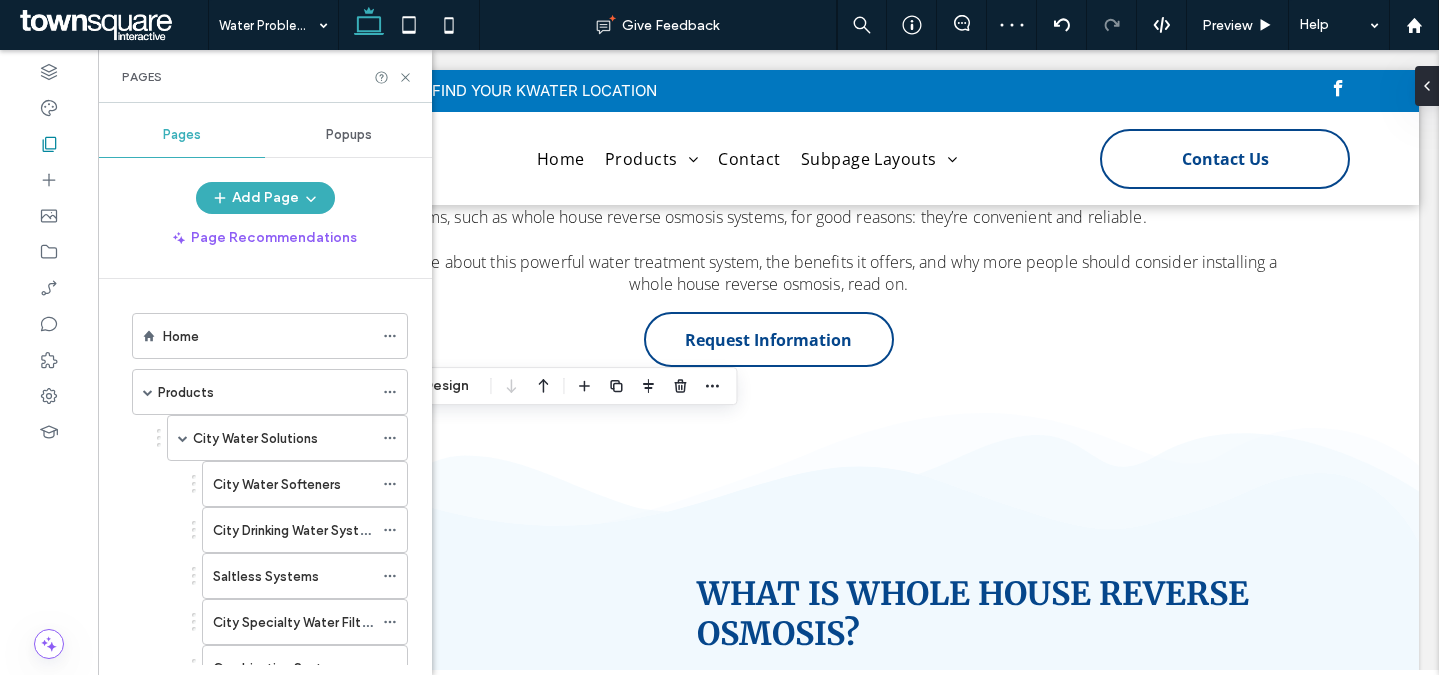 scroll, scrollTop: 421, scrollLeft: 0, axis: vertical 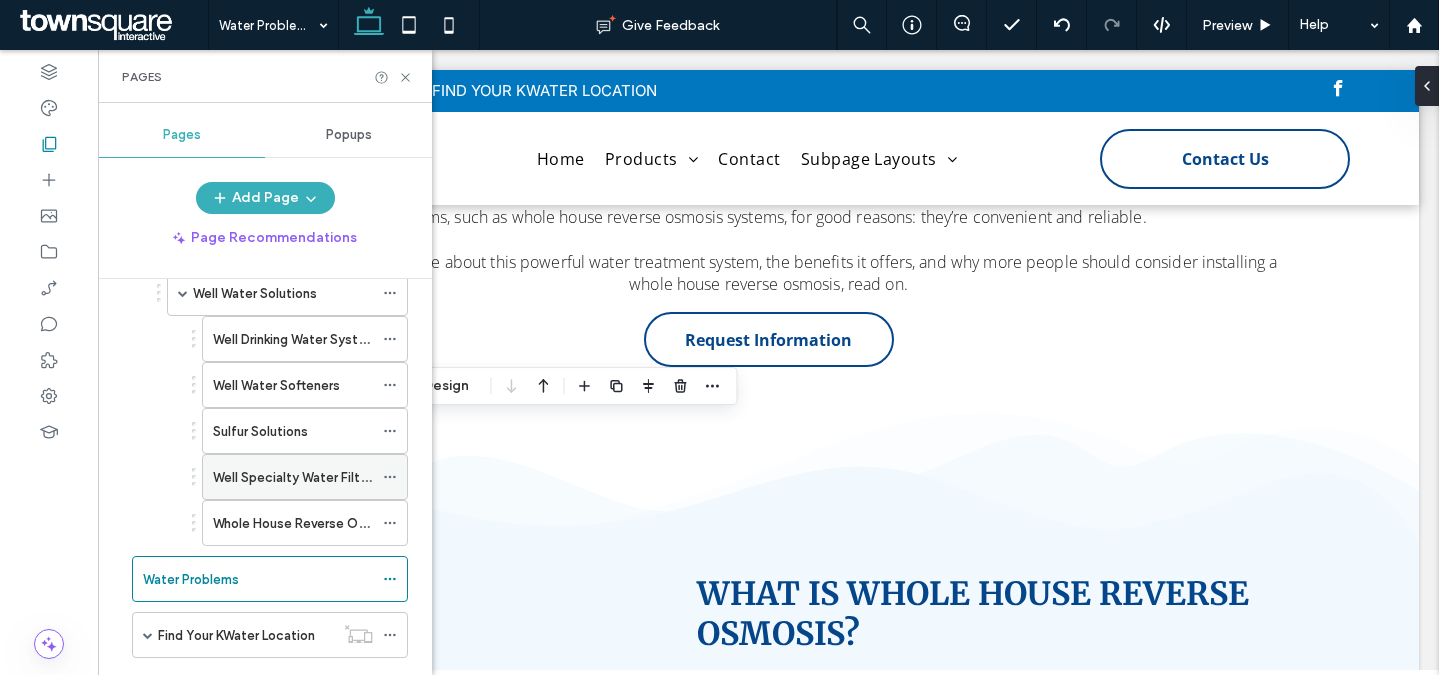 click on "Well Specialty Water Filters" at bounding box center (296, 477) 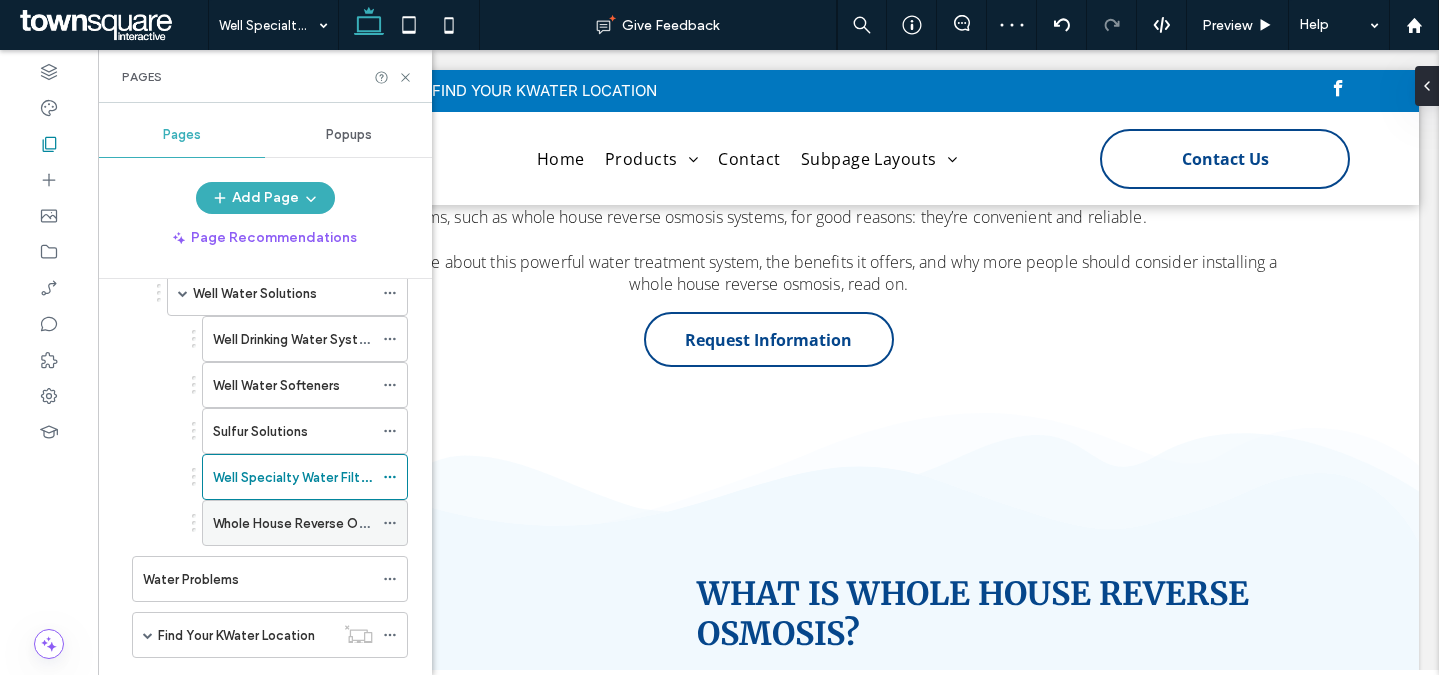 click on "Whole House Reverse Osmosis" at bounding box center [293, 523] 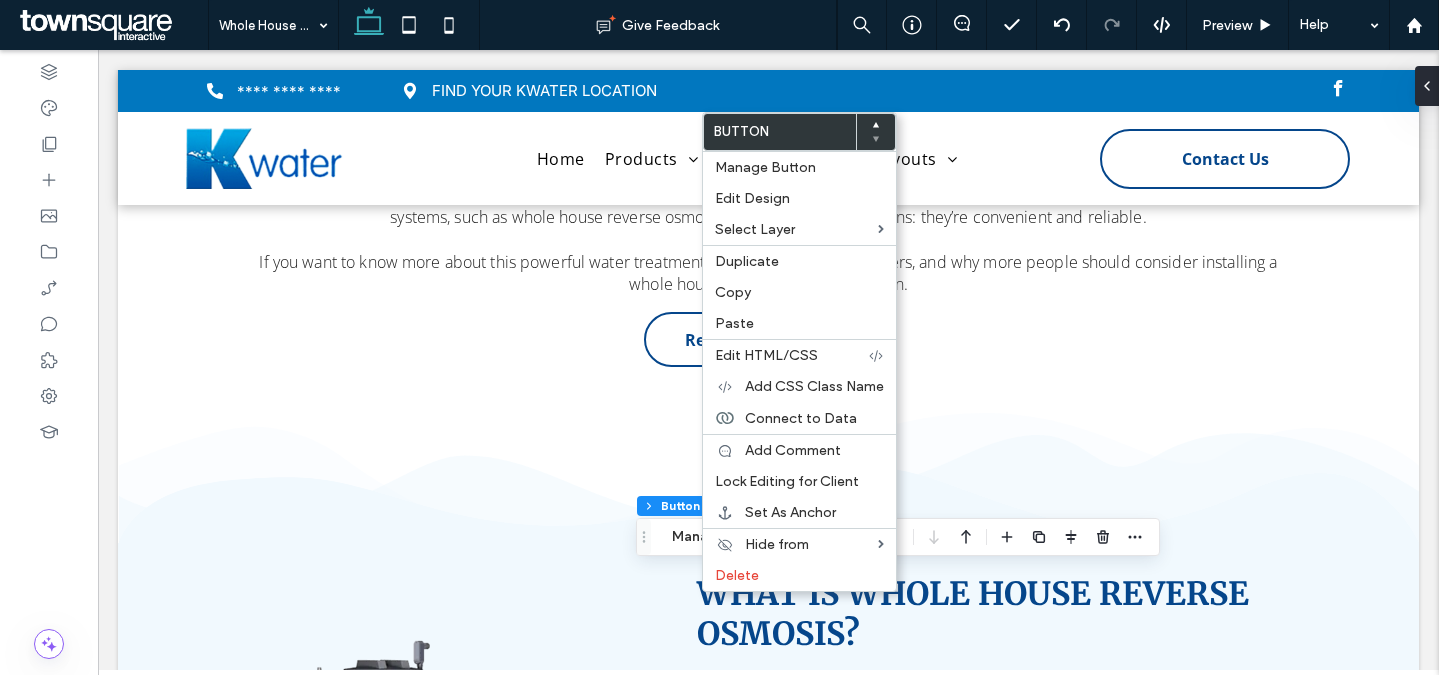 click on "Copy" at bounding box center [799, 292] 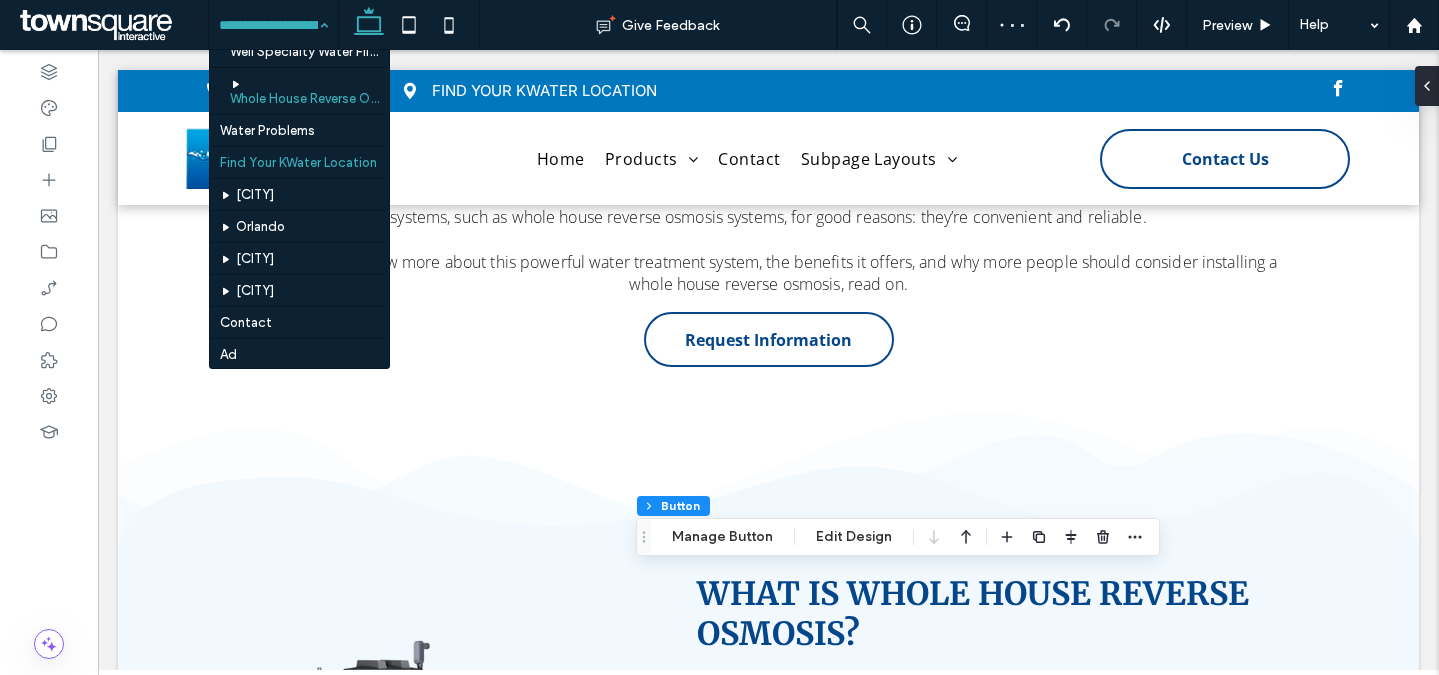 scroll, scrollTop: 508, scrollLeft: 0, axis: vertical 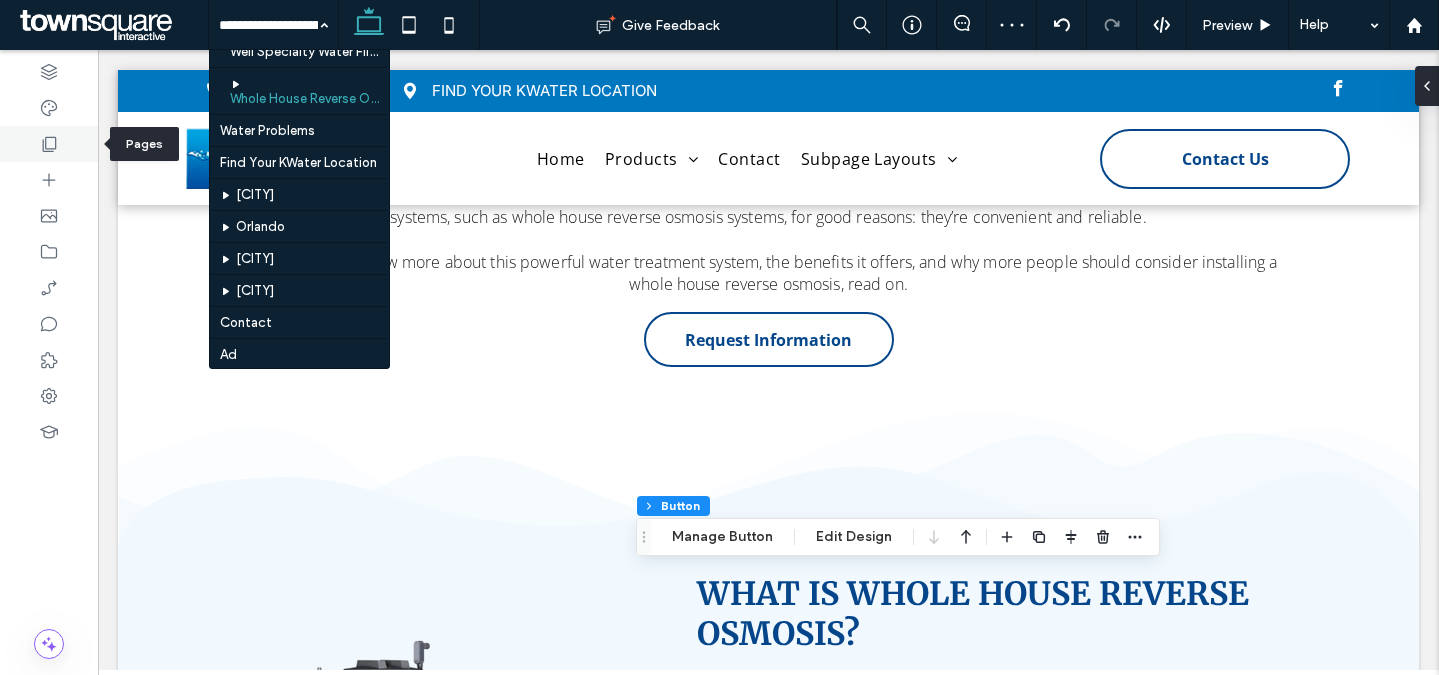 click 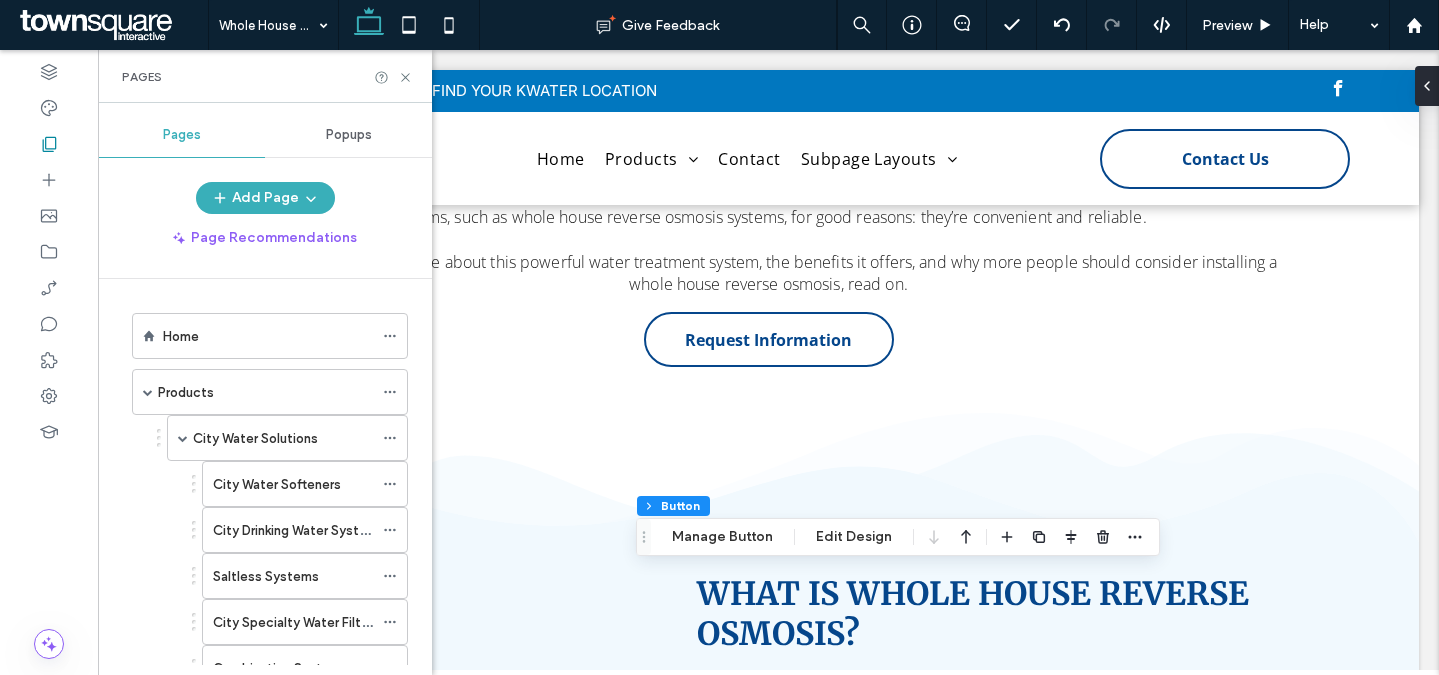 scroll, scrollTop: 576, scrollLeft: 0, axis: vertical 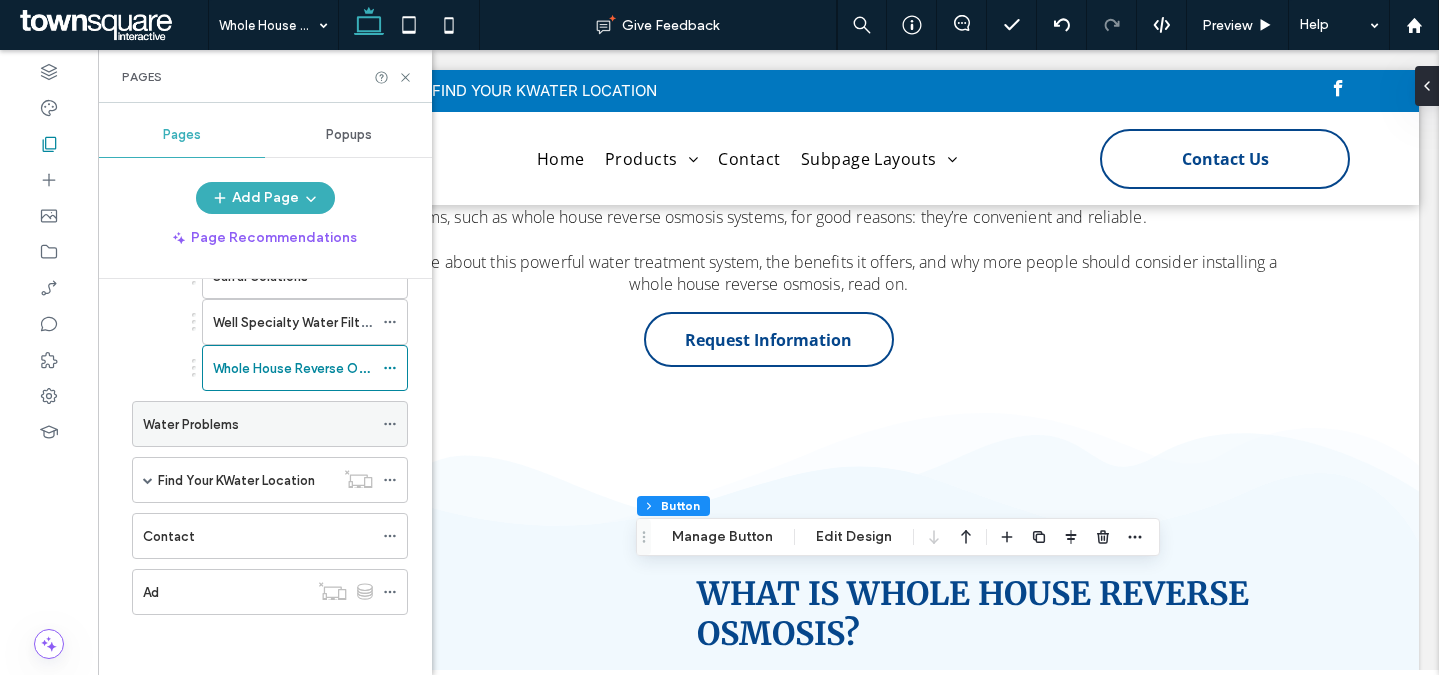 click on "Water Problems" at bounding box center [258, 424] 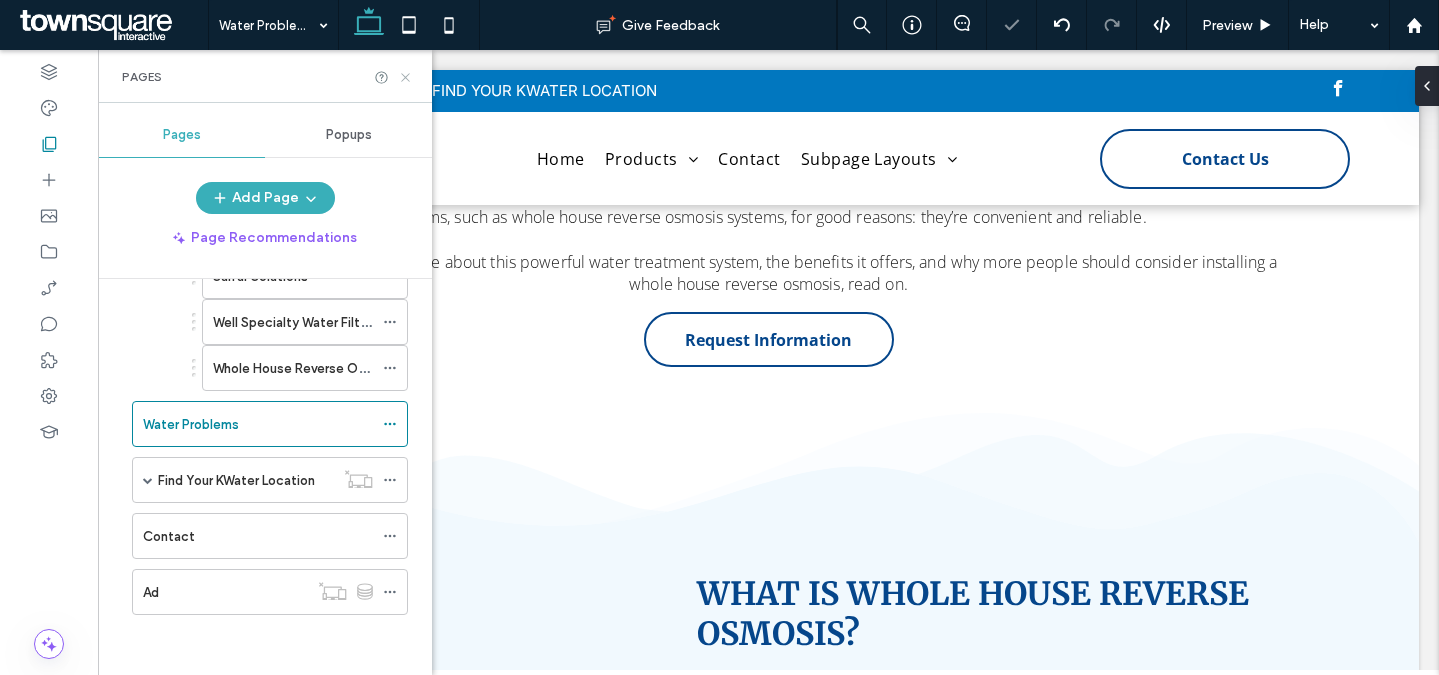 click 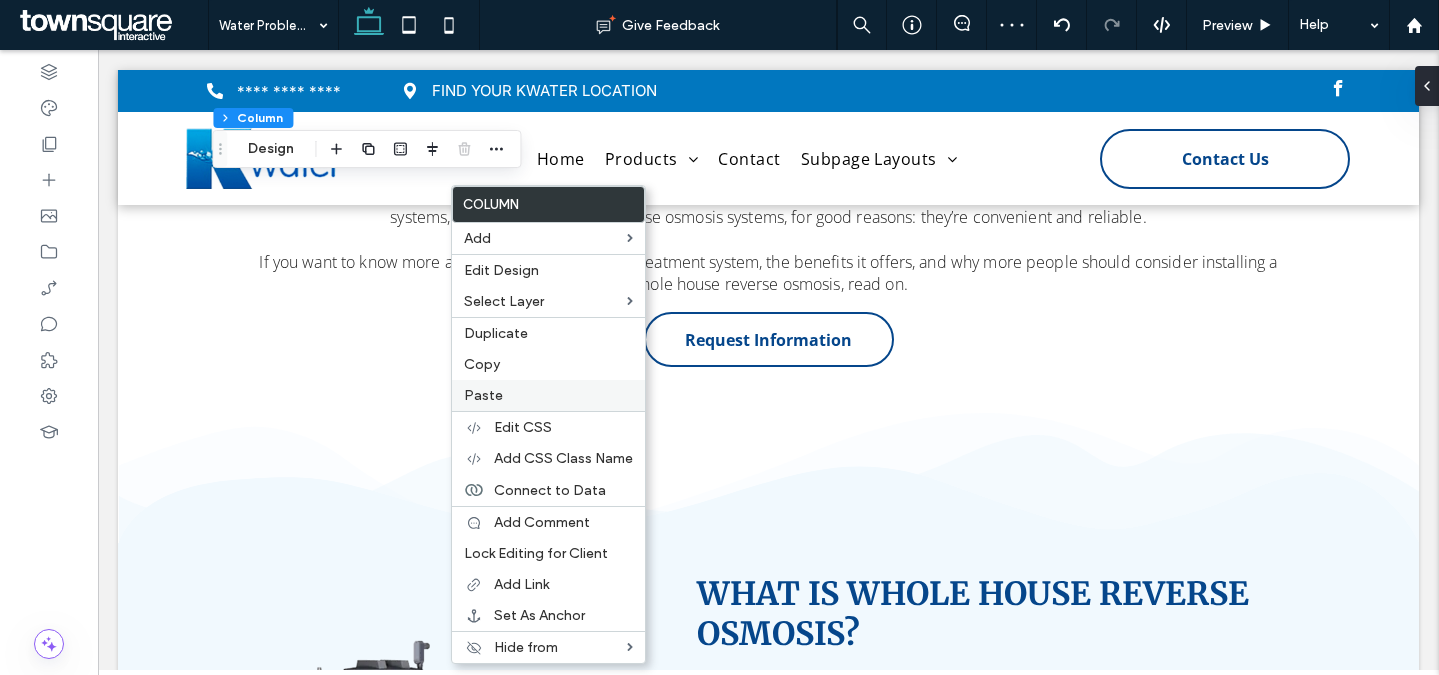 click on "Paste" at bounding box center (548, 395) 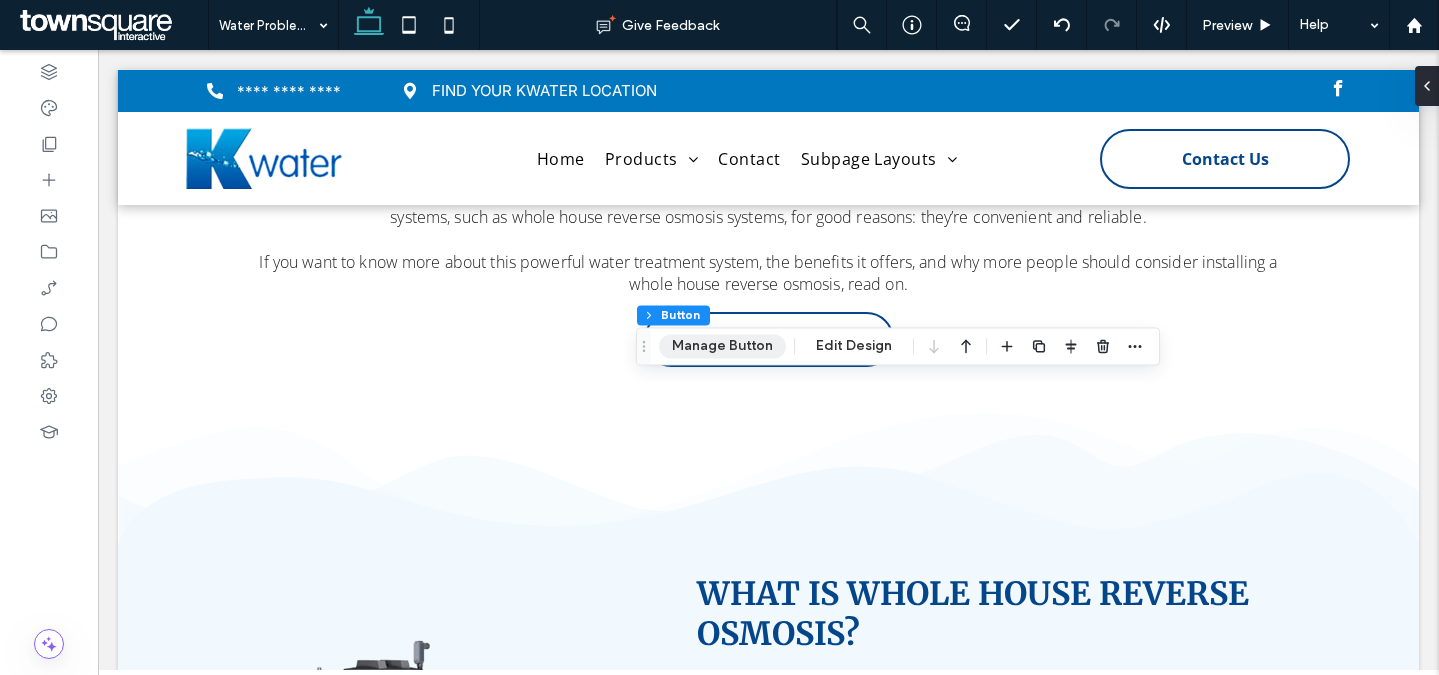 click on "Manage Button" at bounding box center (722, 346) 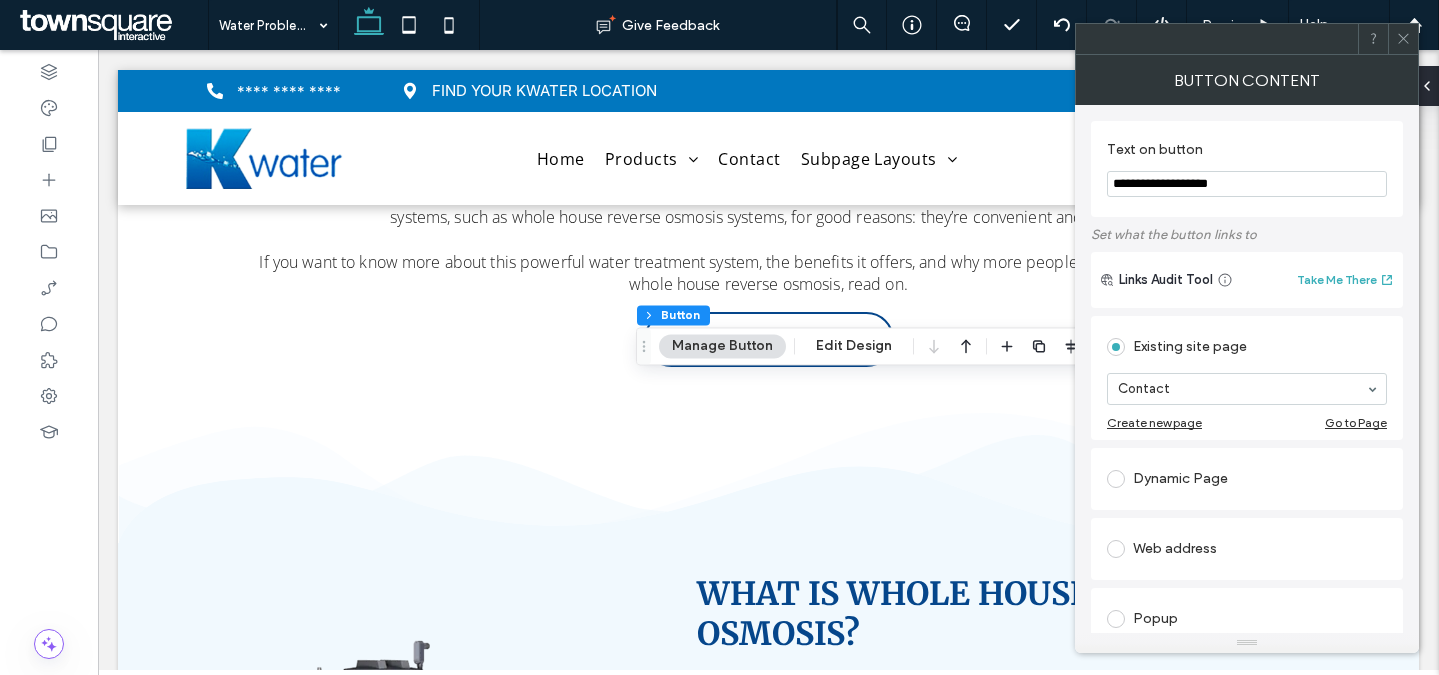 click on "**********" at bounding box center (1247, 184) 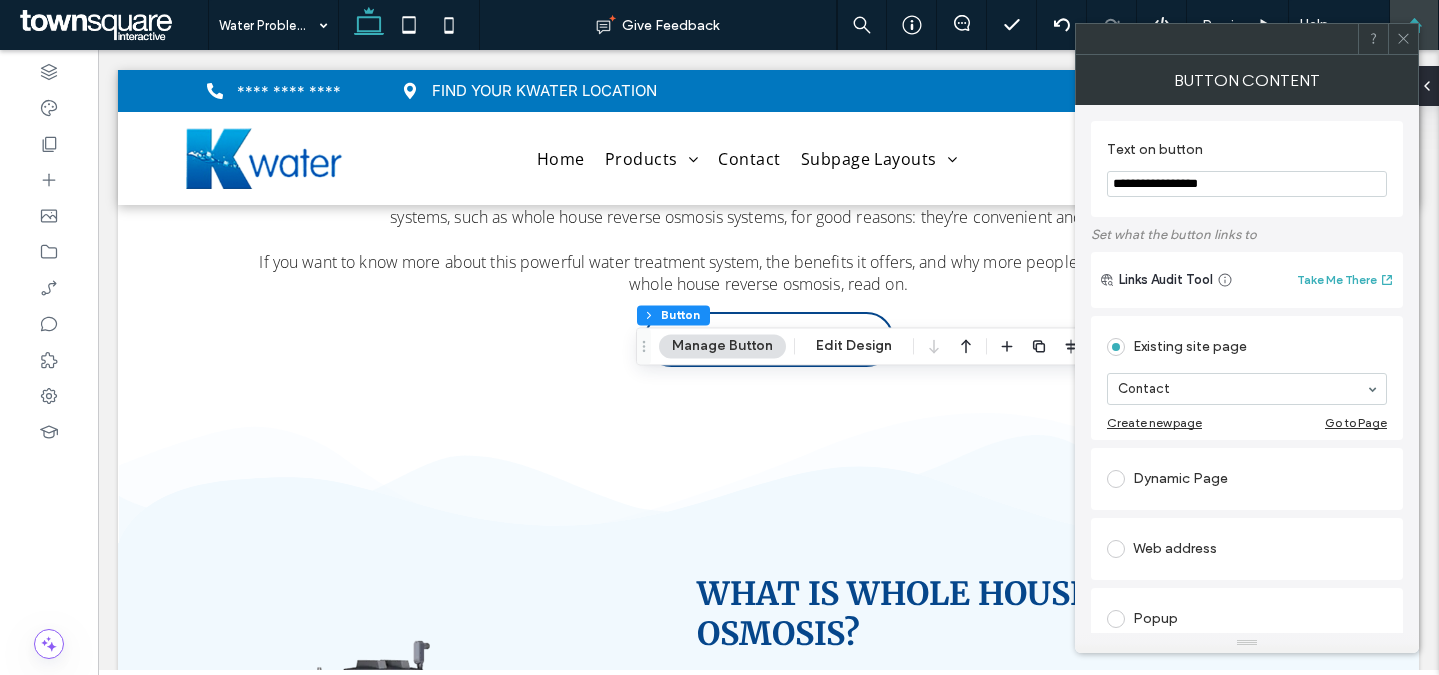 type on "**********" 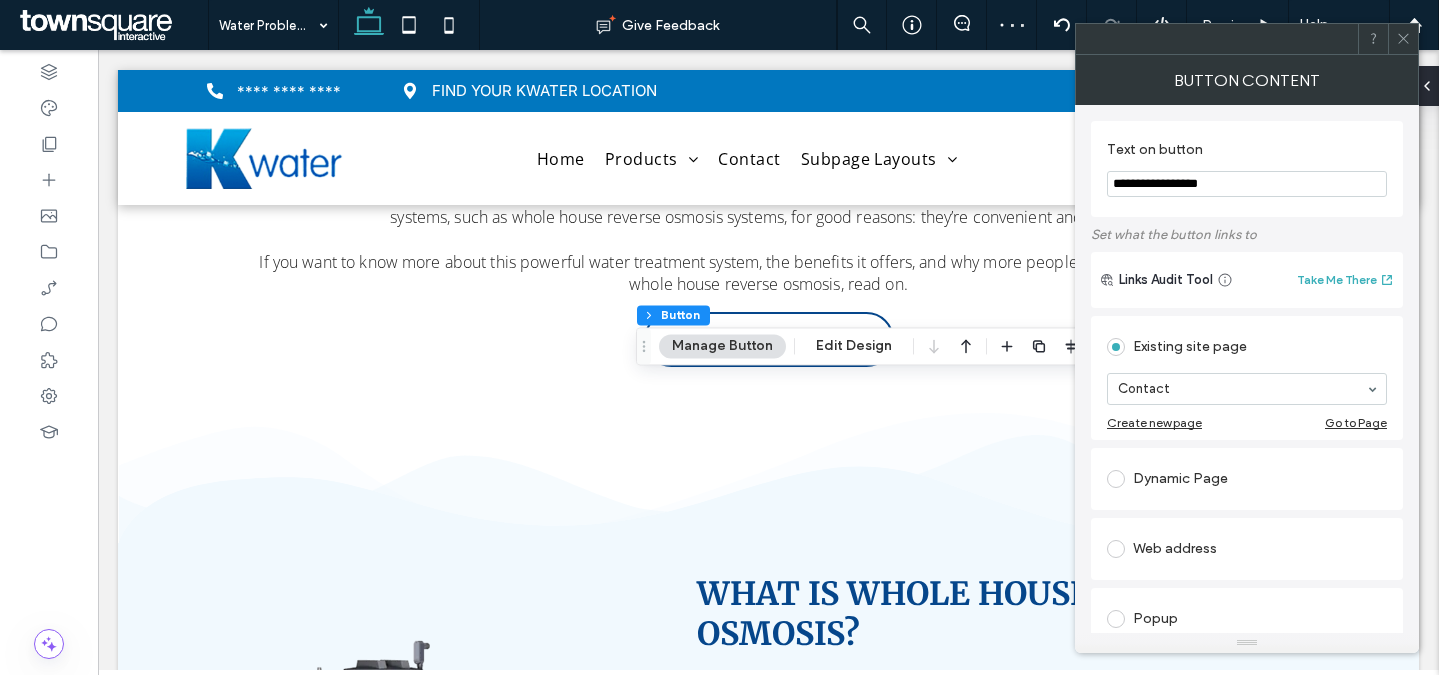 click 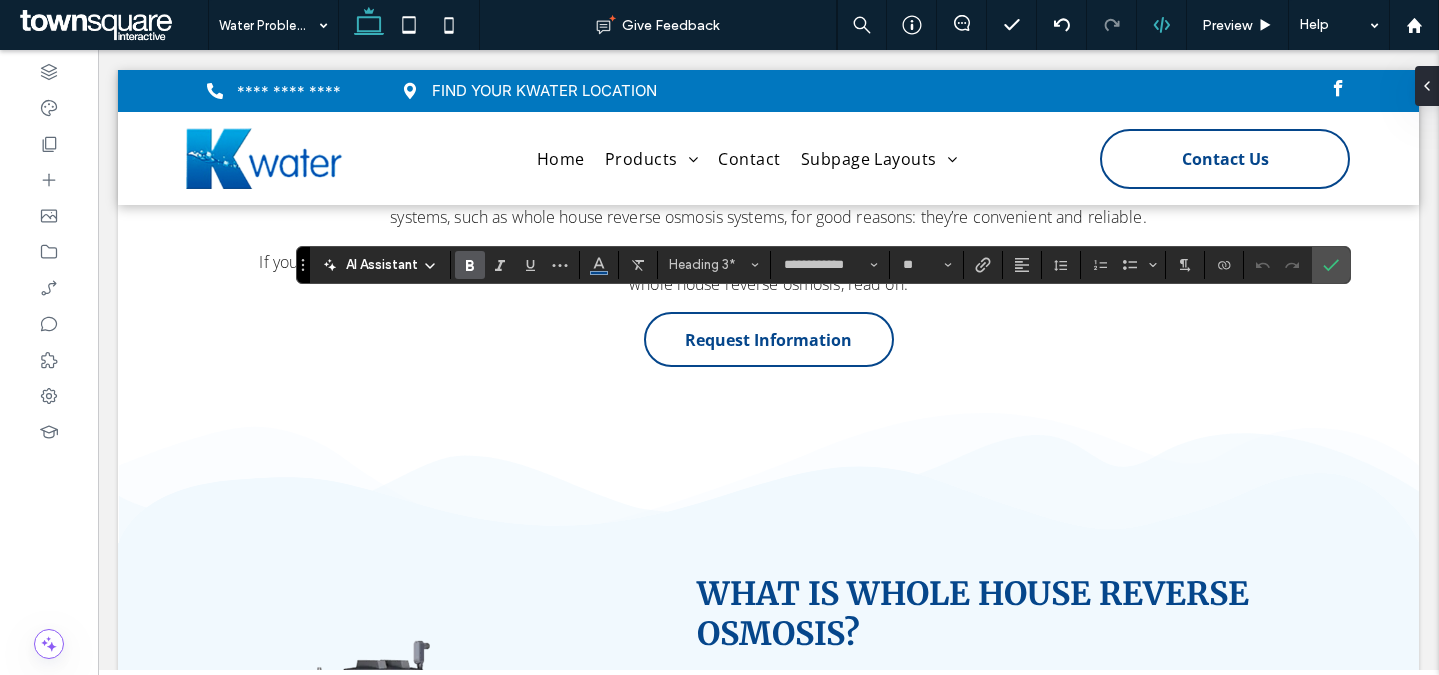 type 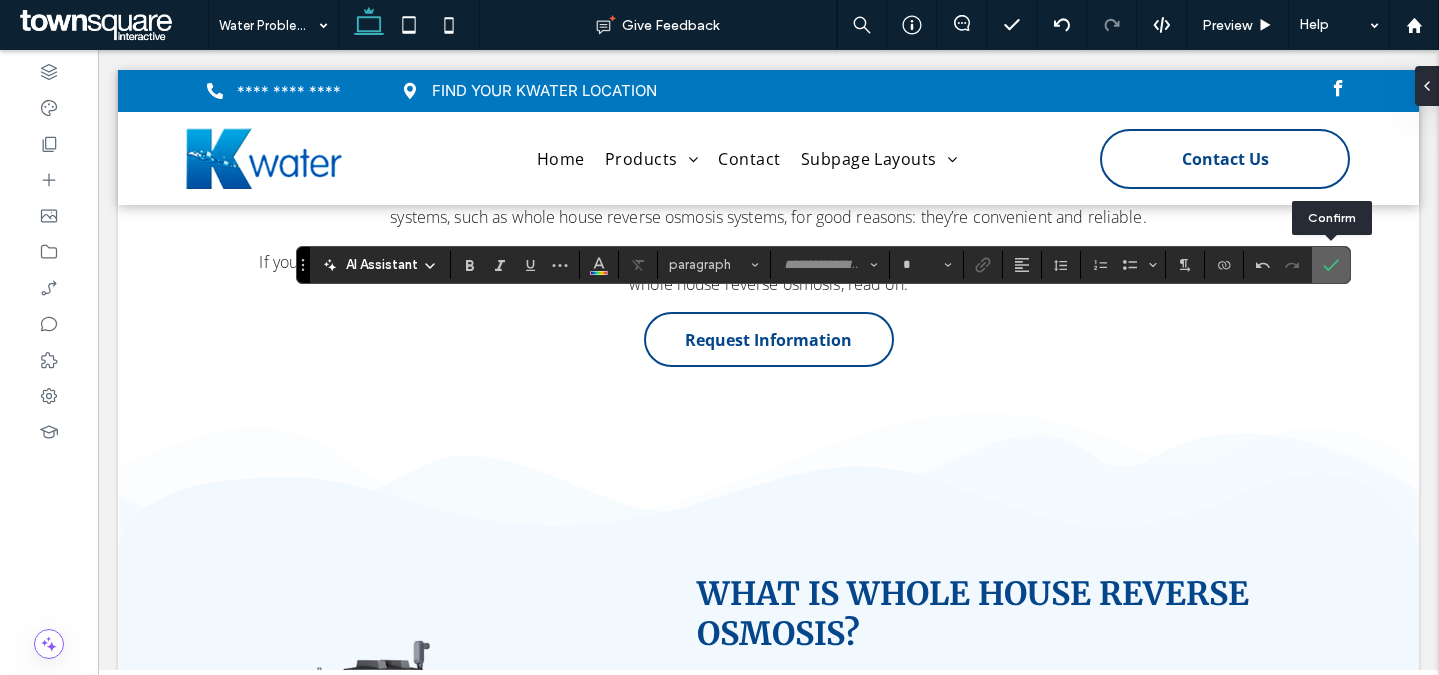 type on "**********" 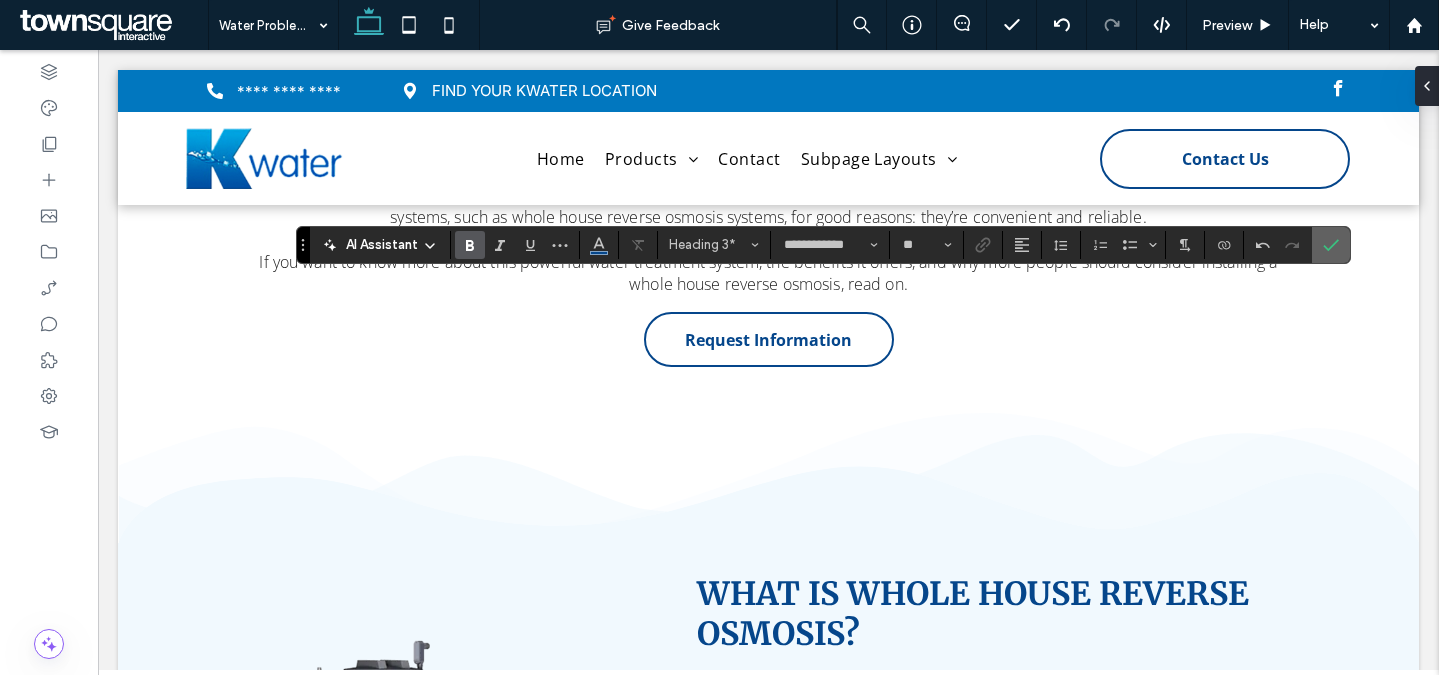 click 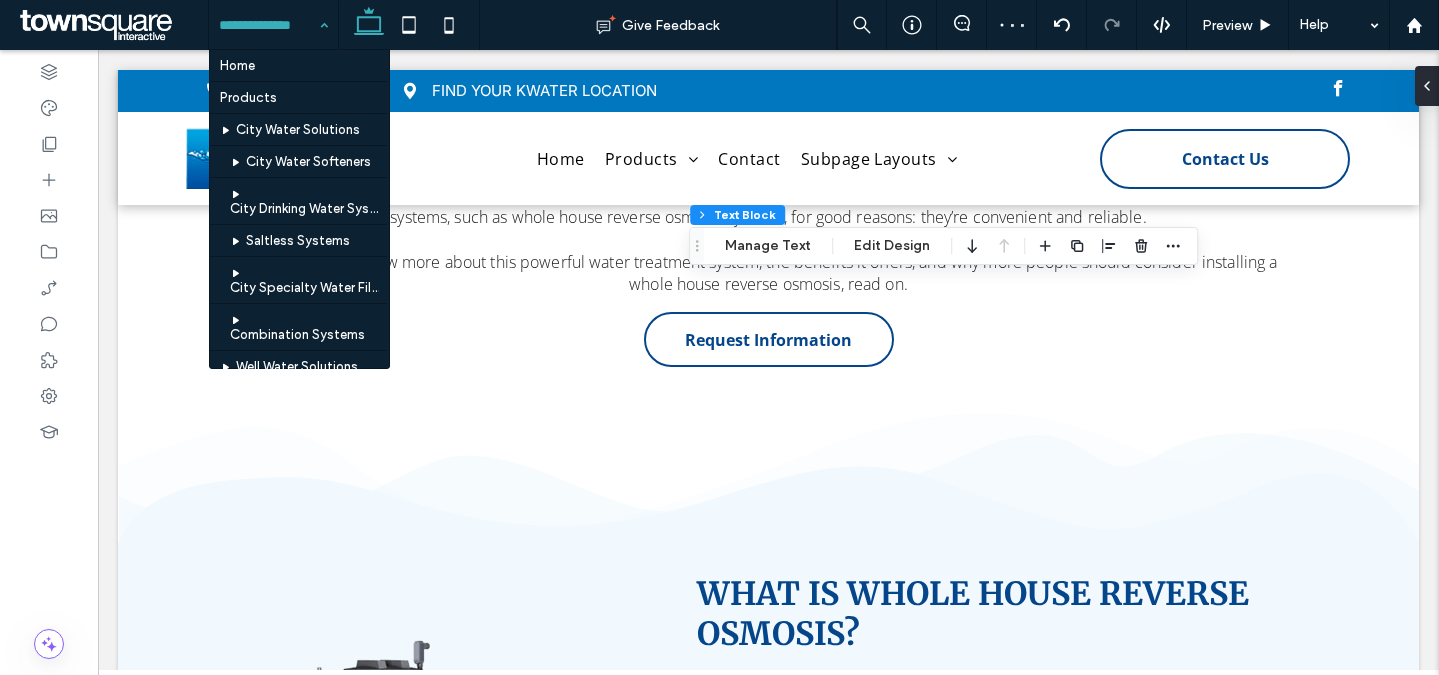 scroll, scrollTop: 533, scrollLeft: 0, axis: vertical 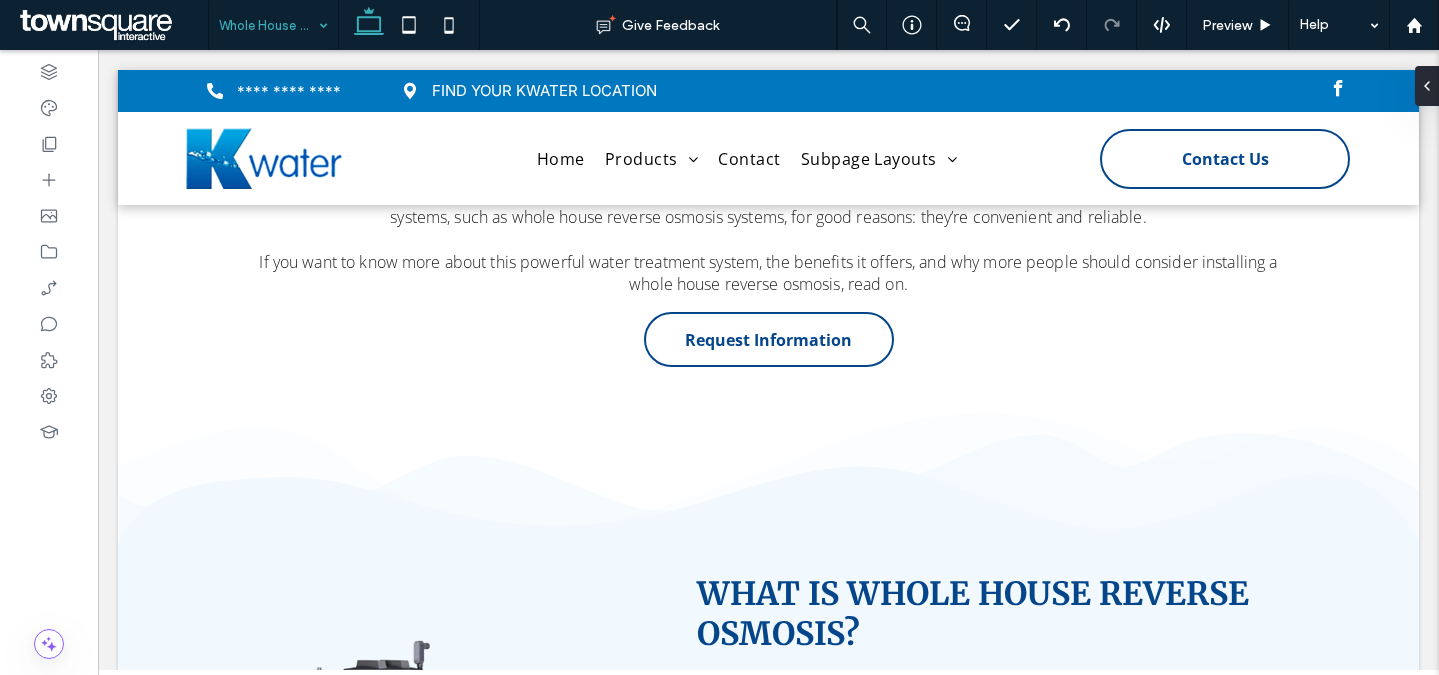 click at bounding box center [268, 25] 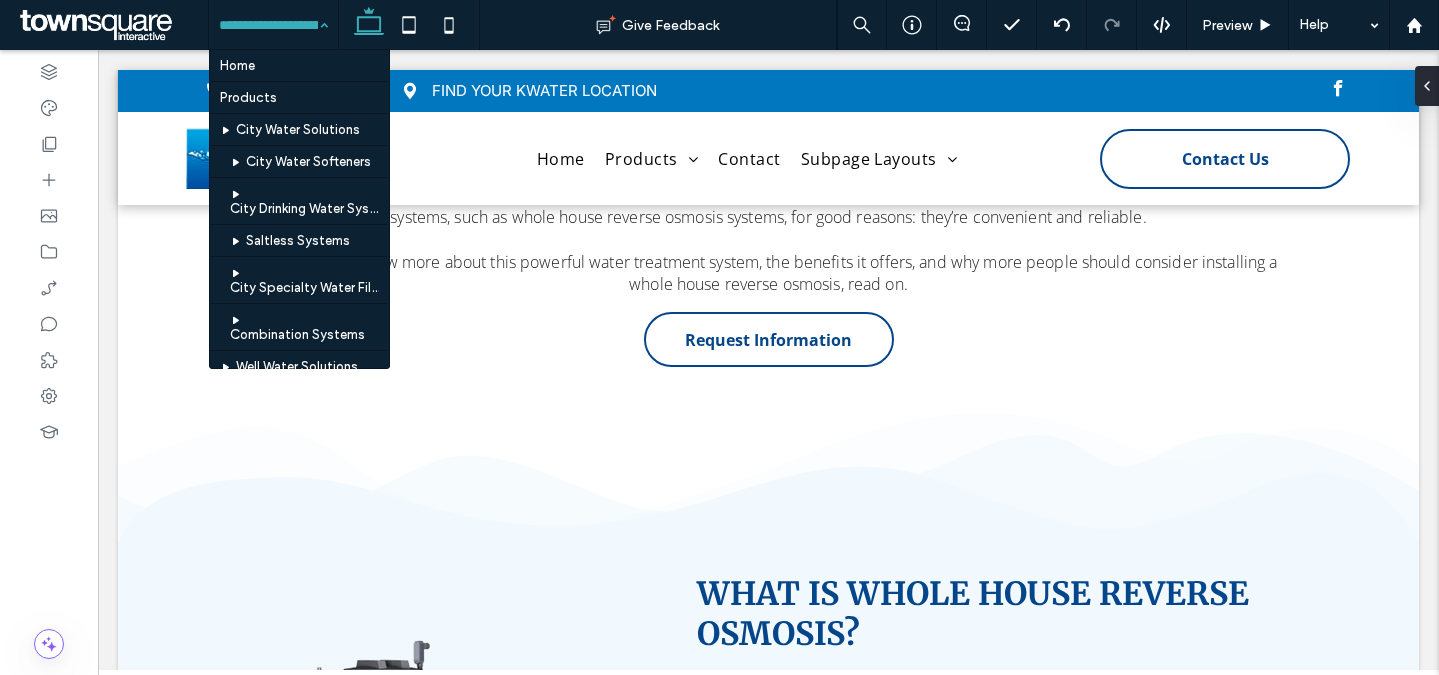 scroll, scrollTop: 533, scrollLeft: 0, axis: vertical 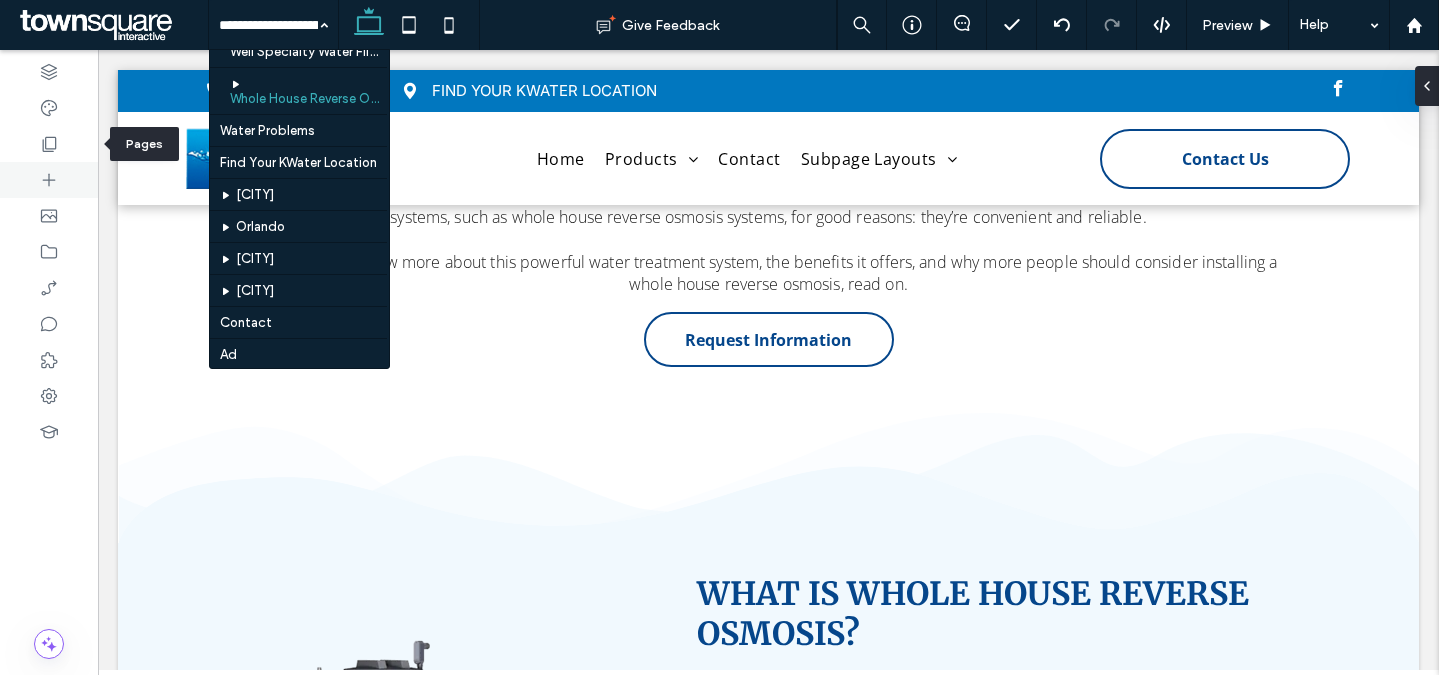 click 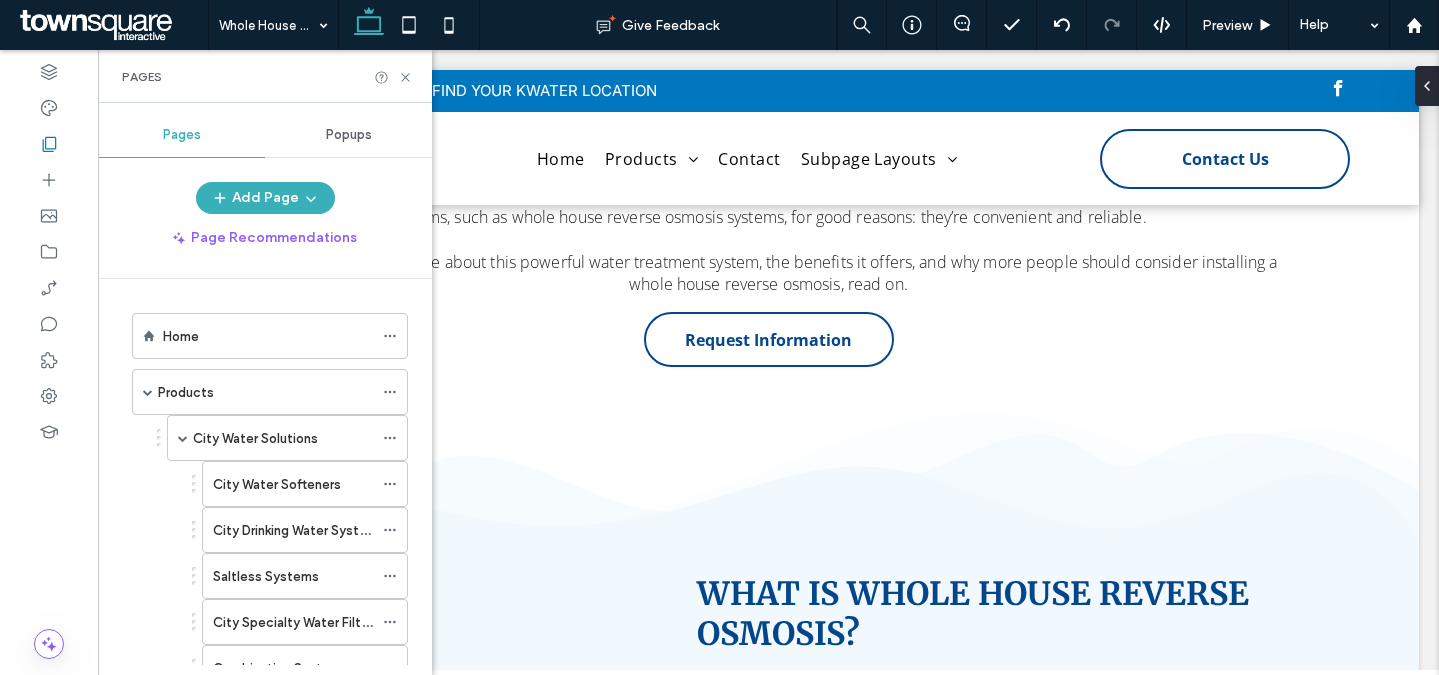 scroll, scrollTop: 576, scrollLeft: 0, axis: vertical 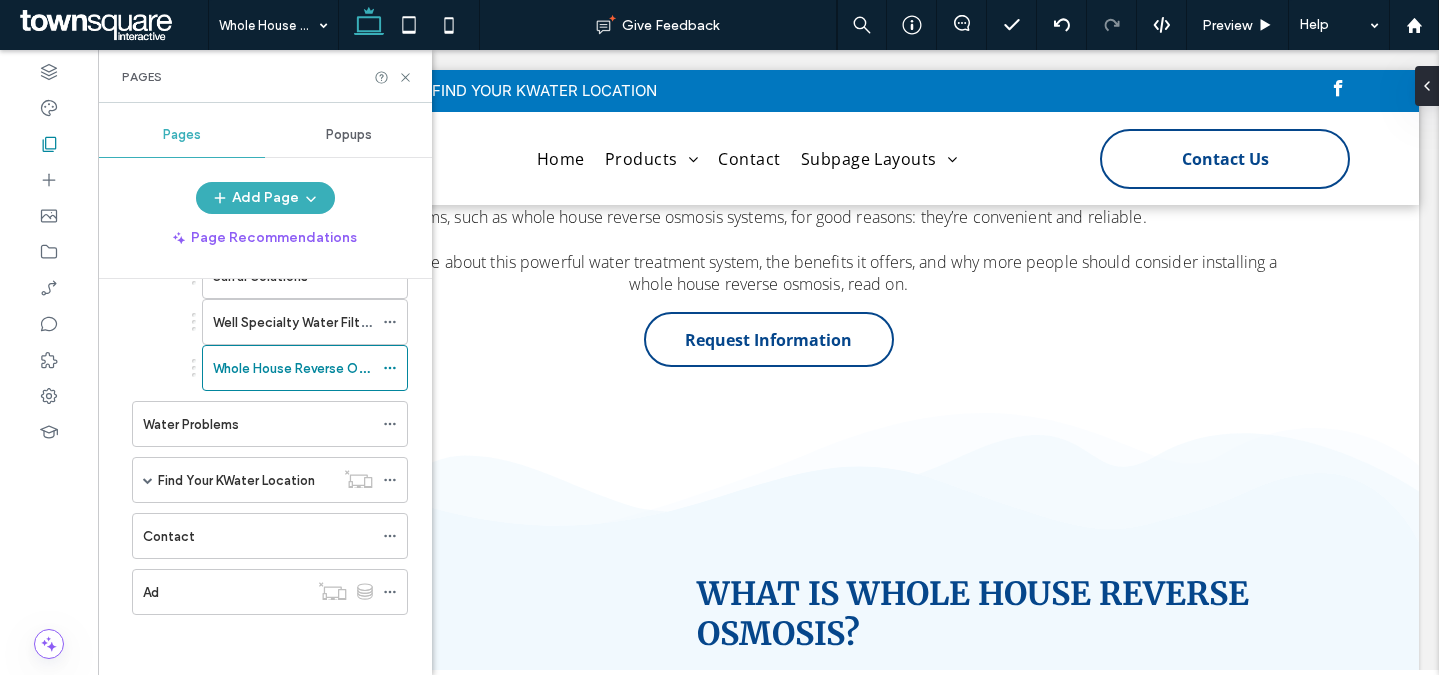 click on "Home Products City Water Solutions City Water Softeners City Drinking Water Systems Saltless Systems City Specialty Water Filters Combination Systems Well Water Solutions Well Drinking Water Systems Well Water Softeners Sulfur Solutions Well Specialty Water Filters Whole House Reverse Osmosis Water Problems Find Your KWater Location Las Vegas Orlando Daytona Beach Leesburg Contact Ad" at bounding box center (257, 176) 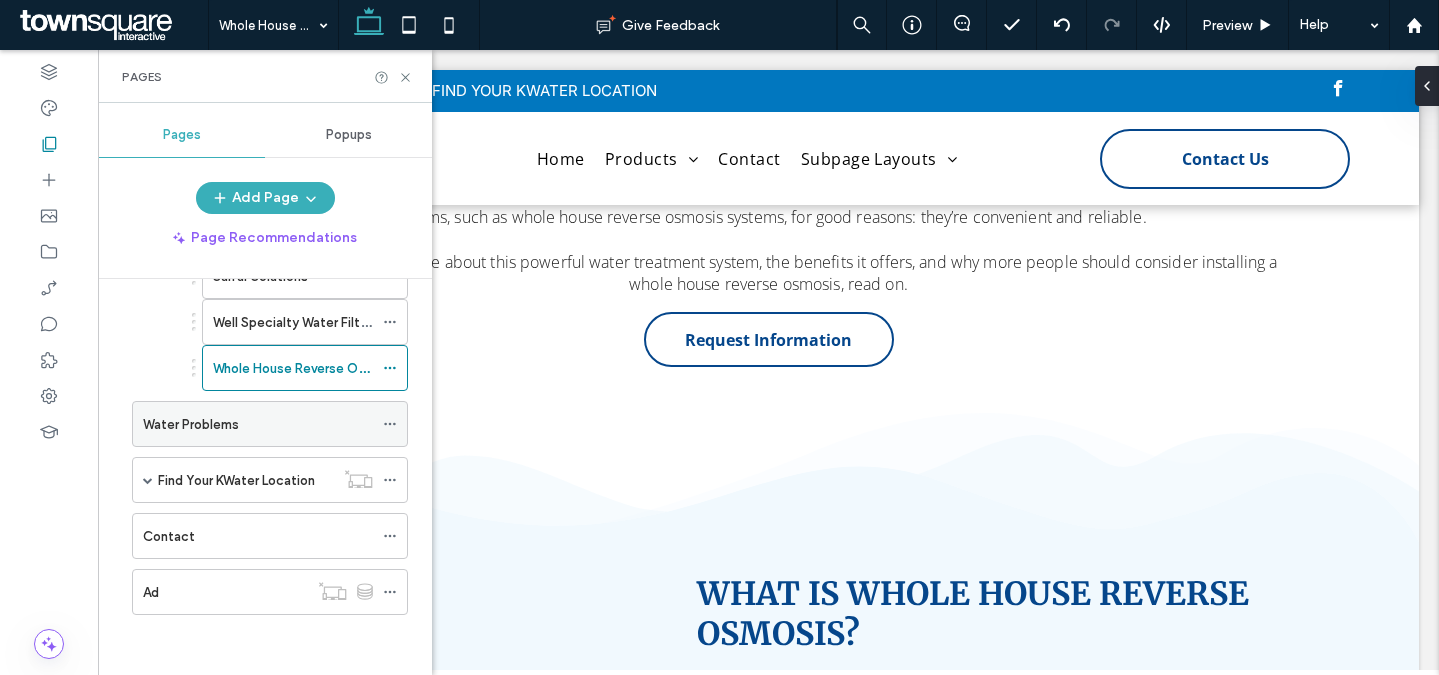 click on "Water Problems" at bounding box center [258, 424] 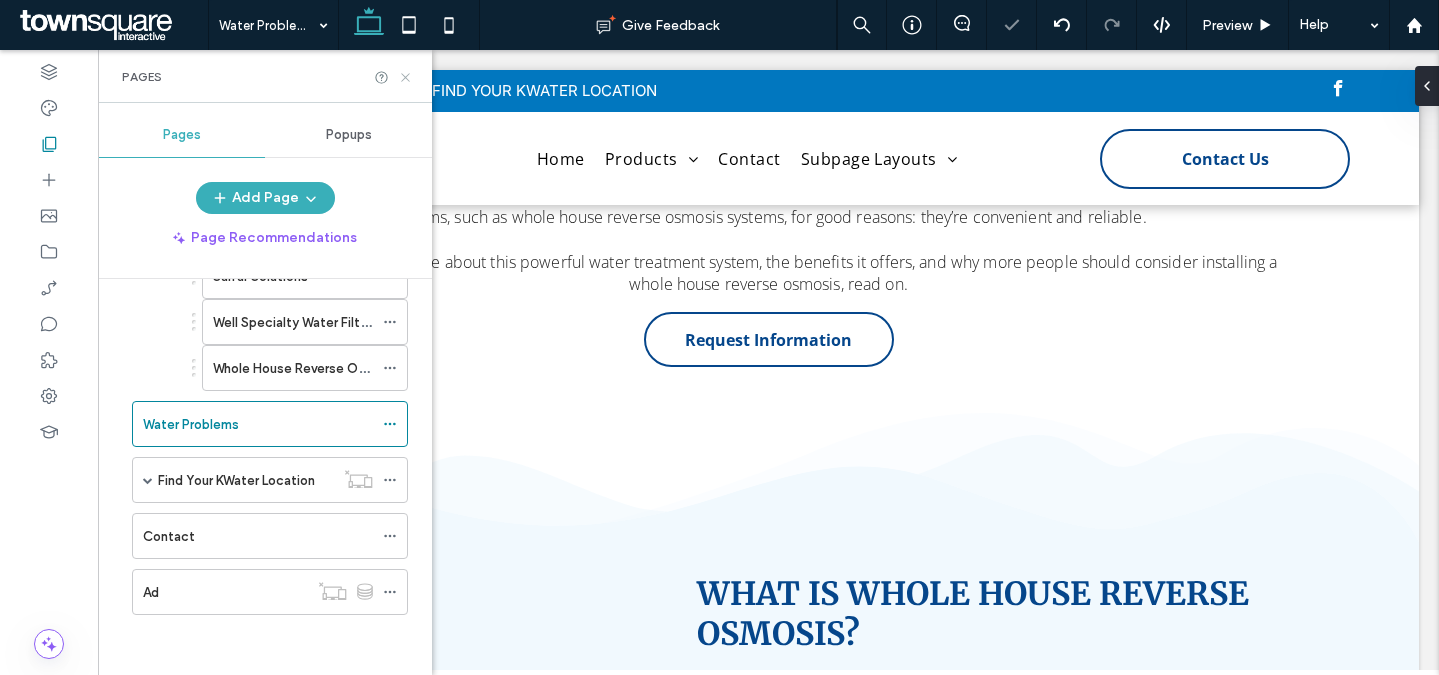 click 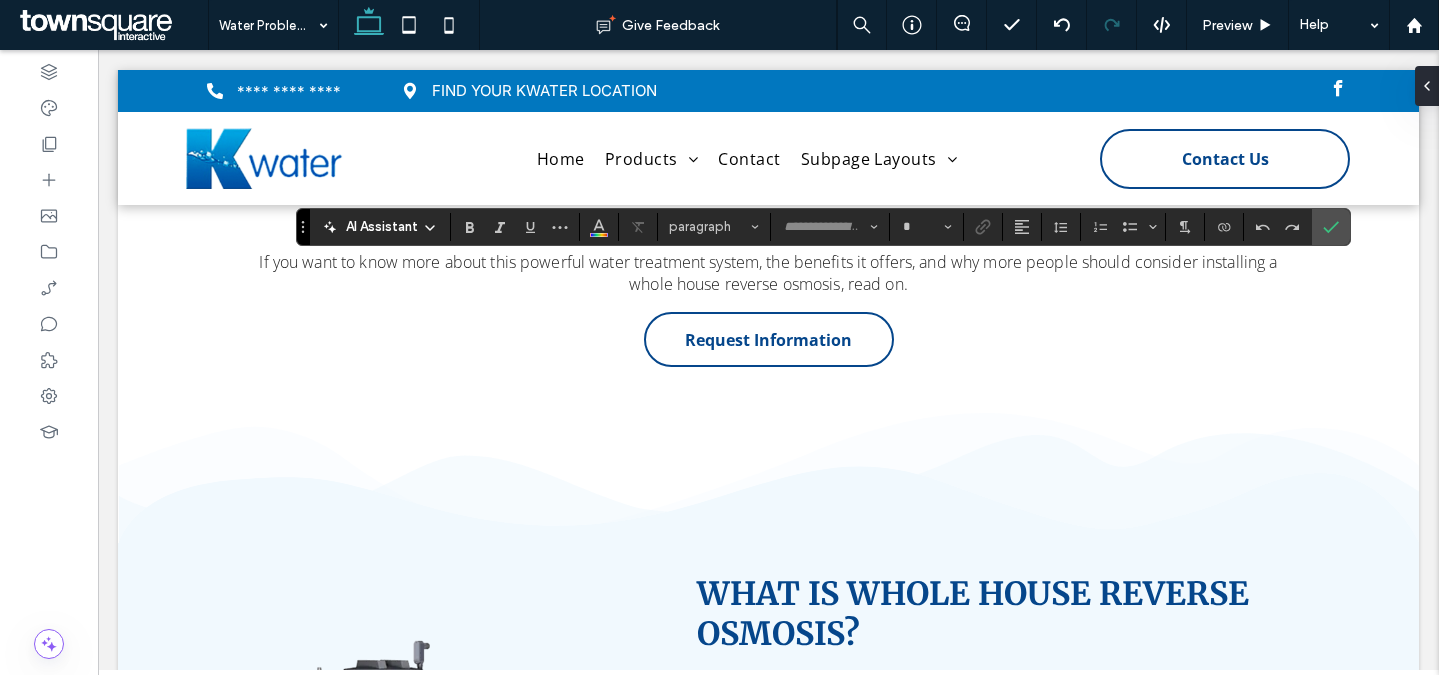 type on "*********" 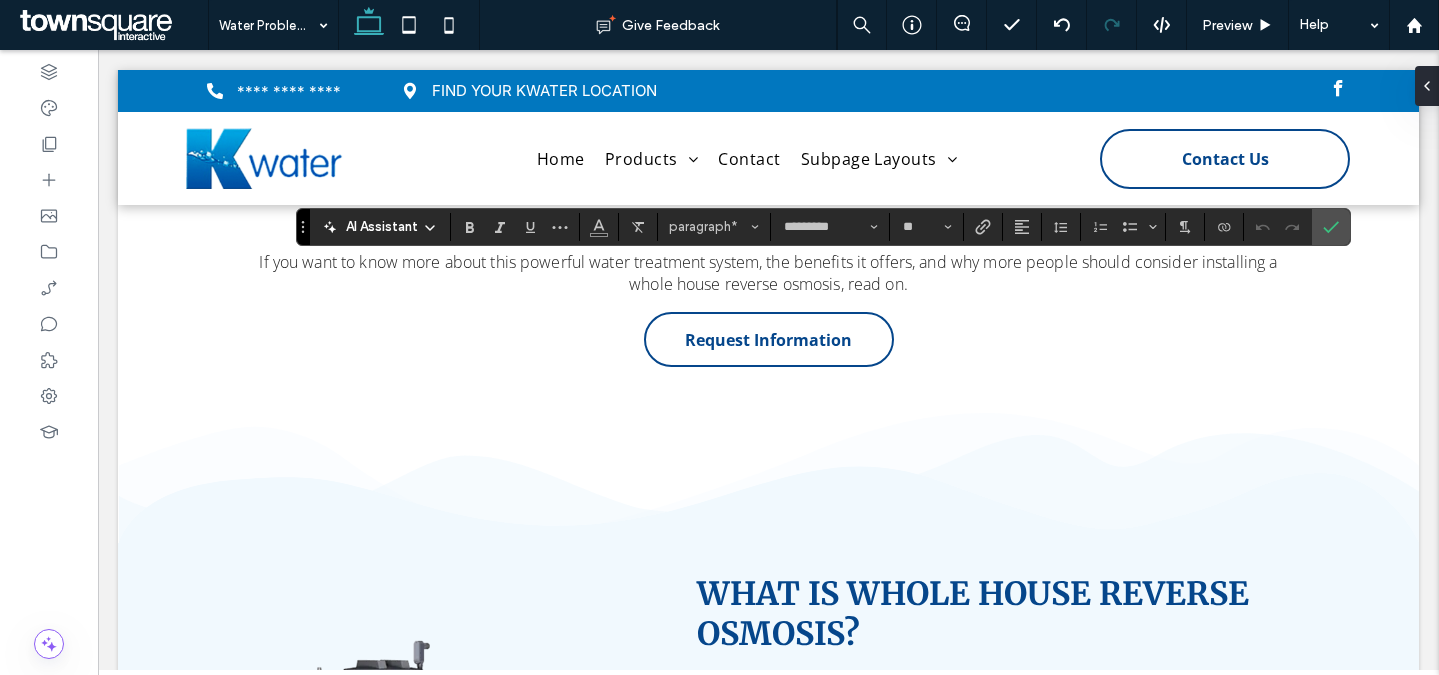 type 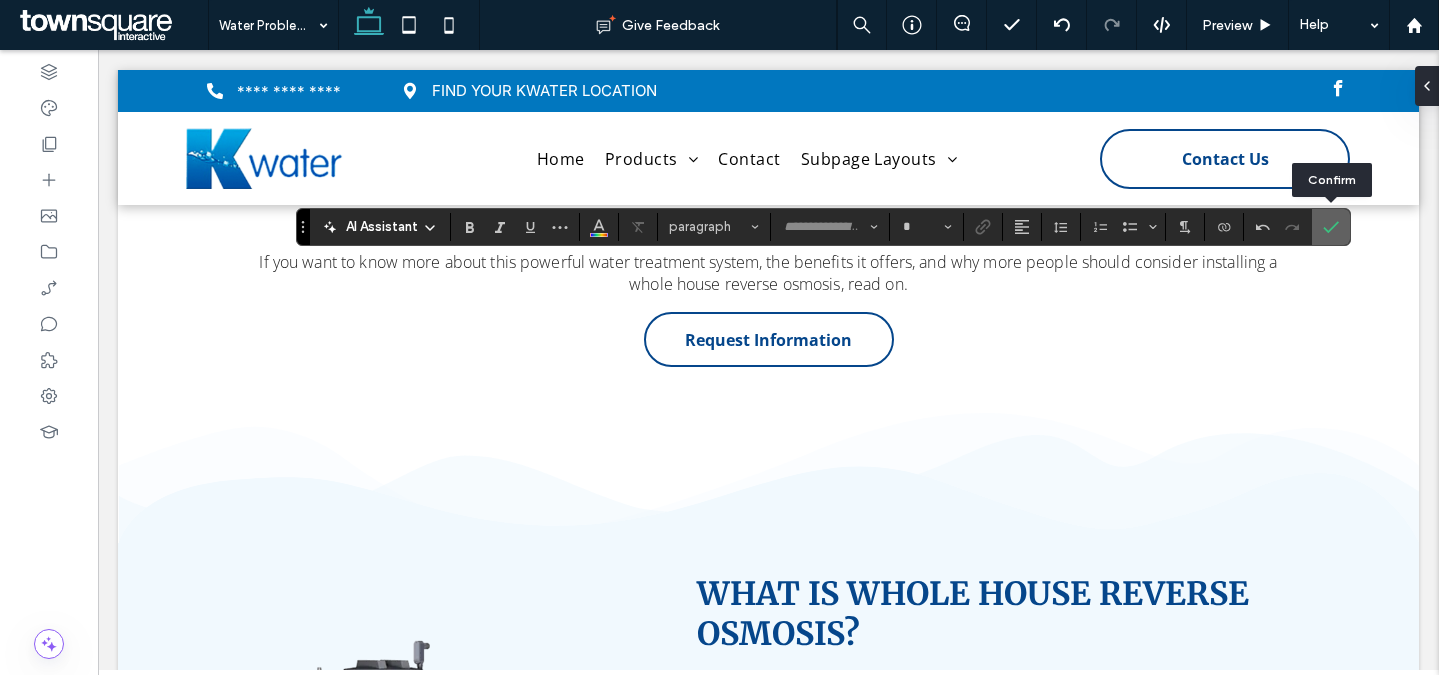 type on "*********" 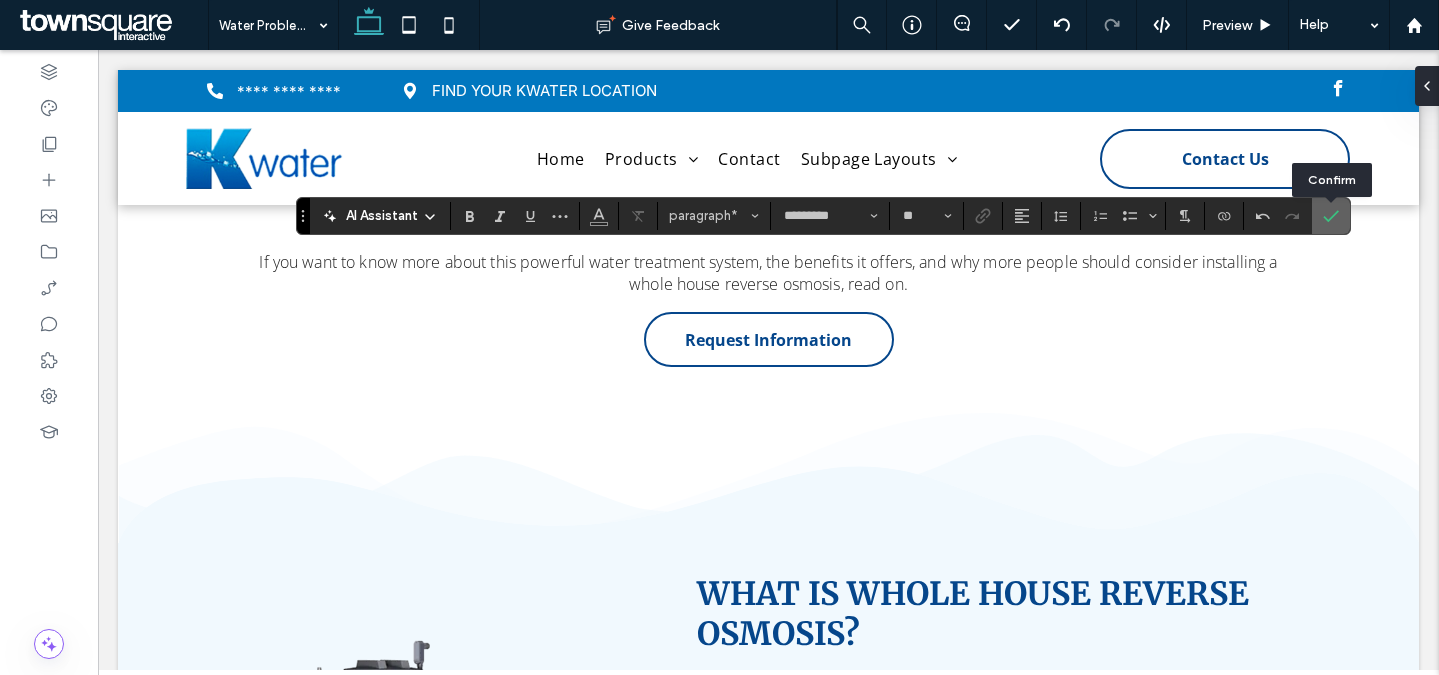click 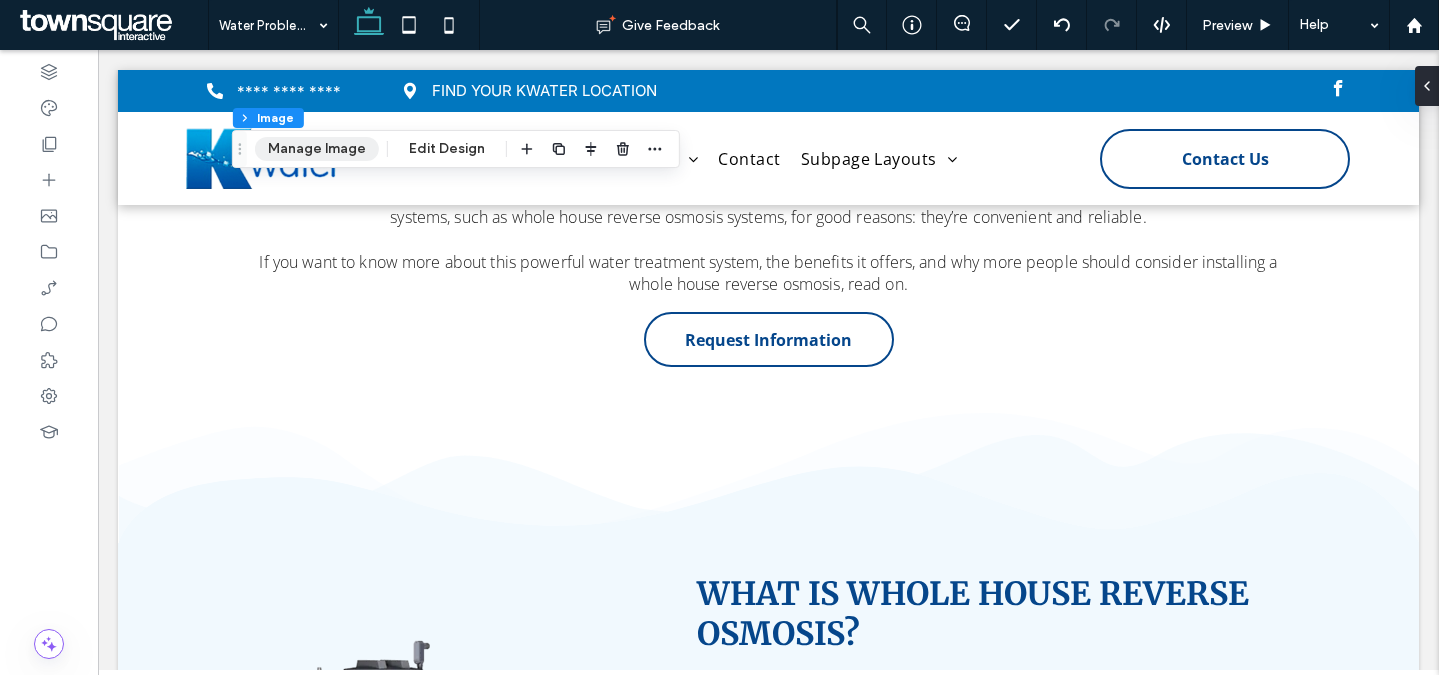 click on "Manage Image" at bounding box center [317, 149] 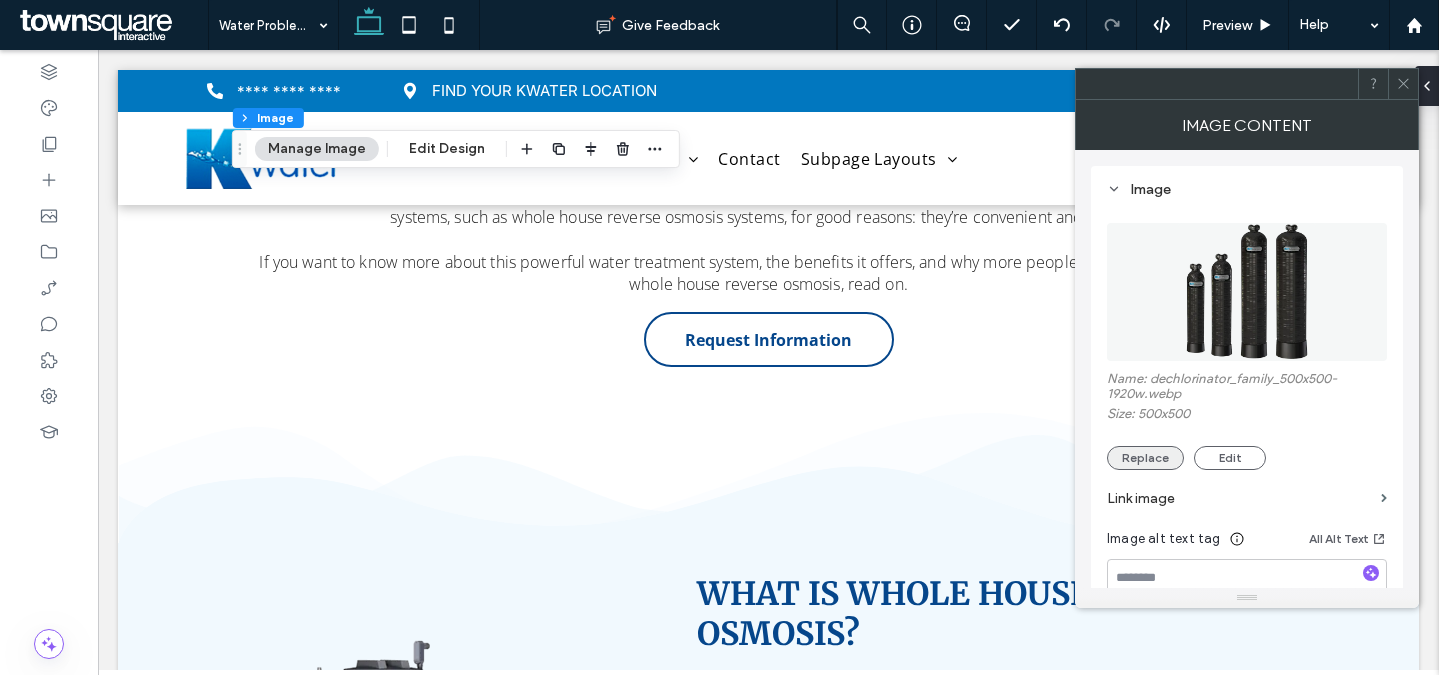 click on "Replace" at bounding box center [1145, 458] 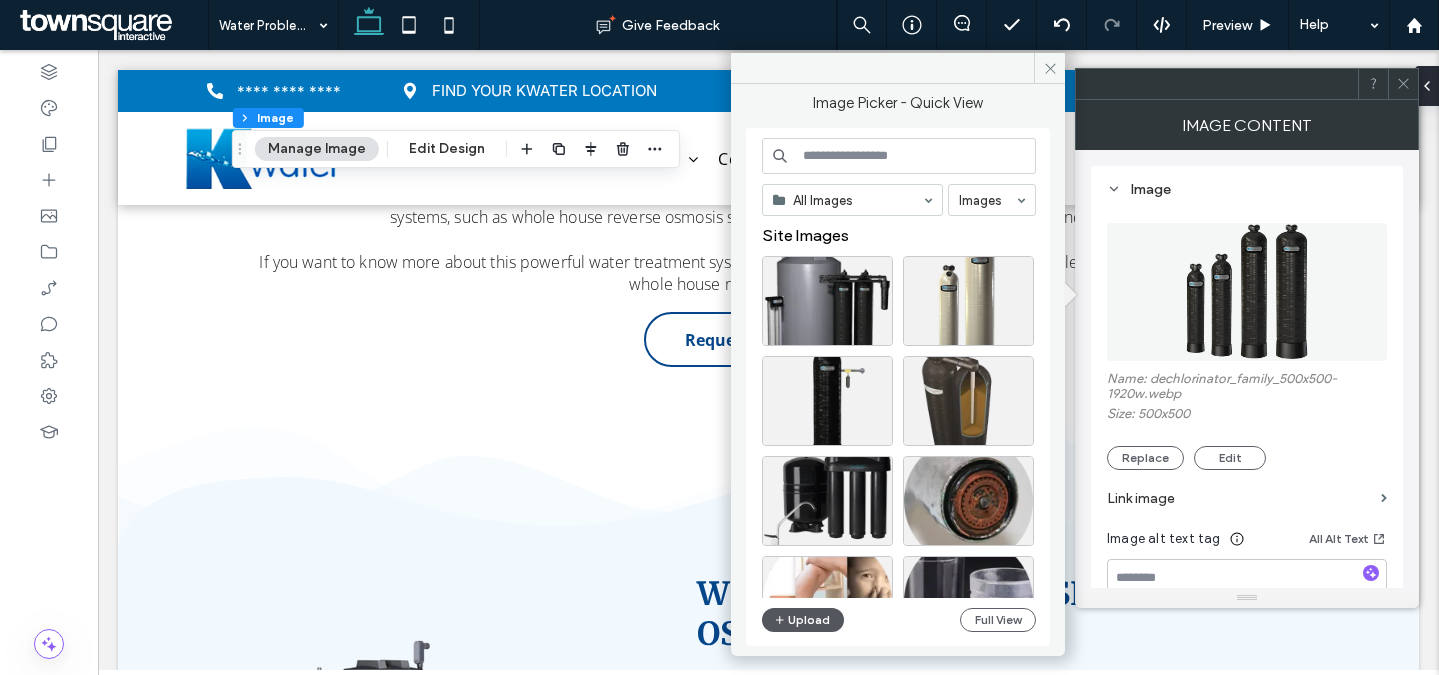 click on "Upload" at bounding box center (803, 620) 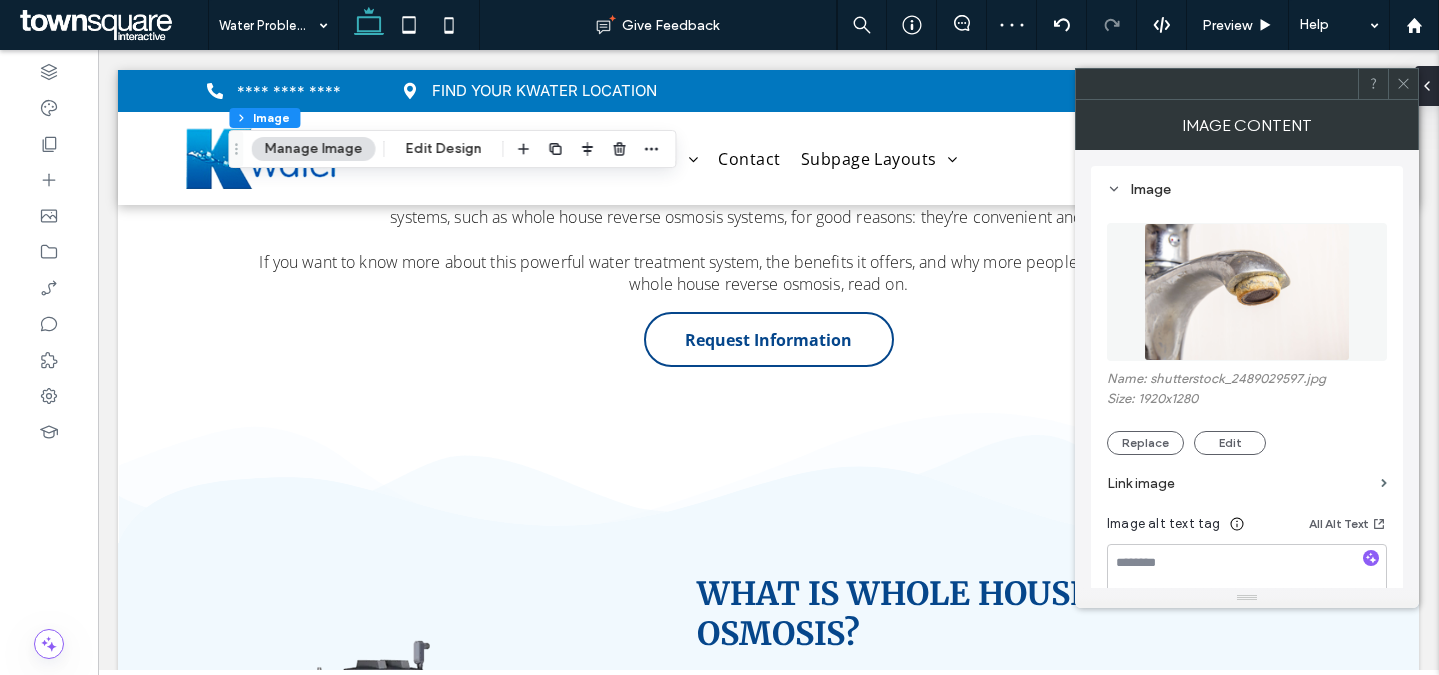 click 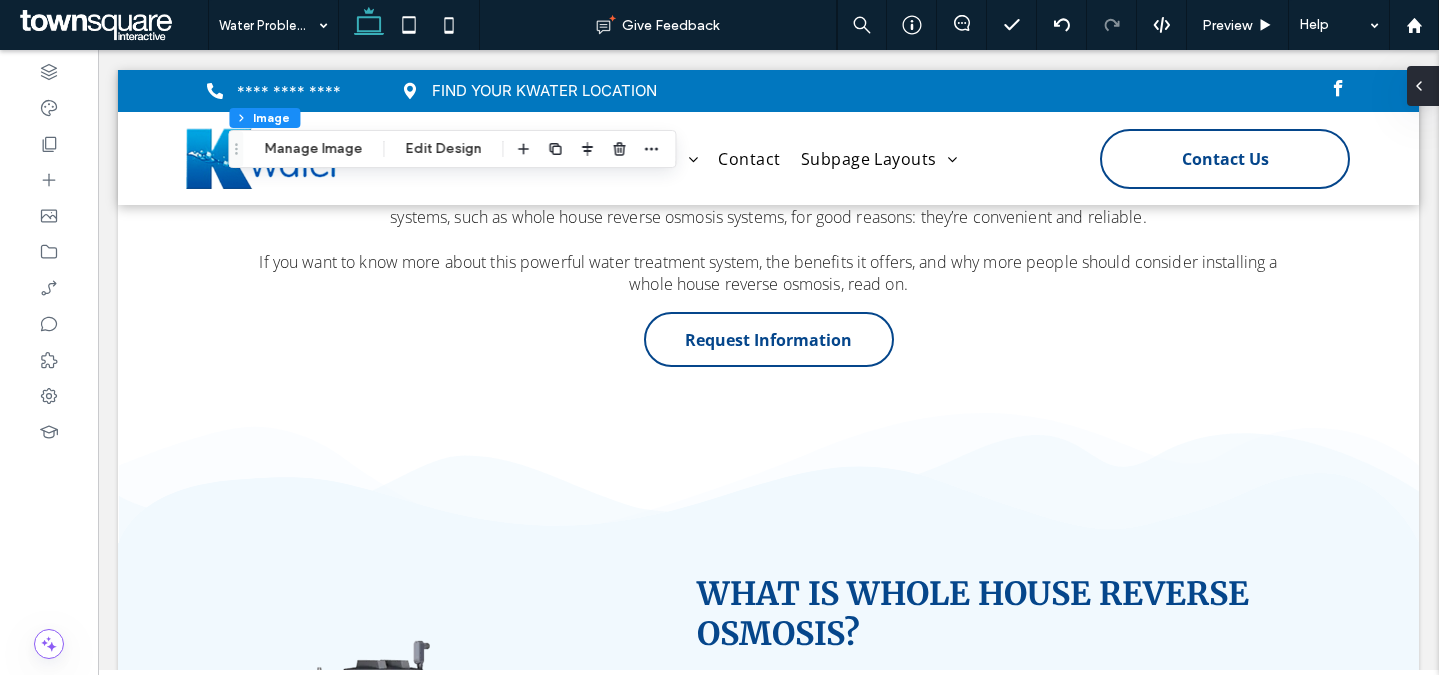 click at bounding box center [1423, 86] 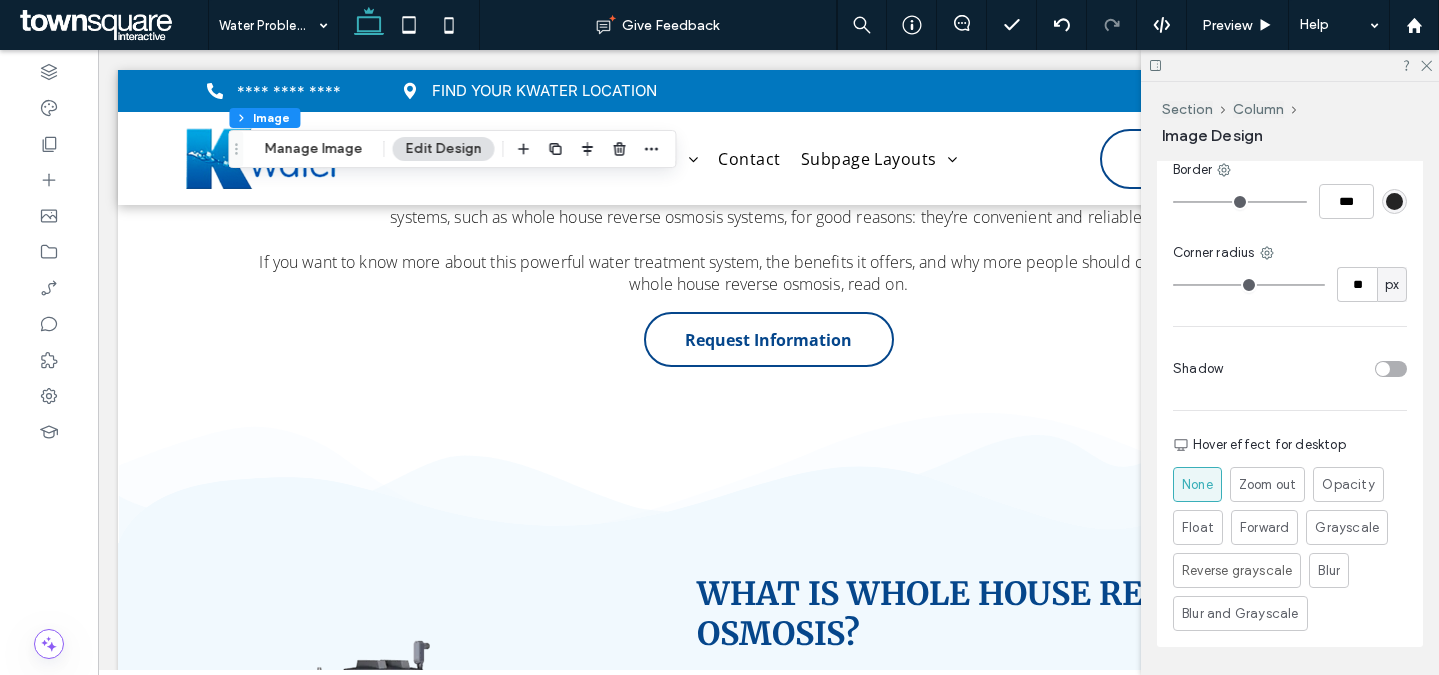 scroll, scrollTop: 1176, scrollLeft: 0, axis: vertical 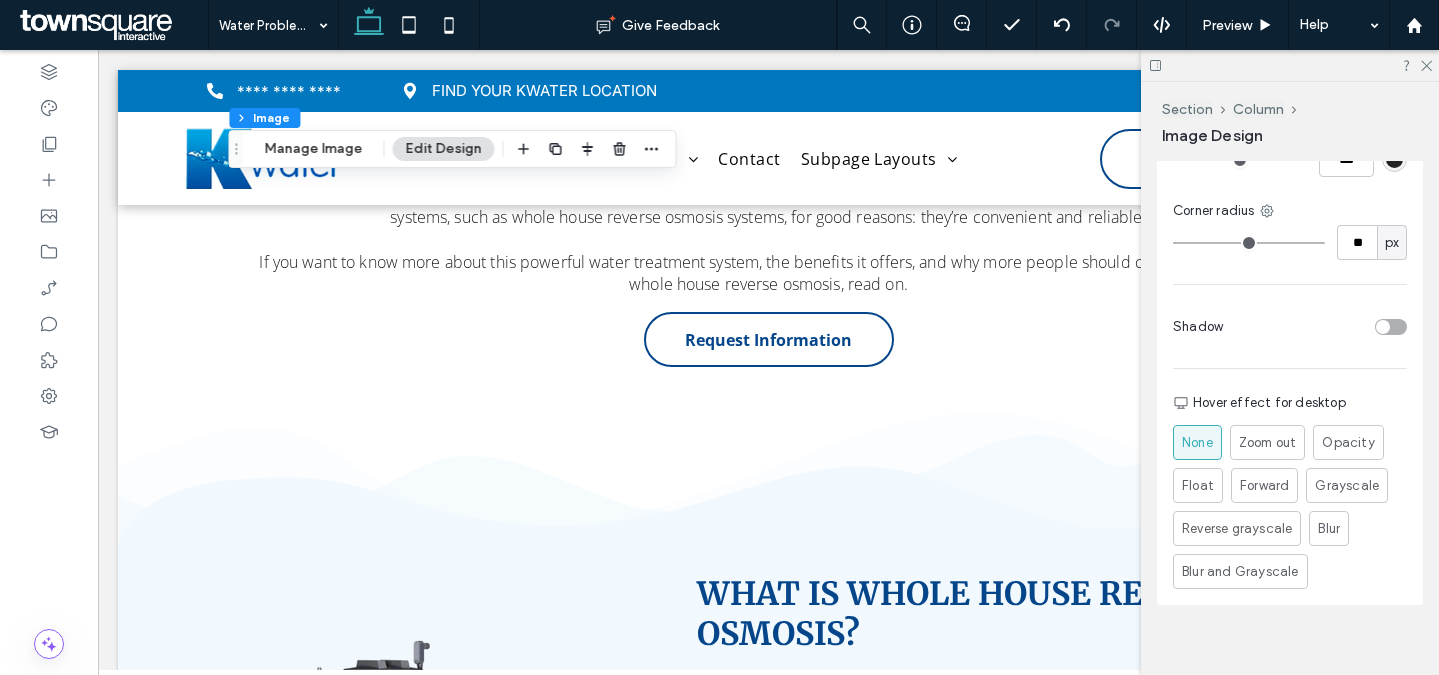 click on "px" at bounding box center [1392, 243] 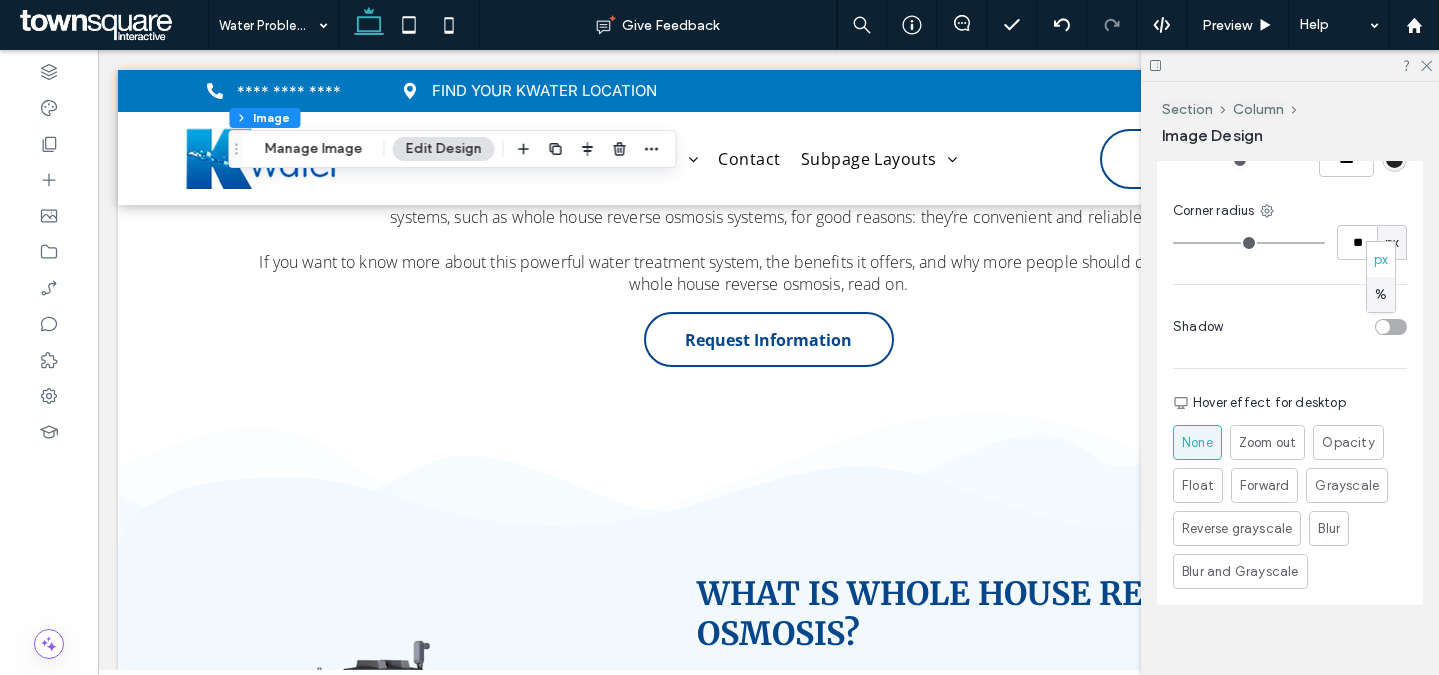 click on "%" at bounding box center (1381, 295) 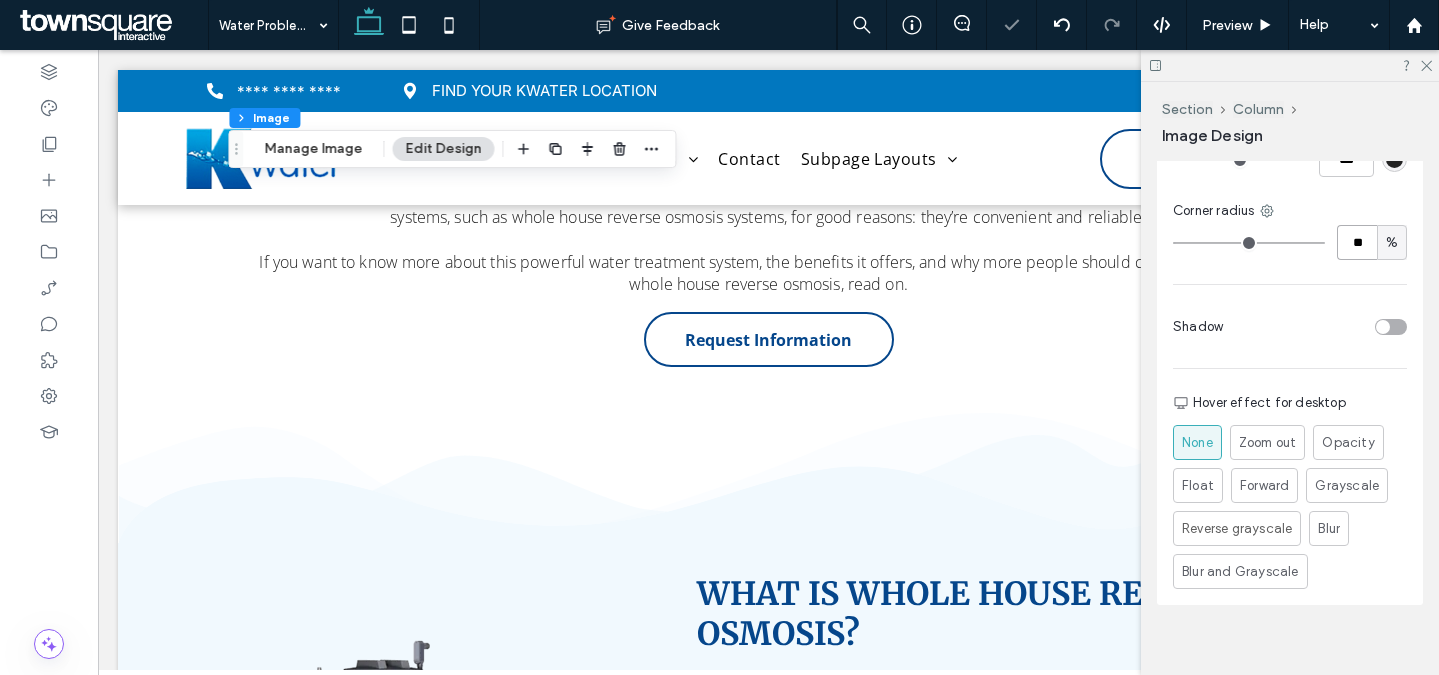 click on "**" at bounding box center [1357, 242] 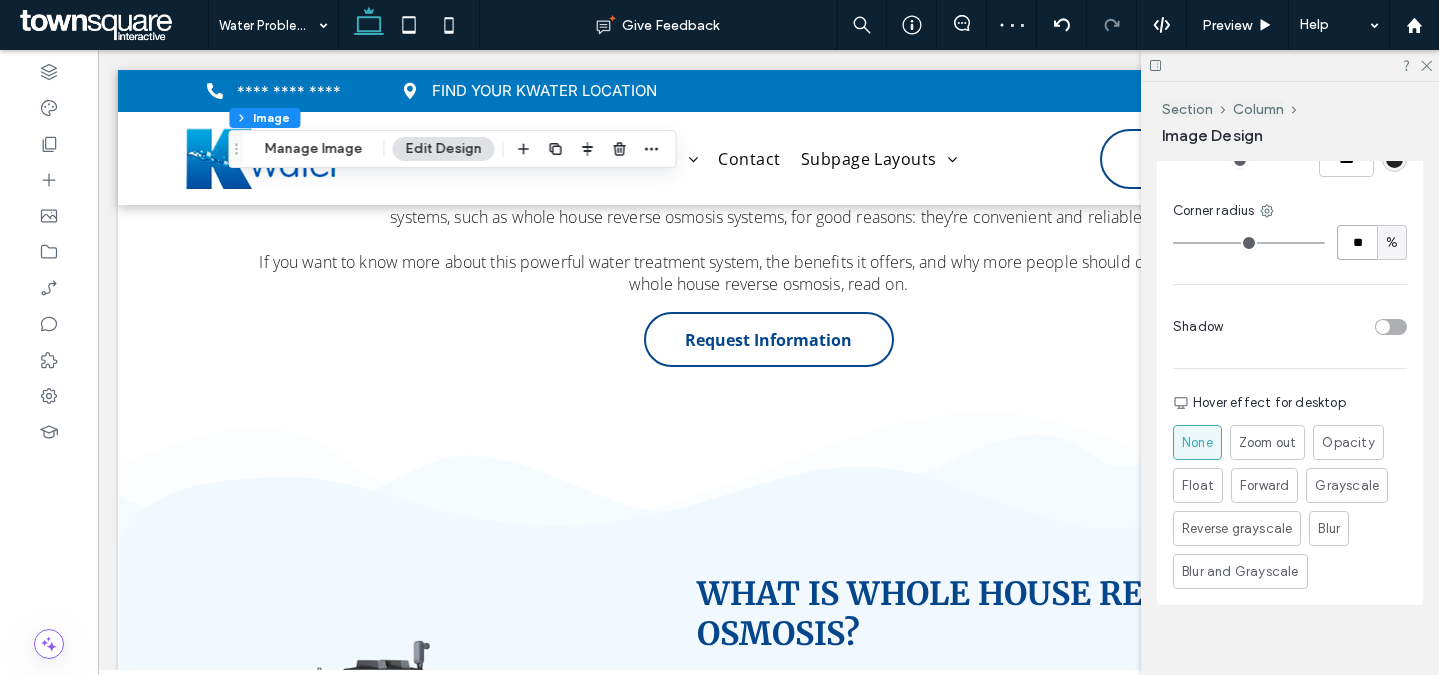 type on "**" 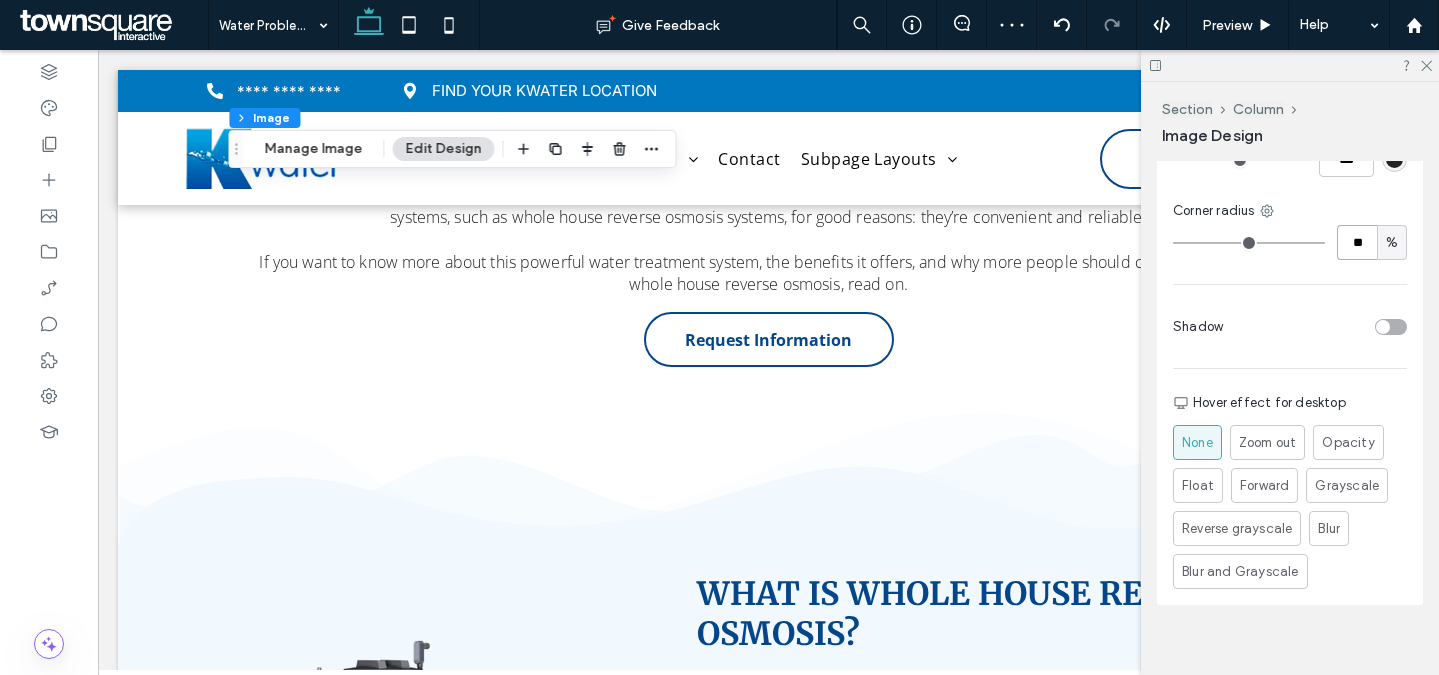 type on "**" 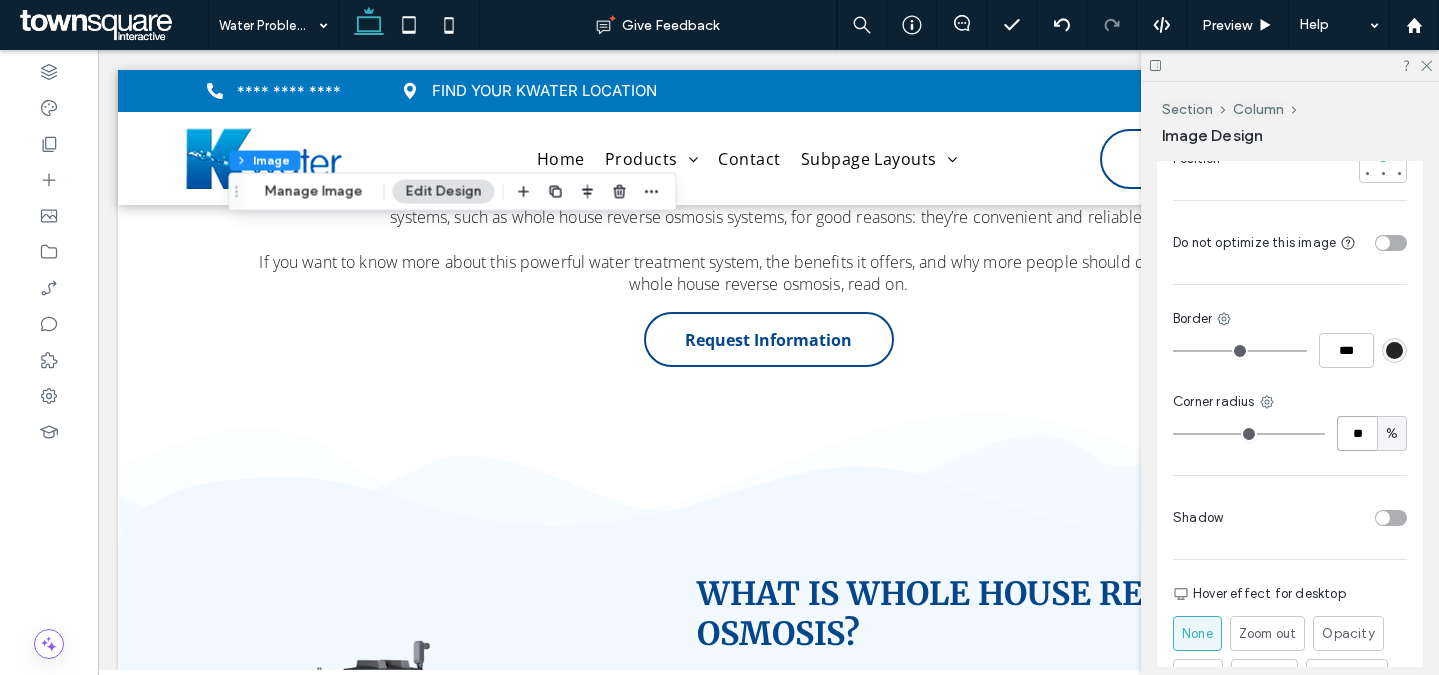 scroll, scrollTop: 391, scrollLeft: 0, axis: vertical 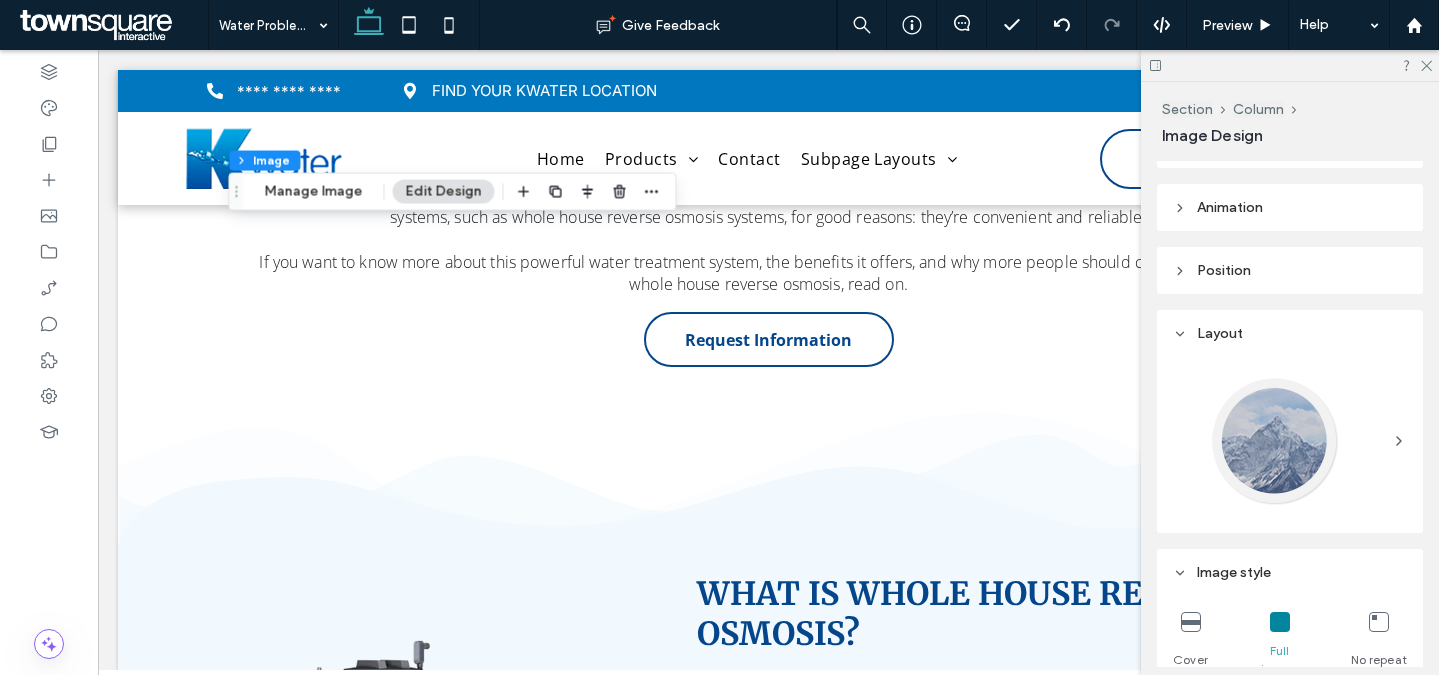 click at bounding box center [1191, 622] 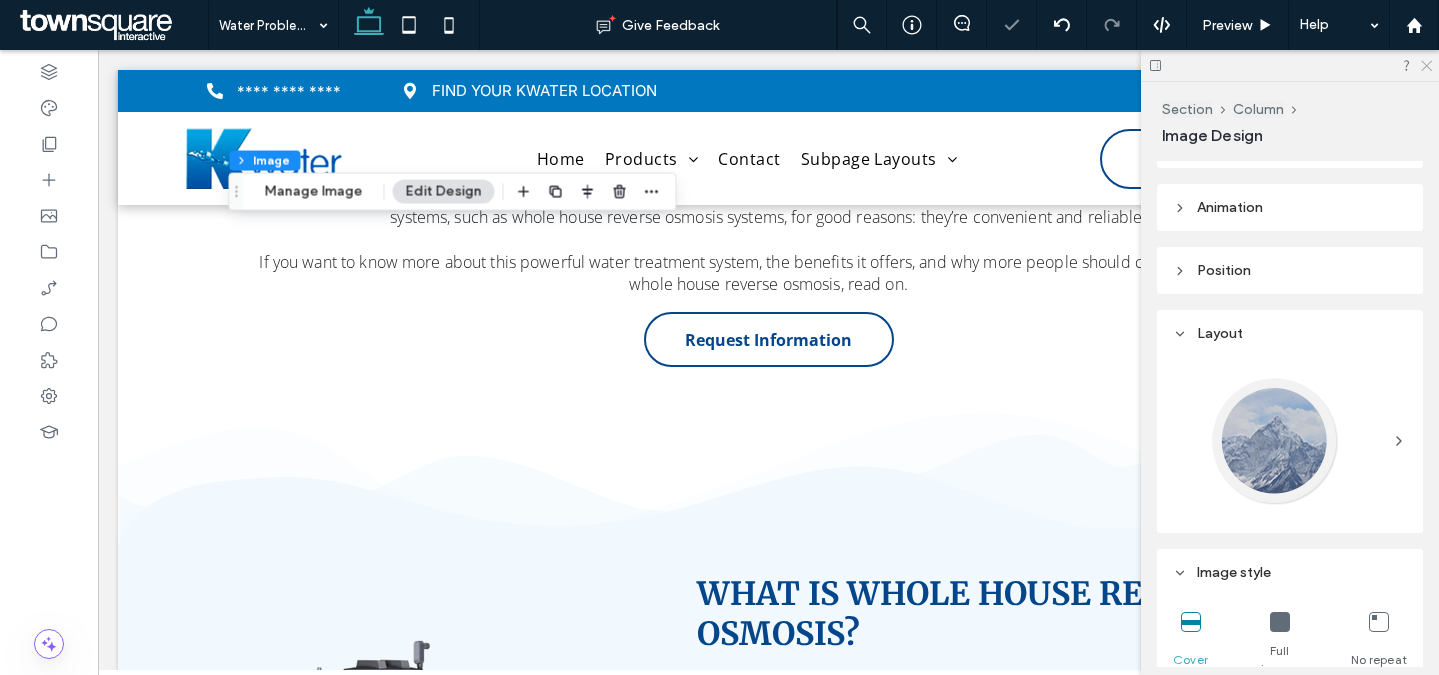 click 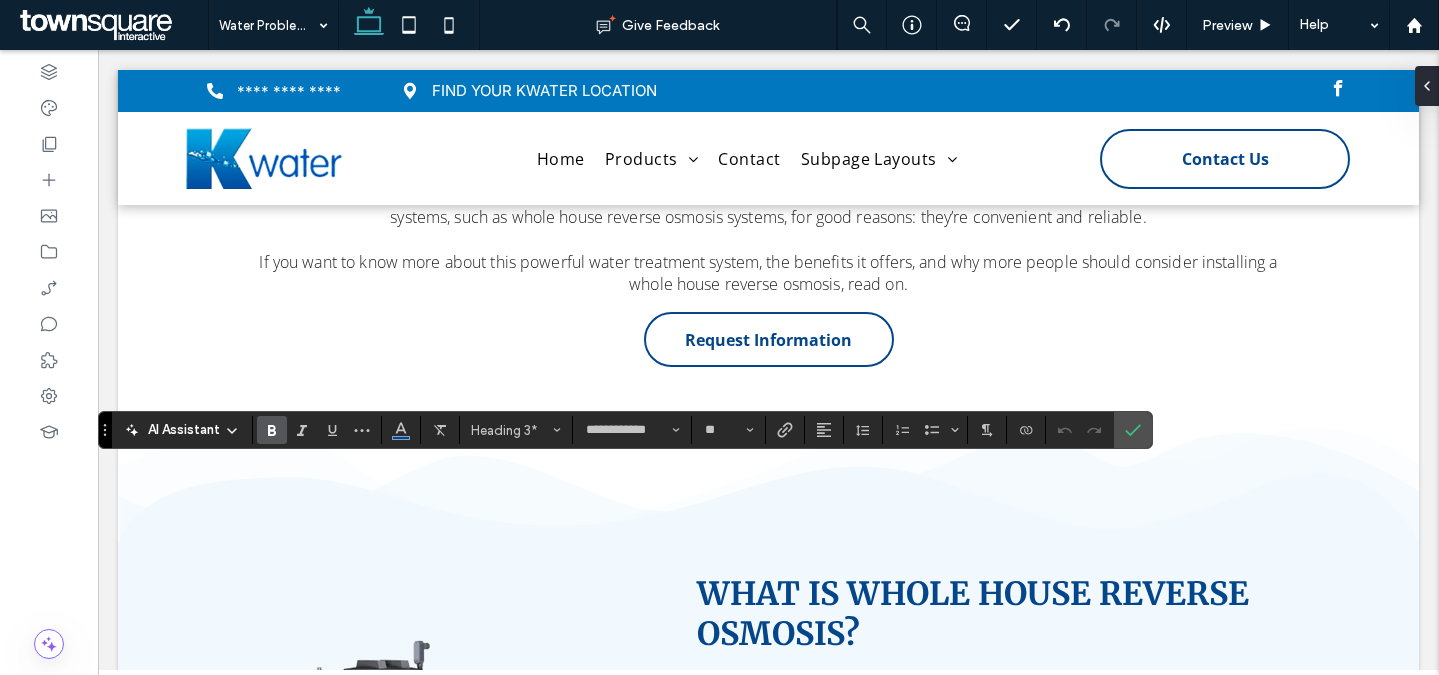 type 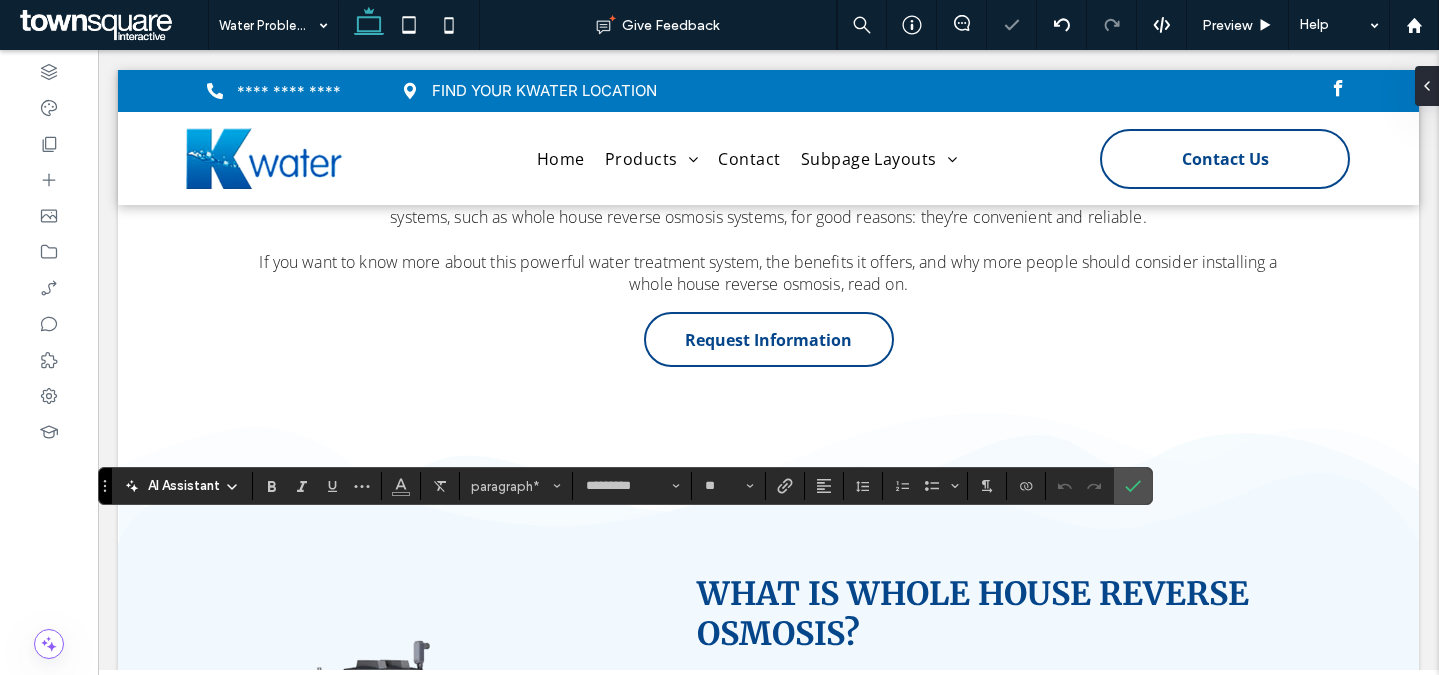 type 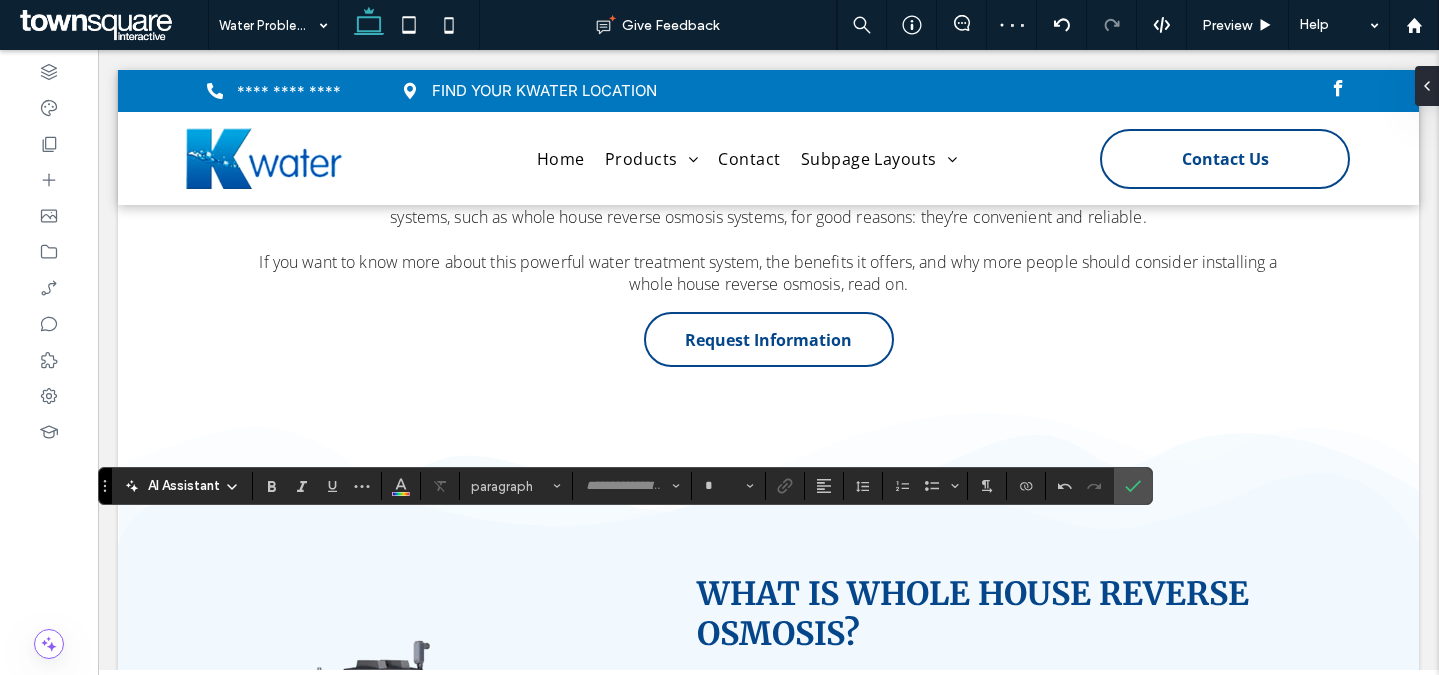 type on "*********" 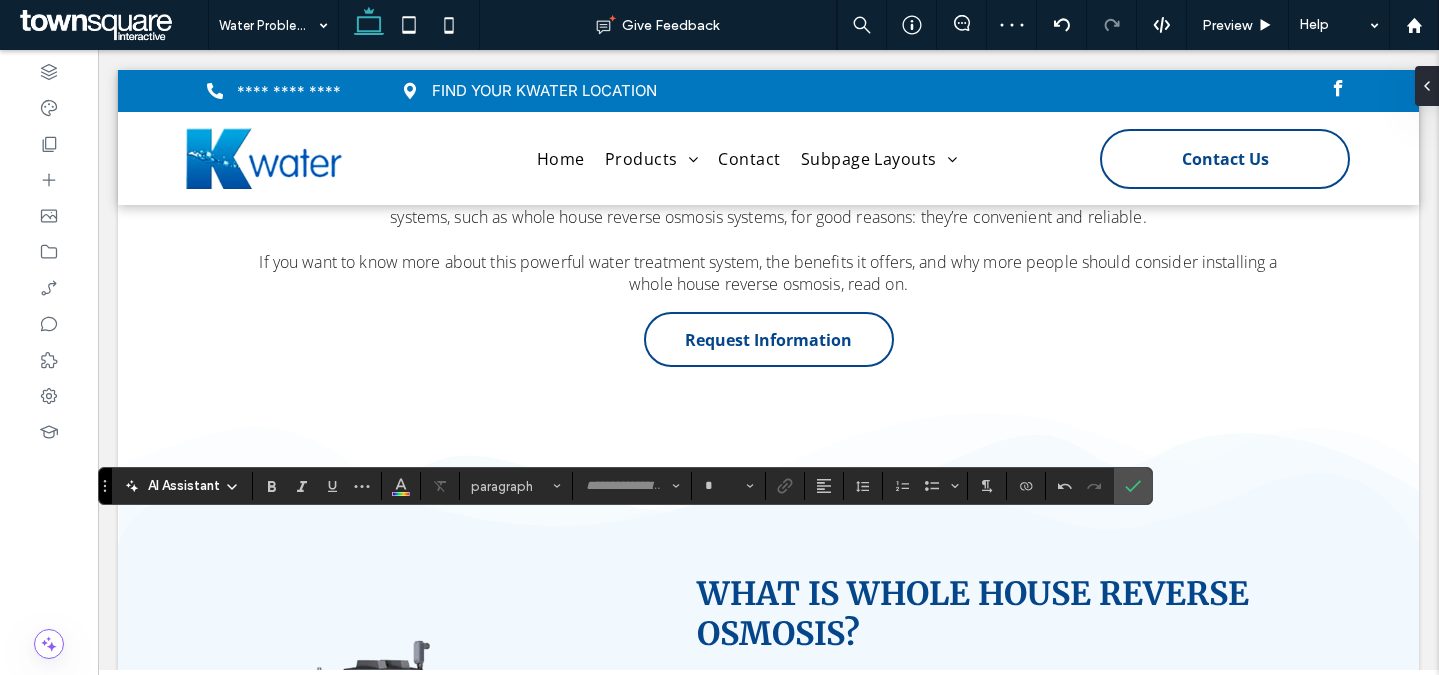type on "**" 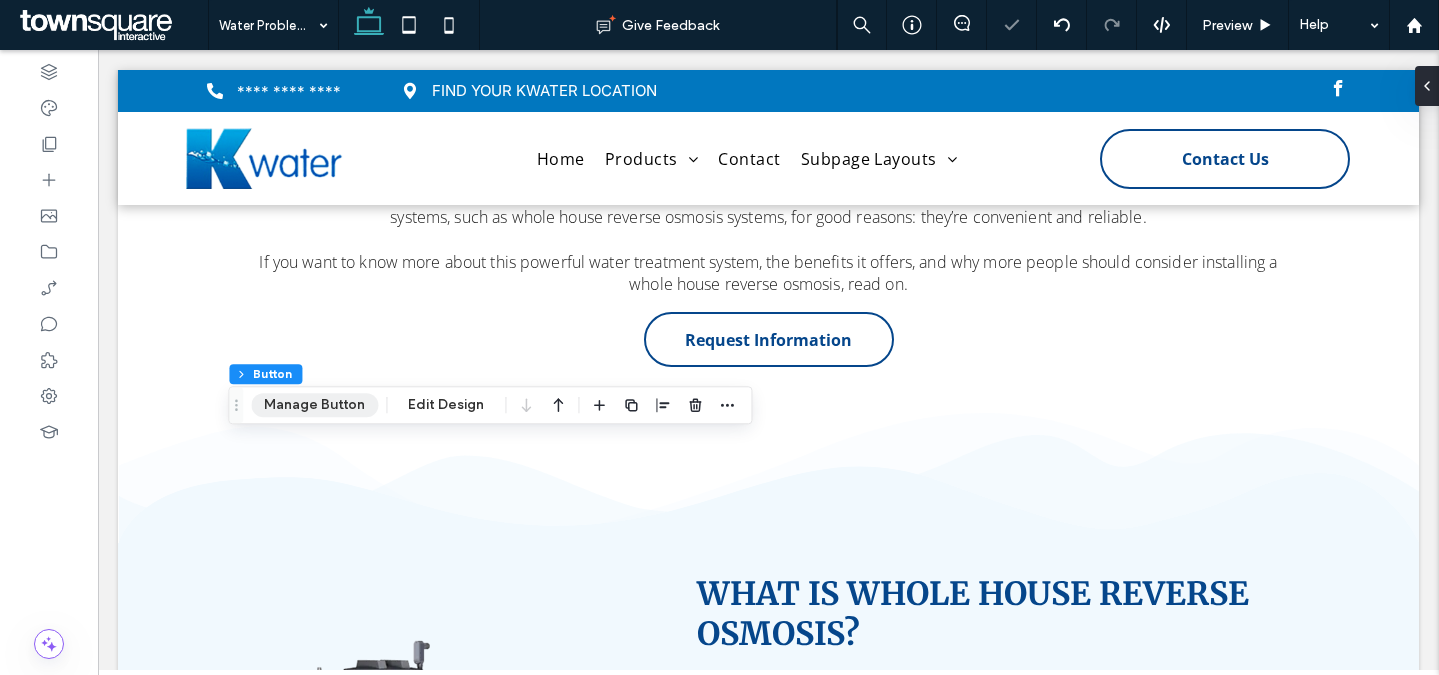 click on "Manage Button" at bounding box center [314, 405] 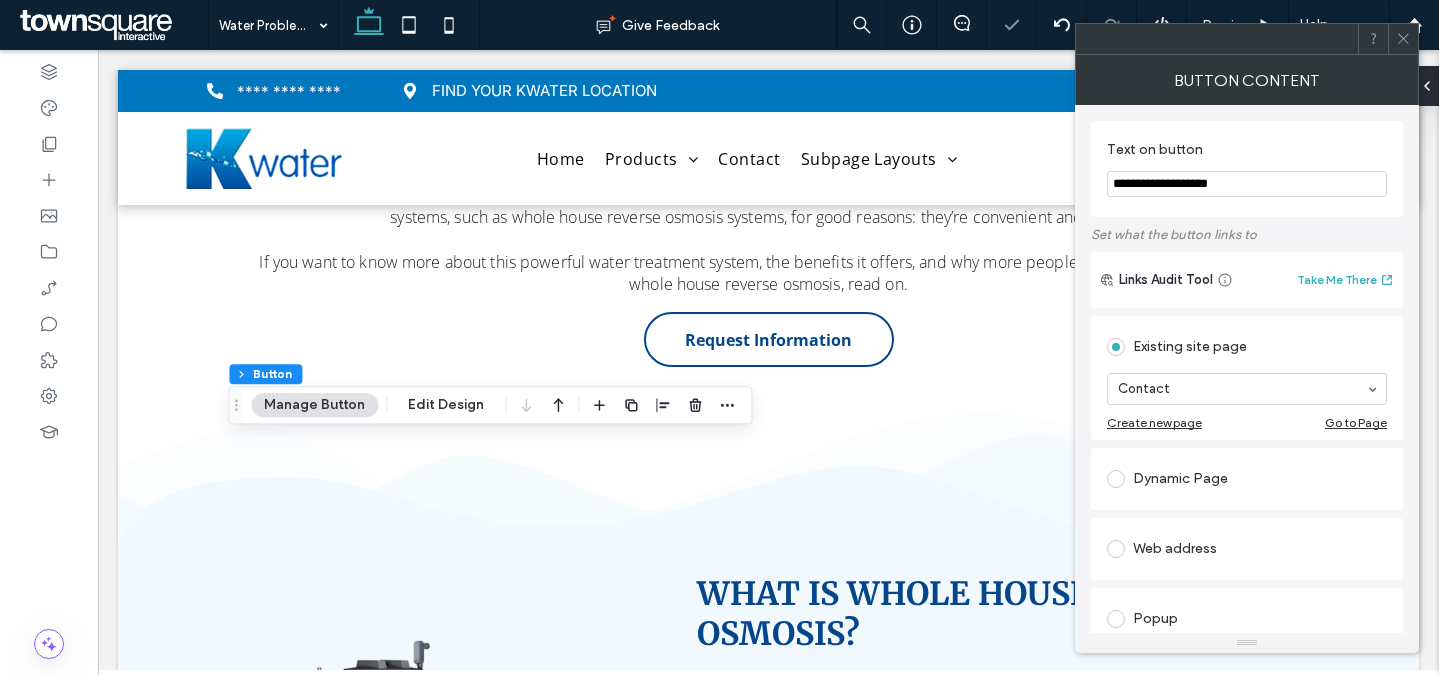 click on "**********" at bounding box center (1247, 184) 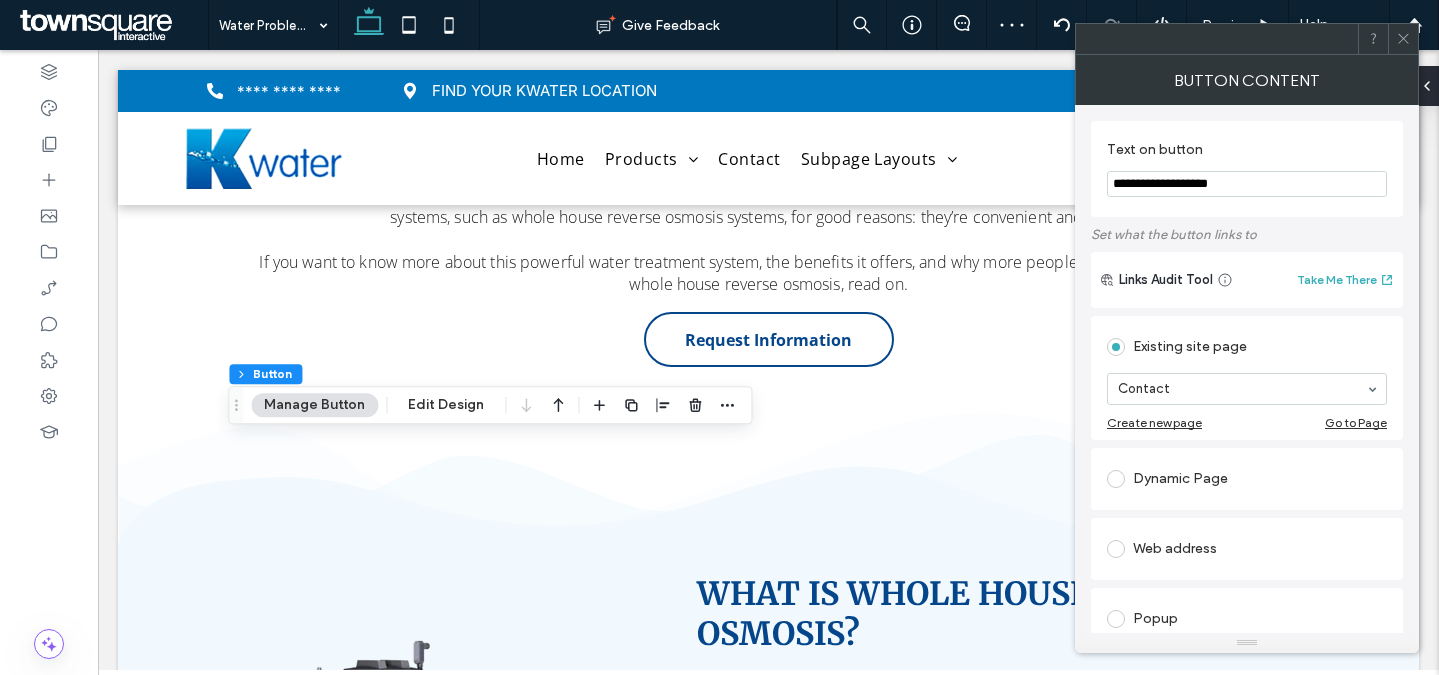 click on "**********" at bounding box center [1247, 184] 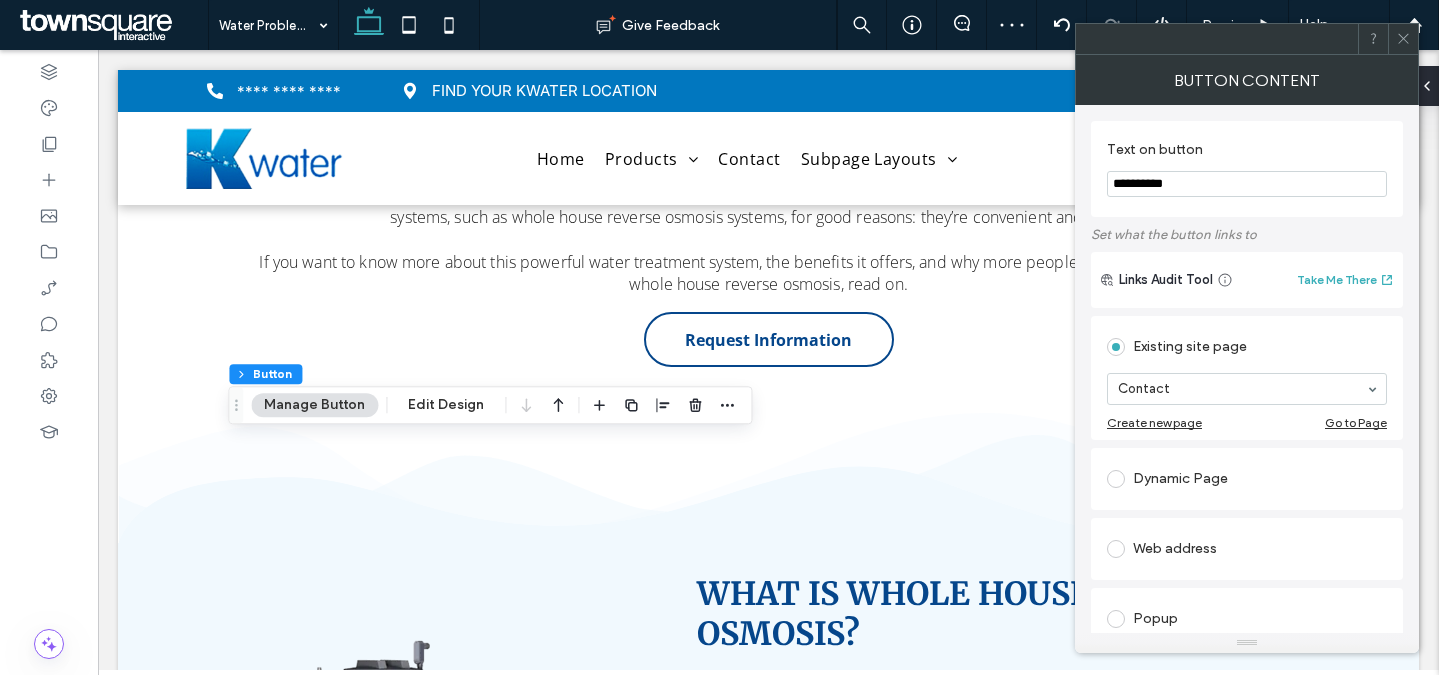 type on "**********" 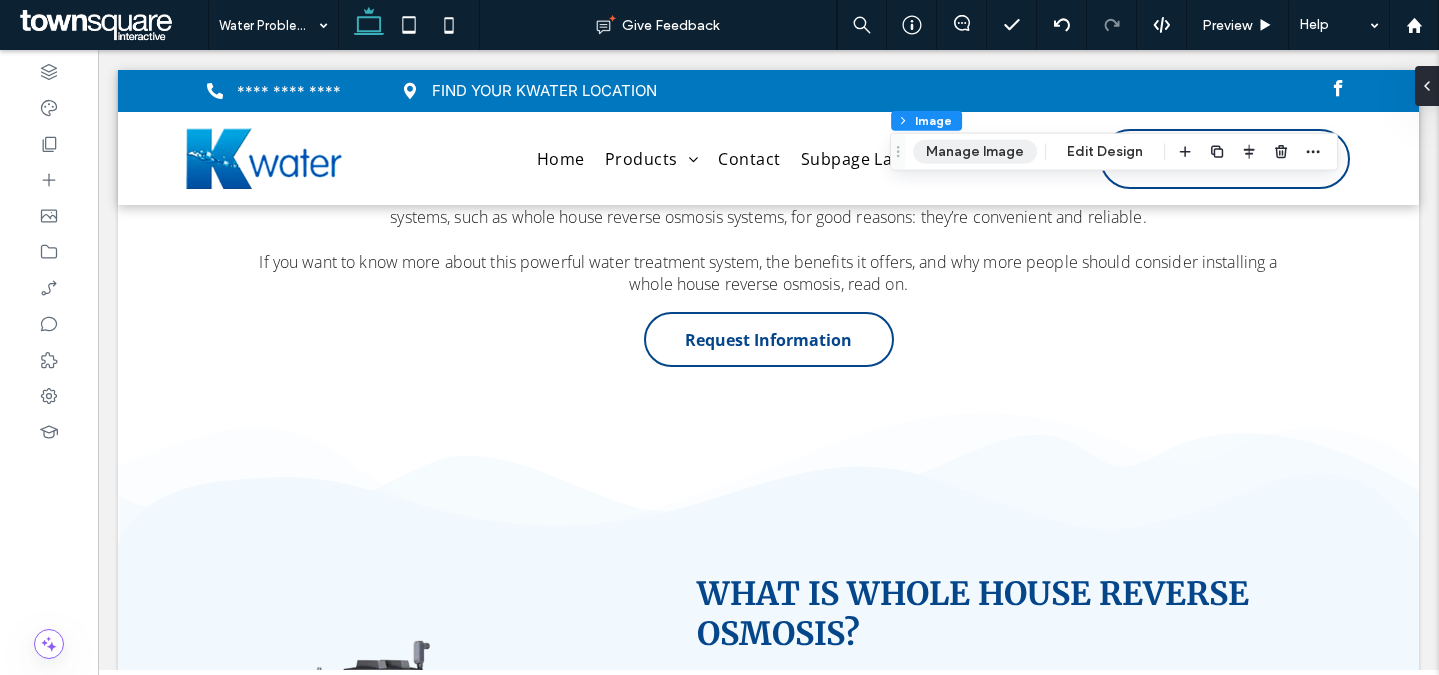 drag, startPoint x: 982, startPoint y: 151, endPoint x: 1017, endPoint y: 162, distance: 36.687874 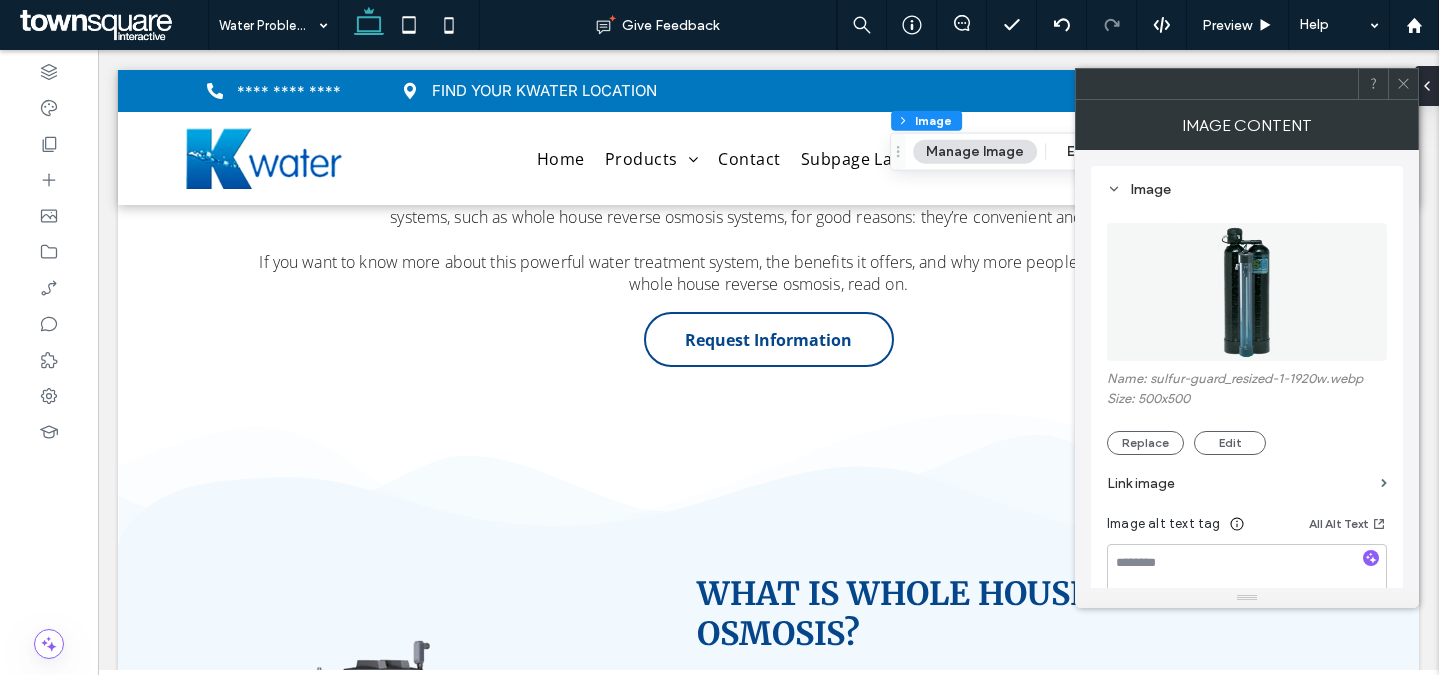 drag, startPoint x: 1146, startPoint y: 436, endPoint x: 1084, endPoint y: 305, distance: 144.93102 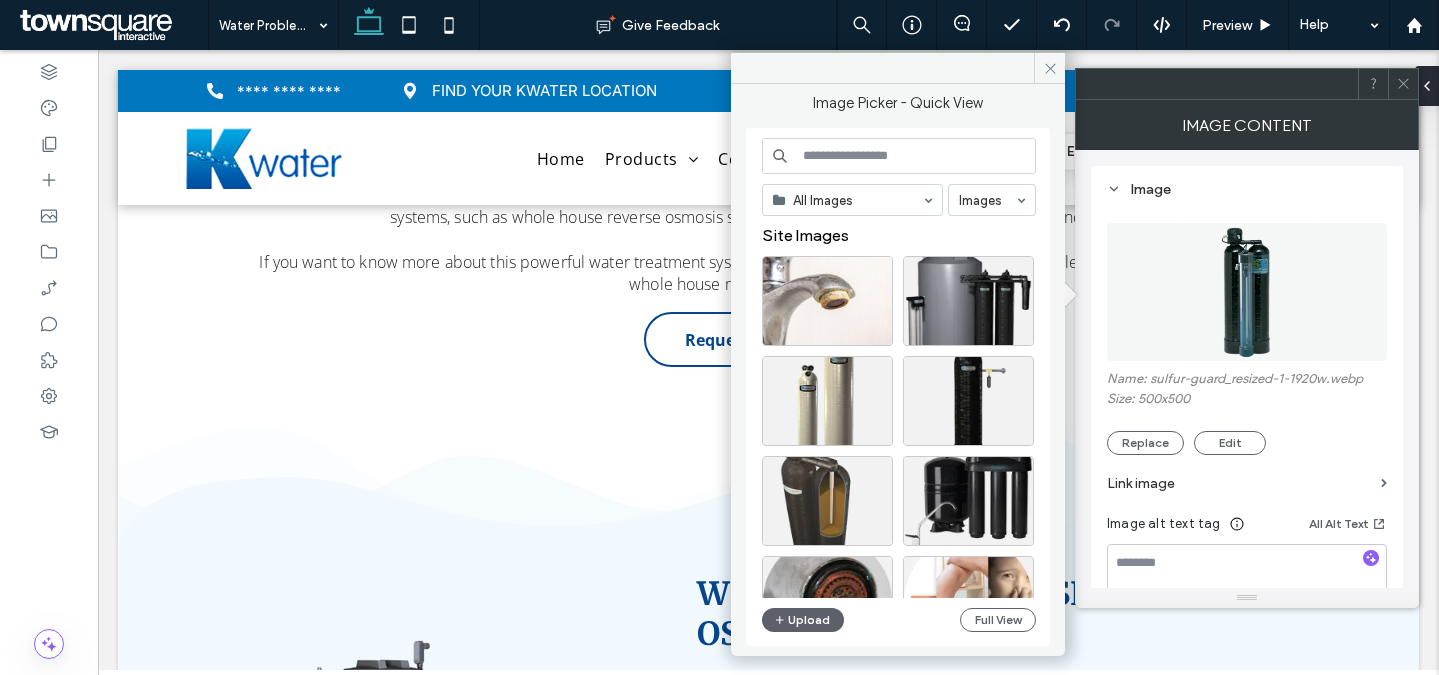 click at bounding box center [899, 156] 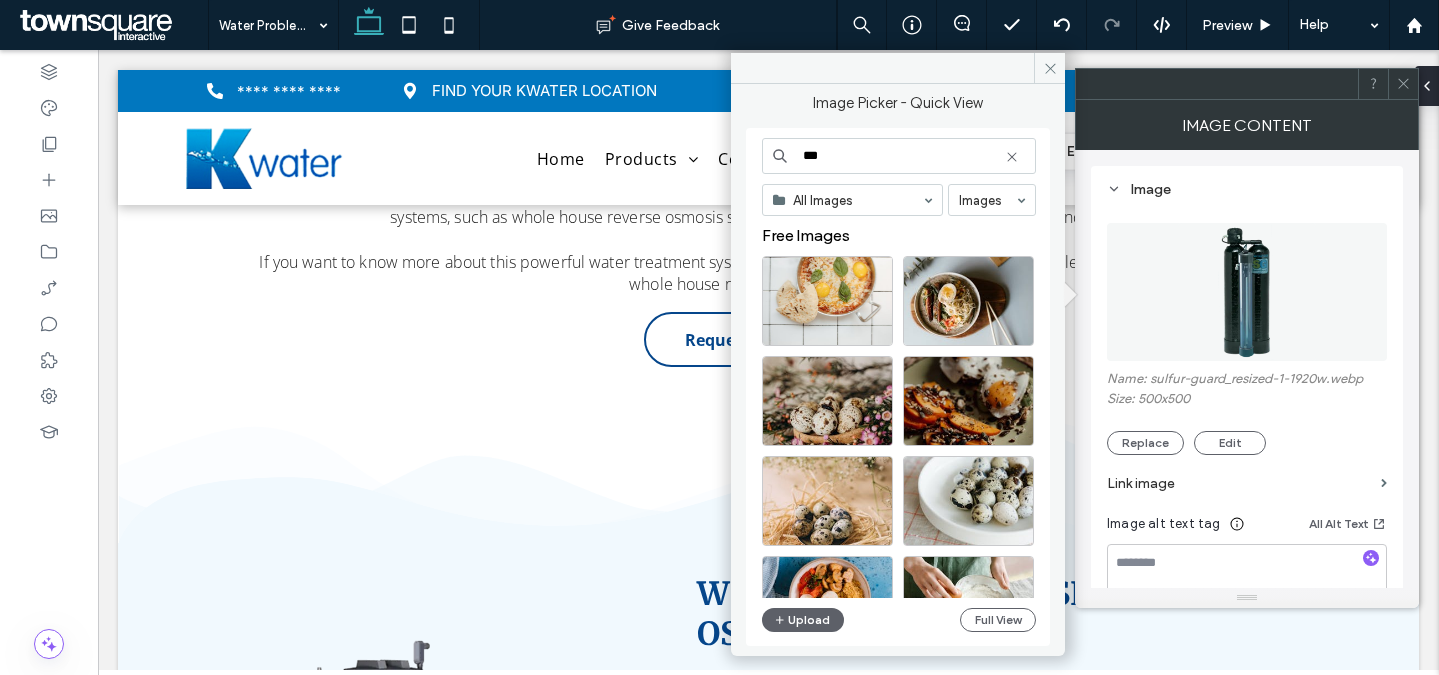click on "***" at bounding box center (899, 156) 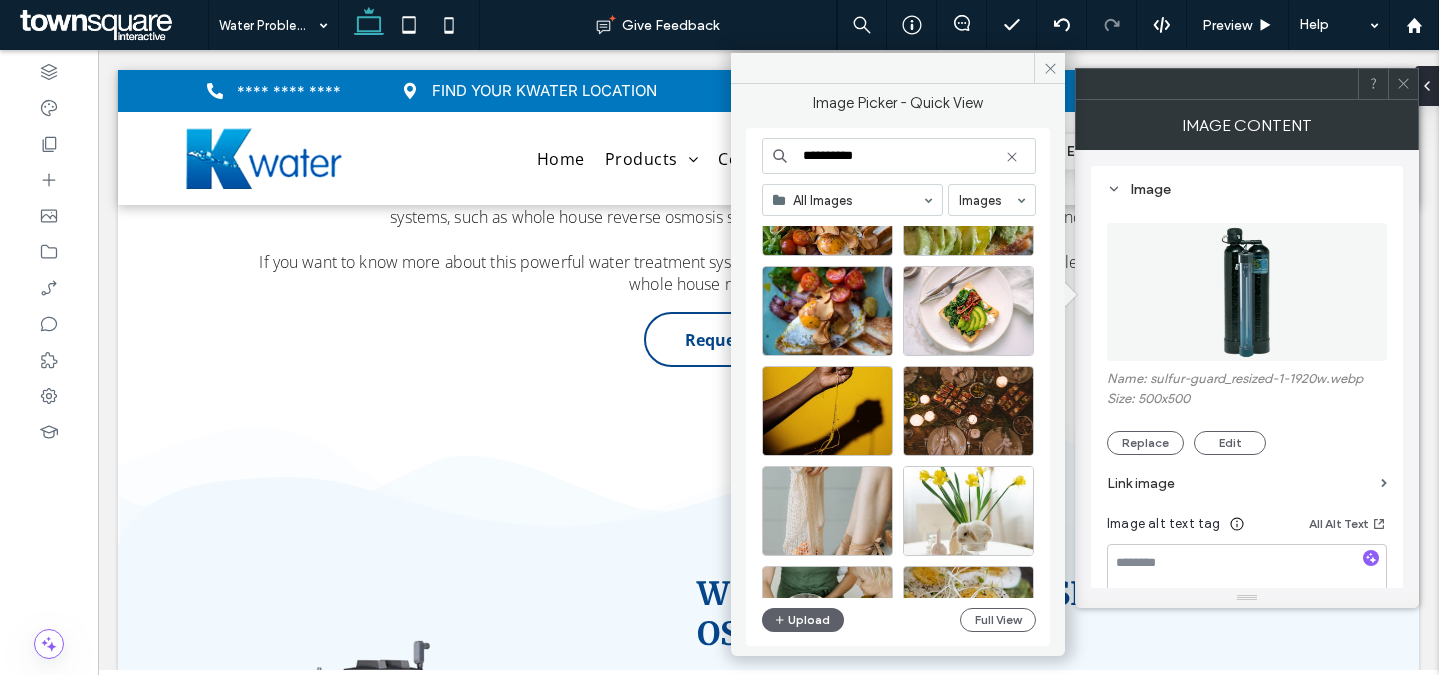 scroll, scrollTop: 1981, scrollLeft: 0, axis: vertical 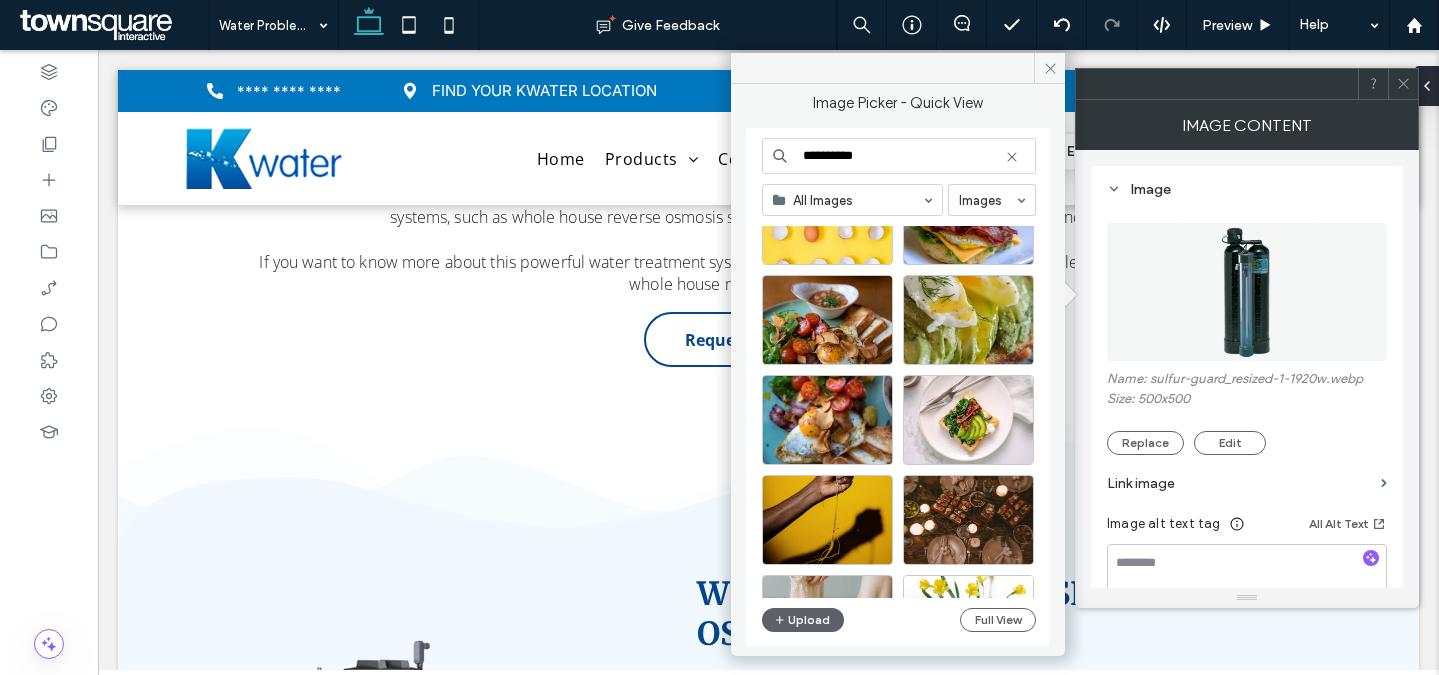 click on "**********" at bounding box center [899, 156] 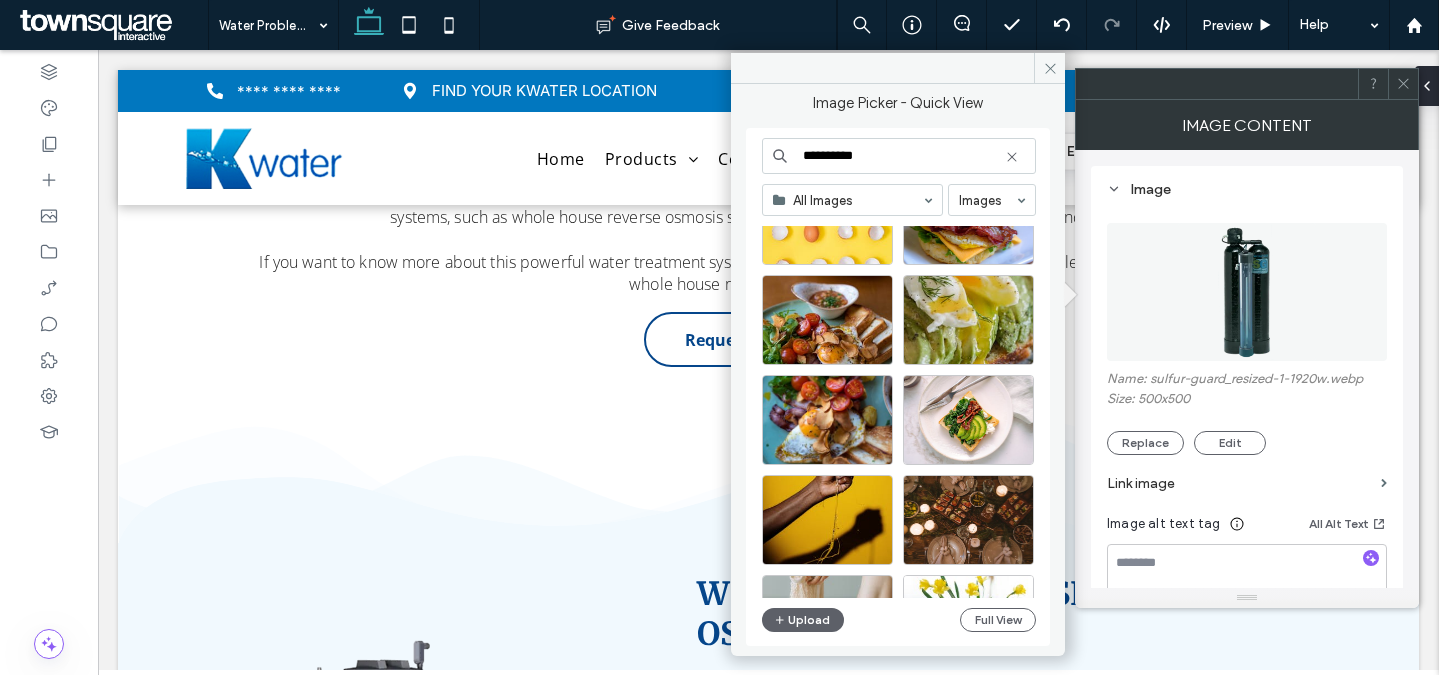 click on "**********" at bounding box center (899, 156) 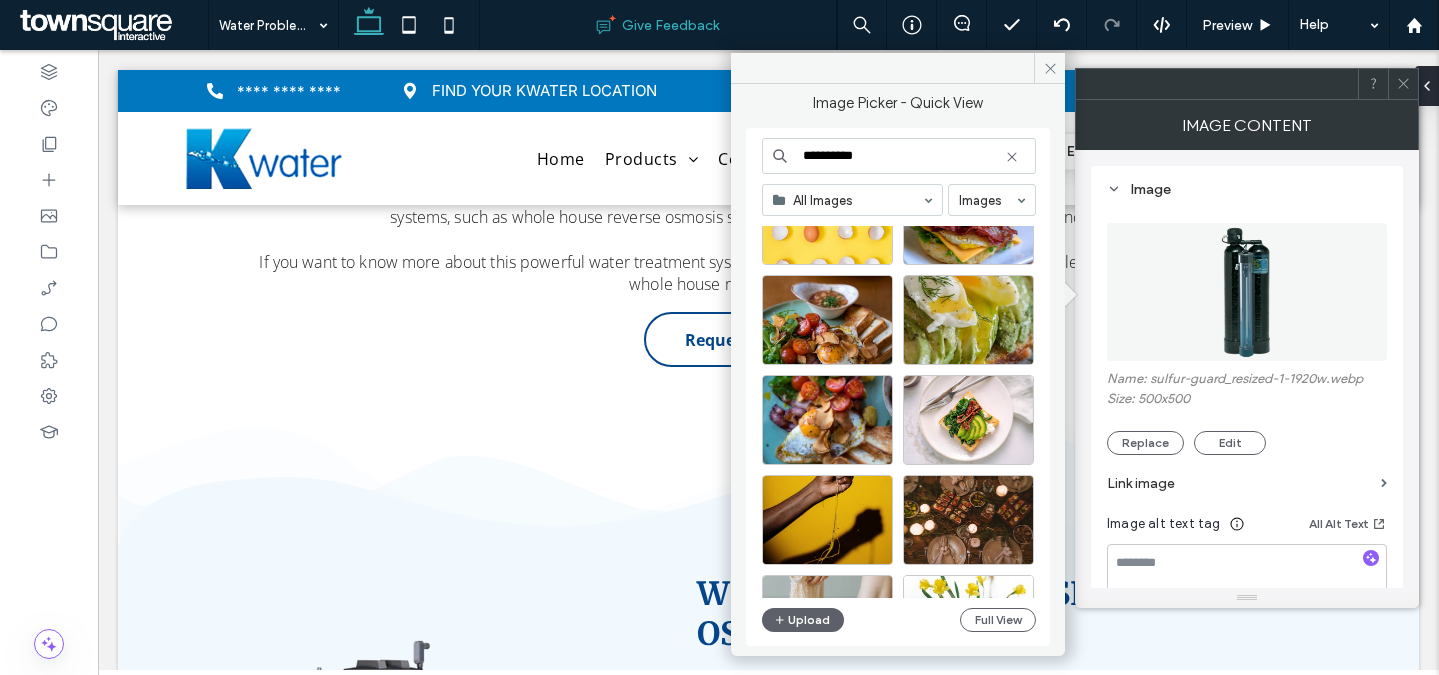 type on "**********" 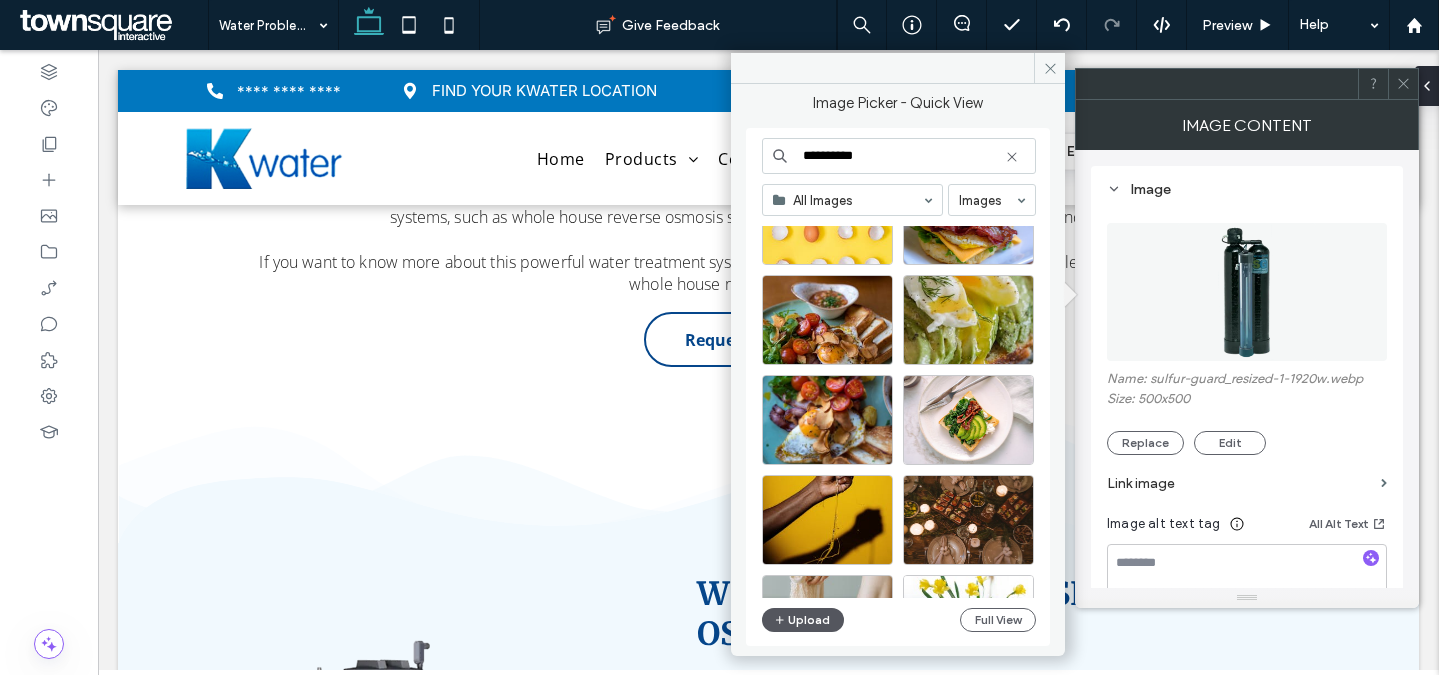 click on "Upload" at bounding box center [803, 620] 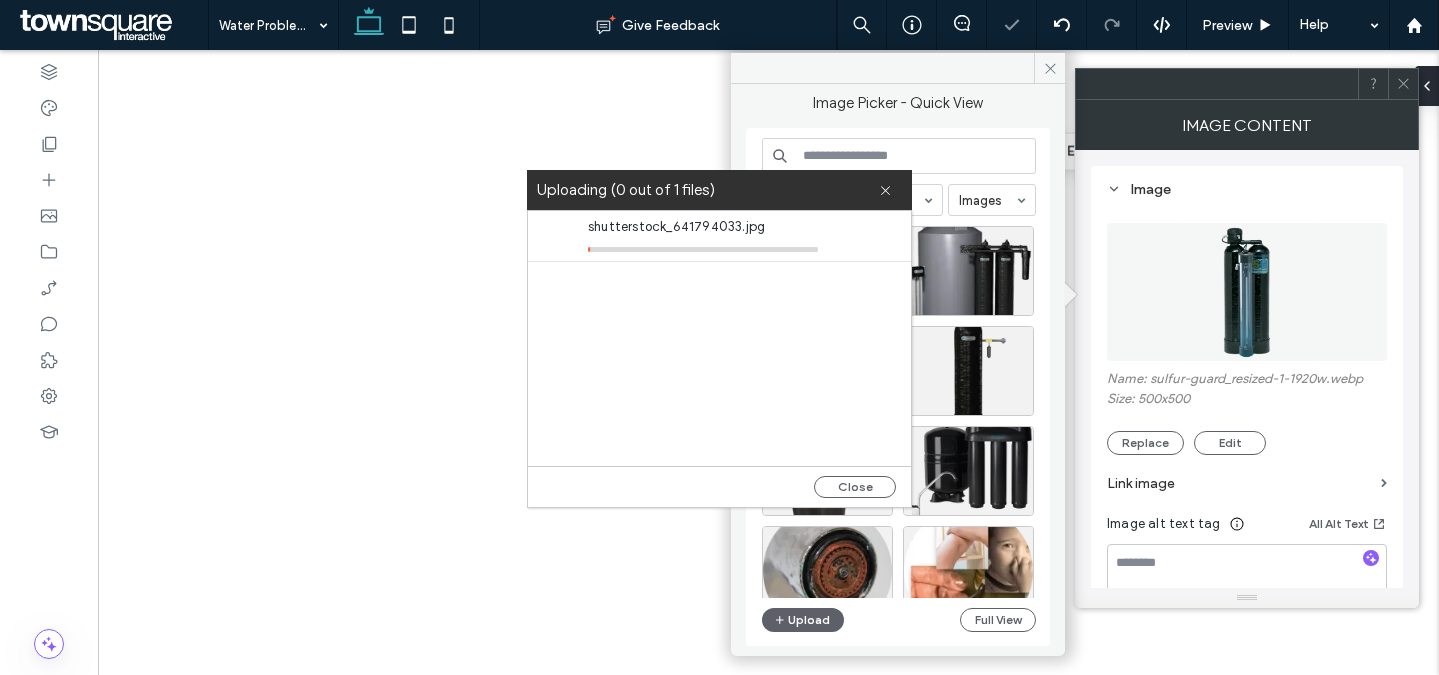 scroll, scrollTop: 0, scrollLeft: 0, axis: both 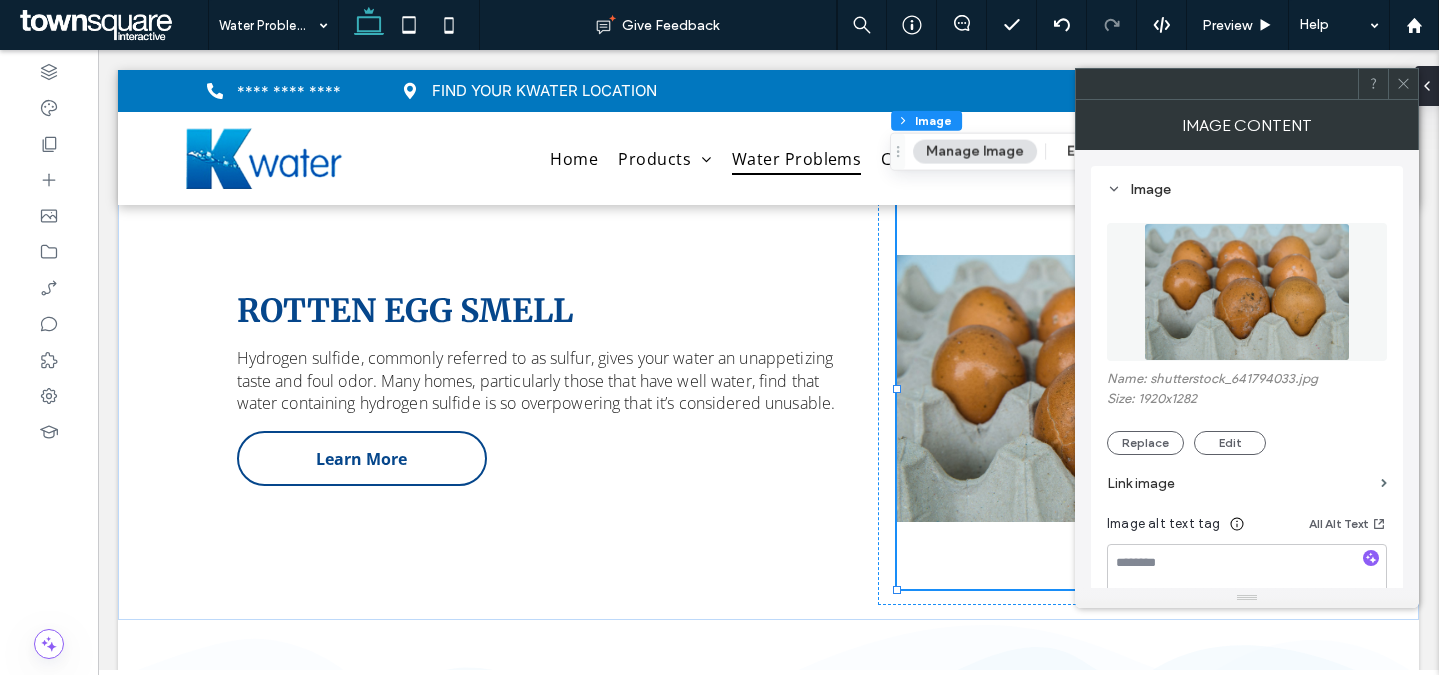 click 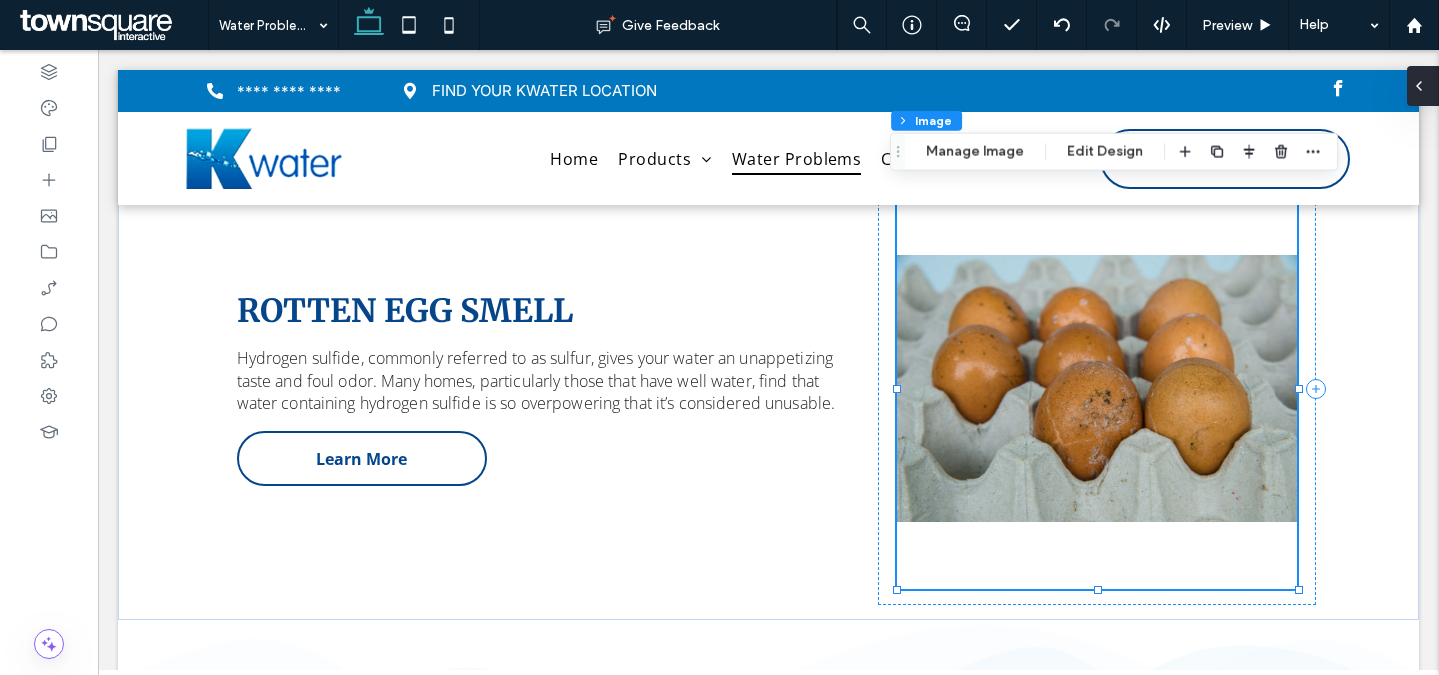 drag, startPoint x: 1424, startPoint y: 84, endPoint x: 1326, endPoint y: 35, distance: 109.56733 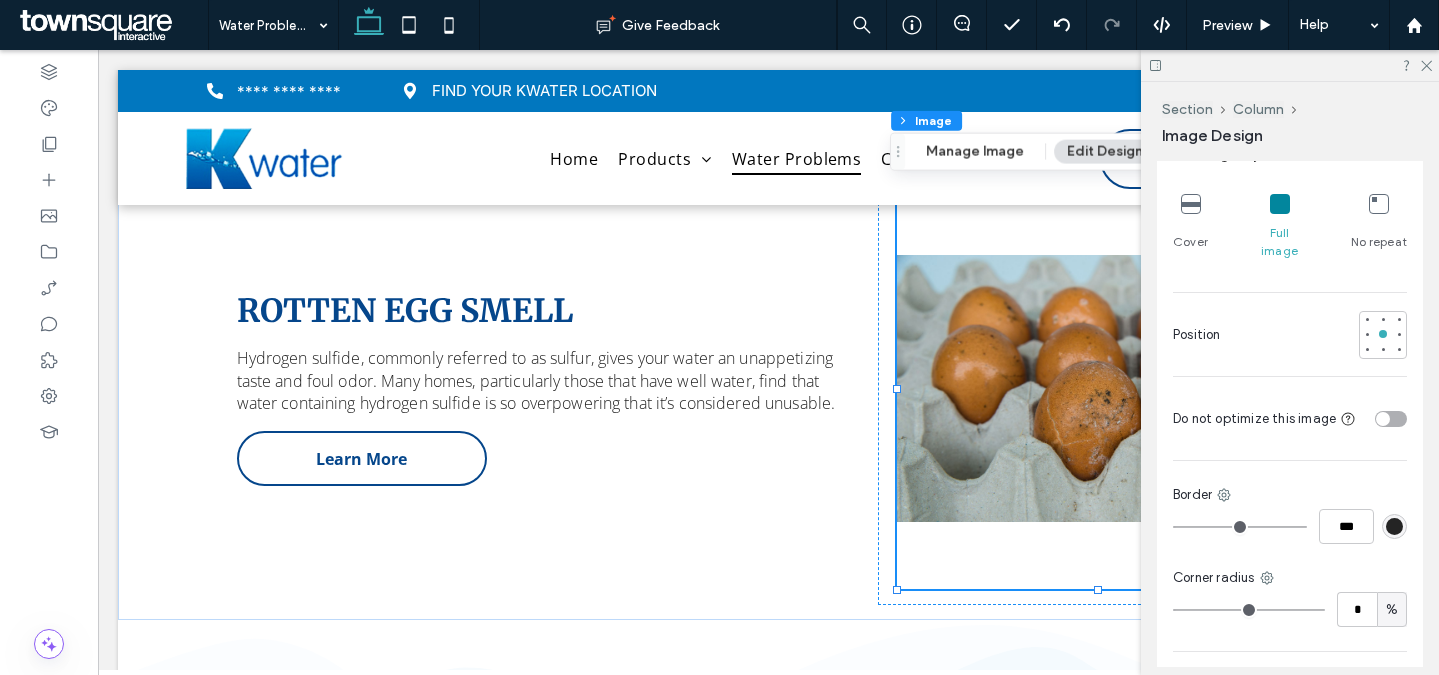 scroll, scrollTop: 1039, scrollLeft: 0, axis: vertical 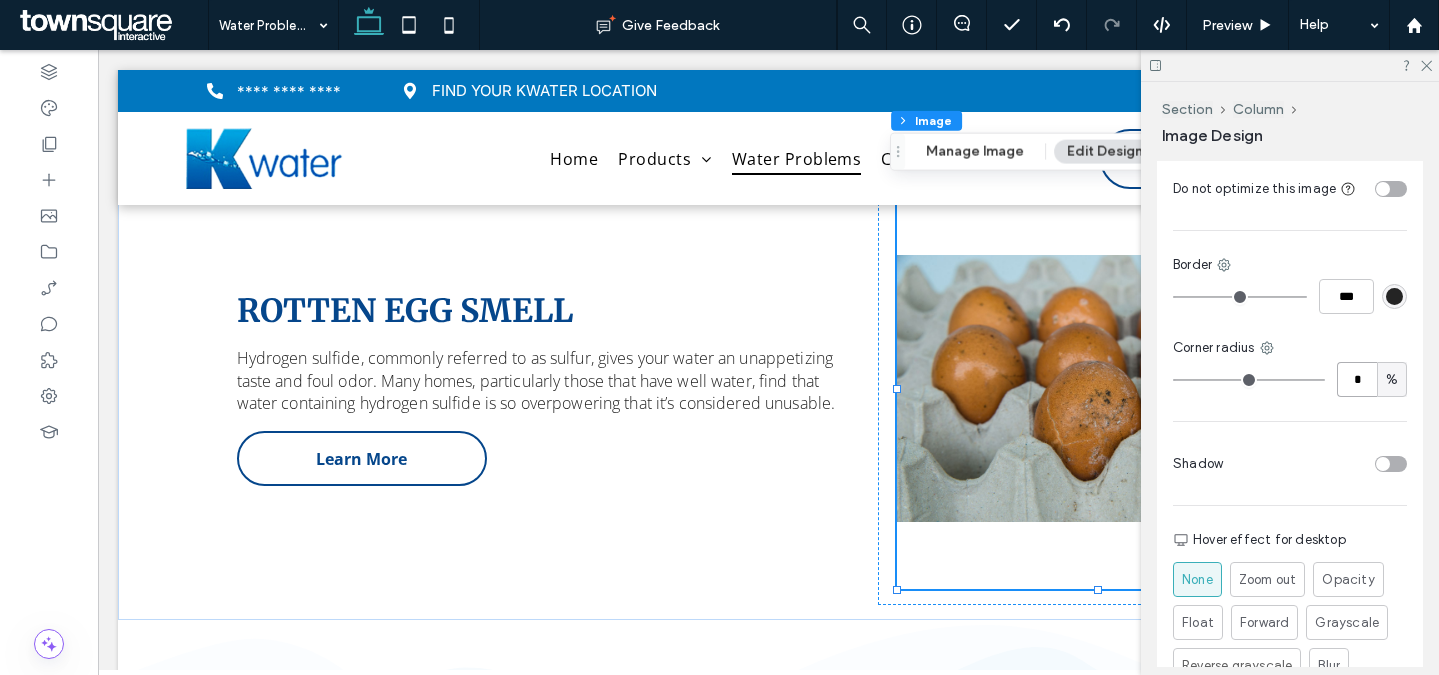 click on "*" at bounding box center [1357, 379] 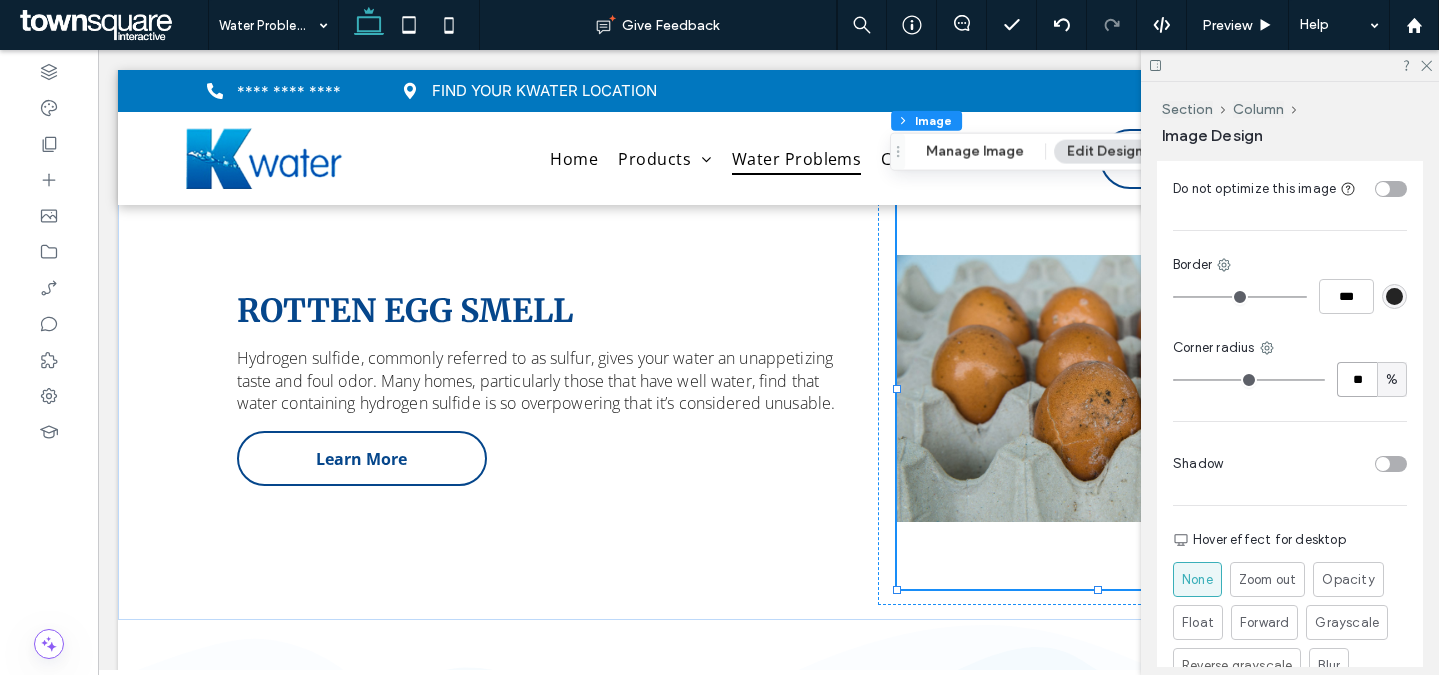 type on "**" 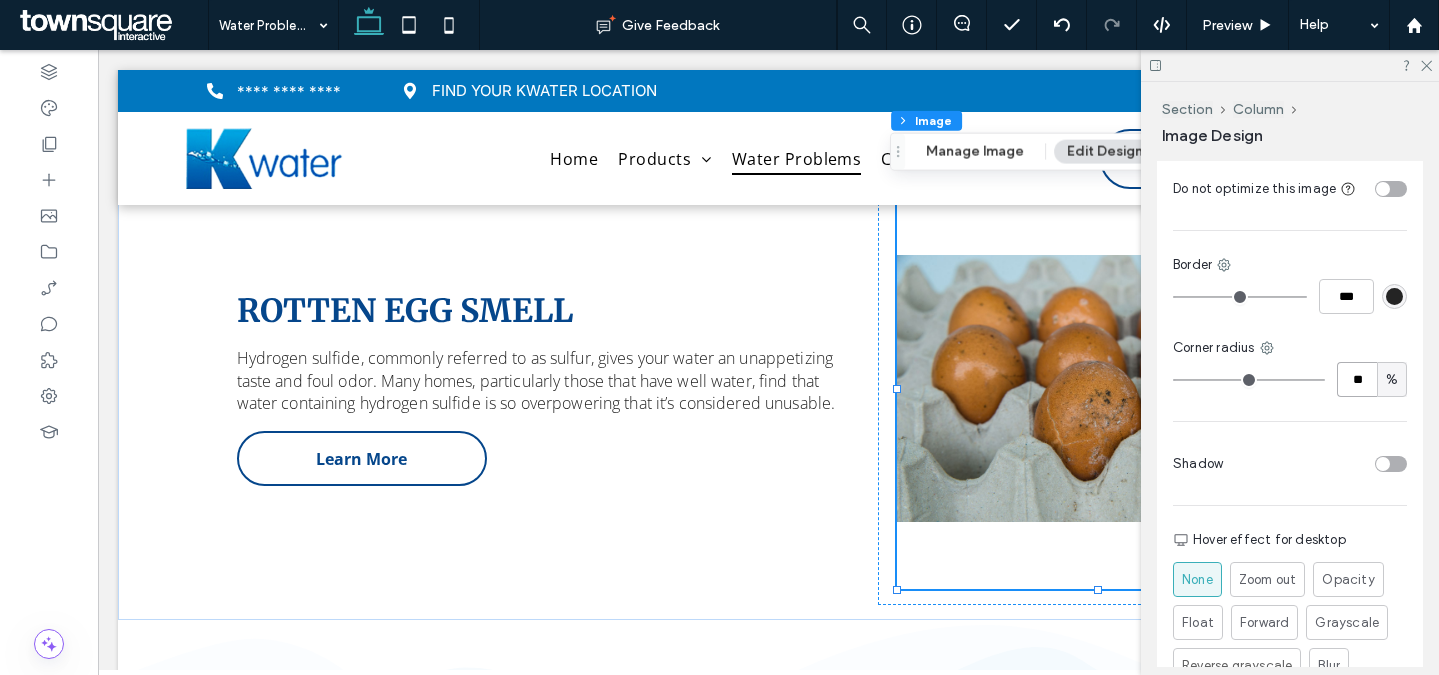 type on "**" 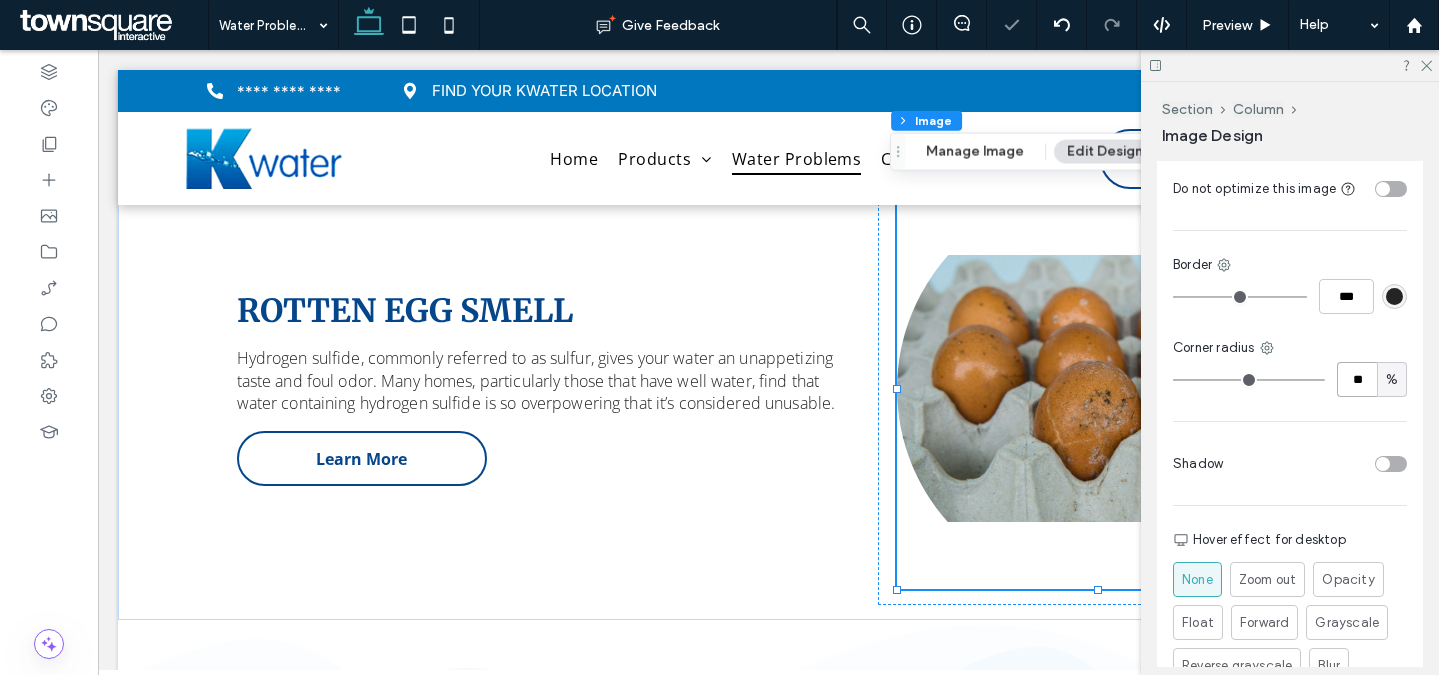 scroll, scrollTop: 675, scrollLeft: 0, axis: vertical 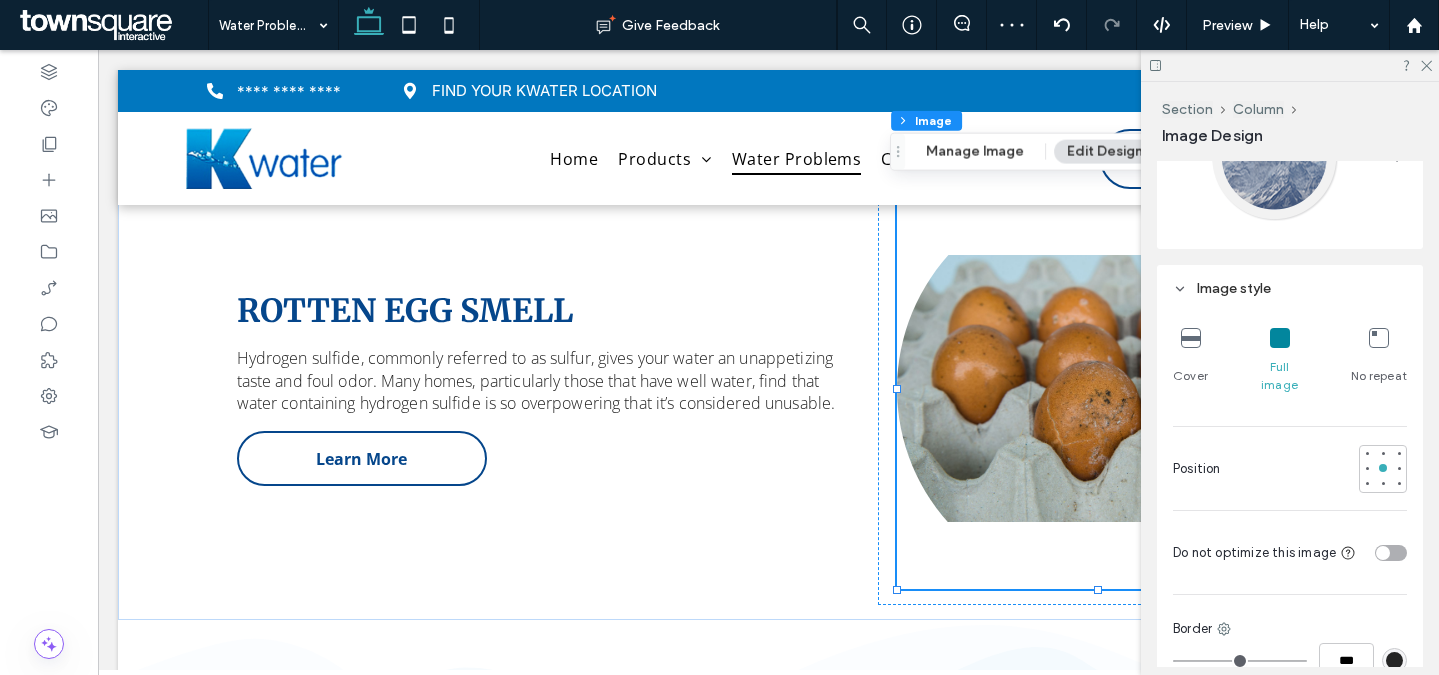 click on "Cover" at bounding box center (1190, 361) 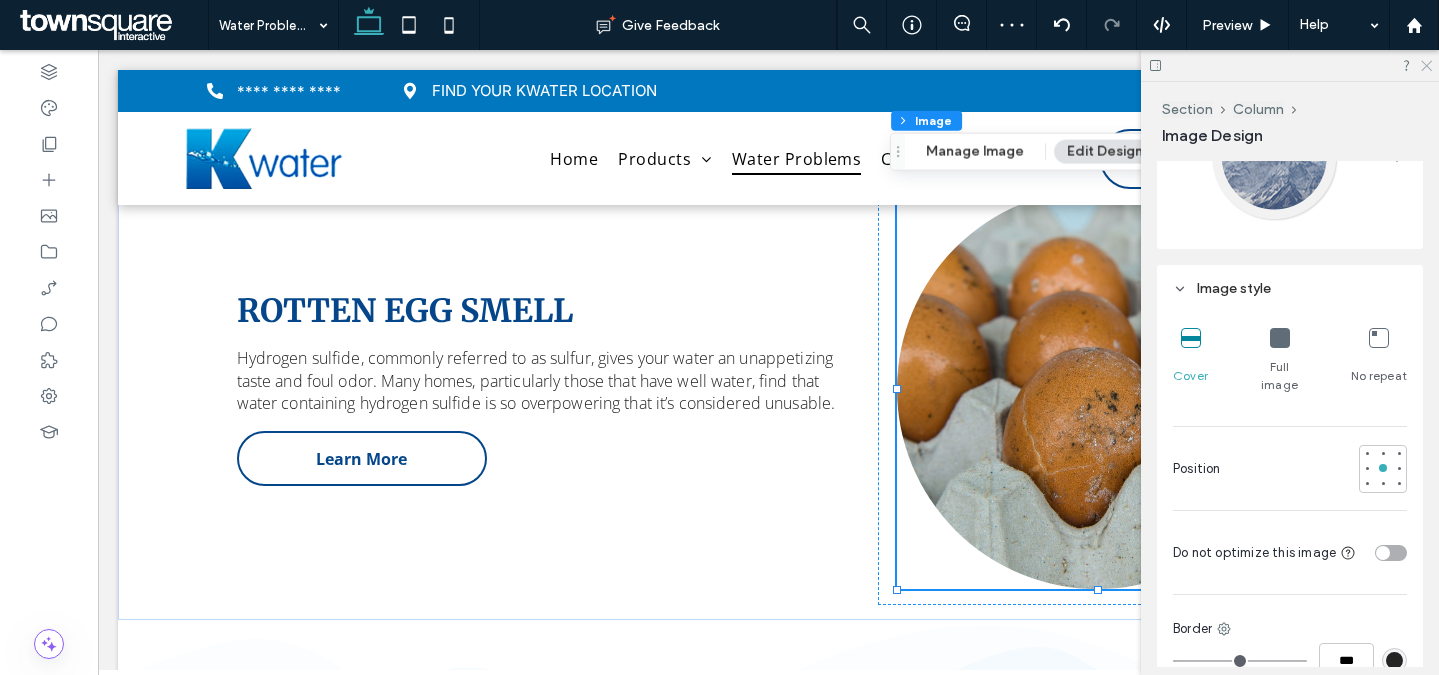 click 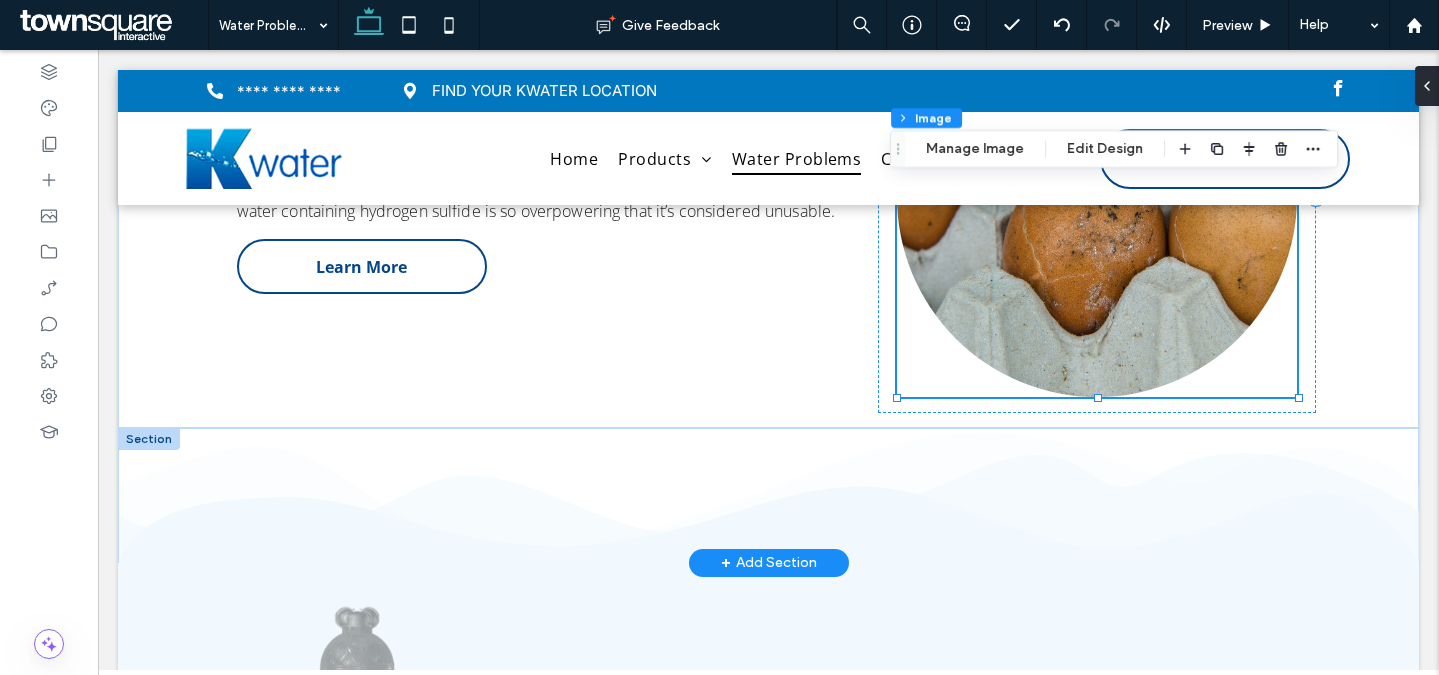 scroll, scrollTop: 1840, scrollLeft: 0, axis: vertical 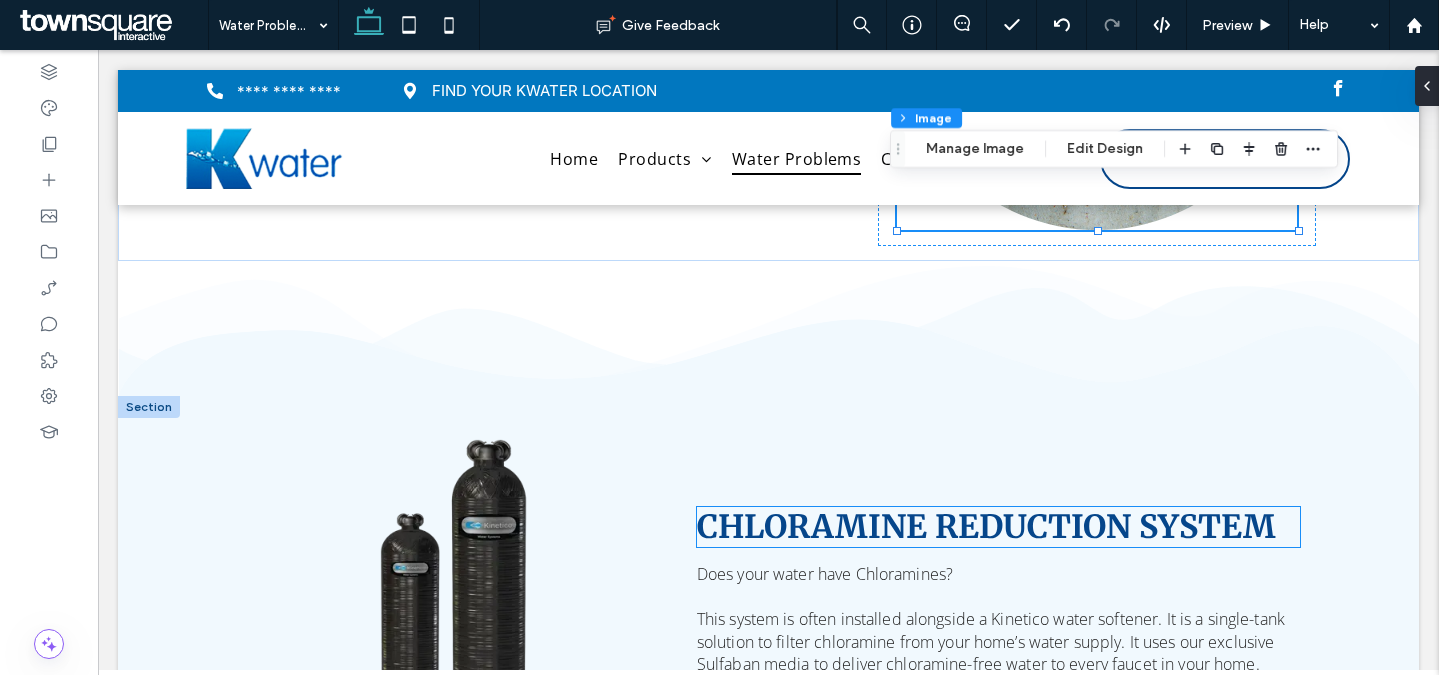 click on "CHLORAMINE REDUCTION SYSTEM" at bounding box center (986, 527) 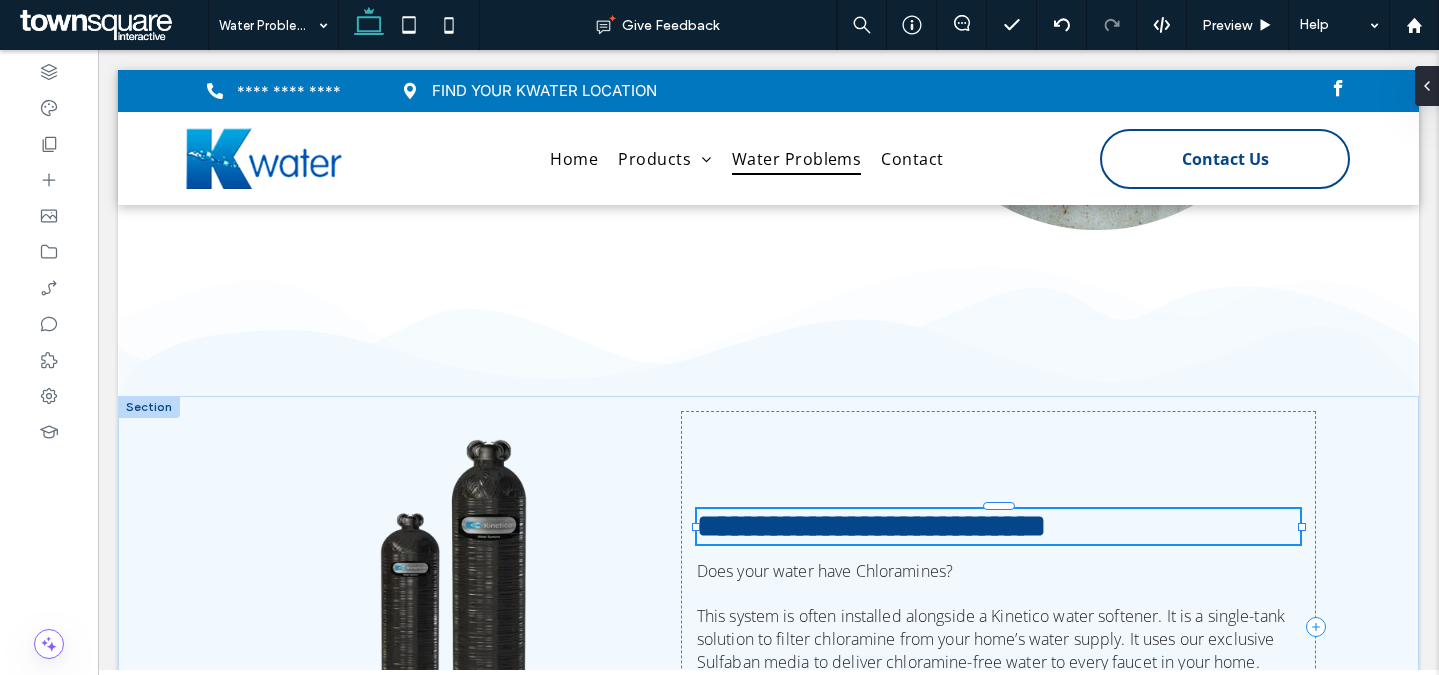 type on "**********" 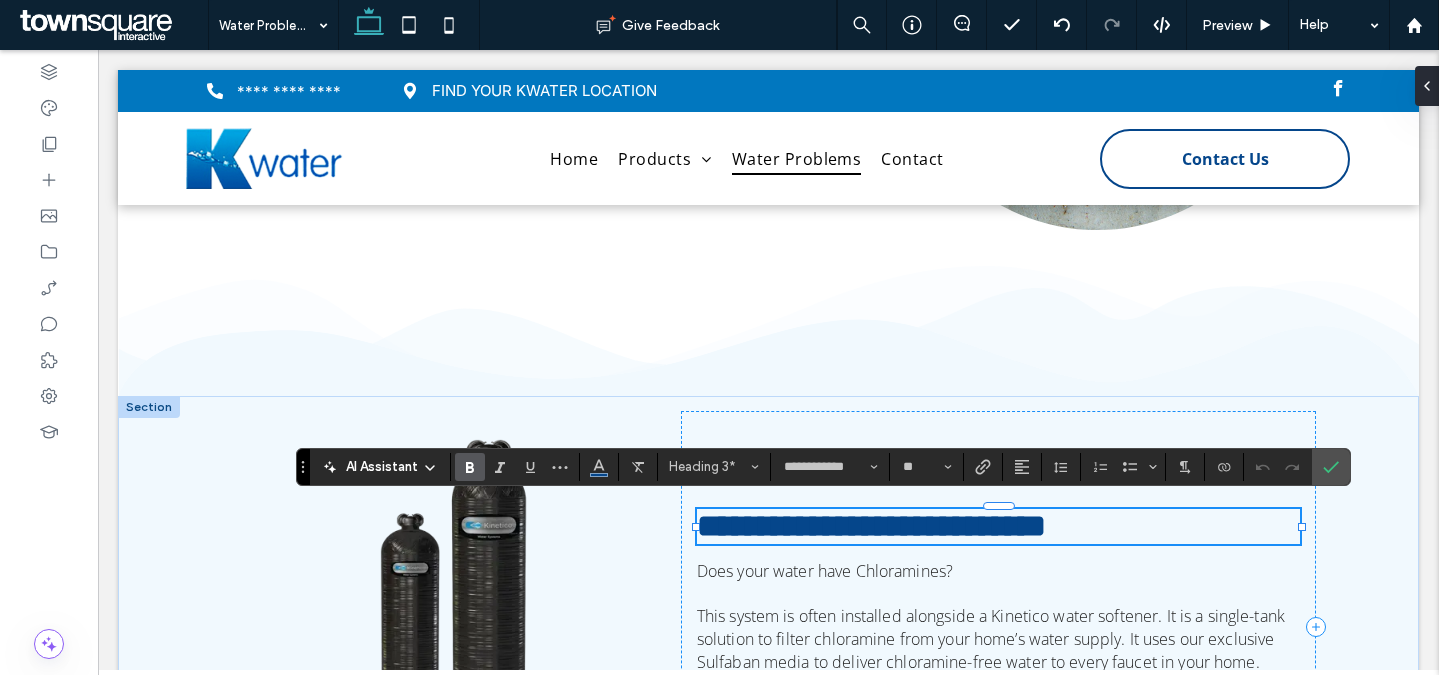 paste 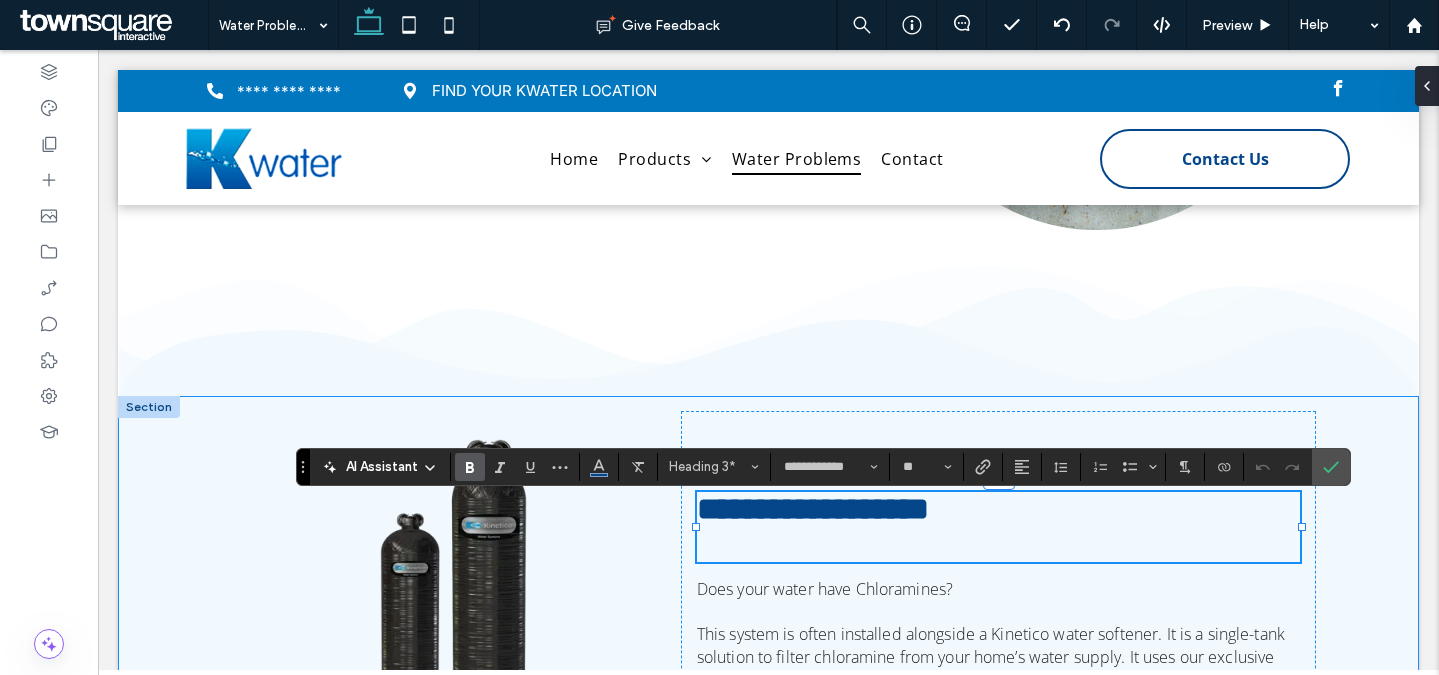 type 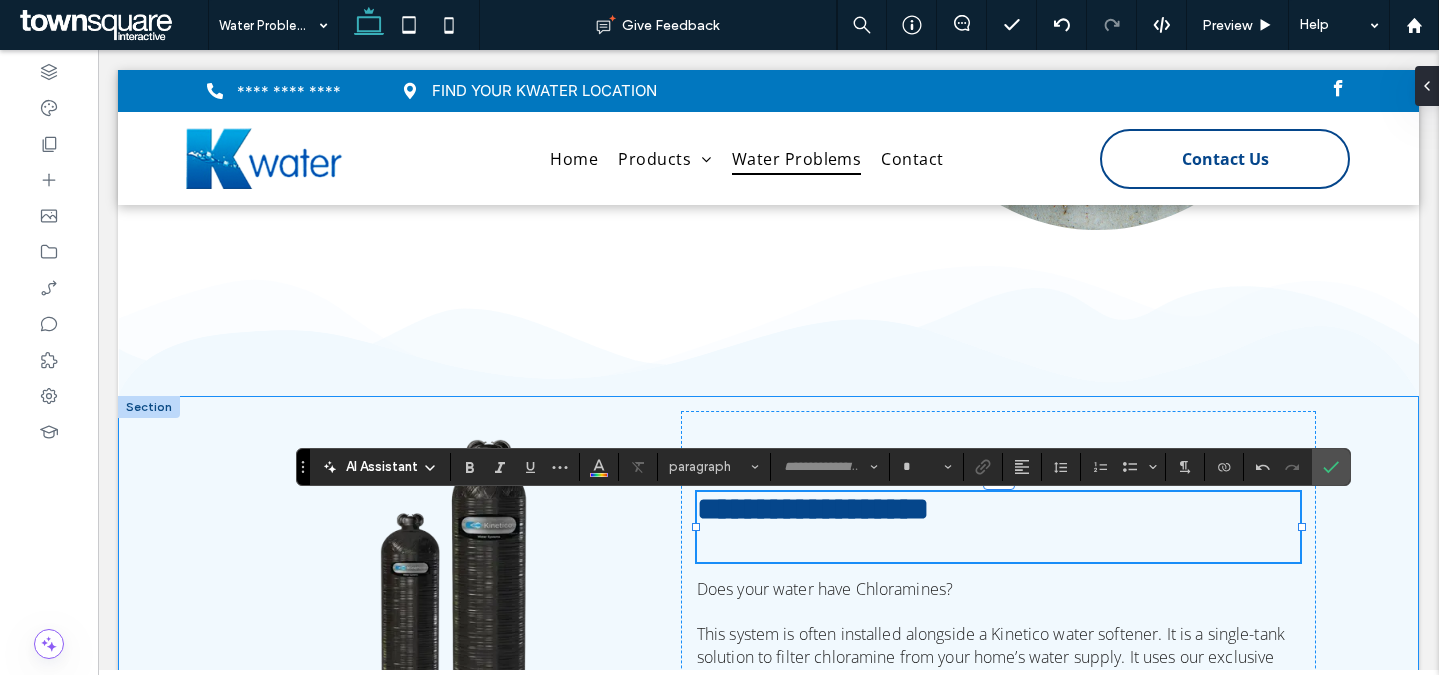 scroll, scrollTop: 70, scrollLeft: 1, axis: both 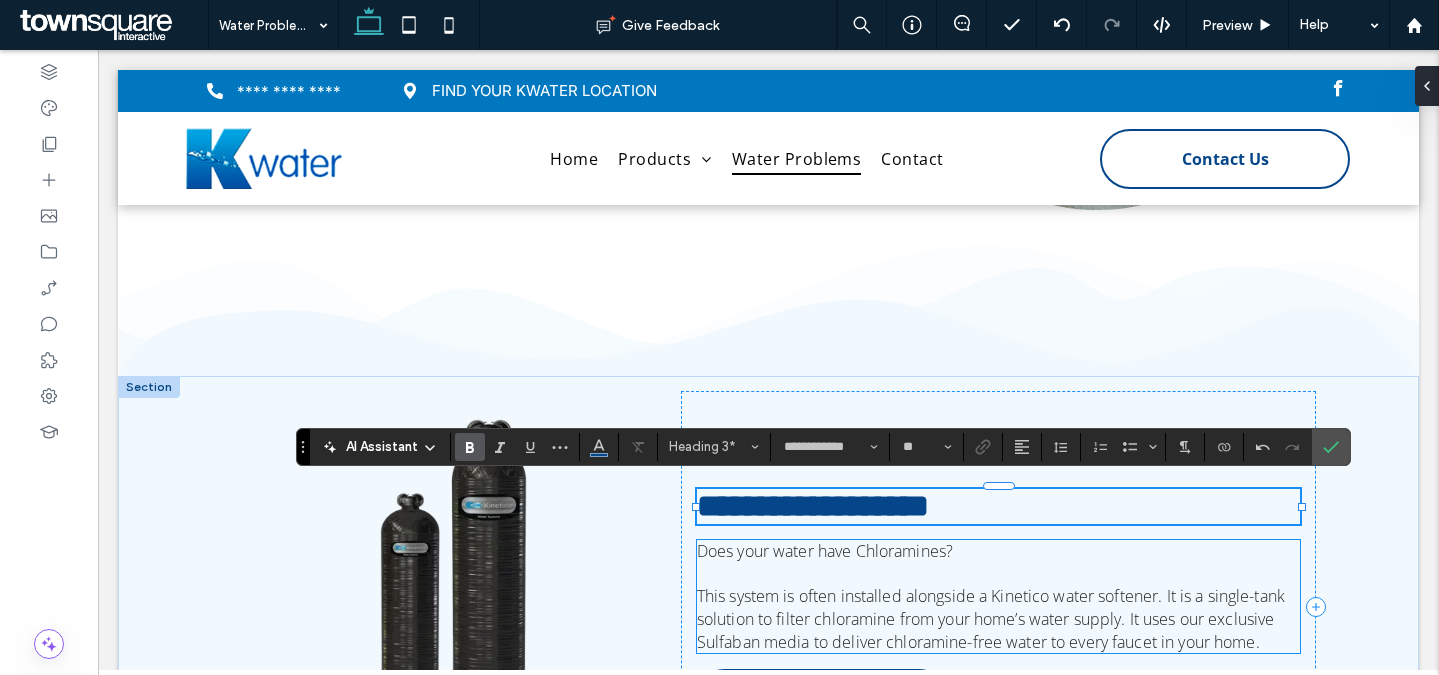 click at bounding box center [999, 574] 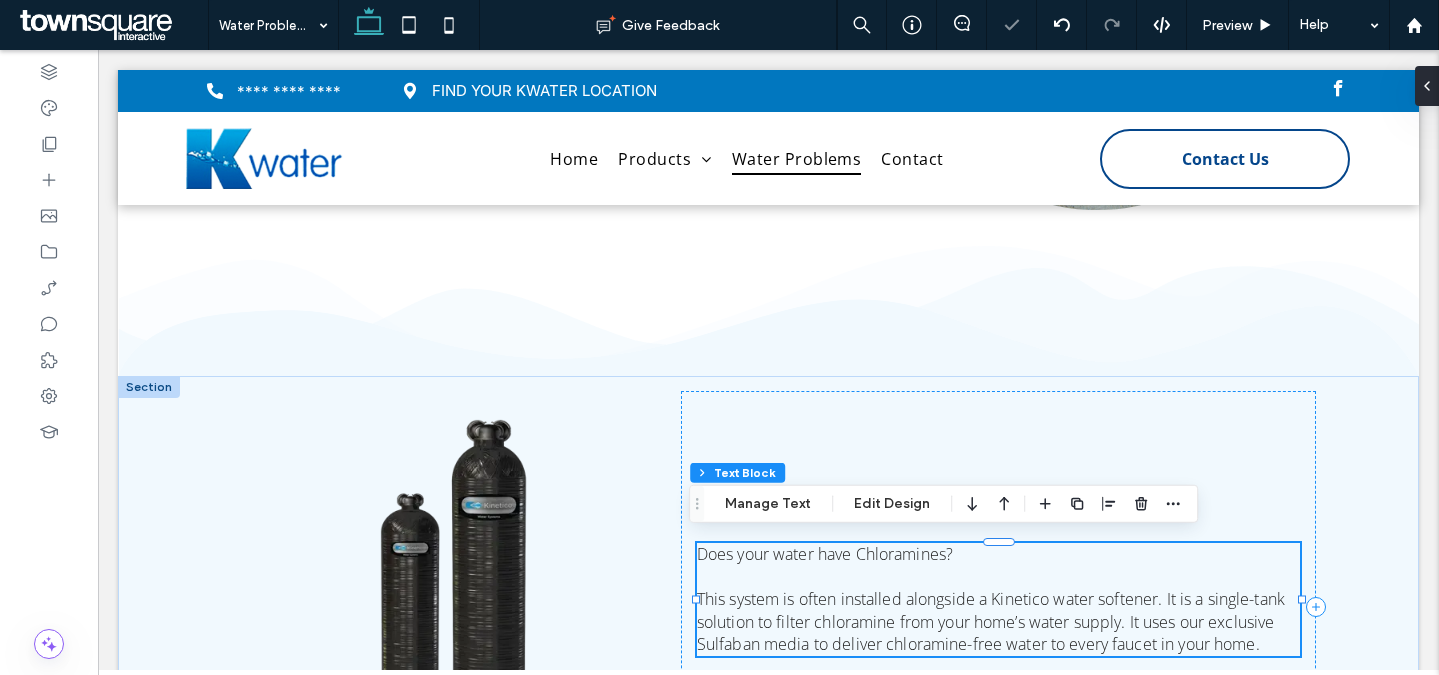 click at bounding box center (999, 576) 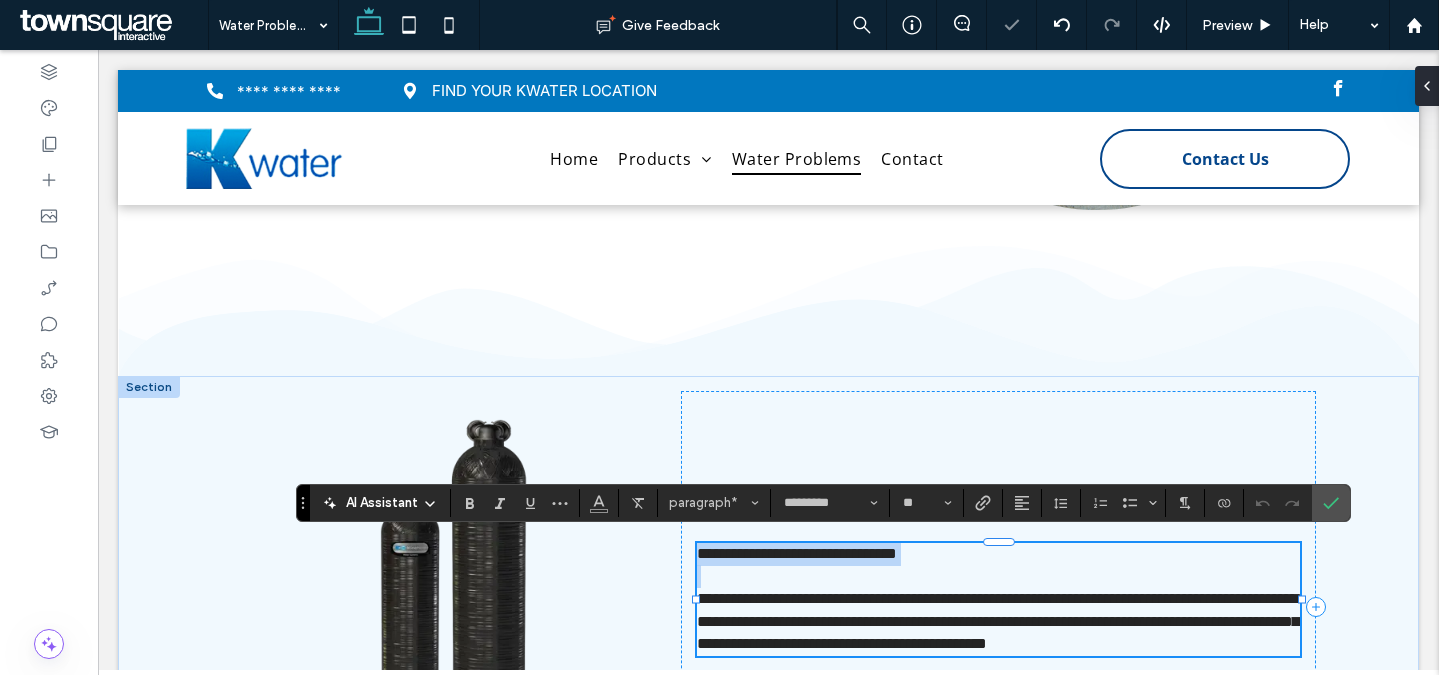 paste 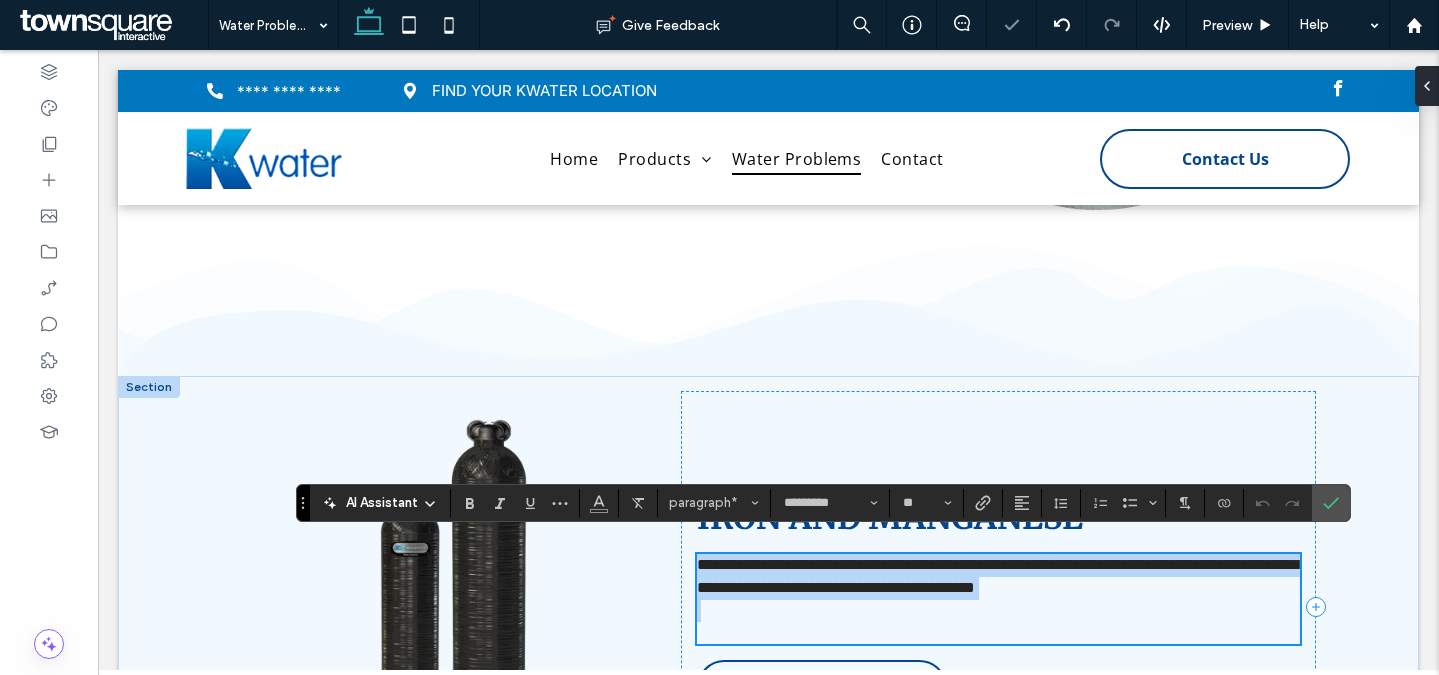 type 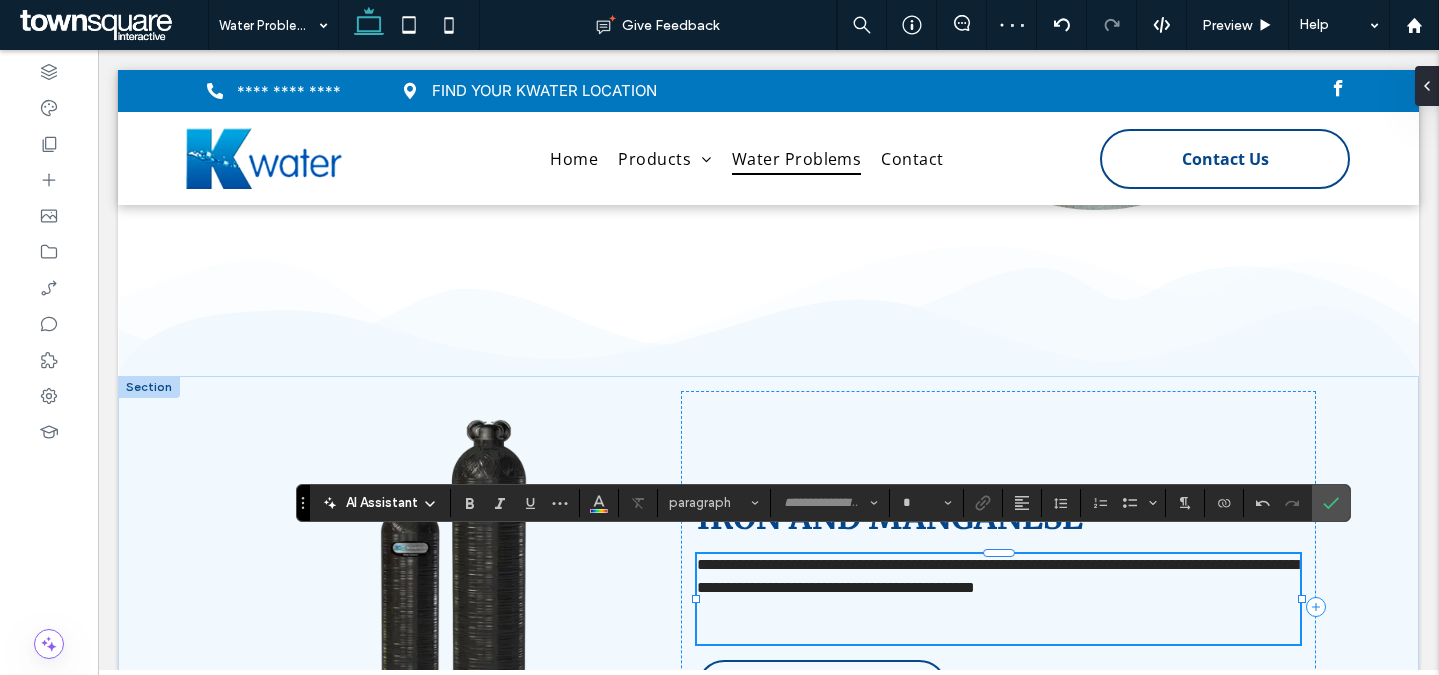scroll, scrollTop: 92, scrollLeft: 0, axis: vertical 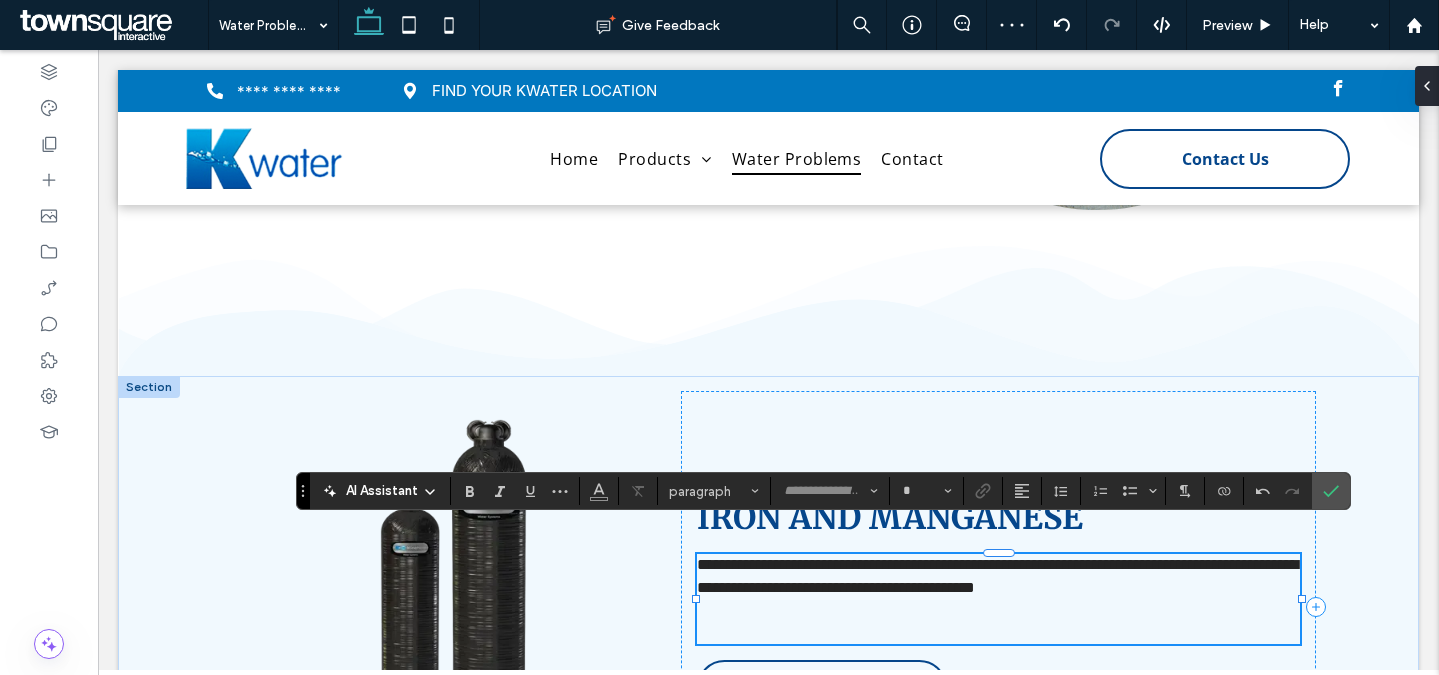 type on "*********" 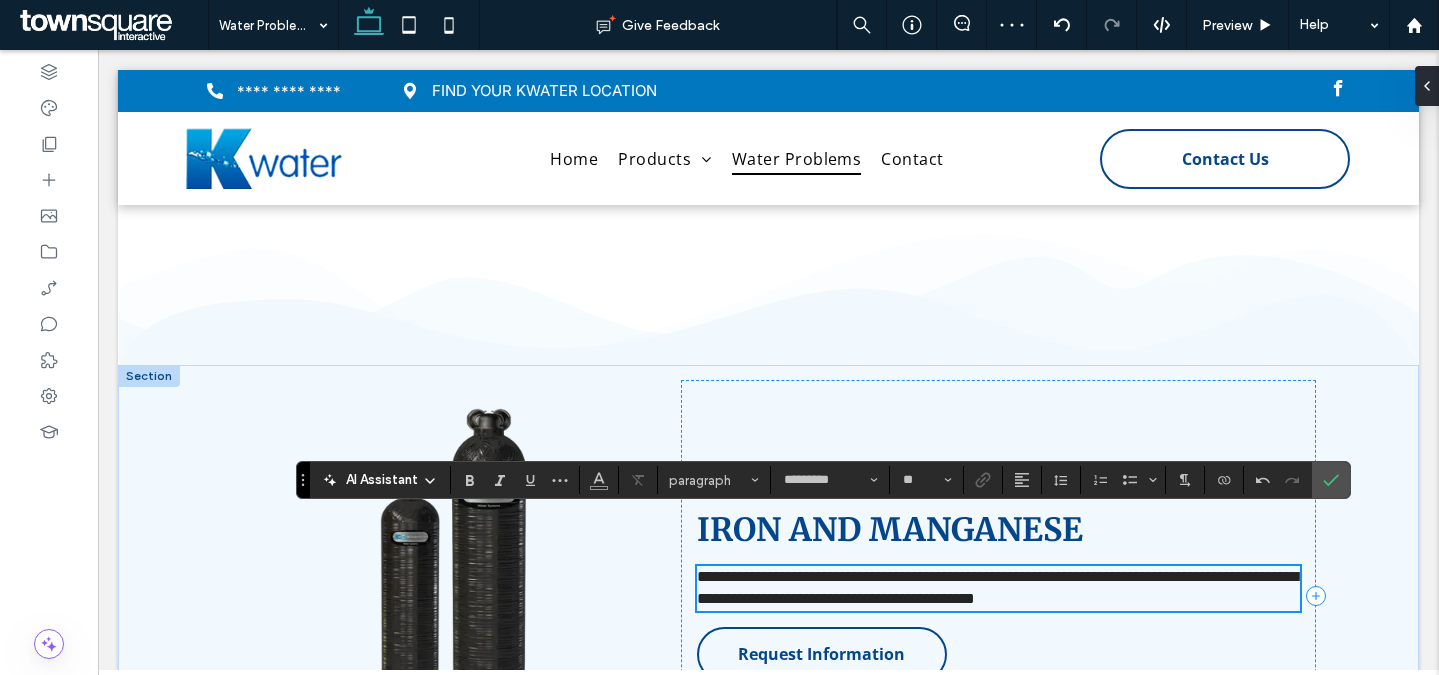 scroll, scrollTop: 1882, scrollLeft: 0, axis: vertical 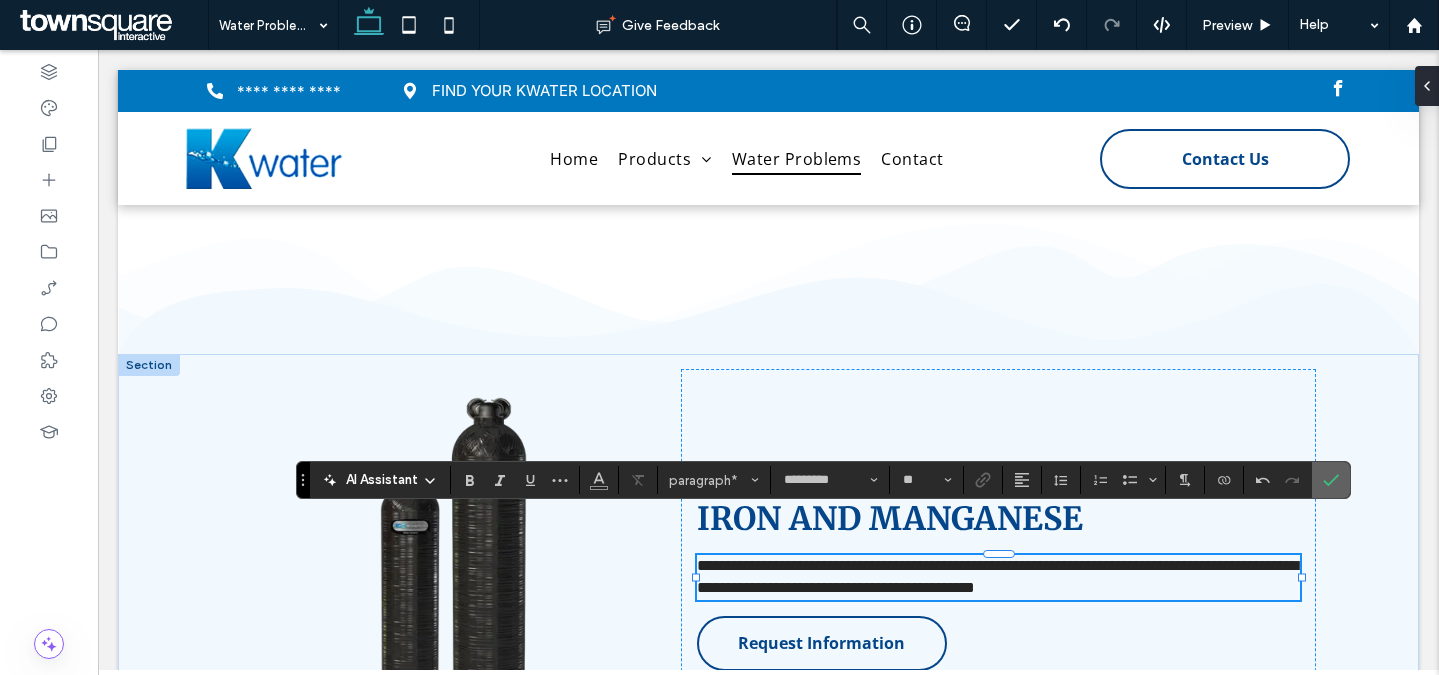 click 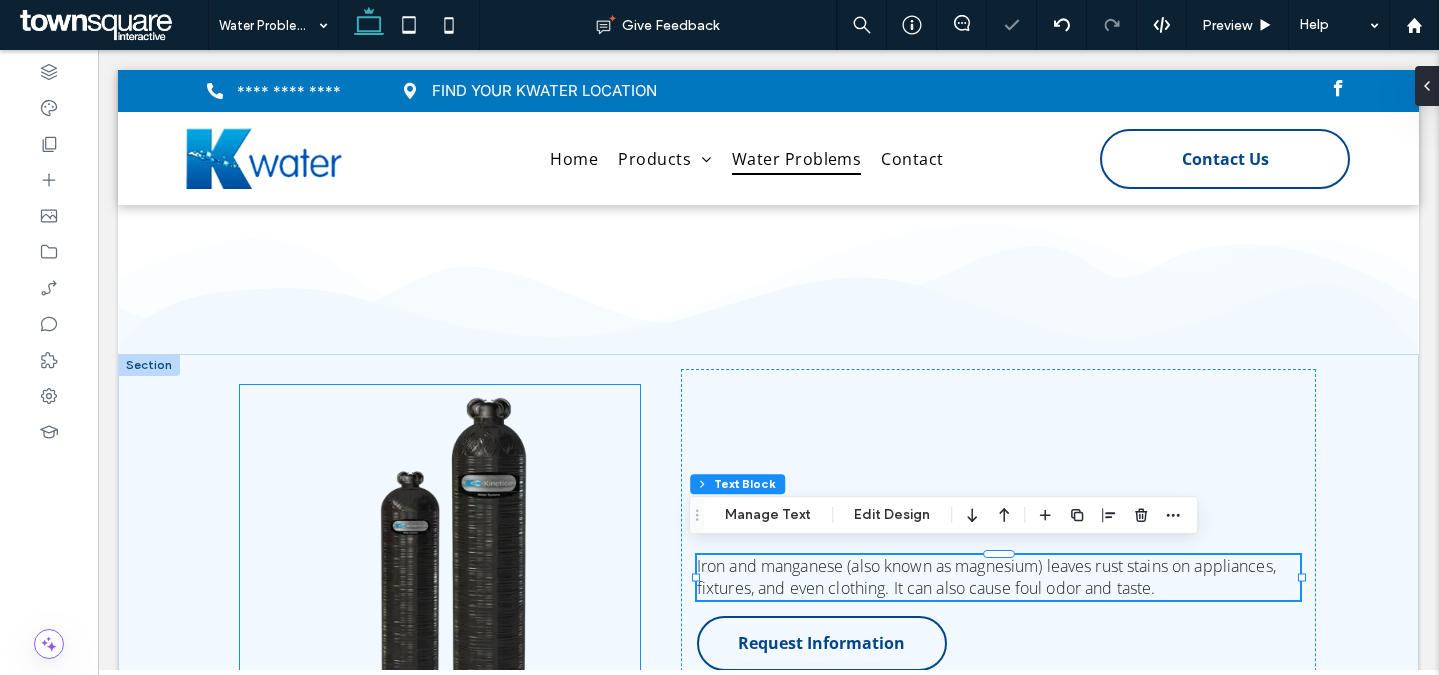 click at bounding box center [440, 585] 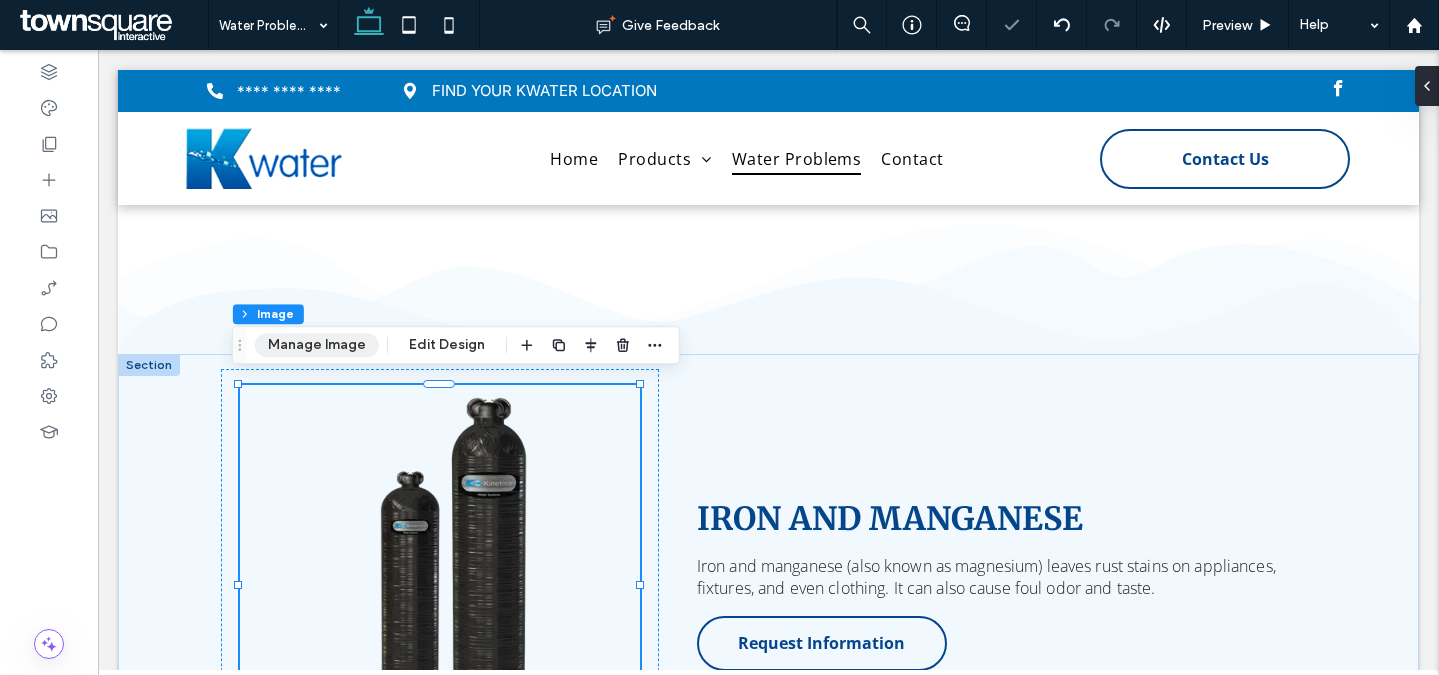 click on "Manage Image" at bounding box center (317, 345) 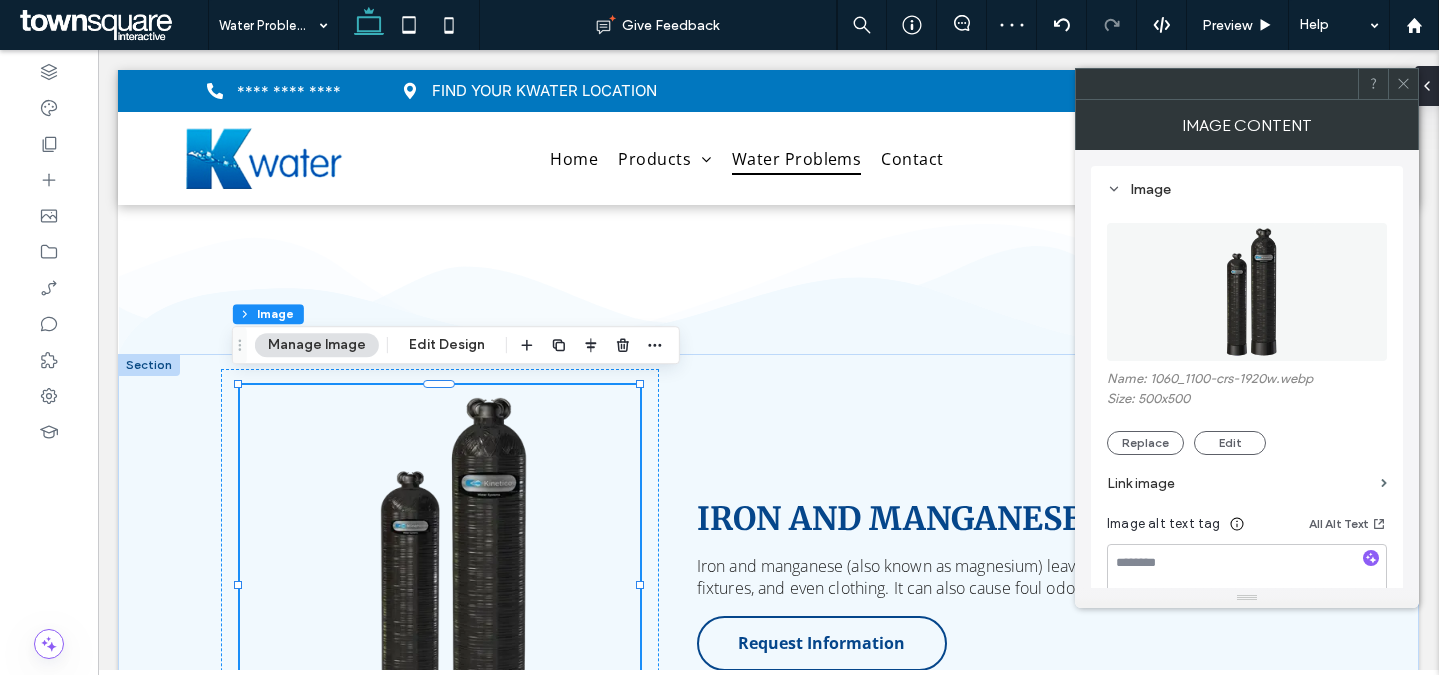 drag, startPoint x: 1147, startPoint y: 438, endPoint x: 1146, endPoint y: 420, distance: 18.027756 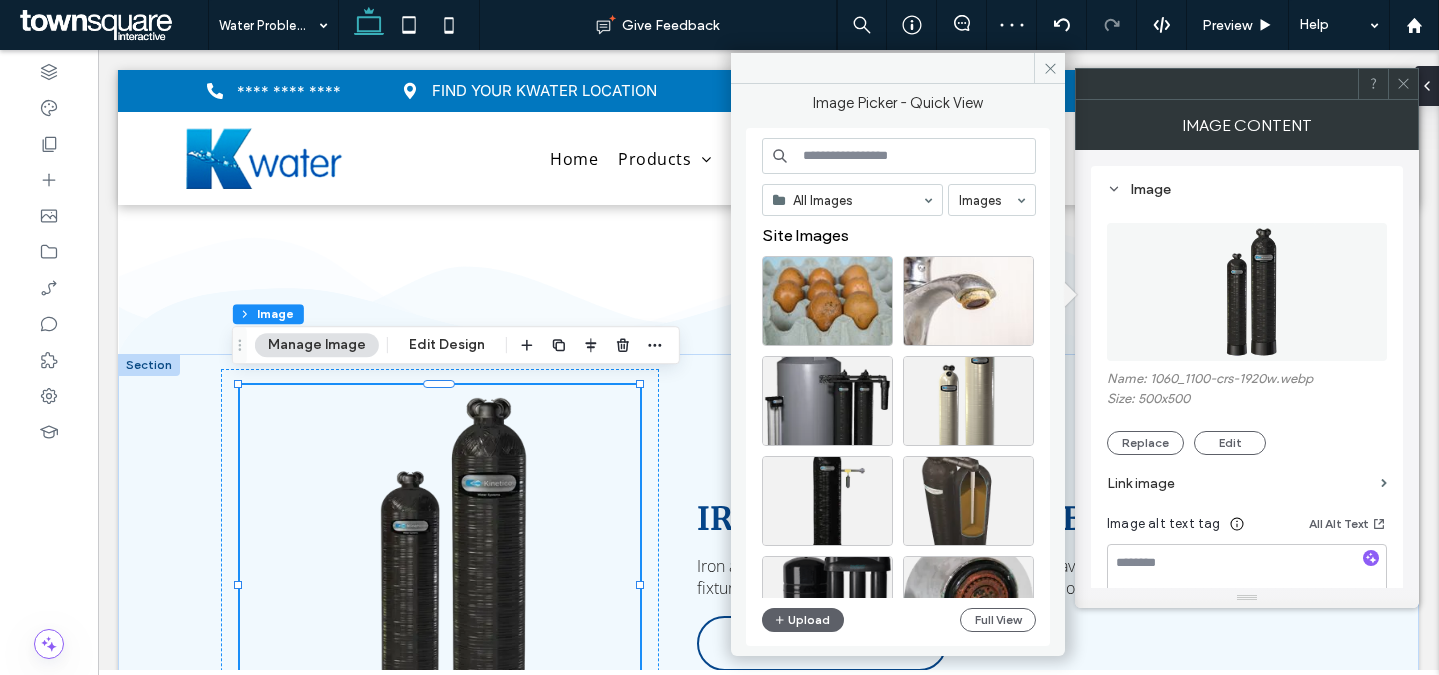 click at bounding box center [899, 156] 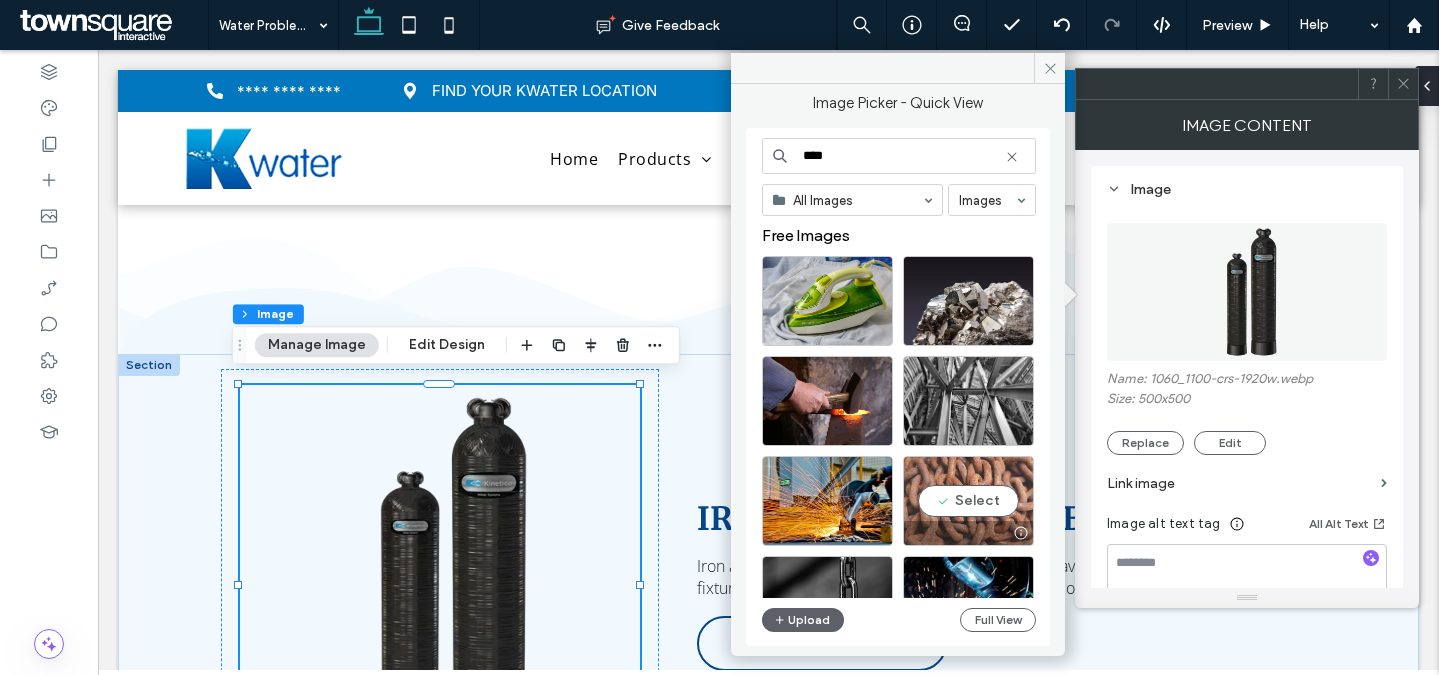 type on "****" 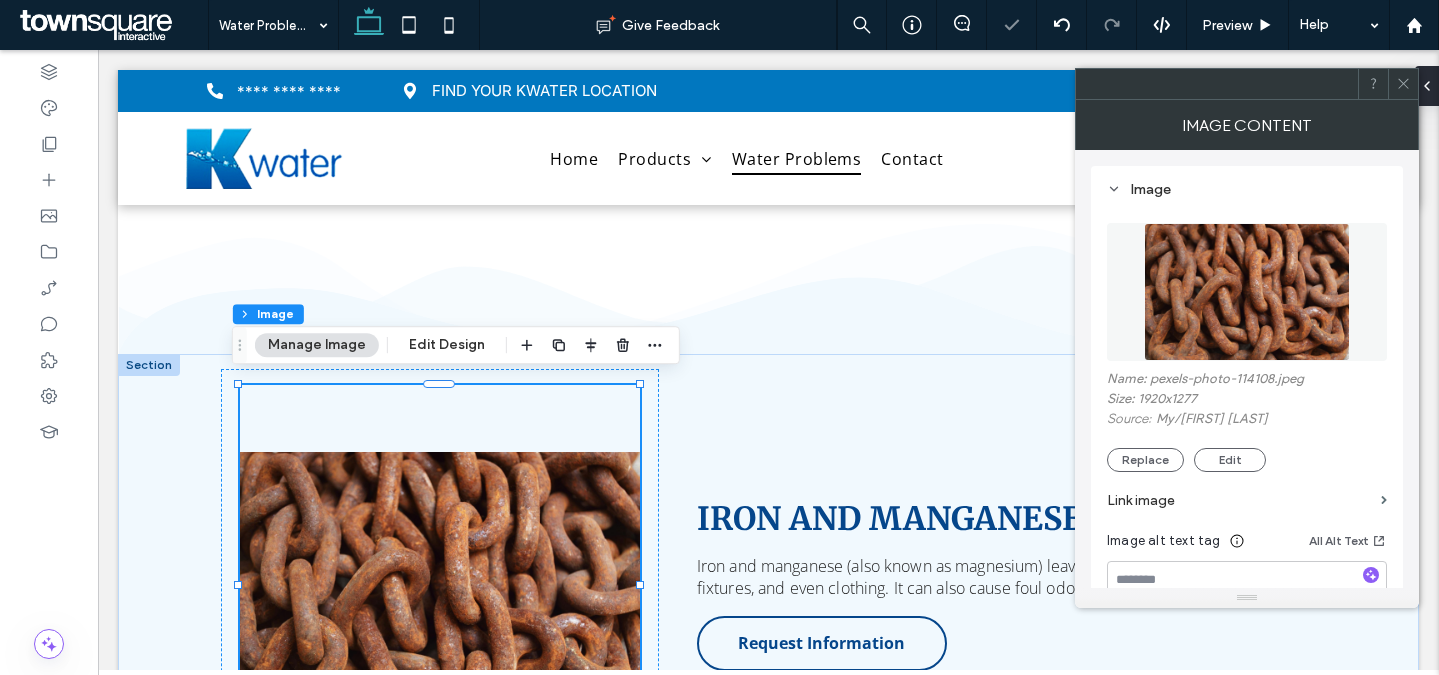 click 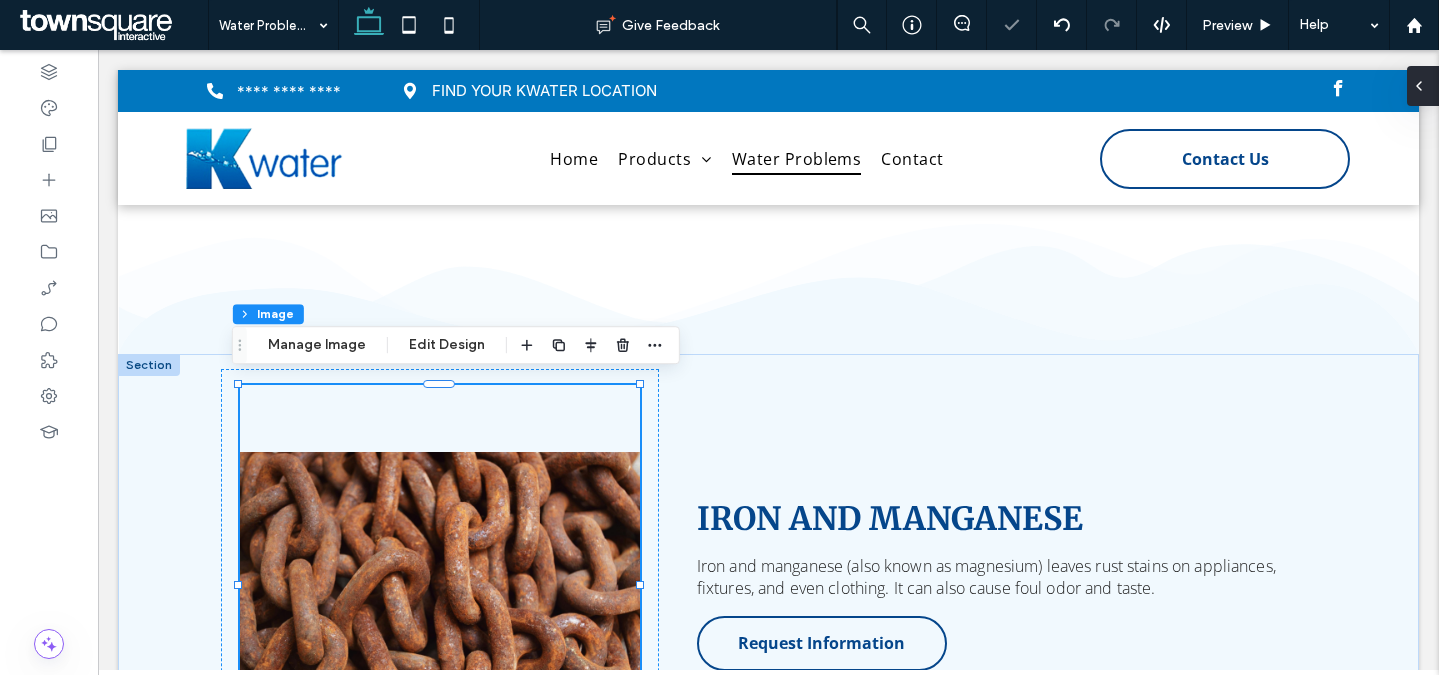 click 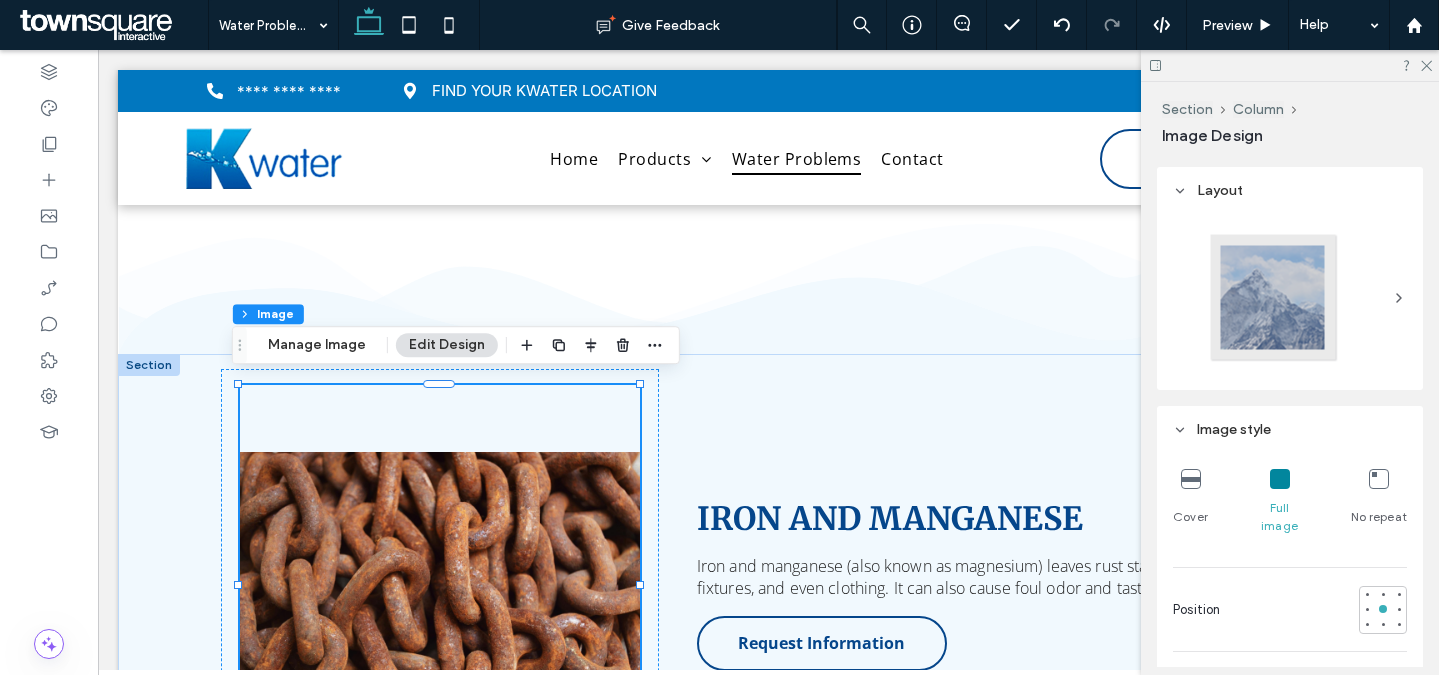 scroll, scrollTop: 772, scrollLeft: 0, axis: vertical 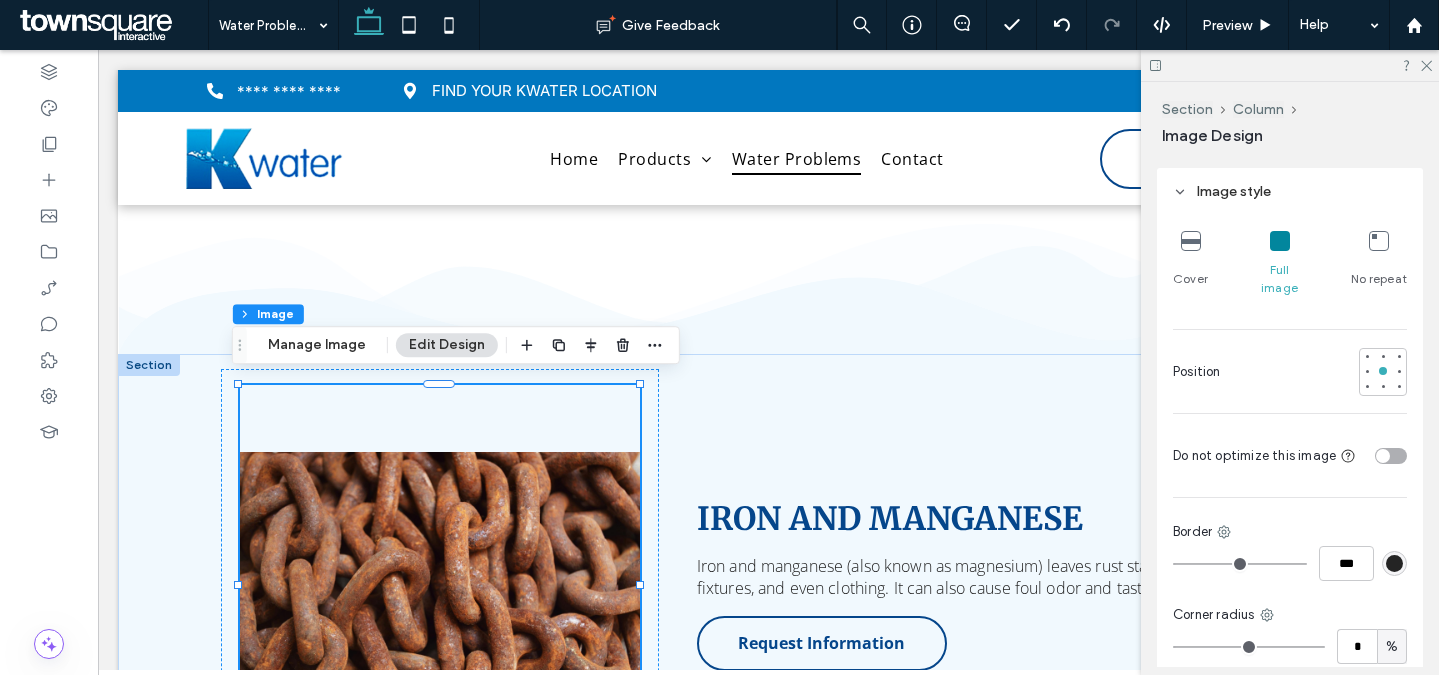 click at bounding box center (1191, 241) 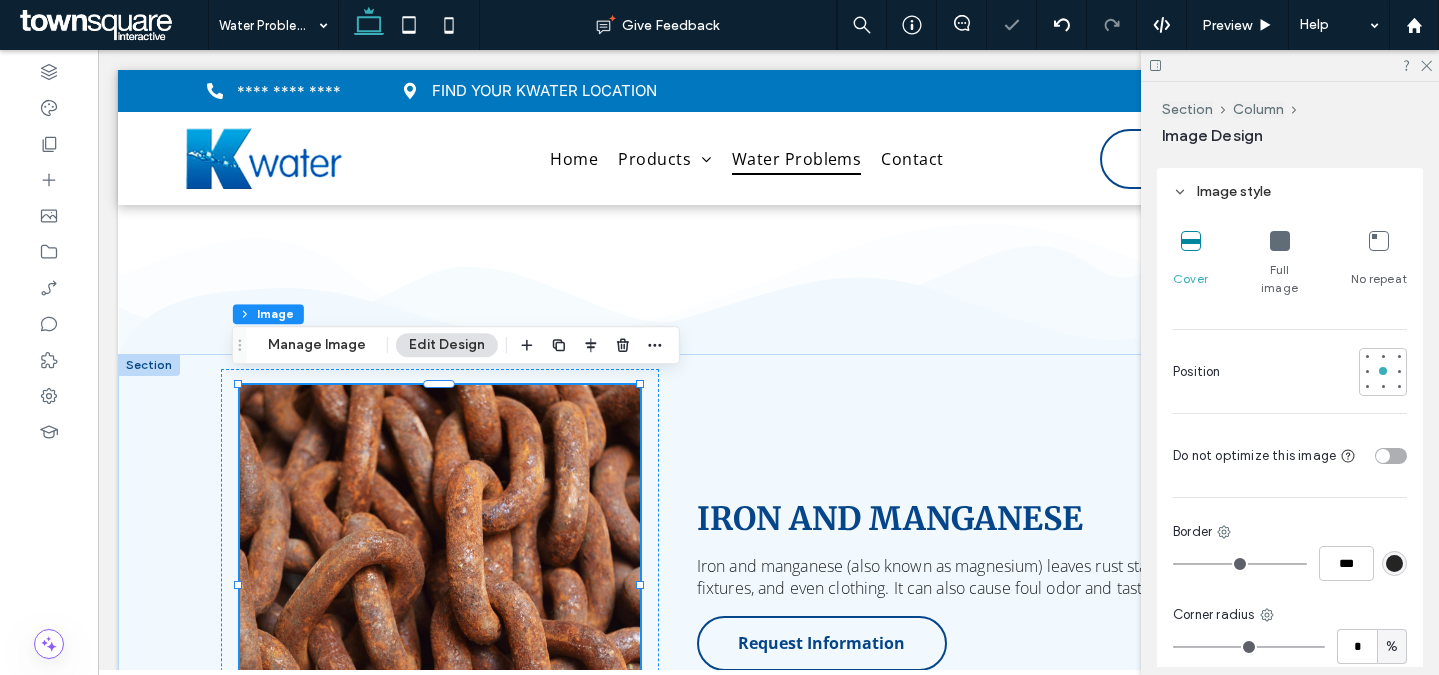 scroll, scrollTop: 1176, scrollLeft: 0, axis: vertical 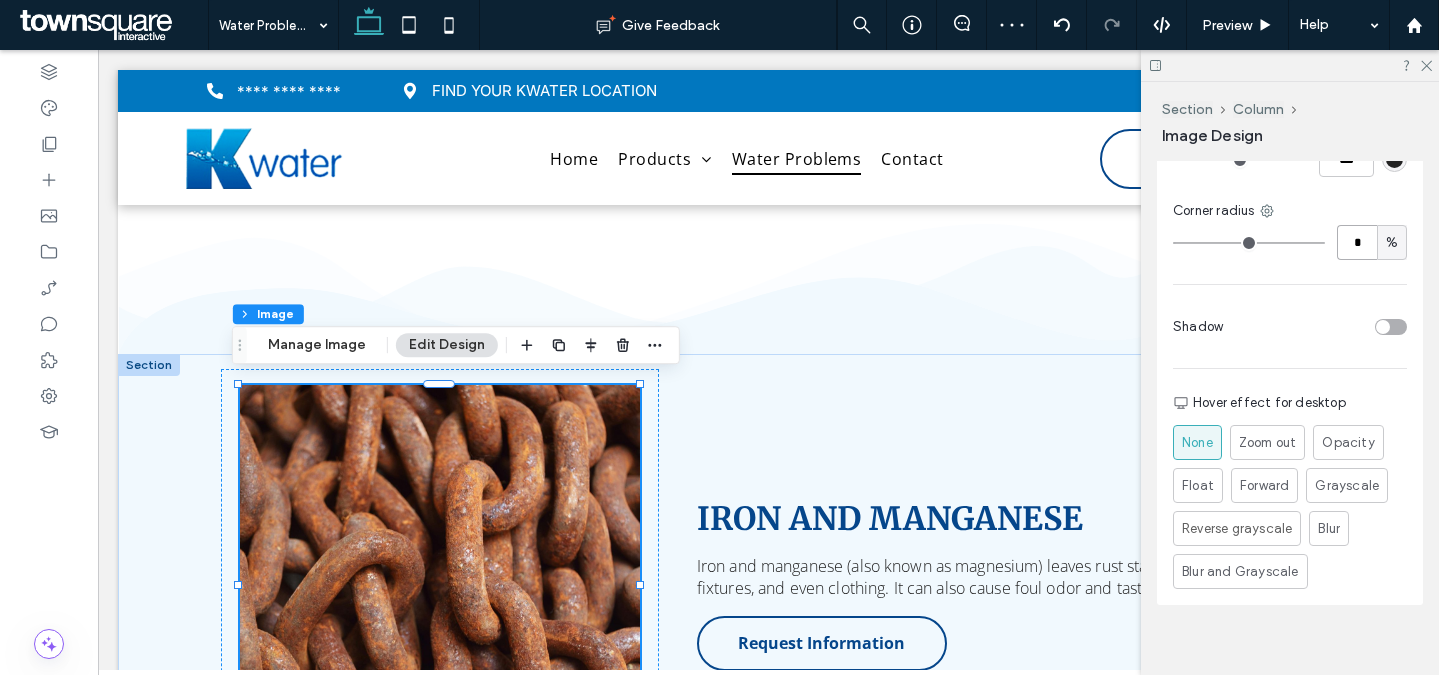 click on "*" at bounding box center (1357, 242) 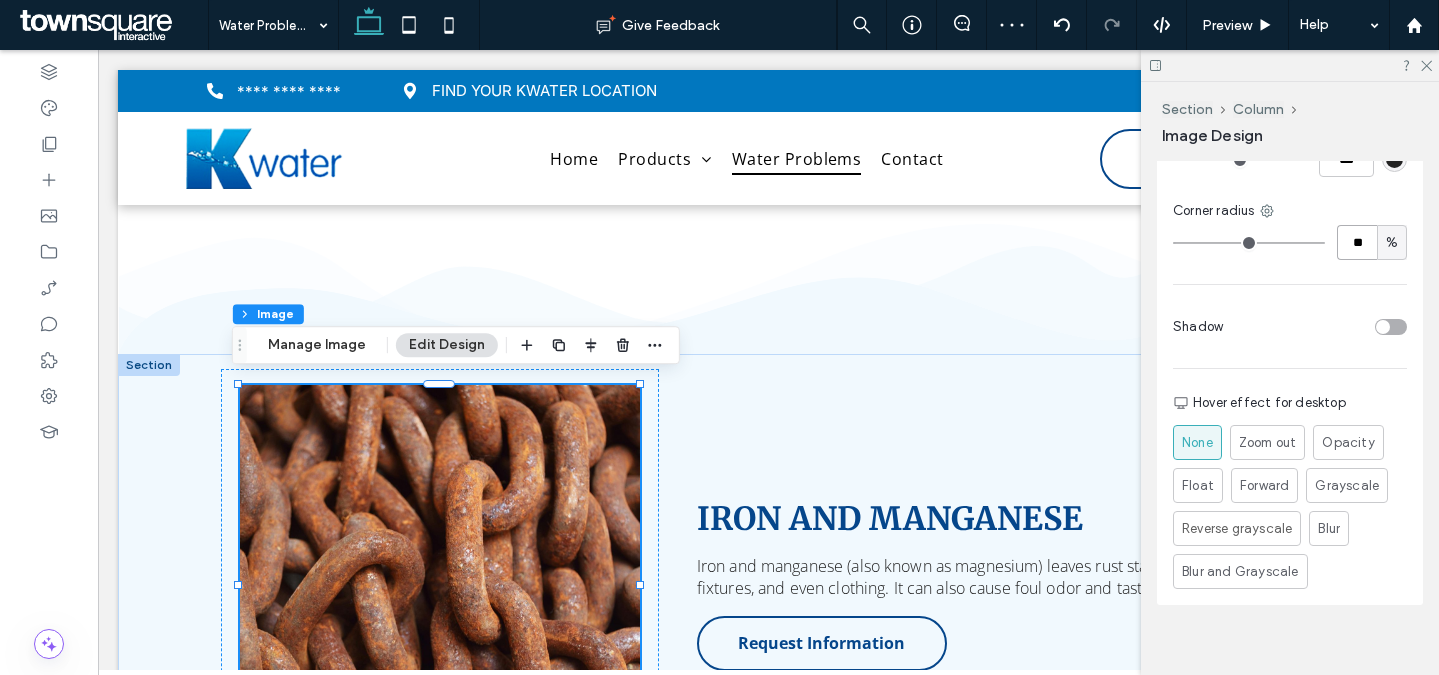 type on "**" 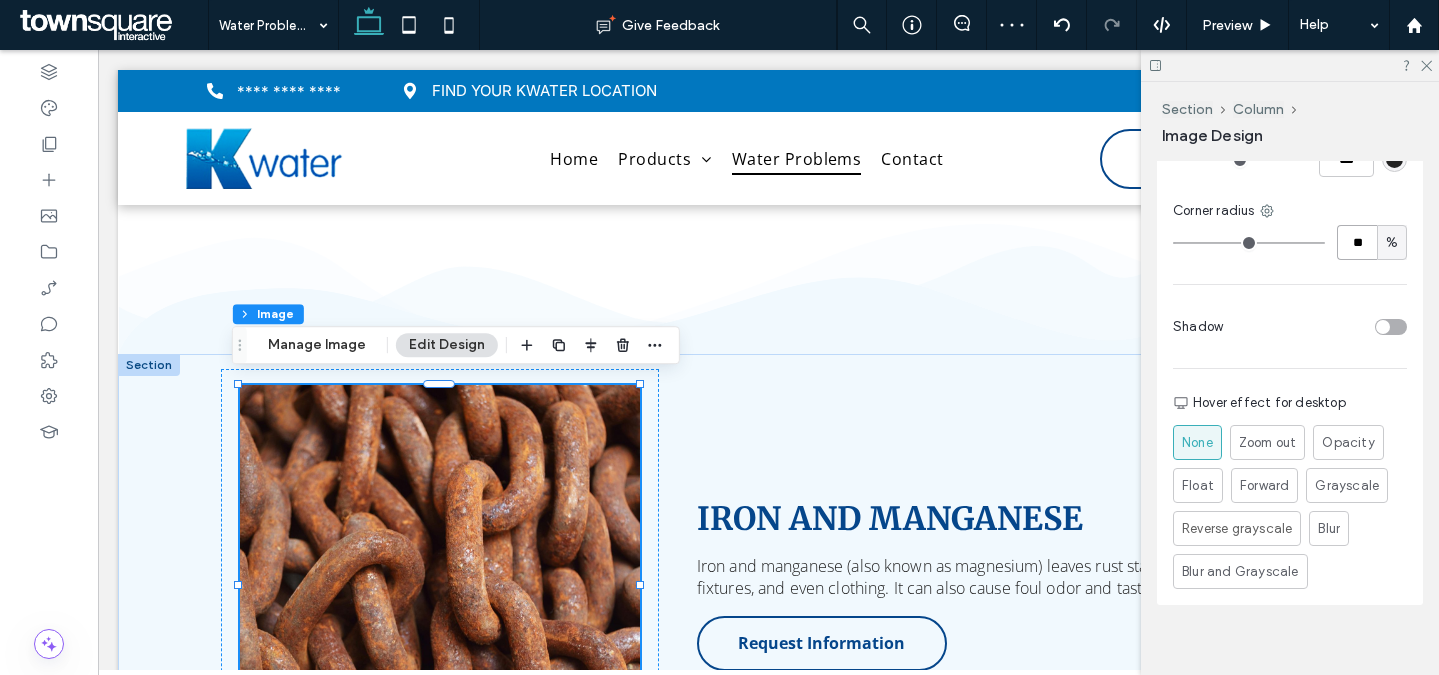 type on "**" 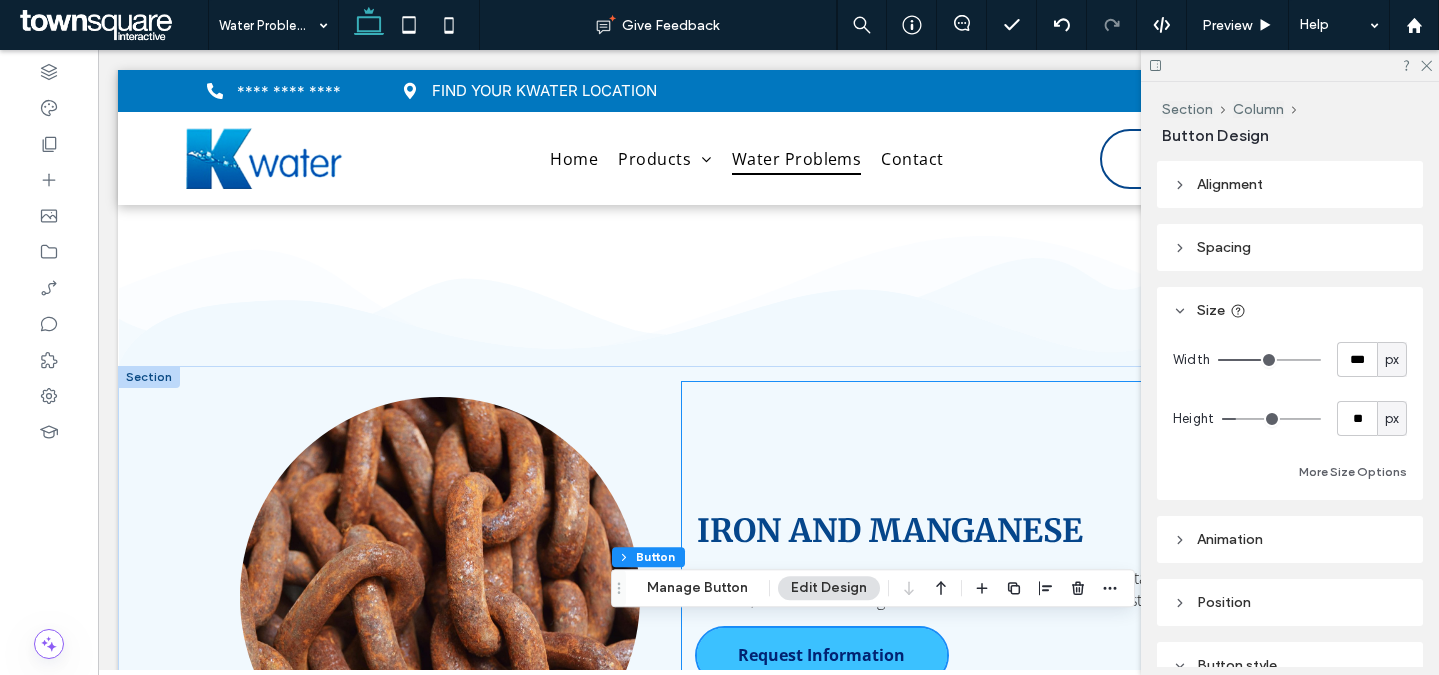 scroll, scrollTop: 2224, scrollLeft: 0, axis: vertical 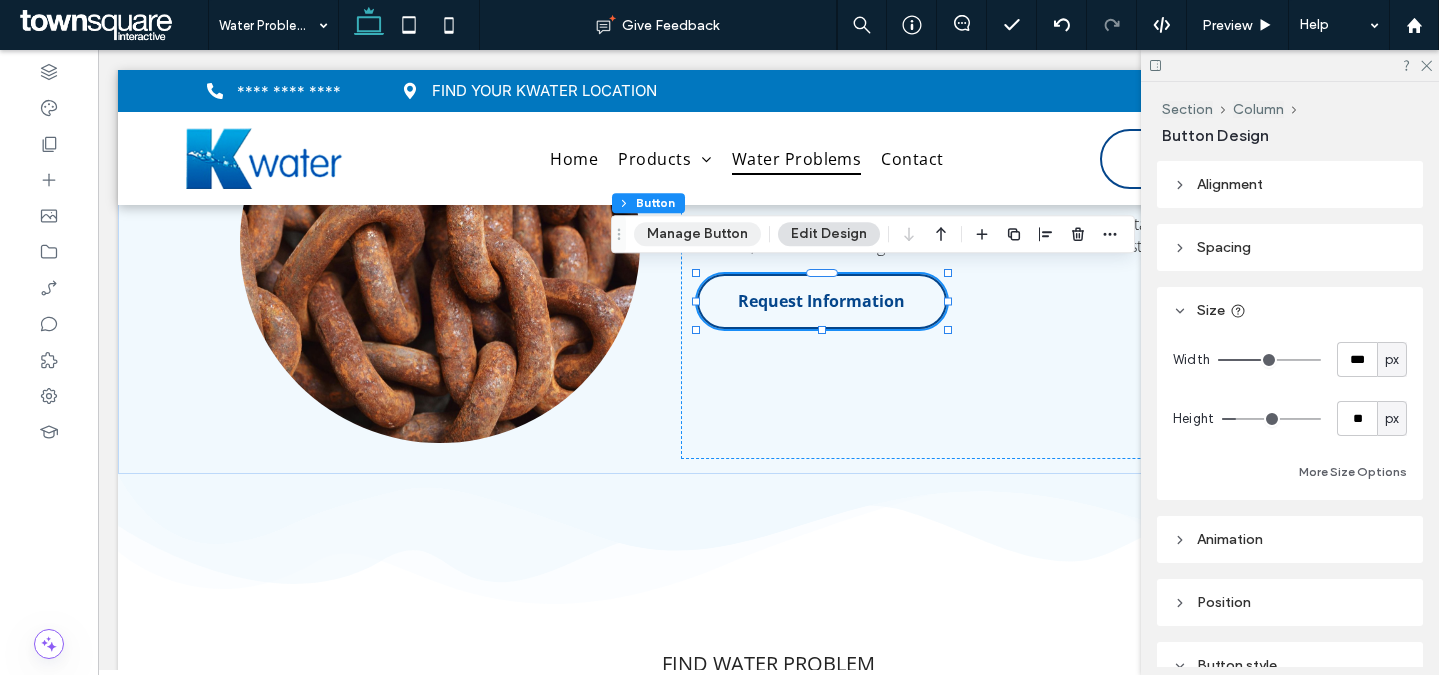click on "Manage Button" at bounding box center (697, 234) 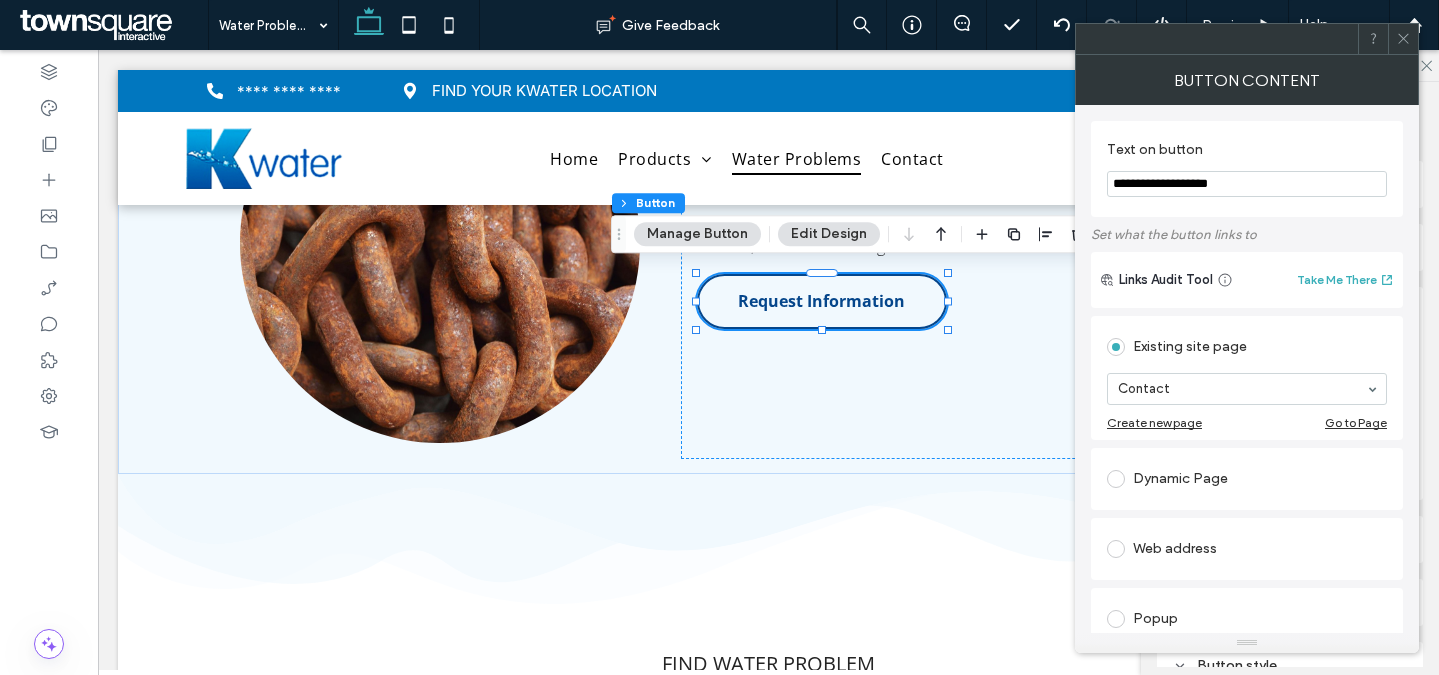 click on "**********" at bounding box center (1247, 184) 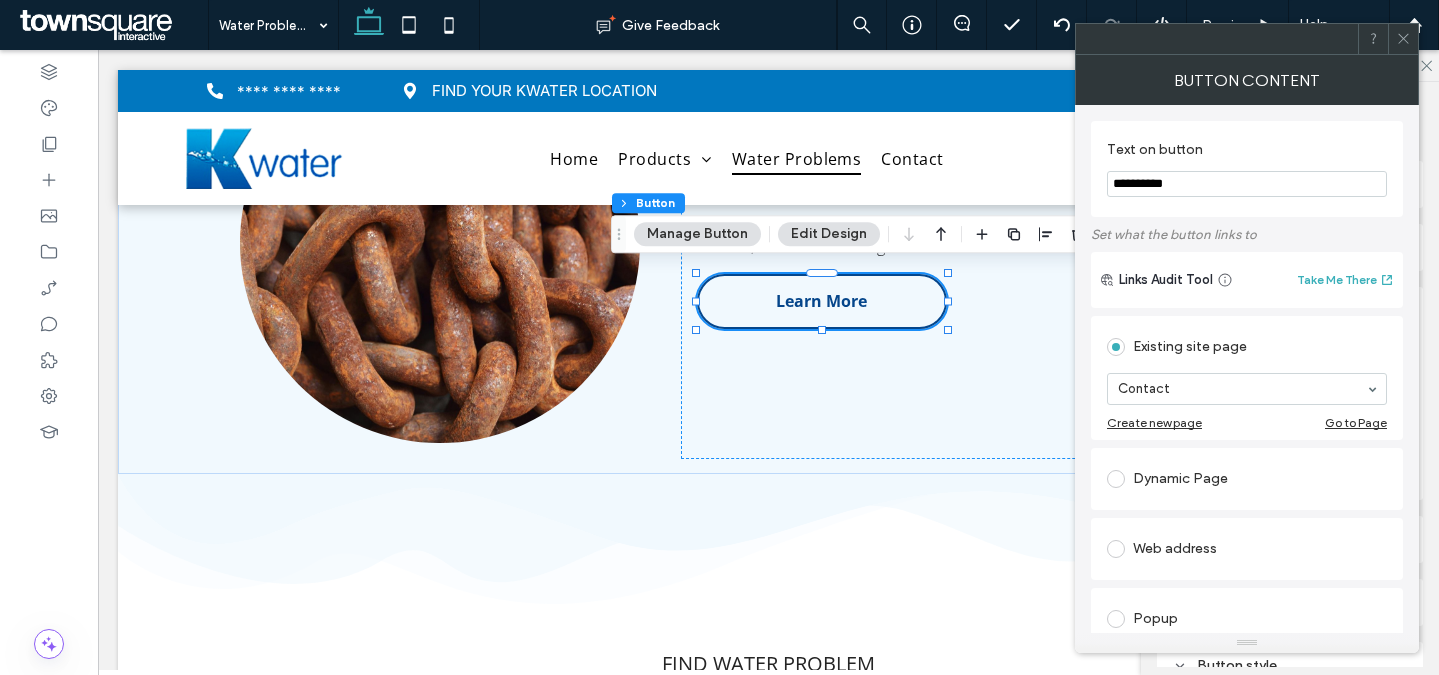 type on "**********" 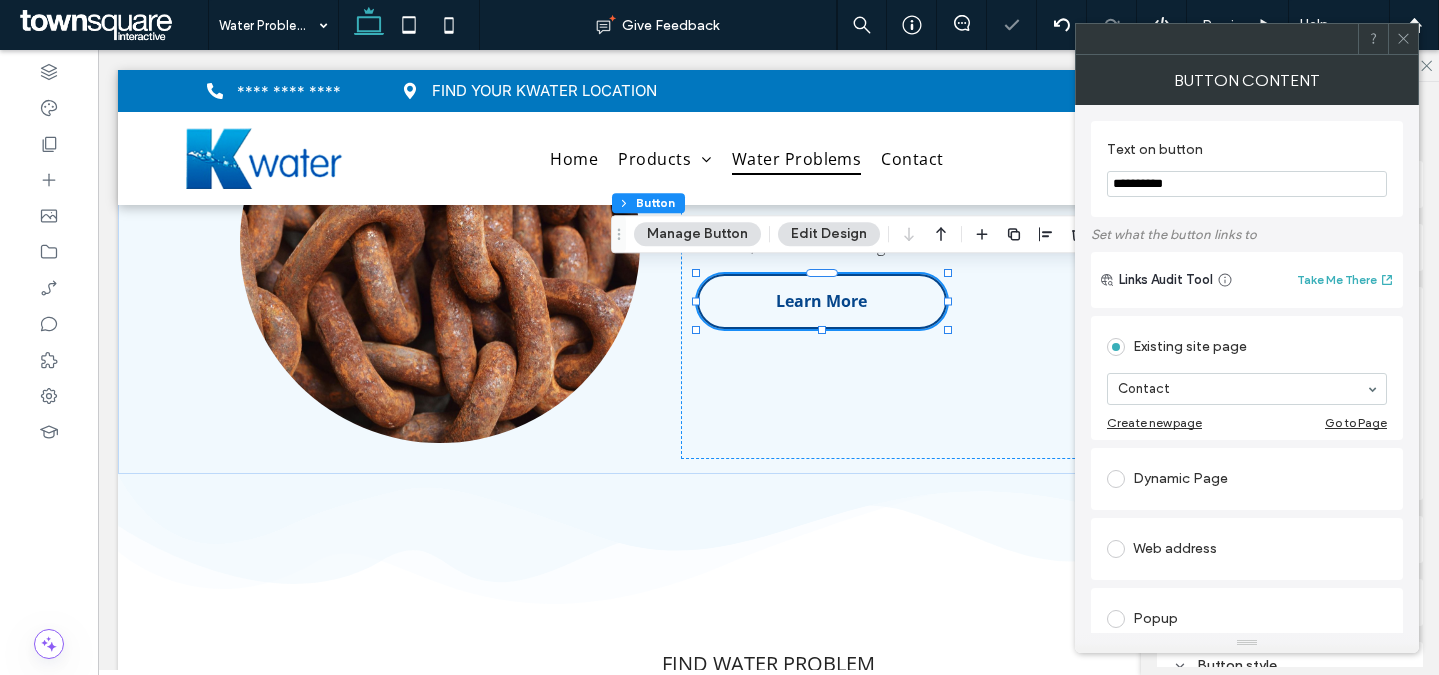 click at bounding box center (1403, 39) 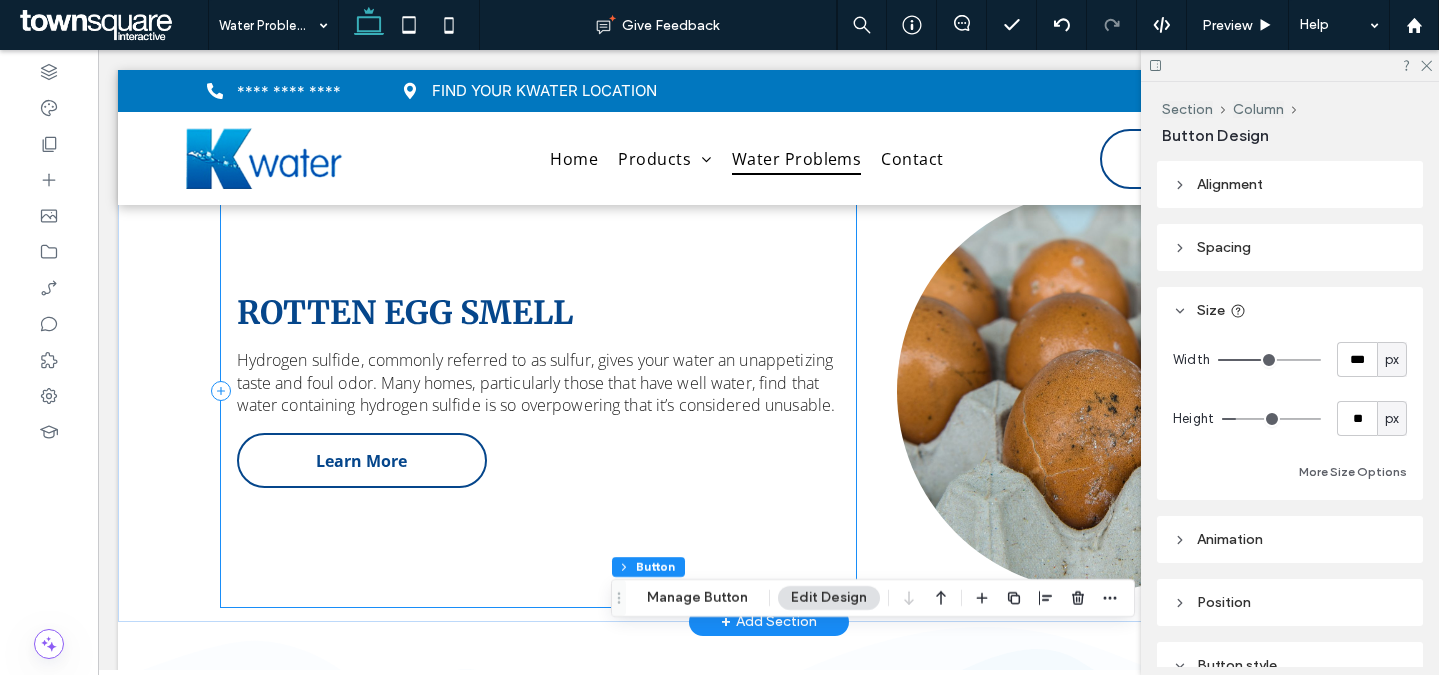 scroll, scrollTop: 1328, scrollLeft: 0, axis: vertical 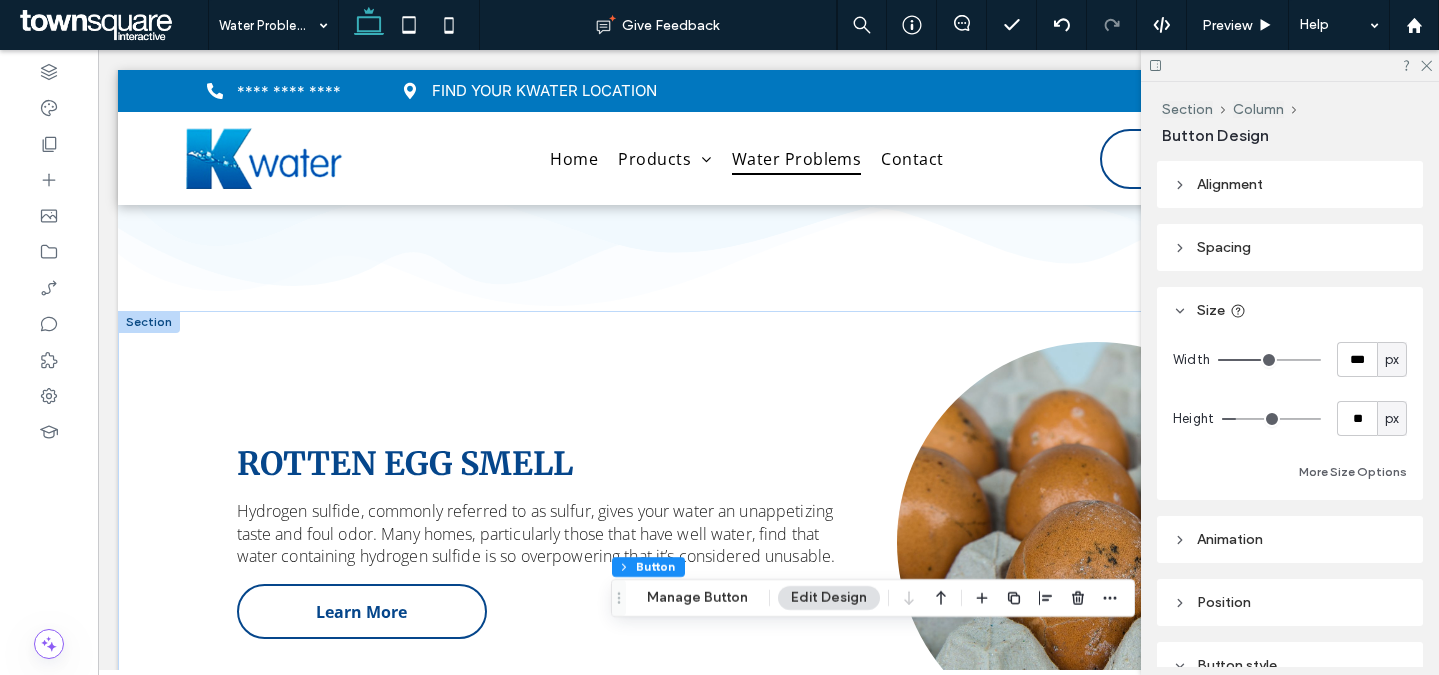 click at bounding box center (149, 322) 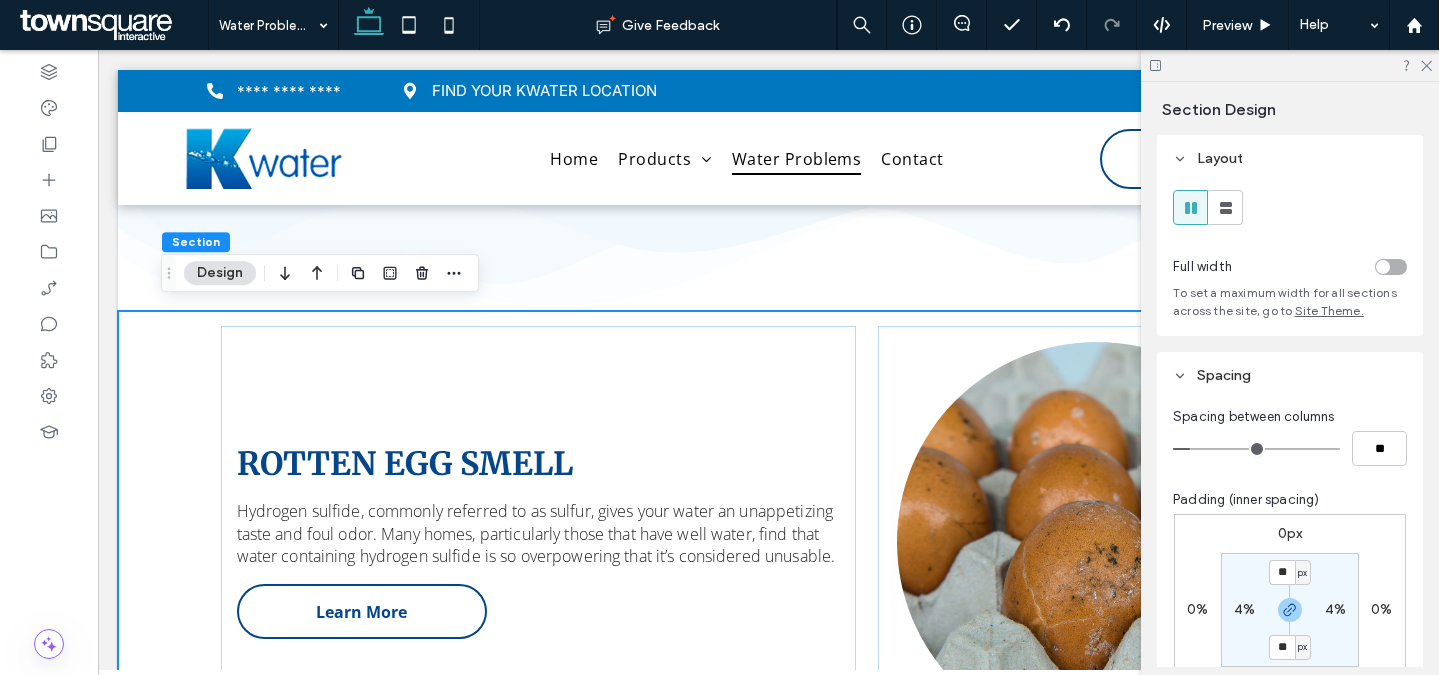 click 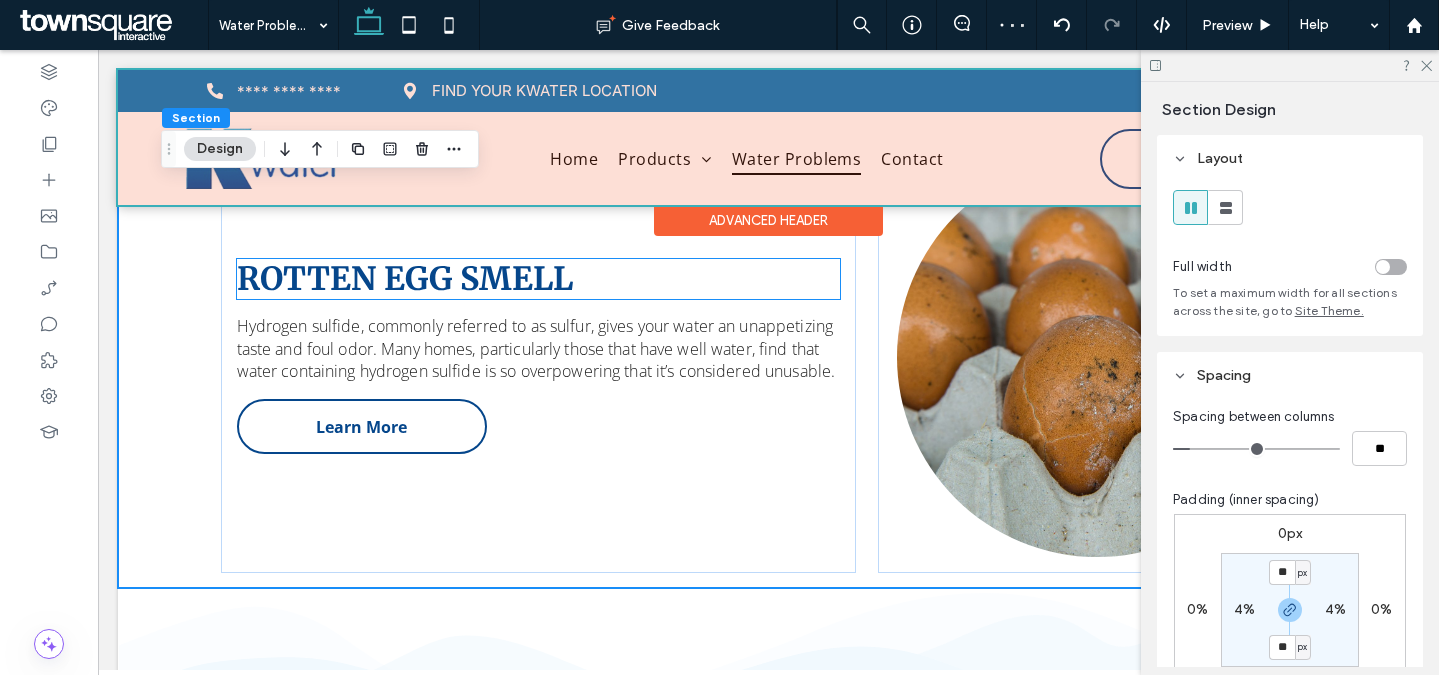 scroll, scrollTop: 1962, scrollLeft: 0, axis: vertical 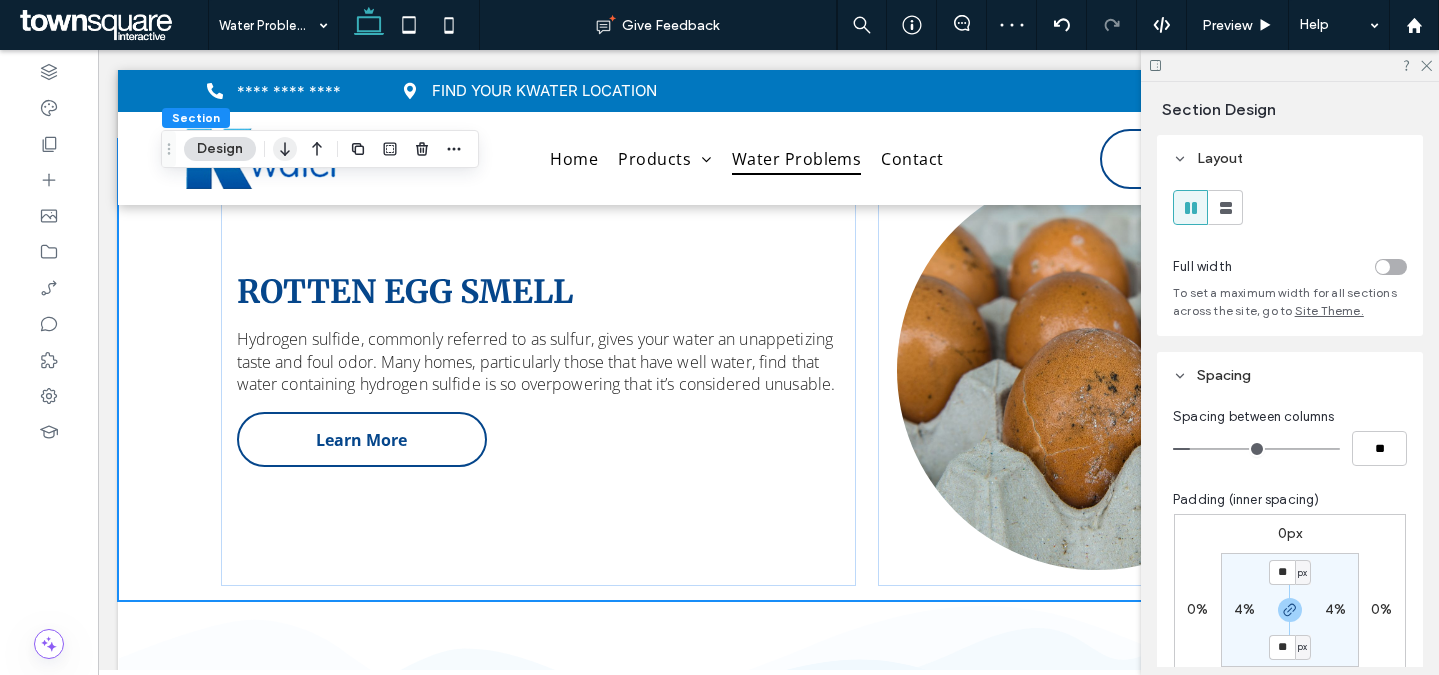 click 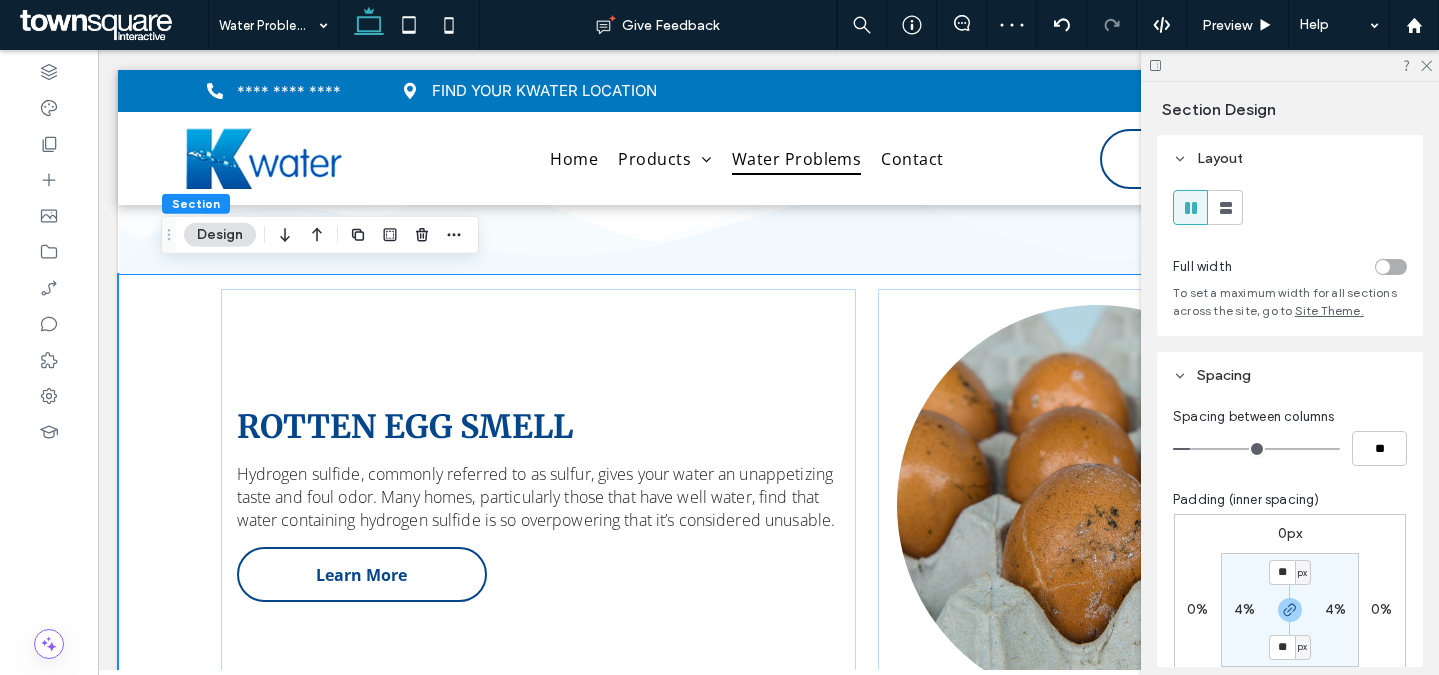click 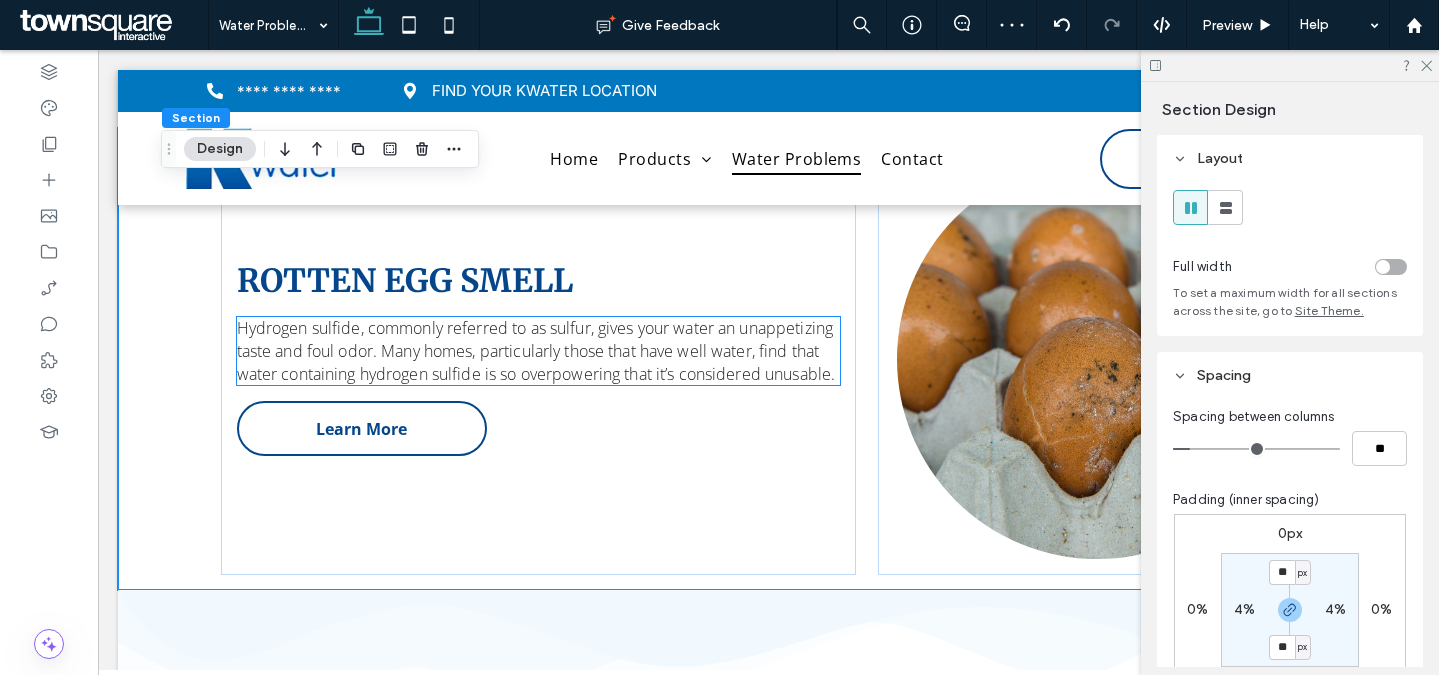 scroll, scrollTop: 2668, scrollLeft: 0, axis: vertical 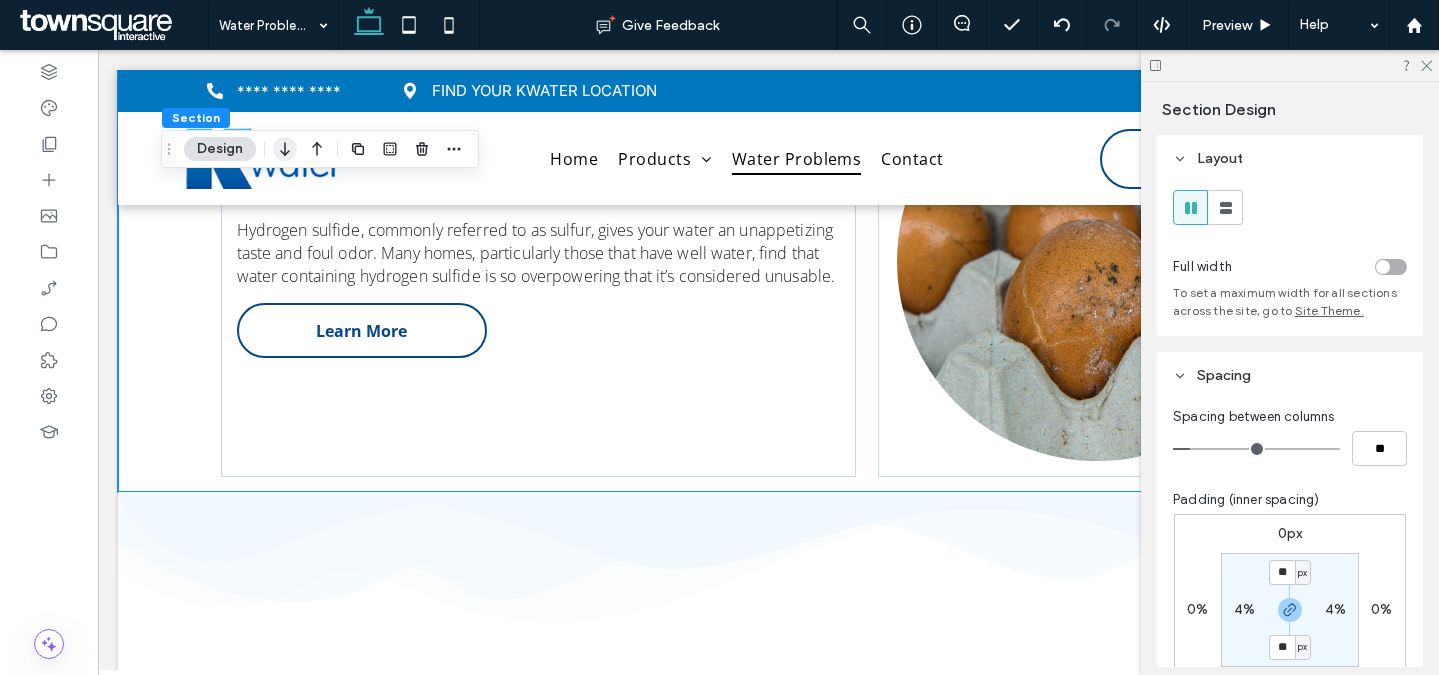click 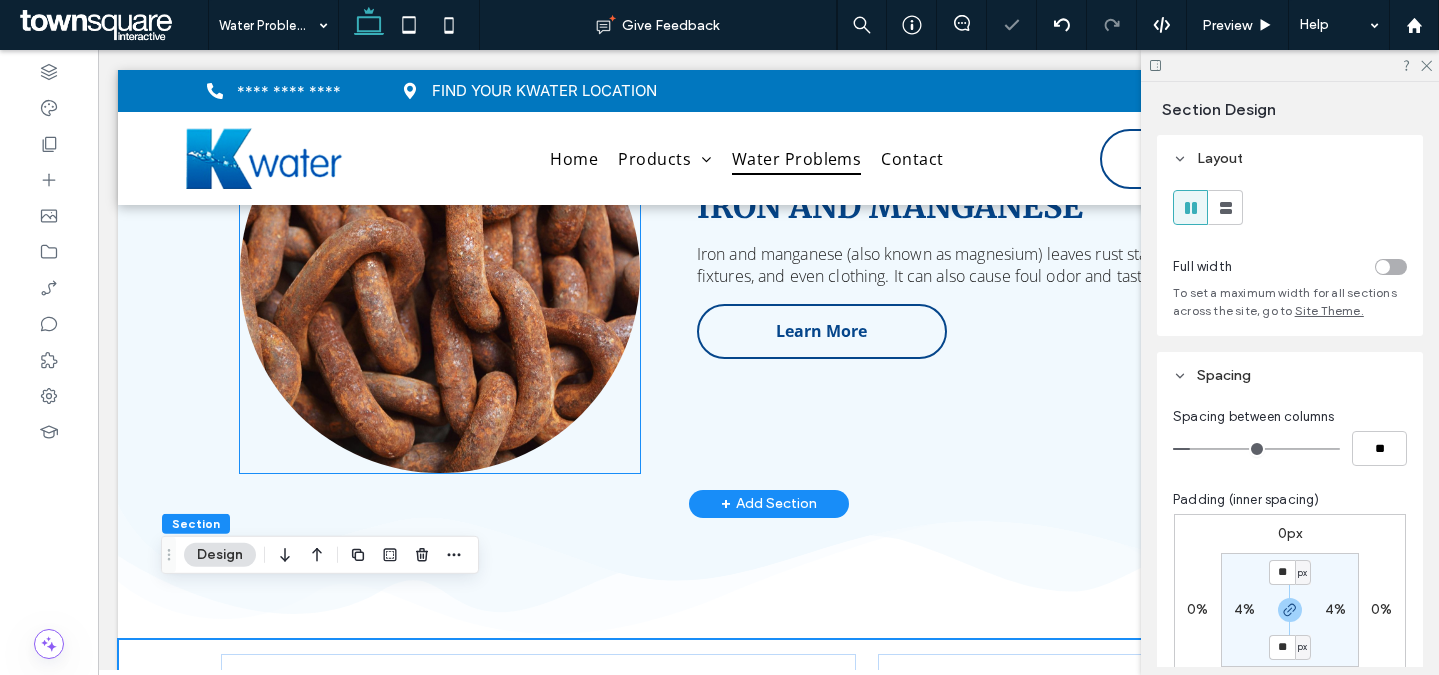 scroll, scrollTop: 2540, scrollLeft: 0, axis: vertical 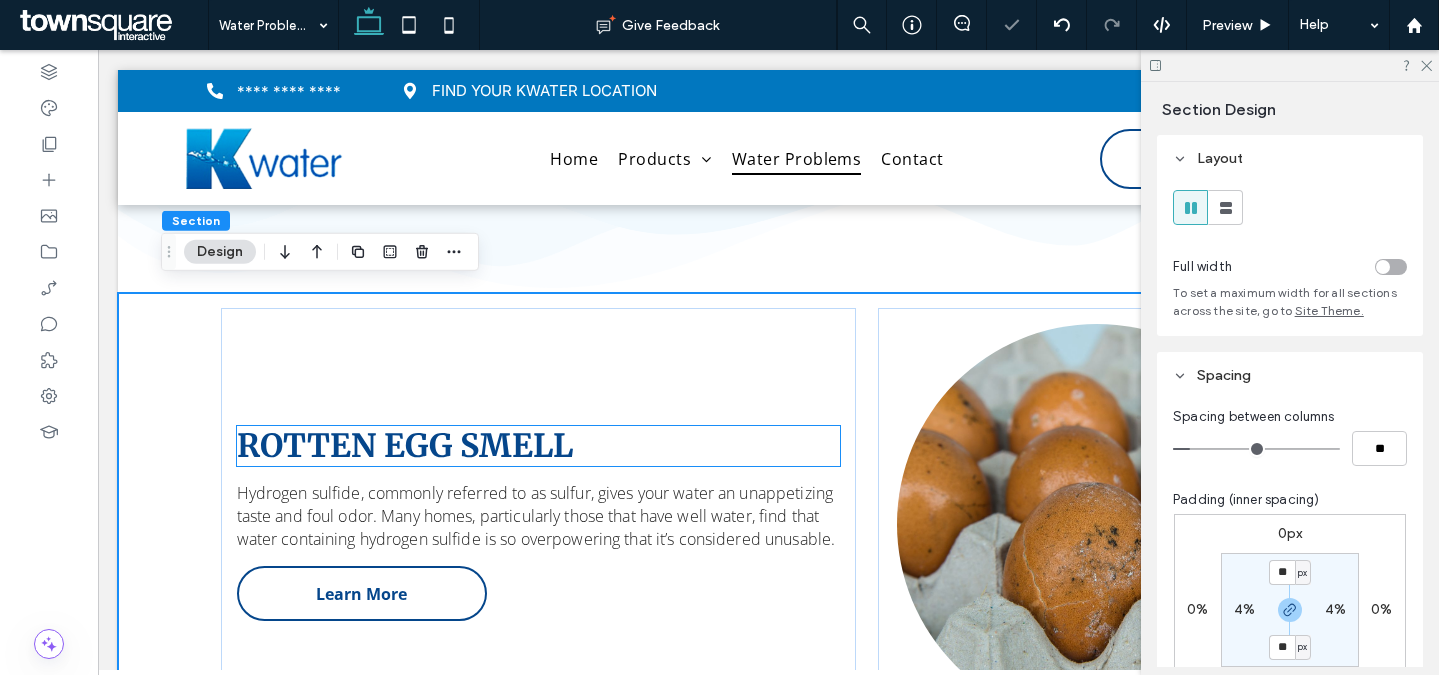 click on "ROTTEN EGG SMELL" at bounding box center (405, 446) 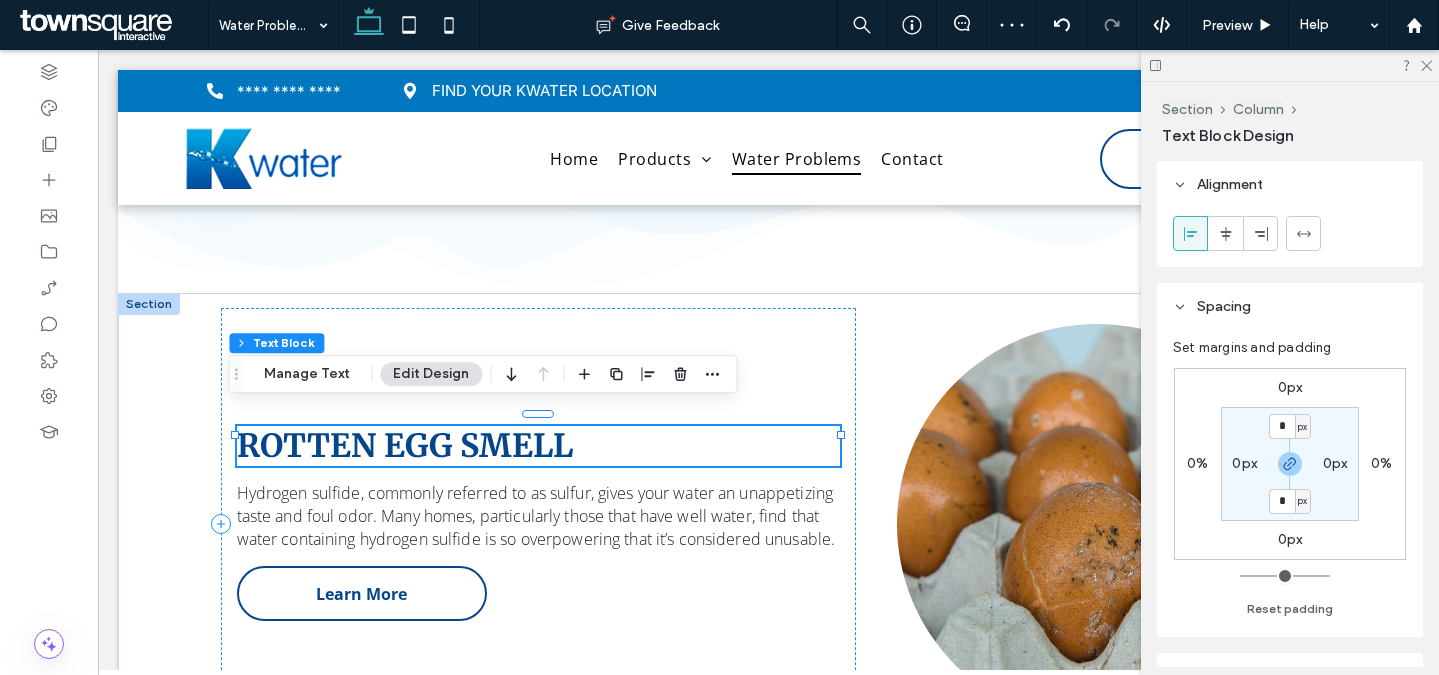 click on "ROTTEN EGG SMELL" at bounding box center (405, 446) 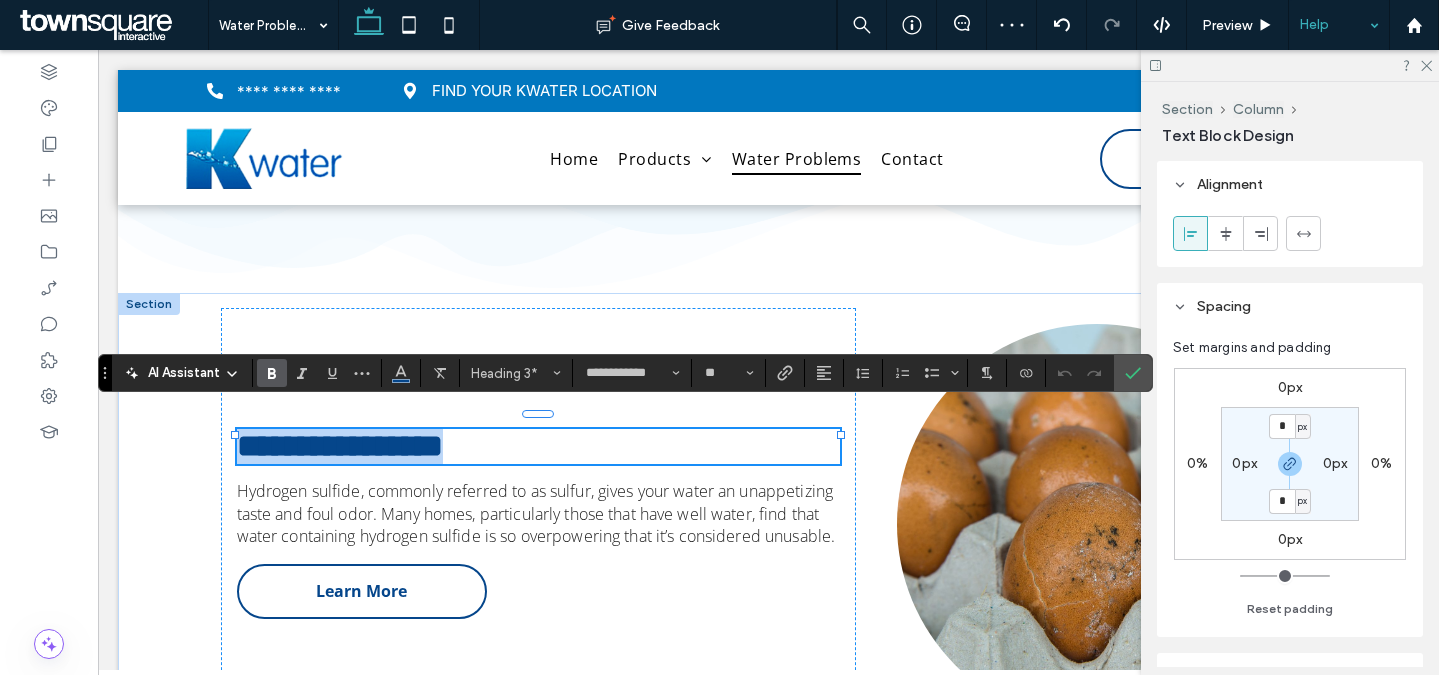 paste 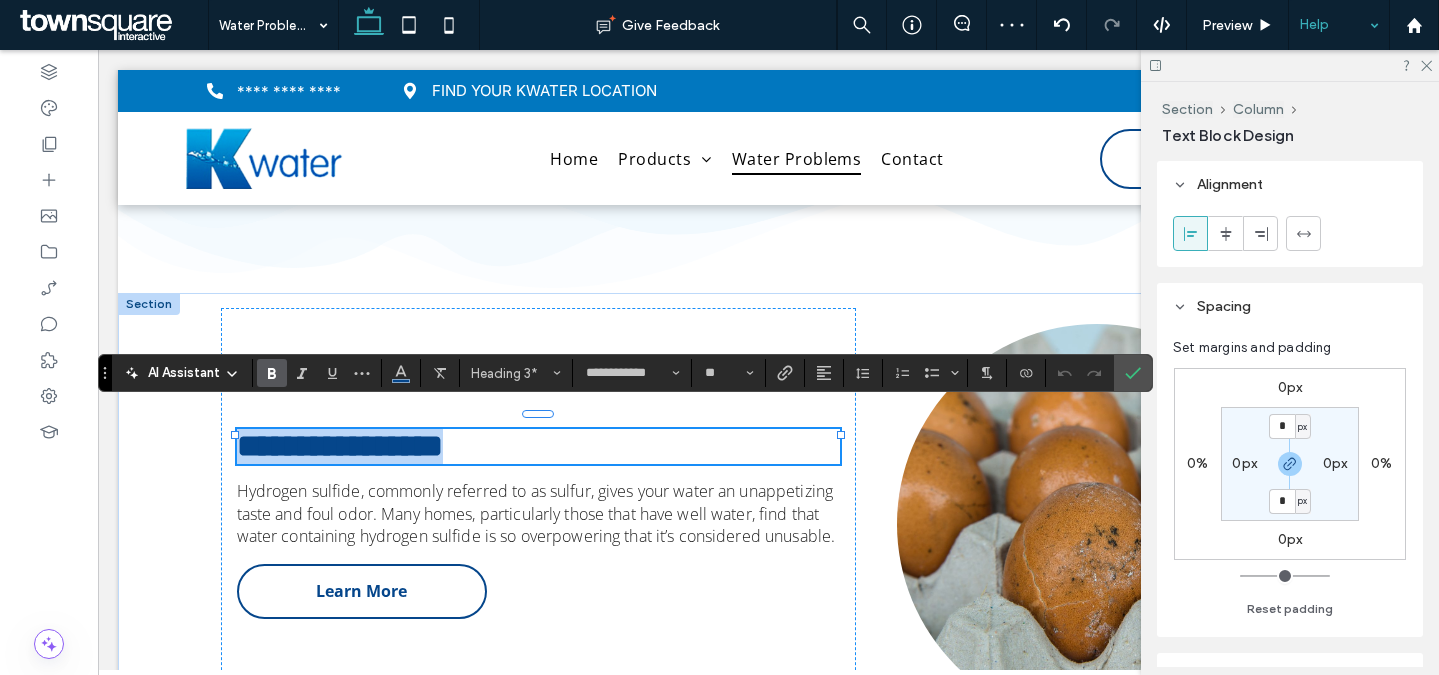 type 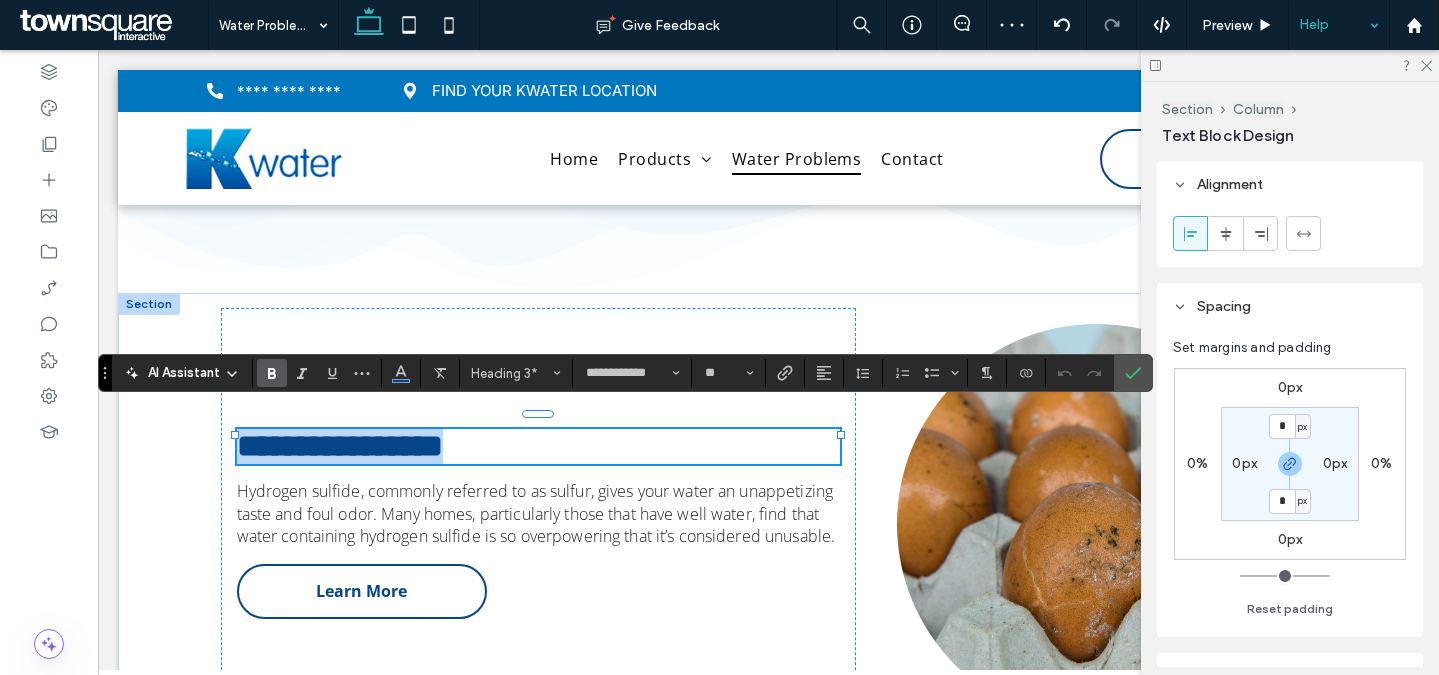 type 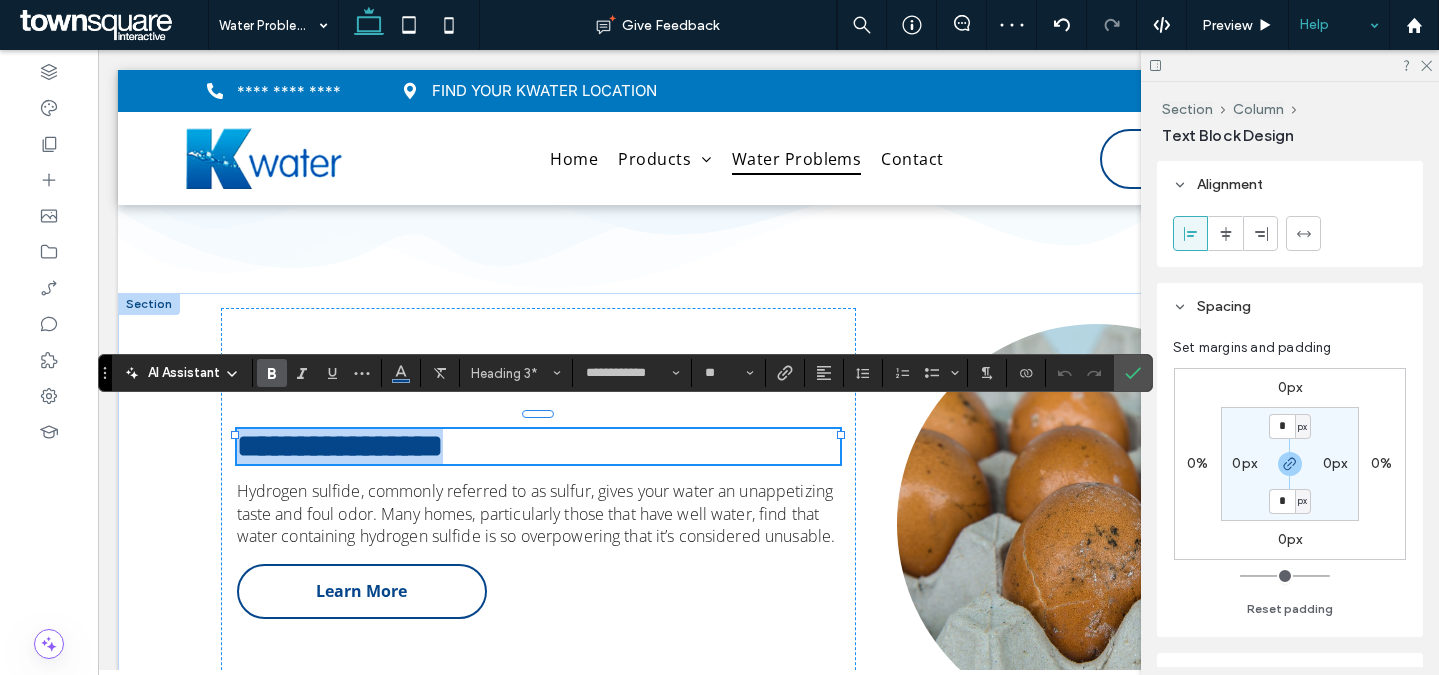 type on "*" 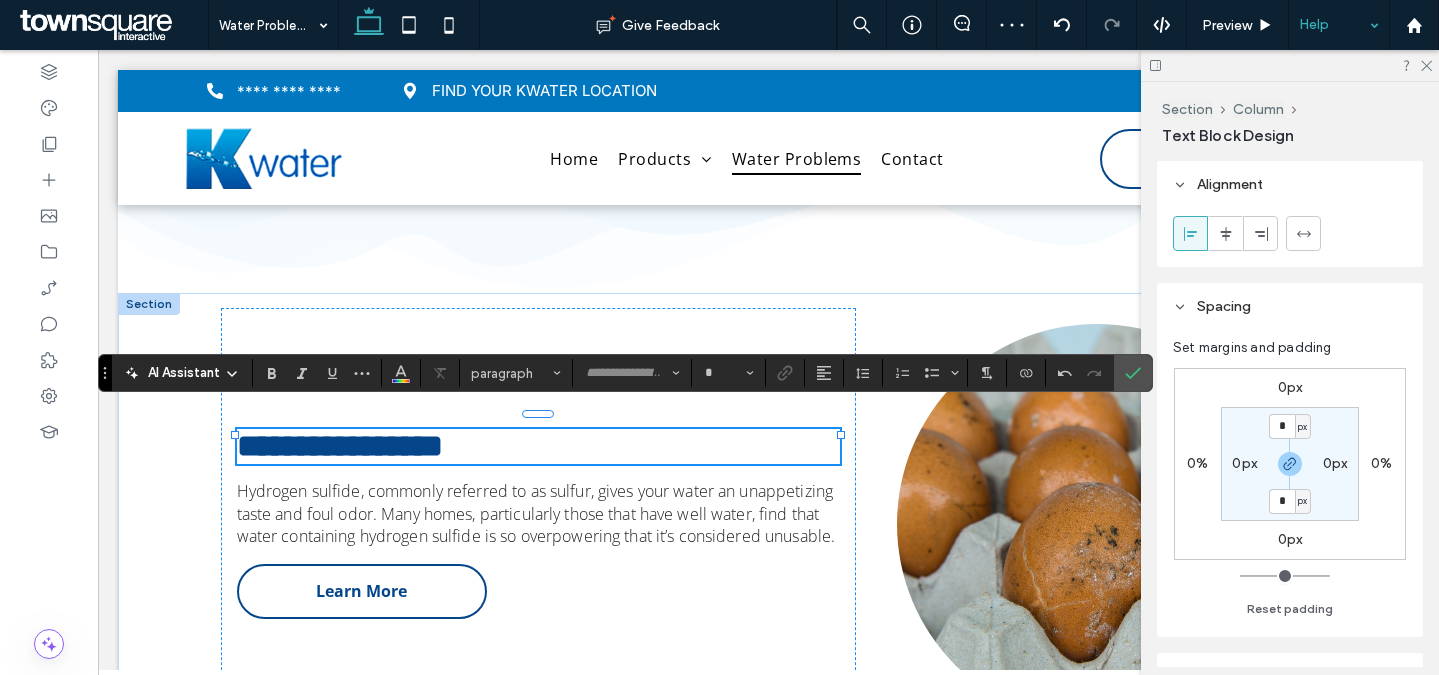 scroll, scrollTop: 70, scrollLeft: 0, axis: vertical 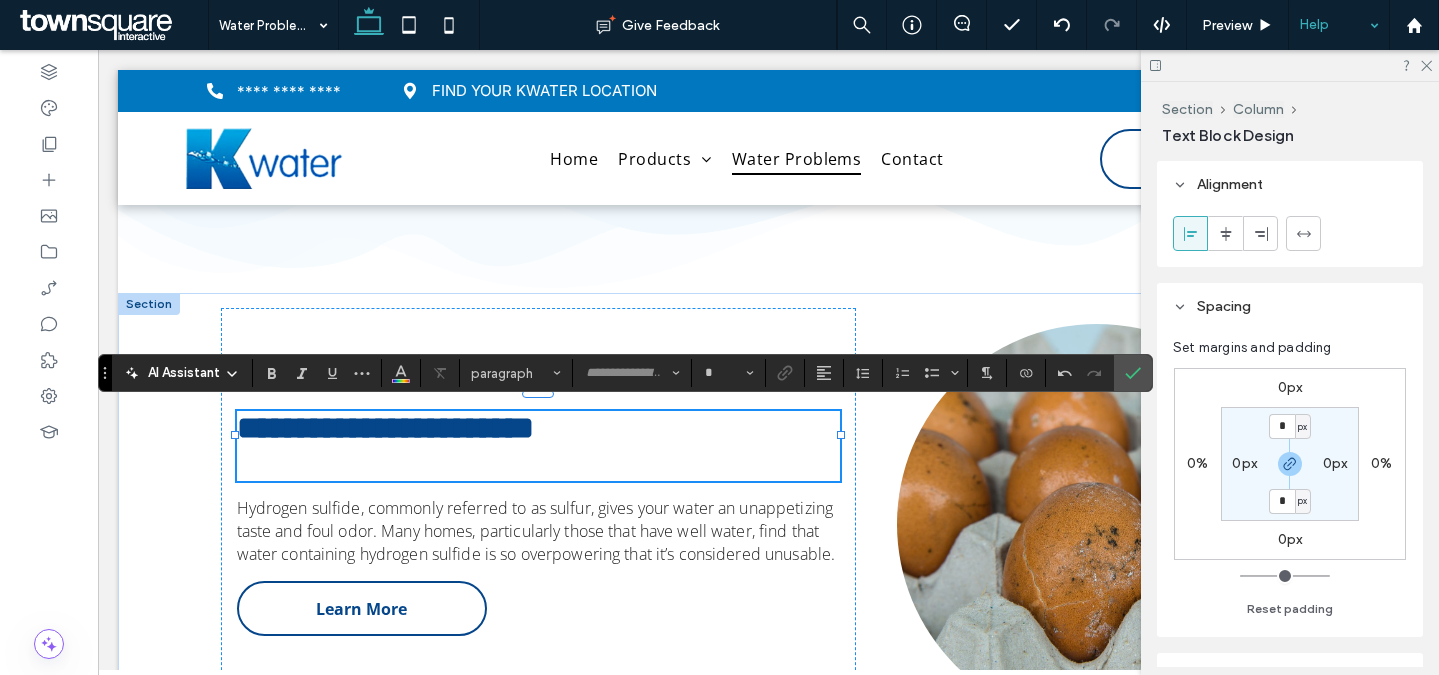 type on "**********" 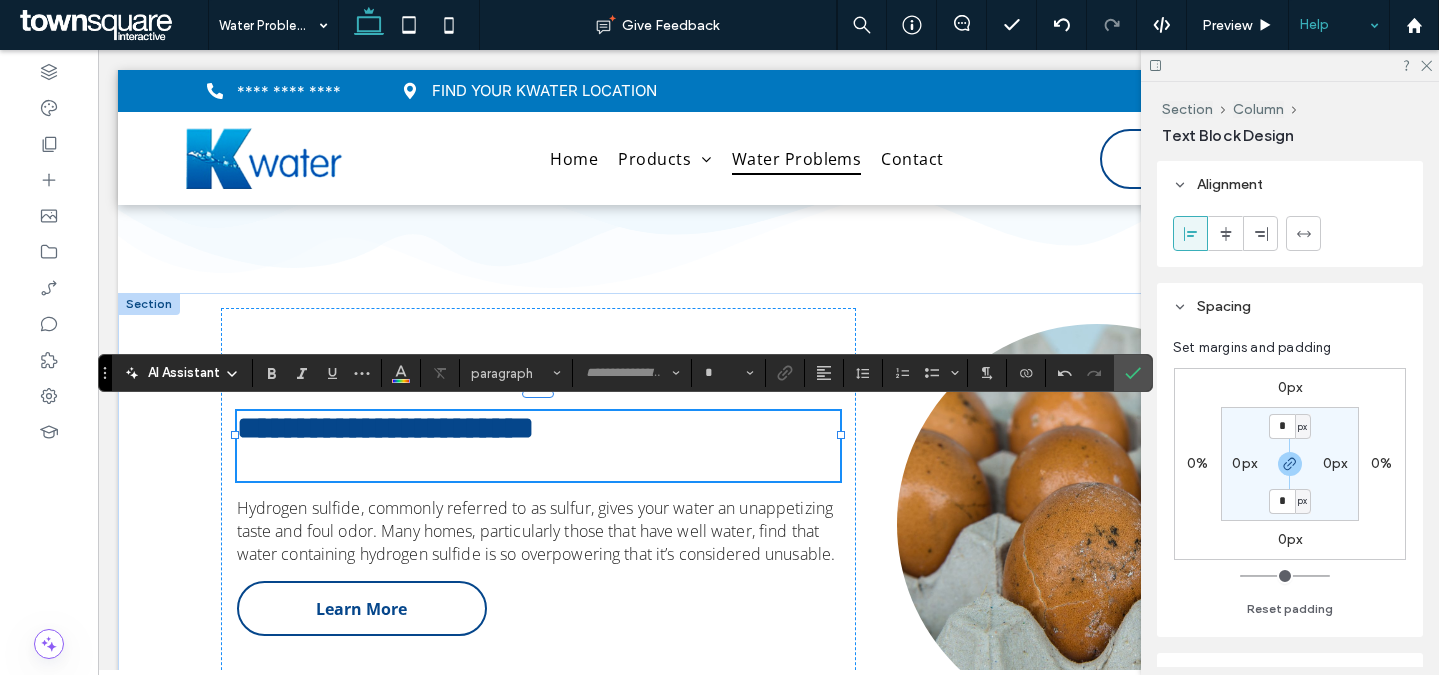 type on "**" 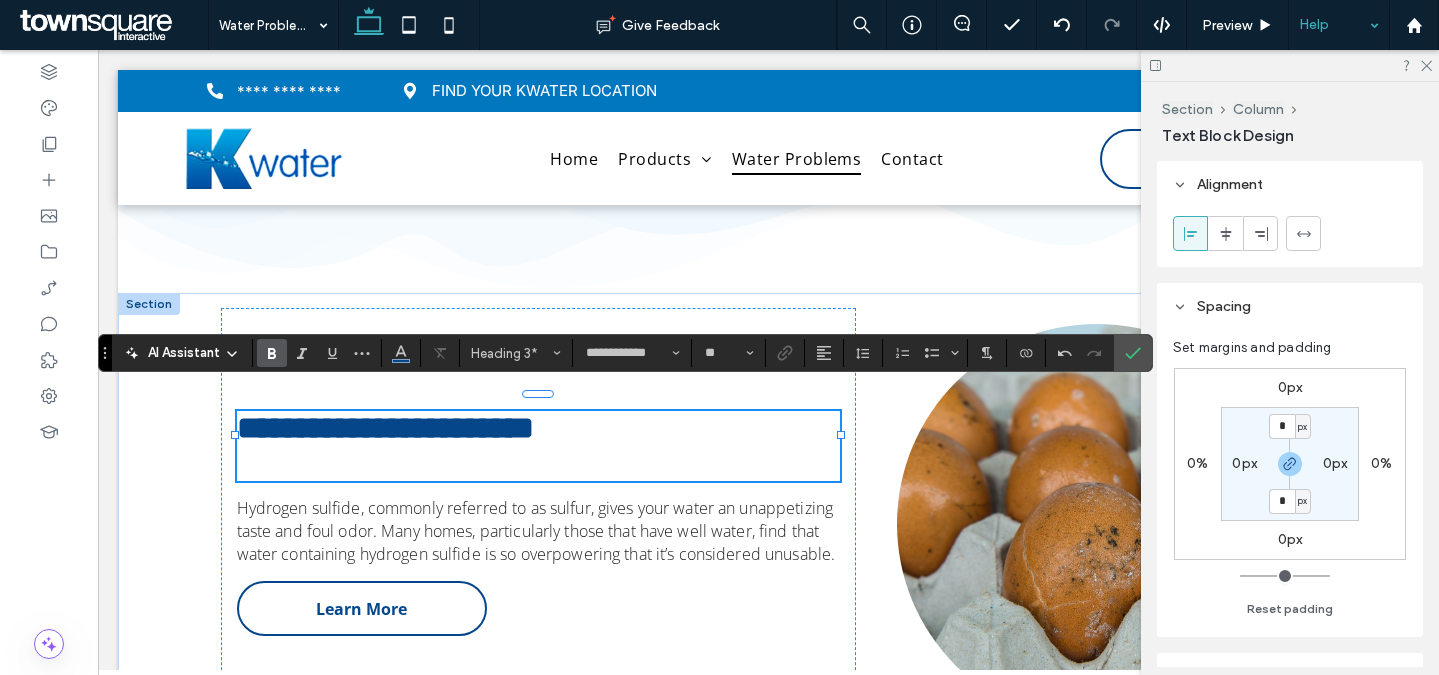 scroll, scrollTop: 2560, scrollLeft: 0, axis: vertical 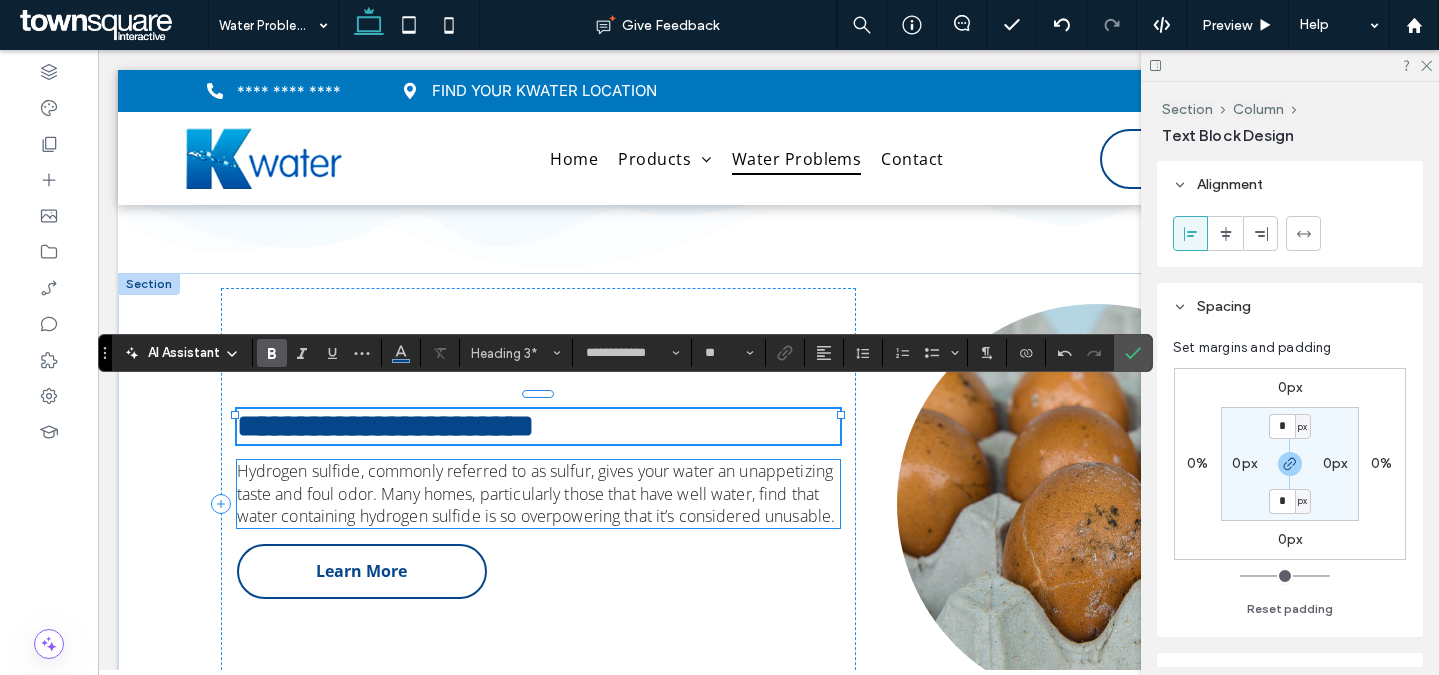 click on "Hydrogen sulfide, commonly referred to as sulfur, gives your water an unappetizing taste and foul odor. Many homes, particularly those that have well water, find that water containing hydrogen sulfide is so overpowering that it’s considered unusable." at bounding box center [536, 493] 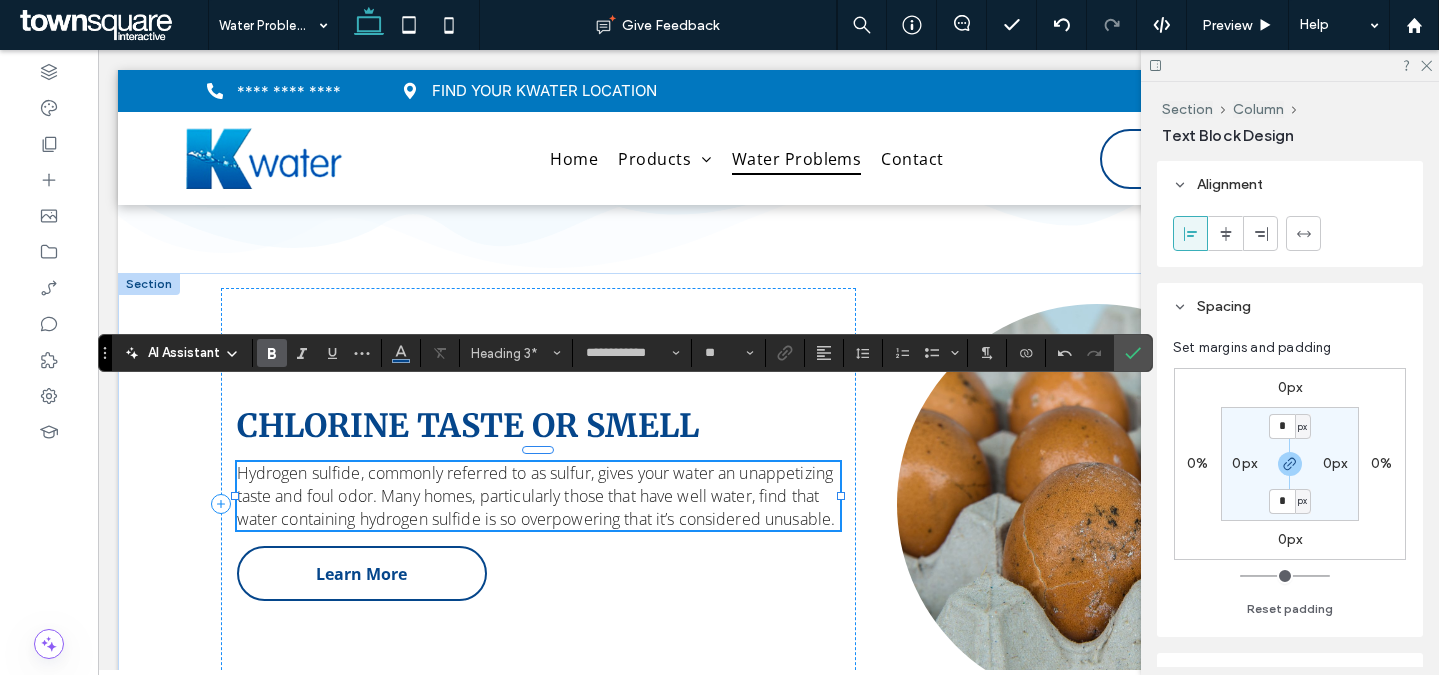 click on "Hydrogen sulfide, commonly referred to as sulfur, gives your water an unappetizing taste and foul odor. Many homes, particularly those that have well water, find that water containing hydrogen sulfide is so overpowering that it’s considered unusable." at bounding box center [539, 496] 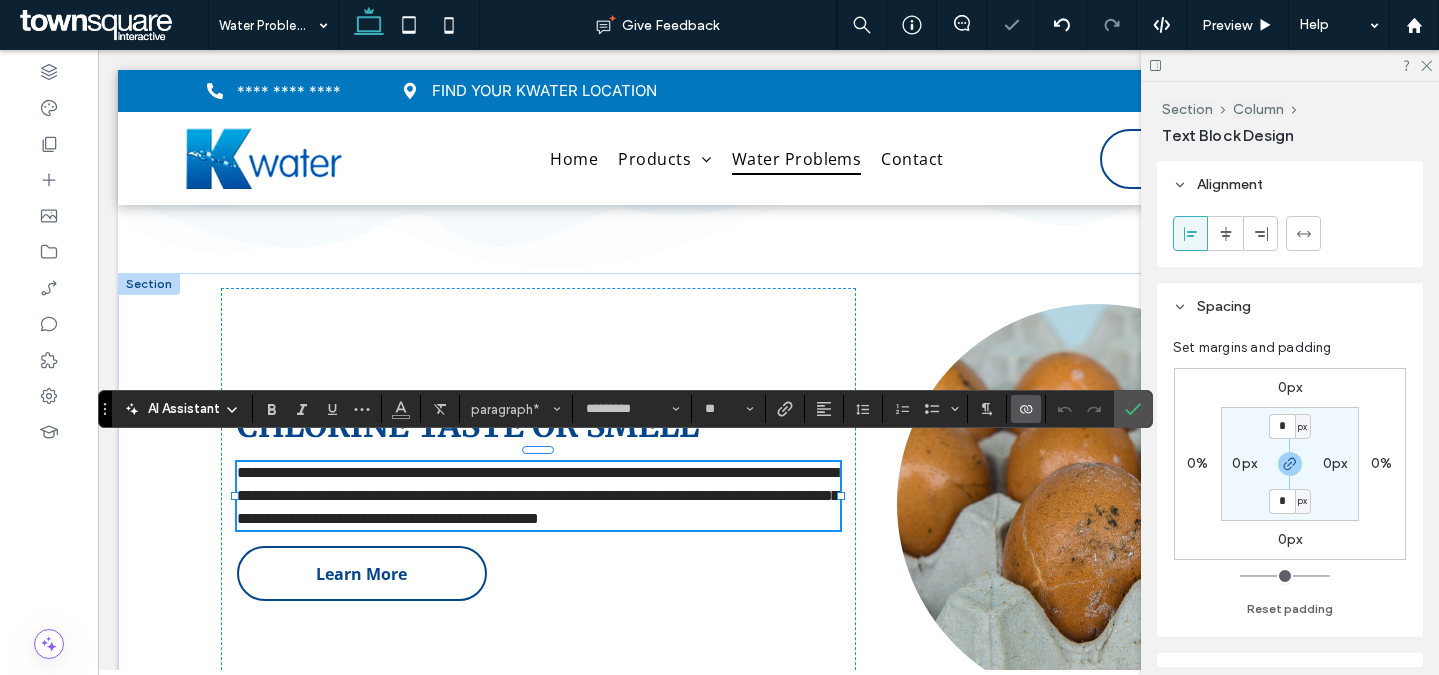 paste 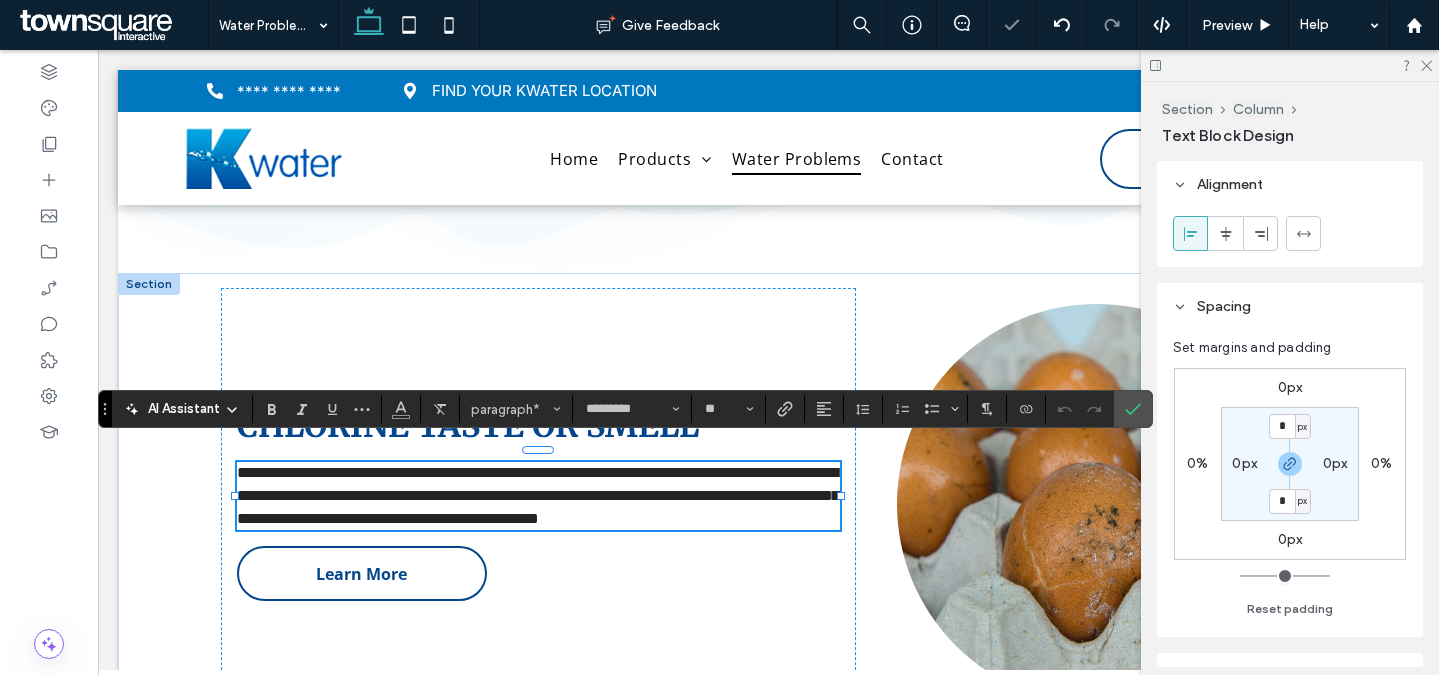 type 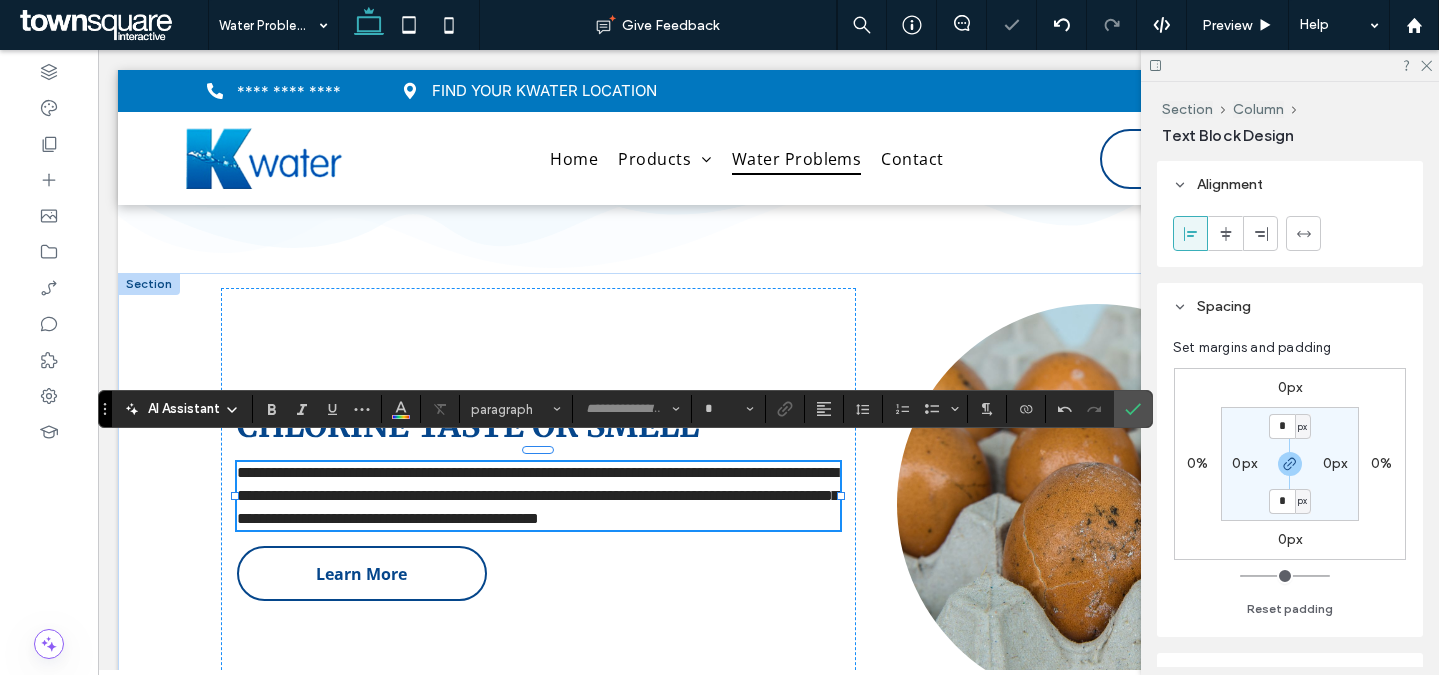 scroll, scrollTop: 108, scrollLeft: 0, axis: vertical 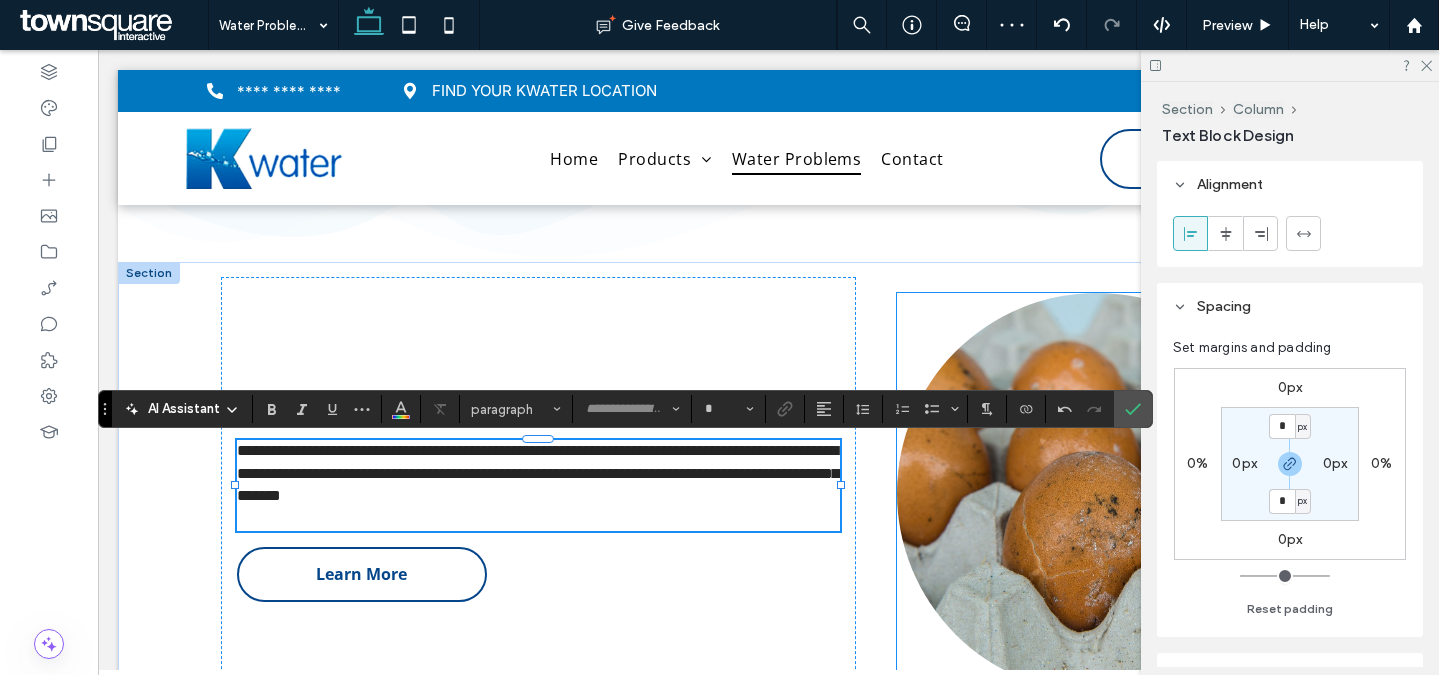 click at bounding box center [1097, 493] 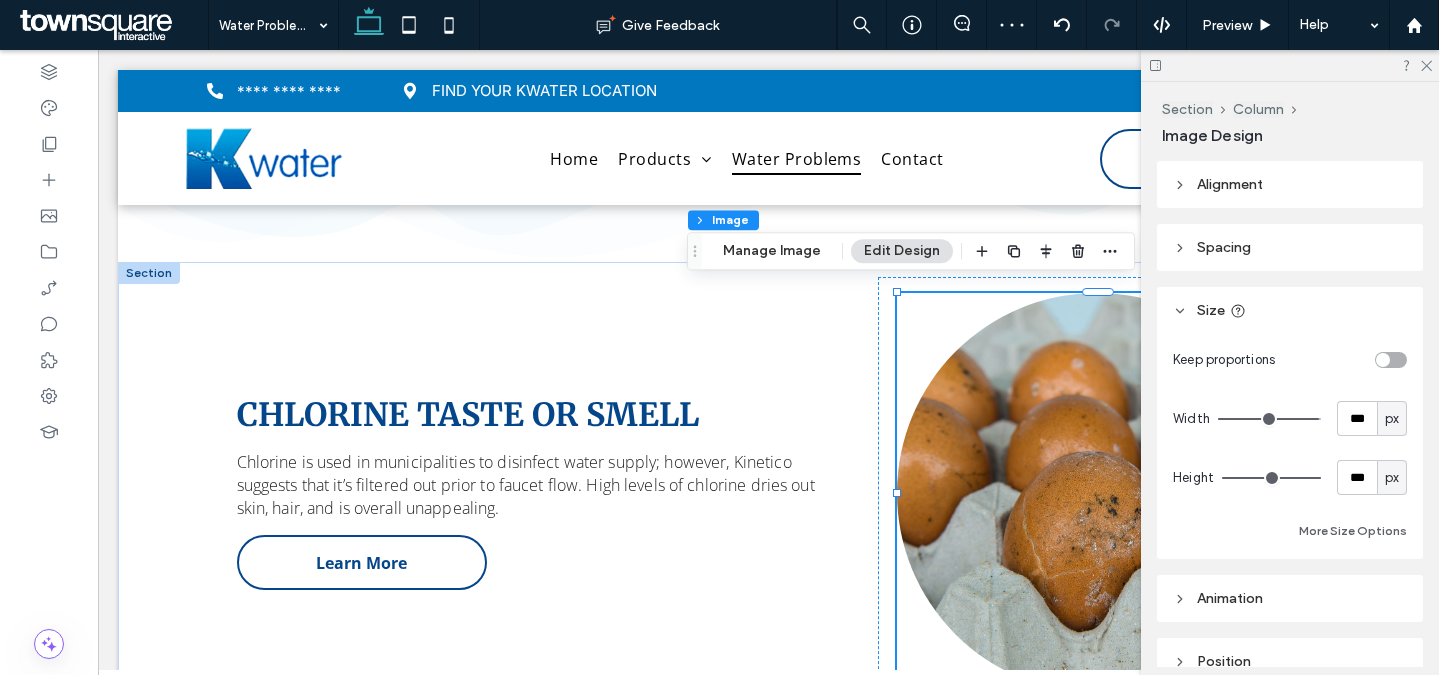 type on "**" 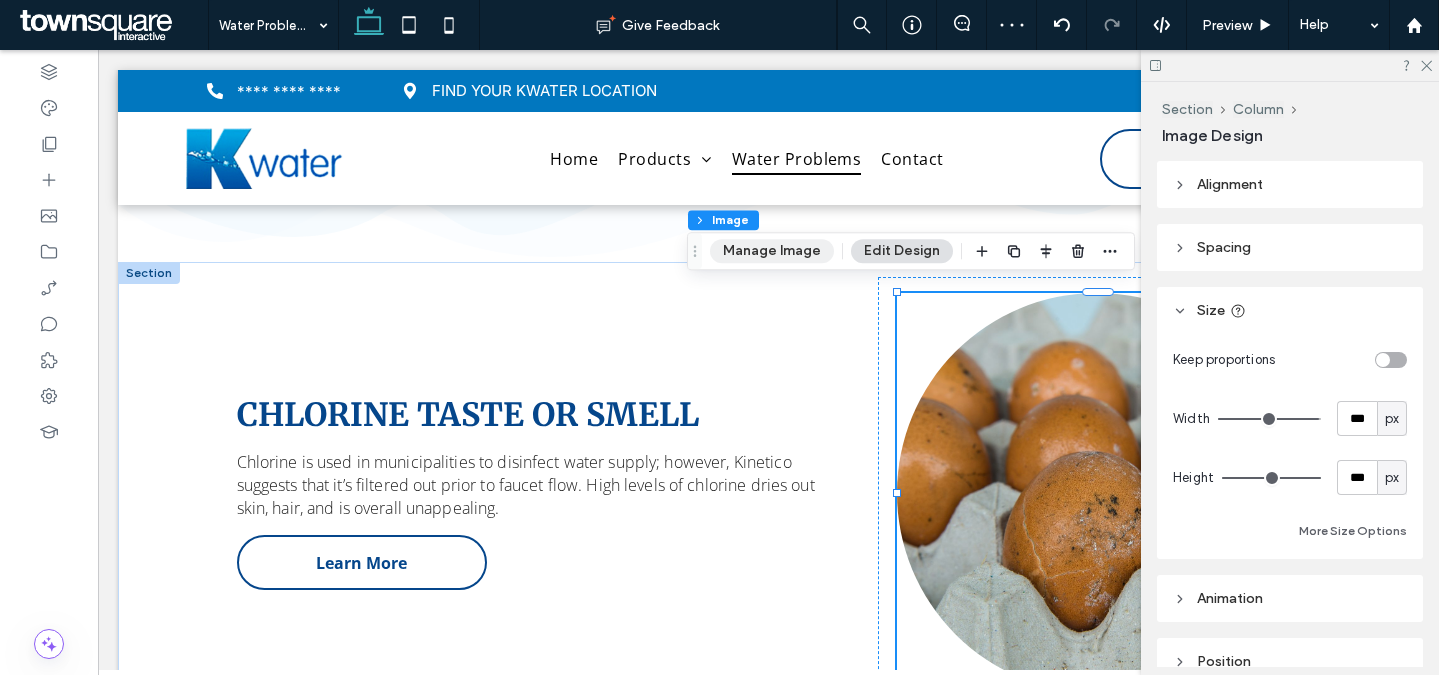 click on "Manage Image" at bounding box center (772, 251) 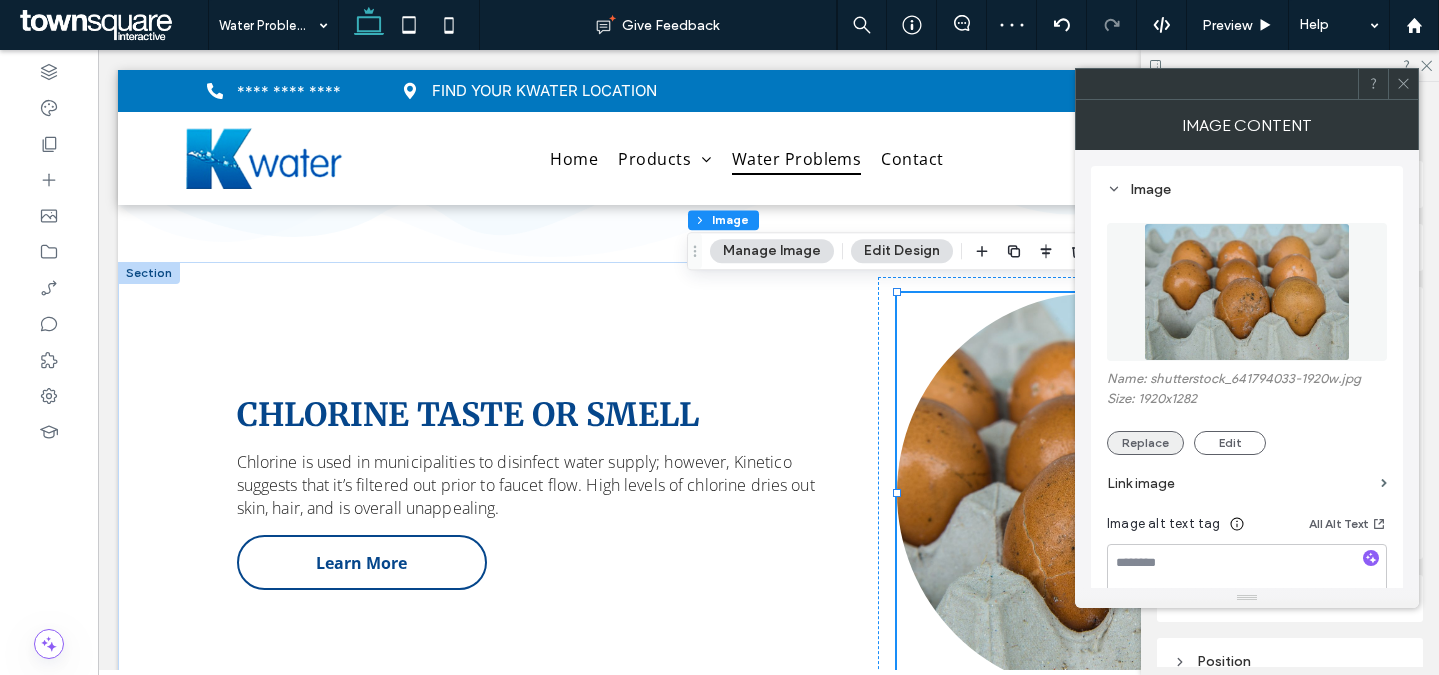 click on "Replace" at bounding box center (1145, 443) 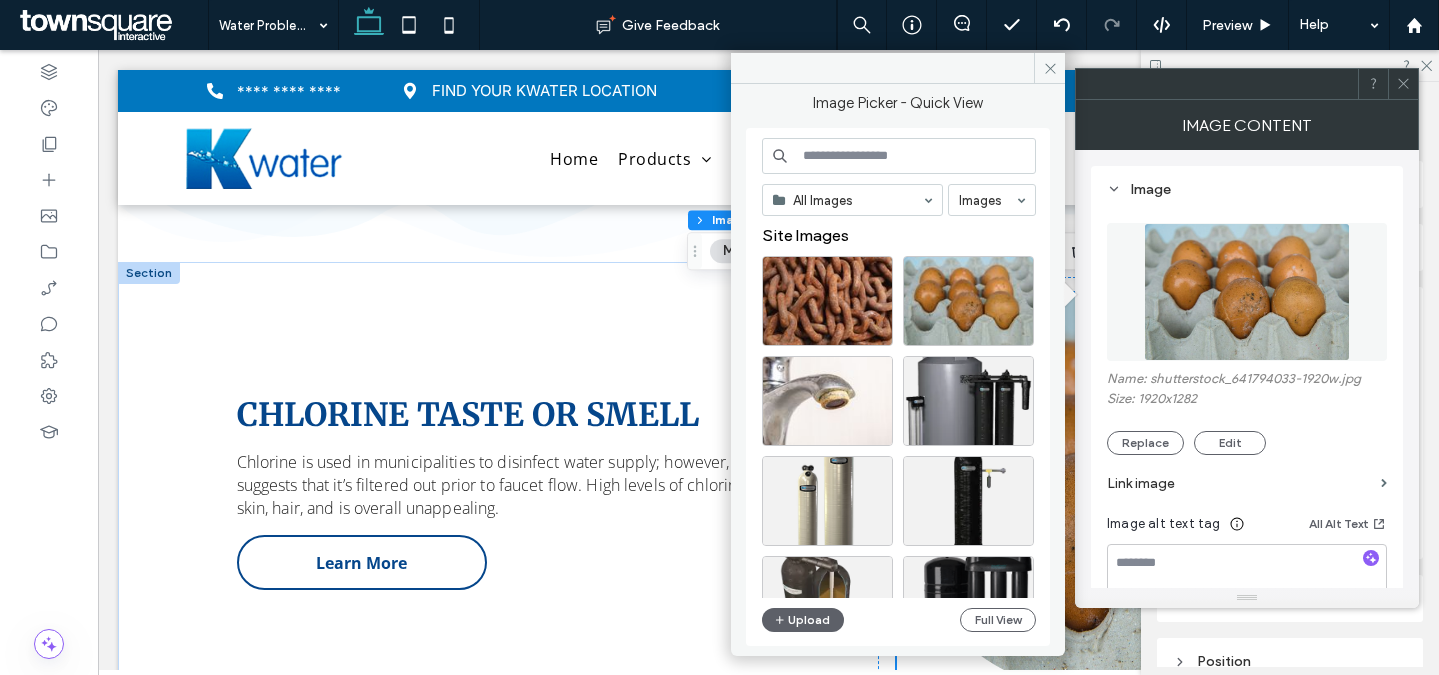 click at bounding box center [899, 156] 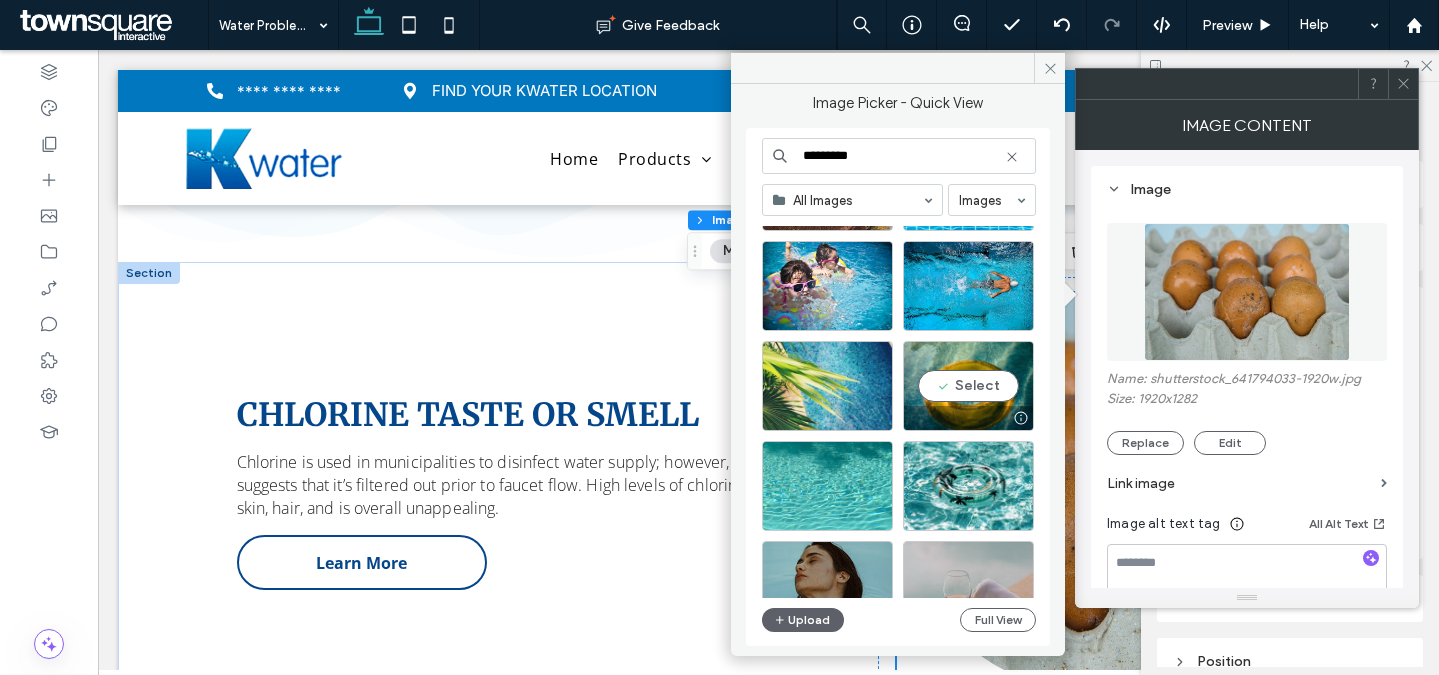 scroll, scrollTop: 672, scrollLeft: 0, axis: vertical 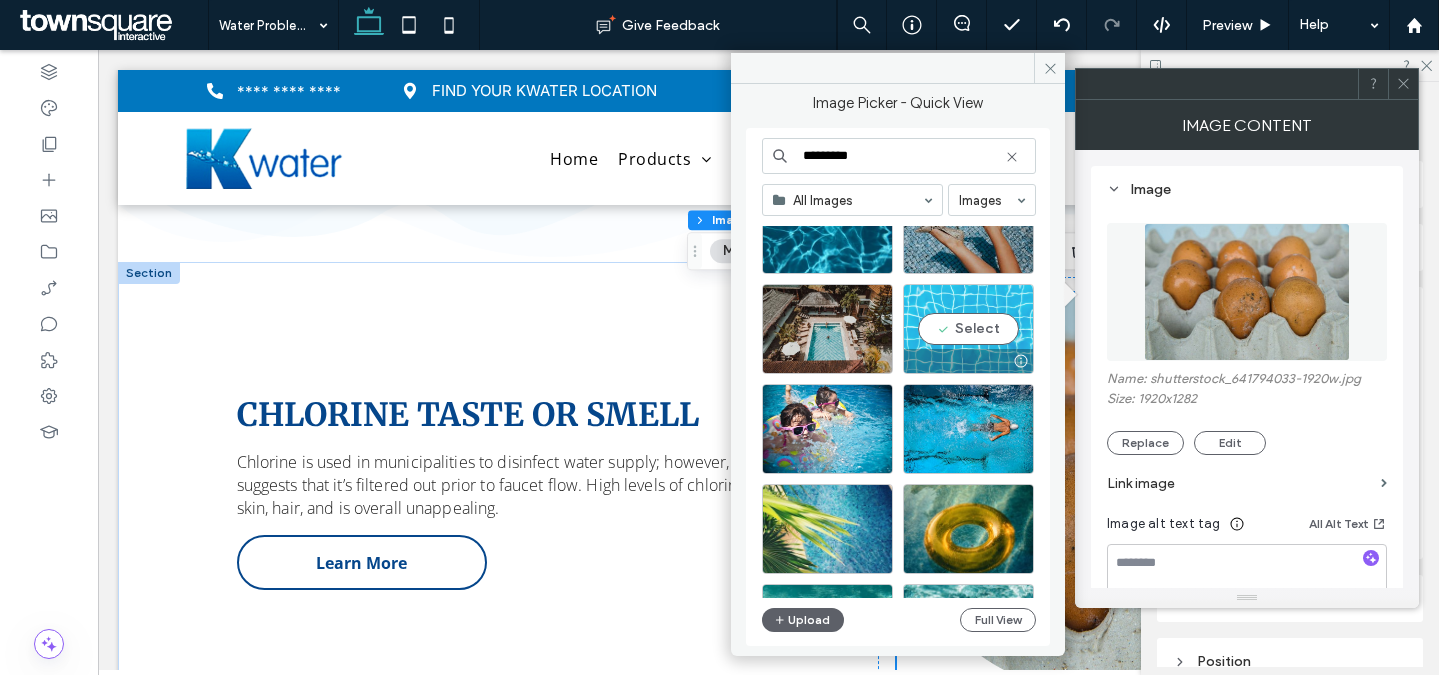 type on "*********" 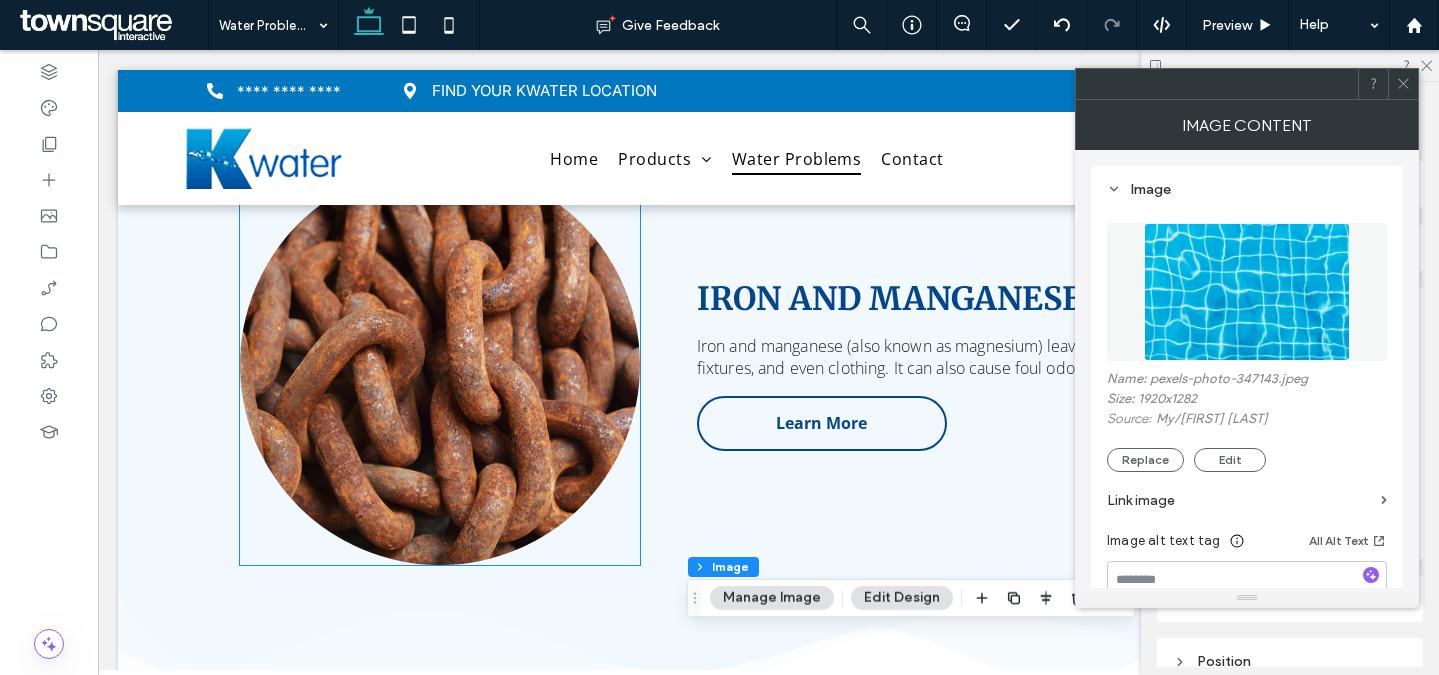 scroll, scrollTop: 2010, scrollLeft: 0, axis: vertical 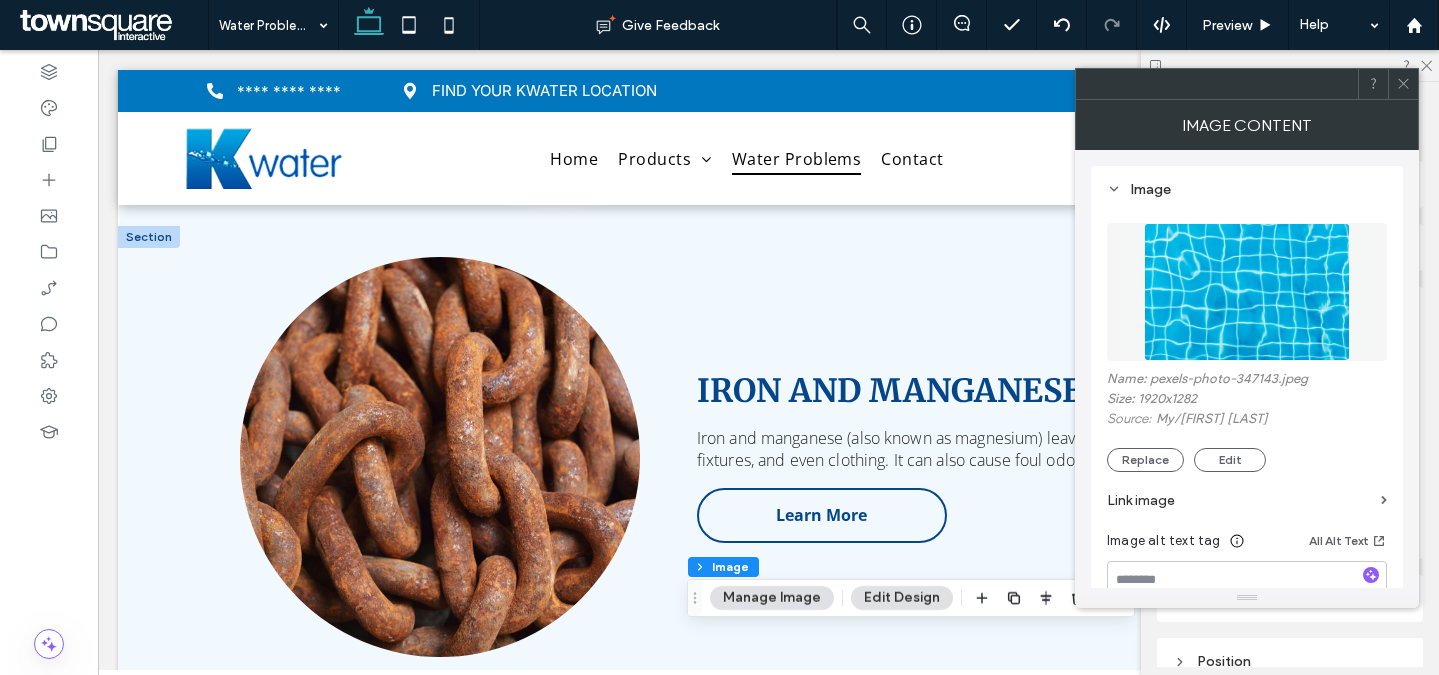 click at bounding box center (149, 237) 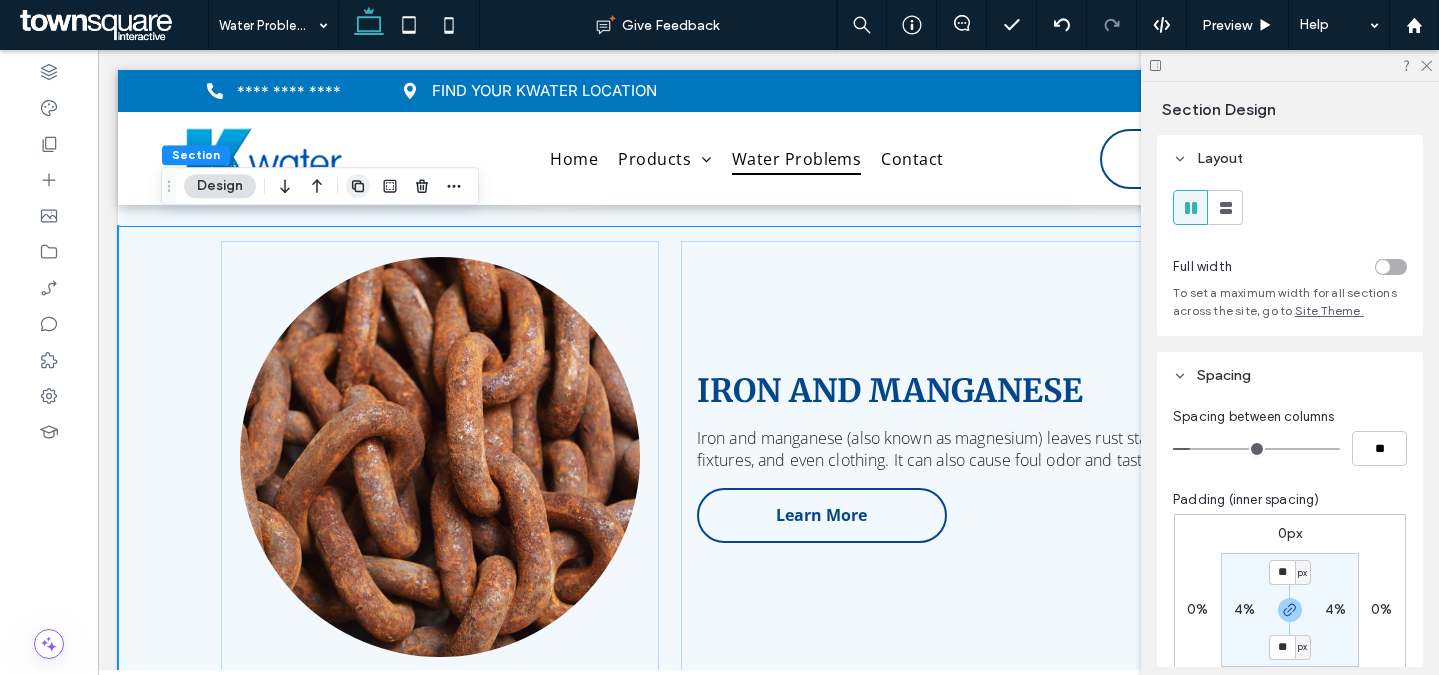 click at bounding box center [358, 186] 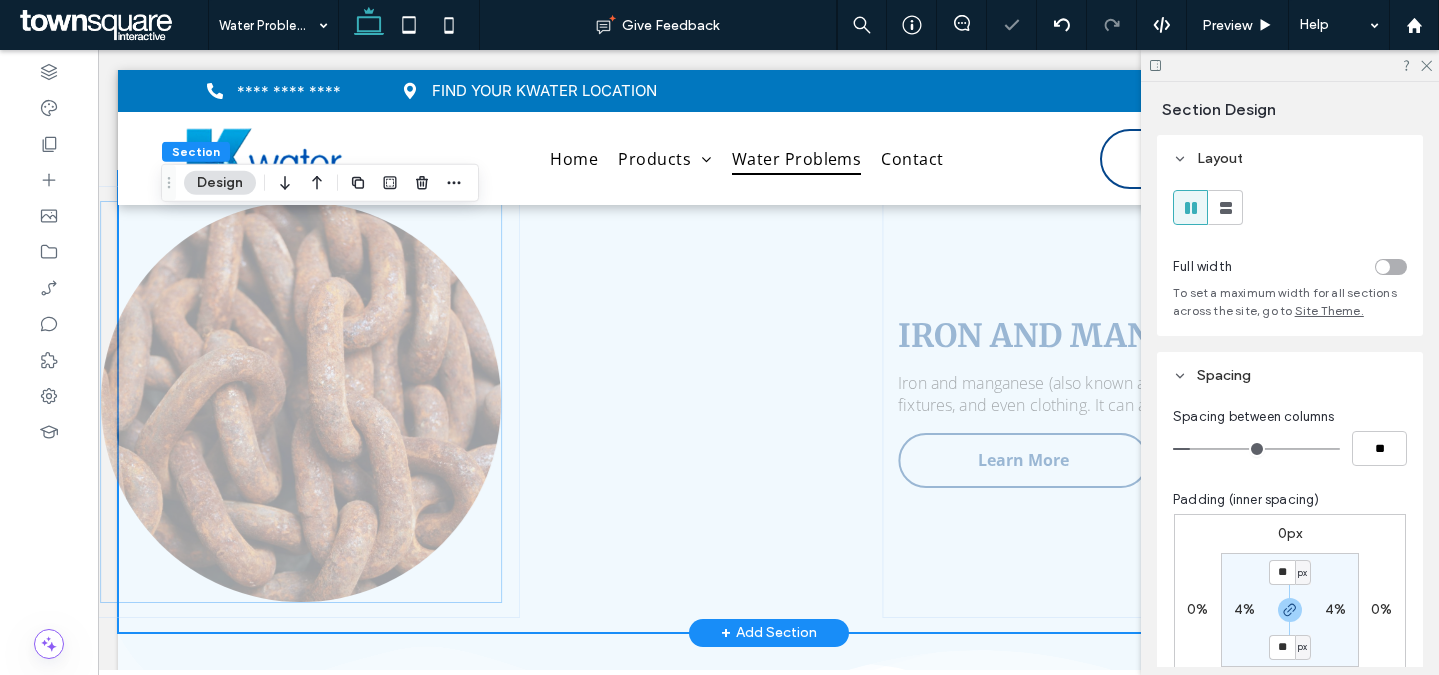 scroll, scrollTop: 2570, scrollLeft: 0, axis: vertical 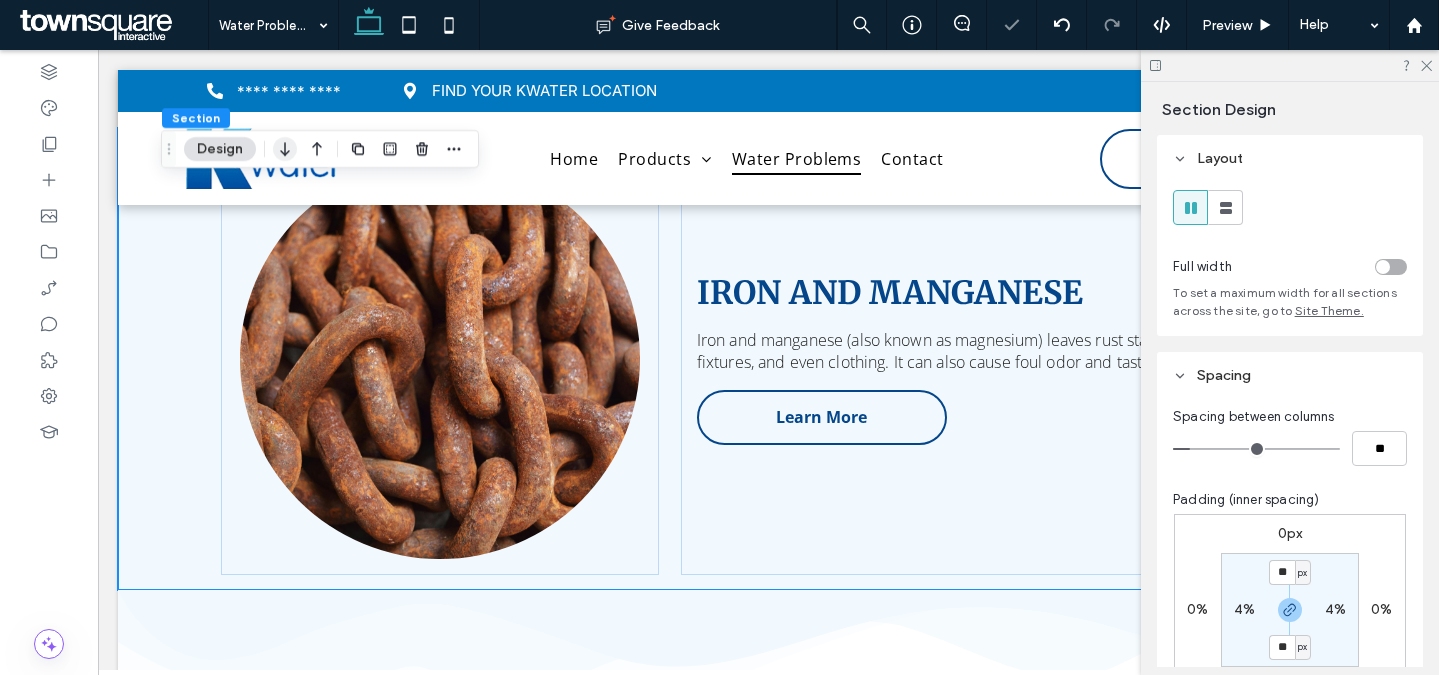 click 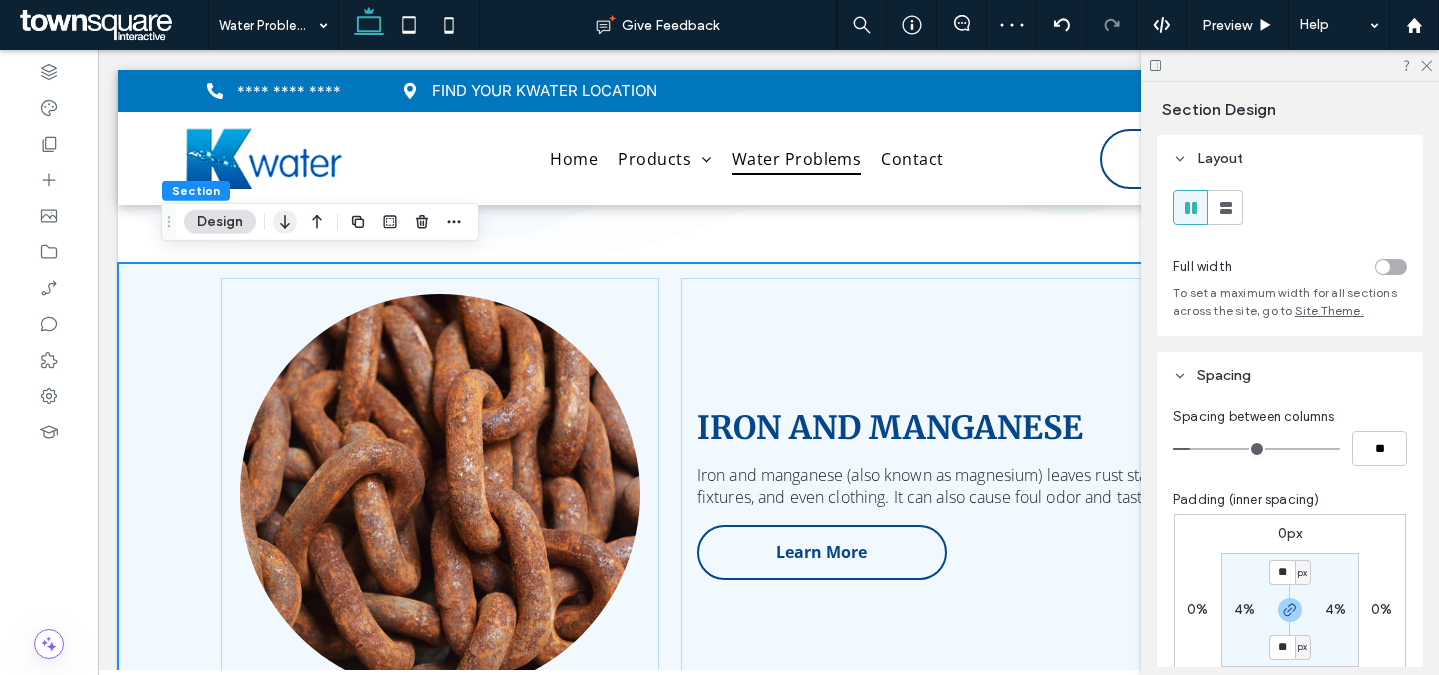 click 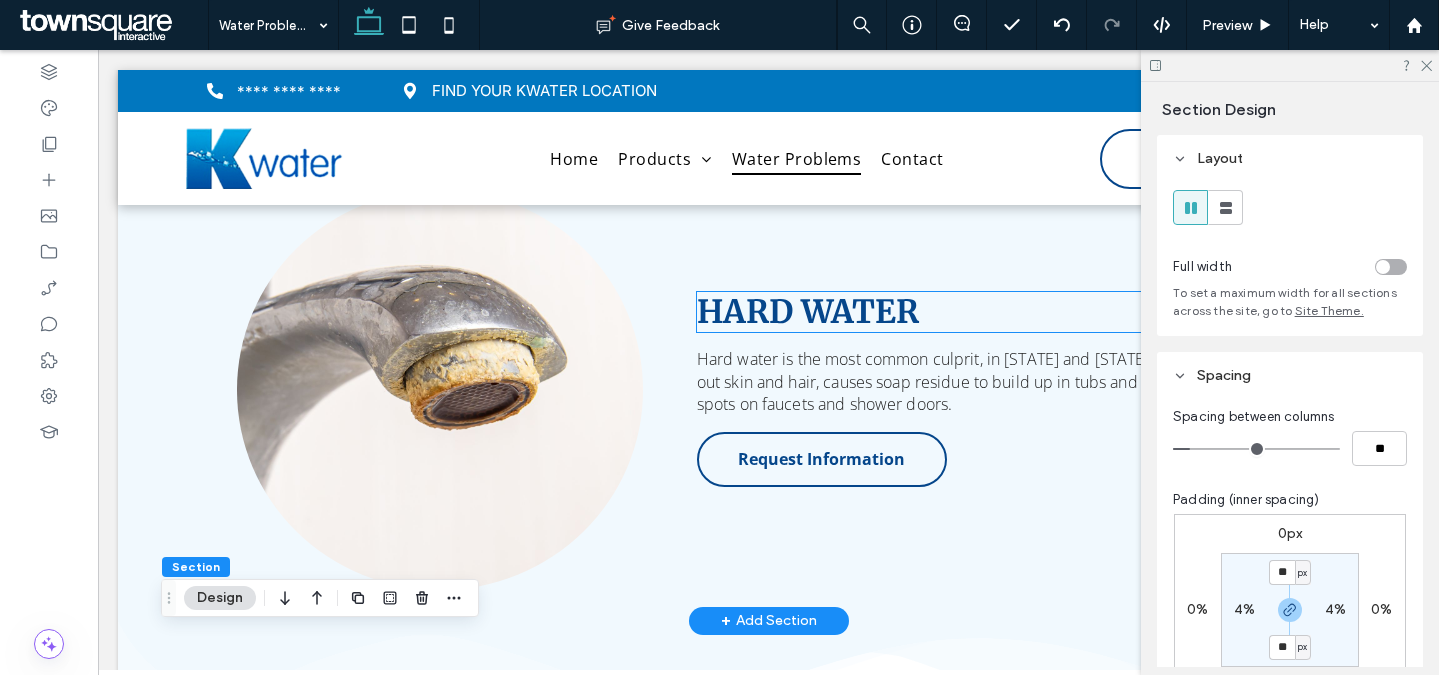 scroll, scrollTop: 870, scrollLeft: 0, axis: vertical 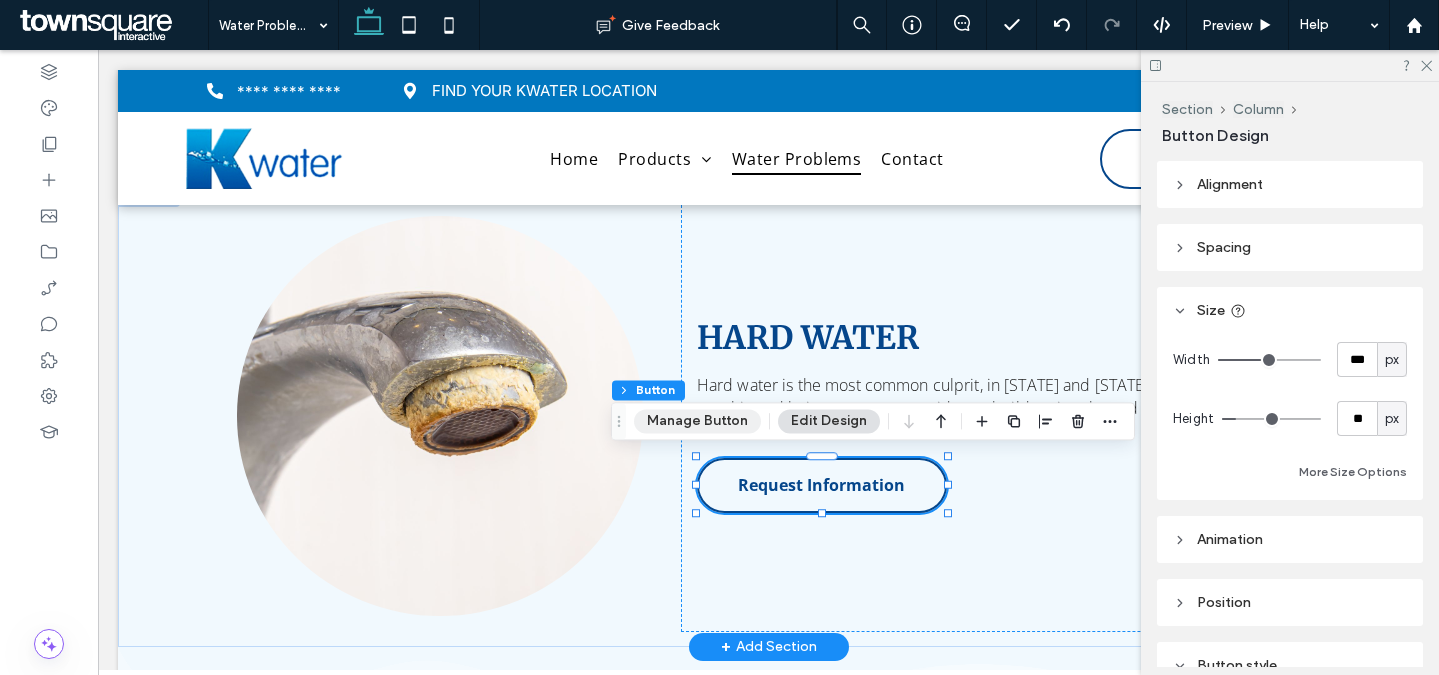 click on "Manage Button" at bounding box center [697, 421] 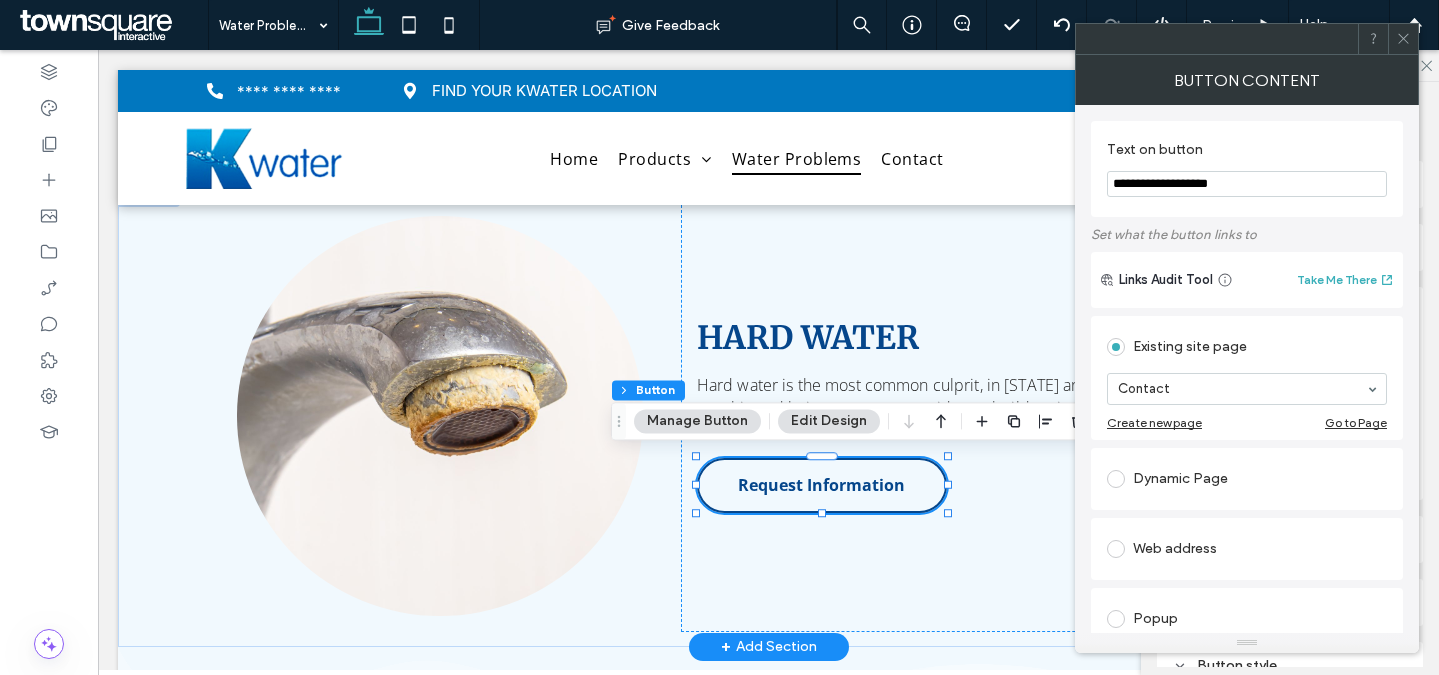click on "**********" at bounding box center (1247, 169) 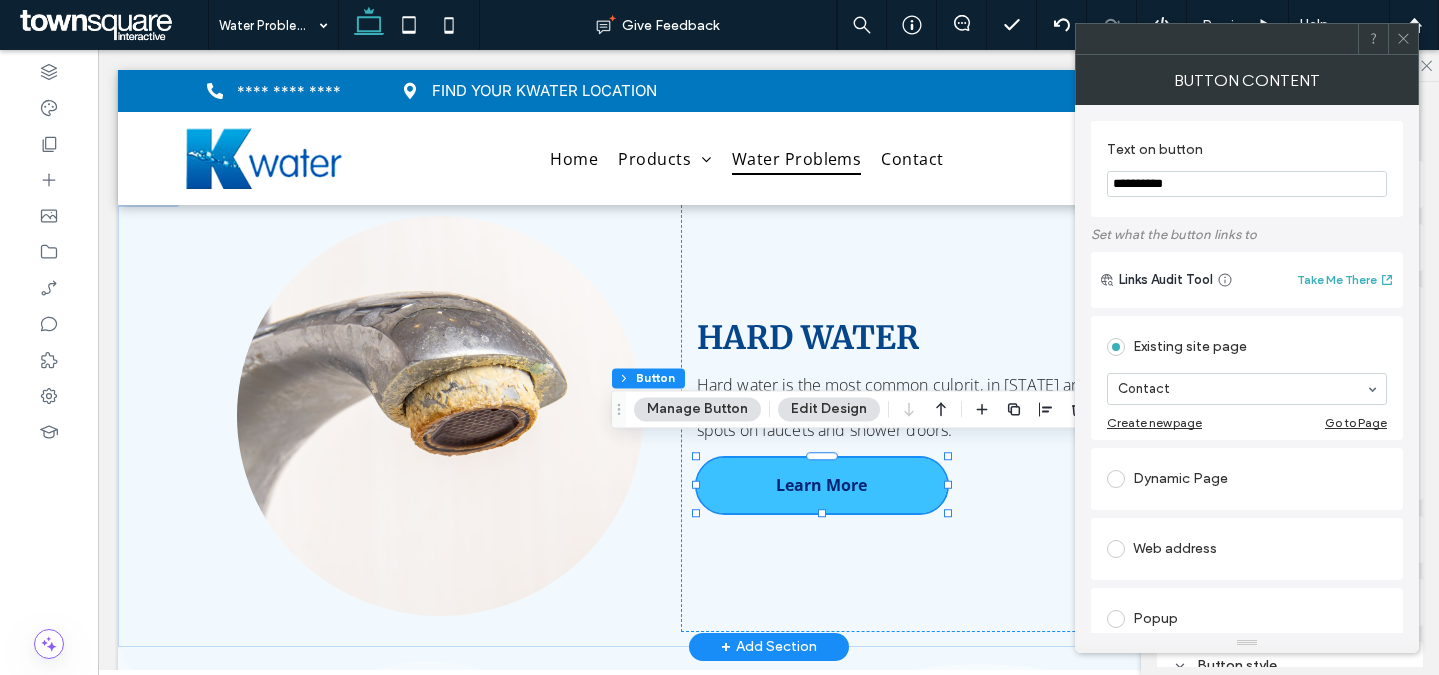 scroll, scrollTop: 12, scrollLeft: 0, axis: vertical 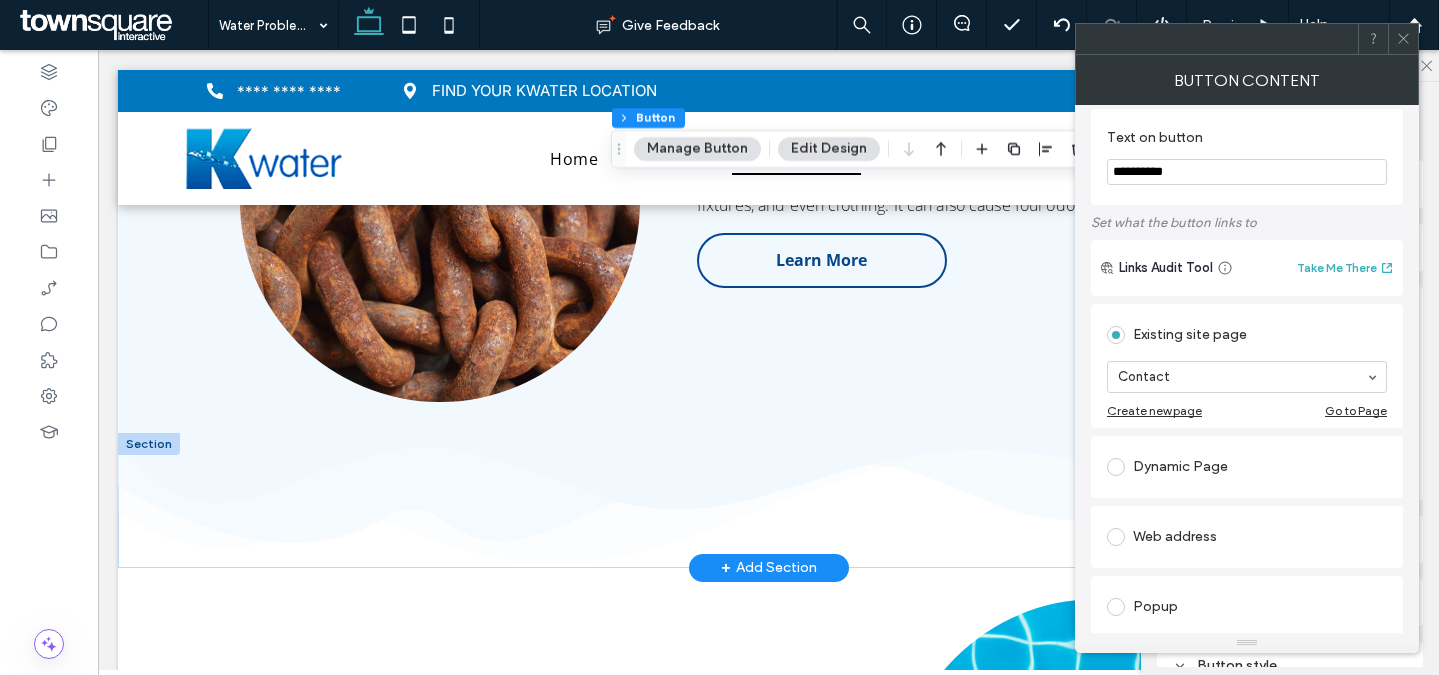 type on "**********" 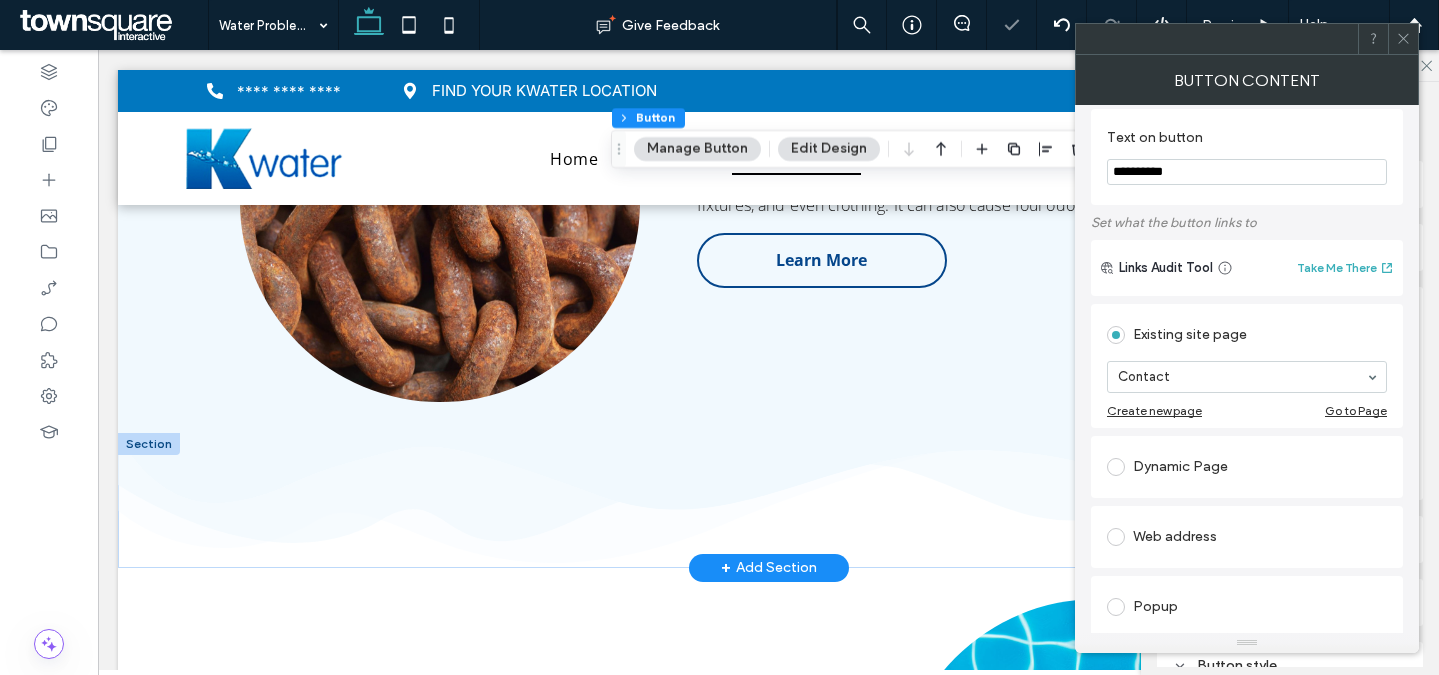 click at bounding box center (149, 444) 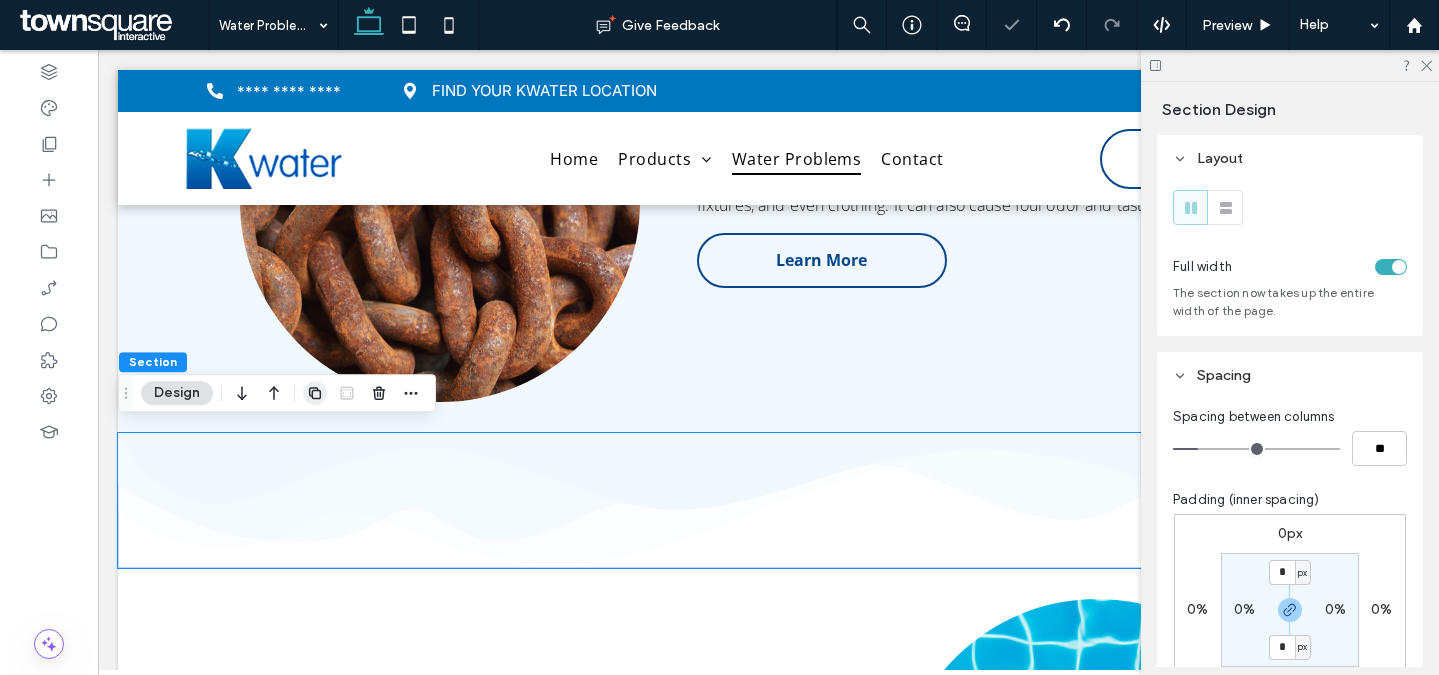 click 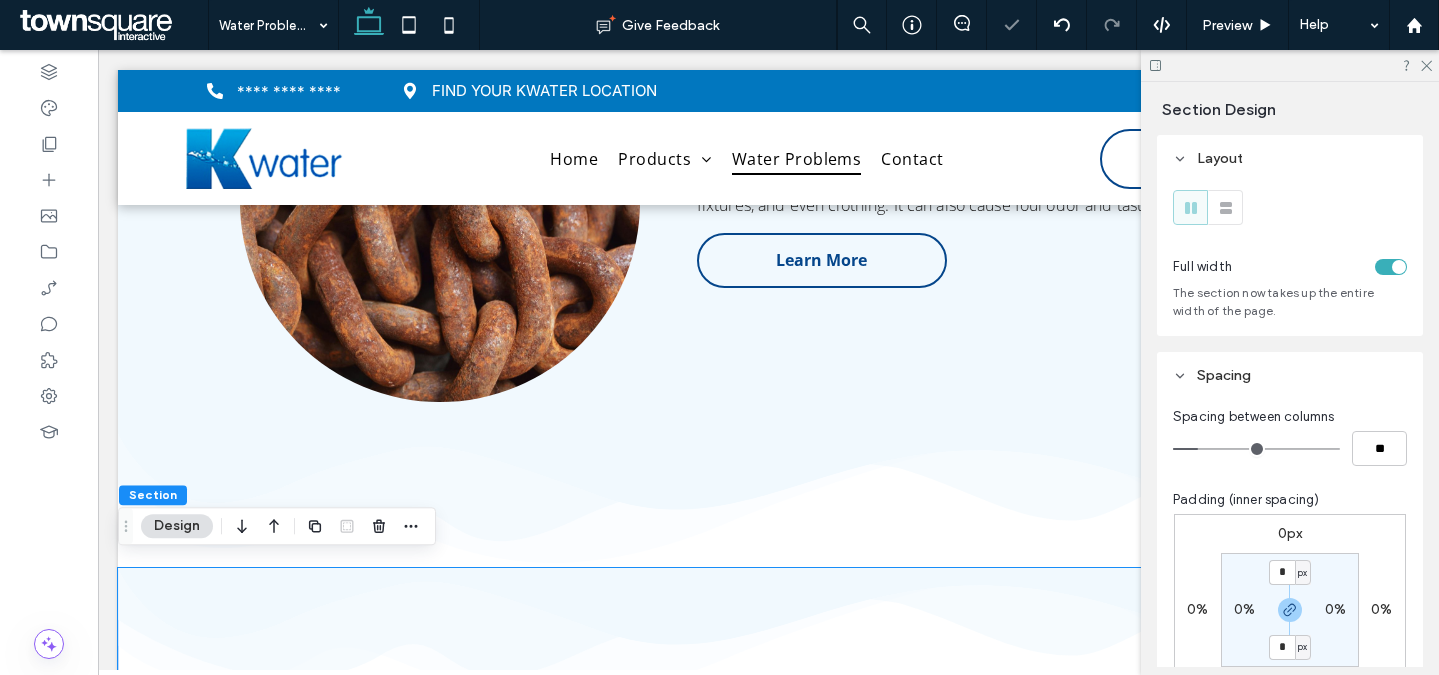 drag, startPoint x: 244, startPoint y: 531, endPoint x: 251, endPoint y: 520, distance: 13.038404 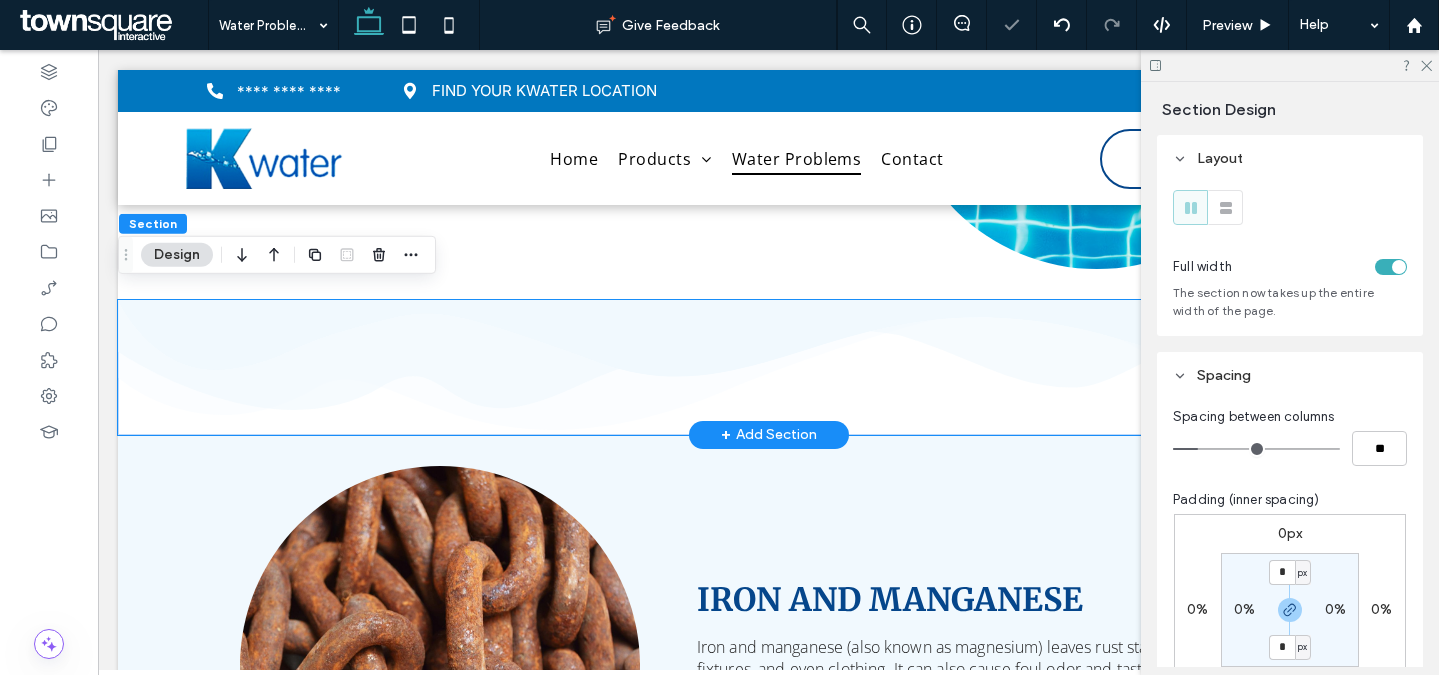 scroll, scrollTop: 3001, scrollLeft: 0, axis: vertical 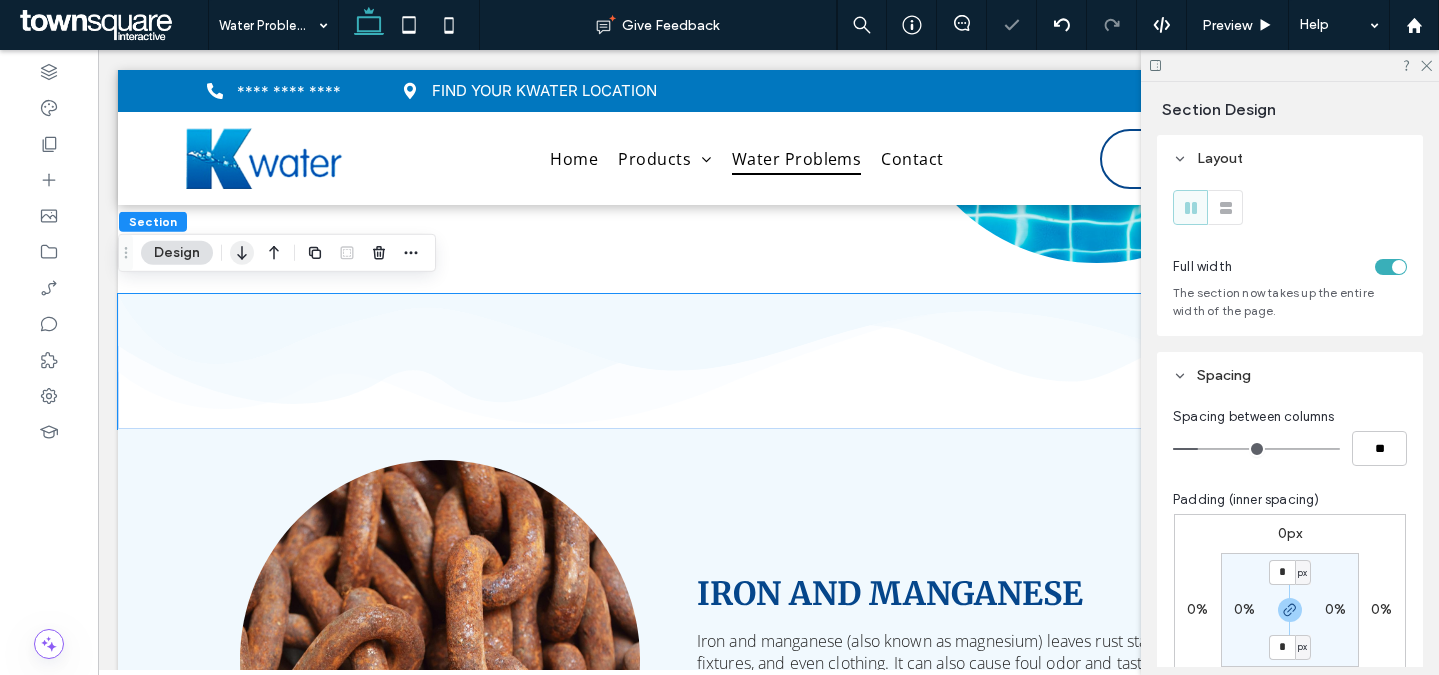 click 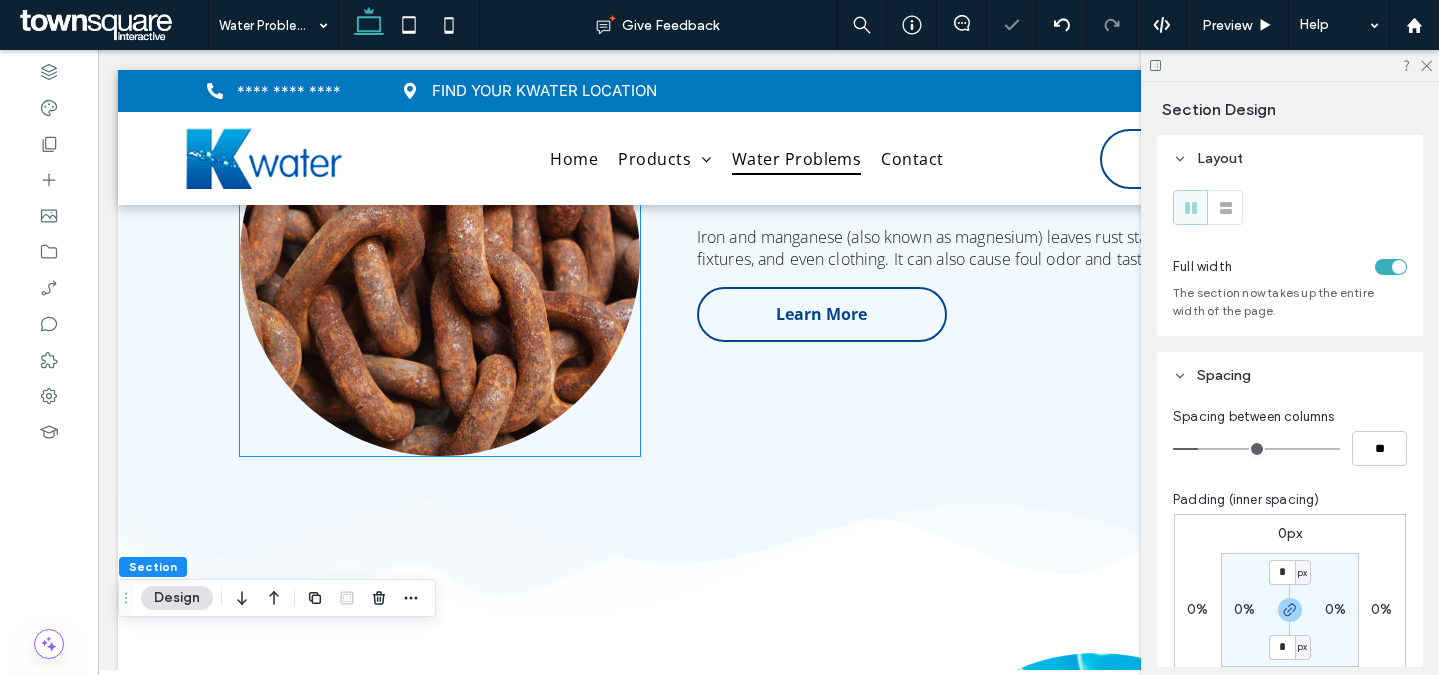scroll, scrollTop: 1805, scrollLeft: 0, axis: vertical 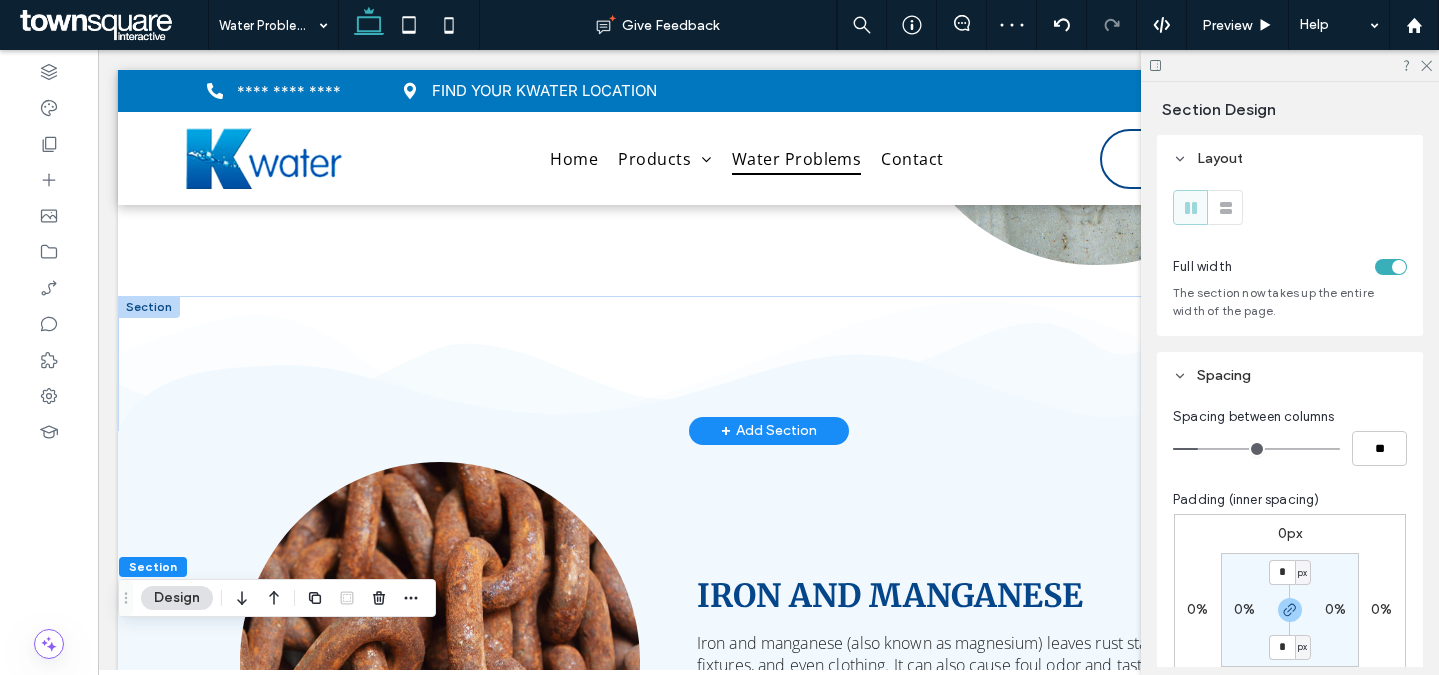 click at bounding box center [149, 307] 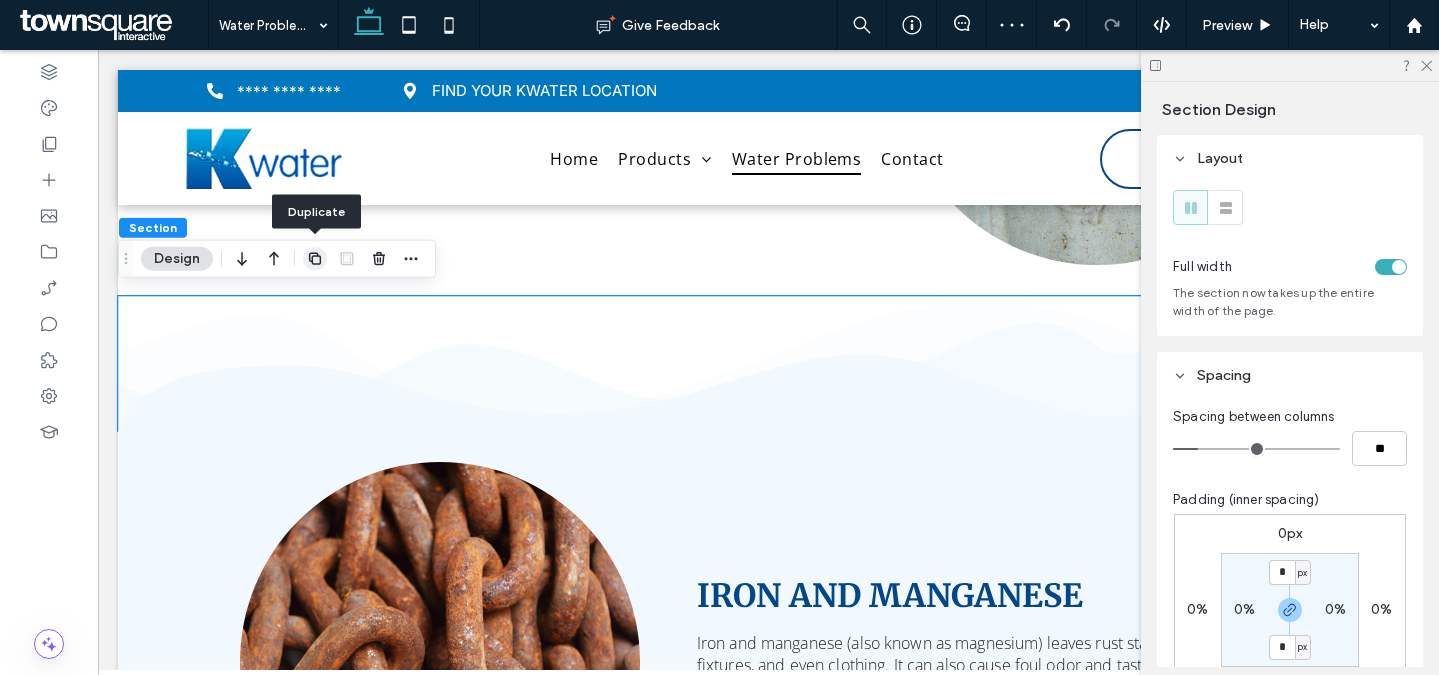 click 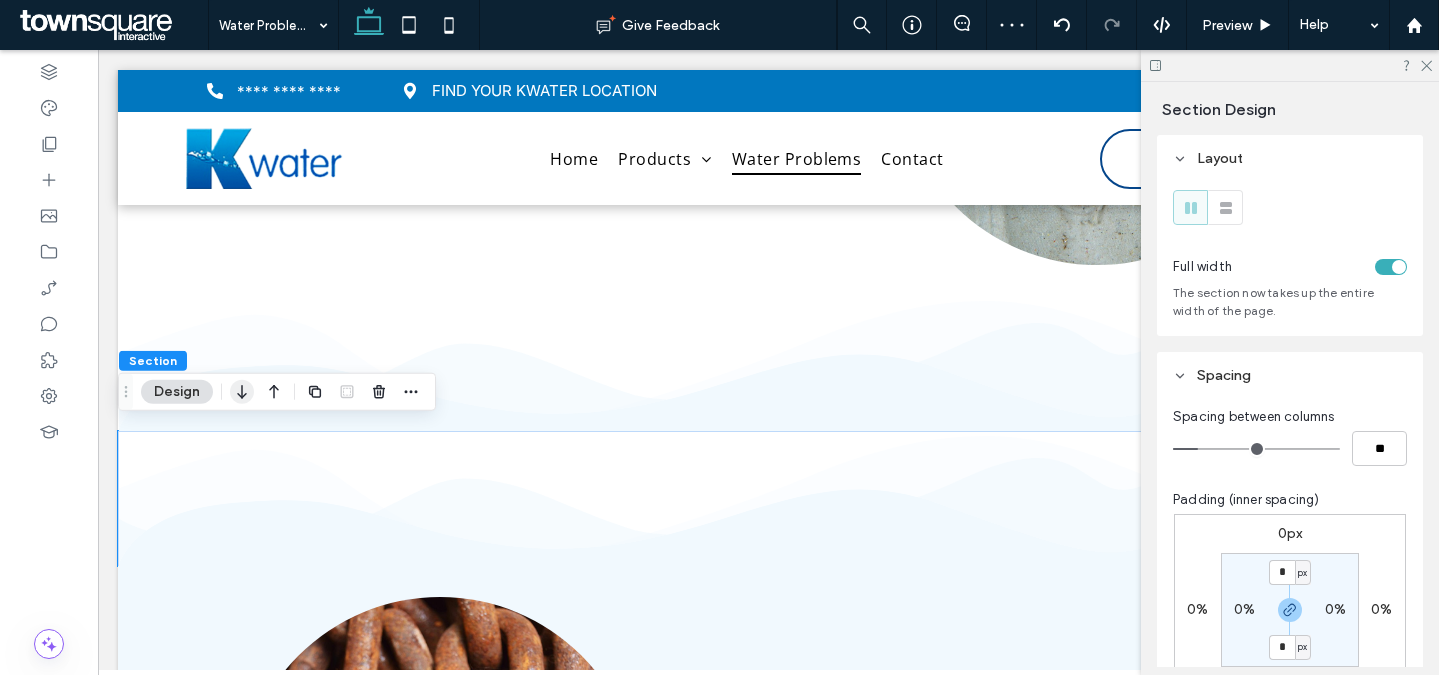 click 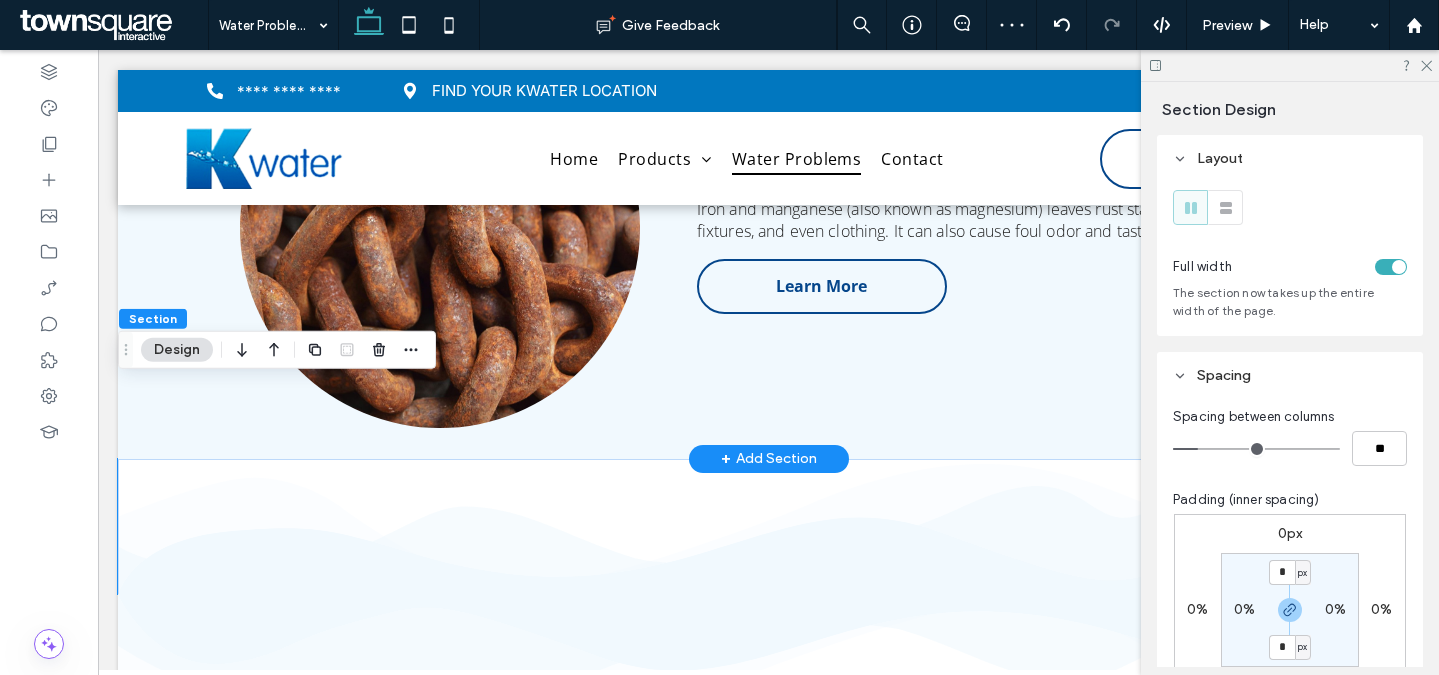 scroll, scrollTop: 2406, scrollLeft: 0, axis: vertical 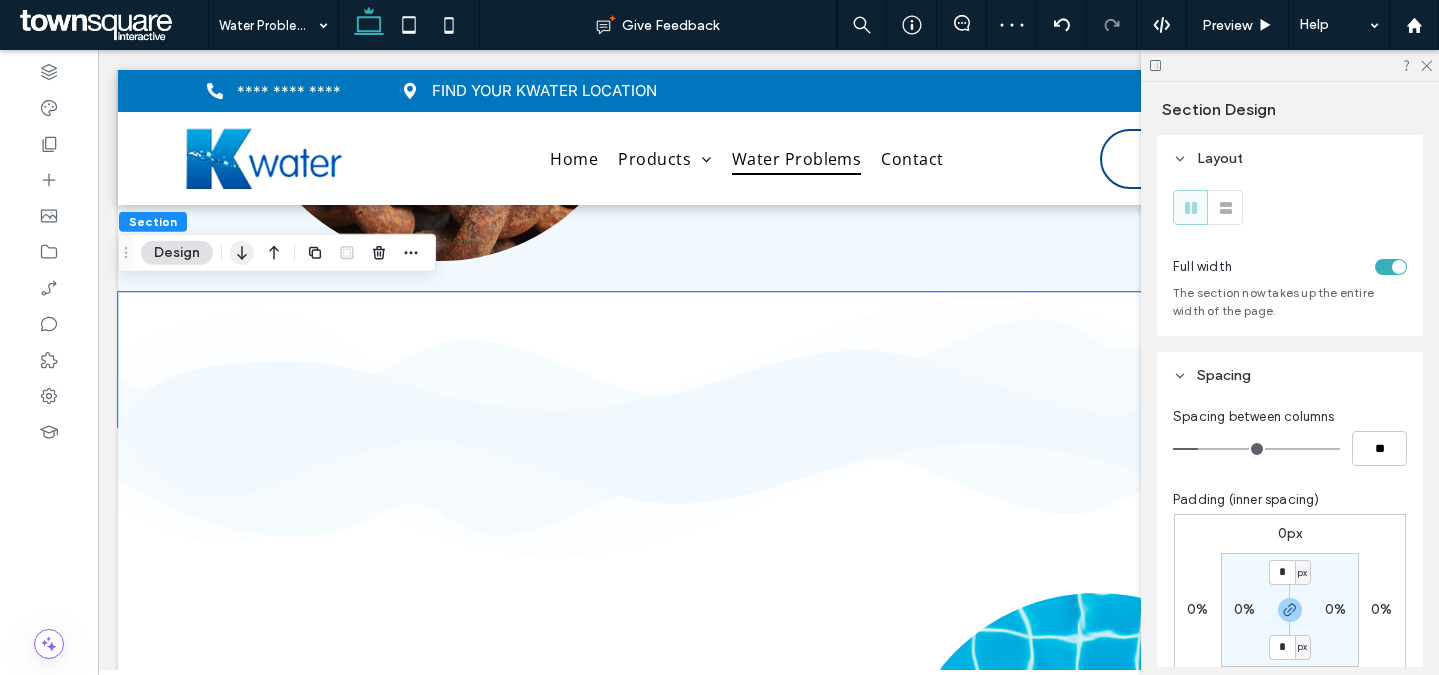 click 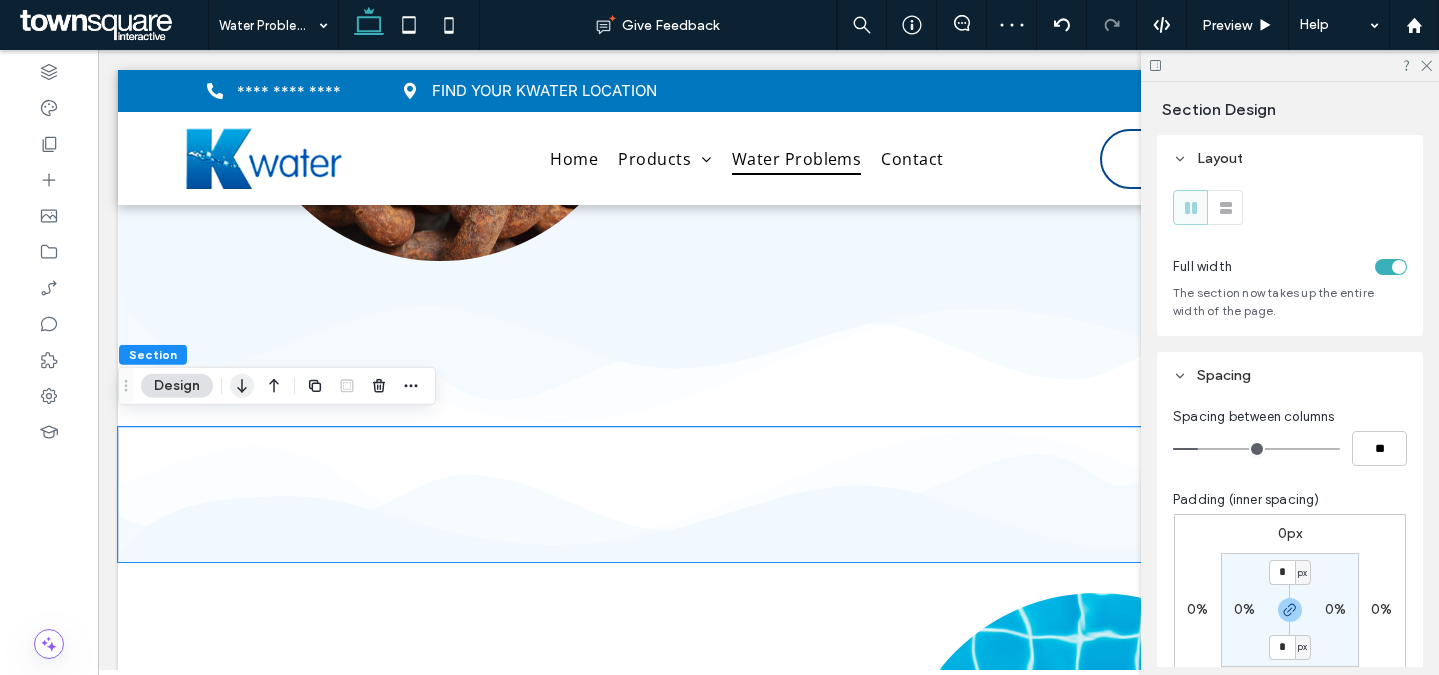 click 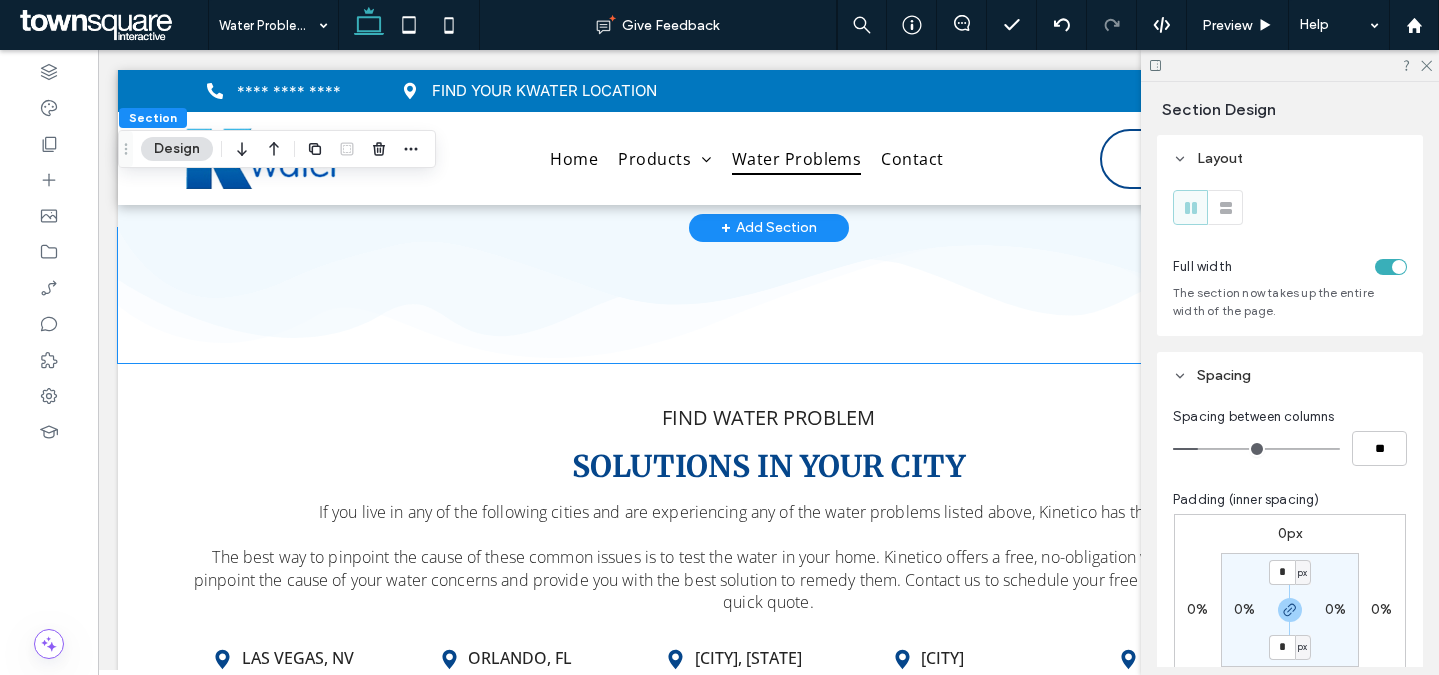 scroll, scrollTop: 3260, scrollLeft: 0, axis: vertical 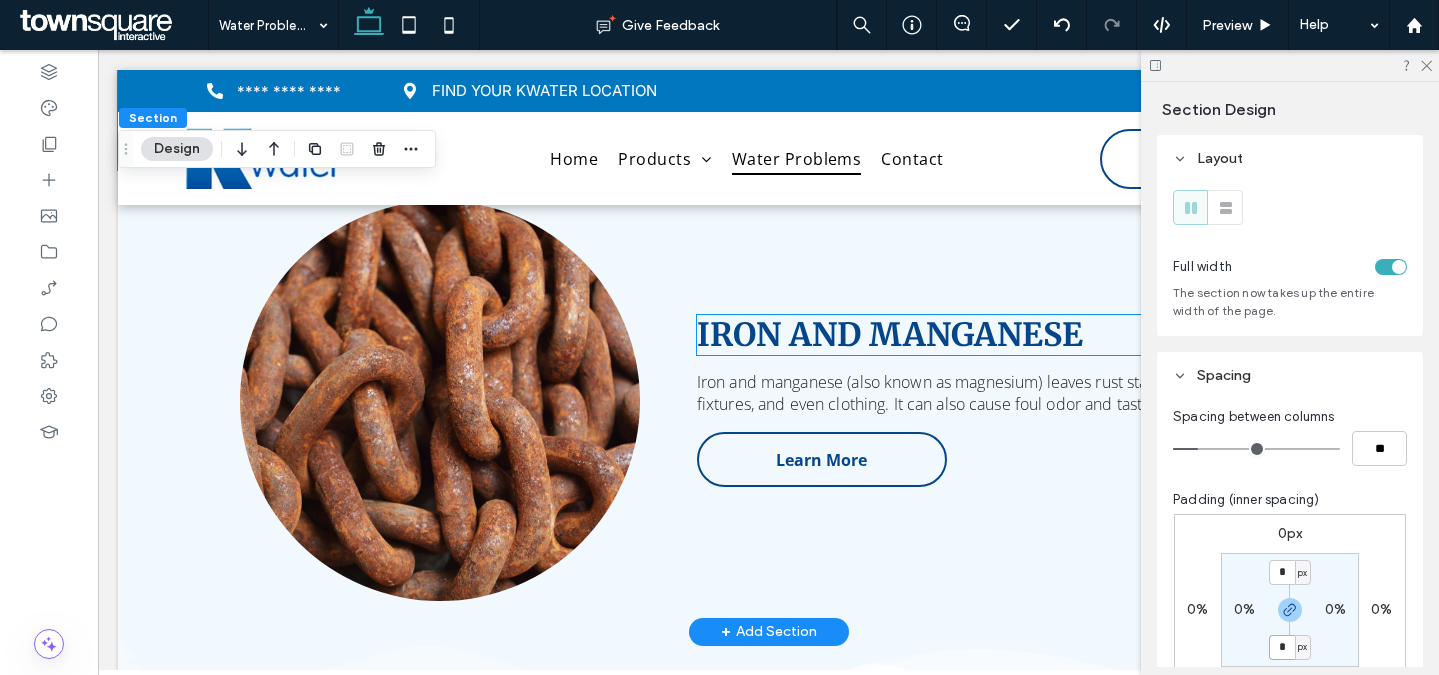 click on "IRON AND MANGANESE" at bounding box center [890, 335] 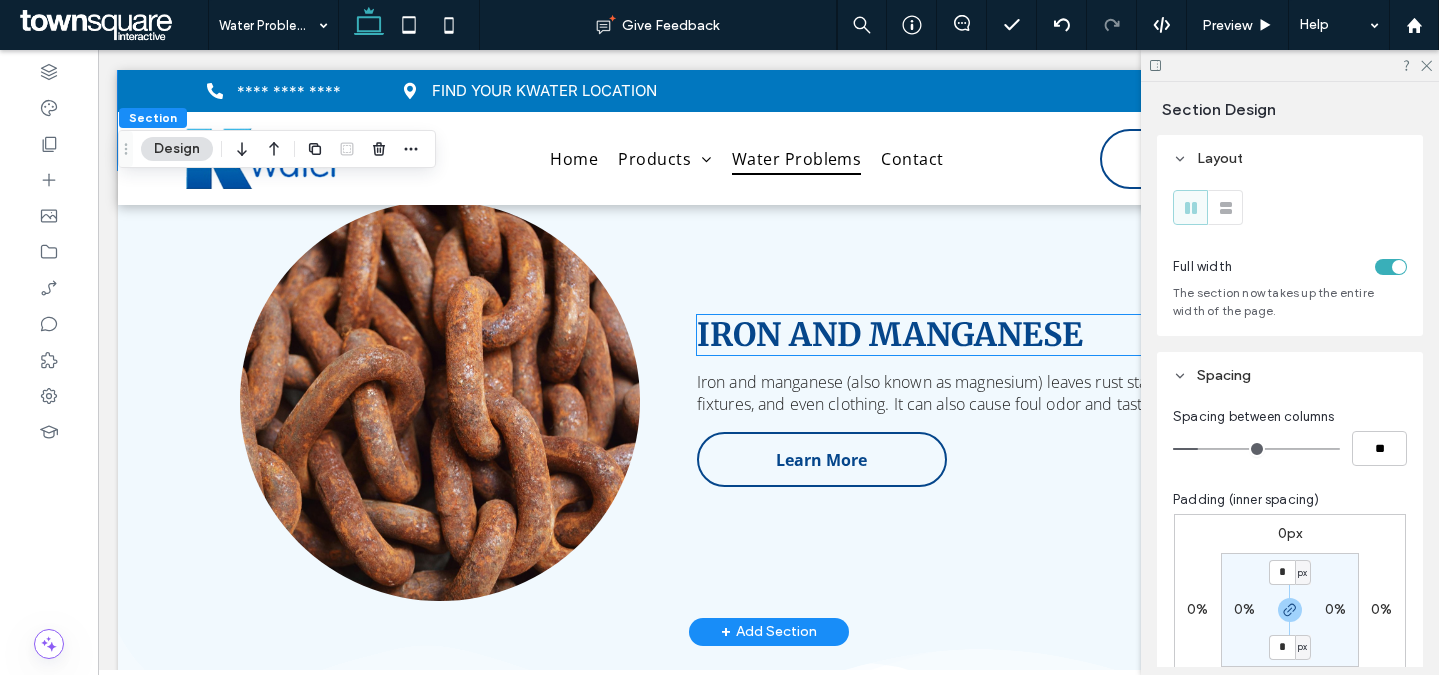 click on "IRON AND MANGANESE" at bounding box center [999, 335] 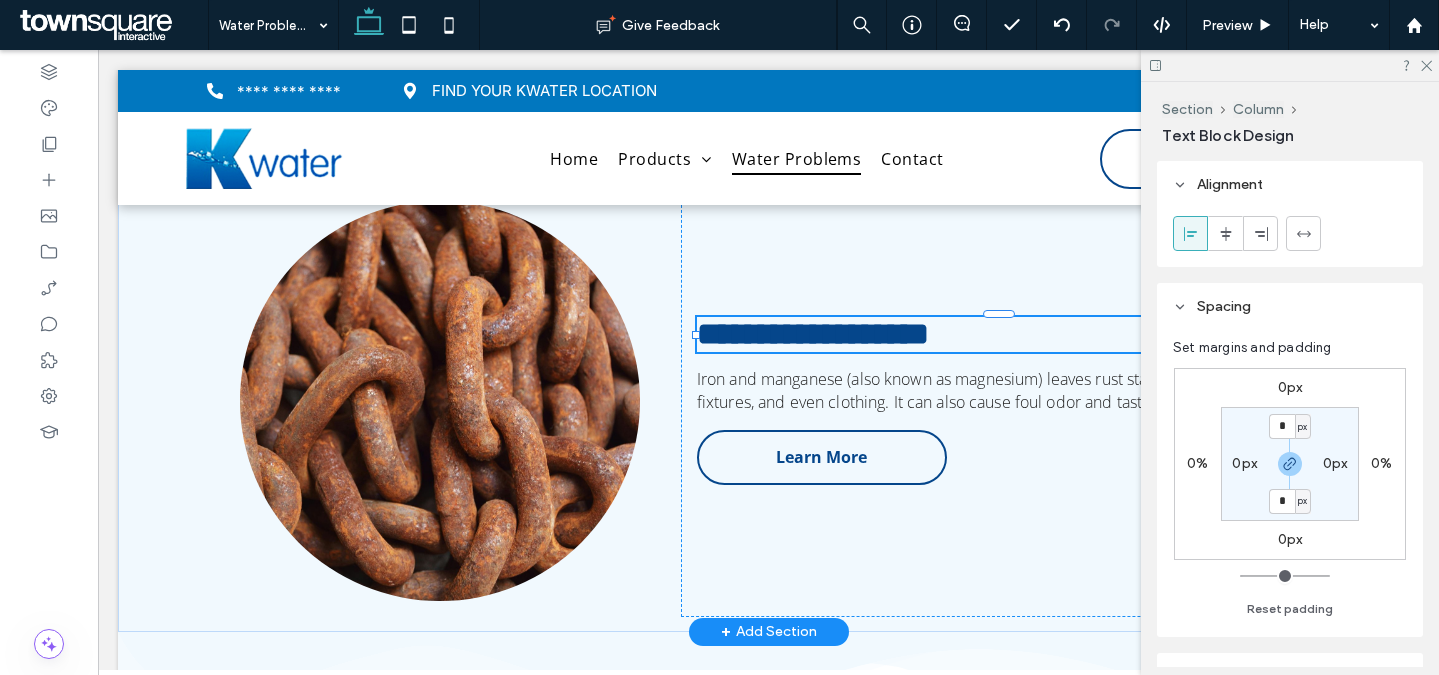 click on "**********" at bounding box center (999, 334) 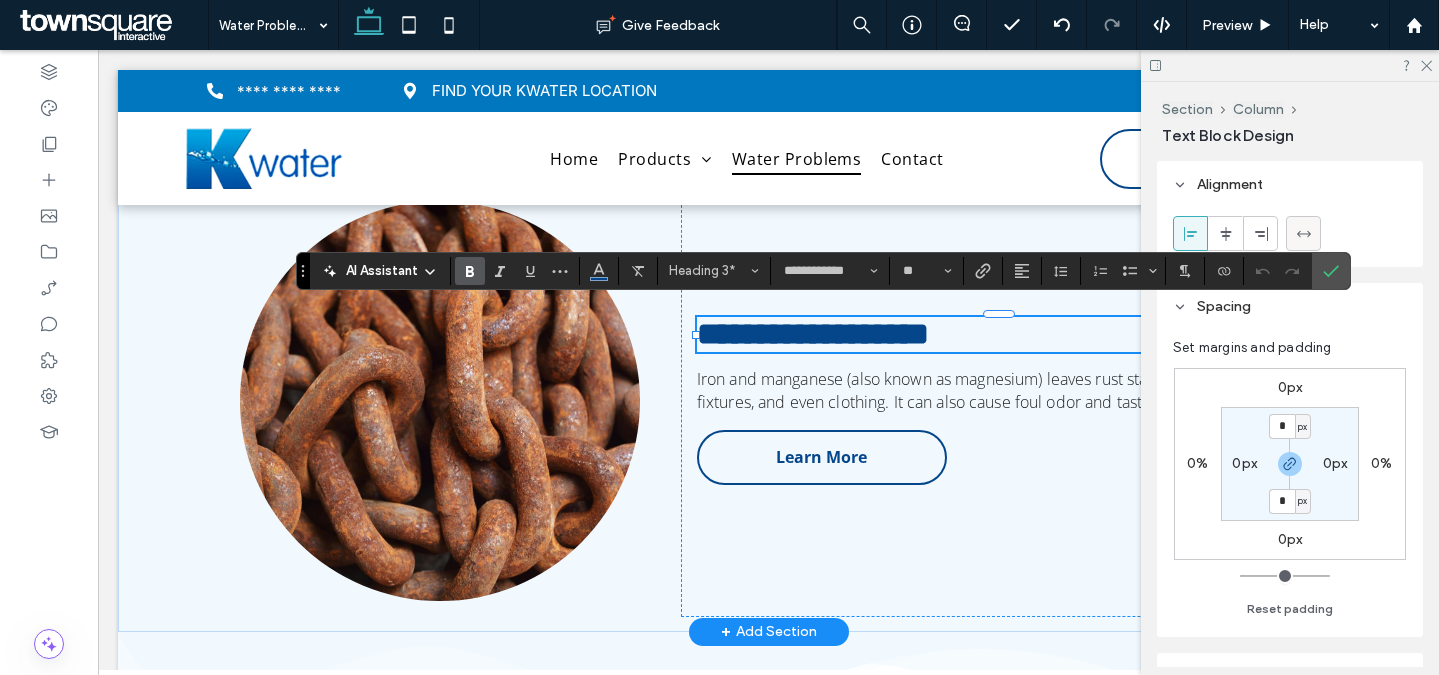 paste 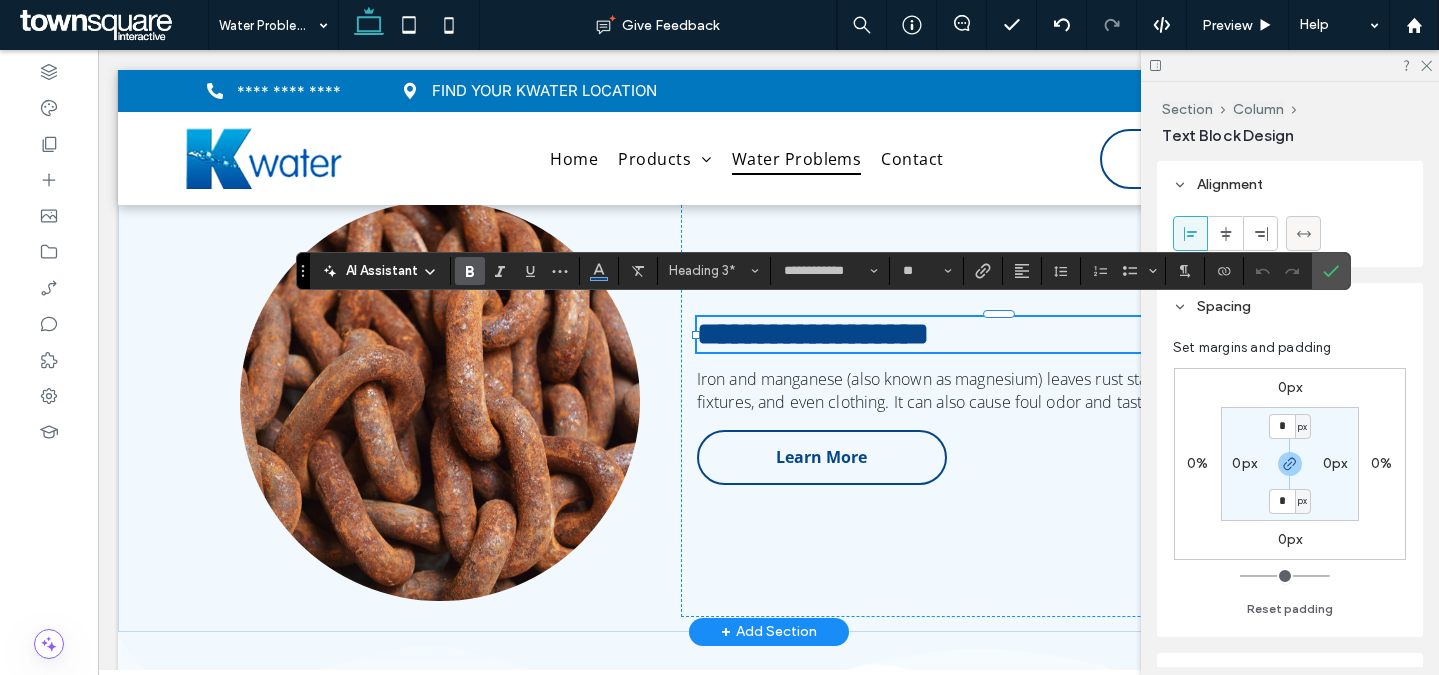 type 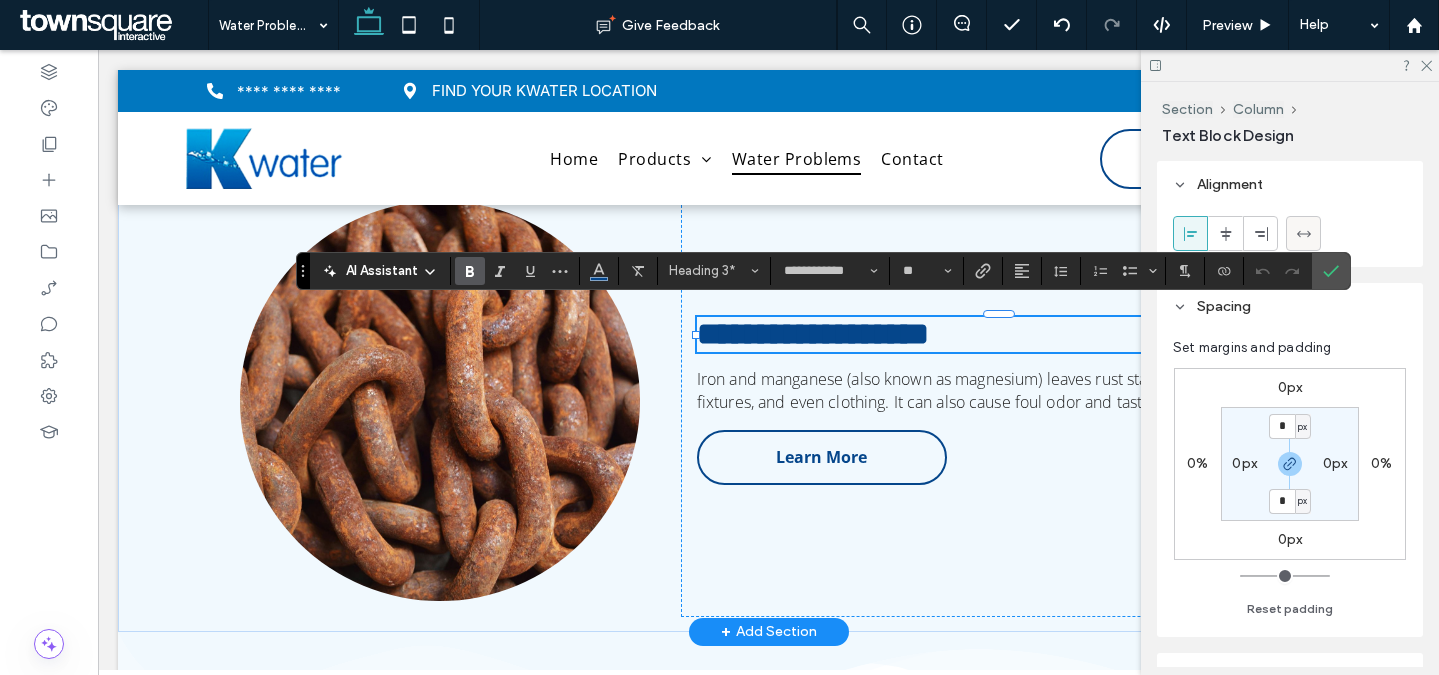 type on "*" 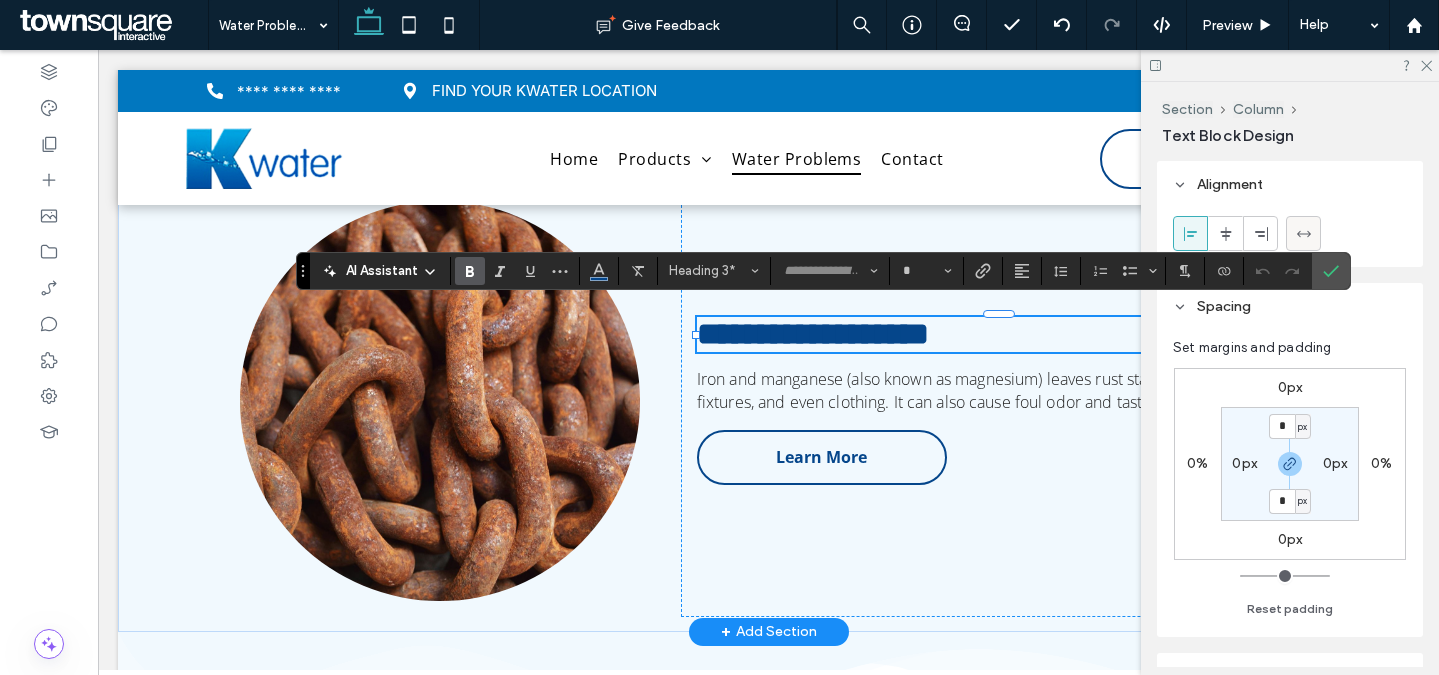 scroll, scrollTop: 69, scrollLeft: 1, axis: both 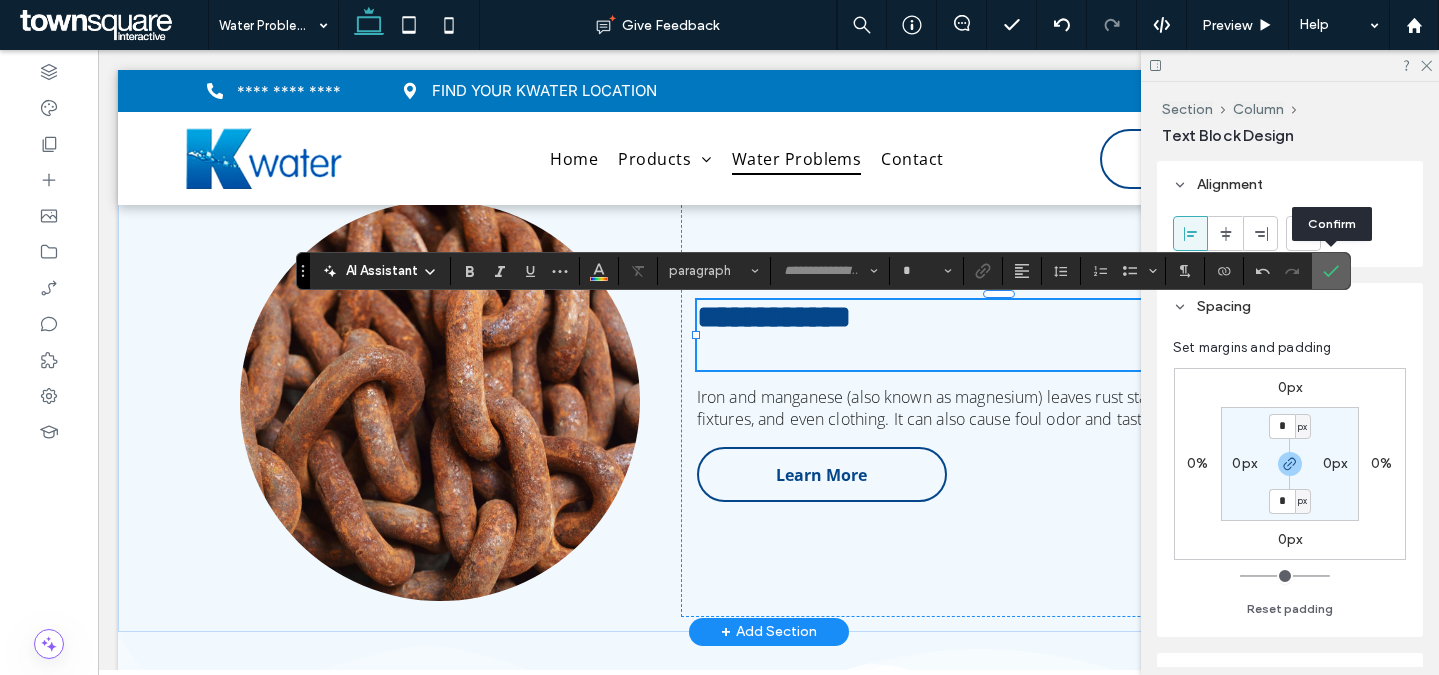 type on "**********" 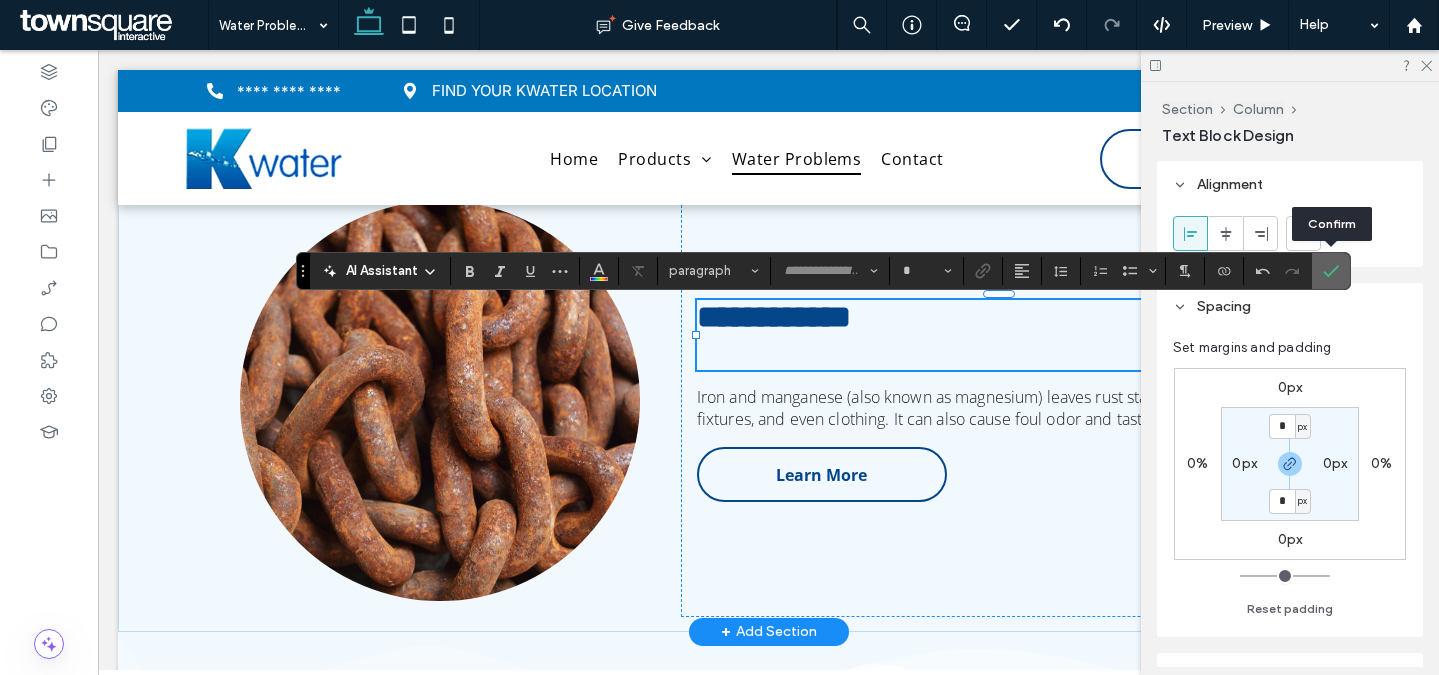 type on "**" 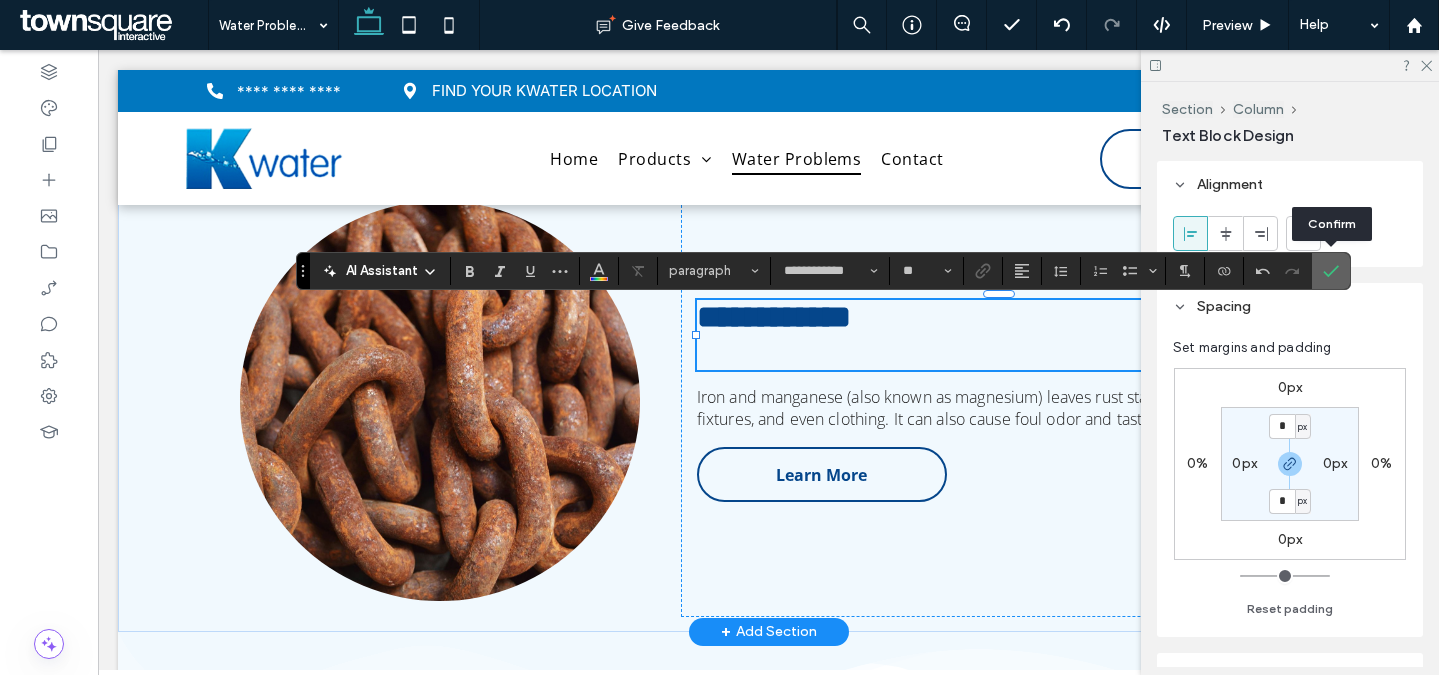scroll, scrollTop: 69, scrollLeft: 0, axis: vertical 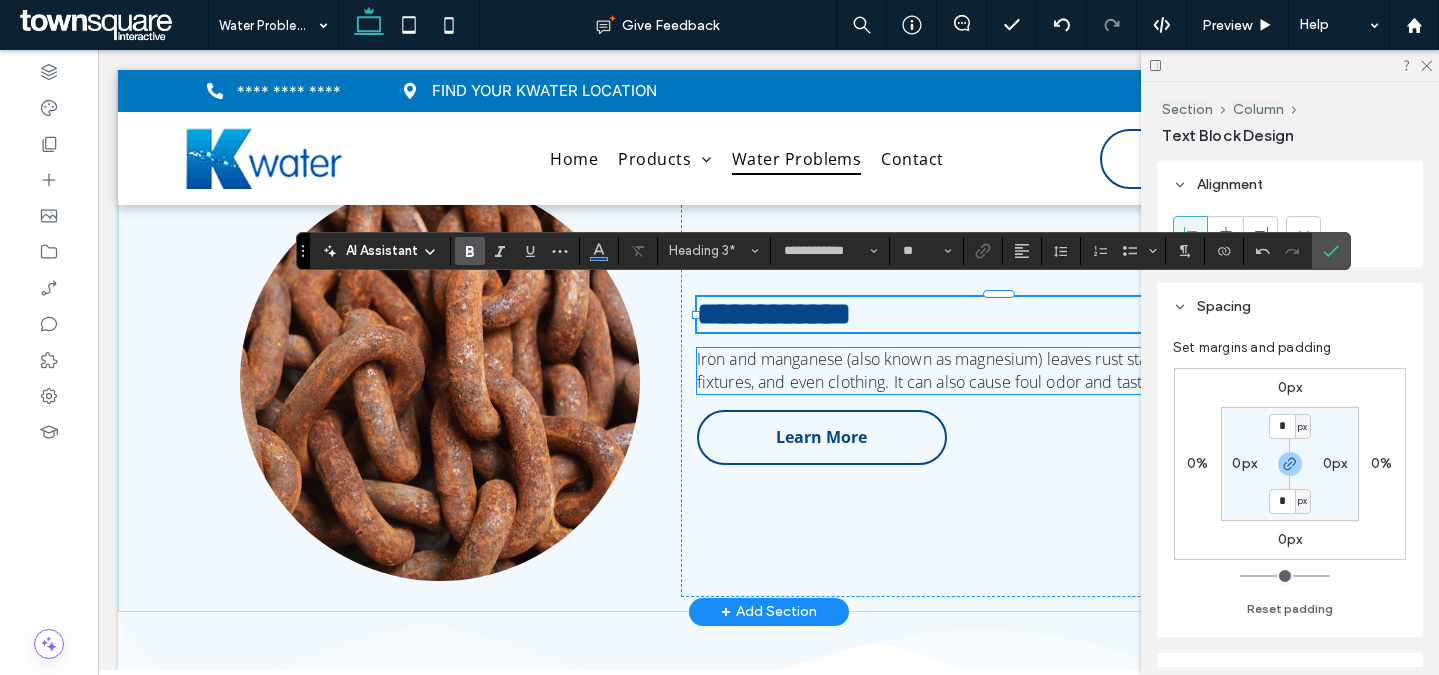 click on "Iron and manganese (also known as magnesium) leaves rust stains on appliances, fixtures, and even clothing. It can also cause foul odor and taste." at bounding box center [986, 370] 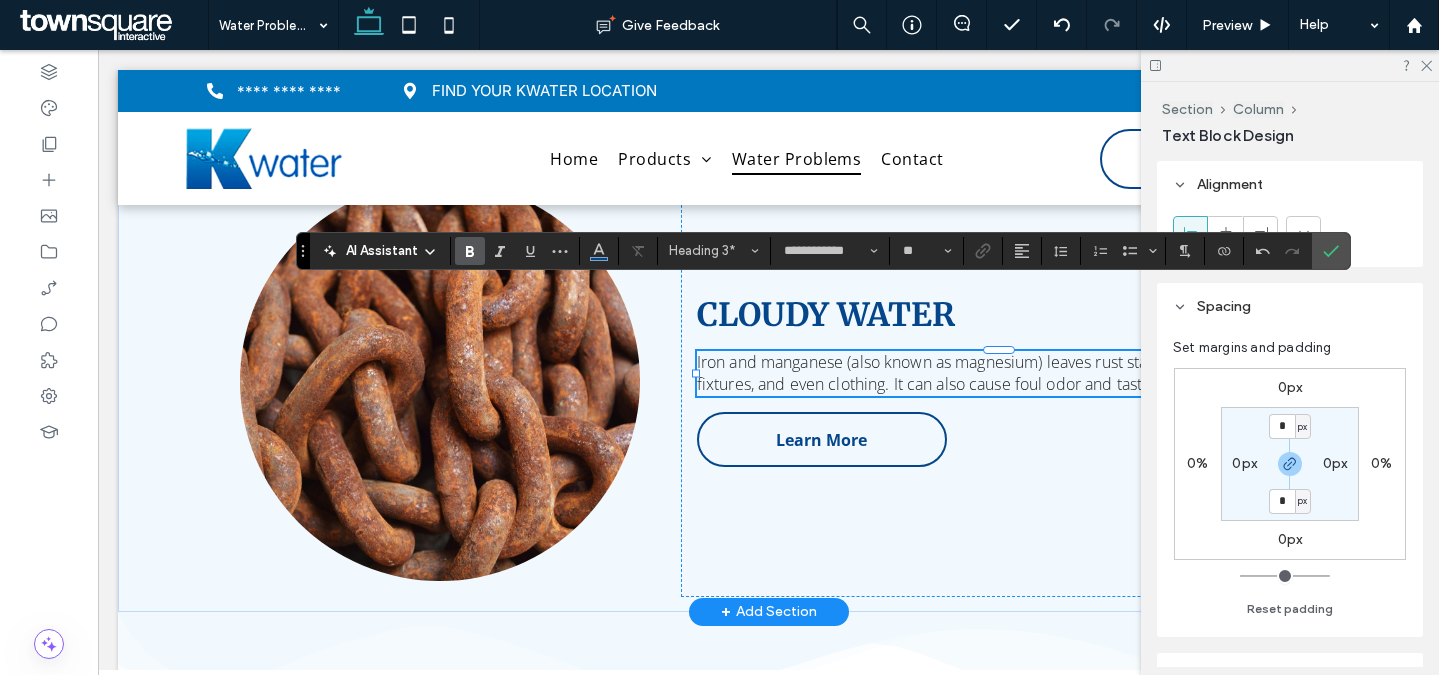 click on "Iron and manganese (also known as magnesium) leaves rust stains on appliances, fixtures, and even clothing. It can also cause foul odor and taste." at bounding box center (999, 373) 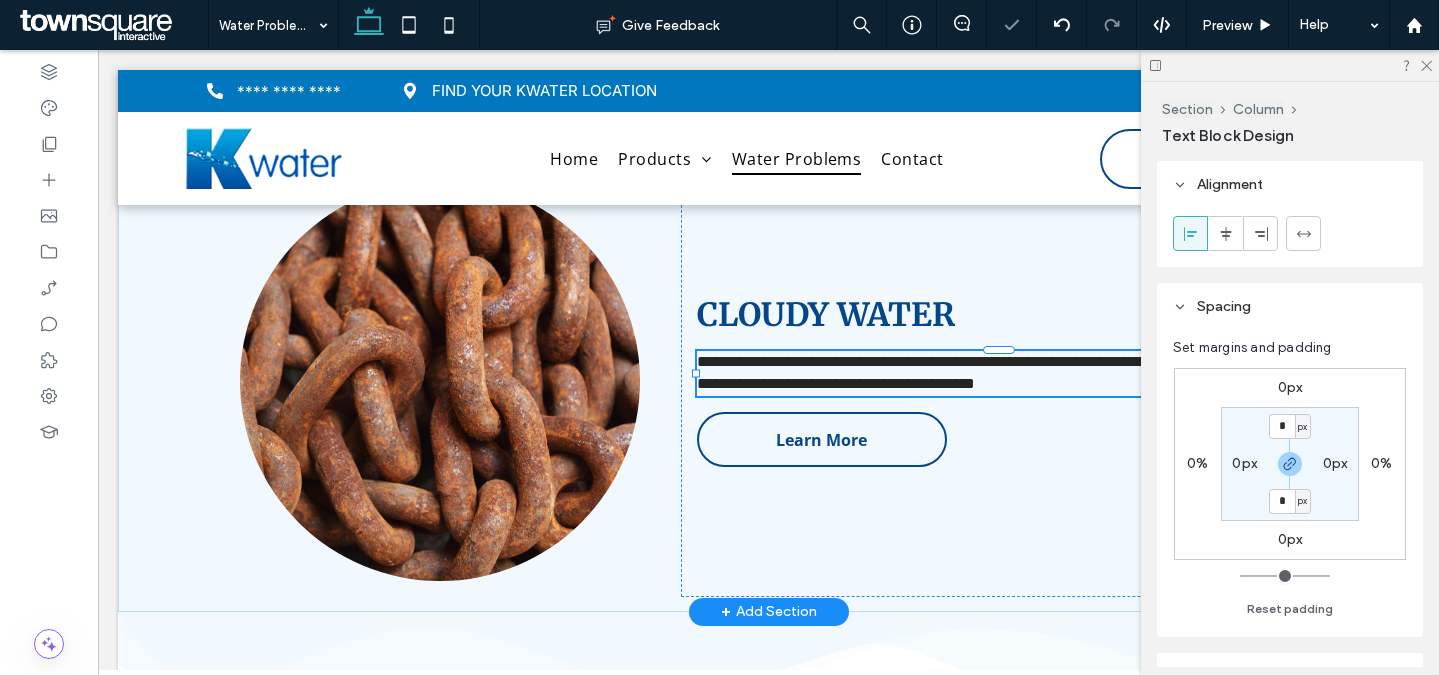 type on "*********" 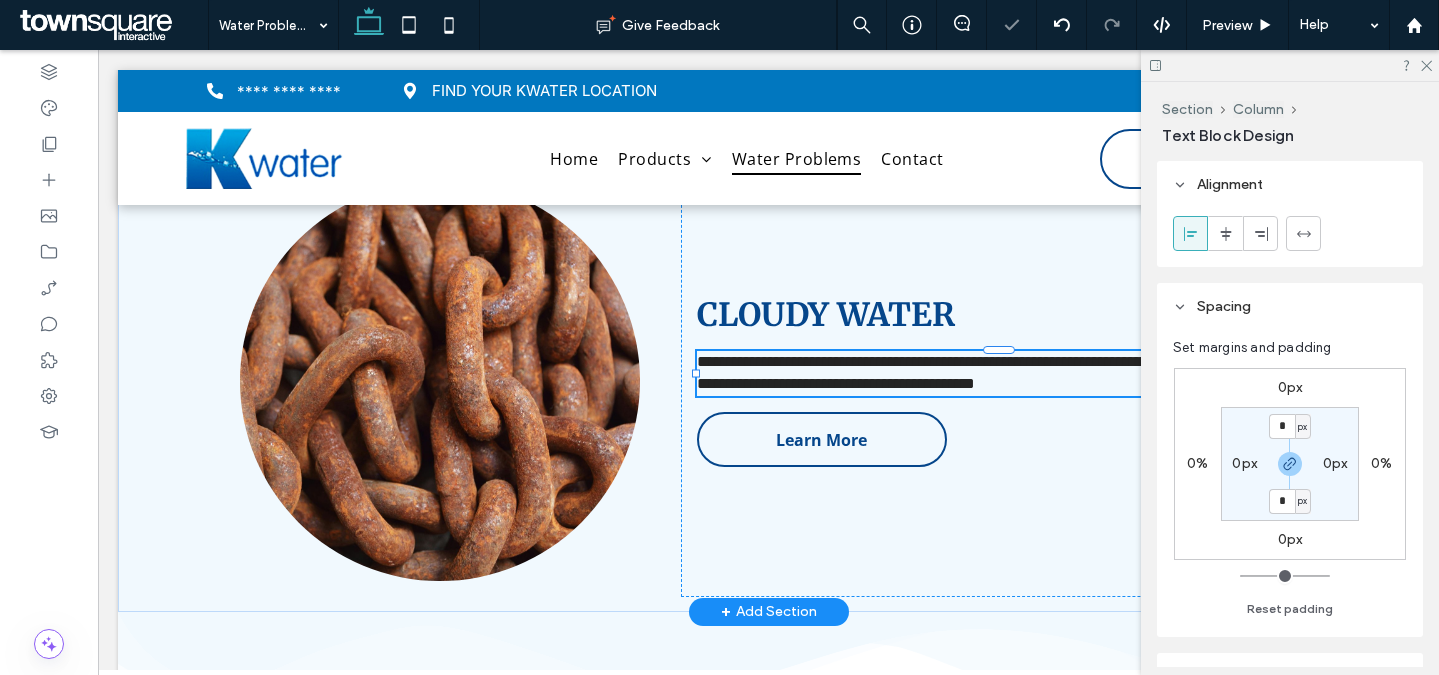 type on "**" 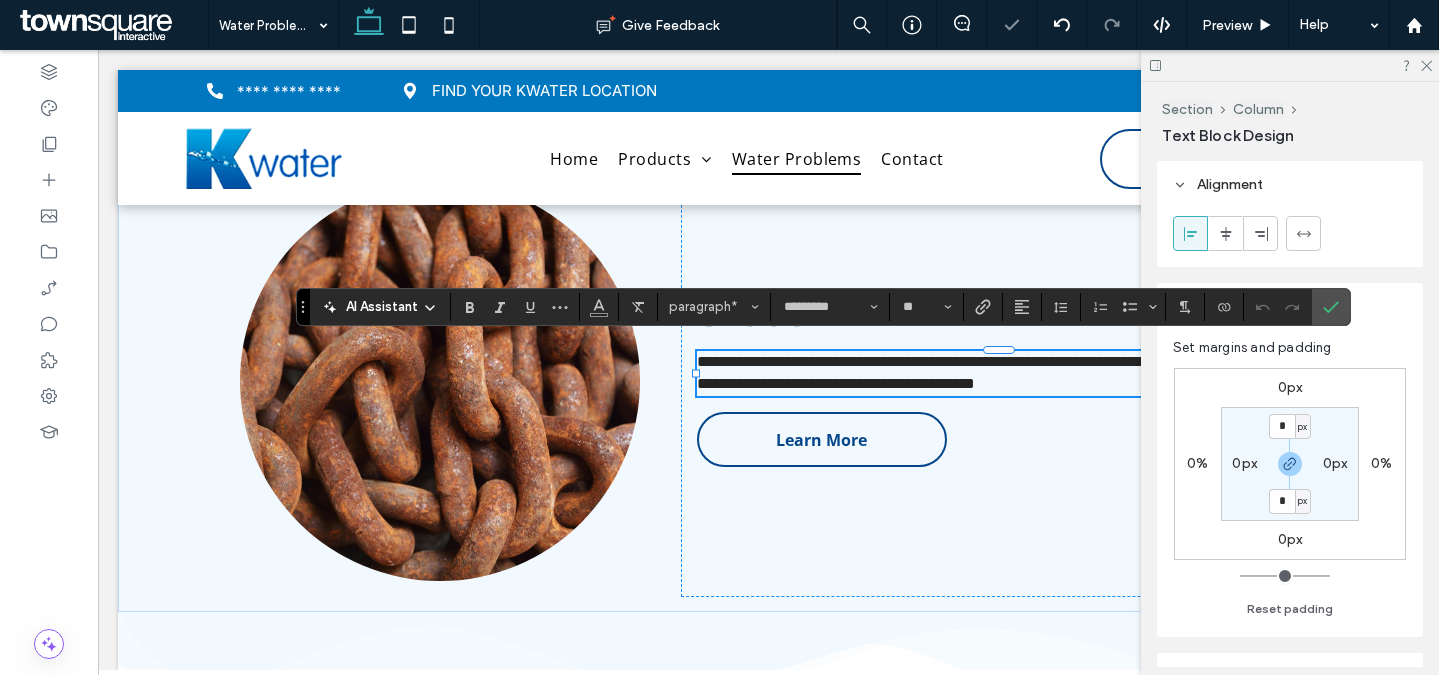 paste 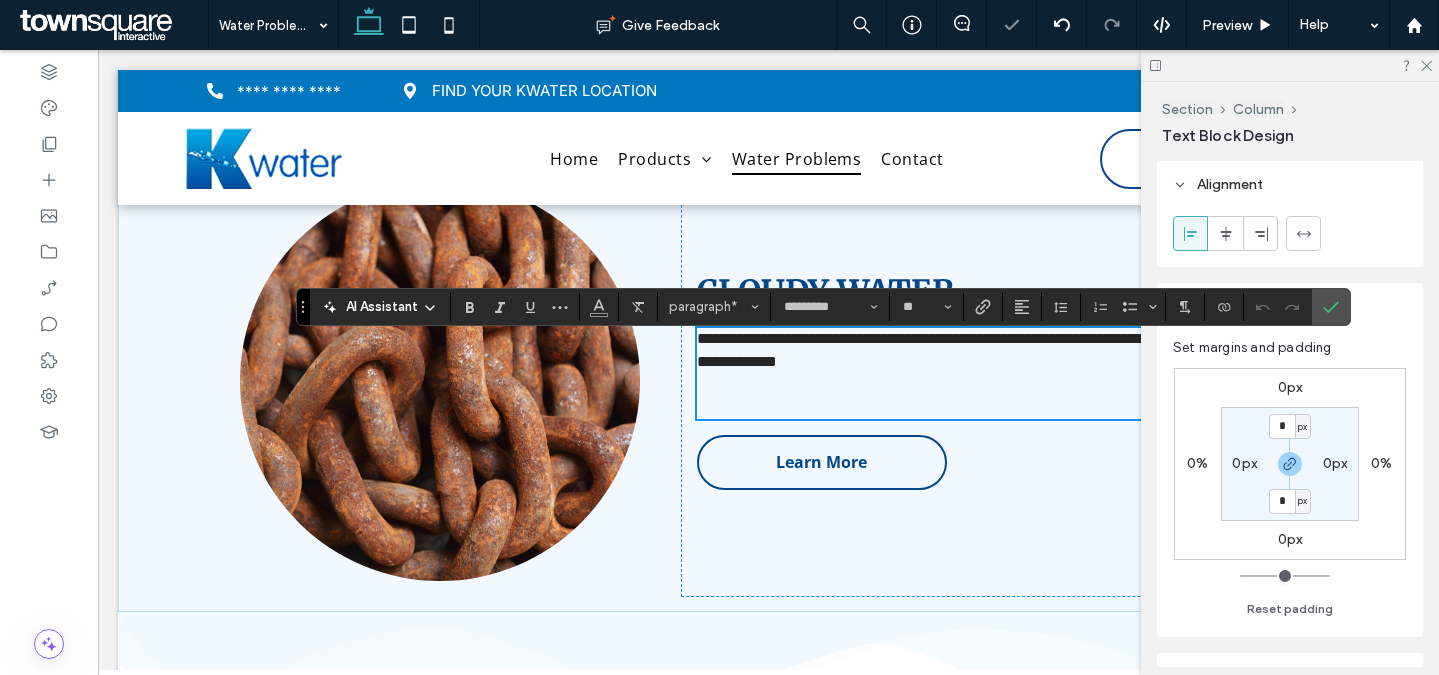 type 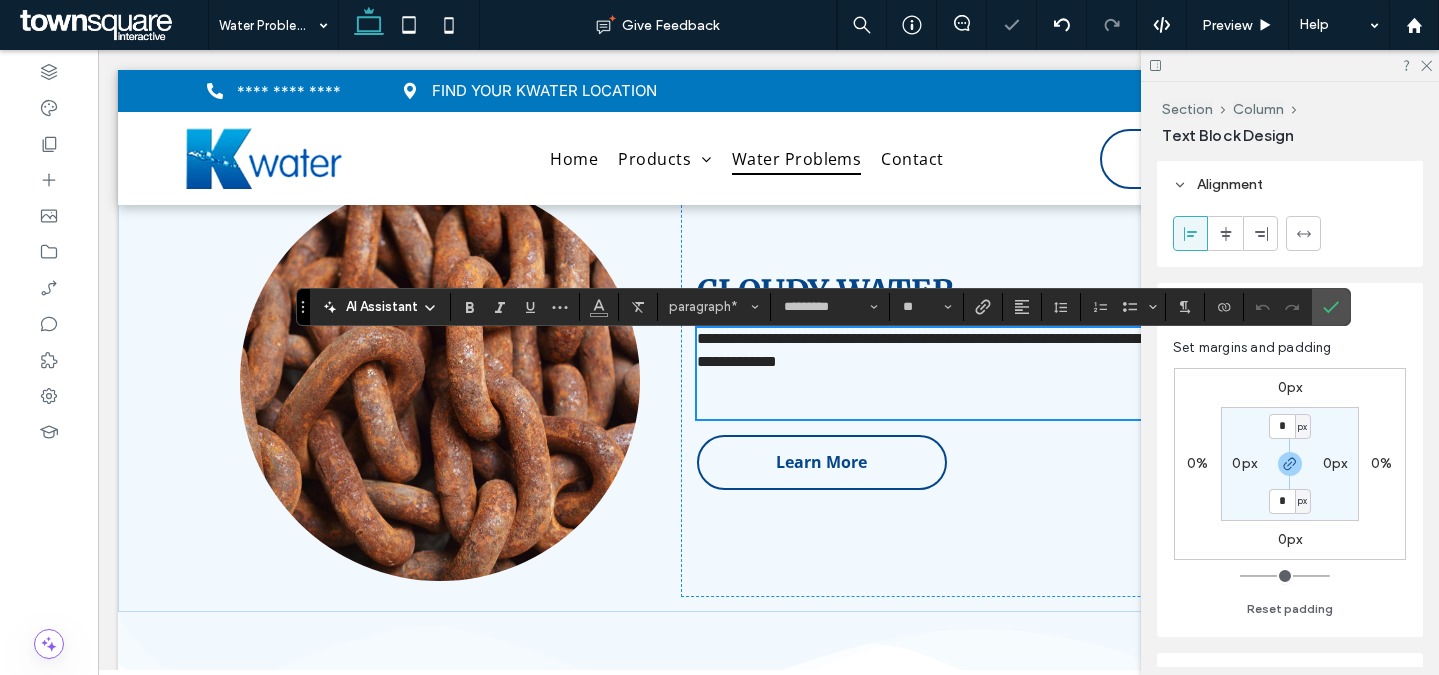 type on "*" 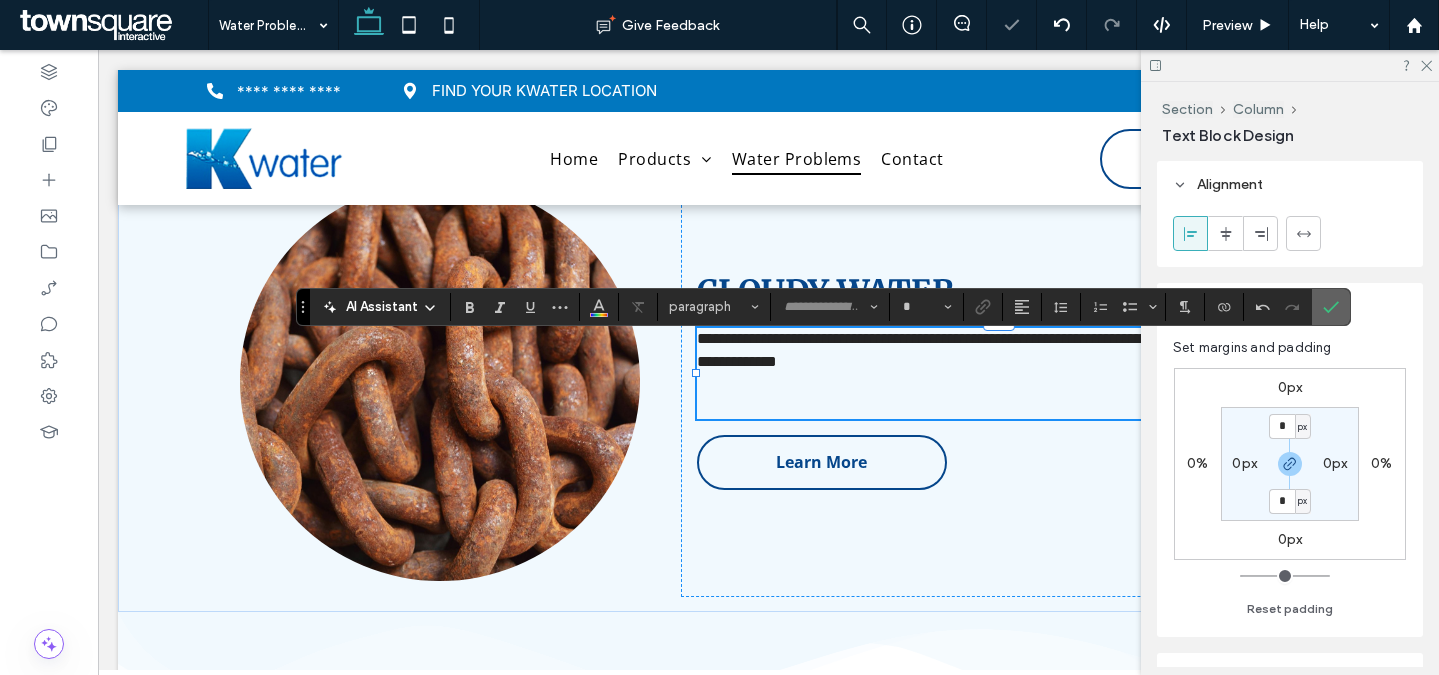 scroll, scrollTop: 91, scrollLeft: 0, axis: vertical 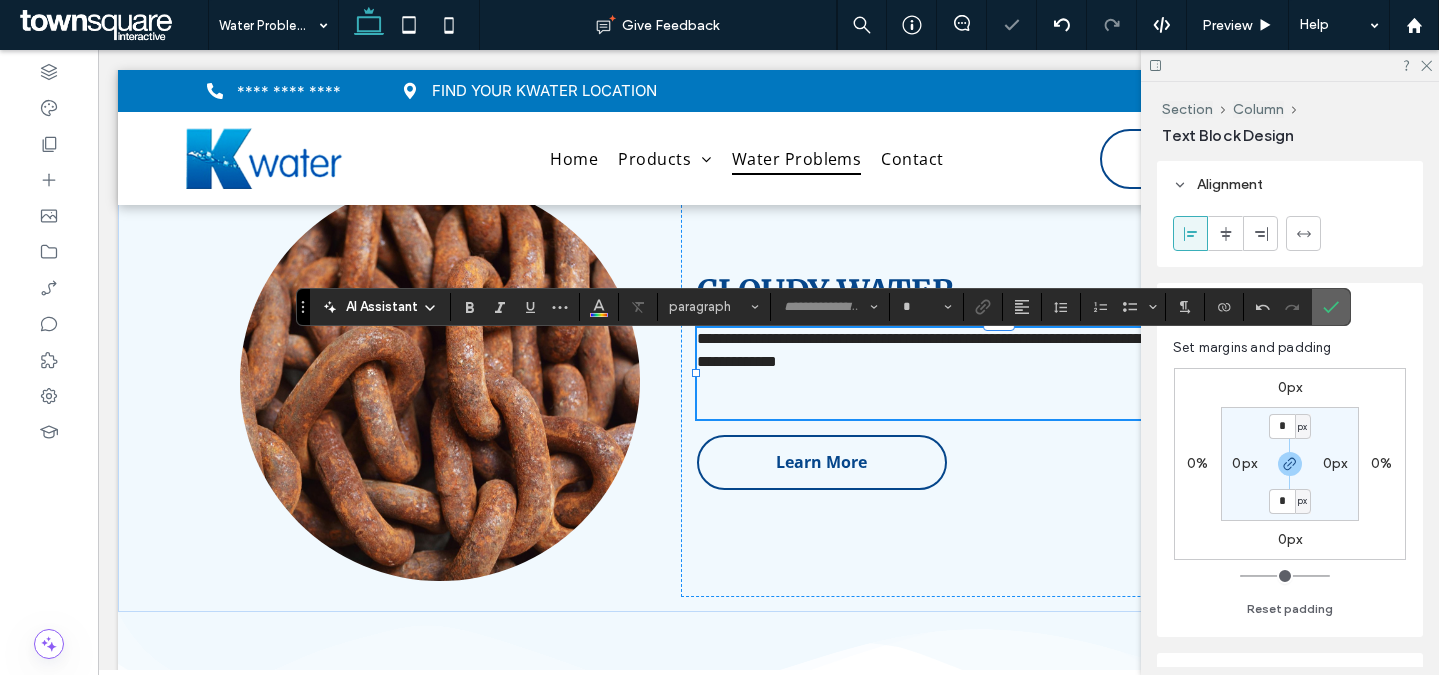 type on "*********" 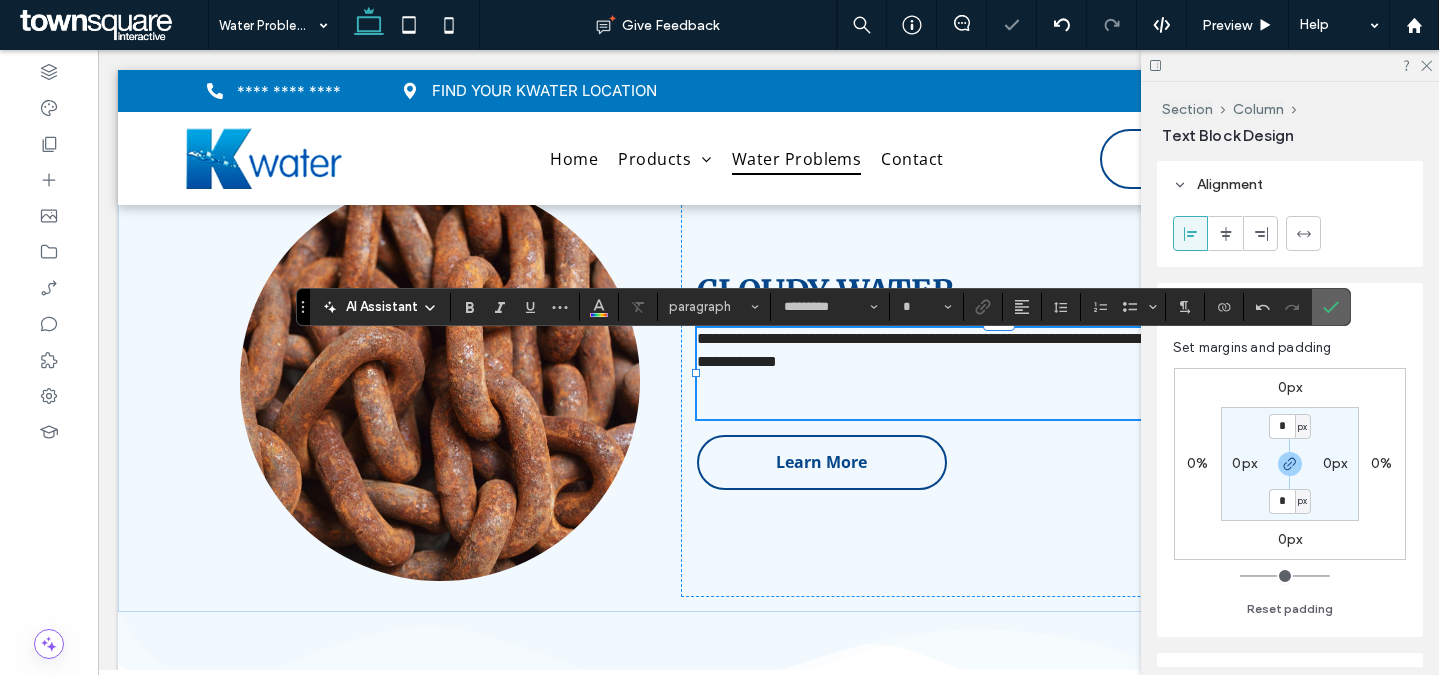 type on "**" 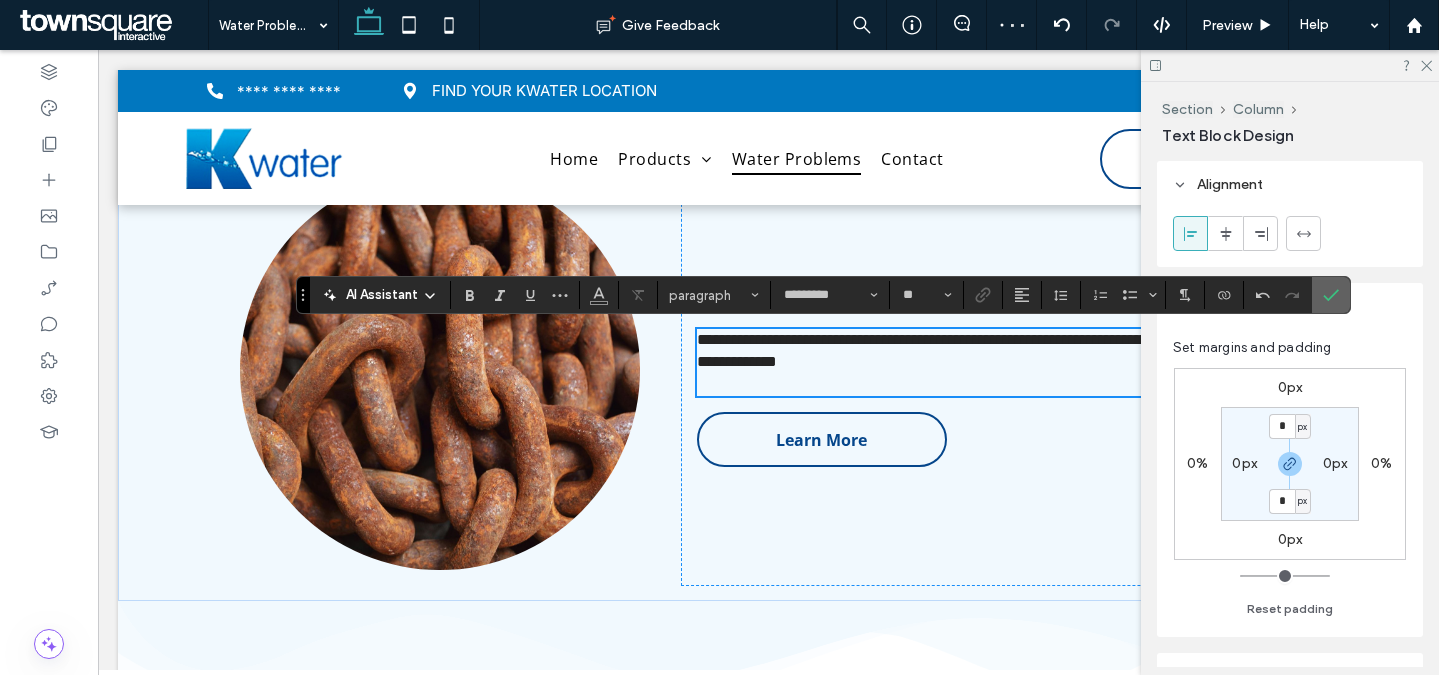 scroll, scrollTop: 3303, scrollLeft: 0, axis: vertical 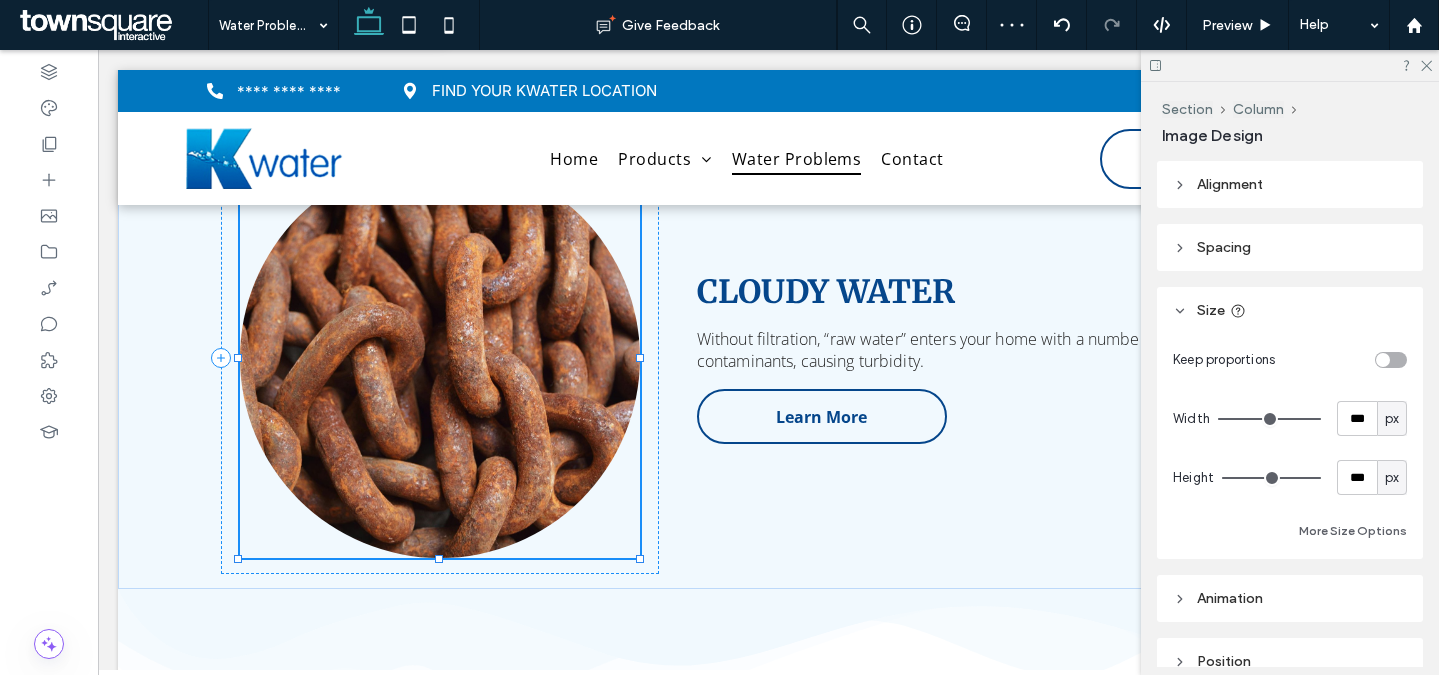 type on "**" 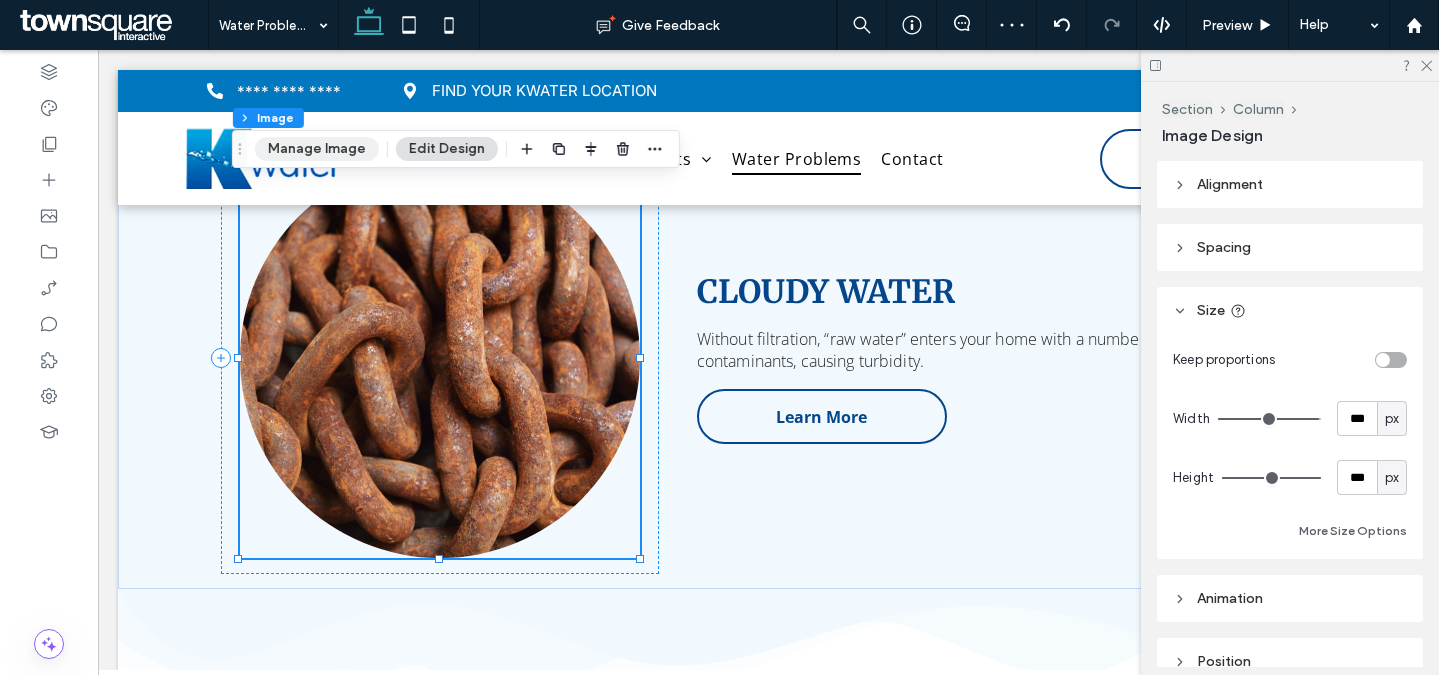 click on "Manage Image" at bounding box center (317, 149) 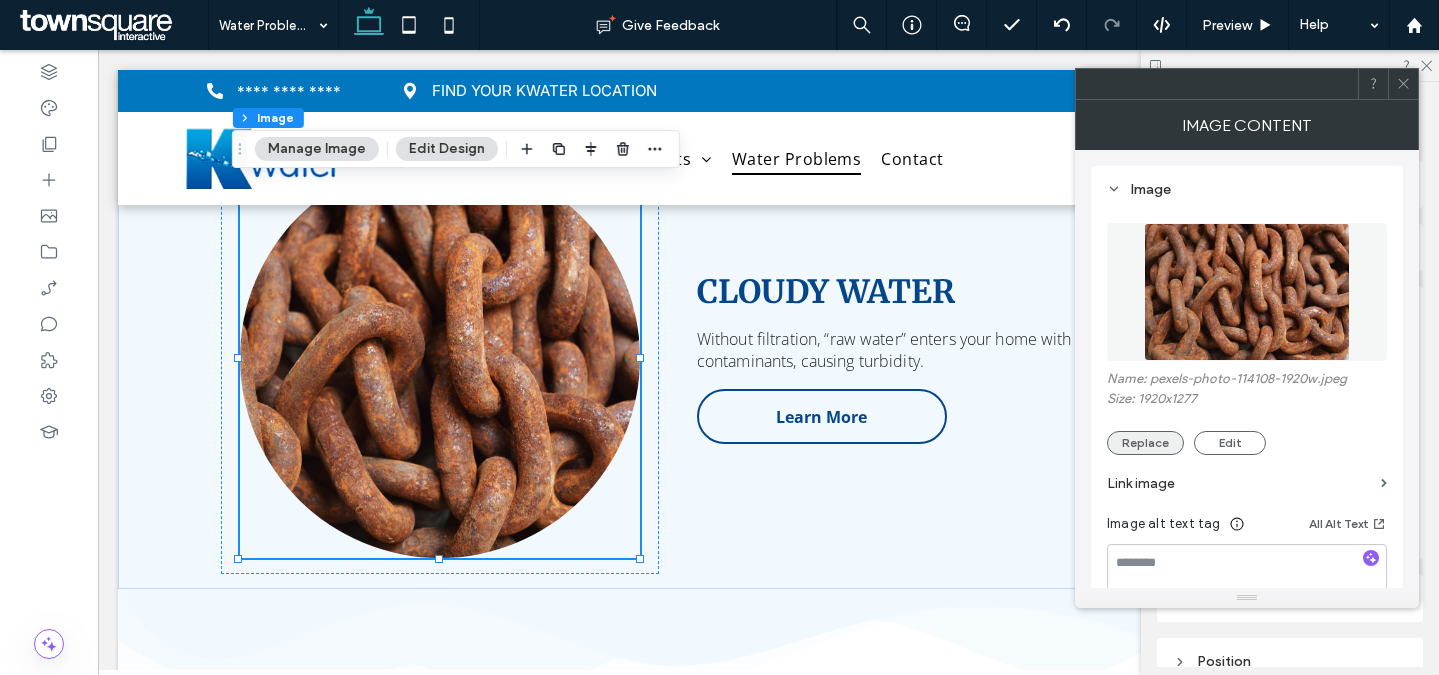 click on "Replace" at bounding box center (1145, 443) 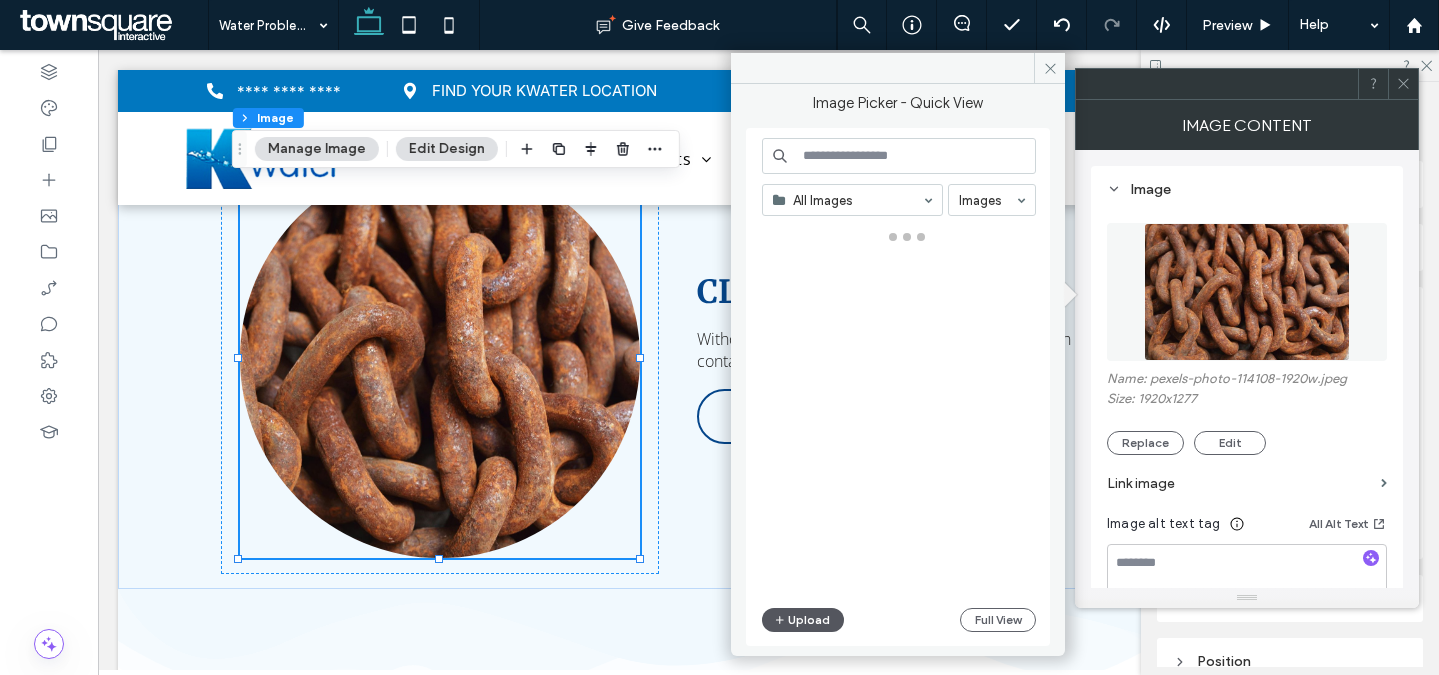 click on "Upload" at bounding box center [803, 620] 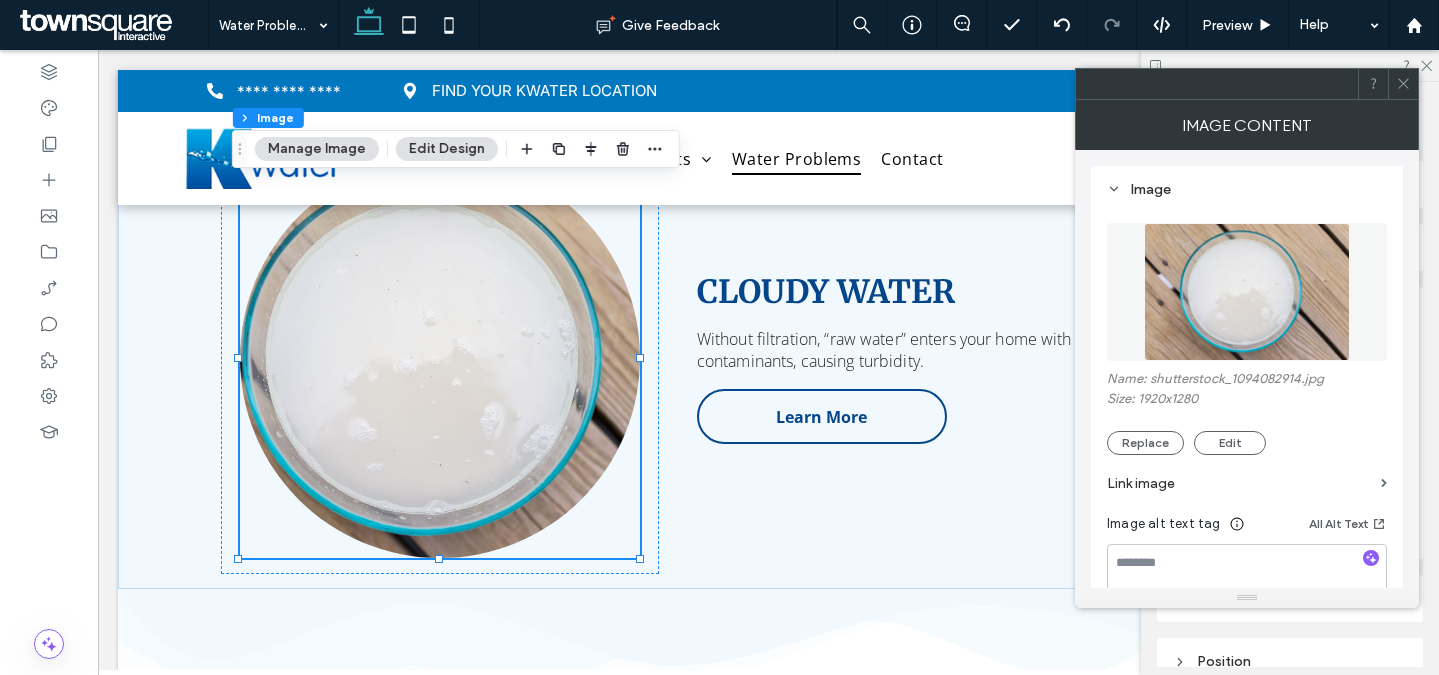 scroll, scrollTop: 145, scrollLeft: 0, axis: vertical 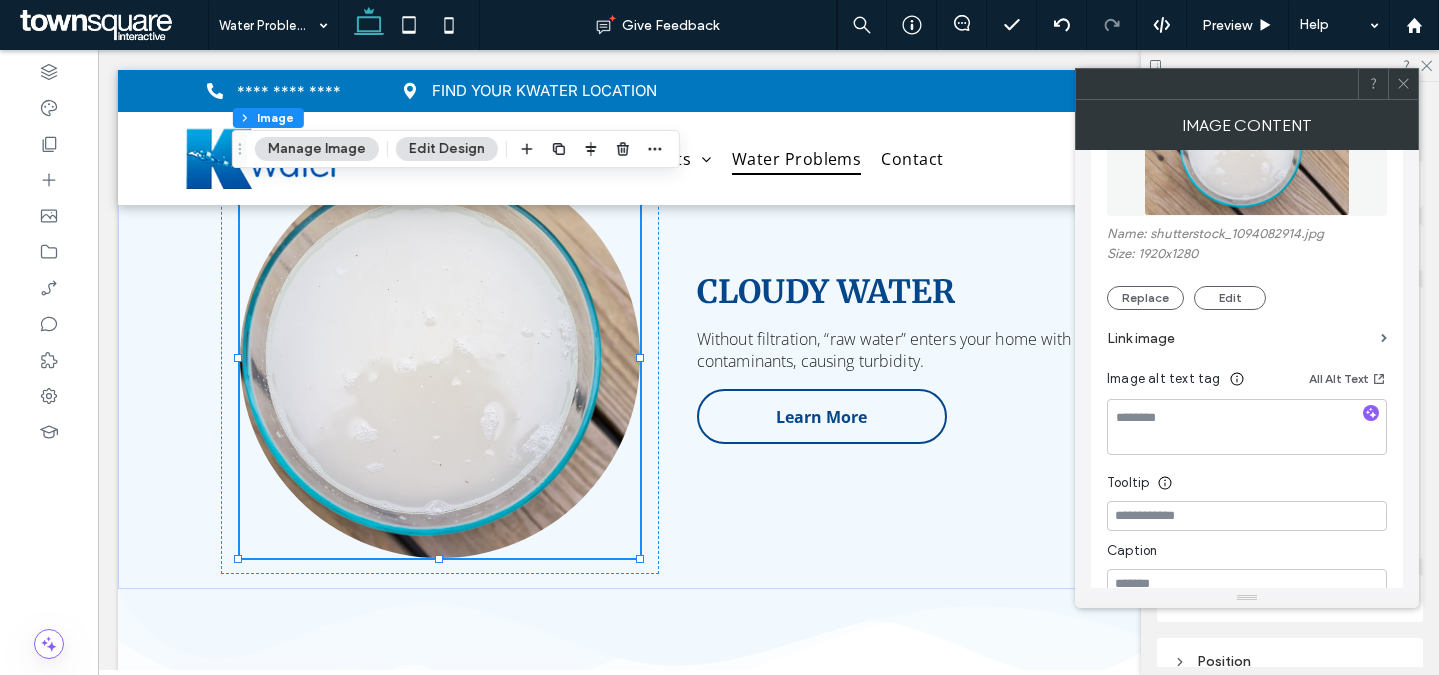 click 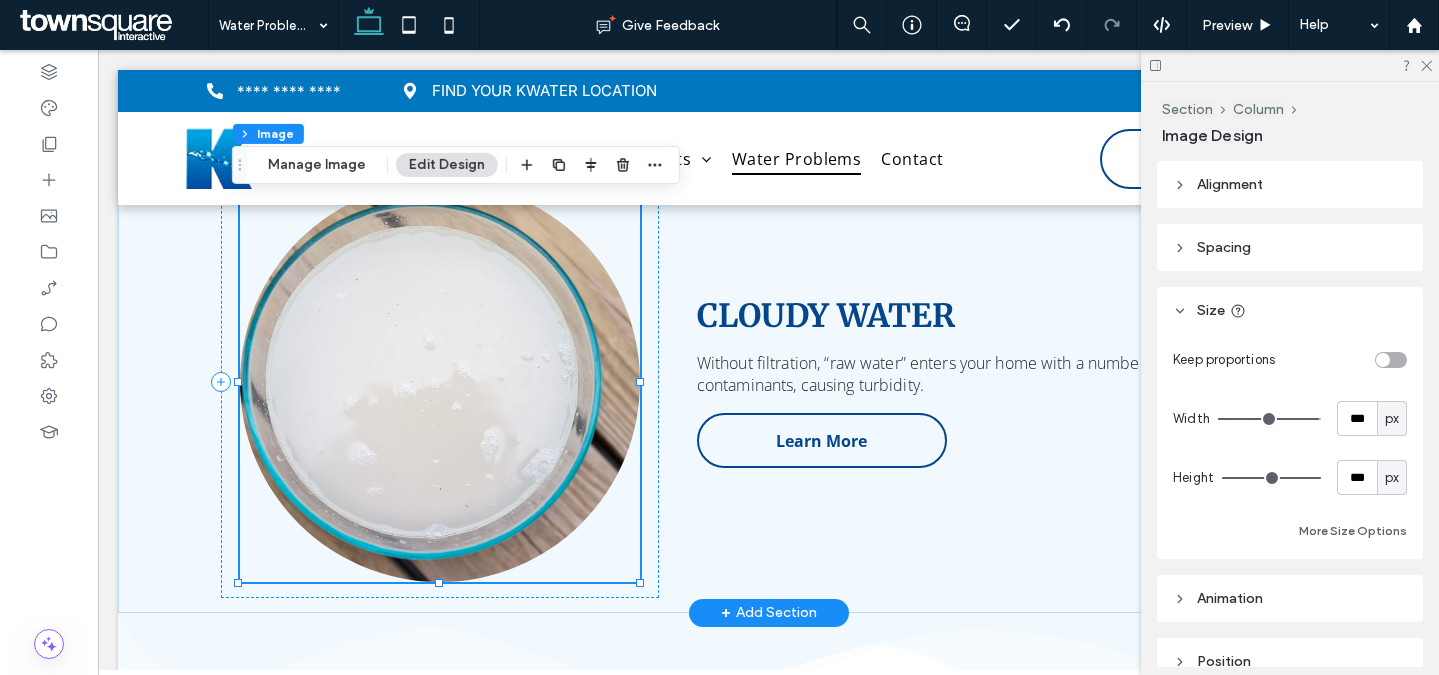 scroll, scrollTop: 3253, scrollLeft: 0, axis: vertical 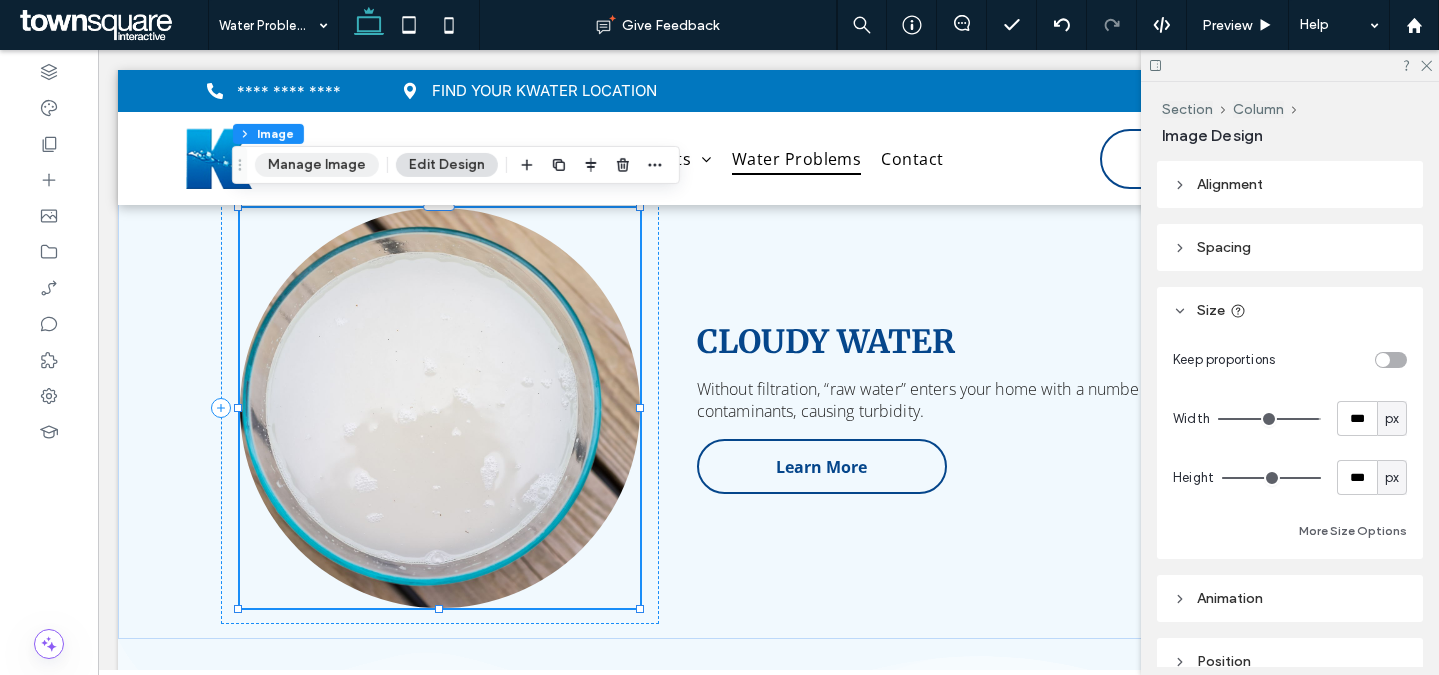 click on "Manage Image" at bounding box center (317, 165) 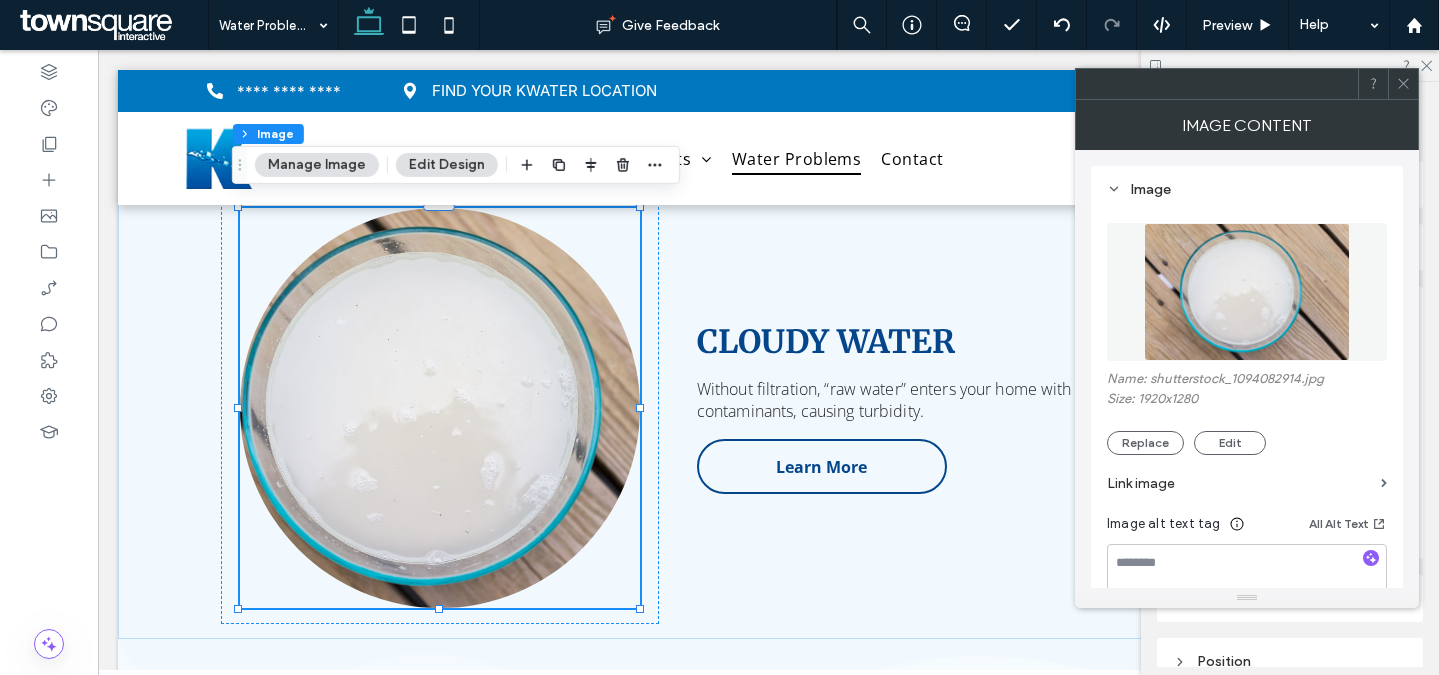 click 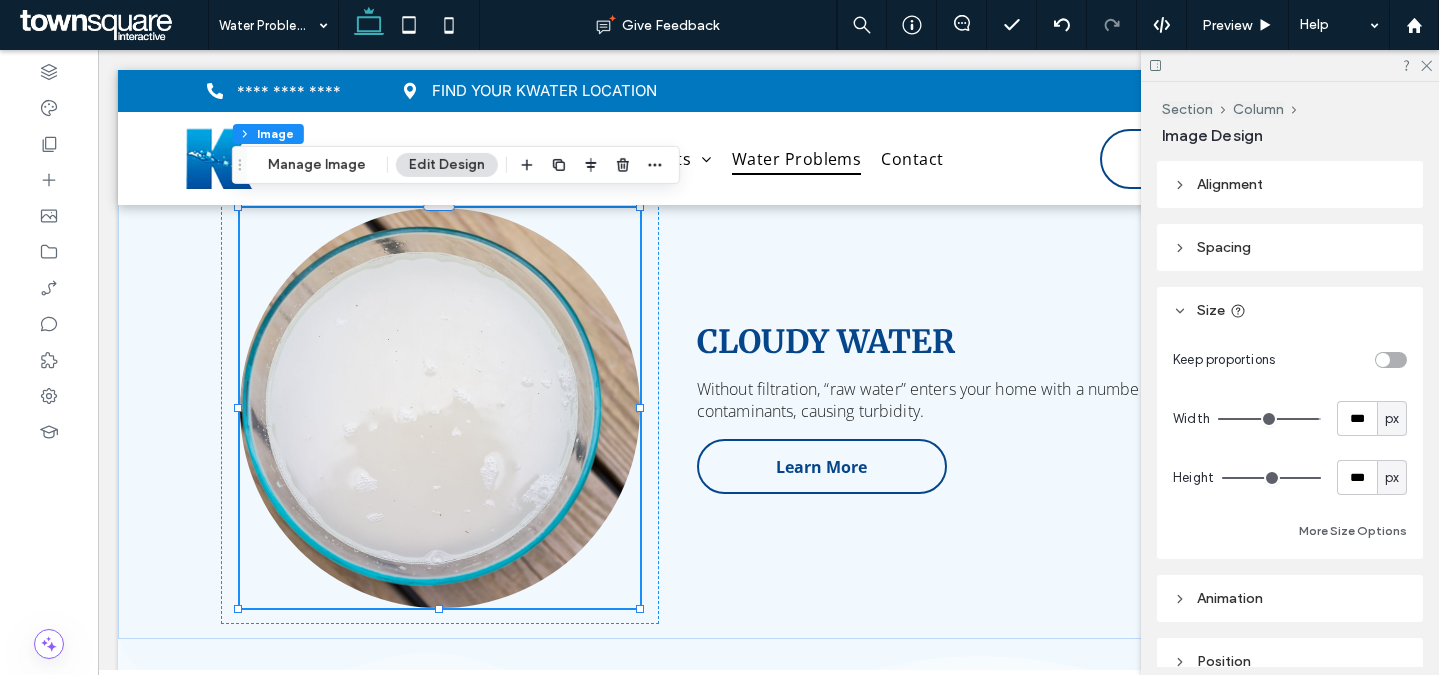 scroll, scrollTop: 769, scrollLeft: 0, axis: vertical 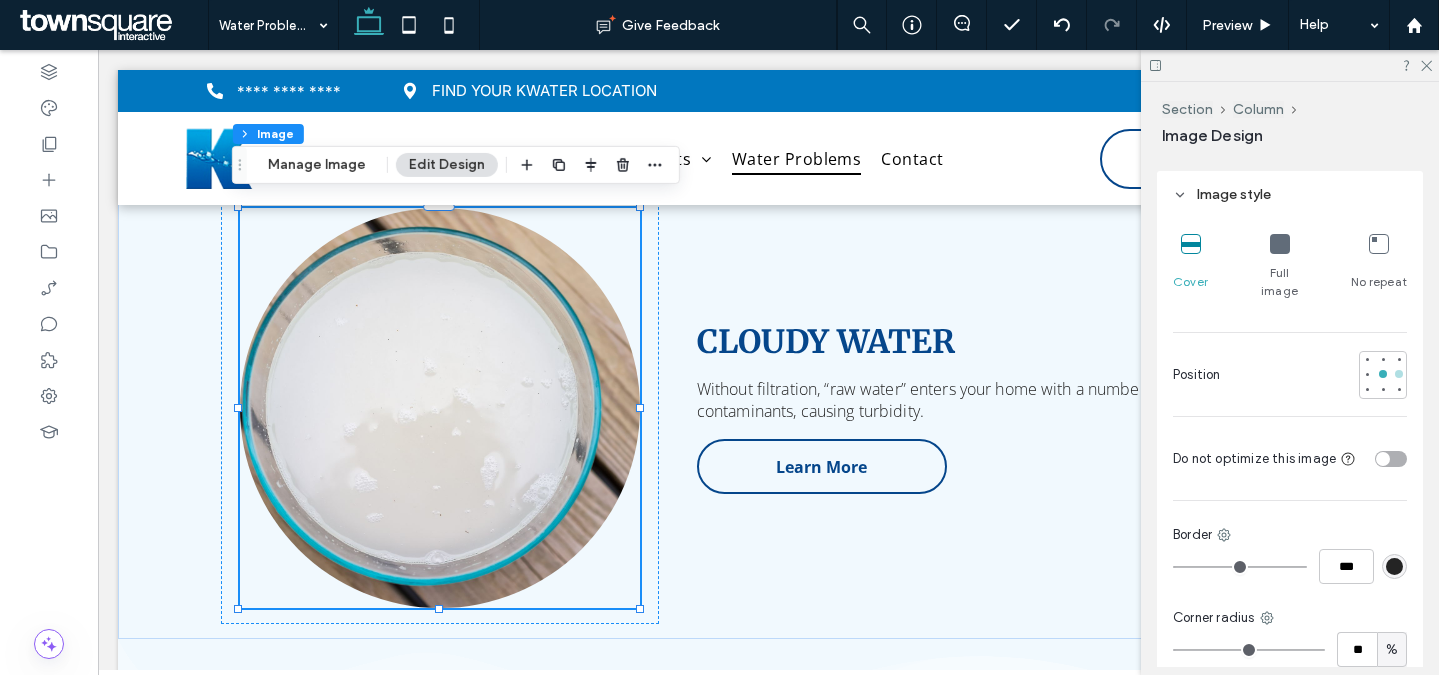click at bounding box center [1399, 374] 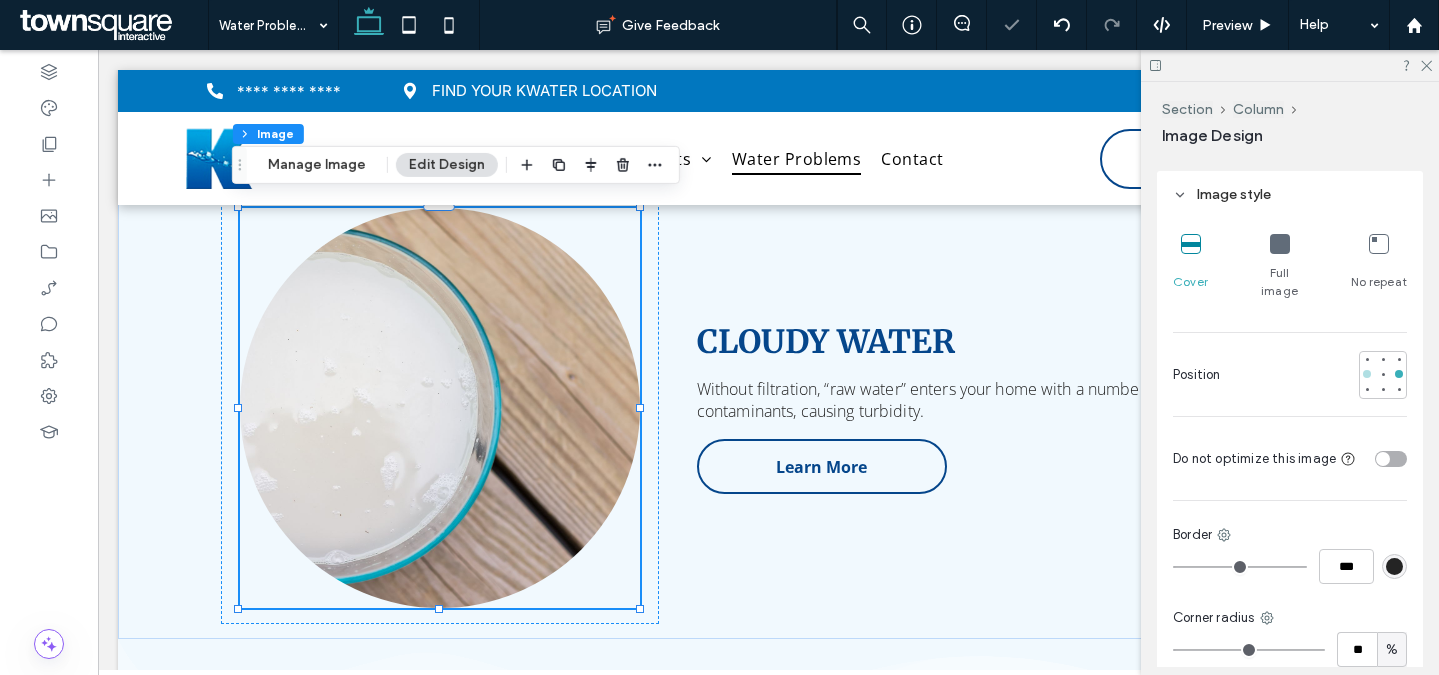 click at bounding box center [1367, 374] 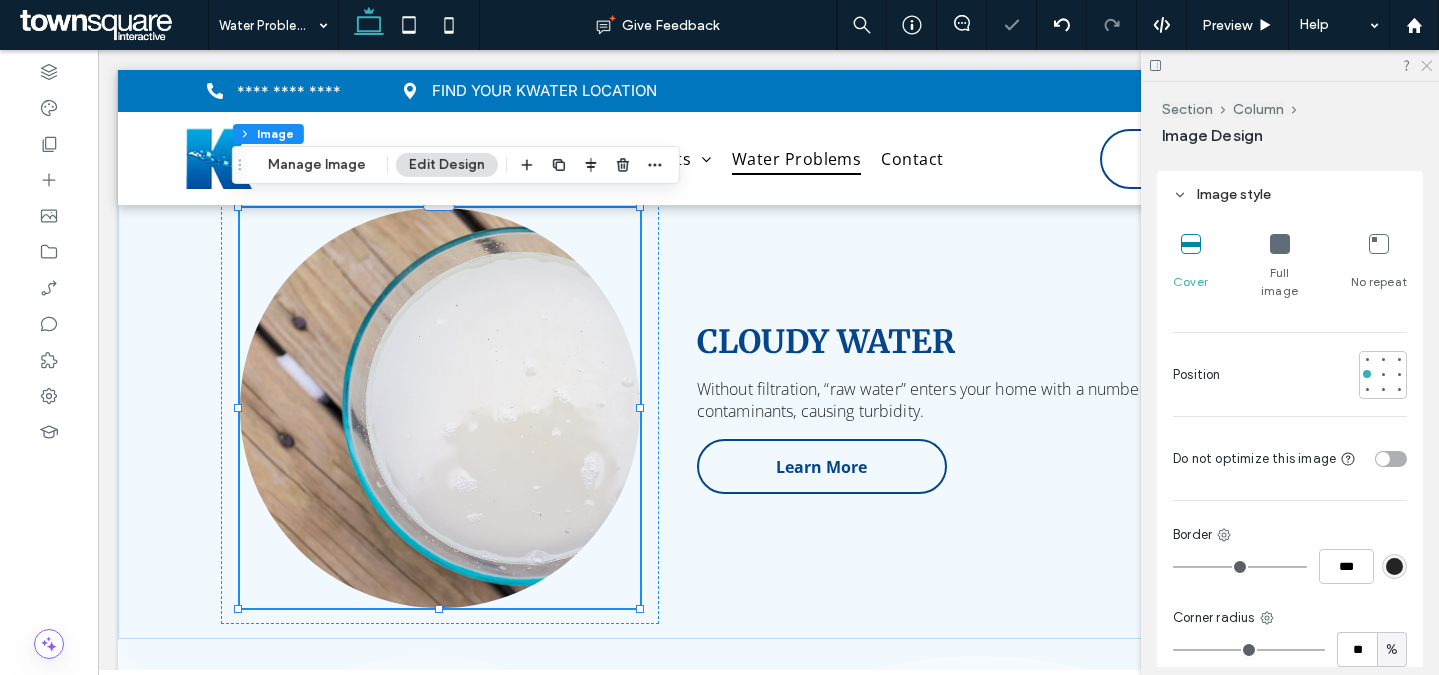 click 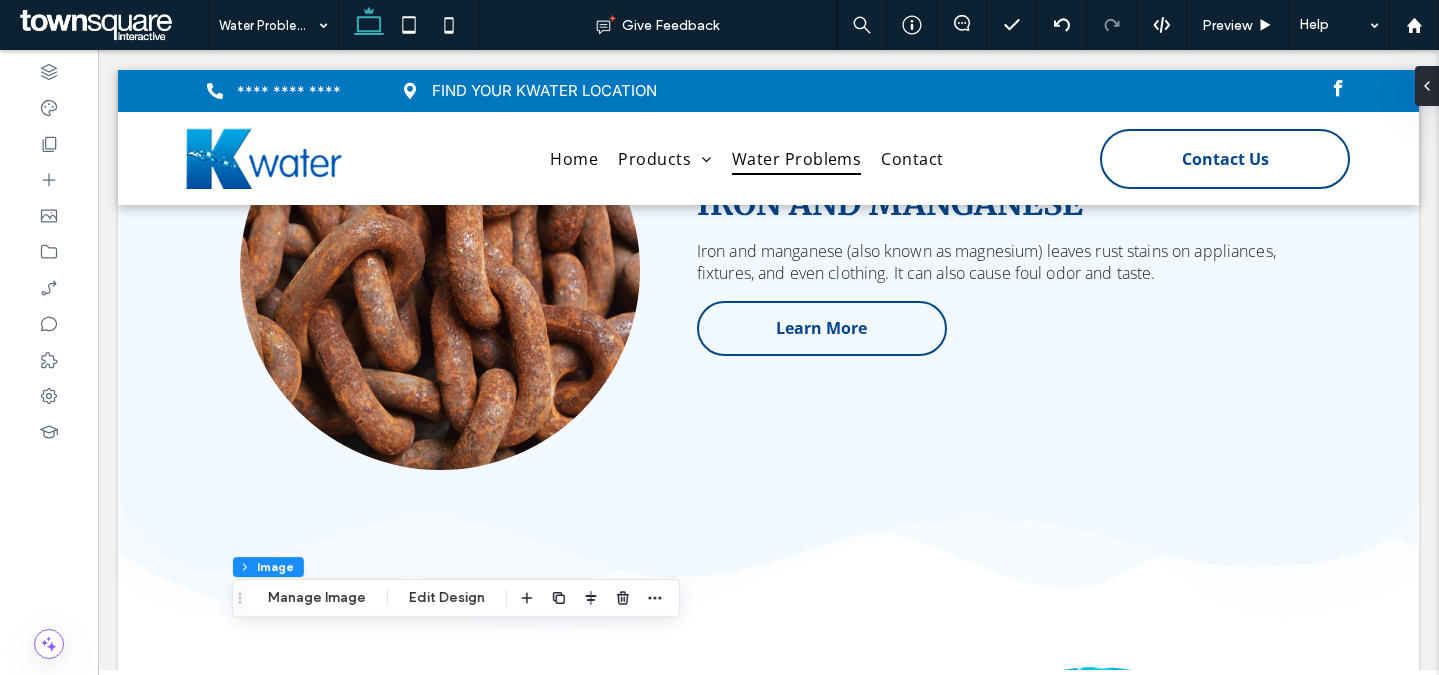 scroll, scrollTop: 2677, scrollLeft: 0, axis: vertical 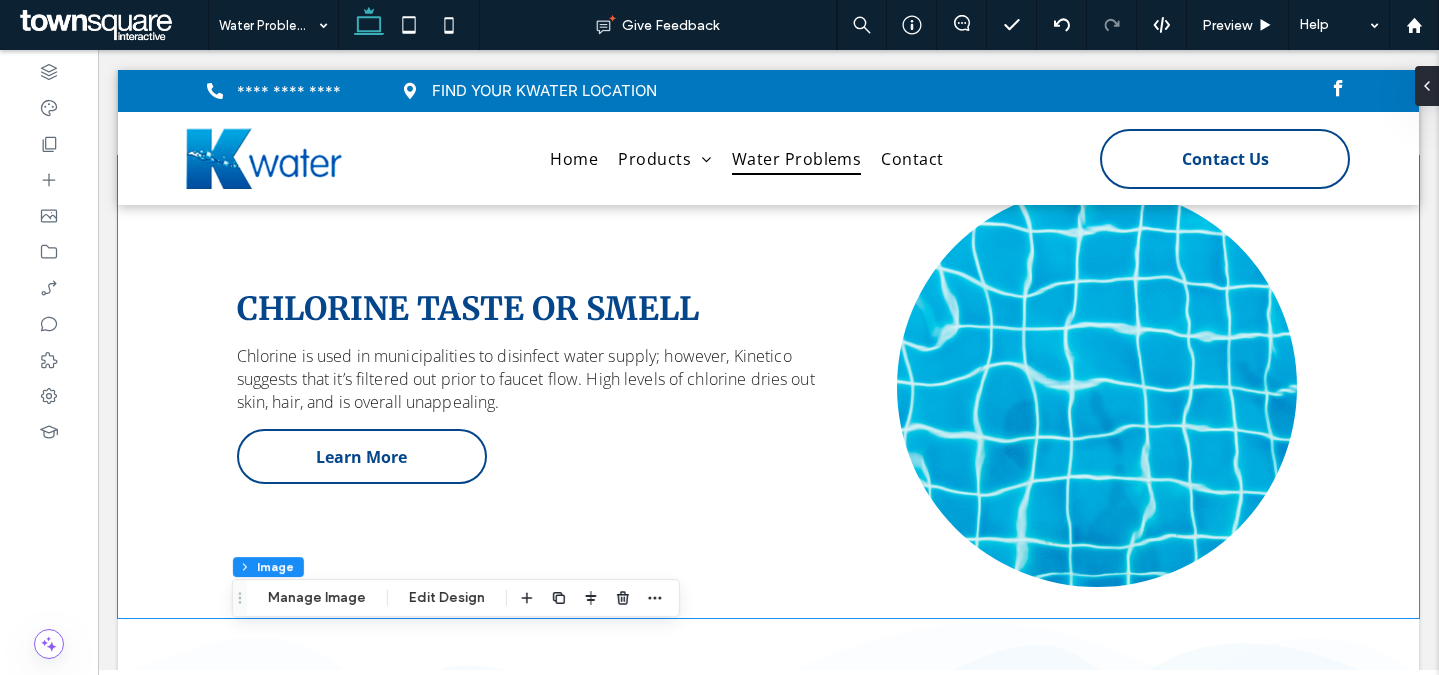 drag, startPoint x: 152, startPoint y: 273, endPoint x: 167, endPoint y: 269, distance: 15.524175 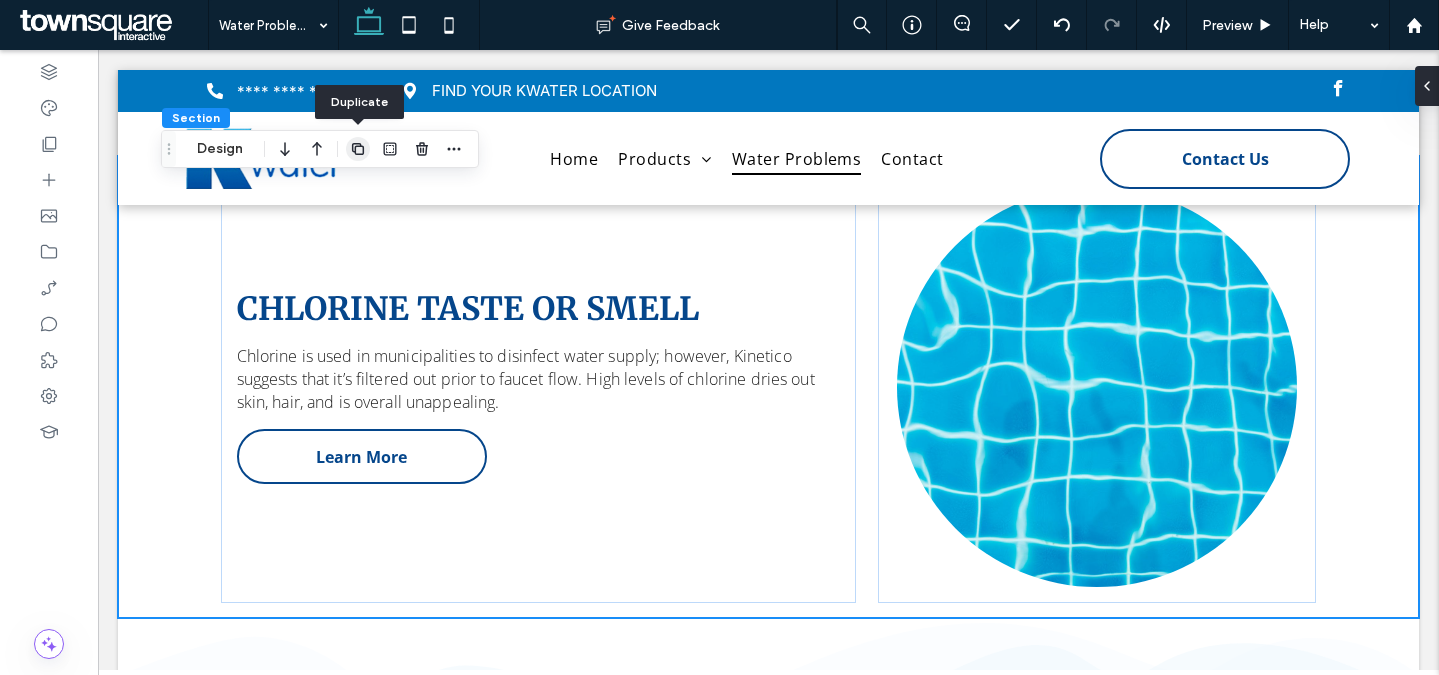 click 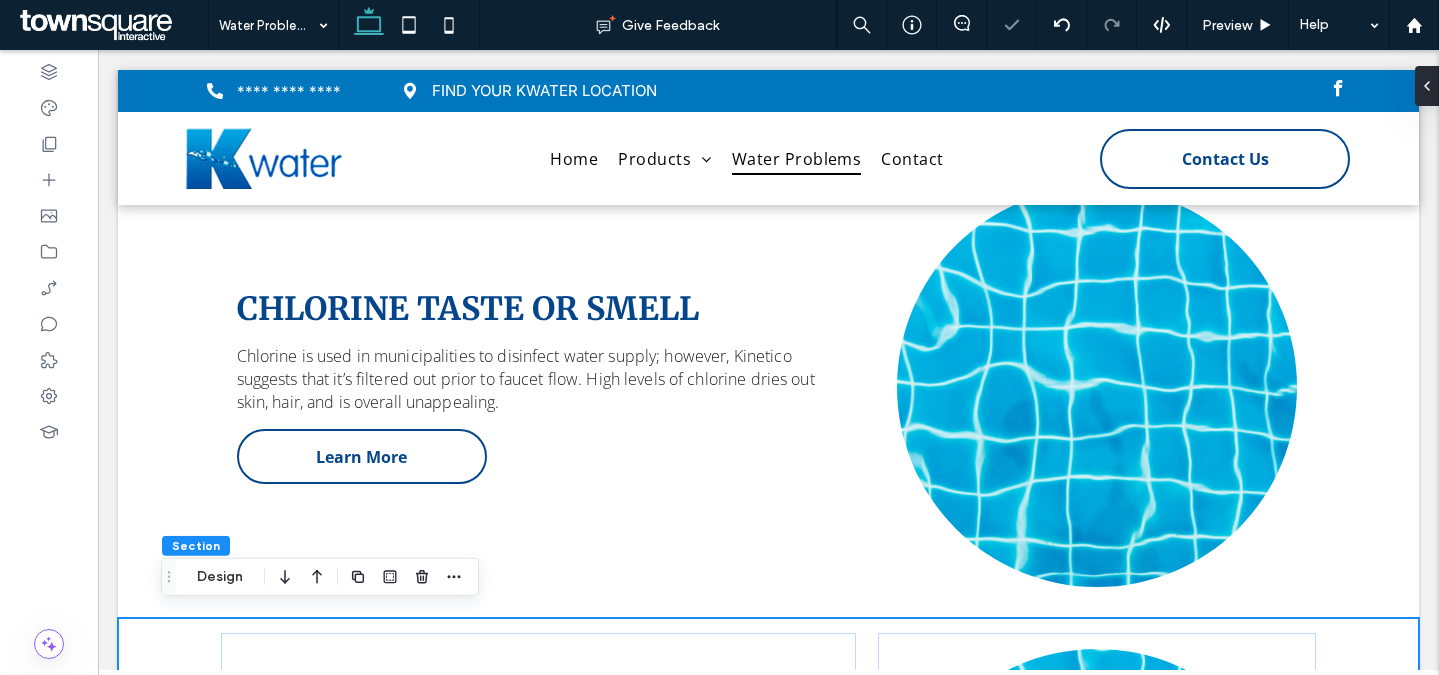 click 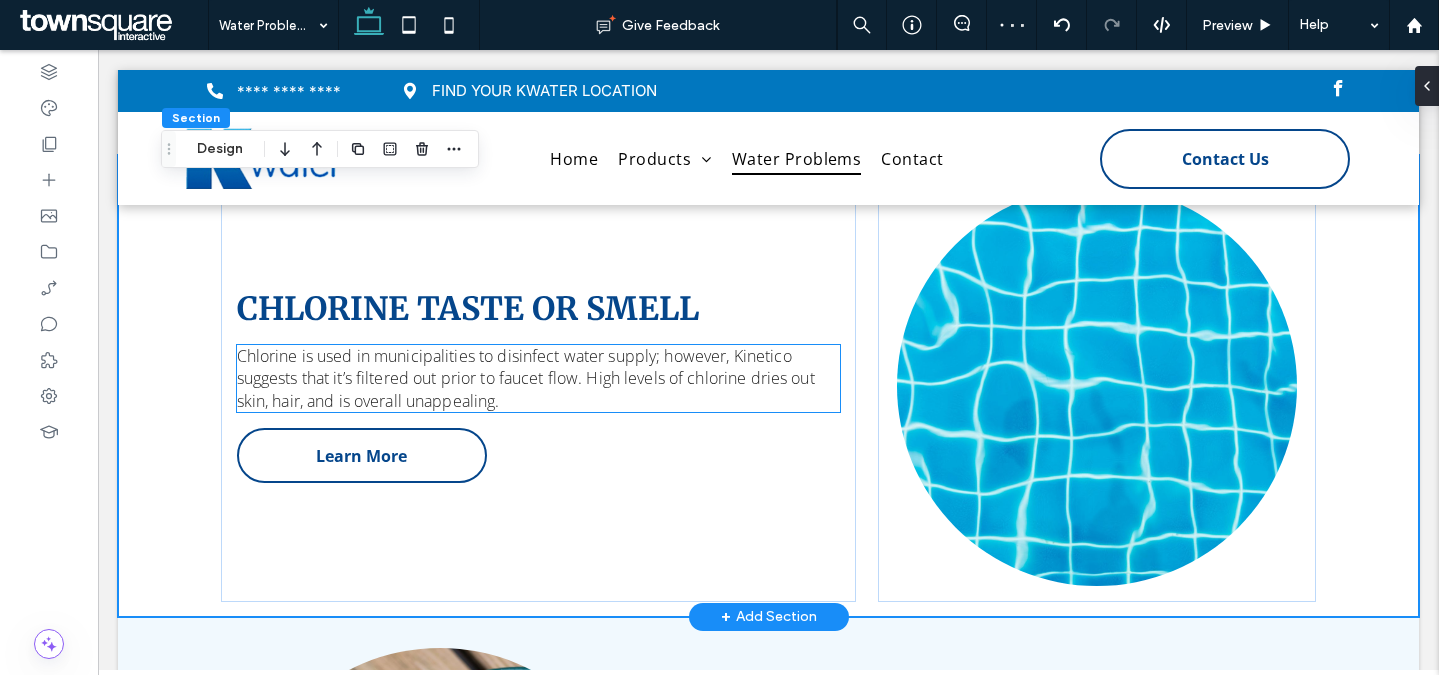 scroll, scrollTop: 3291, scrollLeft: 0, axis: vertical 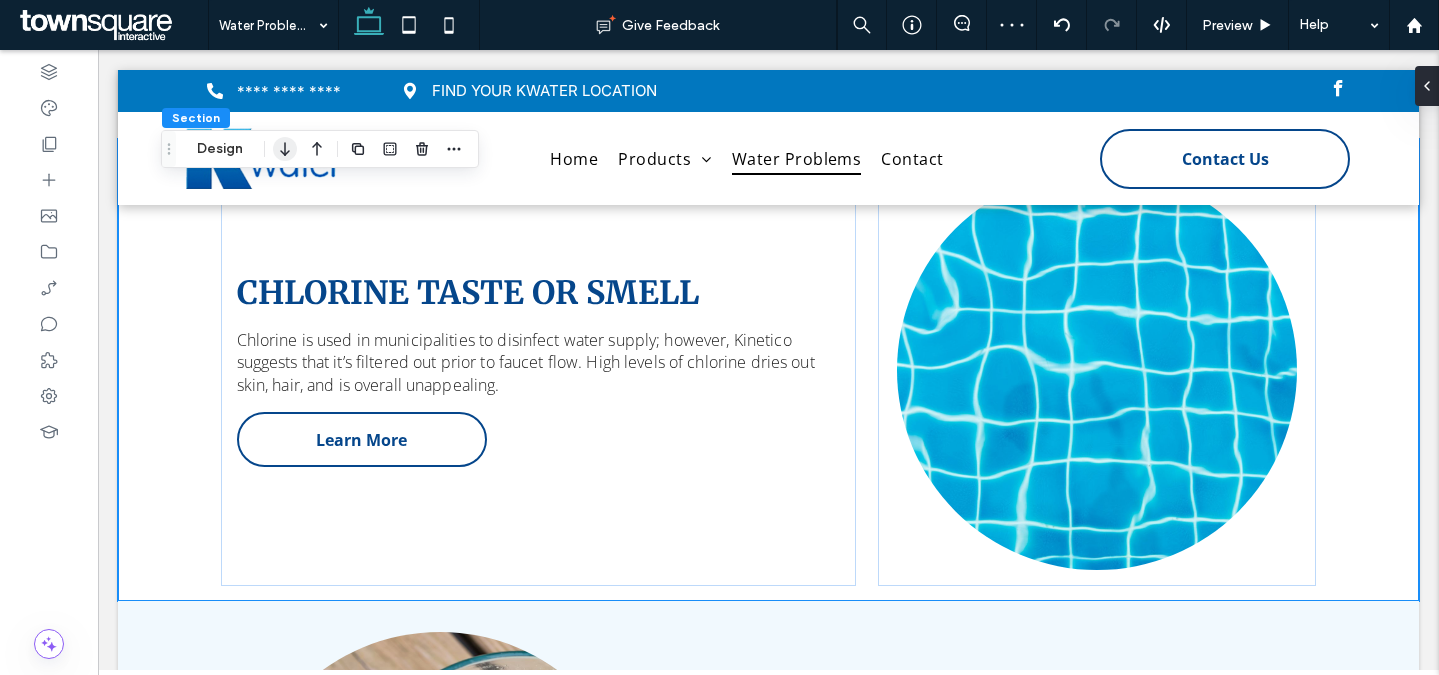 click 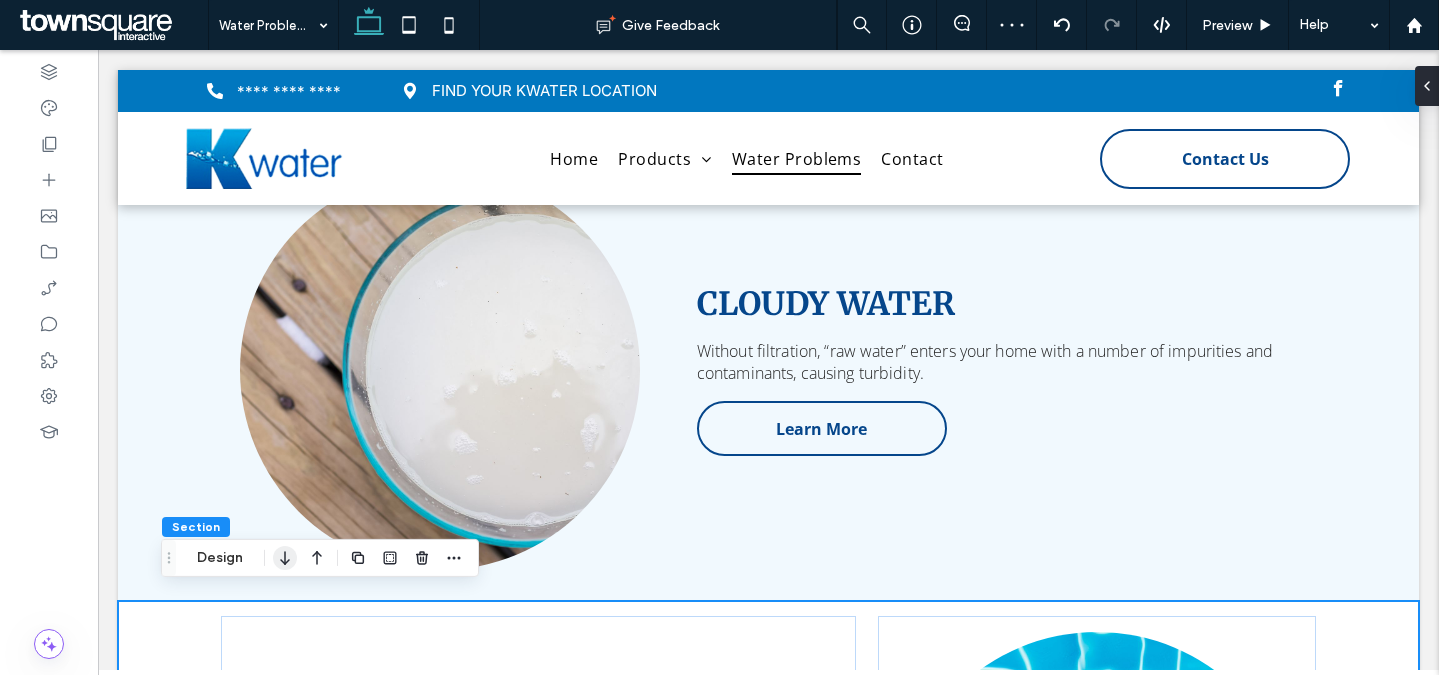 click 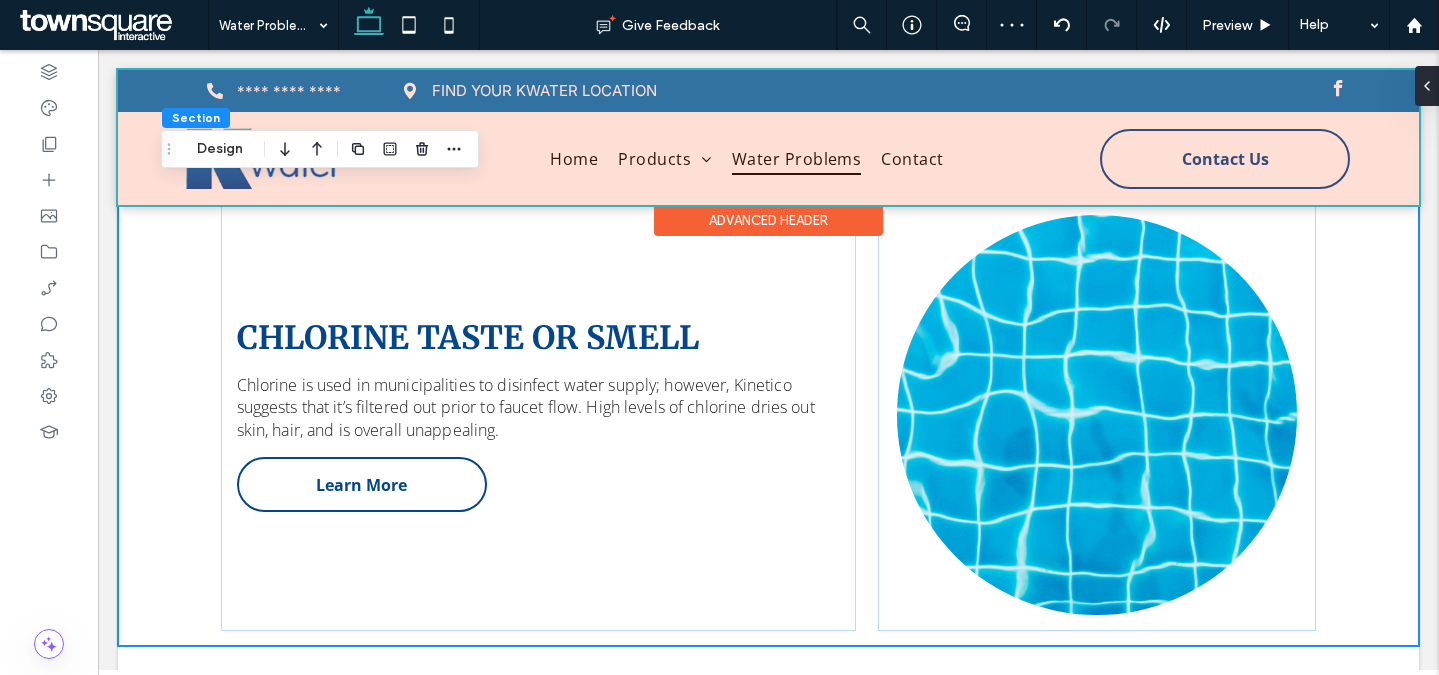 scroll, scrollTop: 3886, scrollLeft: 0, axis: vertical 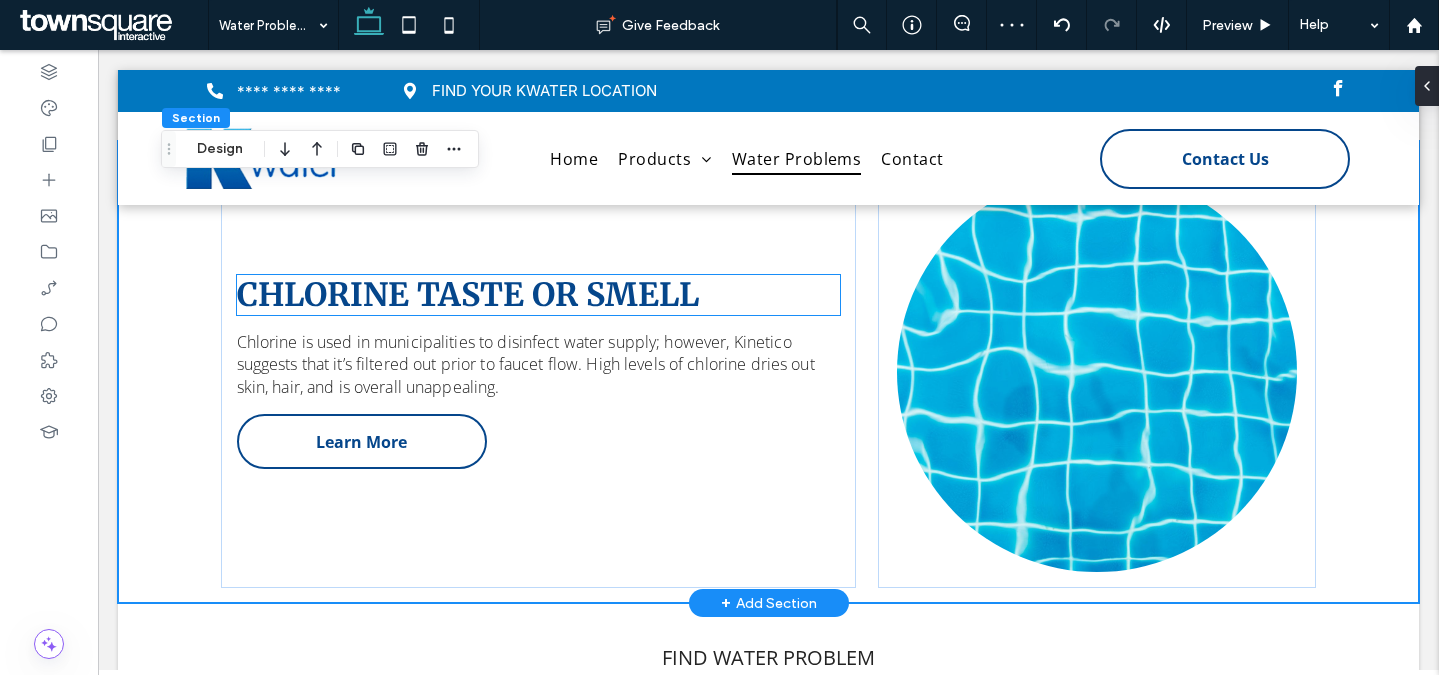 click on "CHLORINE TASTE OR SMELL" at bounding box center [468, 295] 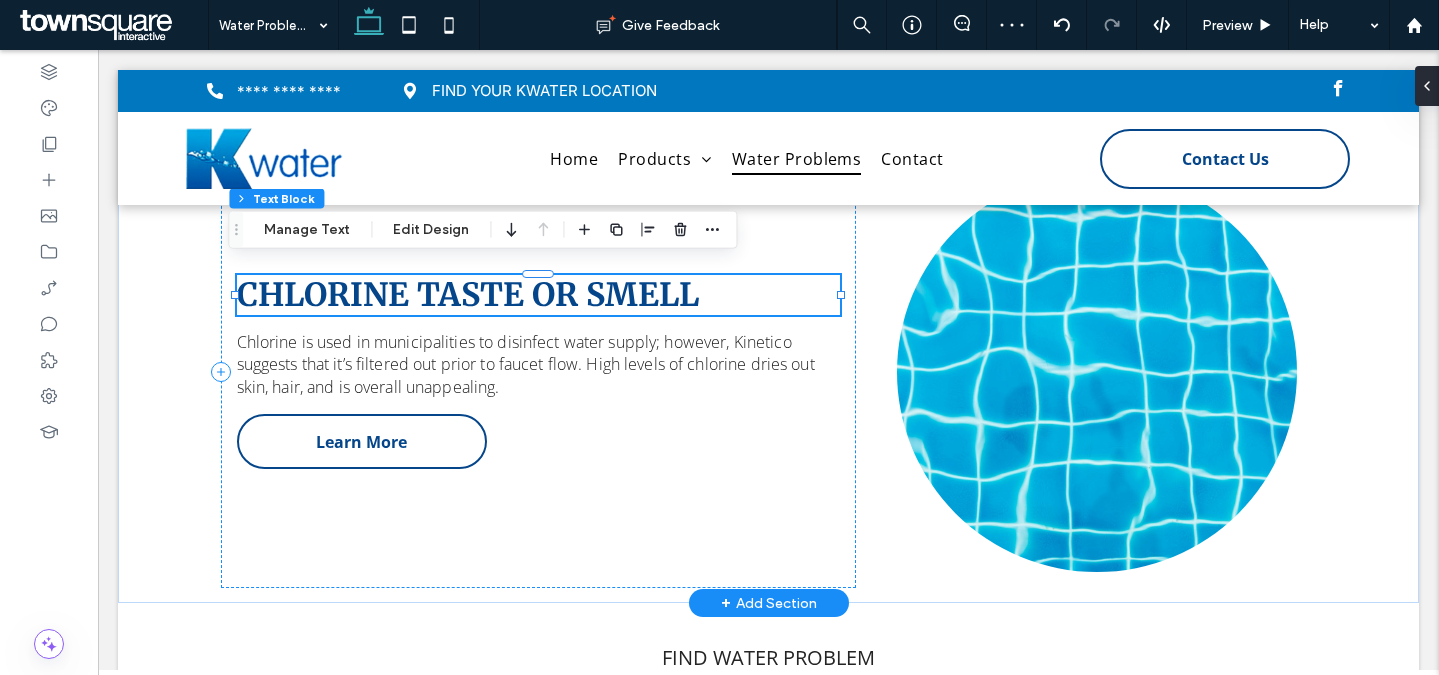click on "CHLORINE TASTE OR SMELL" at bounding box center (468, 295) 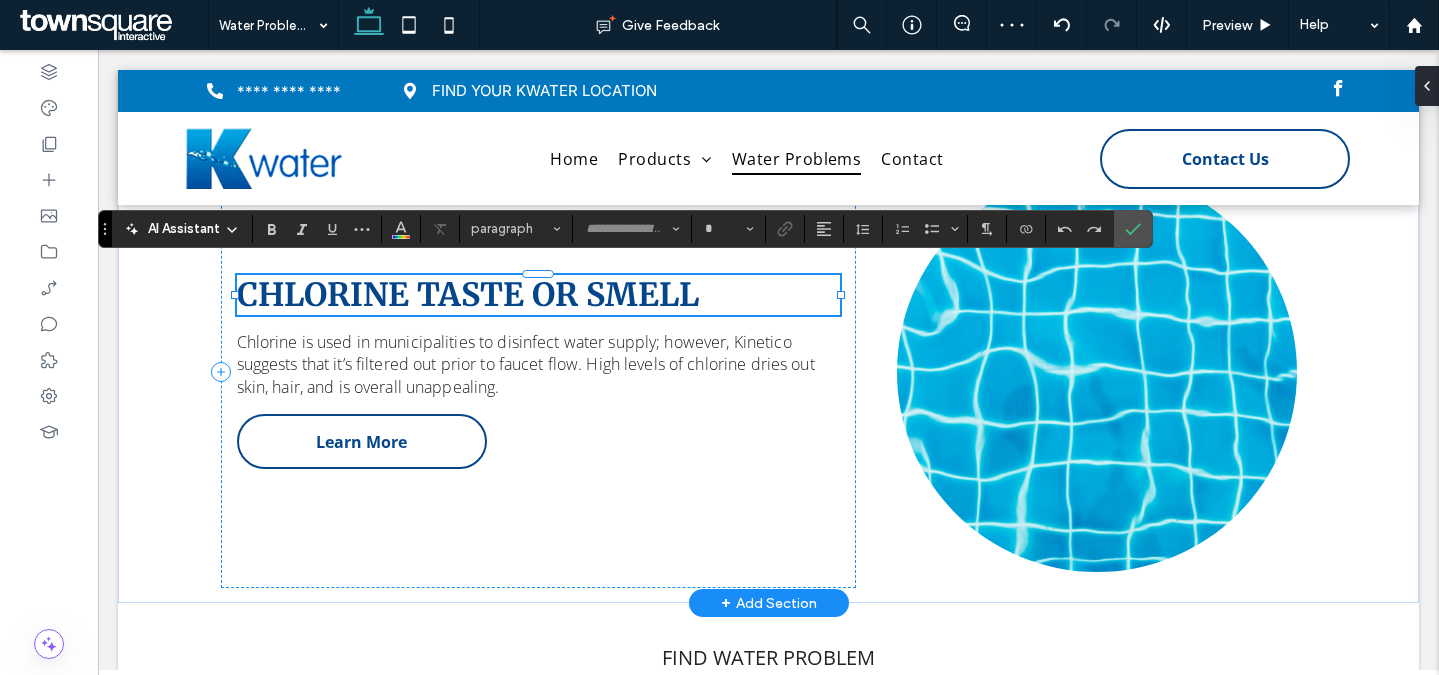 type on "**********" 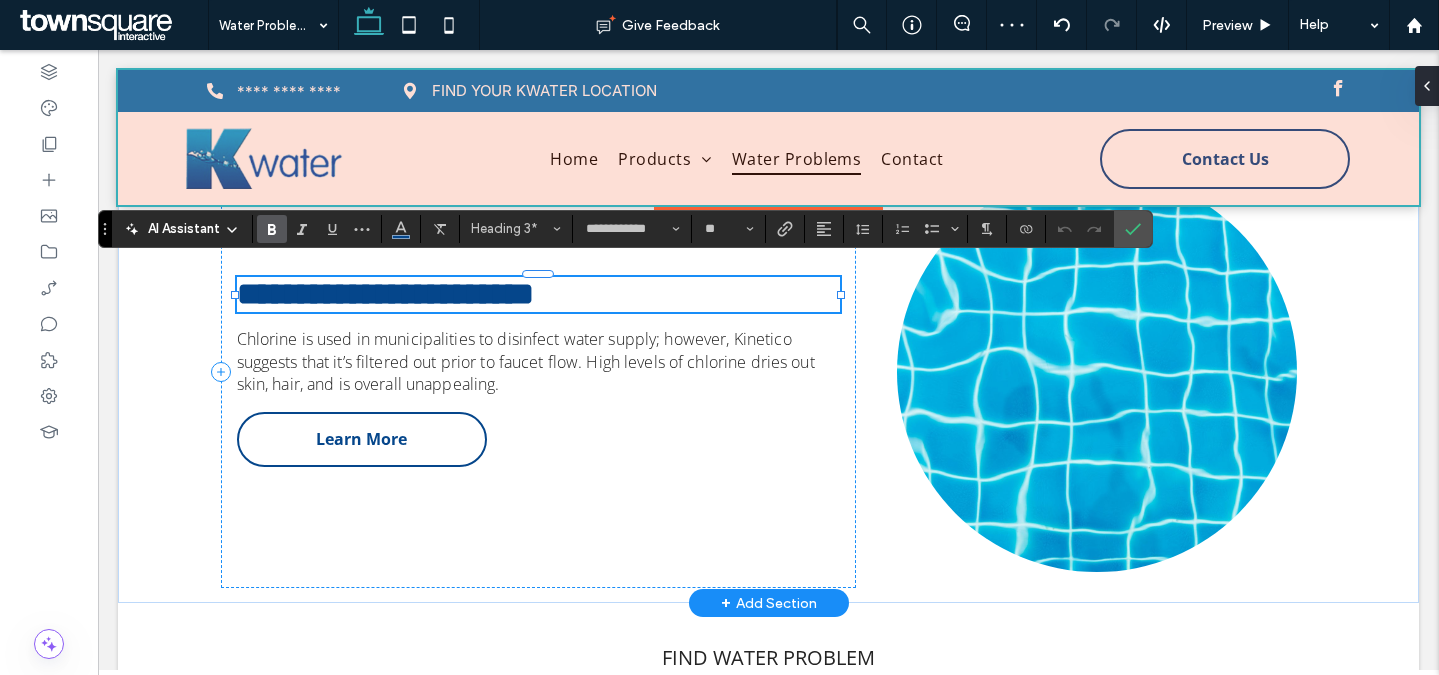paste 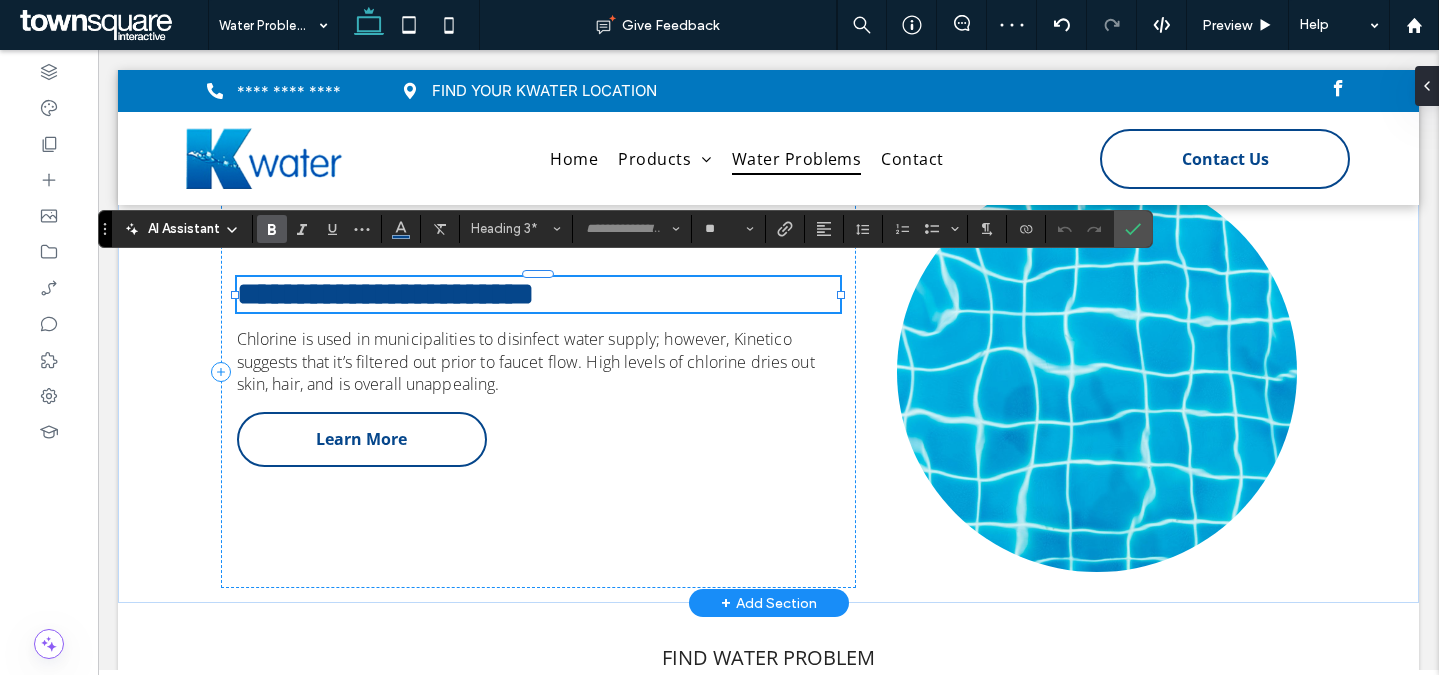 scroll, scrollTop: 8, scrollLeft: 0, axis: vertical 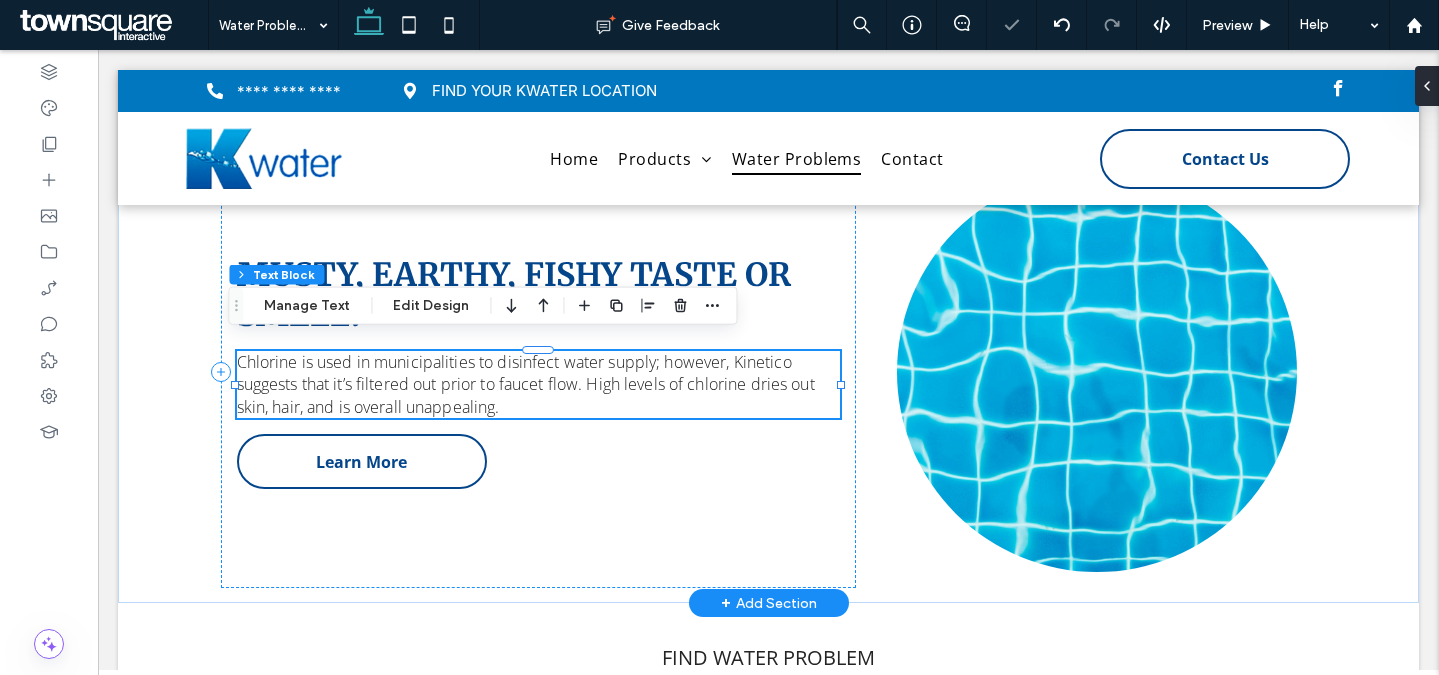 click on "Chlorine is used in municipalities to disinfect water supply; however, Kinetico suggests that it’s filtered out prior to faucet flow. High levels of chlorine dries out skin, hair, and is overall unappealing." at bounding box center (526, 384) 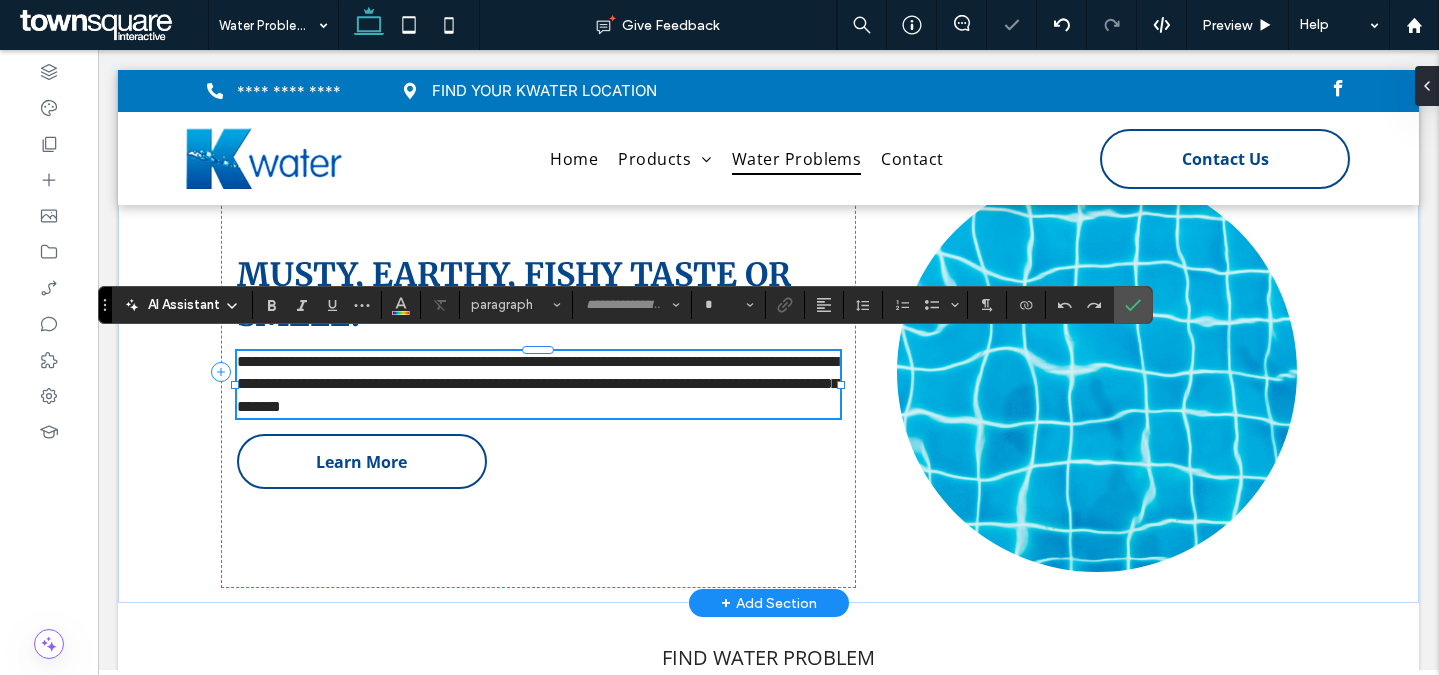 type on "*********" 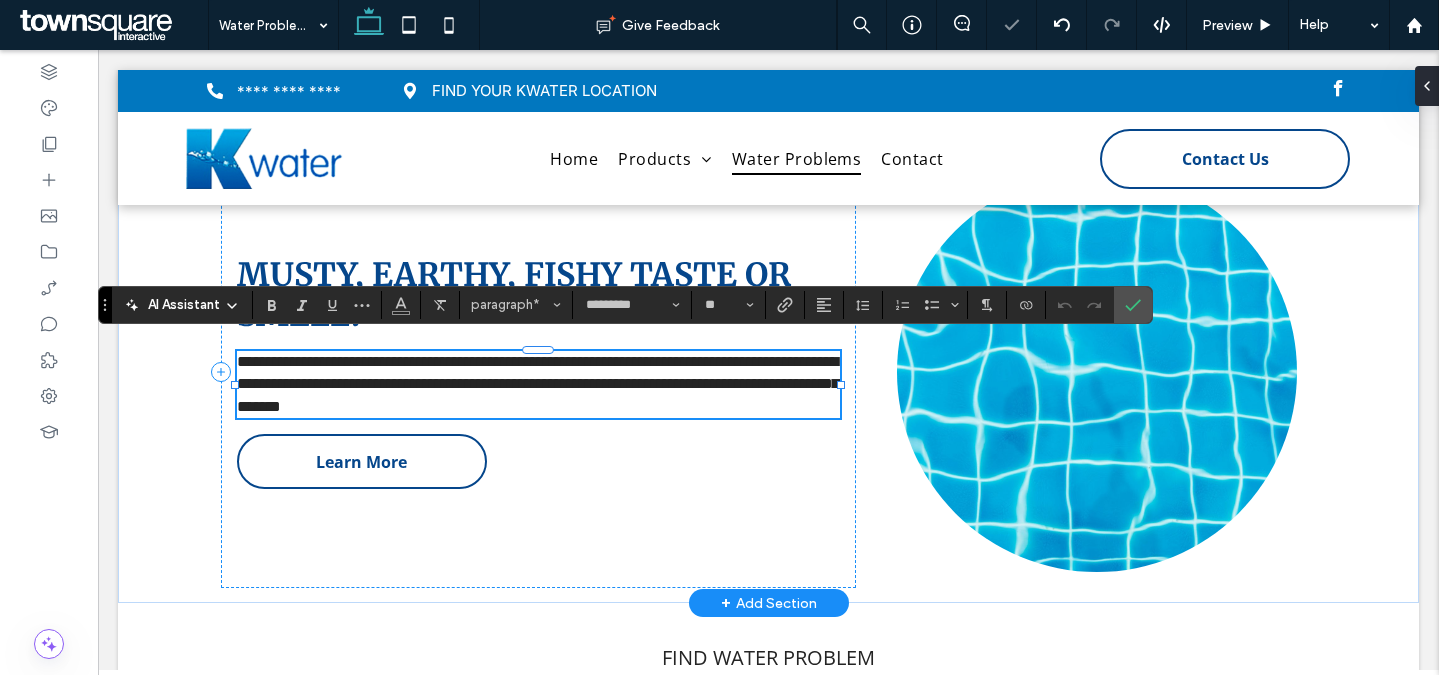 paste 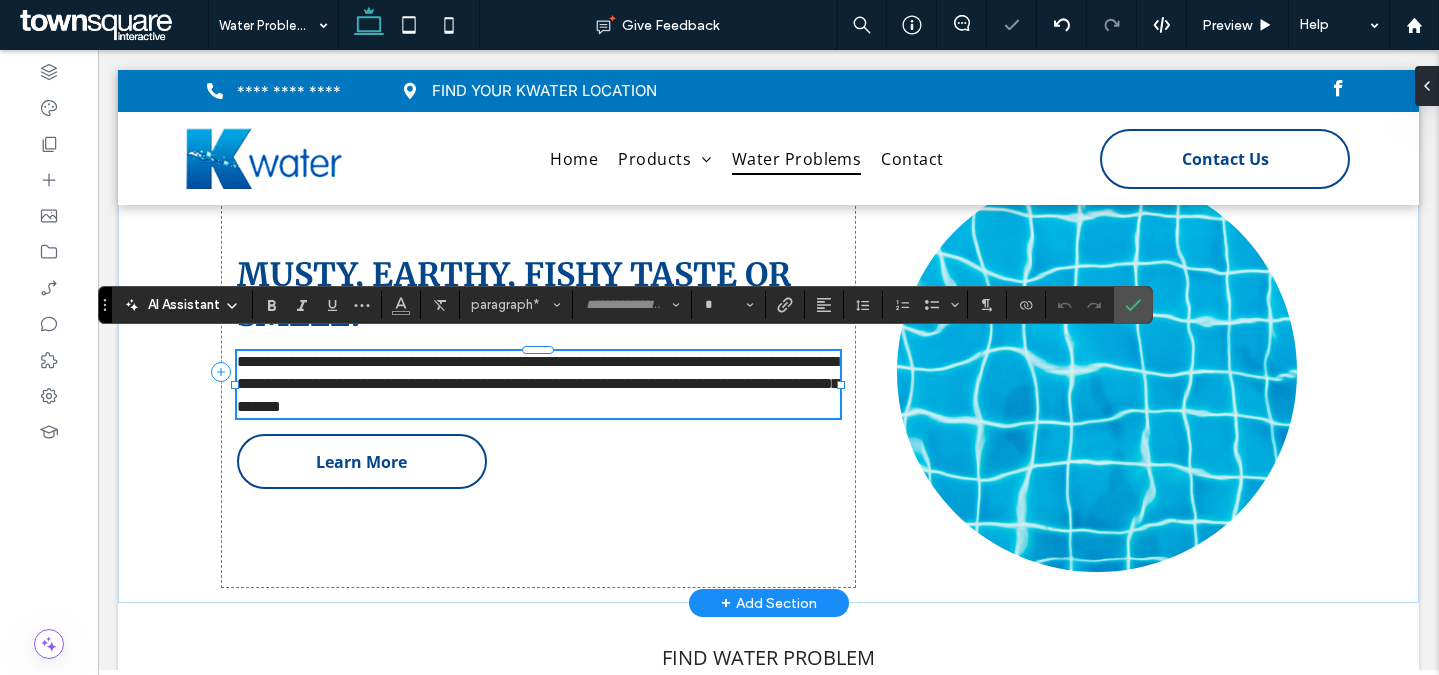 scroll, scrollTop: 91, scrollLeft: 0, axis: vertical 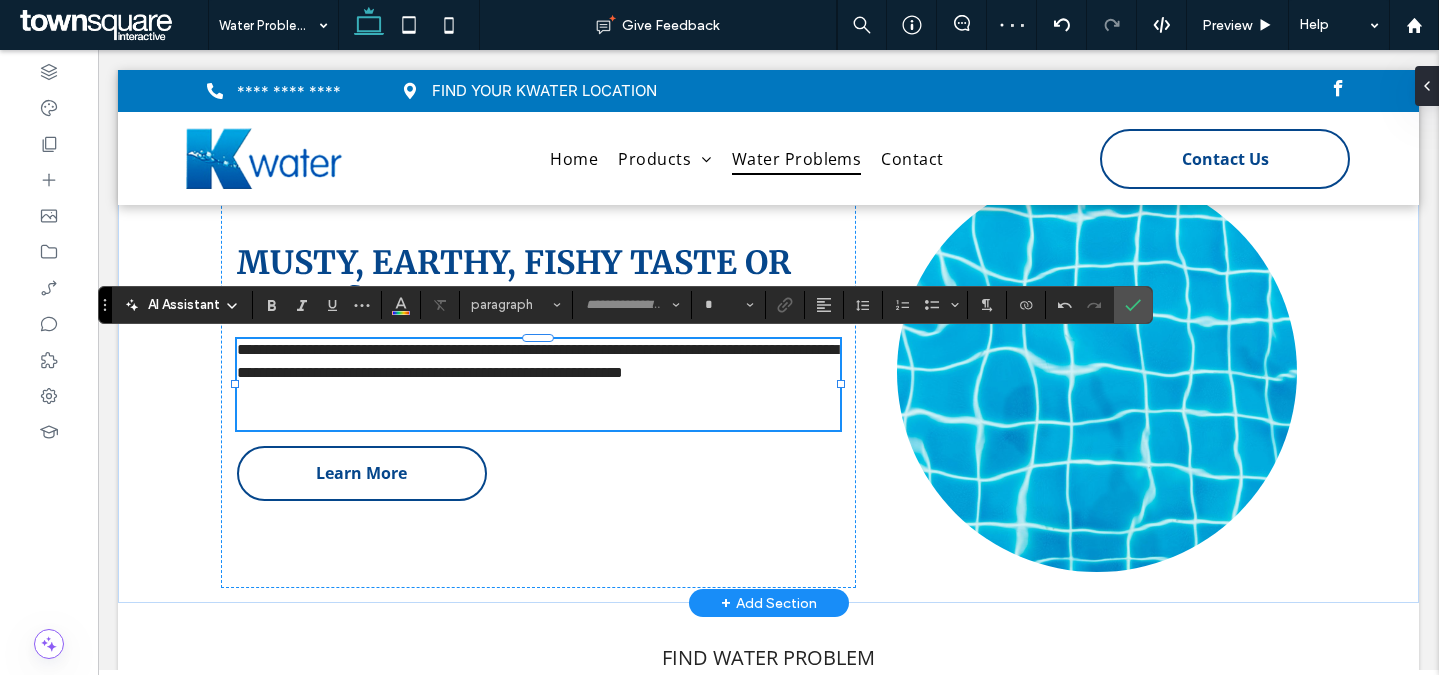 type on "*********" 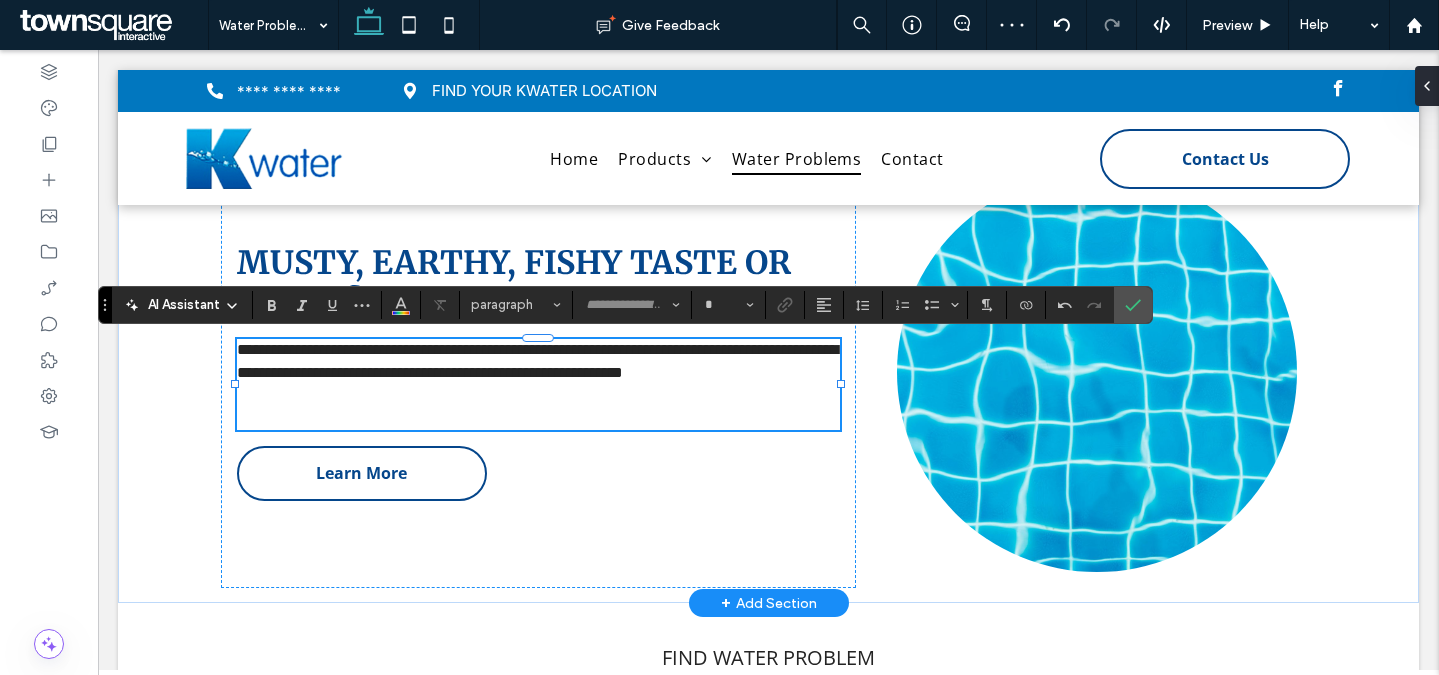 type on "**" 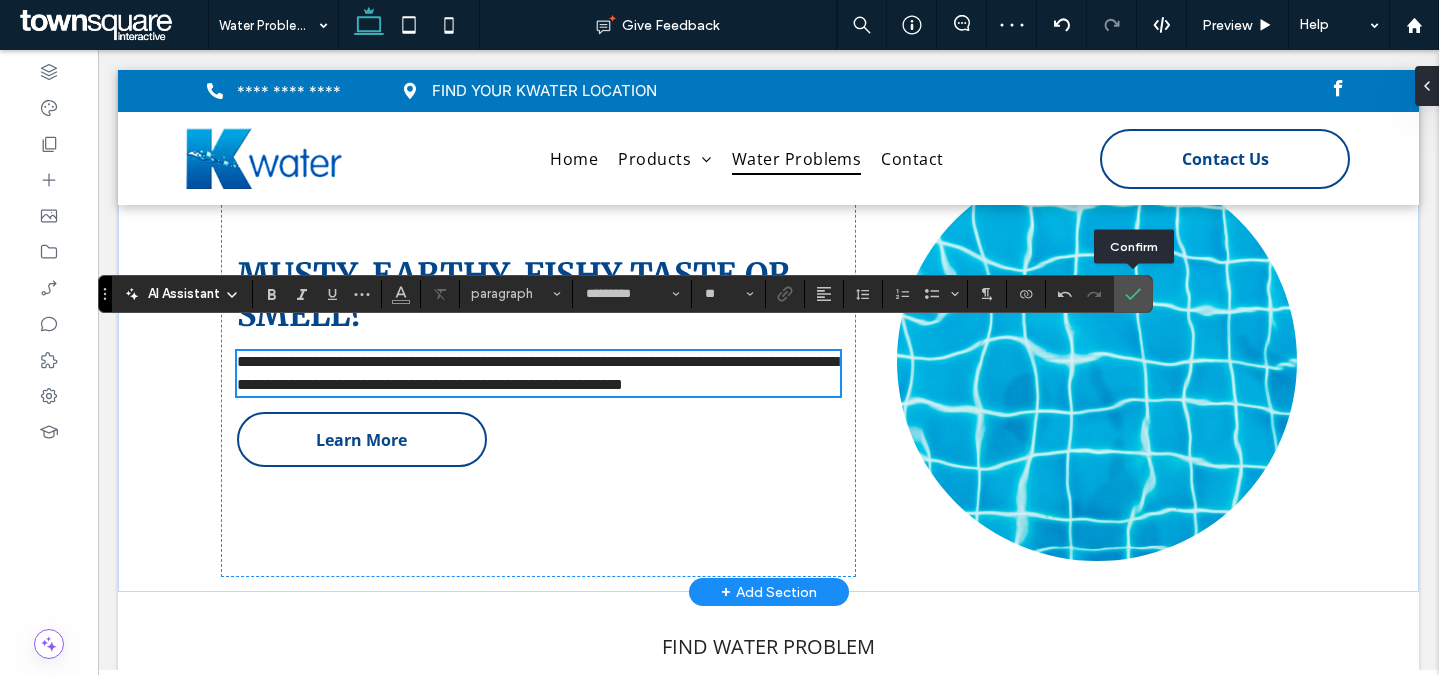 scroll, scrollTop: 3908, scrollLeft: 0, axis: vertical 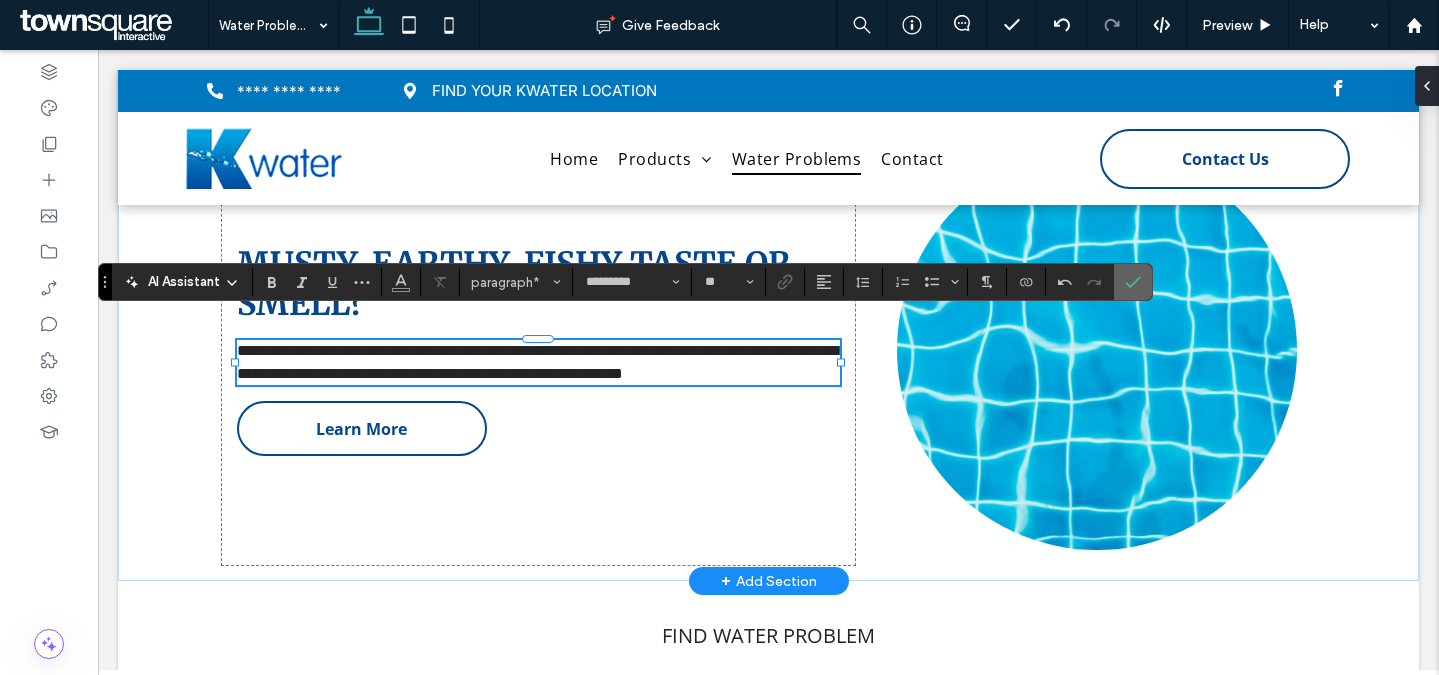 click 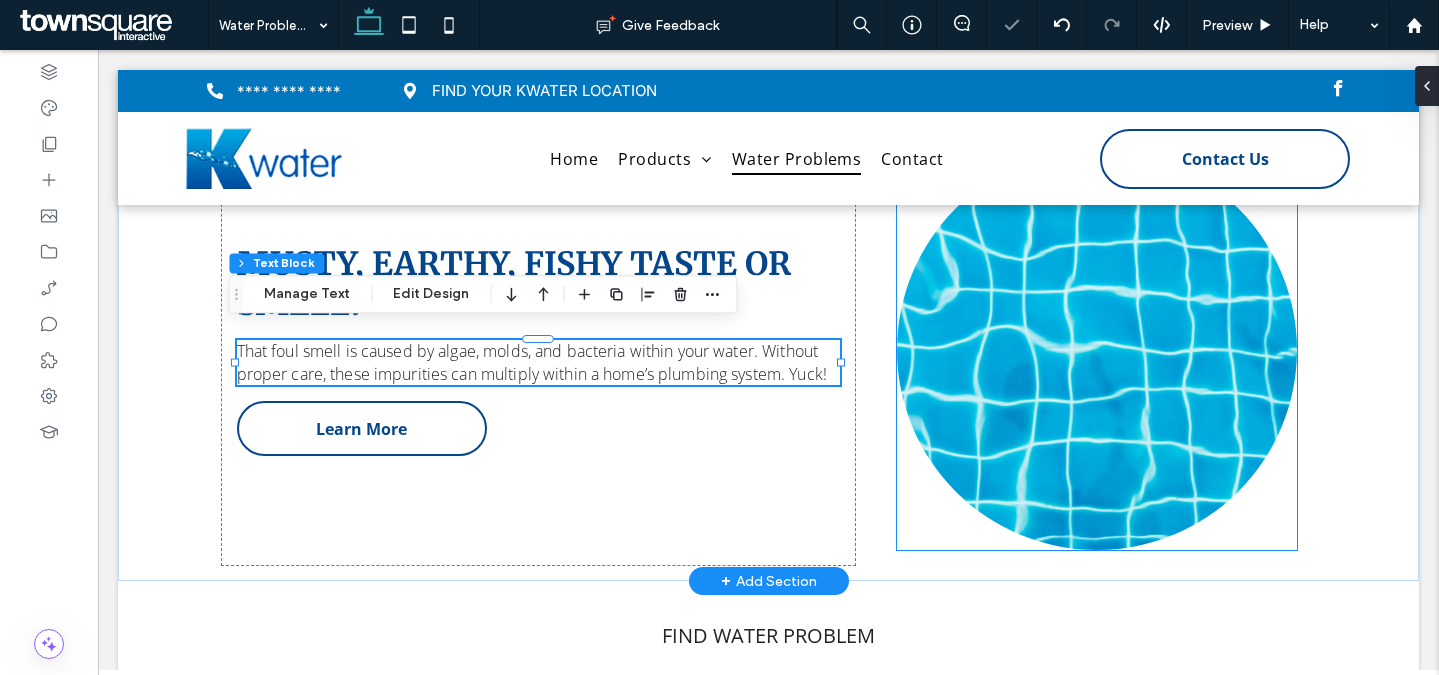 click at bounding box center (1097, 350) 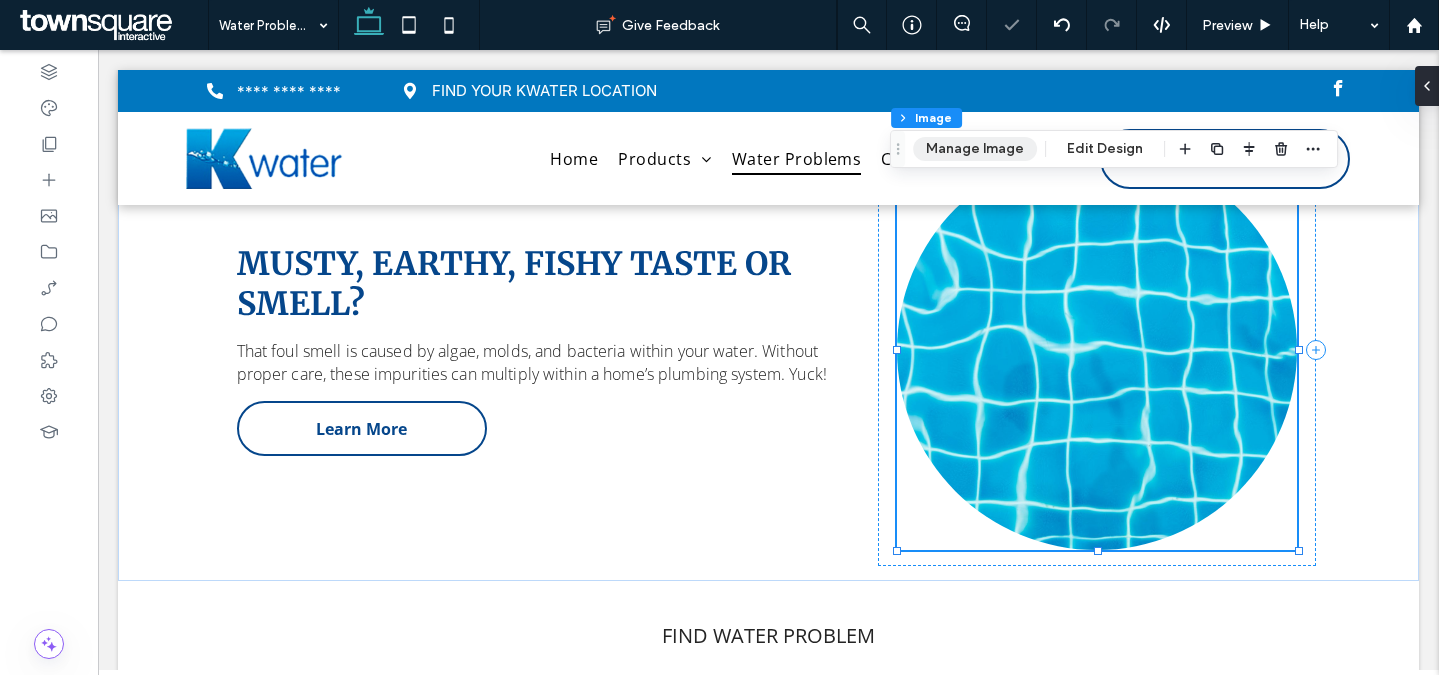 click on "Manage Image" at bounding box center [975, 149] 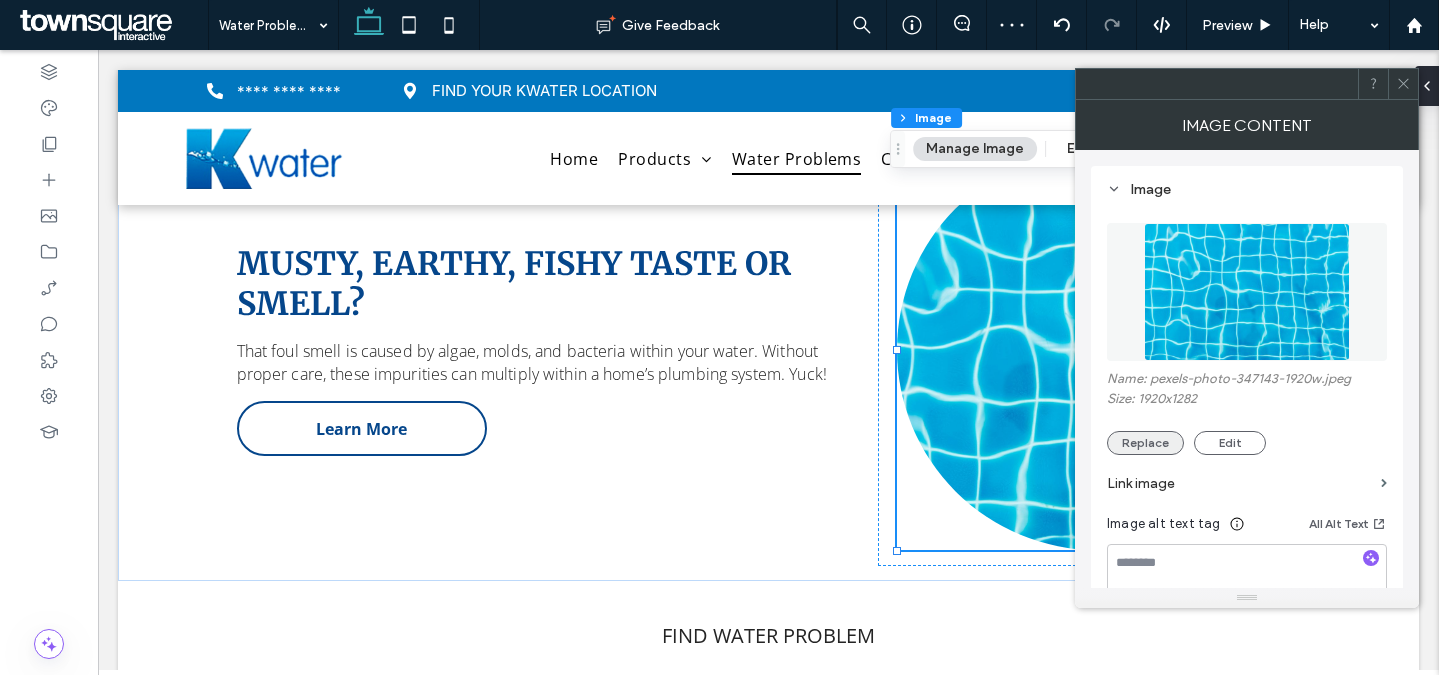 click on "Replace" at bounding box center [1145, 443] 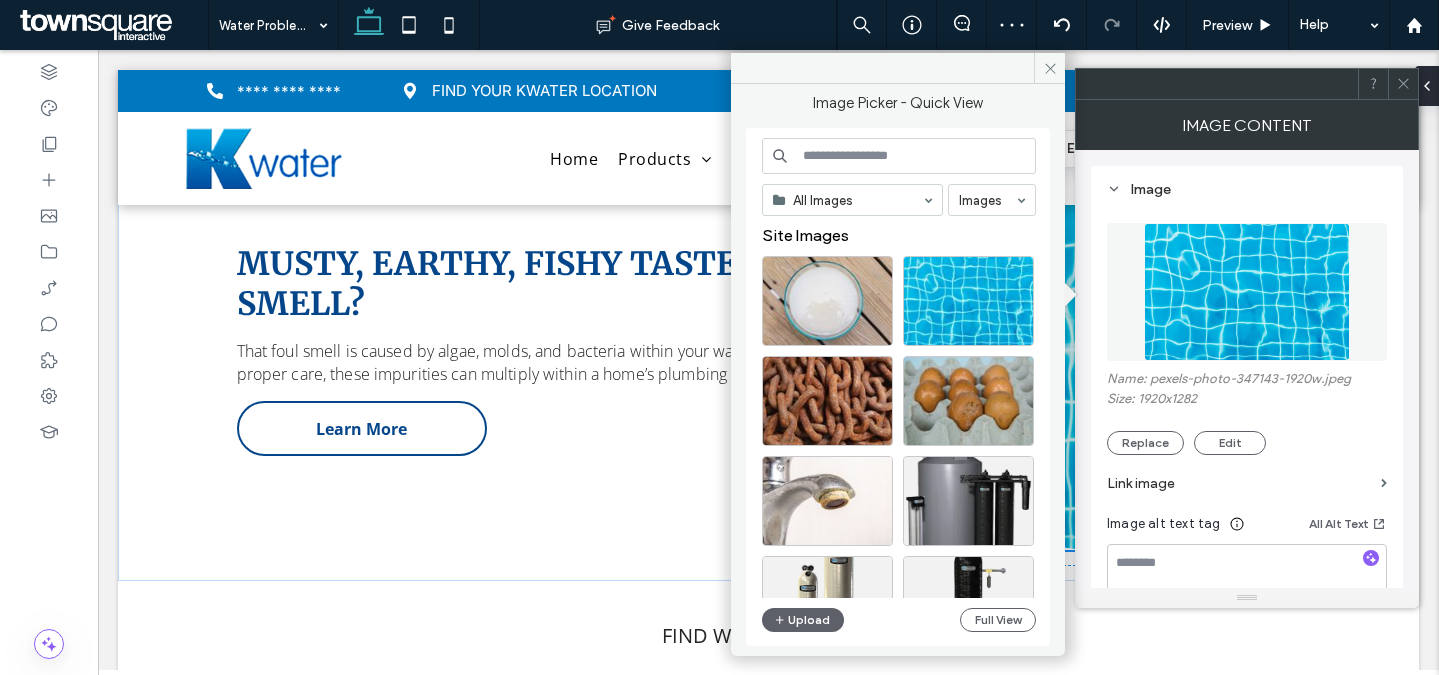click at bounding box center [899, 156] 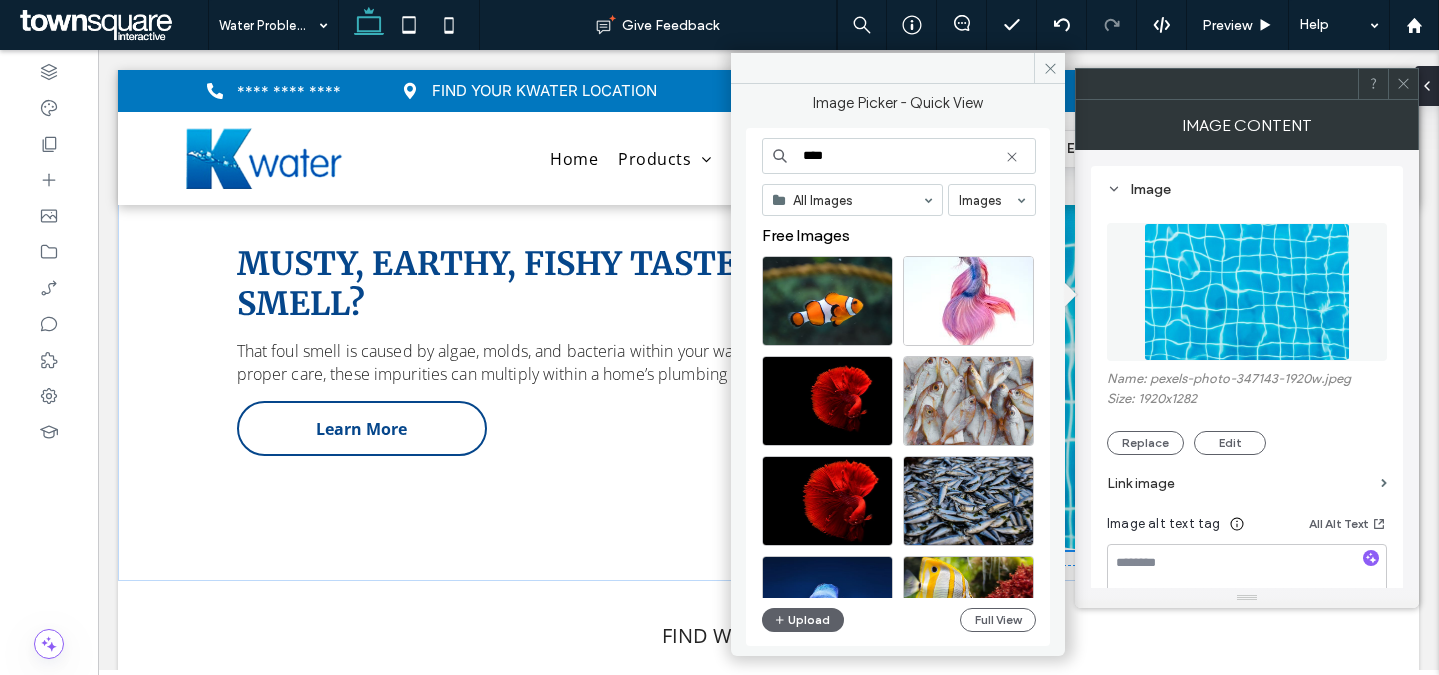 click on "****" at bounding box center (899, 156) 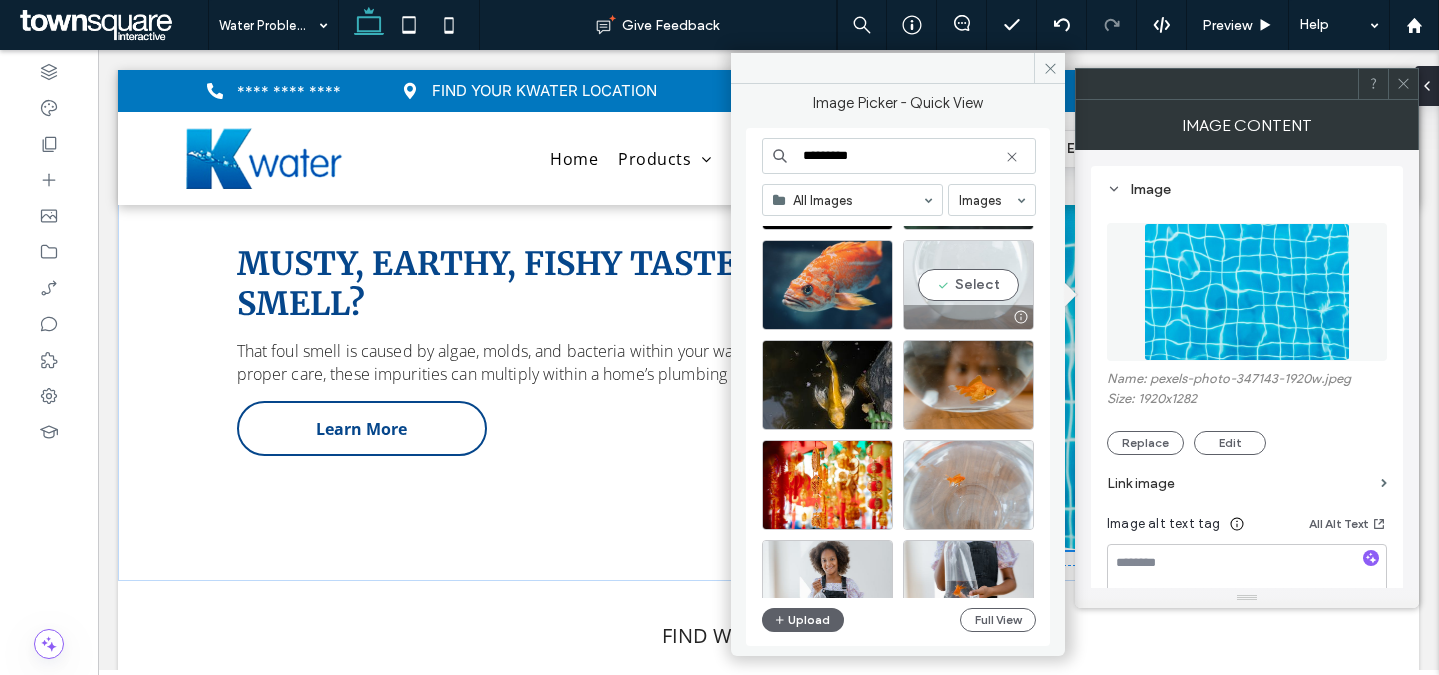 scroll, scrollTop: 0, scrollLeft: 0, axis: both 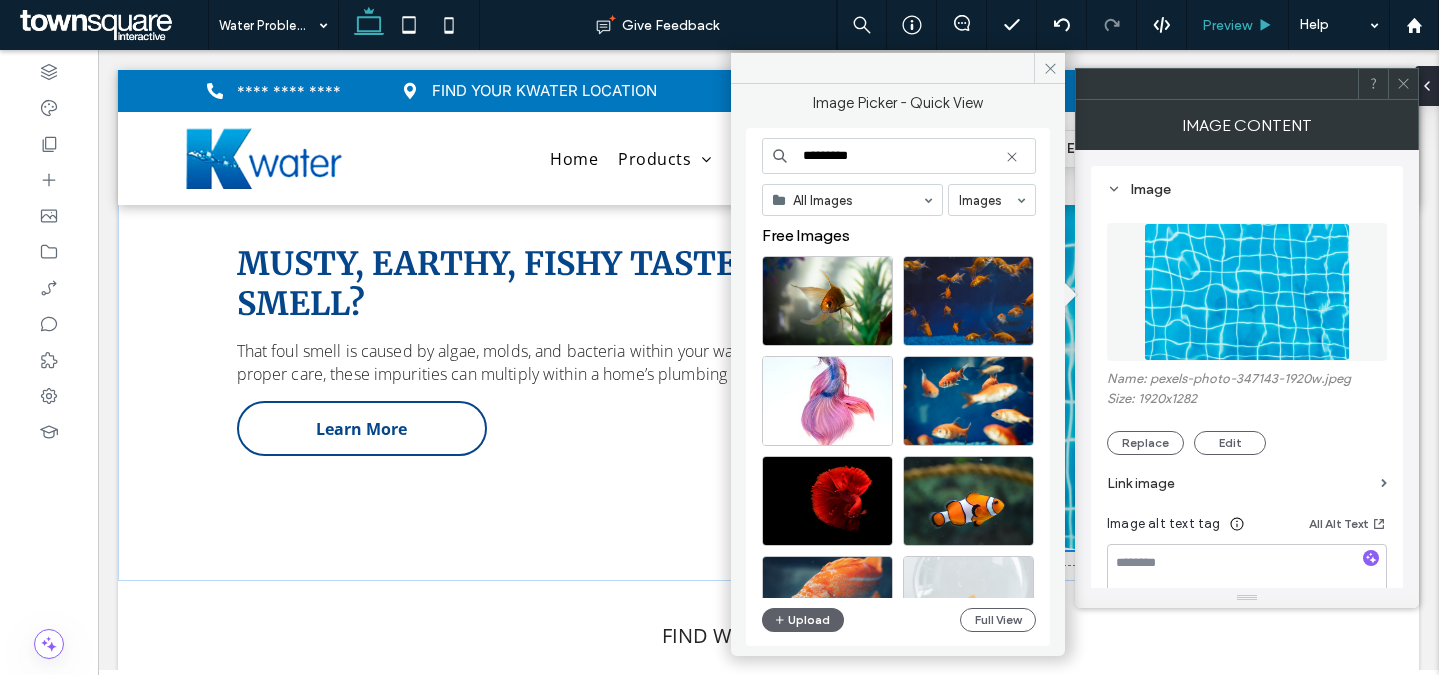 type on "*********" 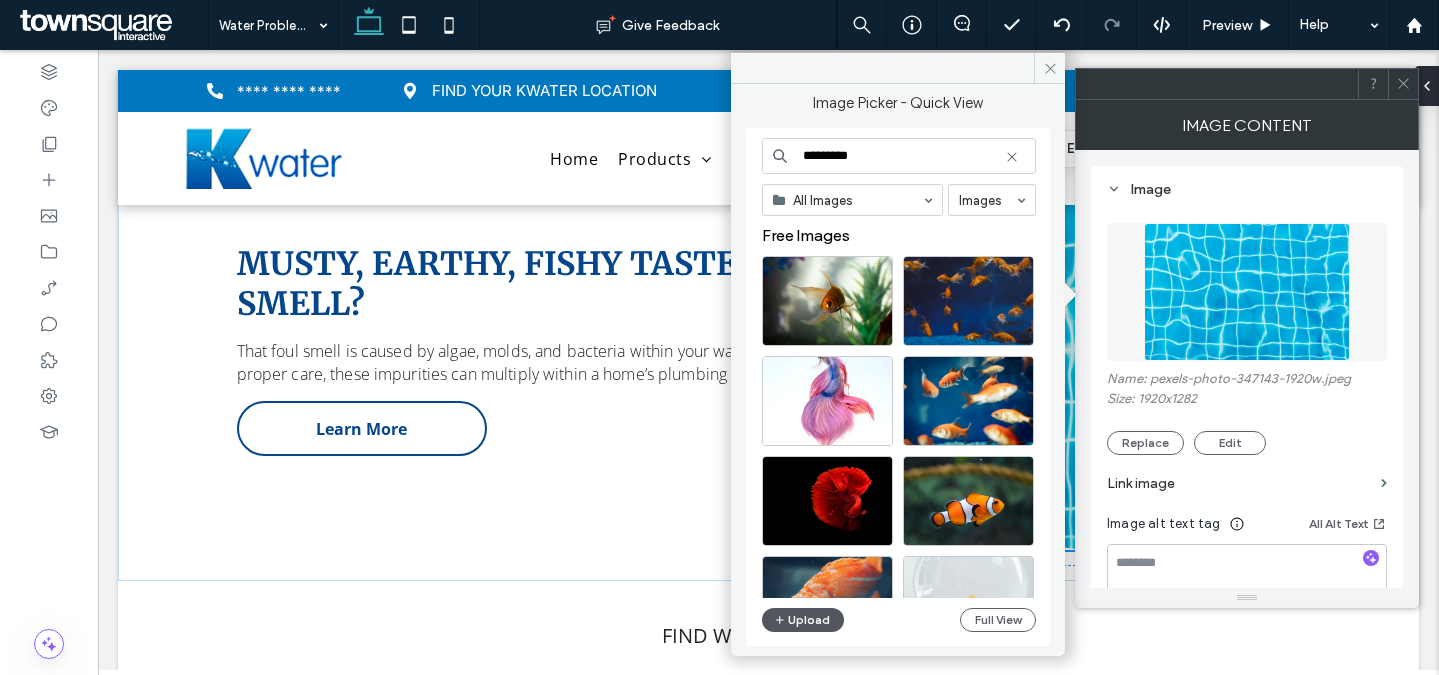 click at bounding box center [781, 620] 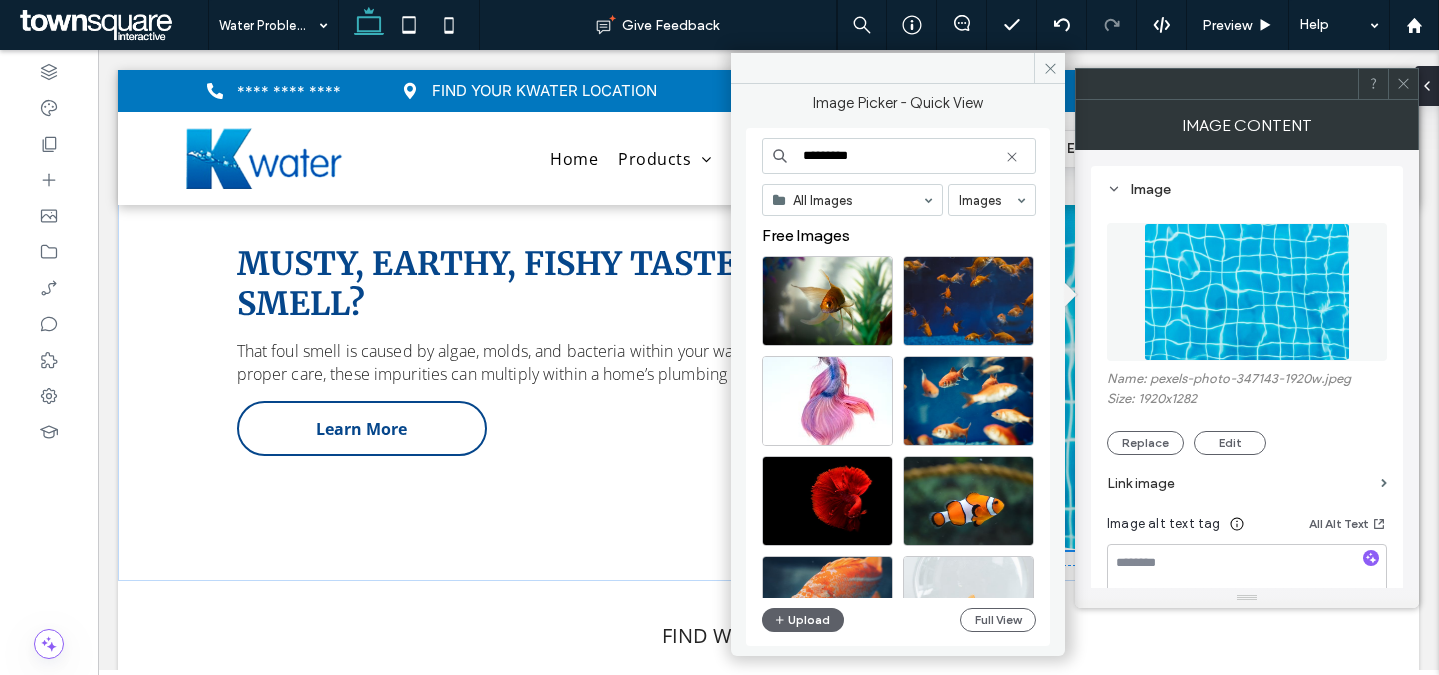 type 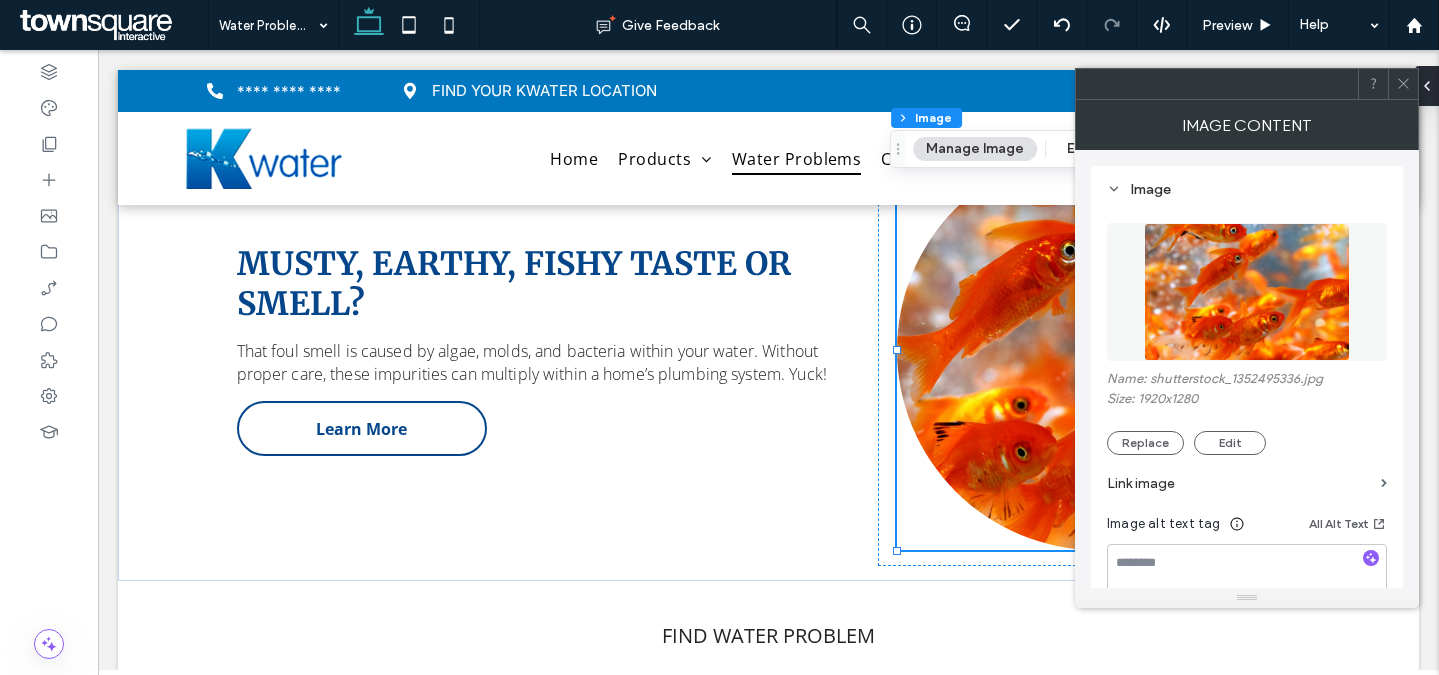click 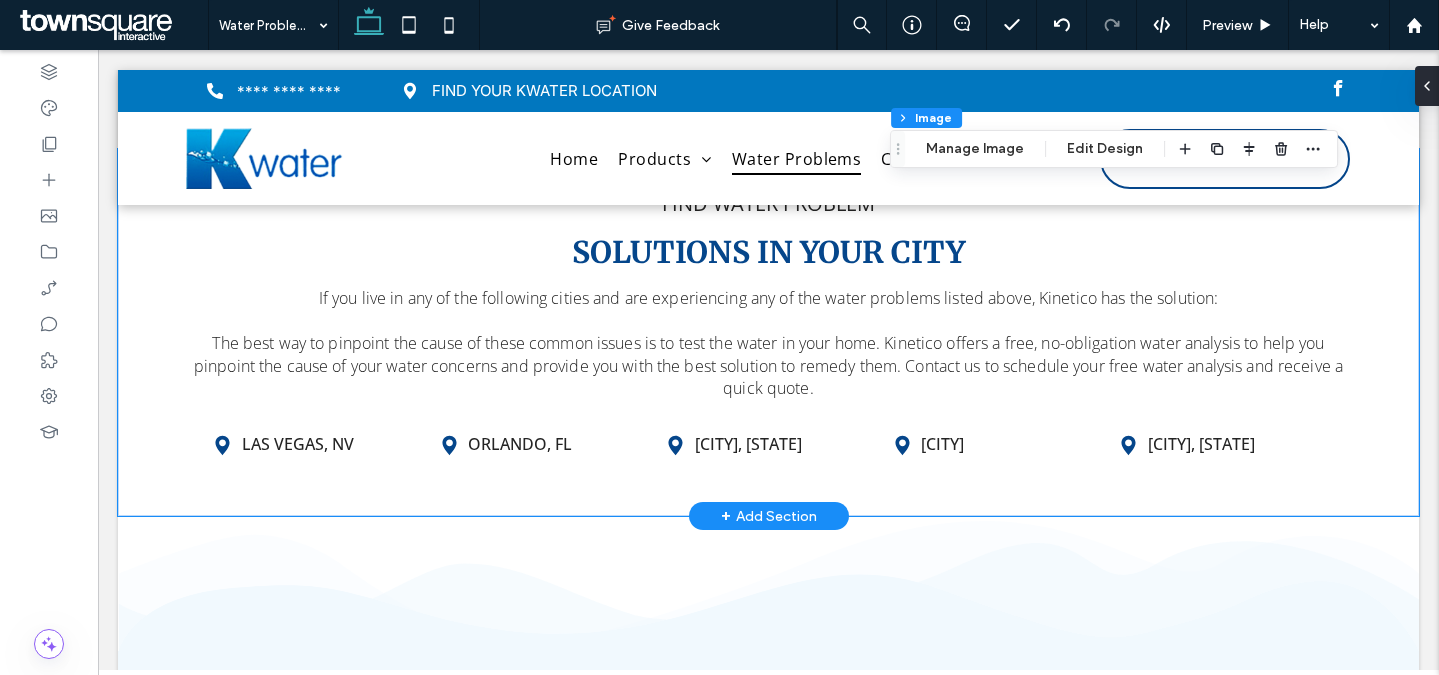 scroll, scrollTop: 4327, scrollLeft: 0, axis: vertical 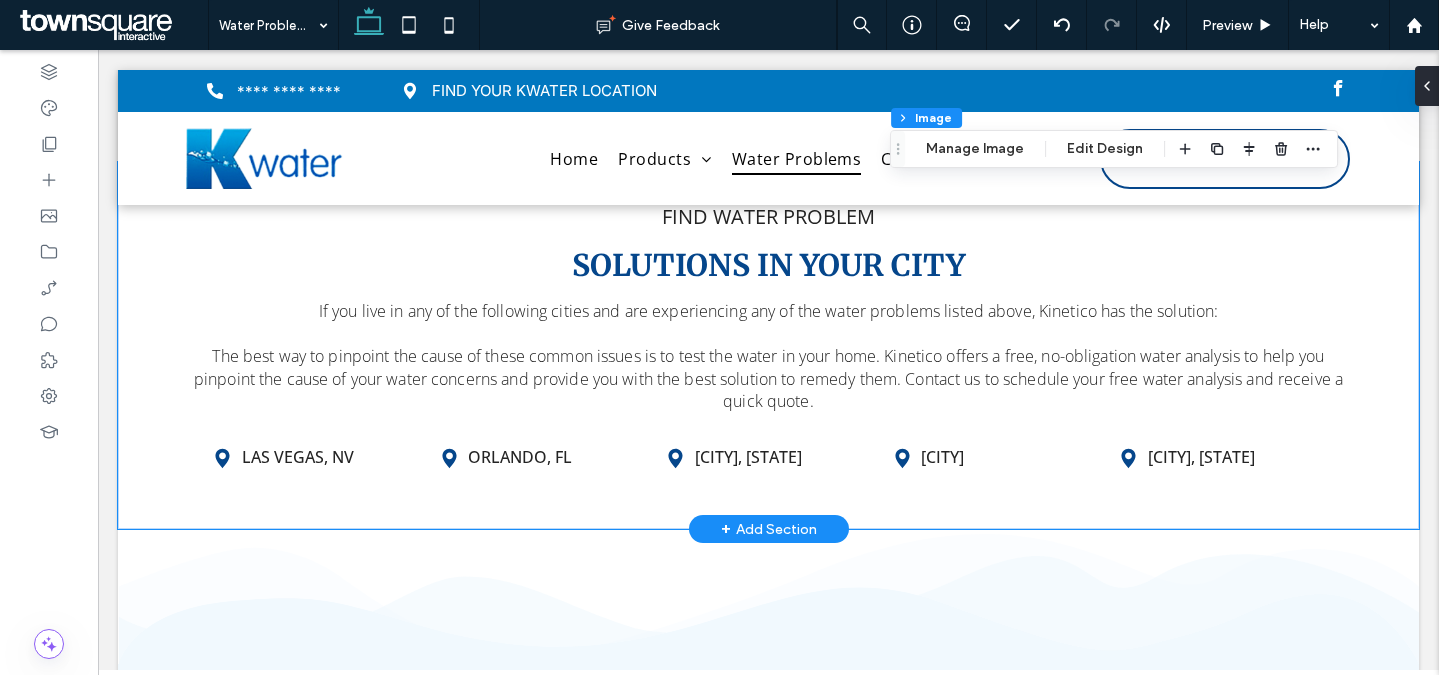 click on "If you live in any of the following cities and are experiencing any of the water problems listed above, Kinetico has the solution: The best way to pinpoint the cause of these common issues is to test the water in your home. Kinetico offers a free, no-obligation water analysis to help you pinpoint the cause of your water concerns and provide you with the best solution to remedy them. Contact us to schedule your free water analysis and receive a quick quote.
FIND WATER PROBLEM
SOLUTIONS IN YOUR CITY
Las Vegas, NV
Orlando, FL
Inverness, FL
Daytona Beach
Leesburg, FL" at bounding box center [768, 345] 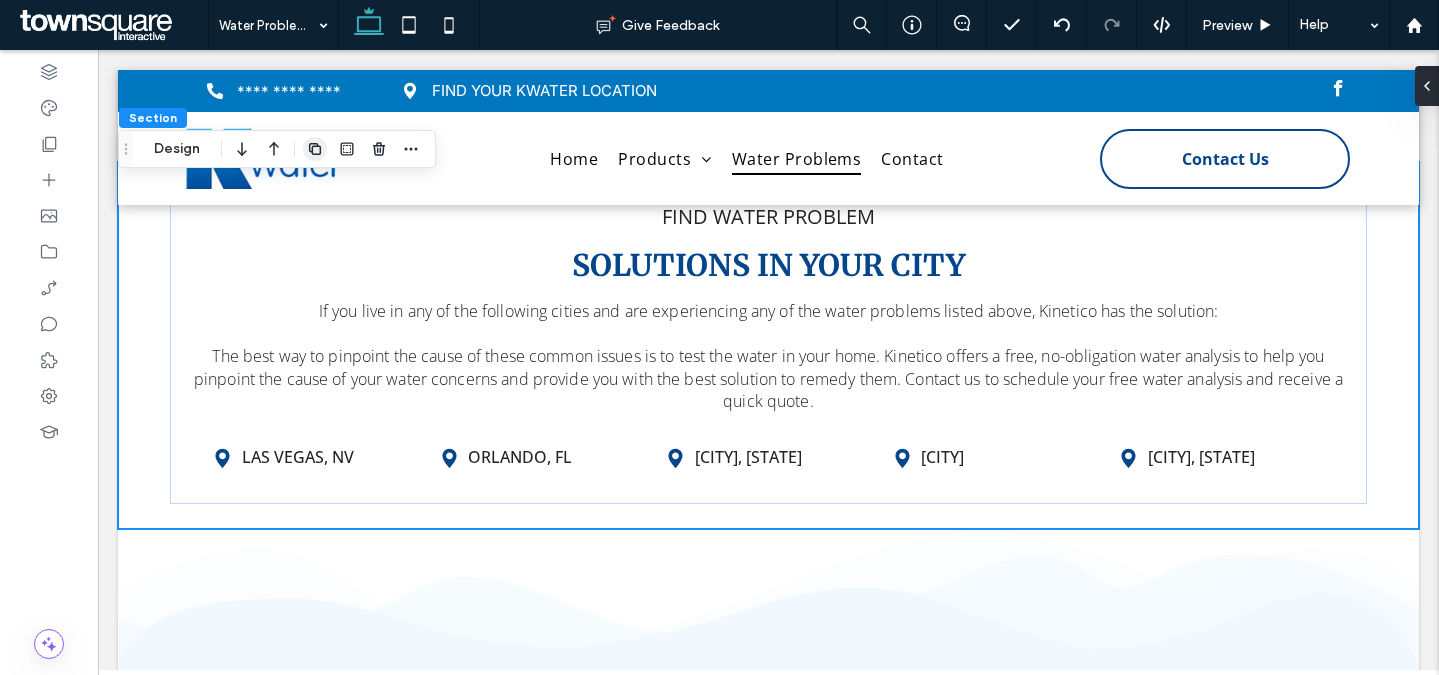 click 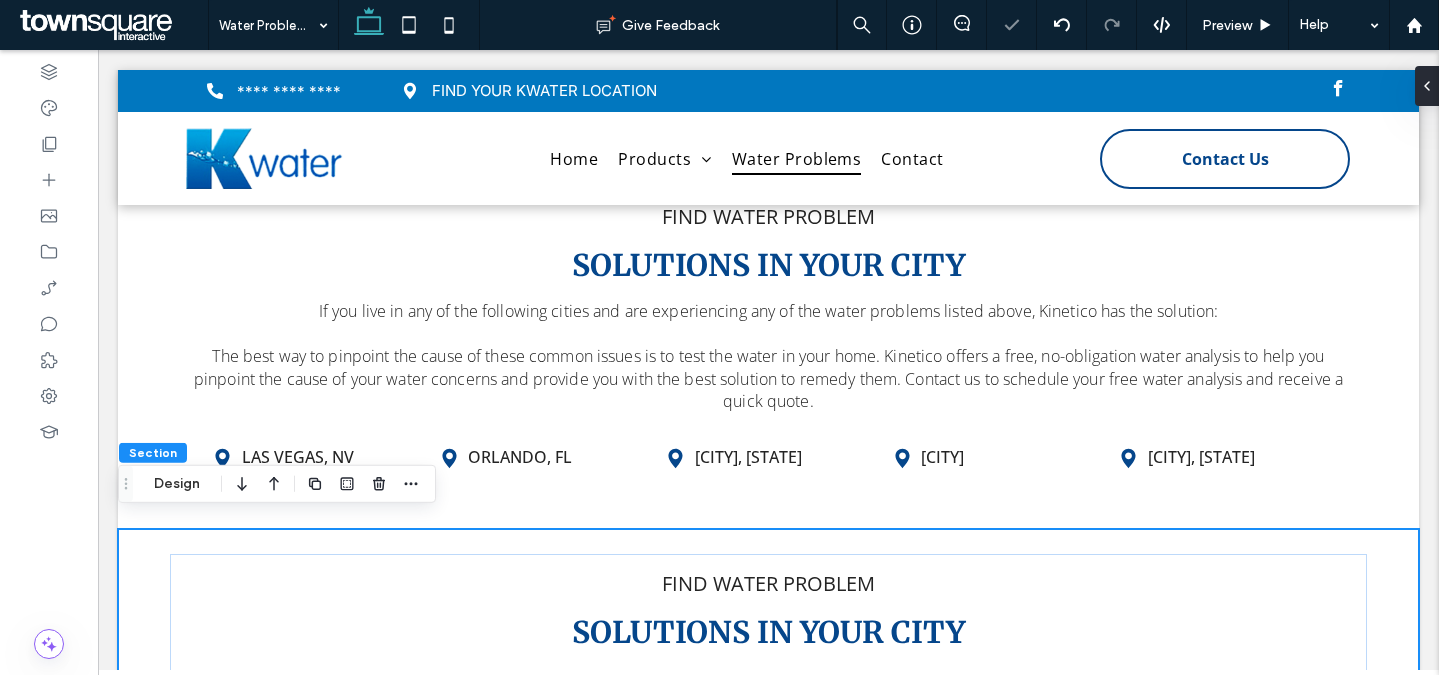 click 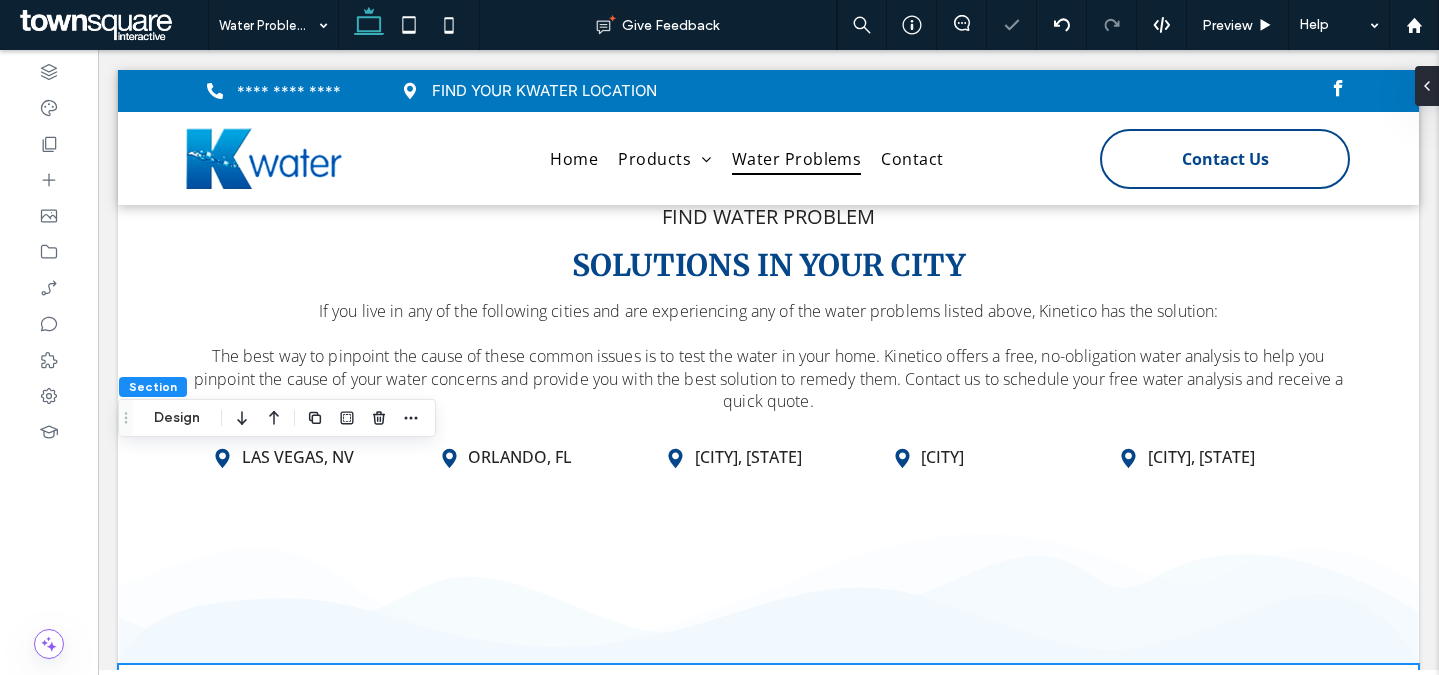 scroll, scrollTop: 4677, scrollLeft: 0, axis: vertical 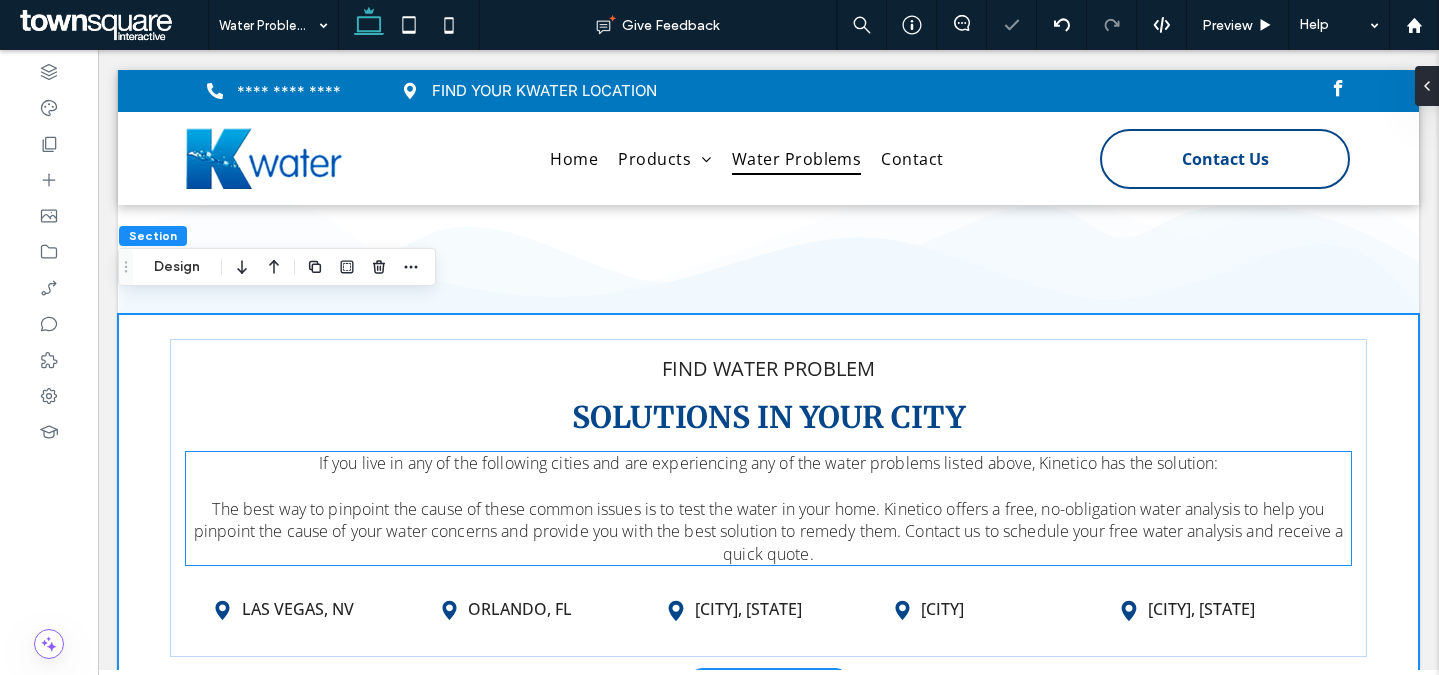 click at bounding box center (768, 486) 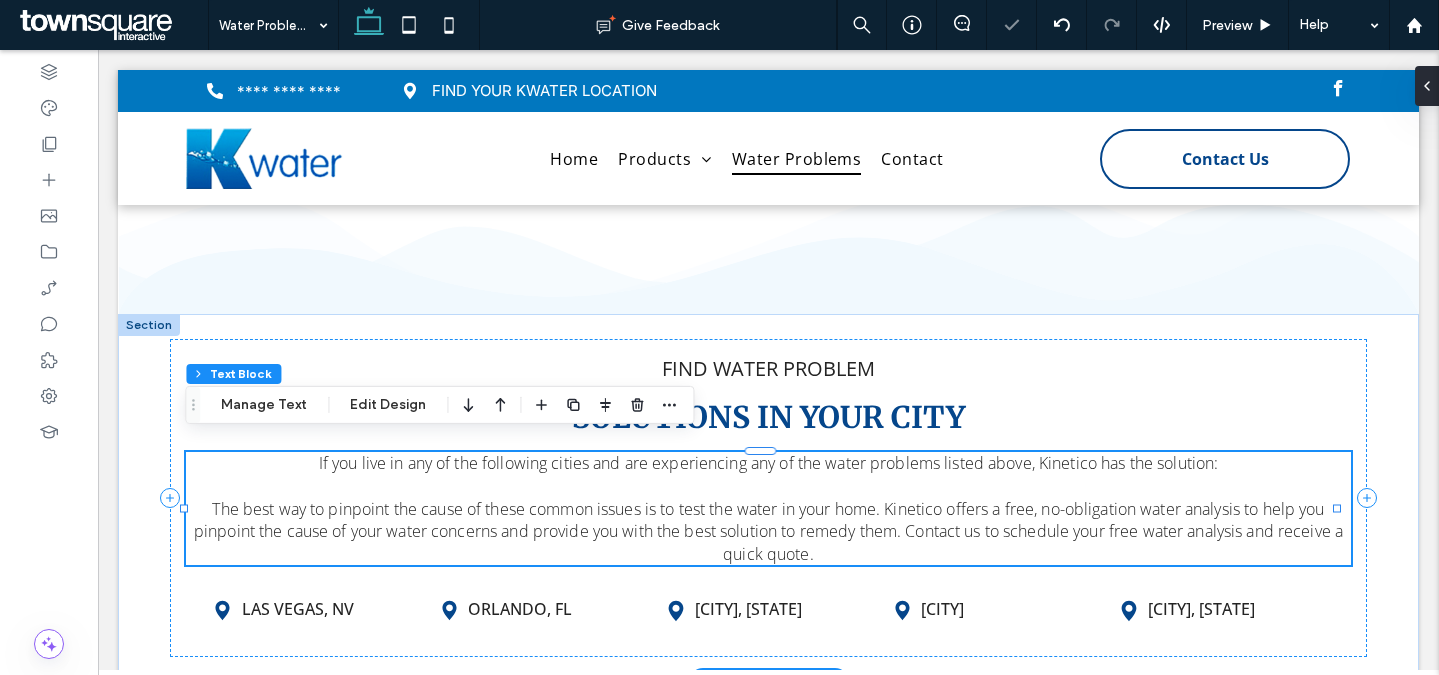 click at bounding box center (768, 486) 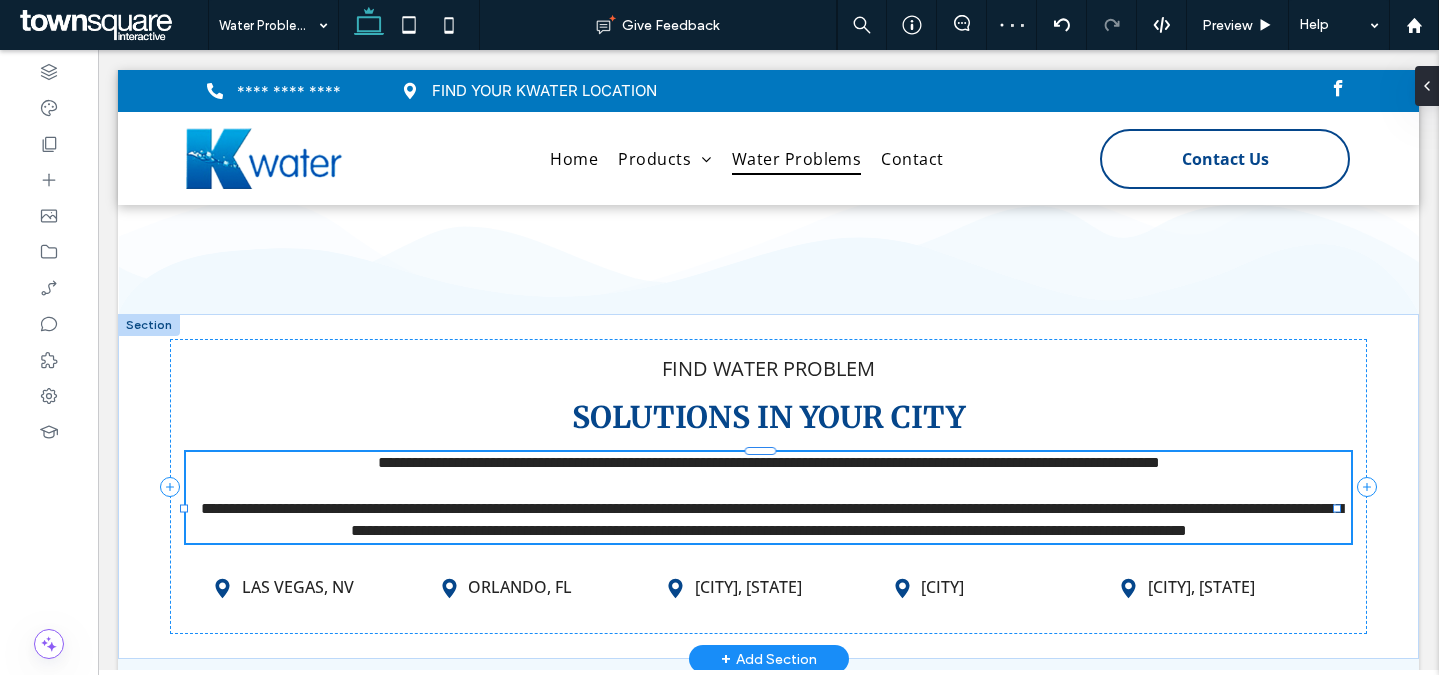 type on "*********" 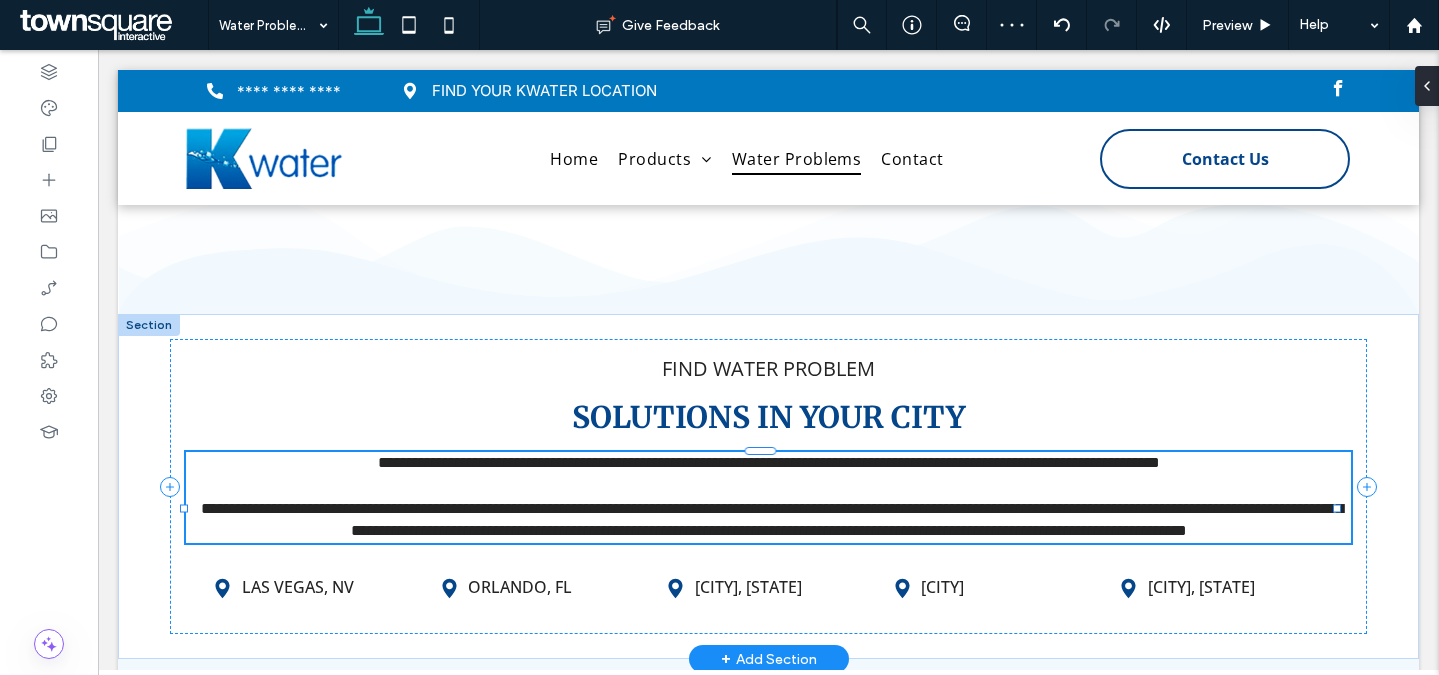 type on "**" 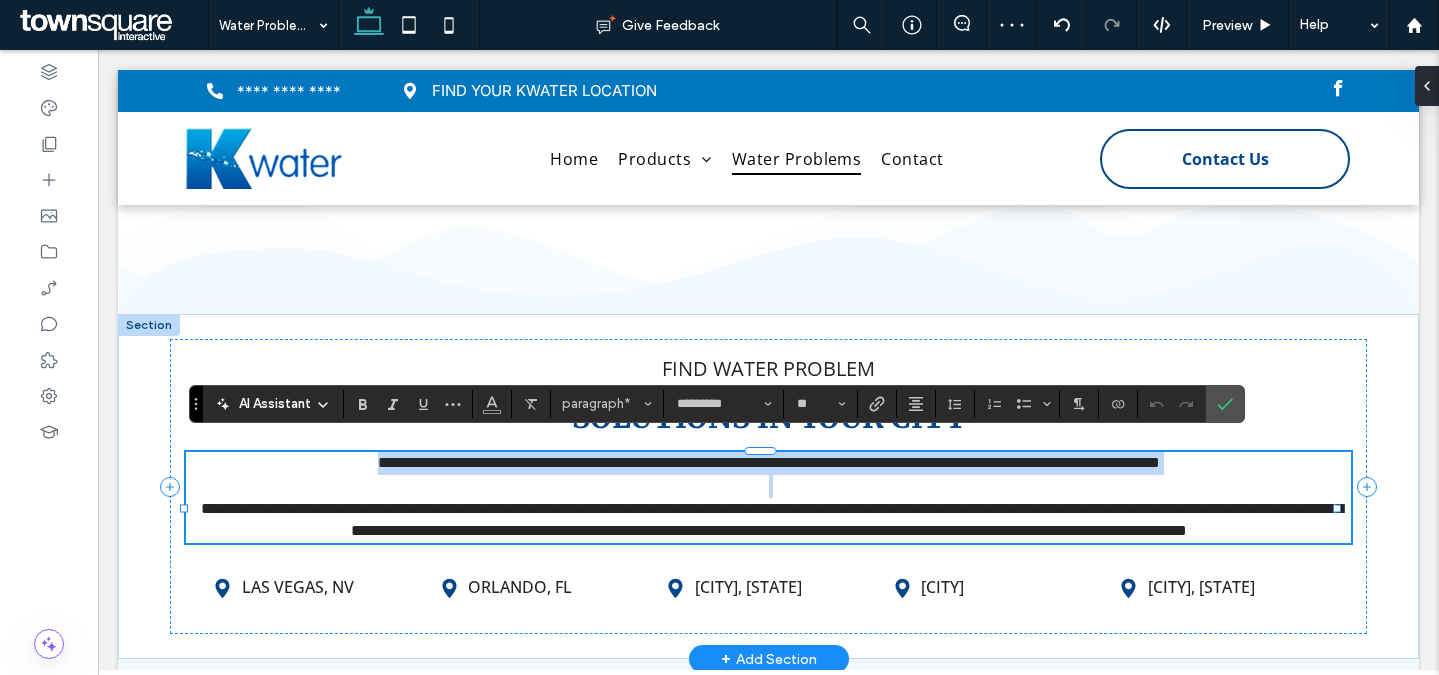 paste 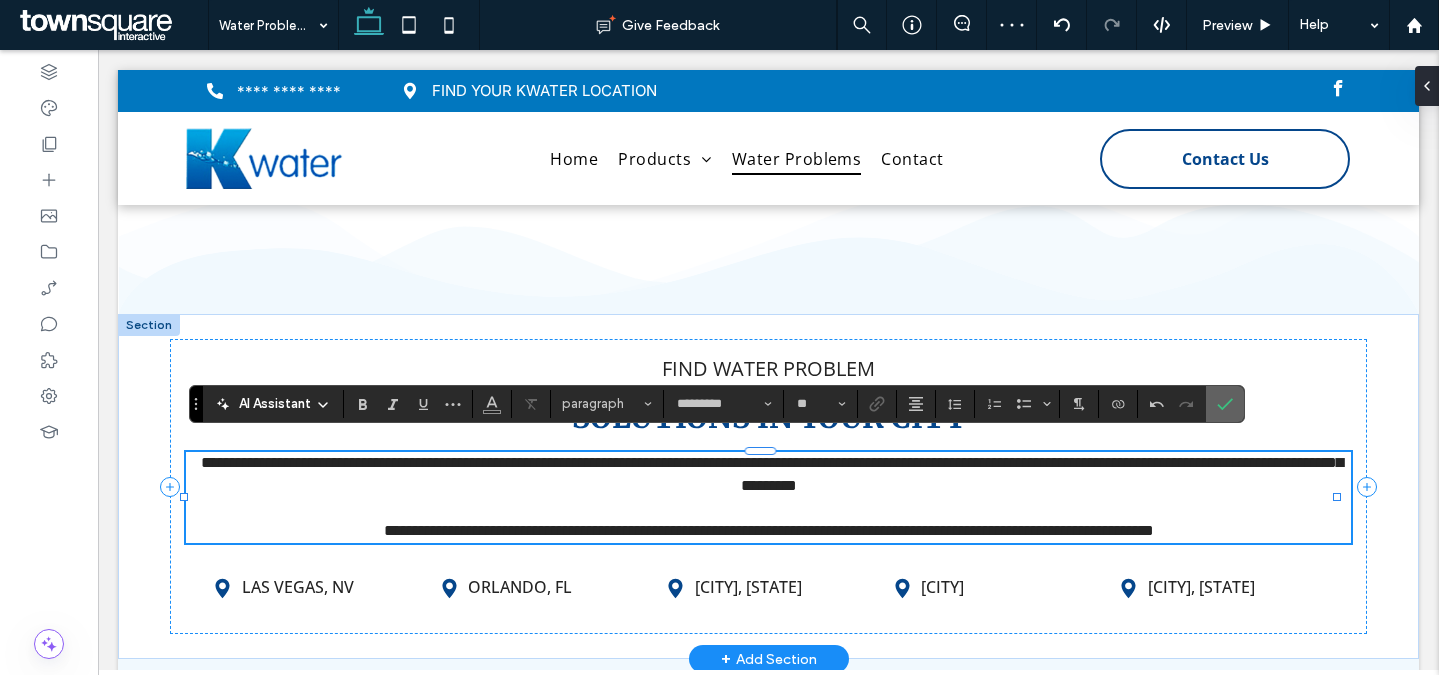 drag, startPoint x: 1032, startPoint y: 360, endPoint x: 1219, endPoint y: 397, distance: 190.62529 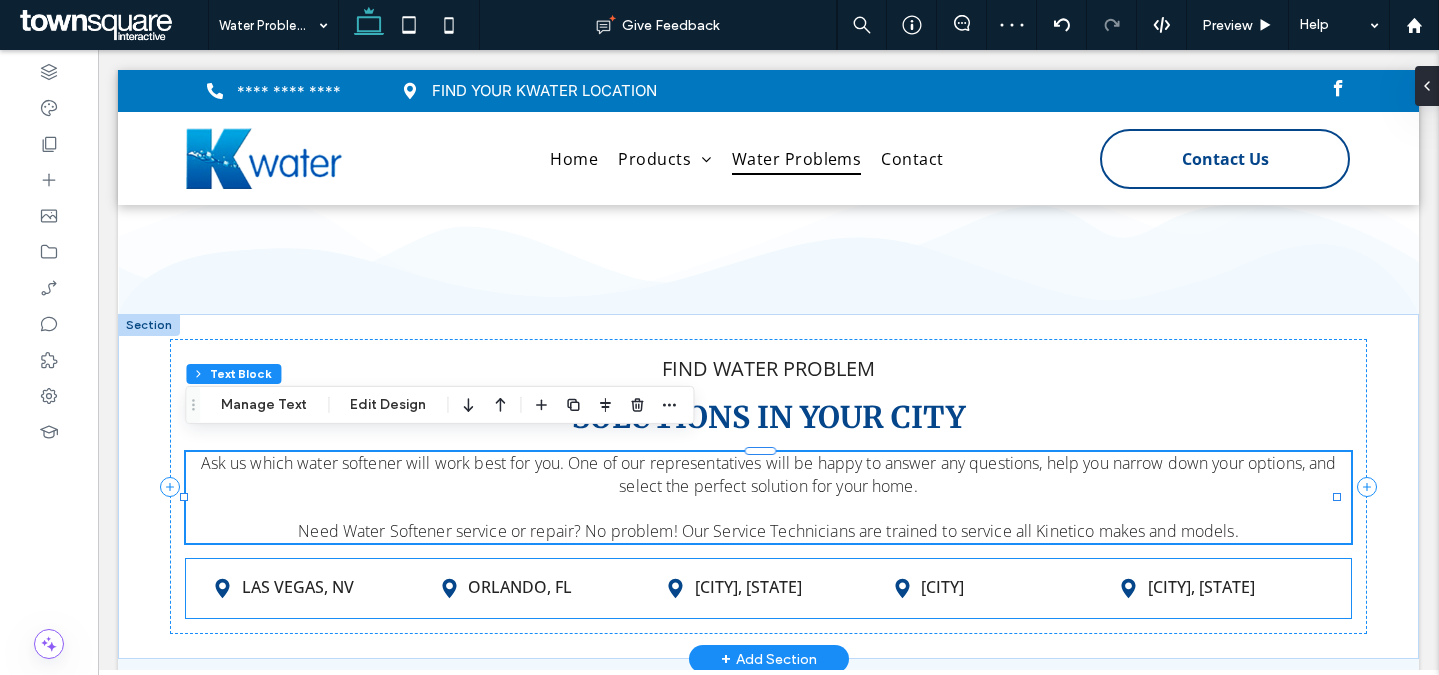 click on "Orlando, FL" at bounding box center (556, 587) 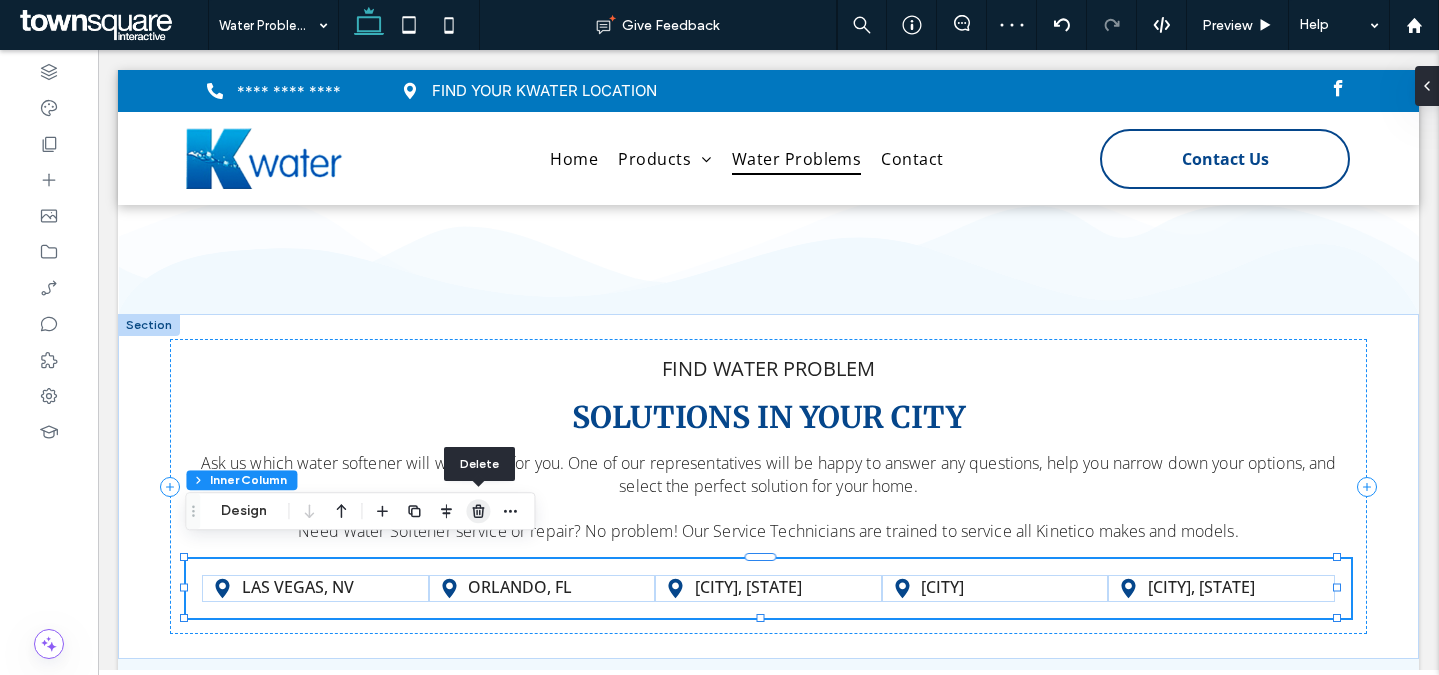 click 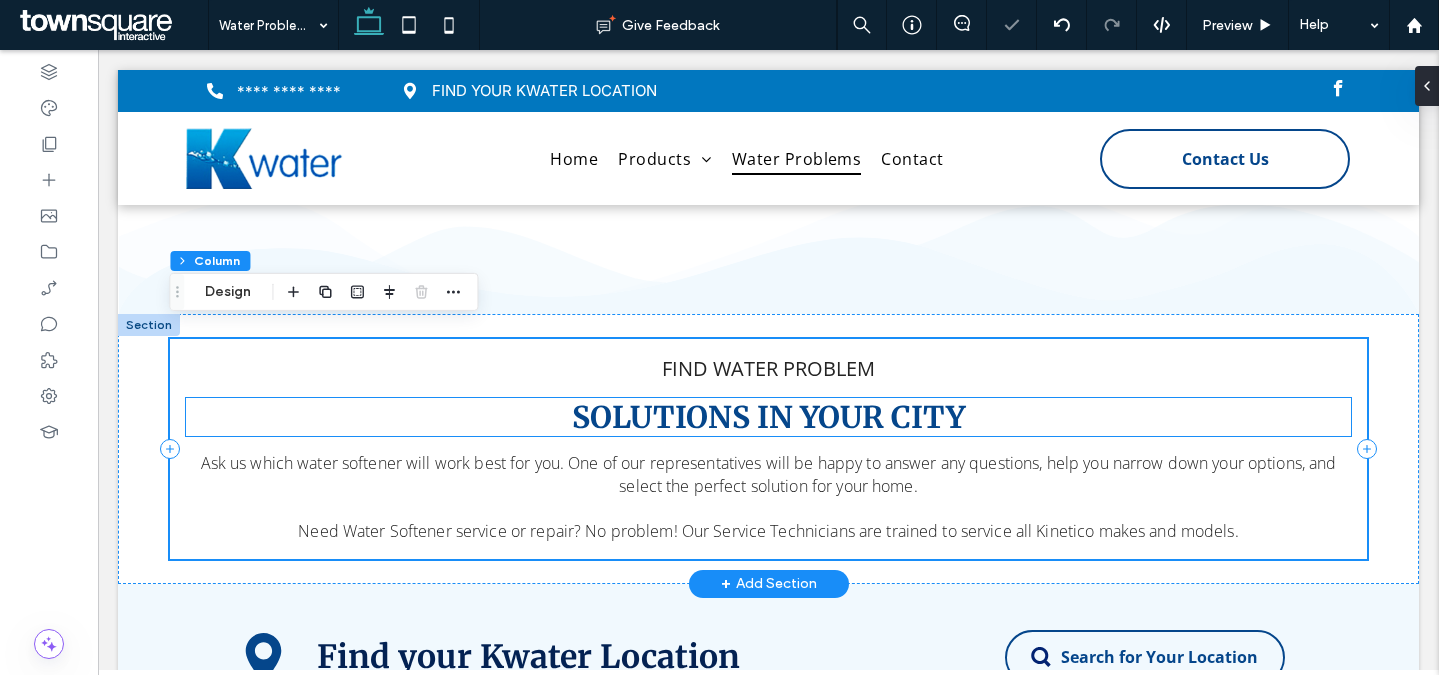 click on "SOLUTIONS IN YOUR CITY" at bounding box center (768, 417) 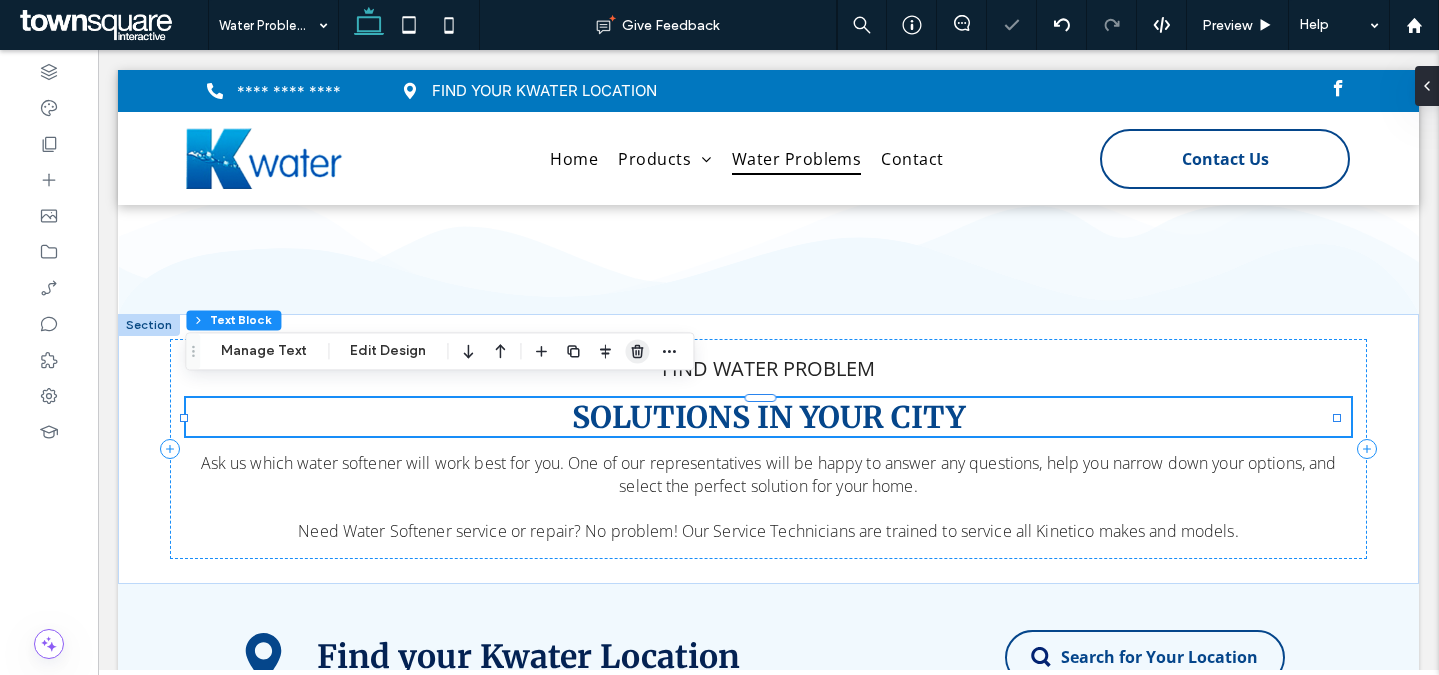 drag, startPoint x: 583, startPoint y: 293, endPoint x: 624, endPoint y: 350, distance: 70.21396 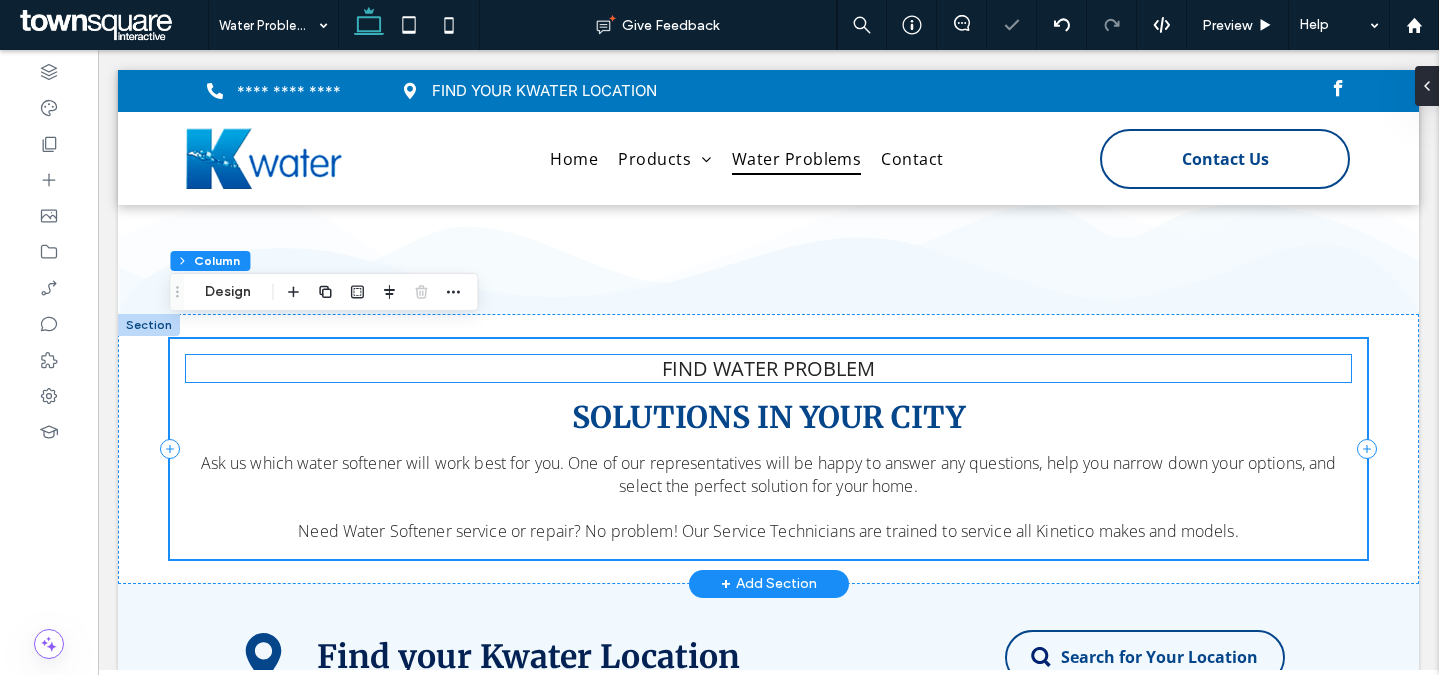 click on "FIND WATER PROBLEM" at bounding box center (768, 368) 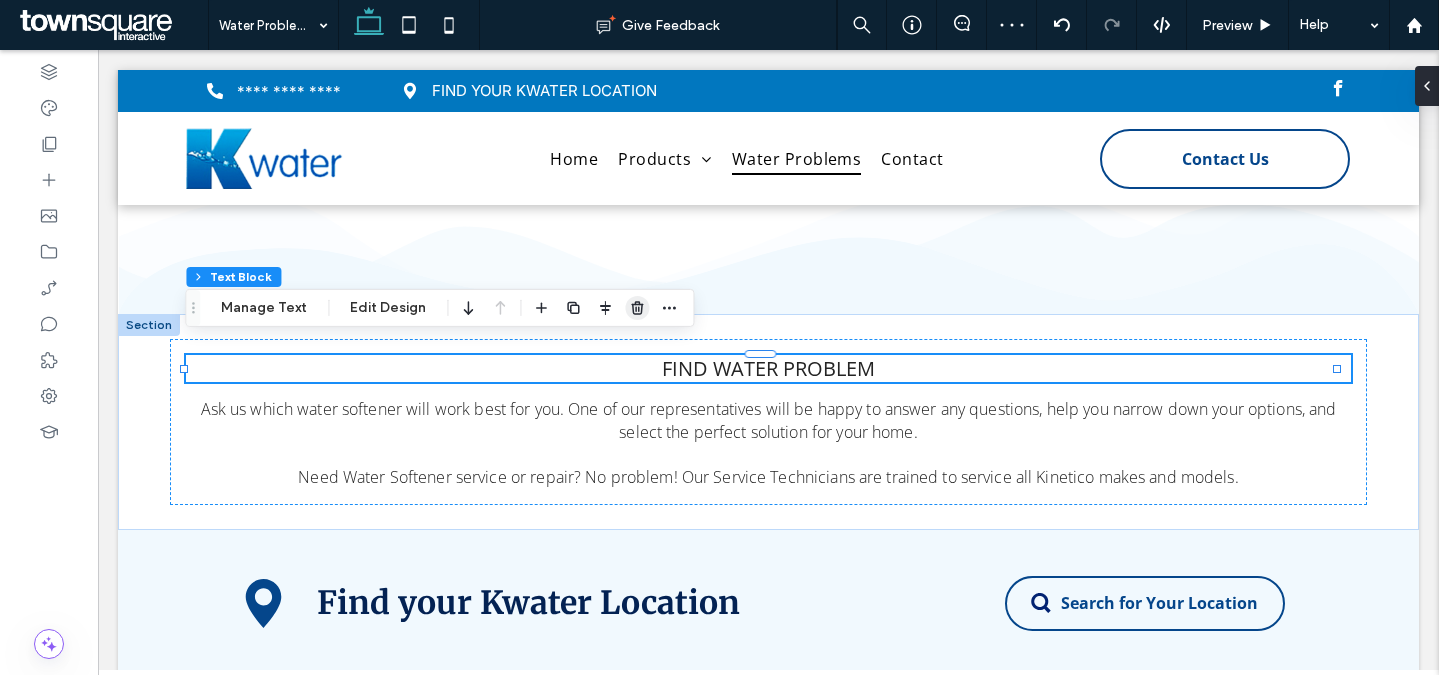 drag, startPoint x: 625, startPoint y: 312, endPoint x: 468, endPoint y: 277, distance: 160.85397 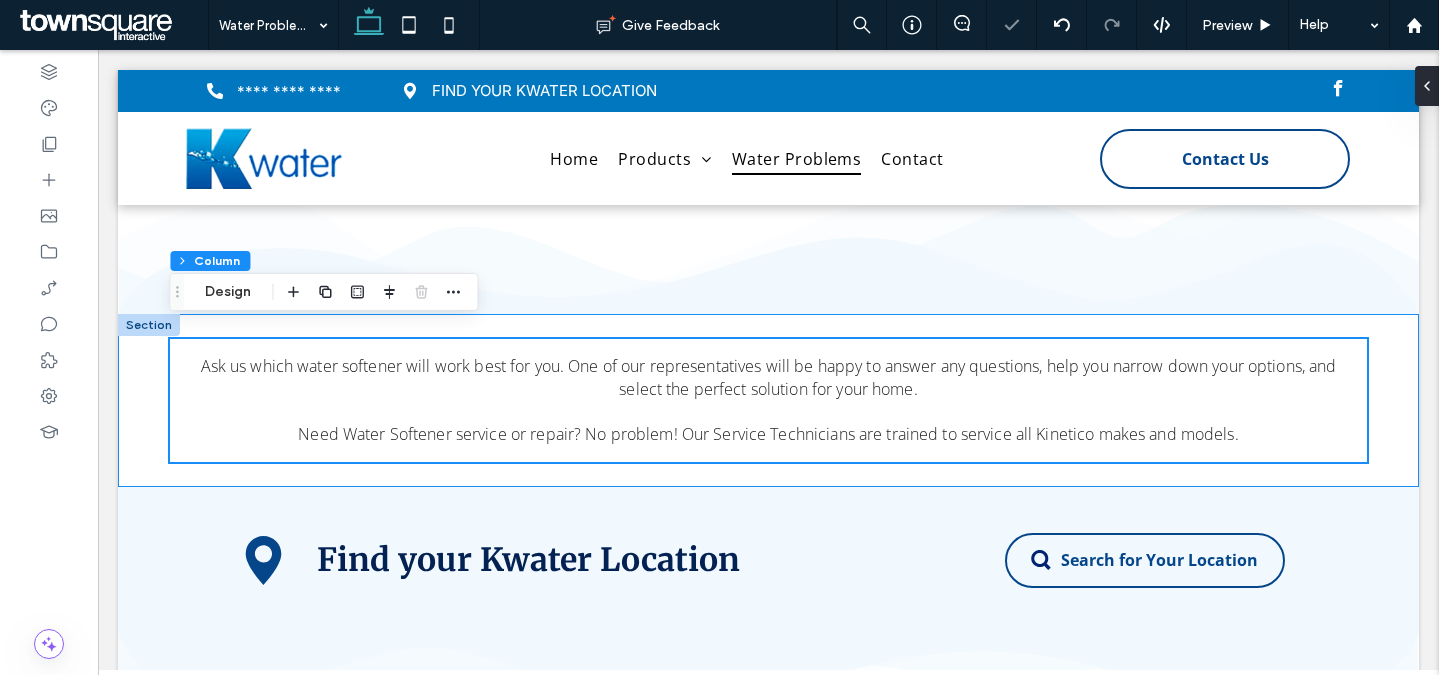 drag, startPoint x: 150, startPoint y: 381, endPoint x: 210, endPoint y: 373, distance: 60.530983 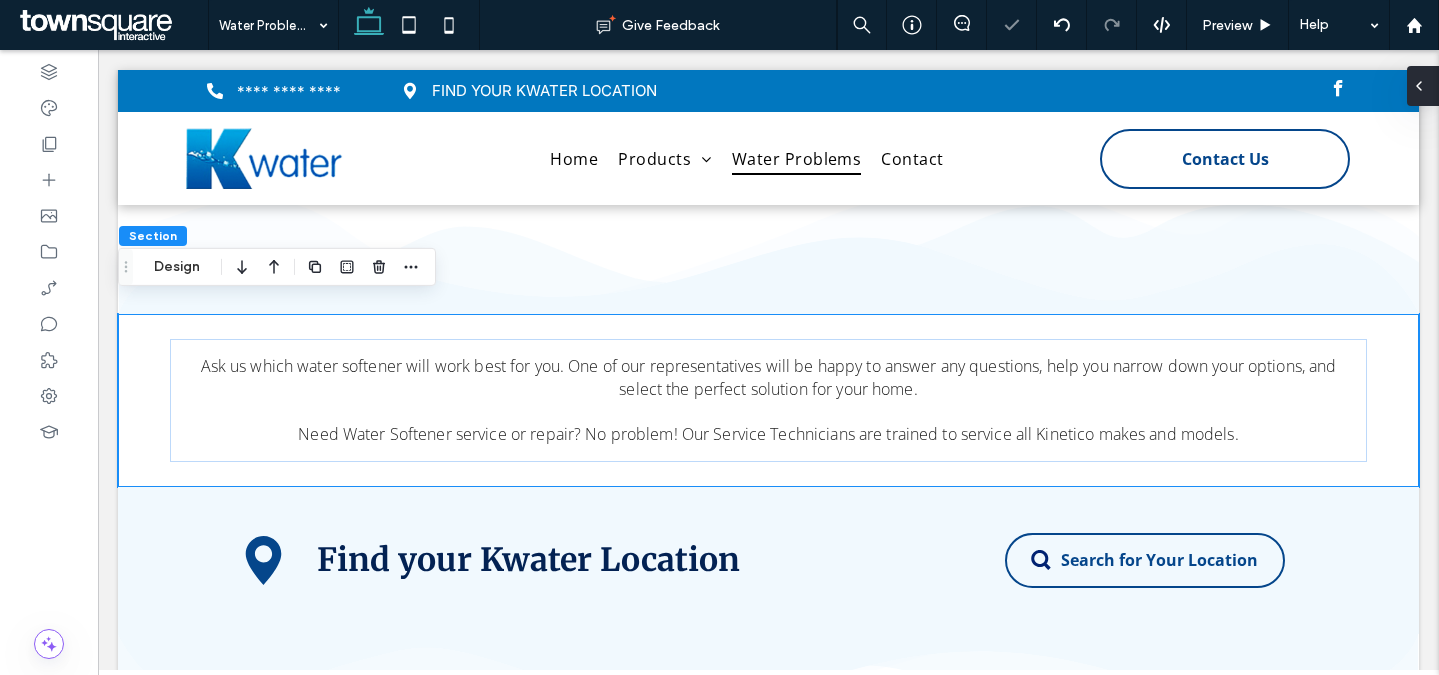 click 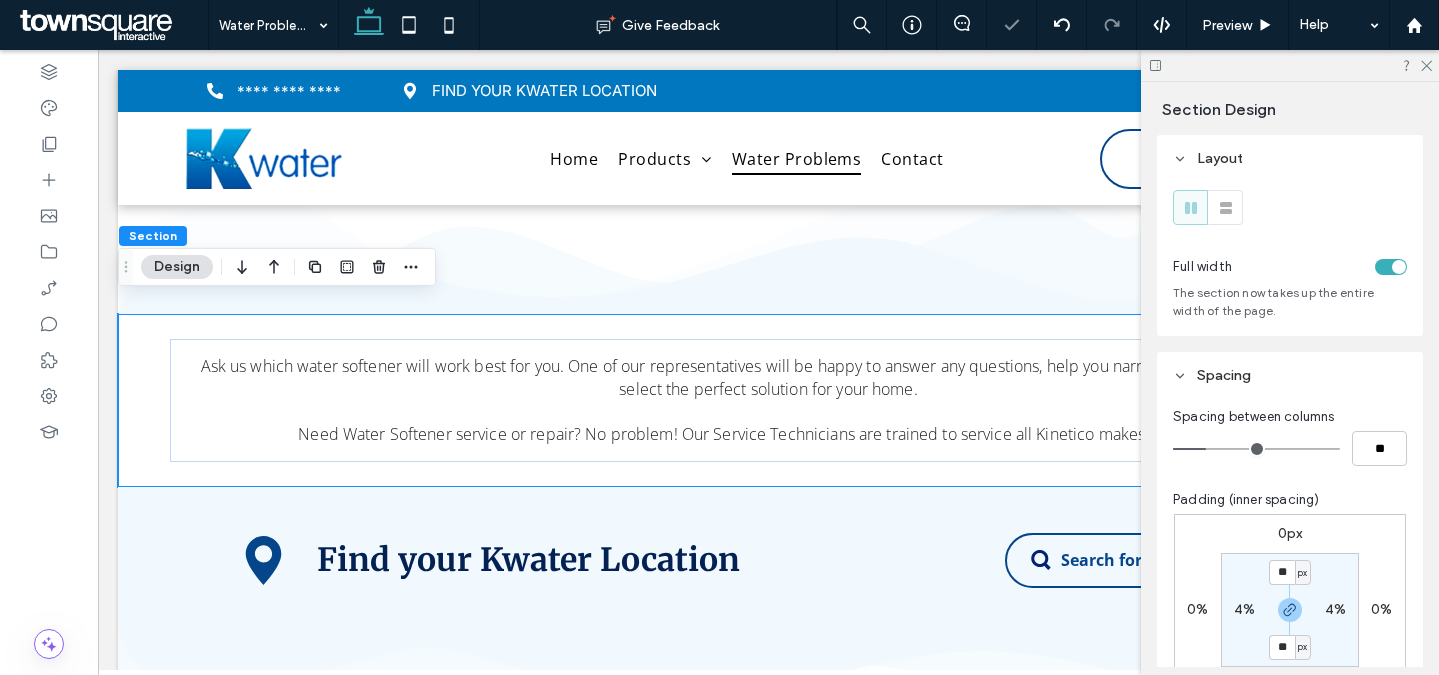 scroll, scrollTop: 102, scrollLeft: 0, axis: vertical 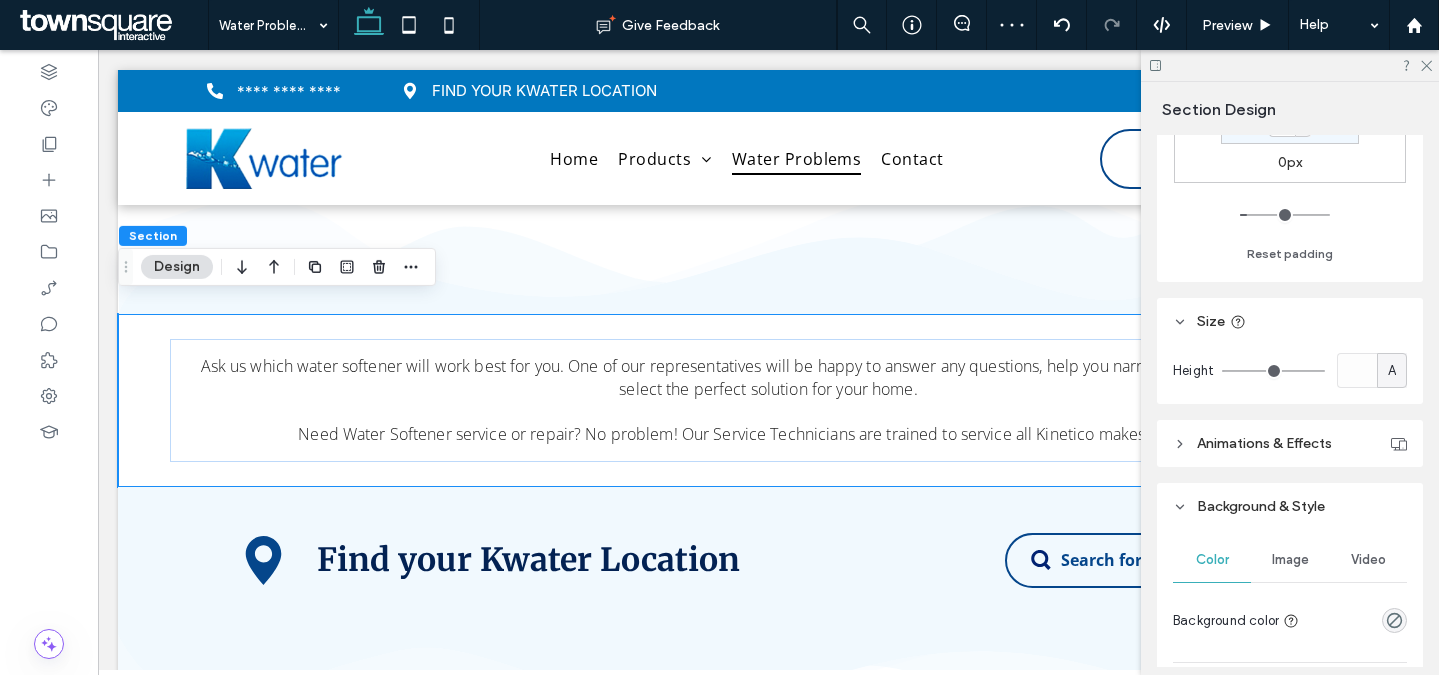 click at bounding box center [1357, 620] 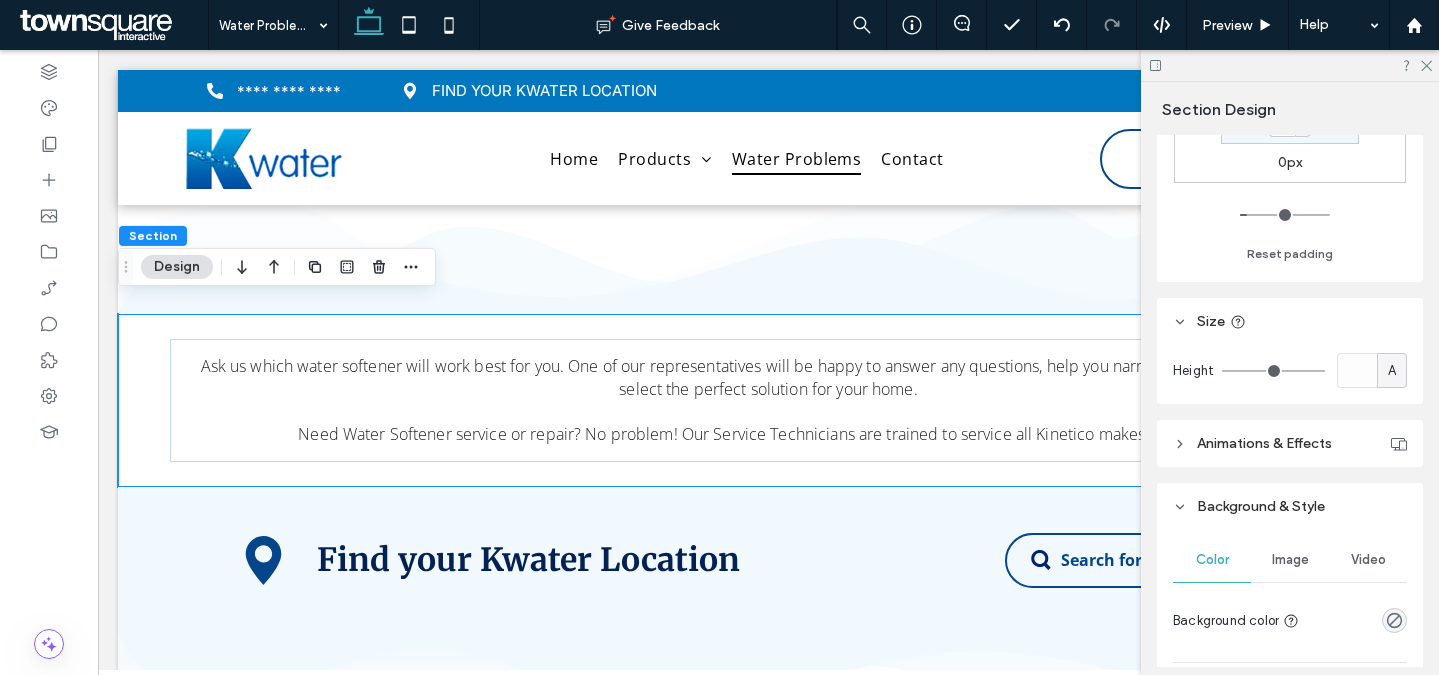 click at bounding box center (1394, 620) 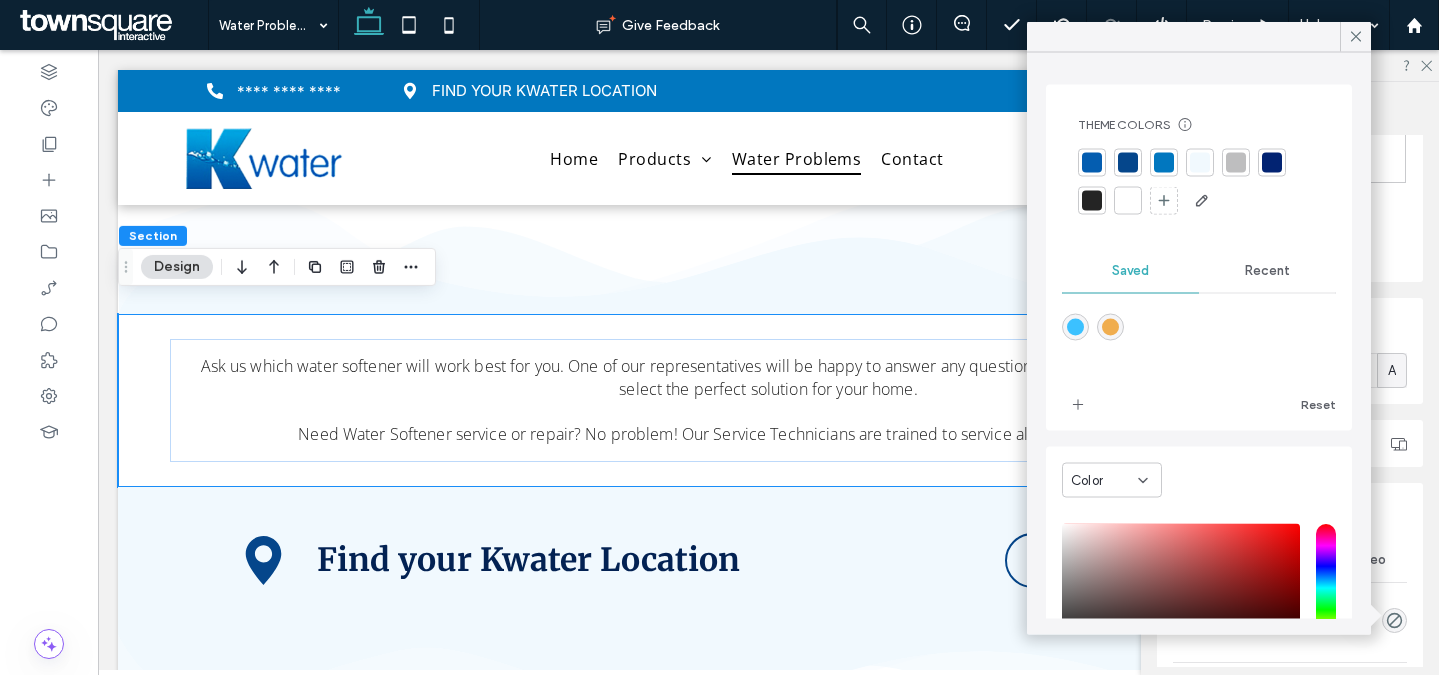 click at bounding box center (1199, 183) 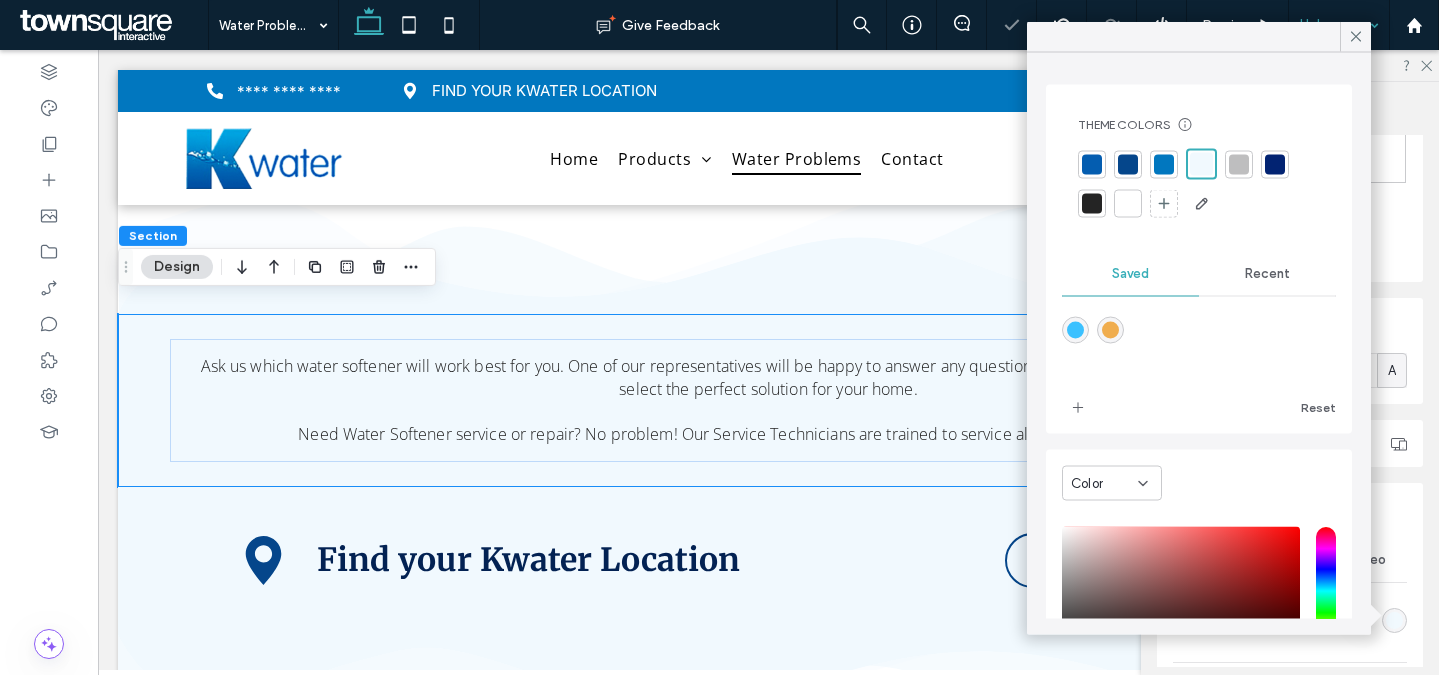 click 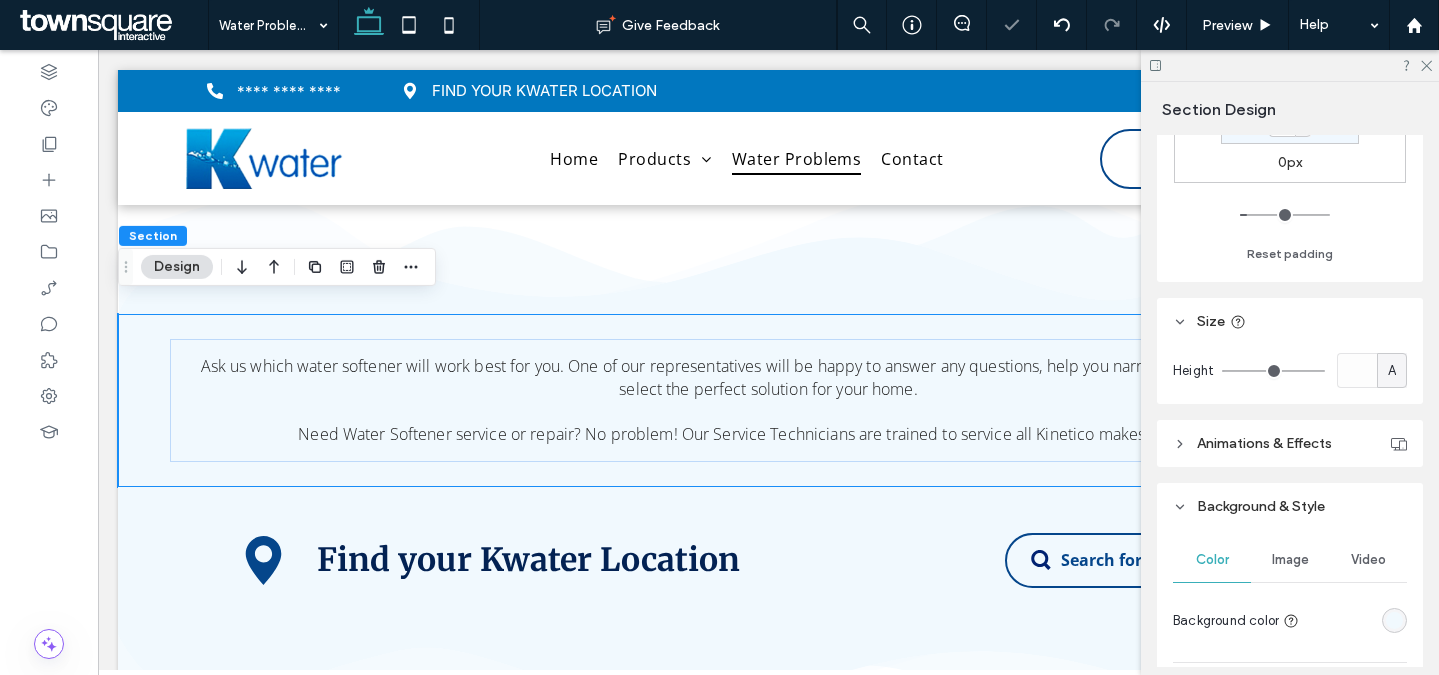 scroll, scrollTop: 4229, scrollLeft: 0, axis: vertical 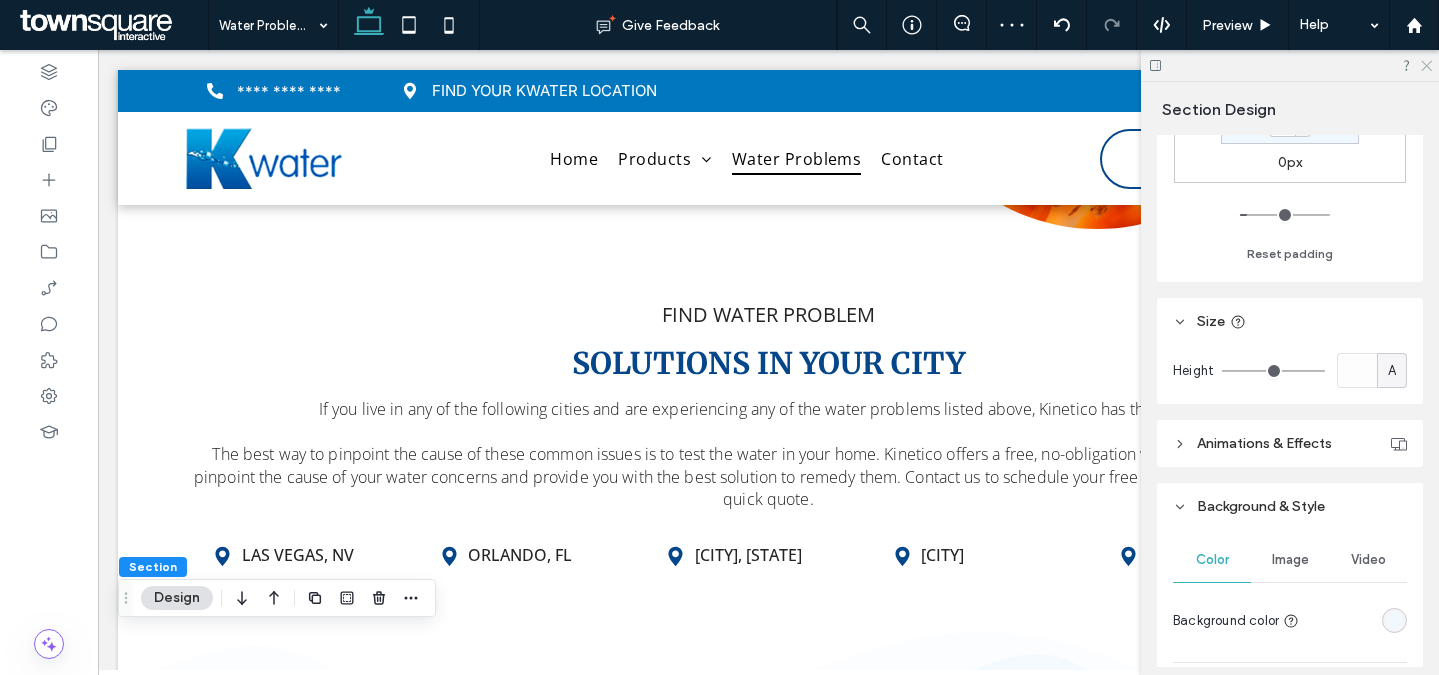 click 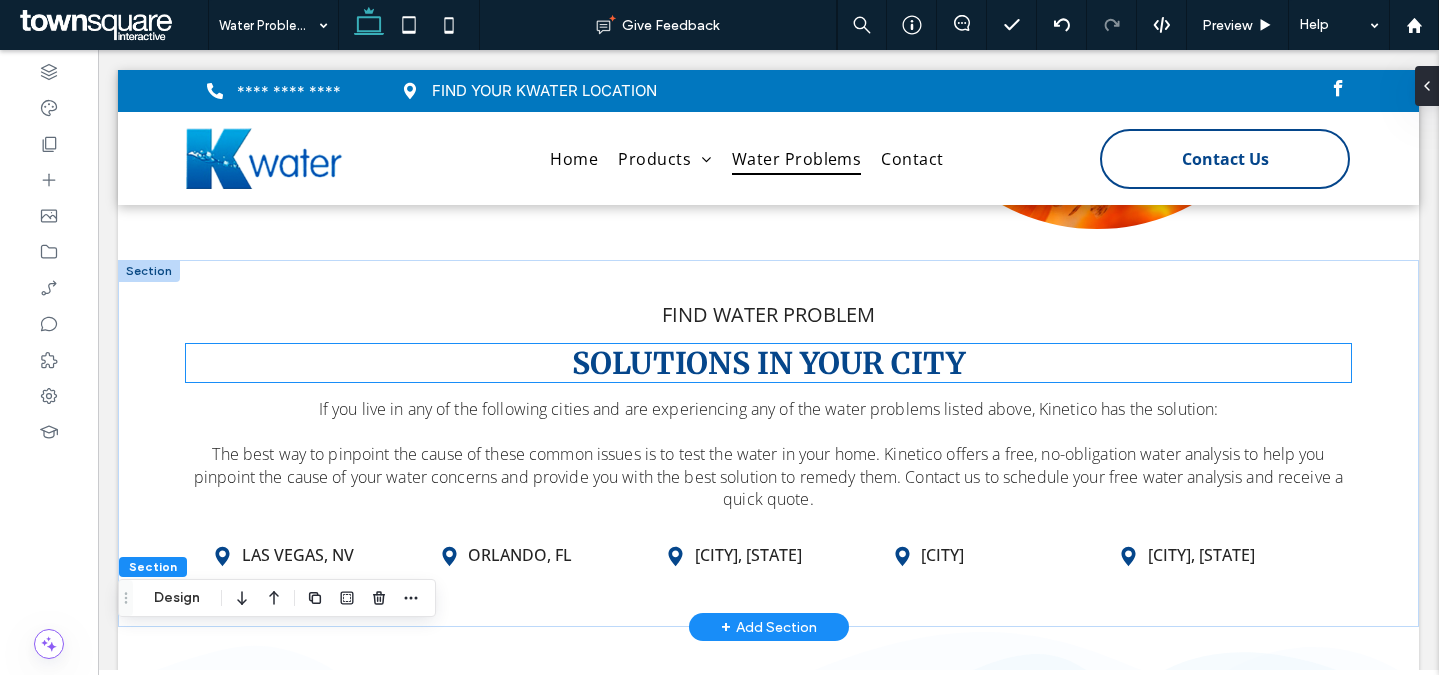 scroll, scrollTop: 4204, scrollLeft: 0, axis: vertical 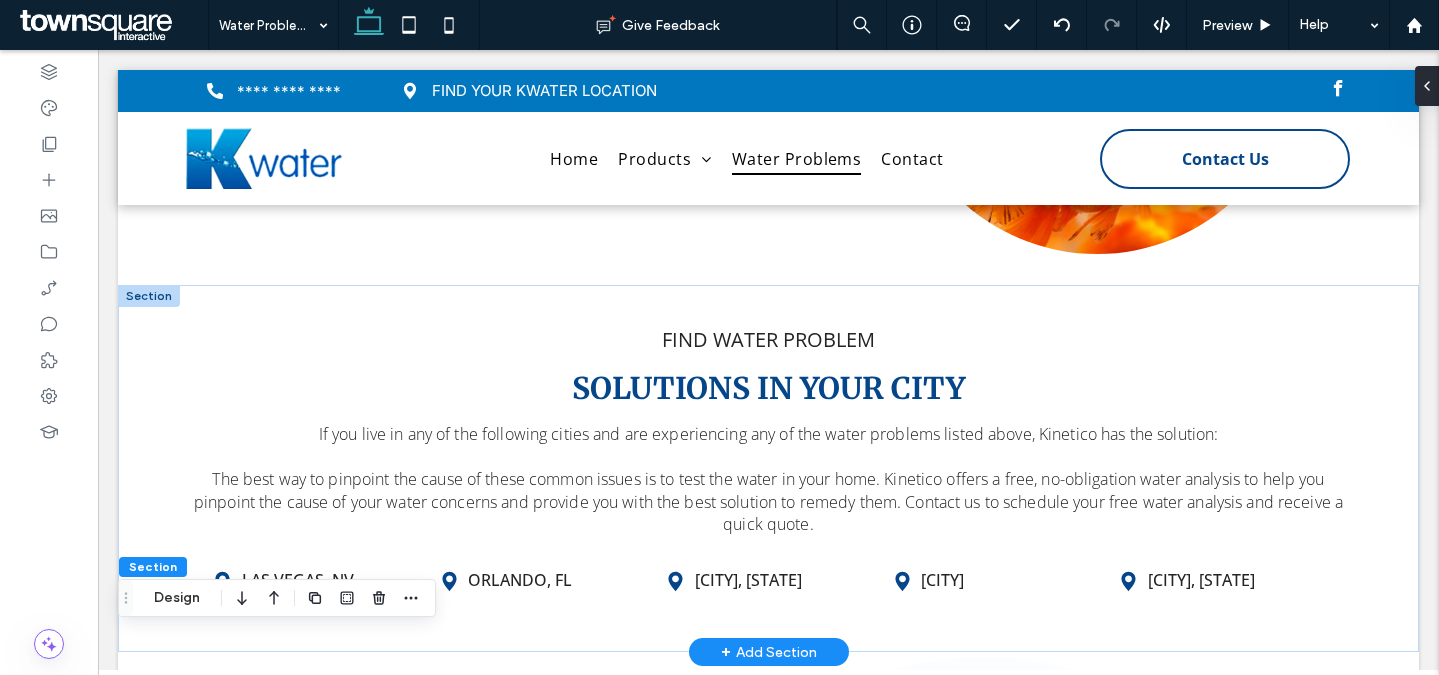click at bounding box center (149, 296) 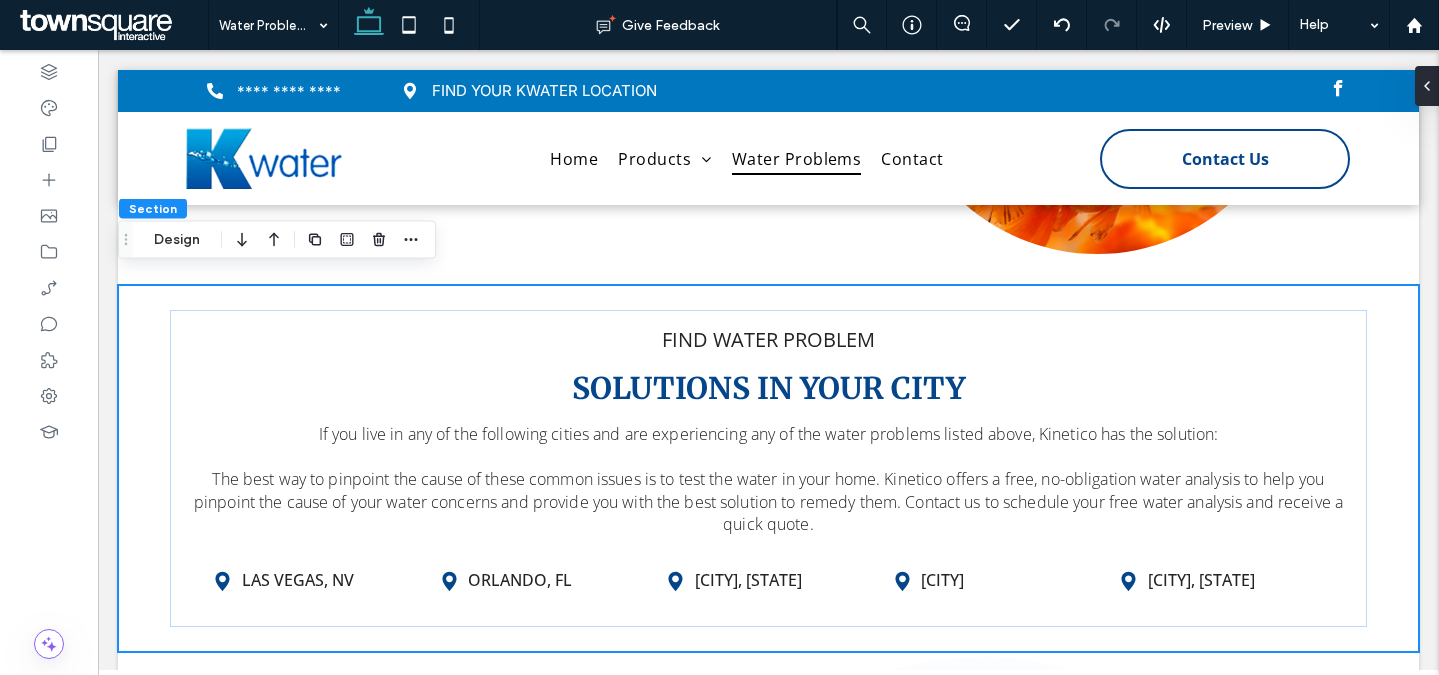 click 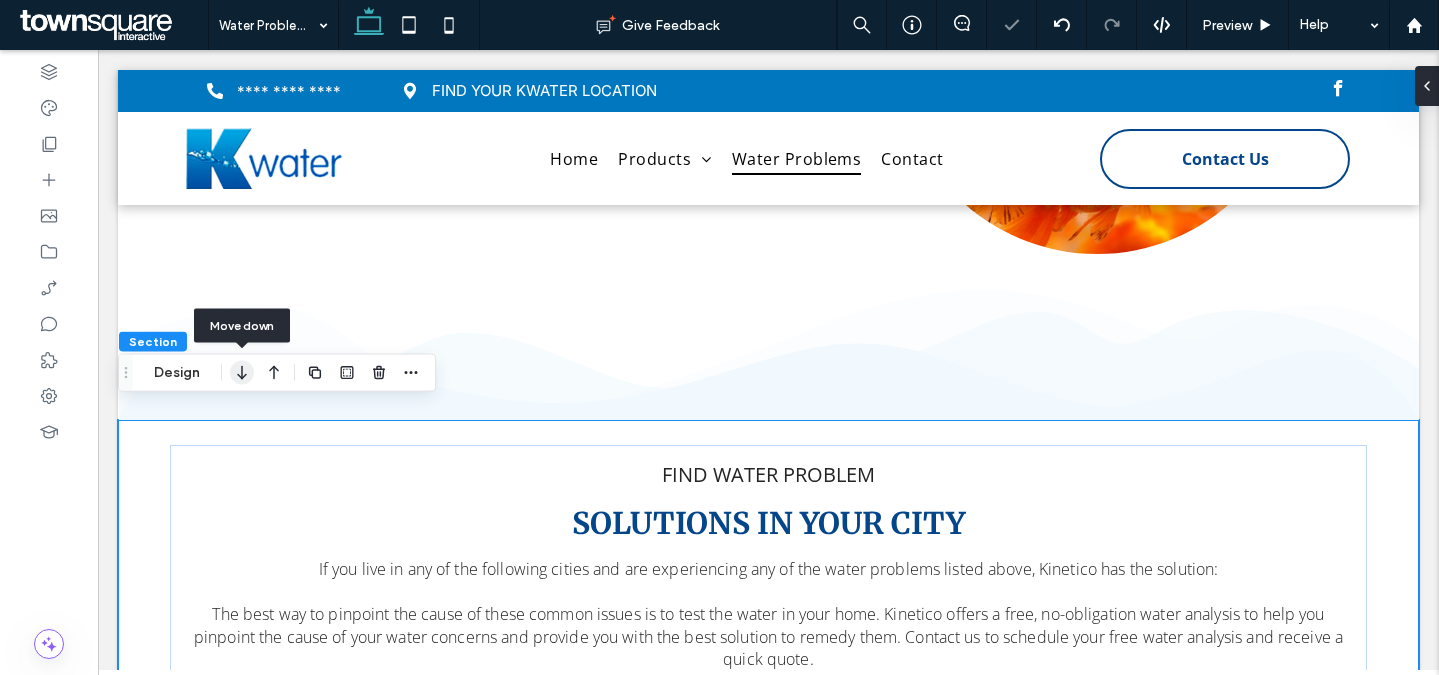 click 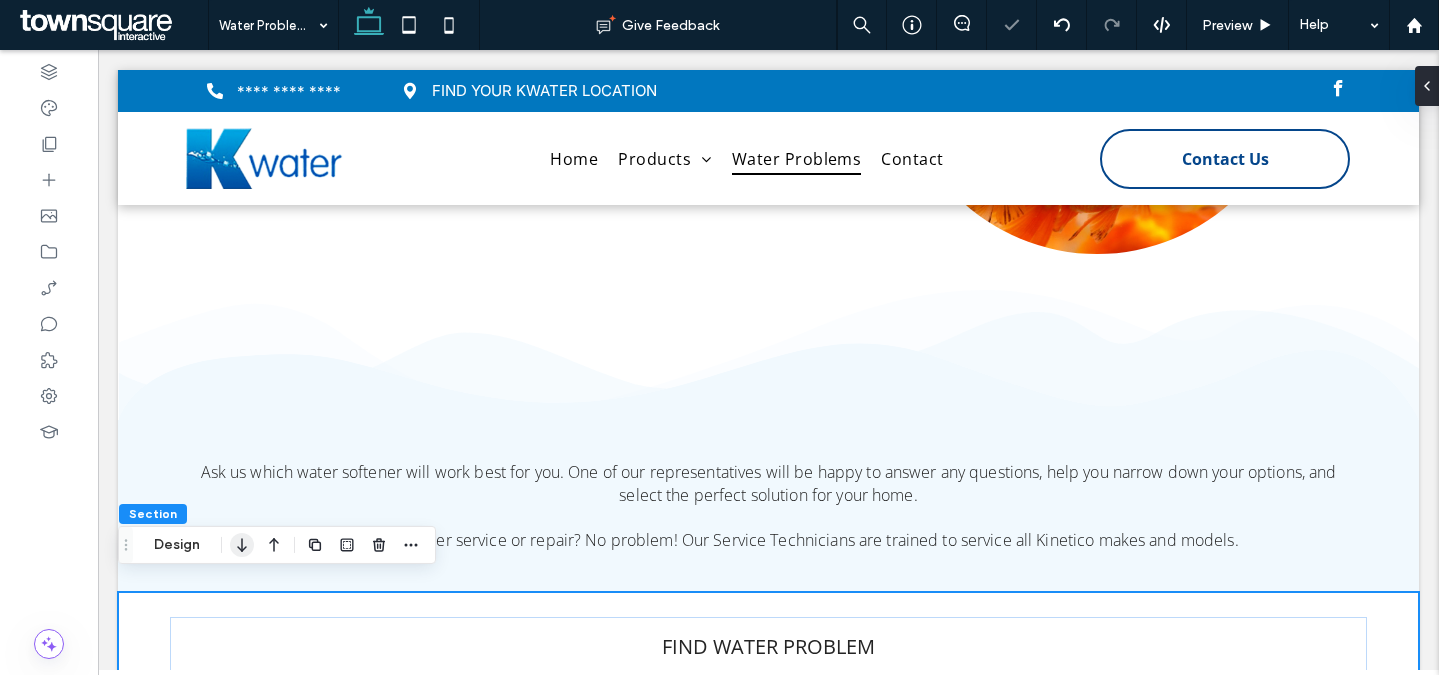 click 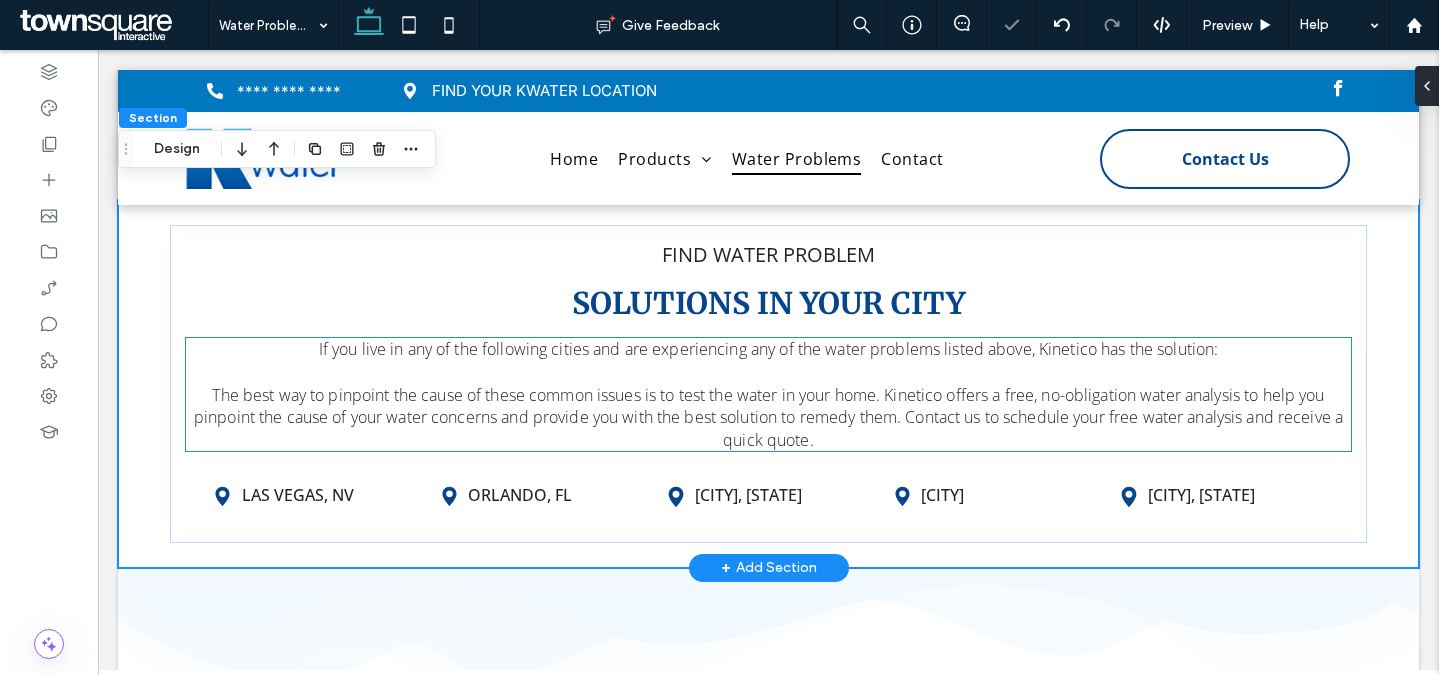 scroll, scrollTop: 4753, scrollLeft: 0, axis: vertical 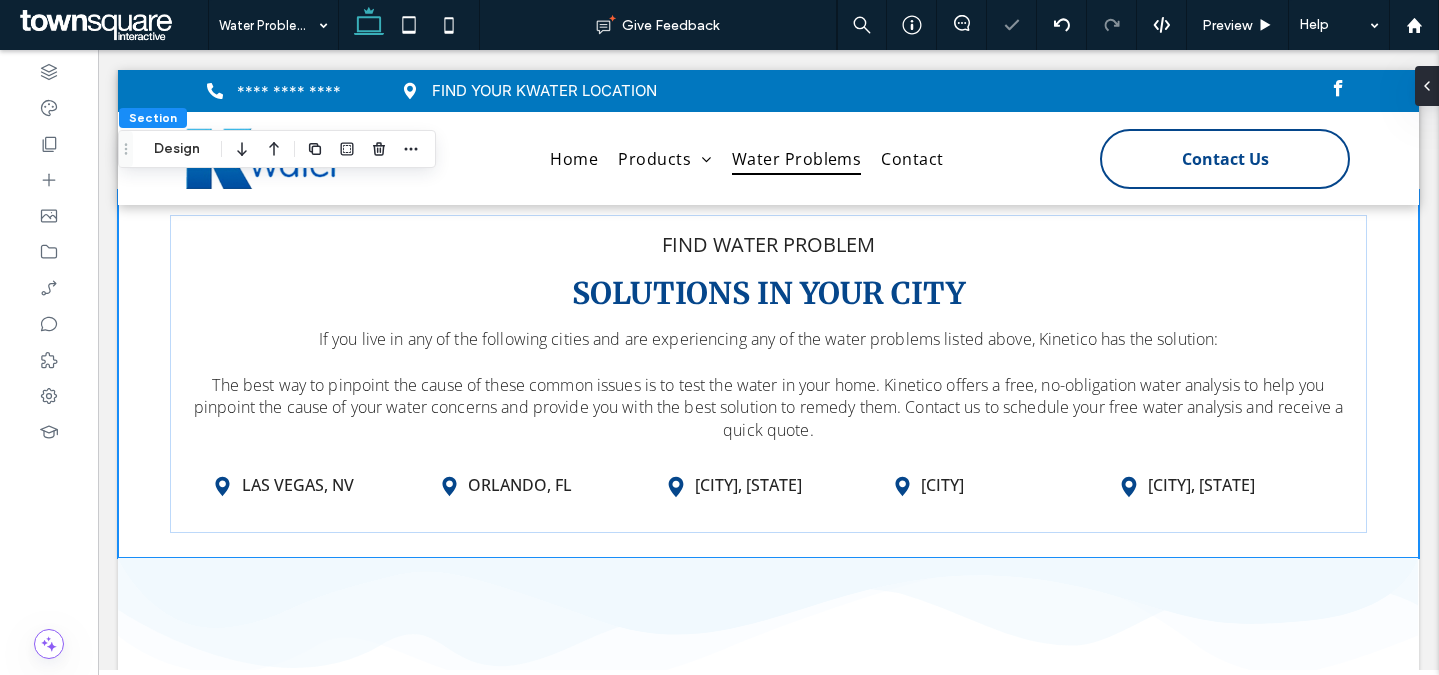 drag, startPoint x: 239, startPoint y: 148, endPoint x: 255, endPoint y: 153, distance: 16.763054 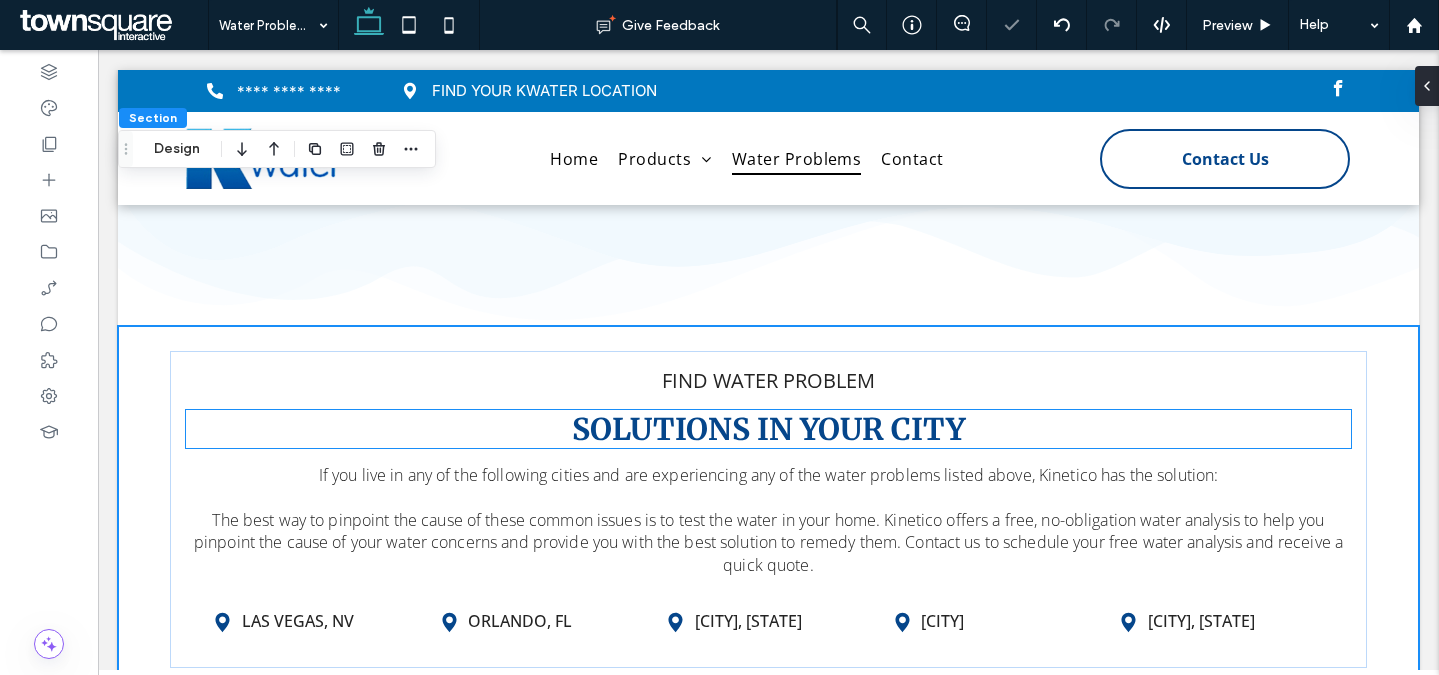 scroll, scrollTop: 5055, scrollLeft: 0, axis: vertical 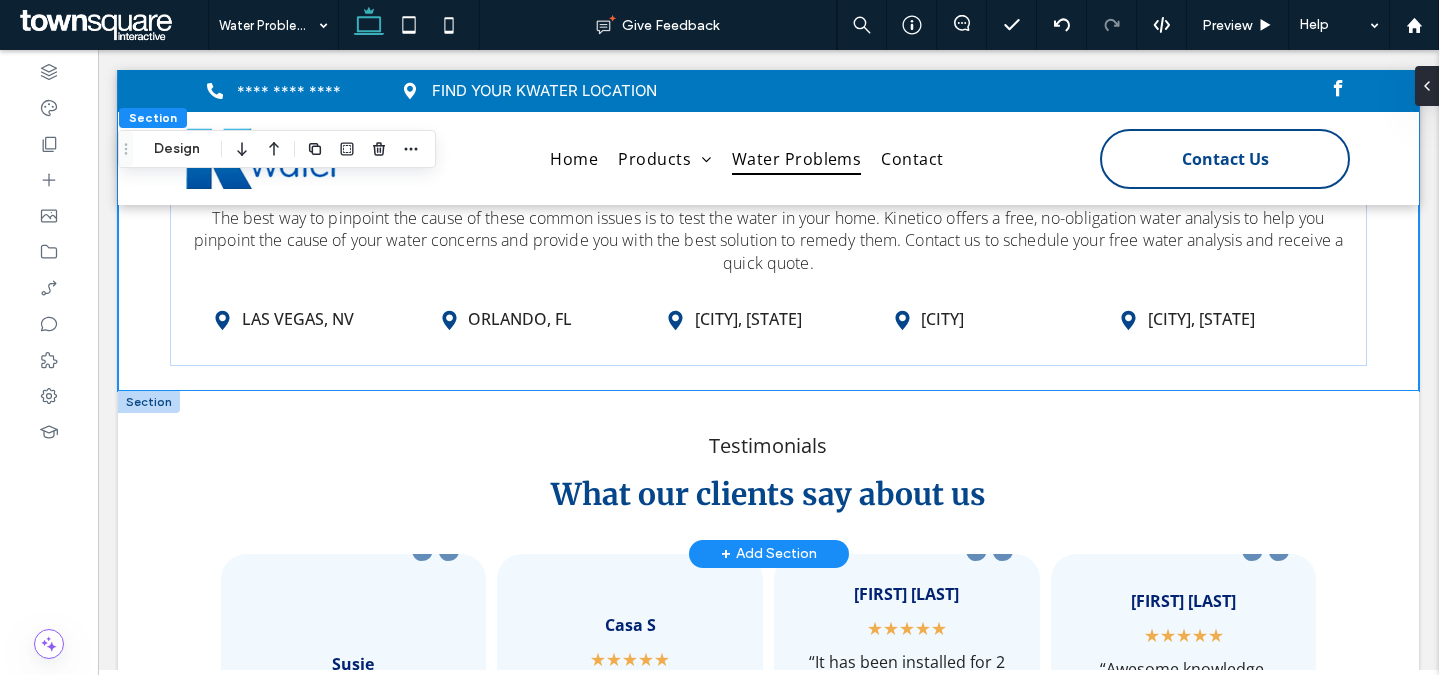 click at bounding box center (149, 402) 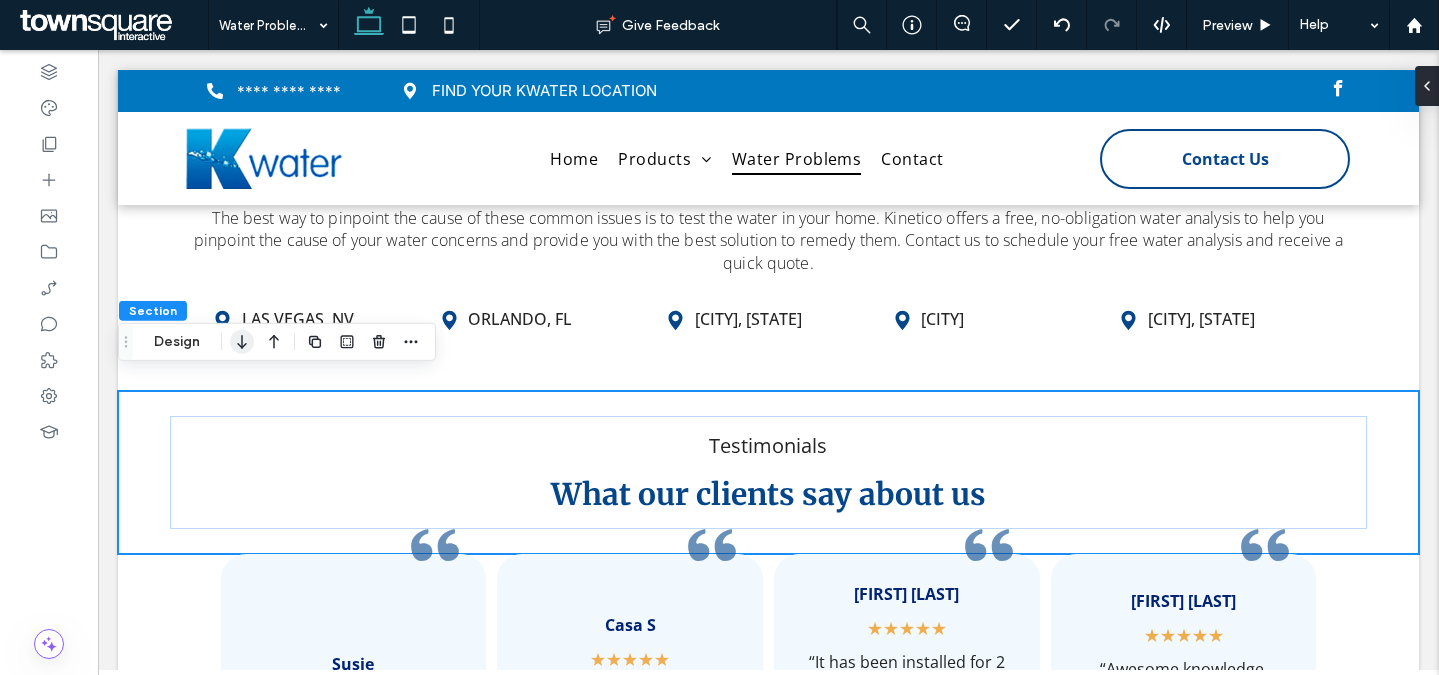 click 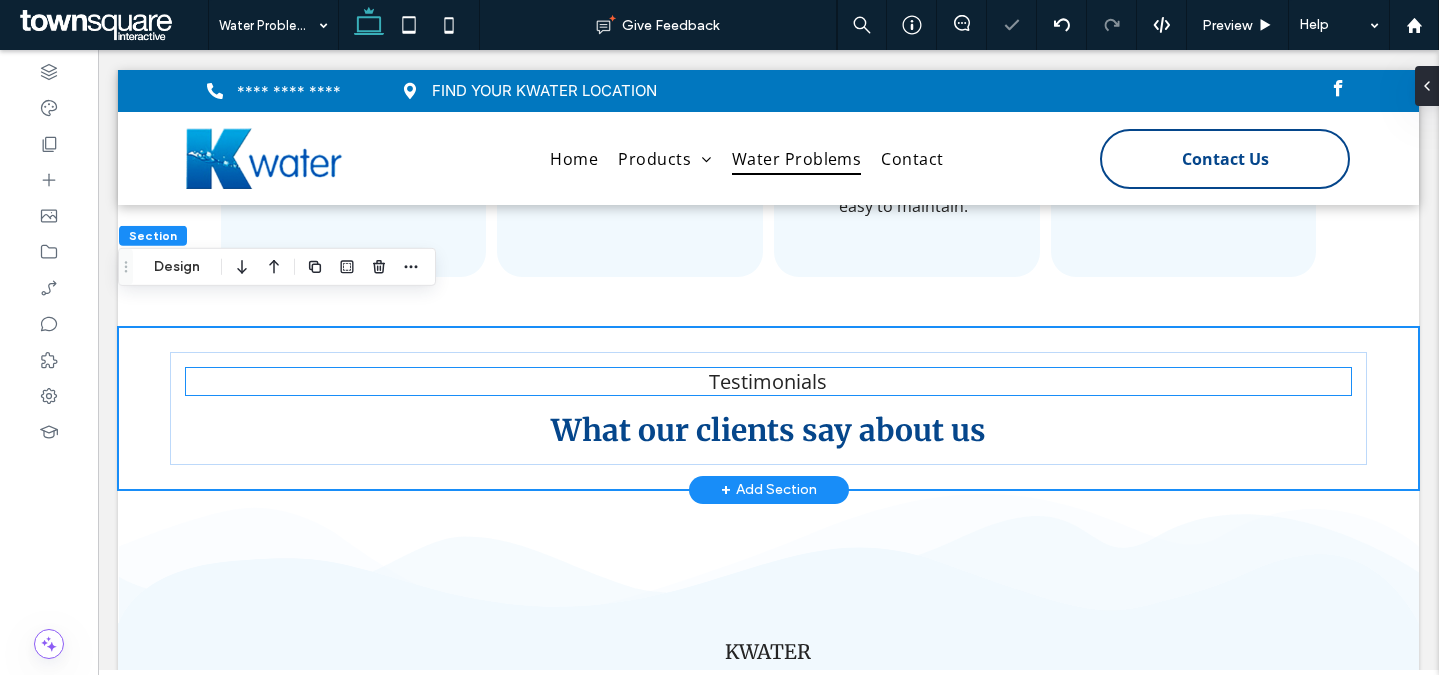 scroll, scrollTop: 5620, scrollLeft: 0, axis: vertical 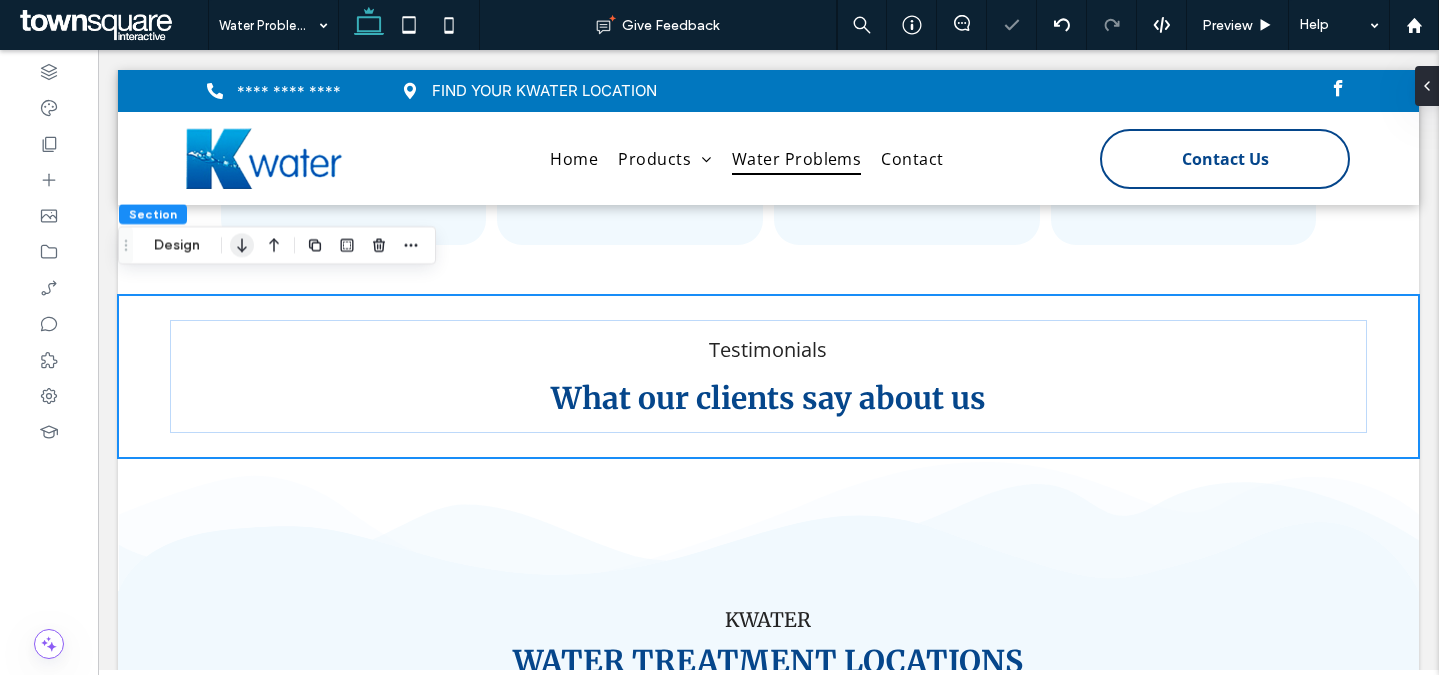 click 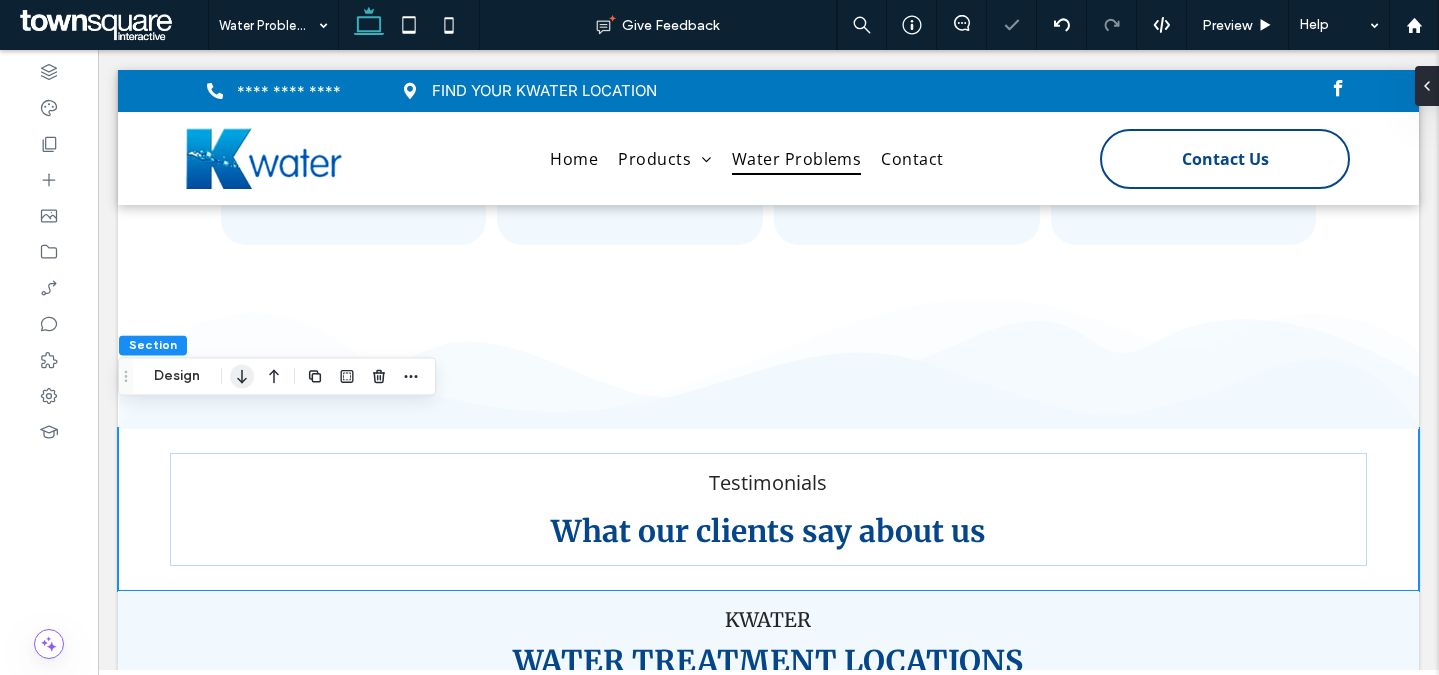 click 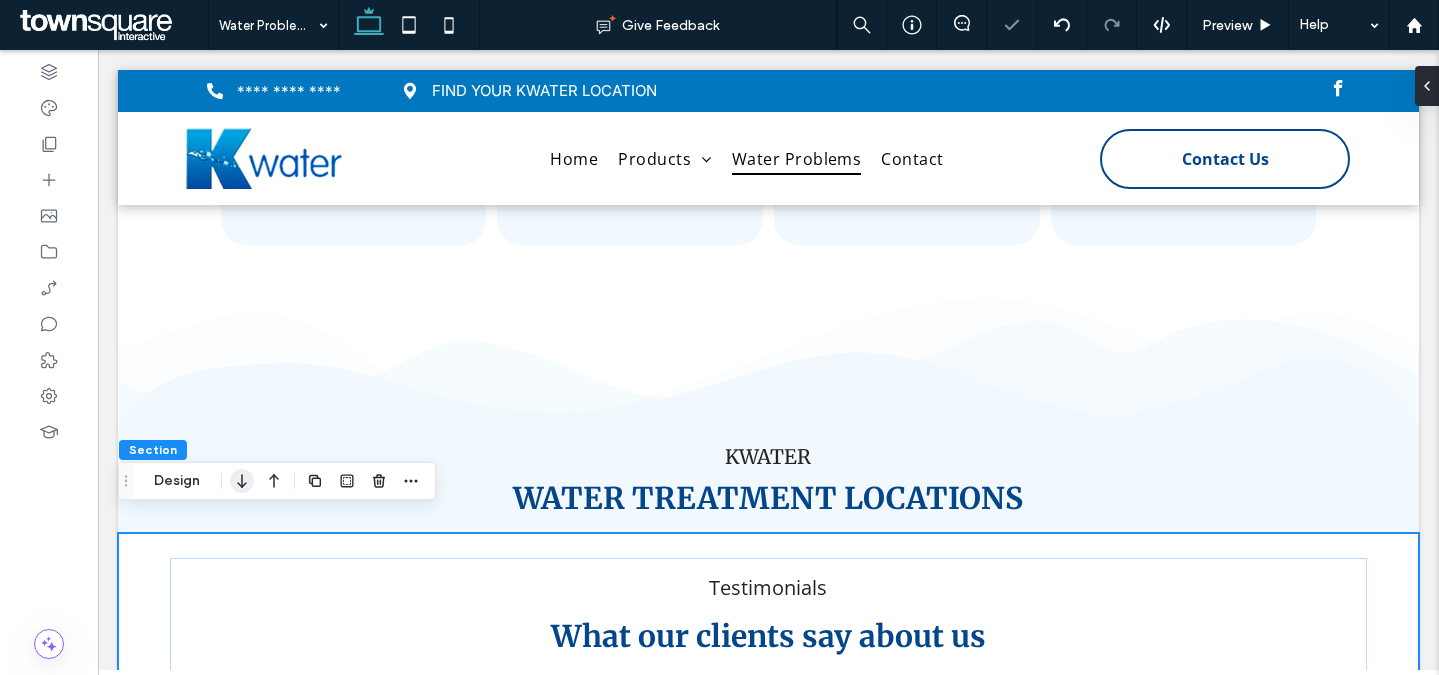 click 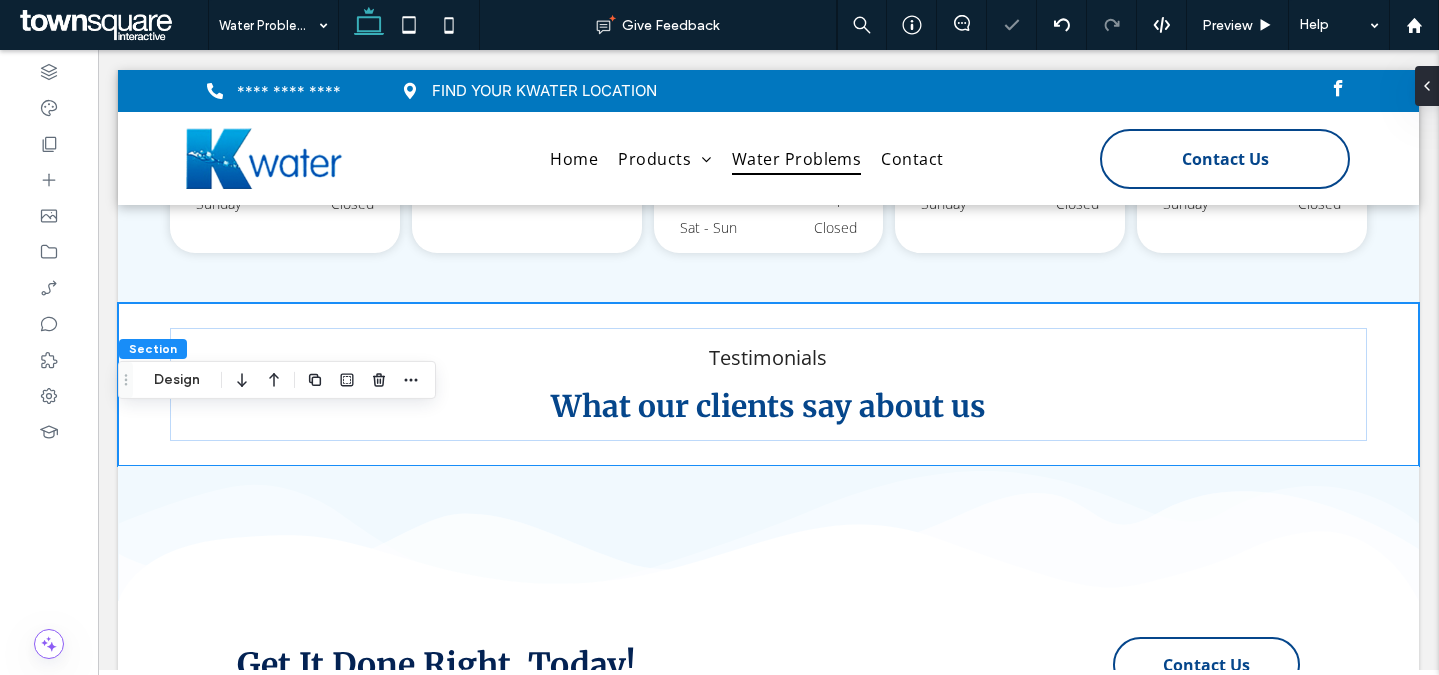 scroll, scrollTop: 6477, scrollLeft: 0, axis: vertical 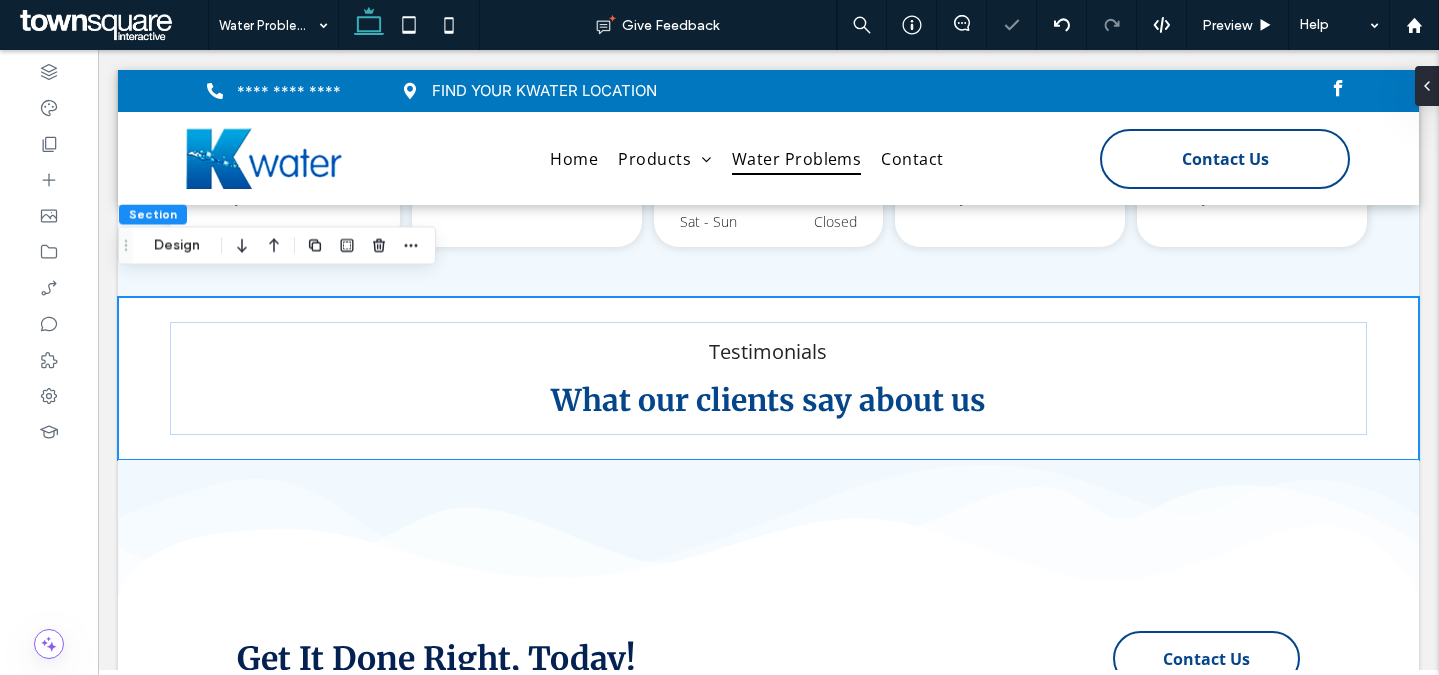 click 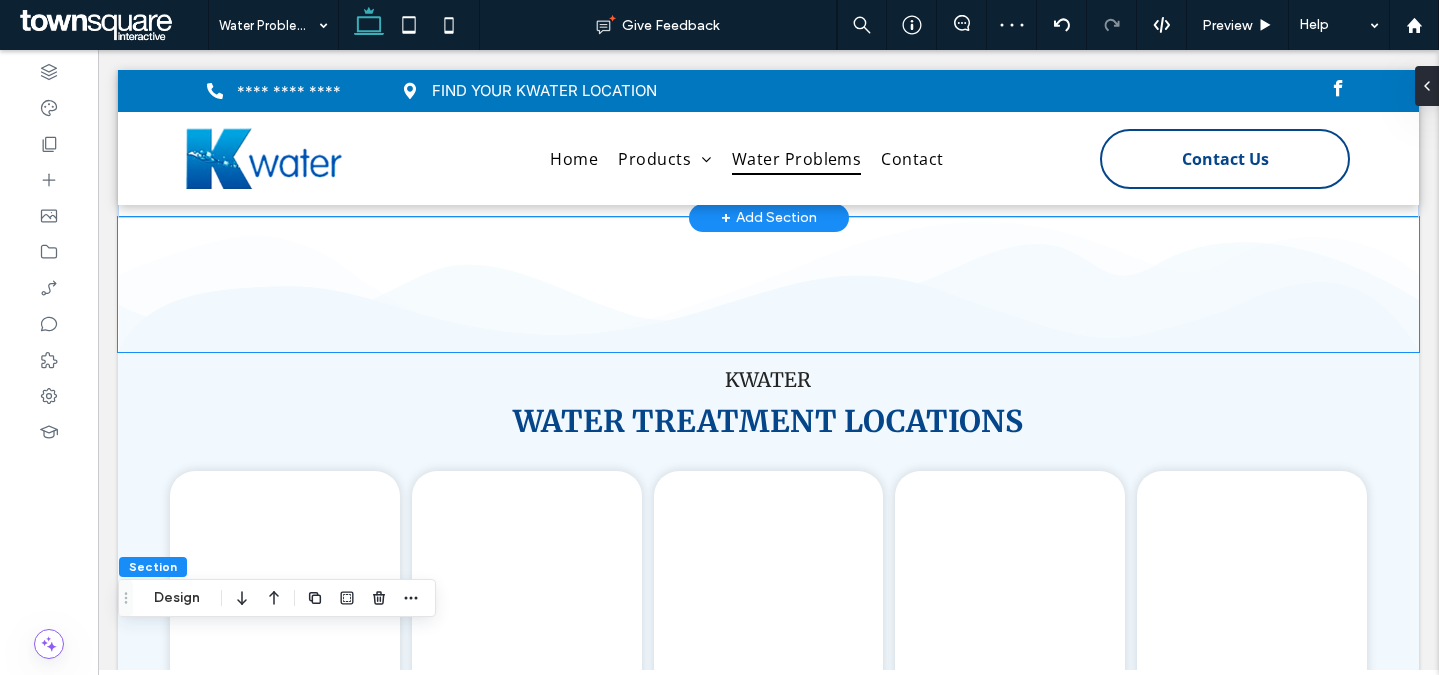scroll, scrollTop: 5368, scrollLeft: 0, axis: vertical 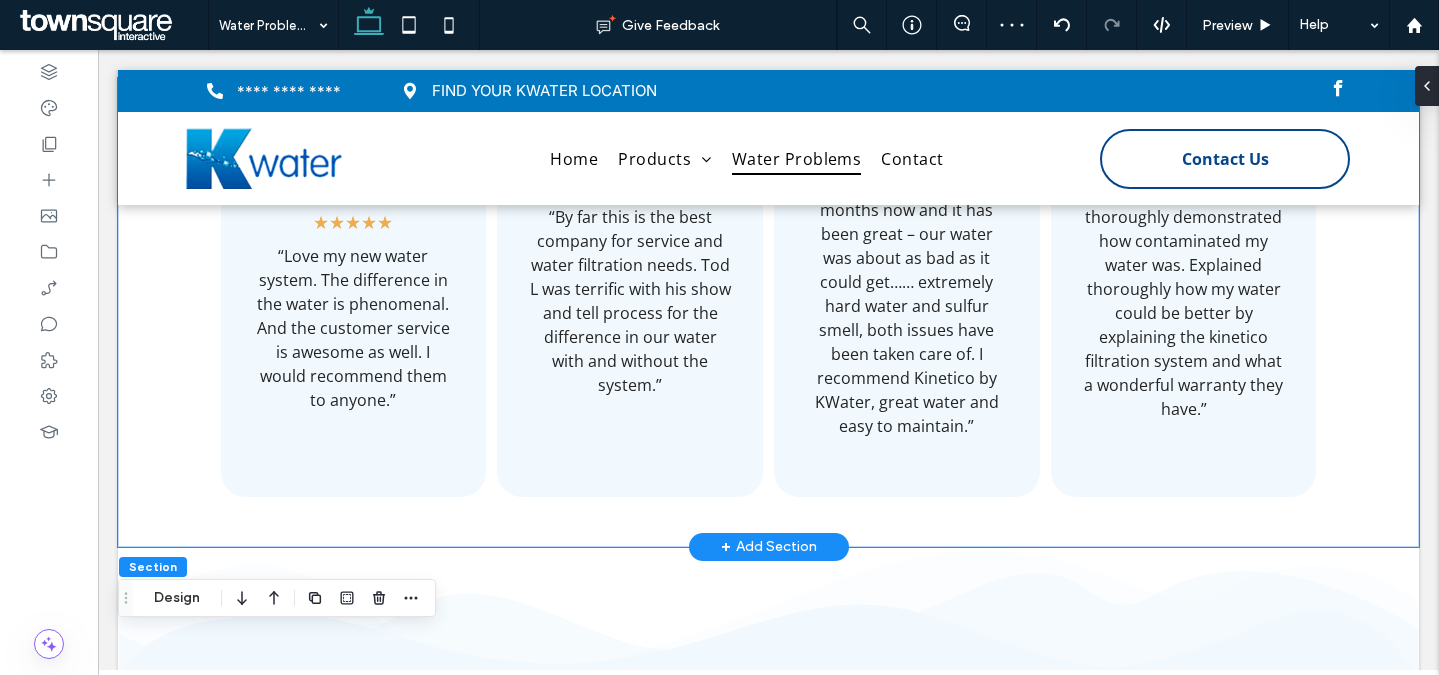 click on "Susie
★★★★★
“Love my new water system. The difference in the water is phenomenal. And the customer service is awesome as well. I would recommend them to anyone.”
Casa S
★★★★★
“By far this is the best company for service and water filtration needs. Tod L was terrific with his show and tell process for the difference in our water with and without the system.”
Colene M
★★★★★
“It has been installed for 2 months now and it has been great – our water was about as bad as it could get…… extremely hard water and sulfur smell, both issues have been taken care of. I recommend Kinetico by KWater, great water and easy to maintain.”
Dale B0
★★★★★" at bounding box center [768, 312] 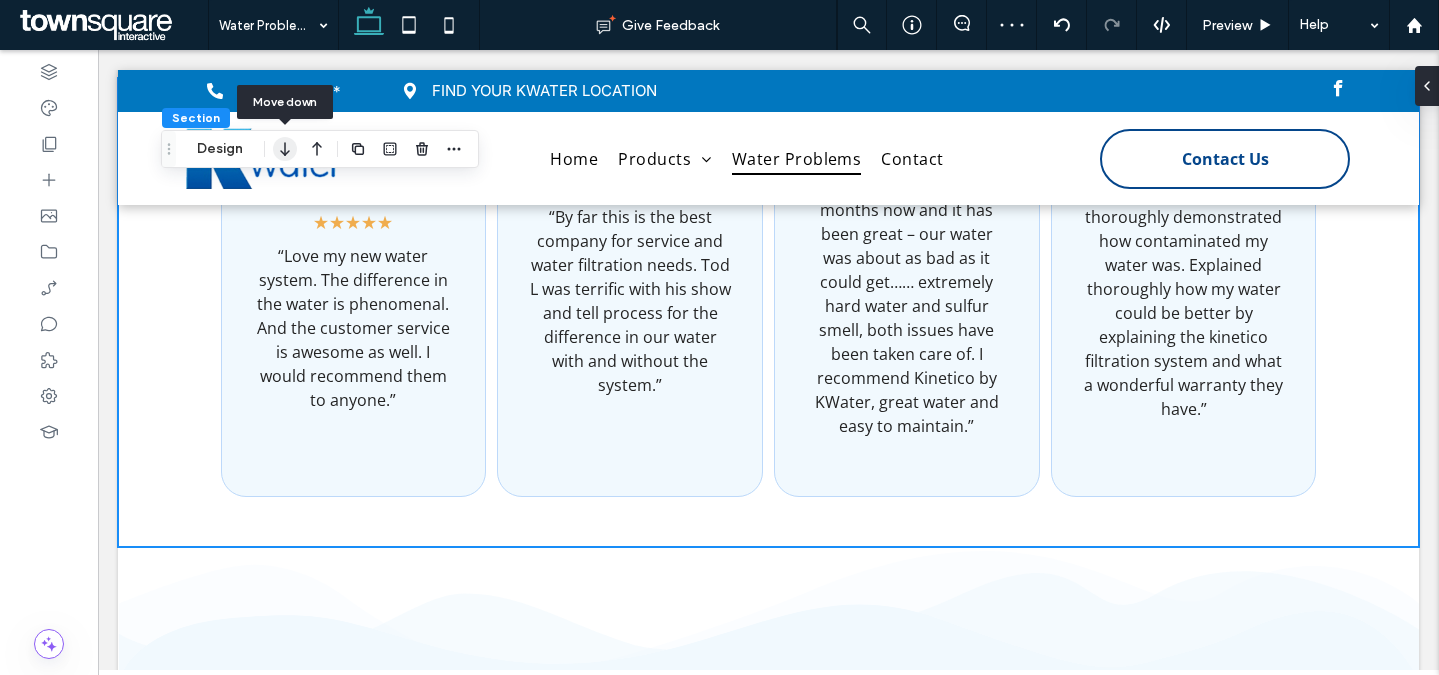 click 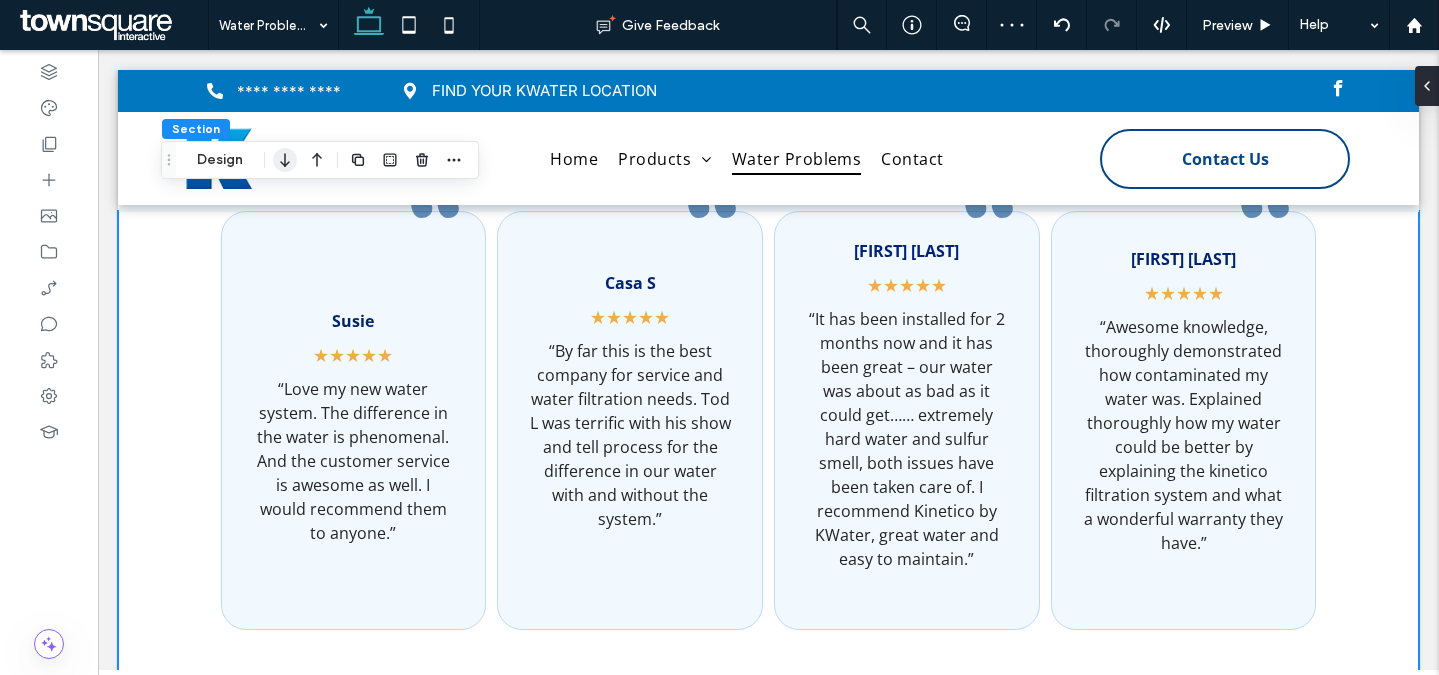 click 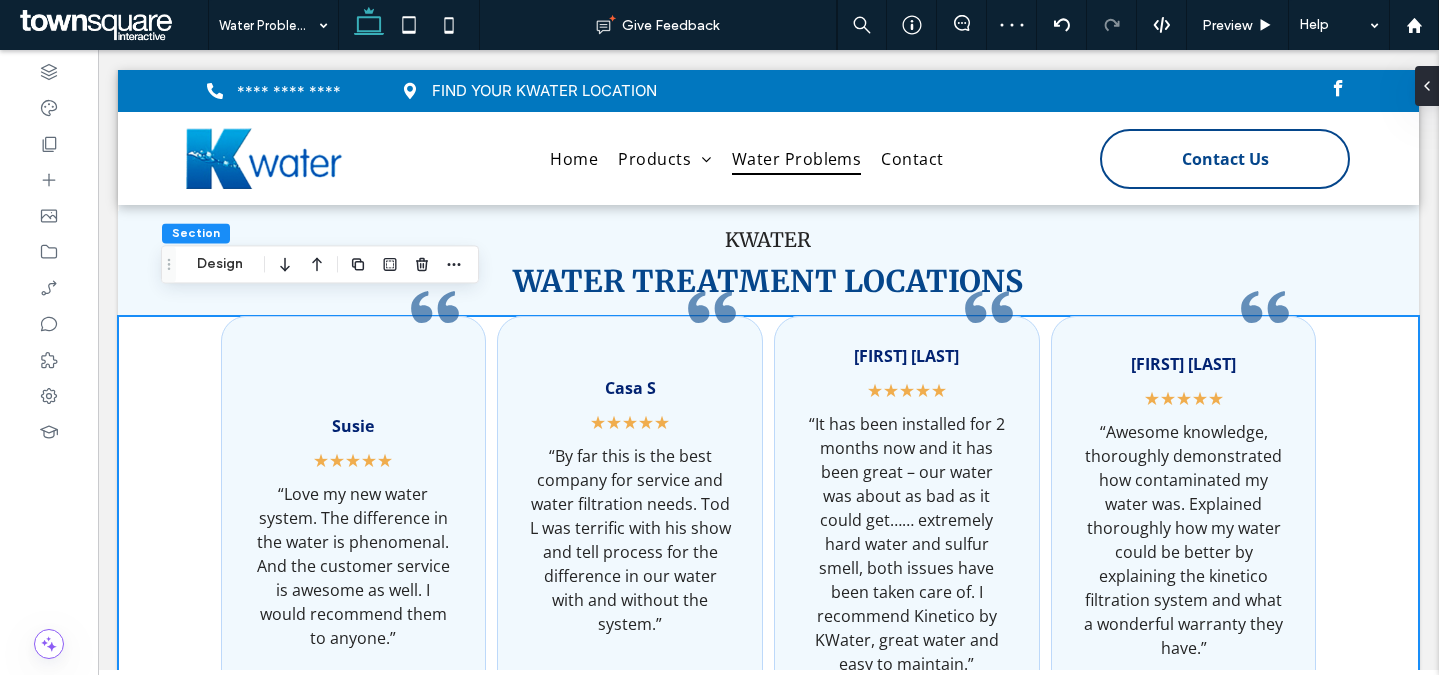 click 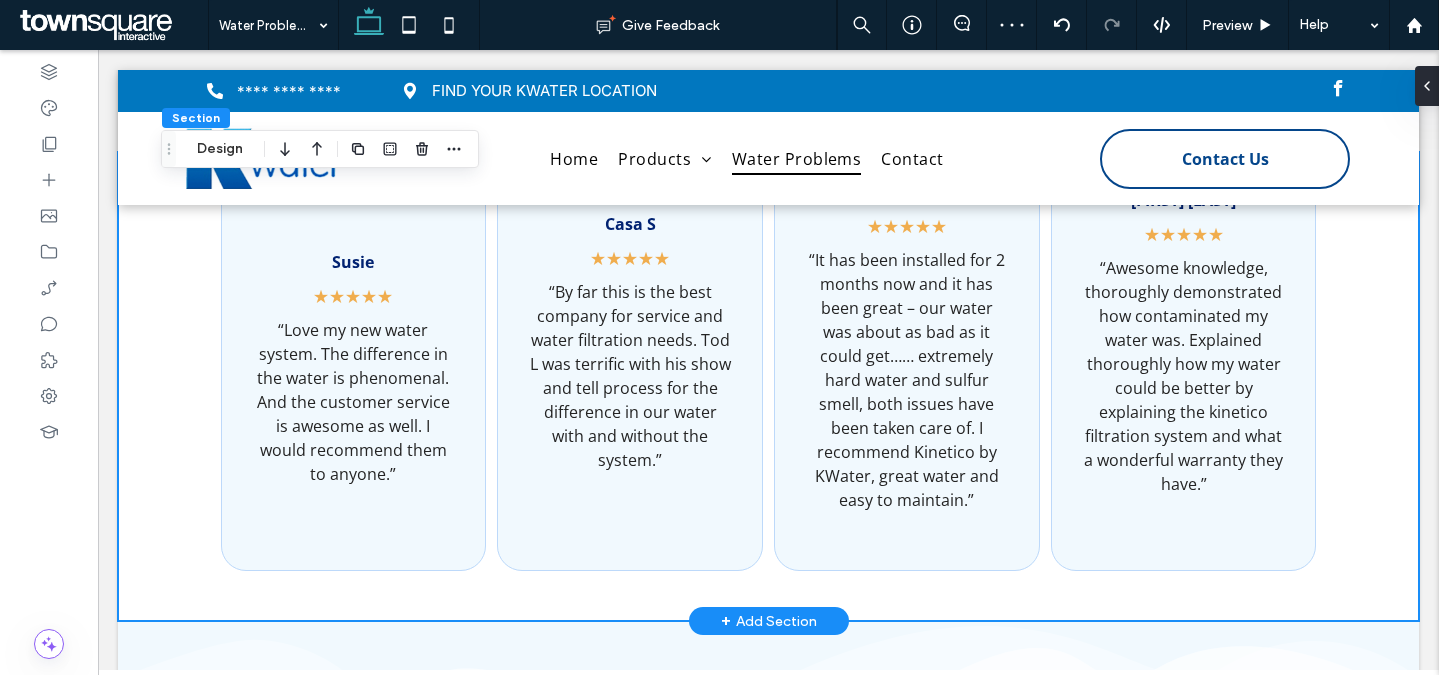scroll, scrollTop: 6161, scrollLeft: 0, axis: vertical 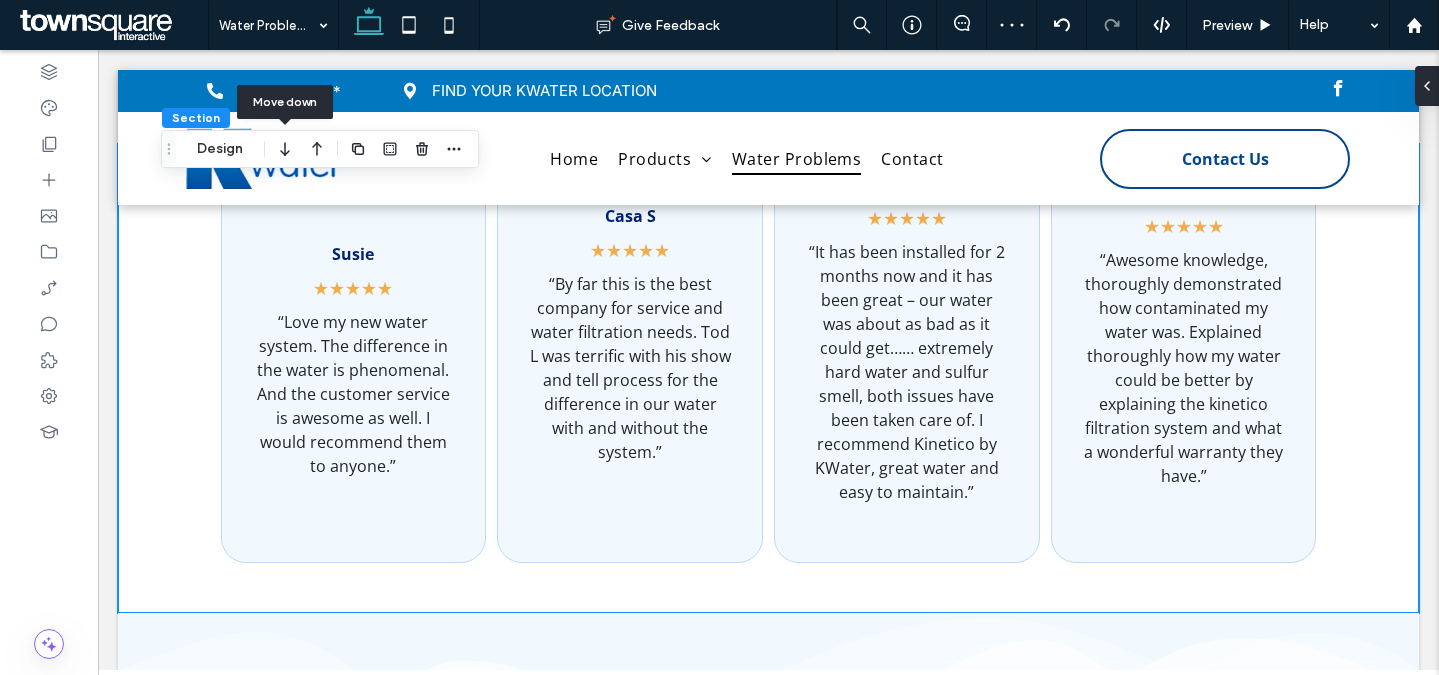 click 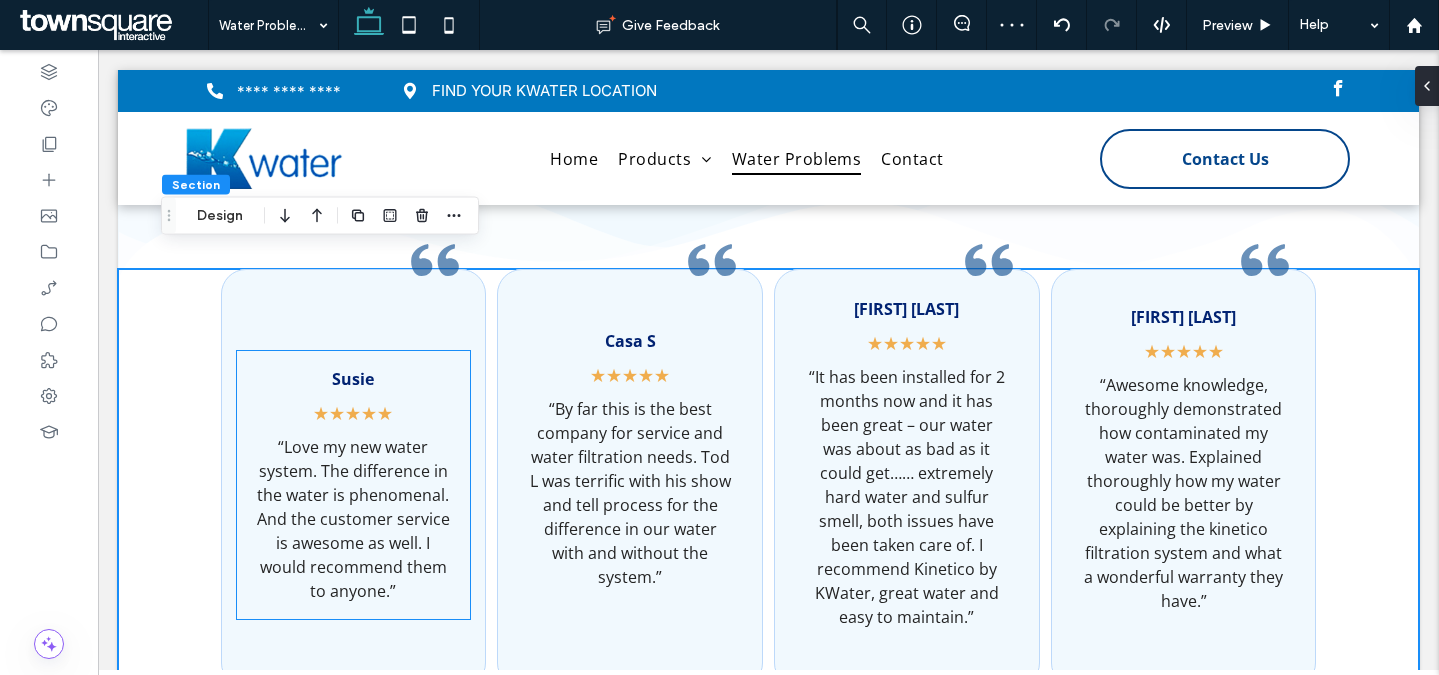 scroll, scrollTop: 6508, scrollLeft: 0, axis: vertical 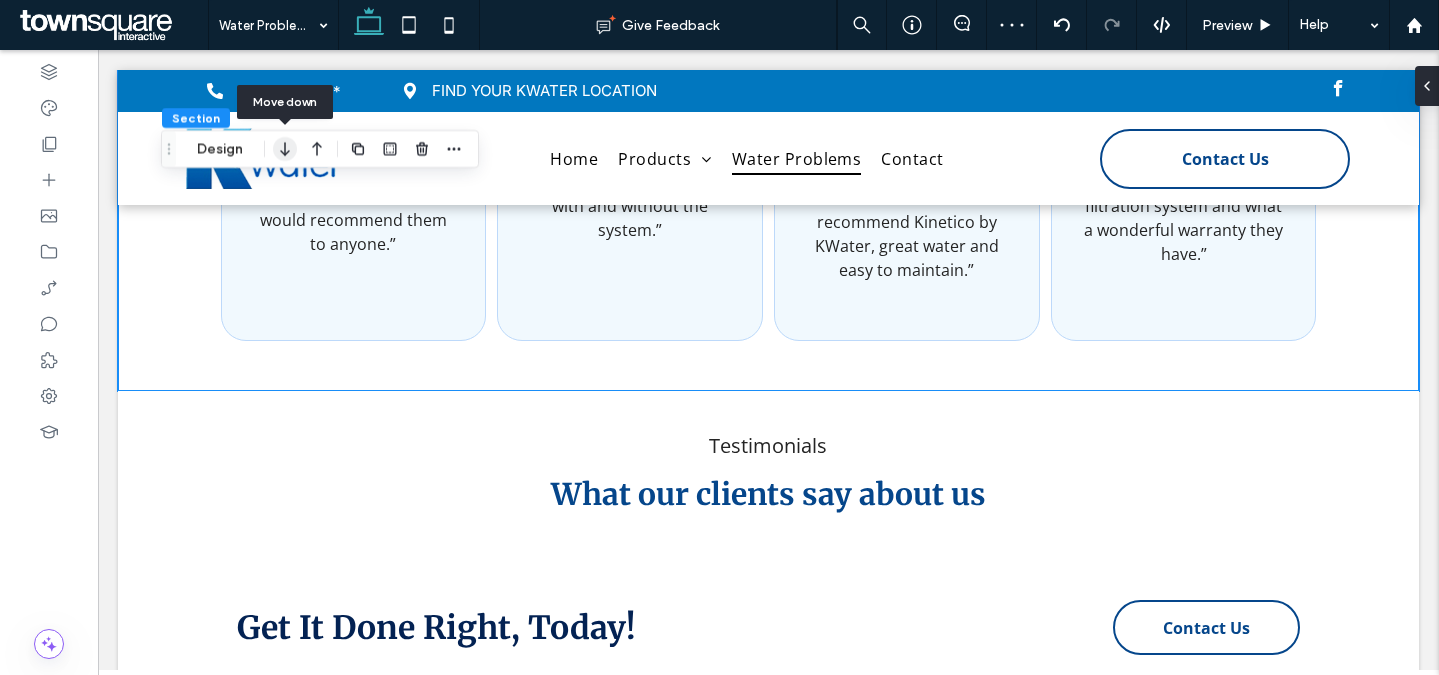 click 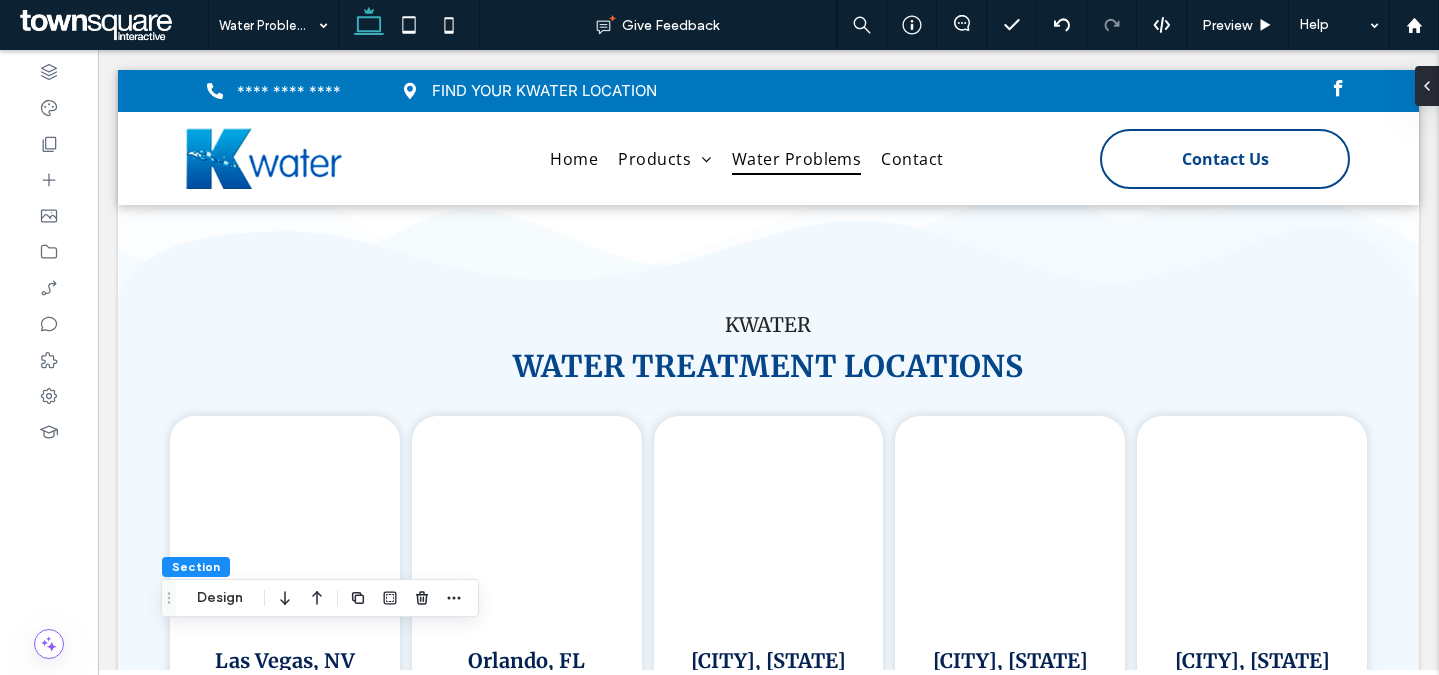 scroll, scrollTop: 3454, scrollLeft: 0, axis: vertical 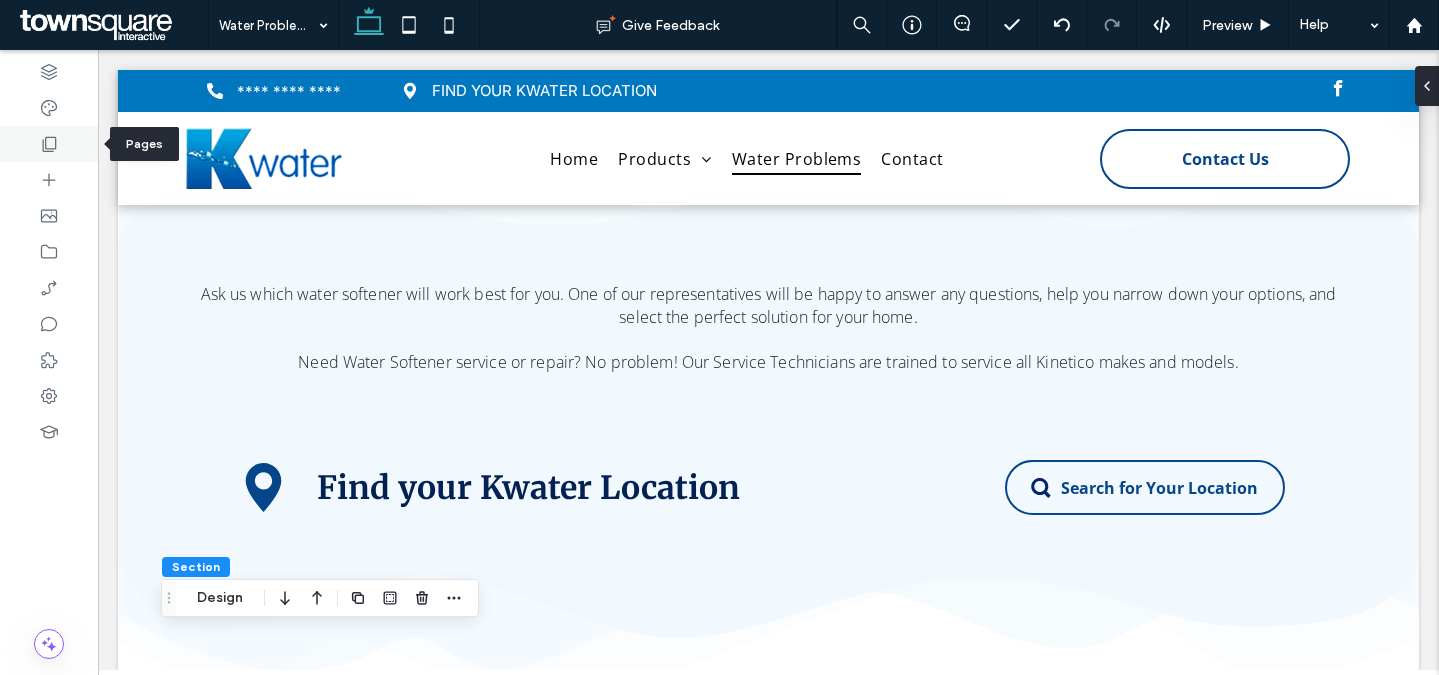 click 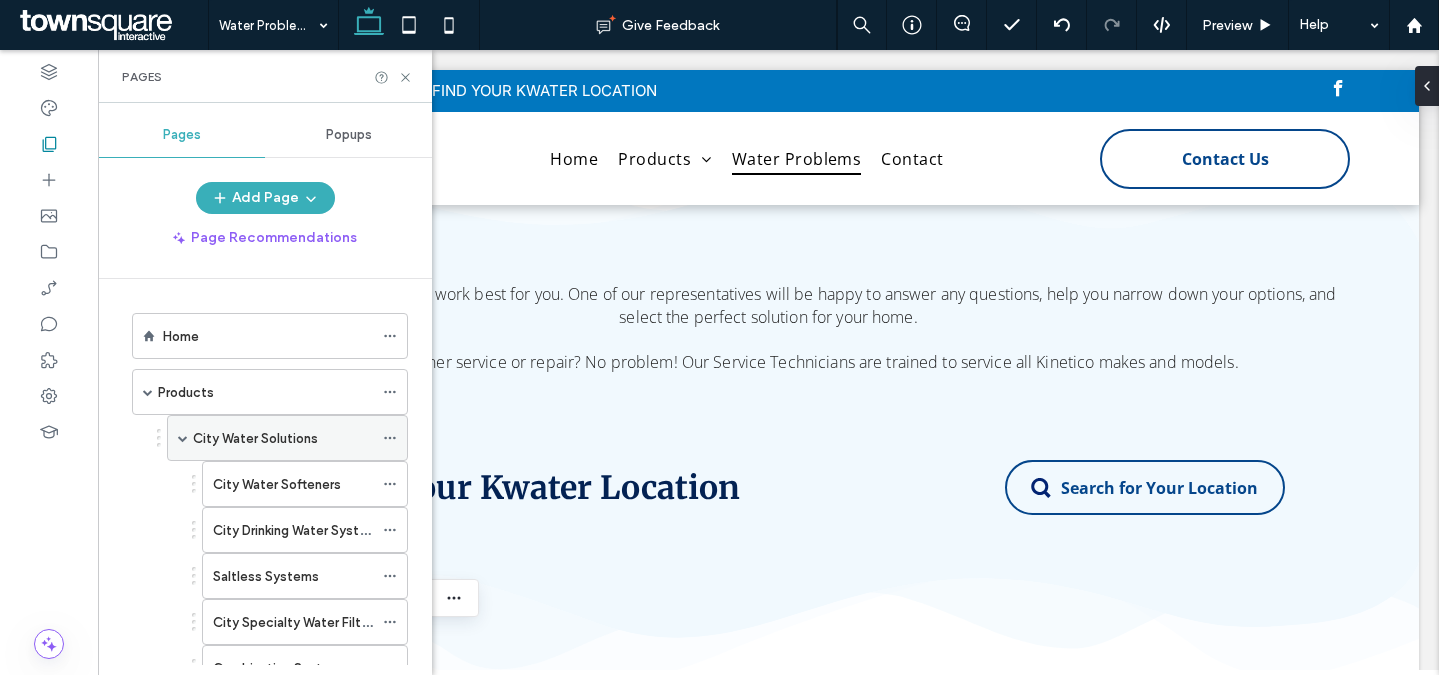 click on "City Water Solutions" at bounding box center (255, 438) 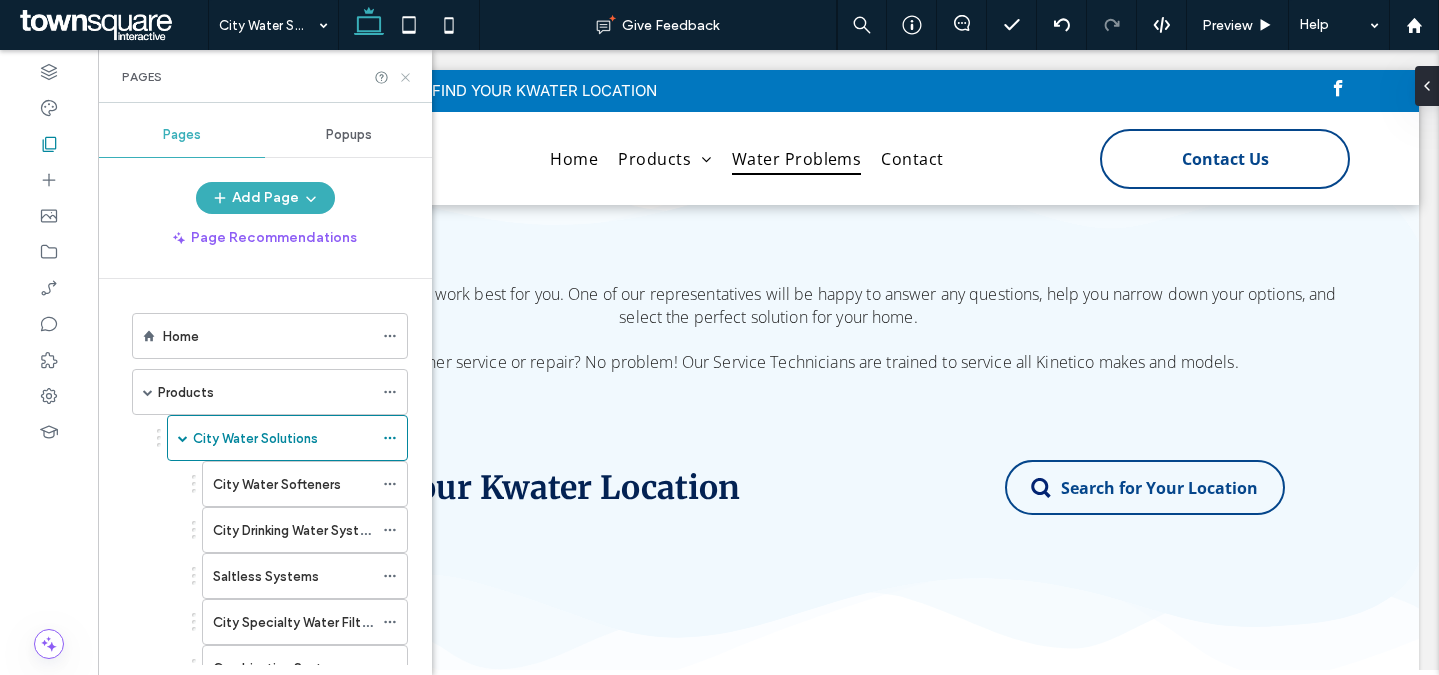 click on "City Water Solutions Give Feedback Preview Help
Design Panel Site Comments Team & Clients Automate new comments Instantly notify your team when someone adds or updates a comment on a site. See Zap Examples
Pages Pages Popups Add Page Page Recommendations Home Products City Water Solutions City Water Softeners City Drinking Water Systems Saltless Systems City Specialty Water Filters Combination Systems Well Water Solutions Well Drinking Water Systems Well Water Softeners Sulfur Solutions Well Specialty Water Filters Whole House Reverse Osmosis Water Problems Find Your KWater Location Las Vegas Orlando Daytona Beach Leesburg Contact Ad" at bounding box center (719, 337) 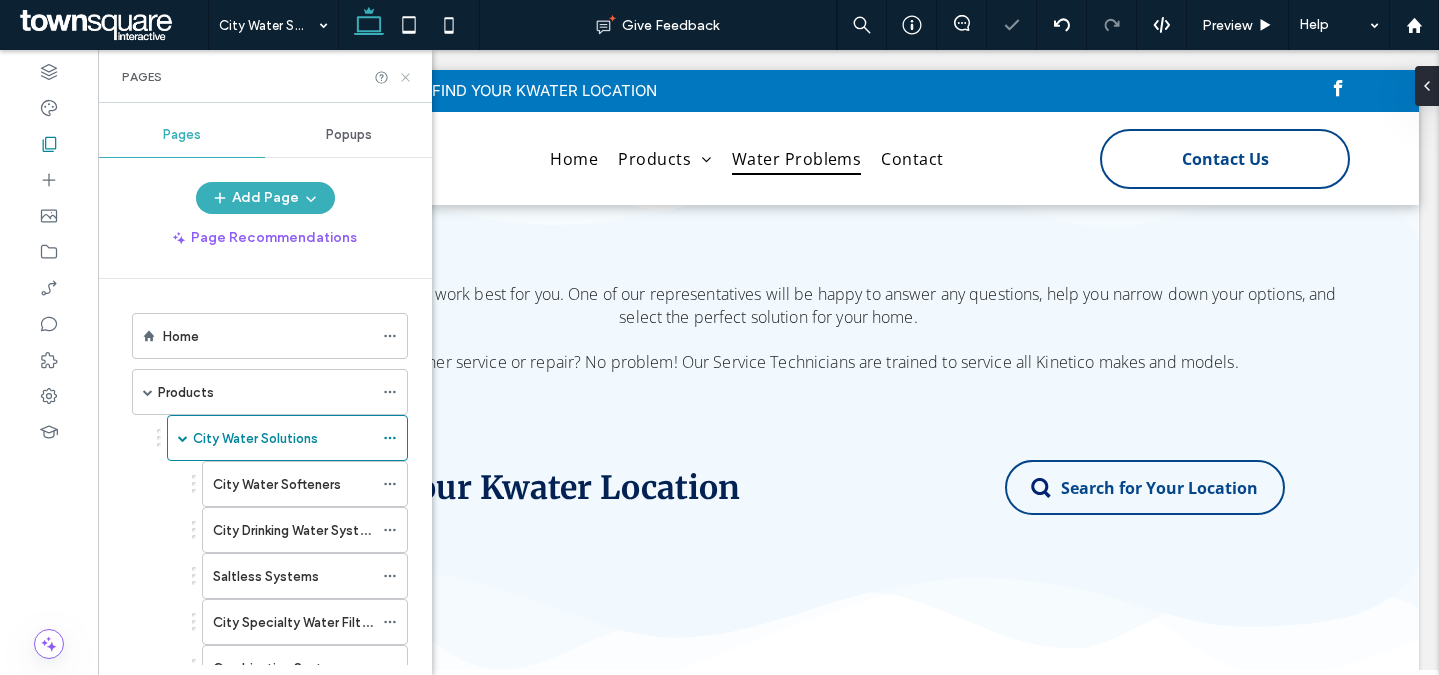 click 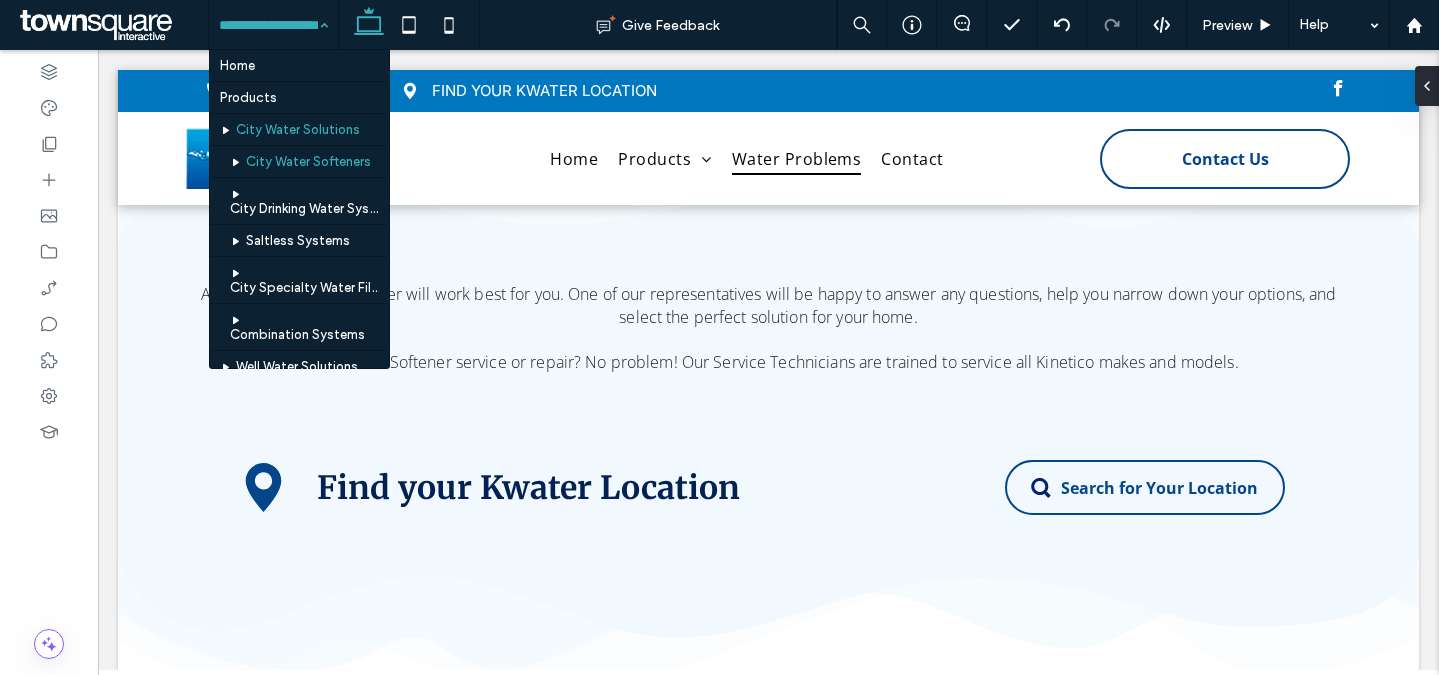 scroll, scrollTop: 12, scrollLeft: 0, axis: vertical 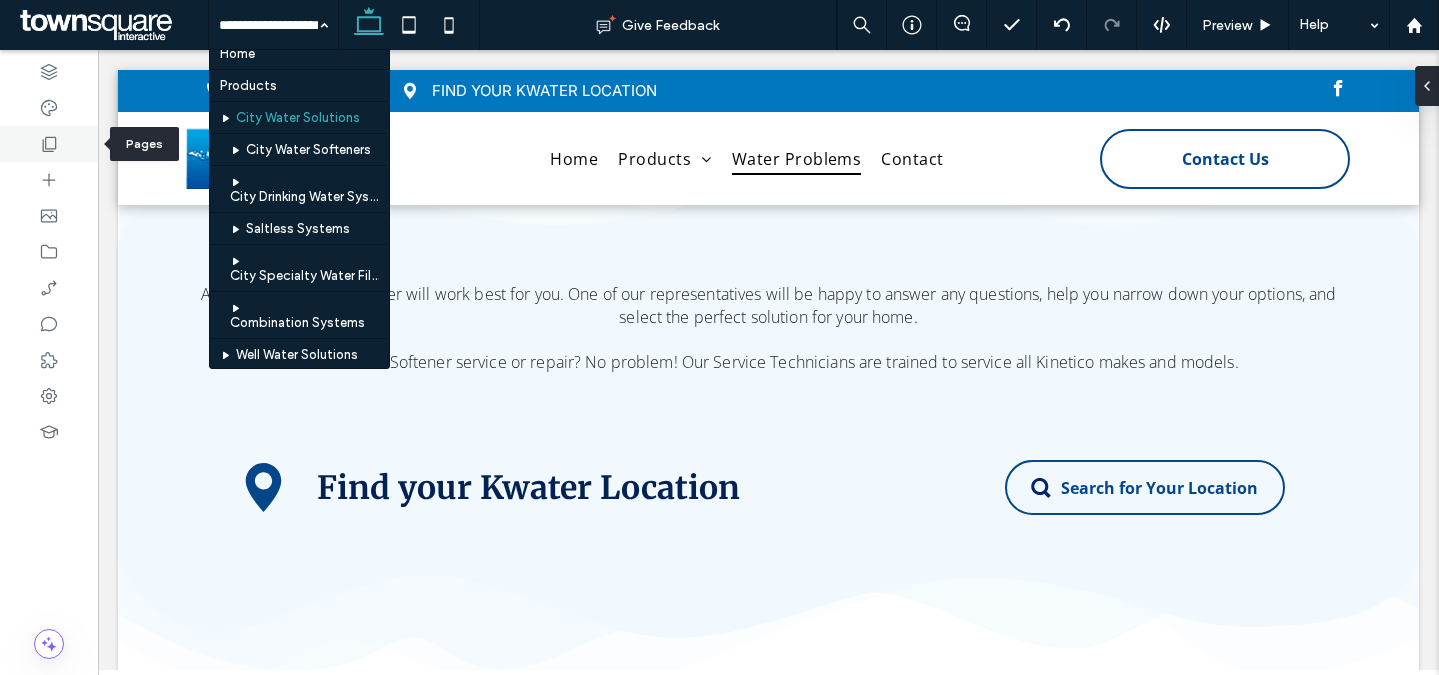 click 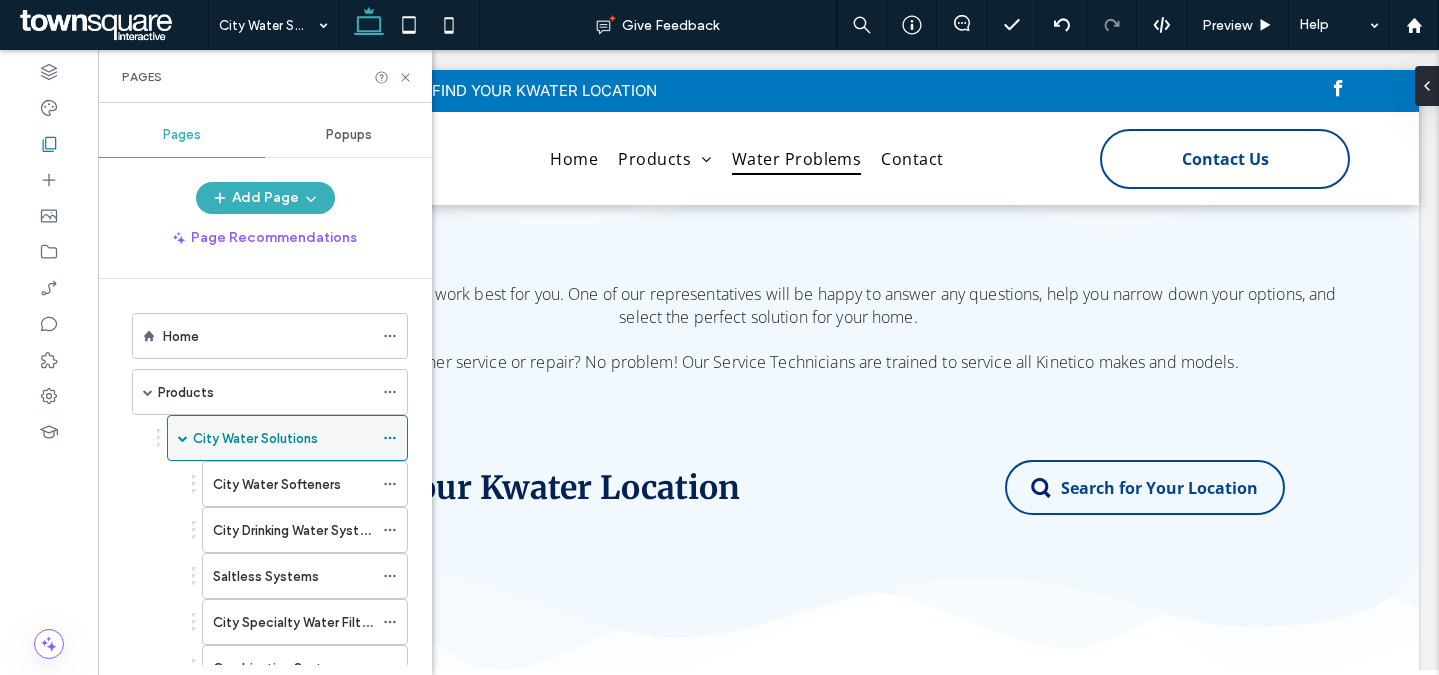 click 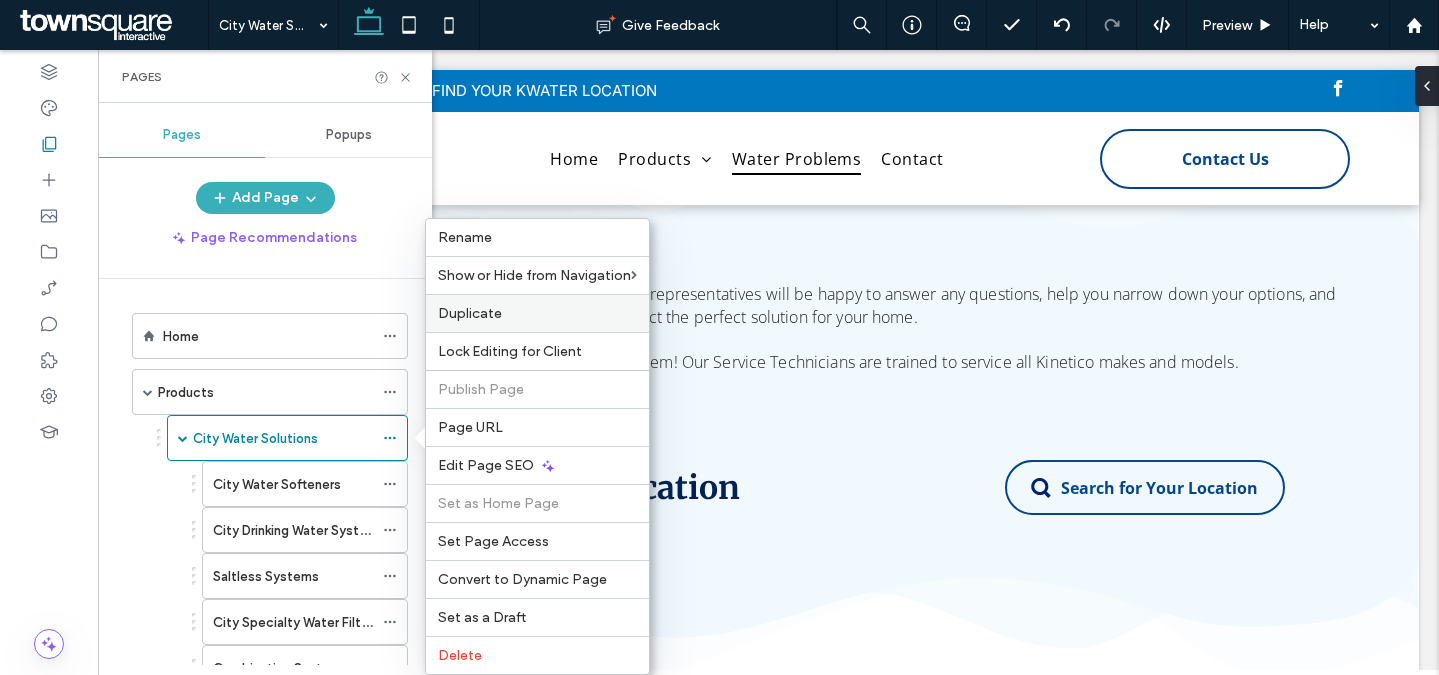 click on "Duplicate" at bounding box center (537, 313) 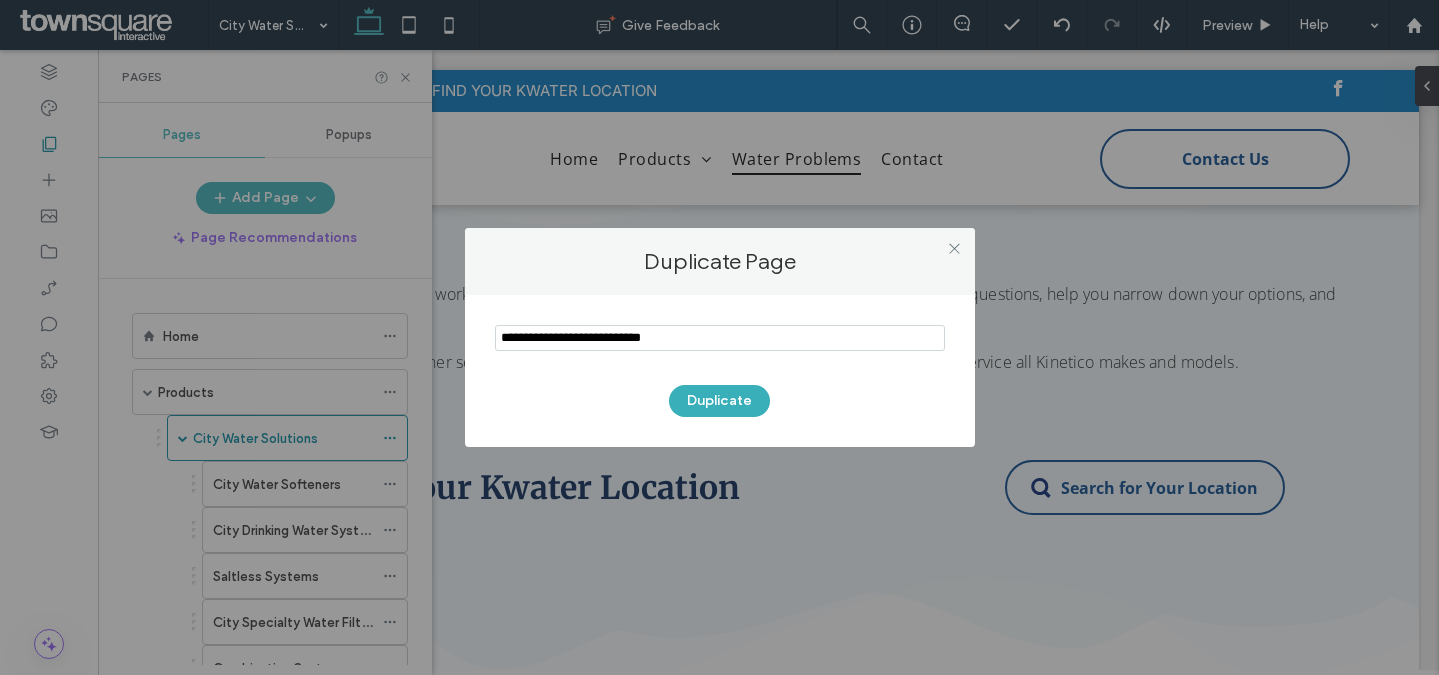 click at bounding box center [720, 338] 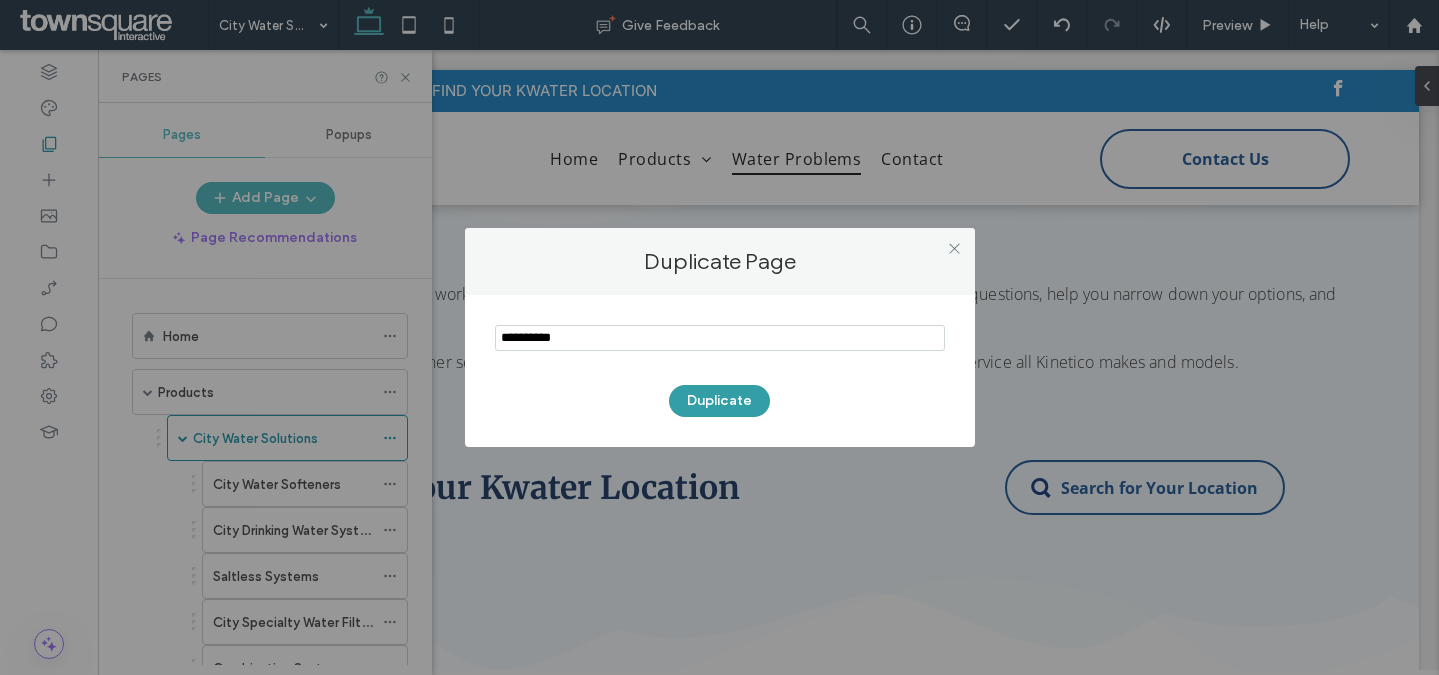 type on "**********" 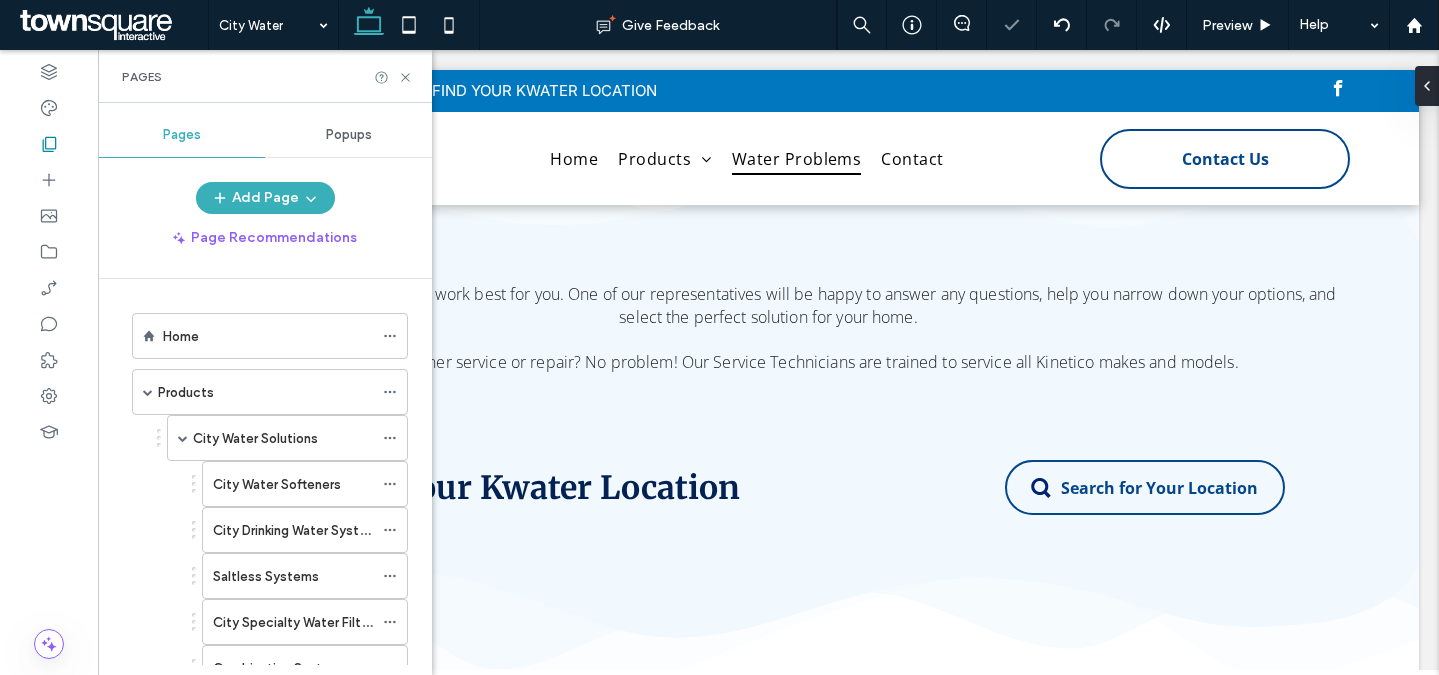 scroll, scrollTop: 632, scrollLeft: 0, axis: vertical 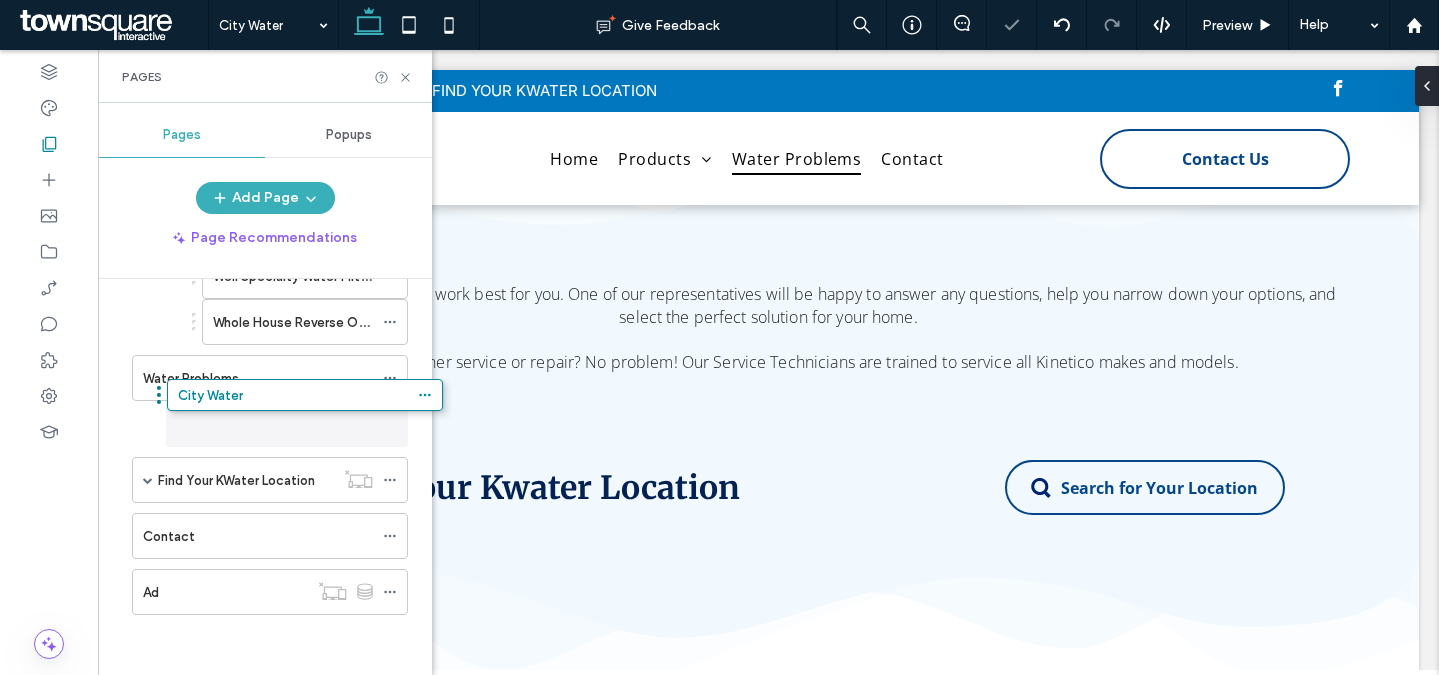 drag, startPoint x: 240, startPoint y: 602, endPoint x: 276, endPoint y: 413, distance: 192.39803 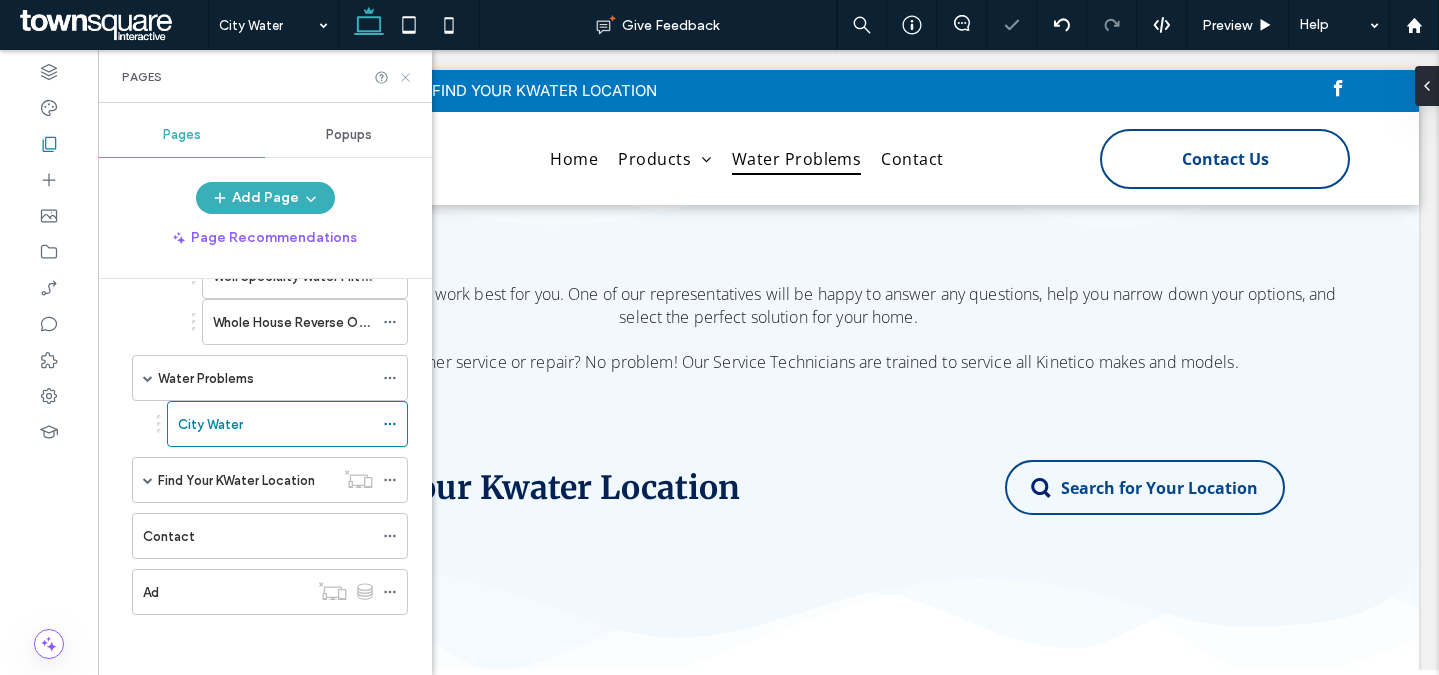 click 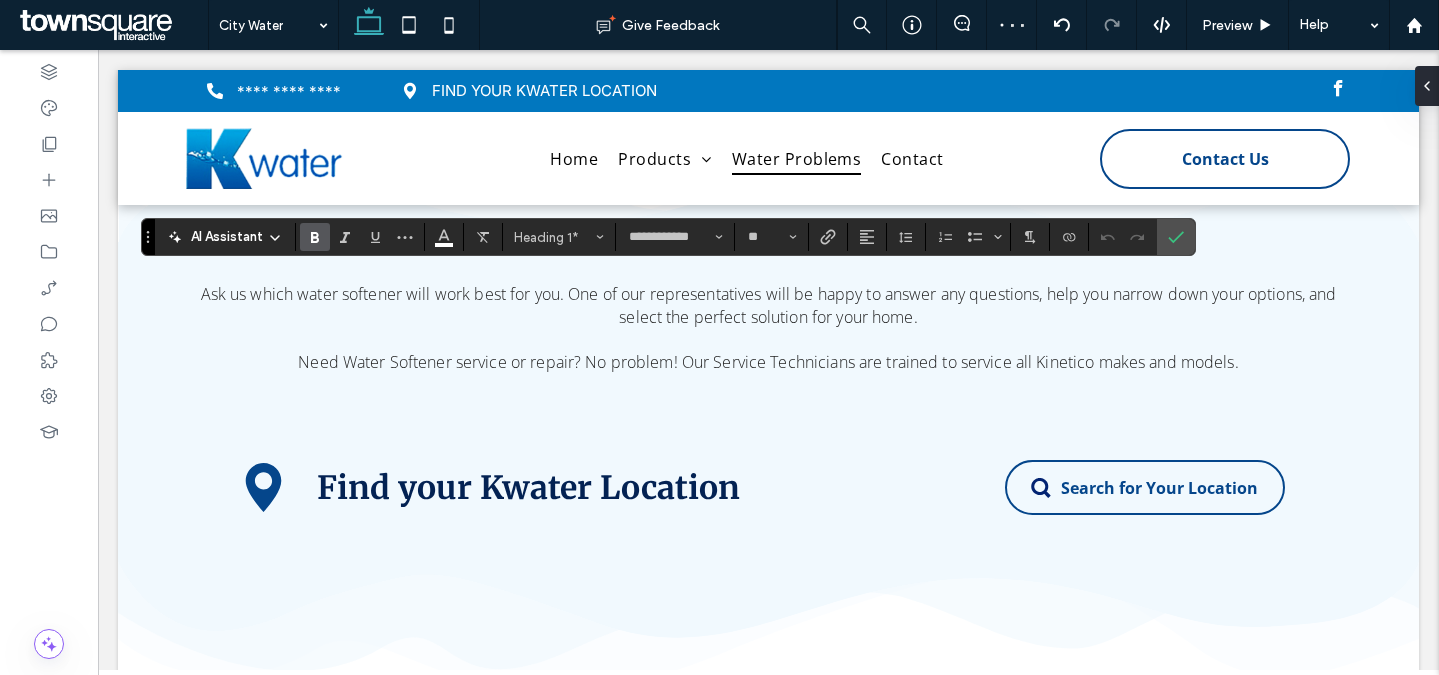type on "*********" 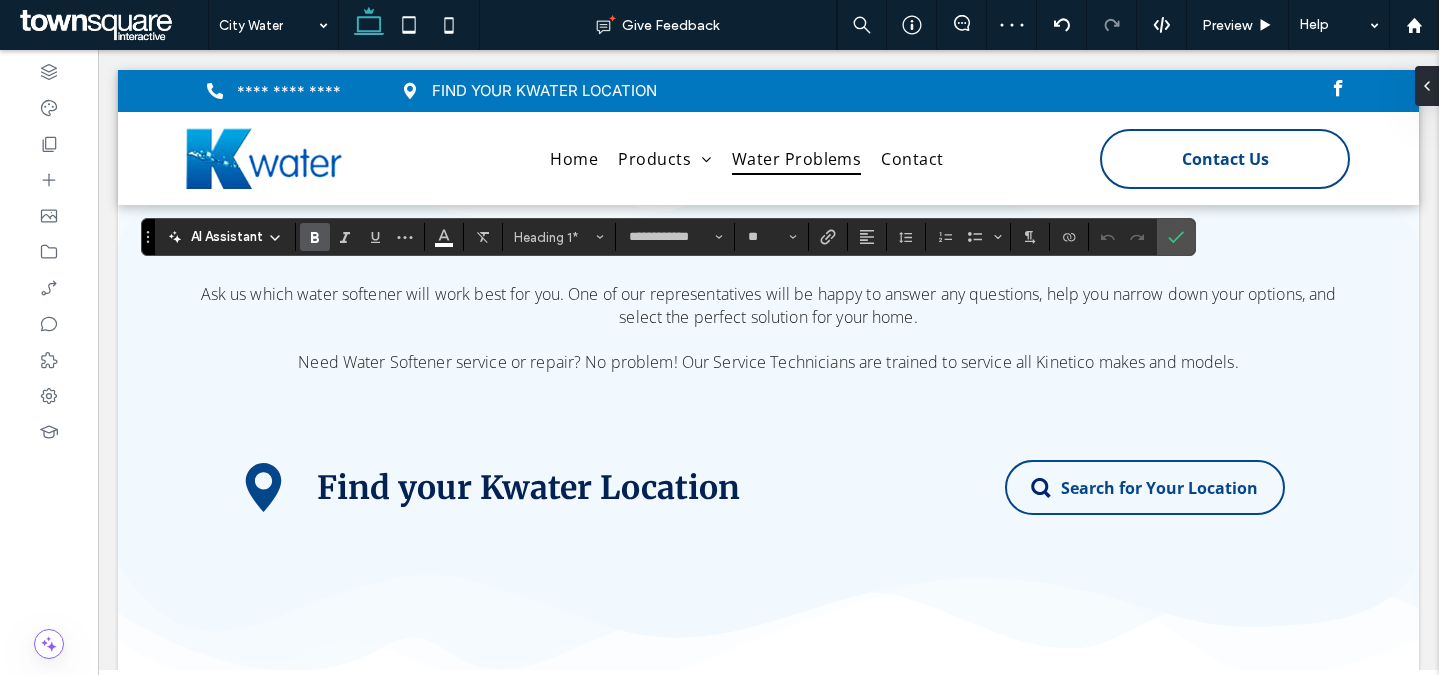 type on "**" 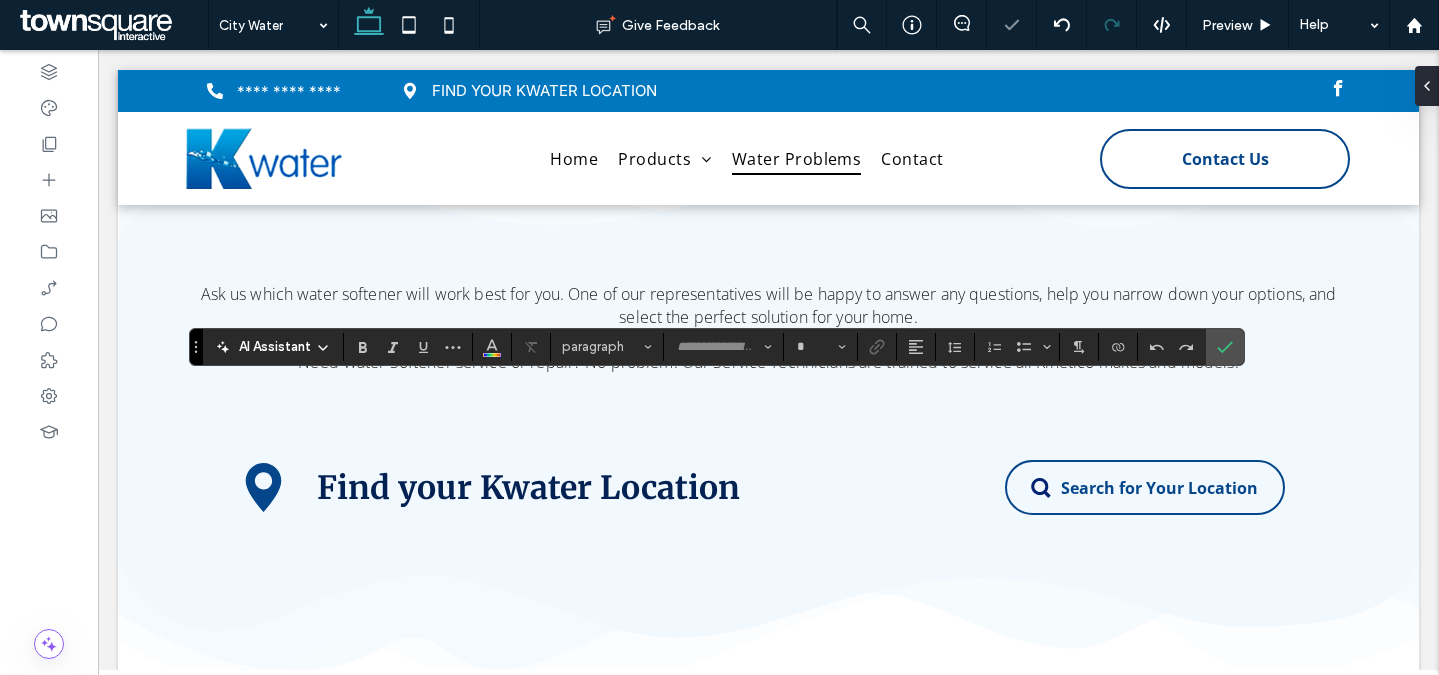 type on "**********" 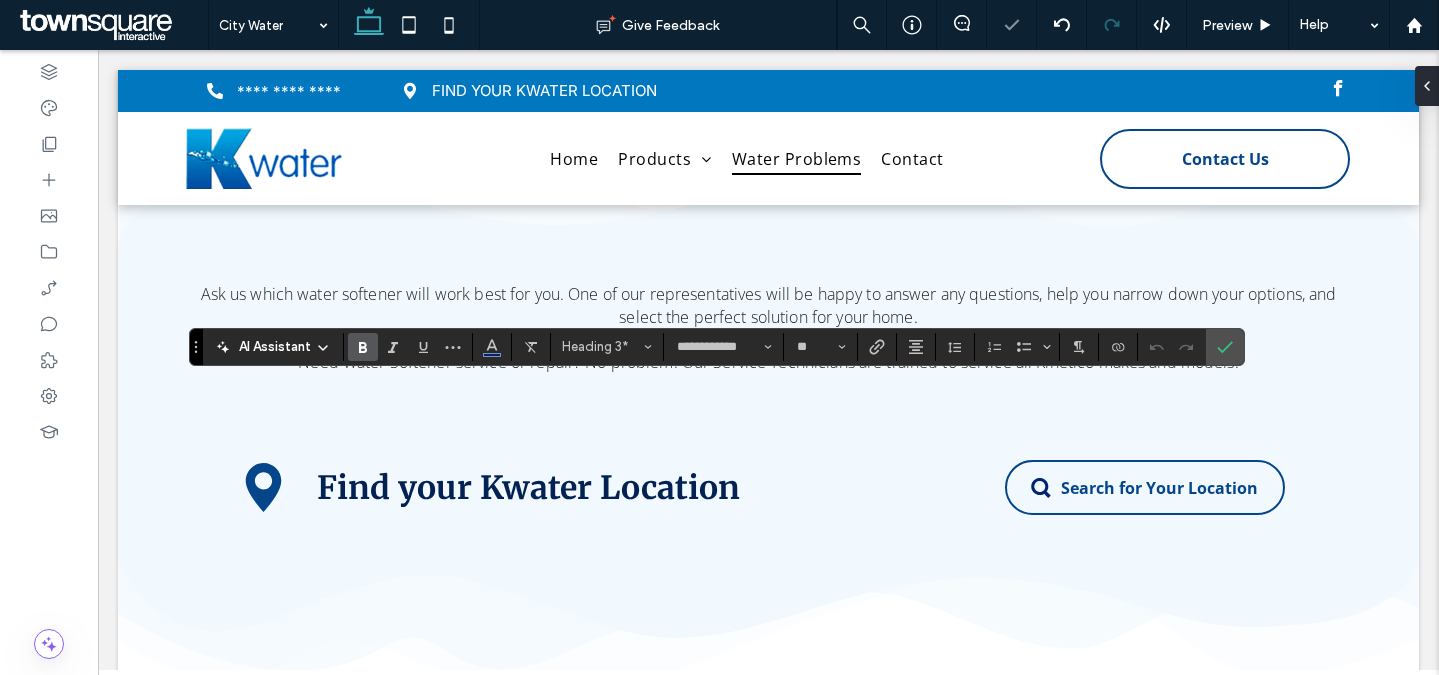 type 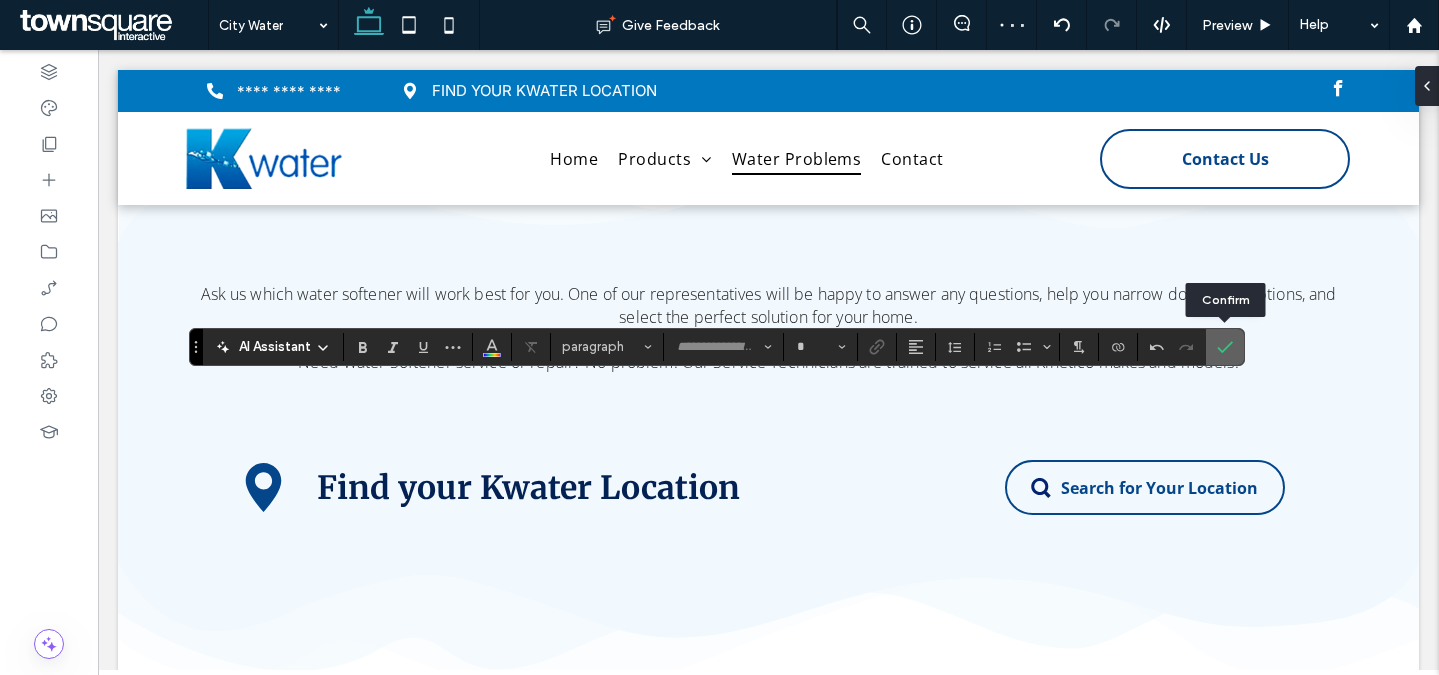 type on "**********" 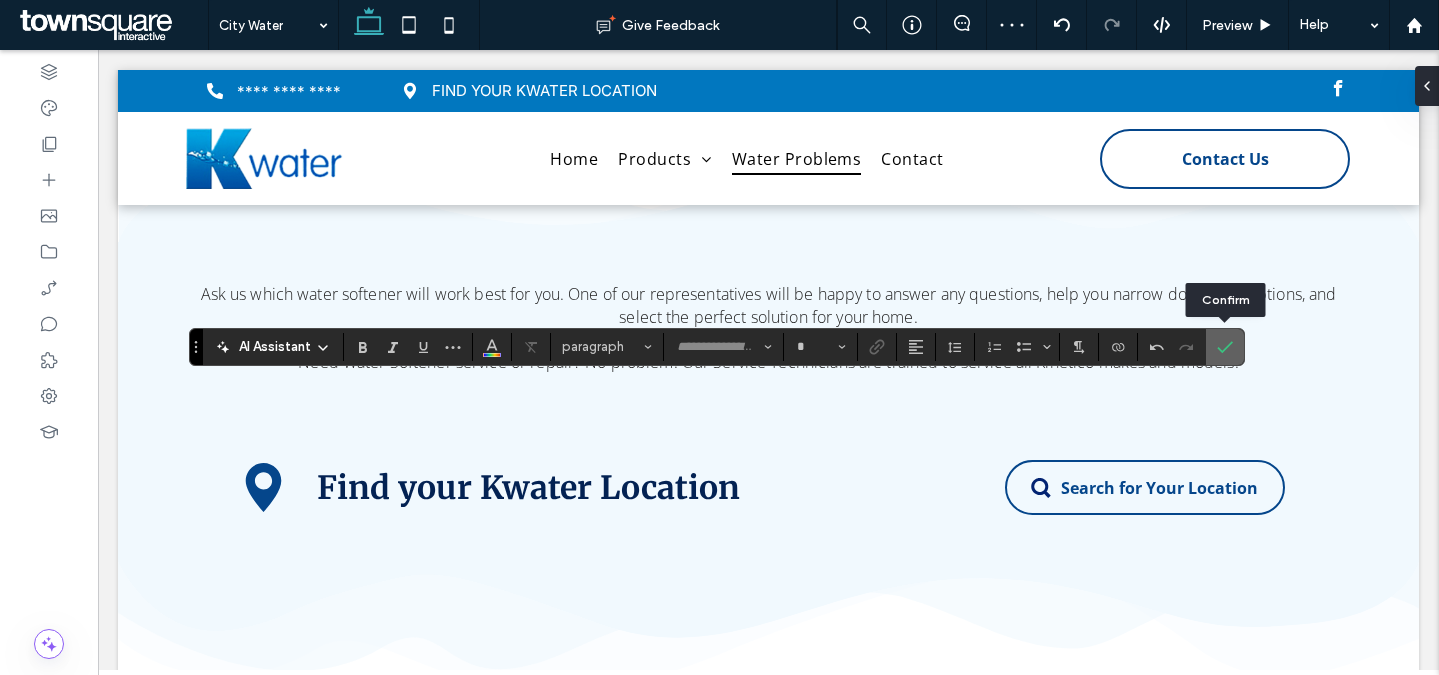 type on "**" 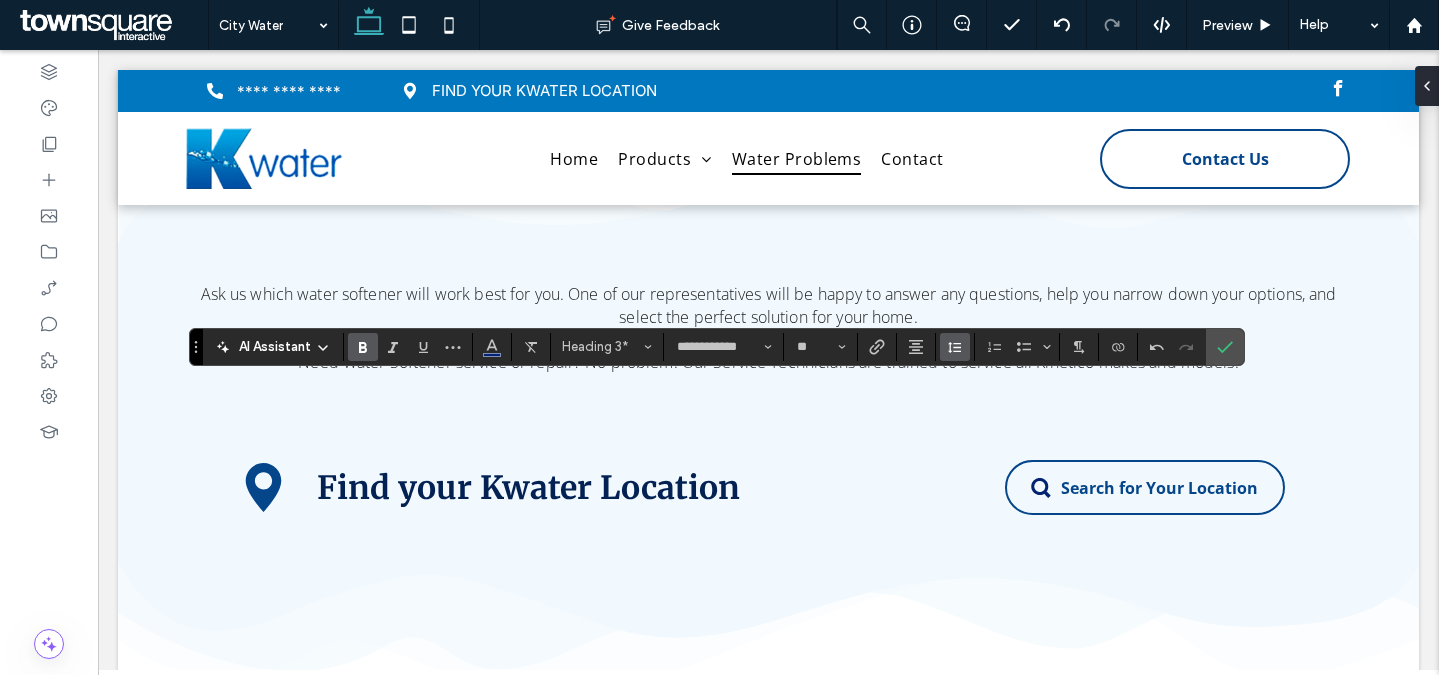 click 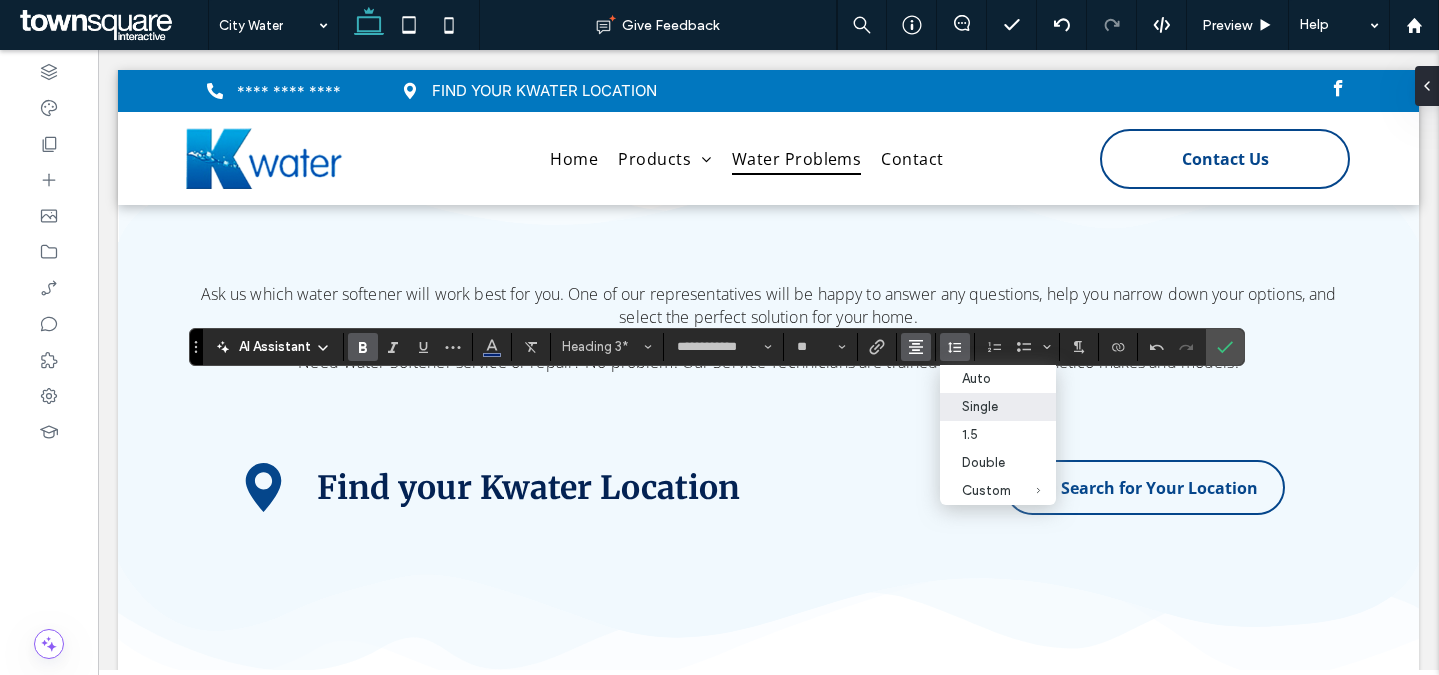 click 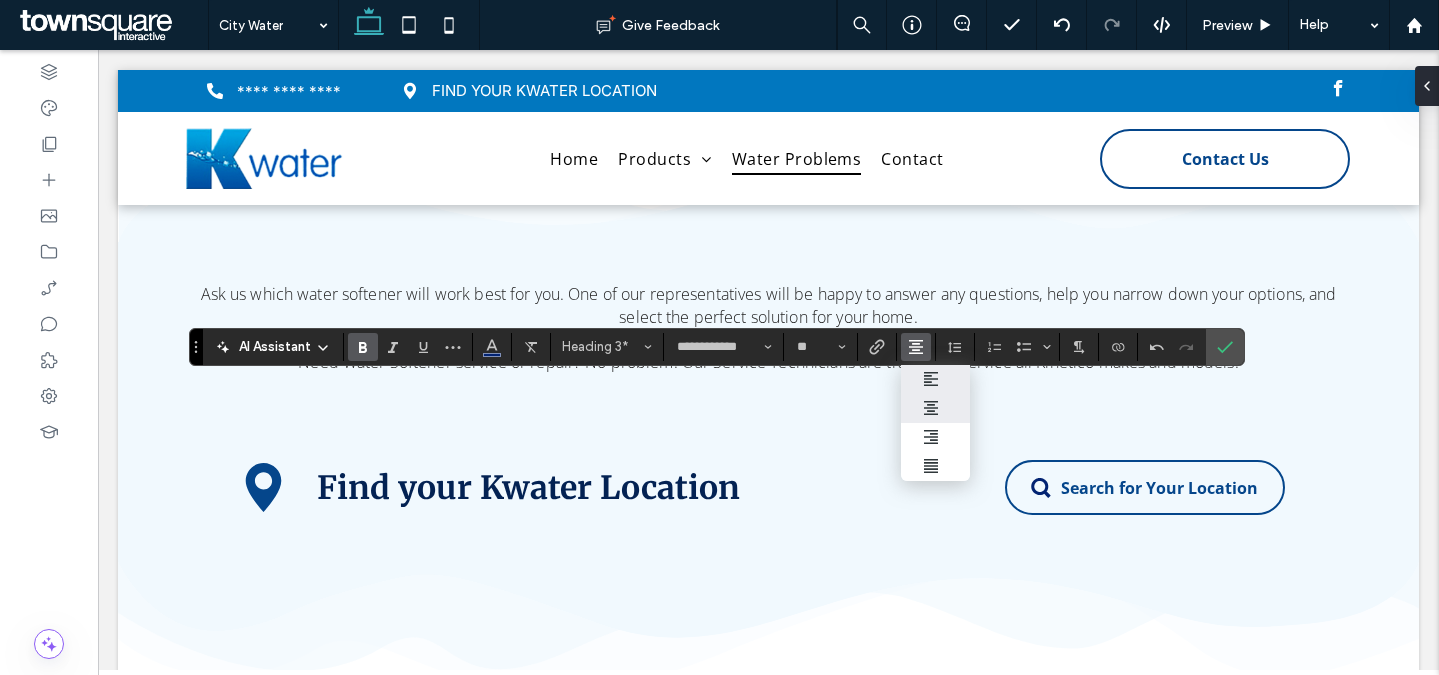 click 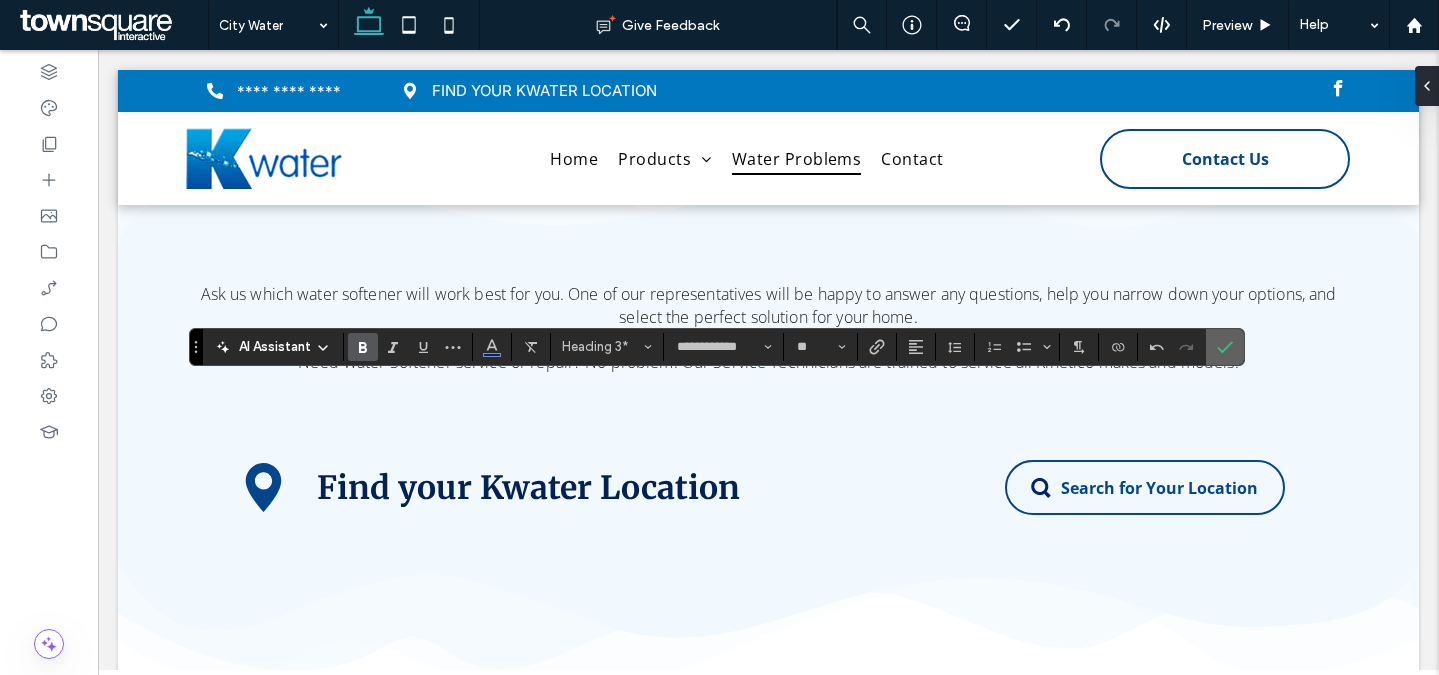 click 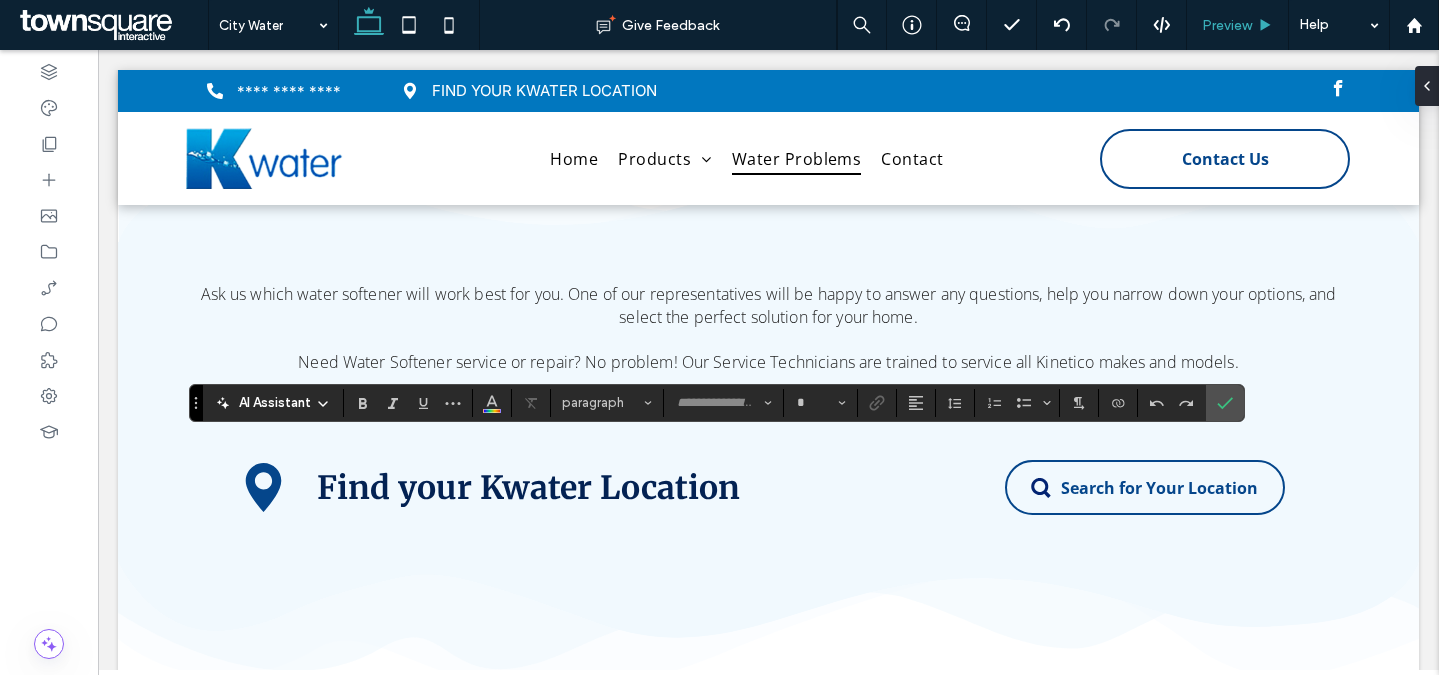 type on "*********" 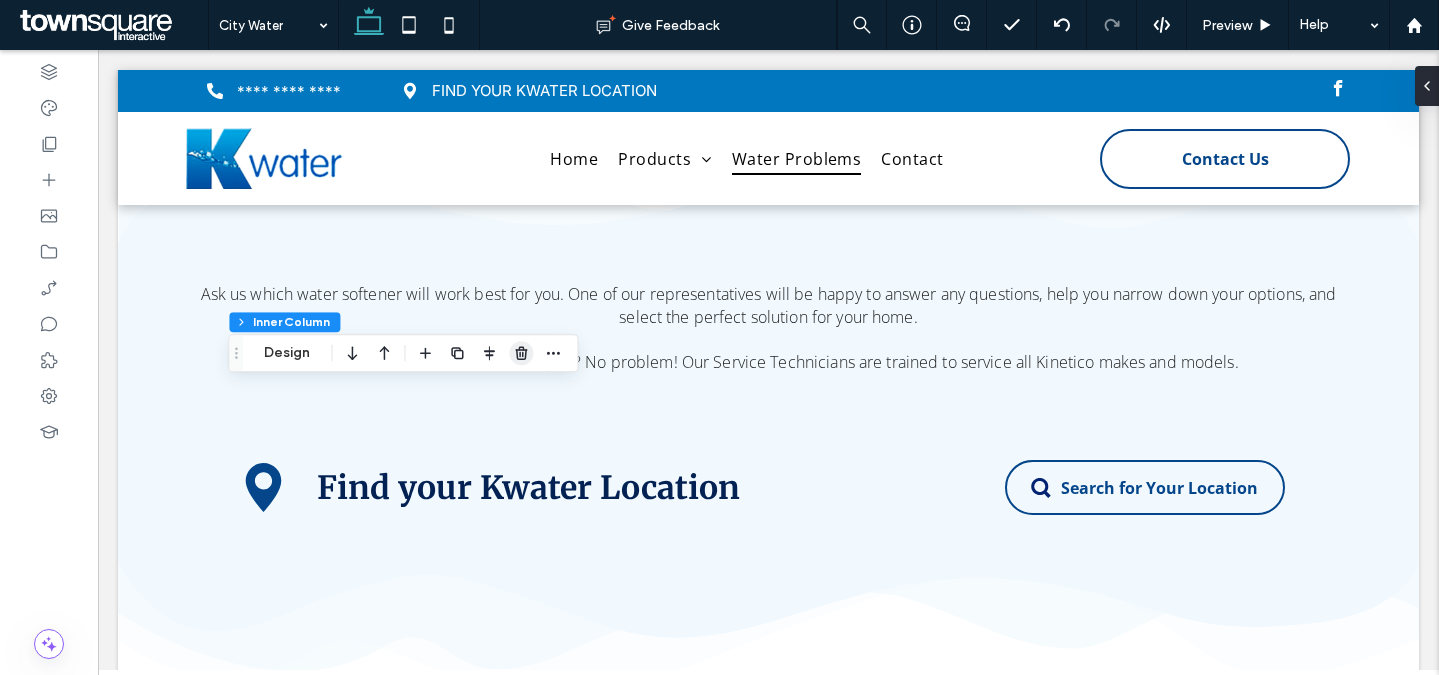 click 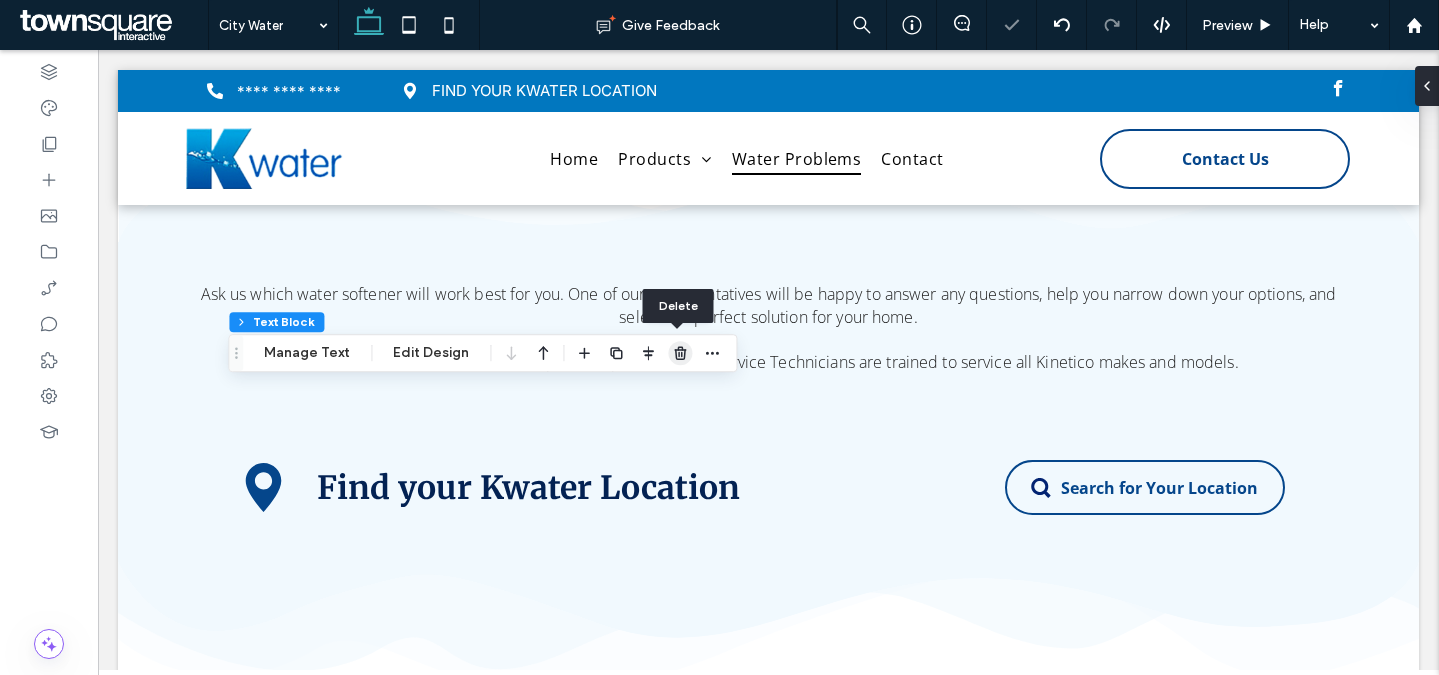 click 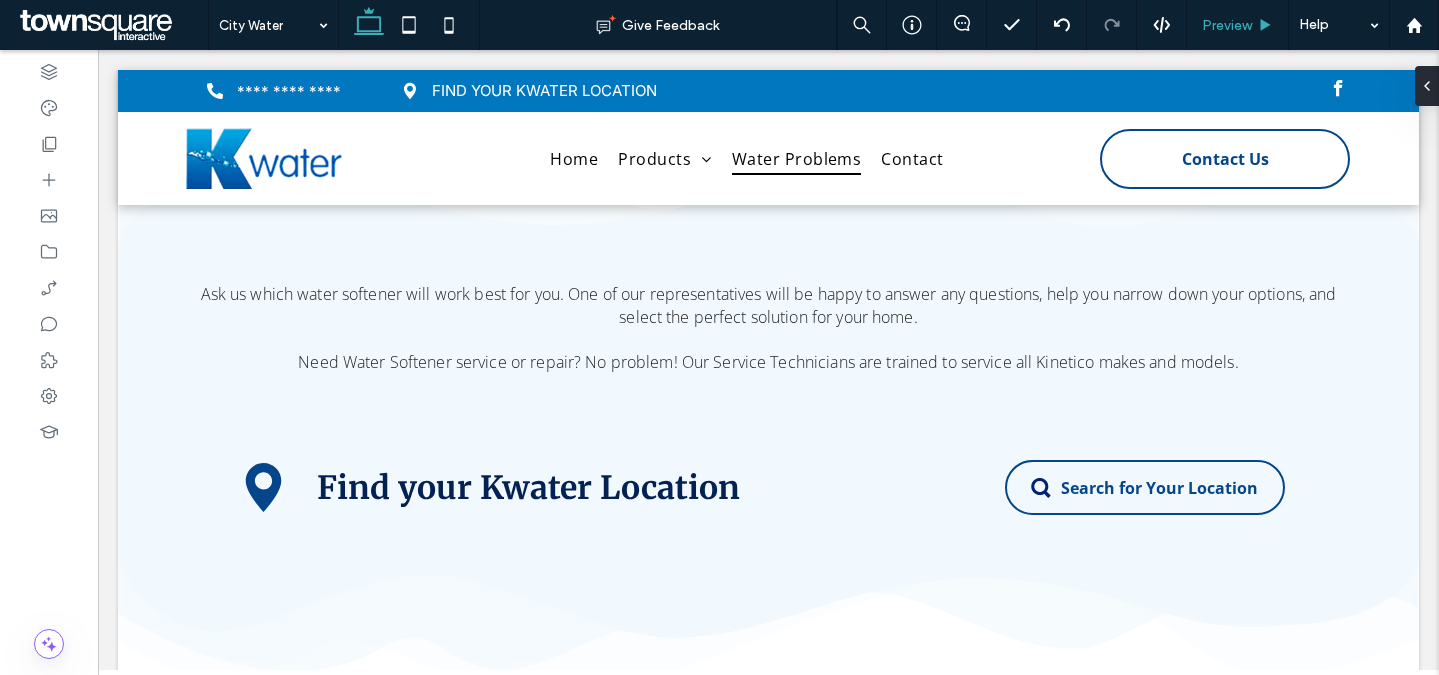 type on "*********" 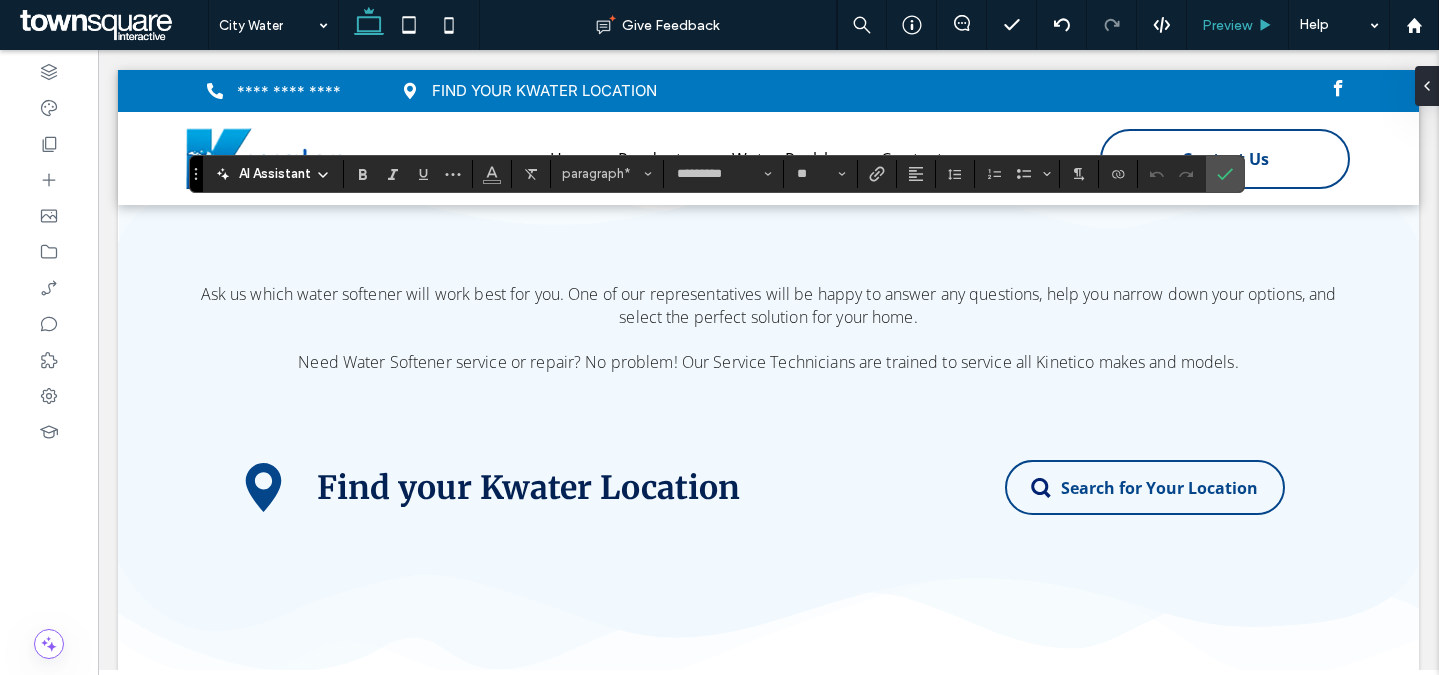 type 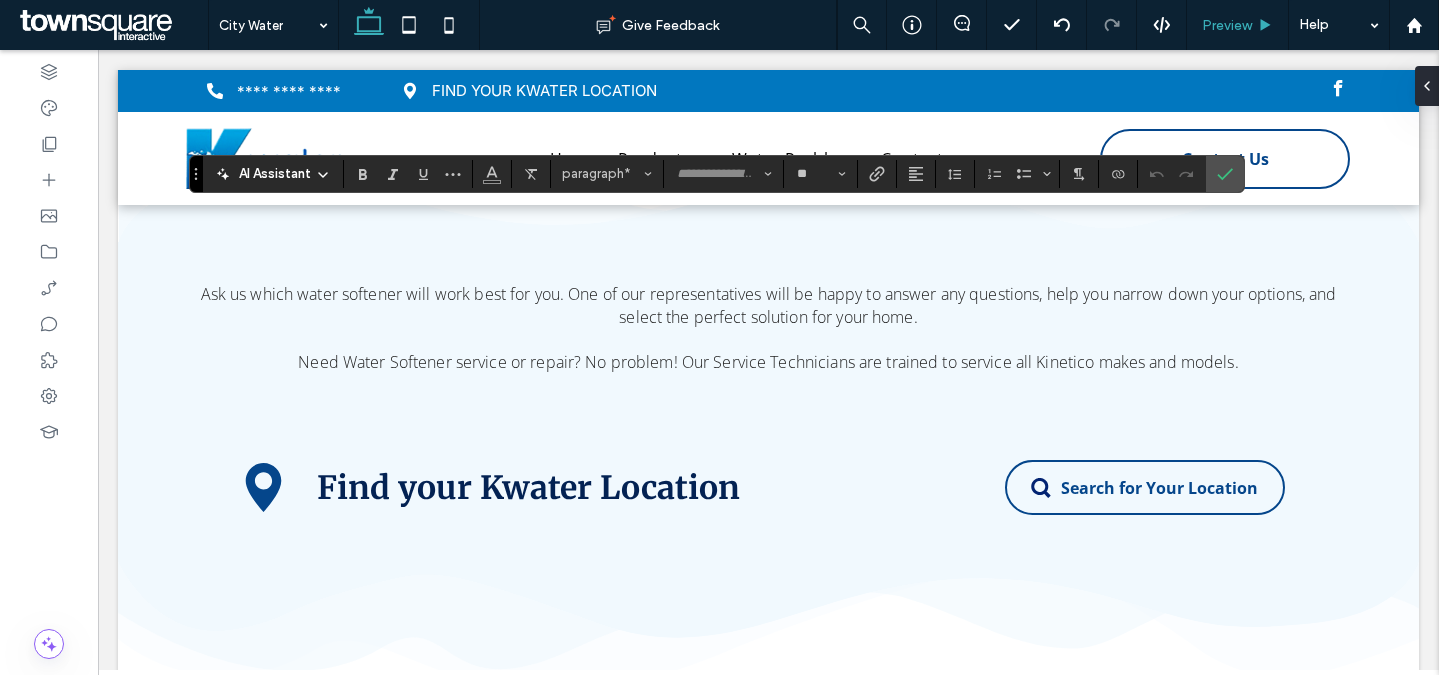 type on "*" 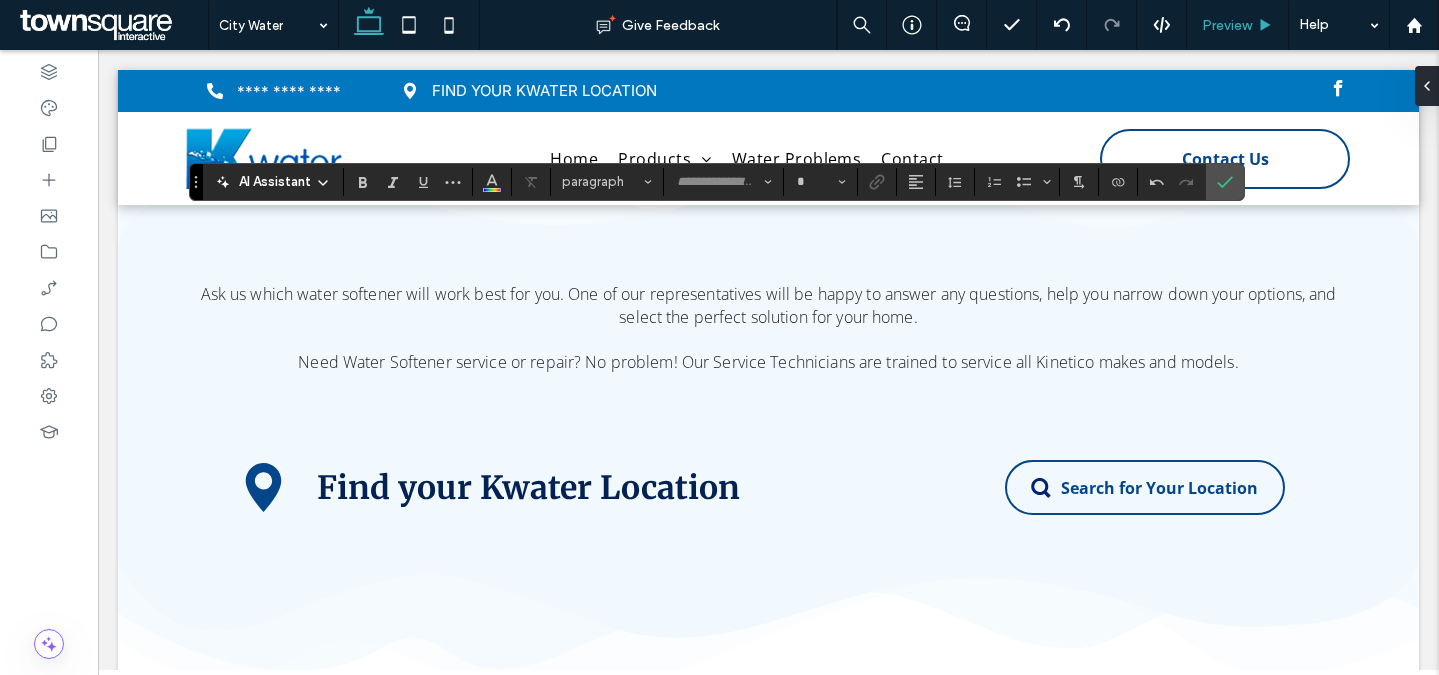 type on "*********" 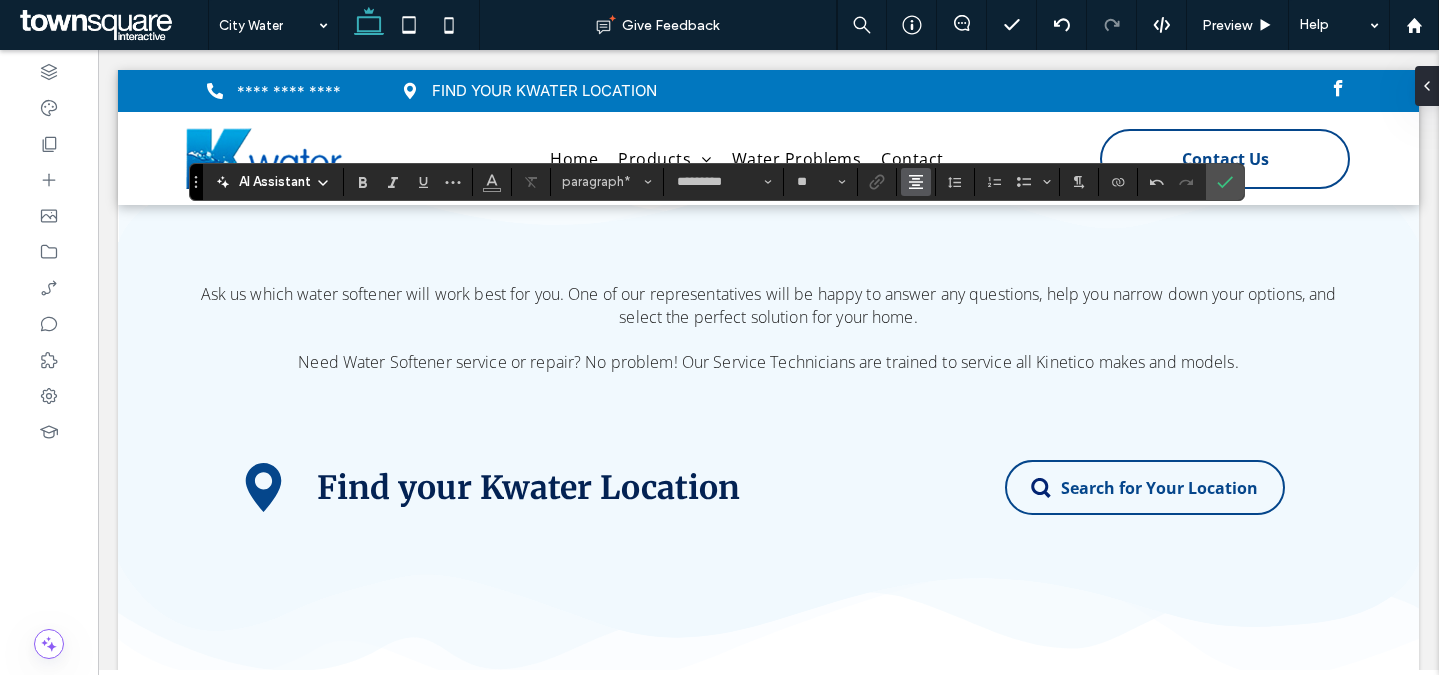 click at bounding box center (916, 182) 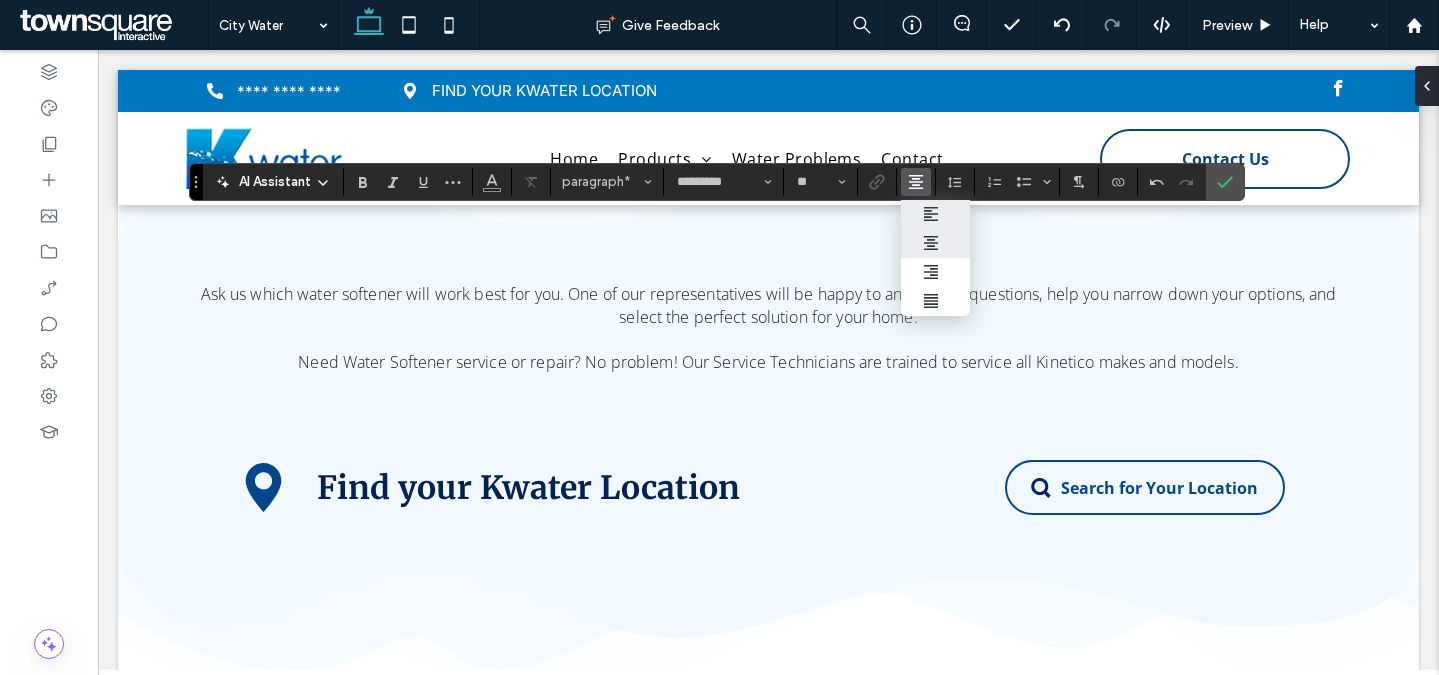 click 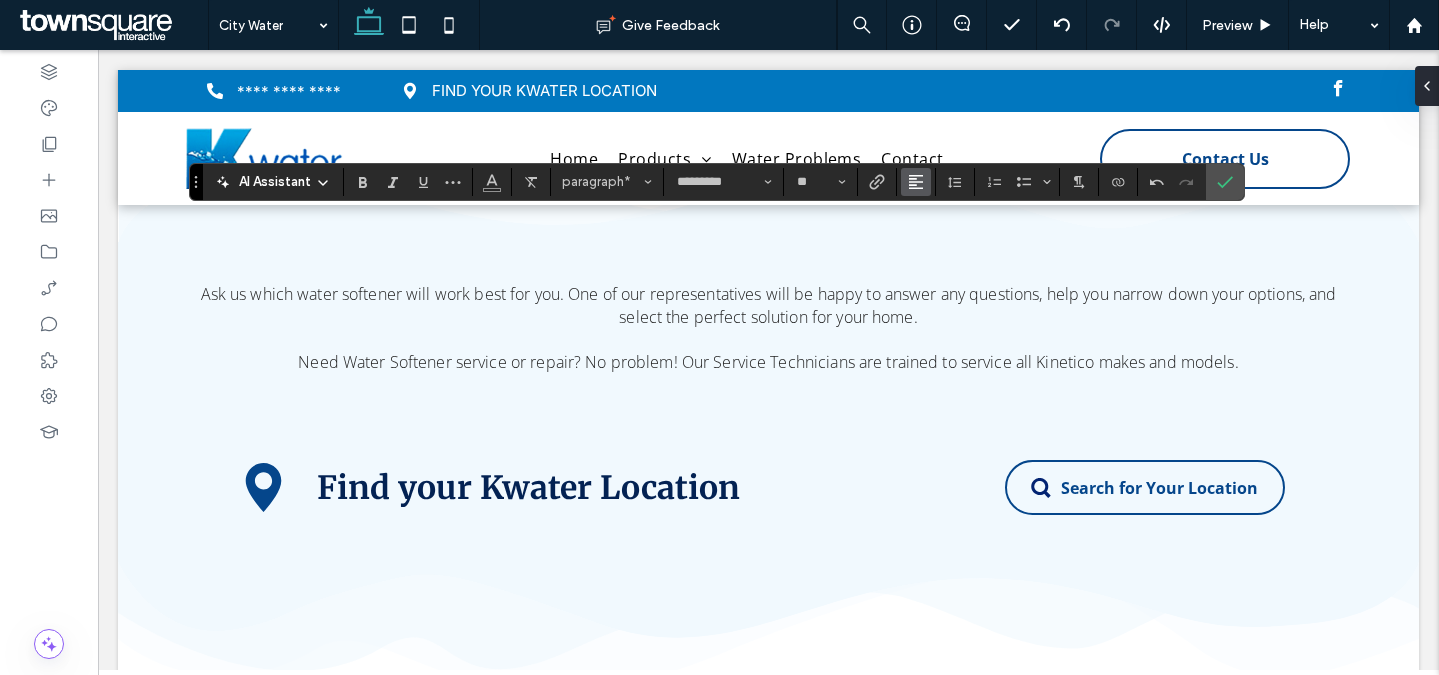 click at bounding box center [916, 182] 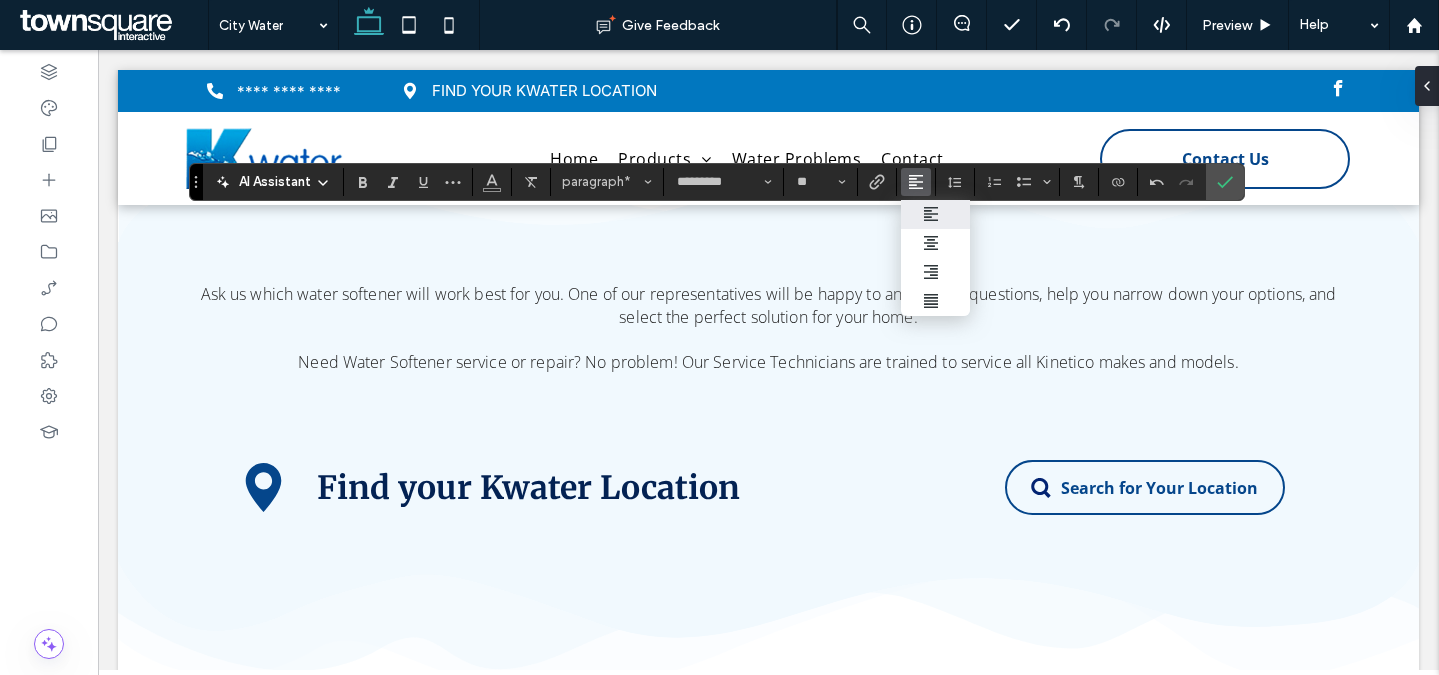 click 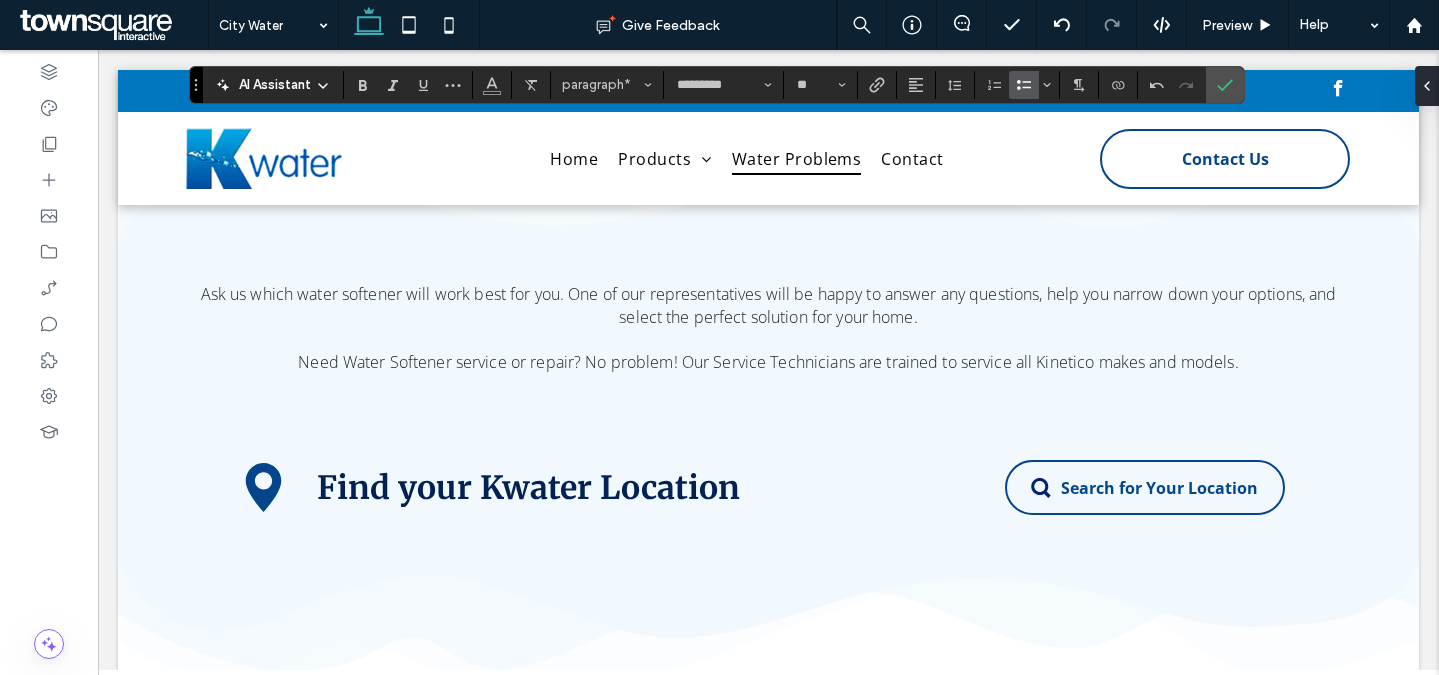 click at bounding box center (1020, 85) 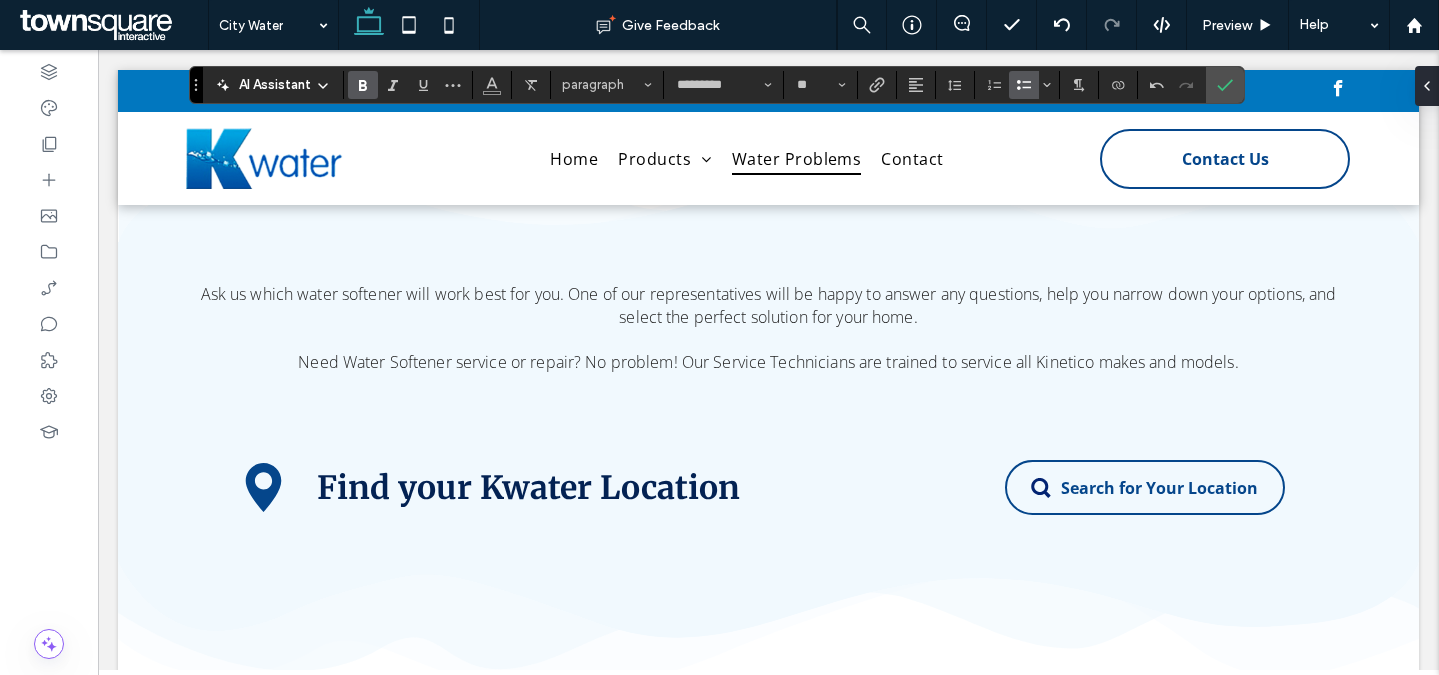 click 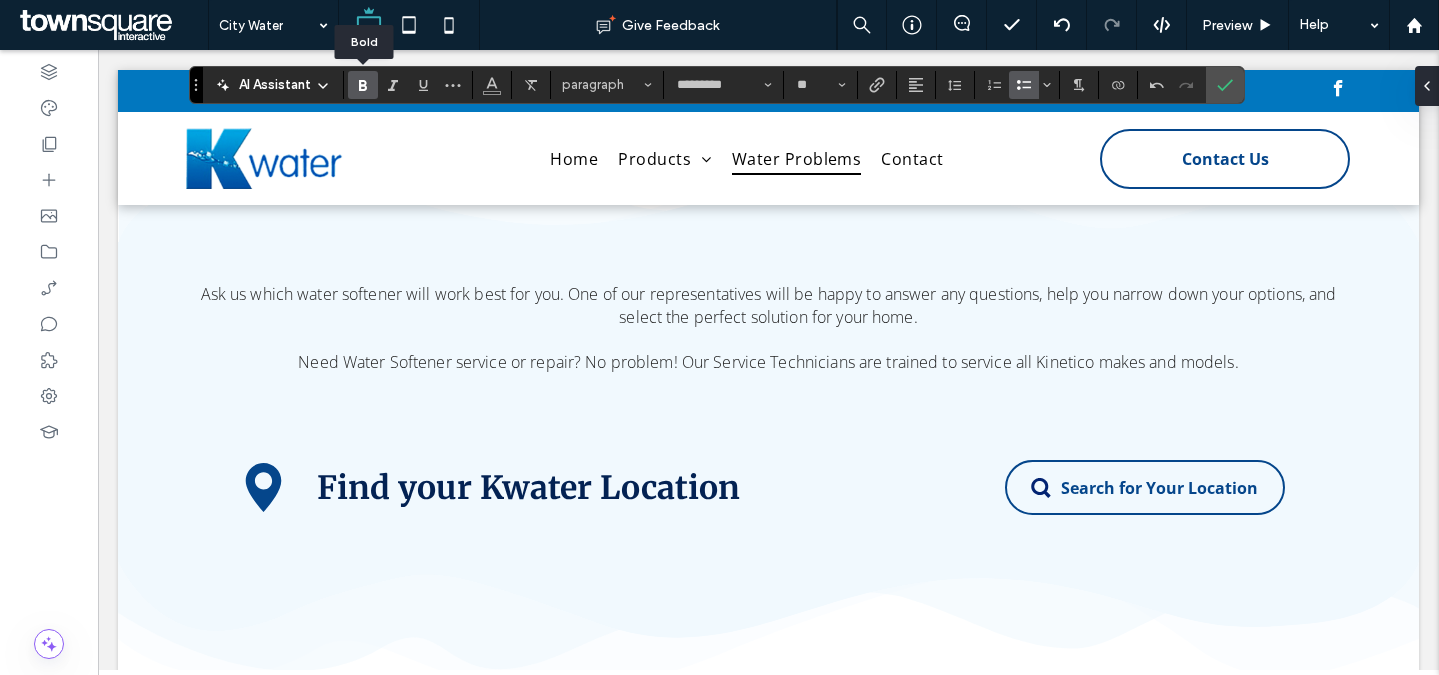 click 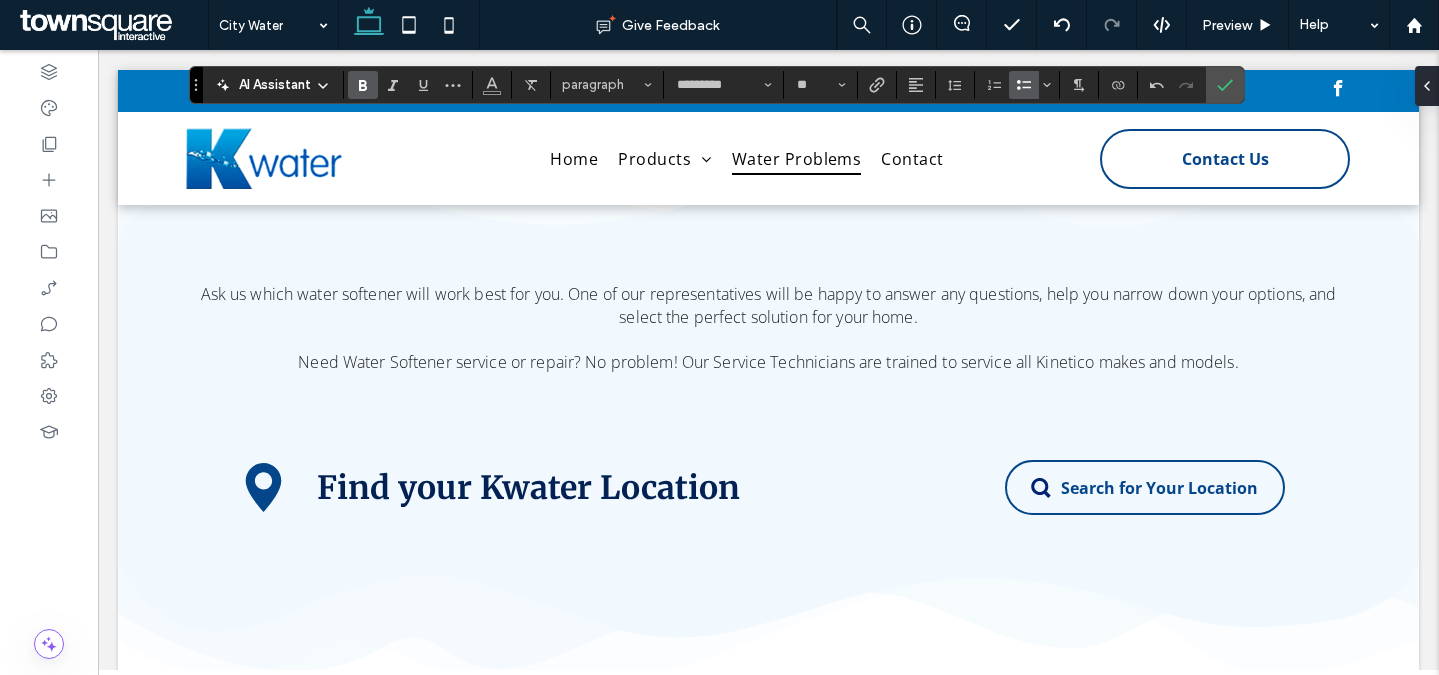 click 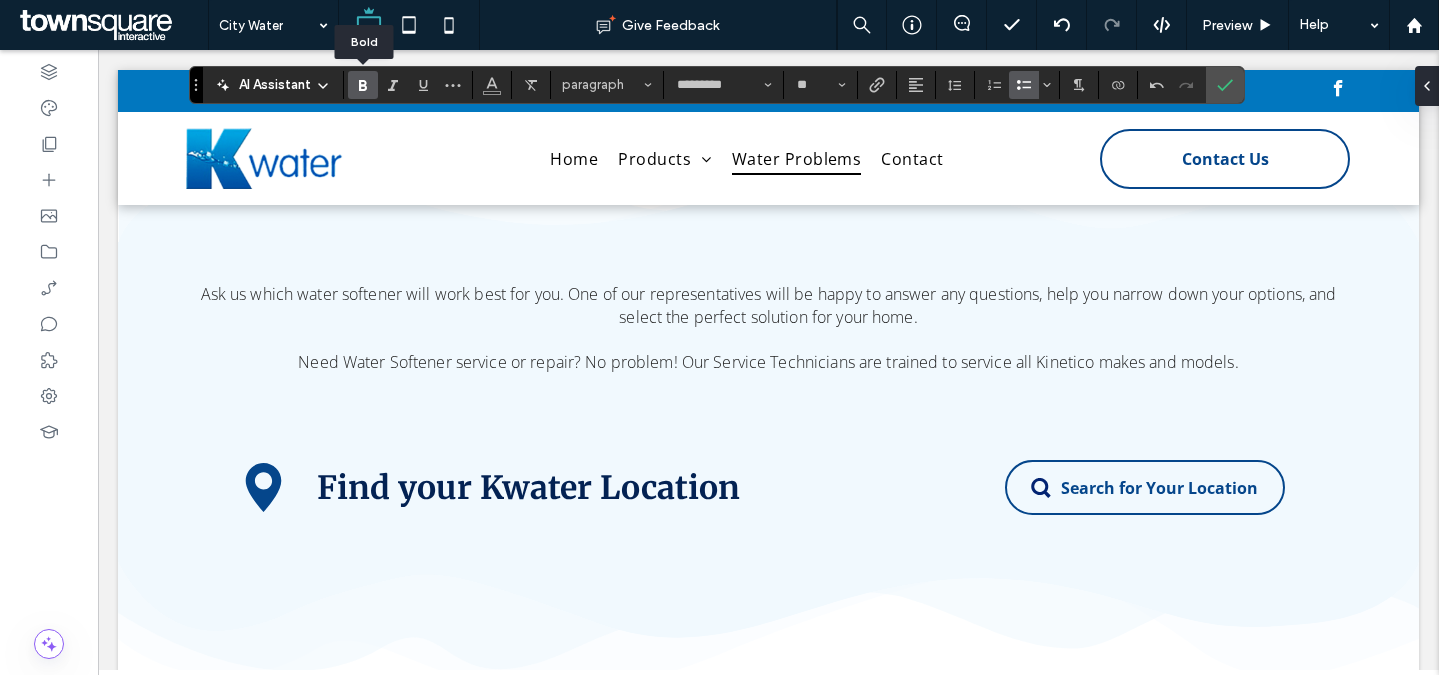 click 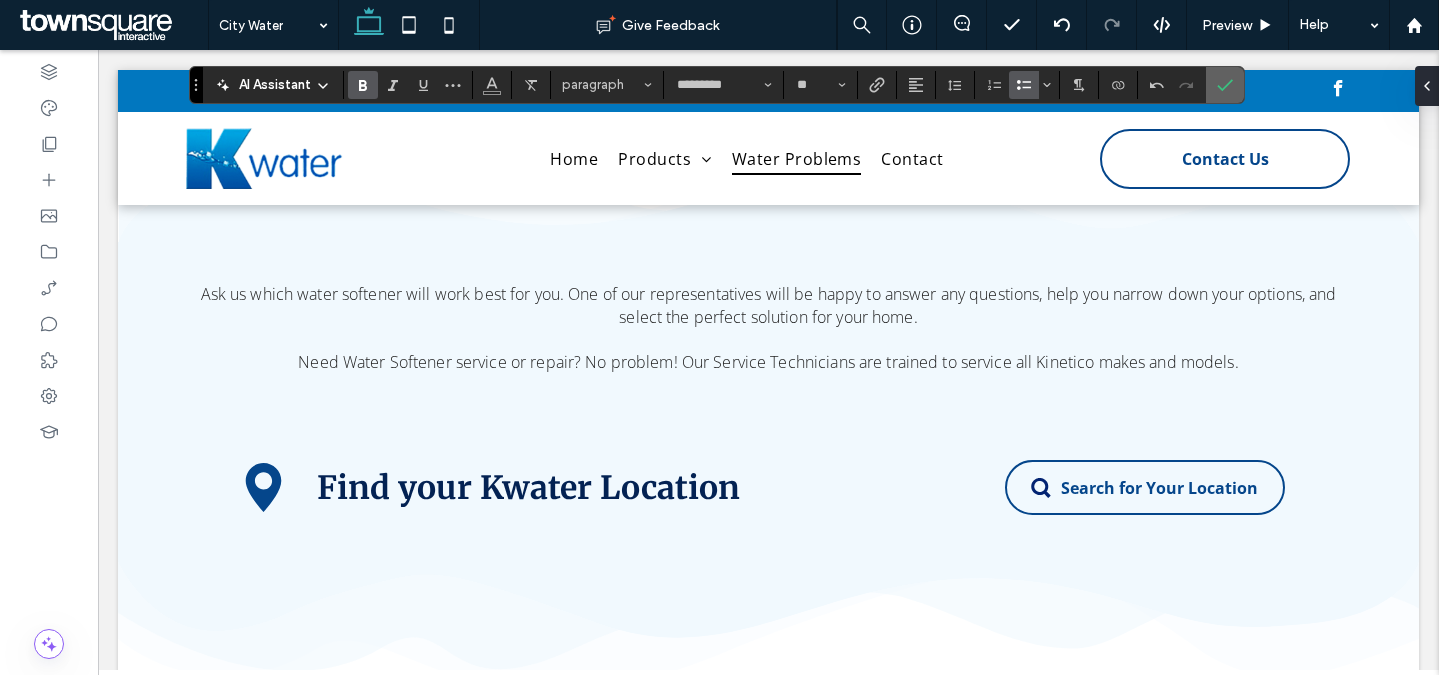 click at bounding box center [1225, 85] 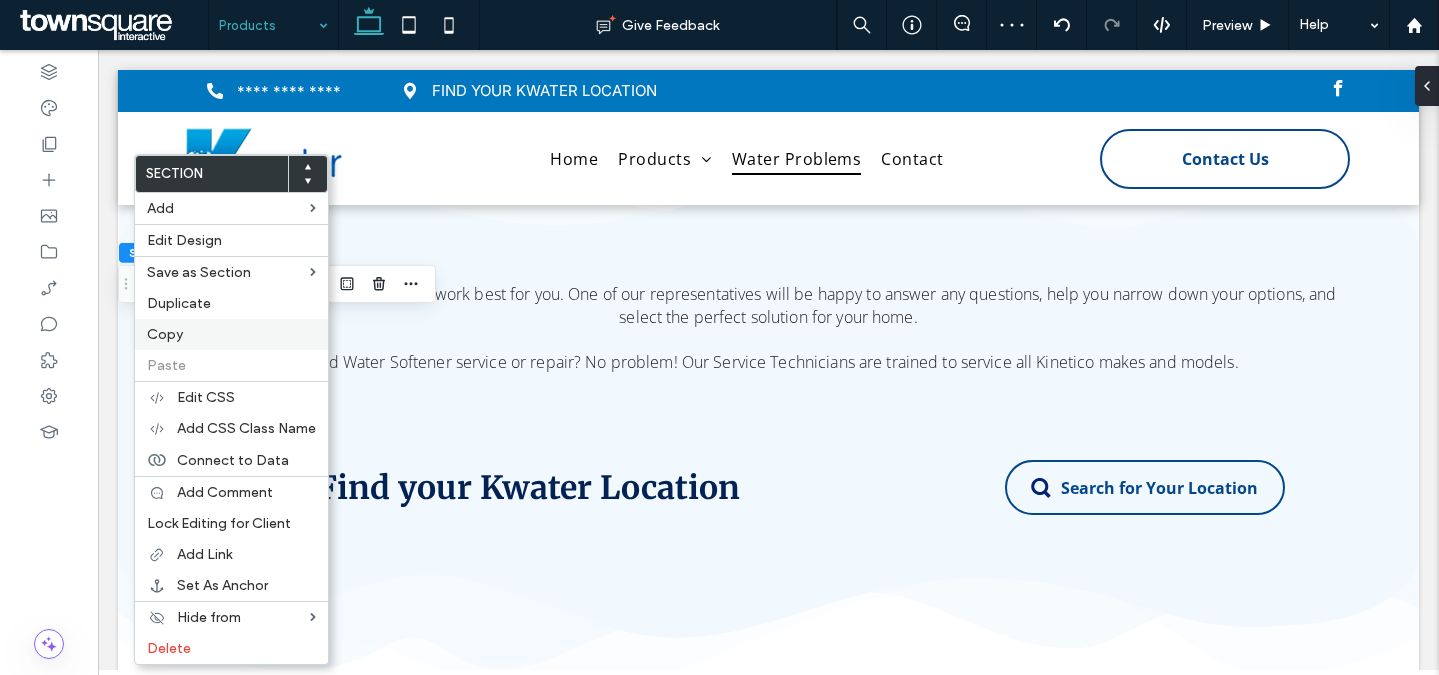 click on "Copy" at bounding box center [231, 334] 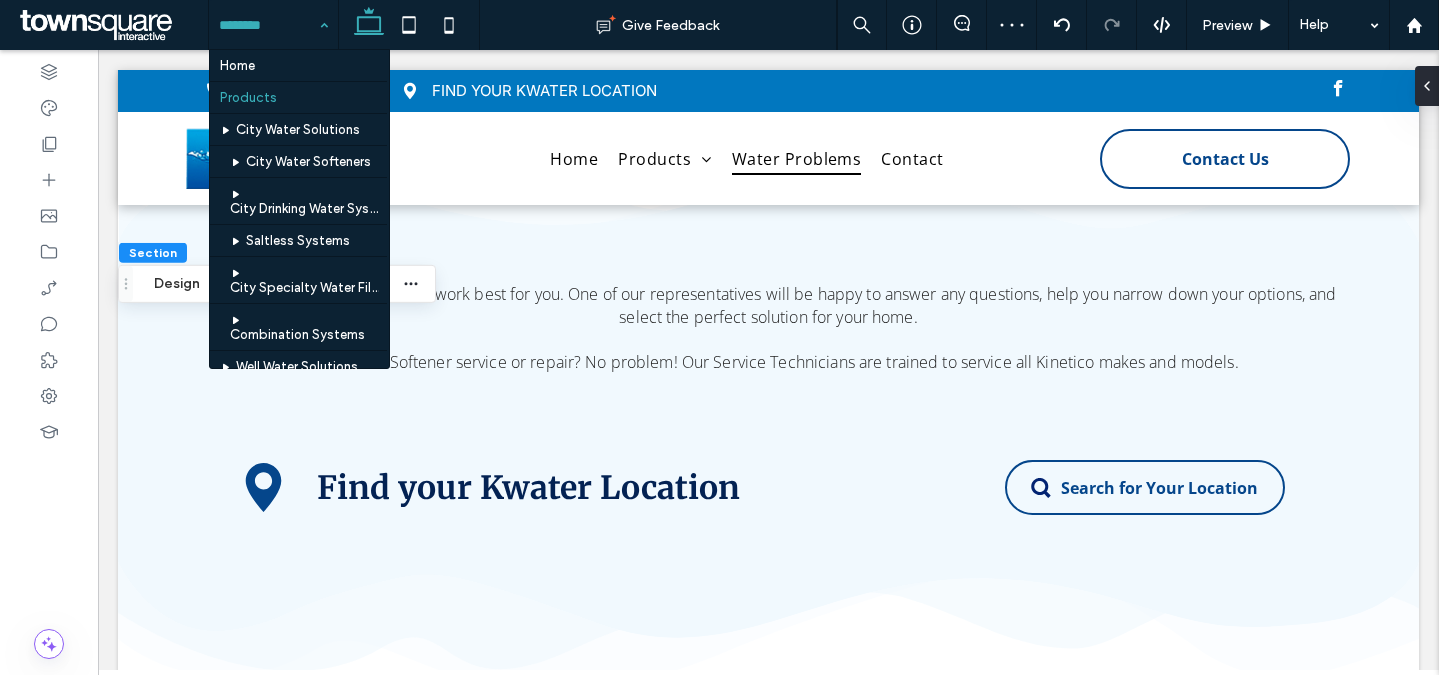 scroll, scrollTop: 566, scrollLeft: 0, axis: vertical 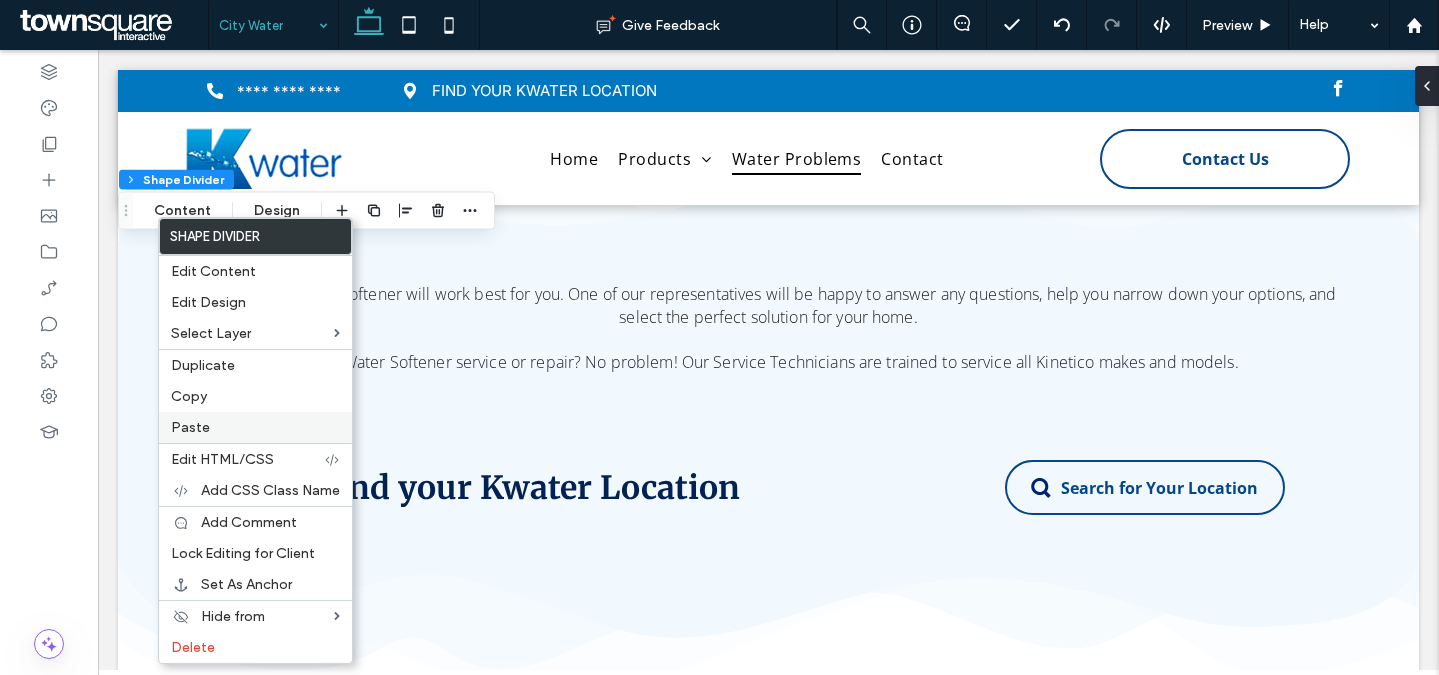 click on "Paste" at bounding box center [255, 427] 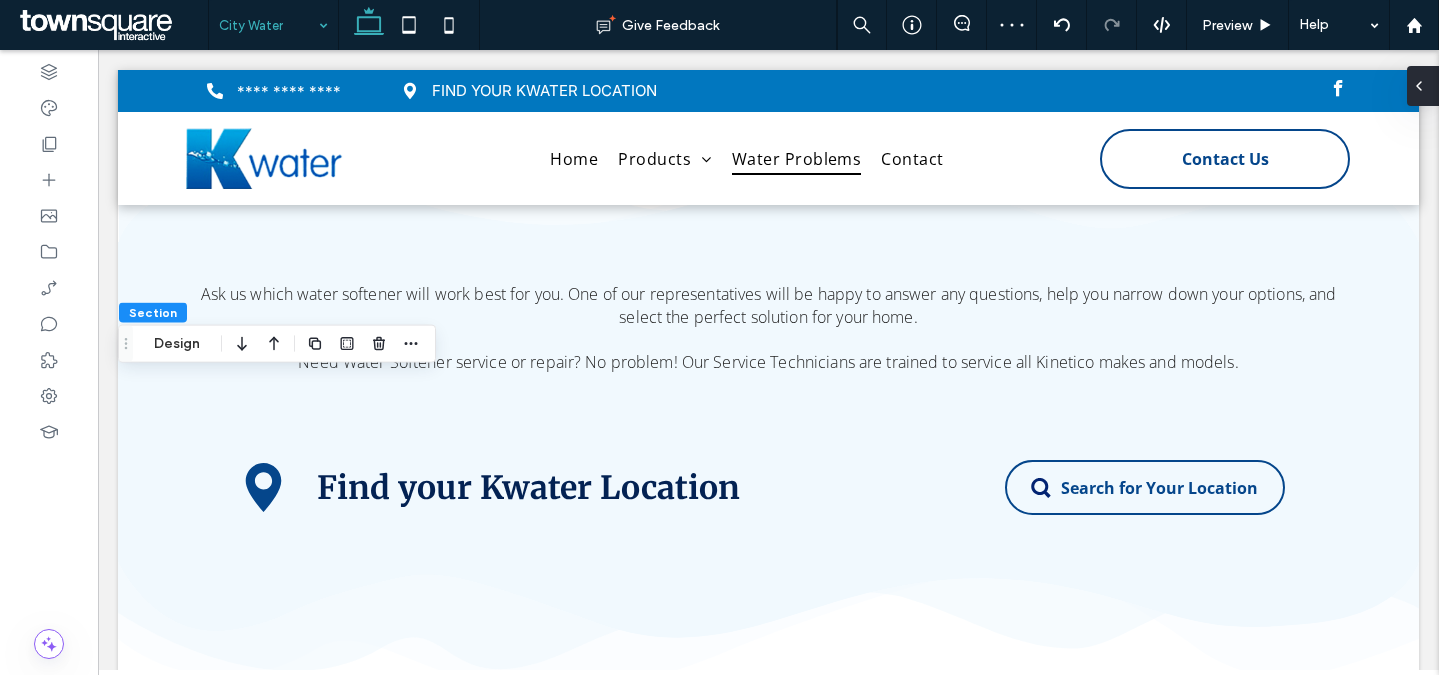 click 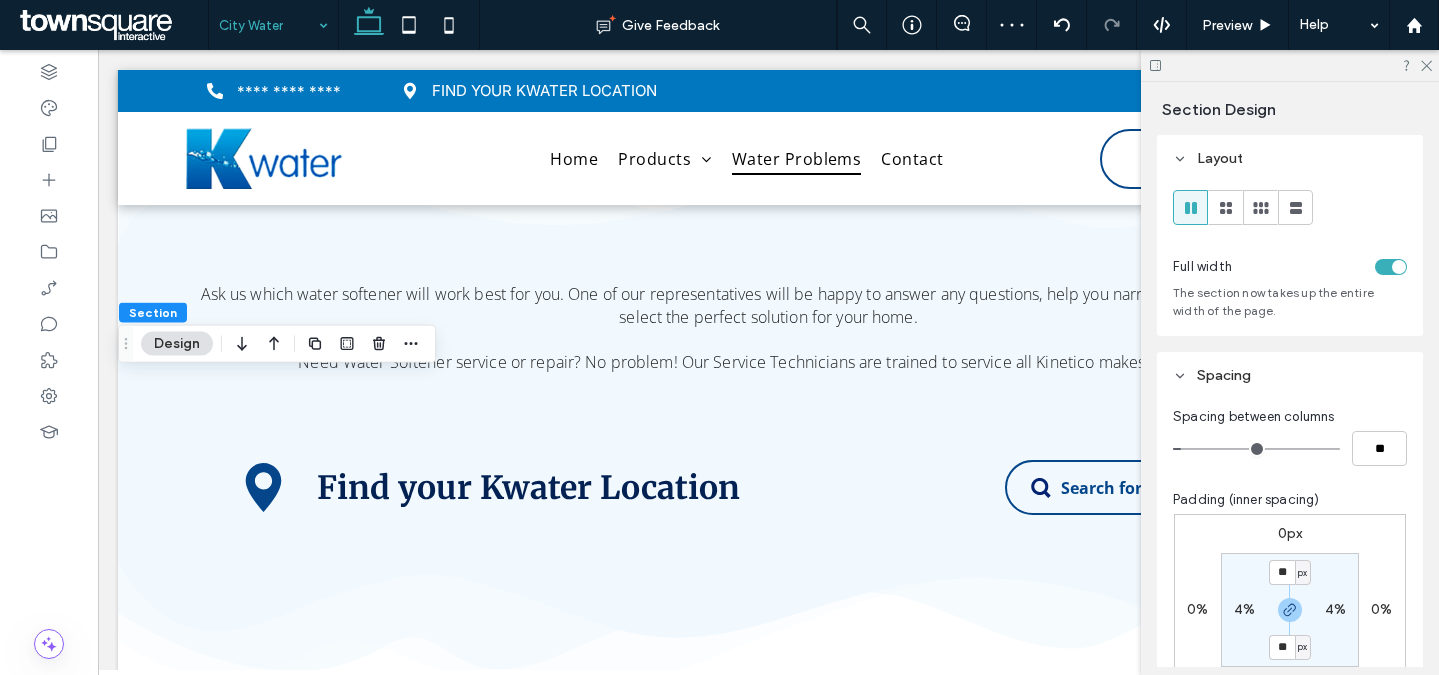 scroll, scrollTop: 891, scrollLeft: 0, axis: vertical 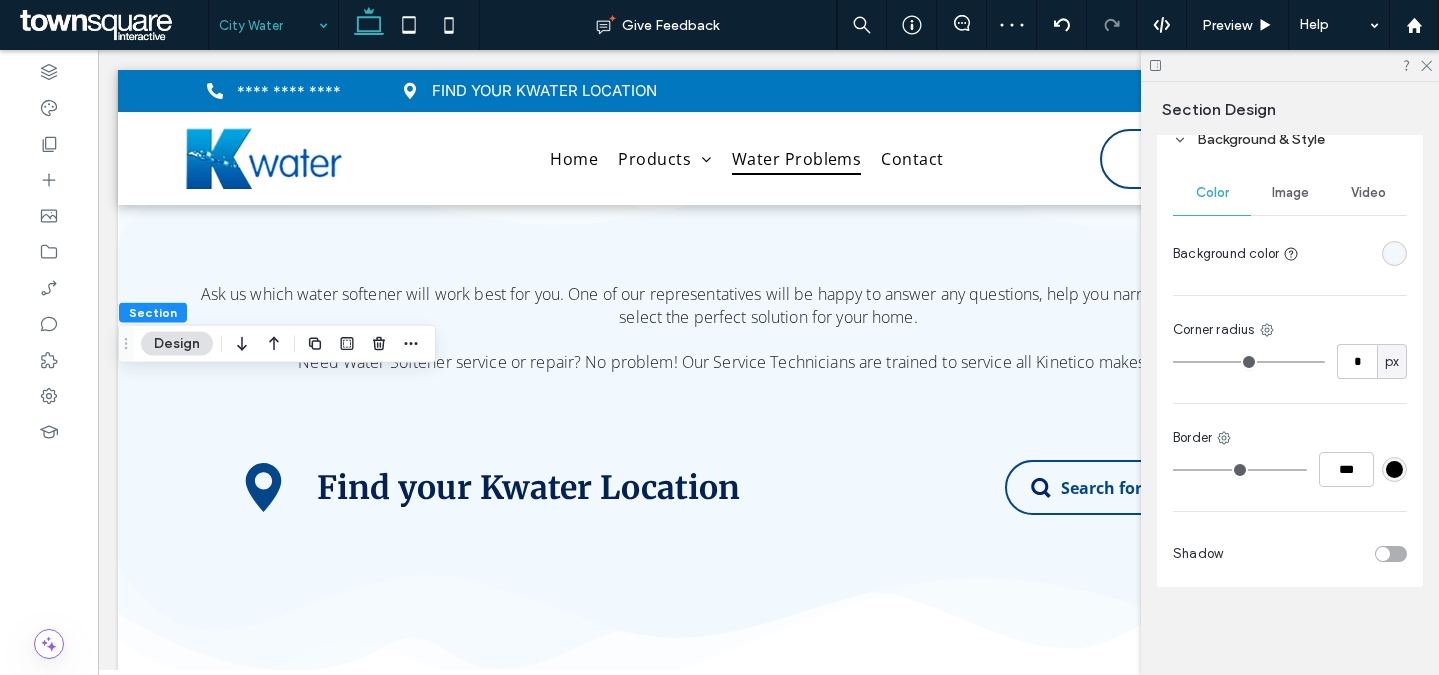 click at bounding box center (1394, 253) 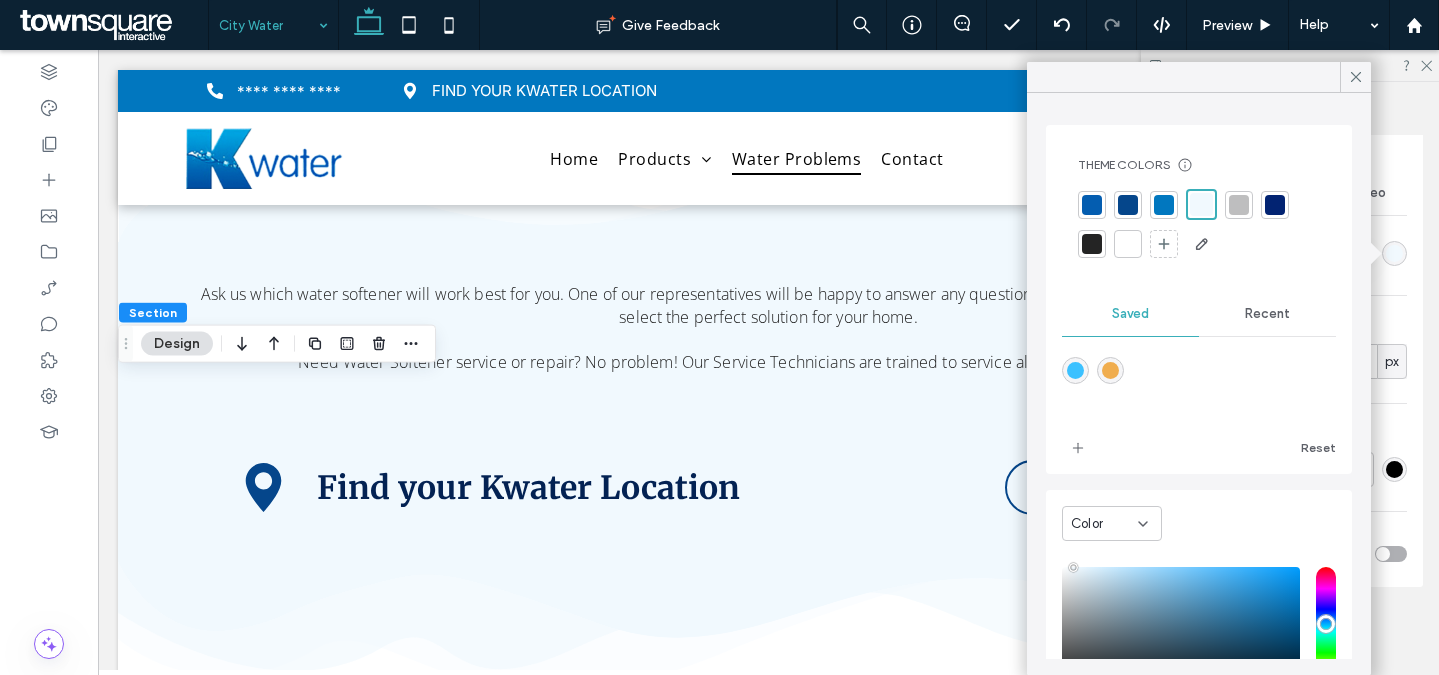 click on "Recent" at bounding box center [1267, 314] 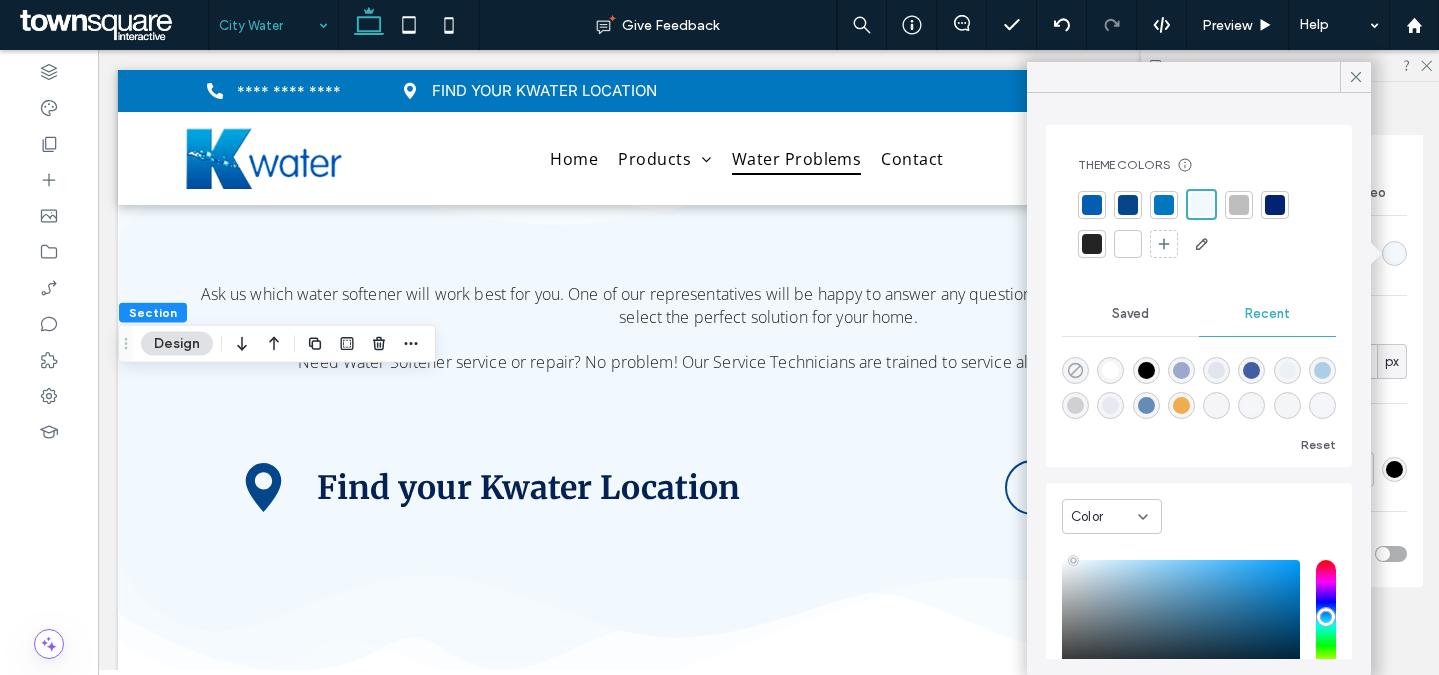 click 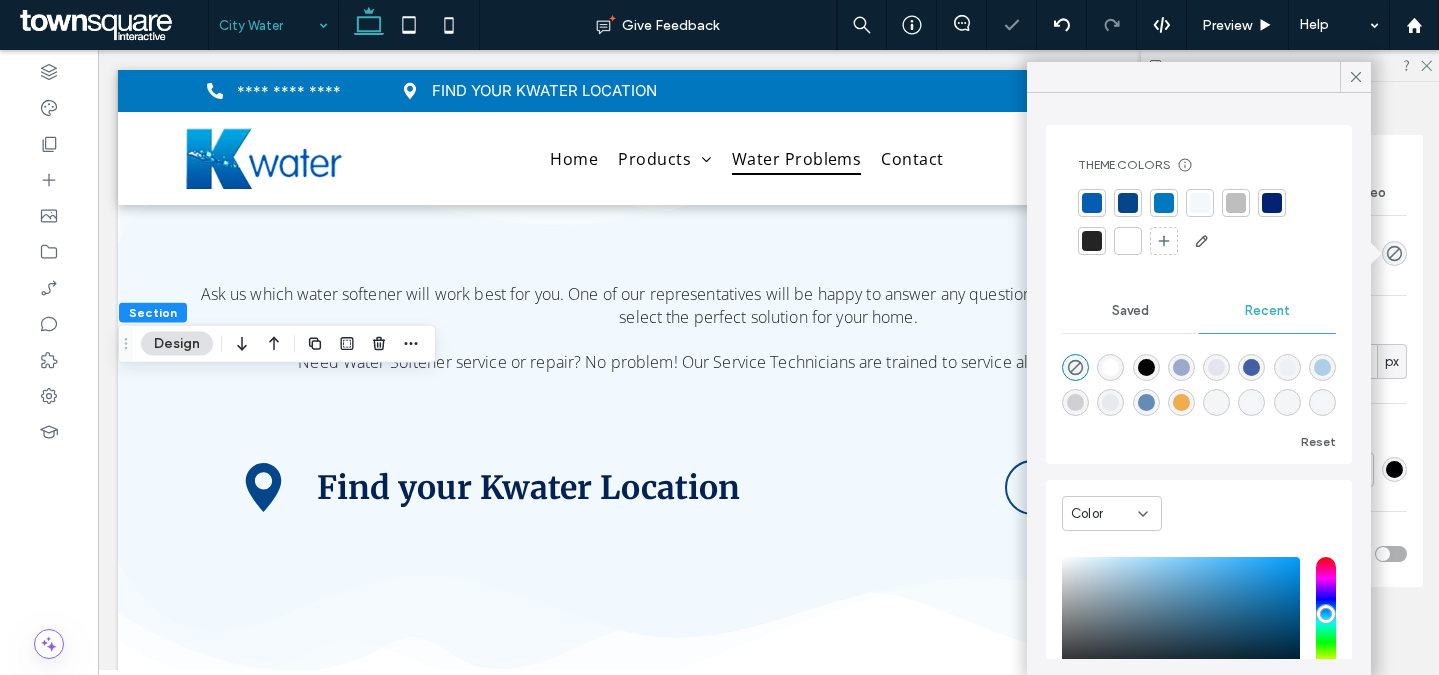 click 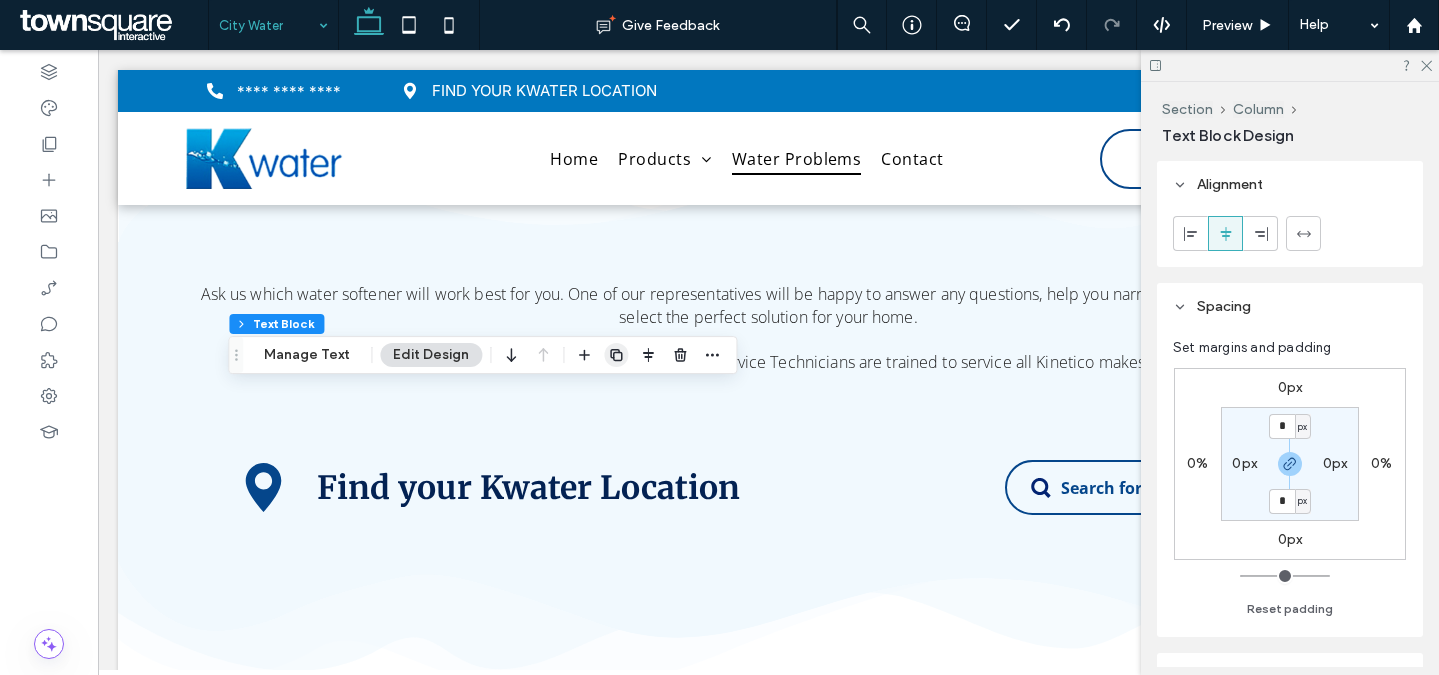 click at bounding box center [616, 355] 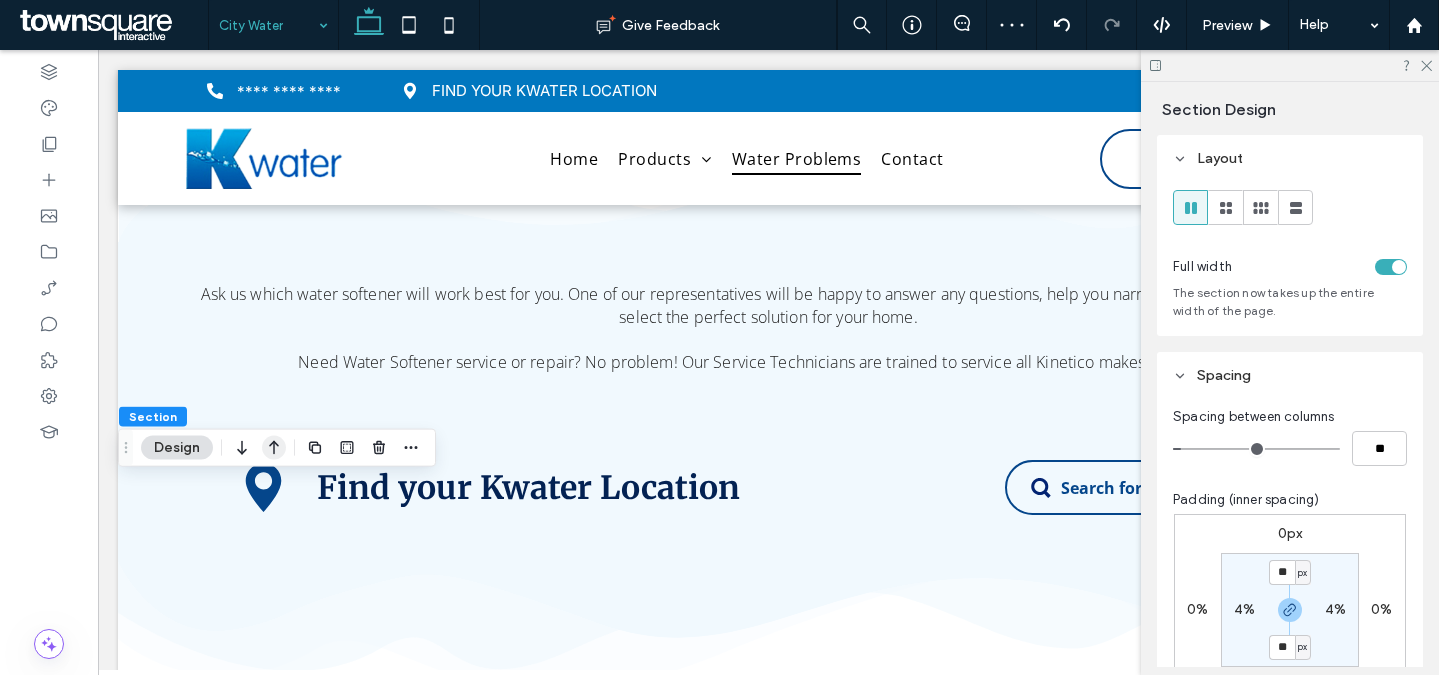 click 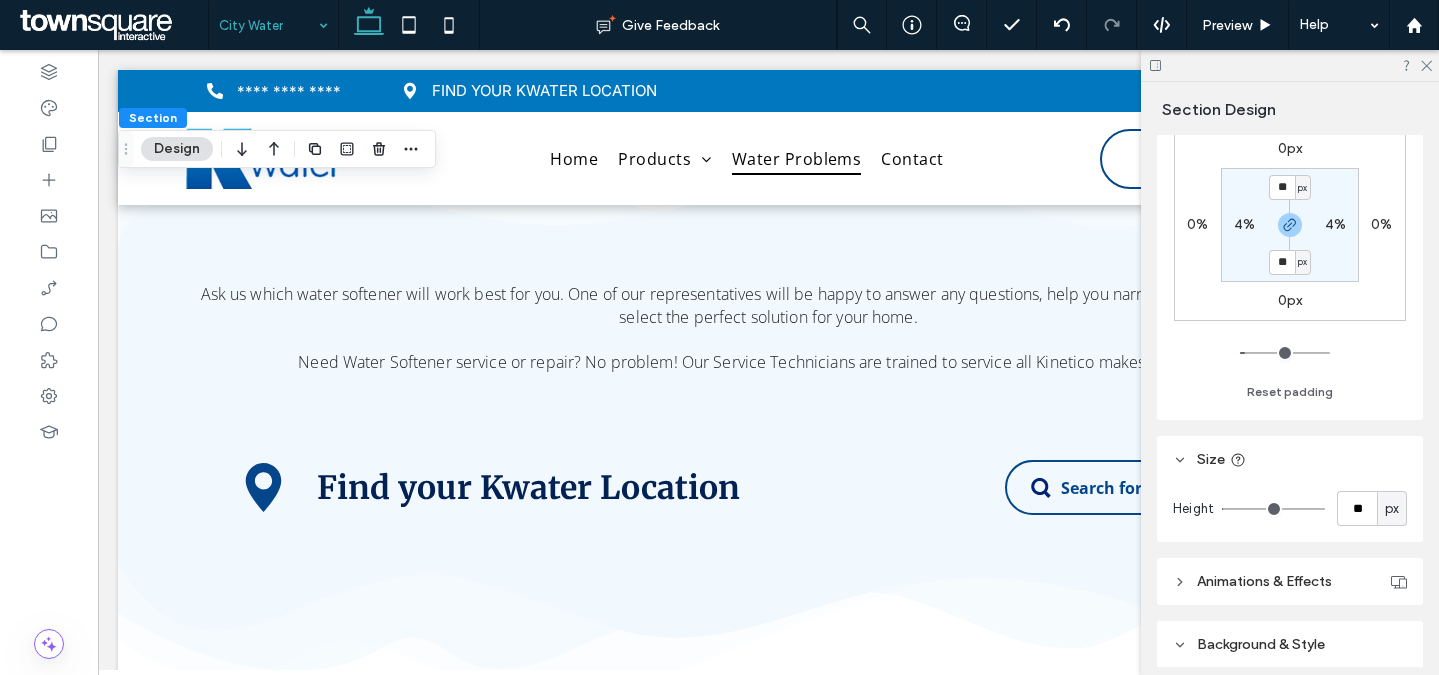 scroll, scrollTop: 507, scrollLeft: 0, axis: vertical 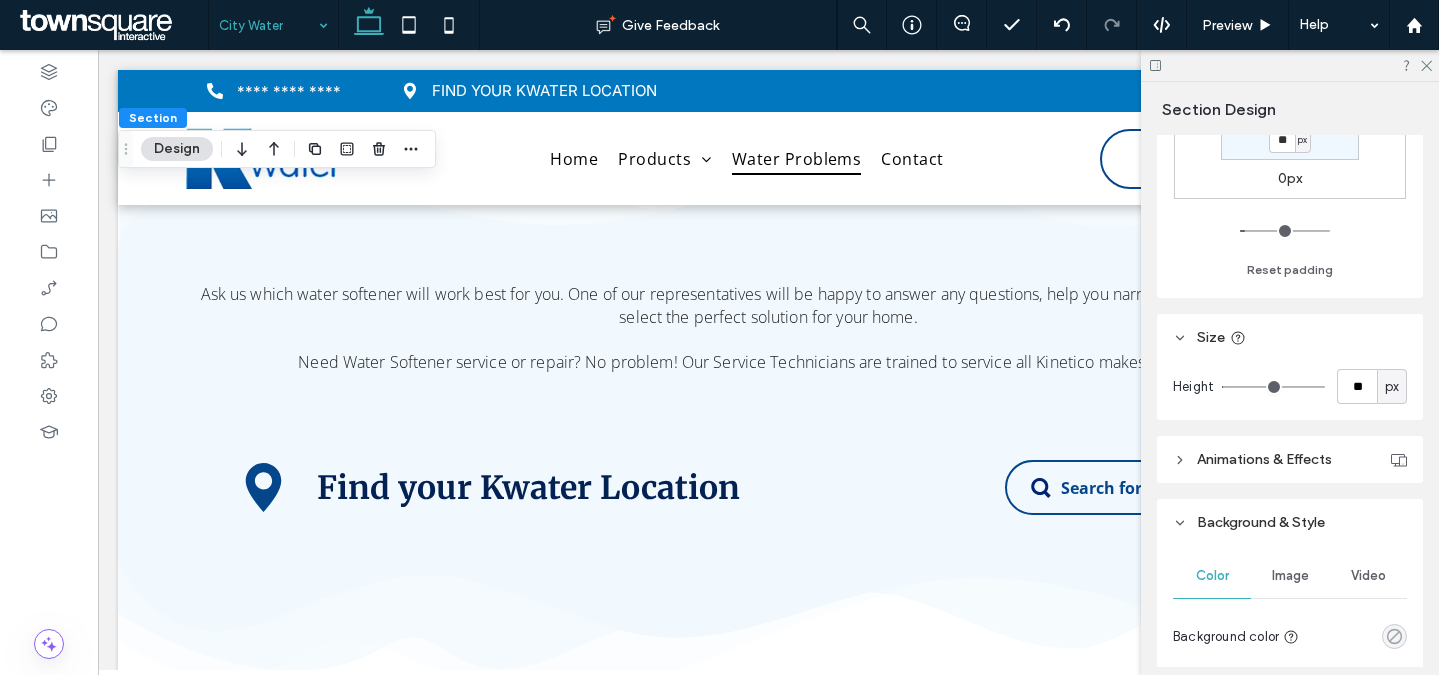 click 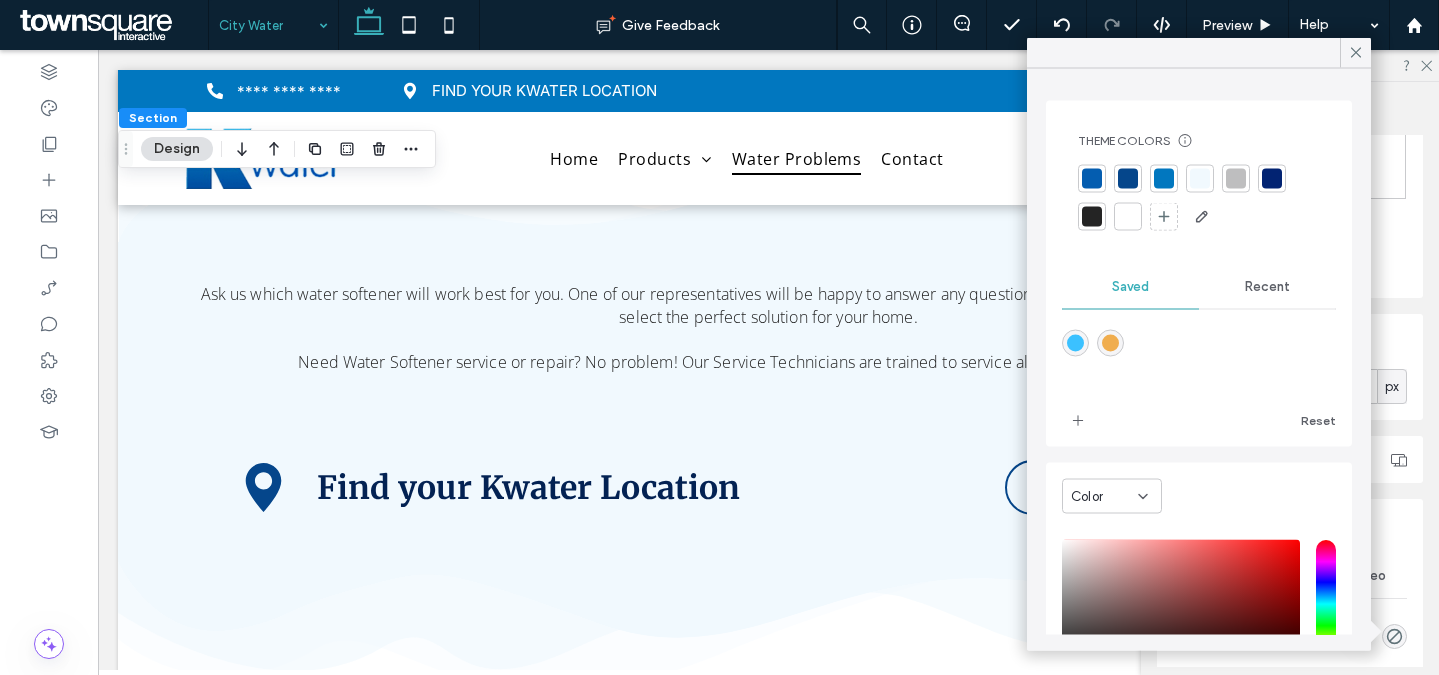 click at bounding box center [1200, 179] 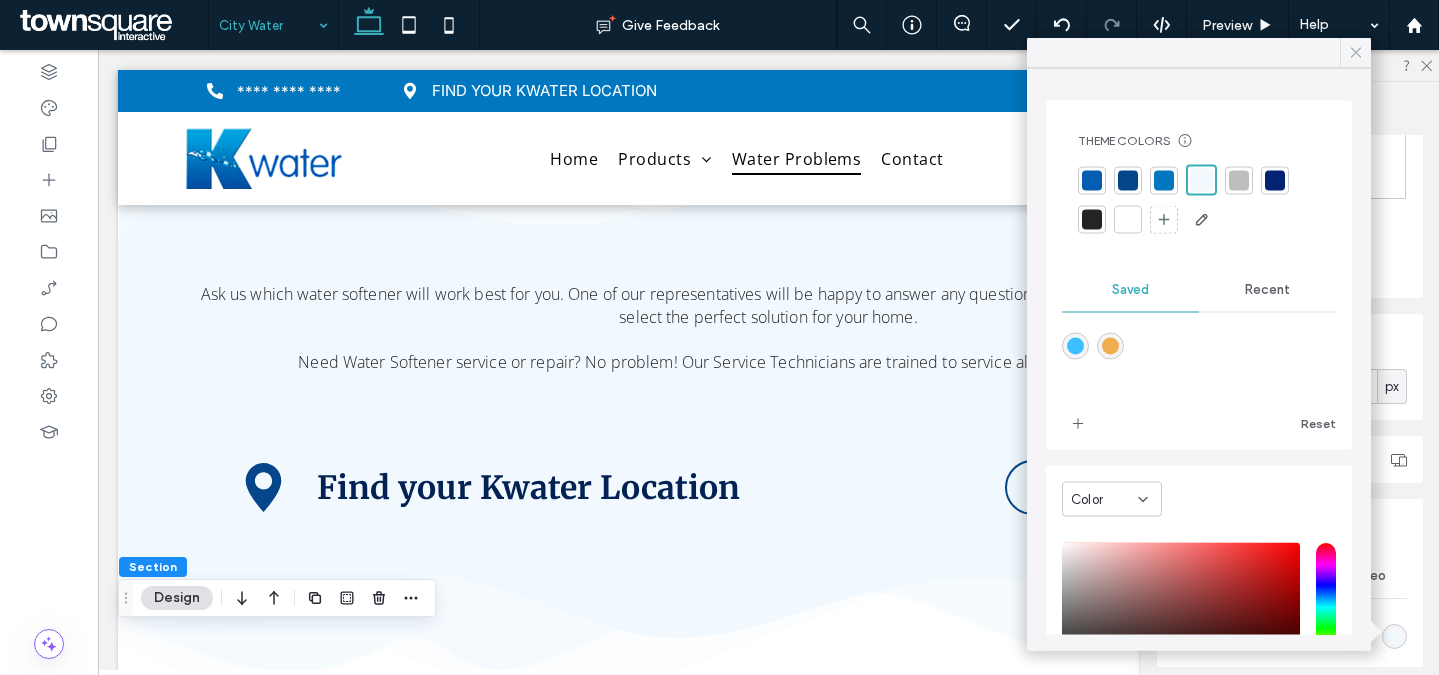 click 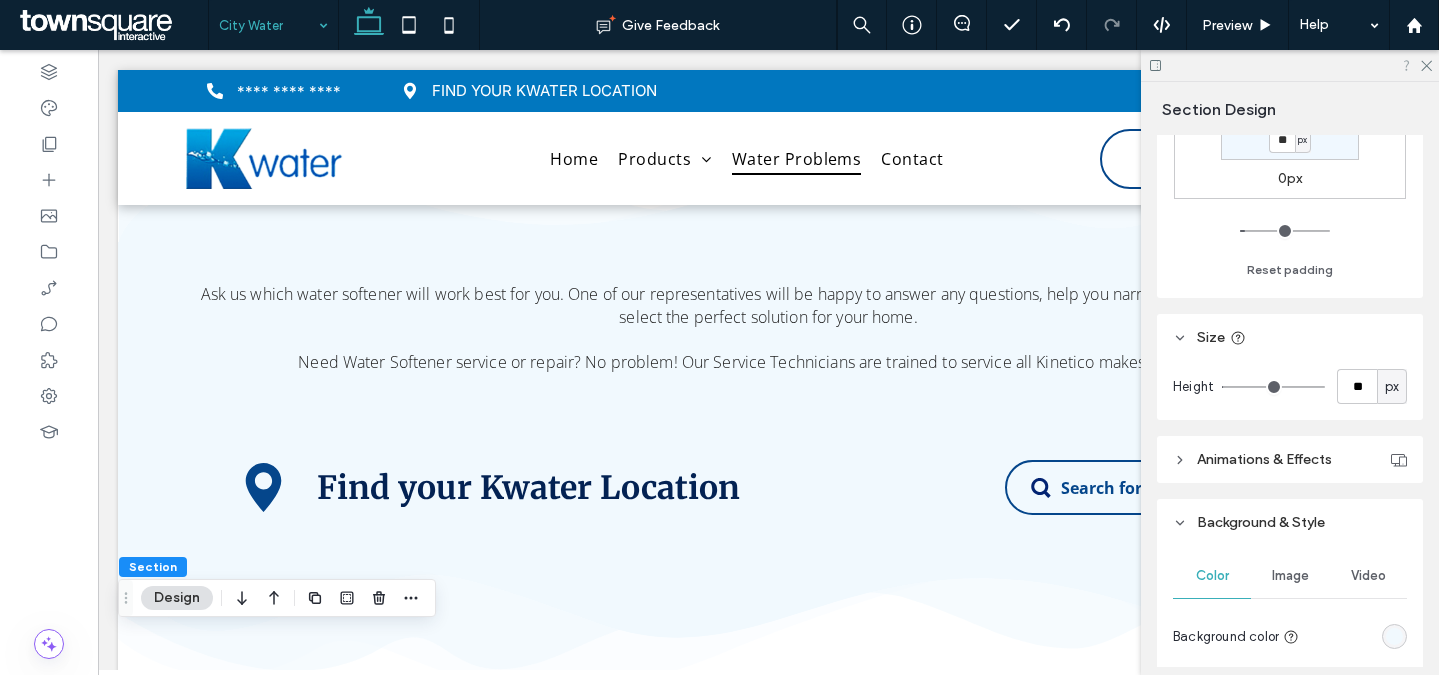 drag, startPoint x: 1424, startPoint y: 64, endPoint x: 1413, endPoint y: 68, distance: 11.7046995 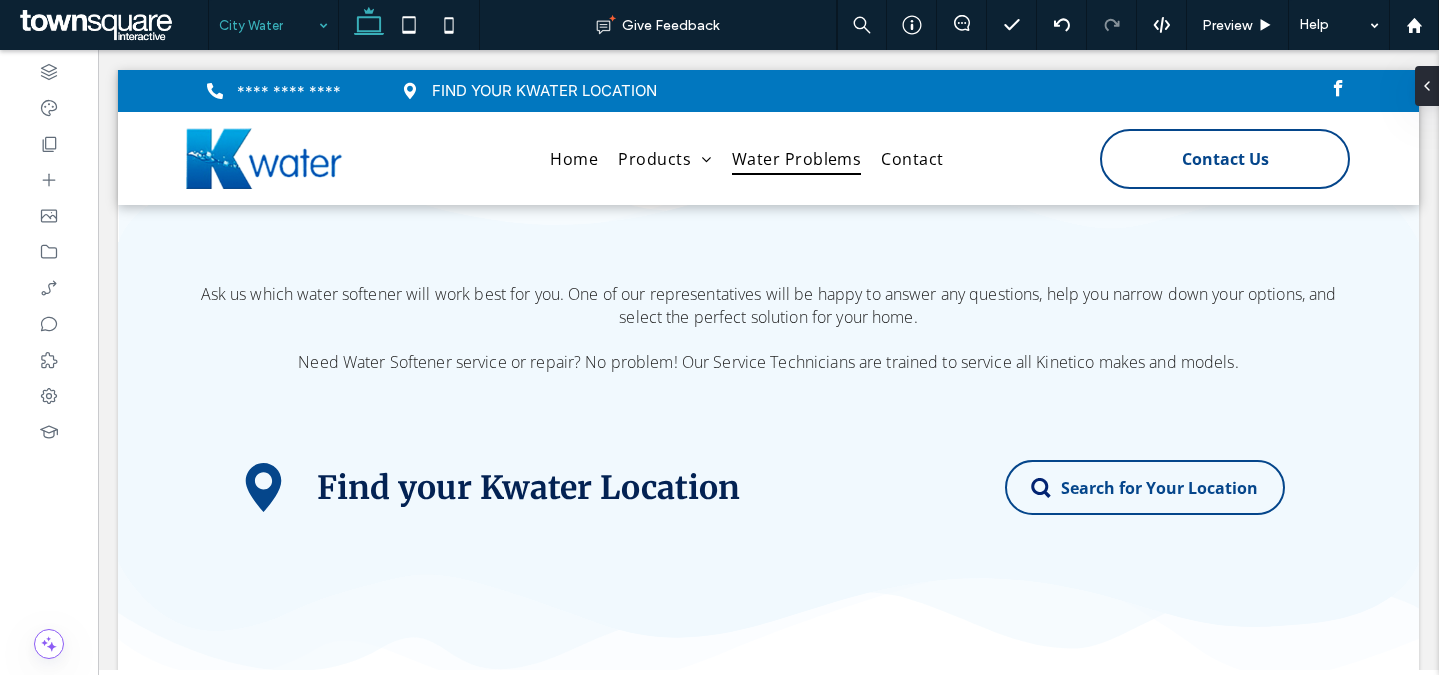 type on "**********" 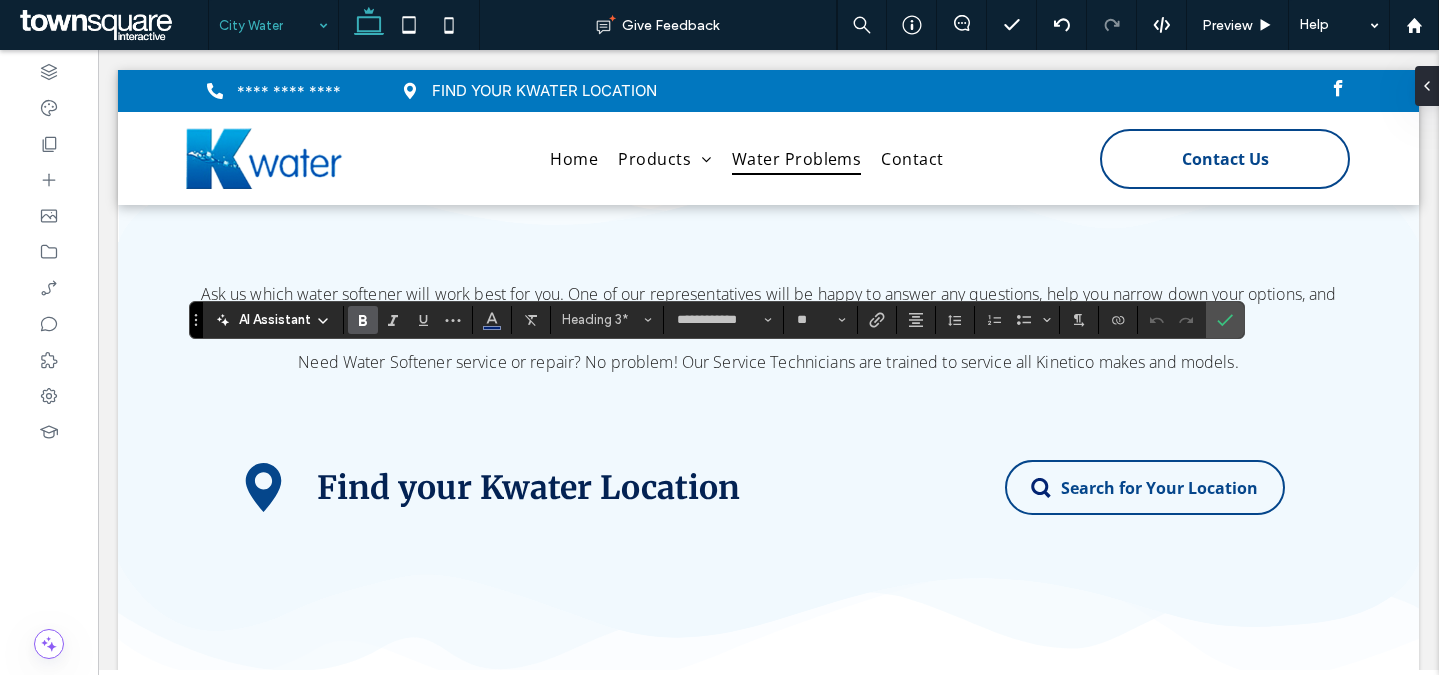 type on "*********" 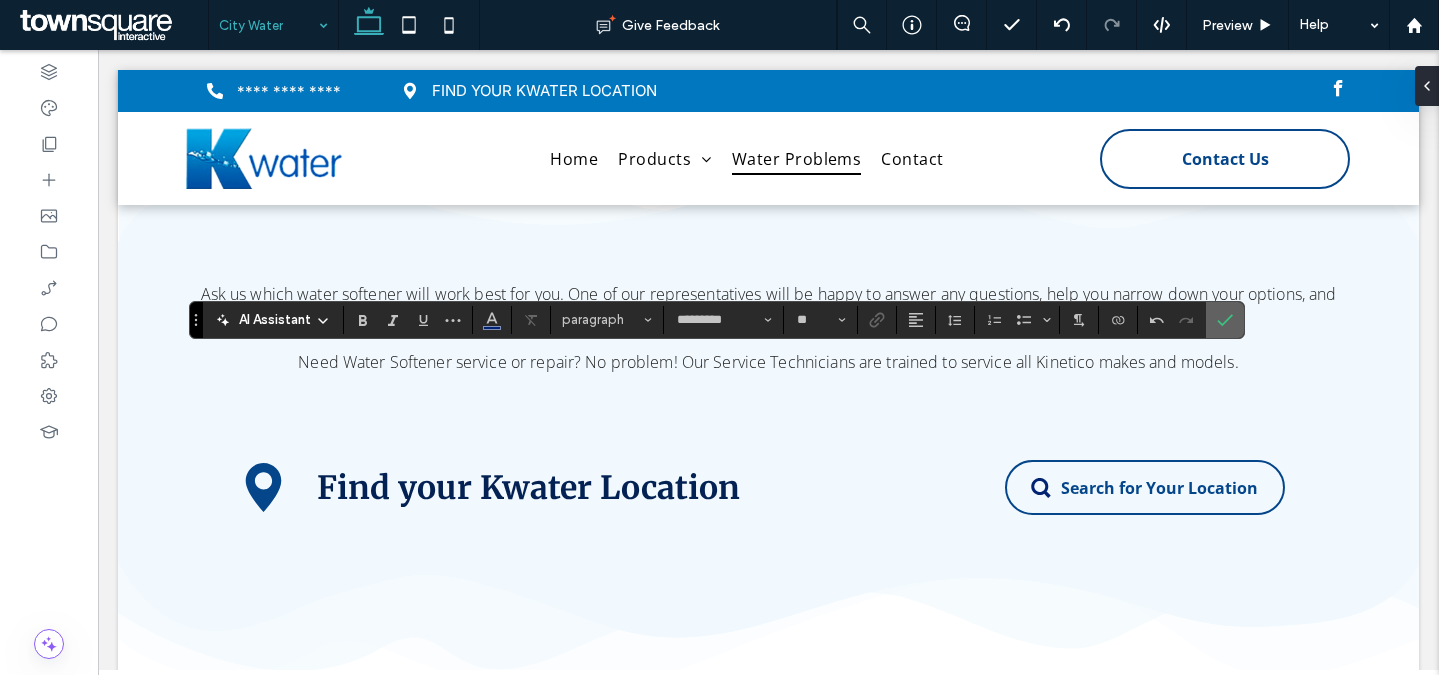 click at bounding box center (1225, 320) 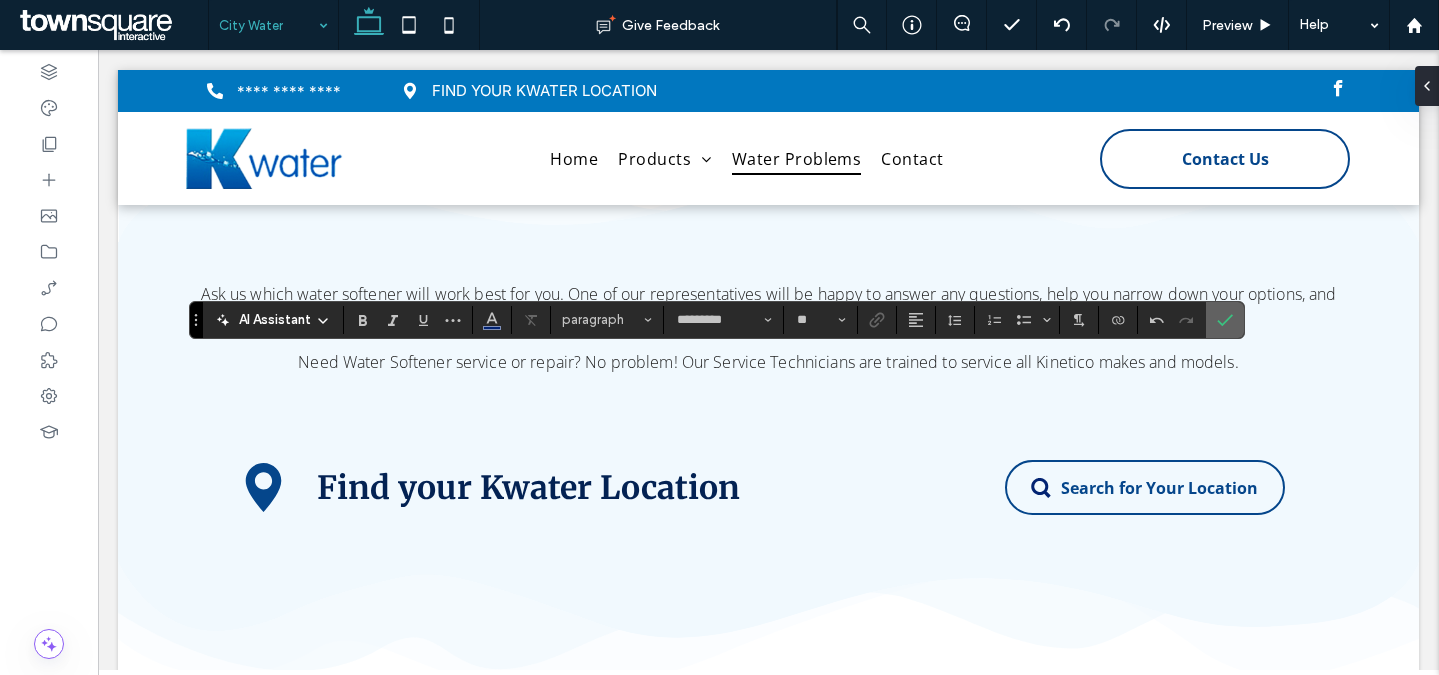 click 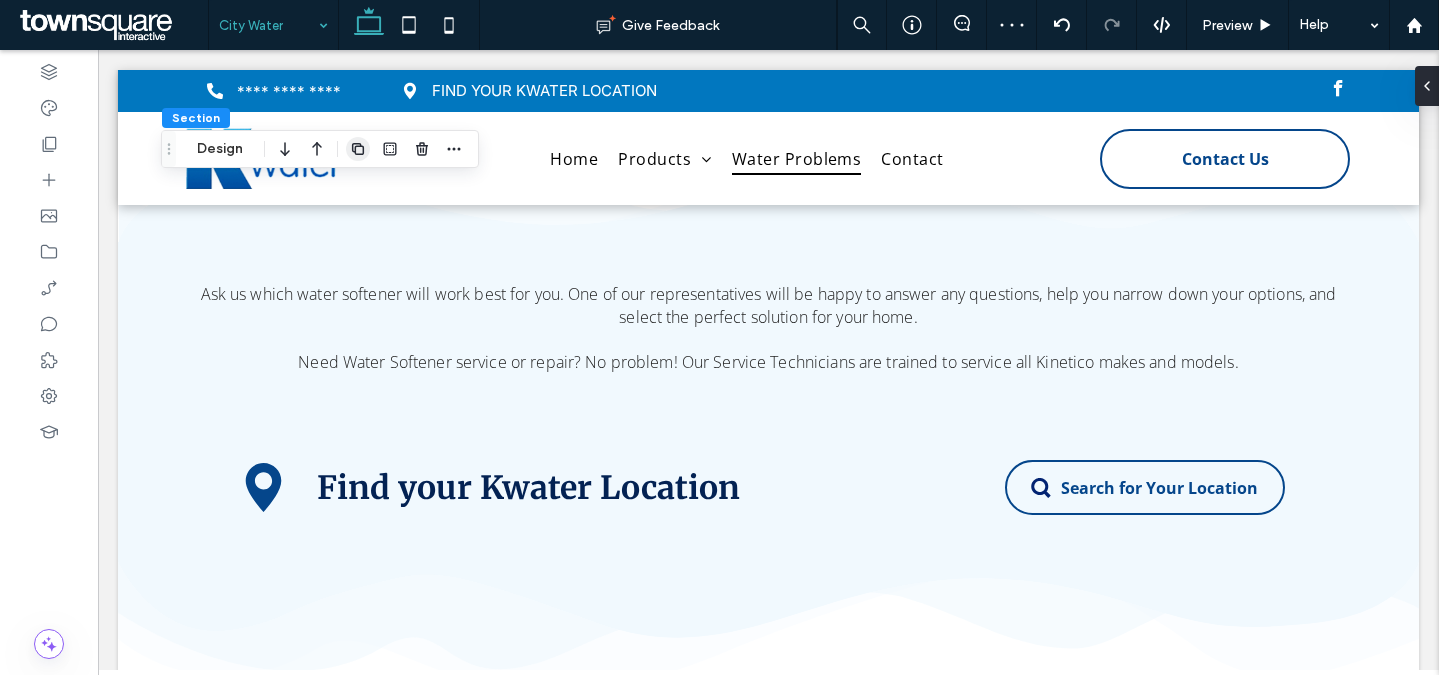 click 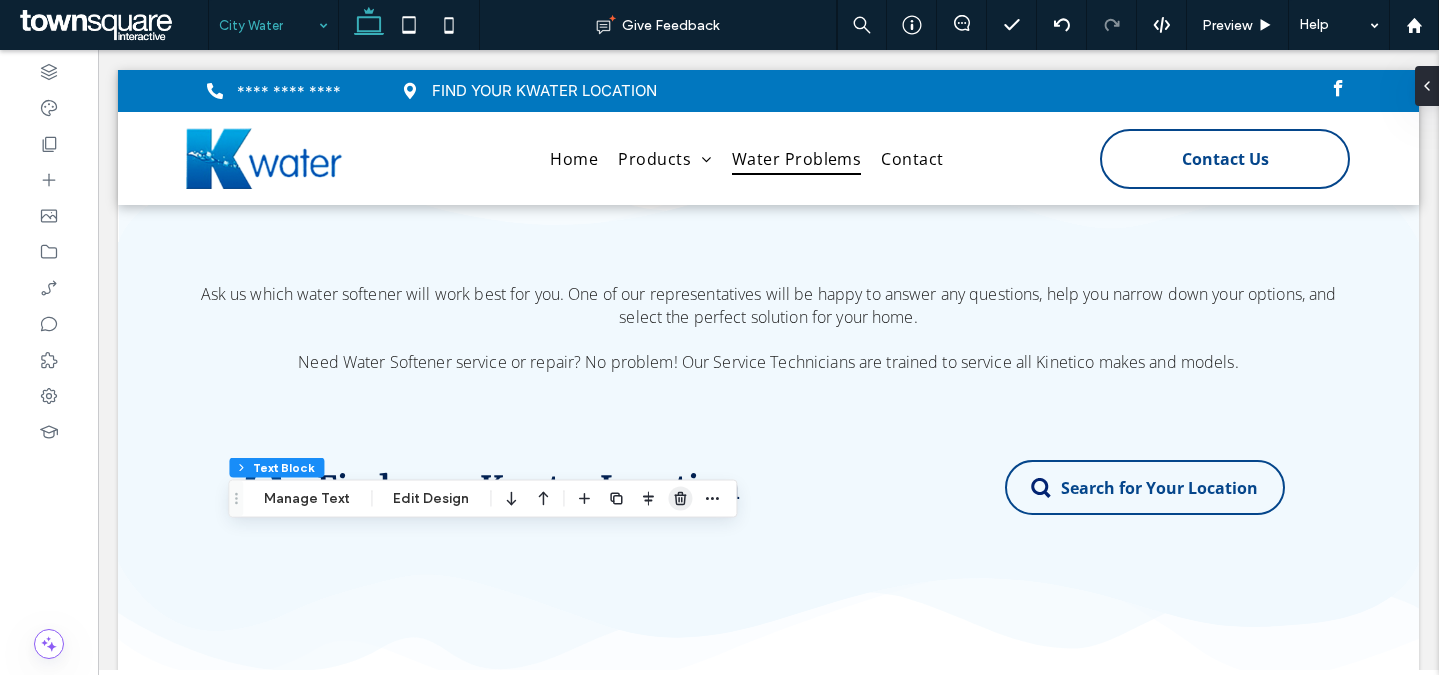 click 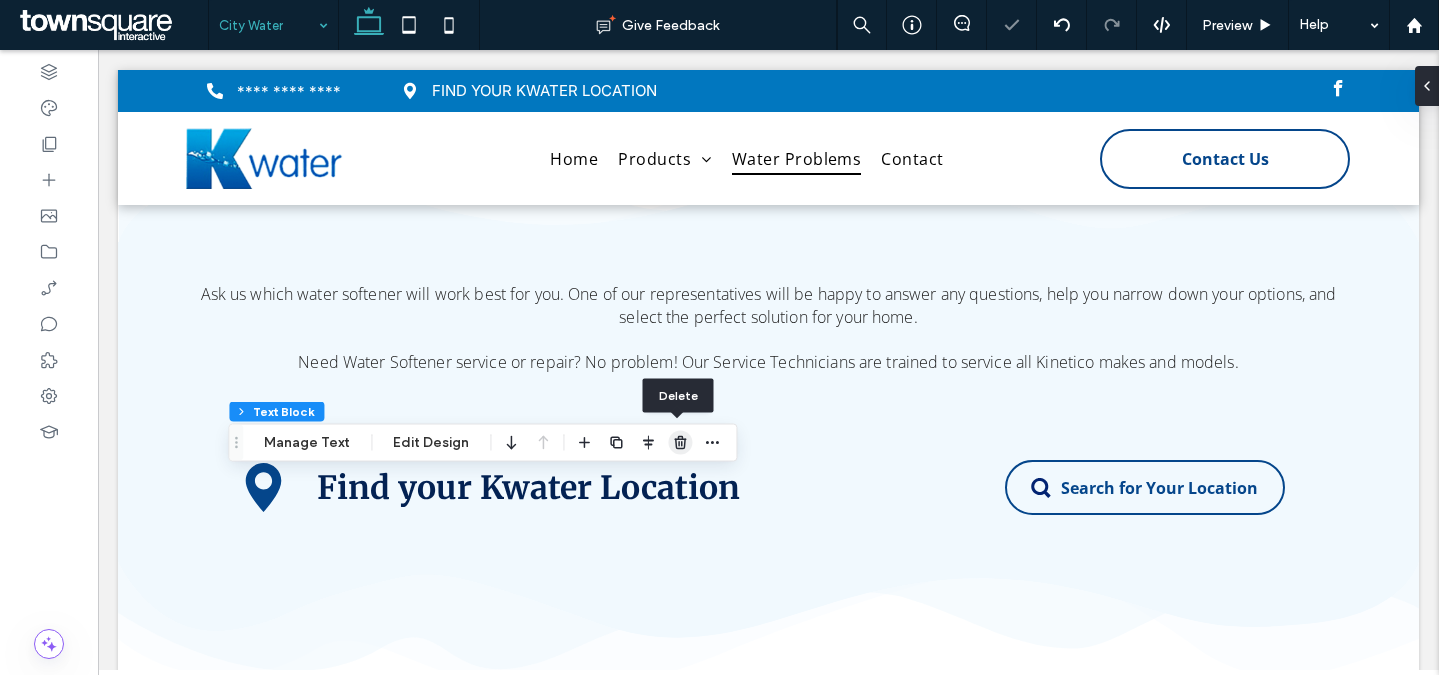 click 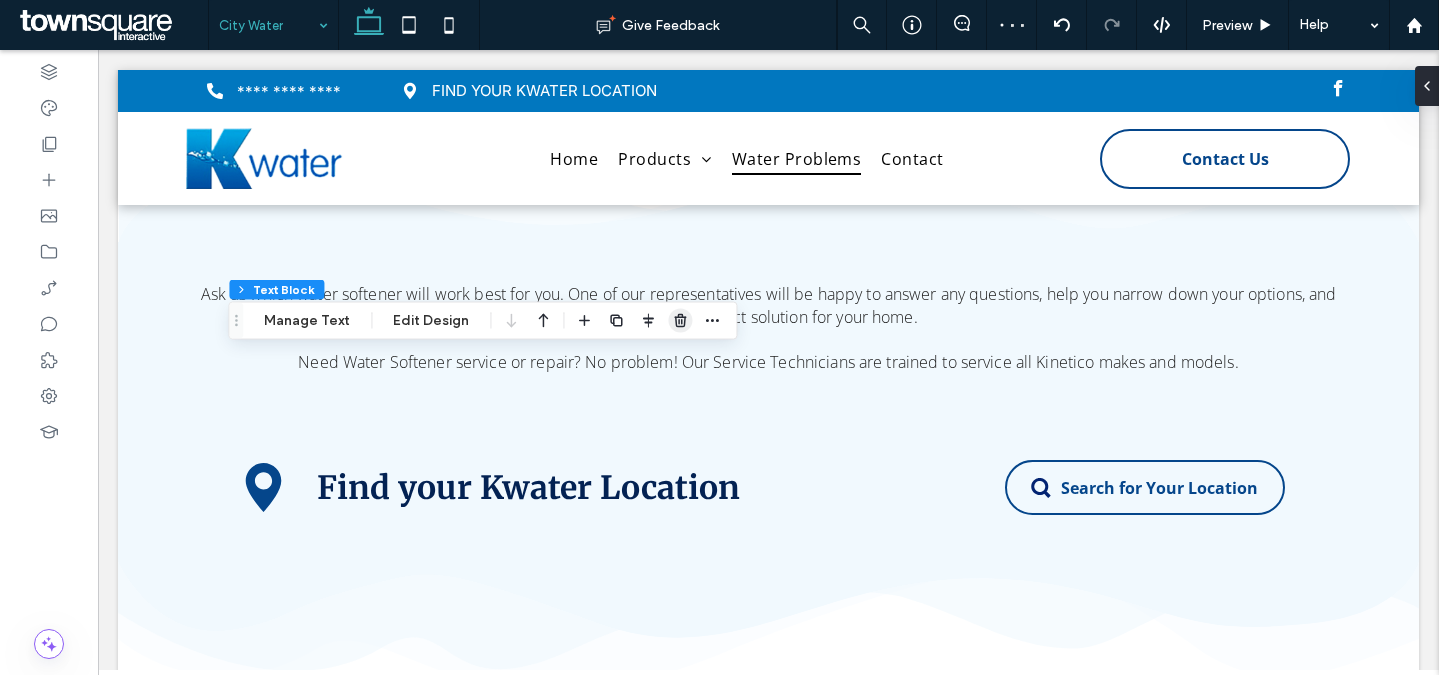 click 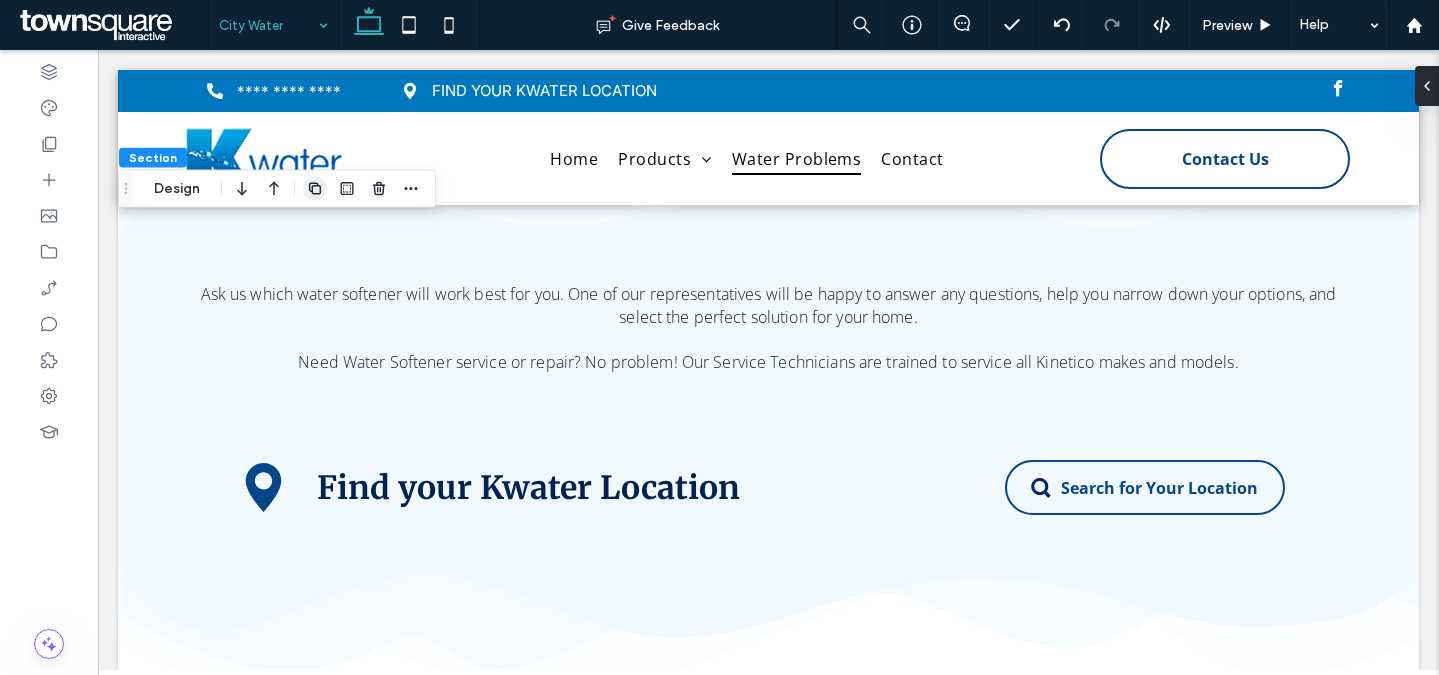 click 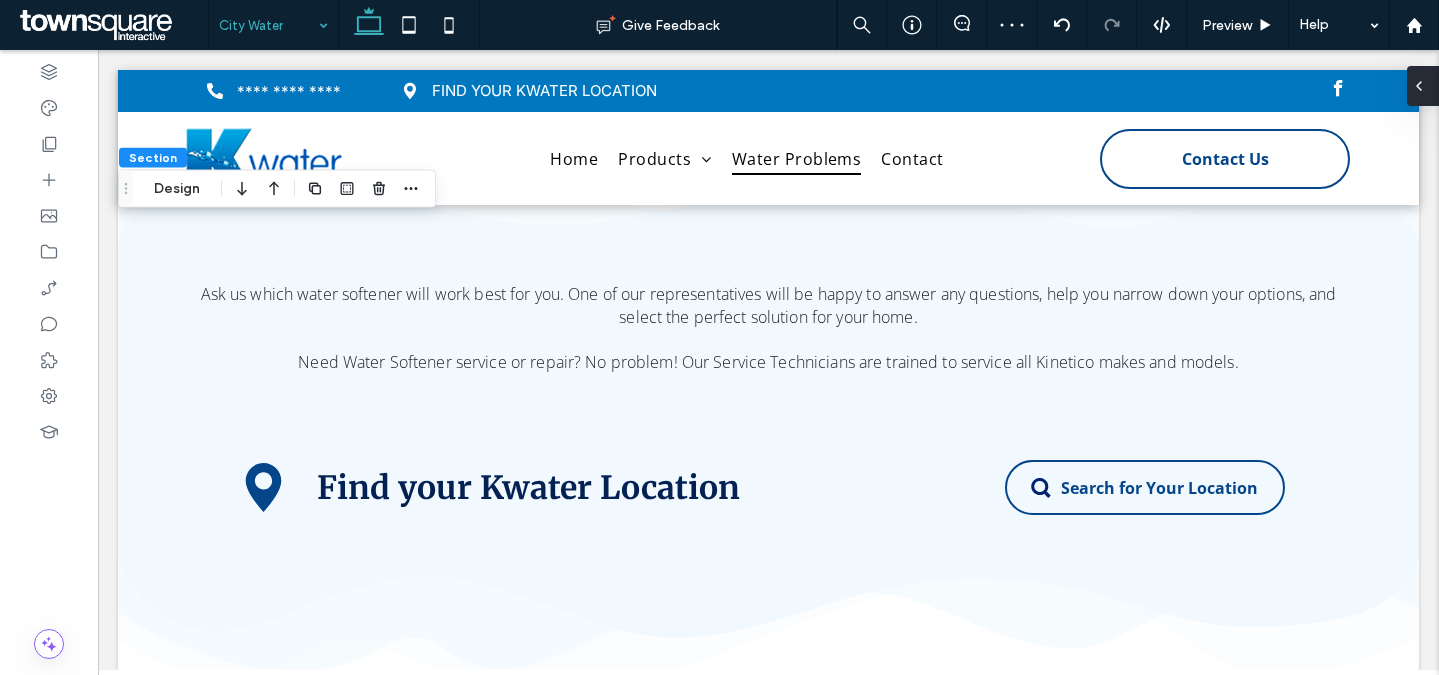 click 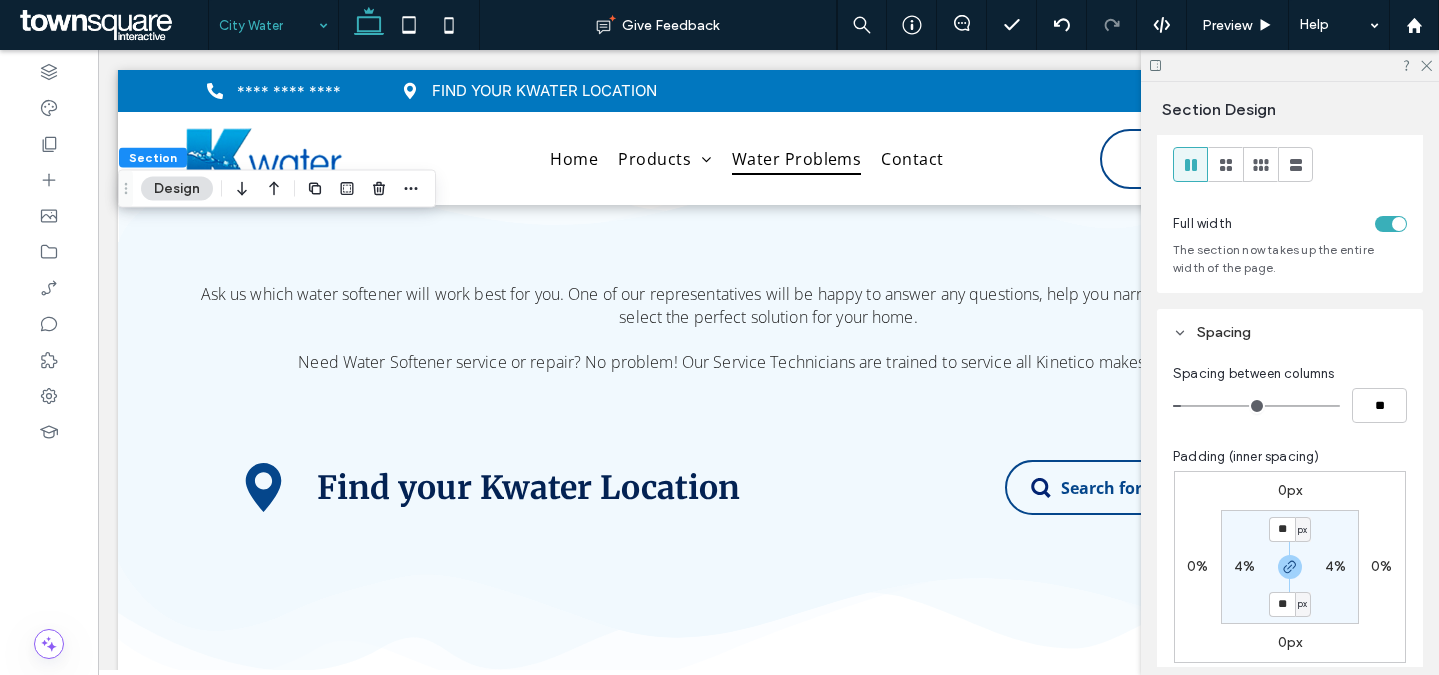 scroll, scrollTop: 298, scrollLeft: 0, axis: vertical 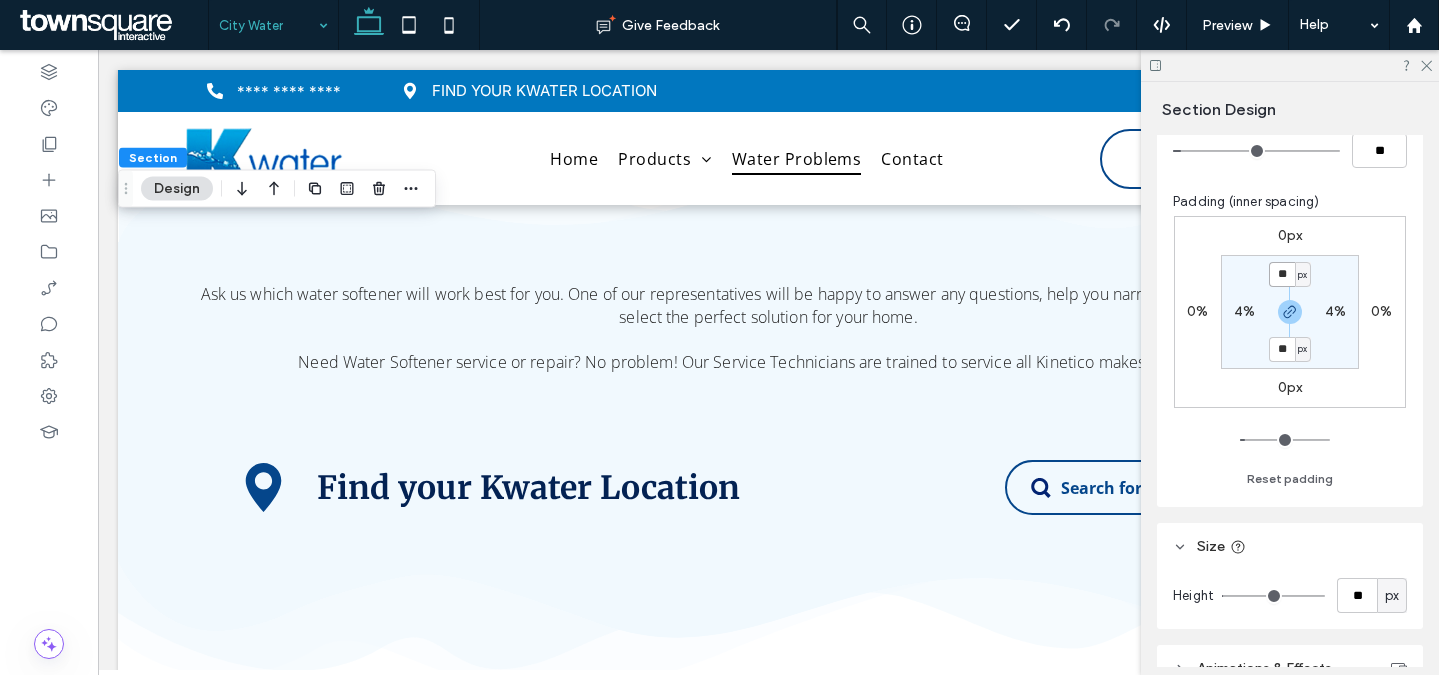 click on "**" at bounding box center (1282, 274) 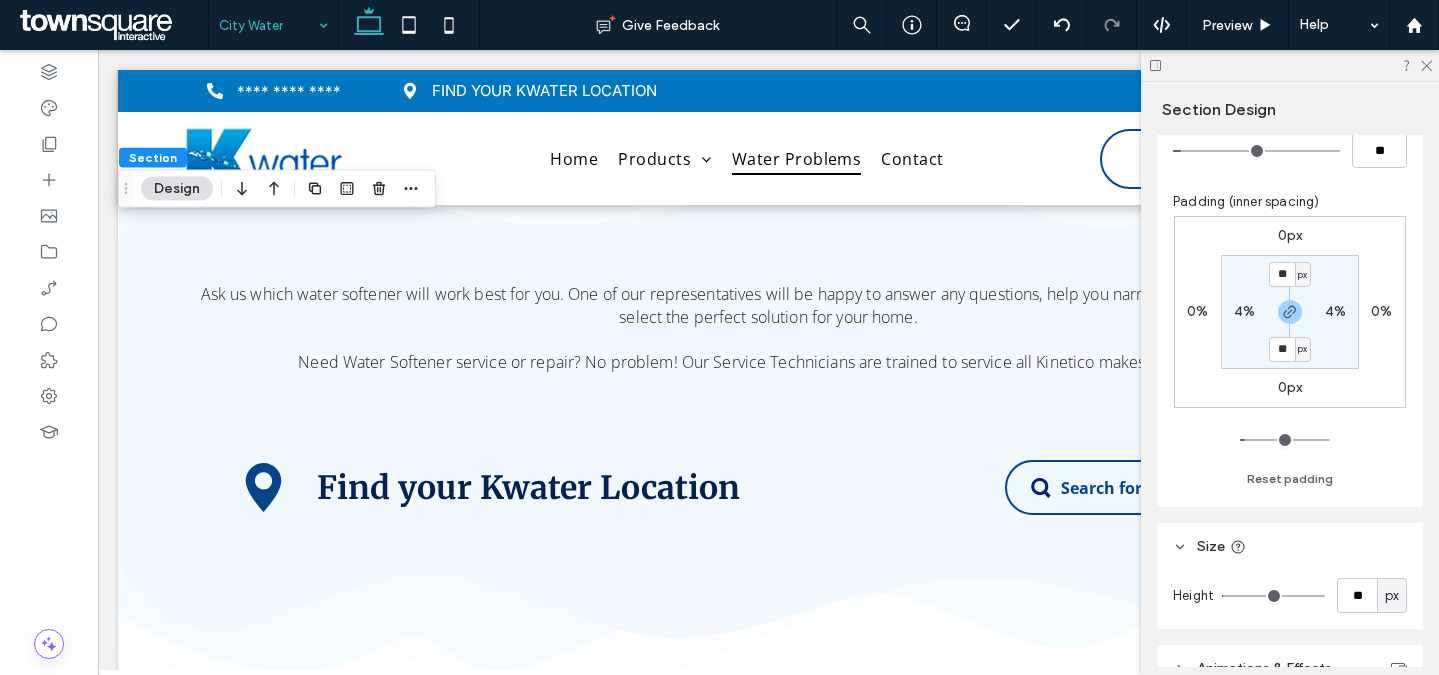 drag, startPoint x: 1288, startPoint y: 304, endPoint x: 1284, endPoint y: 292, distance: 12.649111 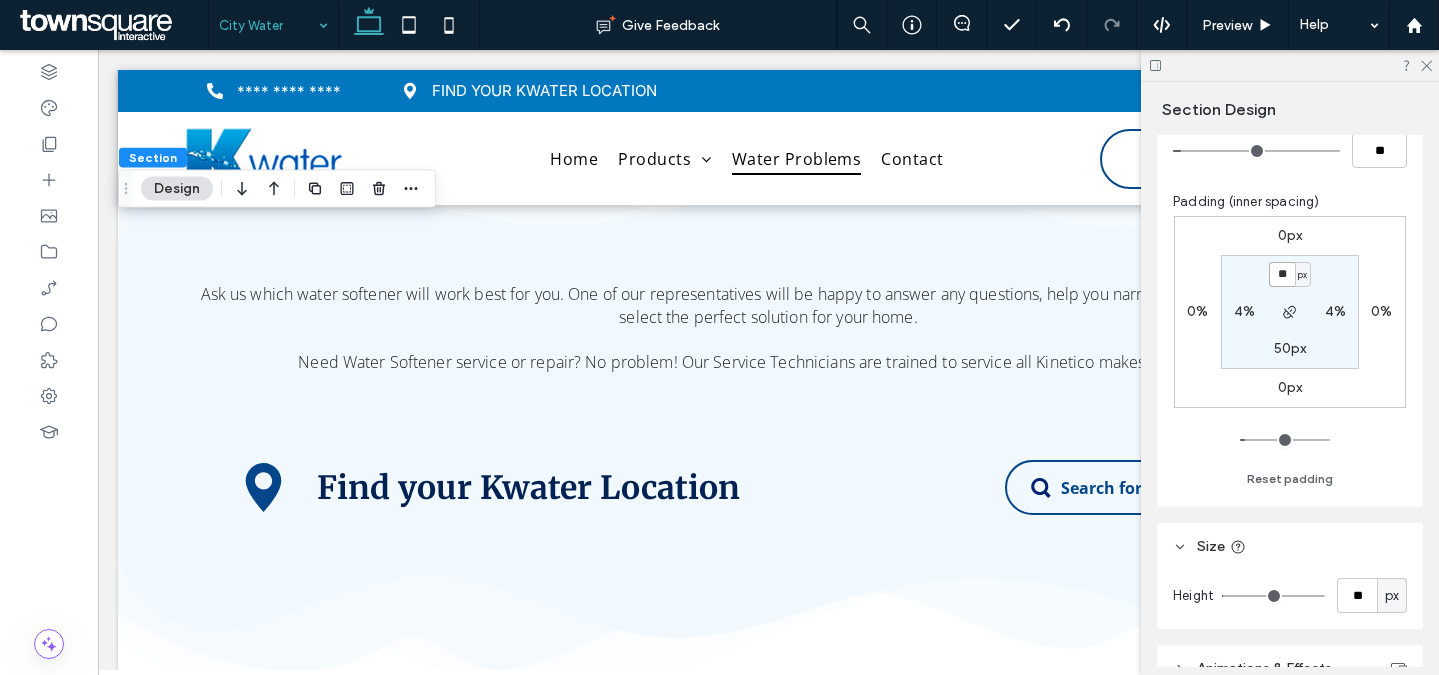 click on "**" at bounding box center (1282, 274) 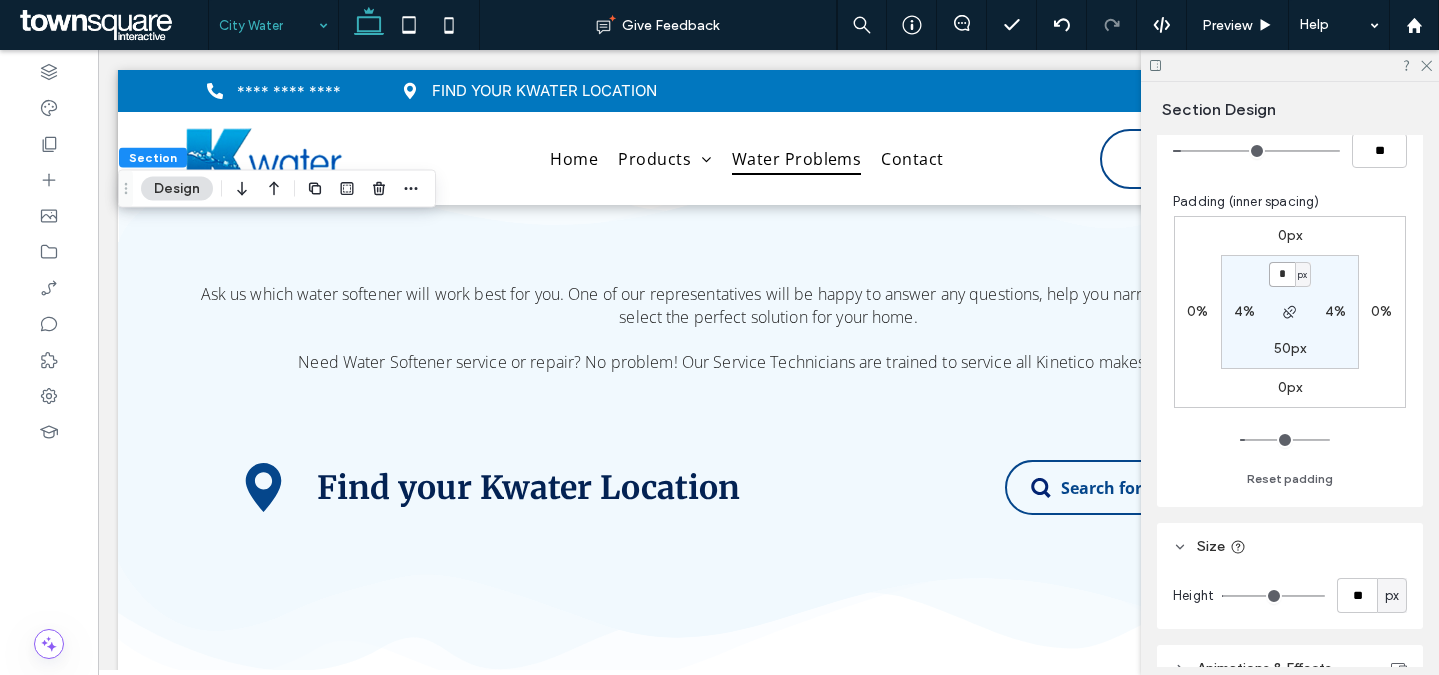 type on "**" 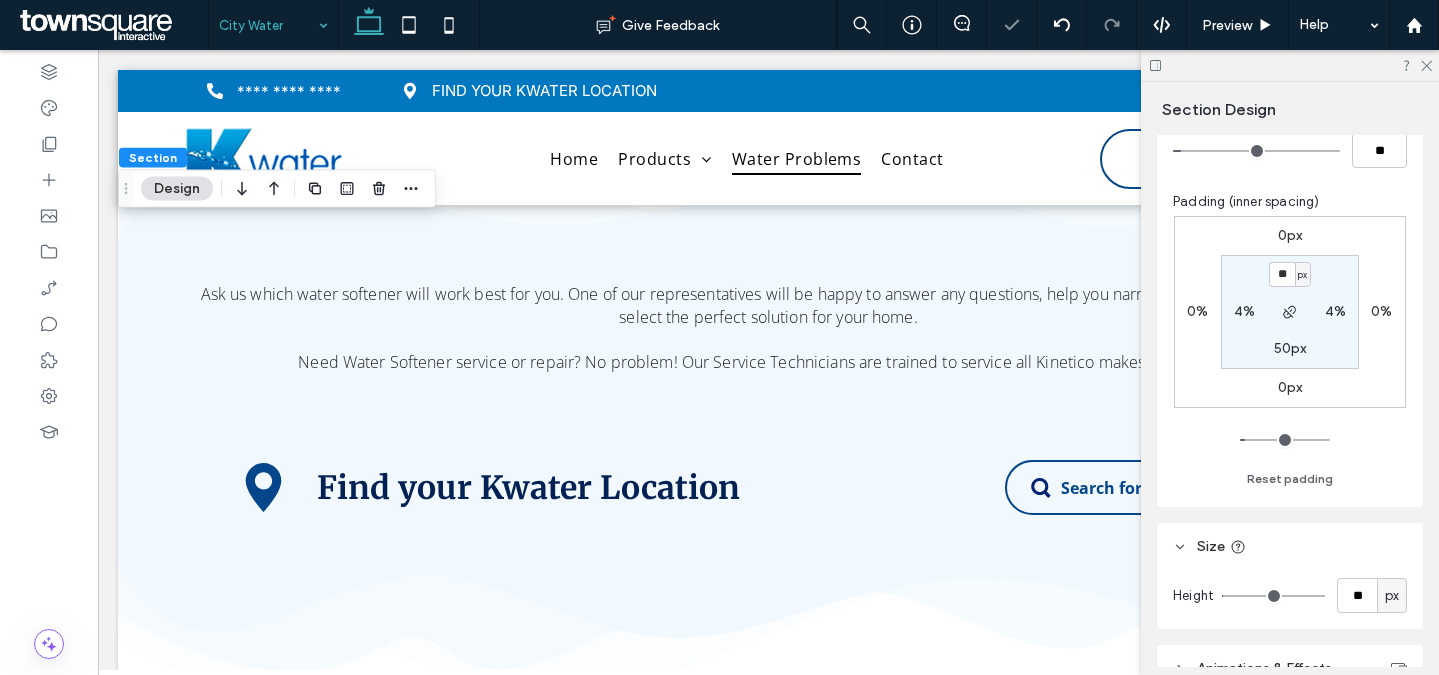click on "50px" at bounding box center [1290, 348] 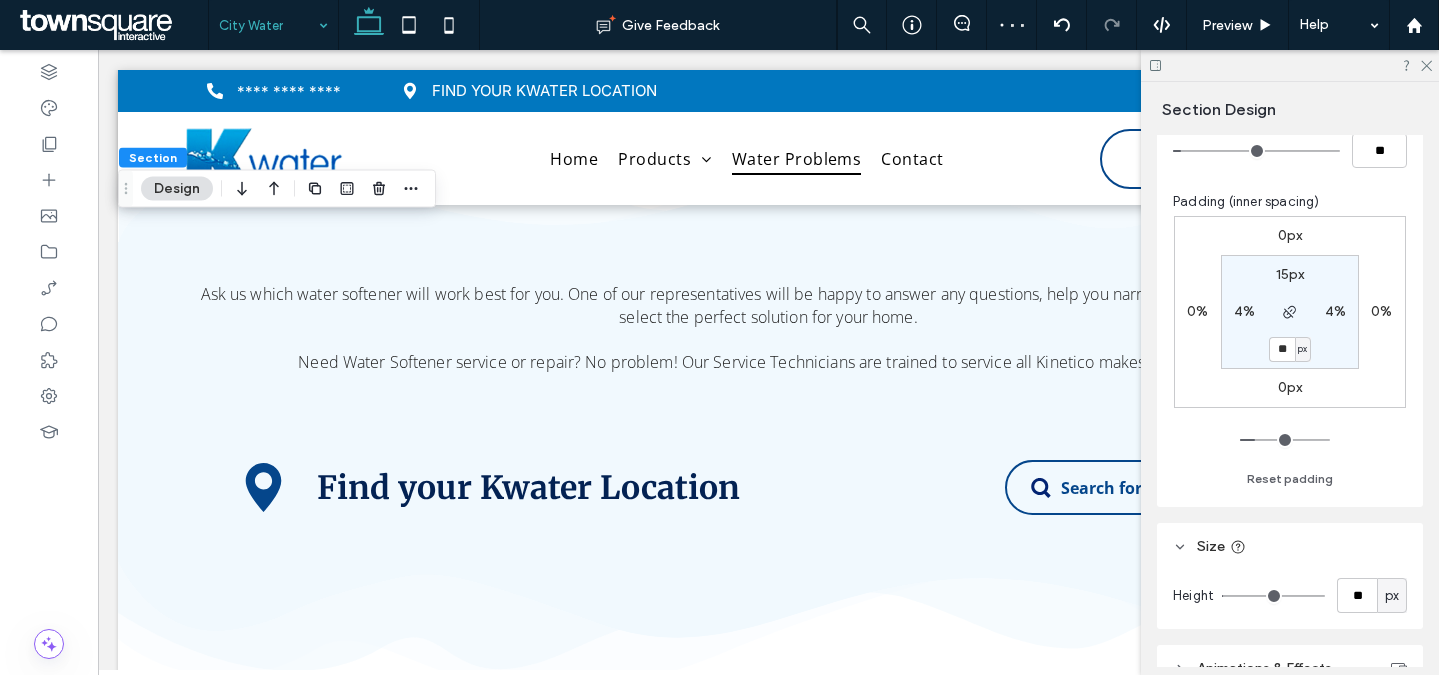 type on "**" 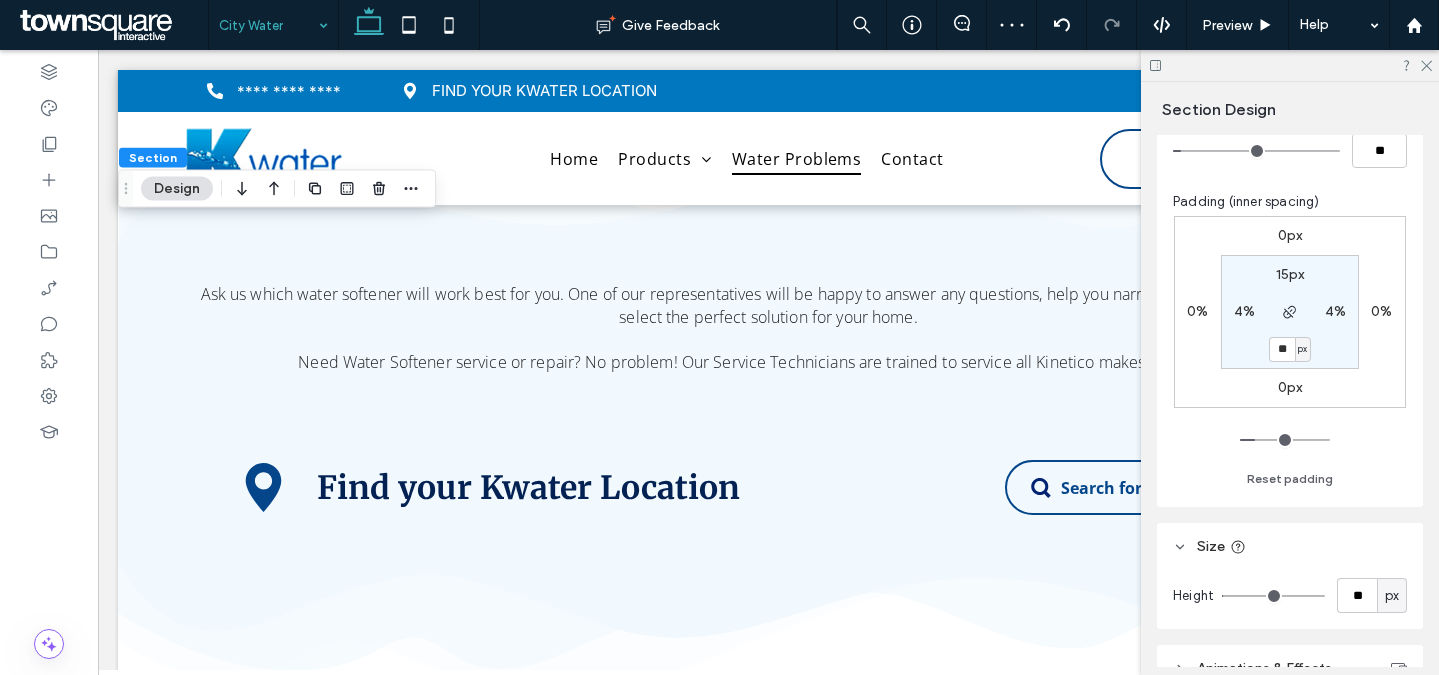 type on "**" 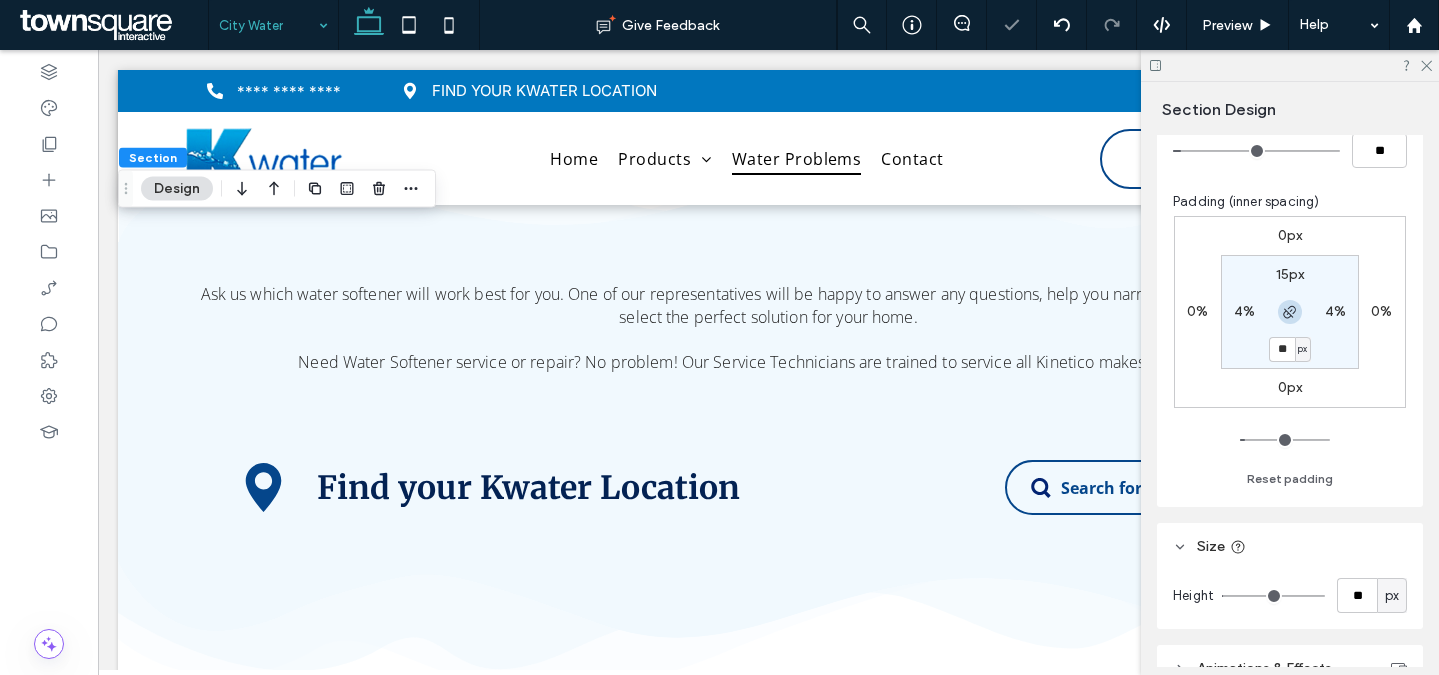 click 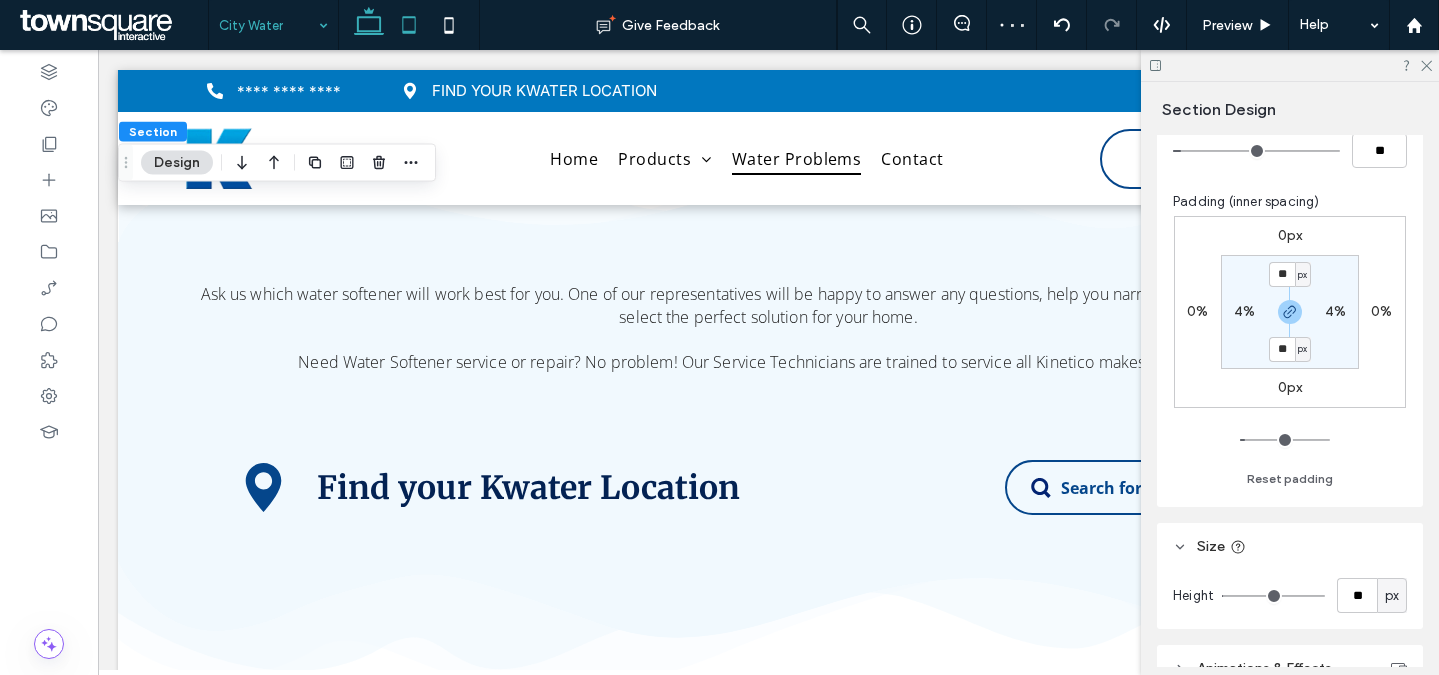 click 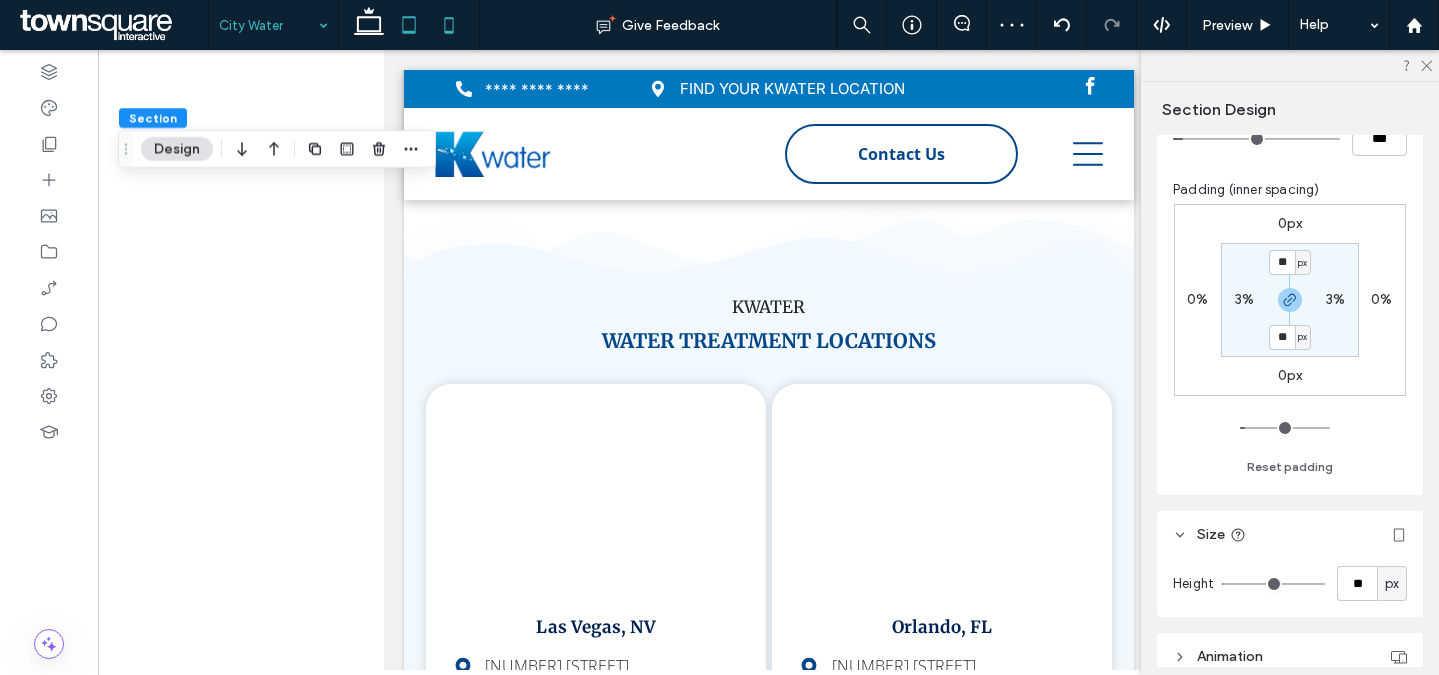 type on "***" 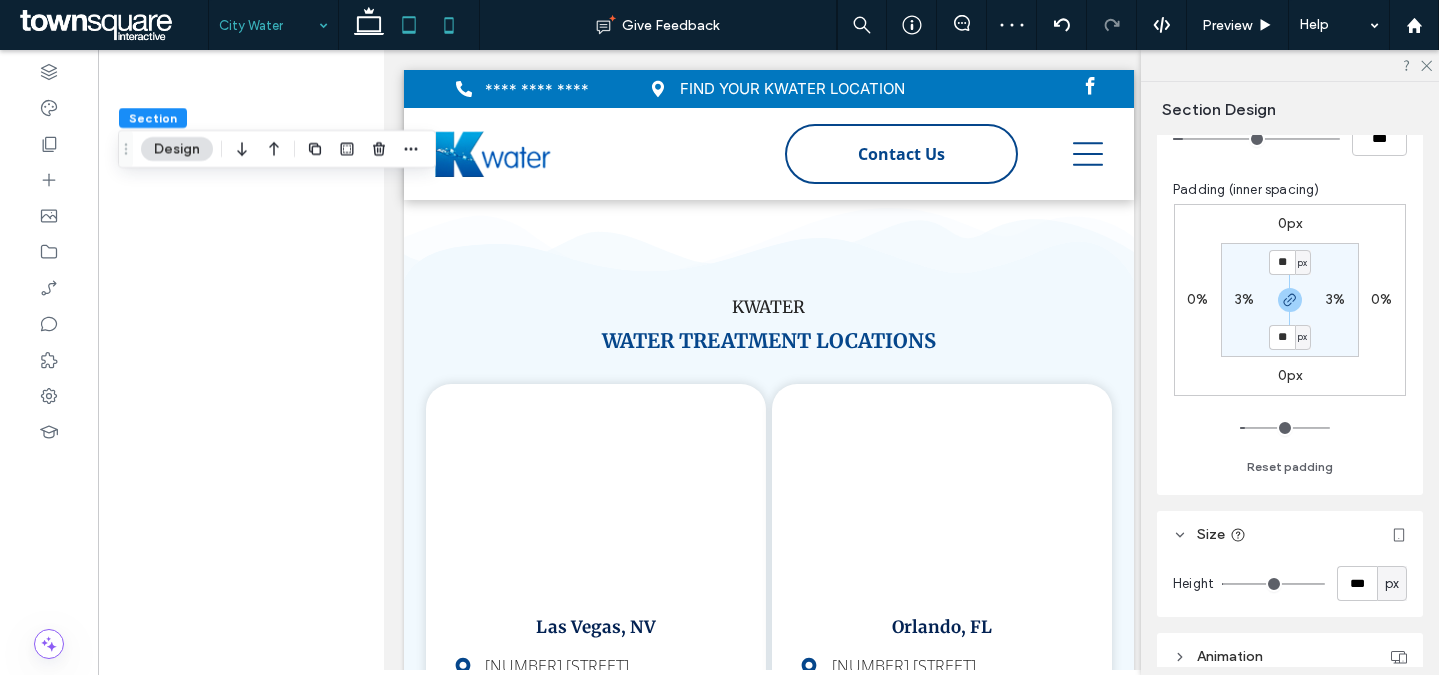 scroll, scrollTop: 202, scrollLeft: 0, axis: vertical 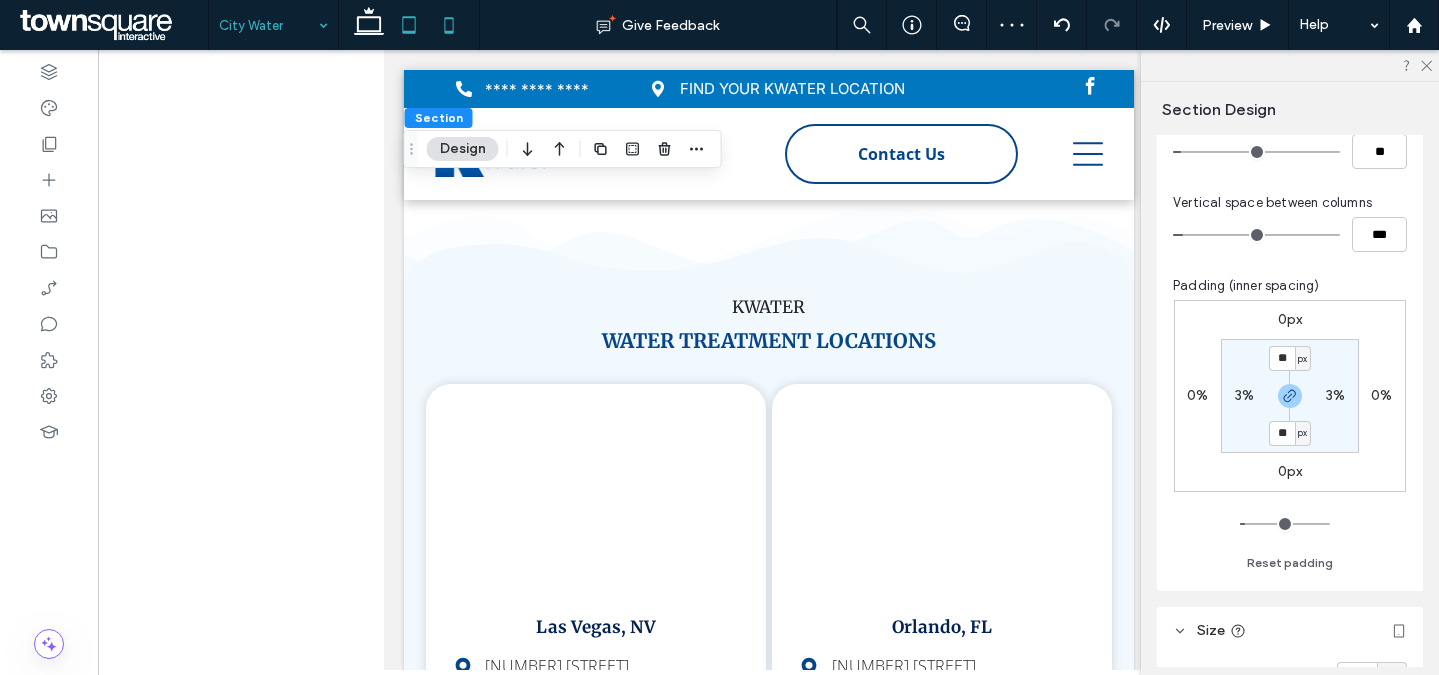 click 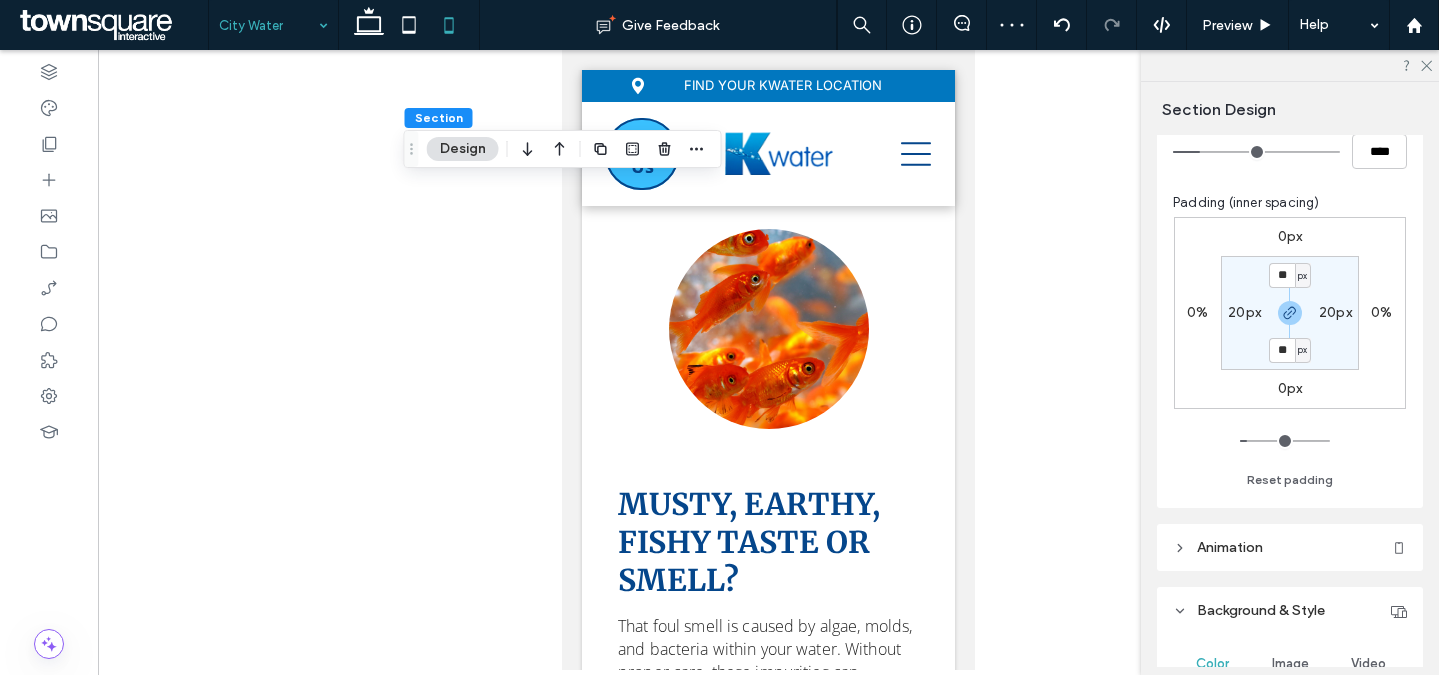 type on "**" 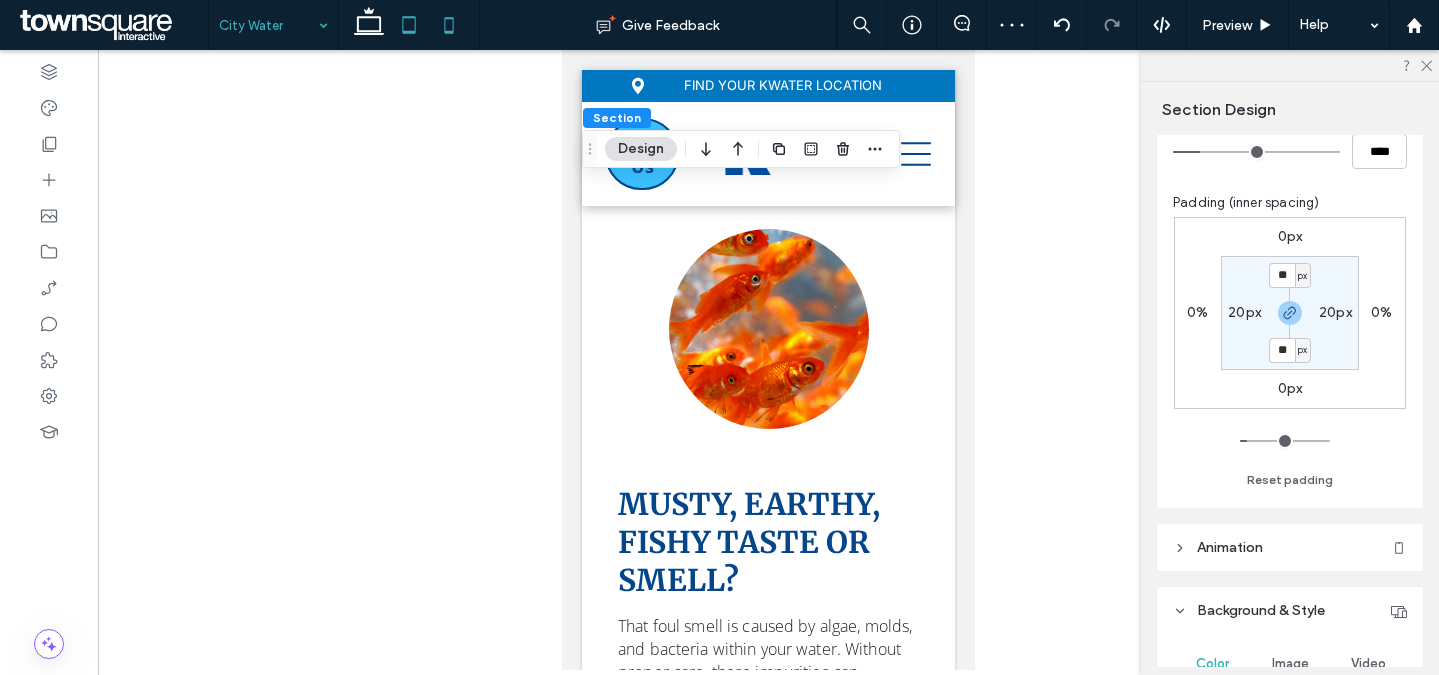 click 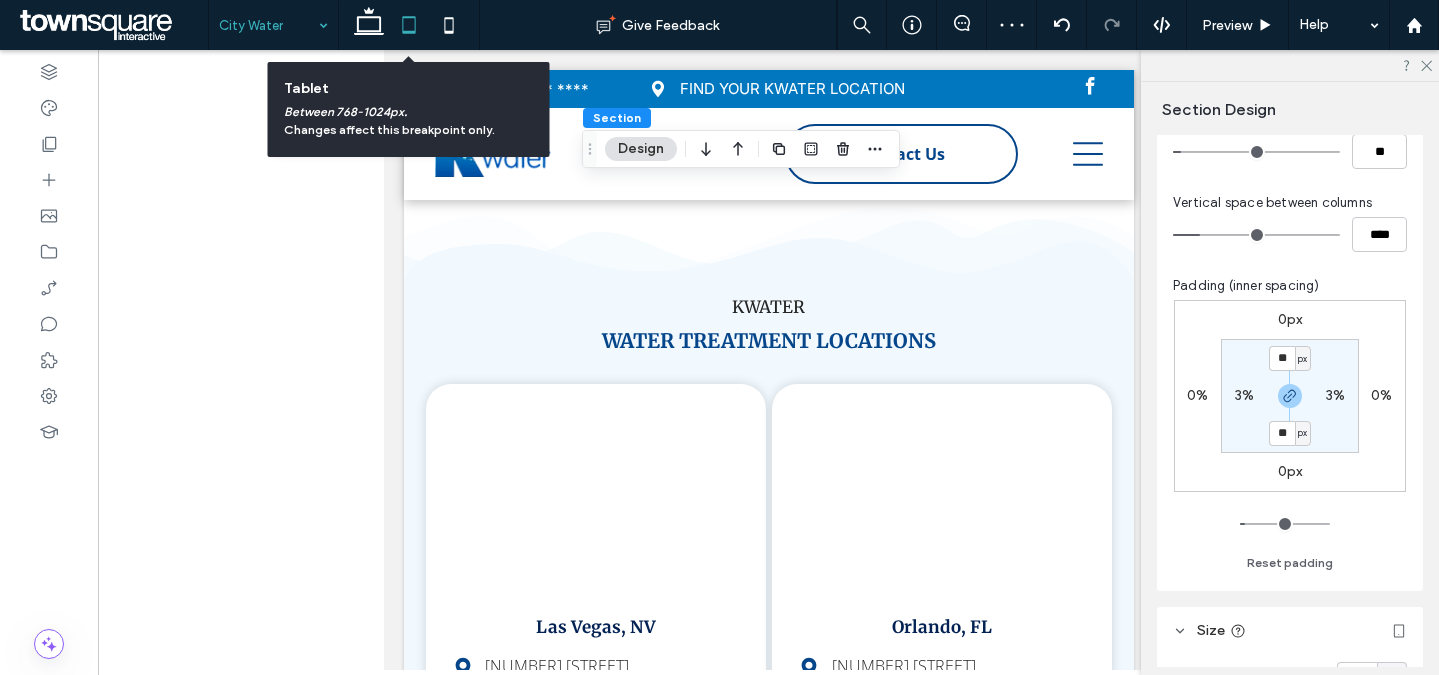 type on "**" 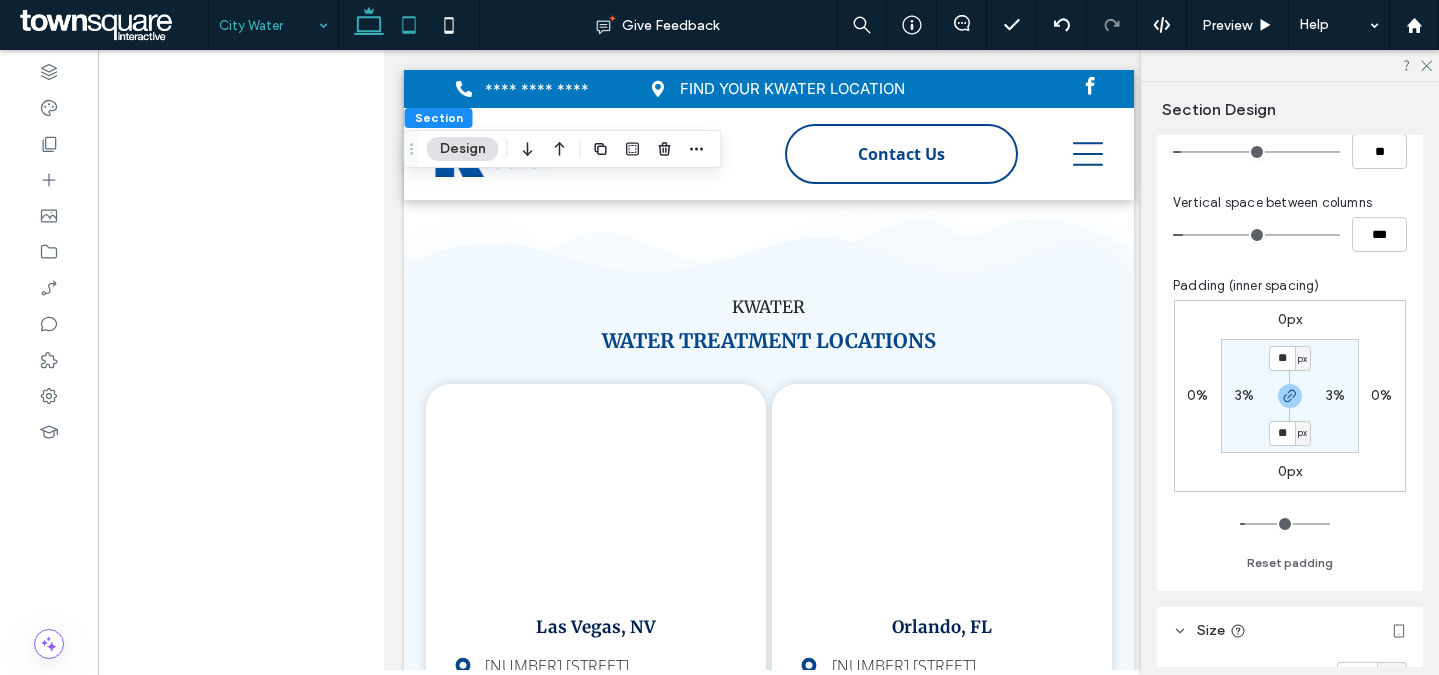click 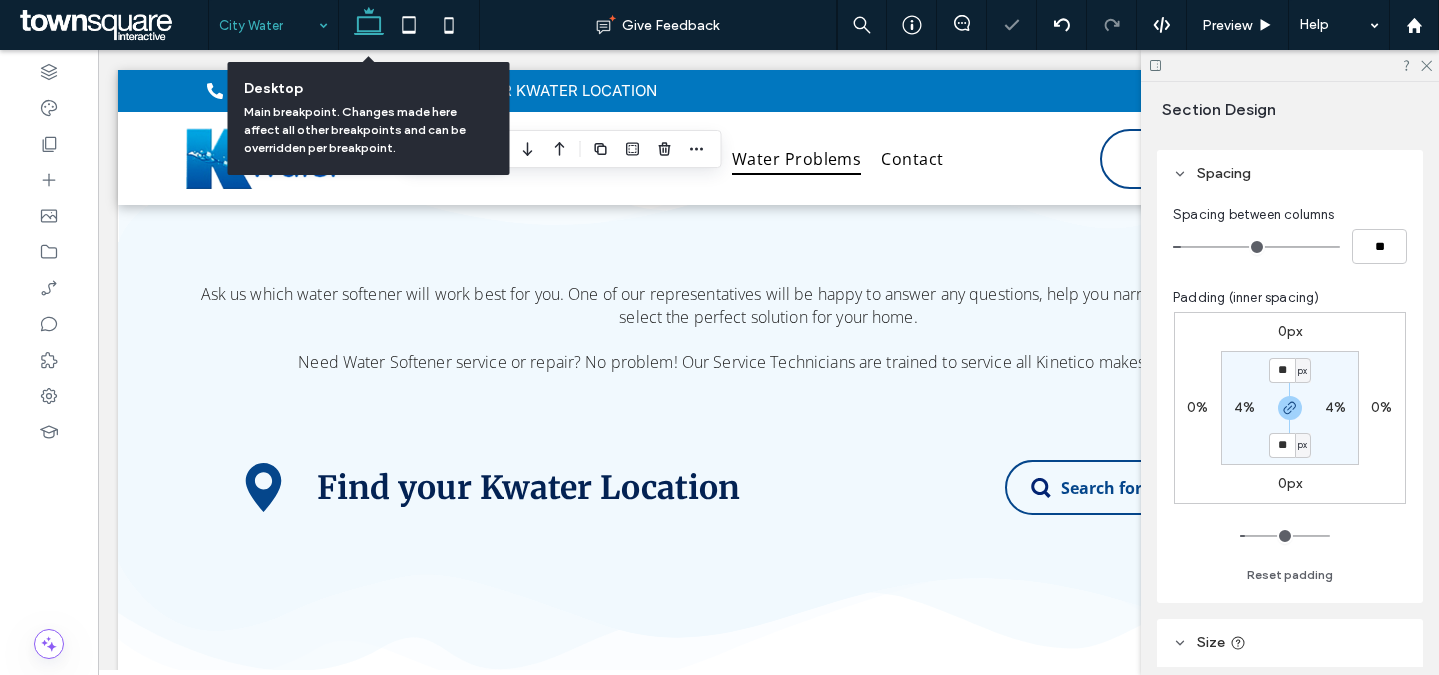 type on "**" 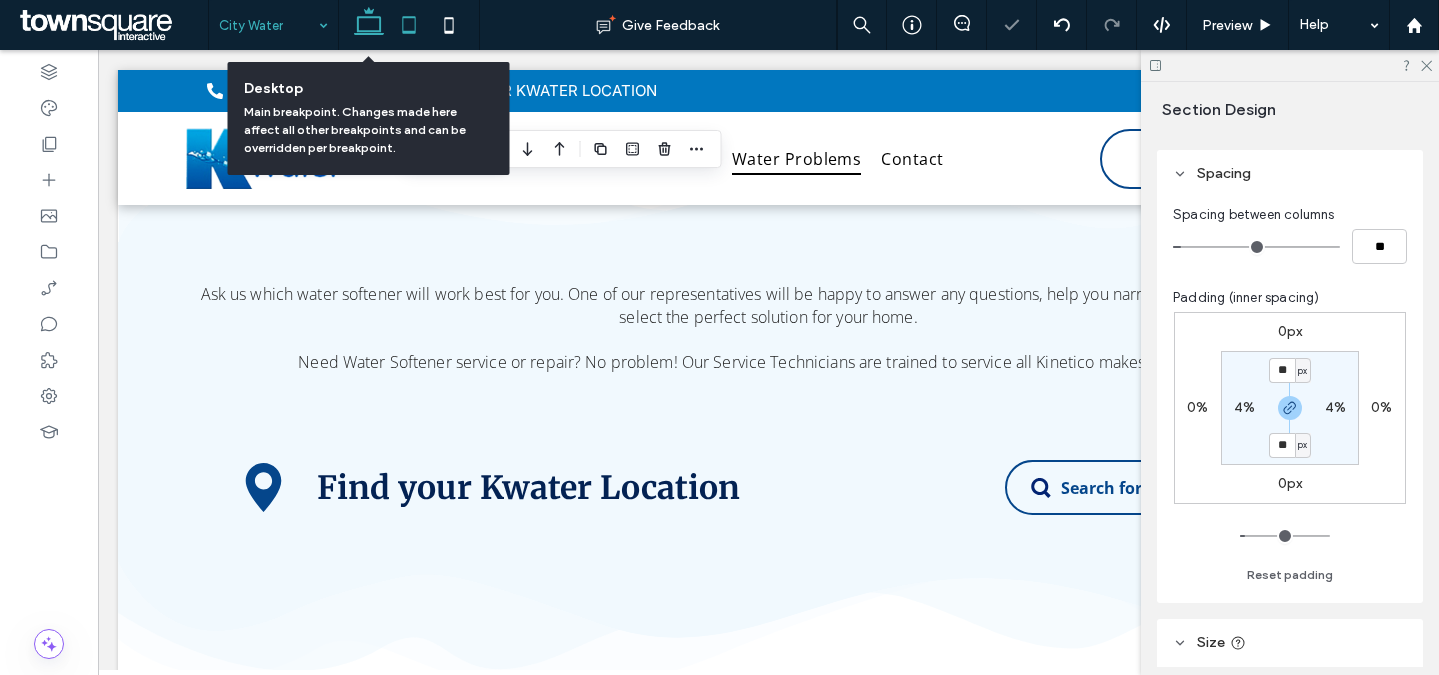 scroll, scrollTop: 298, scrollLeft: 0, axis: vertical 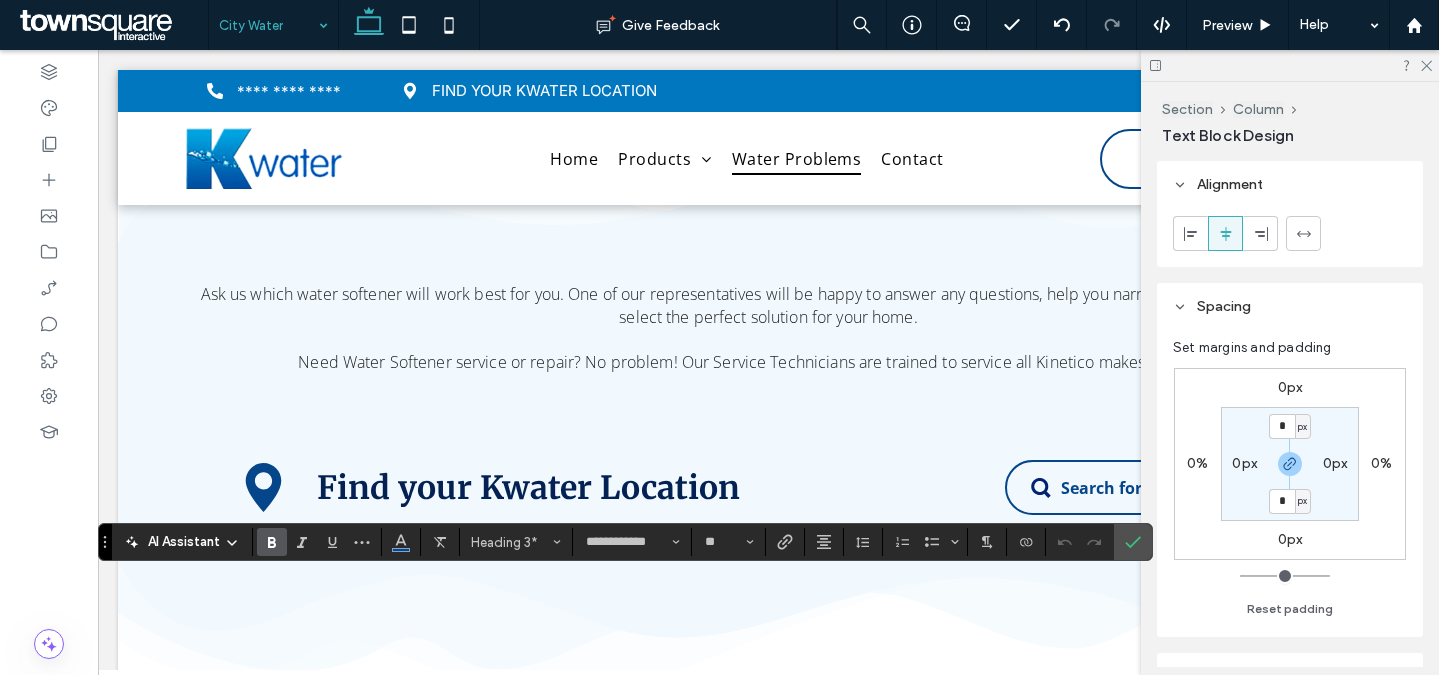 type on "*********" 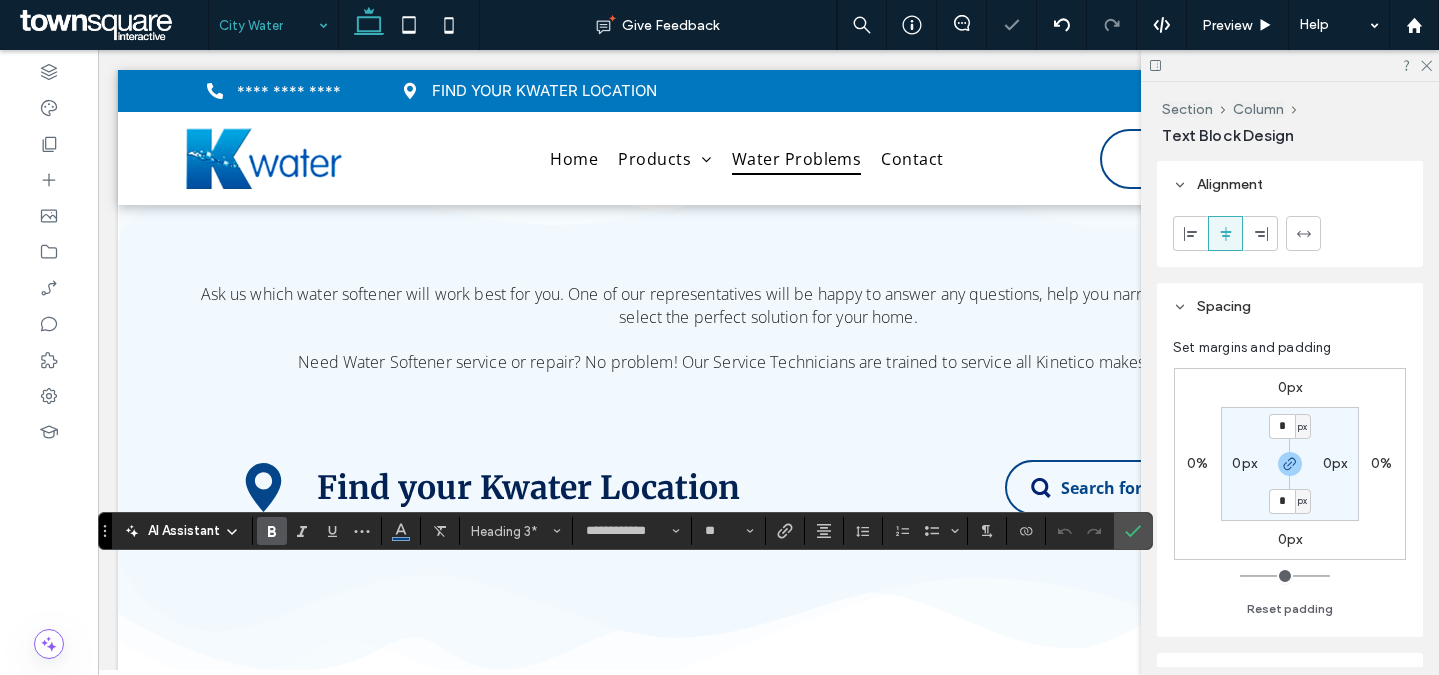 type on "*********" 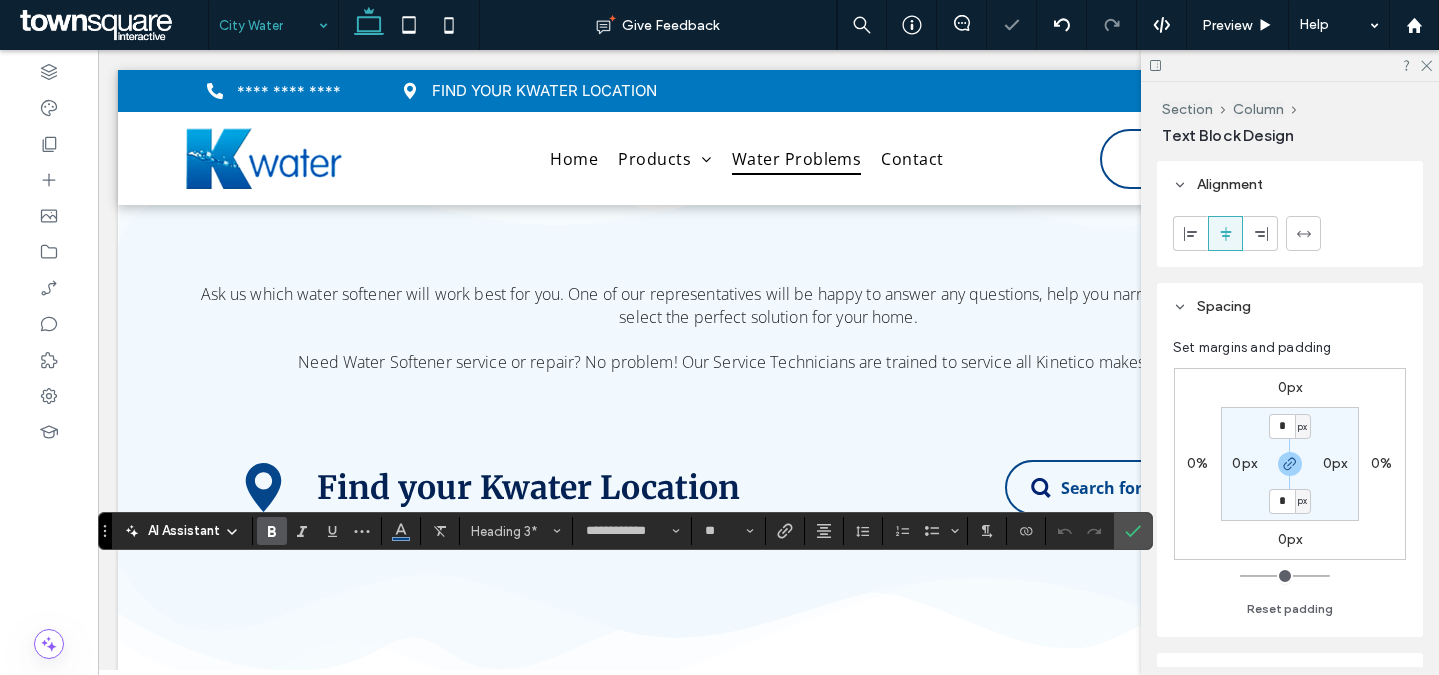type on "**" 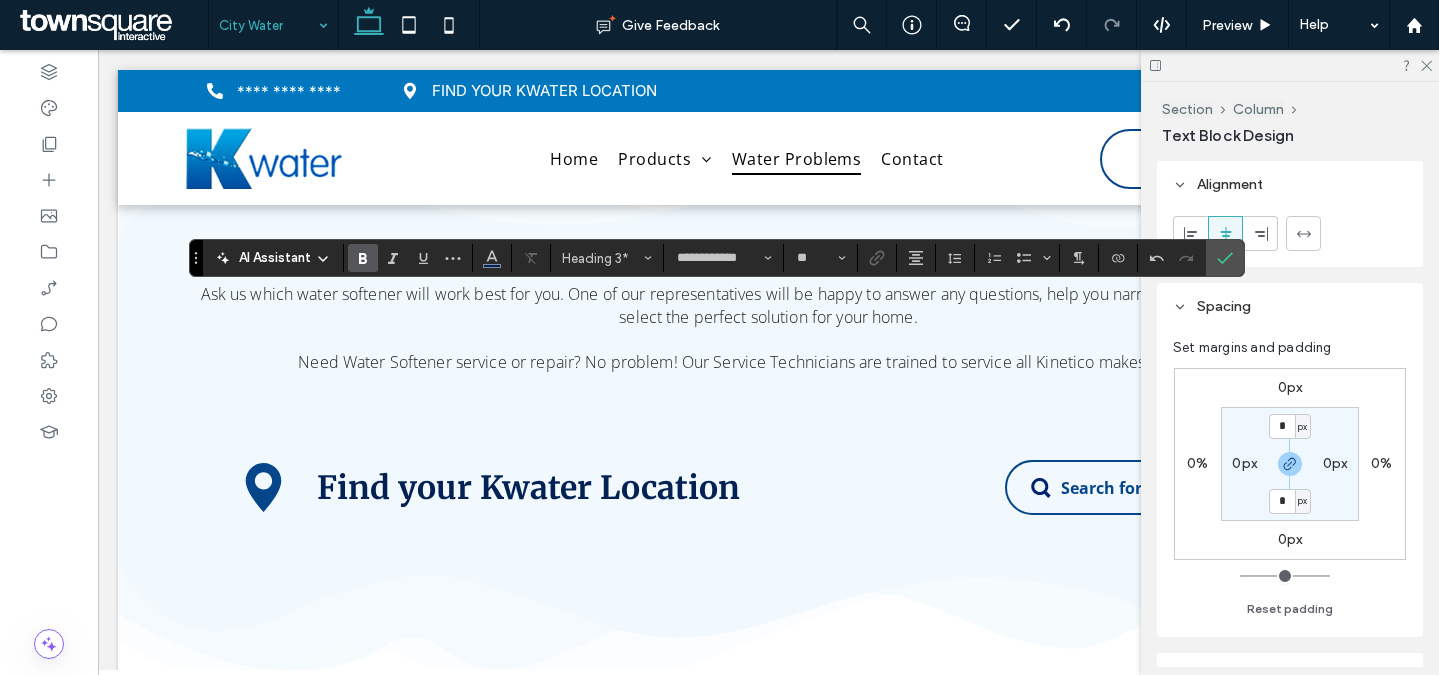type on "**" 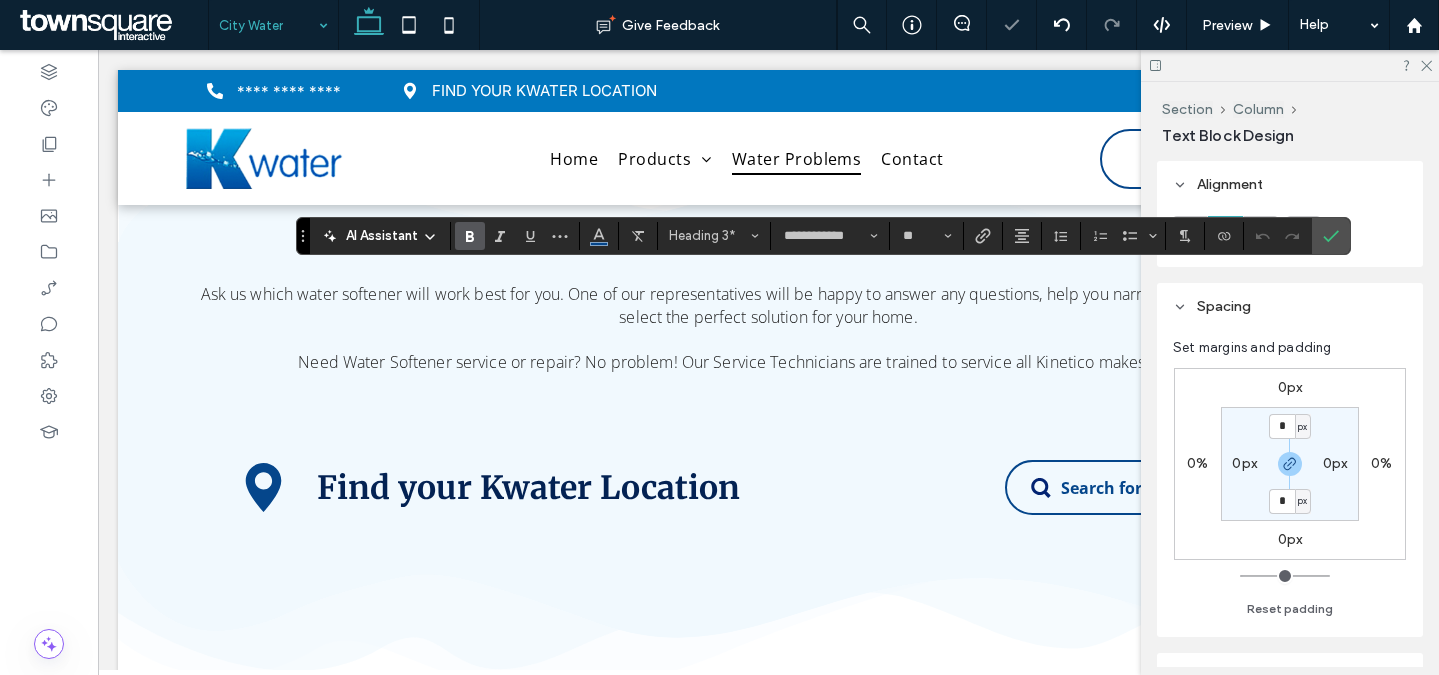 type 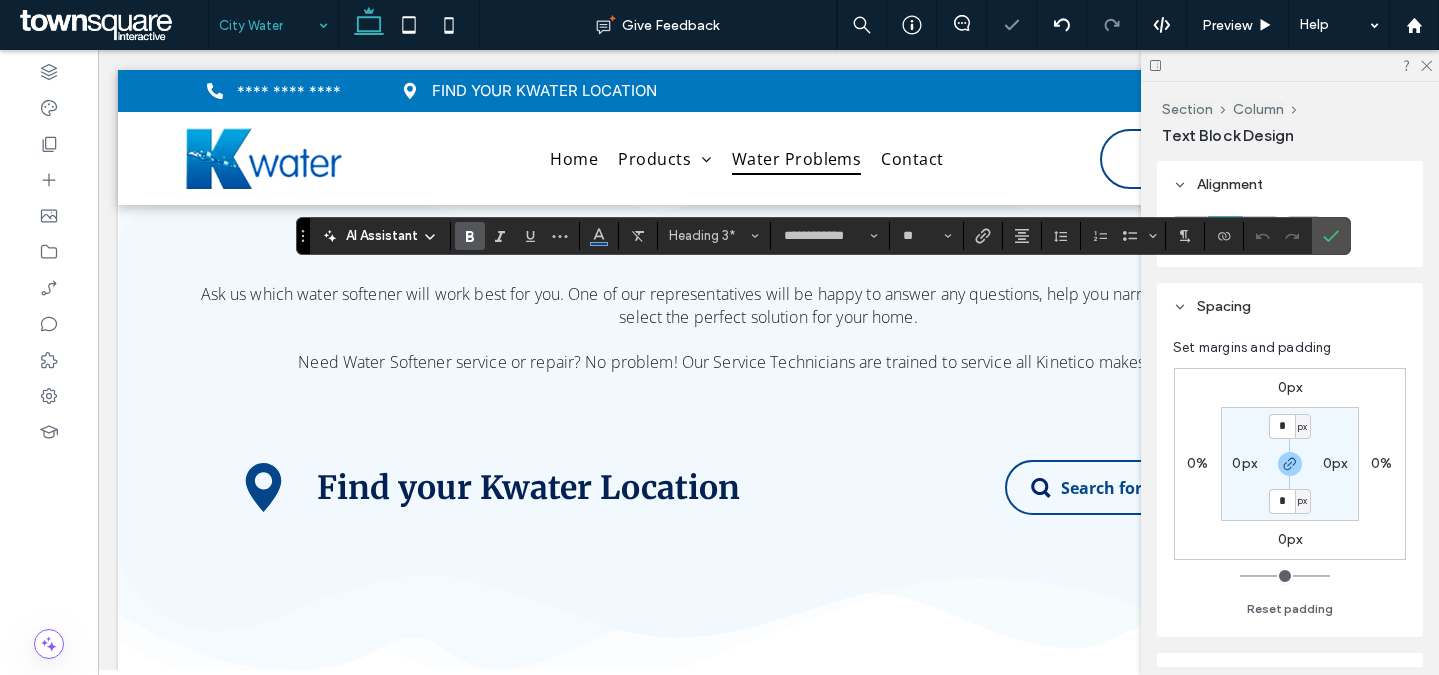 type on "**" 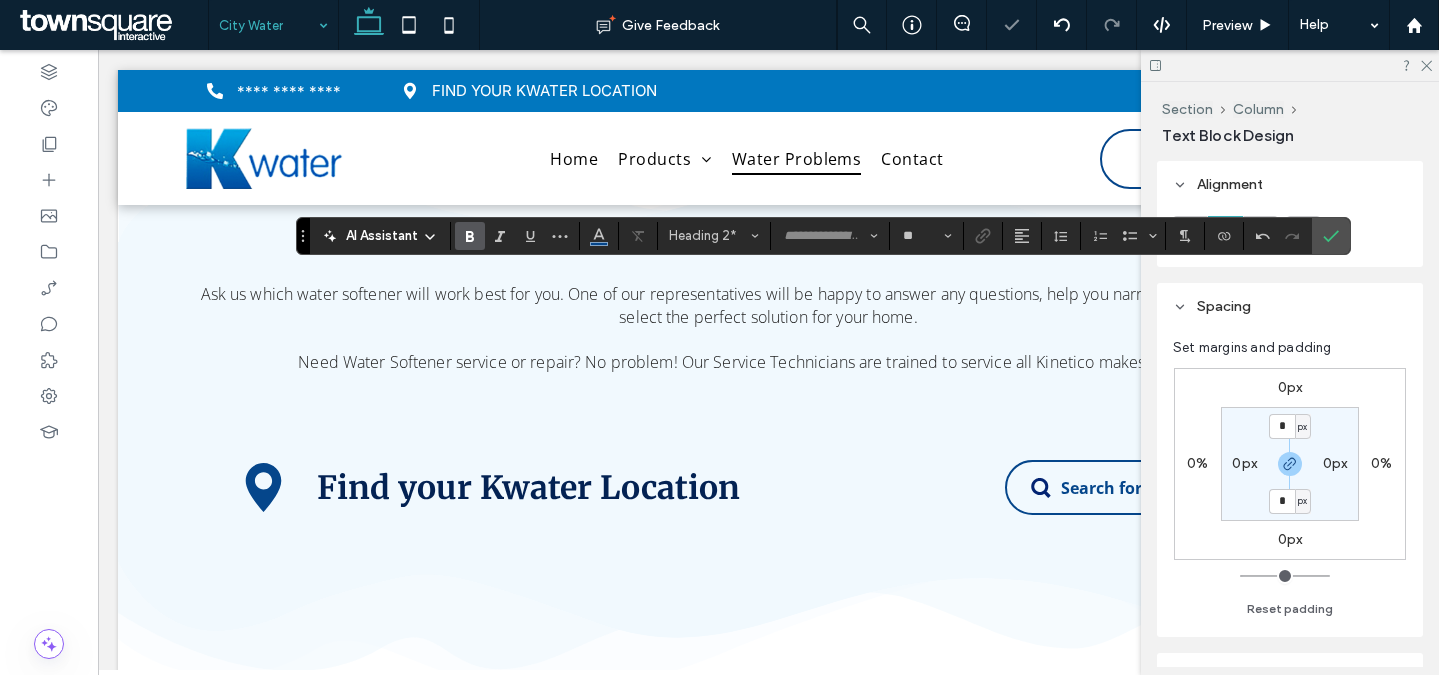 click 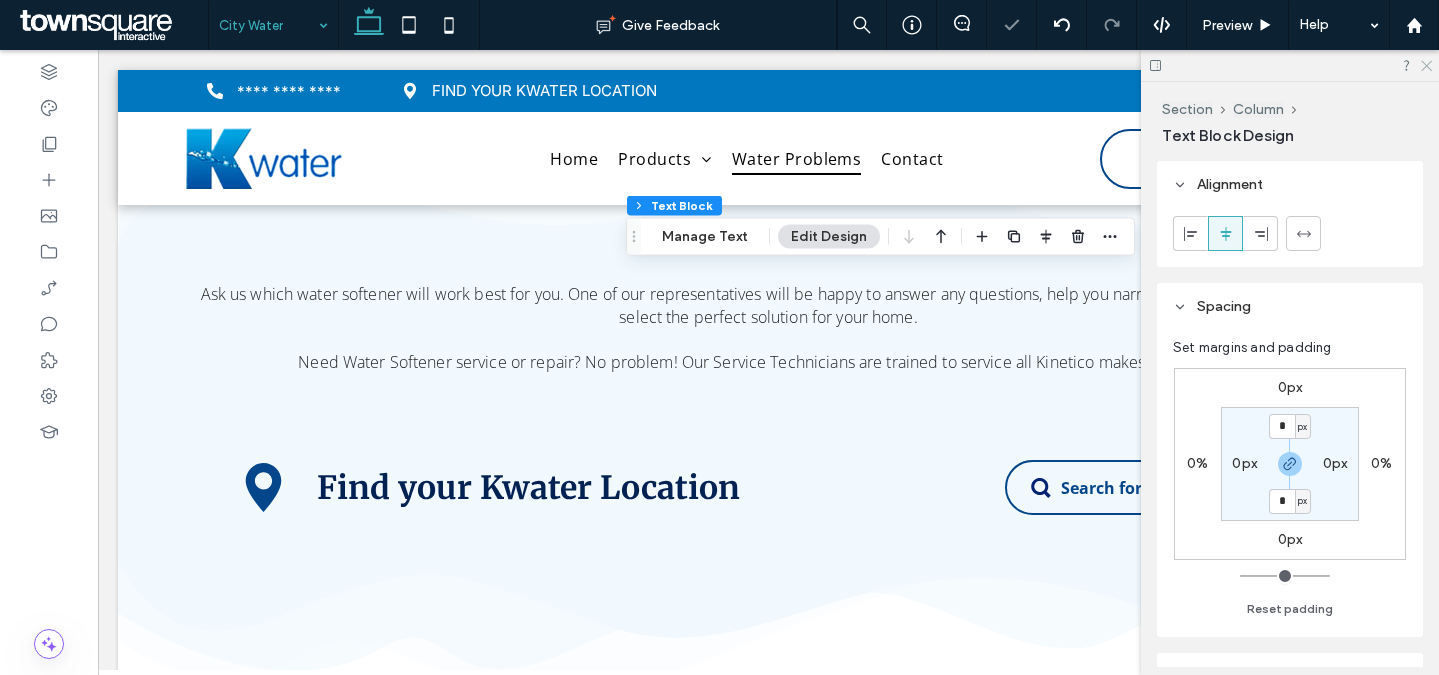 click 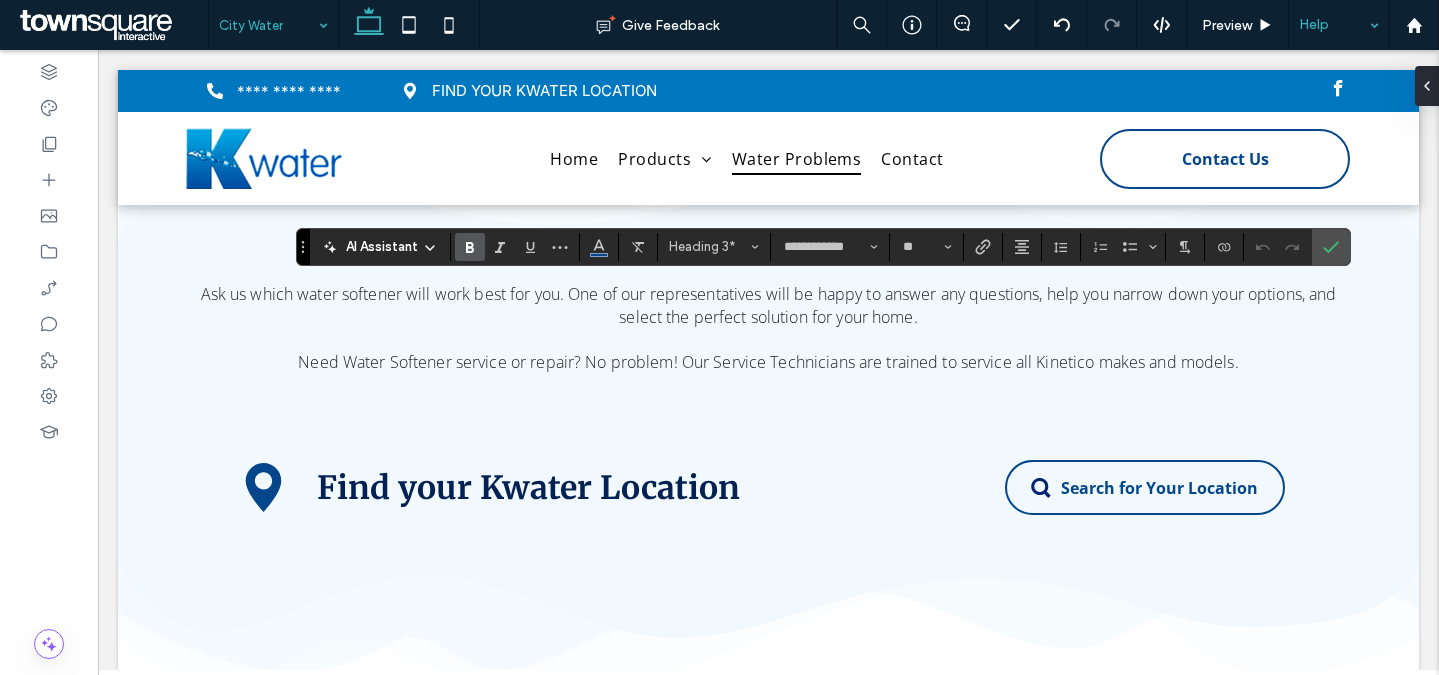 type 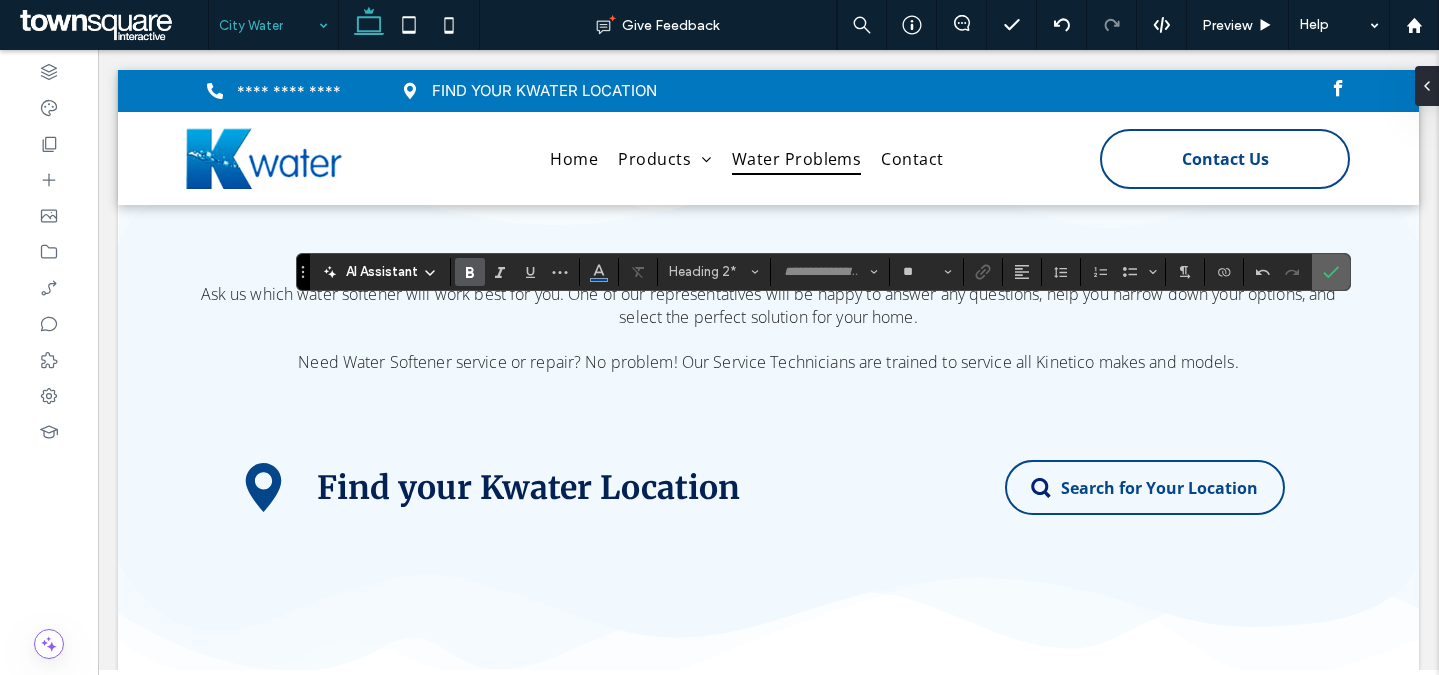 click at bounding box center (1331, 272) 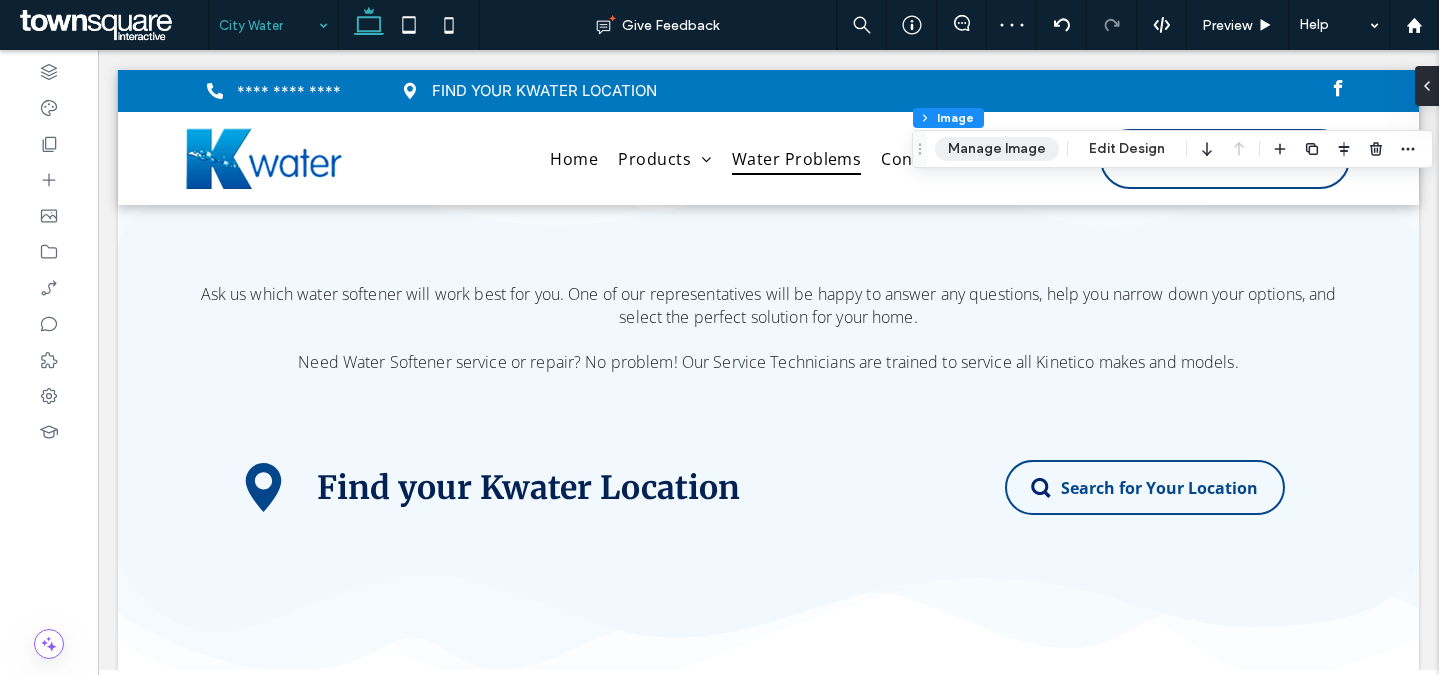 click on "Manage Image" at bounding box center (997, 149) 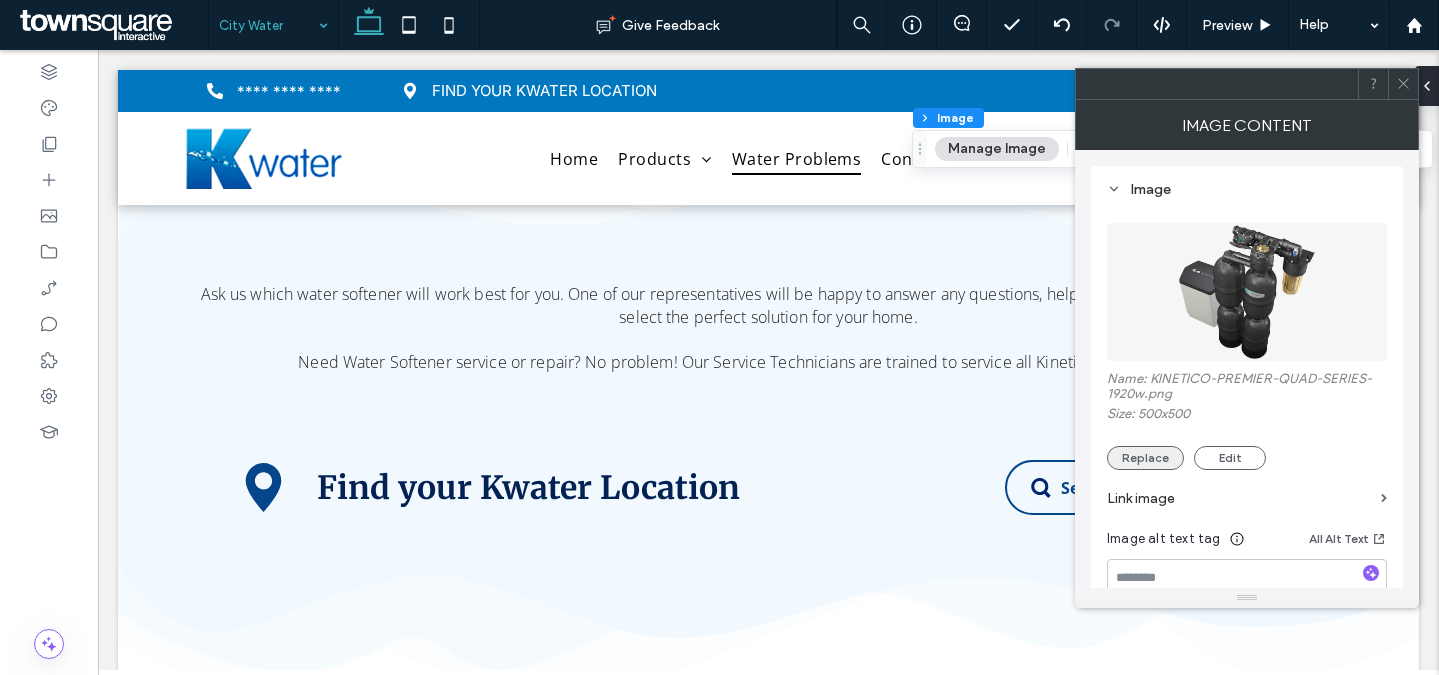click on "Replace" at bounding box center (1145, 458) 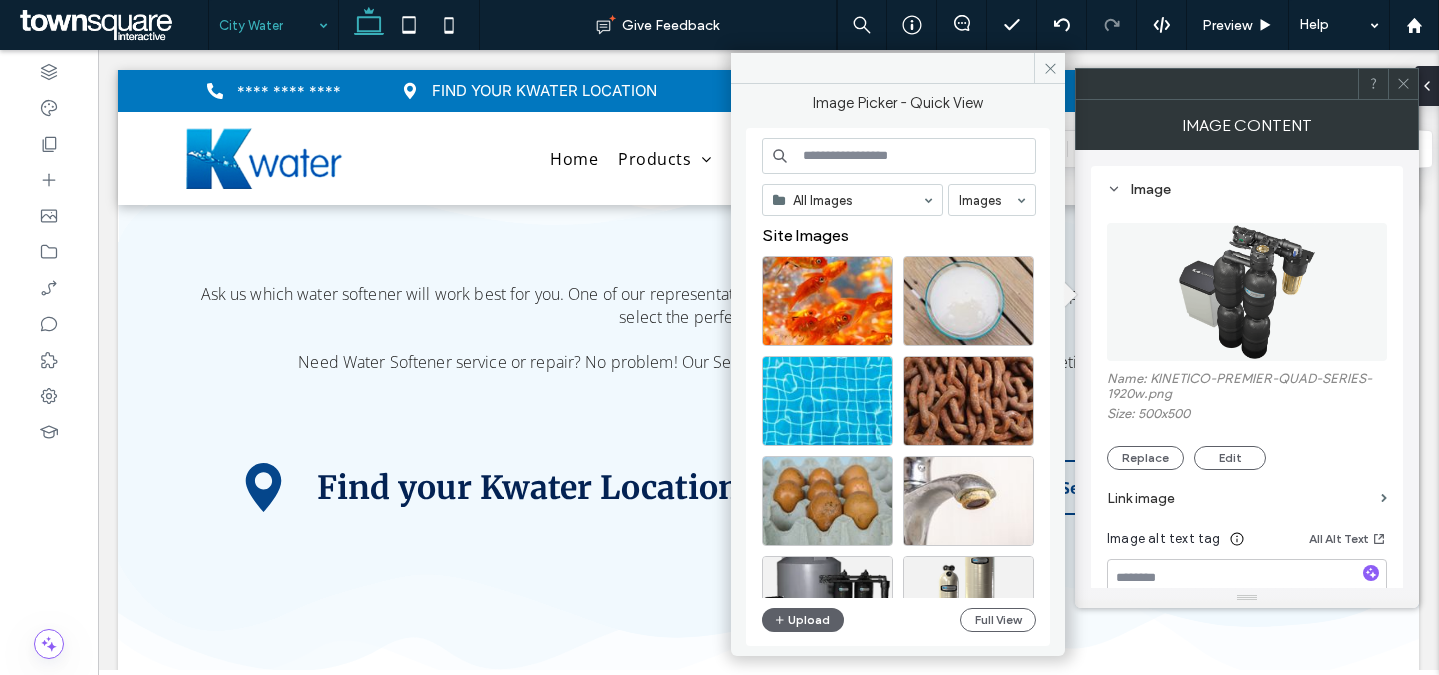 click at bounding box center [1373, 84] 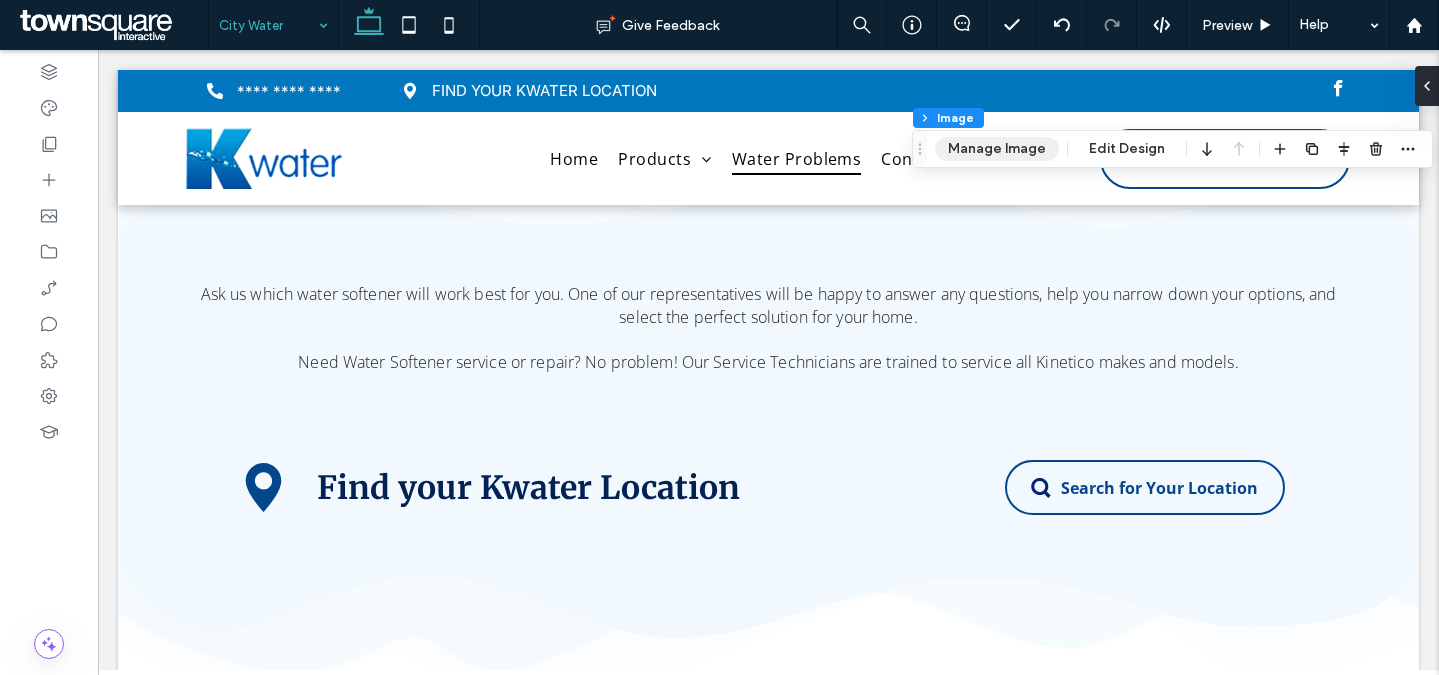 click on "Manage Image" at bounding box center [997, 149] 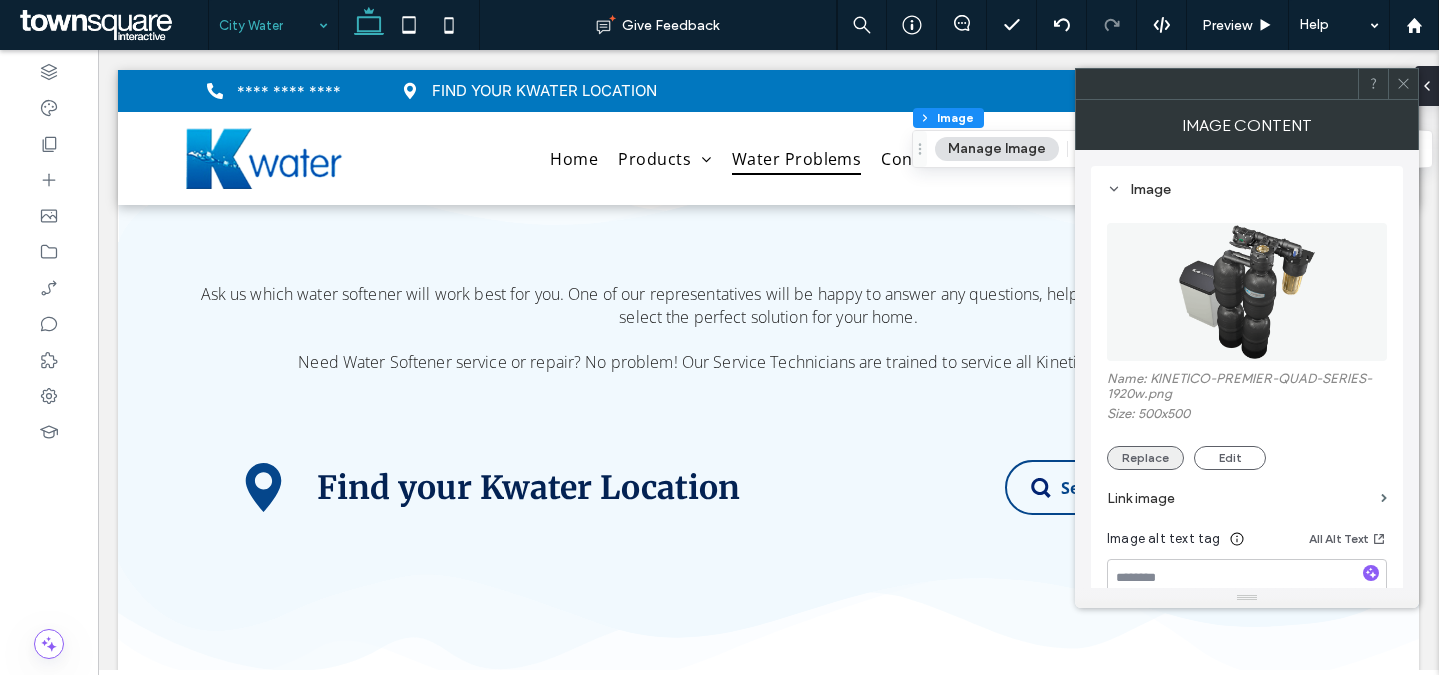 click on "Replace" at bounding box center [1145, 458] 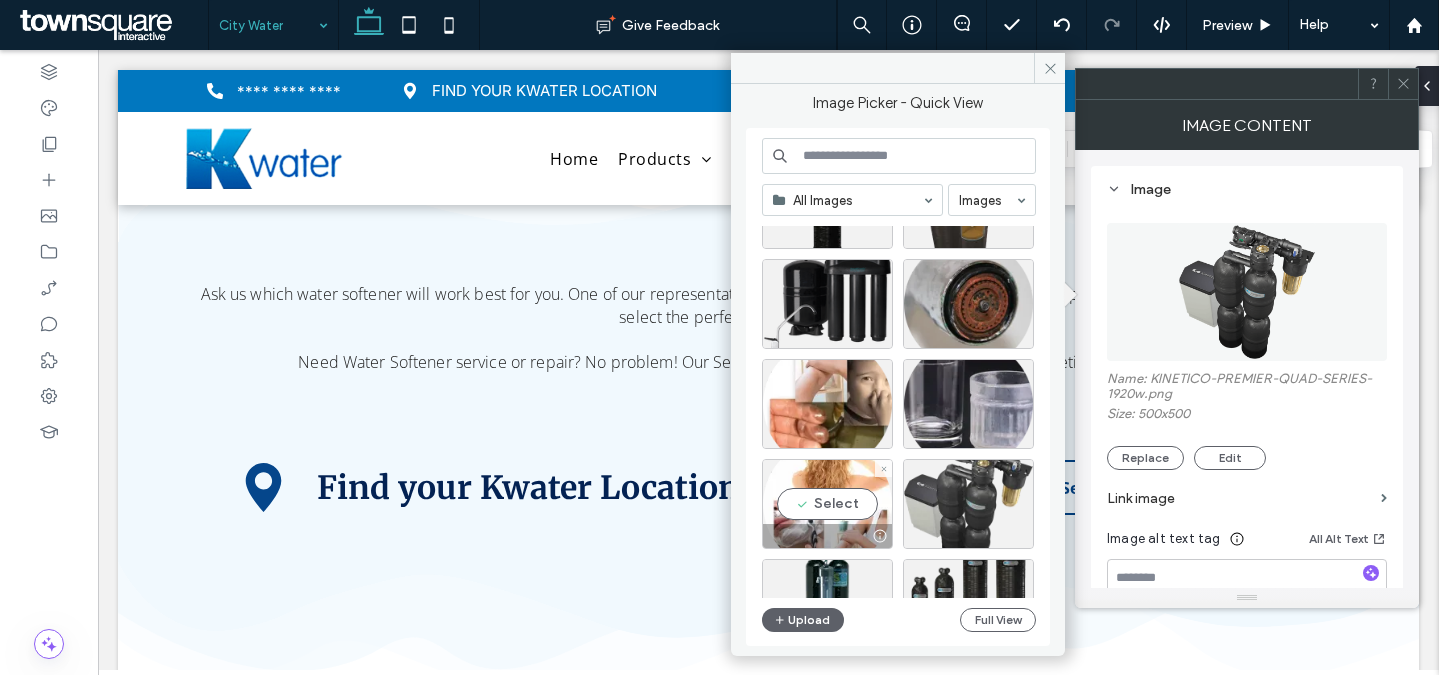 scroll, scrollTop: 858, scrollLeft: 0, axis: vertical 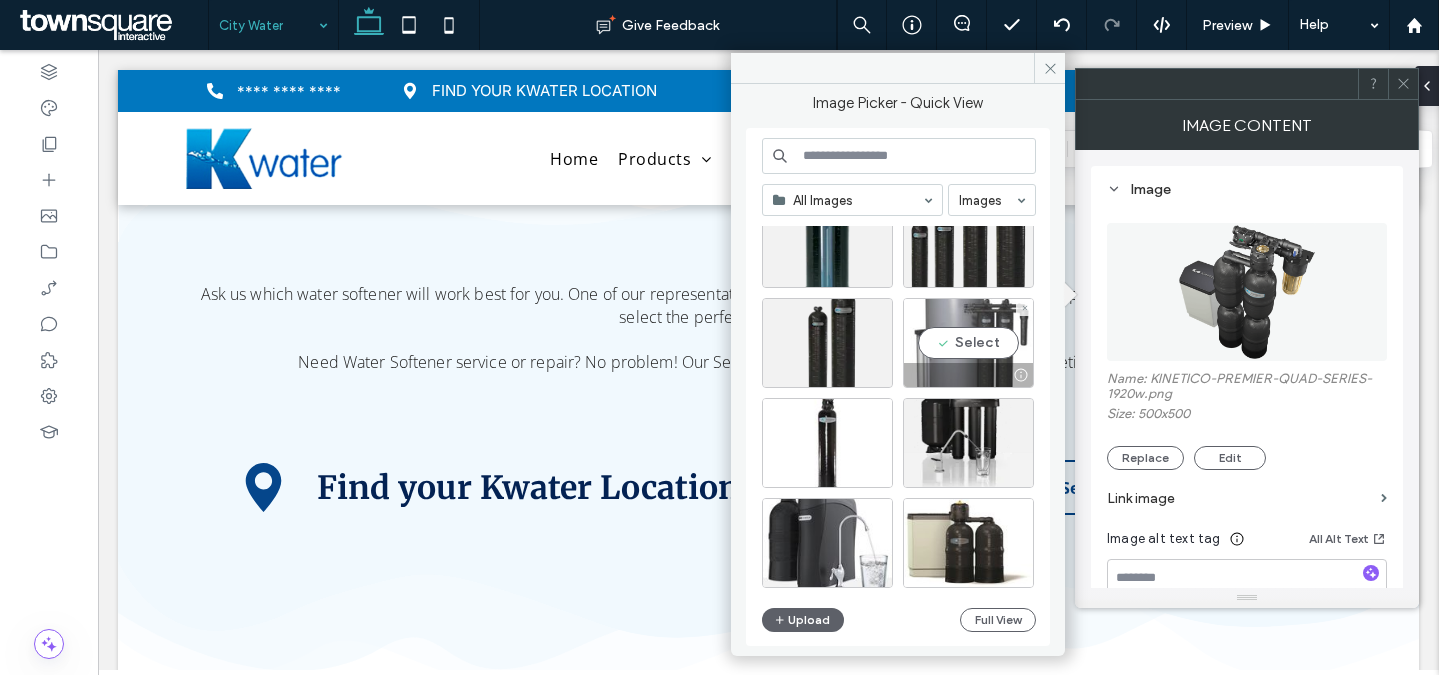 click on "Select" at bounding box center [968, 343] 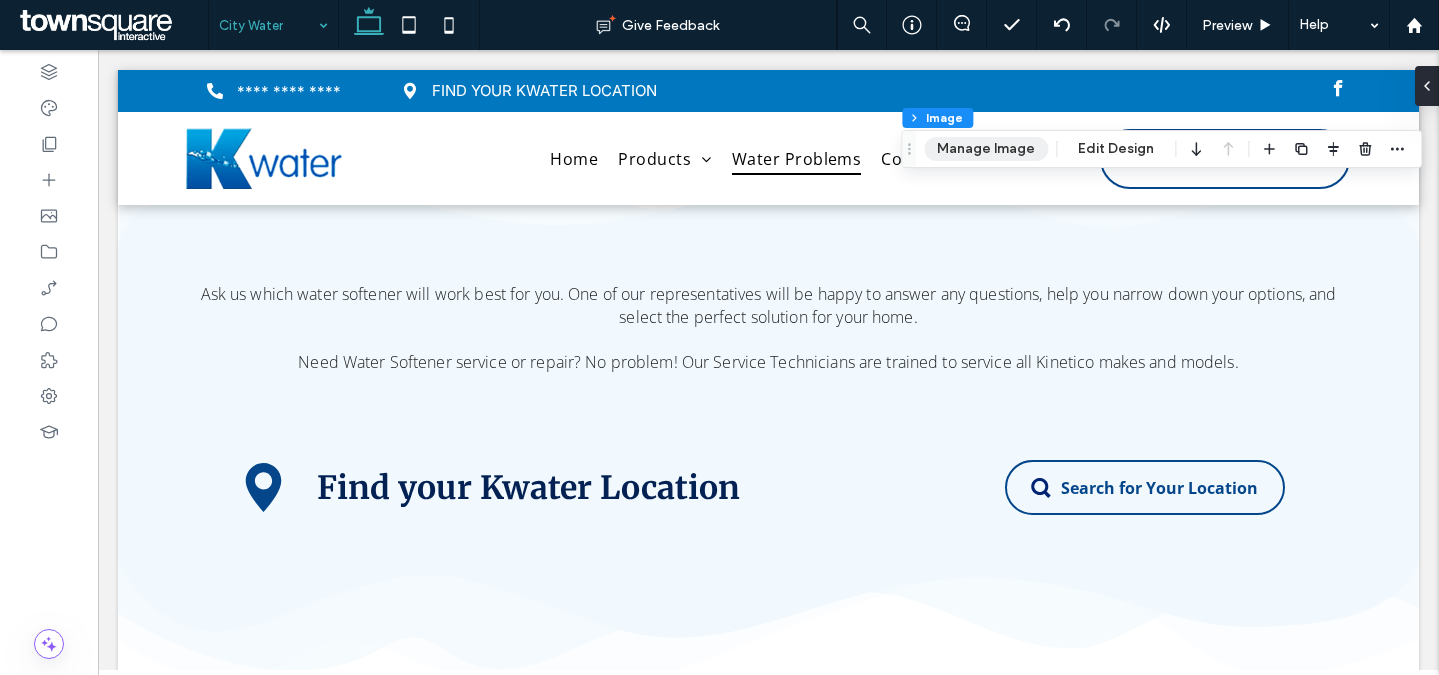 click on "Manage Image" at bounding box center (986, 149) 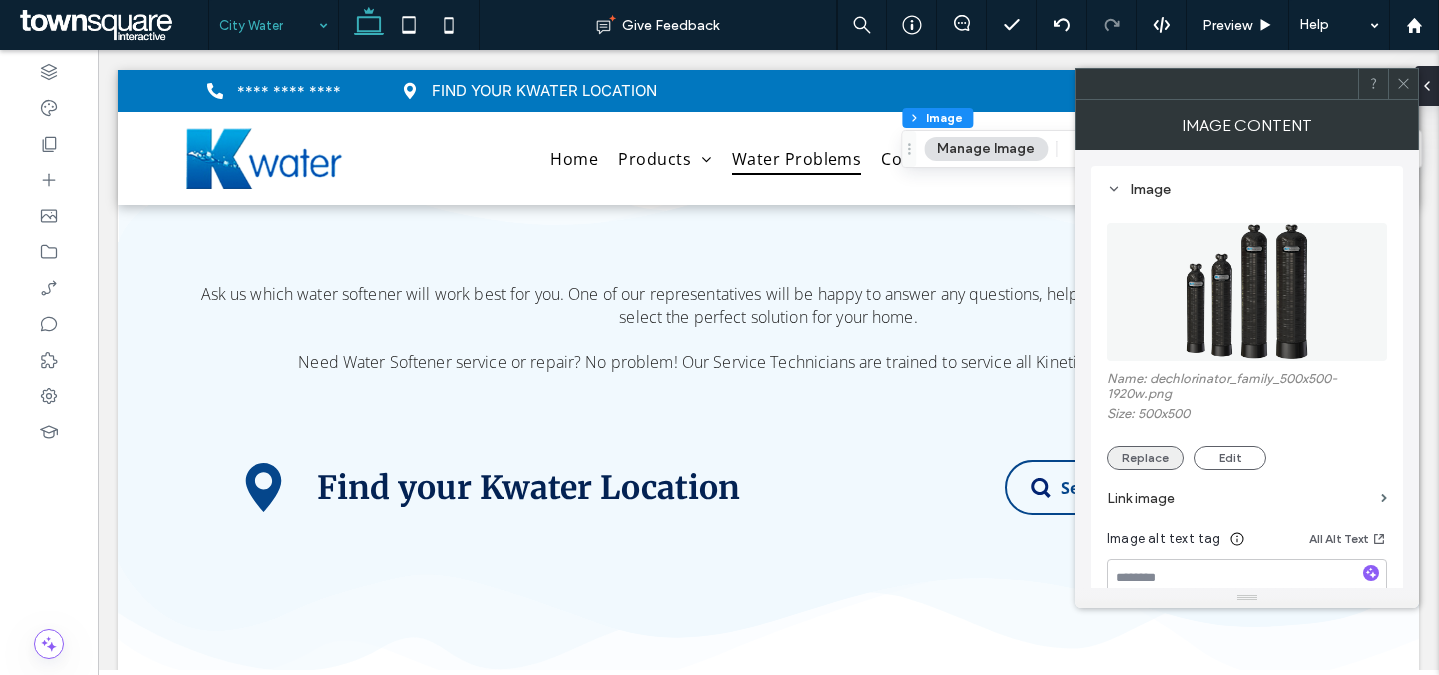 click on "Replace" at bounding box center [1145, 458] 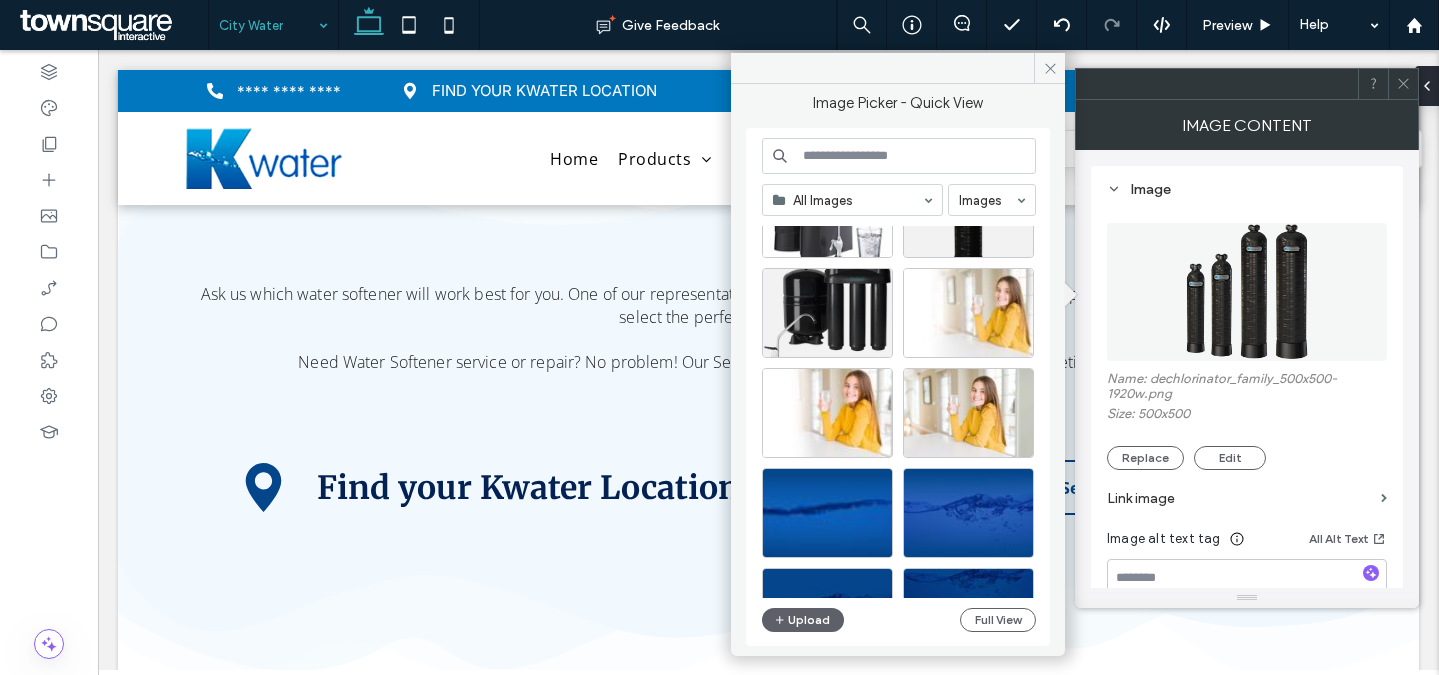 scroll, scrollTop: 1591, scrollLeft: 0, axis: vertical 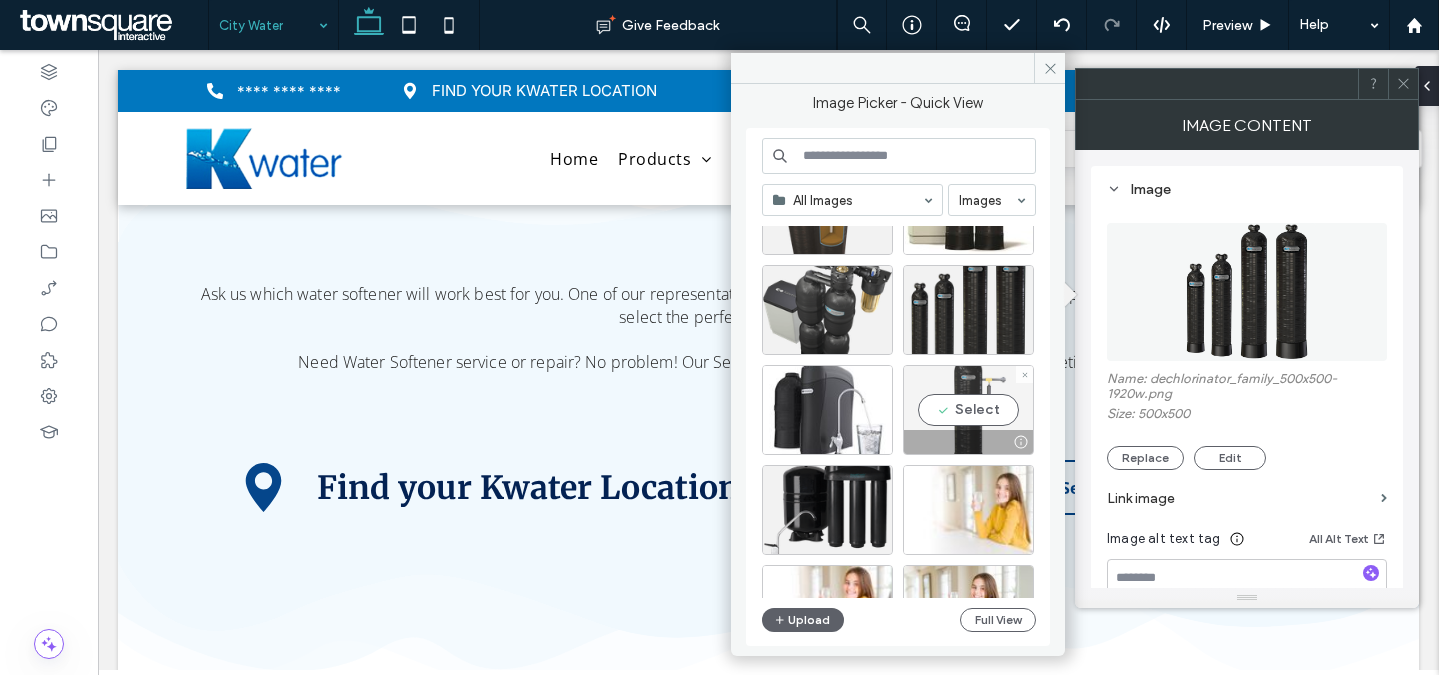 click on "Select" at bounding box center [968, 410] 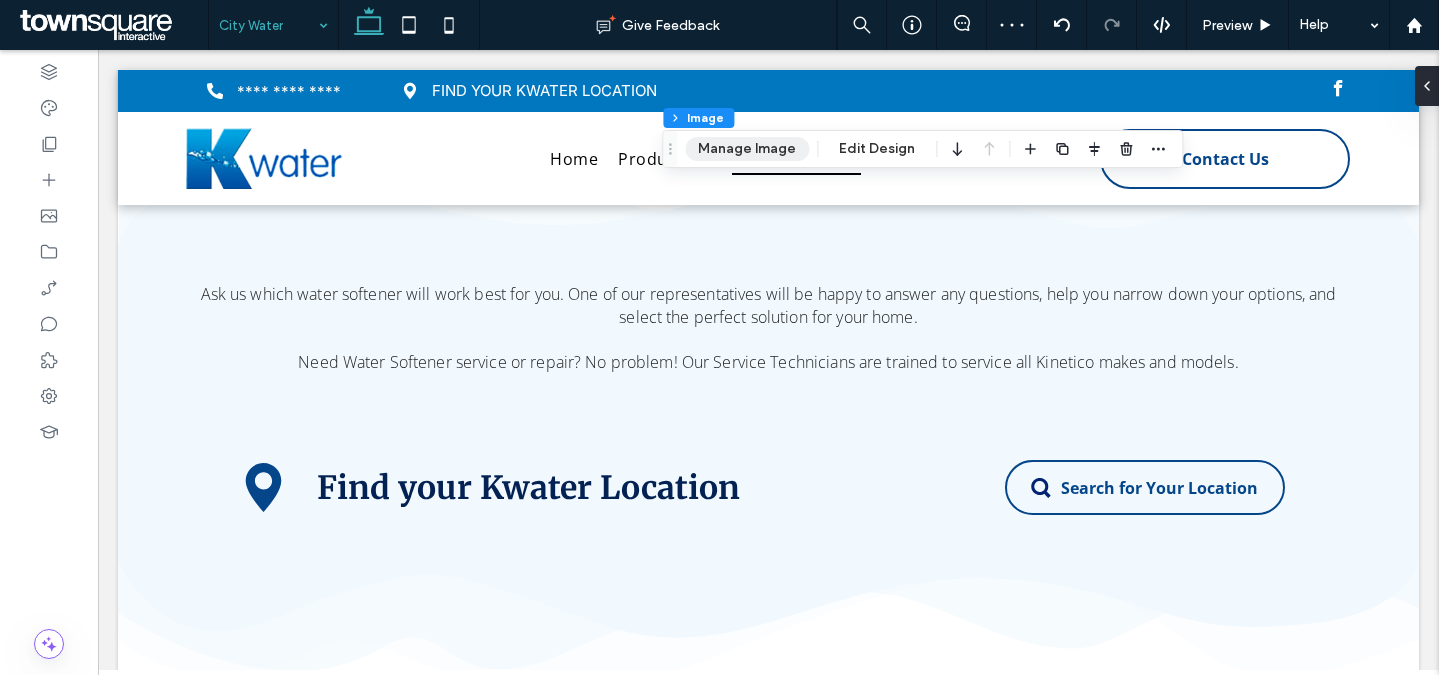 click on "Manage Image" at bounding box center [747, 149] 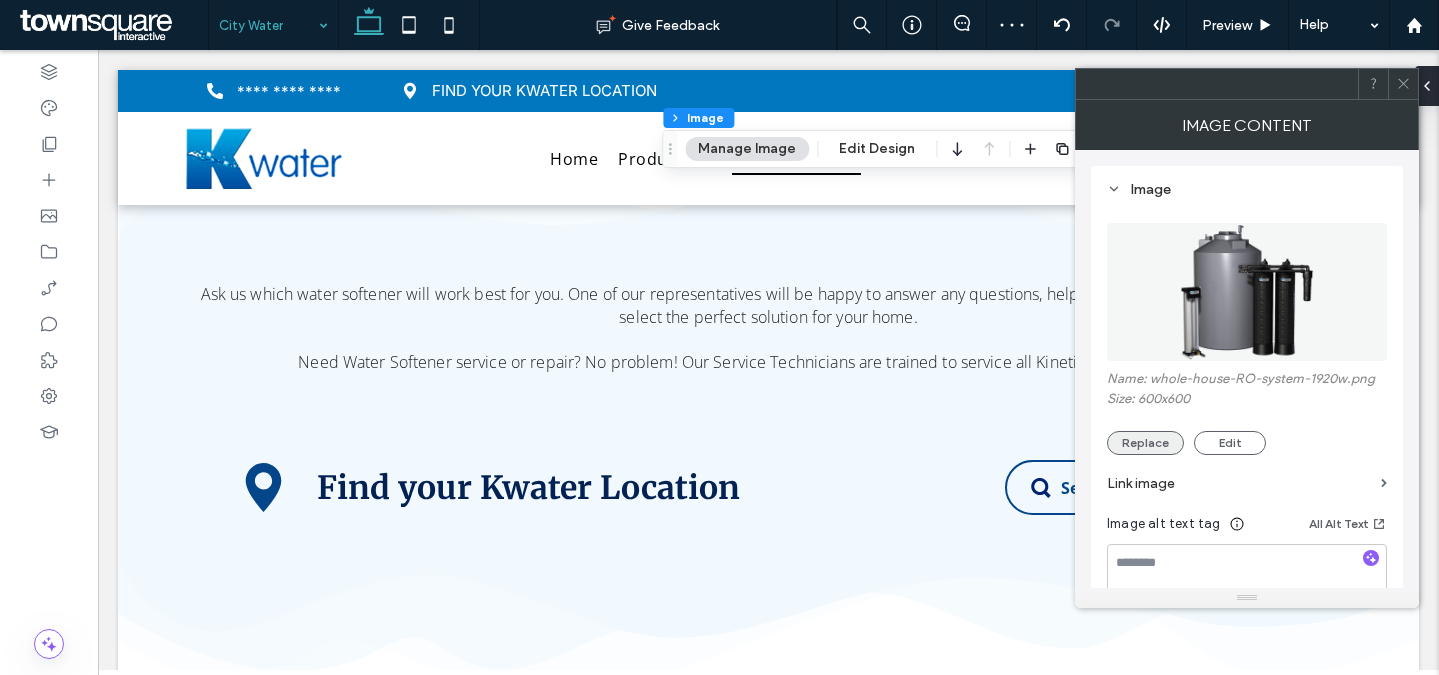 click on "Replace" at bounding box center [1145, 443] 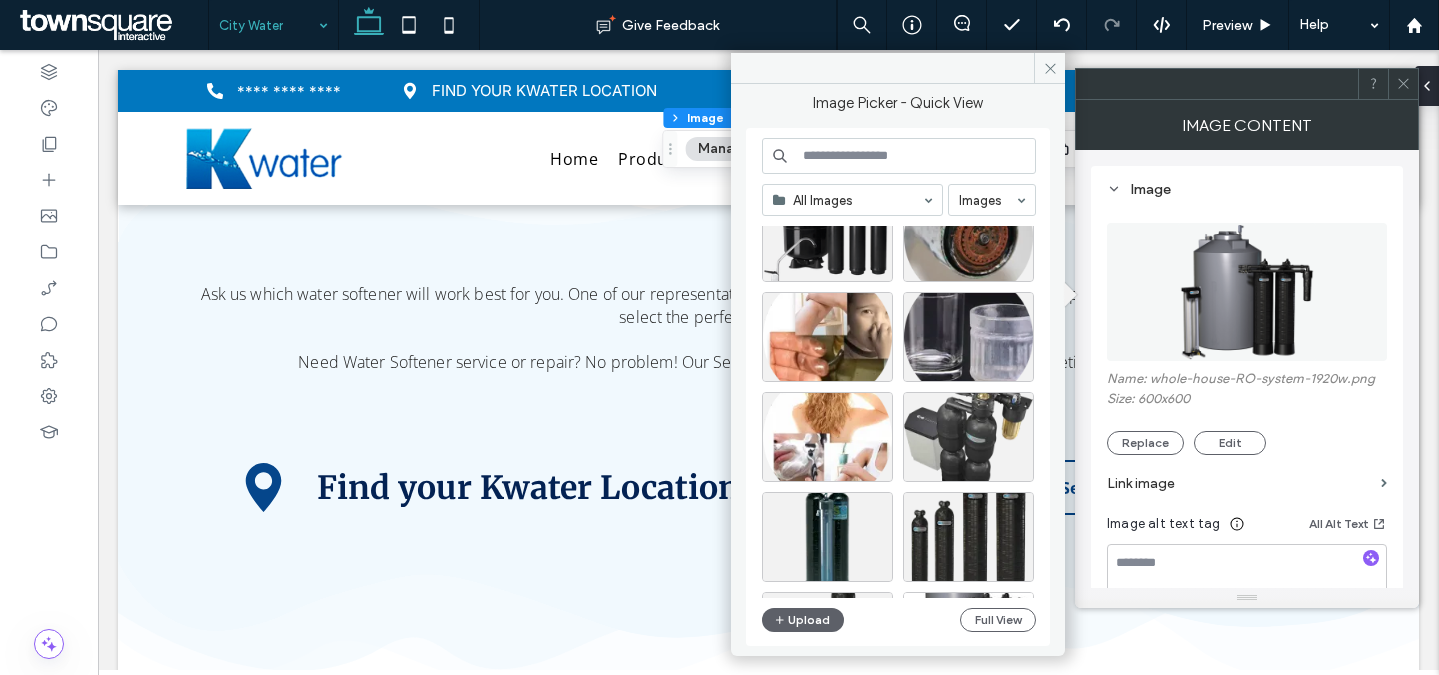 scroll, scrollTop: 762, scrollLeft: 0, axis: vertical 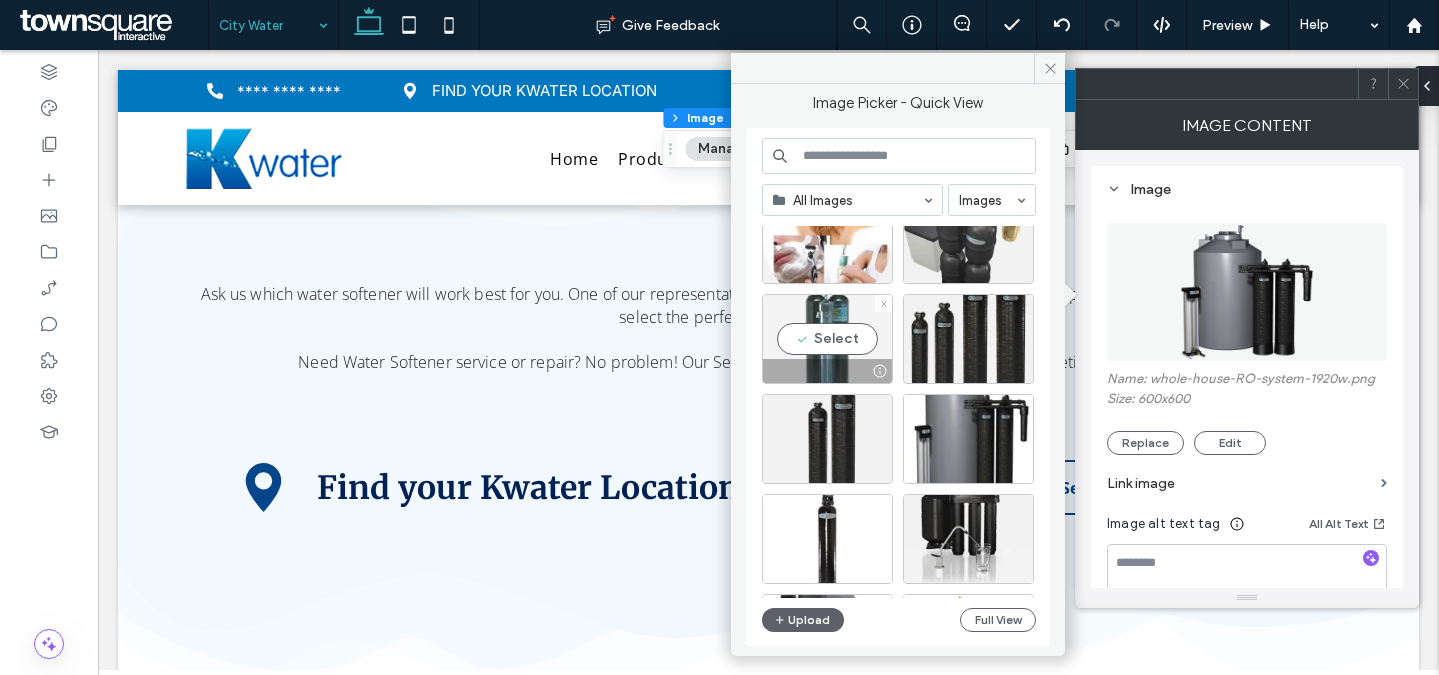click on "Select" at bounding box center (827, 339) 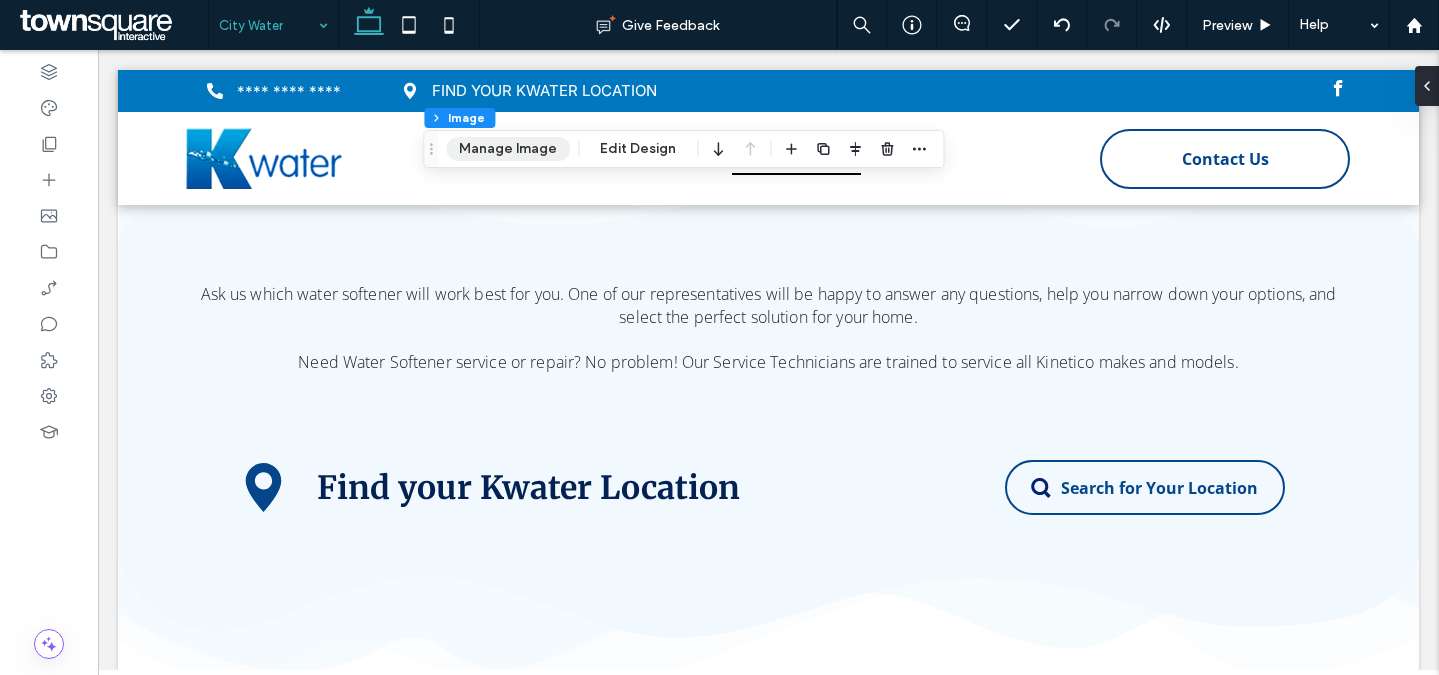 click on "Manage Image" at bounding box center [508, 149] 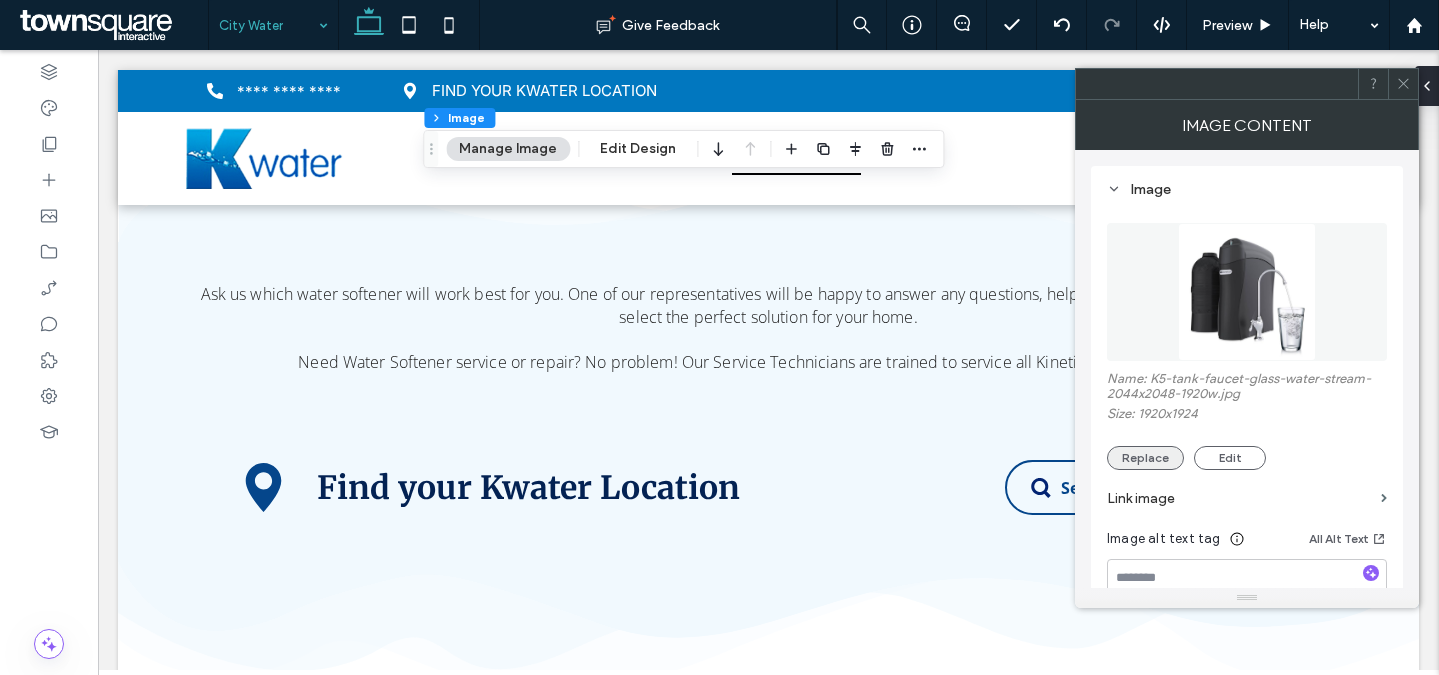 click on "Replace" at bounding box center [1145, 458] 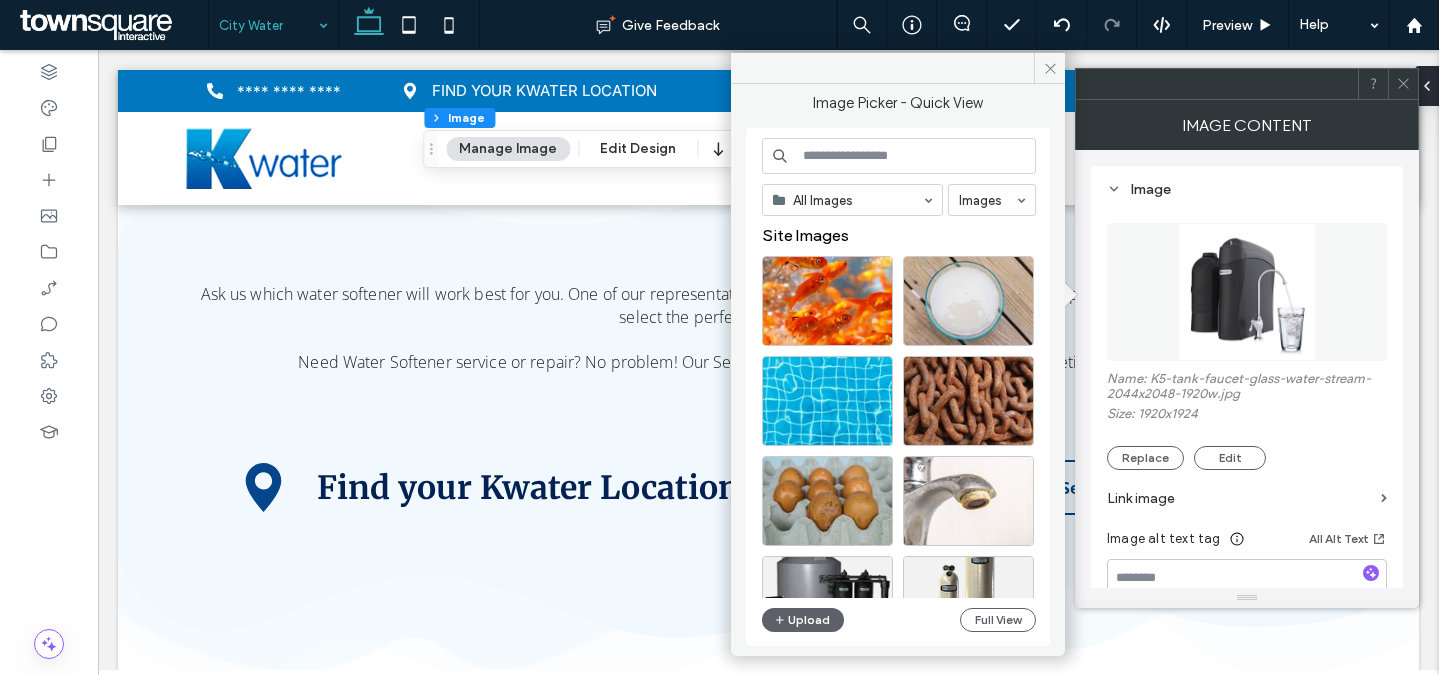 scroll, scrollTop: 275, scrollLeft: 0, axis: vertical 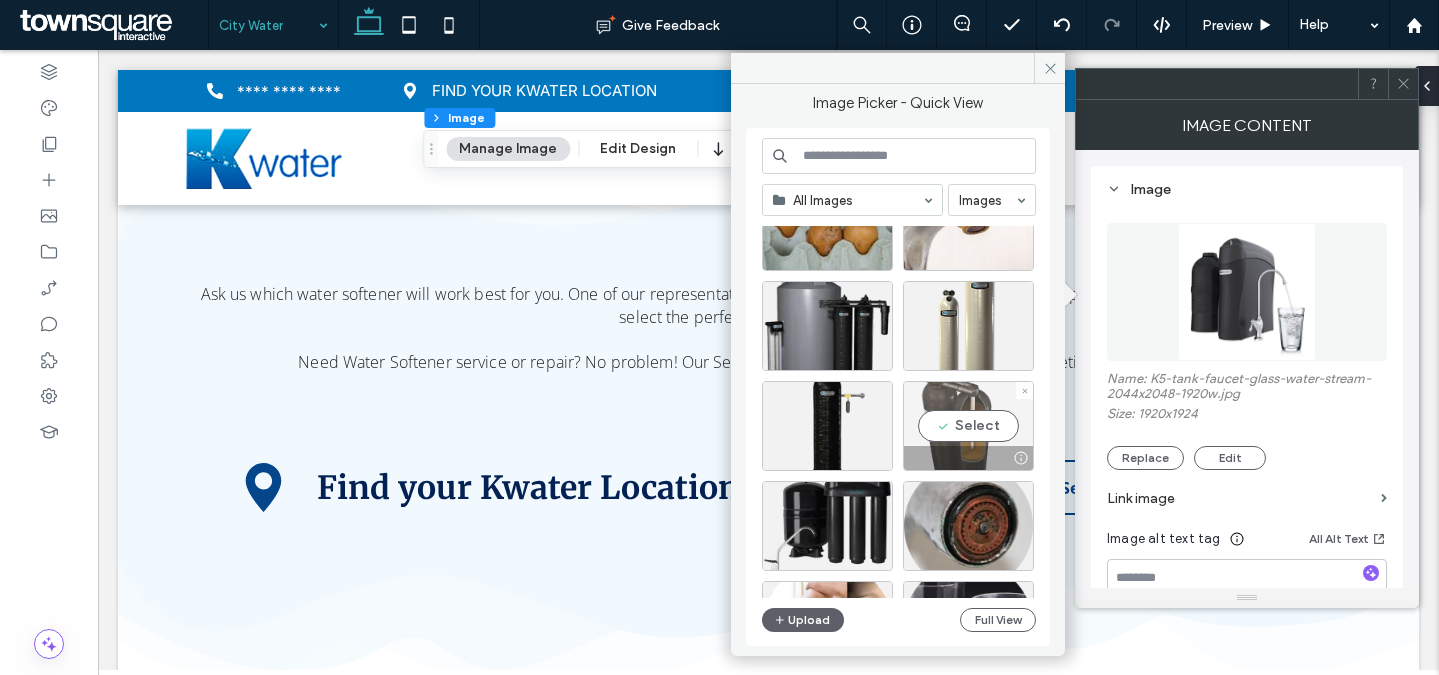 click on "Select" at bounding box center (968, 426) 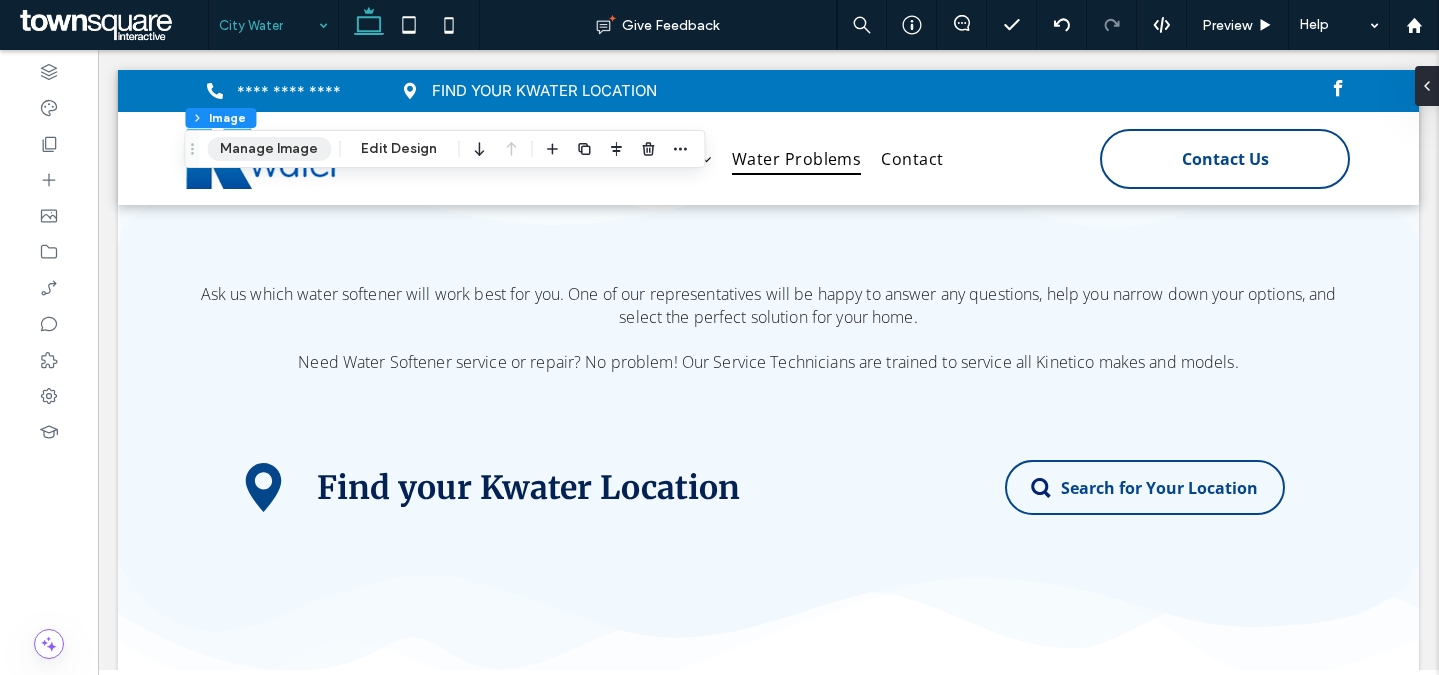 click on "Manage Image" at bounding box center [269, 149] 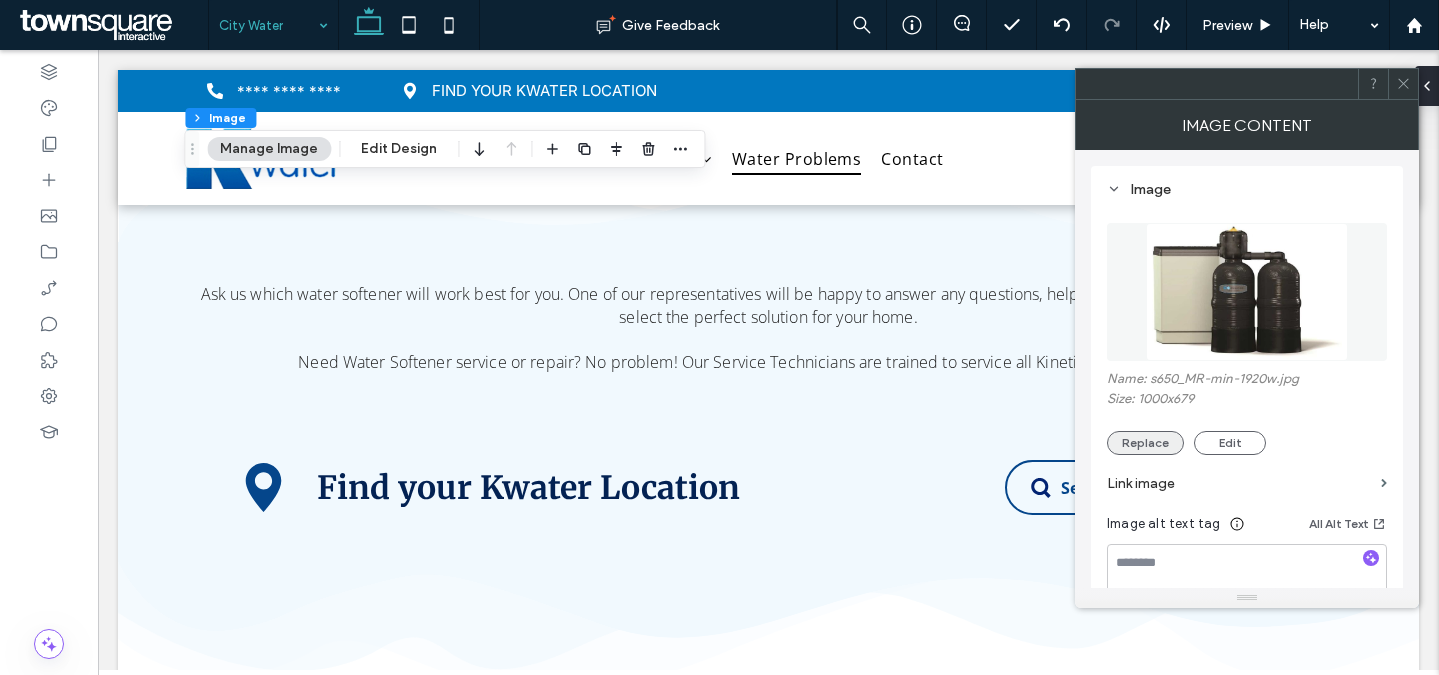 click on "Replace" at bounding box center (1145, 443) 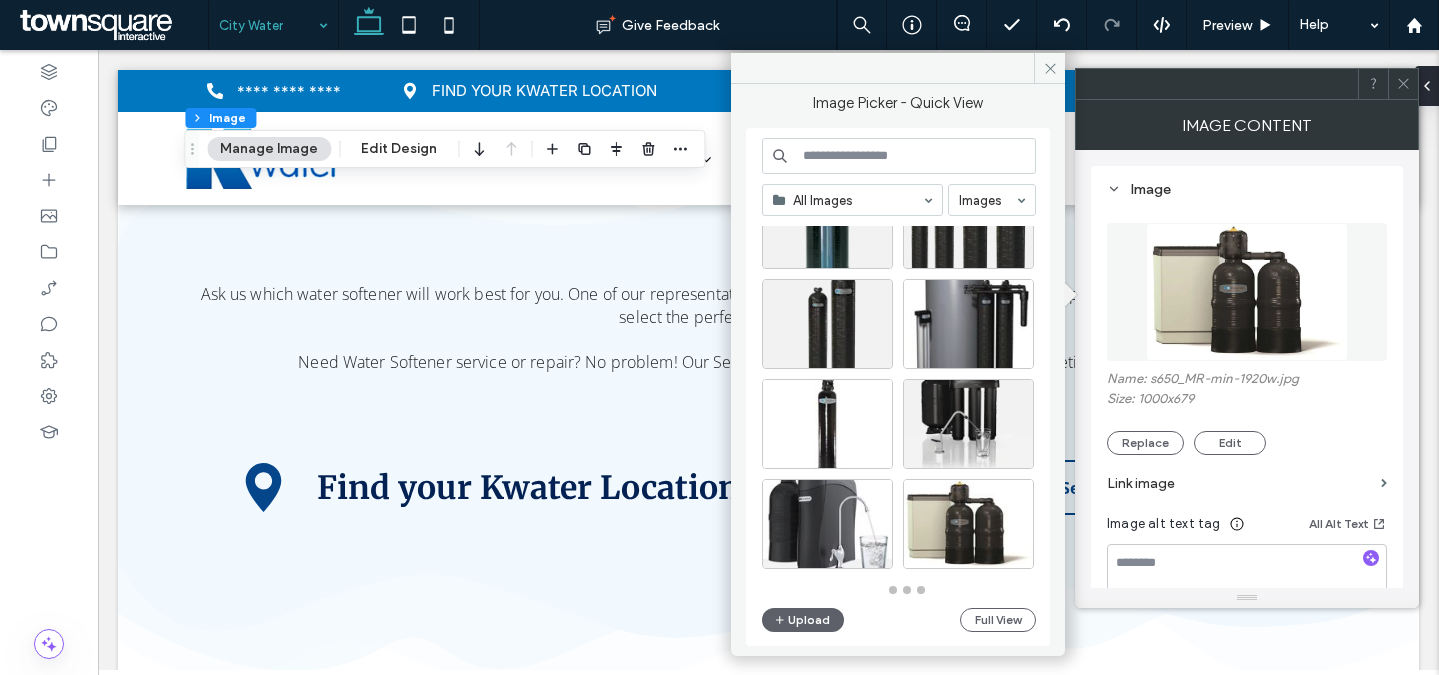 scroll, scrollTop: 877, scrollLeft: 0, axis: vertical 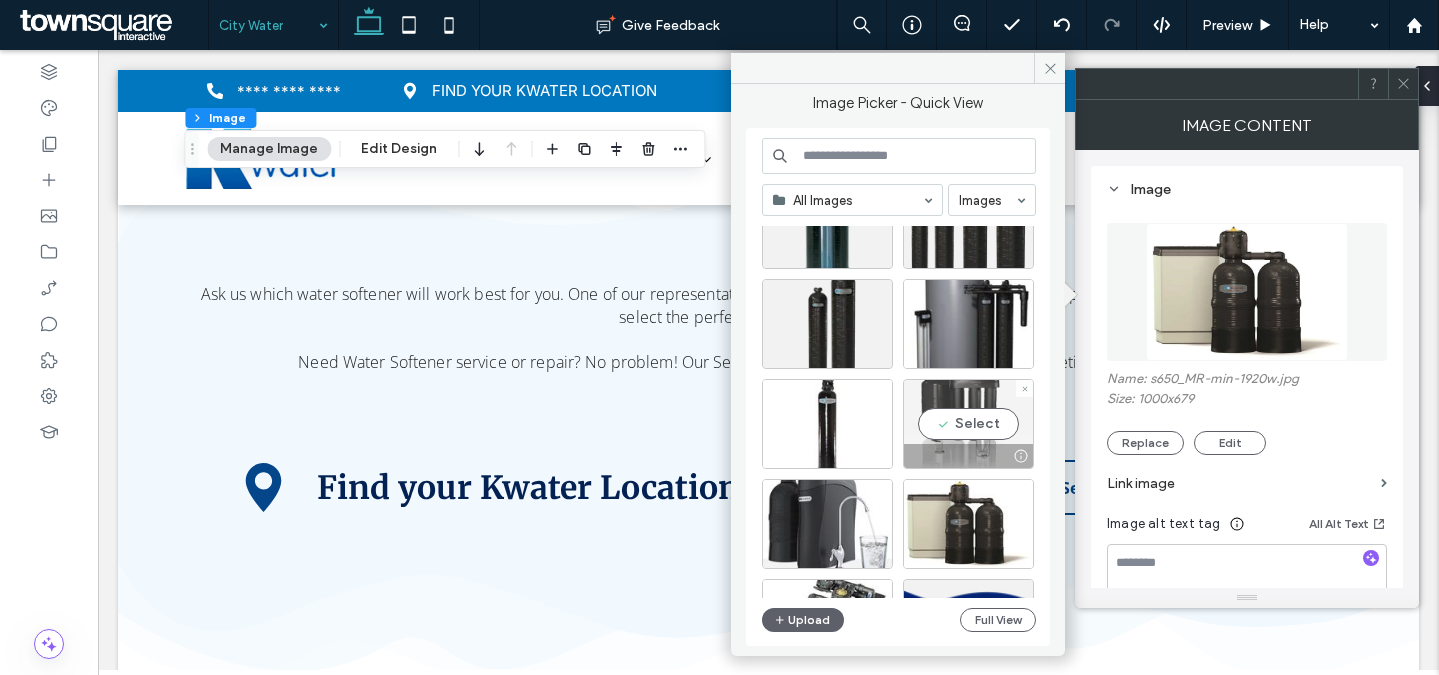 click on "Select" at bounding box center (968, 424) 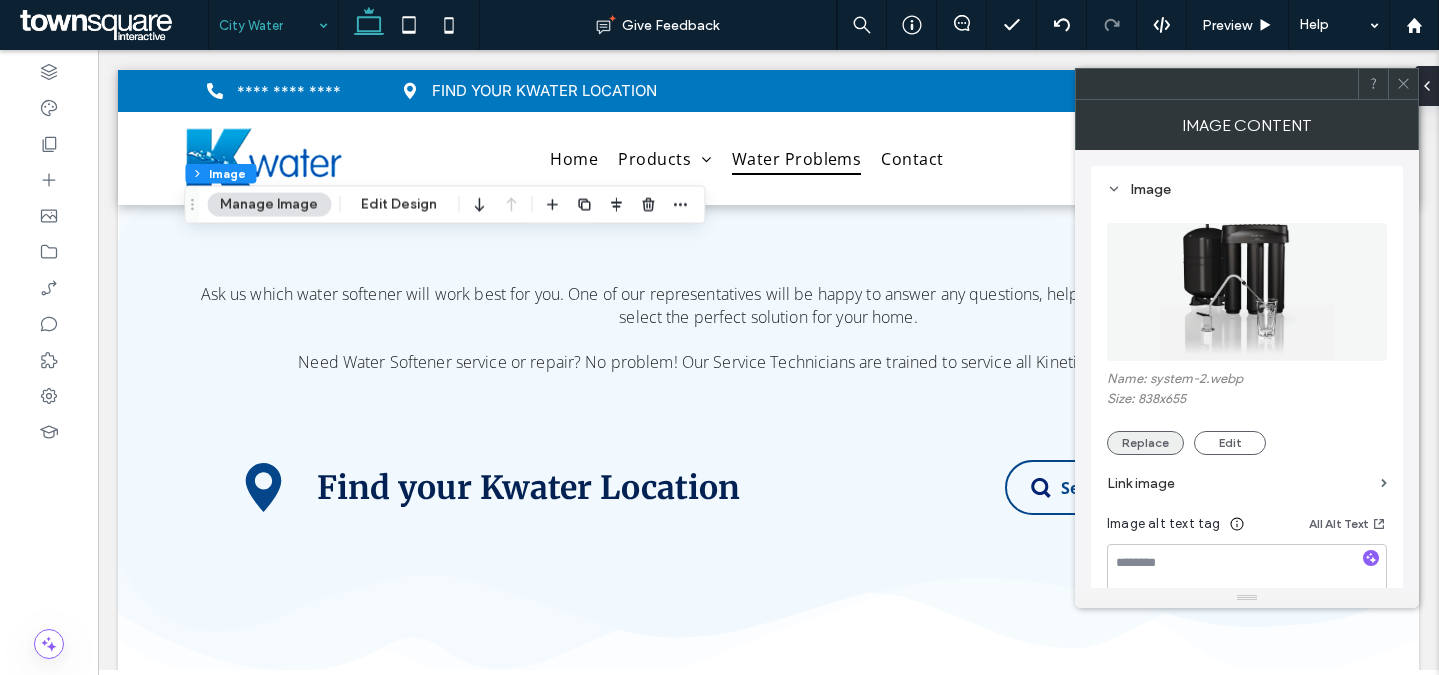 click on "Replace" at bounding box center [1145, 443] 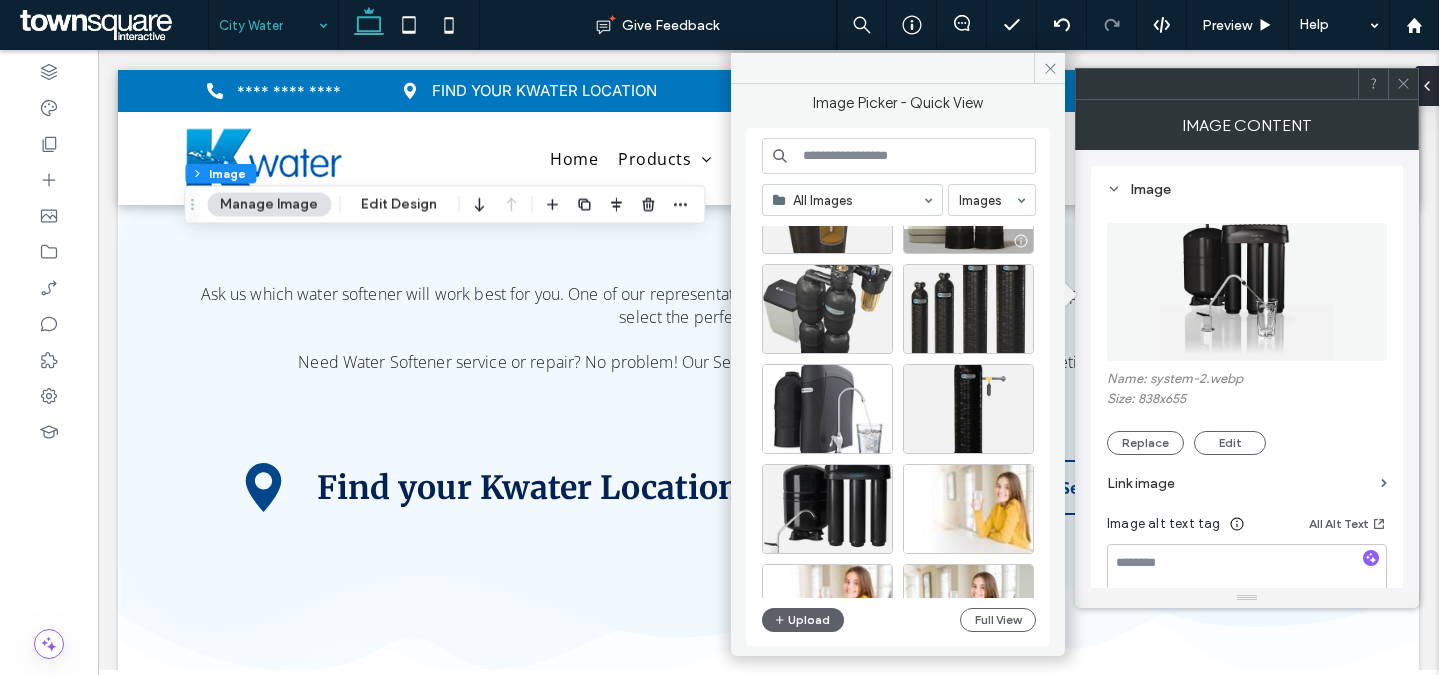 scroll, scrollTop: 1683, scrollLeft: 0, axis: vertical 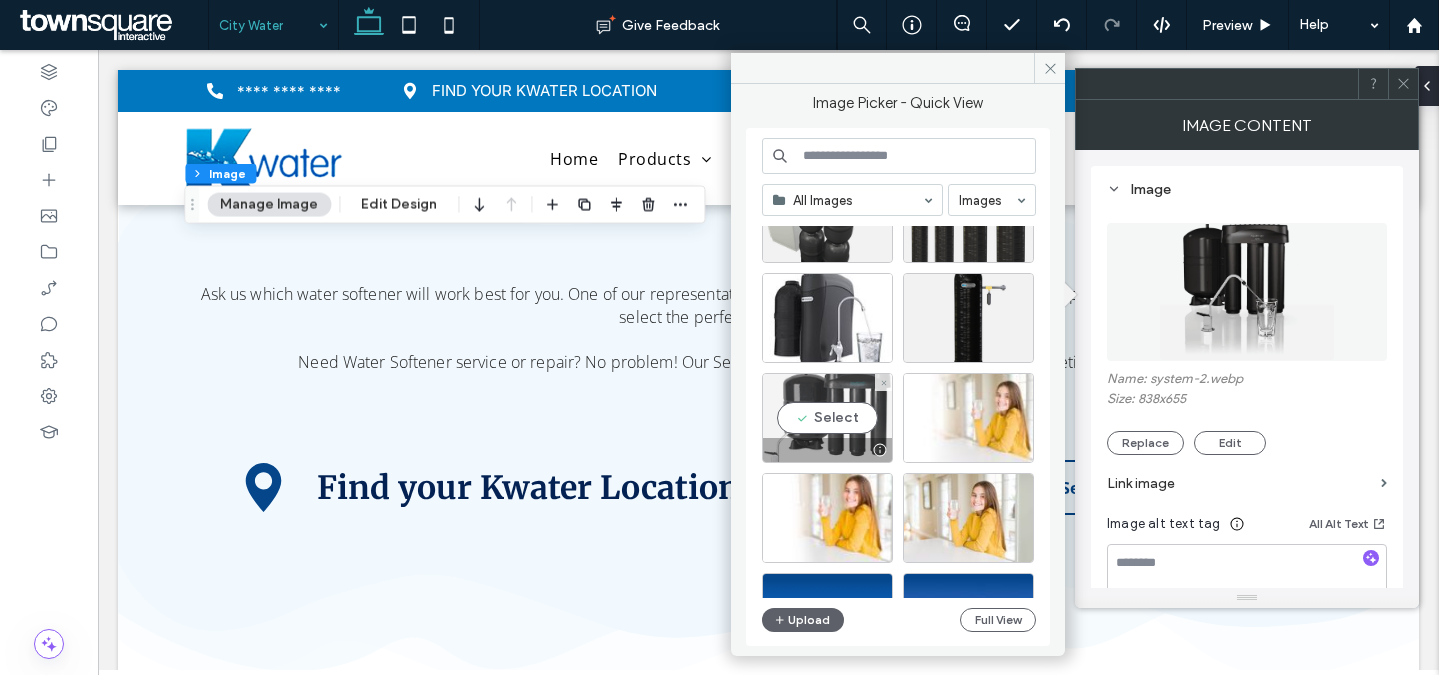 click on "Select" at bounding box center (827, 418) 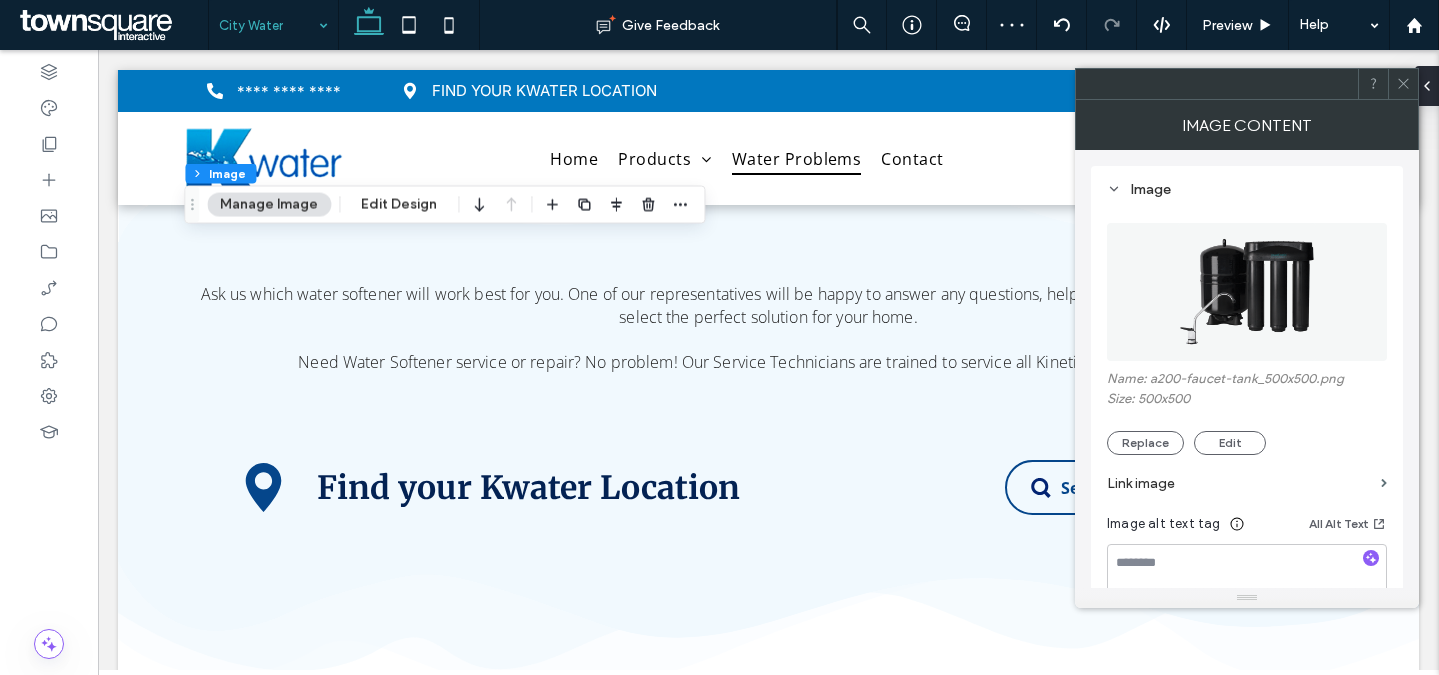 click 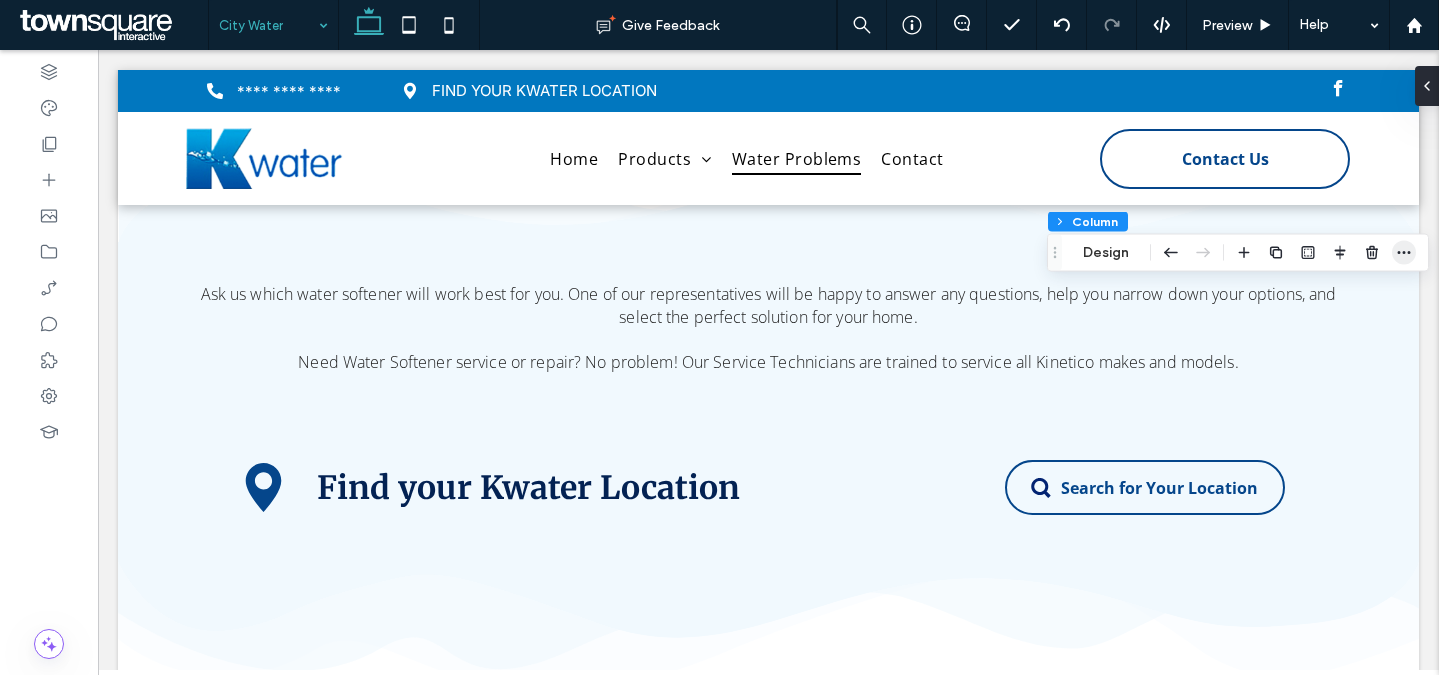 click 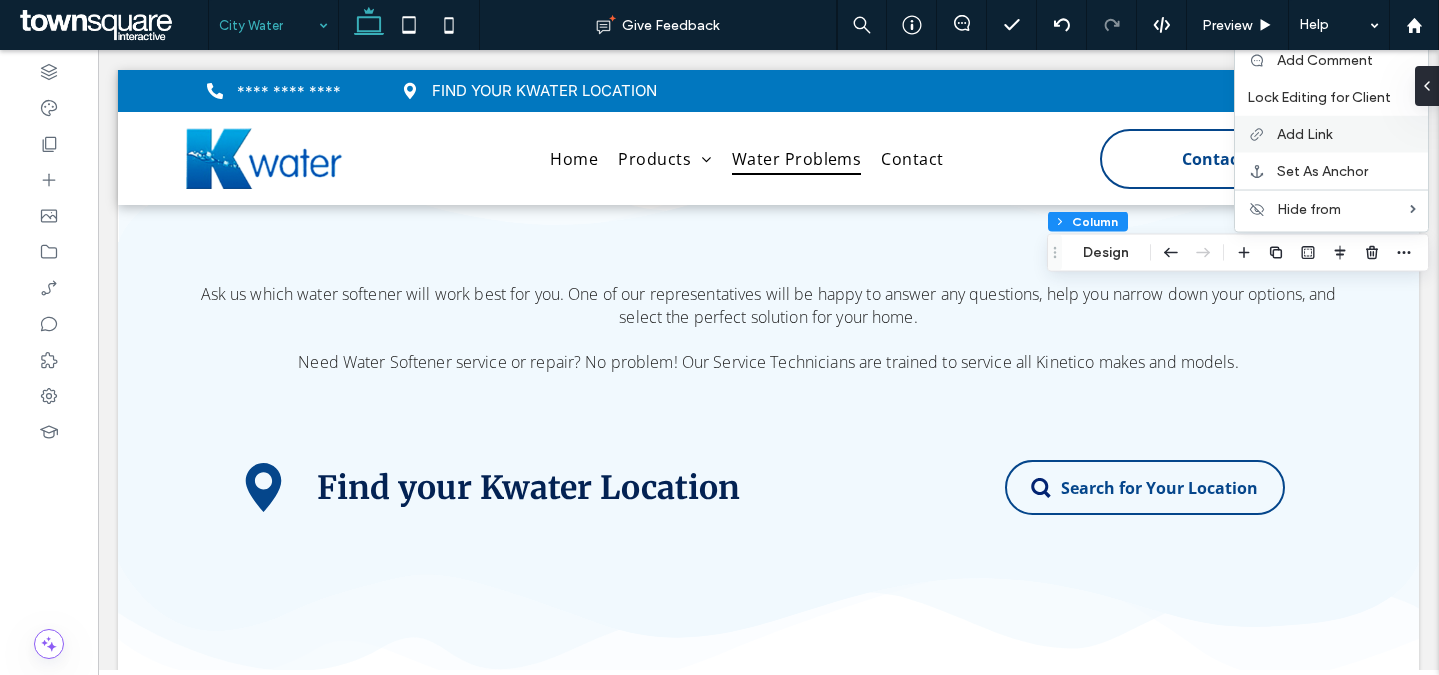 click on "Add Link" at bounding box center (1304, 134) 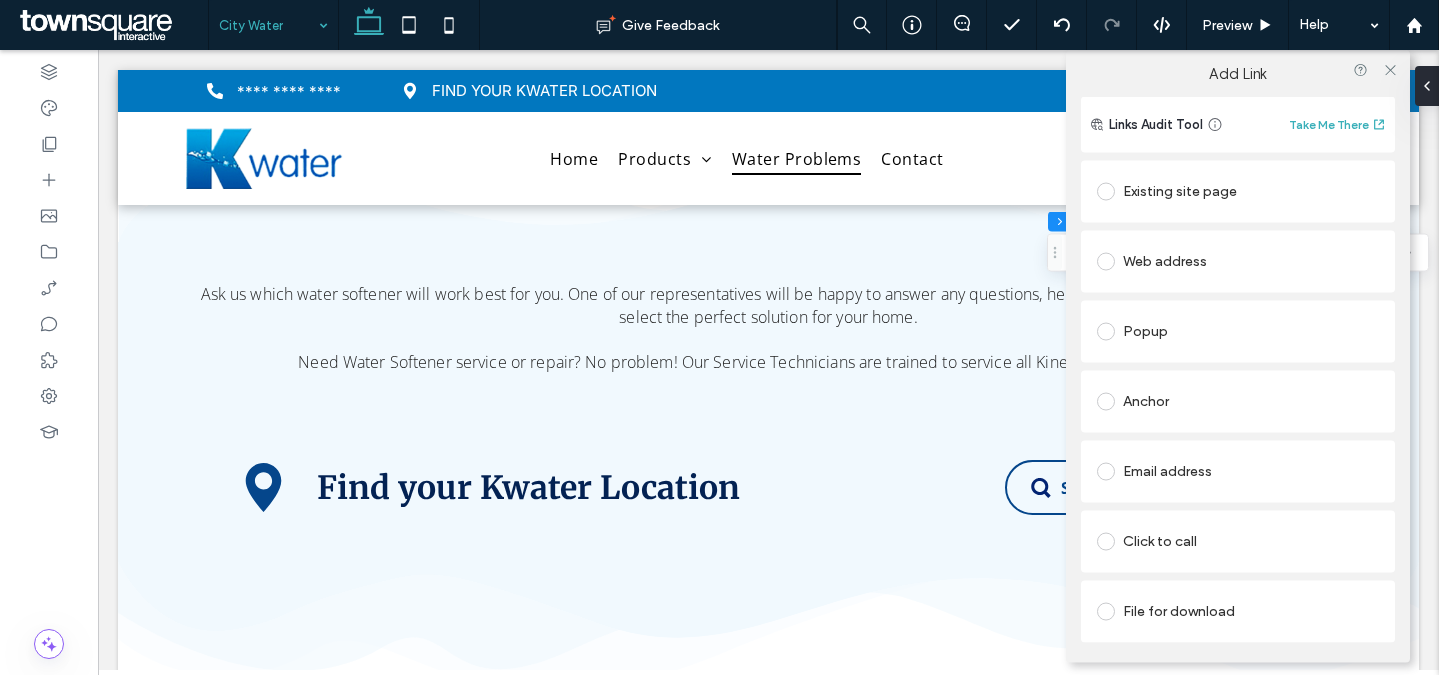 click on "Existing site page" at bounding box center [1238, 191] 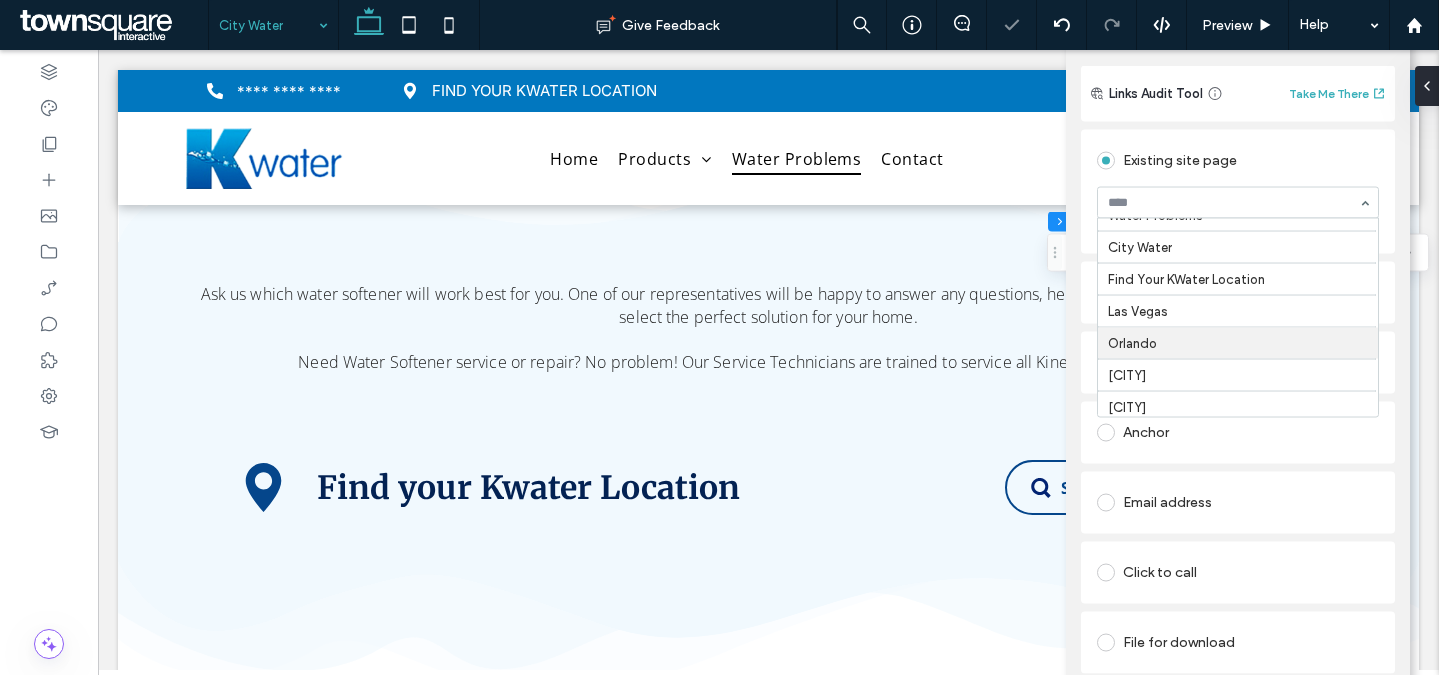 scroll, scrollTop: 407, scrollLeft: 0, axis: vertical 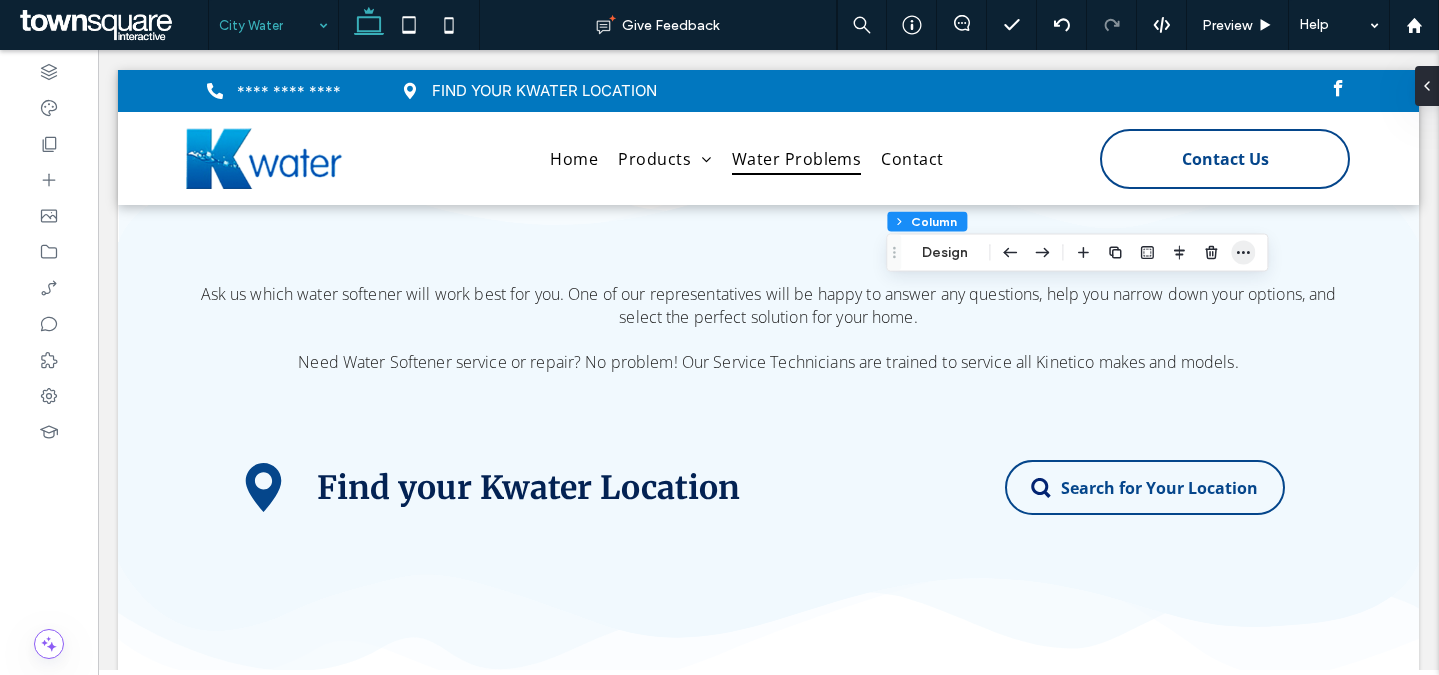 click at bounding box center [1243, 253] 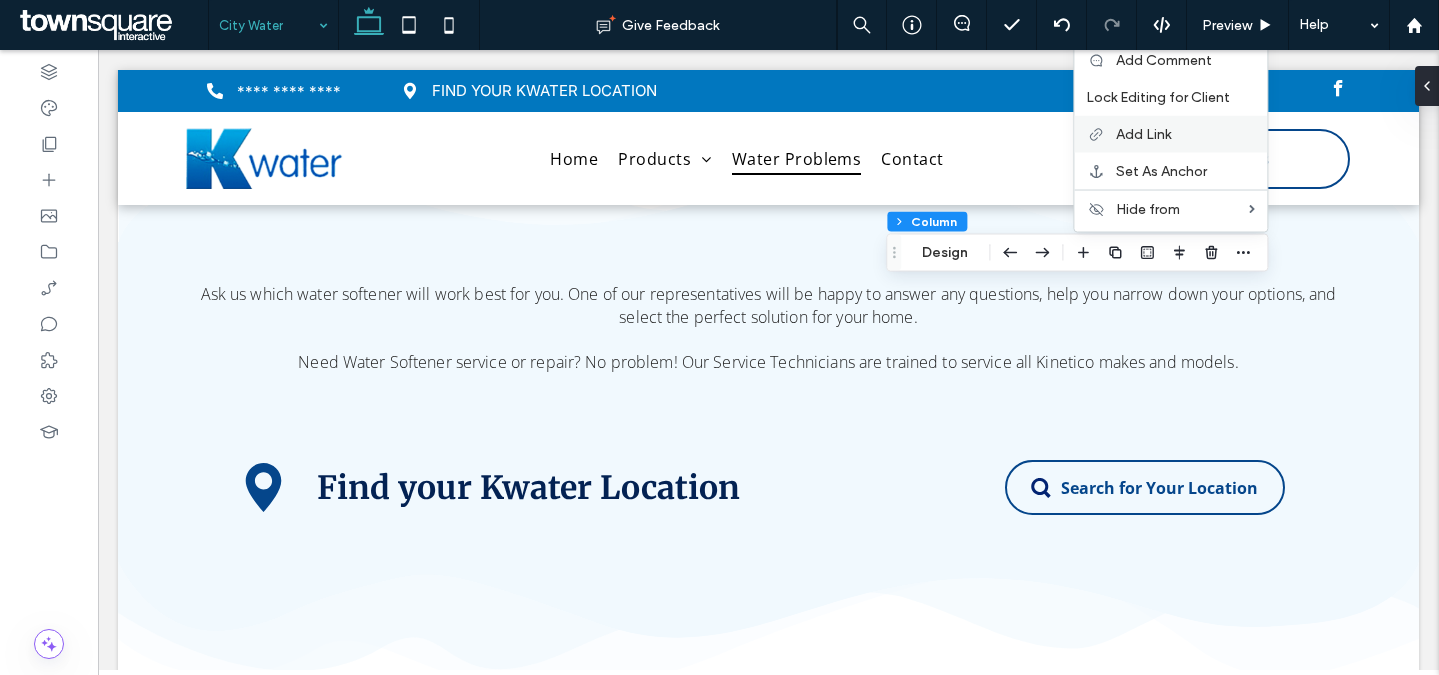 click on "Add Link" at bounding box center (1143, 134) 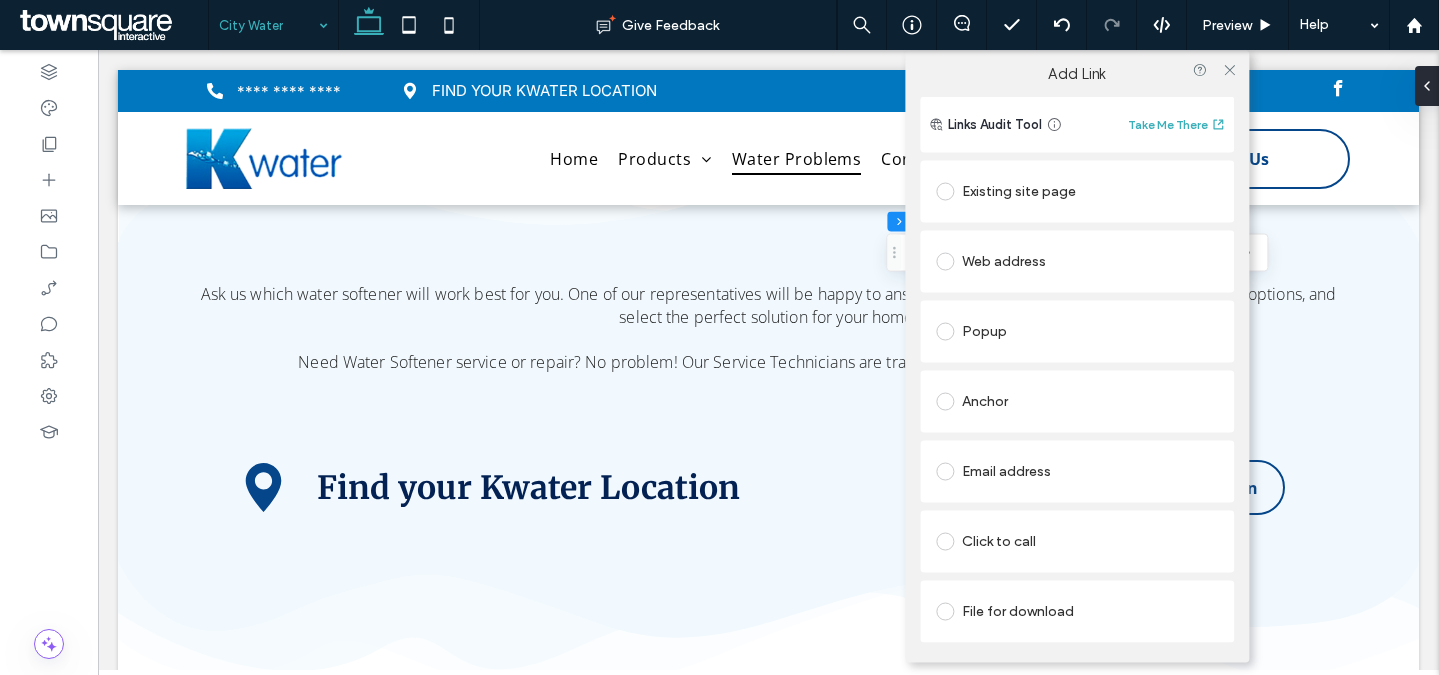click on "Existing site page" at bounding box center (1077, 191) 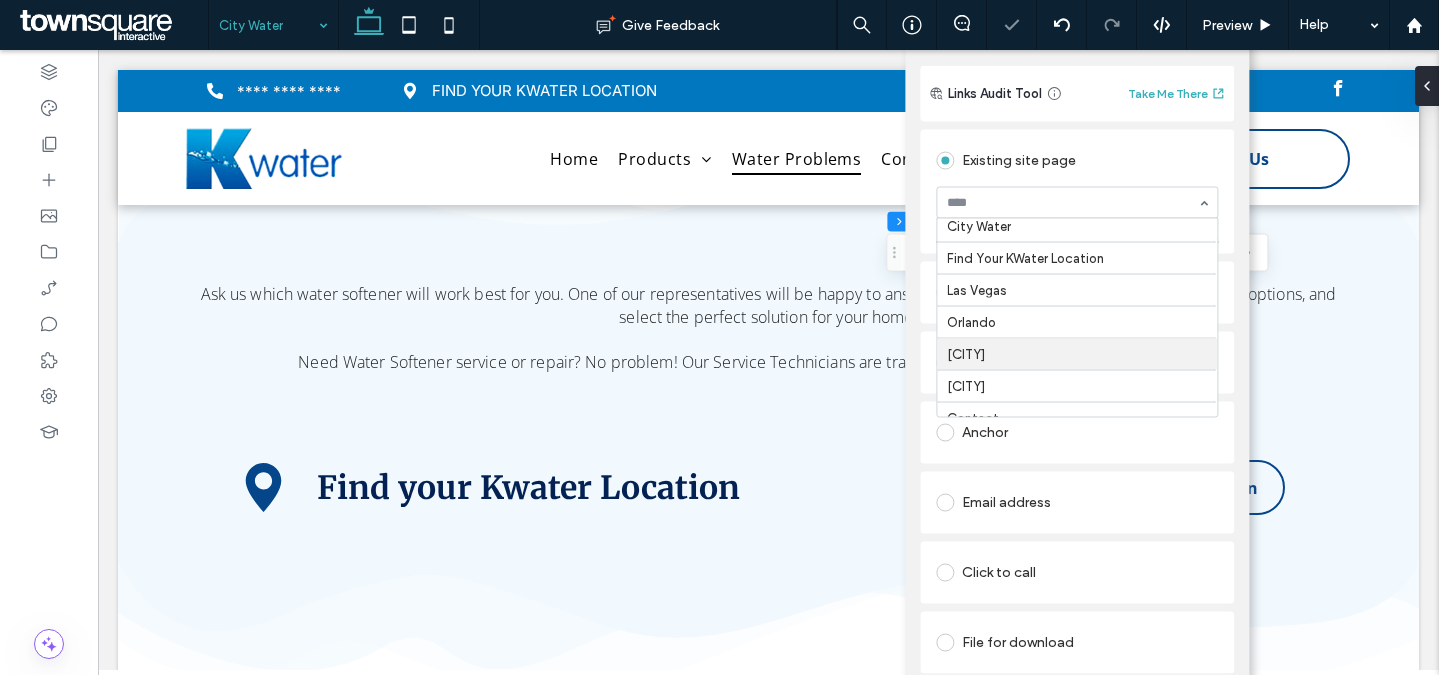 scroll, scrollTop: 402, scrollLeft: 0, axis: vertical 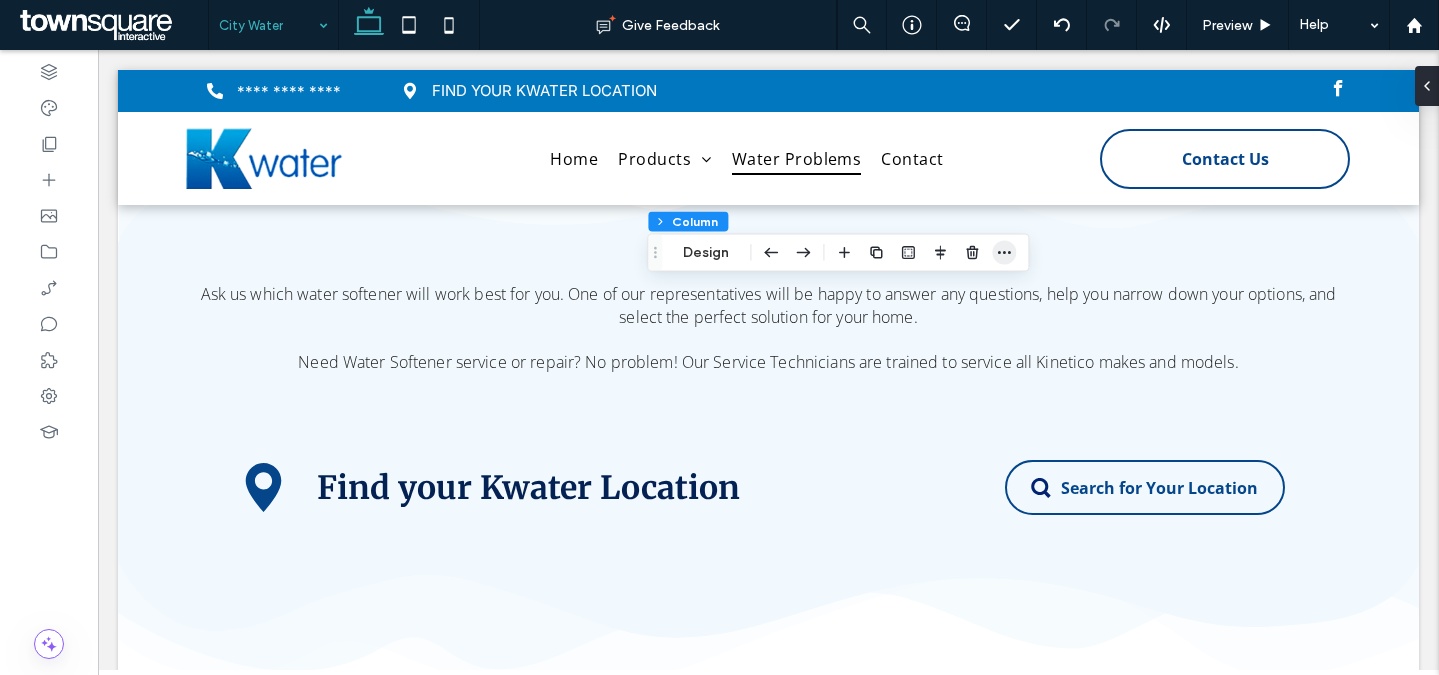 click at bounding box center (1004, 253) 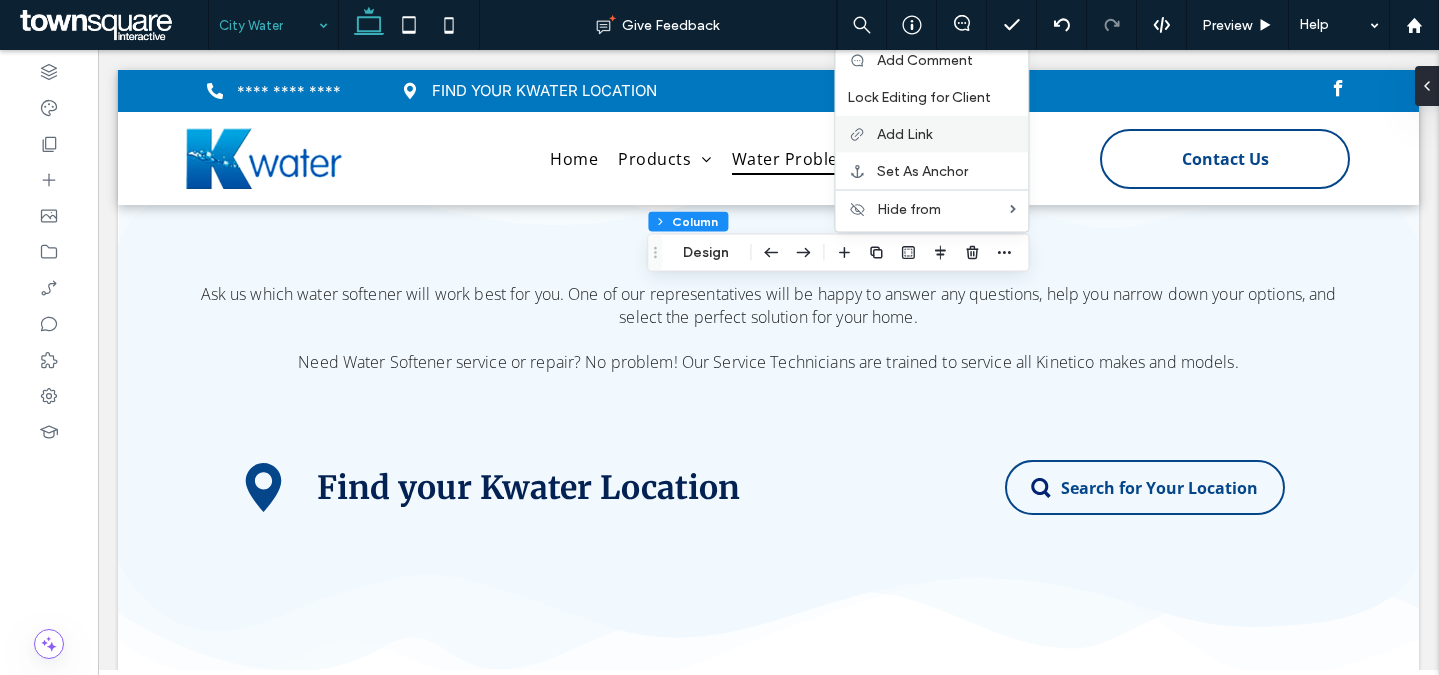 click on "Add Link" at bounding box center [946, 134] 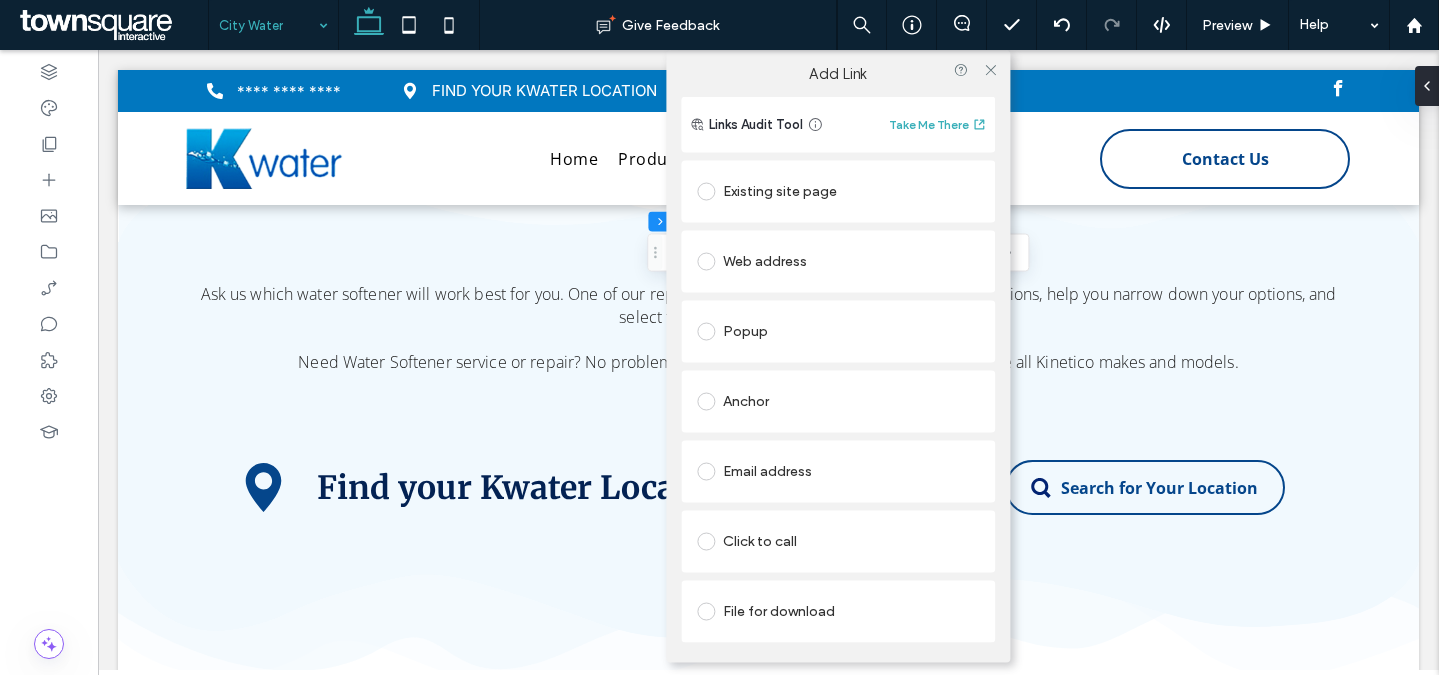 click on "Existing site page" at bounding box center (838, 191) 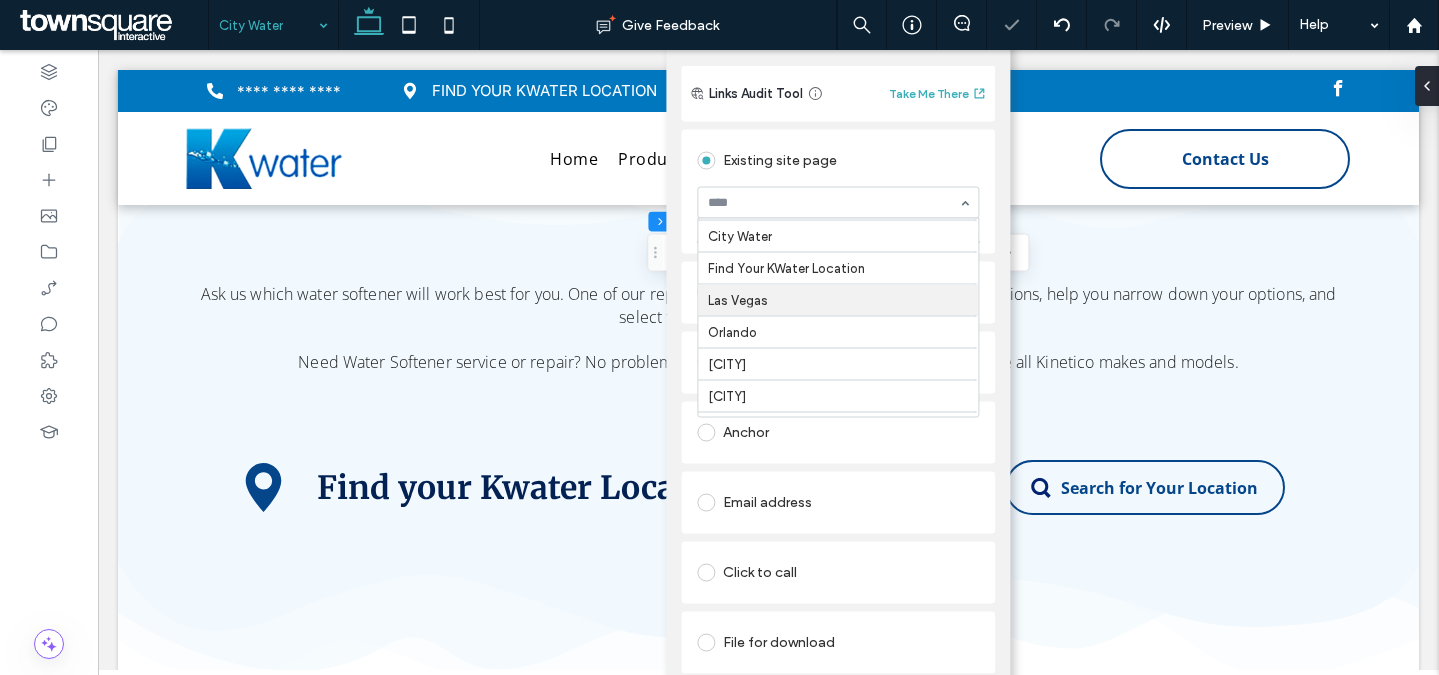 scroll, scrollTop: 324, scrollLeft: 0, axis: vertical 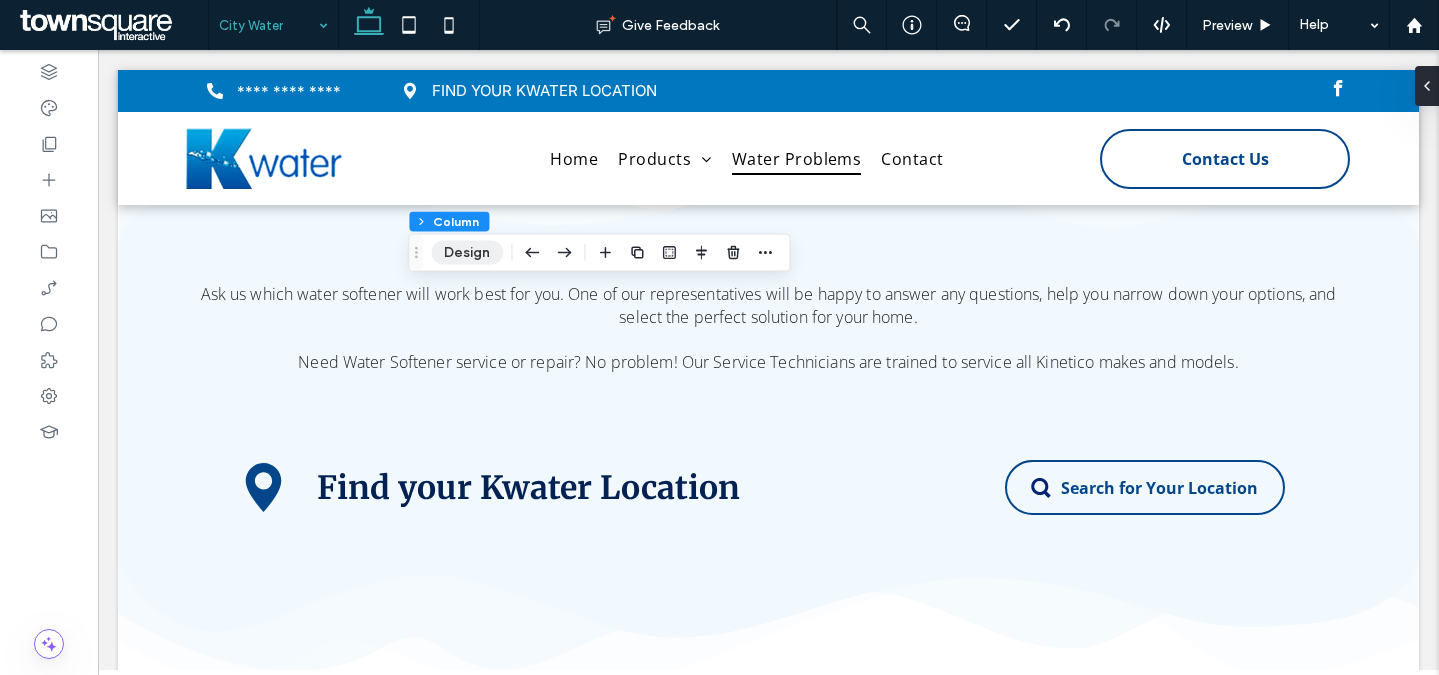 click on "Design" at bounding box center (467, 253) 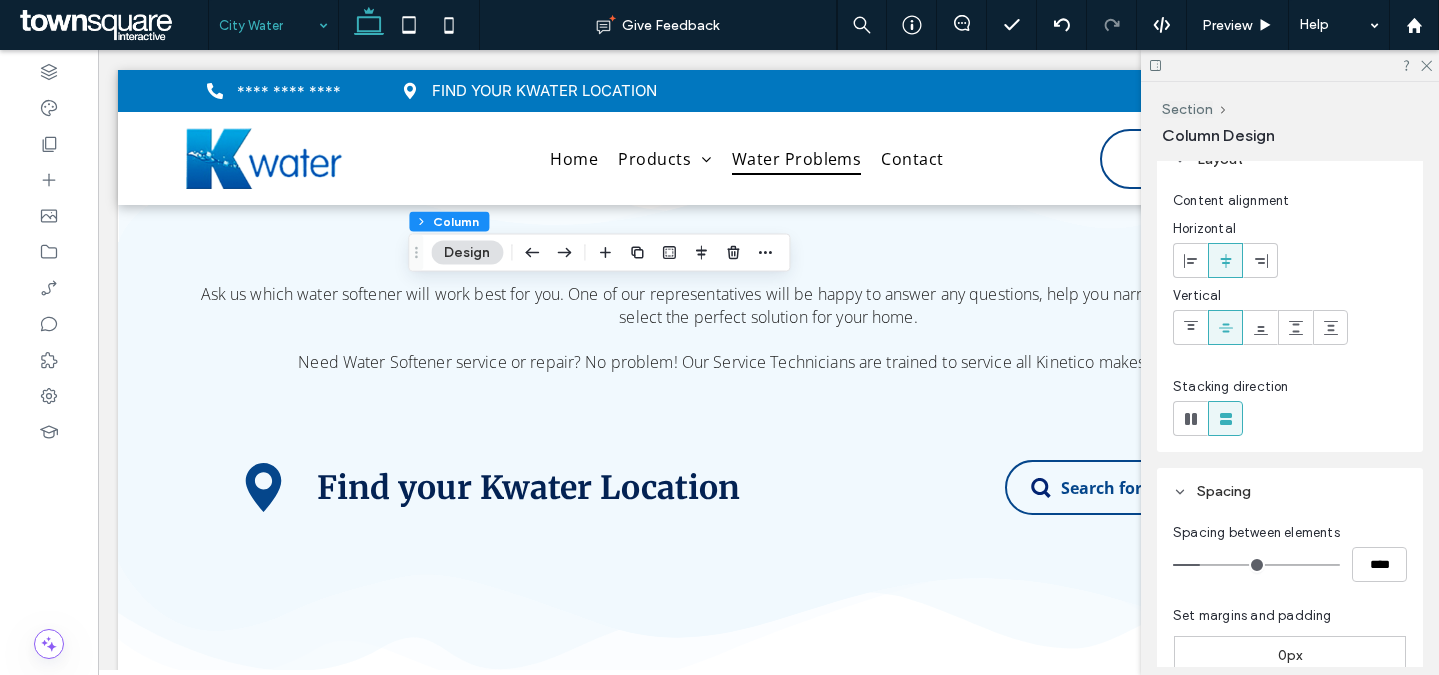 scroll, scrollTop: 498, scrollLeft: 0, axis: vertical 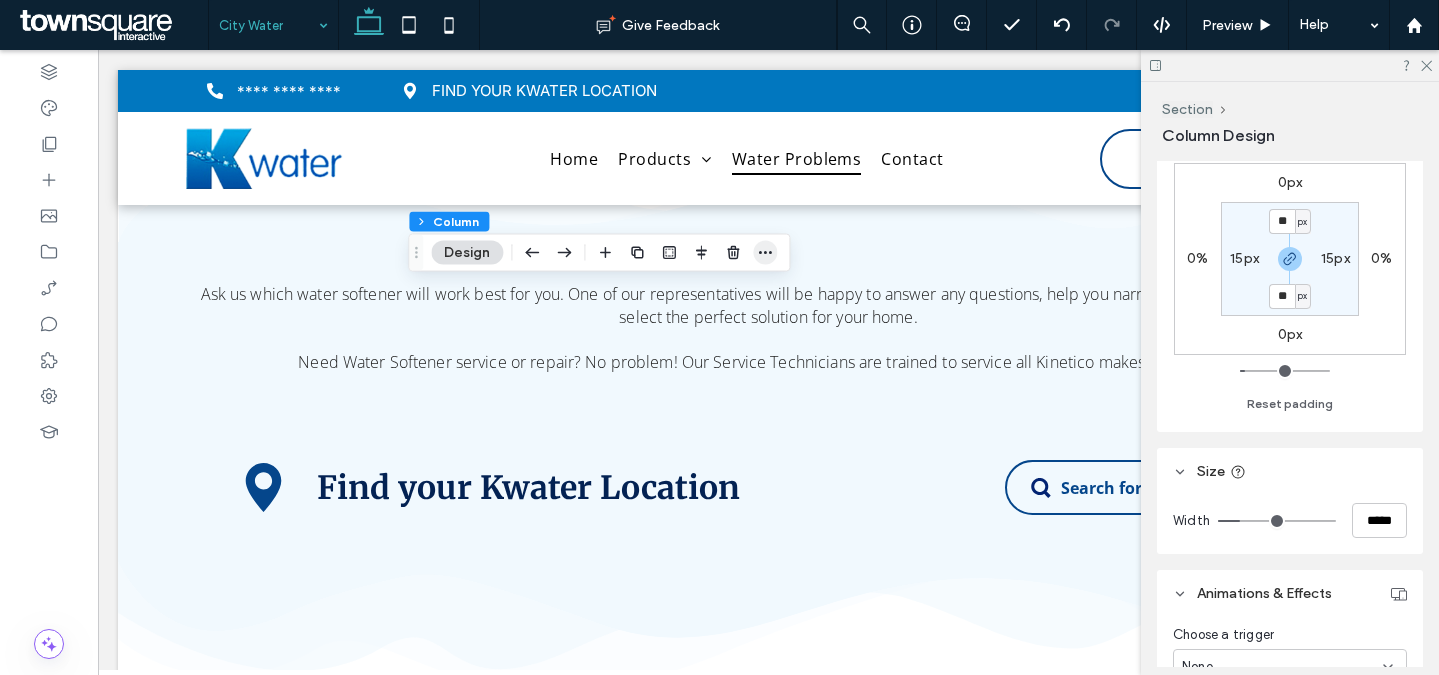 click at bounding box center (765, 253) 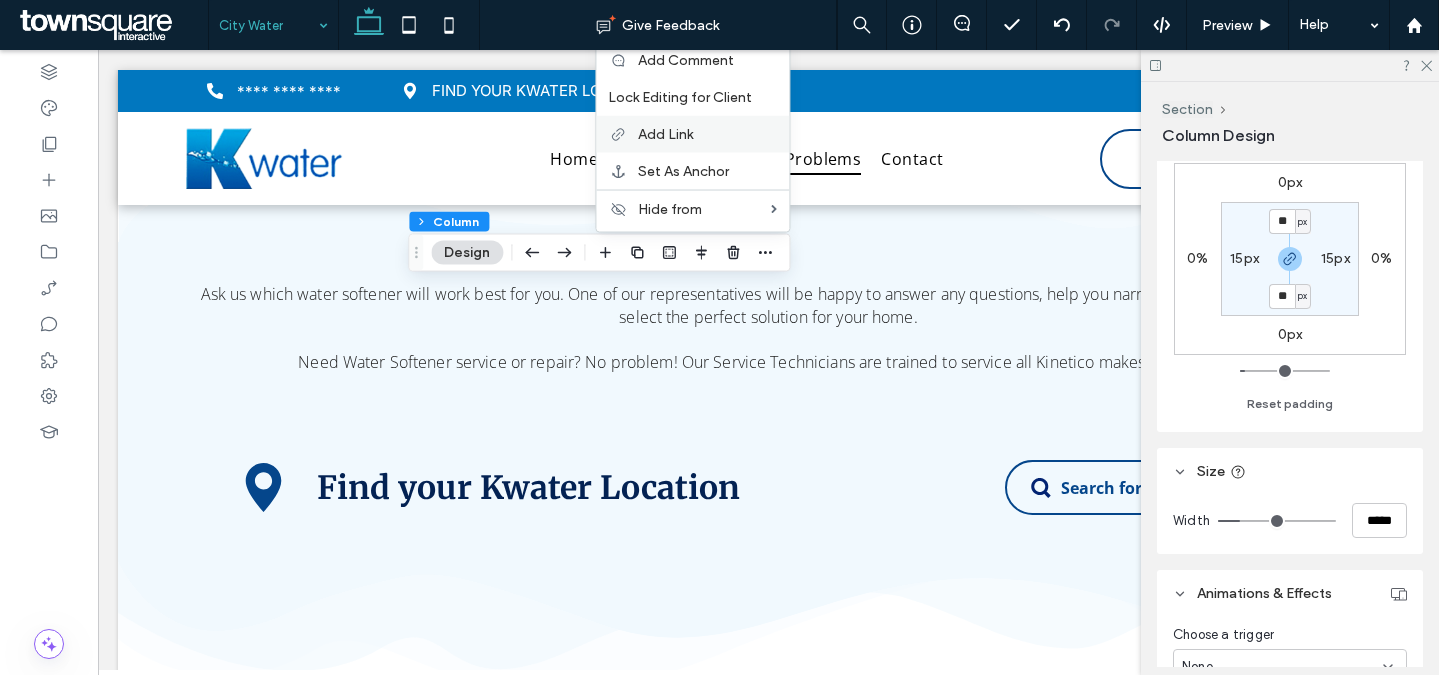 click on "Add Link" at bounding box center (692, 134) 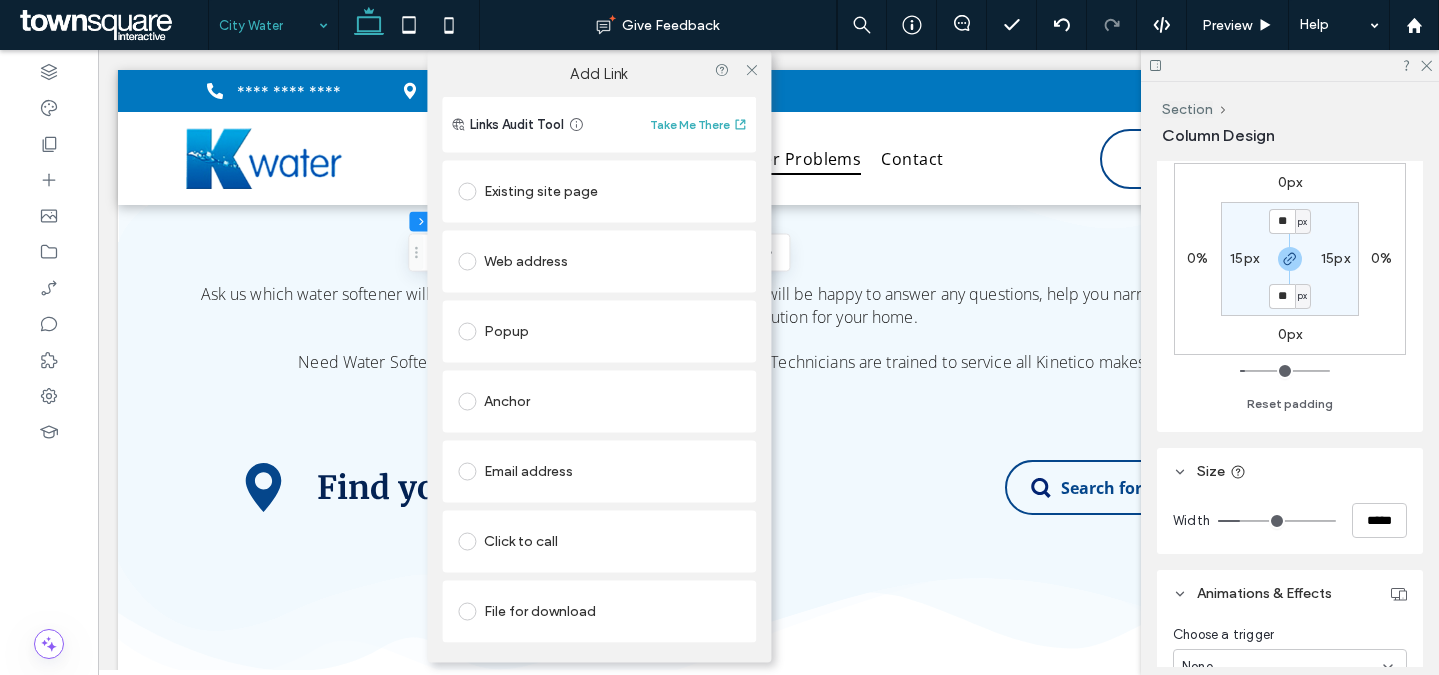 click on "Existing site page" at bounding box center [599, 191] 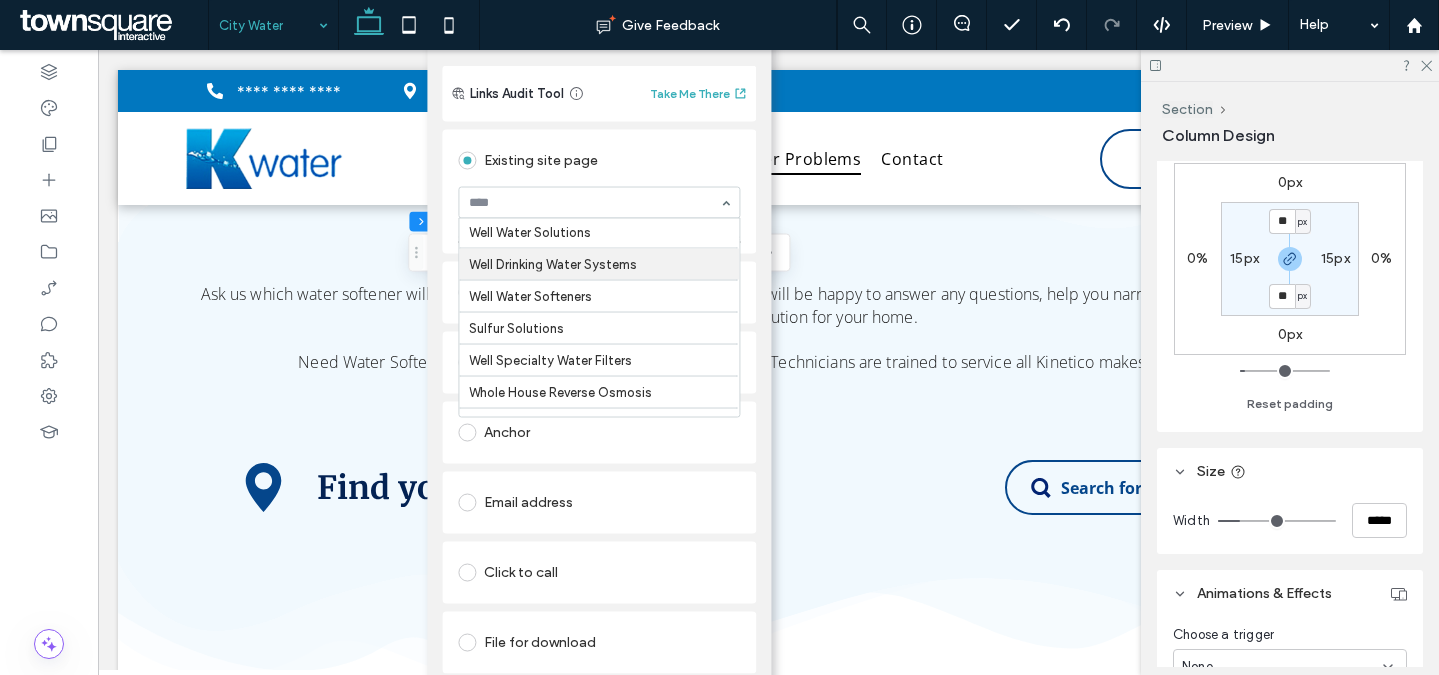 scroll, scrollTop: 245, scrollLeft: 0, axis: vertical 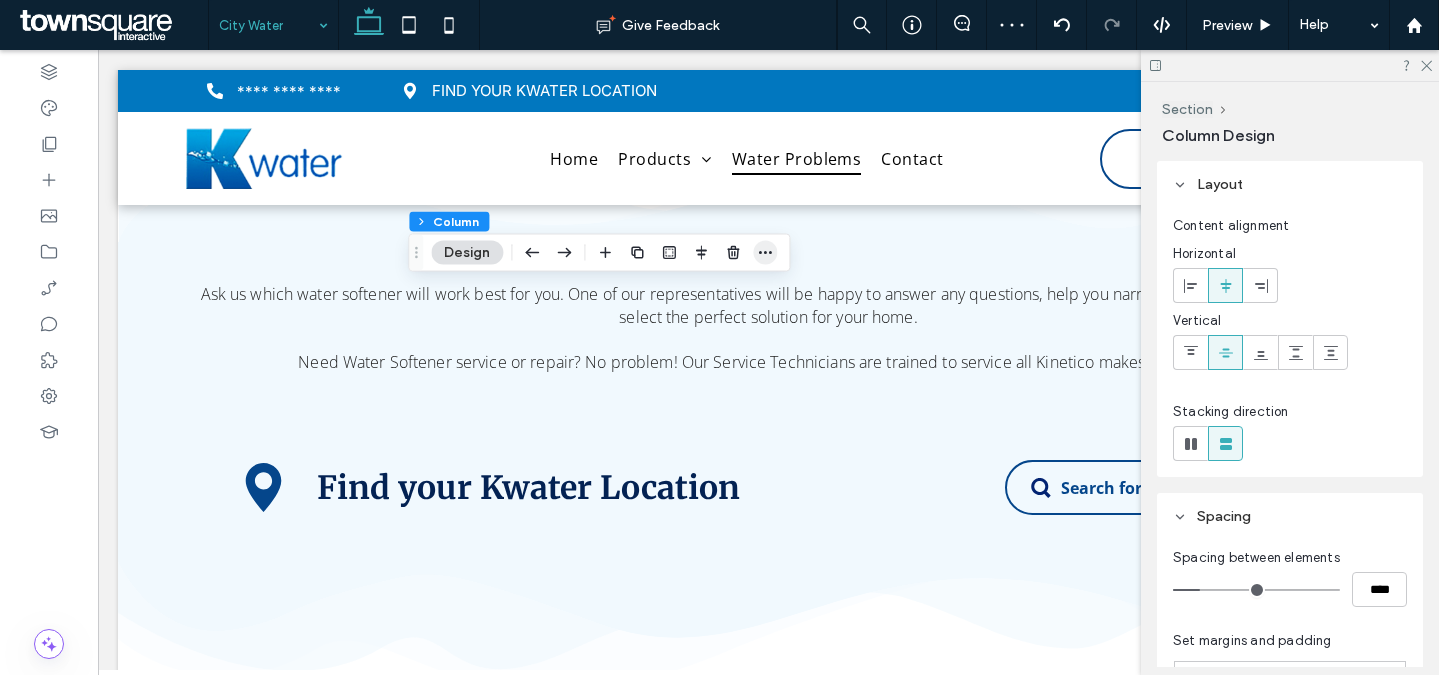 click 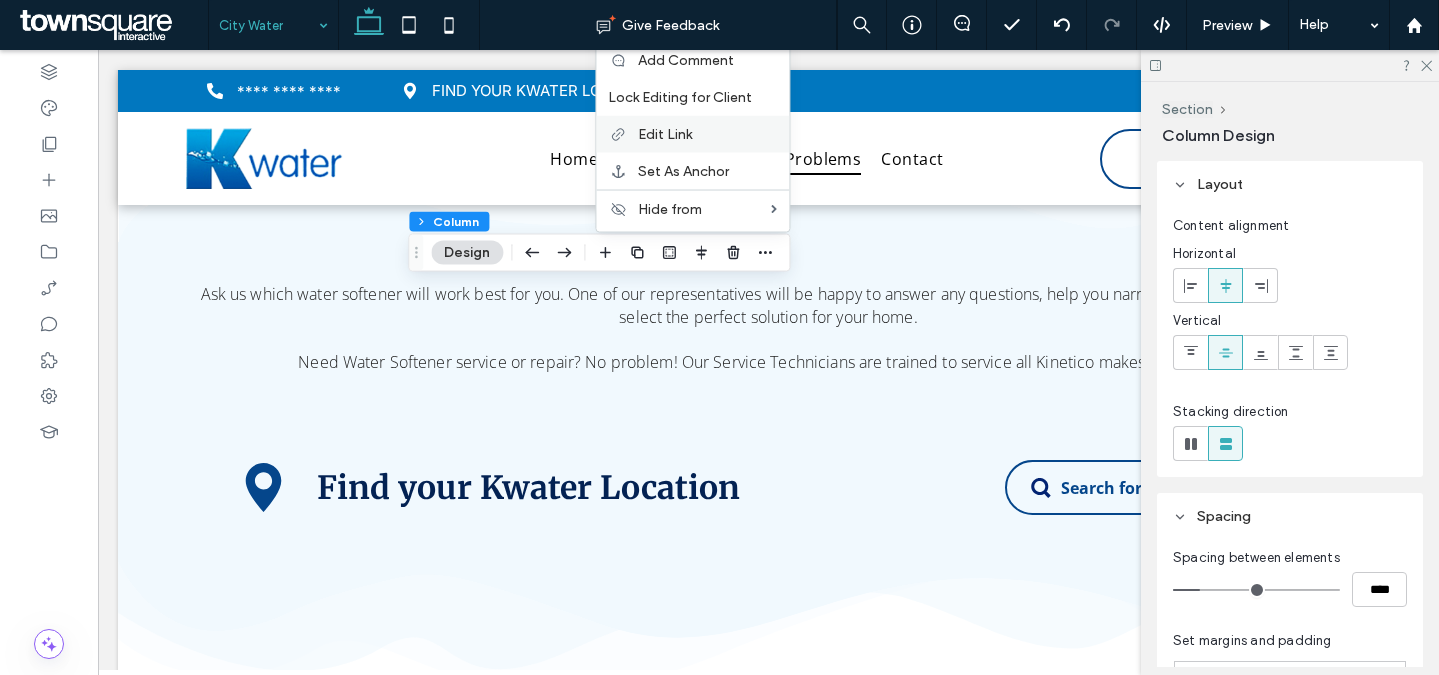 click on "Edit Link" at bounding box center [665, 134] 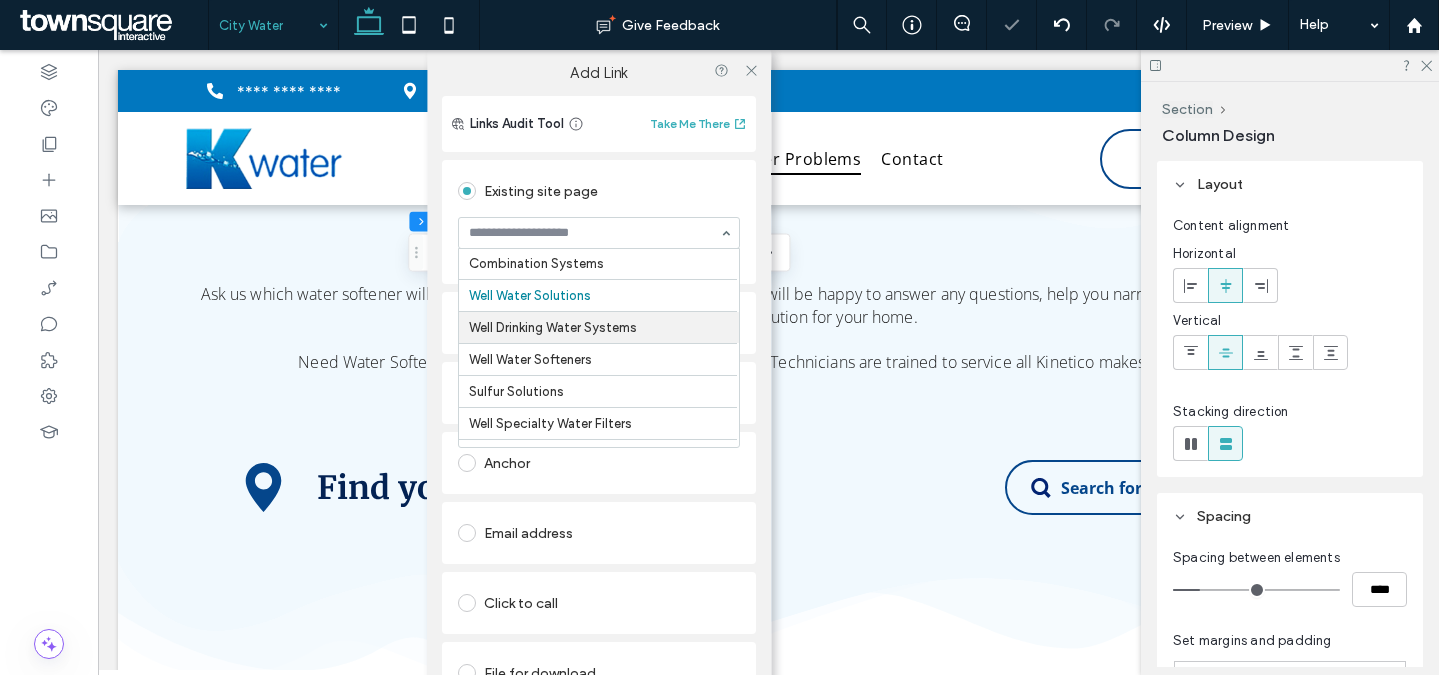 scroll, scrollTop: 212, scrollLeft: 0, axis: vertical 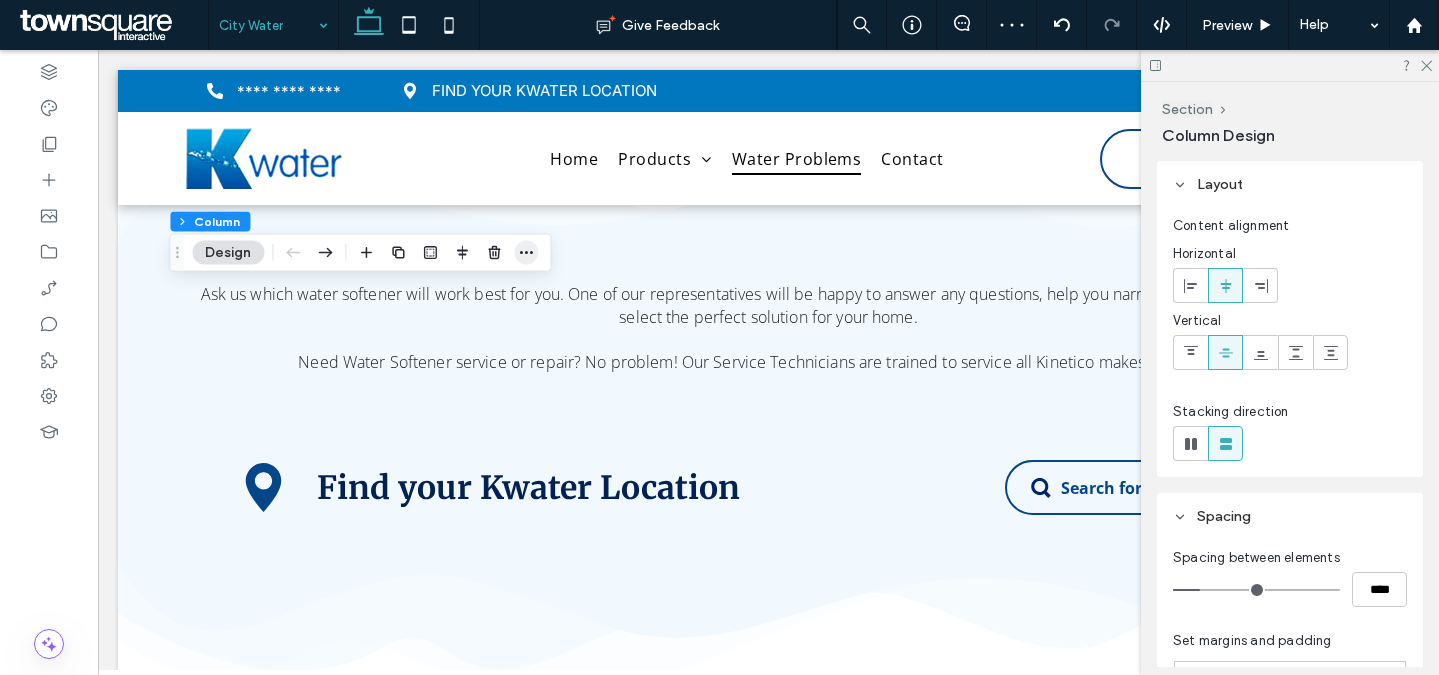 click 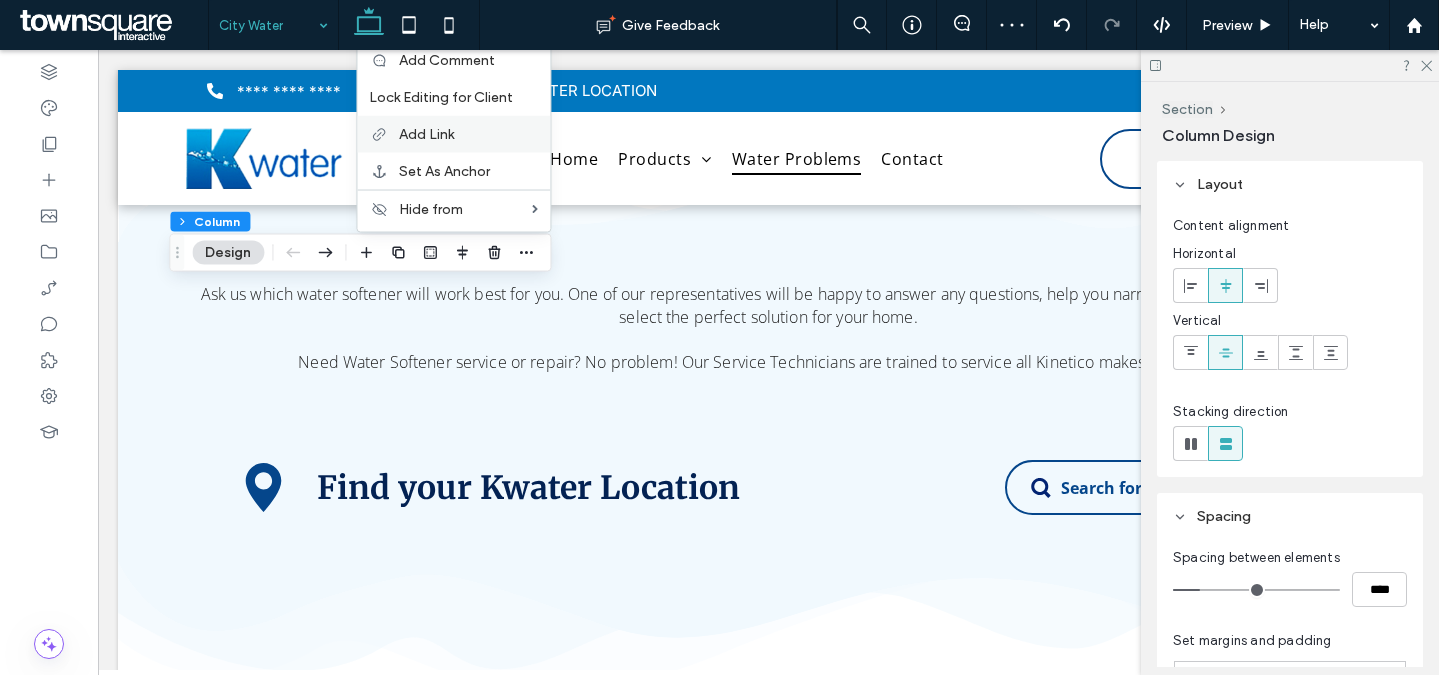 click on "Add Link" at bounding box center [426, 134] 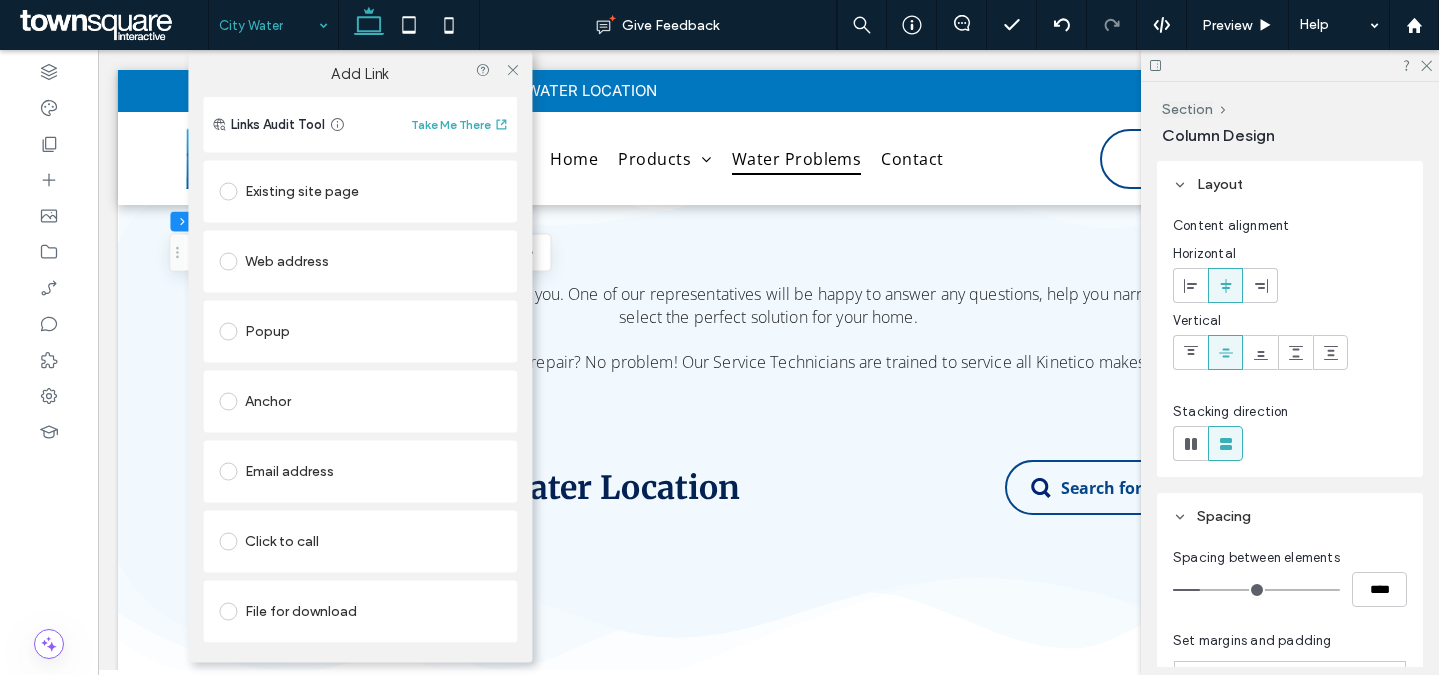 click on "Existing site page" at bounding box center [360, 191] 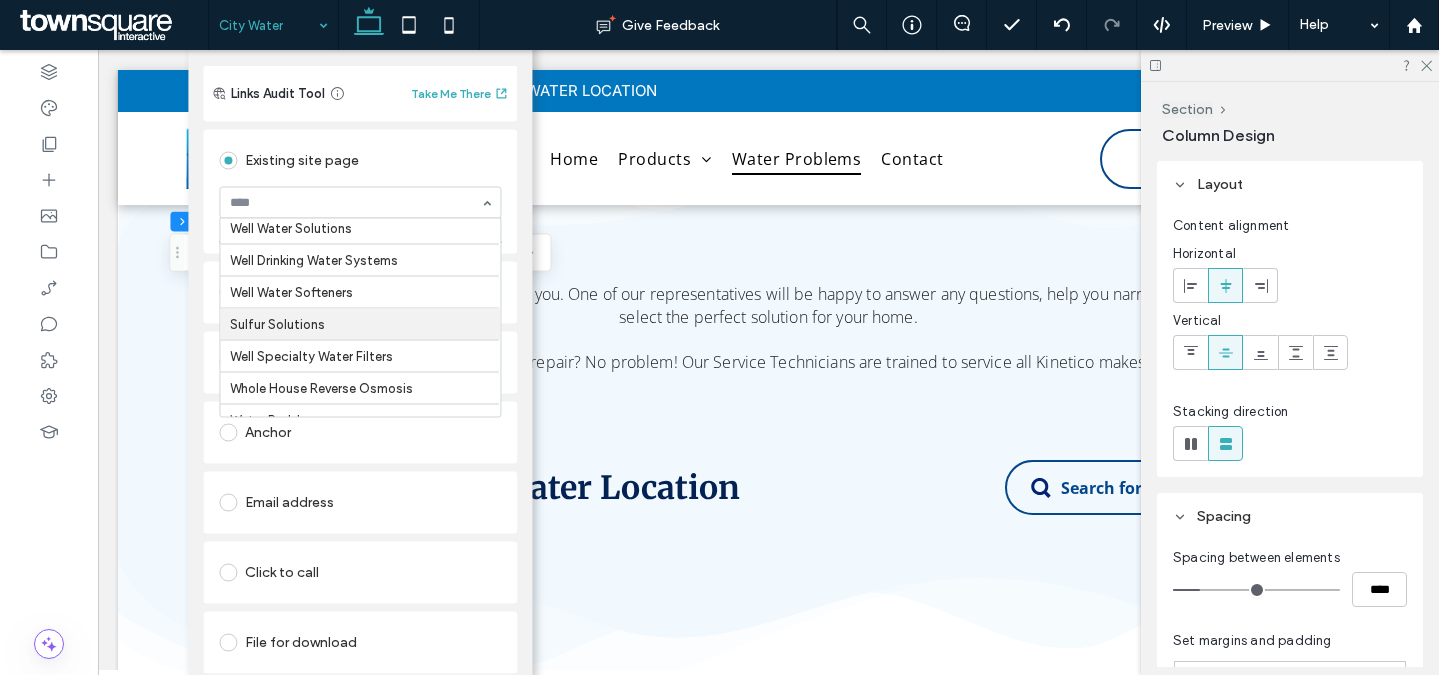 scroll, scrollTop: 249, scrollLeft: 0, axis: vertical 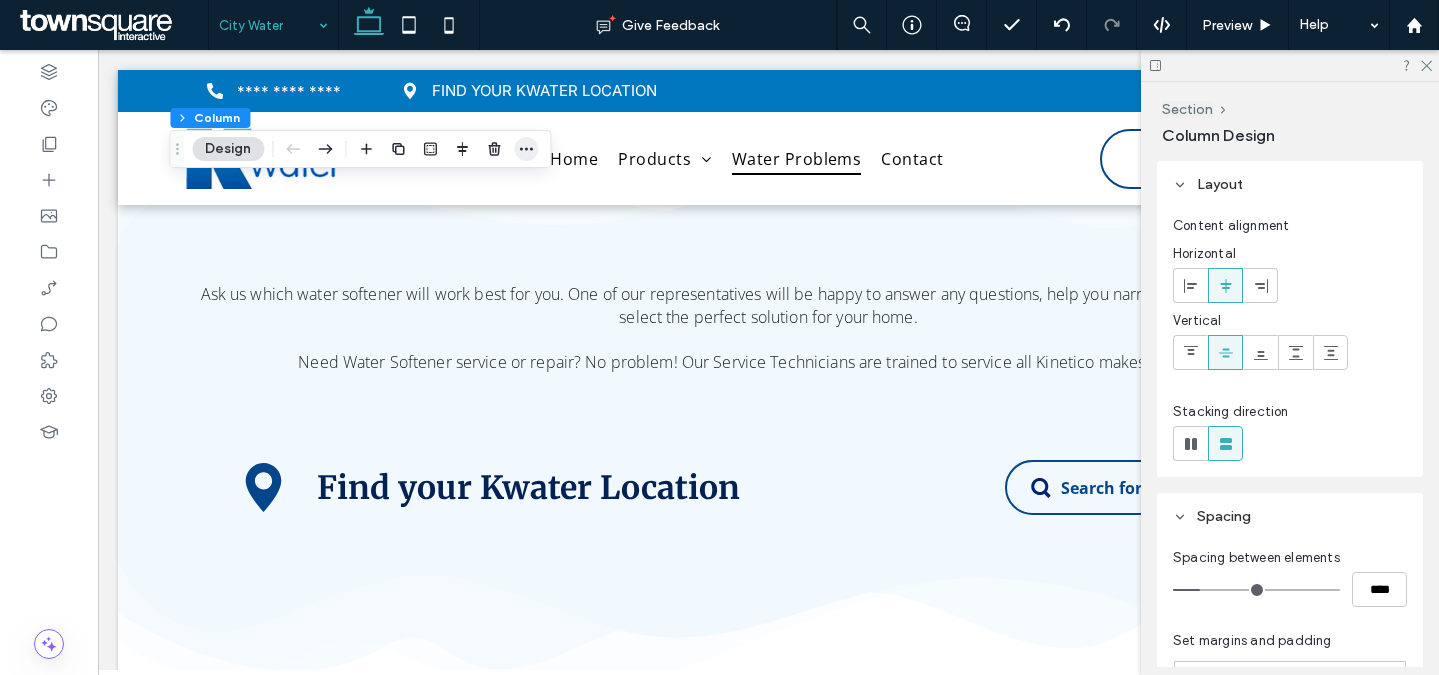 click 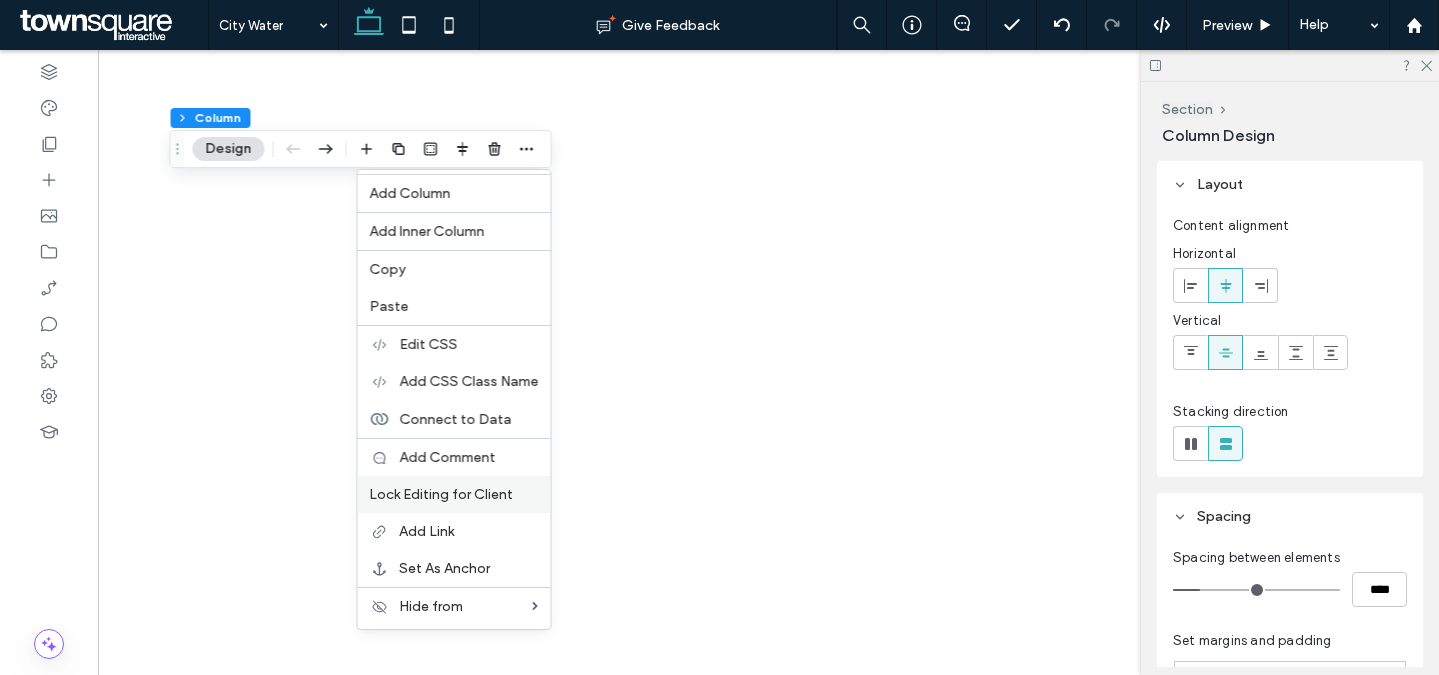 scroll, scrollTop: 0, scrollLeft: 0, axis: both 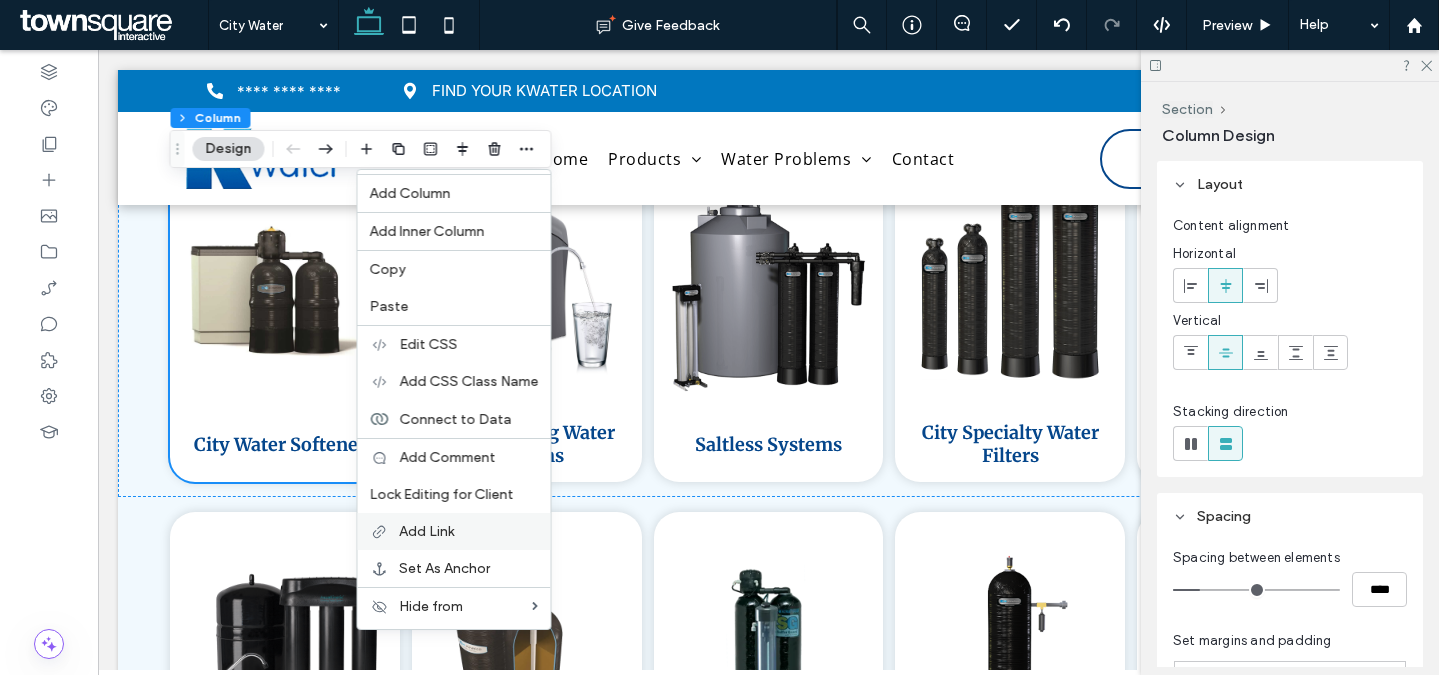 click on "Add Link" at bounding box center [453, 531] 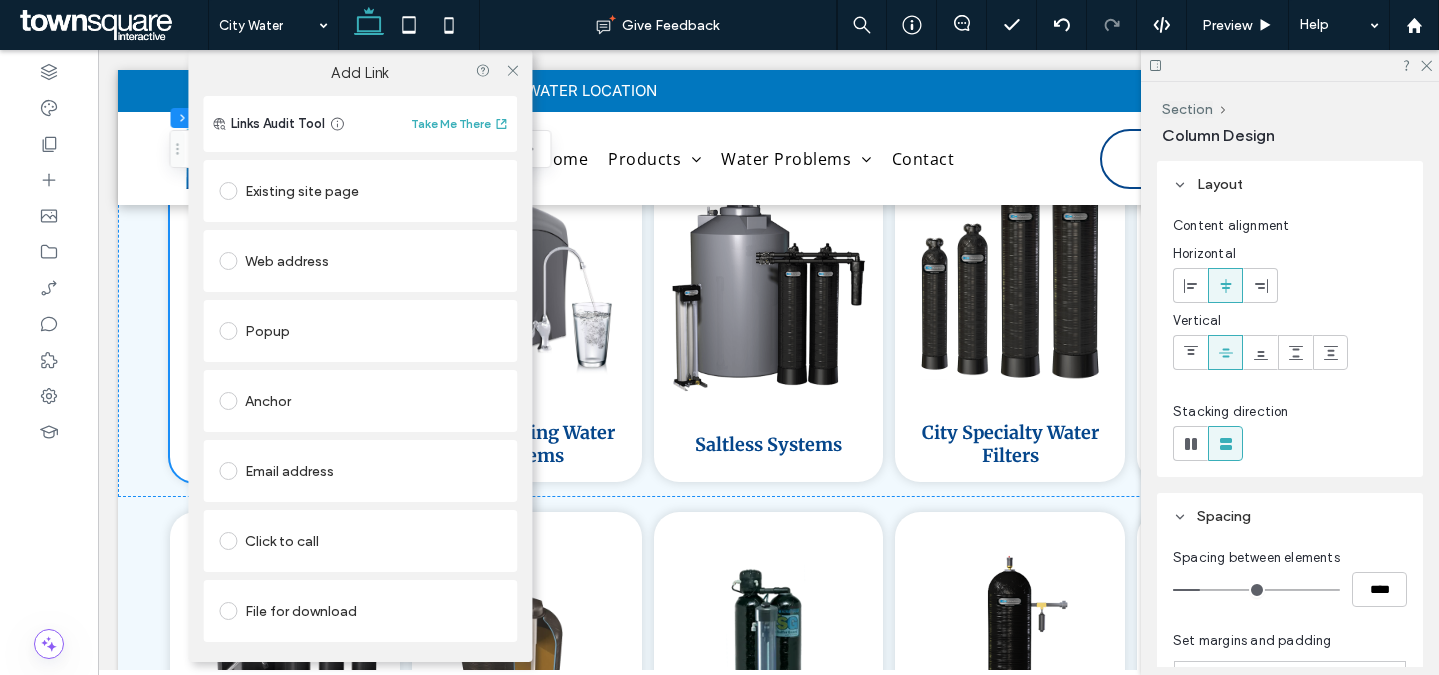 click on "Existing site page" at bounding box center [360, 191] 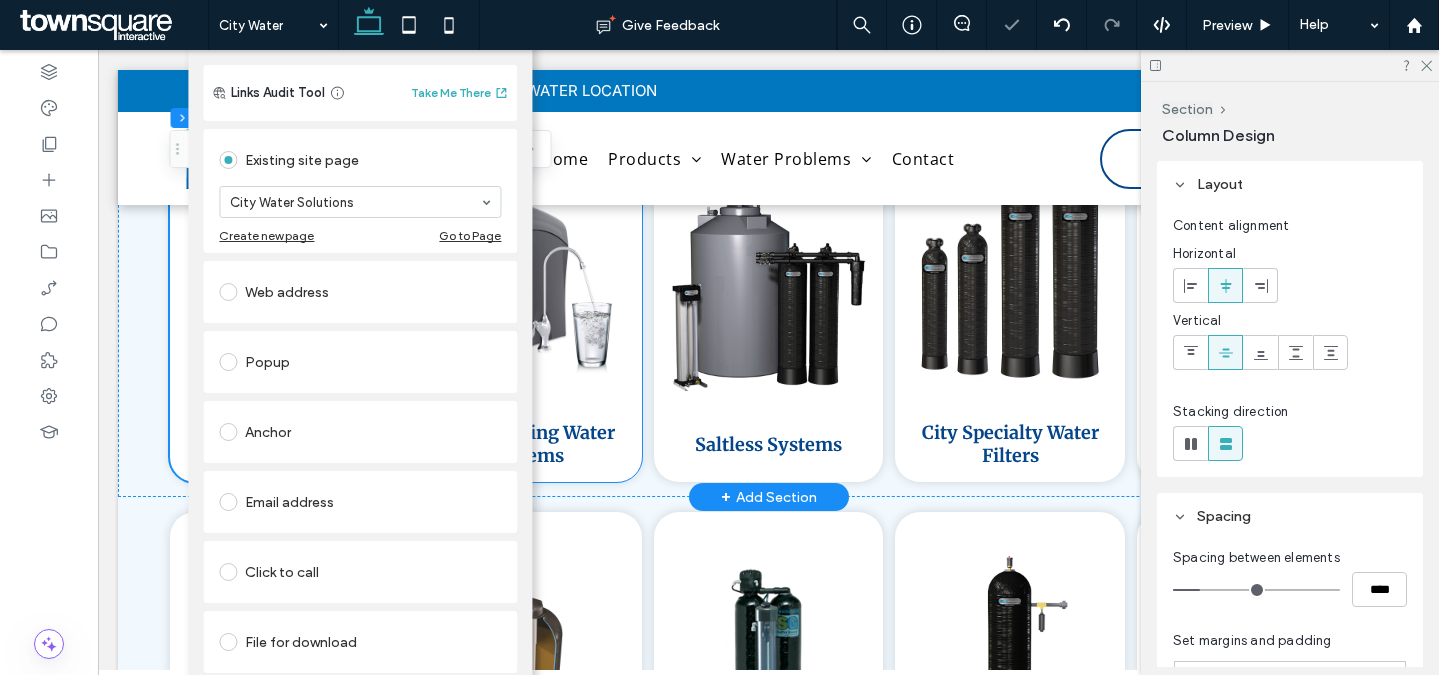 click on "City Drinking Water Systems" at bounding box center (527, 311) 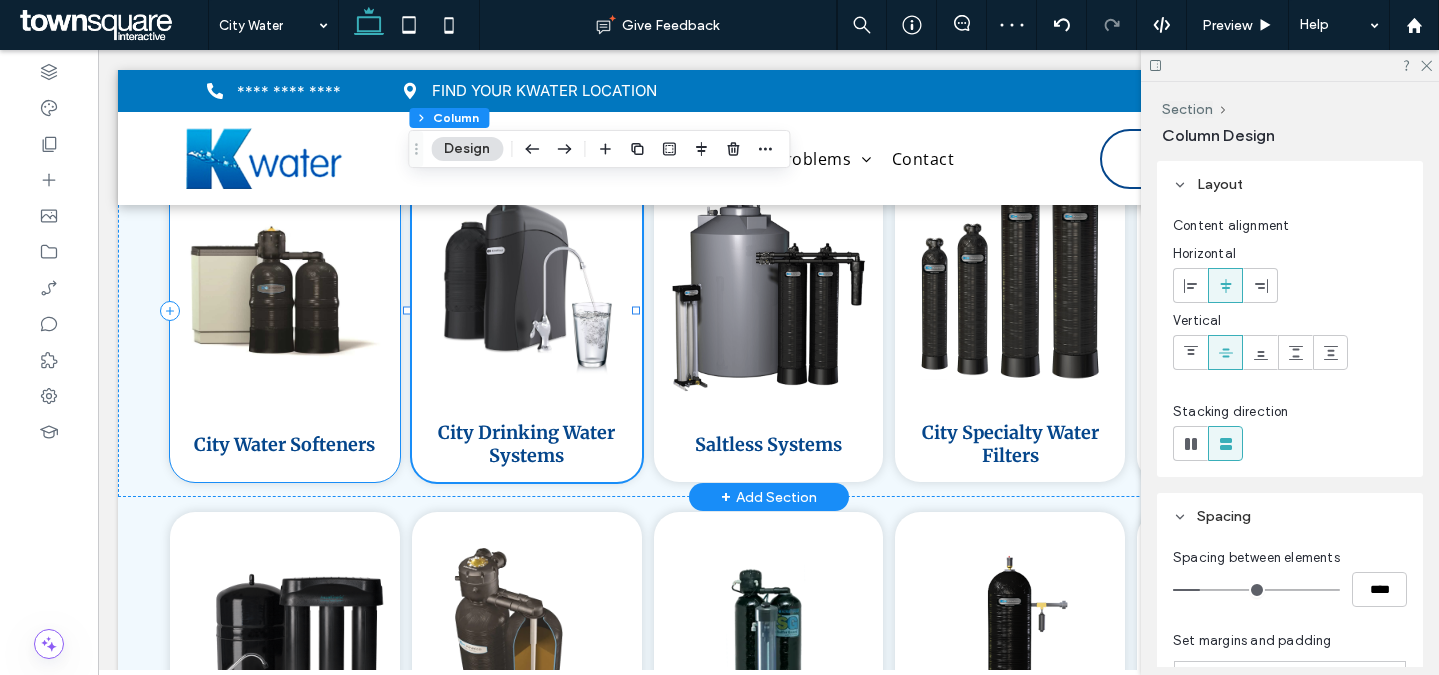 click on "City Water Softeners" at bounding box center (285, 311) 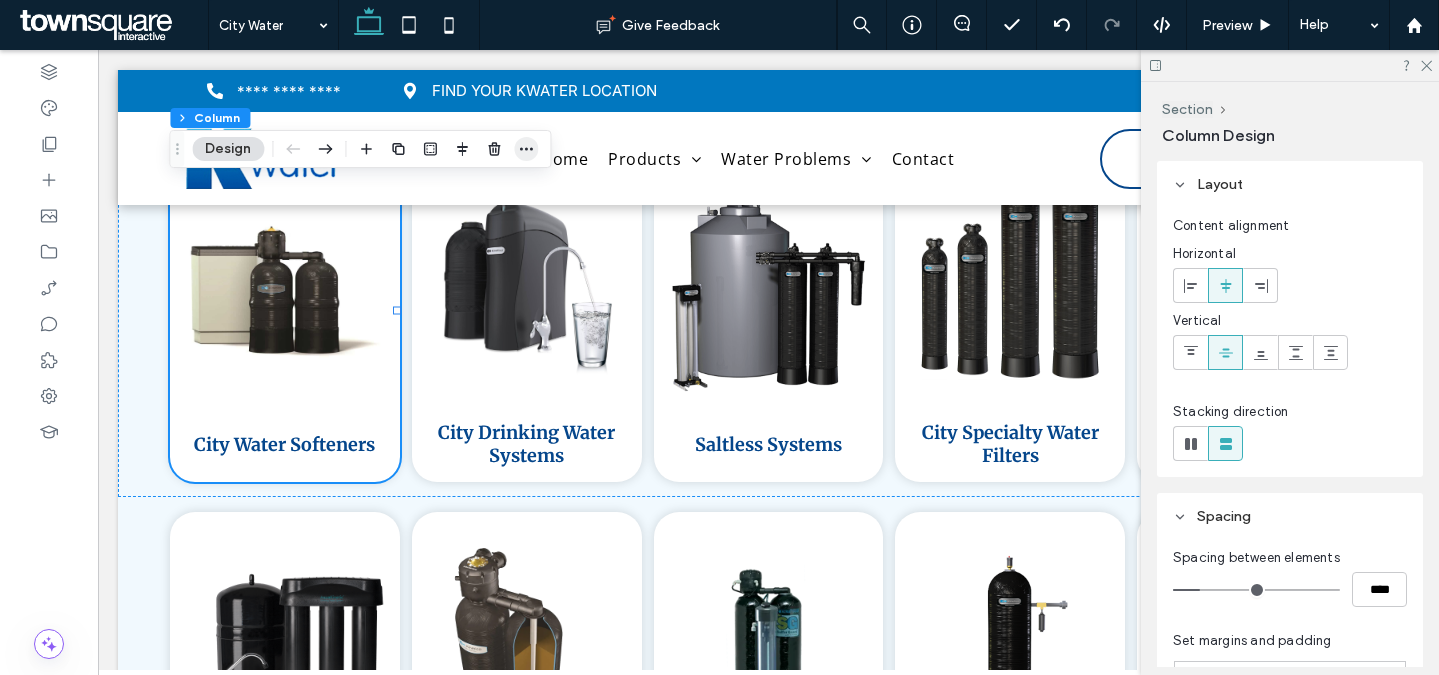 click 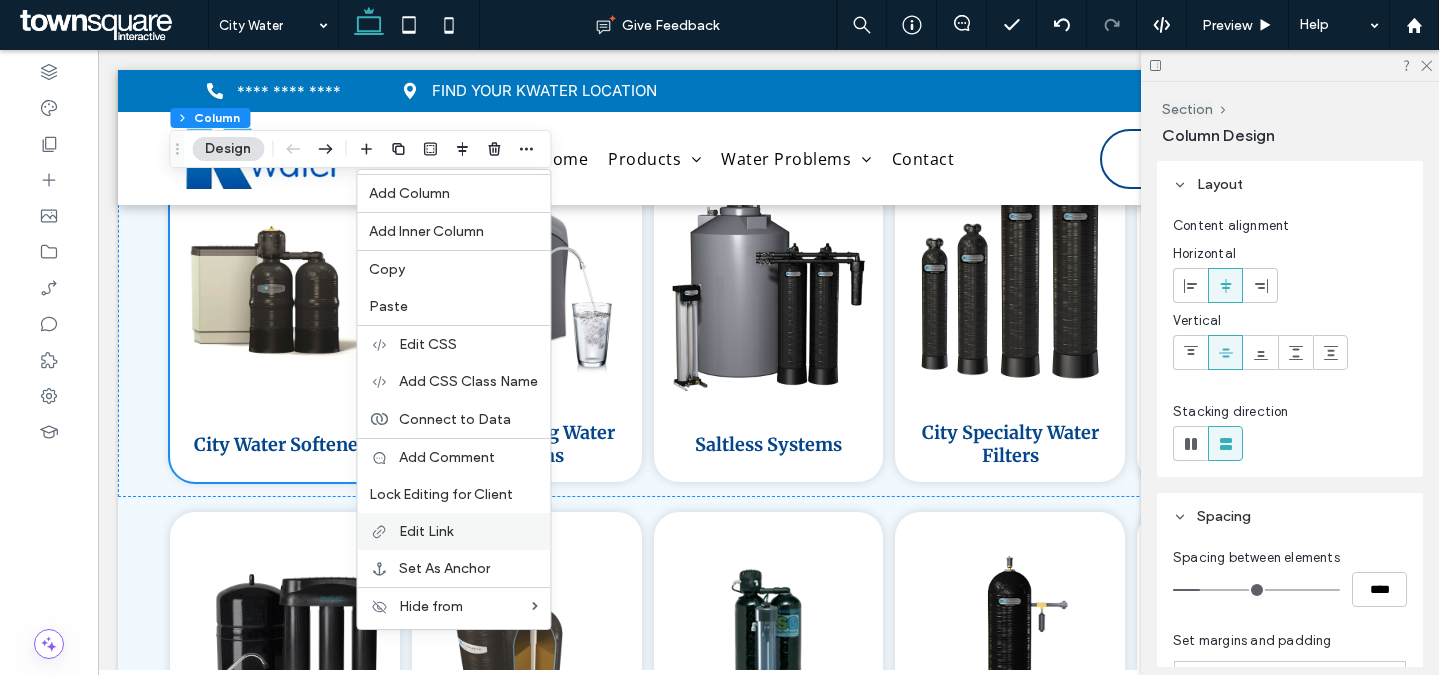 click on "Edit Link" at bounding box center (453, 531) 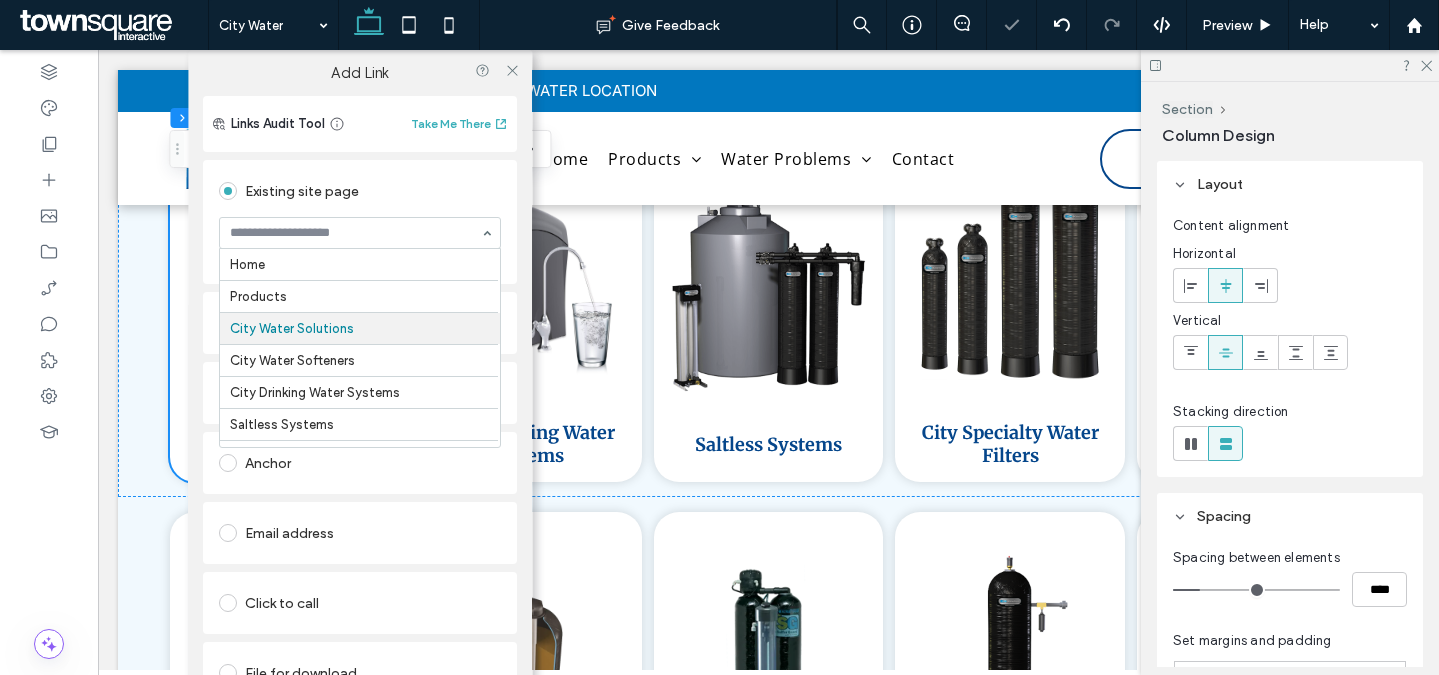 scroll, scrollTop: 66, scrollLeft: 0, axis: vertical 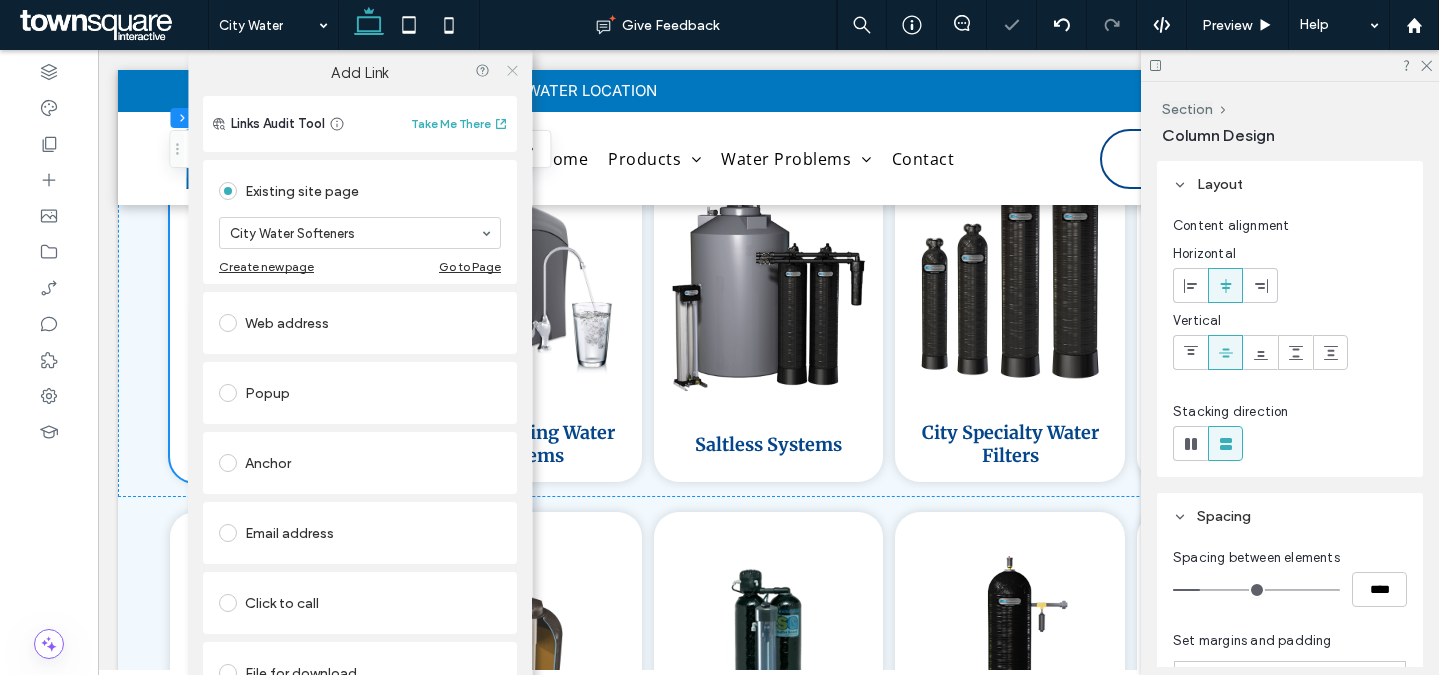 click 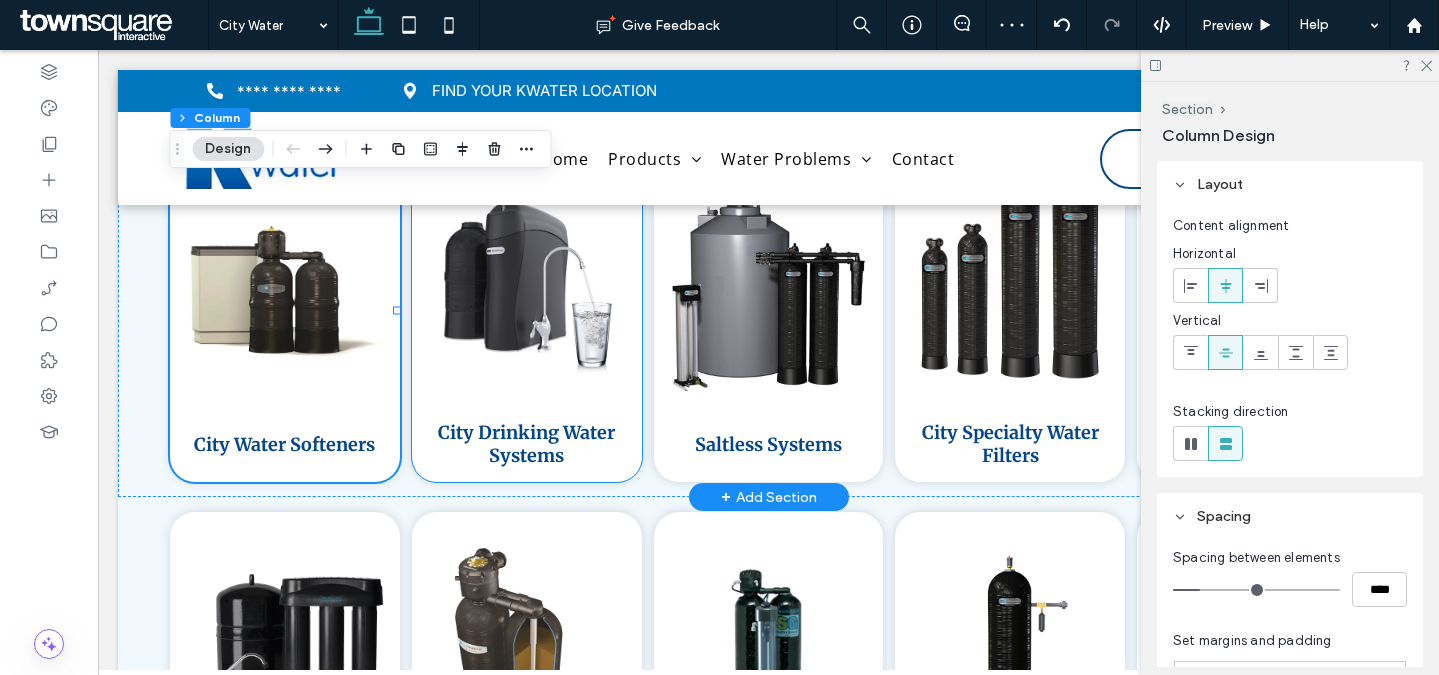 click on "City Drinking Water Systems" at bounding box center (527, 311) 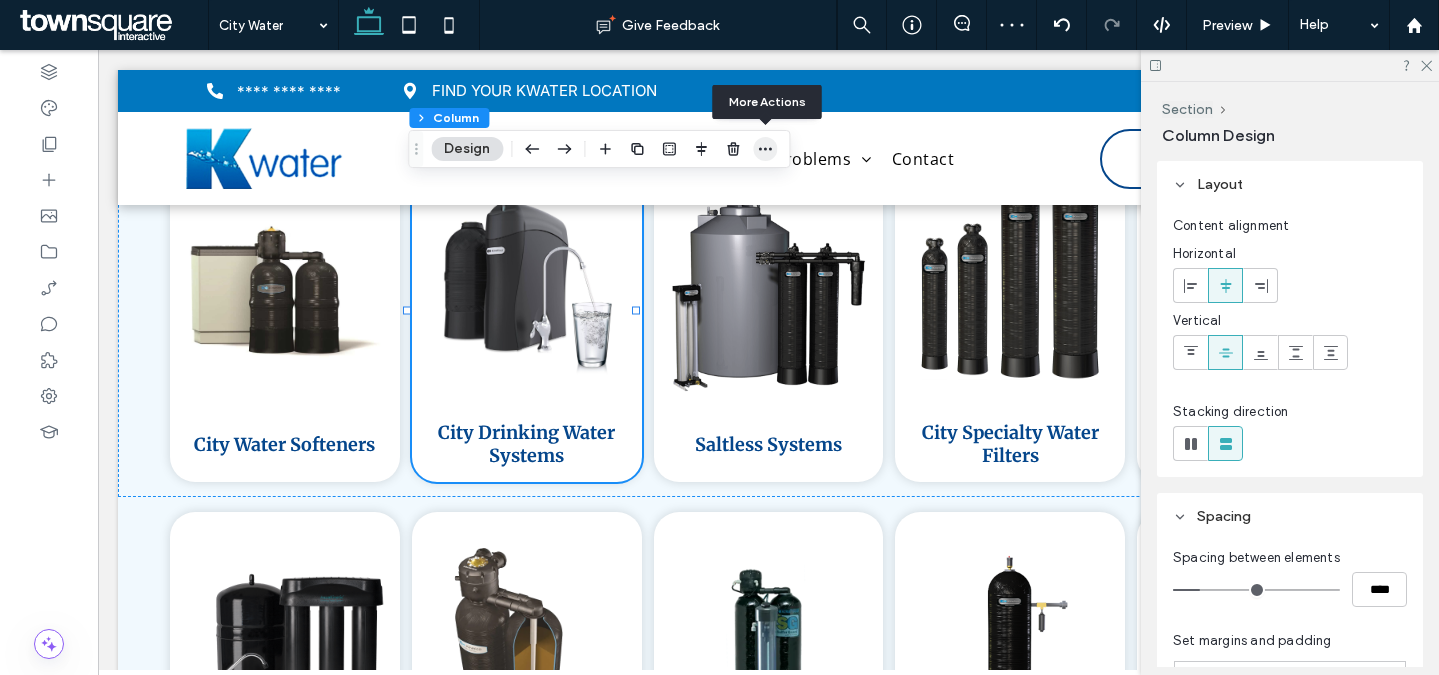 click 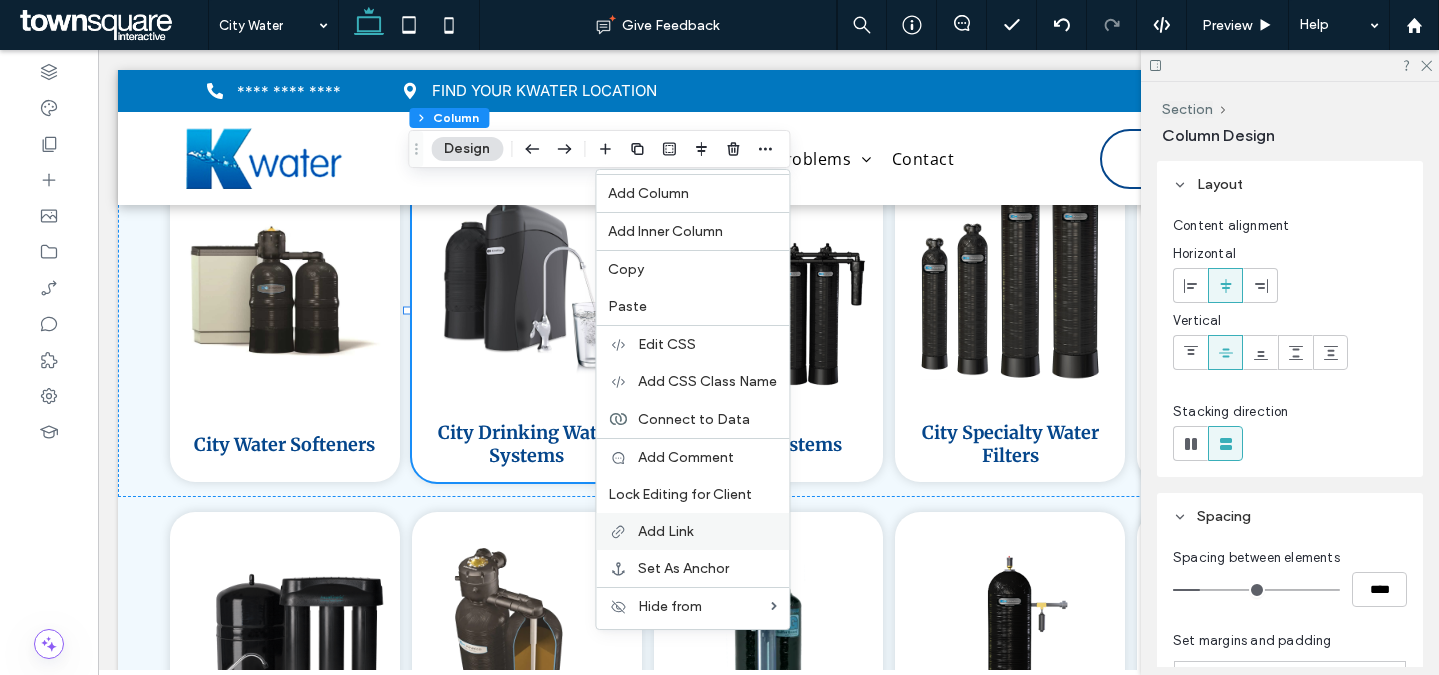 click on "Add Link" at bounding box center (692, 531) 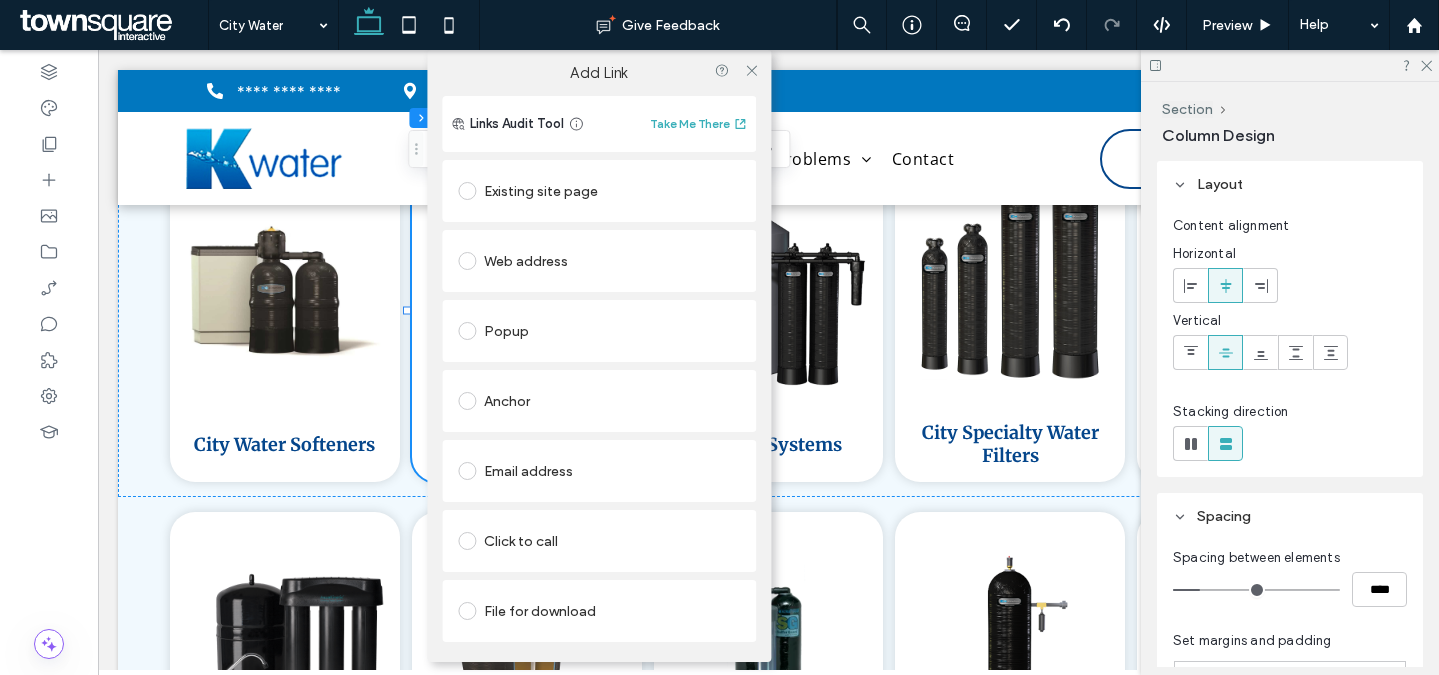 click on "Existing site page" at bounding box center [599, 191] 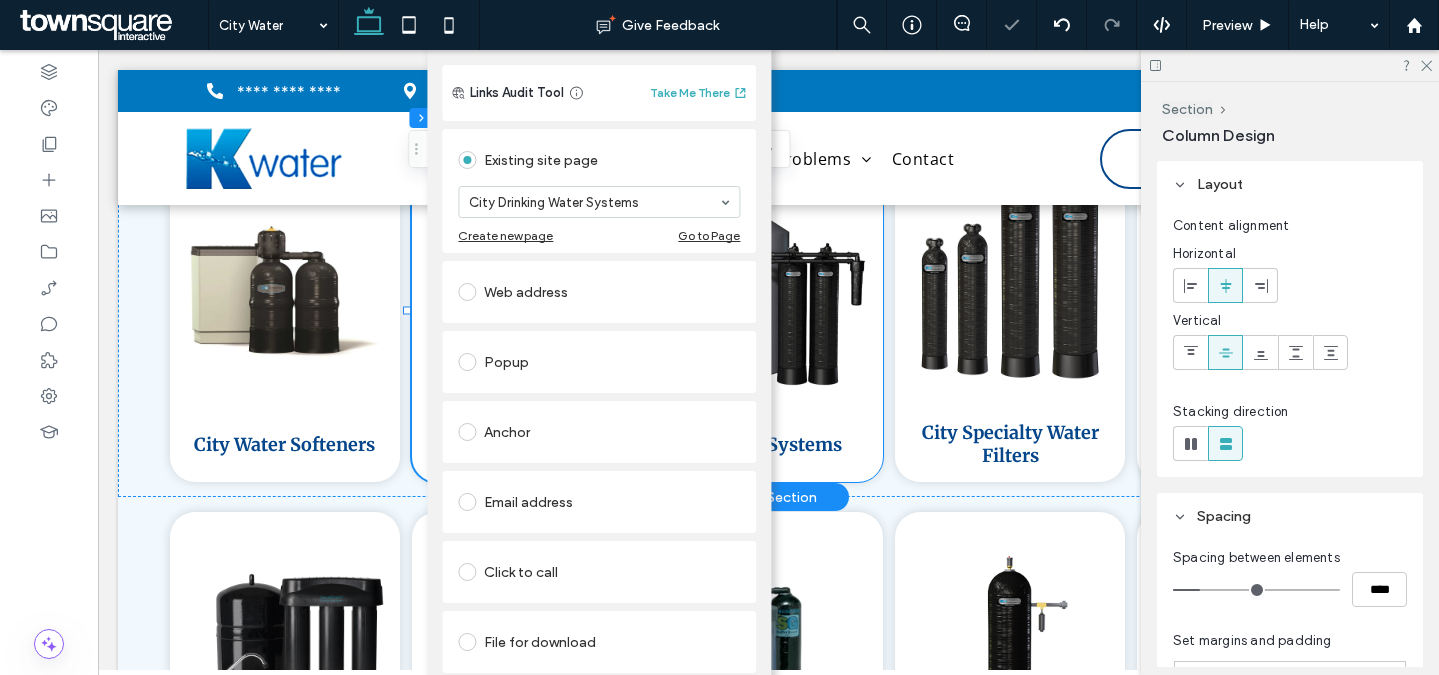 click on "Saltless Systems" at bounding box center (769, 311) 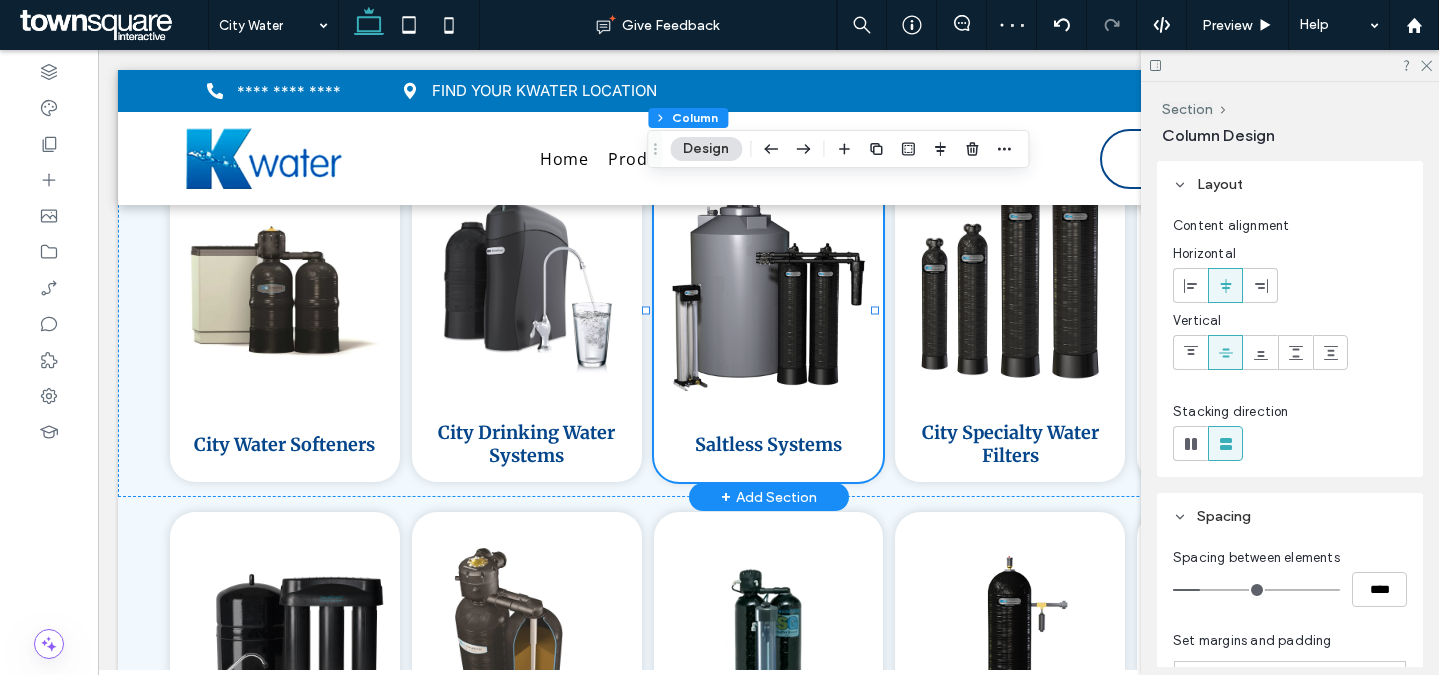 click on "Saltless Systems" at bounding box center (769, 311) 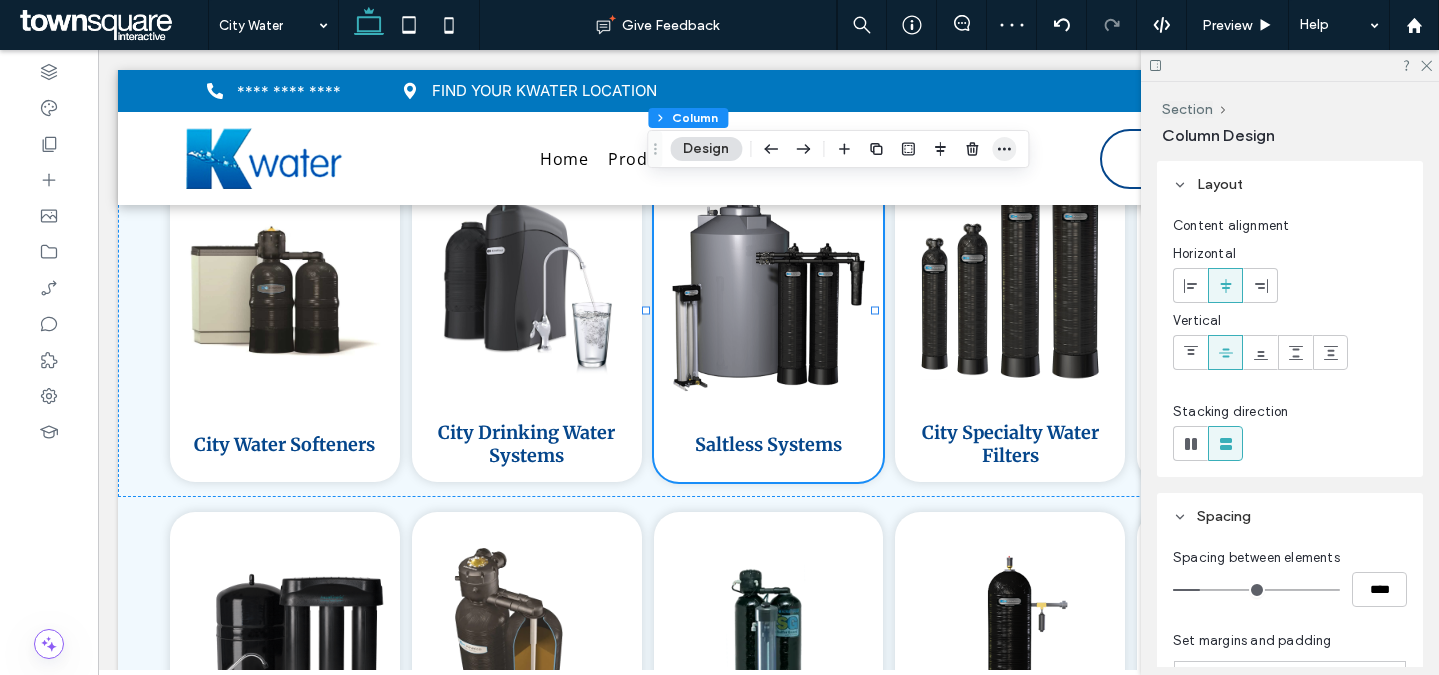 click 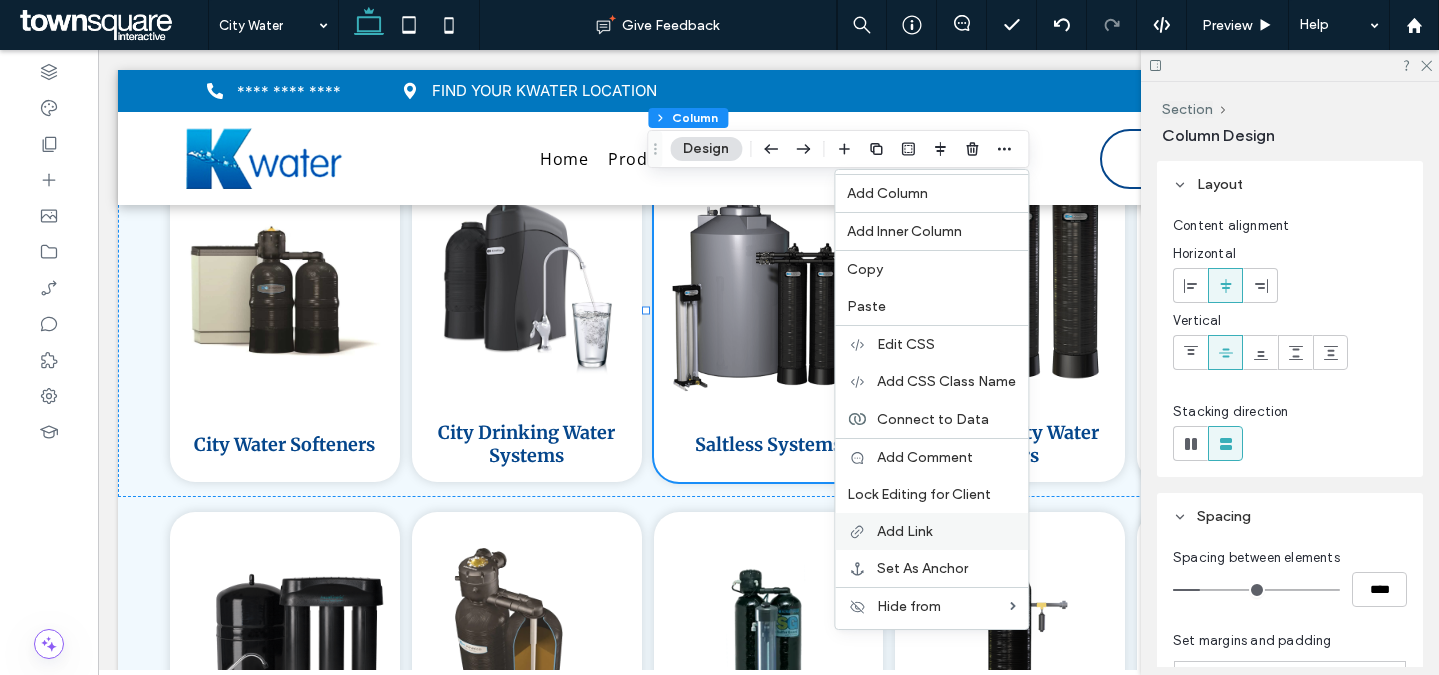 click on "Add Link" at bounding box center (931, 531) 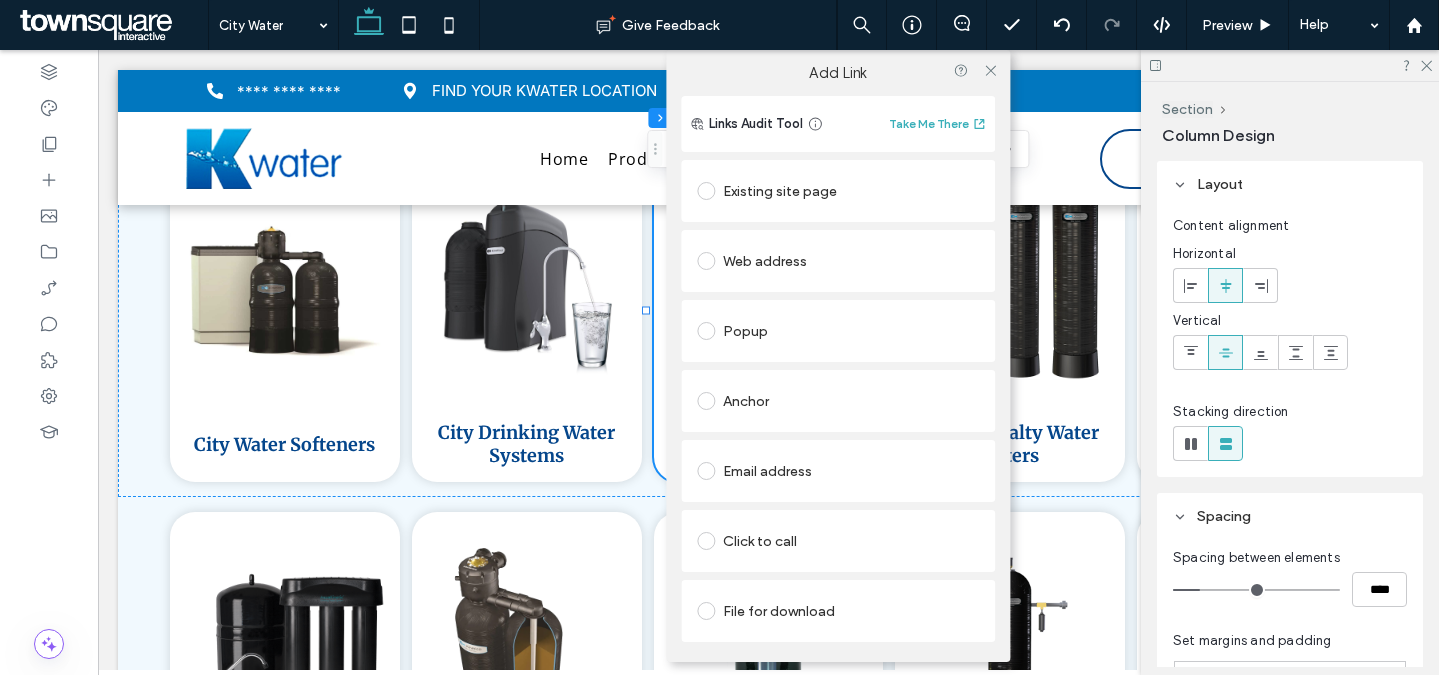 click on "Existing site page" at bounding box center [838, 191] 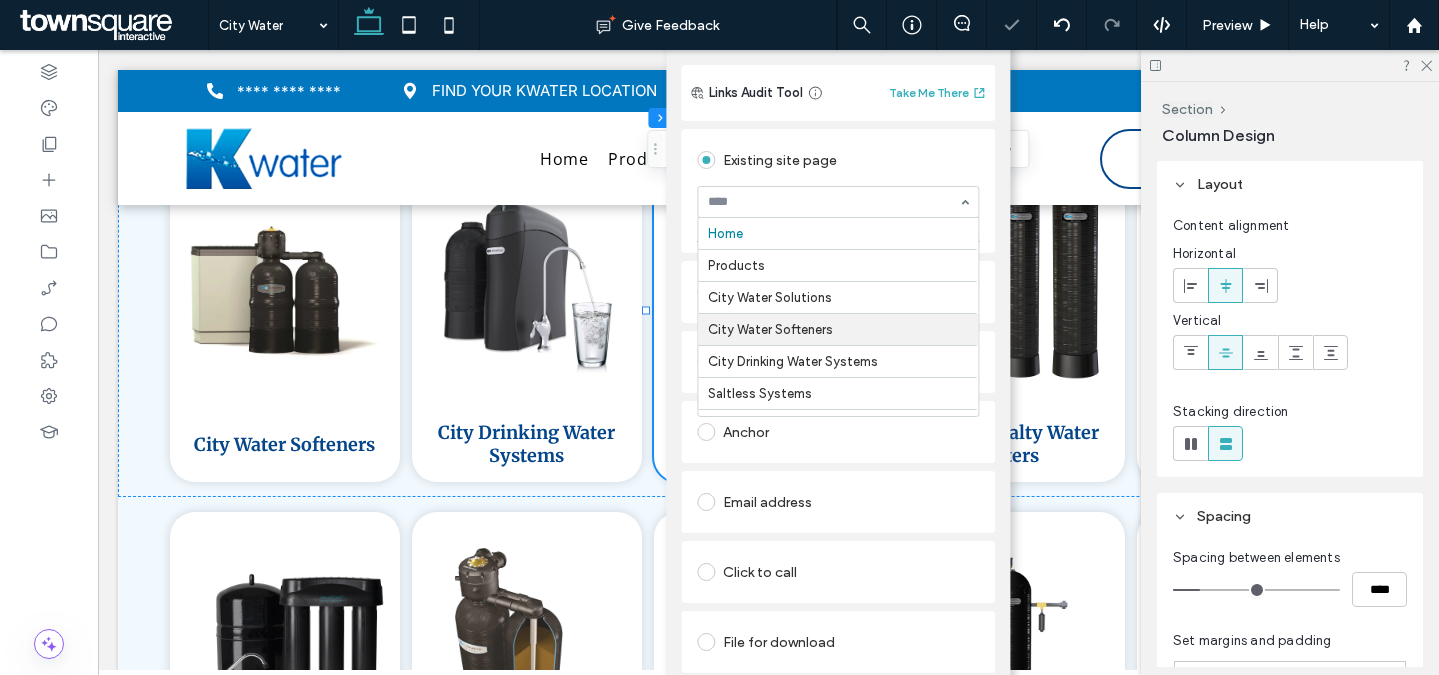 scroll, scrollTop: 25, scrollLeft: 0, axis: vertical 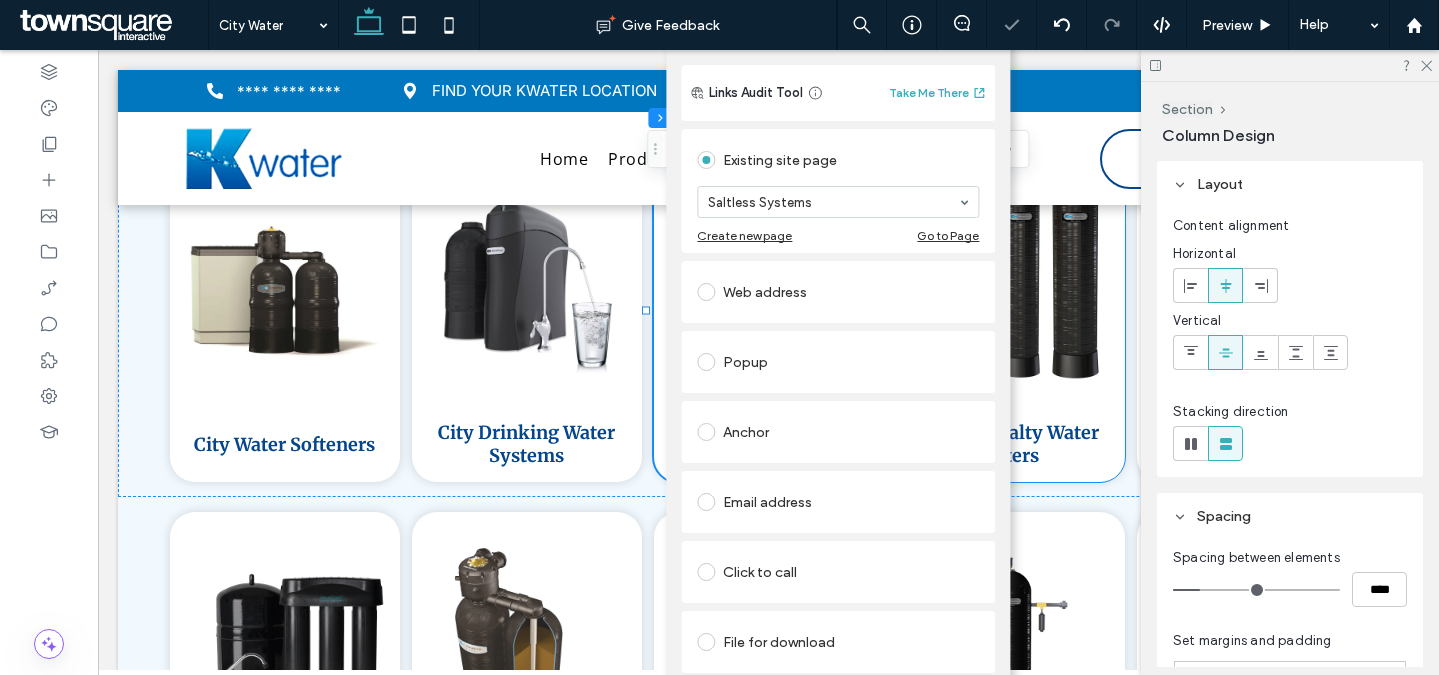 click on "City Specialty Water Filters" at bounding box center [1010, 311] 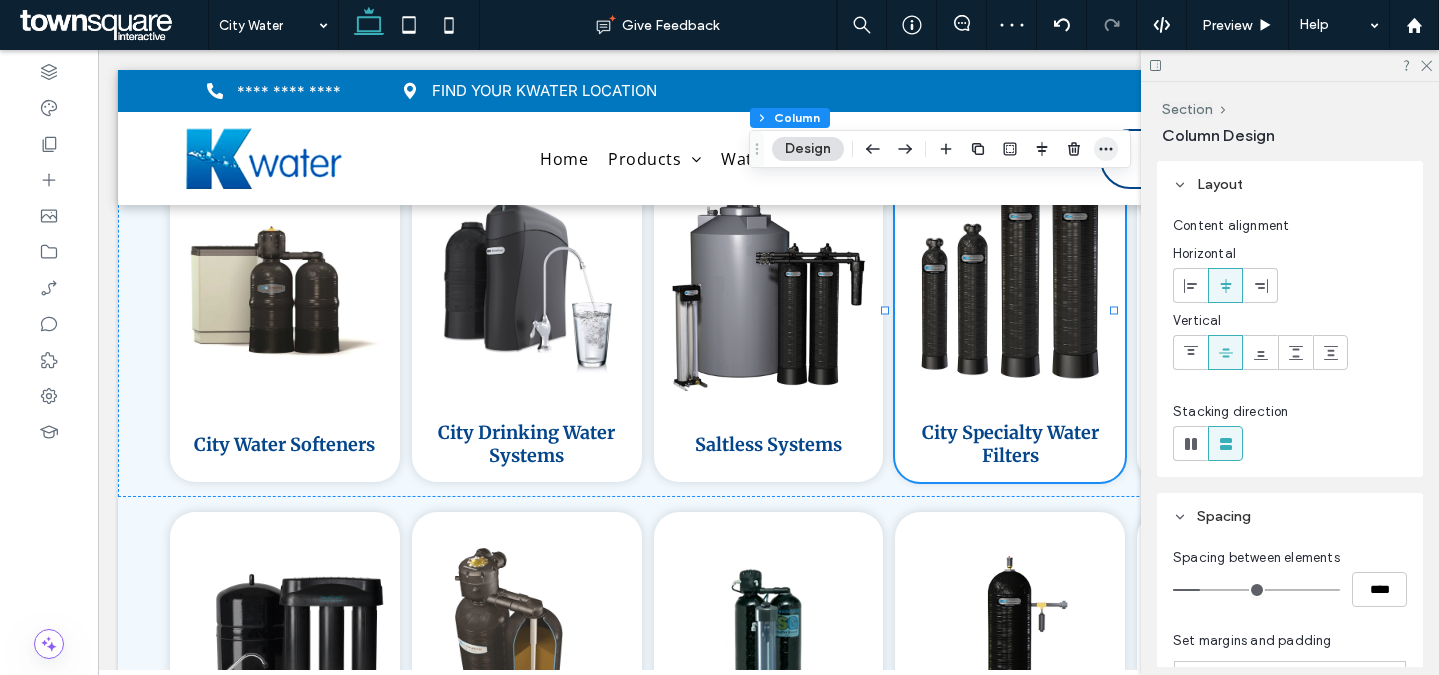 click at bounding box center [1106, 149] 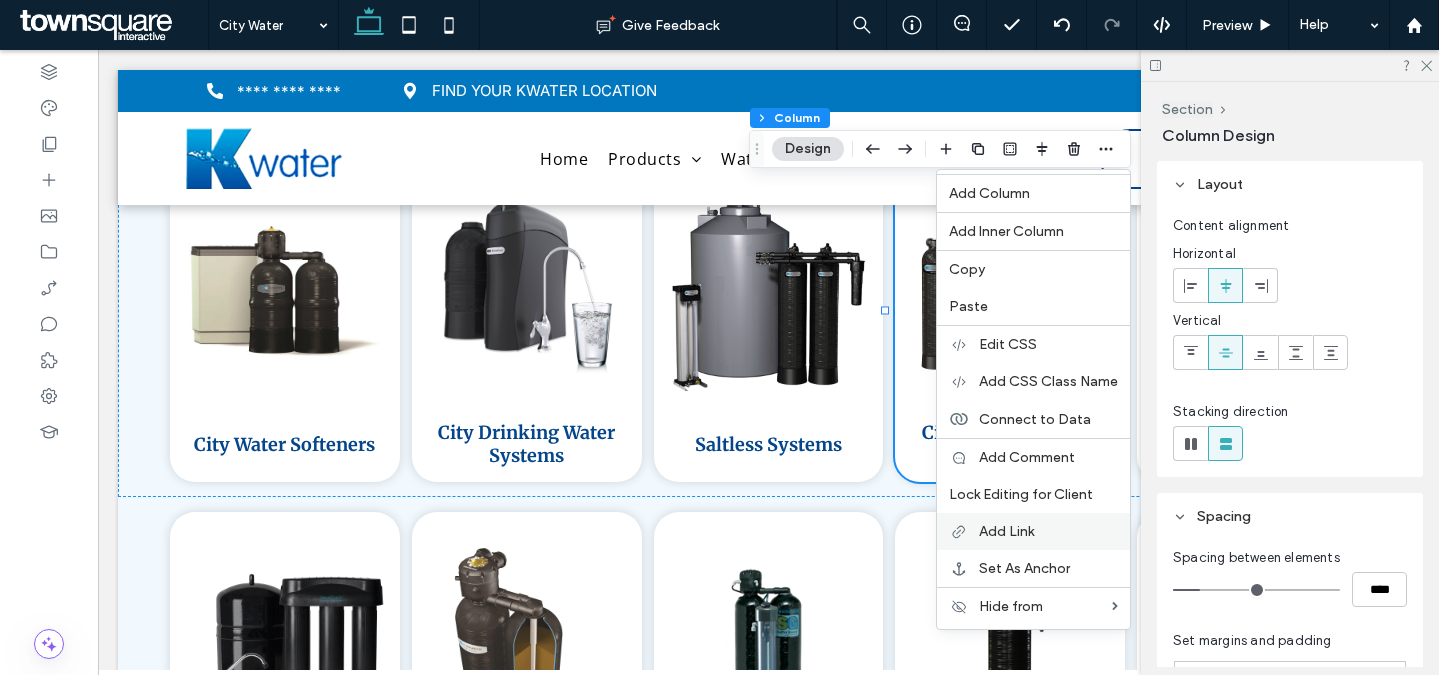click on "Add Link" at bounding box center (1006, 531) 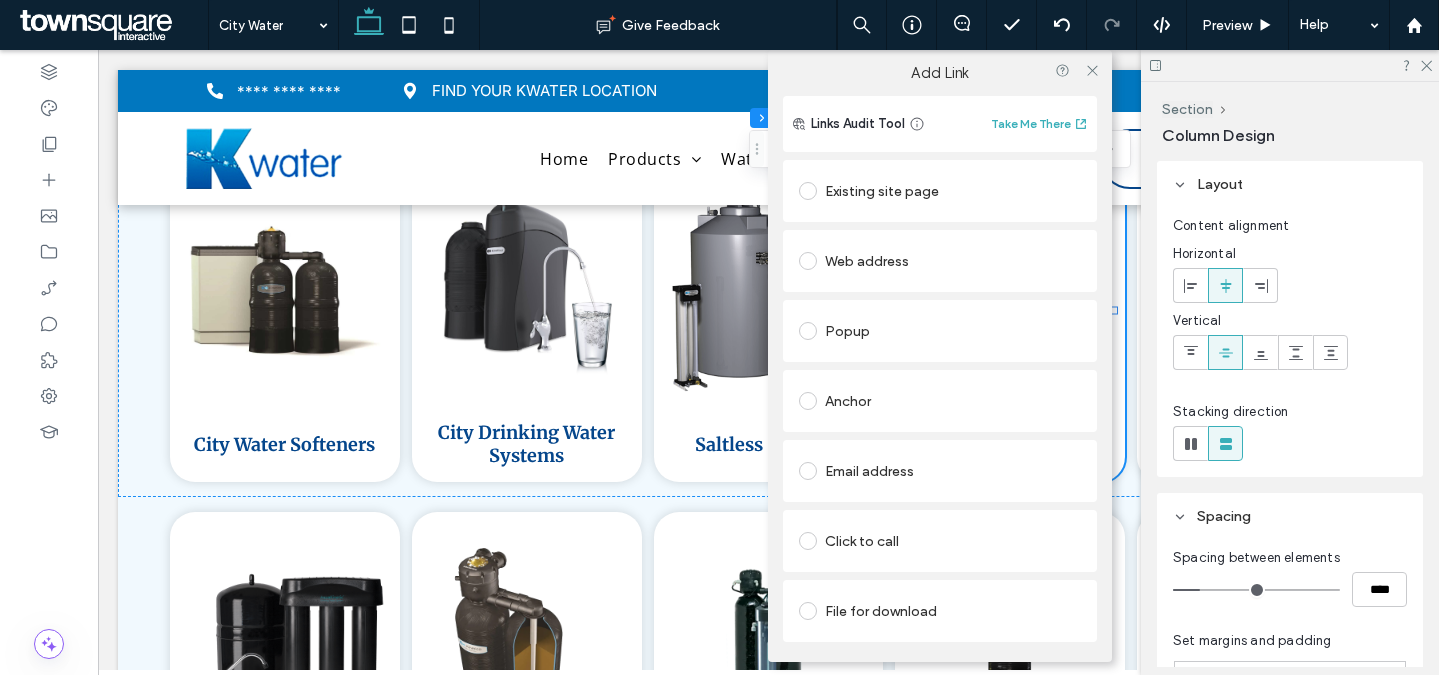 click on "Existing site page" at bounding box center (940, 191) 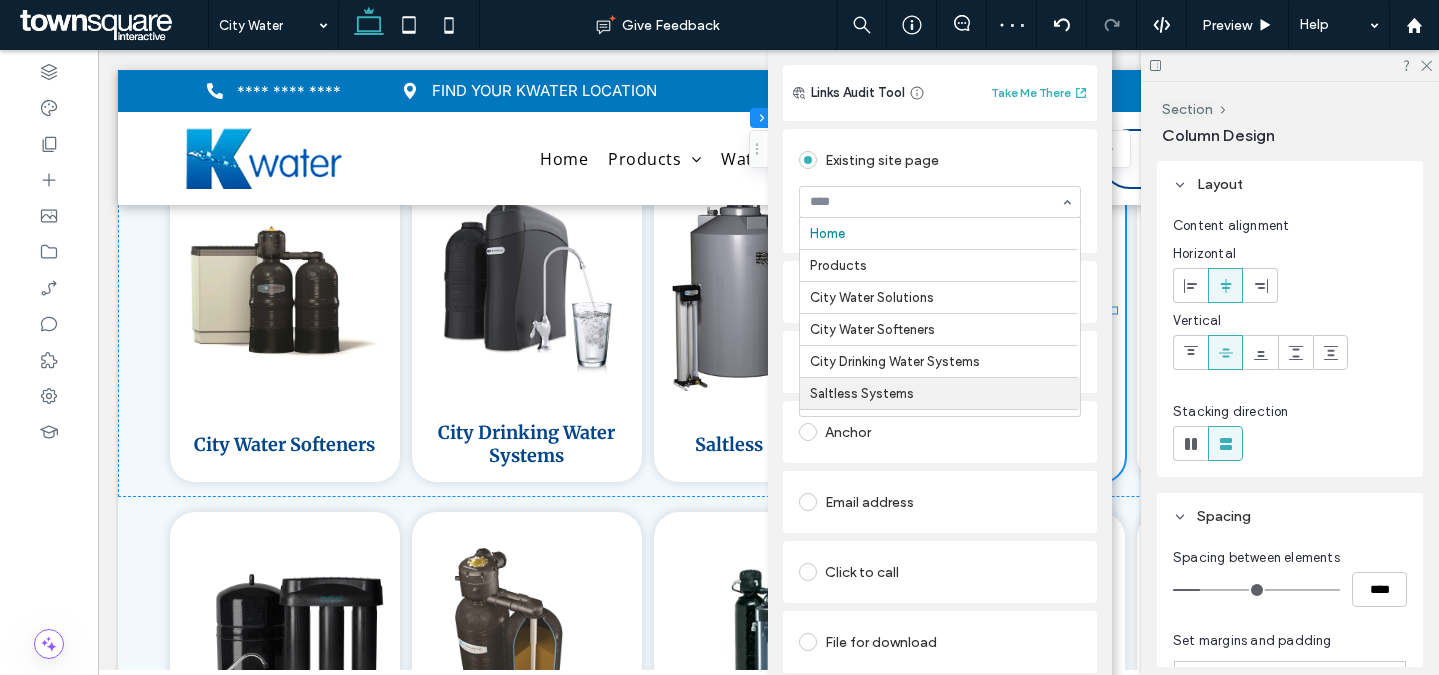 scroll, scrollTop: 26, scrollLeft: 0, axis: vertical 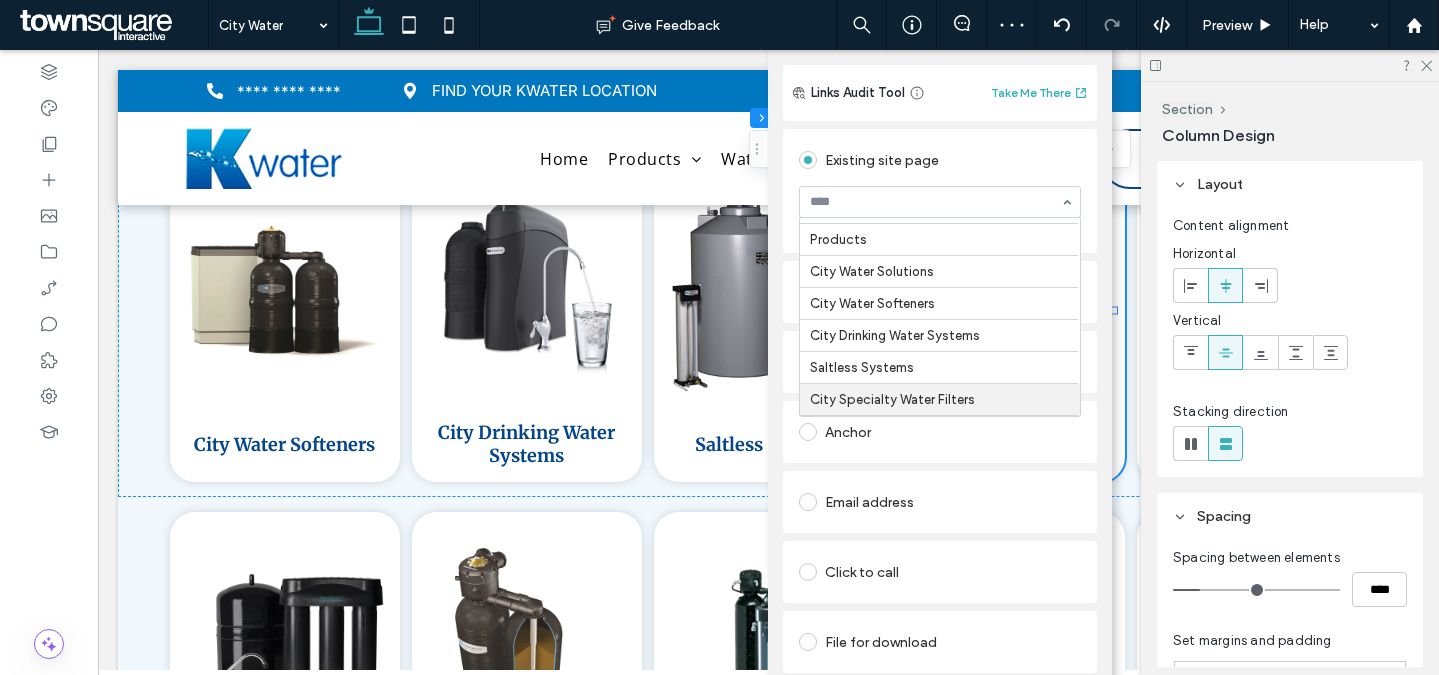 drag, startPoint x: 916, startPoint y: 399, endPoint x: 933, endPoint y: 381, distance: 24.758837 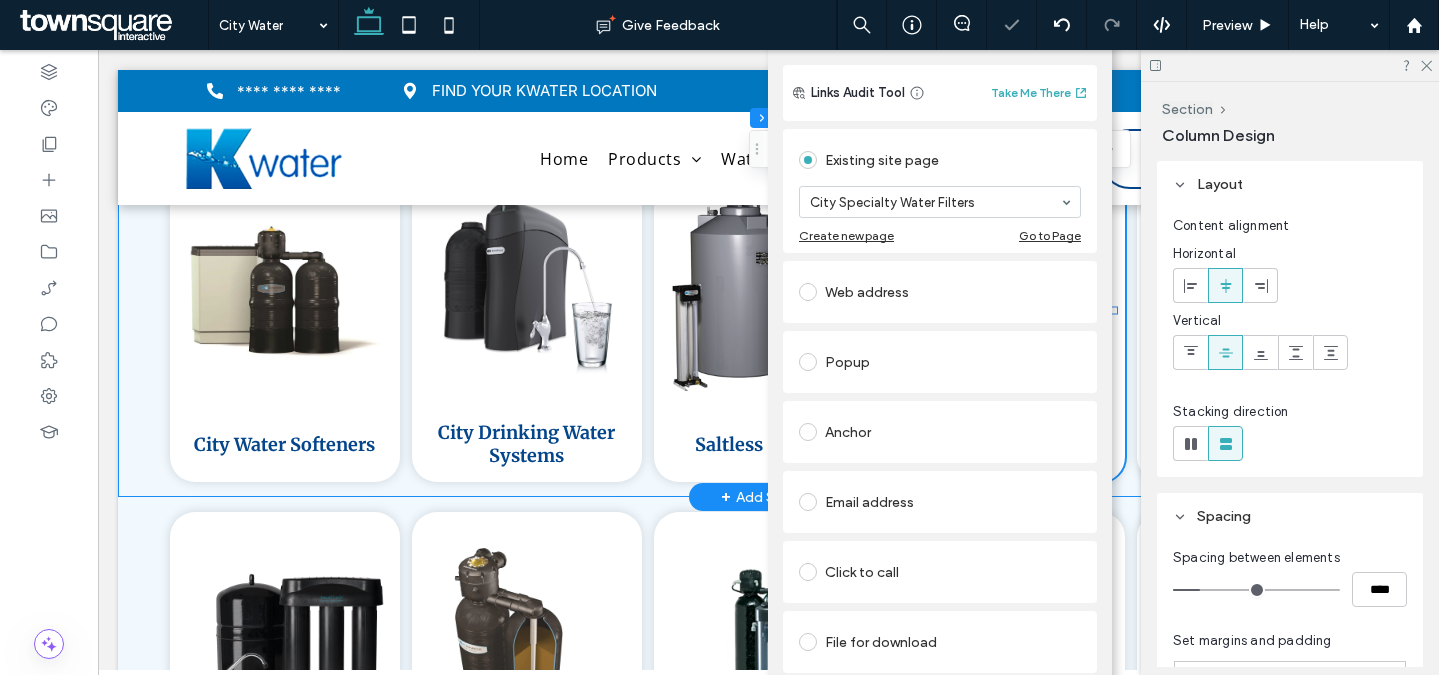 click on "City Water Softeners
City Drinking Water Systems
Saltless Systems
City Specialty Water Filters
Combination Systems" at bounding box center [768, 311] 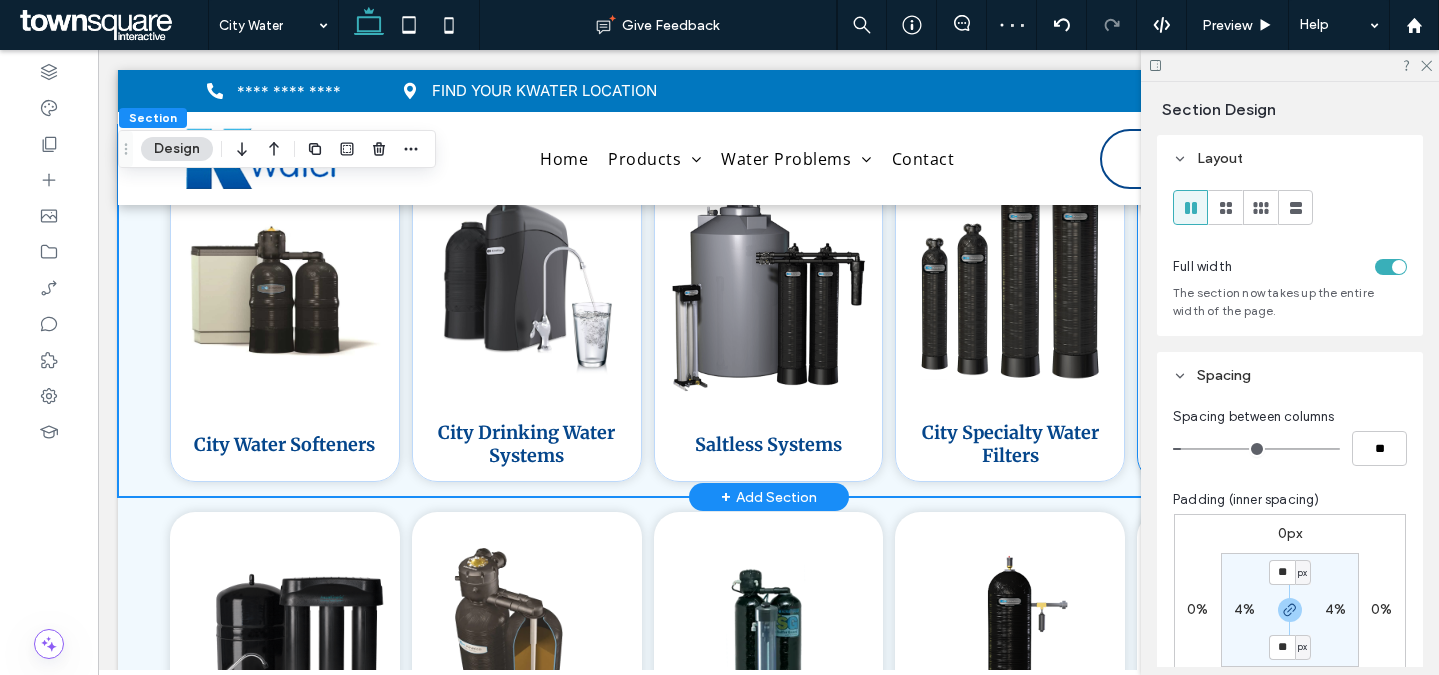 click on "Combination Systems" at bounding box center [1252, 311] 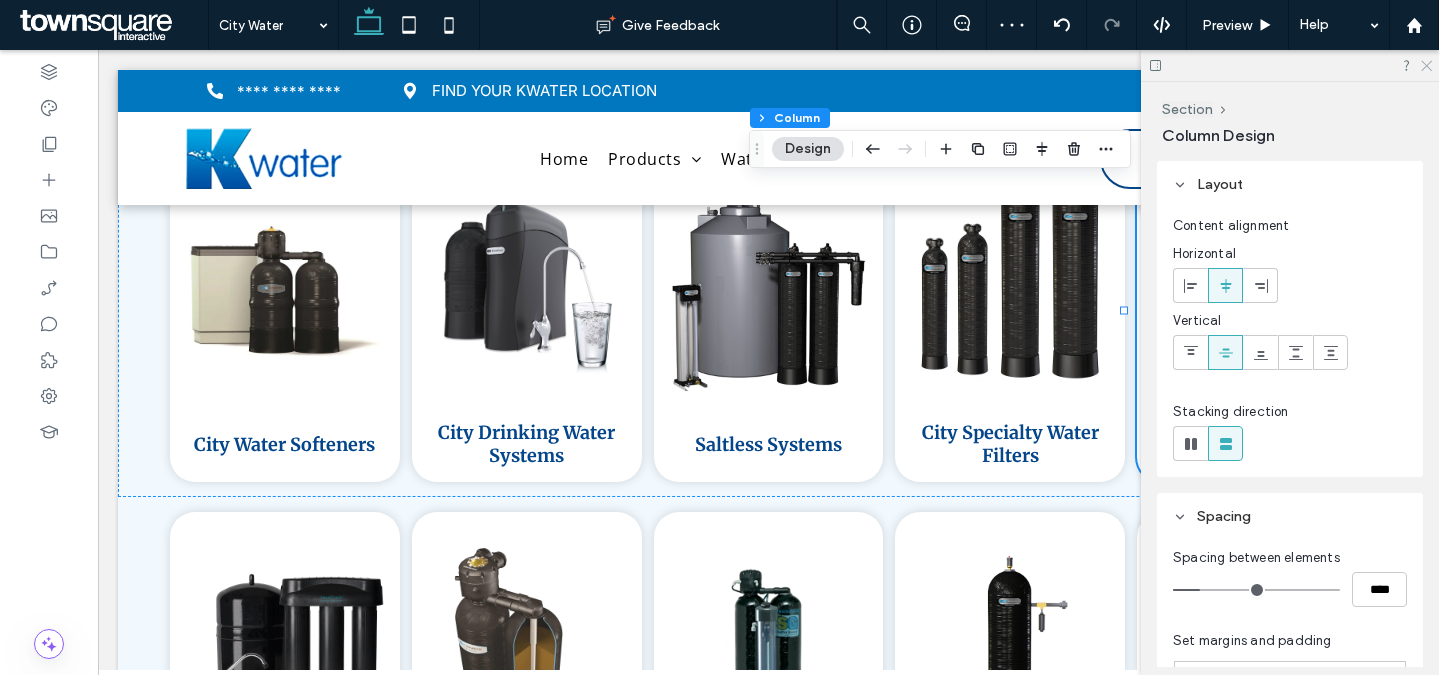 click 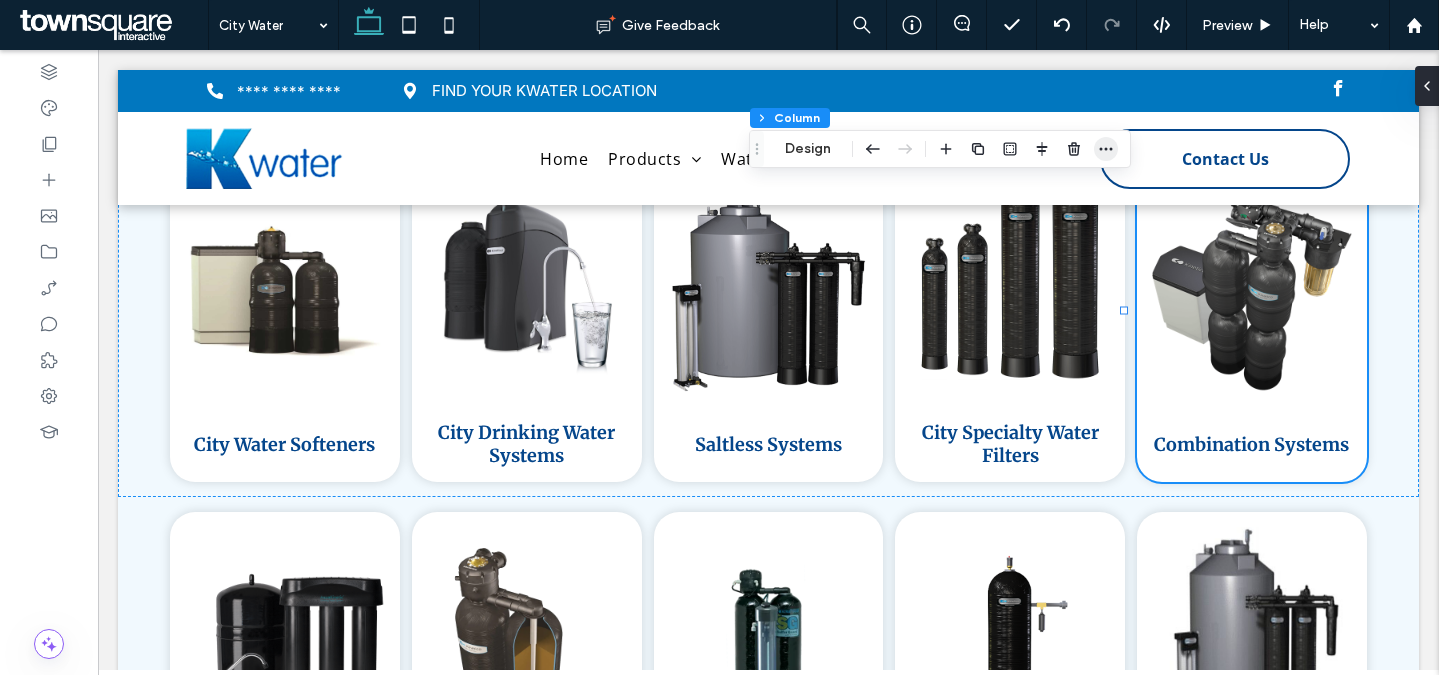 click 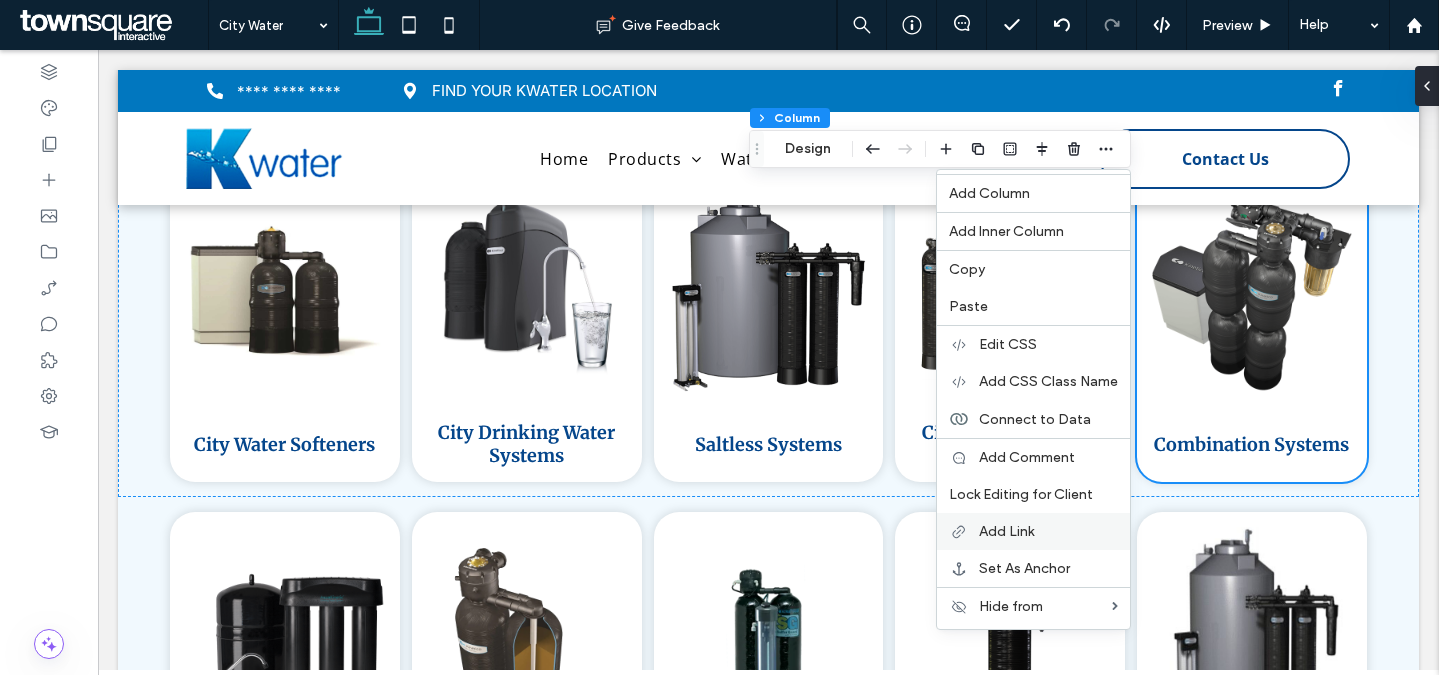 click on "Add Link" at bounding box center (1033, 531) 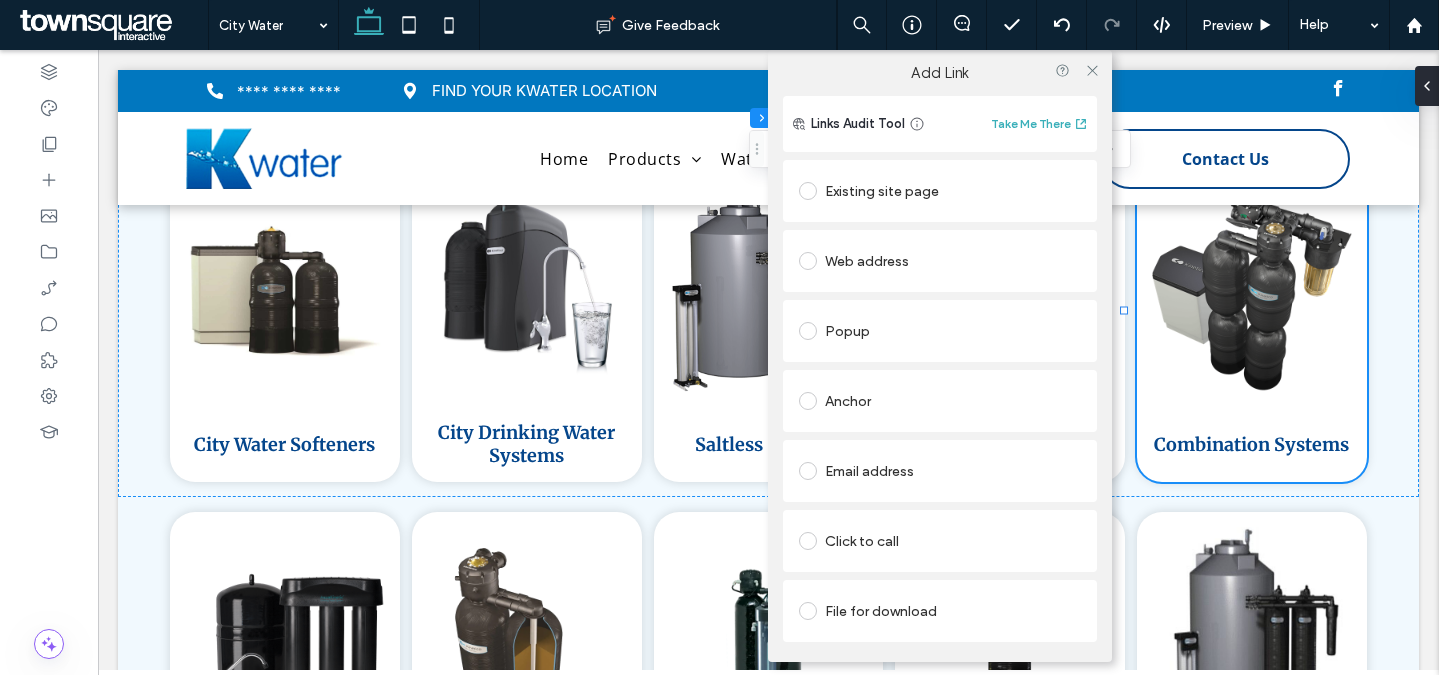 click on "Existing site page" at bounding box center (940, 191) 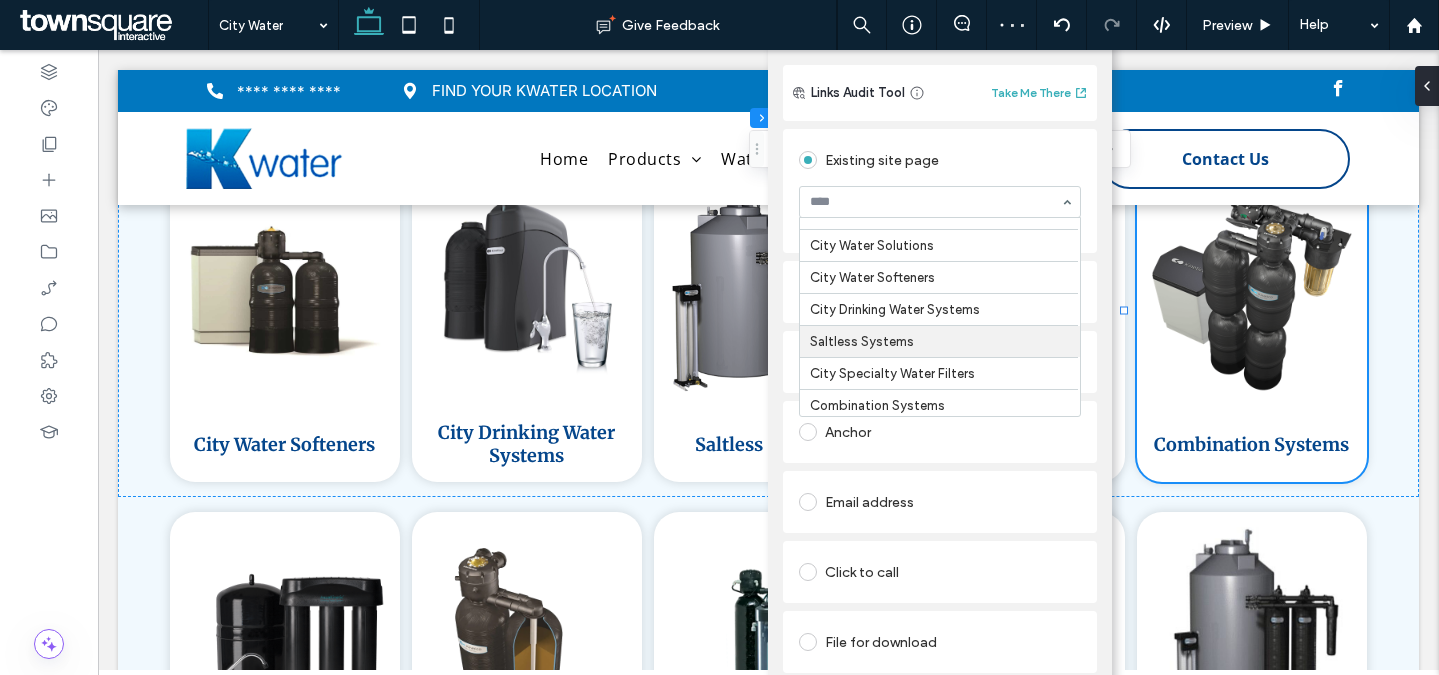 scroll, scrollTop: 181, scrollLeft: 0, axis: vertical 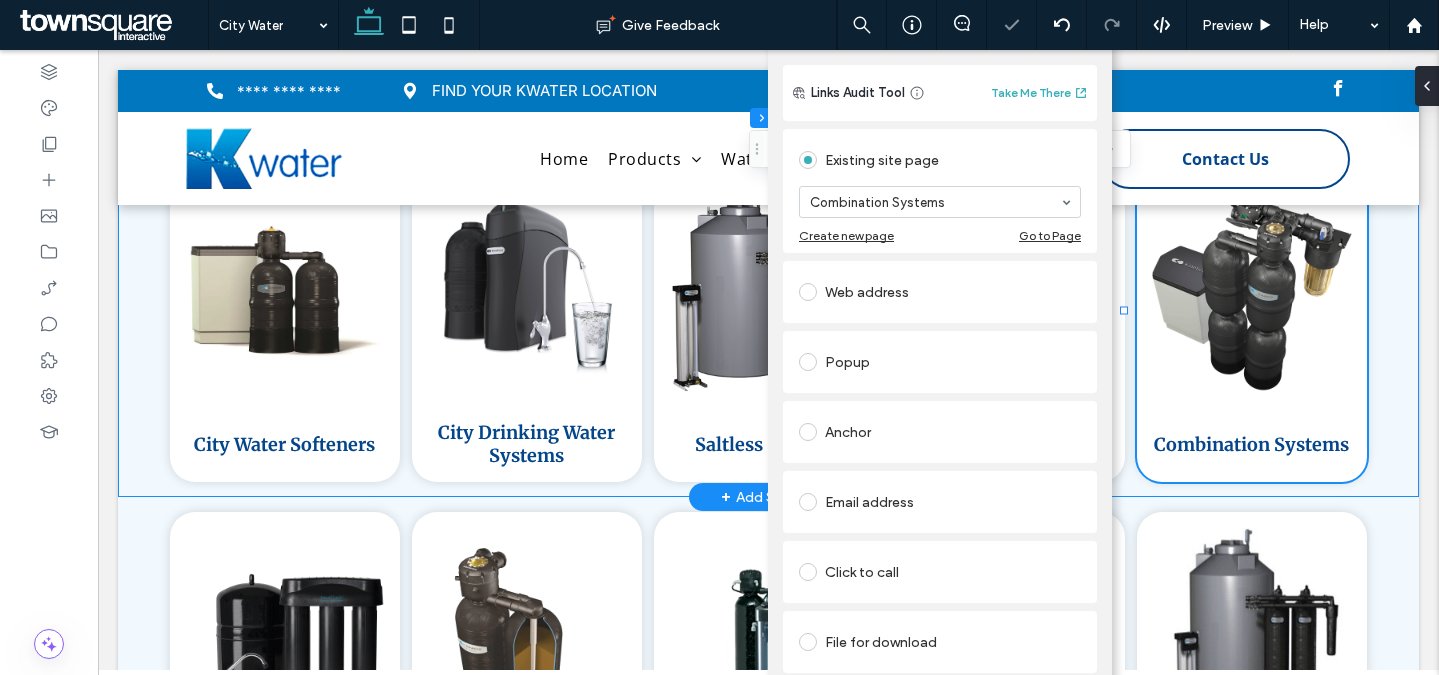 click on "City Water Softeners
City Drinking Water Systems
Saltless Systems
City Specialty Water Filters
Combination Systems" at bounding box center (768, 311) 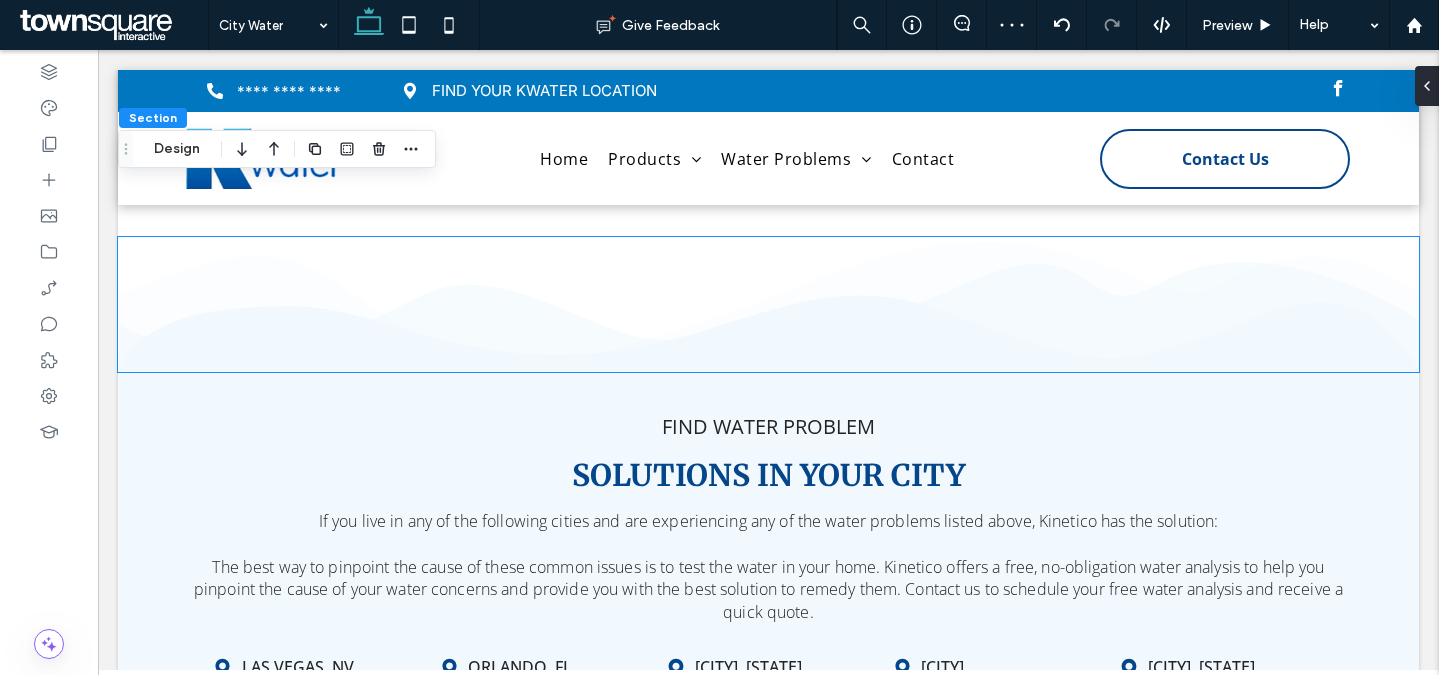 scroll, scrollTop: 2257, scrollLeft: 0, axis: vertical 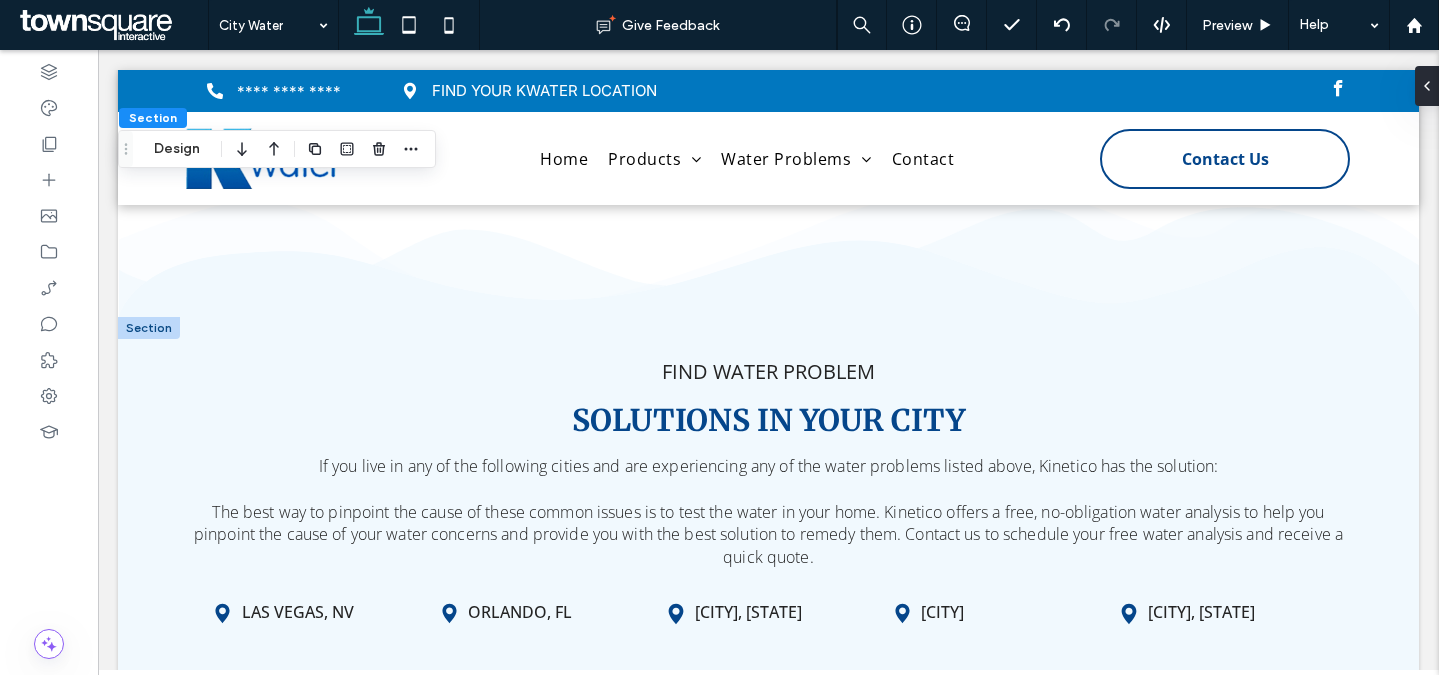 drag, startPoint x: 155, startPoint y: 343, endPoint x: 168, endPoint y: 343, distance: 13 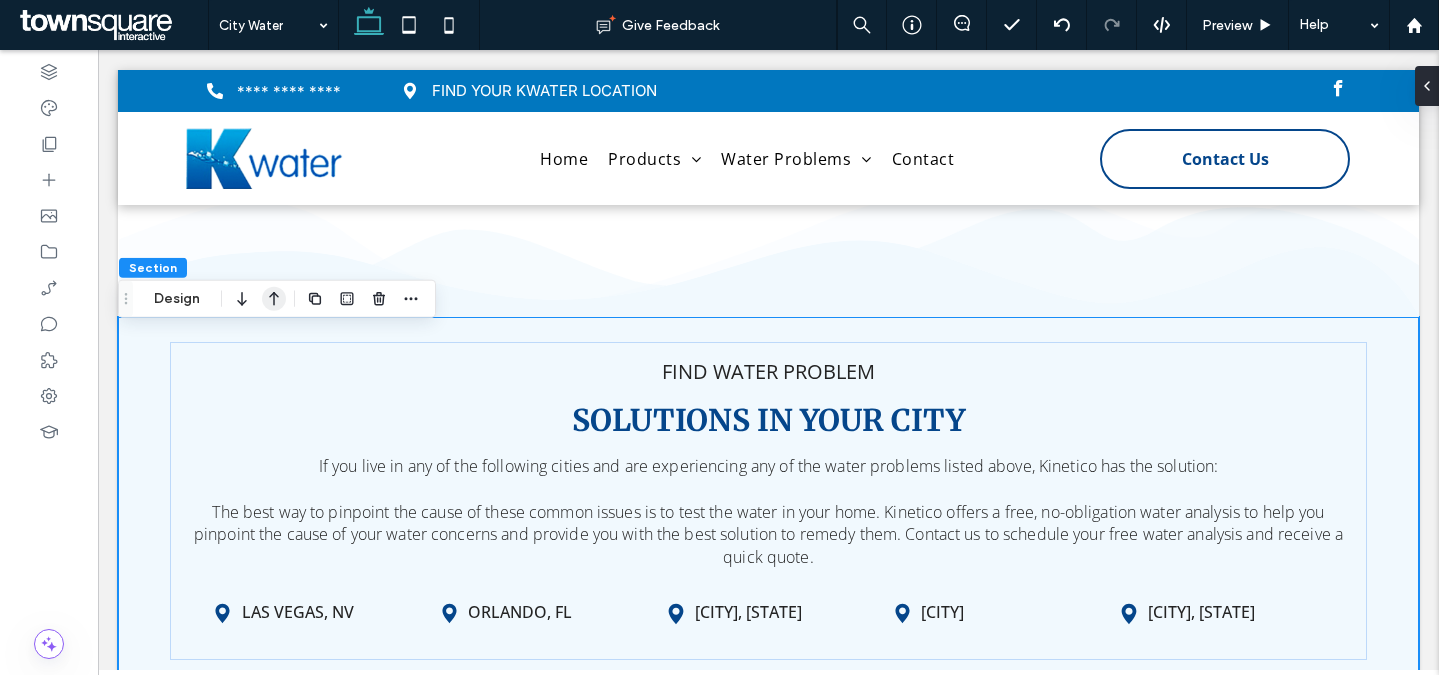 click 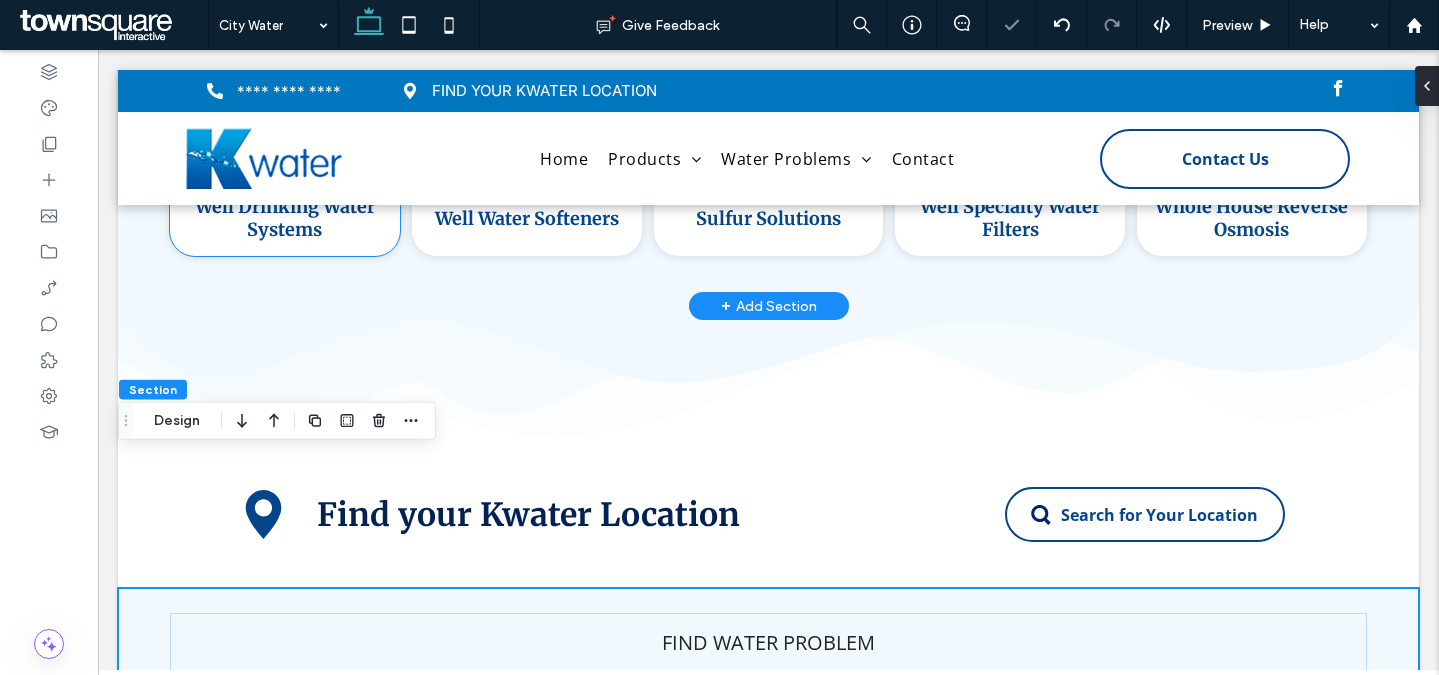 scroll, scrollTop: 2104, scrollLeft: 0, axis: vertical 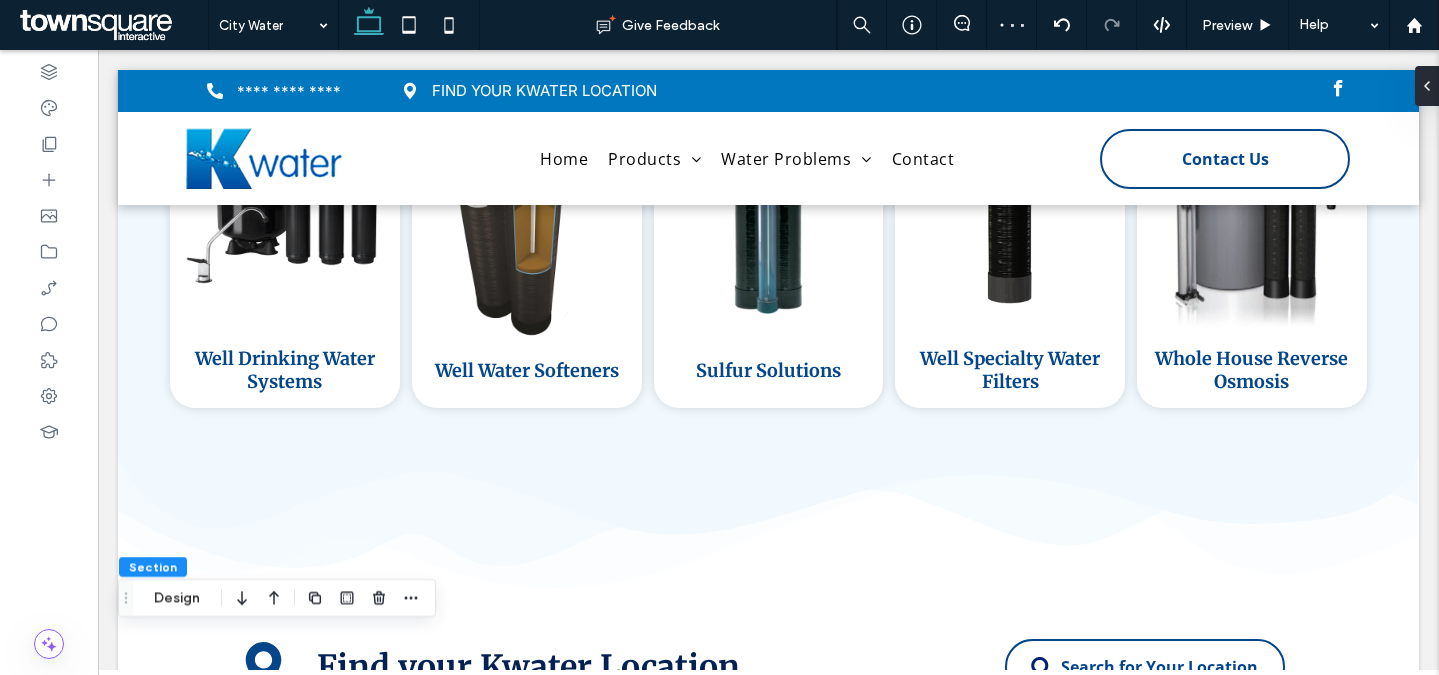 click 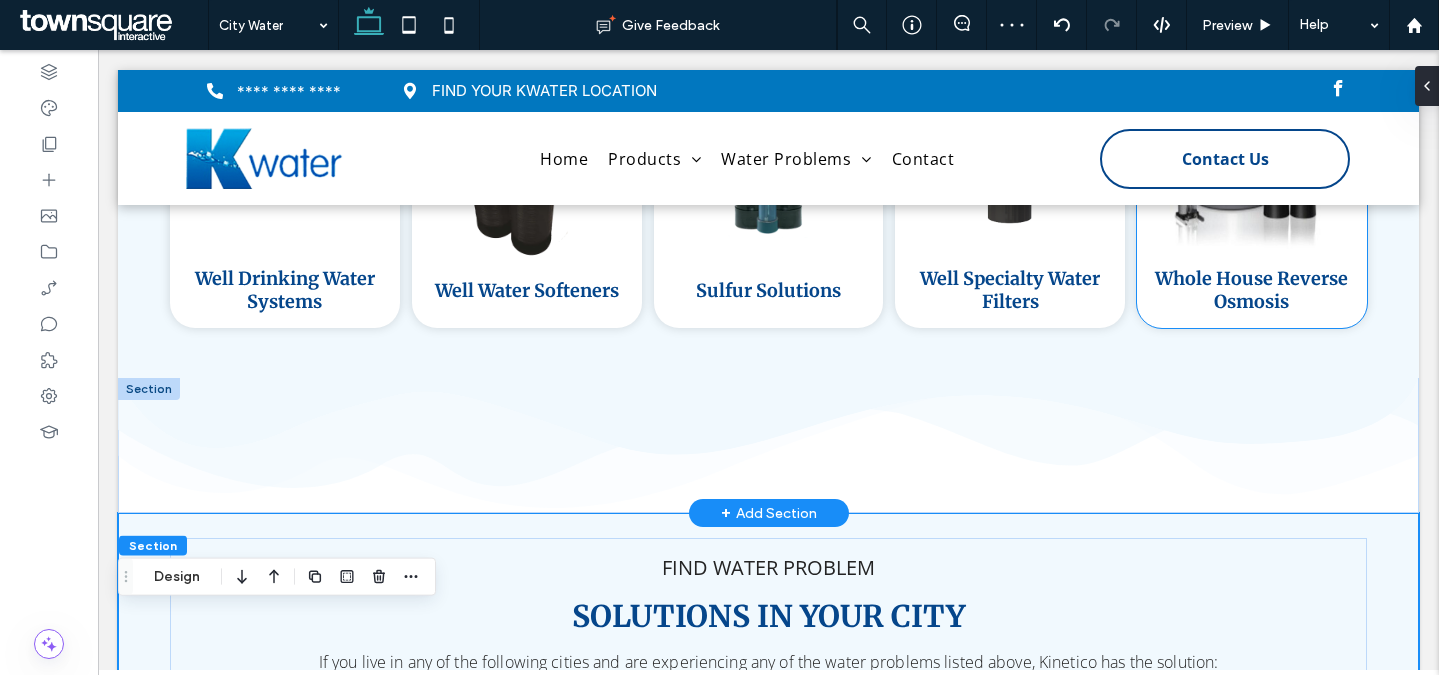 scroll, scrollTop: 2275, scrollLeft: 0, axis: vertical 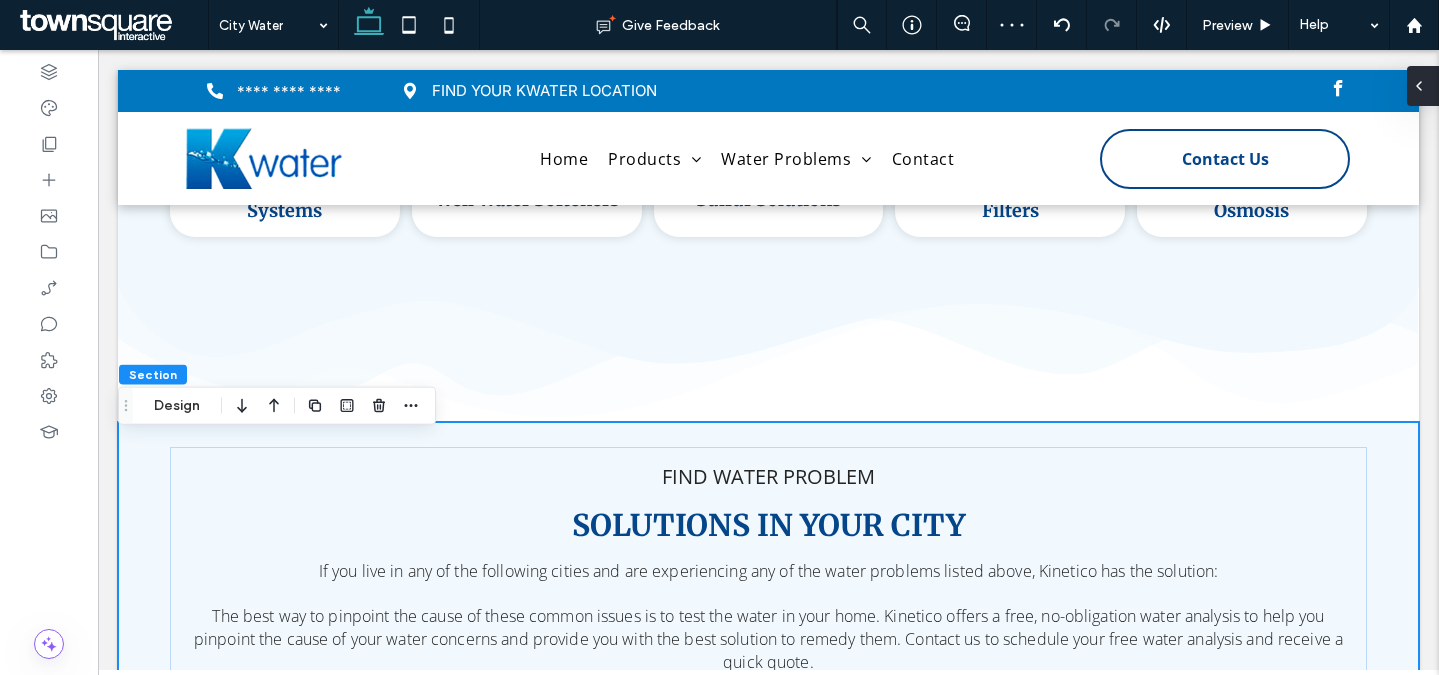drag, startPoint x: 1427, startPoint y: 93, endPoint x: 1329, endPoint y: 43, distance: 110.01818 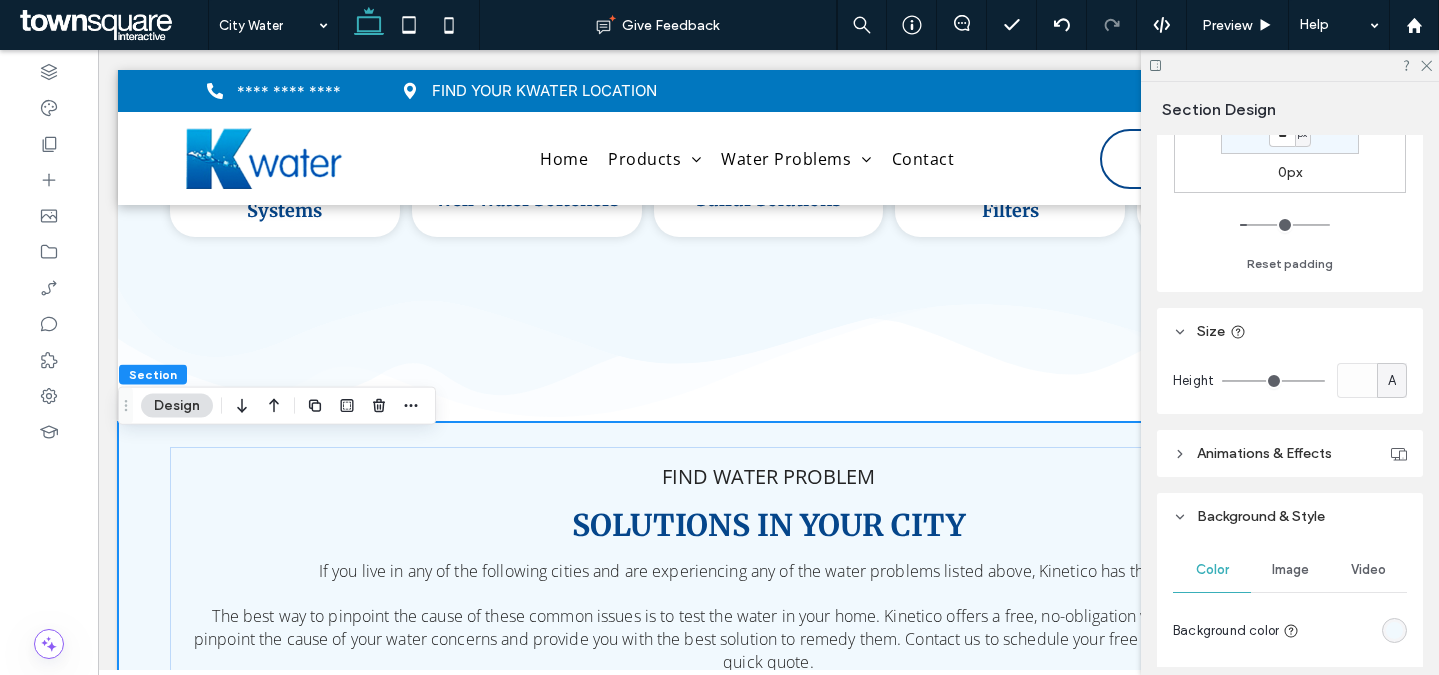 scroll, scrollTop: 615, scrollLeft: 0, axis: vertical 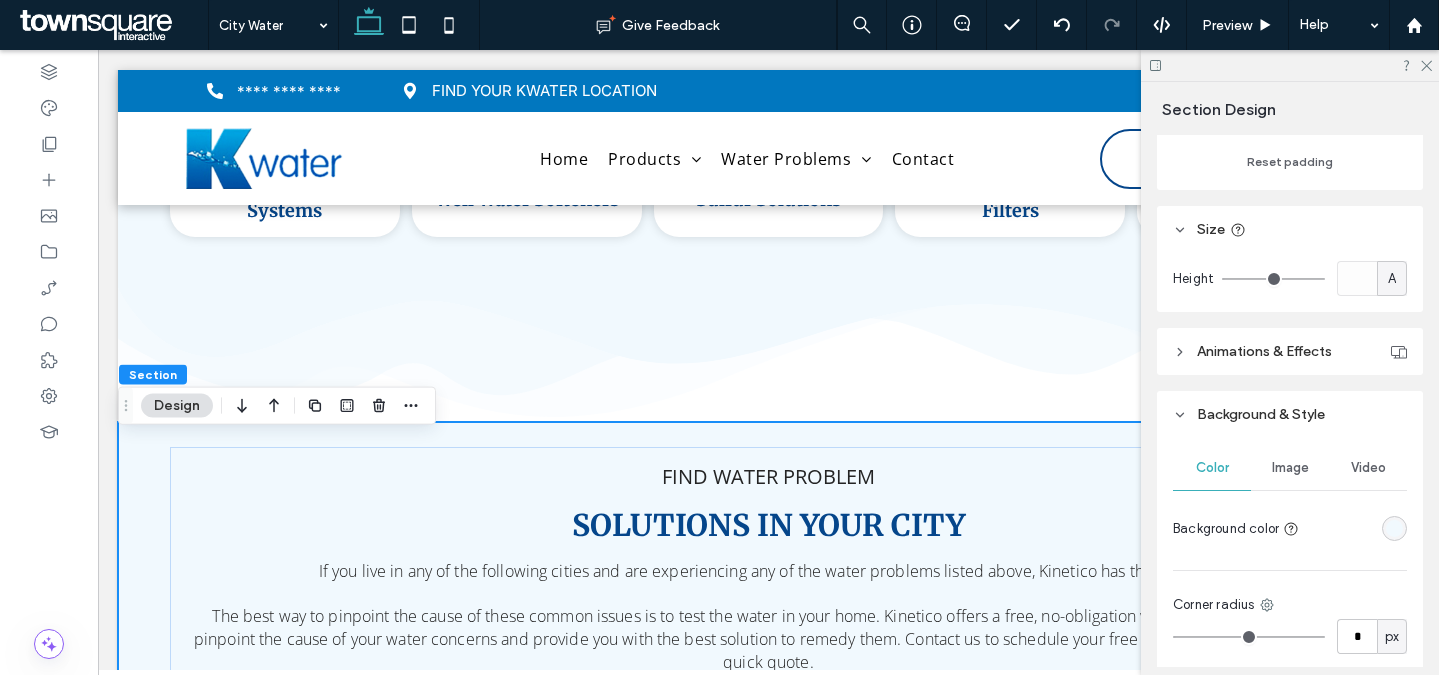 click at bounding box center [1394, 528] 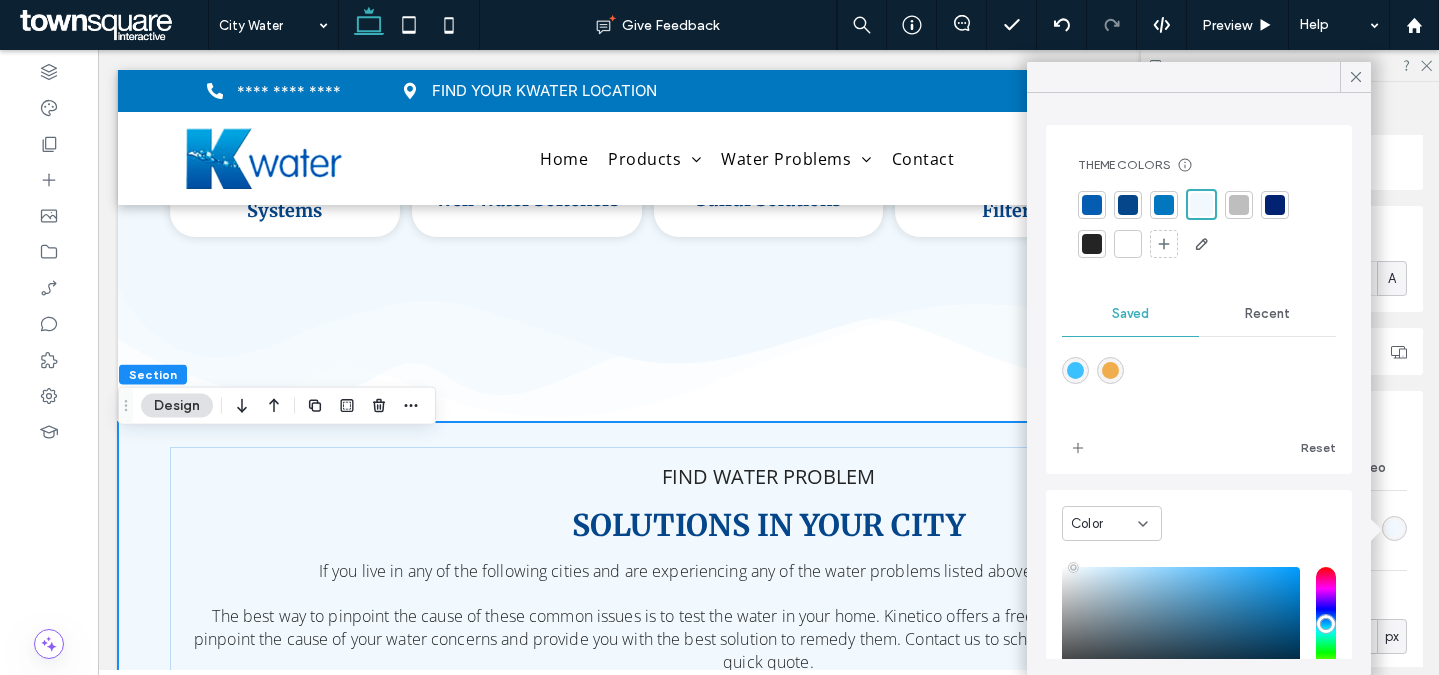drag, startPoint x: 1268, startPoint y: 312, endPoint x: 1260, endPoint y: 323, distance: 13.601471 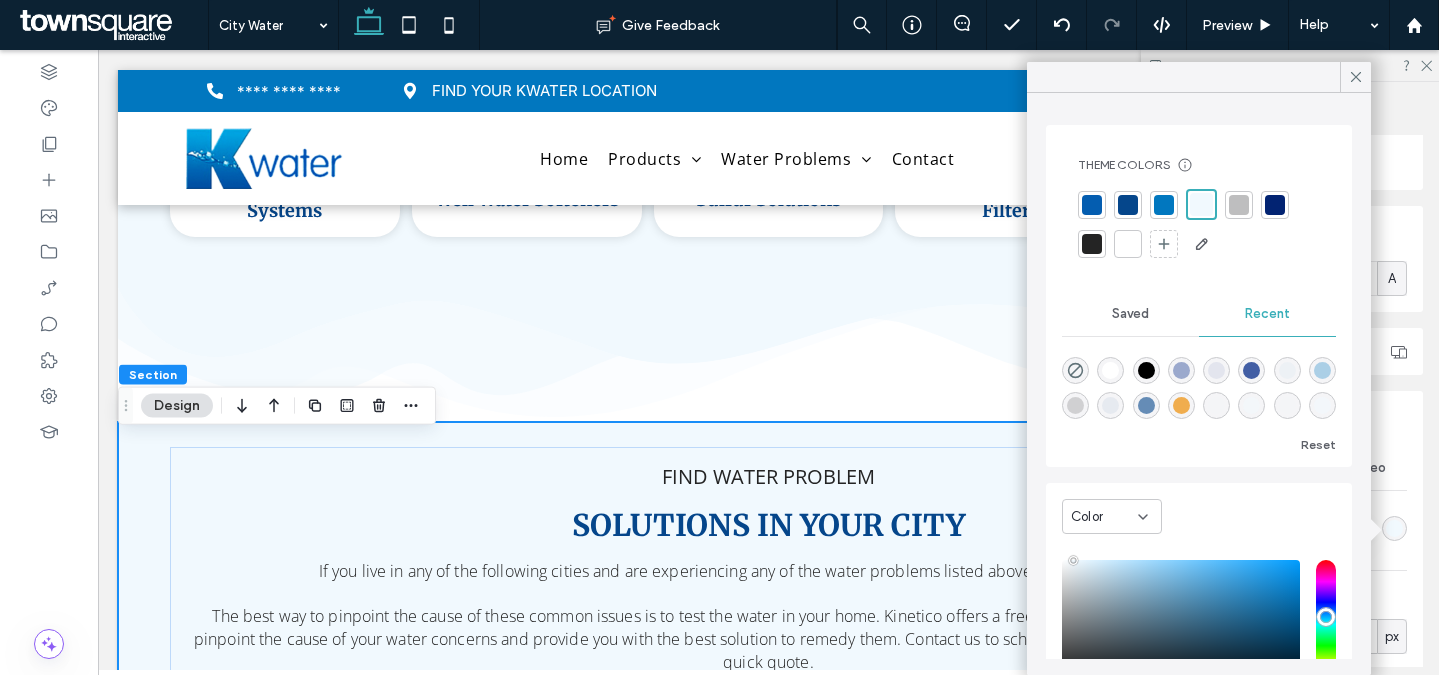 drag, startPoint x: 1072, startPoint y: 372, endPoint x: 1115, endPoint y: 333, distance: 58.0517 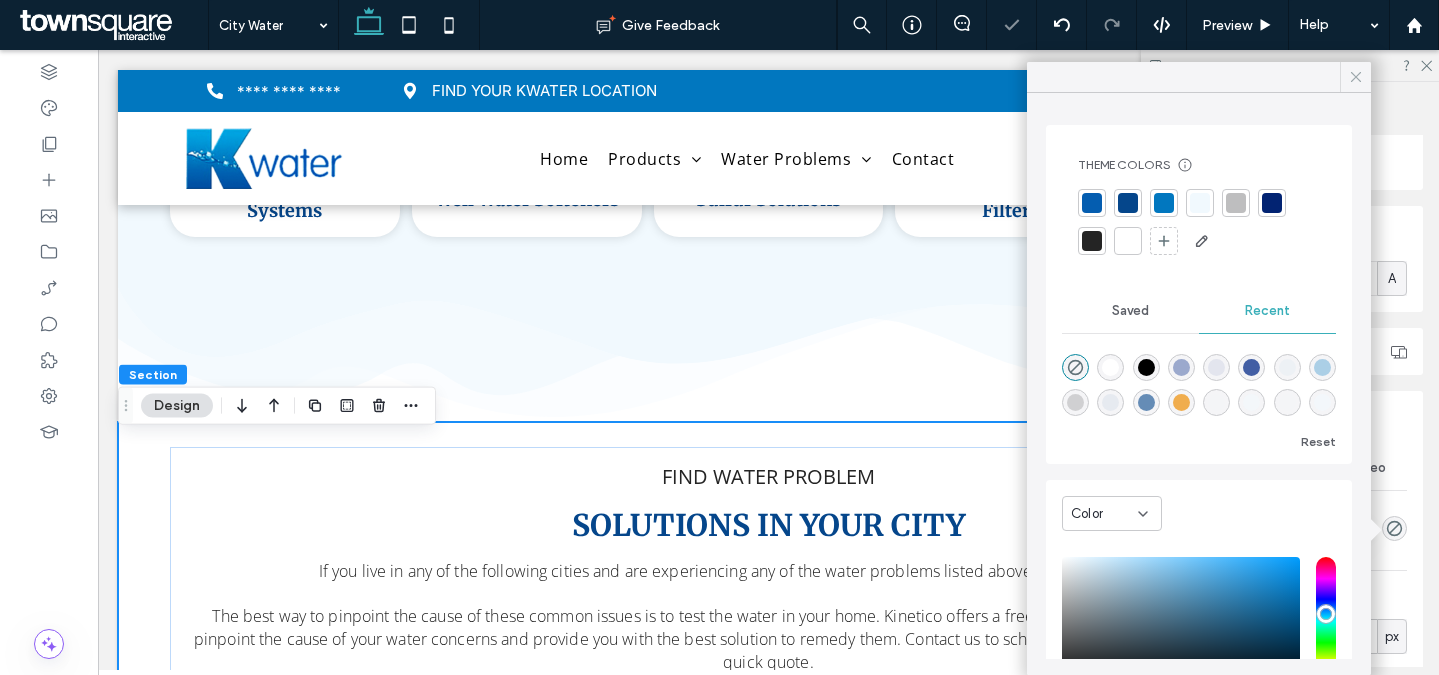 click 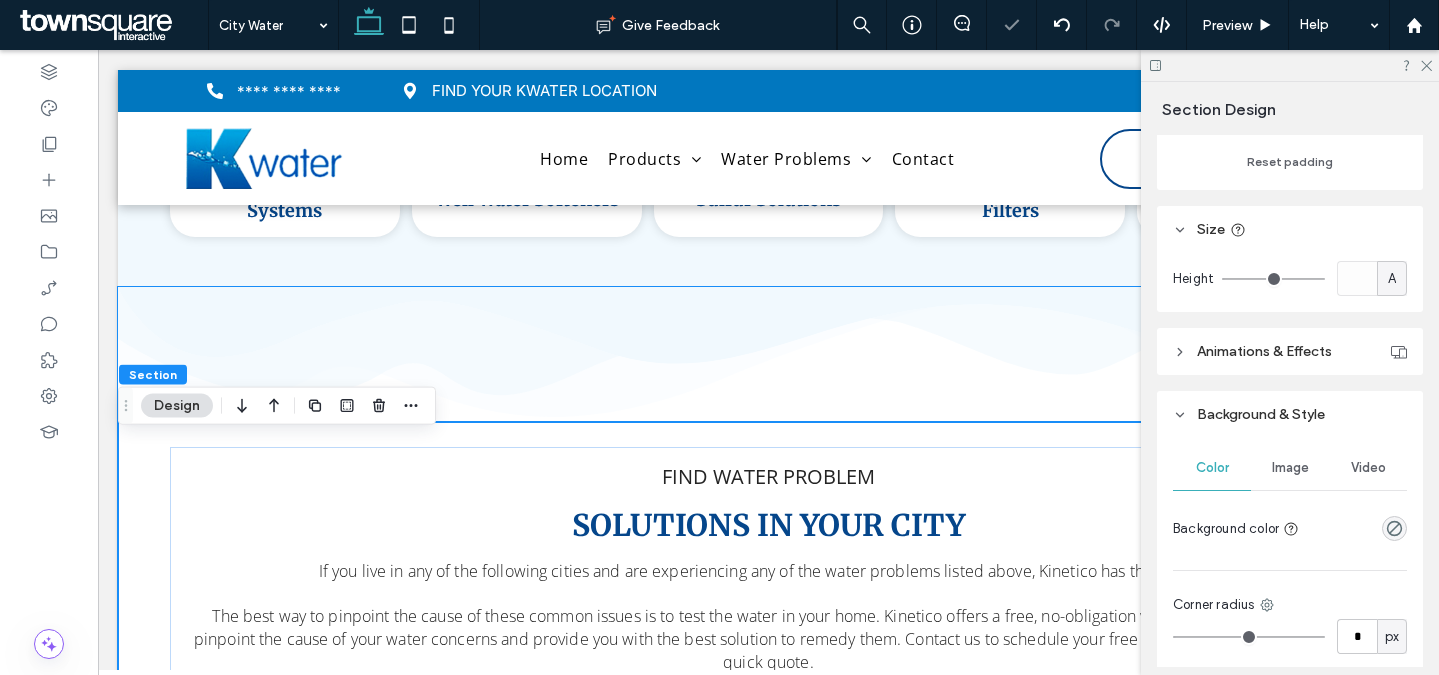 scroll, scrollTop: 2778, scrollLeft: 0, axis: vertical 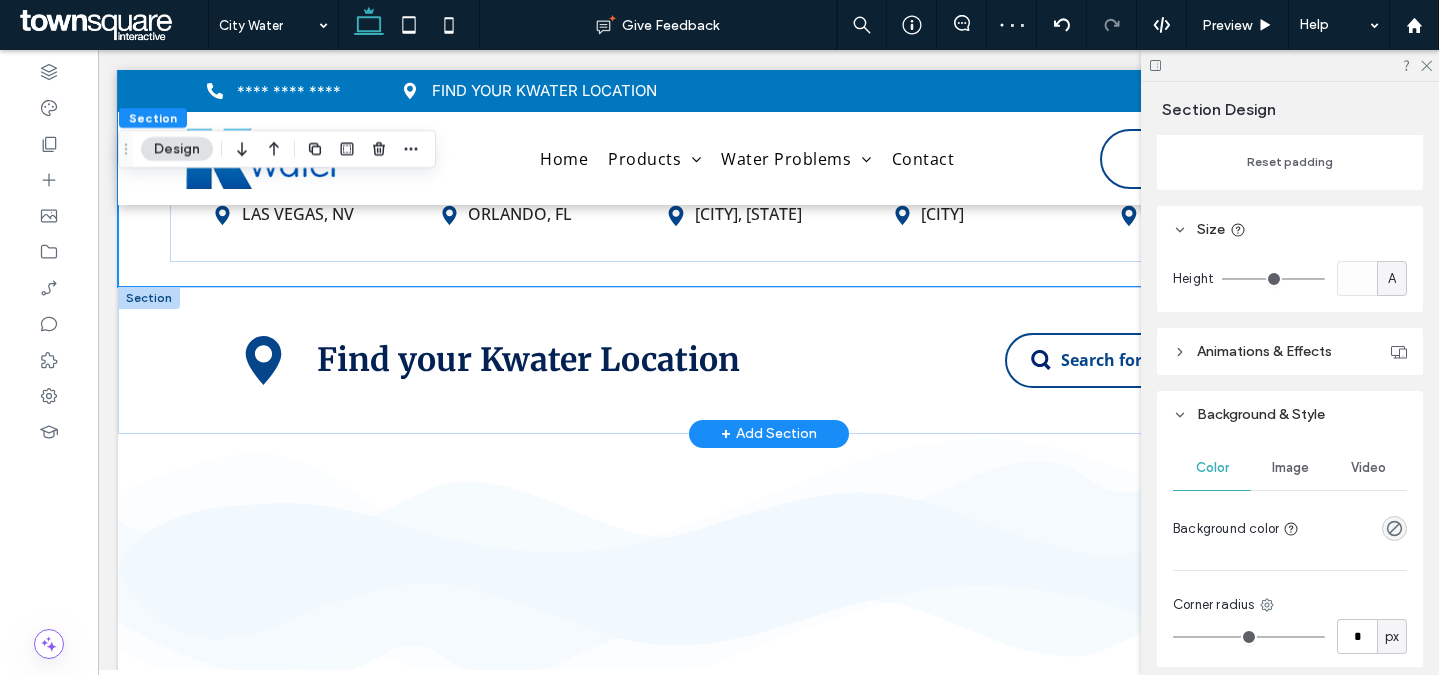 click at bounding box center [149, 298] 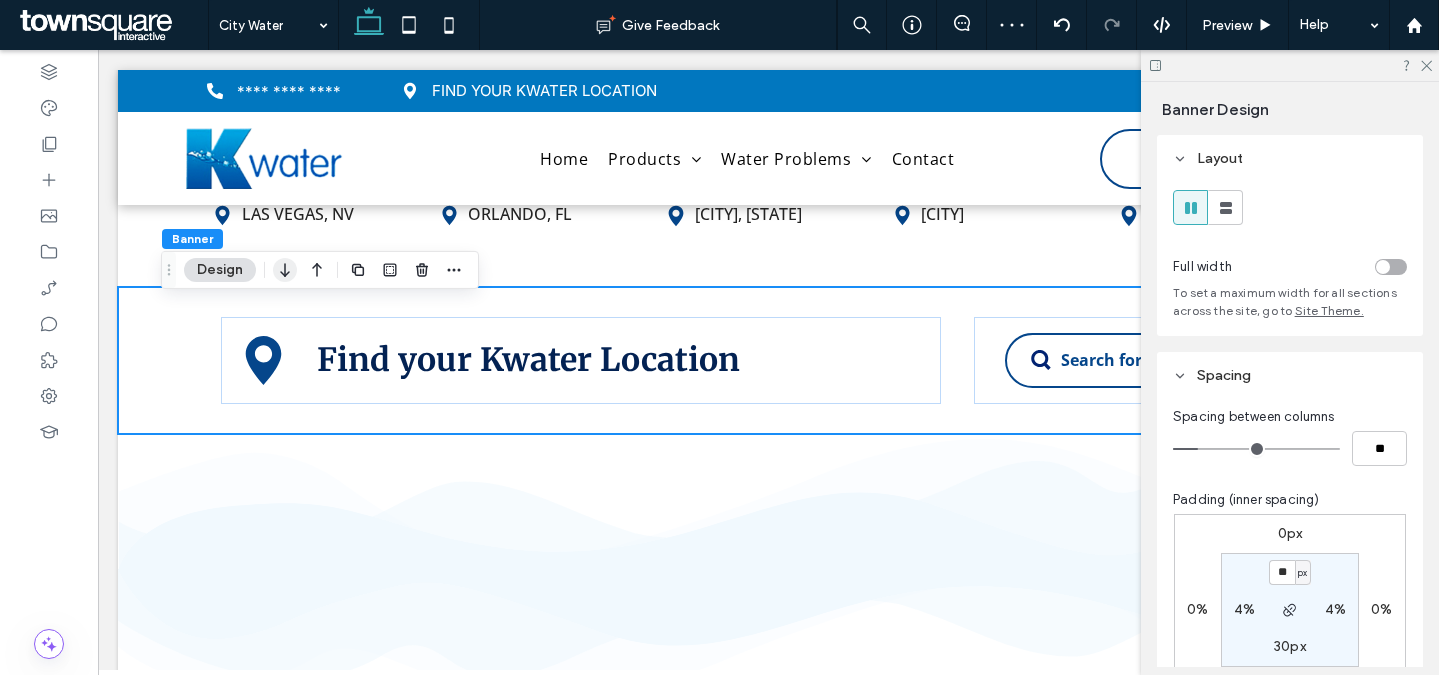 click 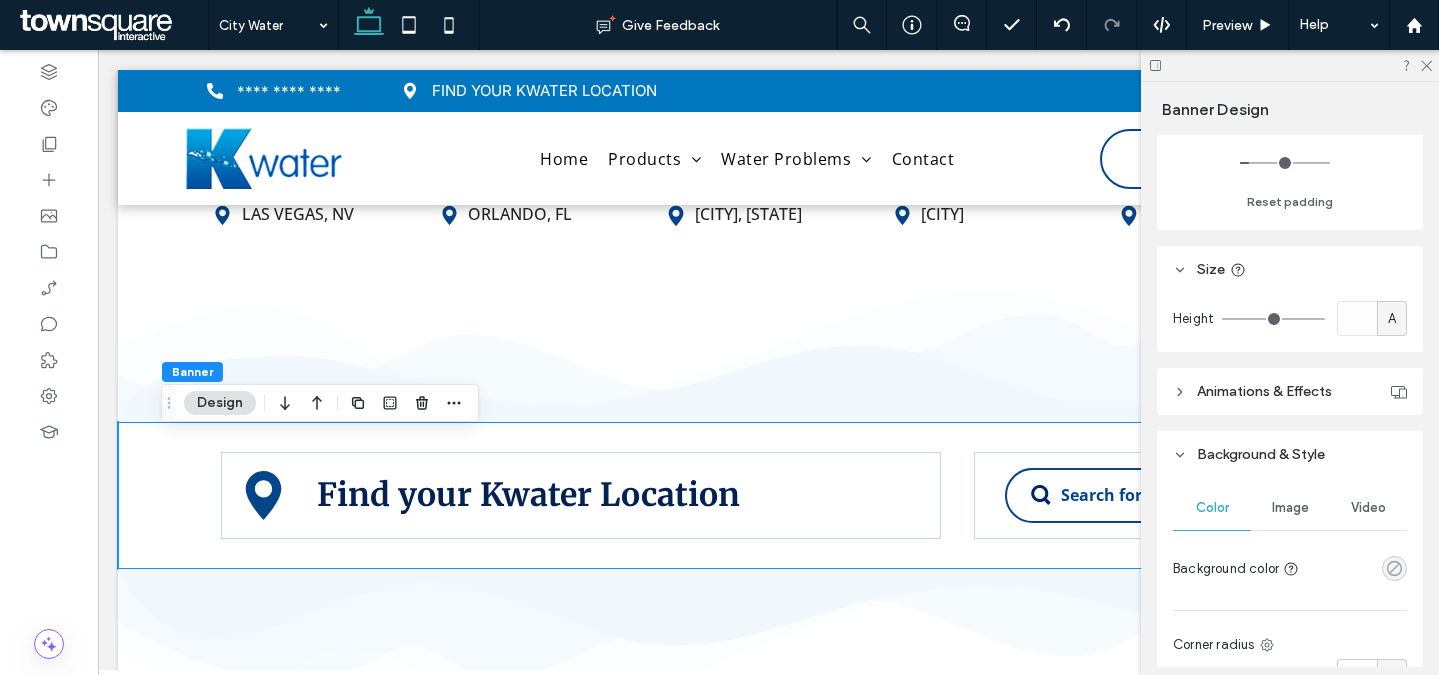 scroll, scrollTop: 588, scrollLeft: 0, axis: vertical 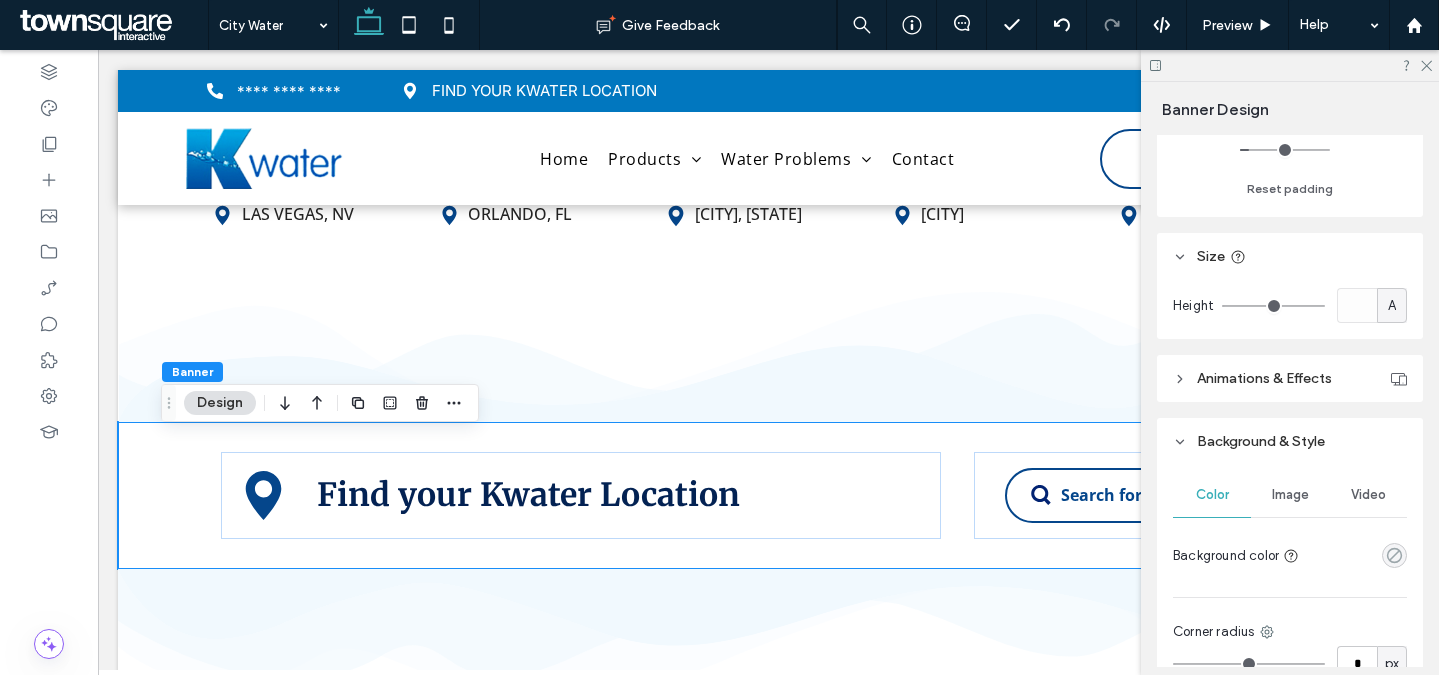 click 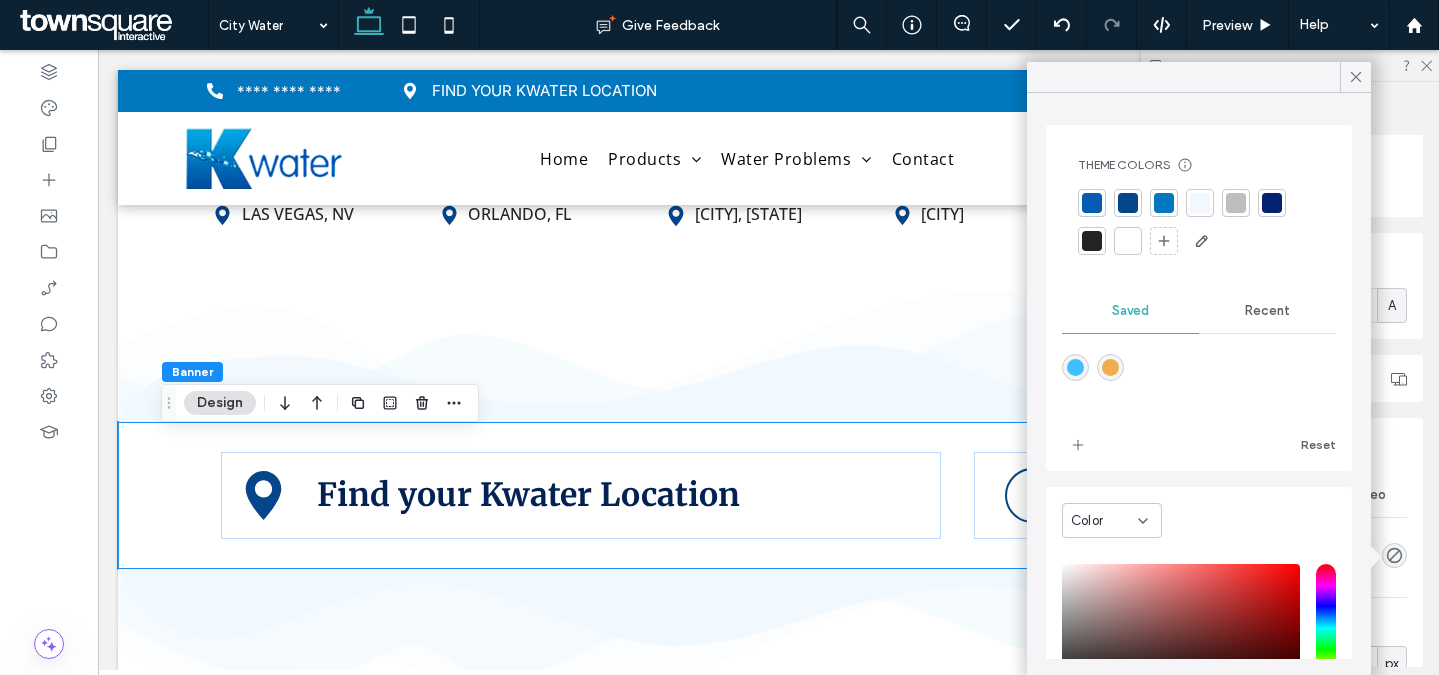 click at bounding box center [1200, 203] 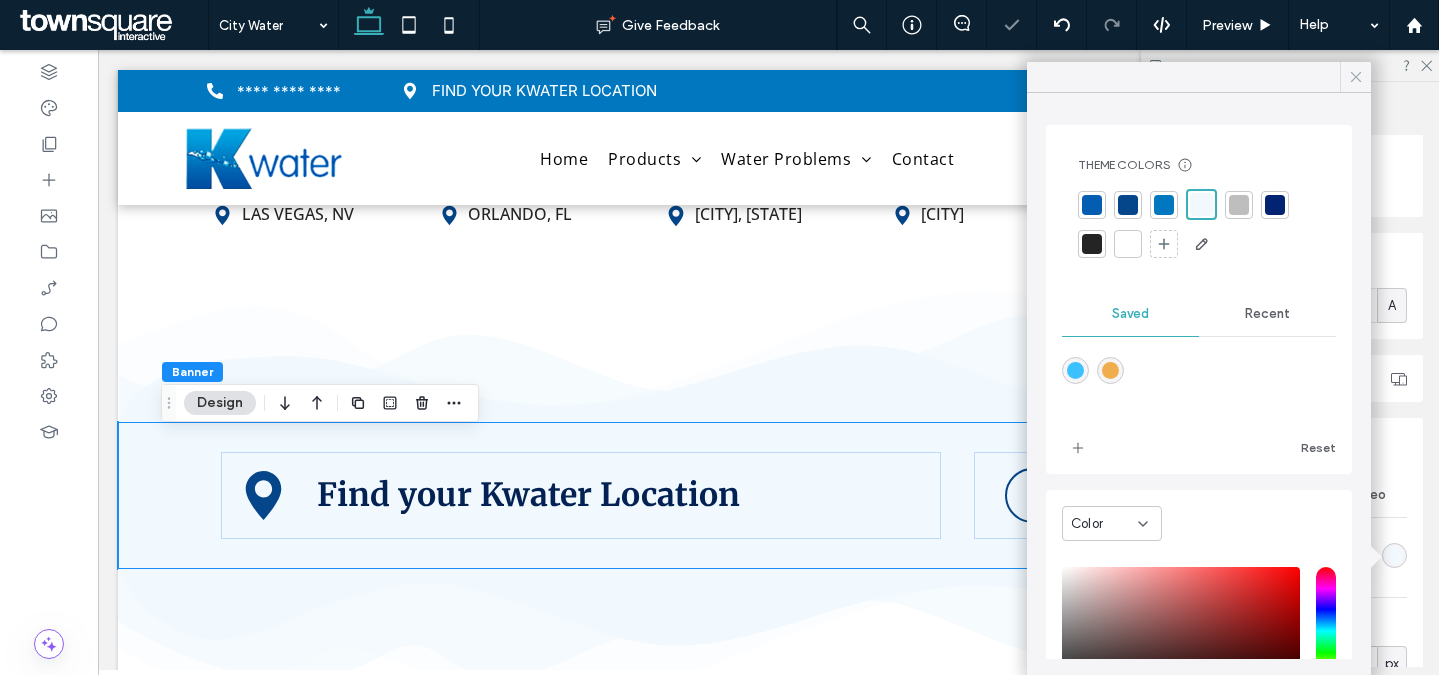 click 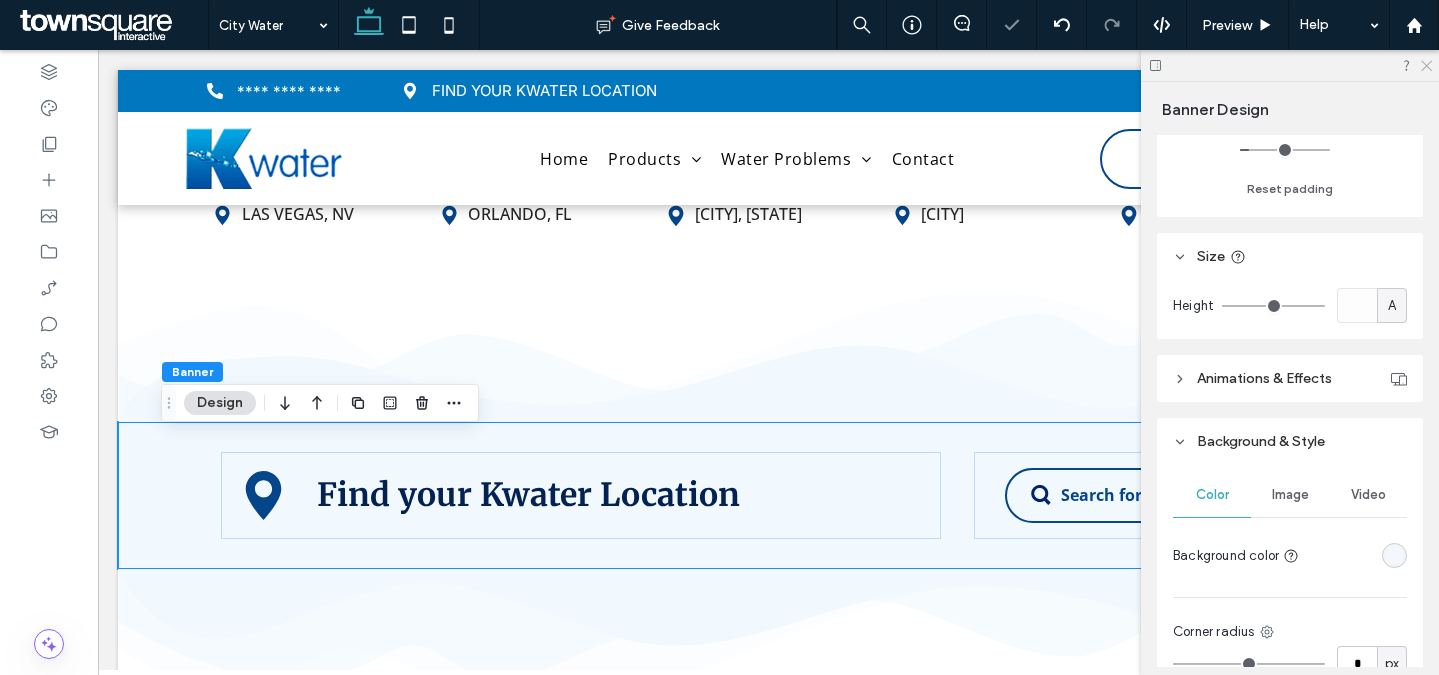 click 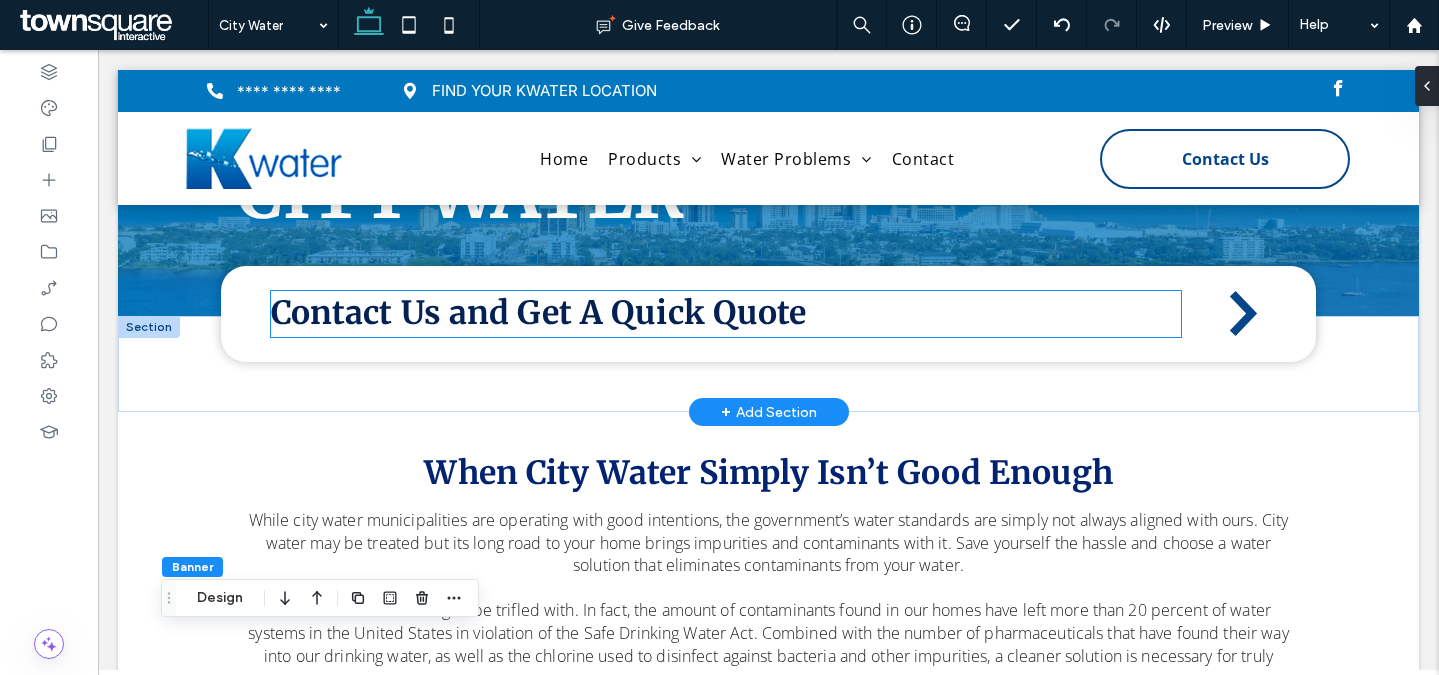 scroll, scrollTop: 0, scrollLeft: 0, axis: both 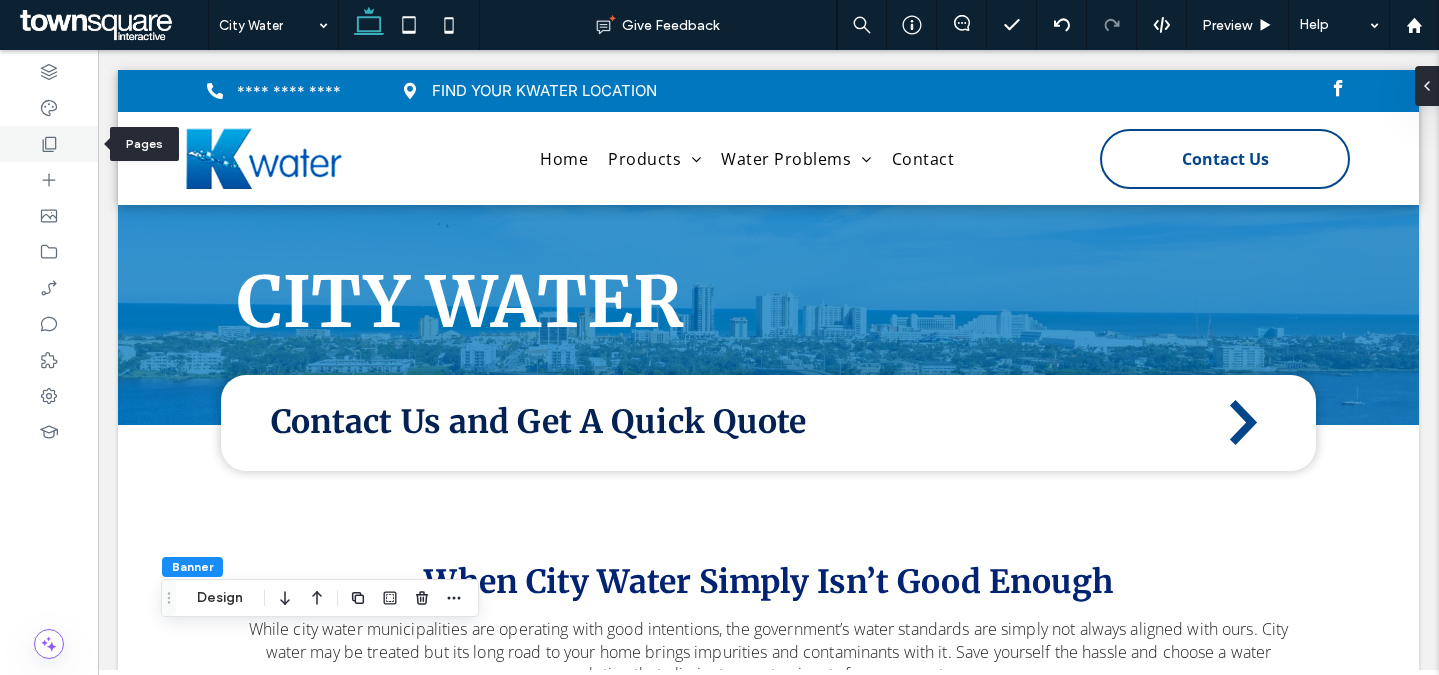 drag, startPoint x: 17, startPoint y: 144, endPoint x: 40, endPoint y: 147, distance: 23.194826 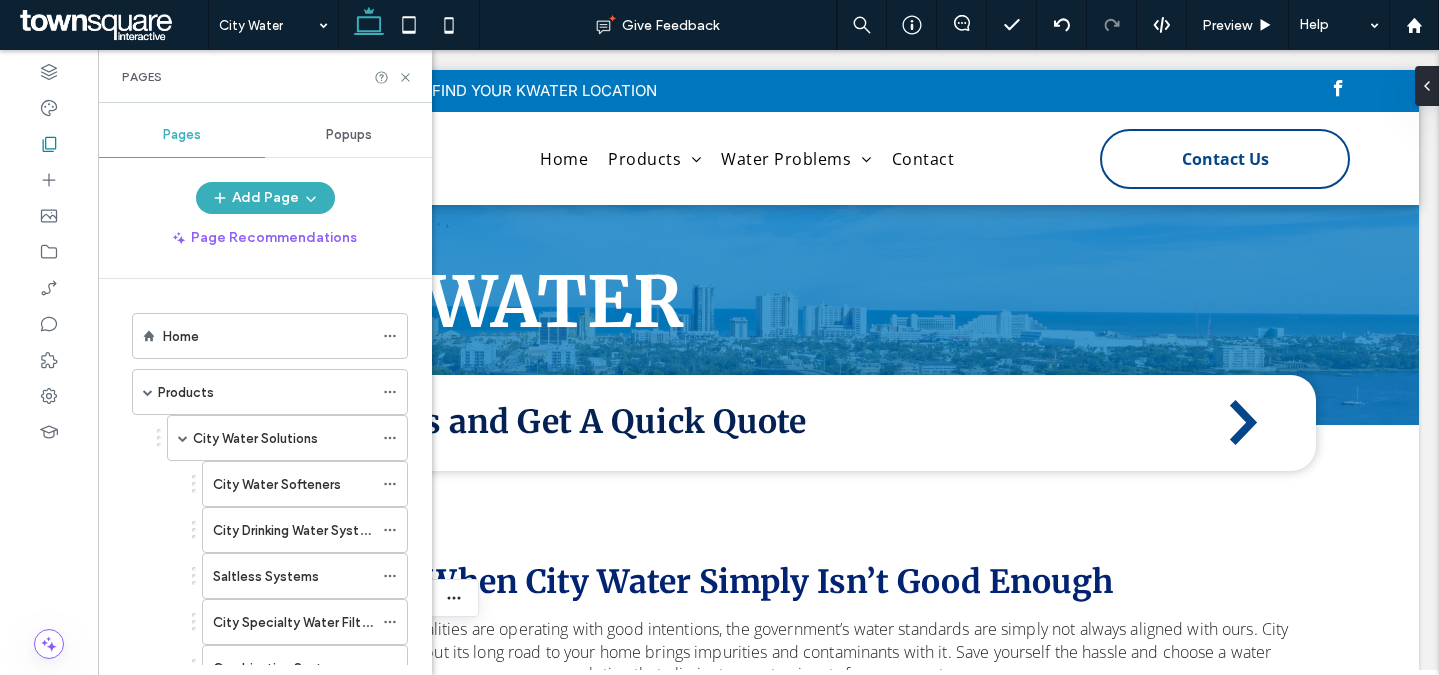 click 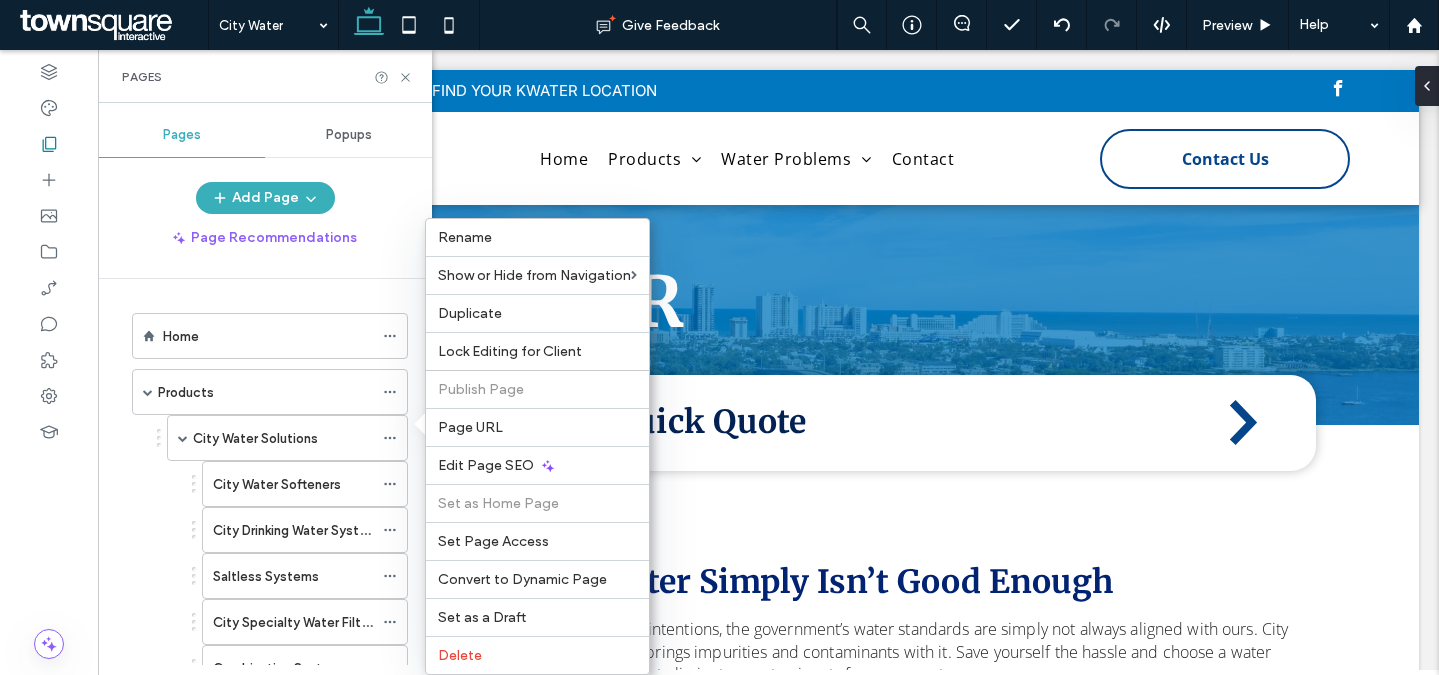 scroll, scrollTop: 622, scrollLeft: 0, axis: vertical 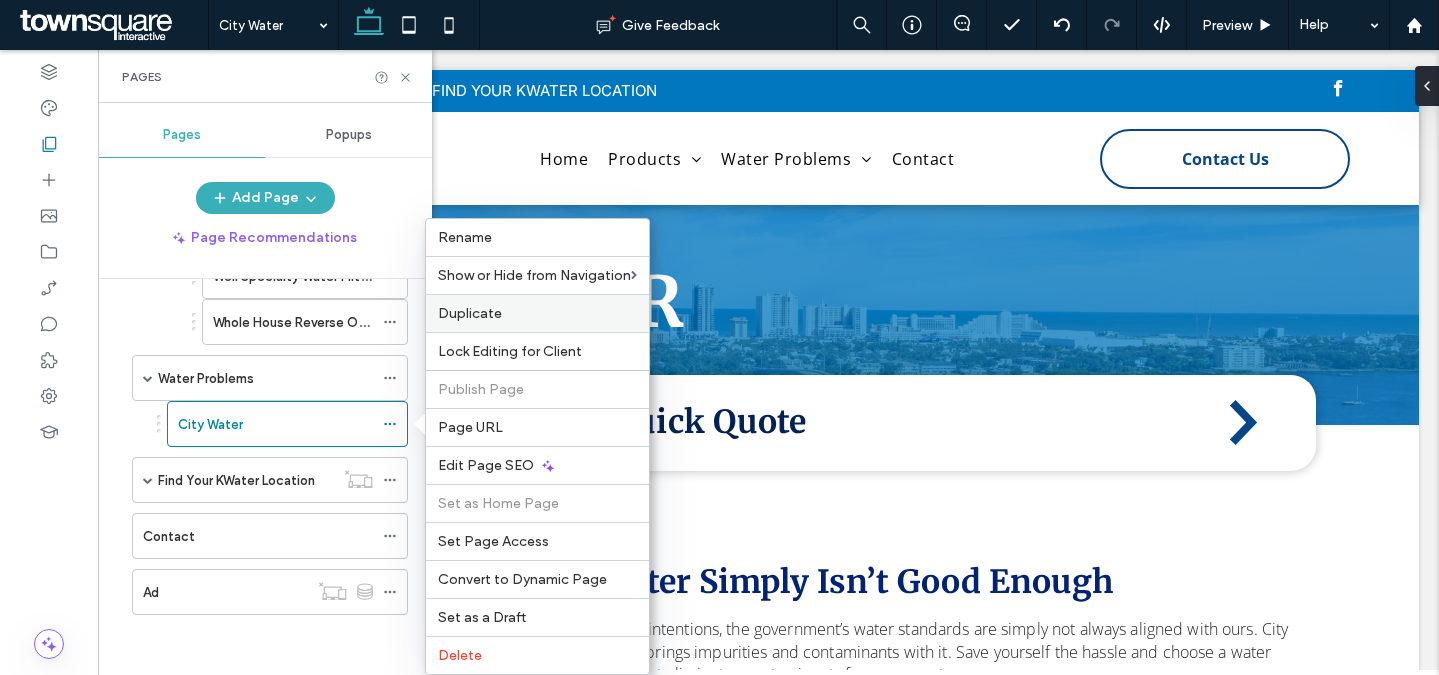 click on "Duplicate" at bounding box center [537, 313] 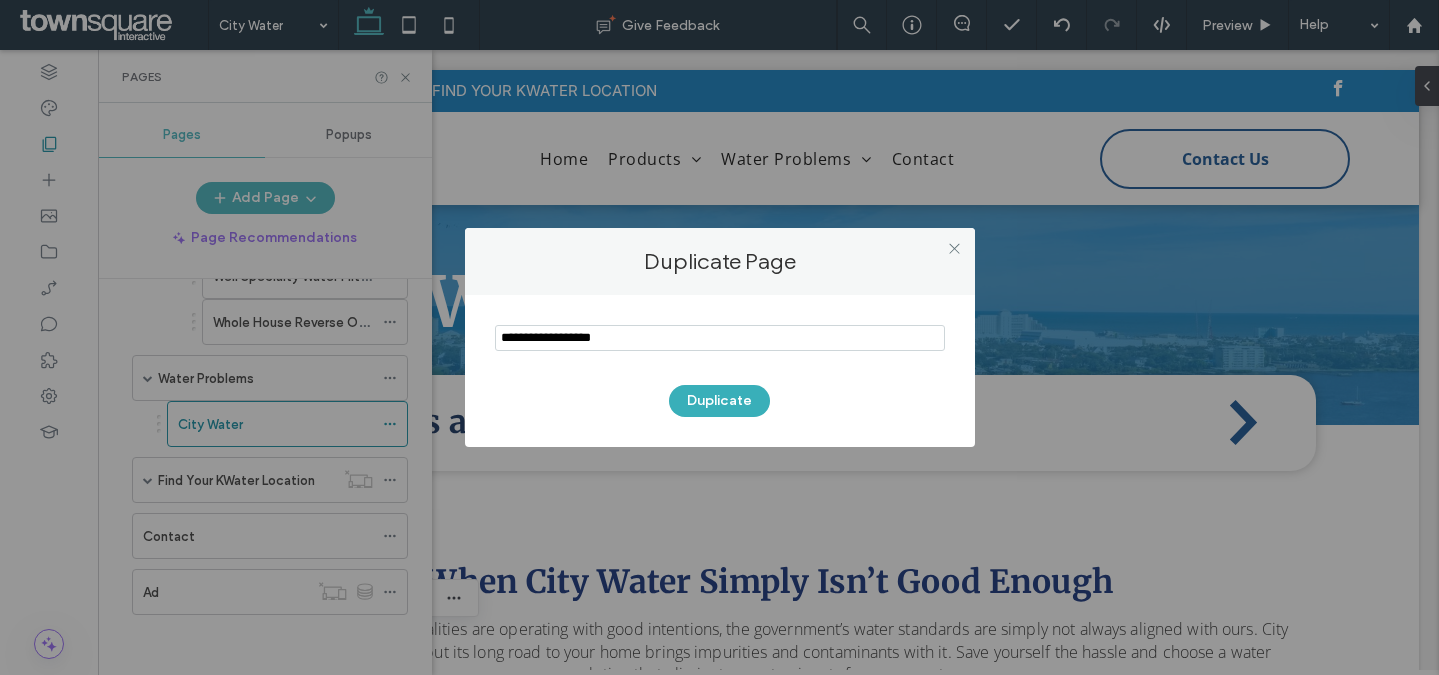 click at bounding box center [720, 338] 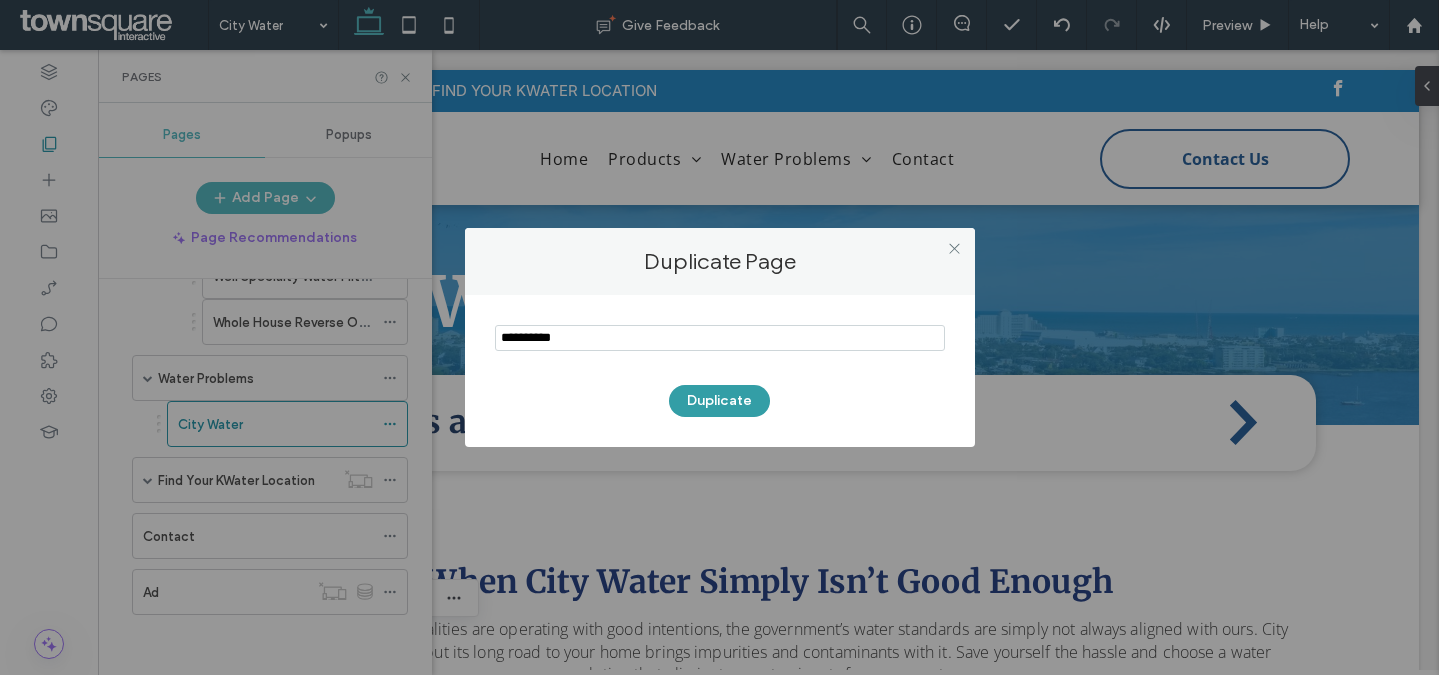 type on "**********" 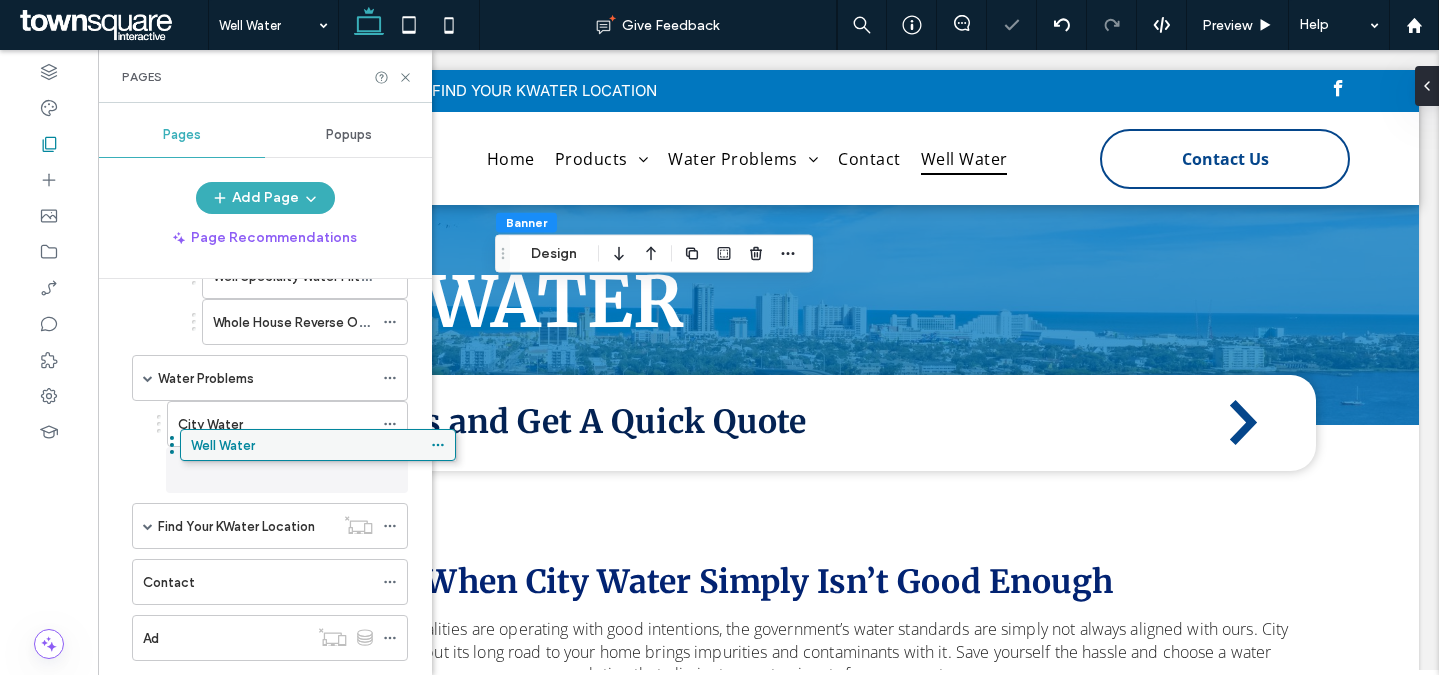scroll, scrollTop: 2927, scrollLeft: 0, axis: vertical 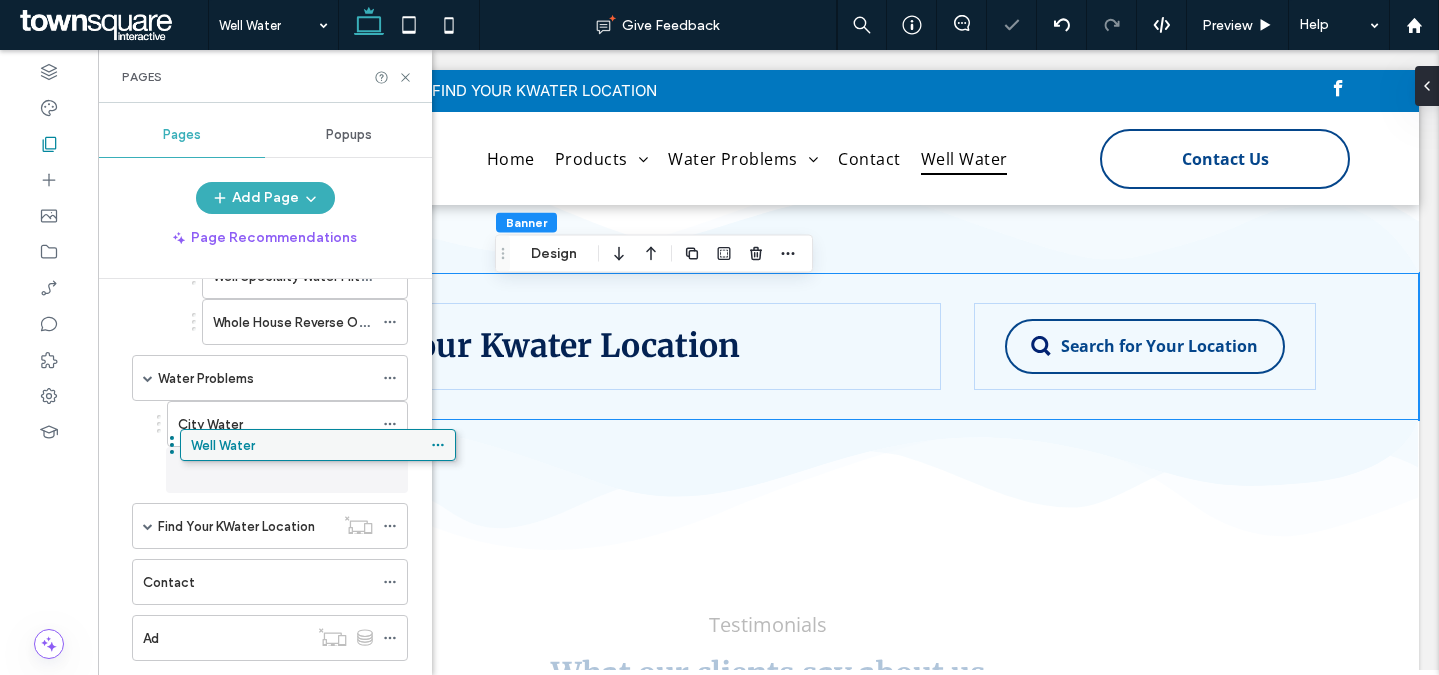 drag, startPoint x: 308, startPoint y: 521, endPoint x: 306, endPoint y: 444, distance: 77.02597 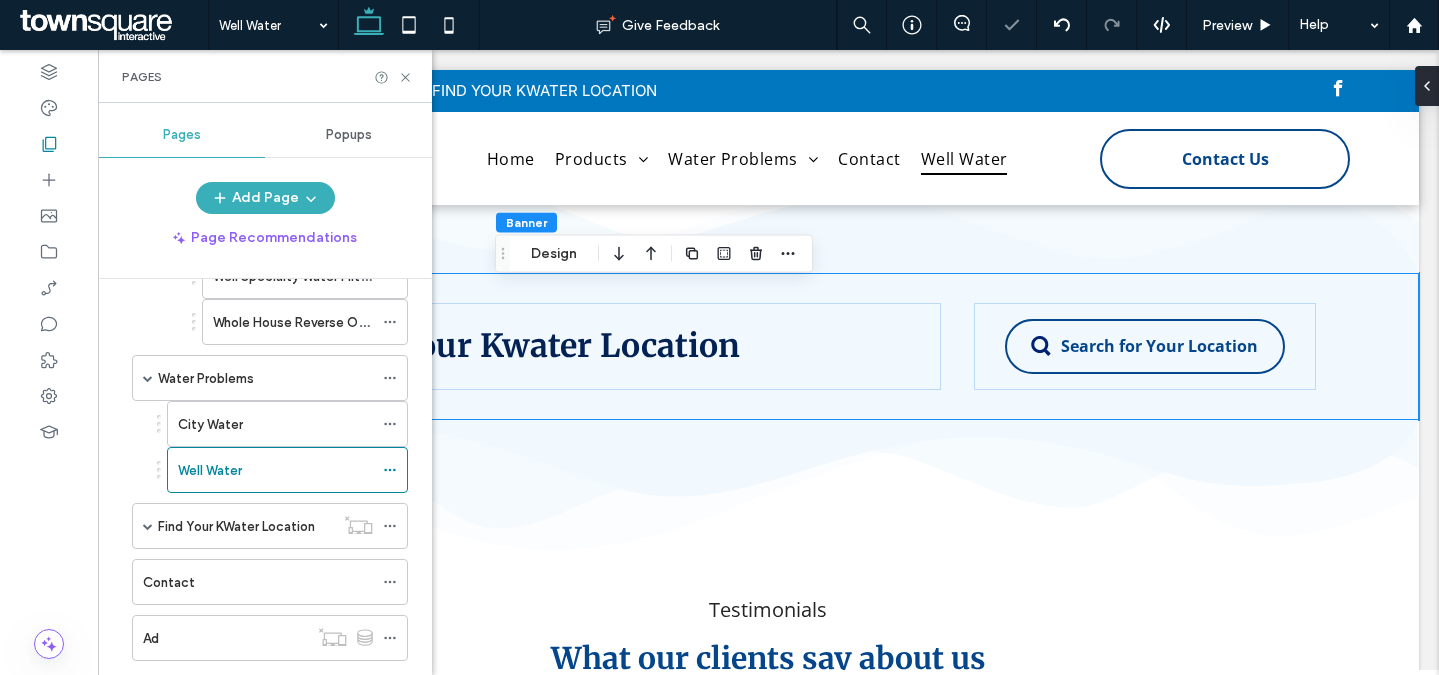 scroll, scrollTop: 2927, scrollLeft: 0, axis: vertical 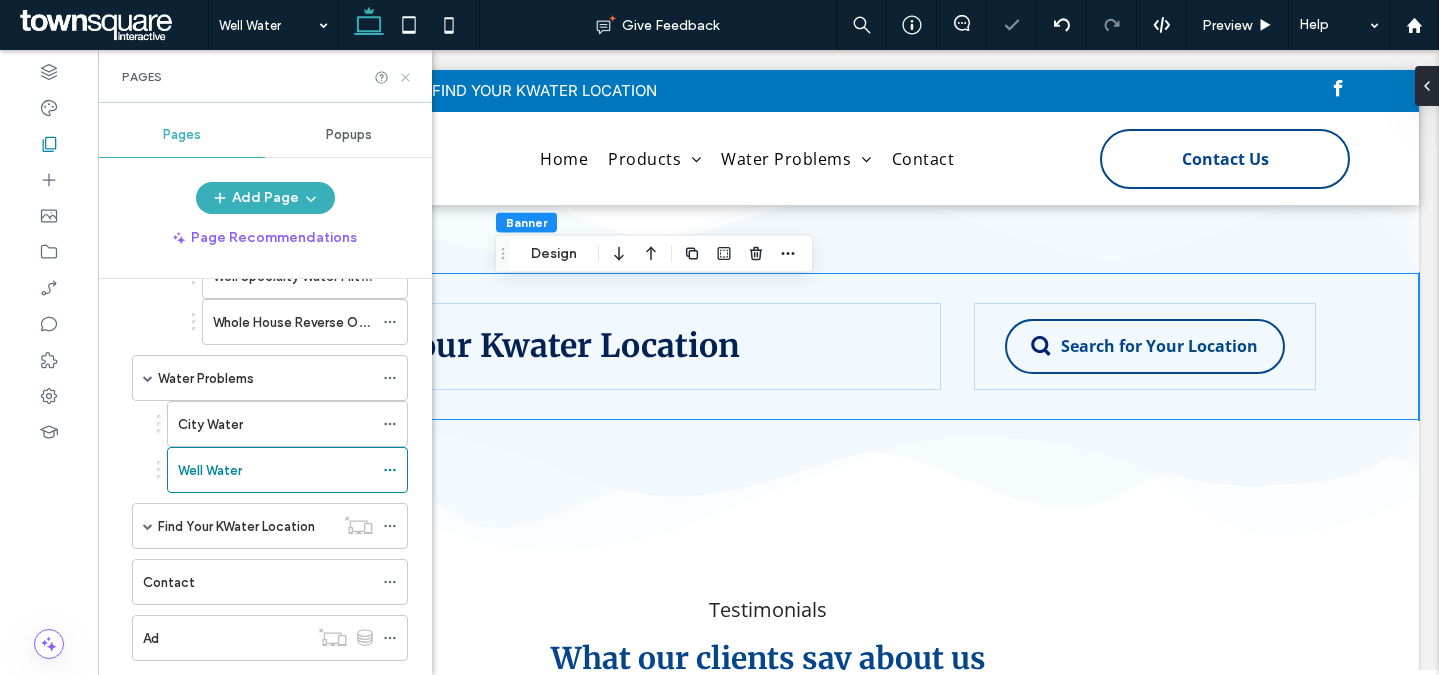 click 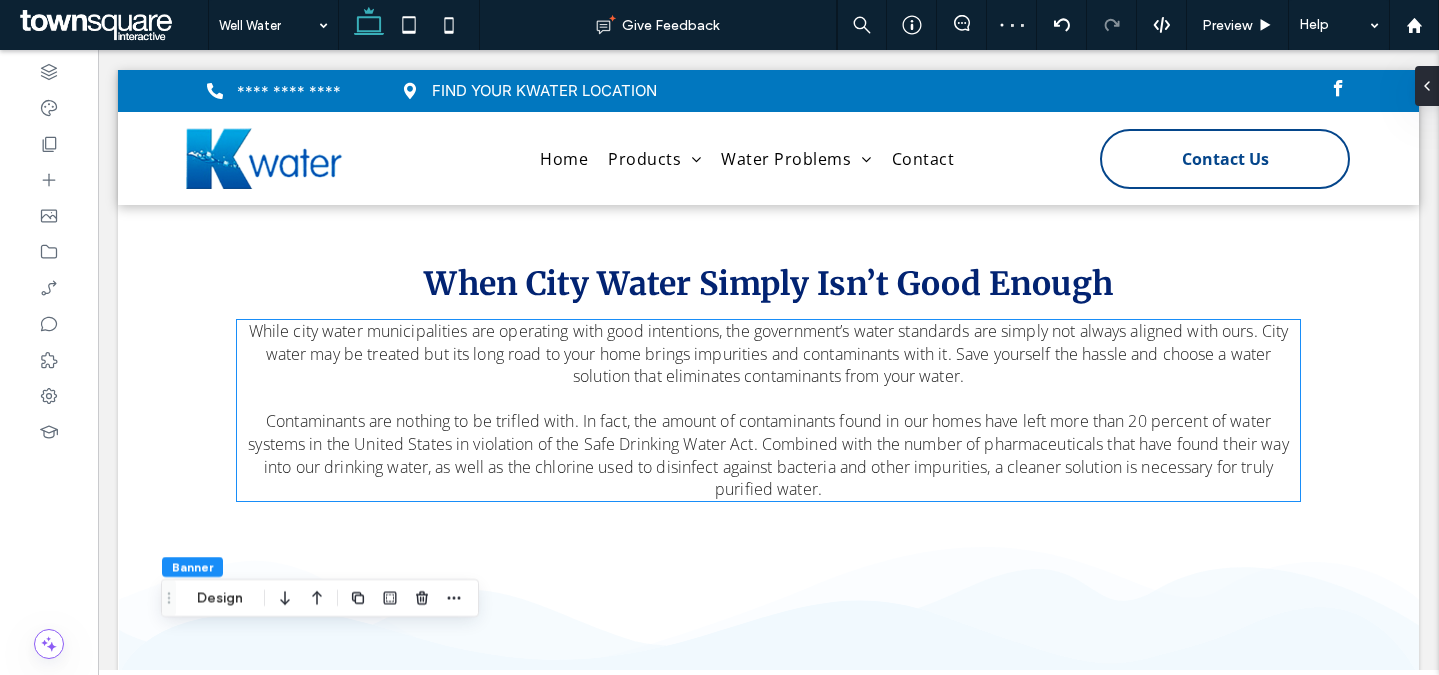 scroll, scrollTop: 0, scrollLeft: 0, axis: both 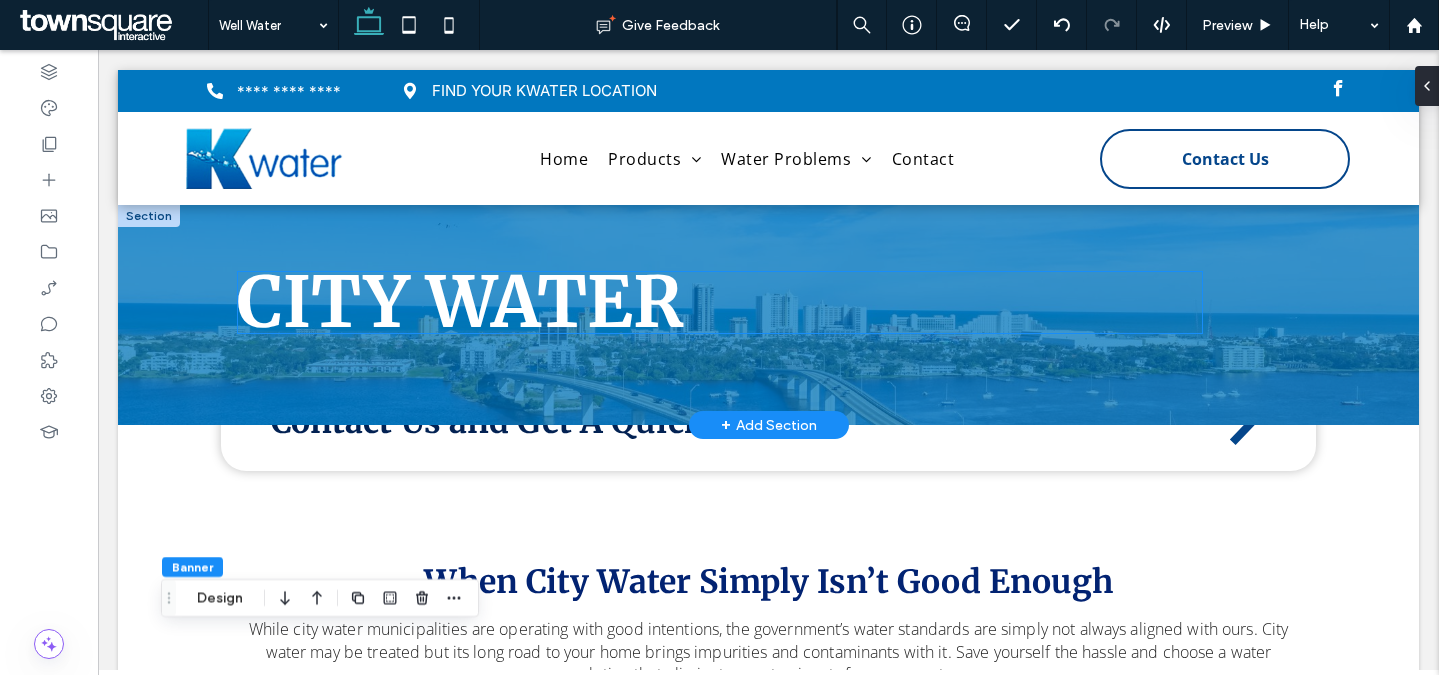 click on "City Water" at bounding box center [460, 302] 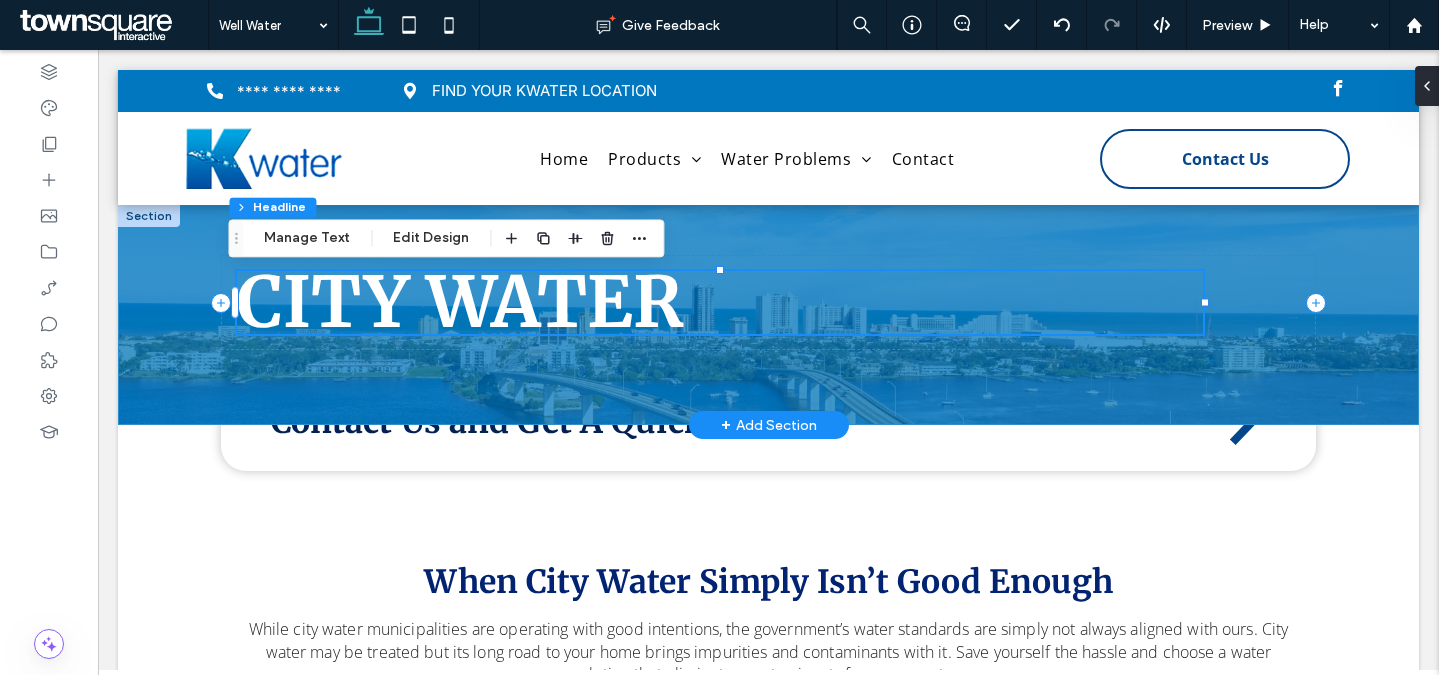 click on "City Water" at bounding box center (460, 302) 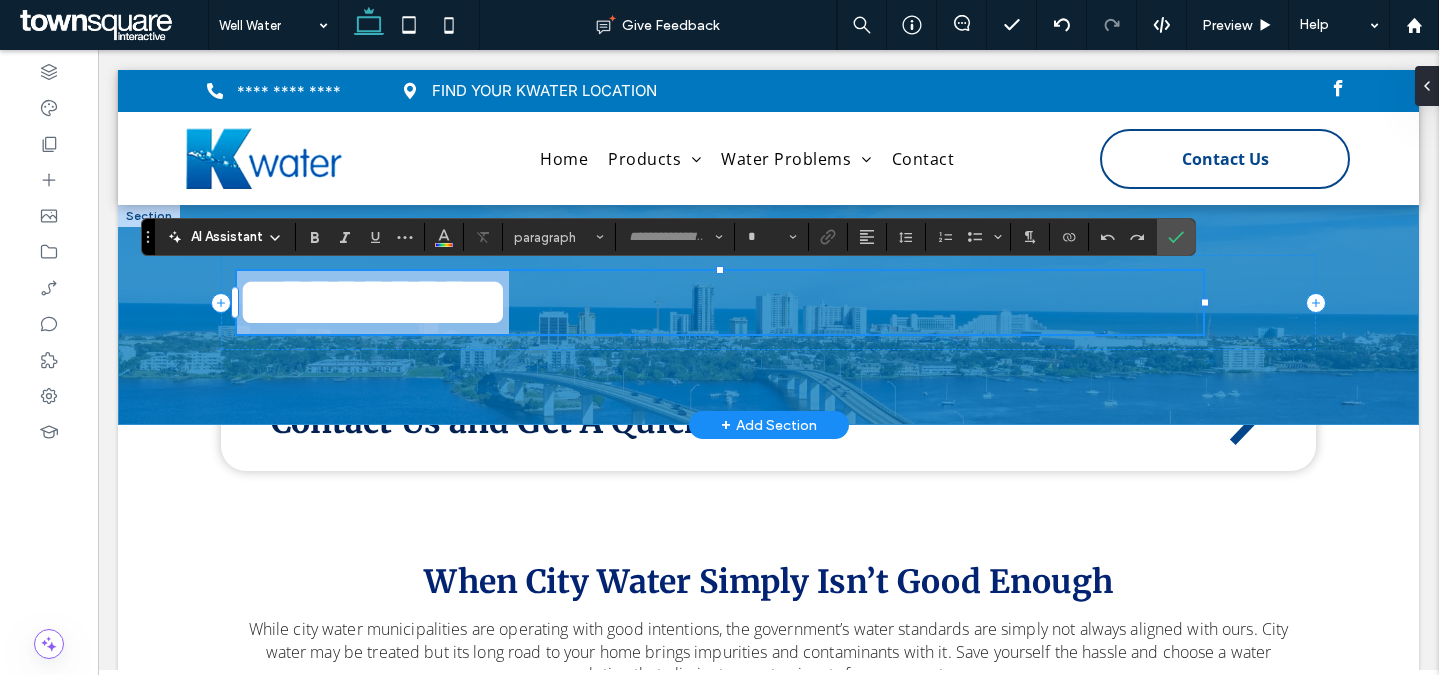 type on "**********" 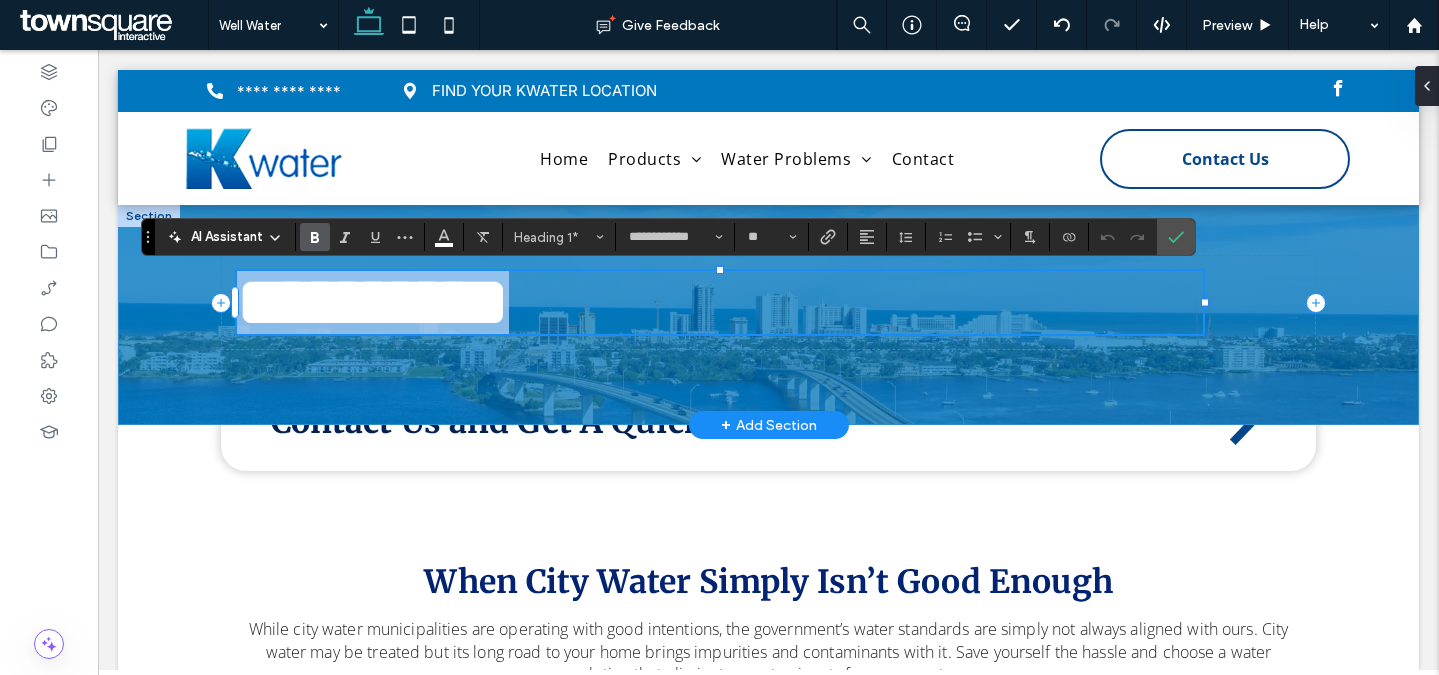 click on "**********" at bounding box center [373, 302] 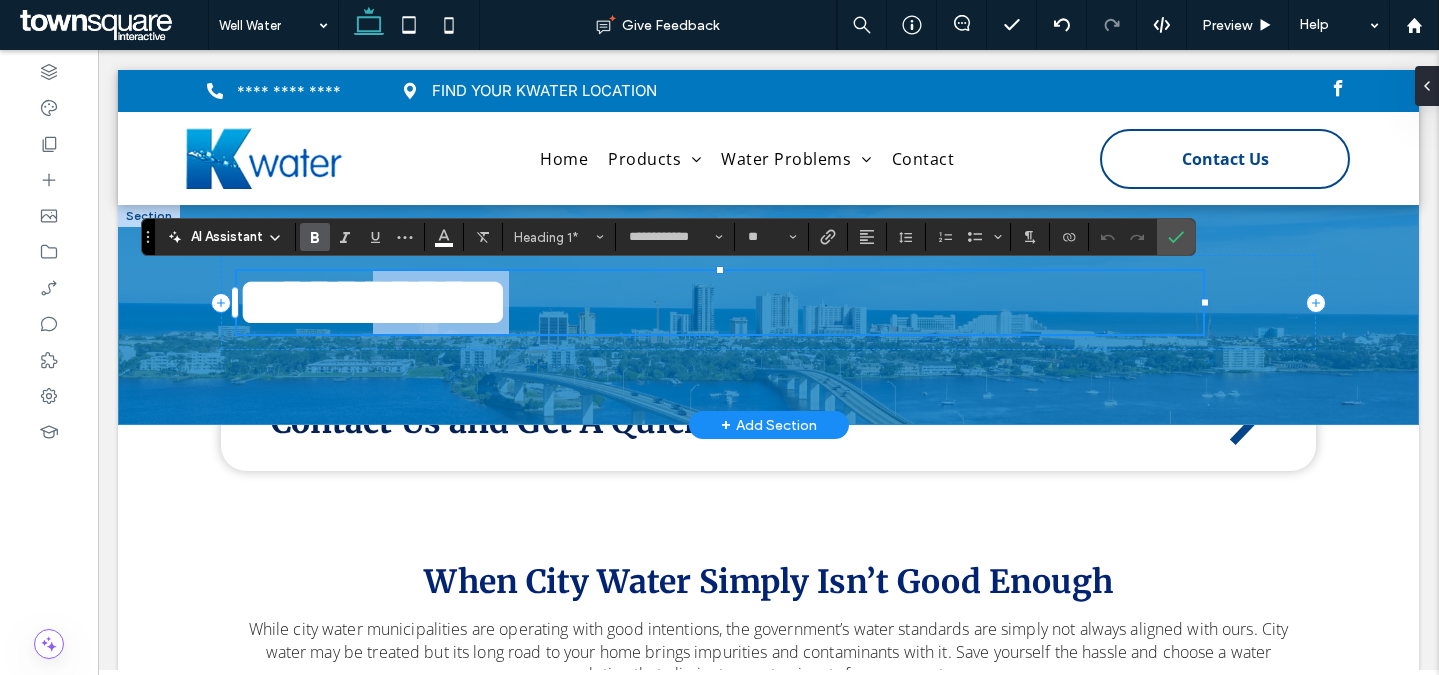 click on "**********" at bounding box center (373, 302) 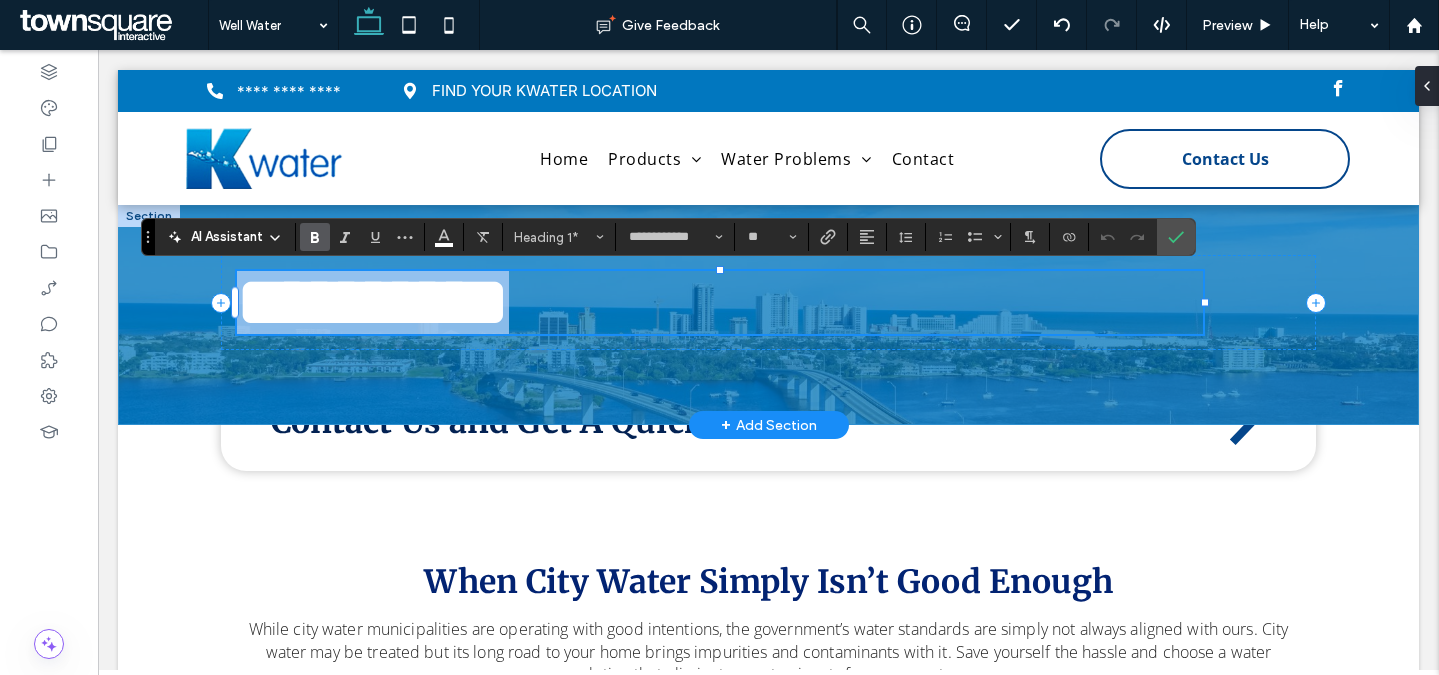 click on "**********" at bounding box center [373, 302] 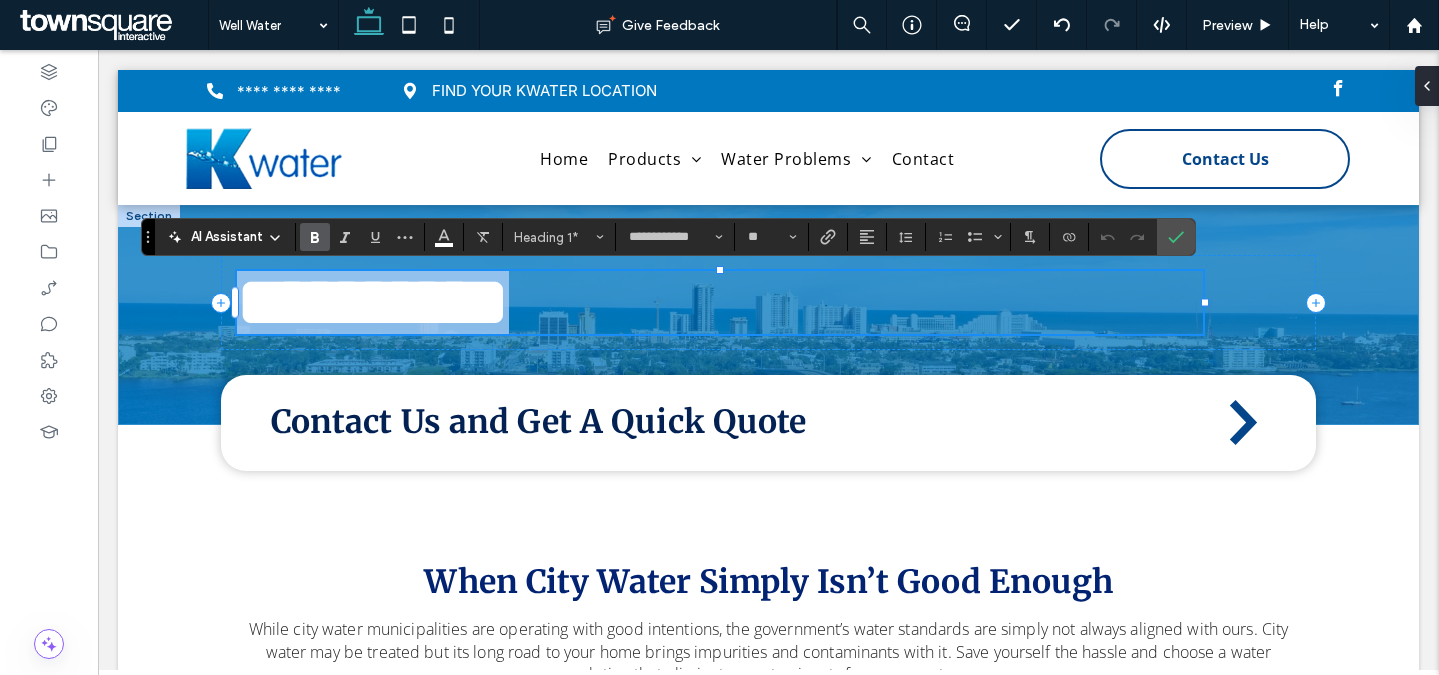 type 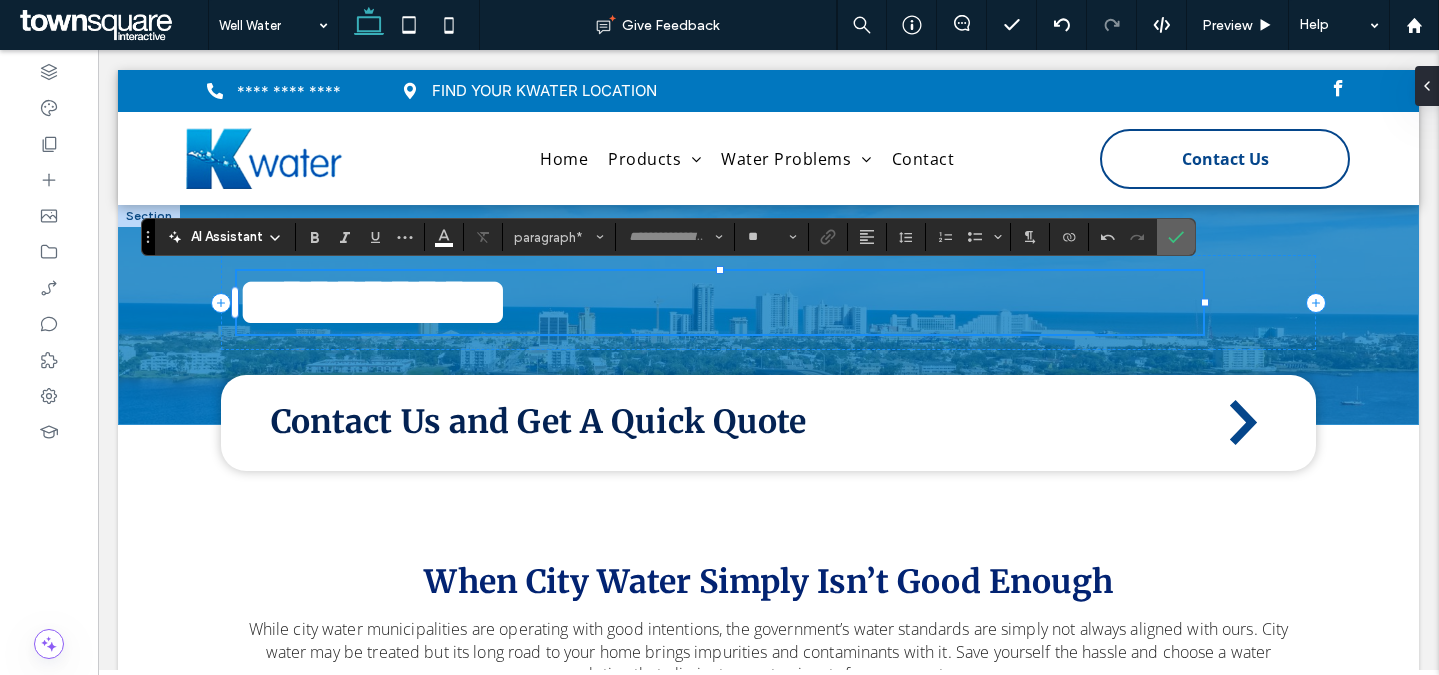drag, startPoint x: 1173, startPoint y: 230, endPoint x: 1050, endPoint y: 189, distance: 129.65338 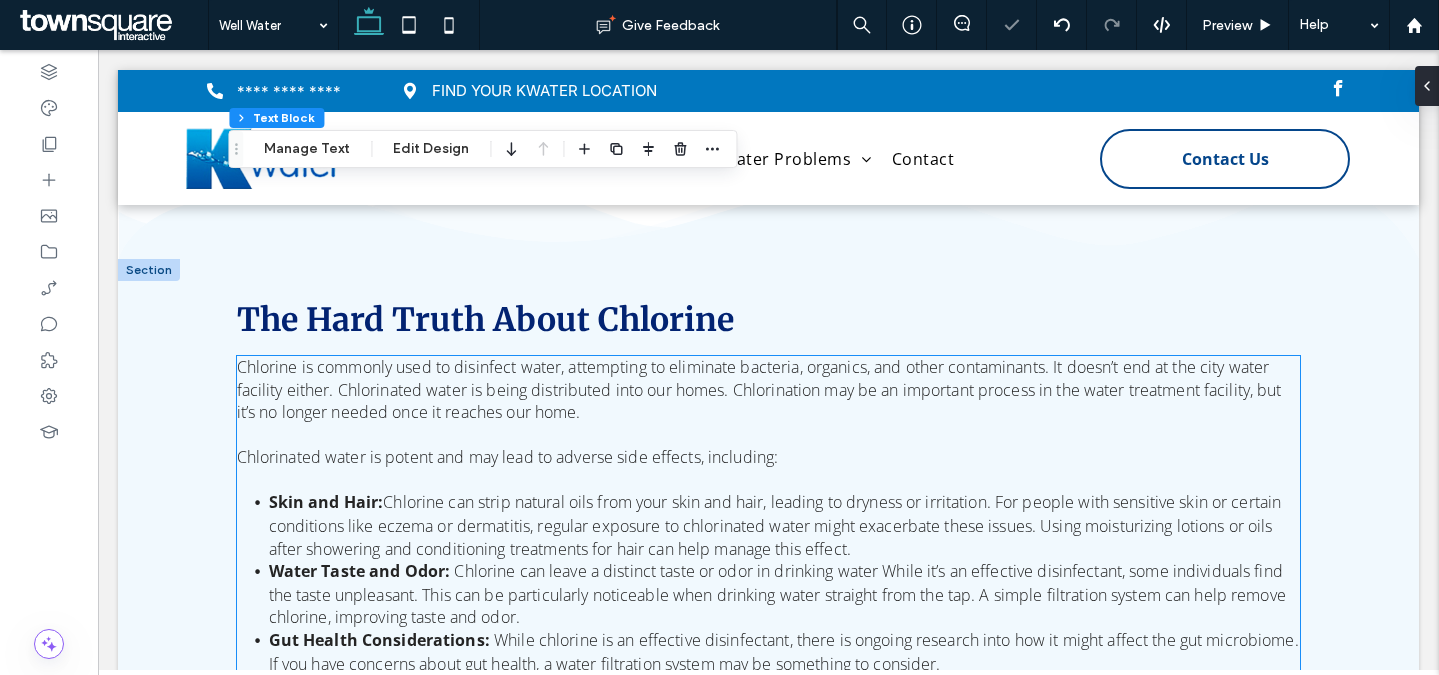 scroll, scrollTop: 249, scrollLeft: 0, axis: vertical 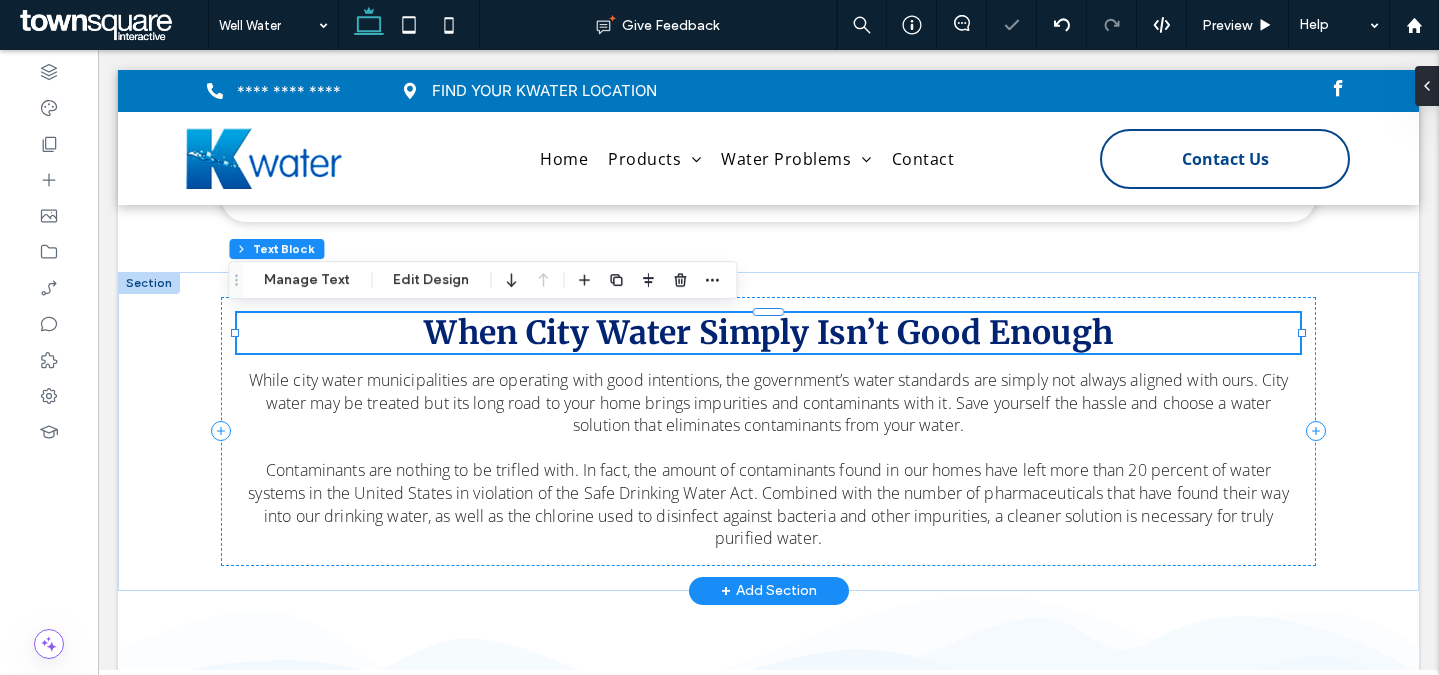 click on "When City Water Simply Isn’t Good Enough" at bounding box center (768, 333) 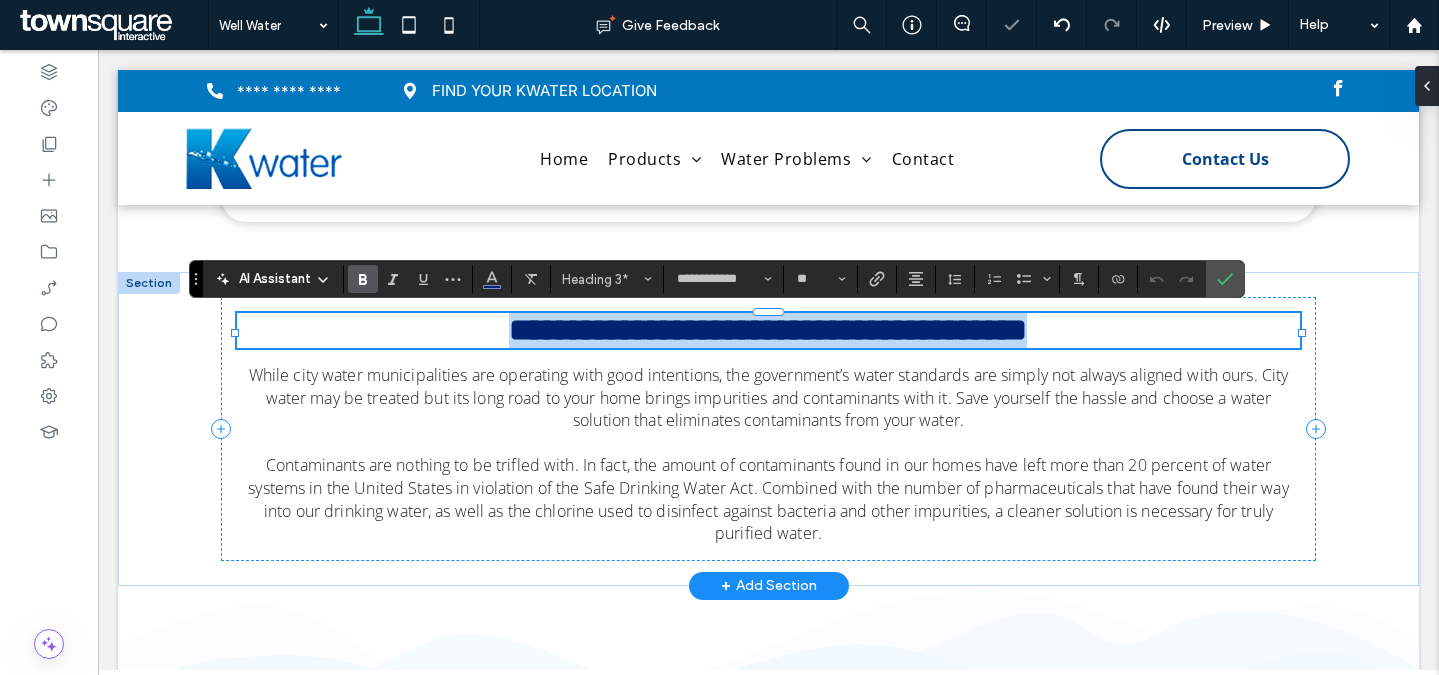 paste 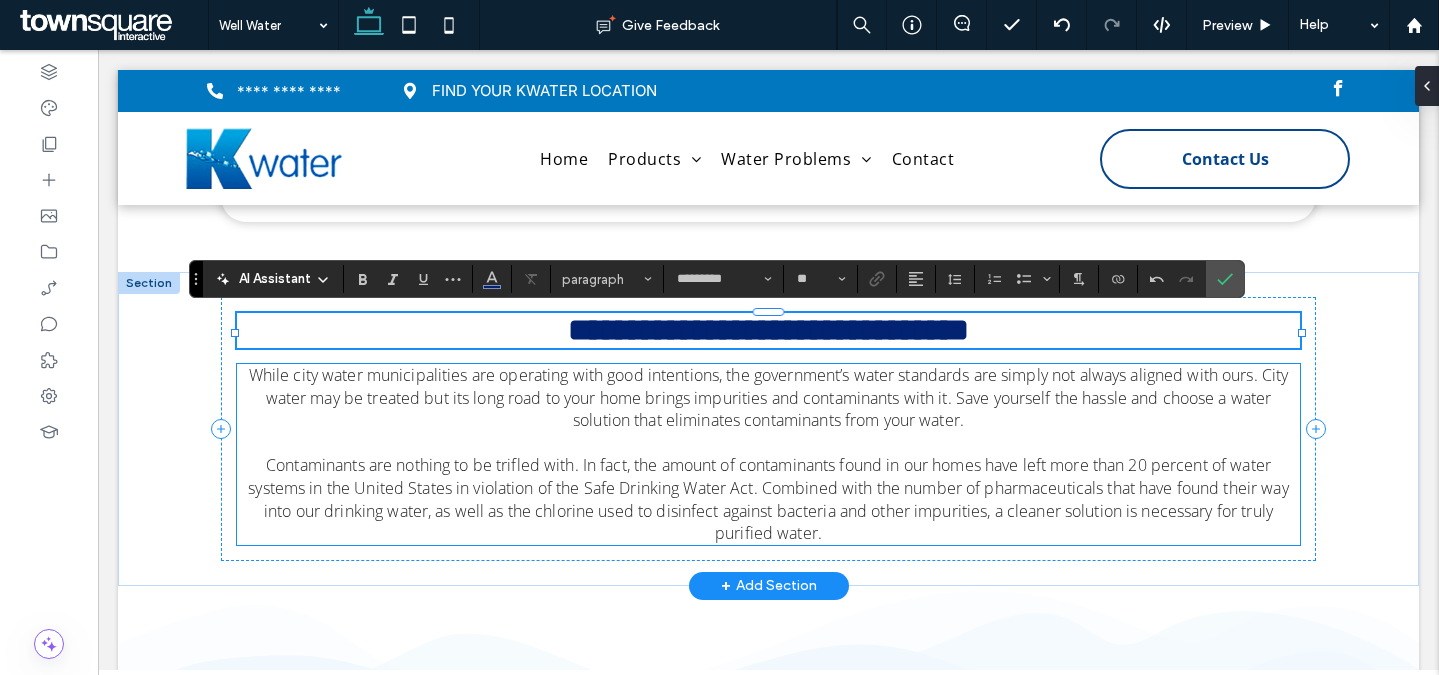 click on "While city water municipalities are operating with good intentions, the government’s water standards are simply not always aligned with ours. City water may be treated but its long road to your home brings impurities and contaminants with it. Save yourself the hassle and choose a water solution that eliminates contaminants from your water." at bounding box center (769, 397) 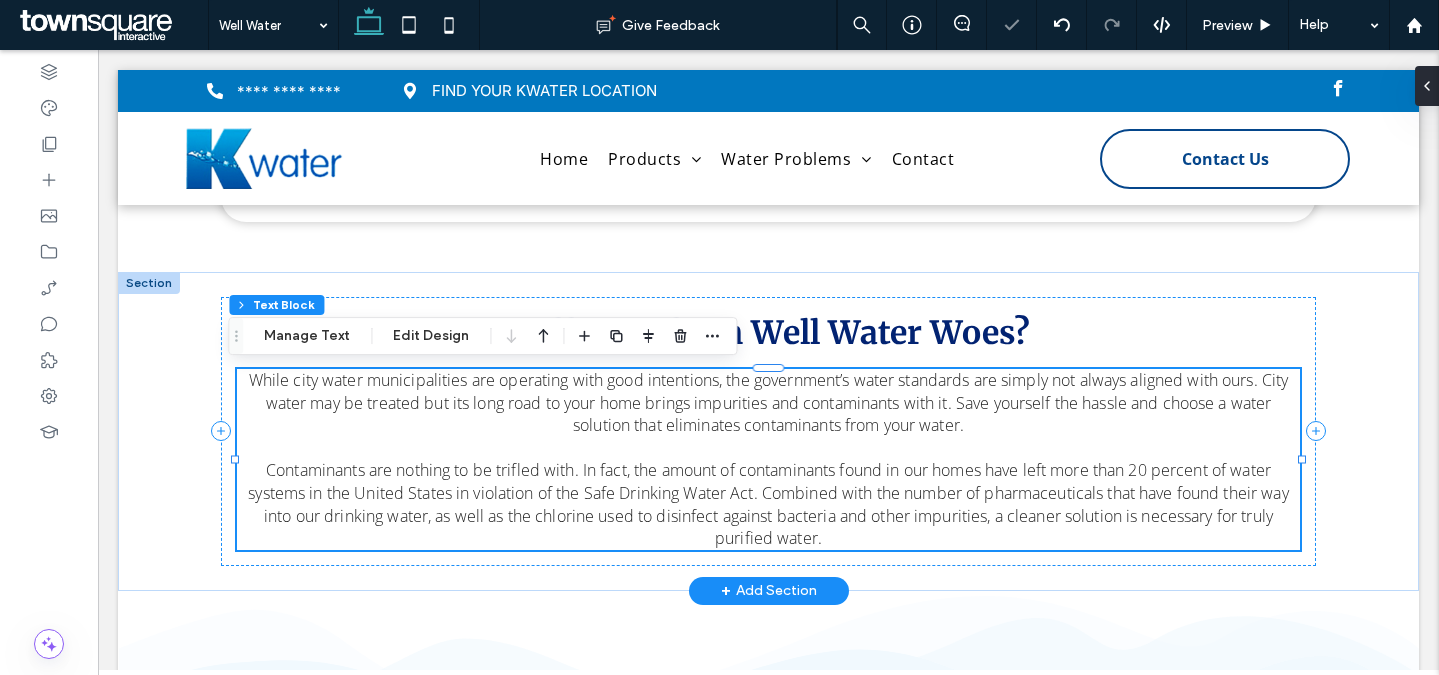 click on "While city water municipalities are operating with good intentions, the government’s water standards are simply not always aligned with ours. City water may be treated but its long road to your home brings impurities and contaminants with it. Save yourself the hassle and choose a water solution that eliminates contaminants from your water." at bounding box center (769, 402) 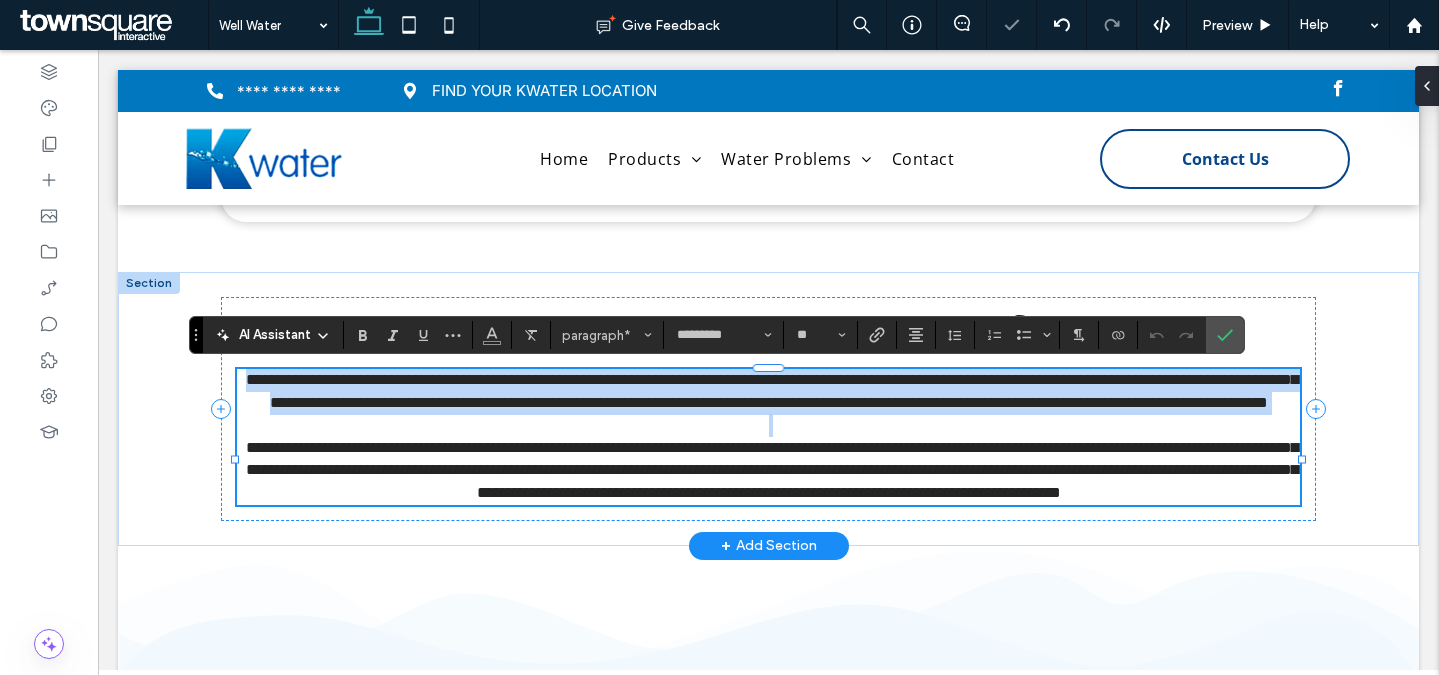 paste 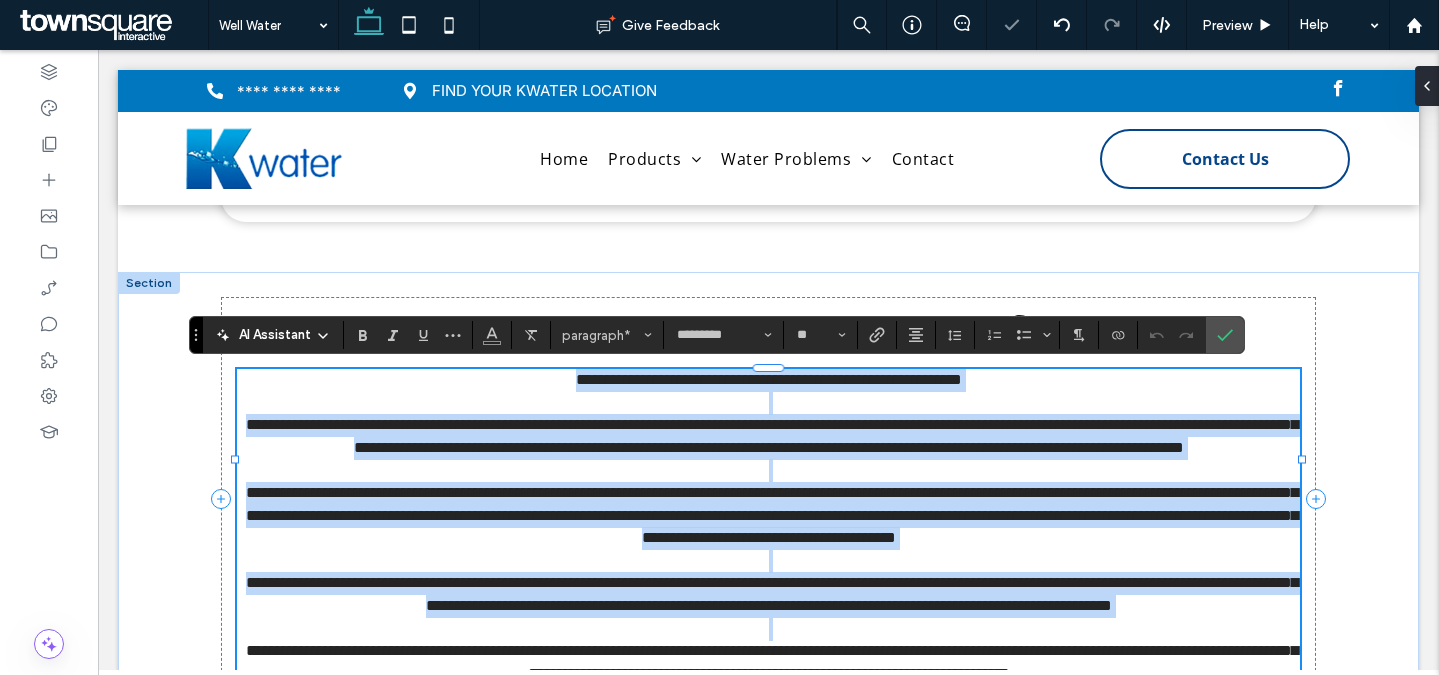 scroll, scrollTop: 439, scrollLeft: 0, axis: vertical 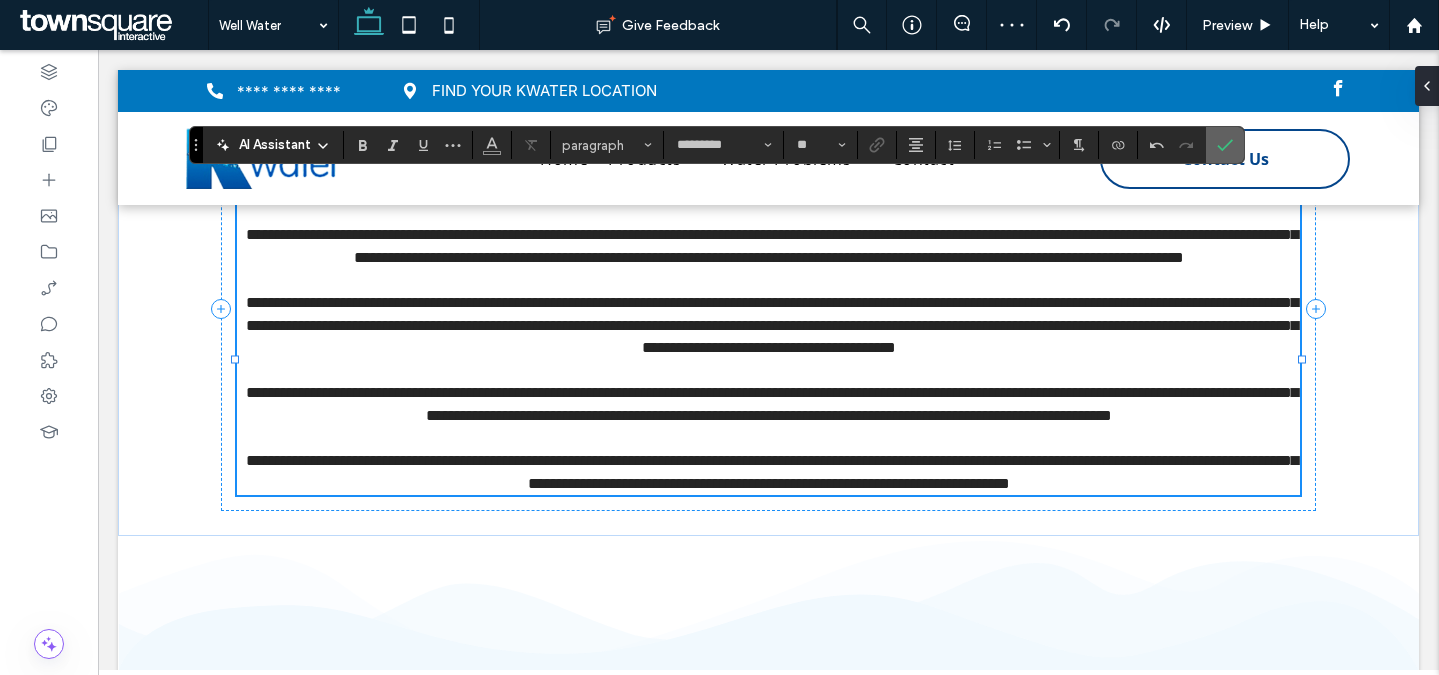 drag, startPoint x: 1218, startPoint y: 138, endPoint x: 1077, endPoint y: 106, distance: 144.58562 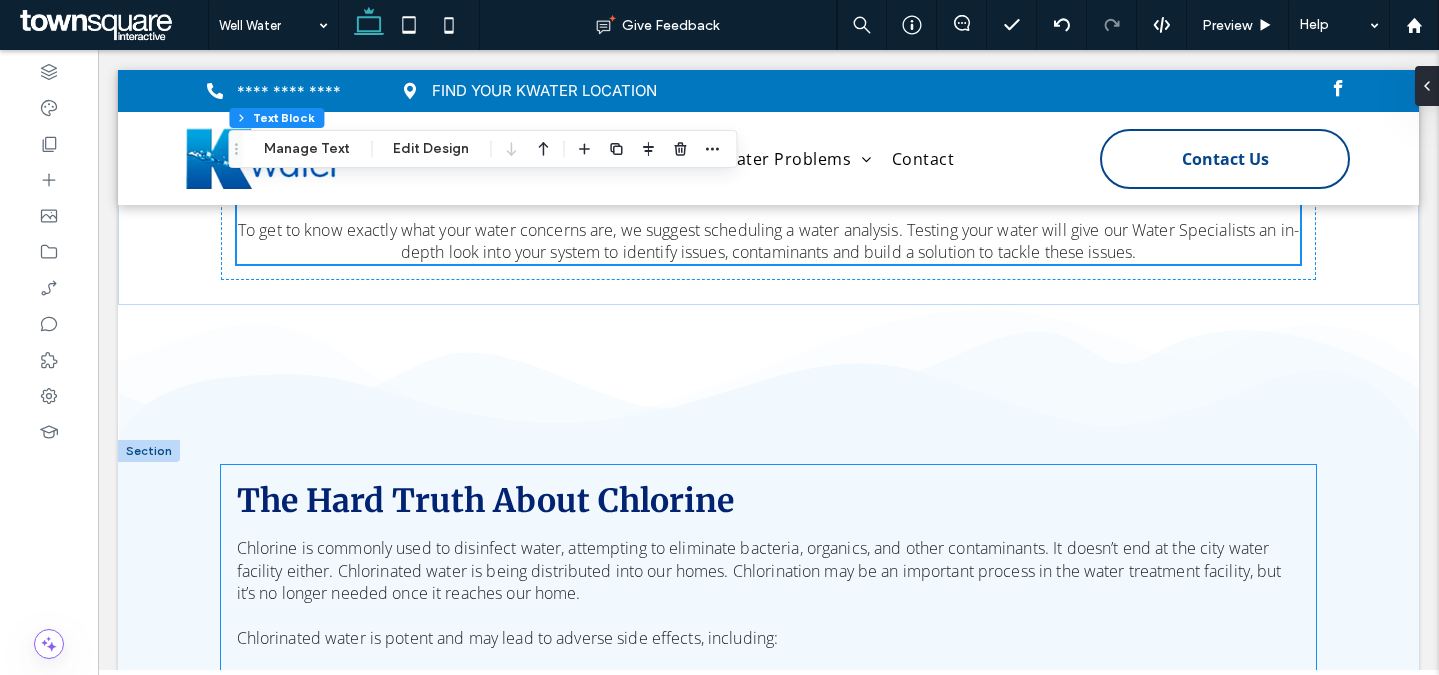 scroll, scrollTop: 795, scrollLeft: 0, axis: vertical 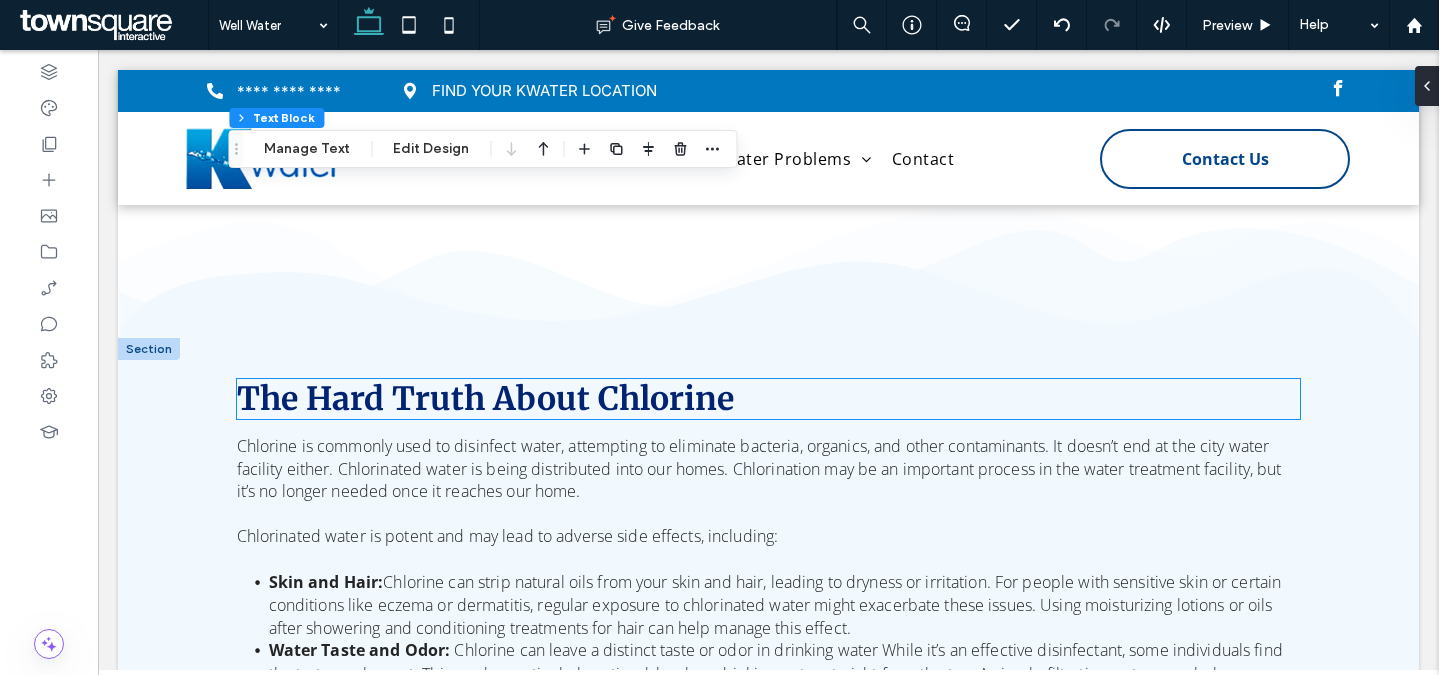 click on "The Hard Truth About Chlorine" at bounding box center (485, 399) 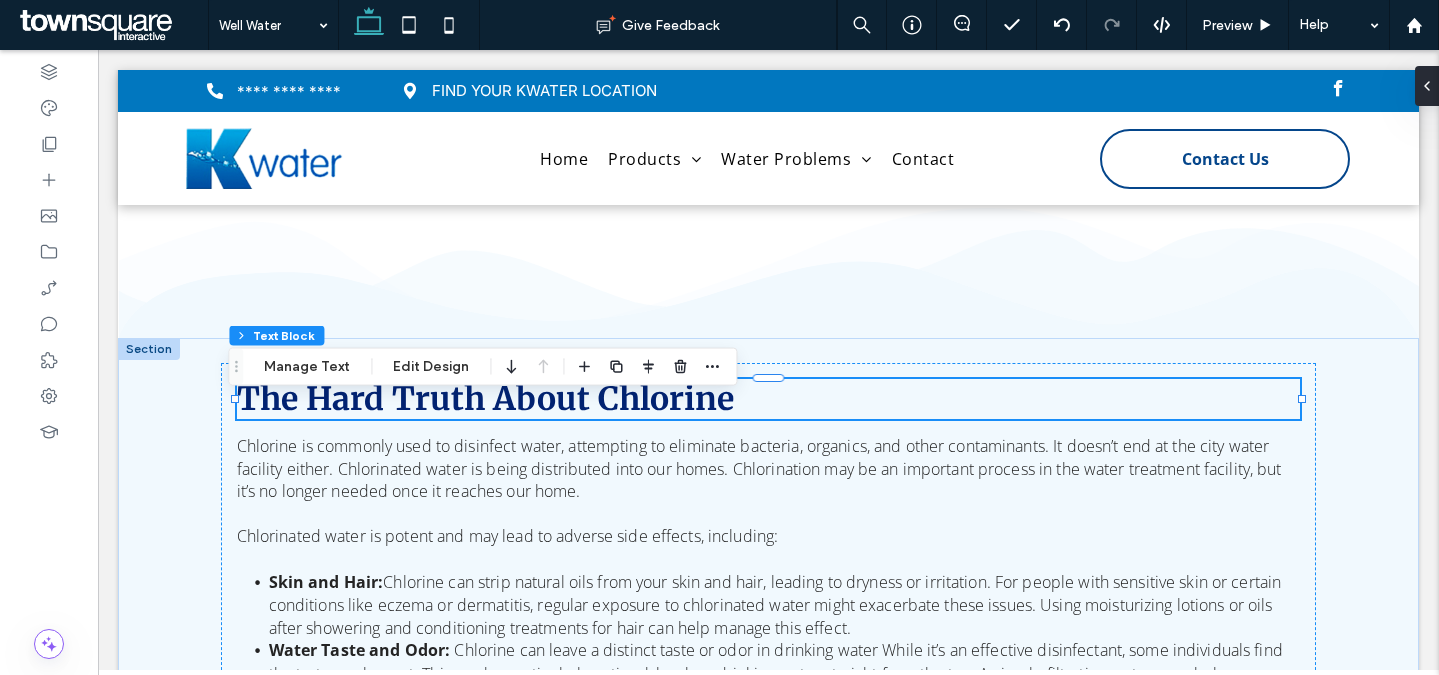 click on "The Hard Truth About Chlorine" at bounding box center [485, 399] 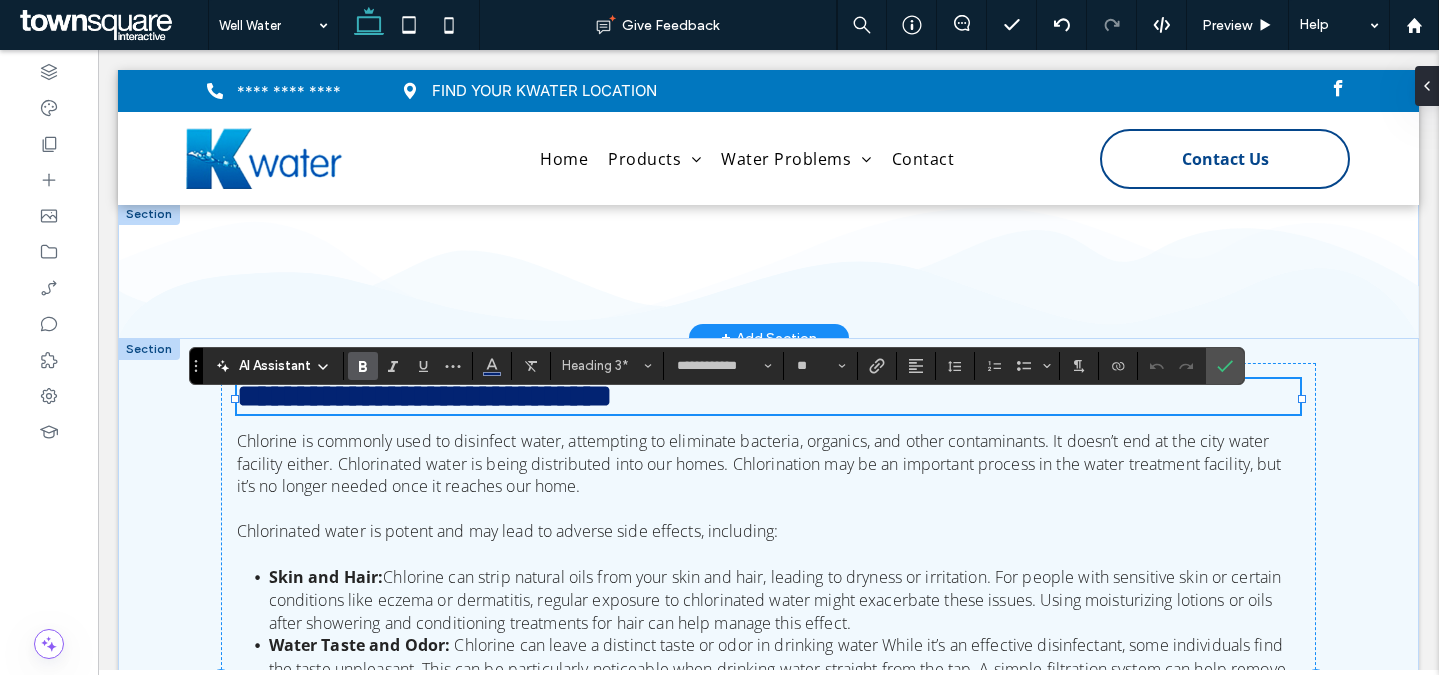 paste 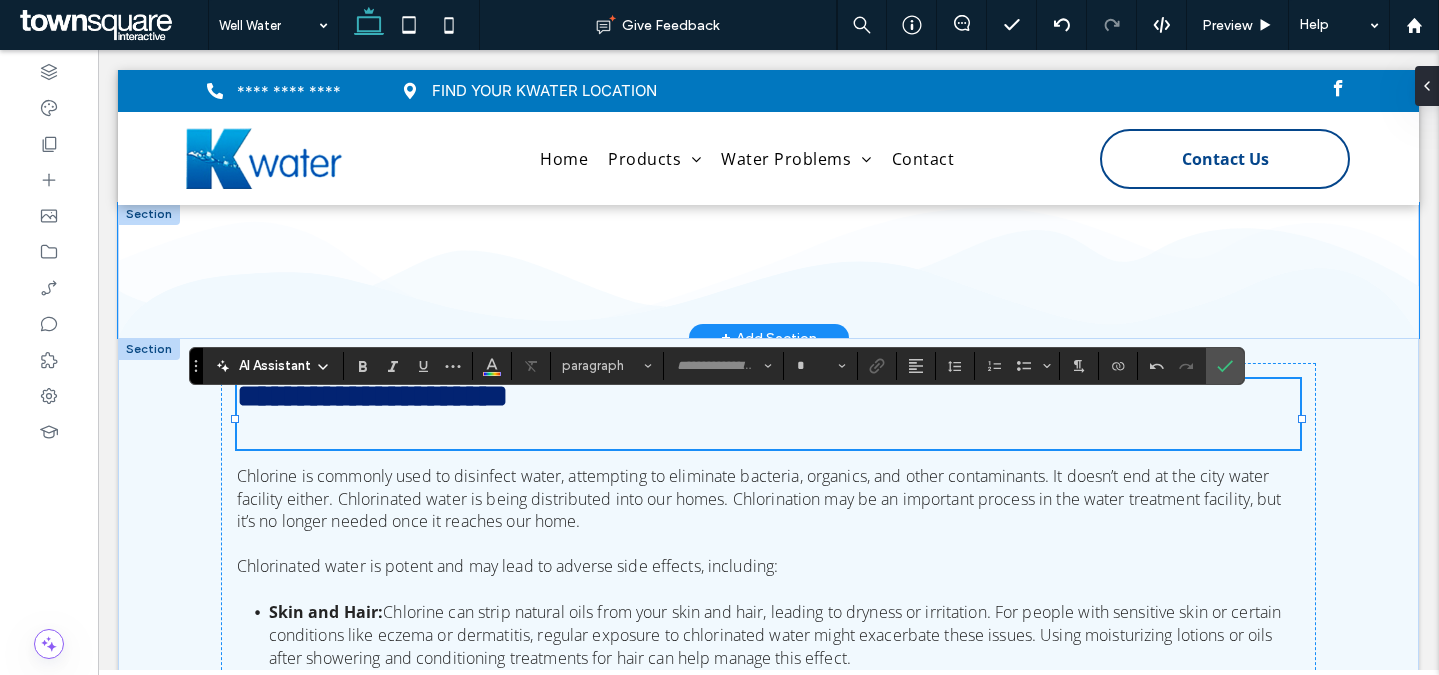 scroll, scrollTop: 81, scrollLeft: 0, axis: vertical 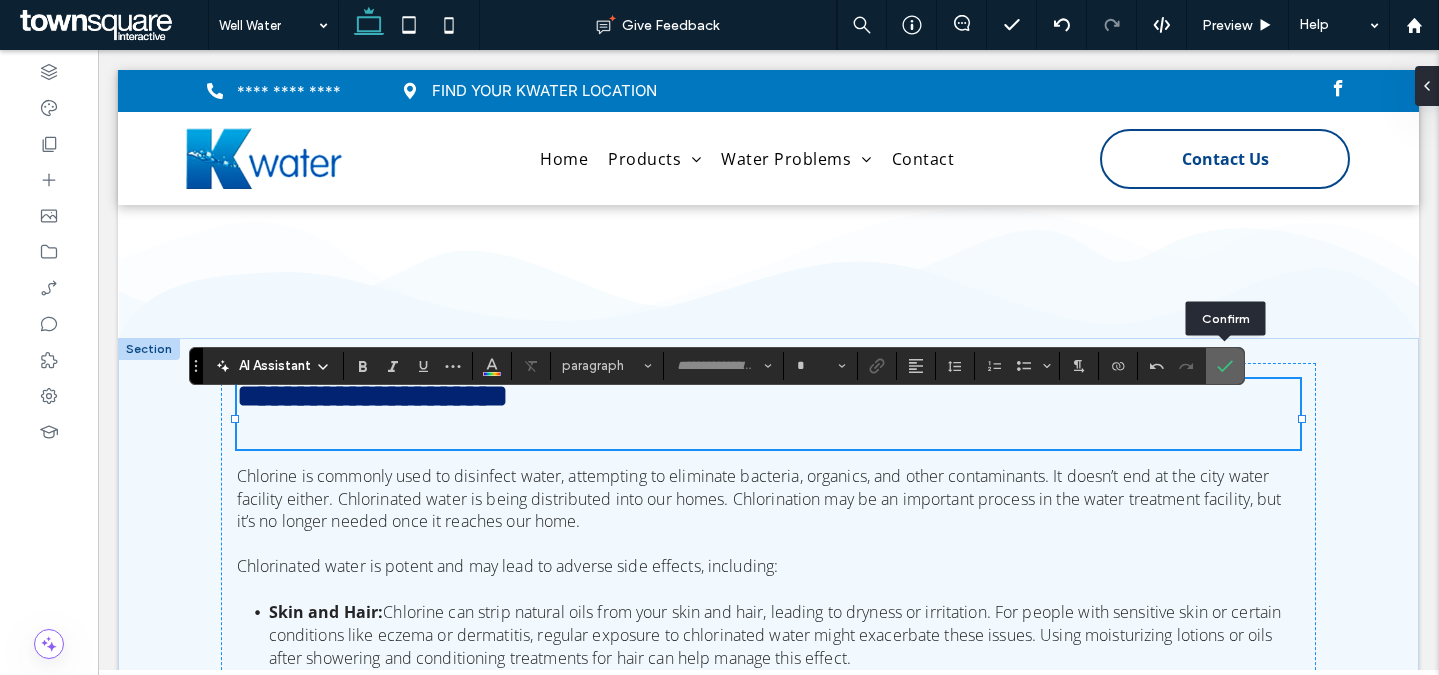 type on "**********" 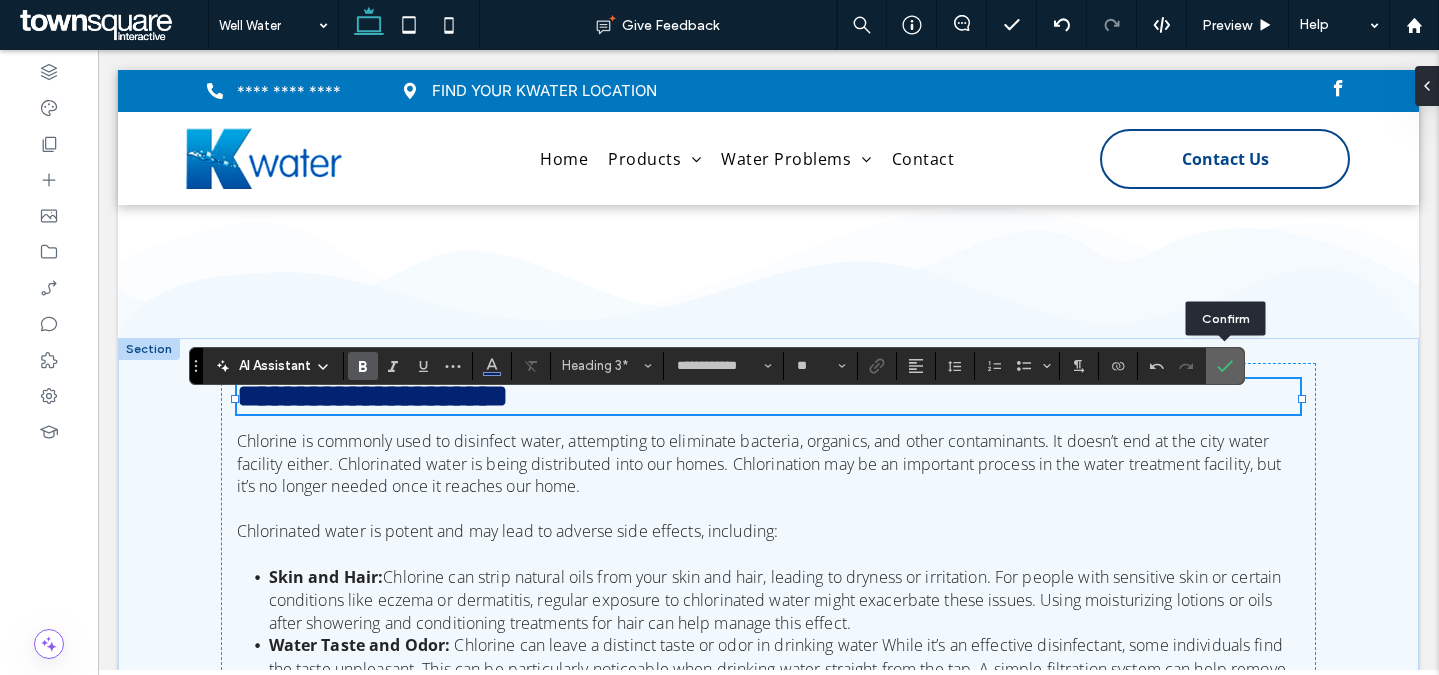 click at bounding box center [1225, 366] 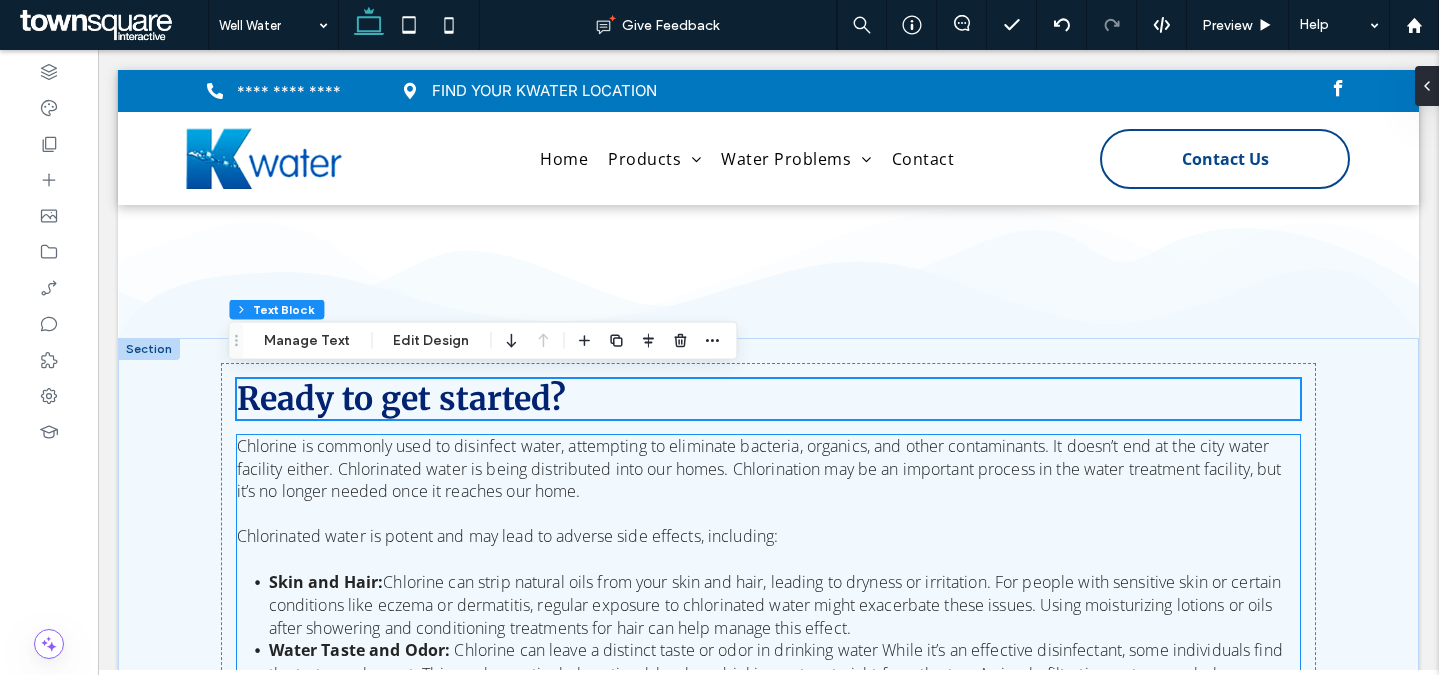 scroll, scrollTop: 821, scrollLeft: 0, axis: vertical 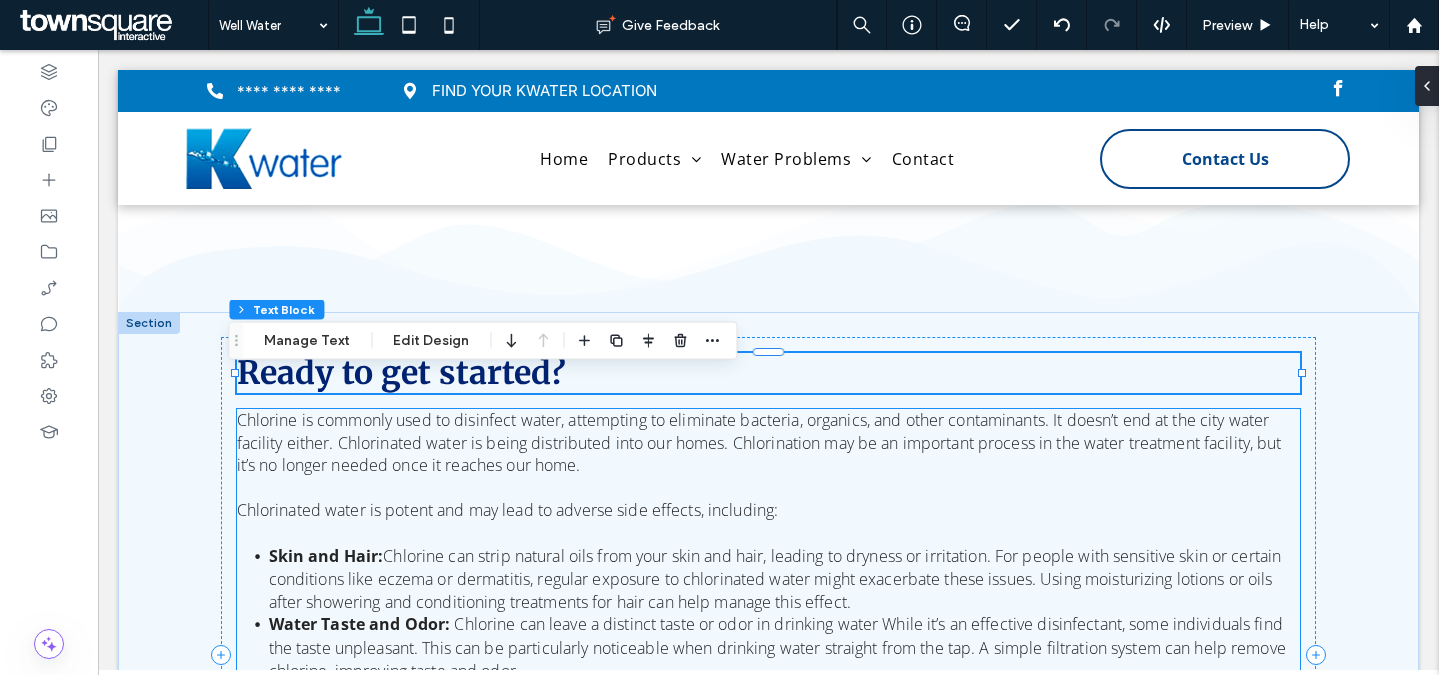 click on "Chlorine is commonly used to disinfect water, attempting to eliminate bacteria, organics, and other contaminants. It doesn’t end at the city water facility either. Chlorinated water is being distributed into our homes. Chlorination may be an important process in the water treatment facility, but it’s no longer needed once it reaches our home." at bounding box center [759, 442] 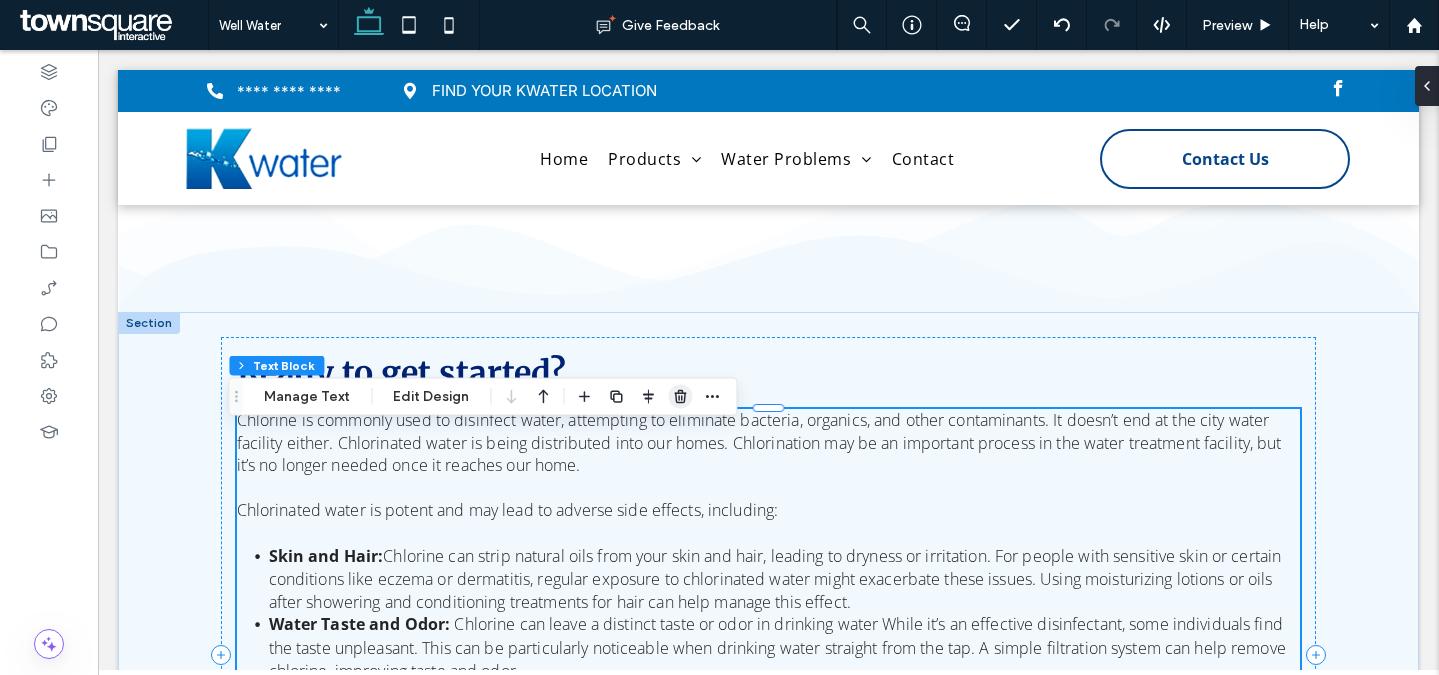 drag, startPoint x: 677, startPoint y: 402, endPoint x: 742, endPoint y: 351, distance: 82.61961 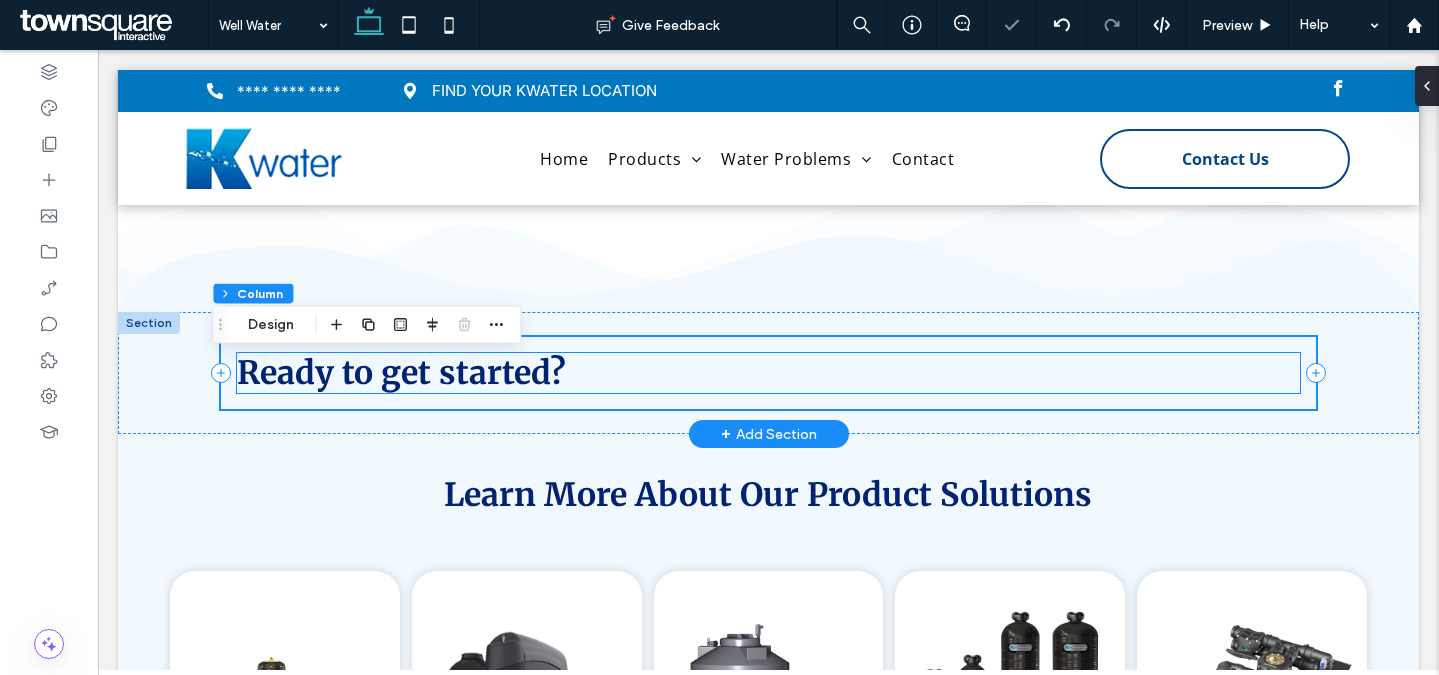 click on "Ready to get started?" at bounding box center [769, 373] 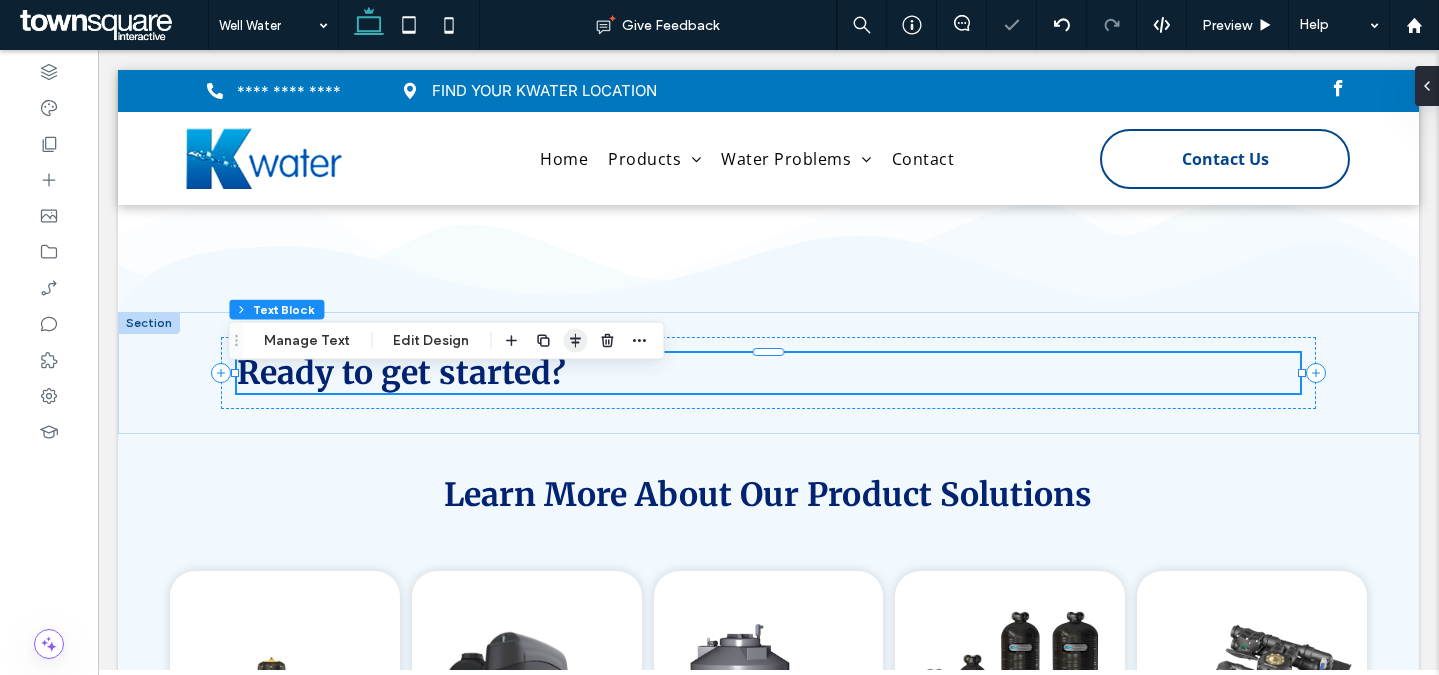 click 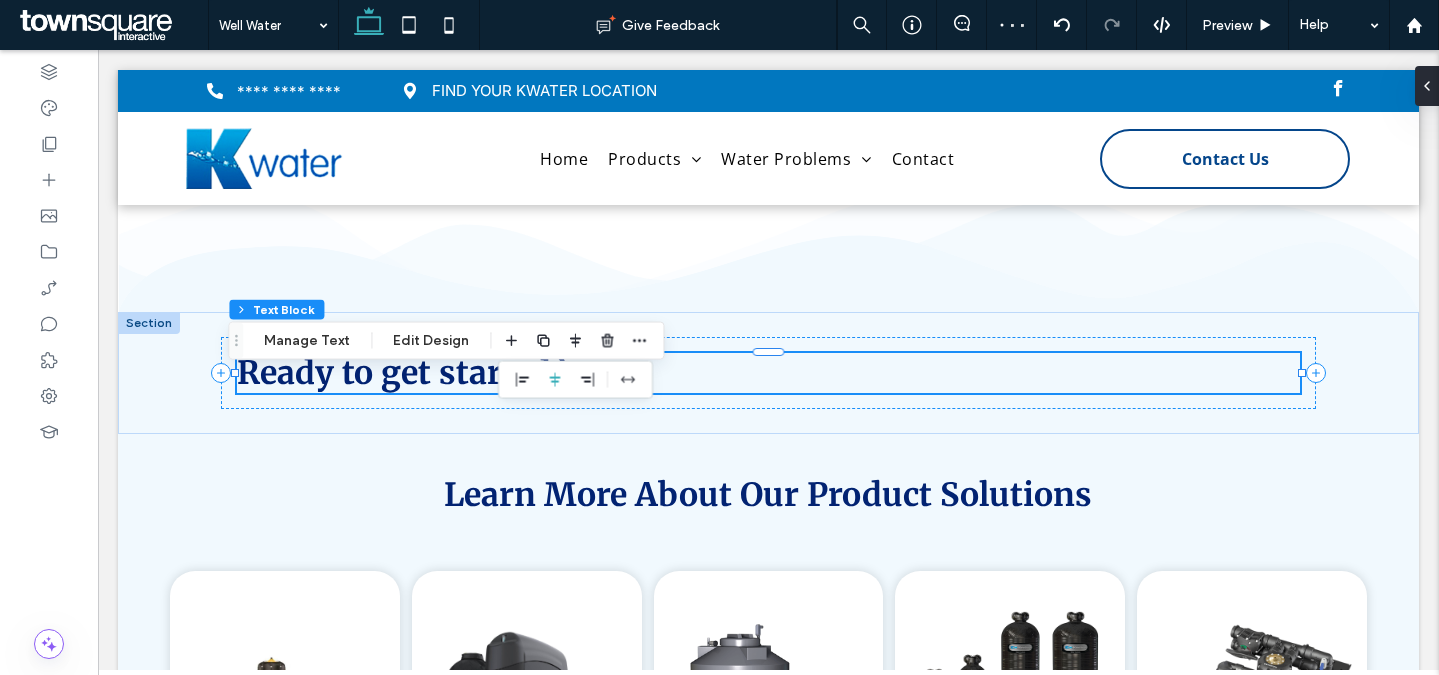 click at bounding box center [575, 380] 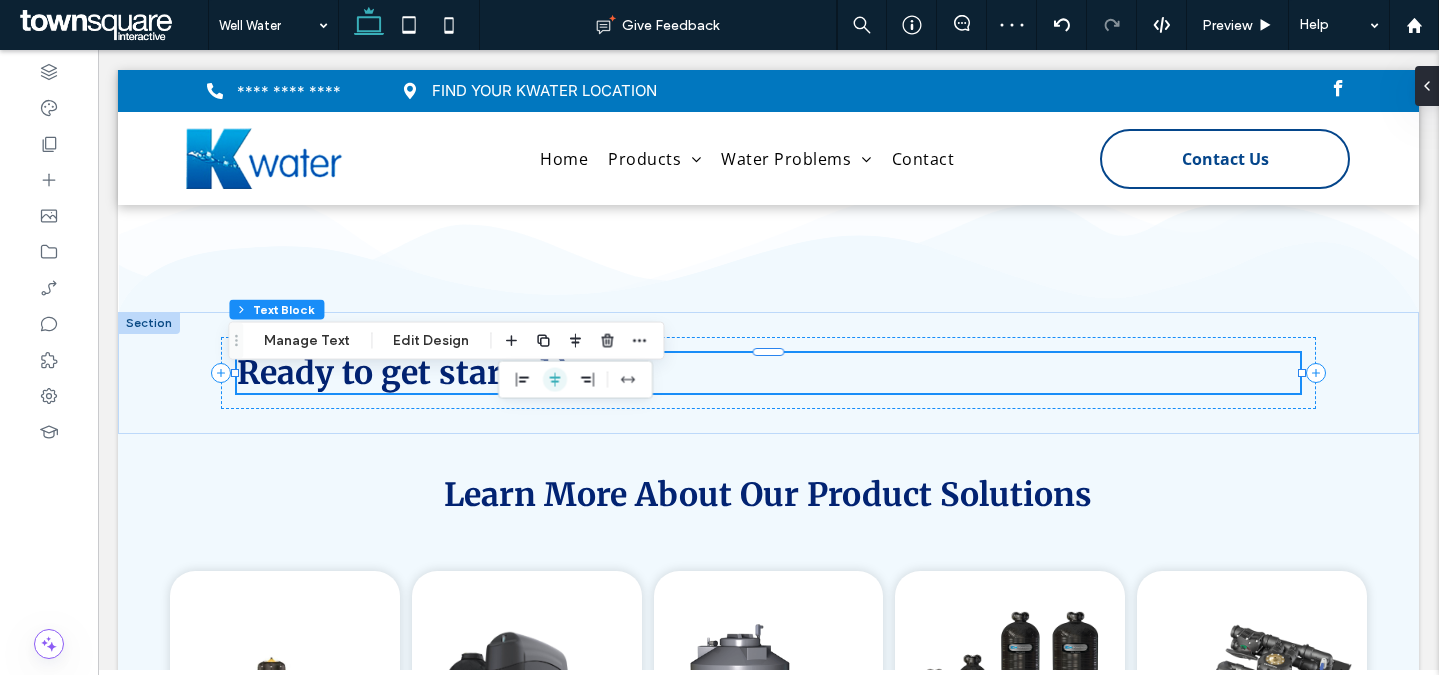 click 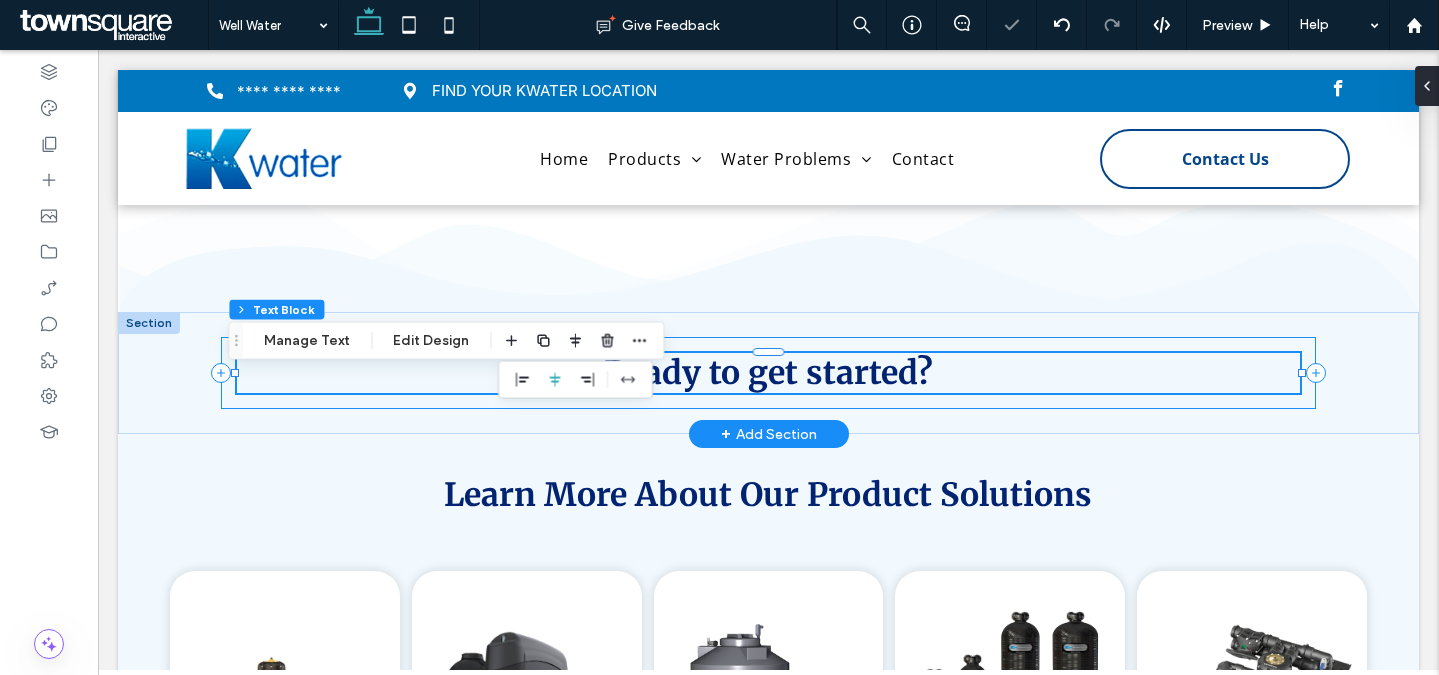 click on "Ready to get started?" at bounding box center [769, 373] 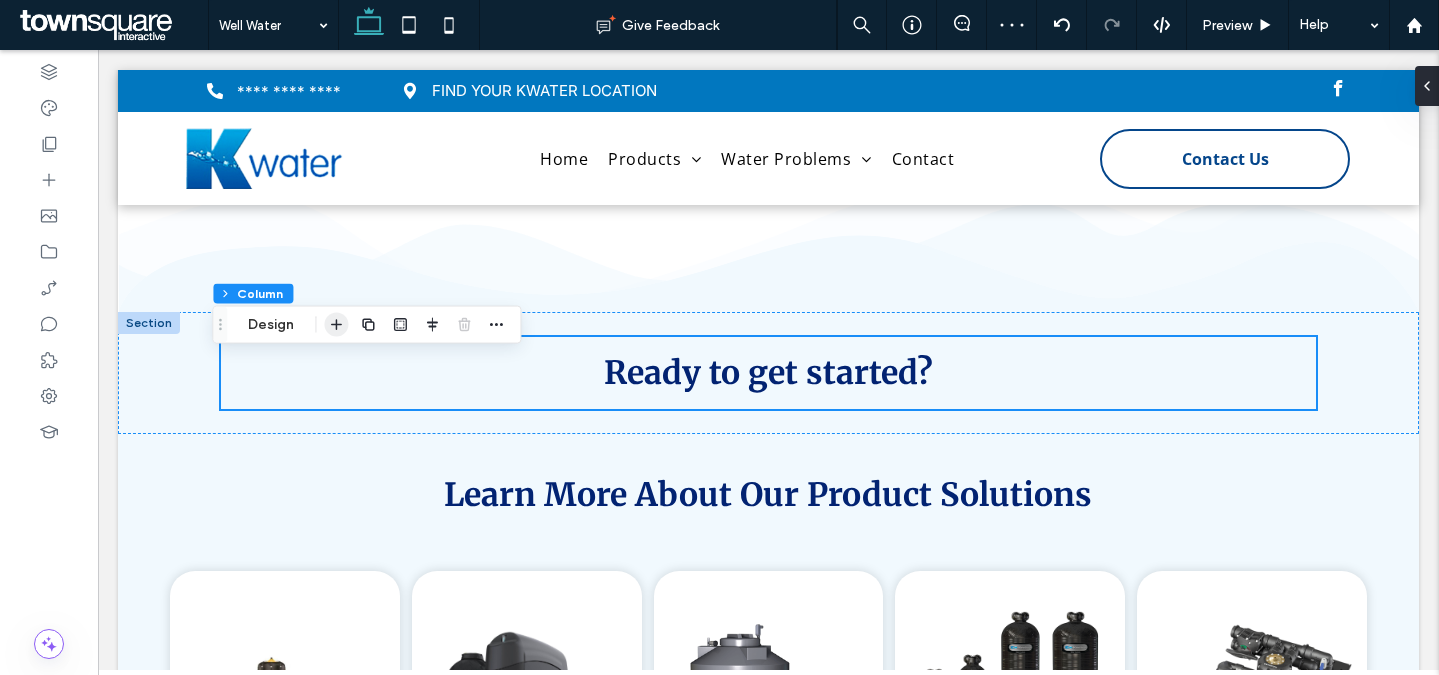click 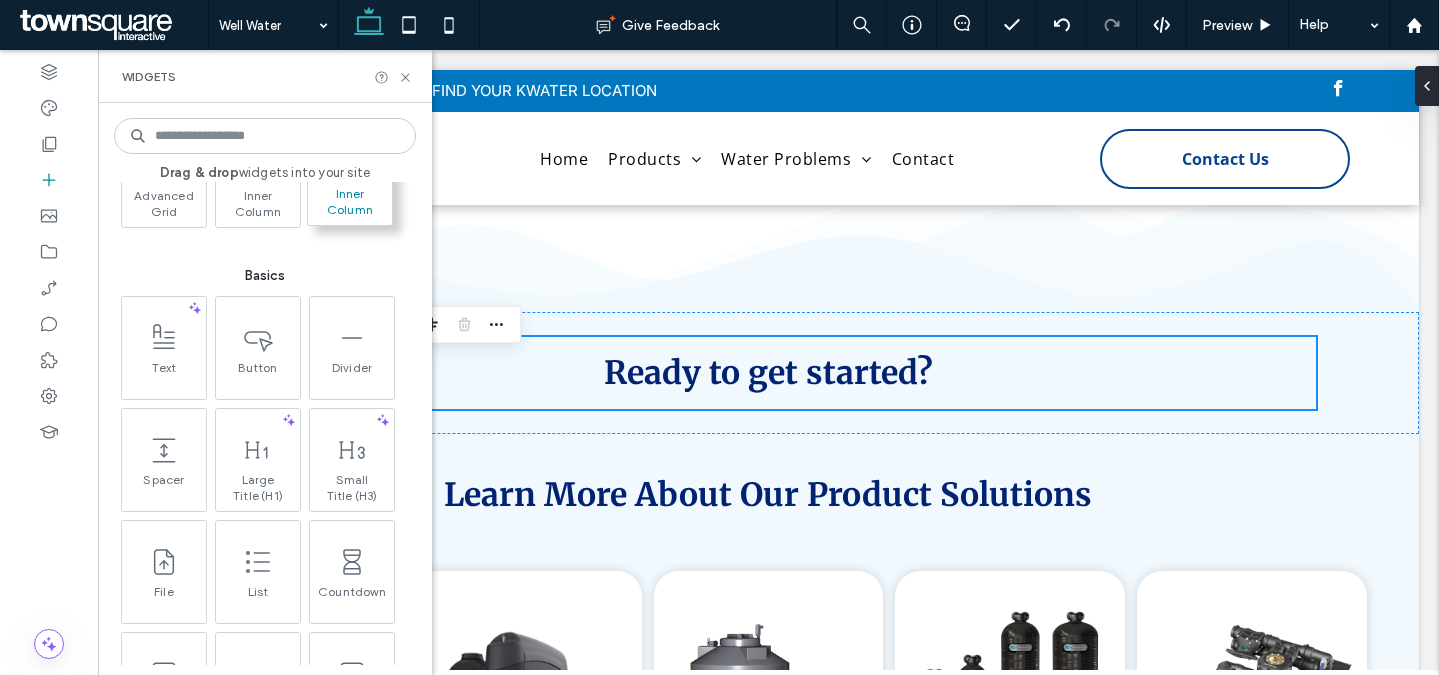scroll, scrollTop: 776, scrollLeft: 0, axis: vertical 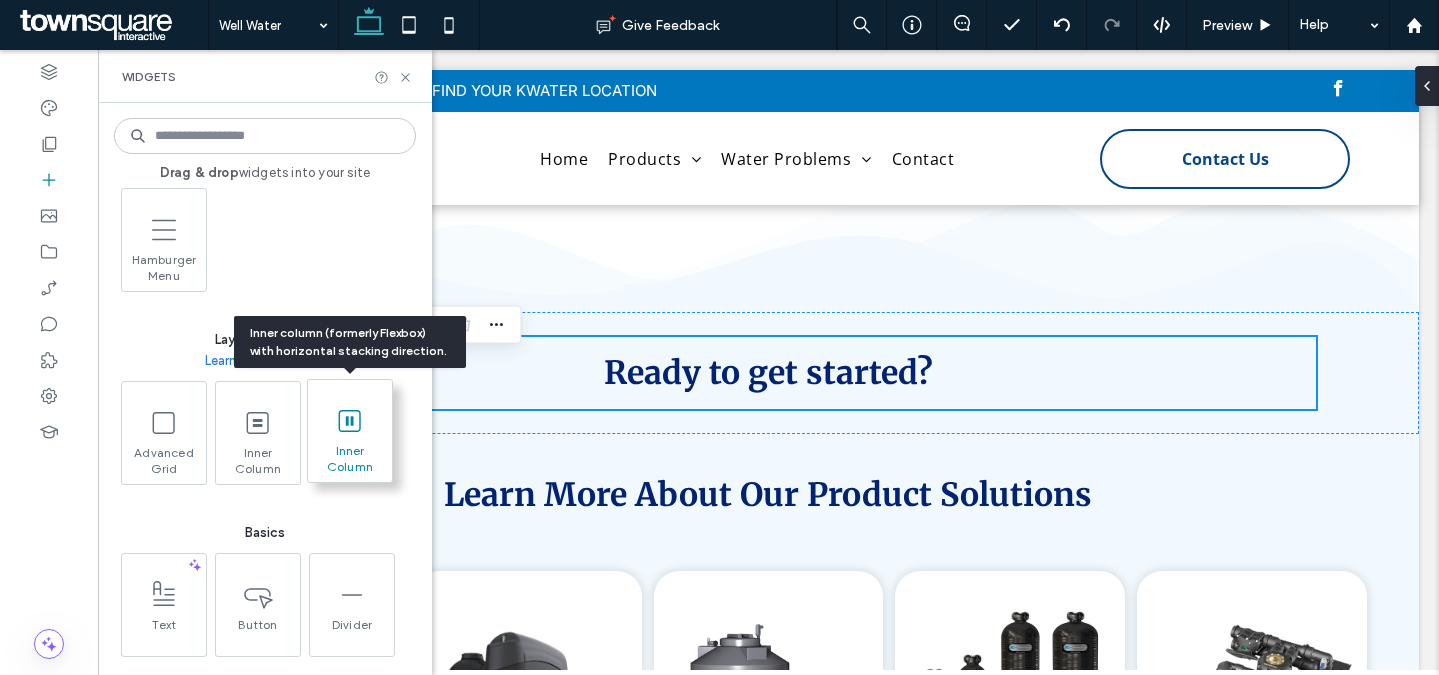 click 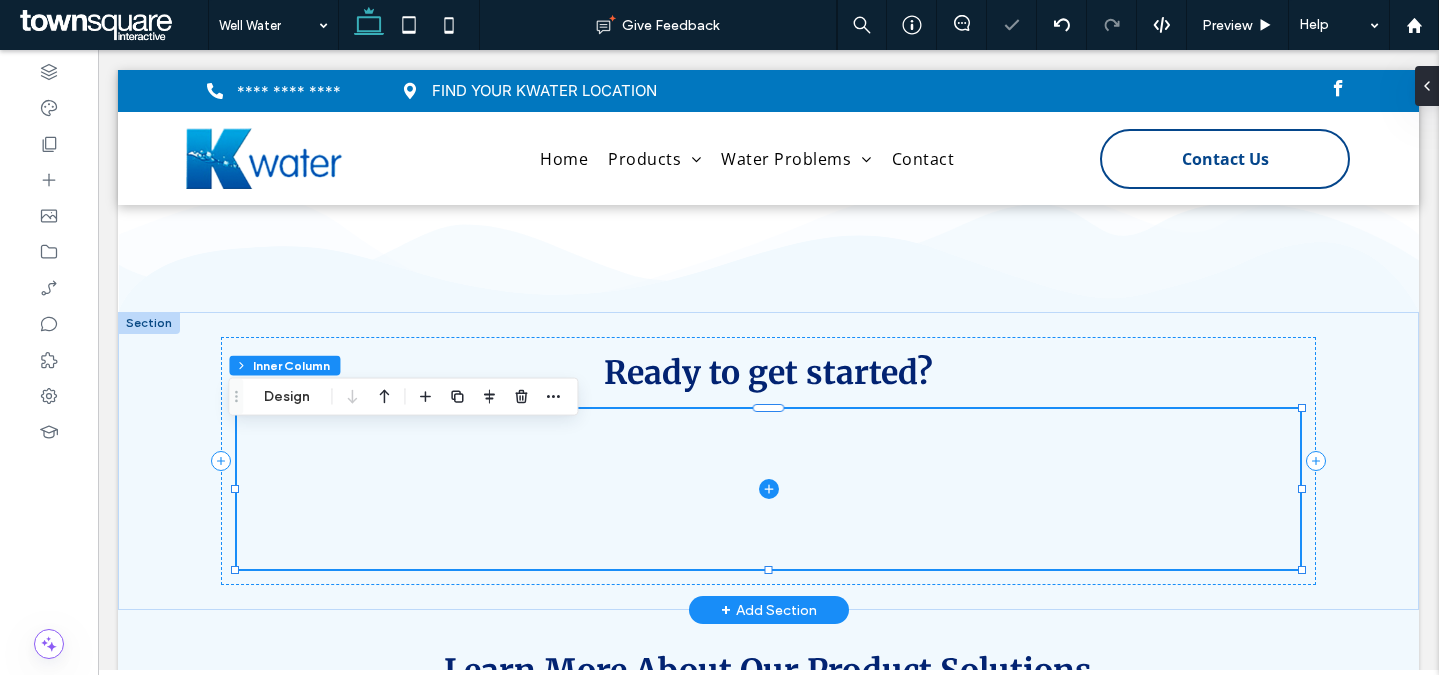 click 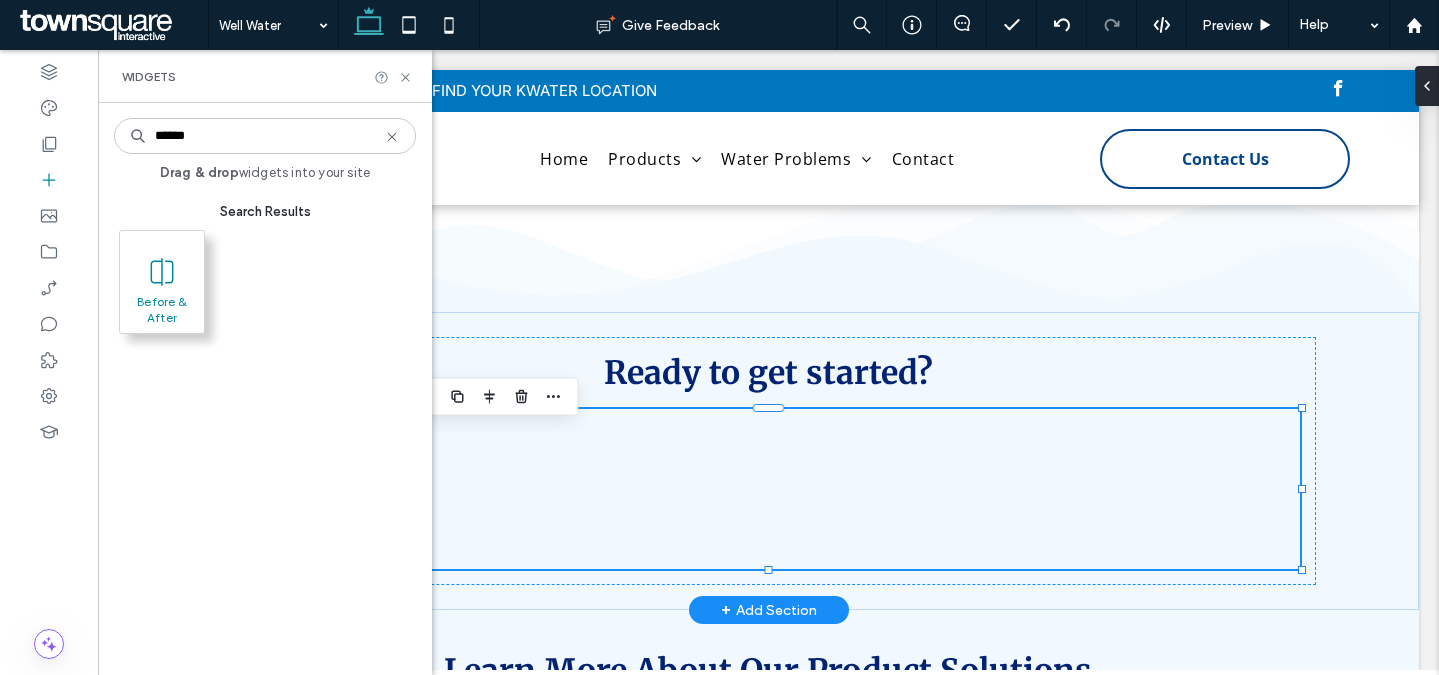 type on "******" 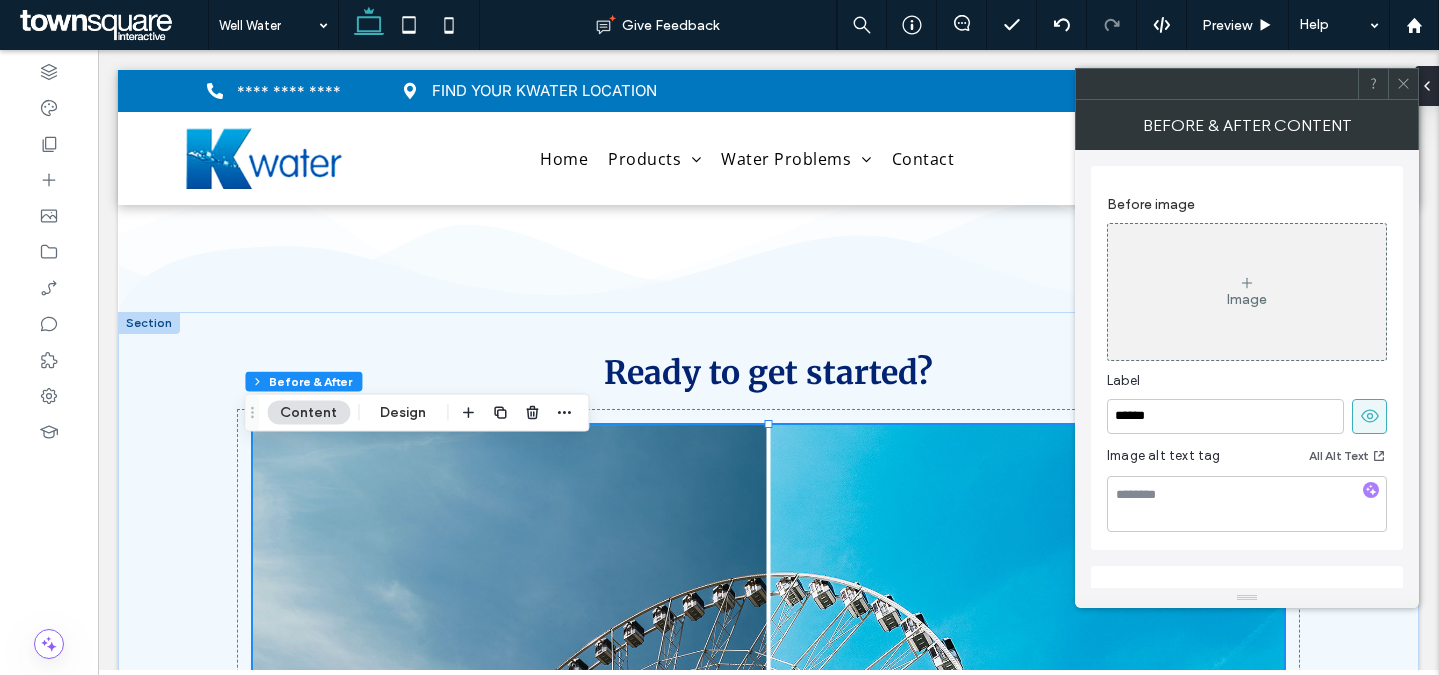 click 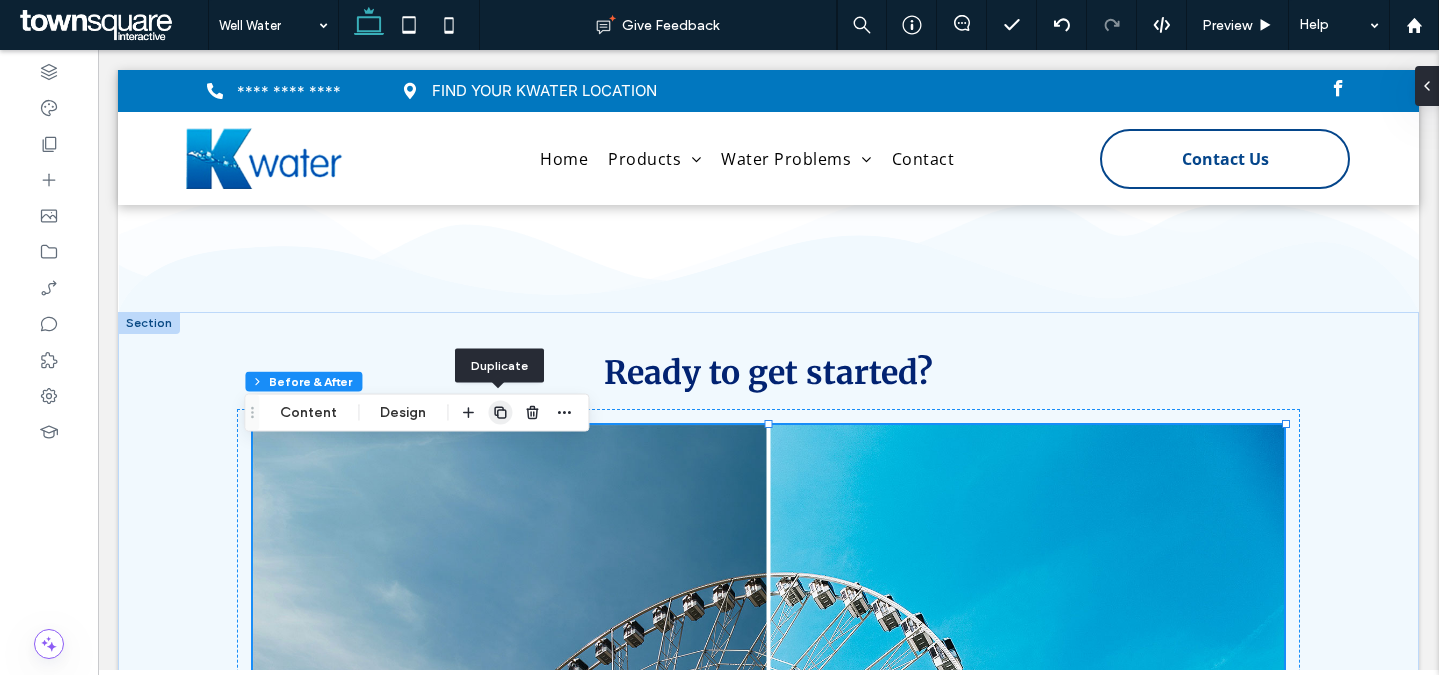 click 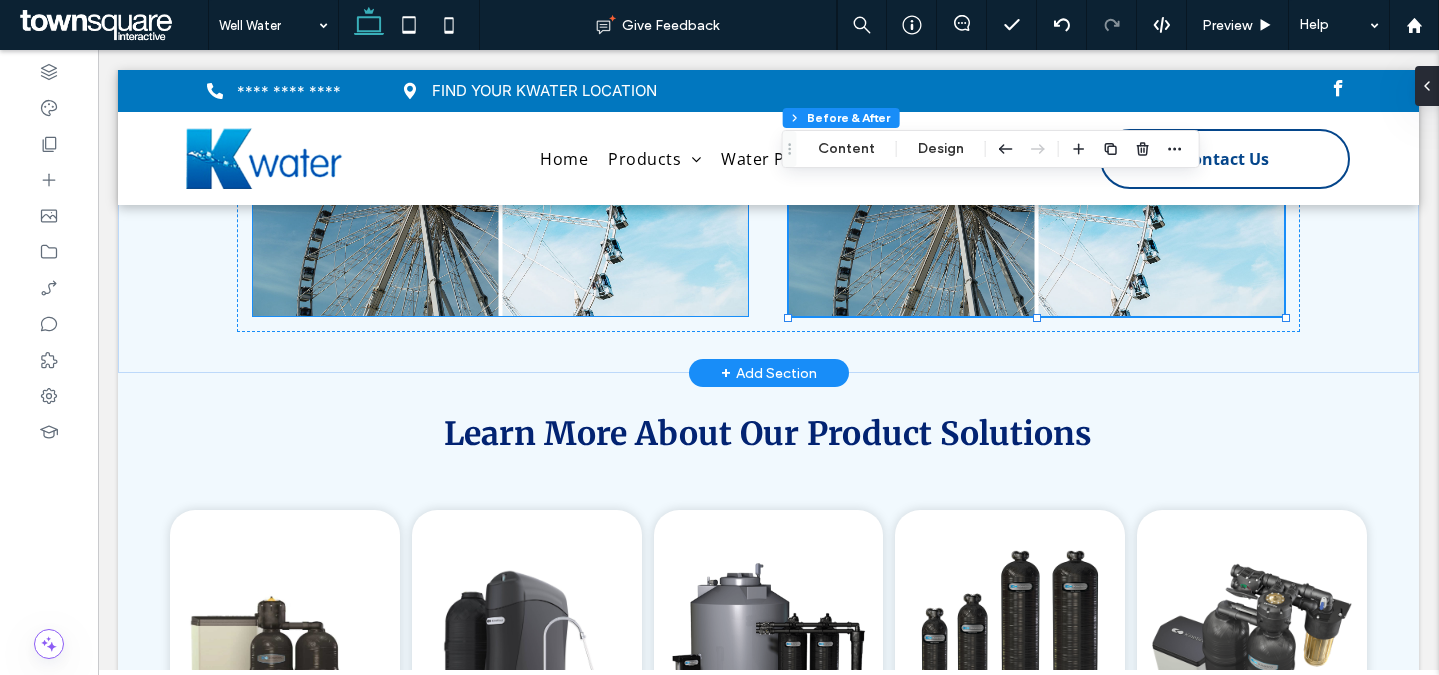 scroll, scrollTop: 1285, scrollLeft: 0, axis: vertical 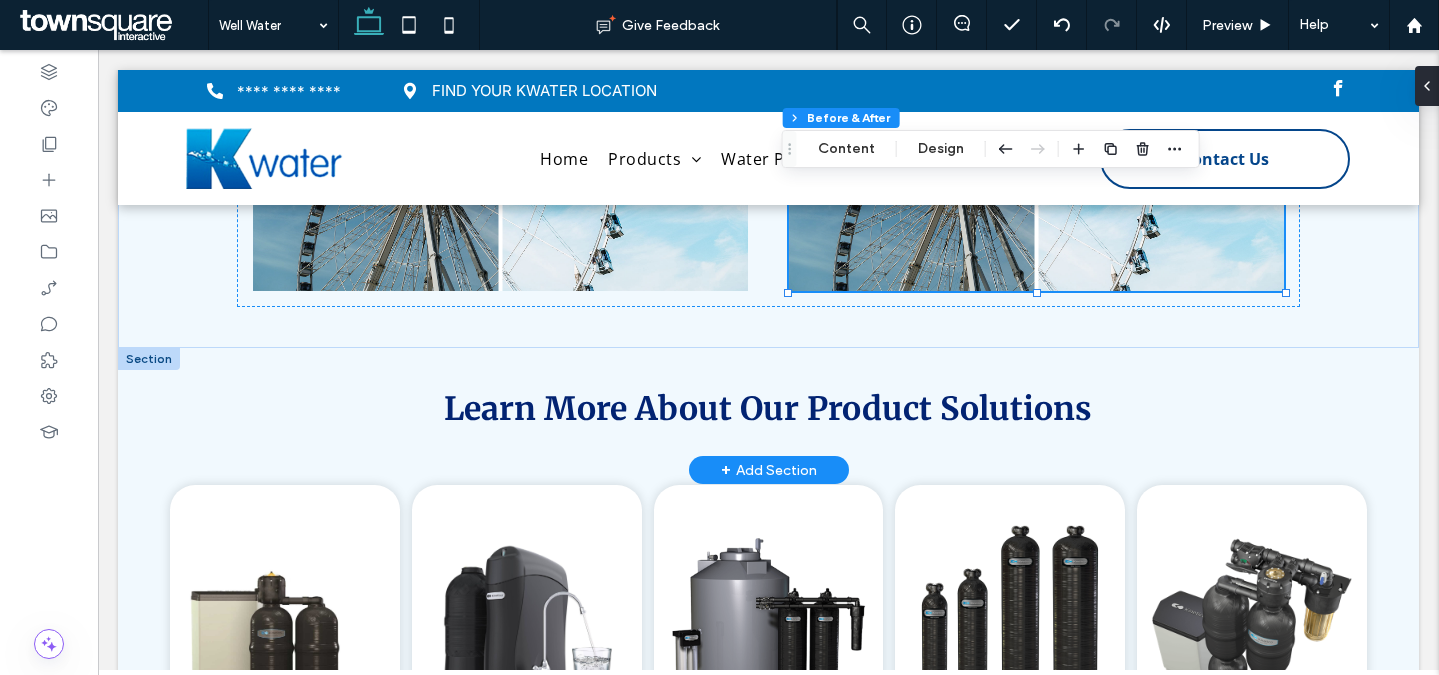 click at bounding box center [149, 359] 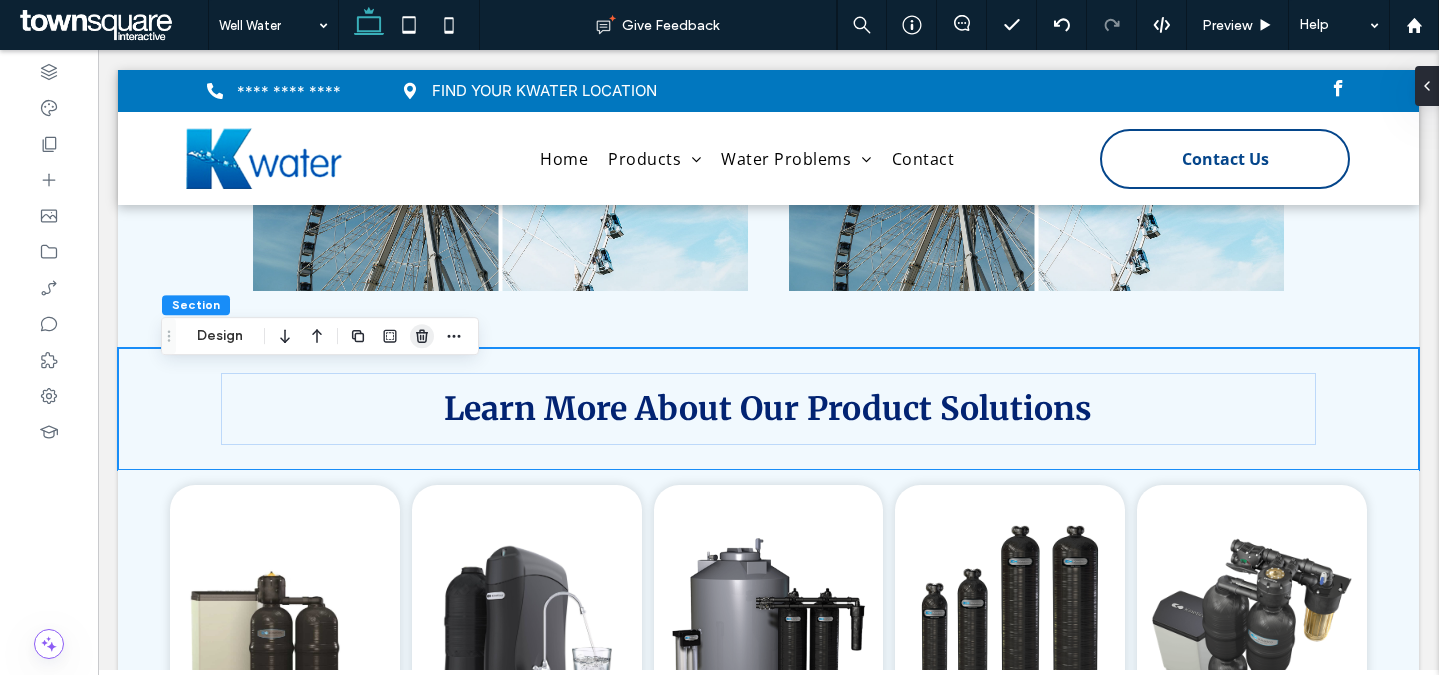 click 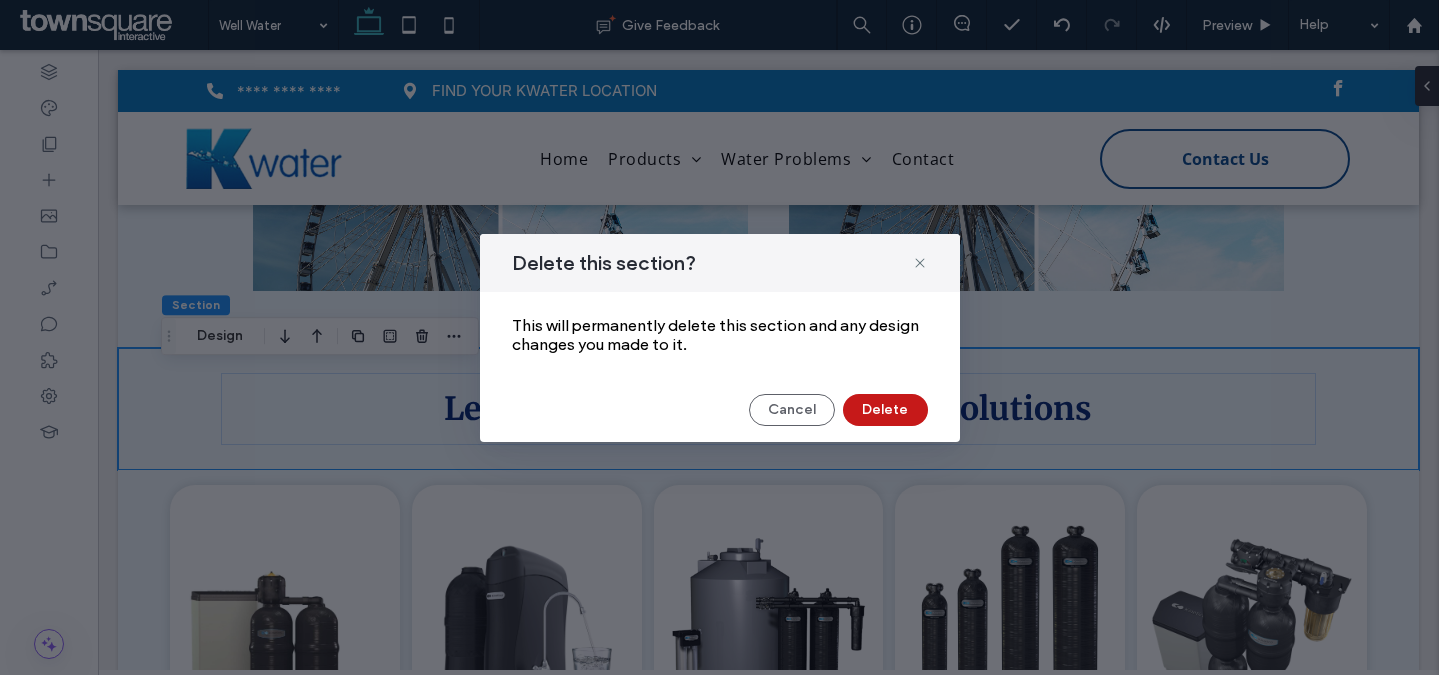 drag, startPoint x: 880, startPoint y: 398, endPoint x: 756, endPoint y: 352, distance: 132.25732 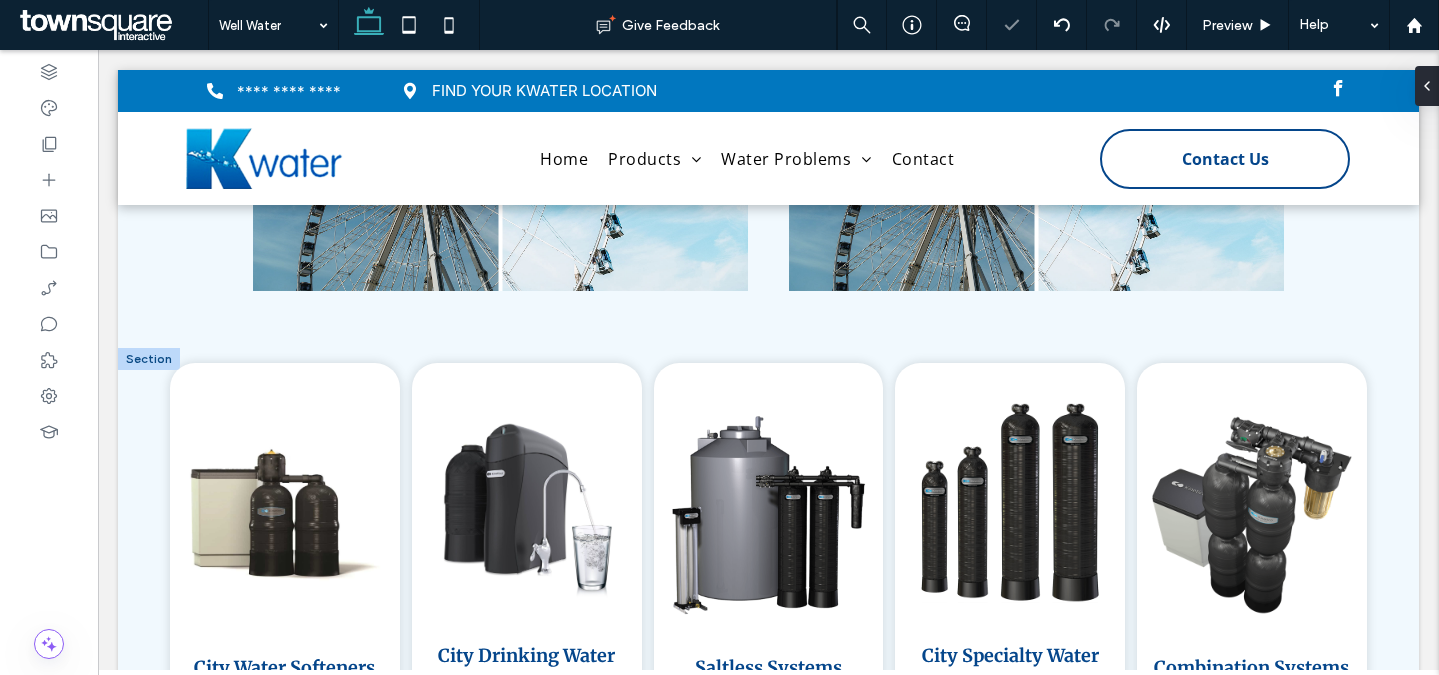 click at bounding box center [149, 359] 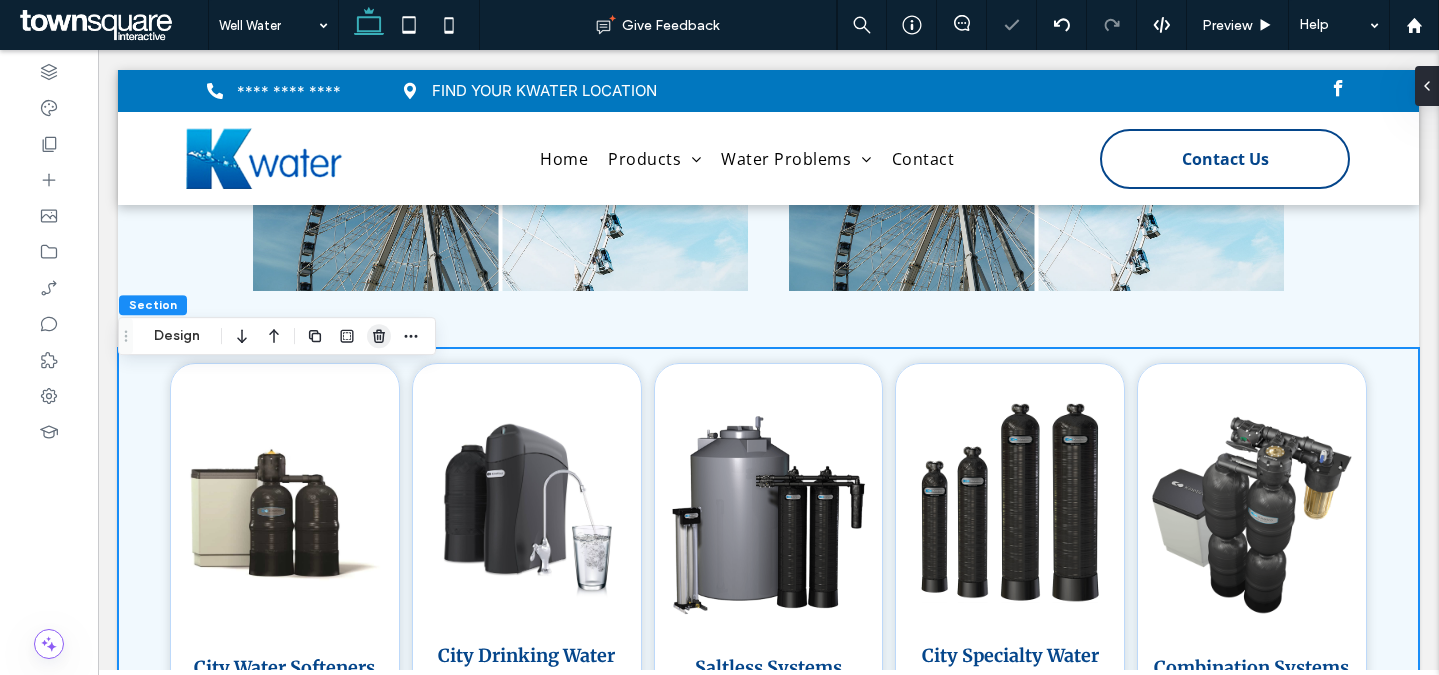click at bounding box center (379, 336) 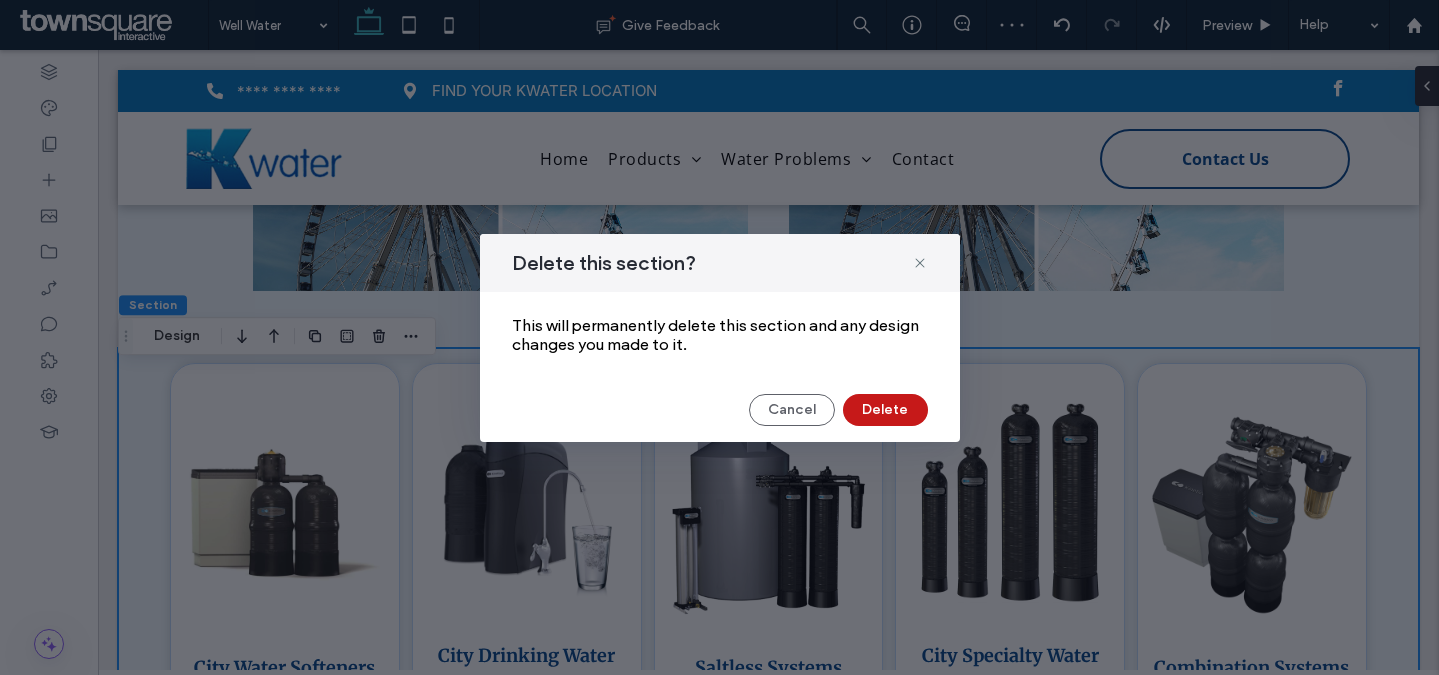 drag, startPoint x: 888, startPoint y: 407, endPoint x: 418, endPoint y: 353, distance: 473.09195 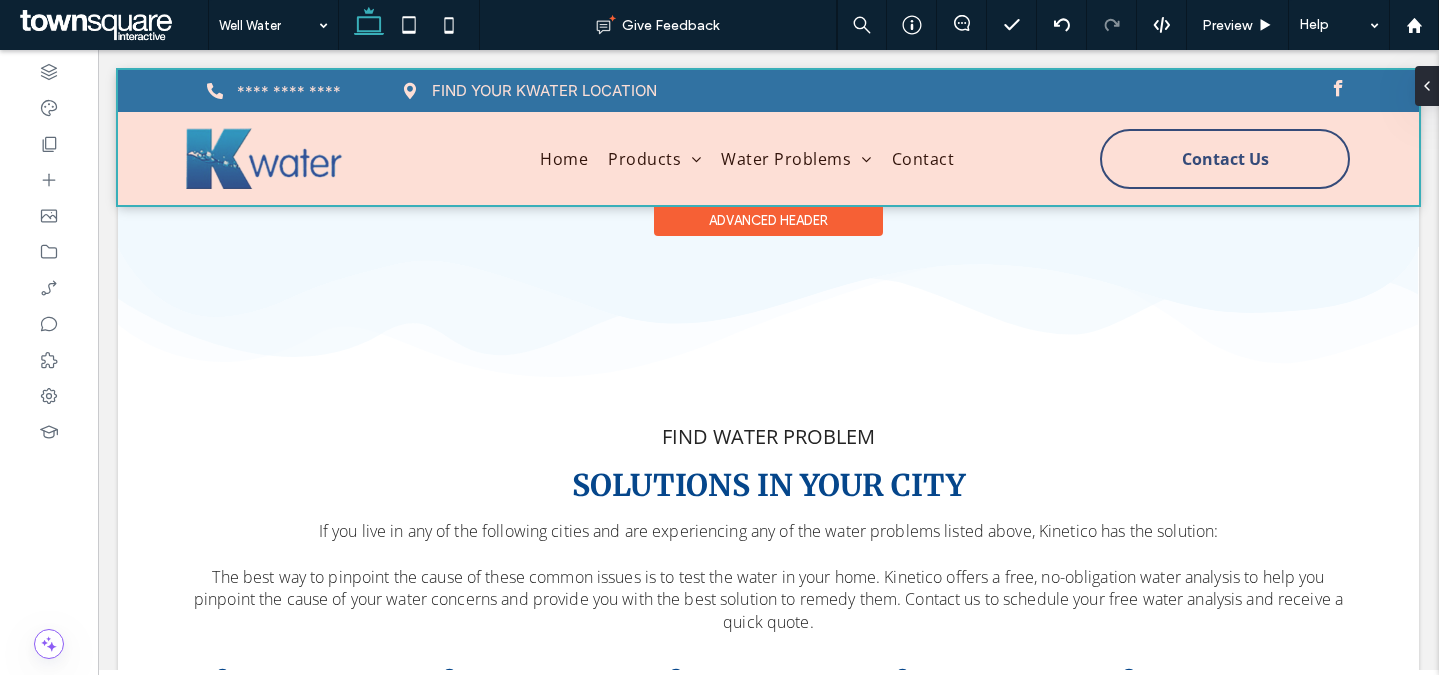 scroll, scrollTop: 1463, scrollLeft: 0, axis: vertical 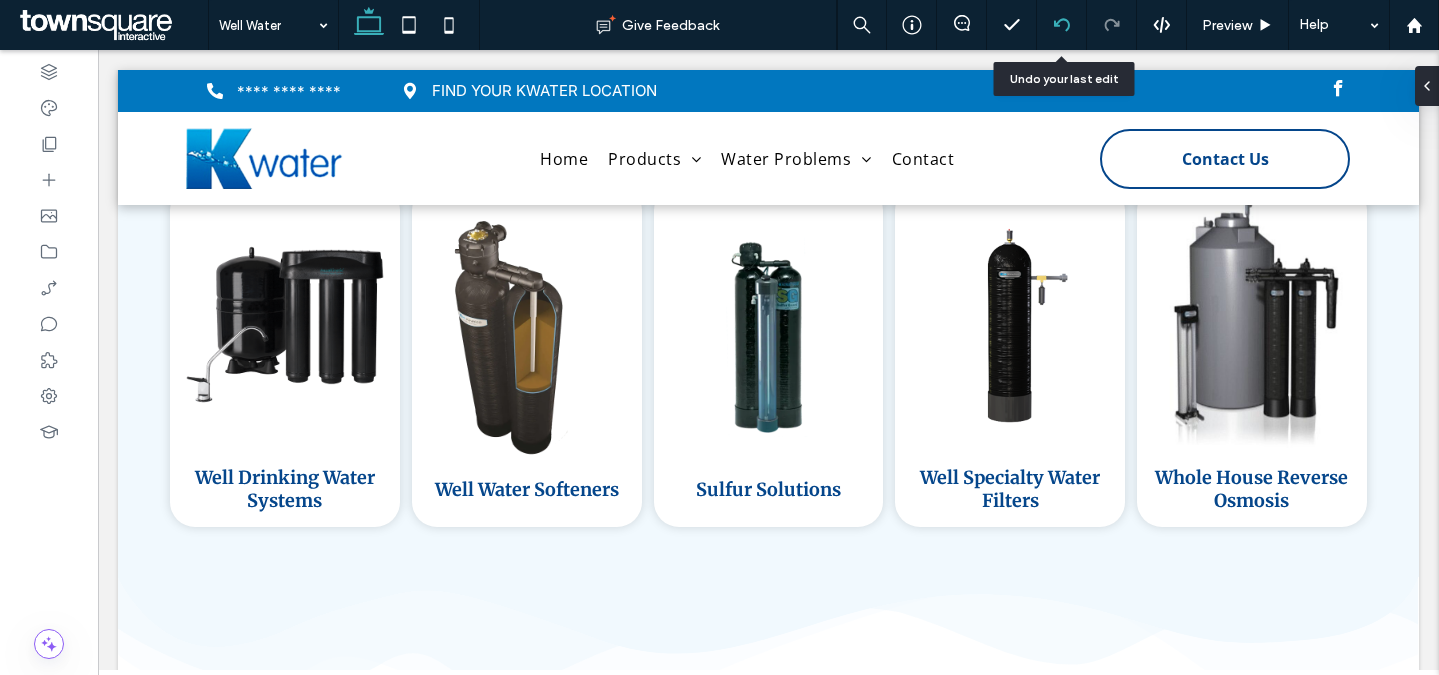 click 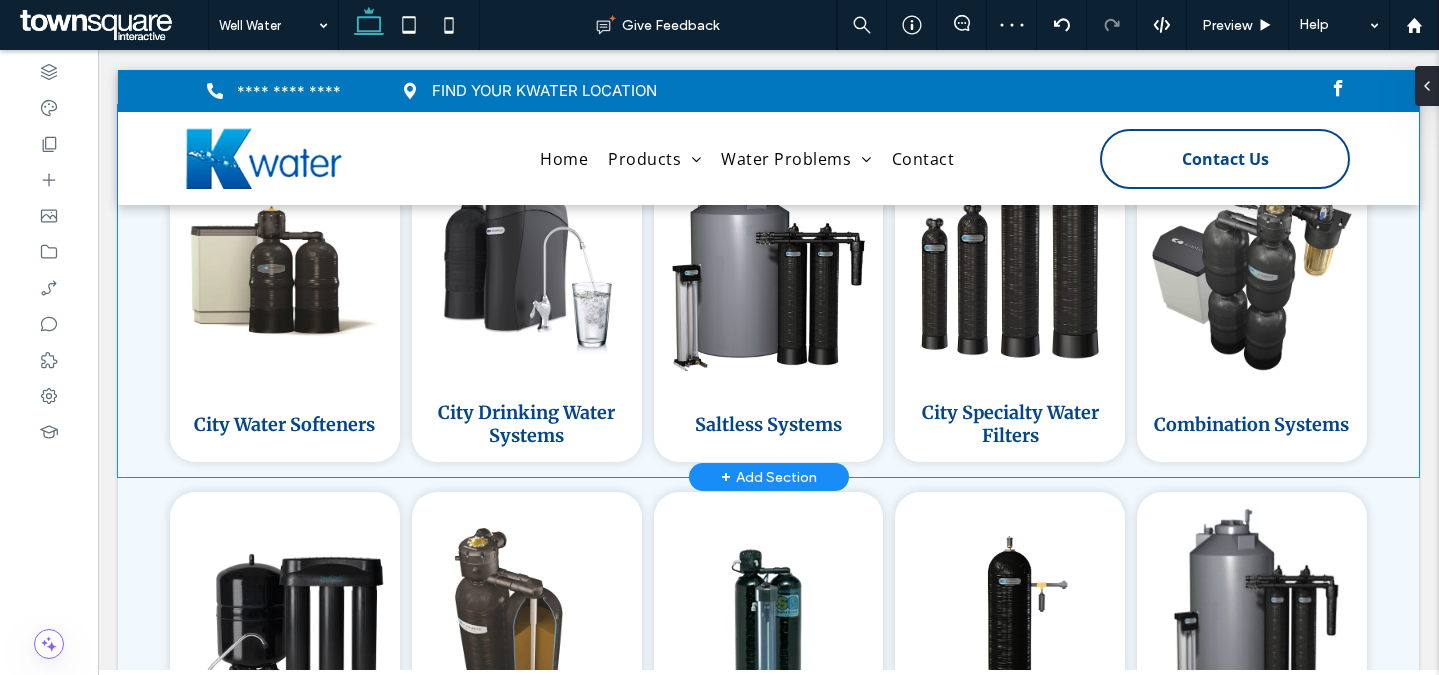 scroll, scrollTop: 1423, scrollLeft: 0, axis: vertical 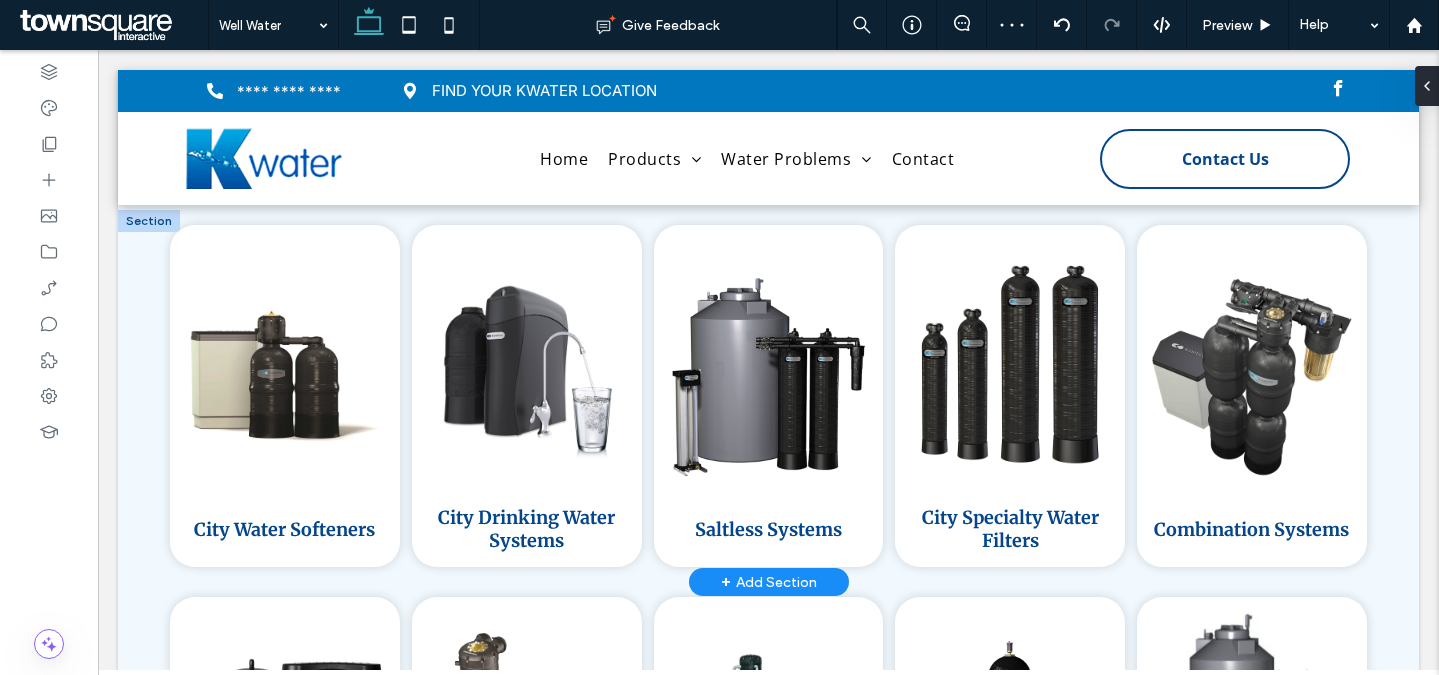 click at bounding box center [149, 221] 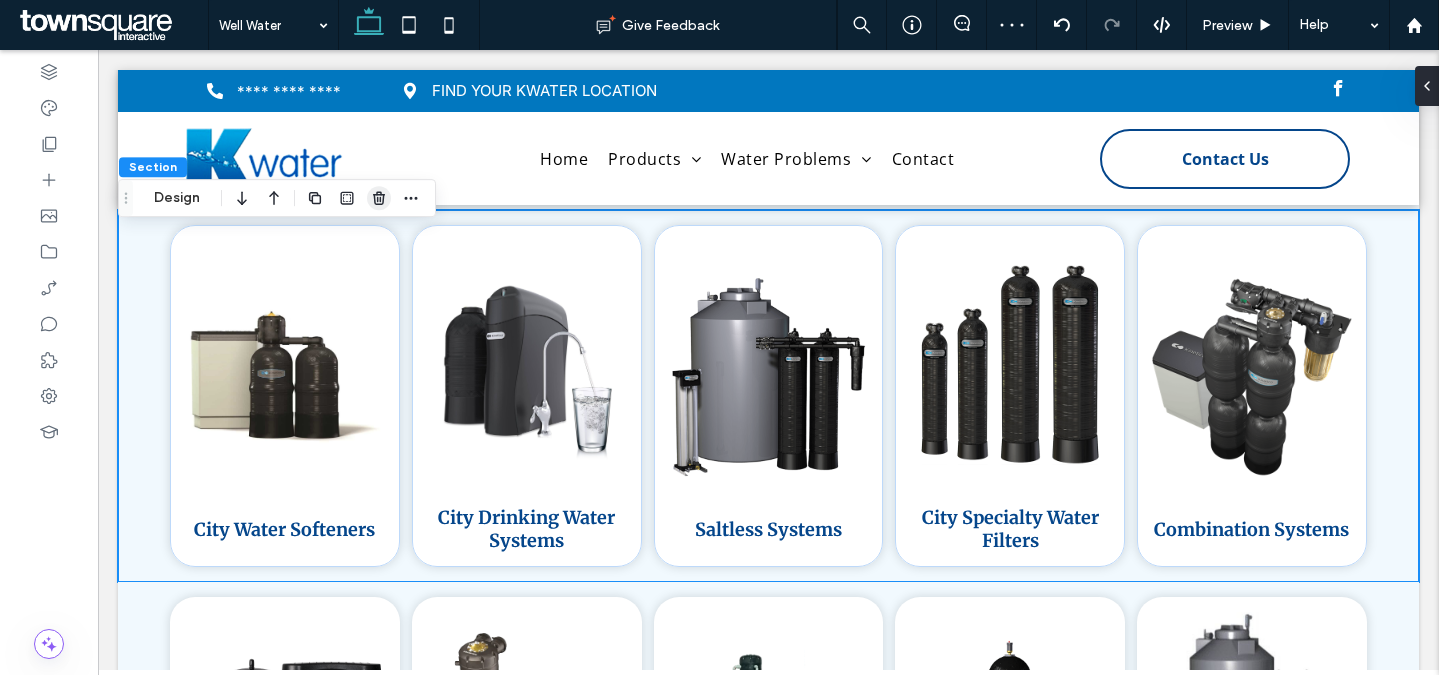 click 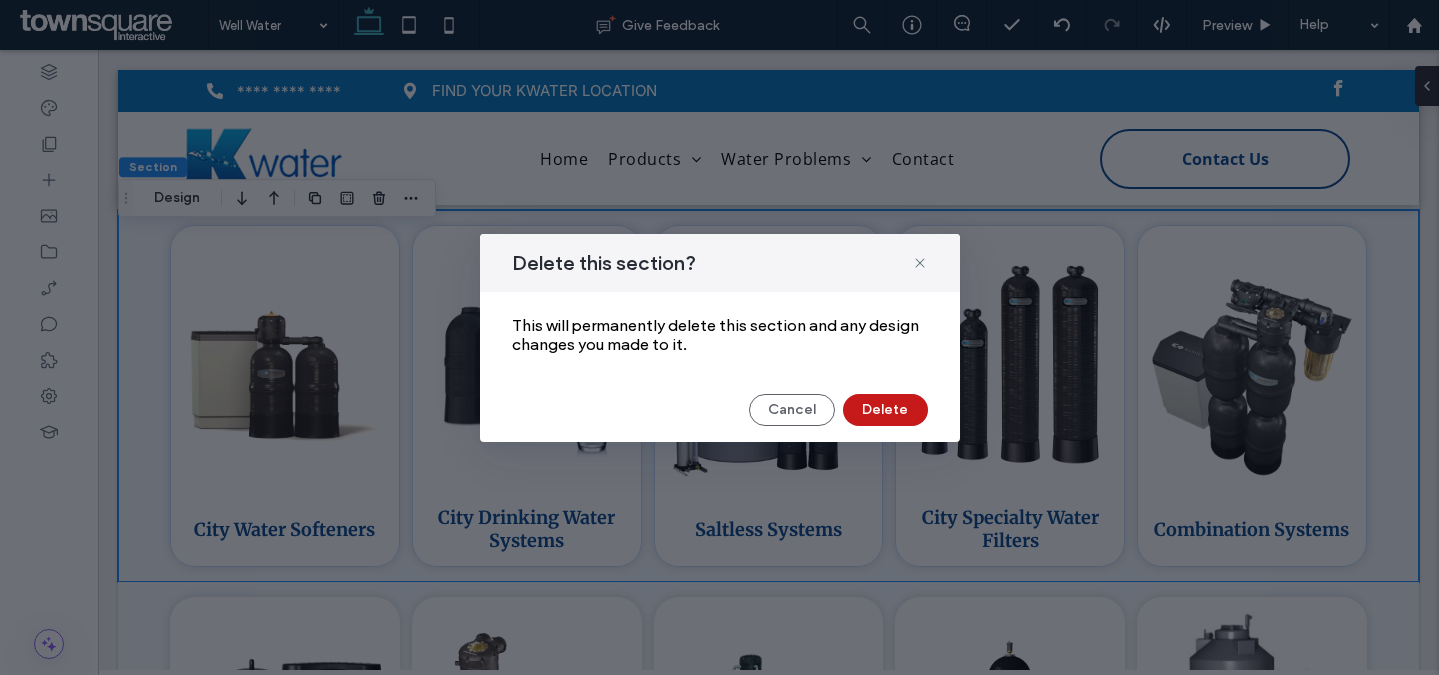 click on "Delete" at bounding box center [885, 410] 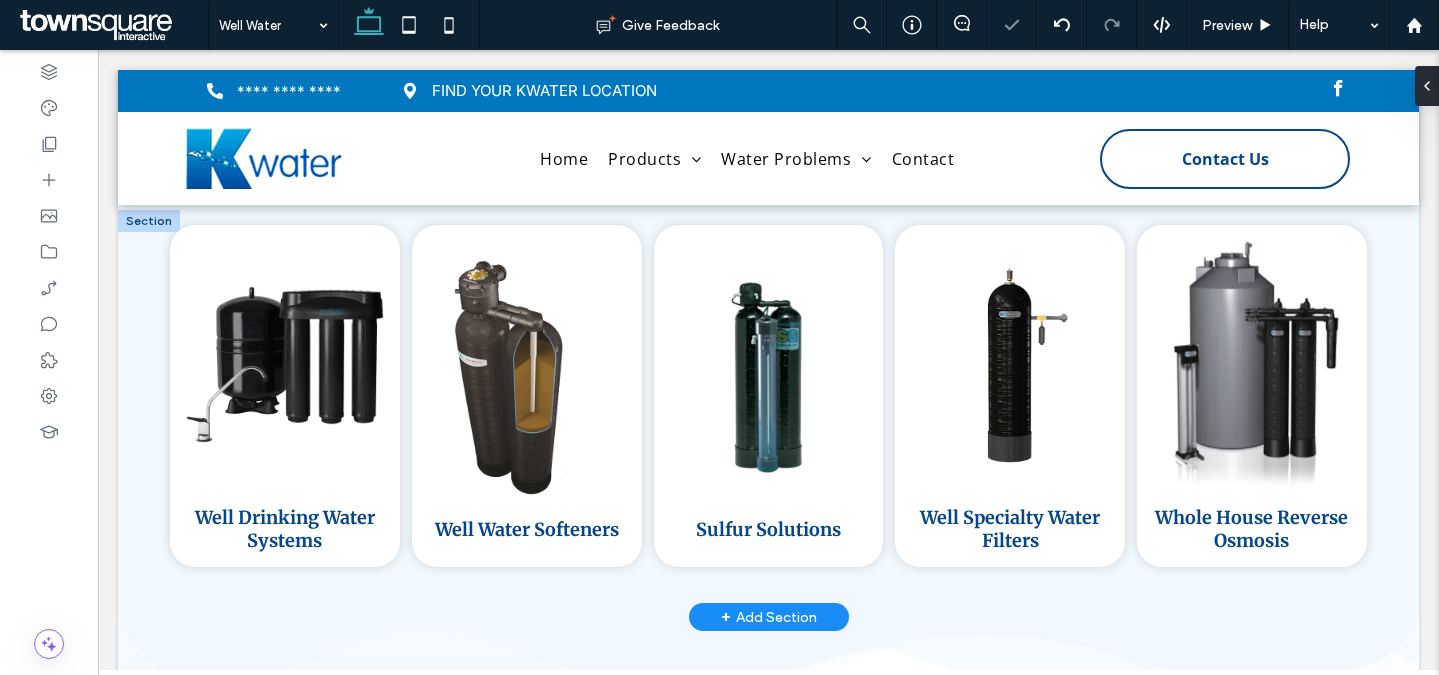 click at bounding box center [149, 221] 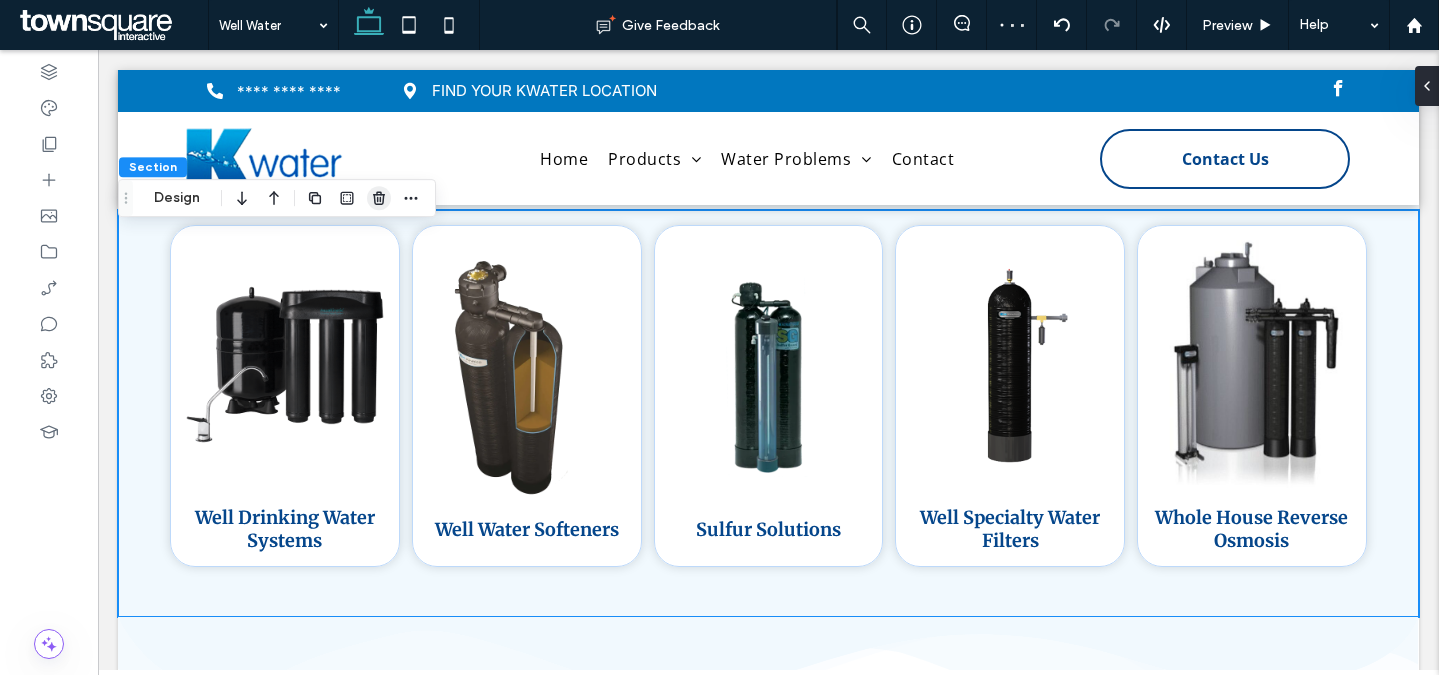 click at bounding box center [379, 198] 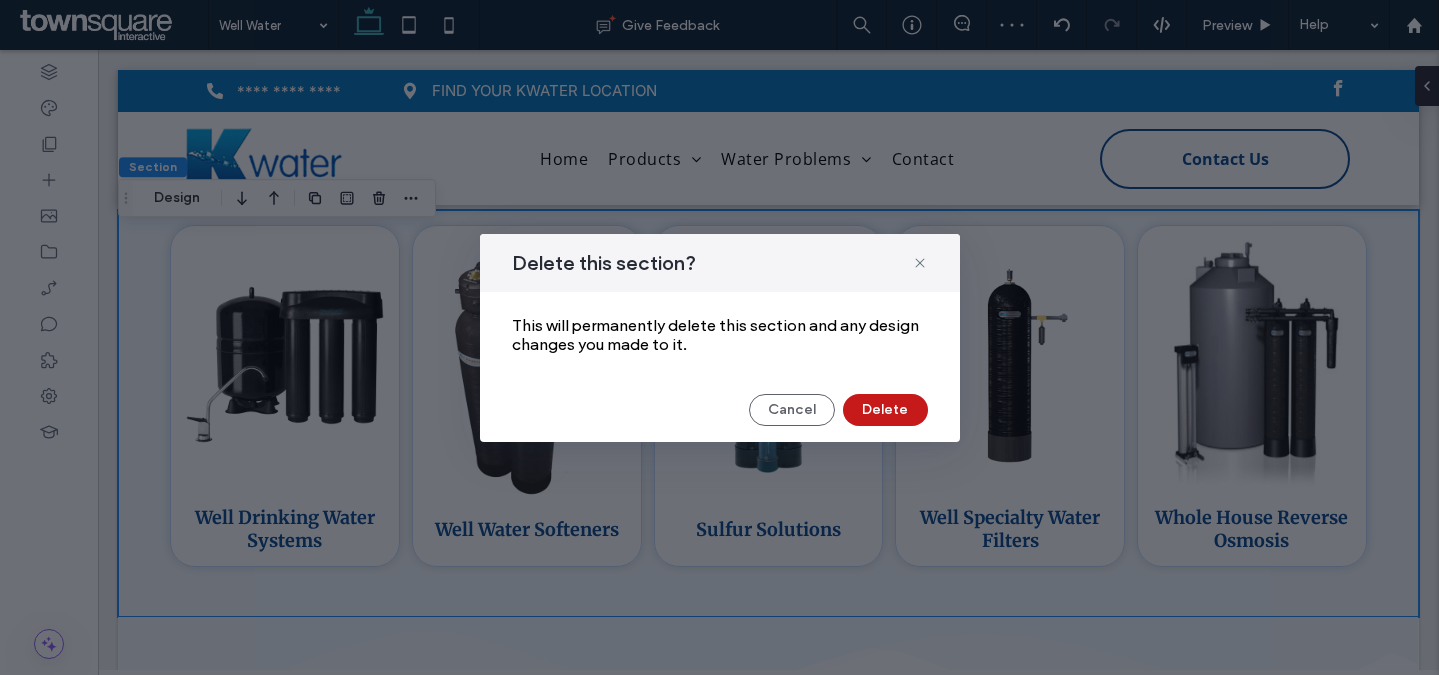 click on "Delete" at bounding box center (885, 410) 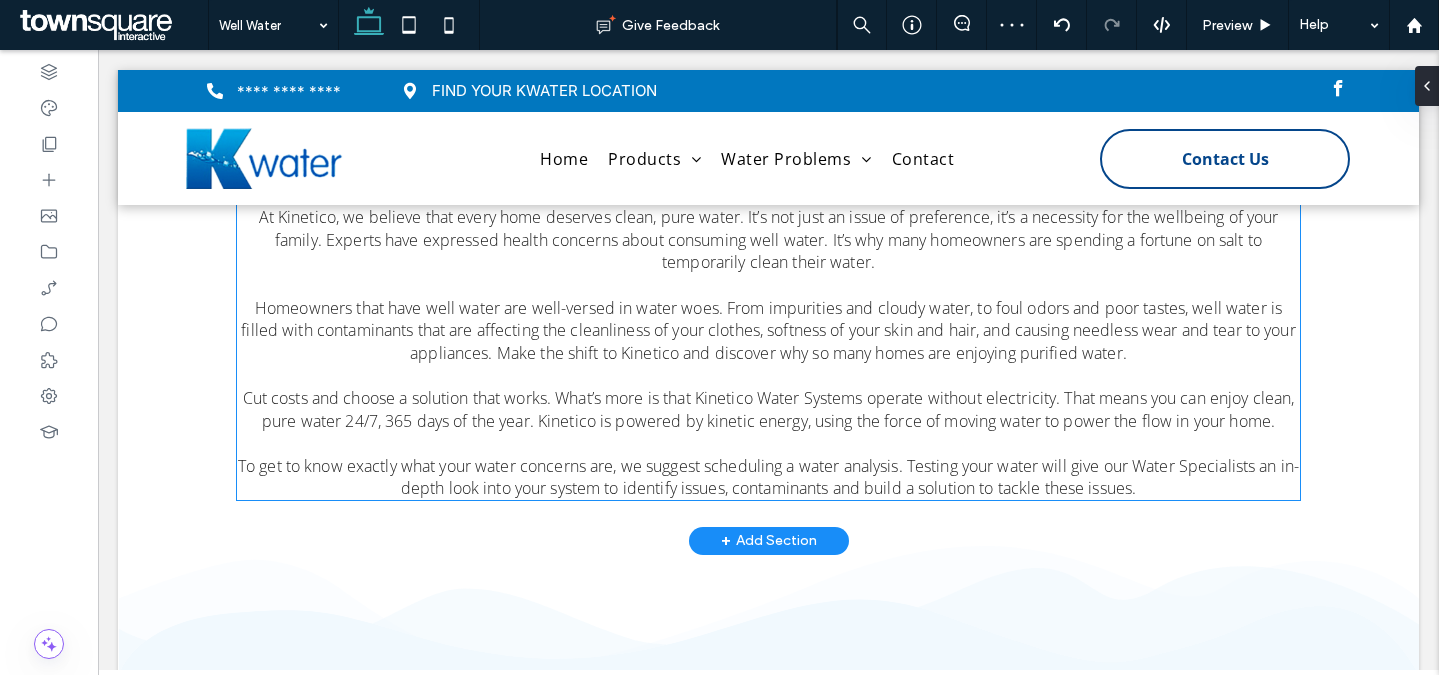 scroll, scrollTop: 414, scrollLeft: 0, axis: vertical 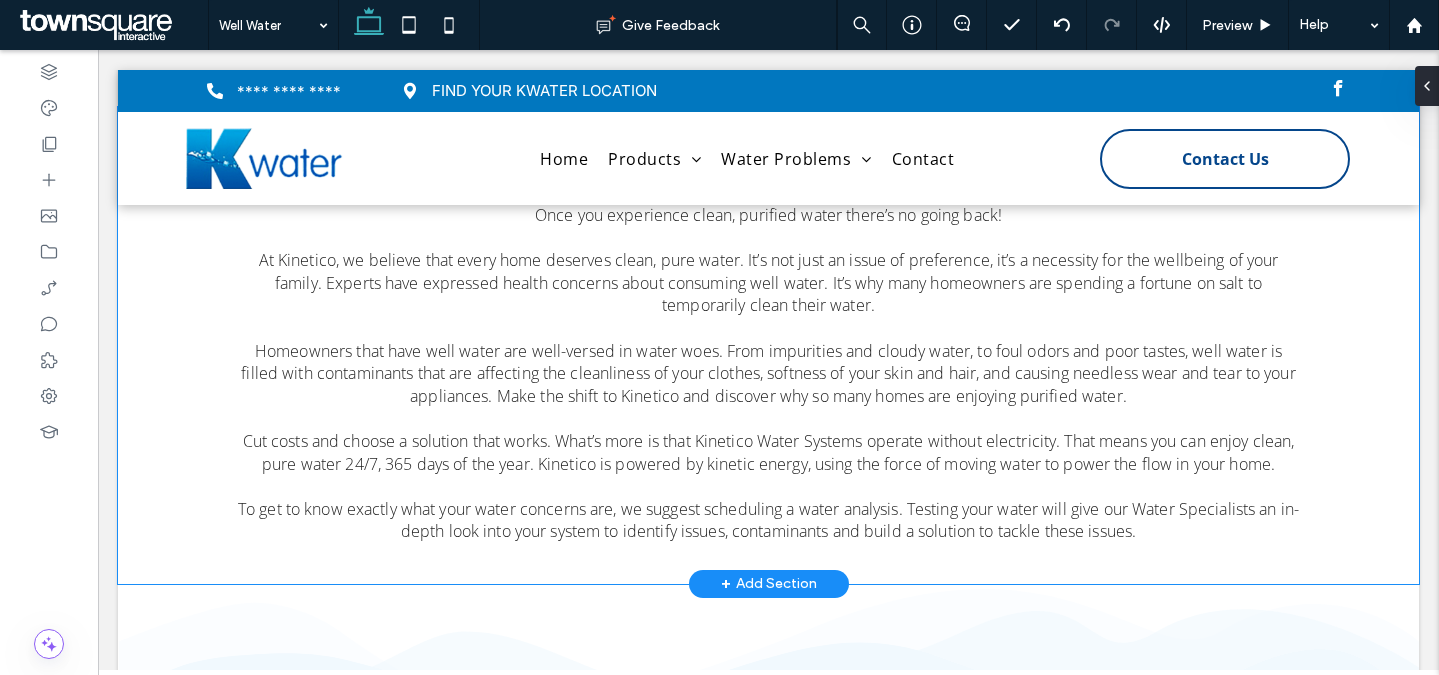 click on "Suffering from Well Water Woes?
Once you experience clean, purified water there’s no going back! At Kinetico, we believe that every home deserves clean, pure water. It’s not just an issue of preference, it’s a necessity for the wellbeing of your family. Experts have expressed health concerns about consuming well water. It’s why many homeowners are spending a fortune on salt to temporarily clean their water. Homeowners that have well water are well-versed in water woes. From impurities and cloudy water, to foul odors and poor tastes, well water is filled with contaminants that are affecting the cleanliness of your clothes, softness of your skin and hair, and causing needless wear and tear to your appliances. Make the shift to Kinetico and discover why so many homes are enjoying purified water." at bounding box center (769, 345) 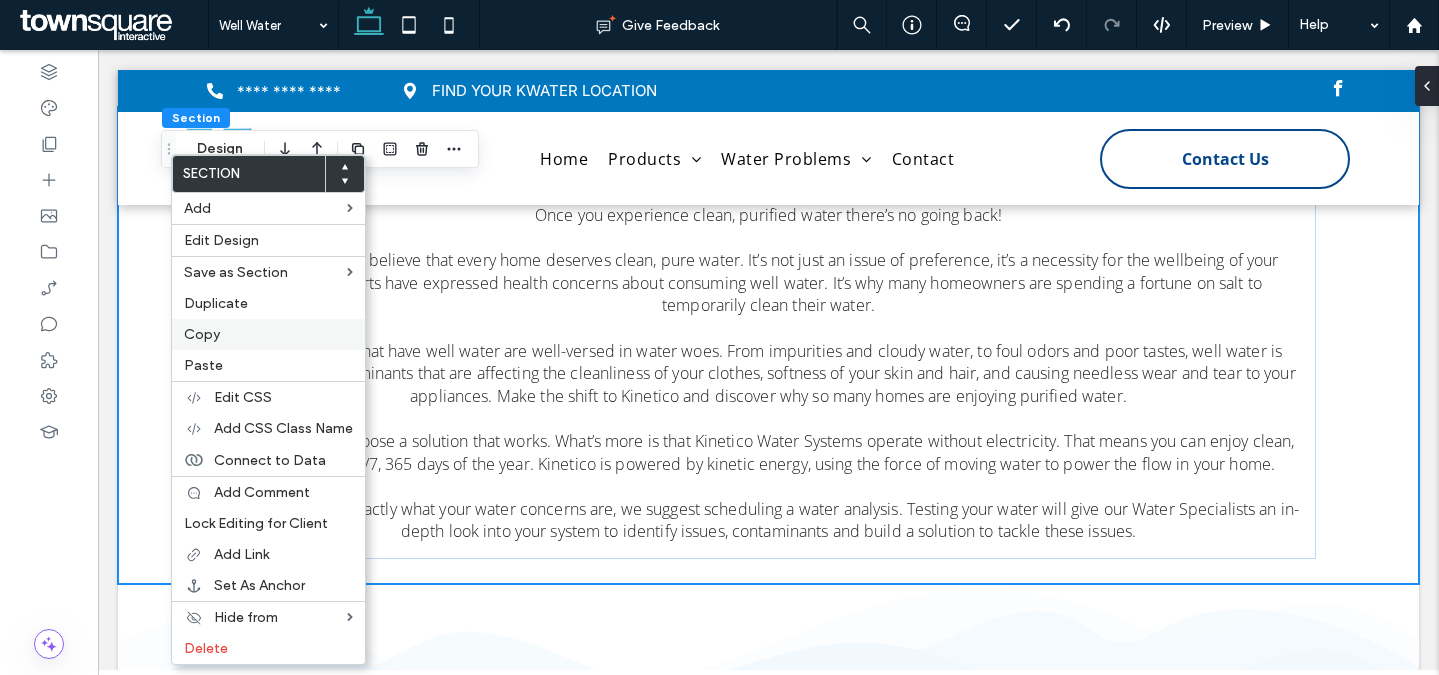 click on "Copy" at bounding box center [268, 334] 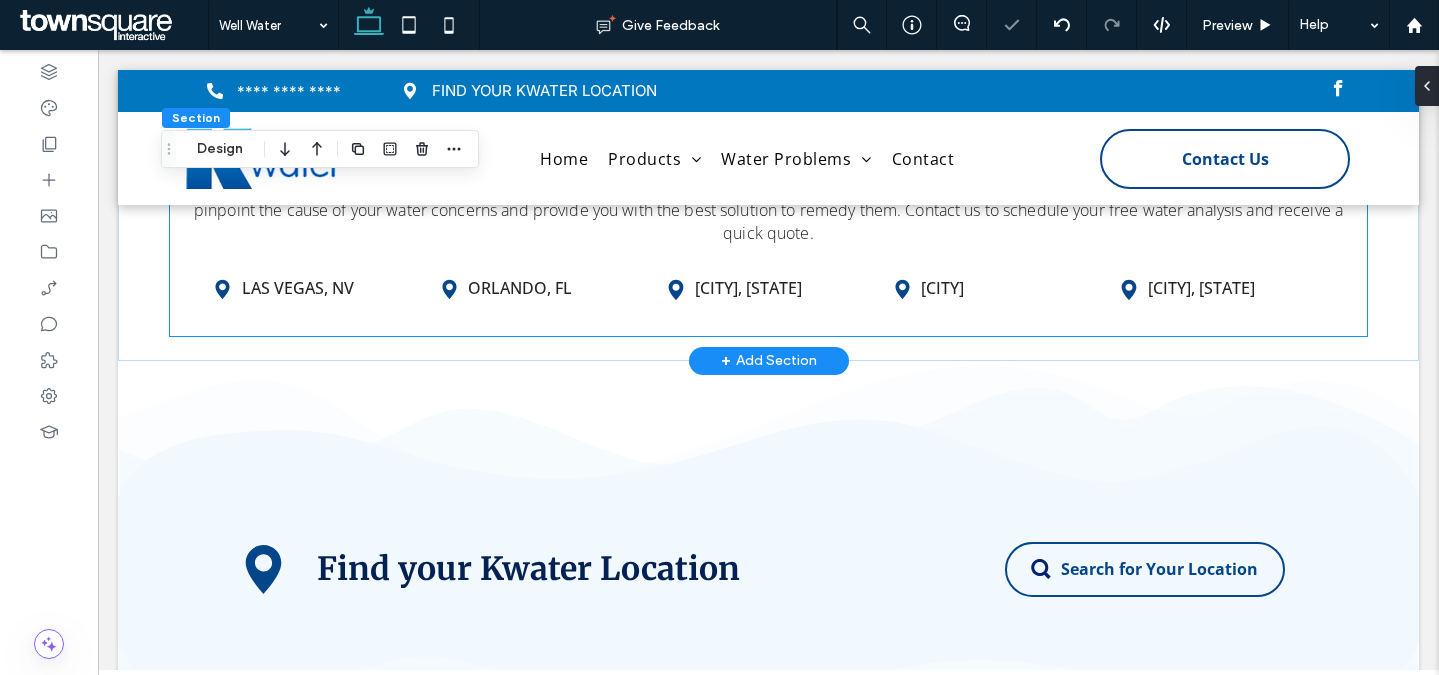 scroll, scrollTop: 1503, scrollLeft: 0, axis: vertical 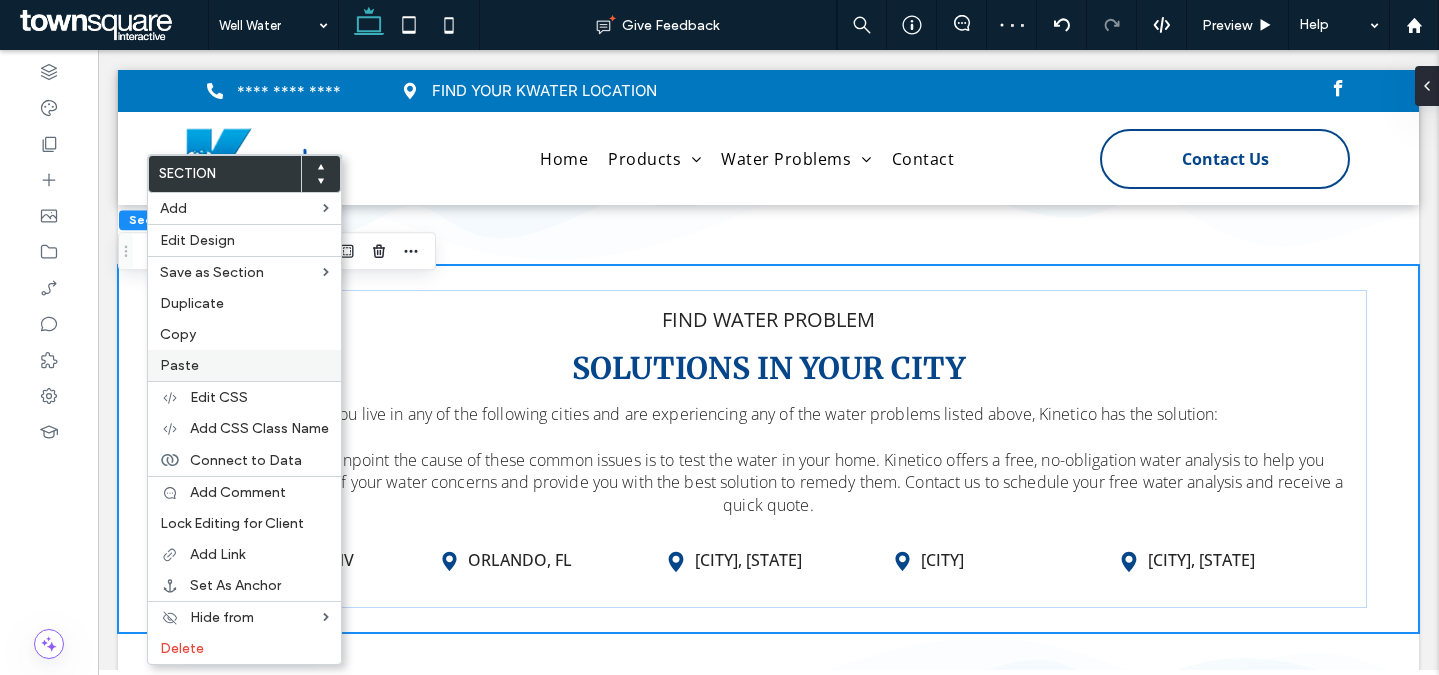 click on "Paste" at bounding box center [244, 365] 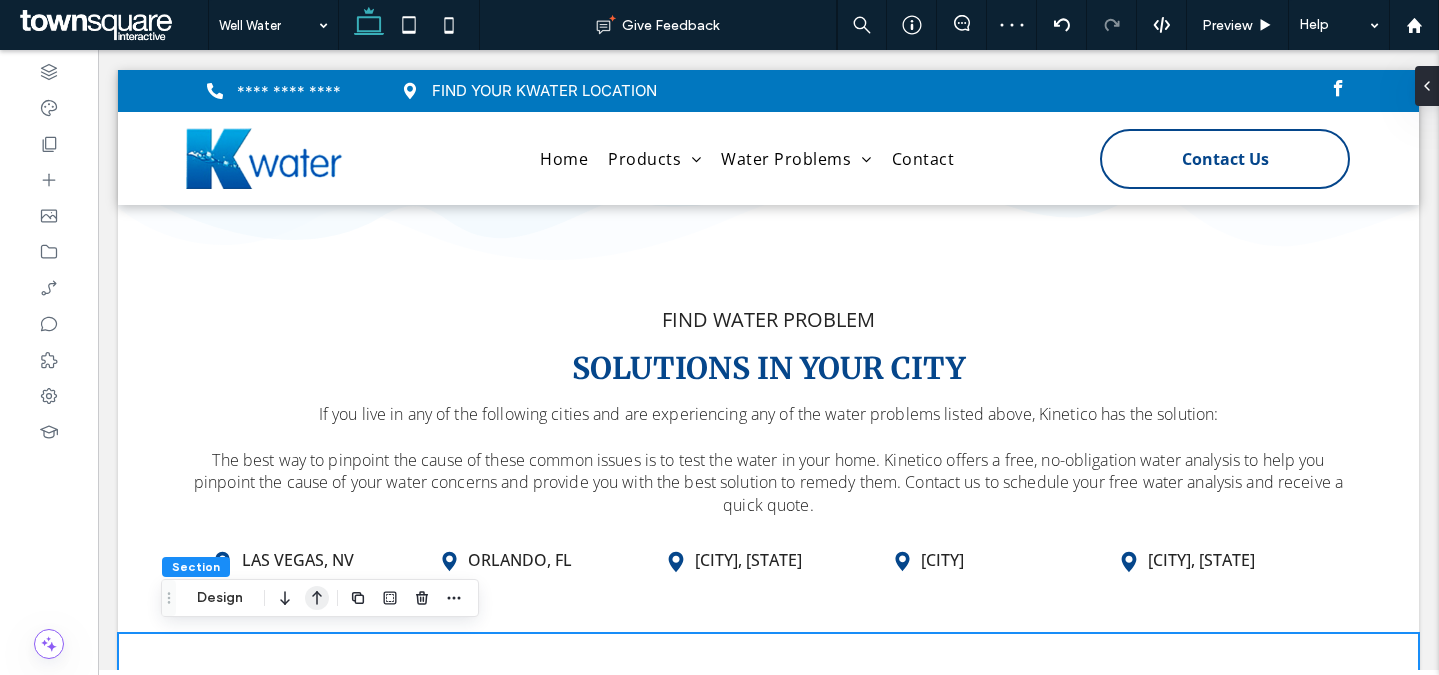 click 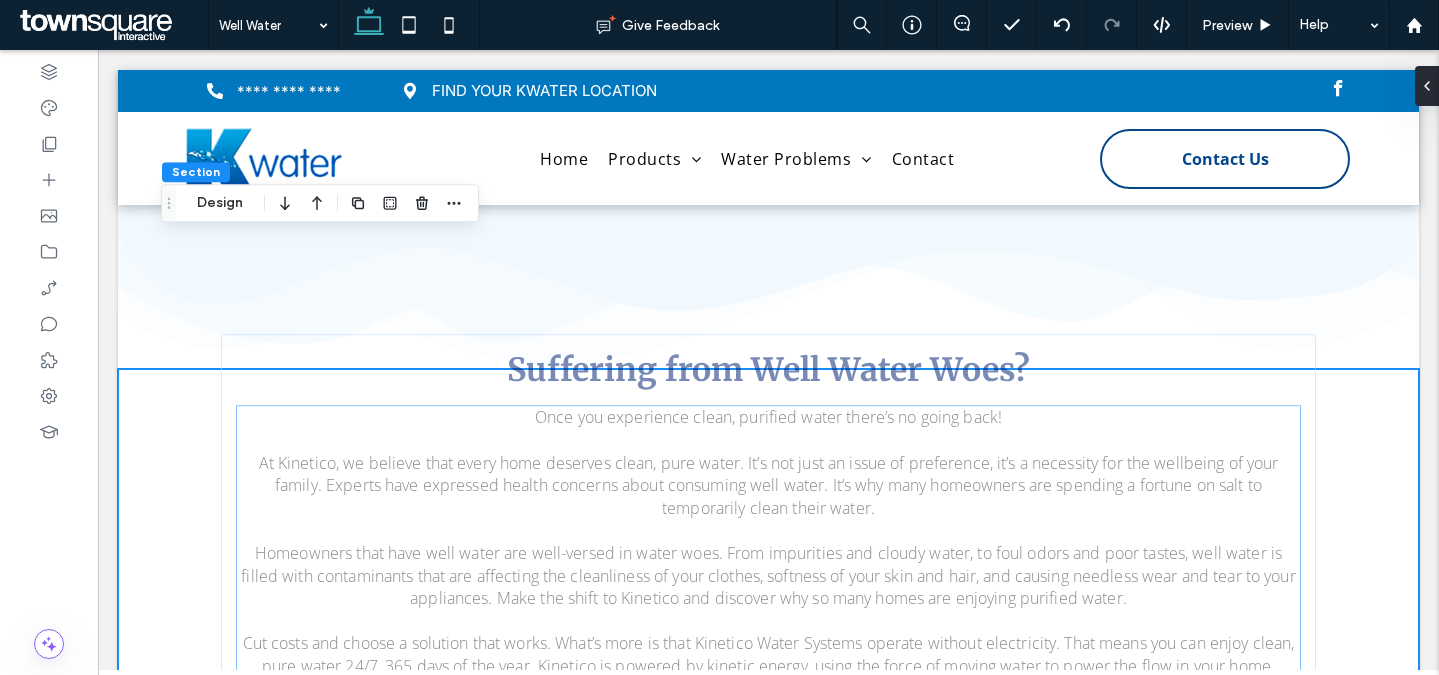 scroll, scrollTop: 1551, scrollLeft: 0, axis: vertical 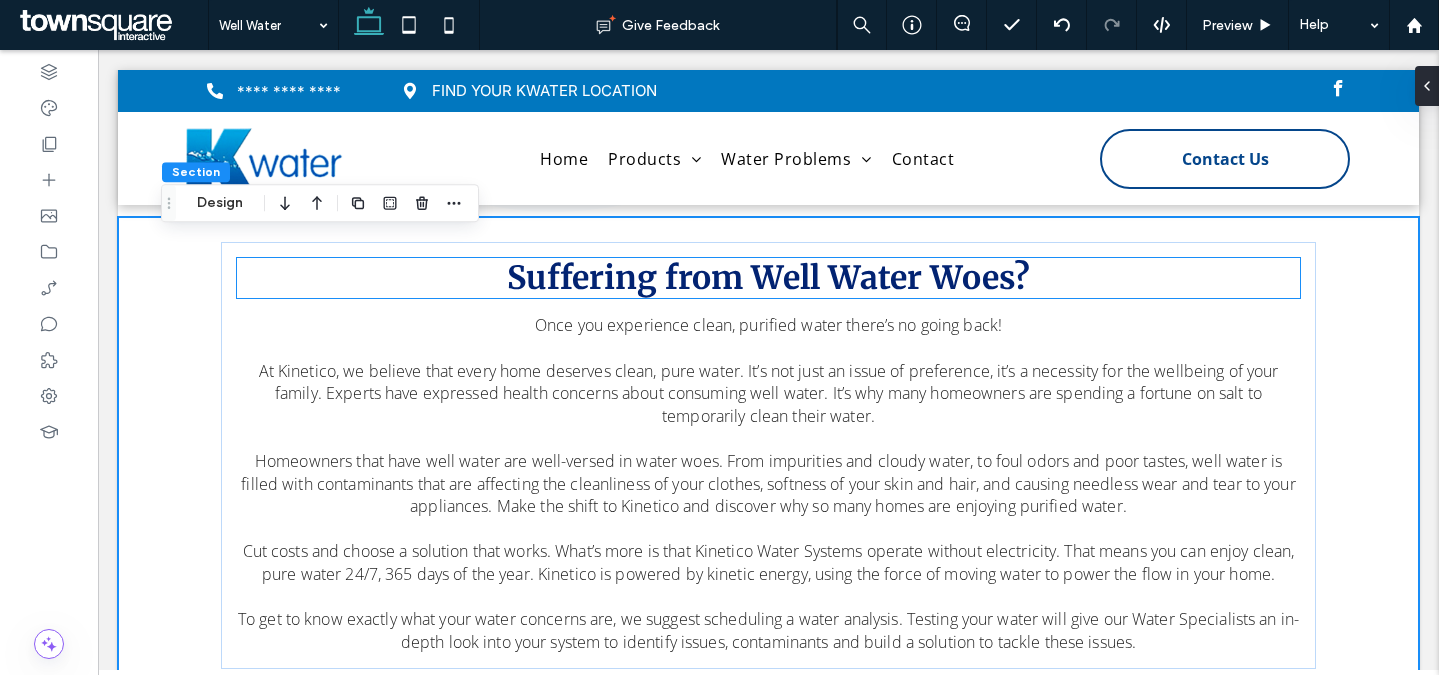 click on "Suffering from Well Water Woes?" at bounding box center (768, 278) 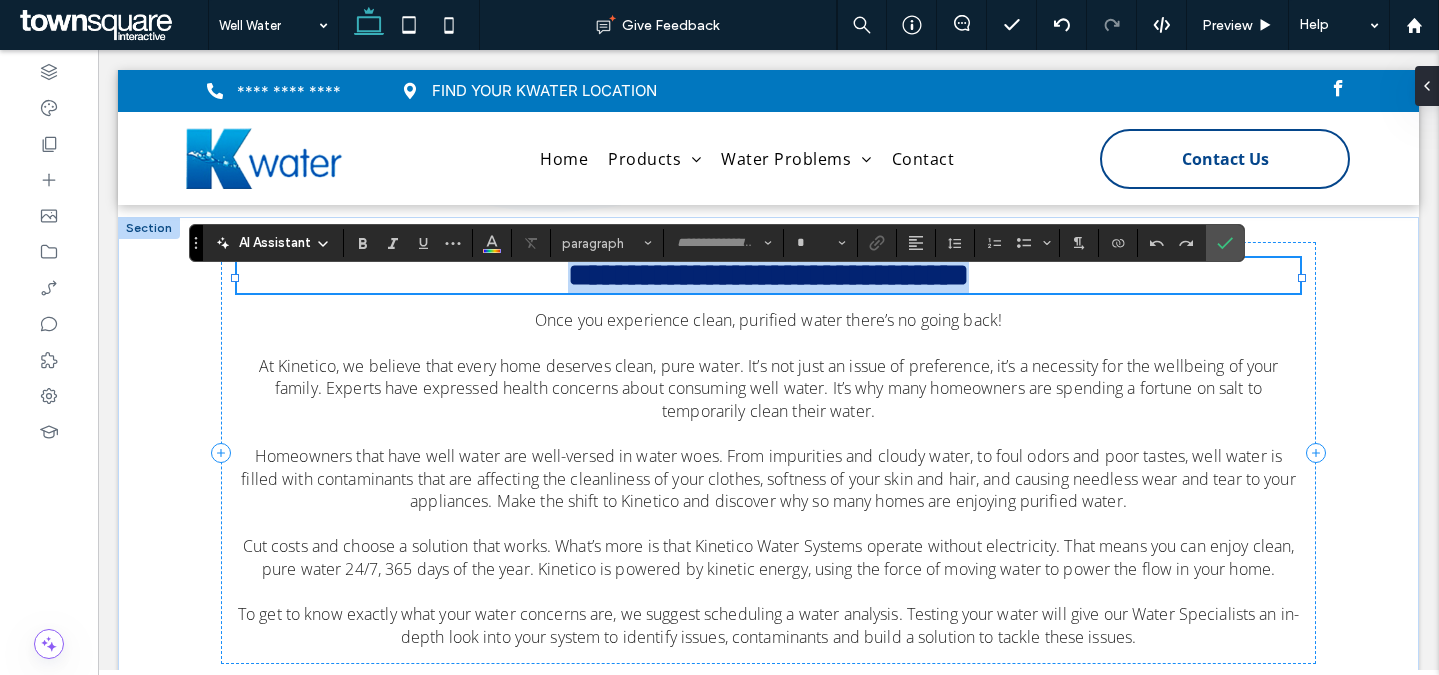 type on "**********" 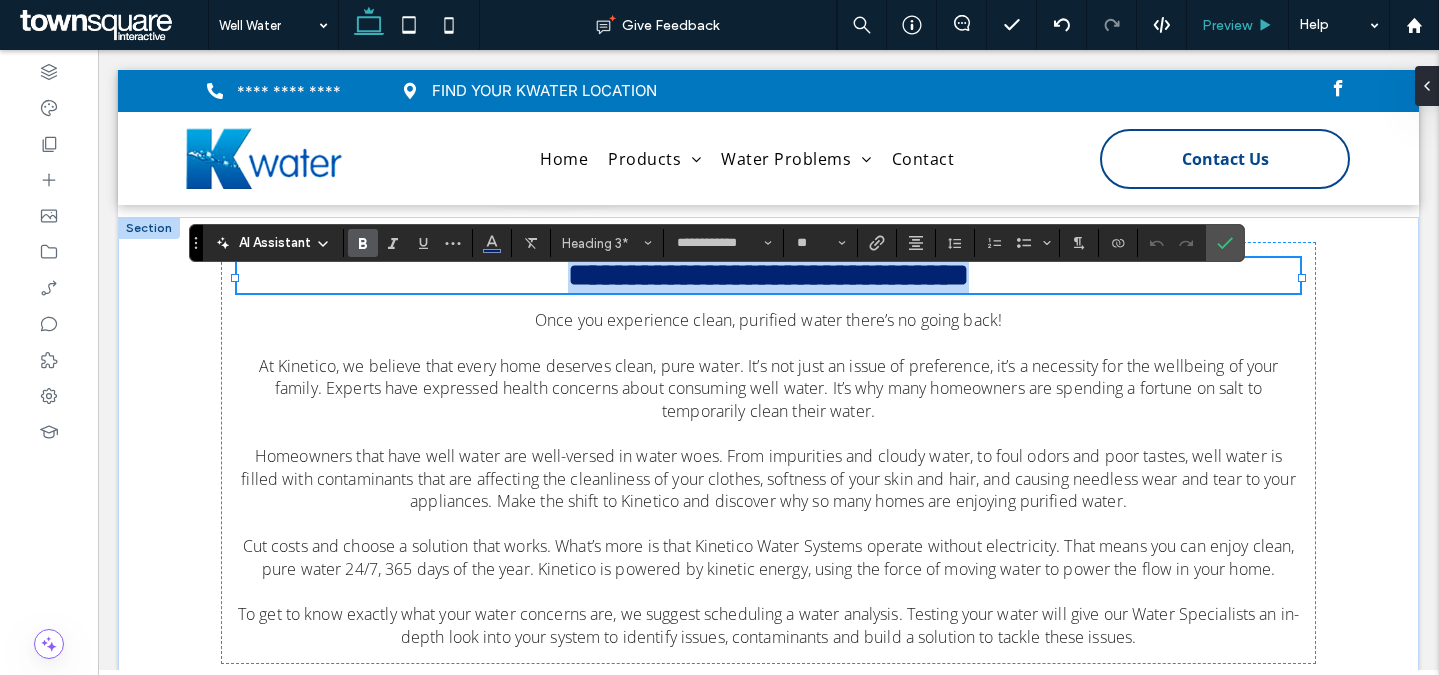 paste 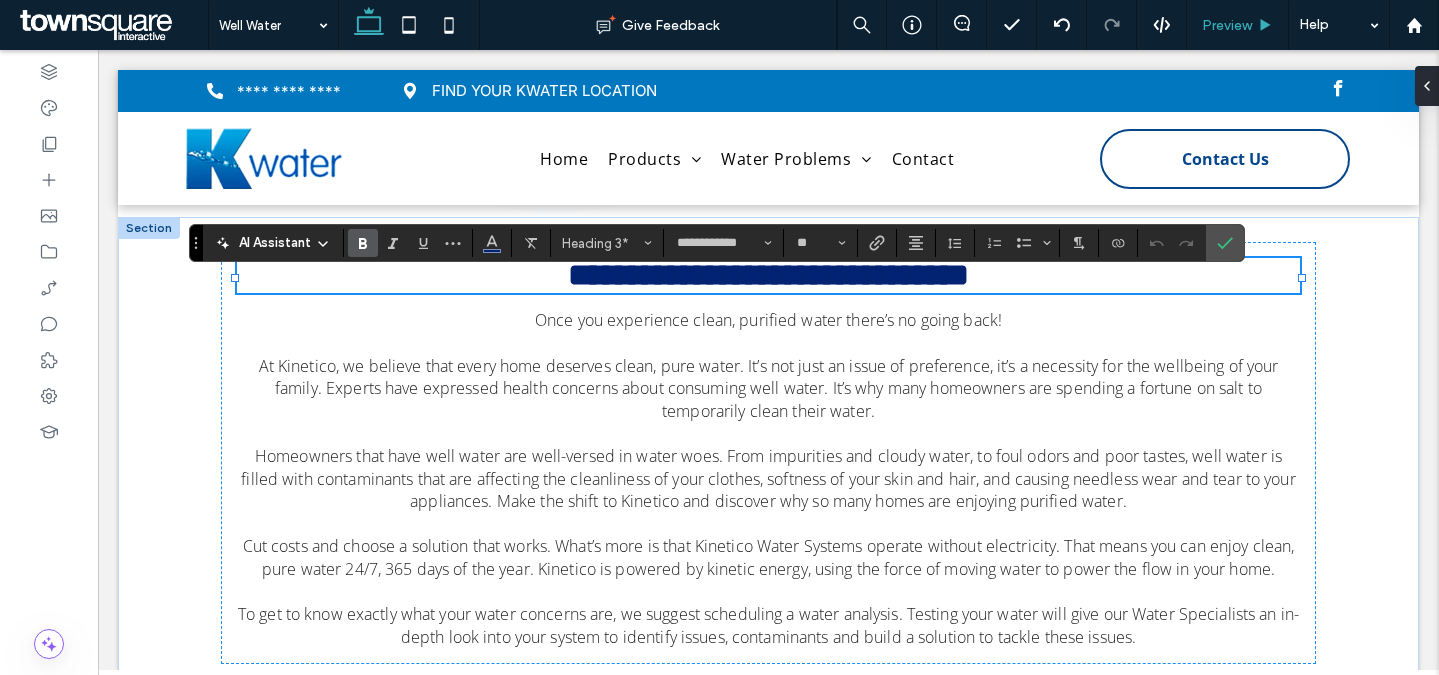 type 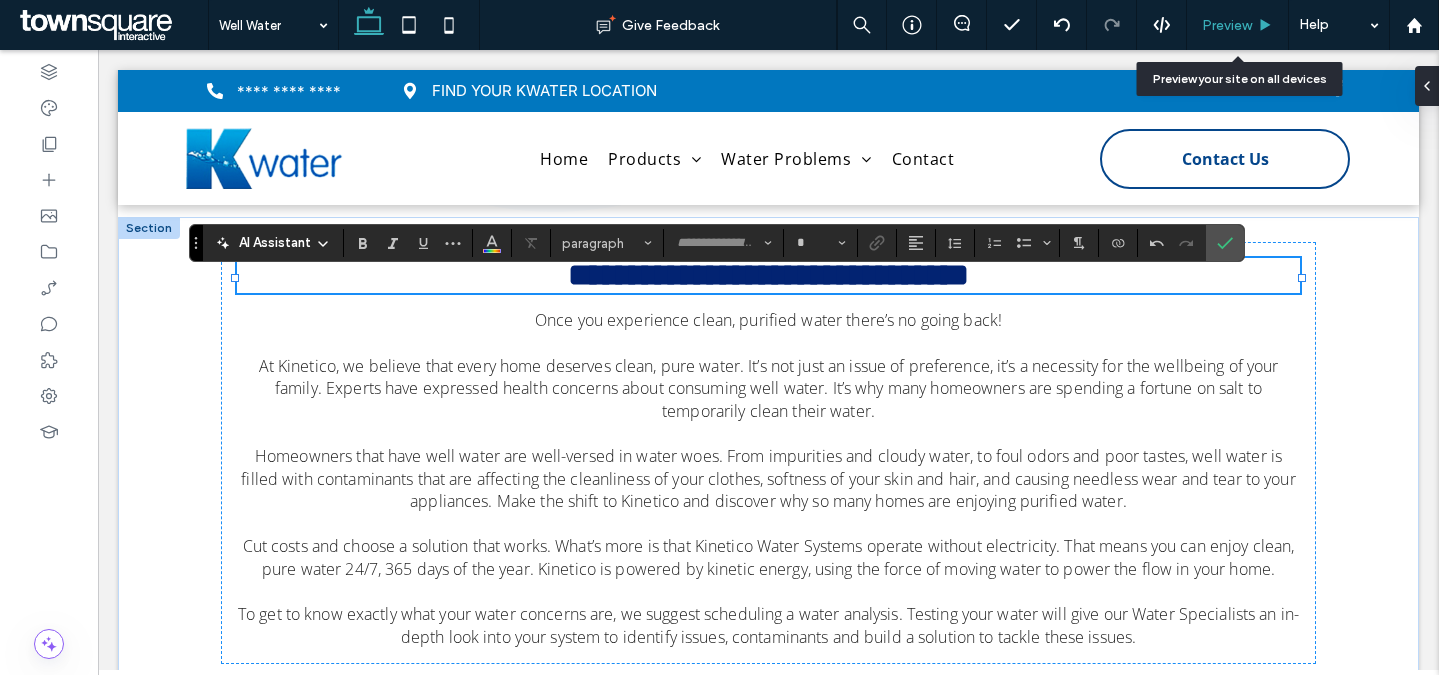 scroll, scrollTop: 77, scrollLeft: 0, axis: vertical 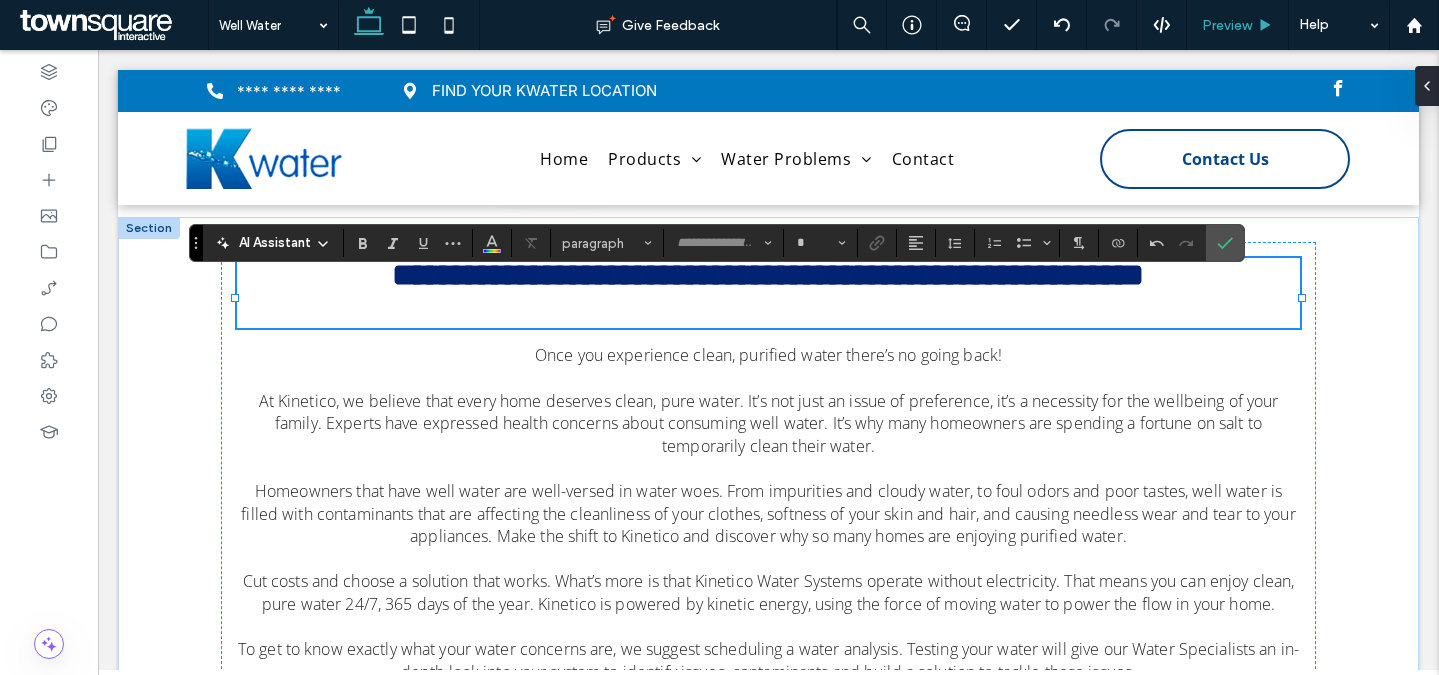 type on "**********" 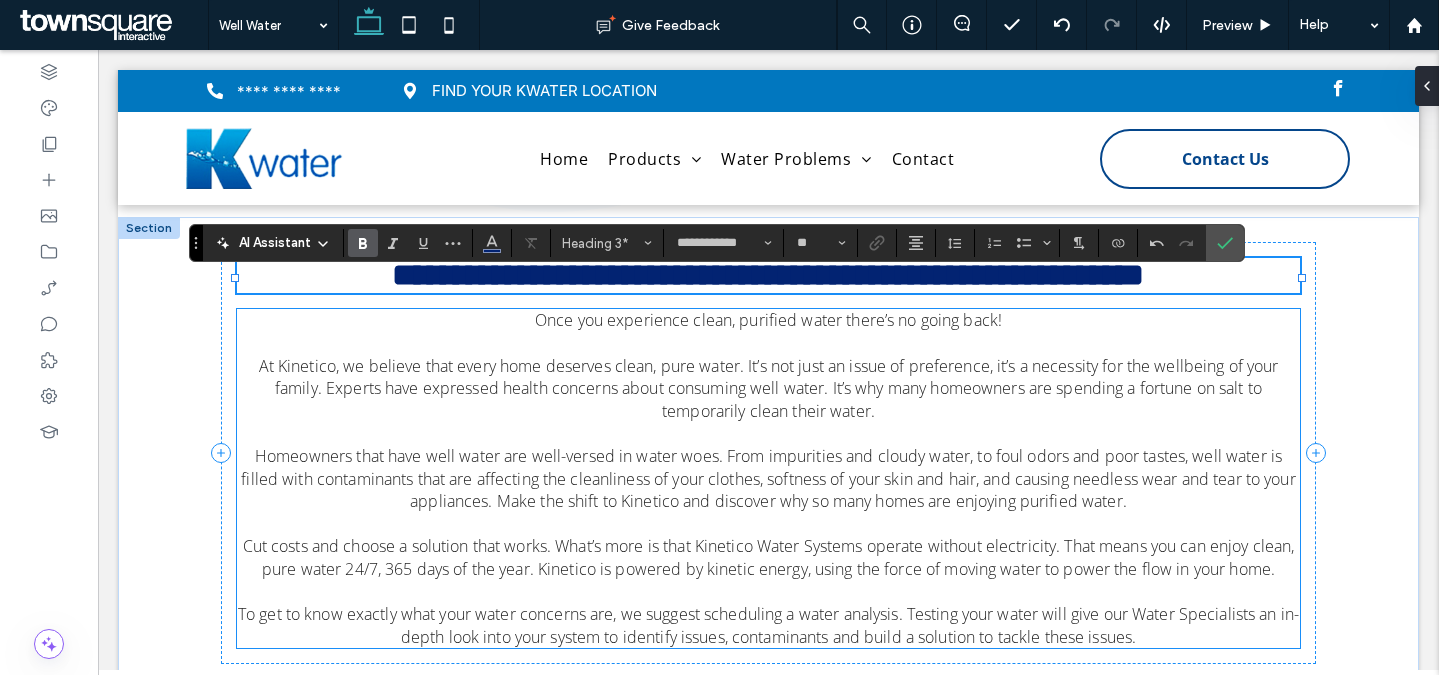 click on "At Kinetico, we believe that every home deserves clean, pure water. It’s not just an issue of preference, it’s a necessity for the wellbeing of your family. Experts have expressed health concerns about consuming well water. It’s why many homeowners are spending a fortune on salt to temporarily clean their water." at bounding box center [769, 388] 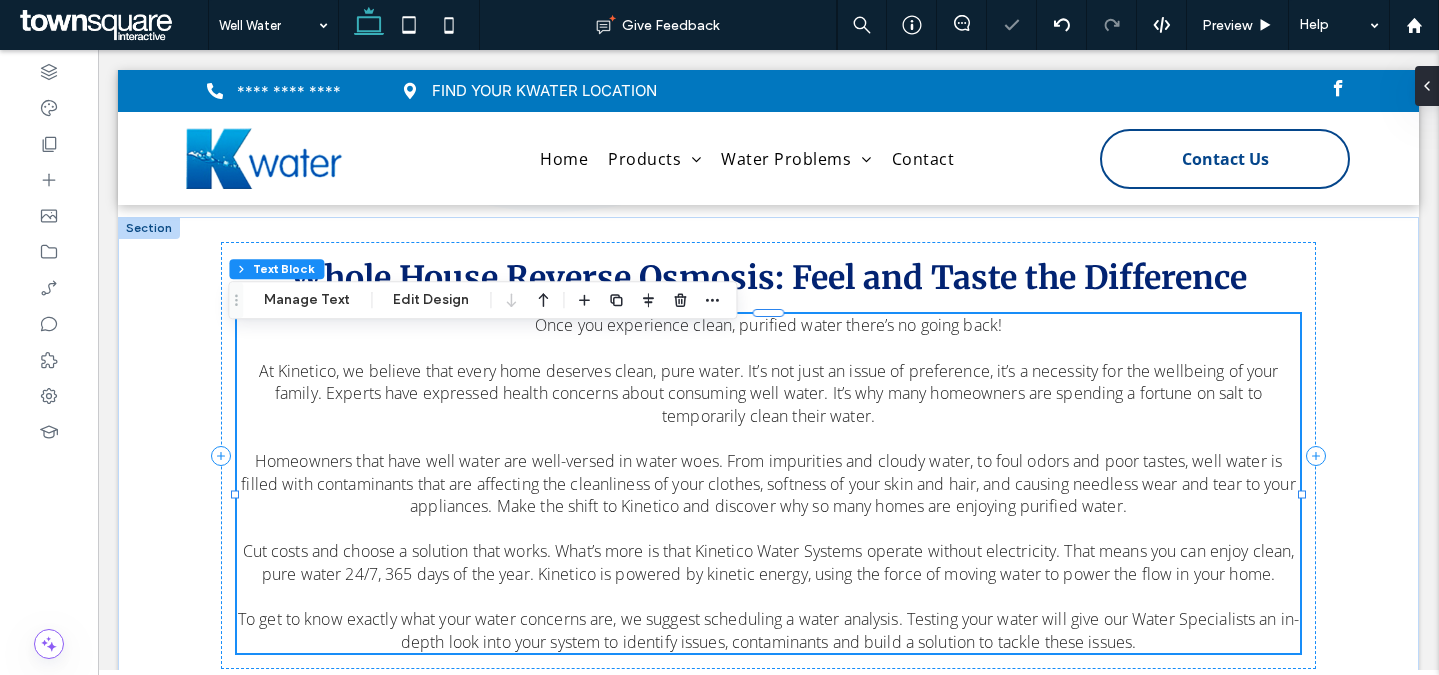 click on "At Kinetico, we believe that every home deserves clean, pure water. It’s not just an issue of preference, it’s a necessity for the wellbeing of your family. Experts have expressed health concerns about consuming well water. It’s why many homeowners are spending a fortune on salt to temporarily clean their water." at bounding box center [769, 393] 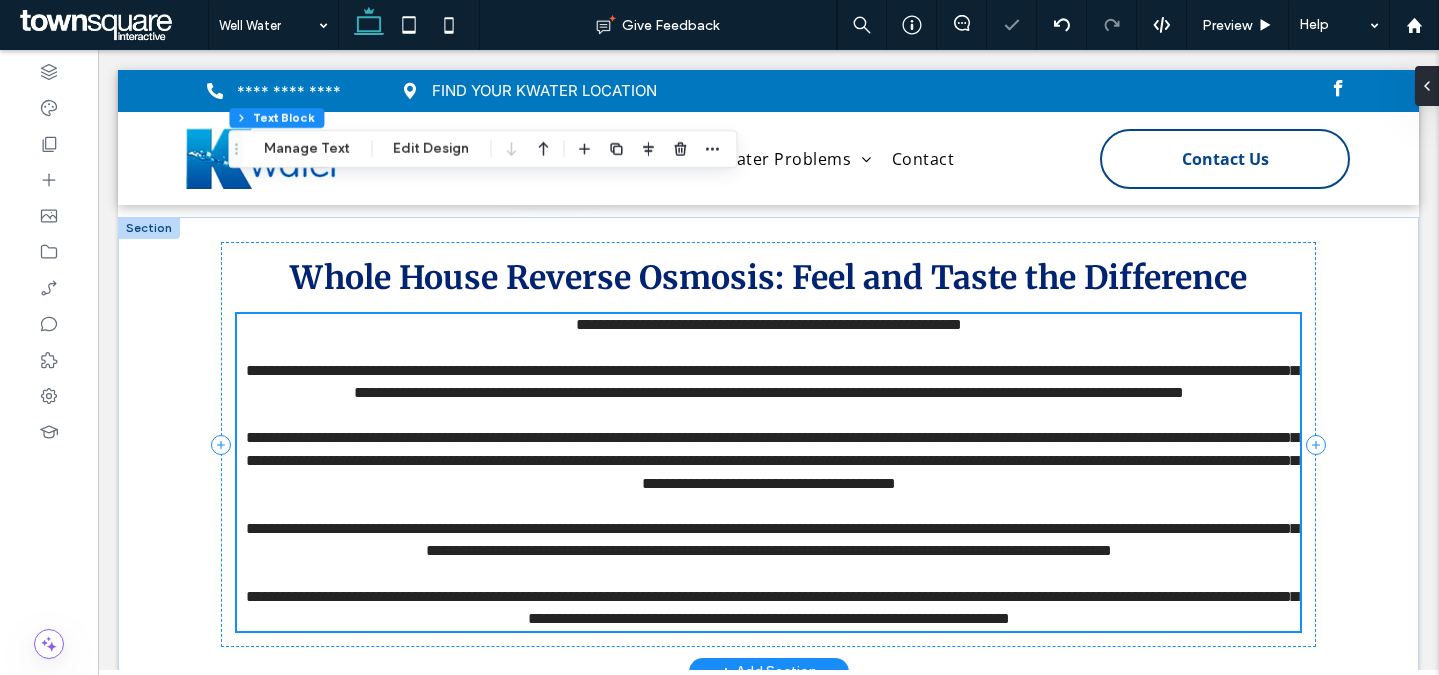 scroll, scrollTop: 1705, scrollLeft: 0, axis: vertical 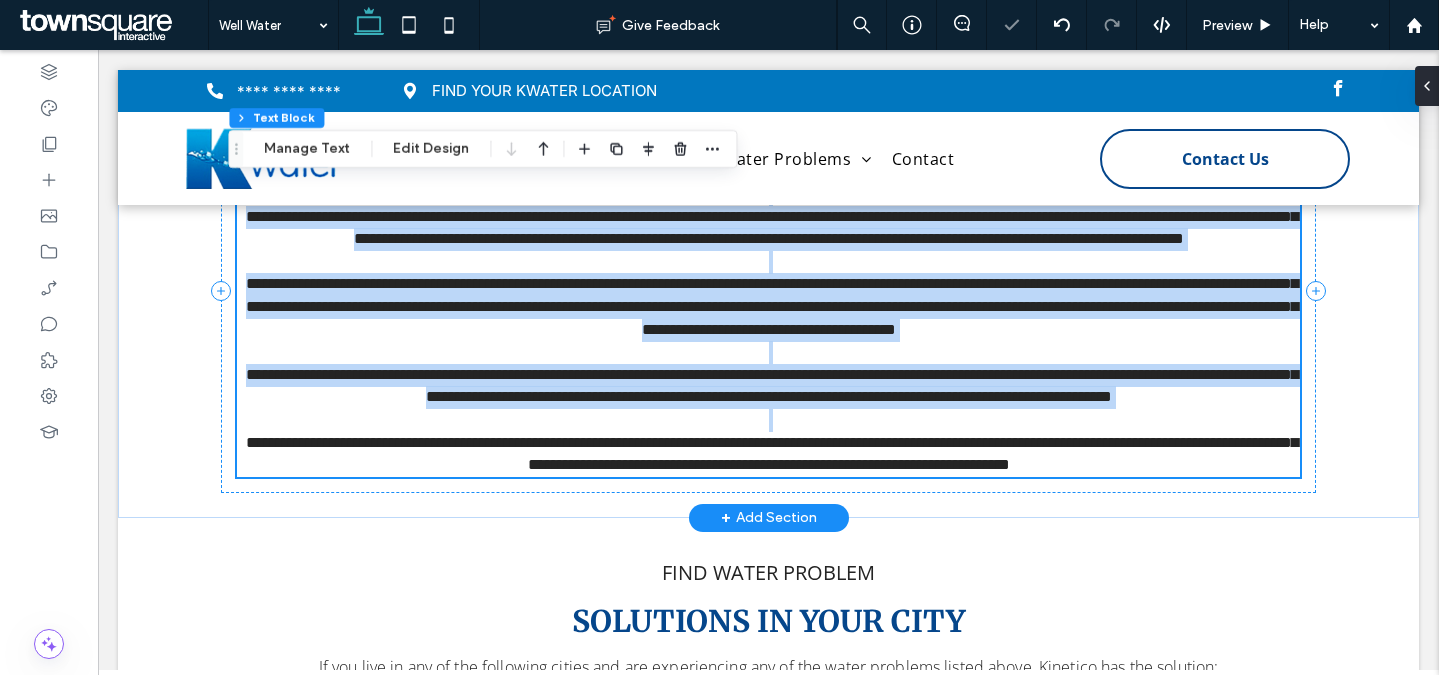 type on "*********" 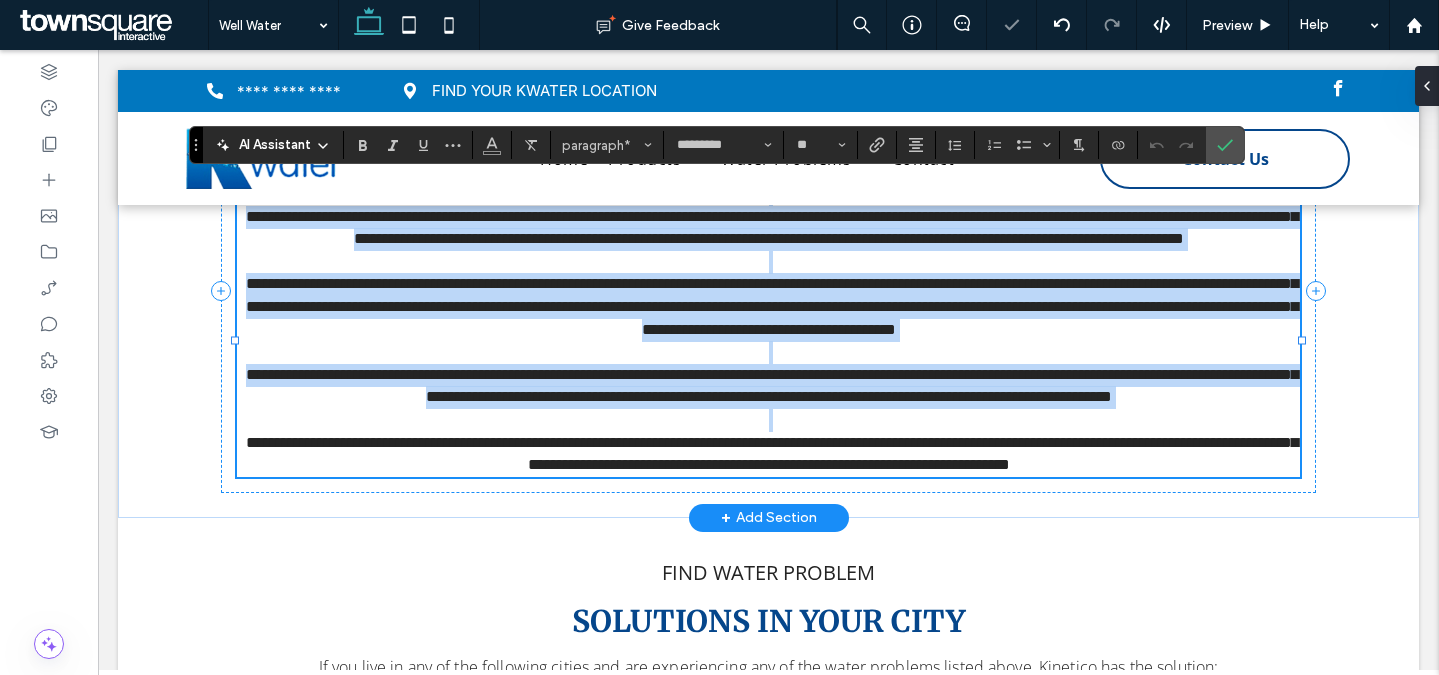 paste 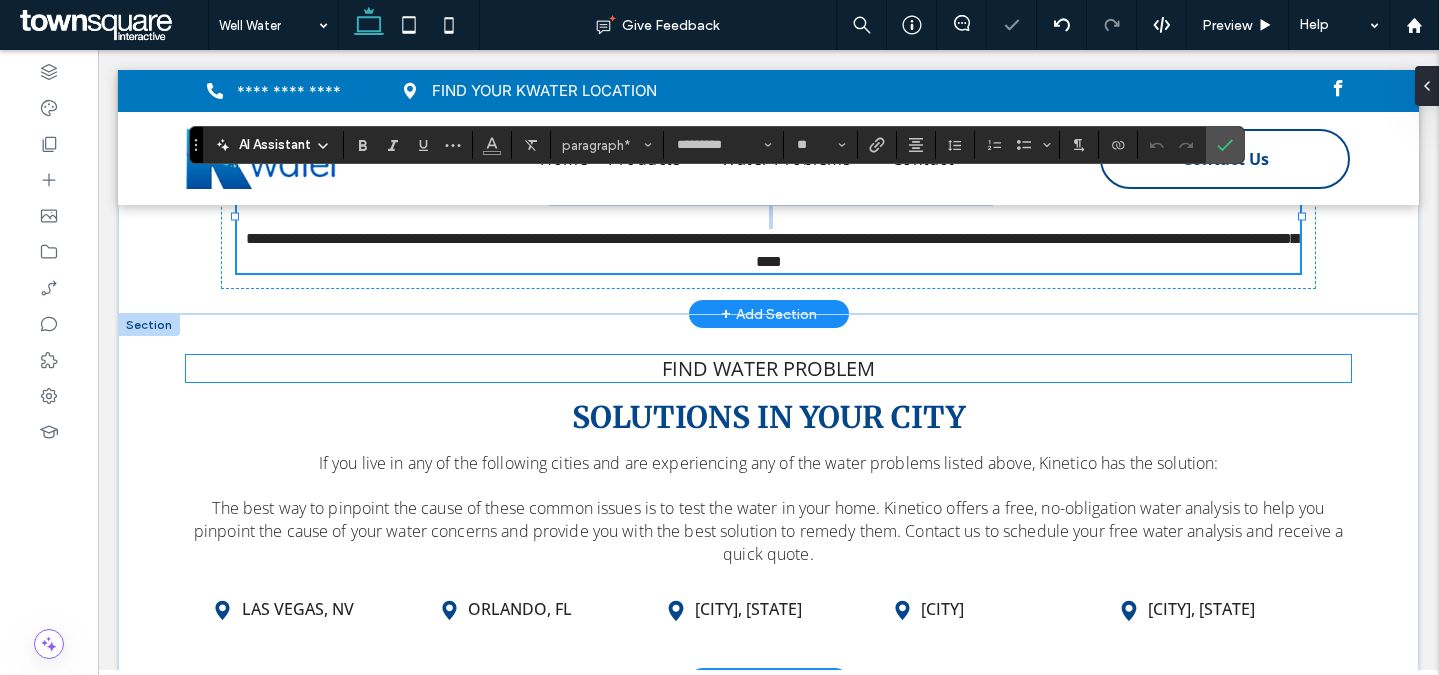 scroll, scrollTop: 42, scrollLeft: 0, axis: vertical 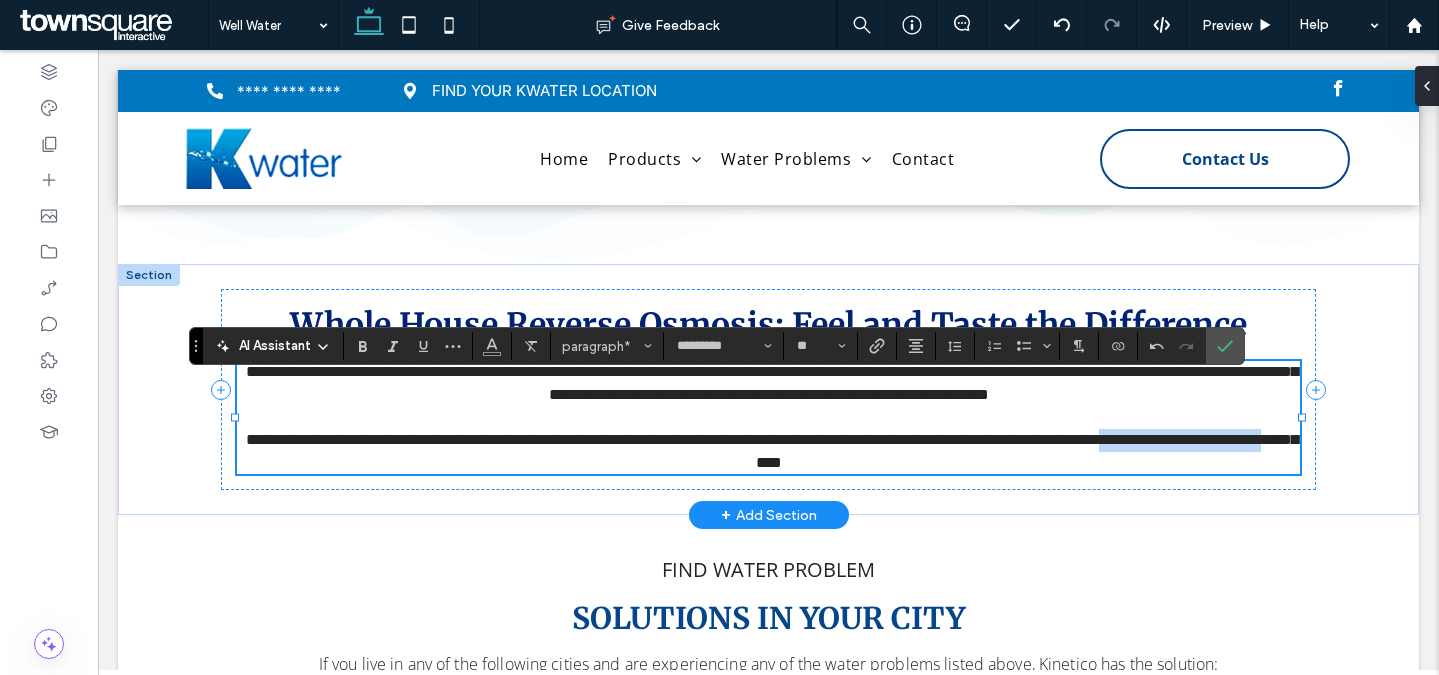 drag, startPoint x: 833, startPoint y: 485, endPoint x: 623, endPoint y: 482, distance: 210.02142 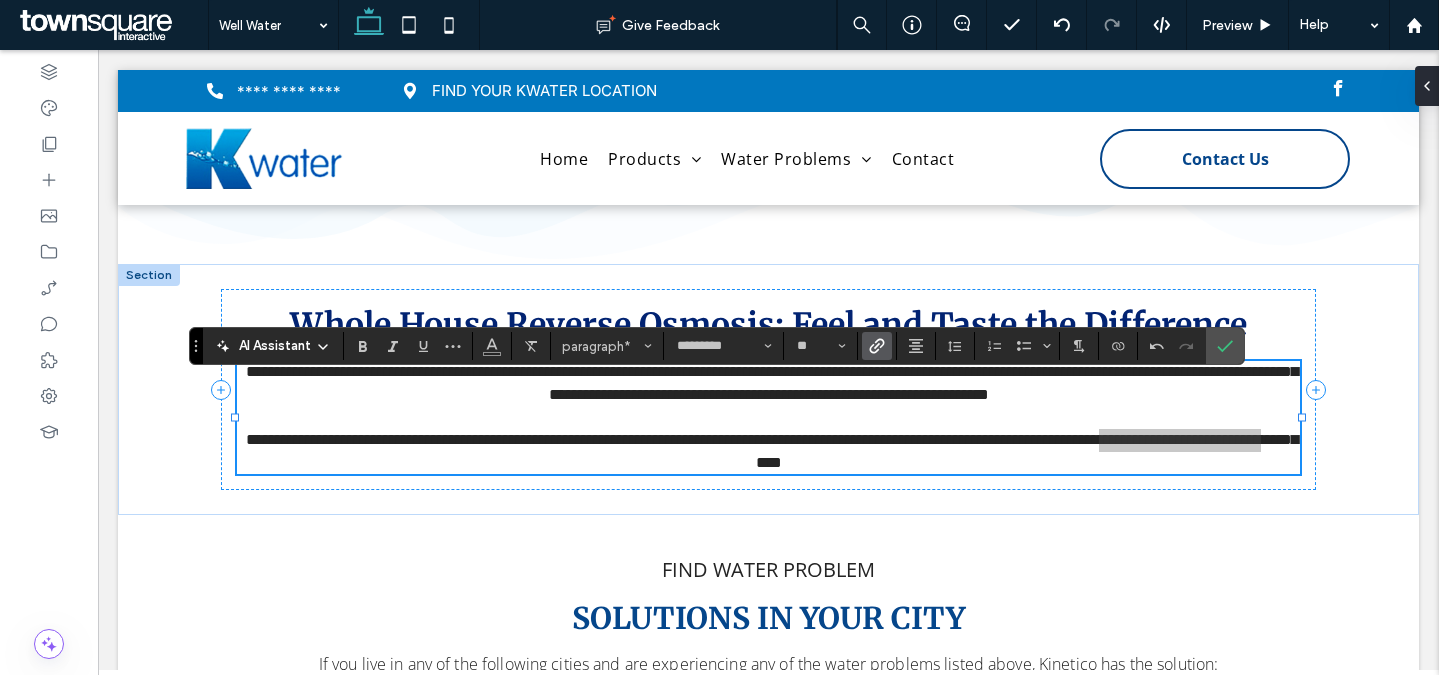 click 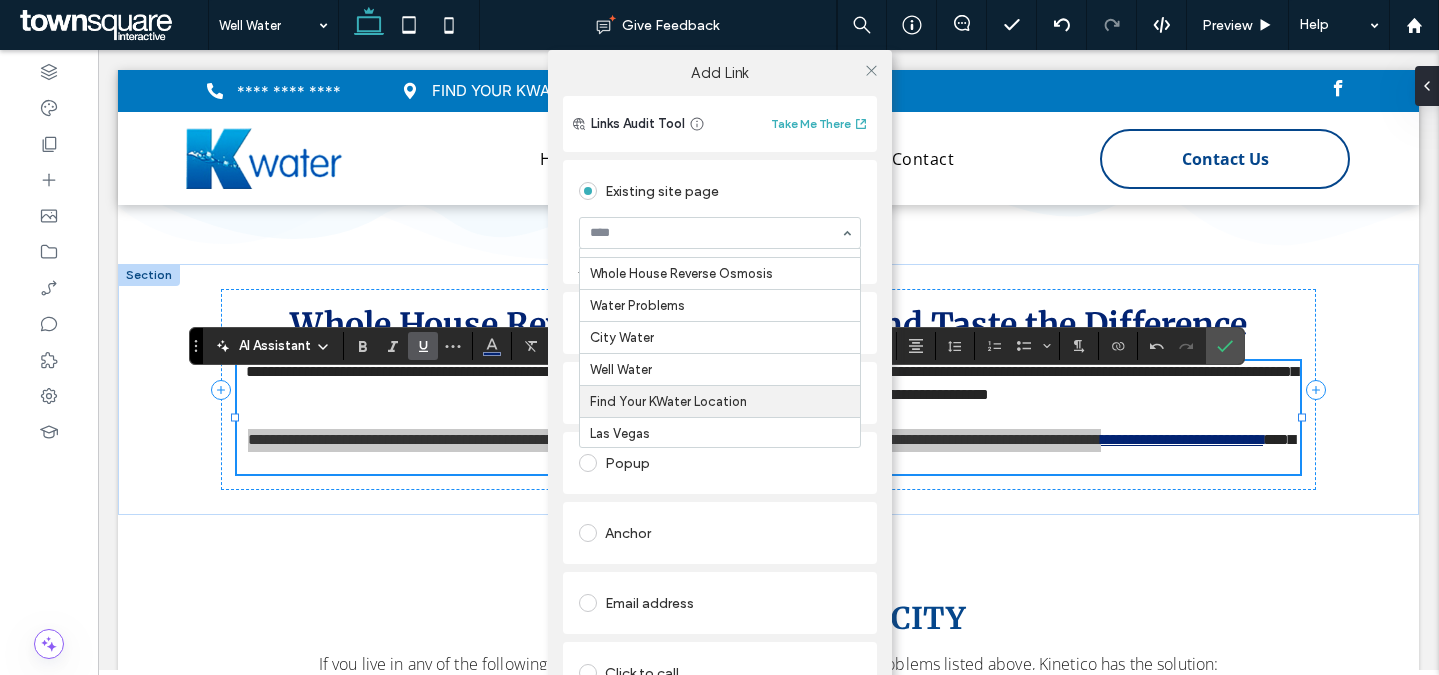 scroll, scrollTop: 394, scrollLeft: 0, axis: vertical 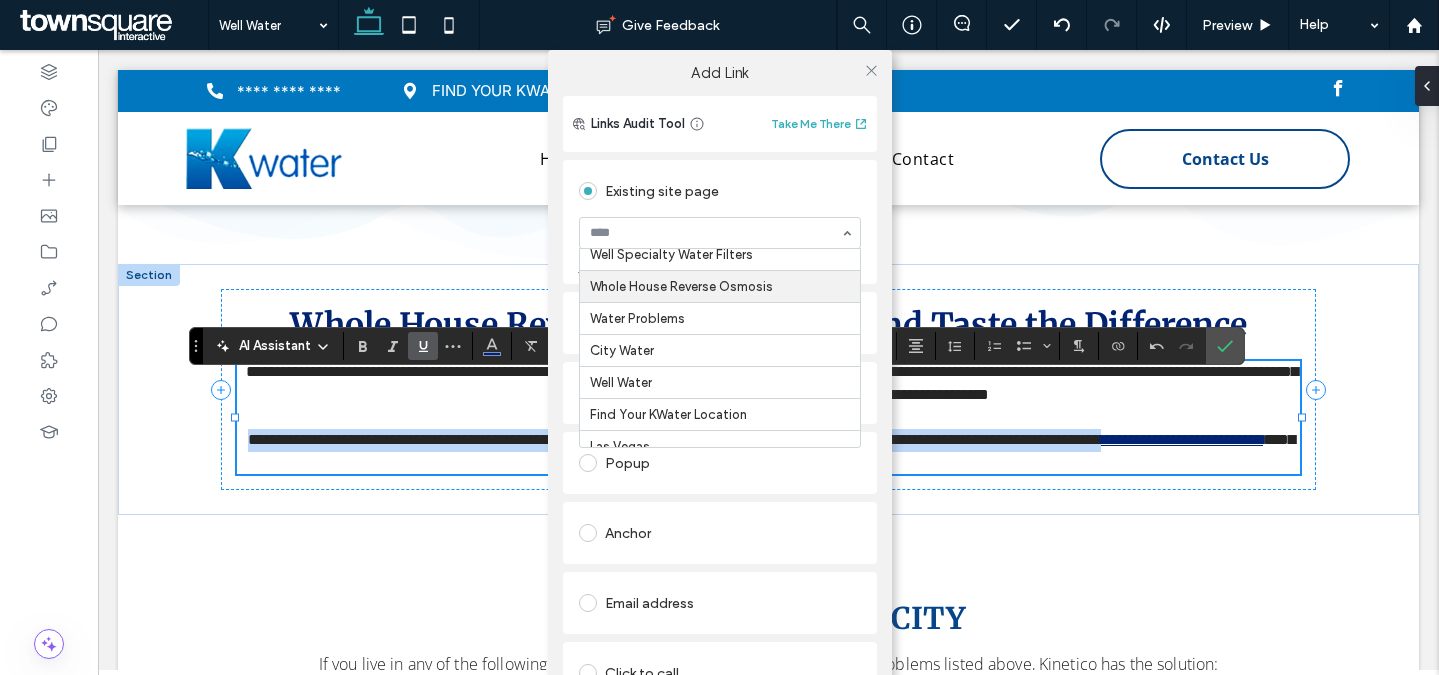 drag, startPoint x: 701, startPoint y: 305, endPoint x: 734, endPoint y: 288, distance: 37.12142 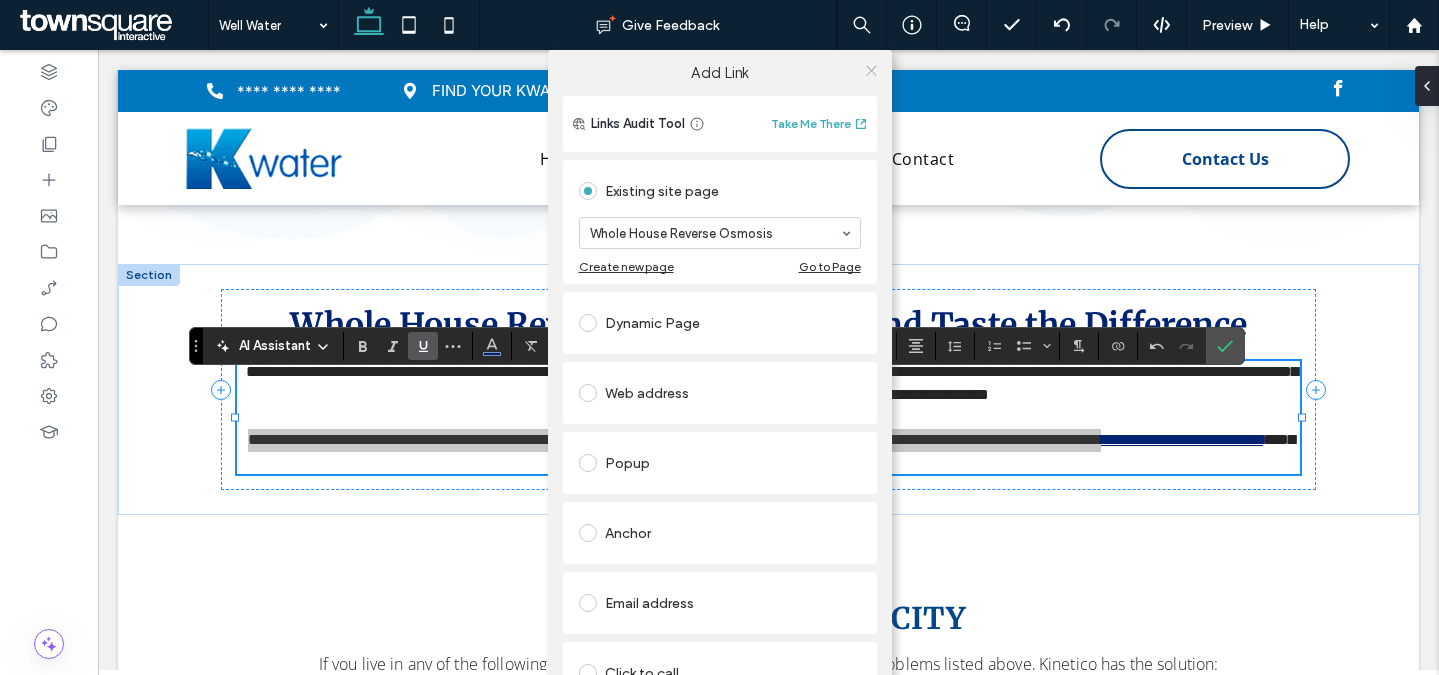 click 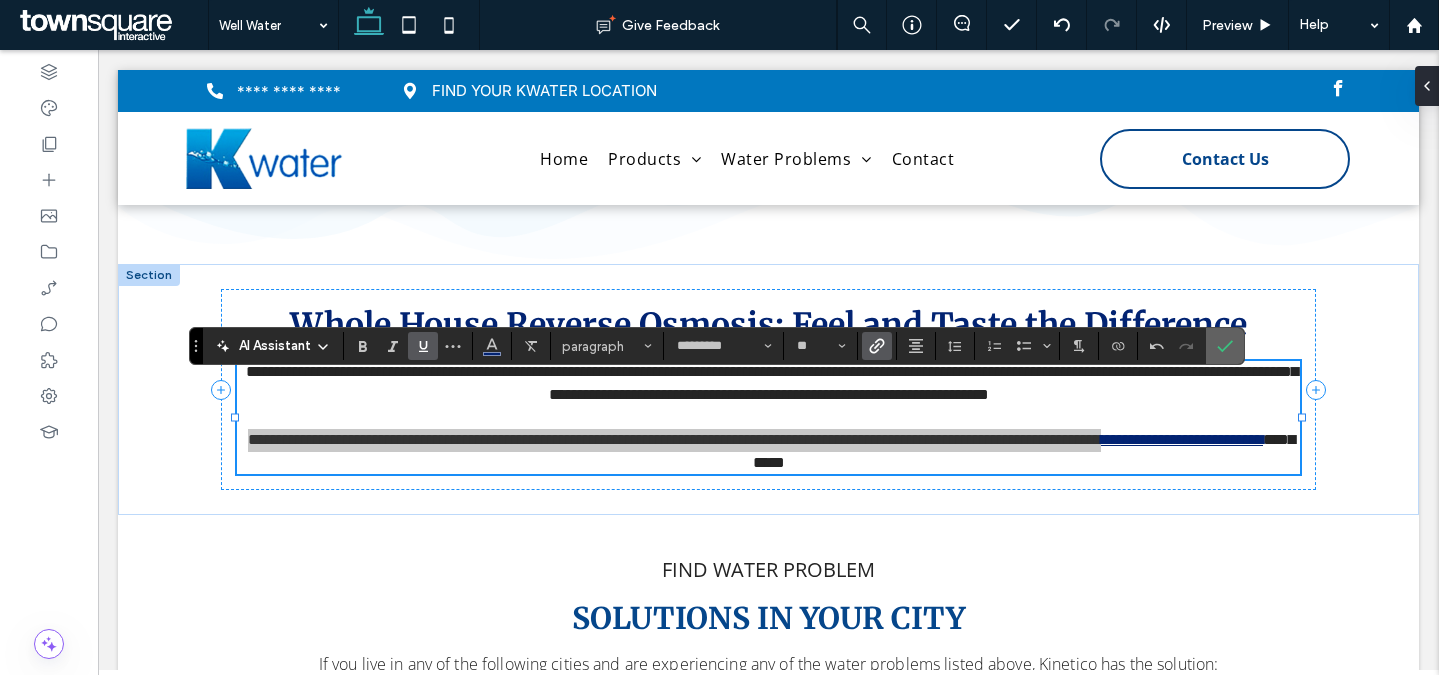 click 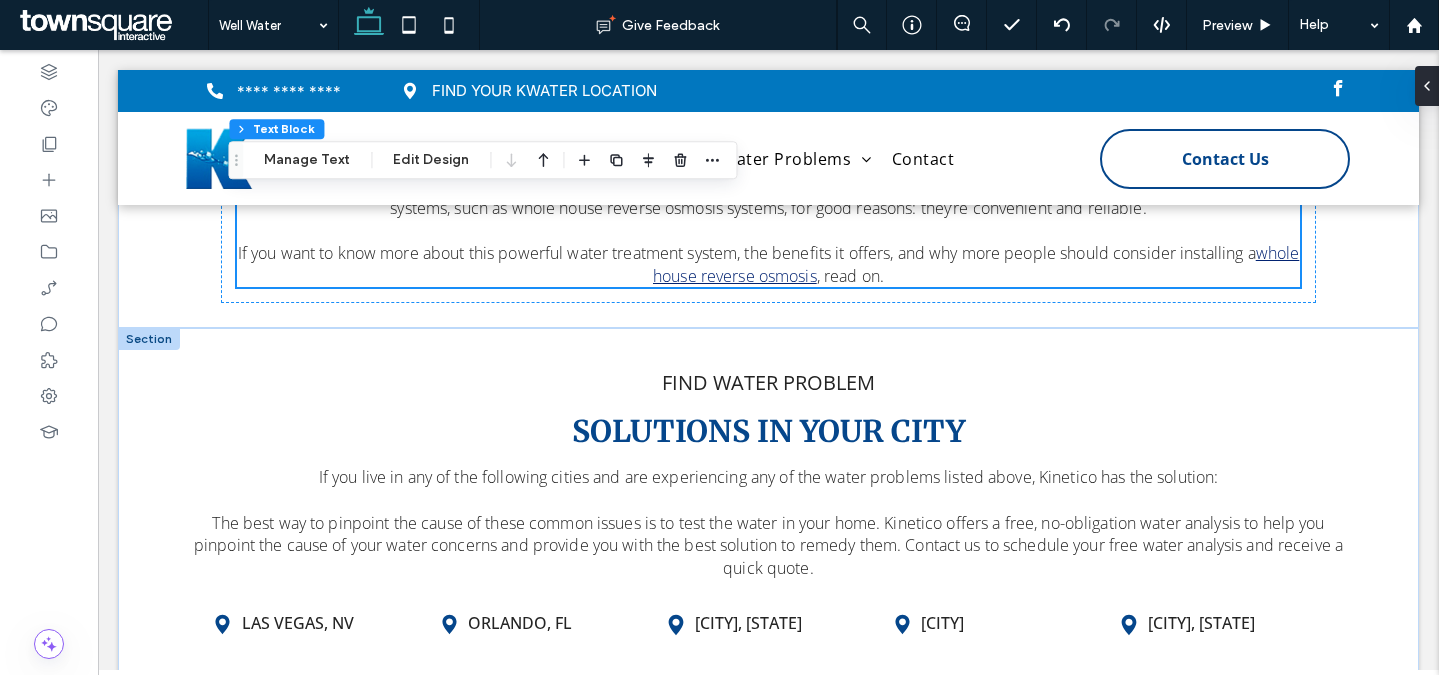 scroll, scrollTop: 2019, scrollLeft: 0, axis: vertical 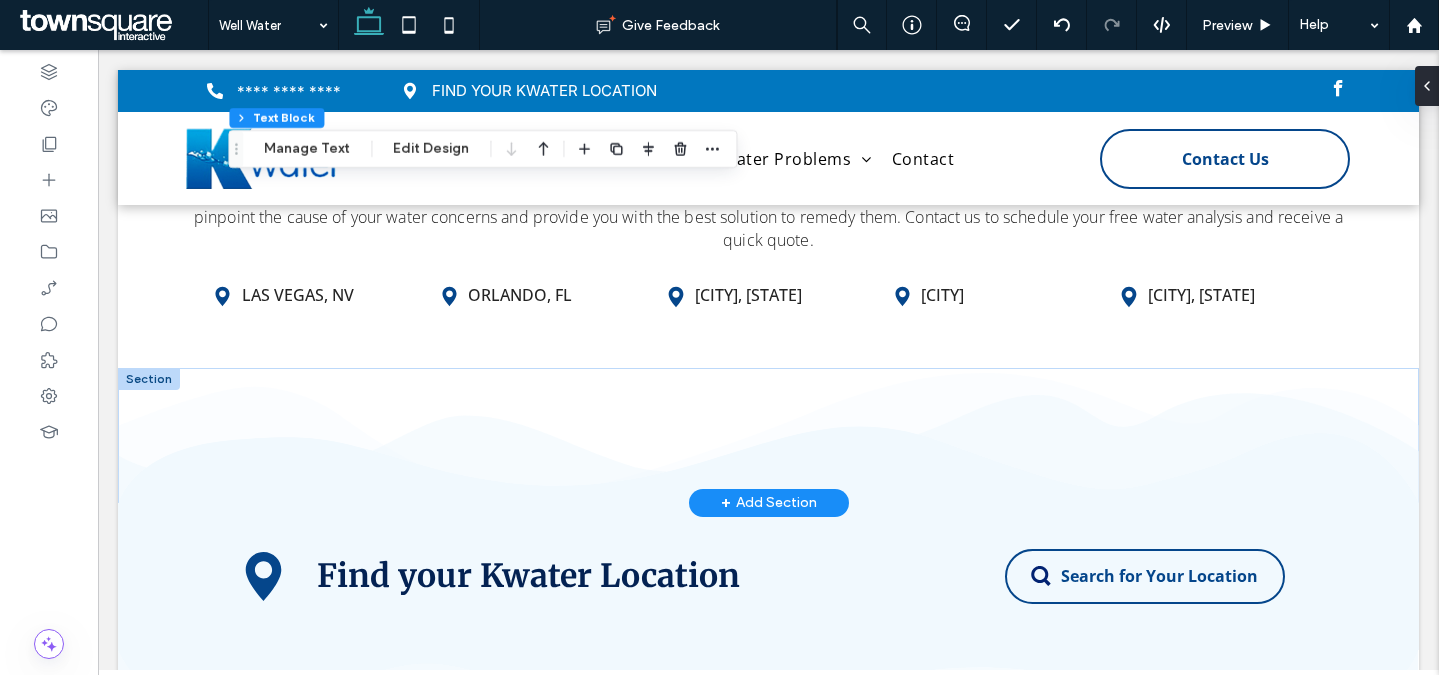 click at bounding box center [149, 379] 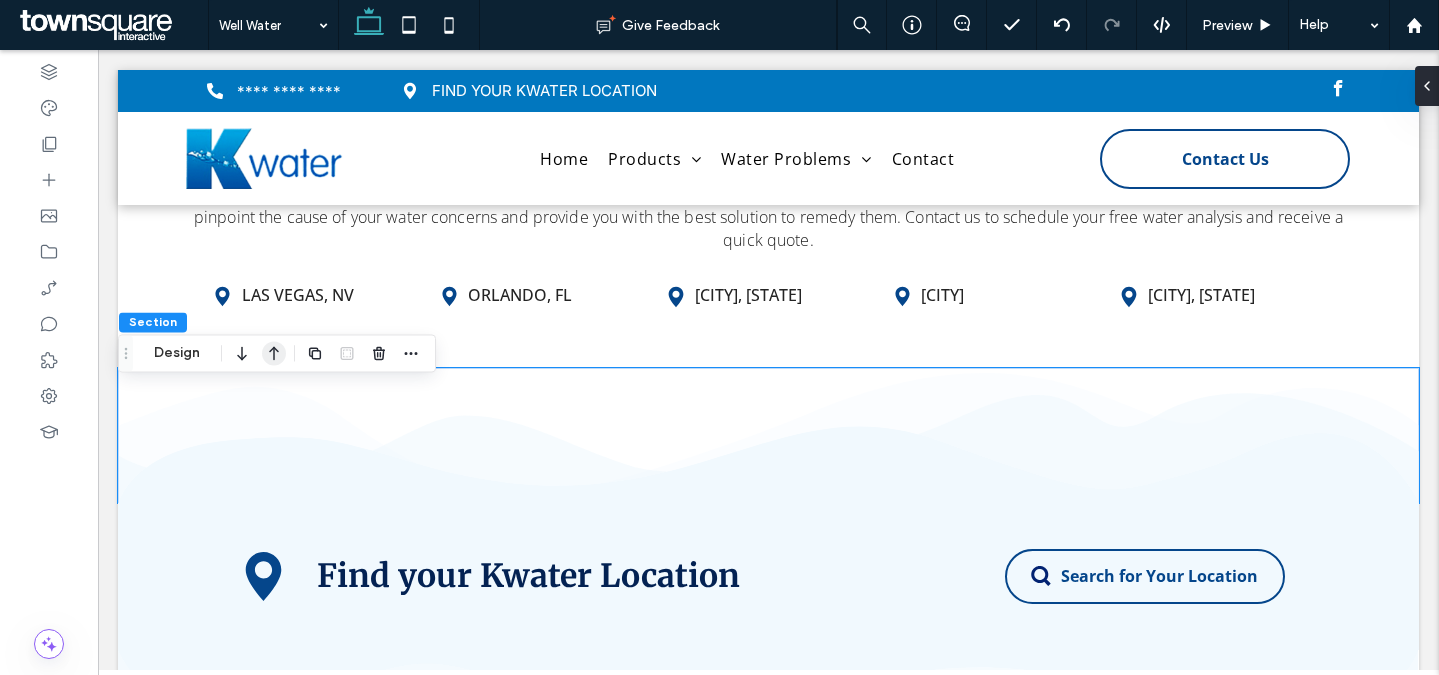 click 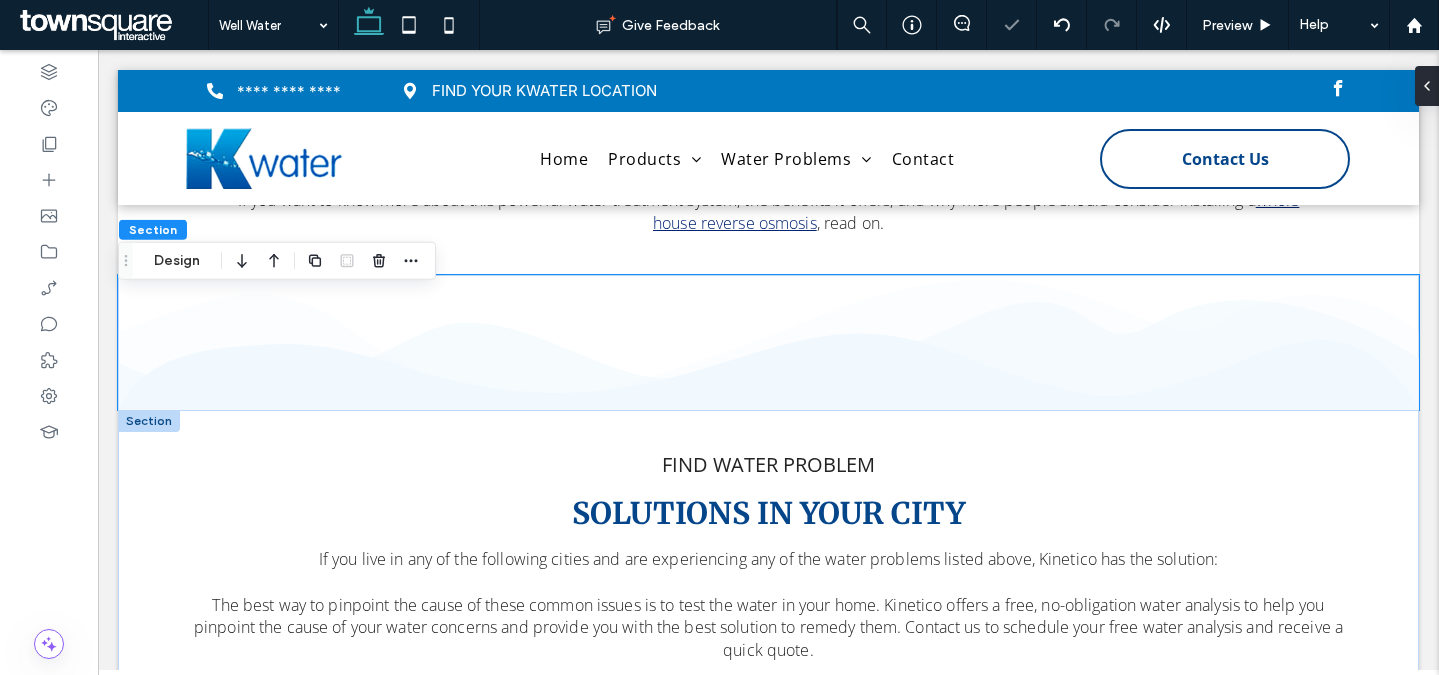 scroll, scrollTop: 2164, scrollLeft: 0, axis: vertical 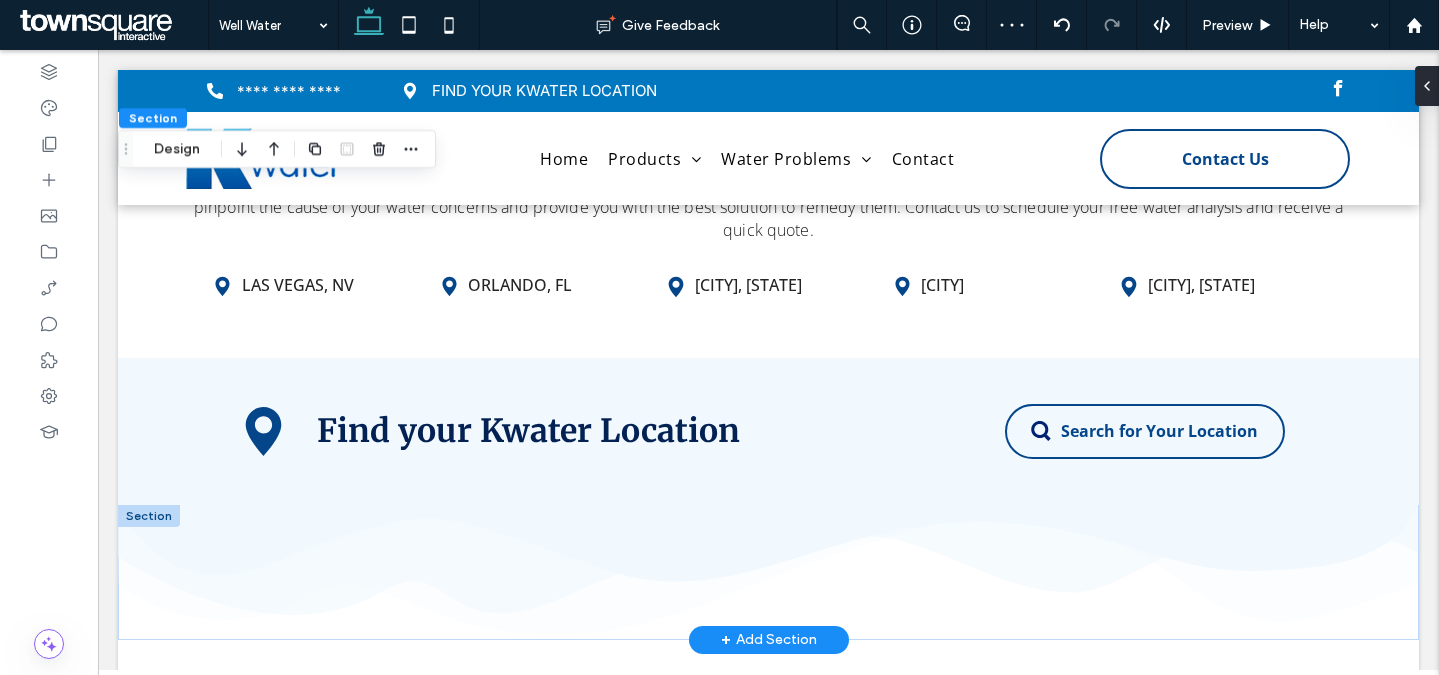 click at bounding box center (149, 516) 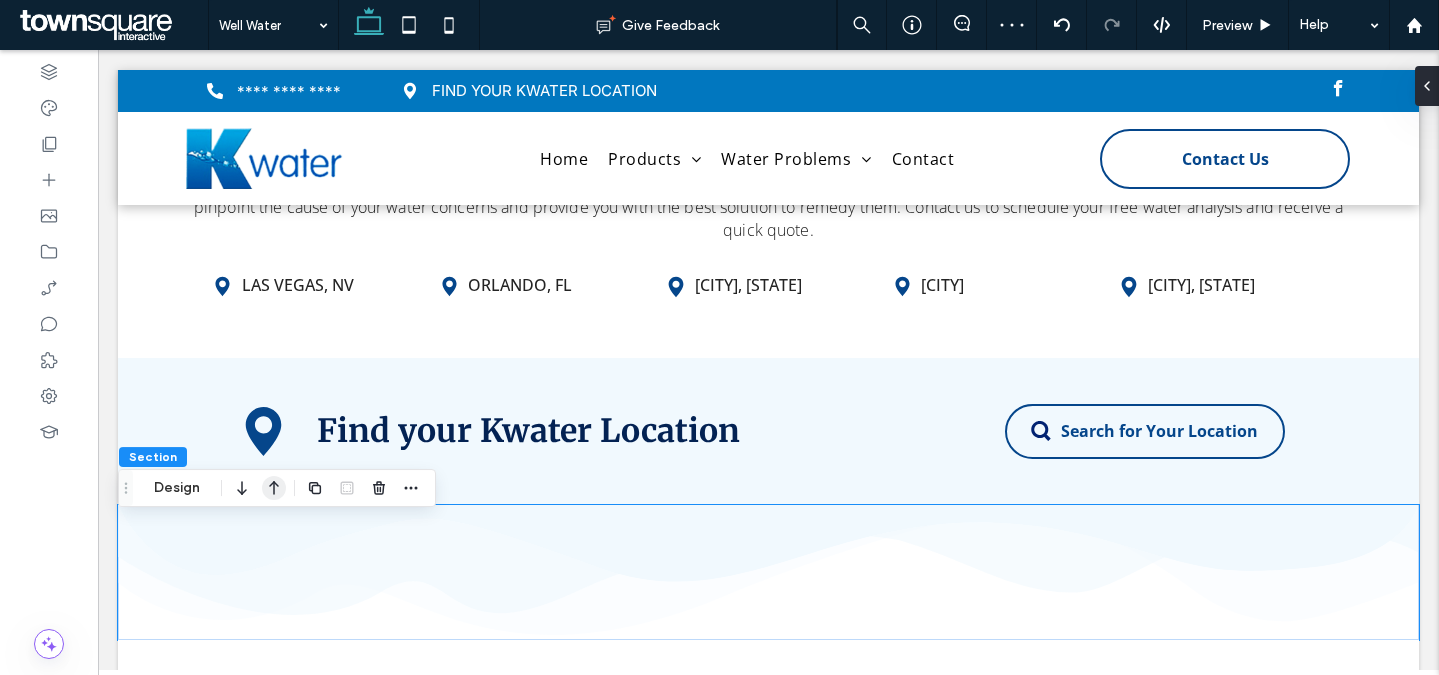 click 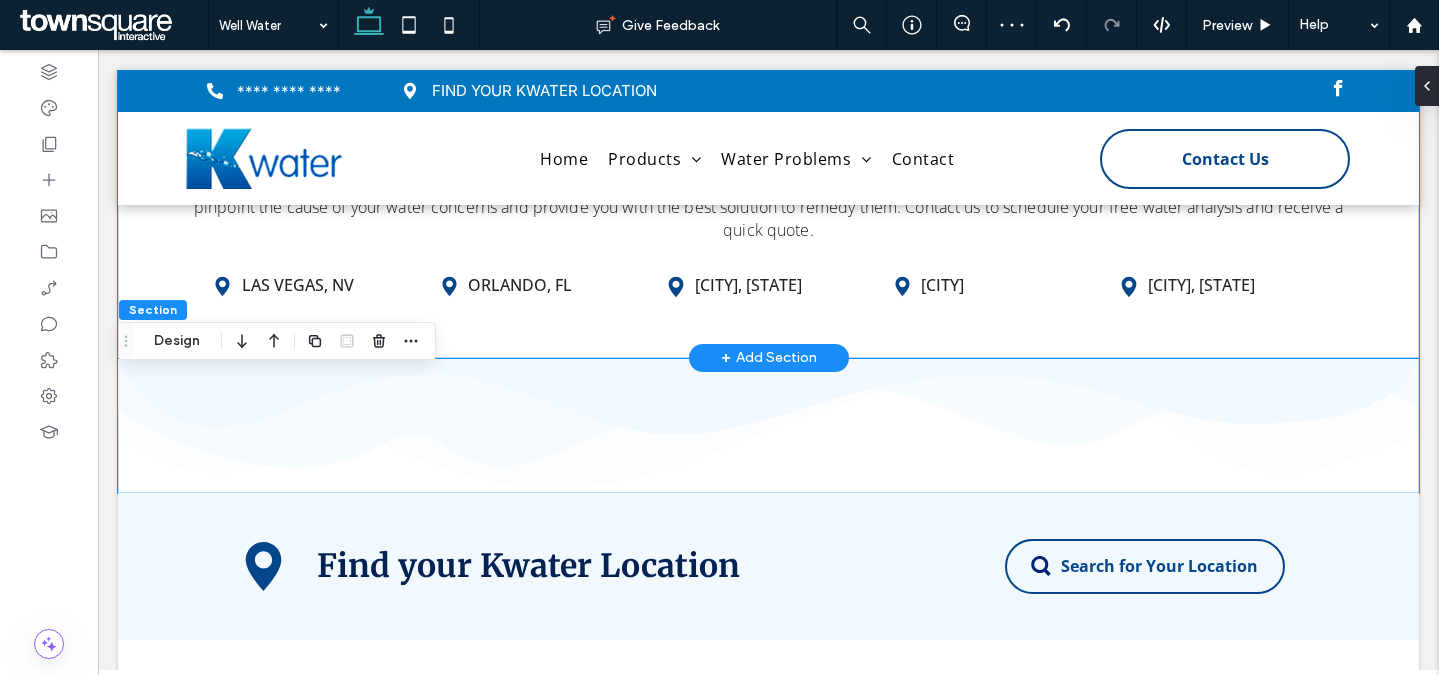 click on "If you live in any of the following cities and are experiencing any of the water problems listed above, Kinetico has the solution: The best way to pinpoint the cause of these common issues is to test the water in your home. Kinetico offers a free, no-obligation water analysis to help you pinpoint the cause of your water concerns and provide you with the best solution to remedy them. Contact us to schedule your free water analysis and receive a quick quote.
FIND WATER PROBLEM
SOLUTIONS IN YOUR CITY
Las Vegas, NV
Orlando, FL
Inverness, FL
Daytona Beach
Leesburg, FL" at bounding box center (768, 173) 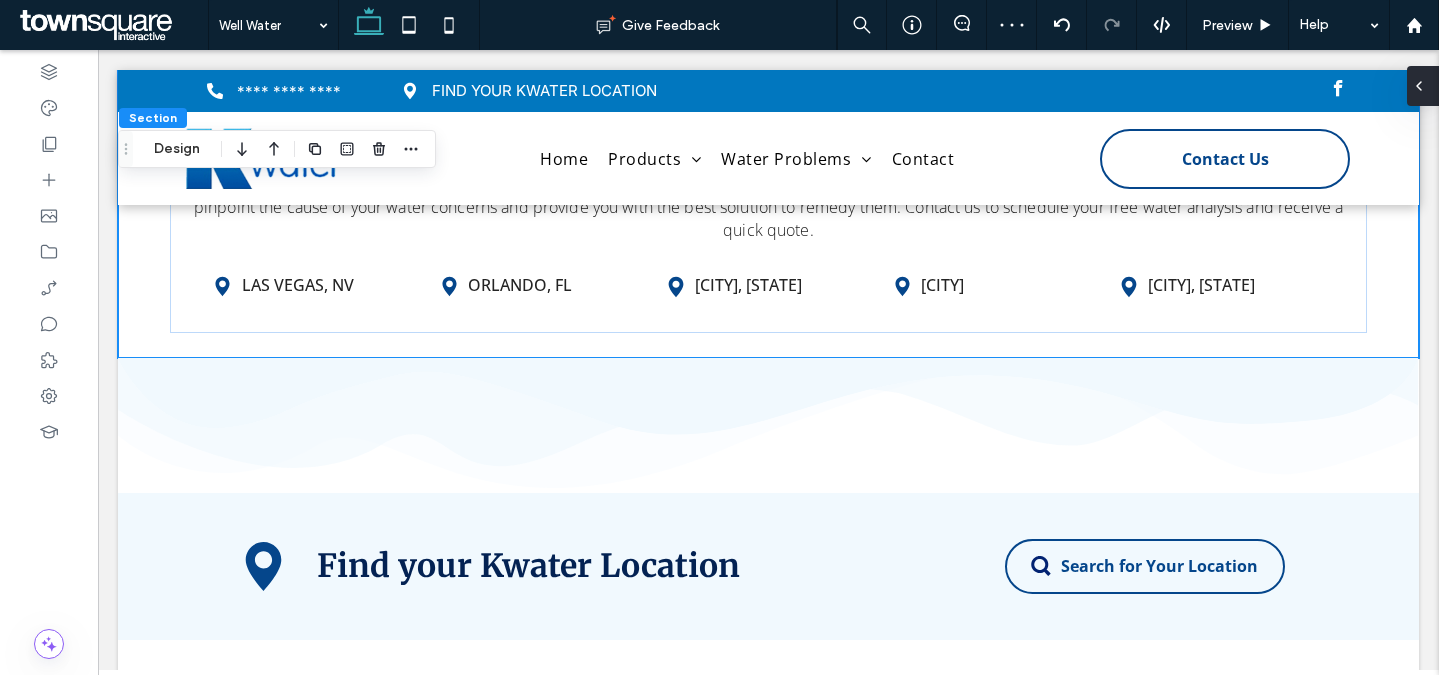 click 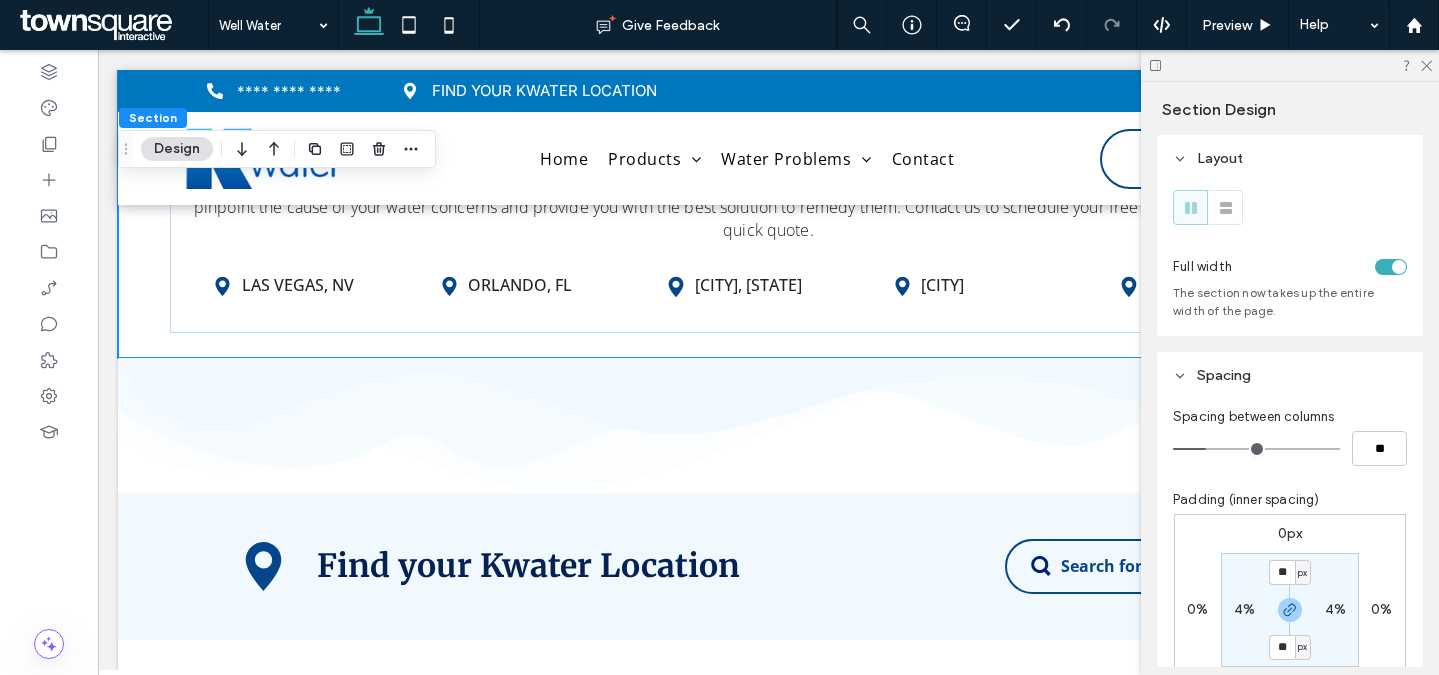 scroll, scrollTop: 784, scrollLeft: 0, axis: vertical 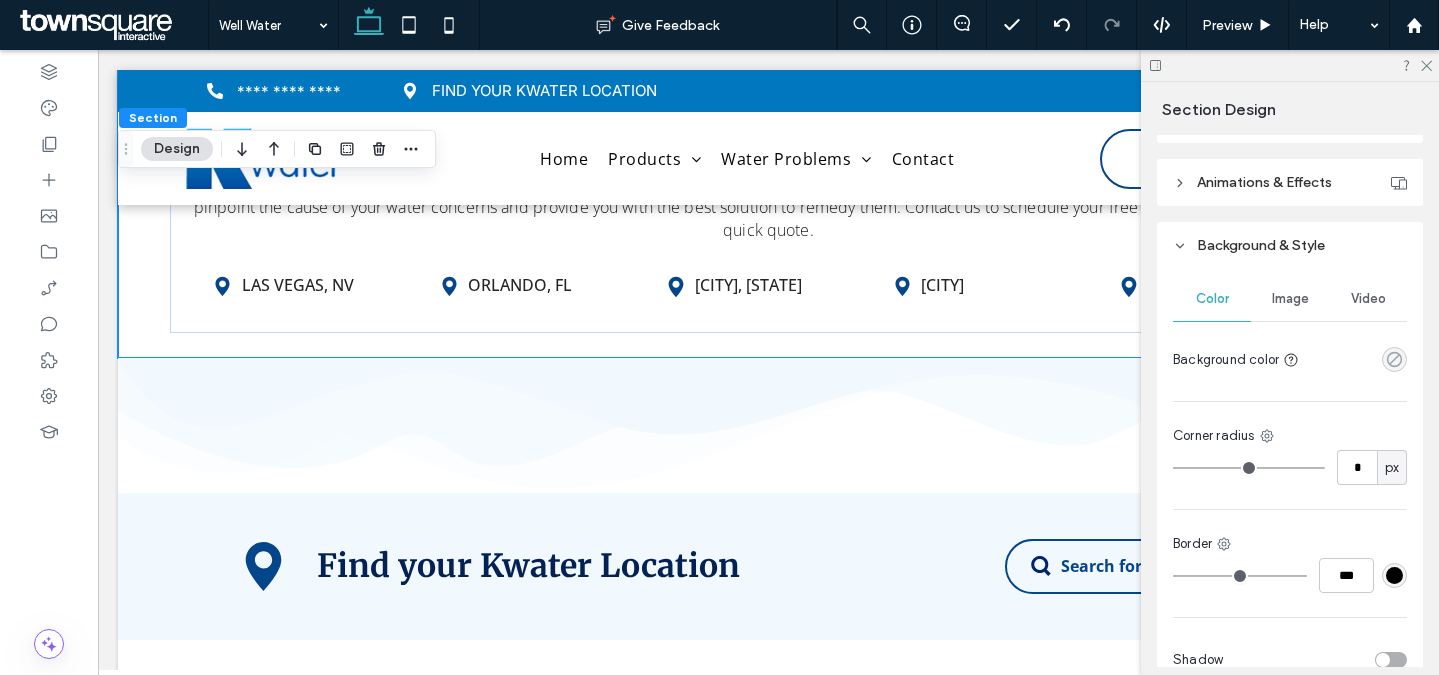 click at bounding box center [1394, 359] 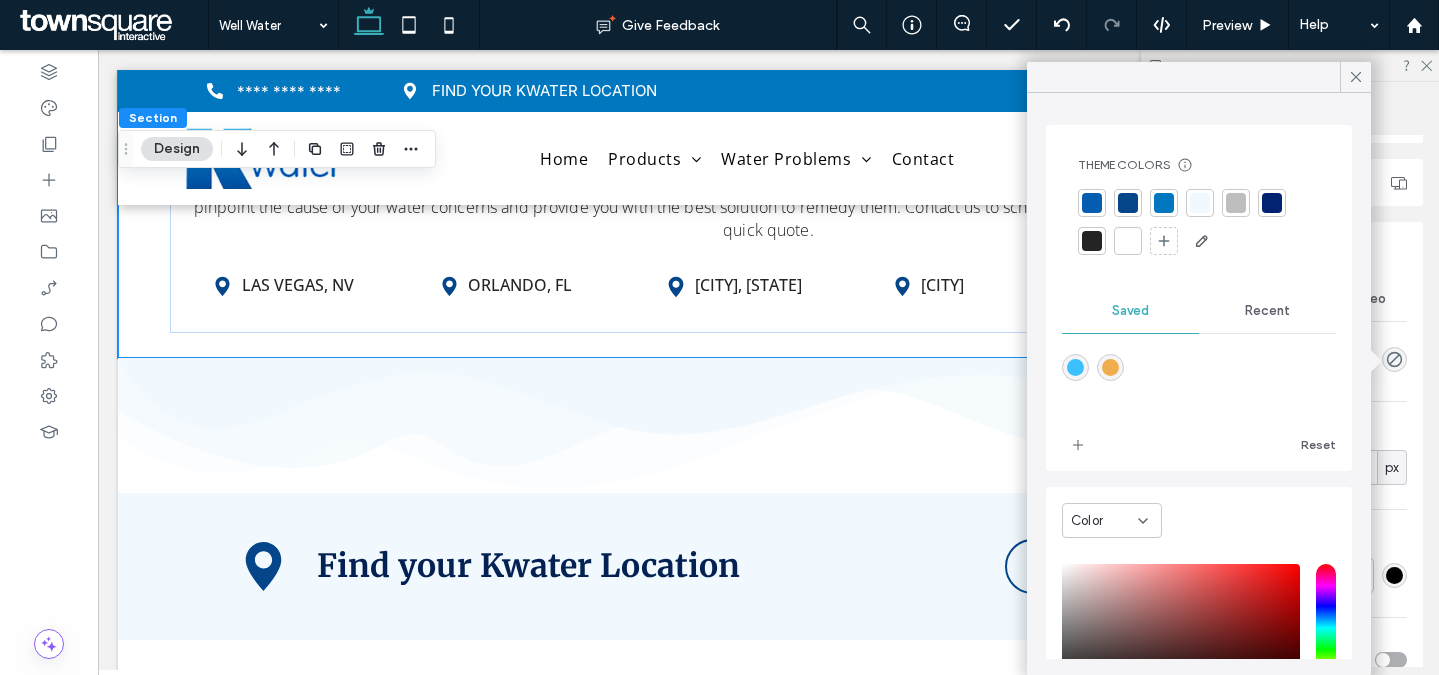 drag, startPoint x: 1210, startPoint y: 197, endPoint x: 1228, endPoint y: 190, distance: 19.313208 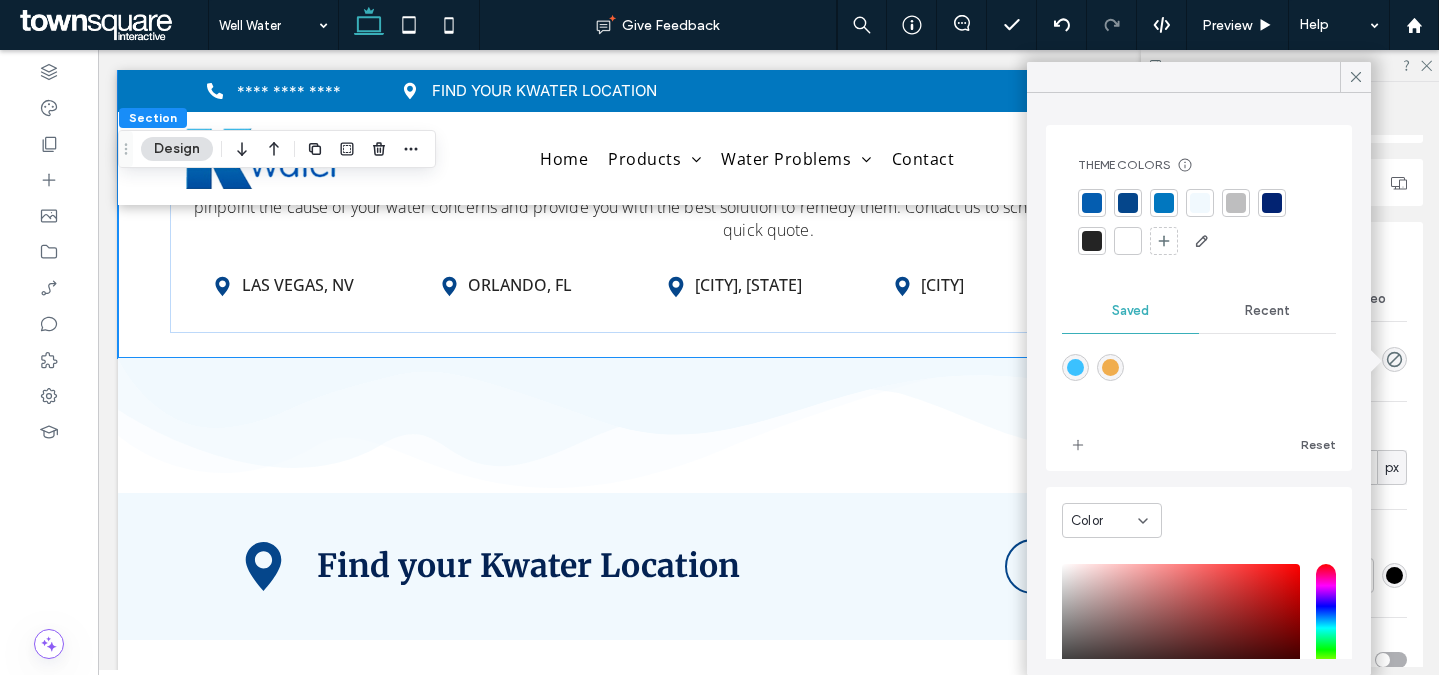 click at bounding box center [1200, 203] 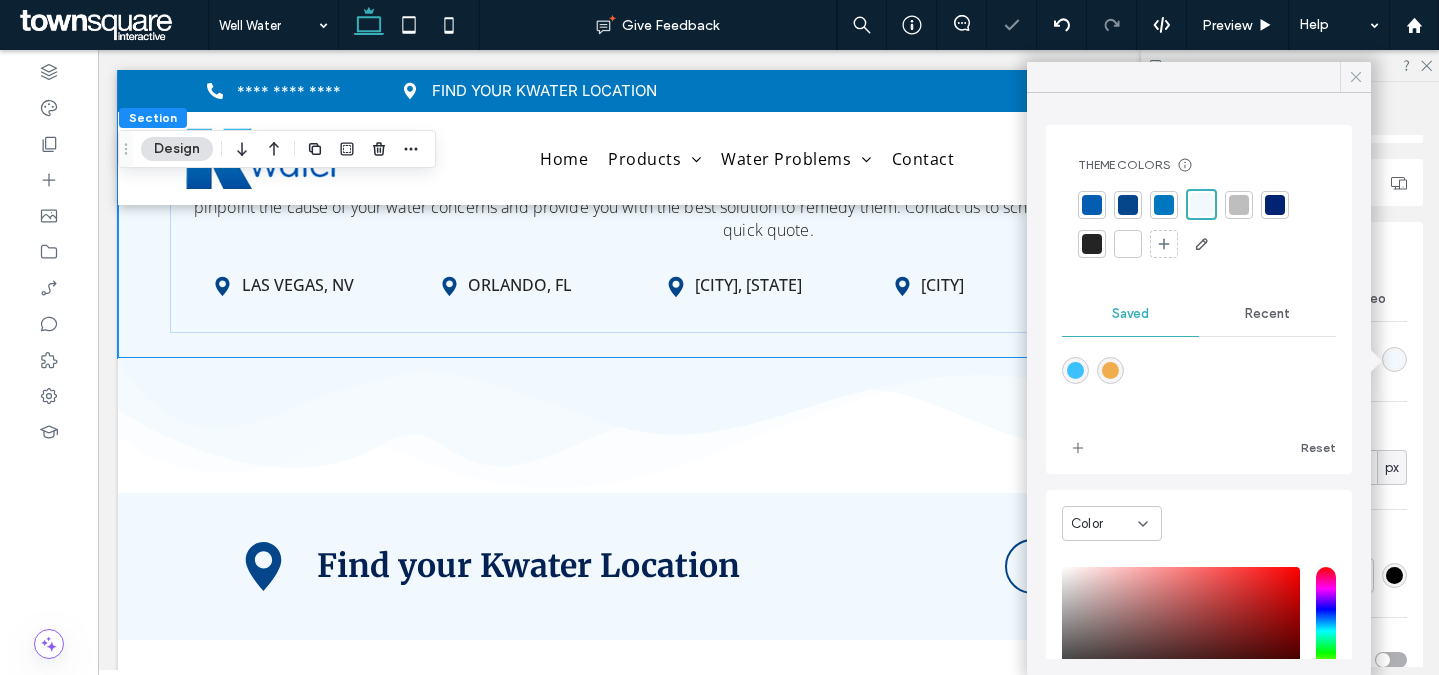 click 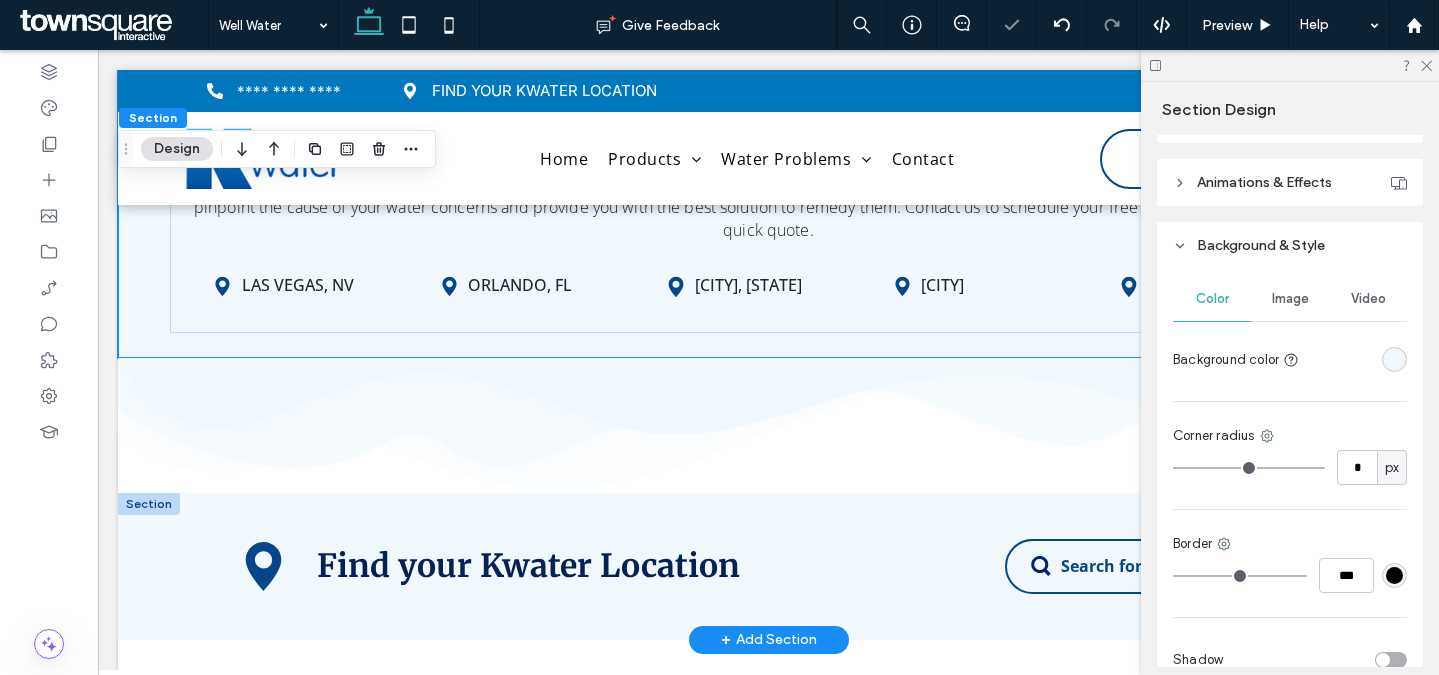 click at bounding box center (149, 504) 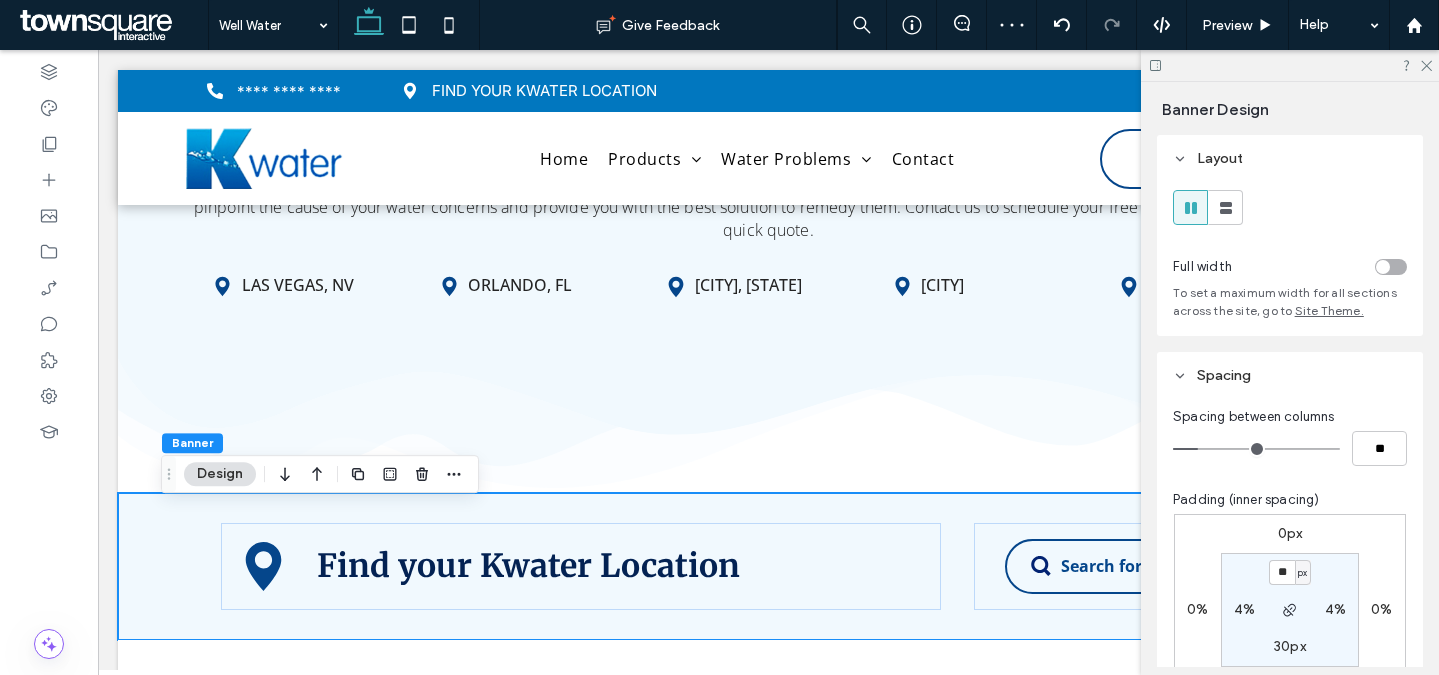 click 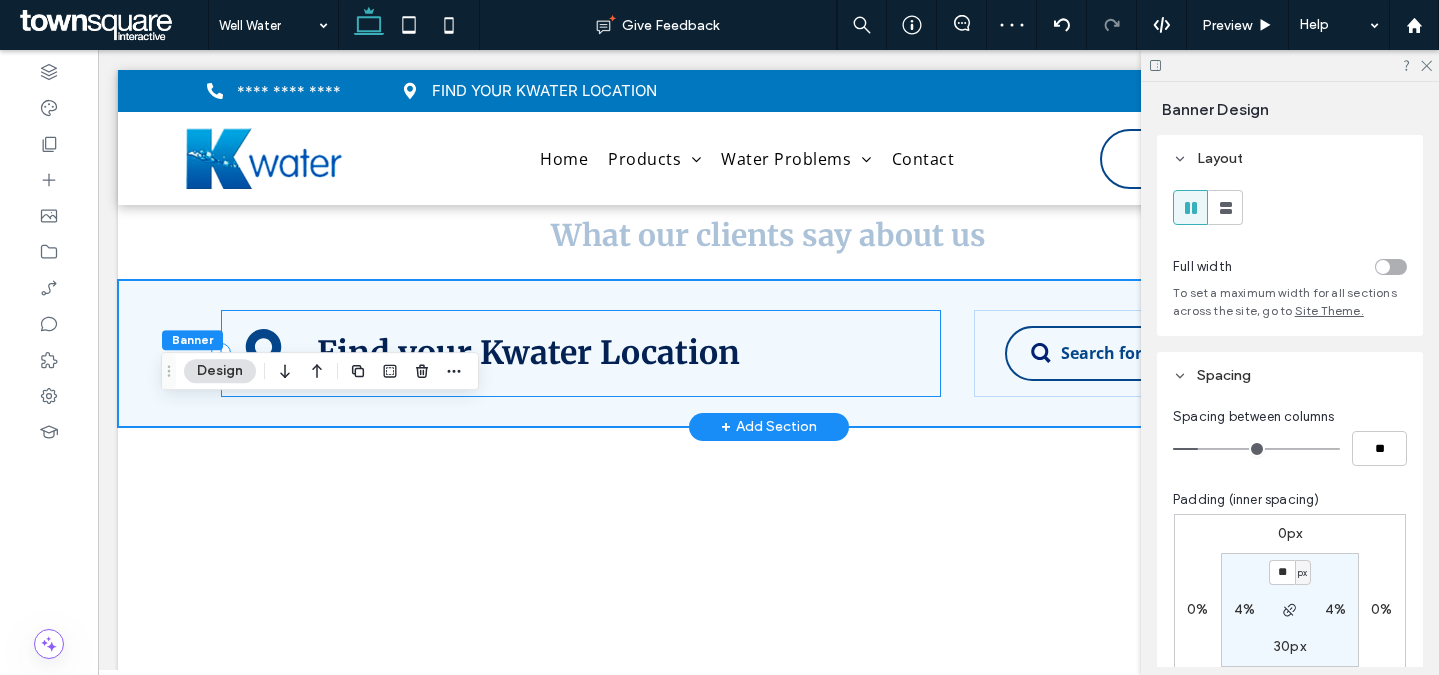 scroll, scrollTop: 2555, scrollLeft: 0, axis: vertical 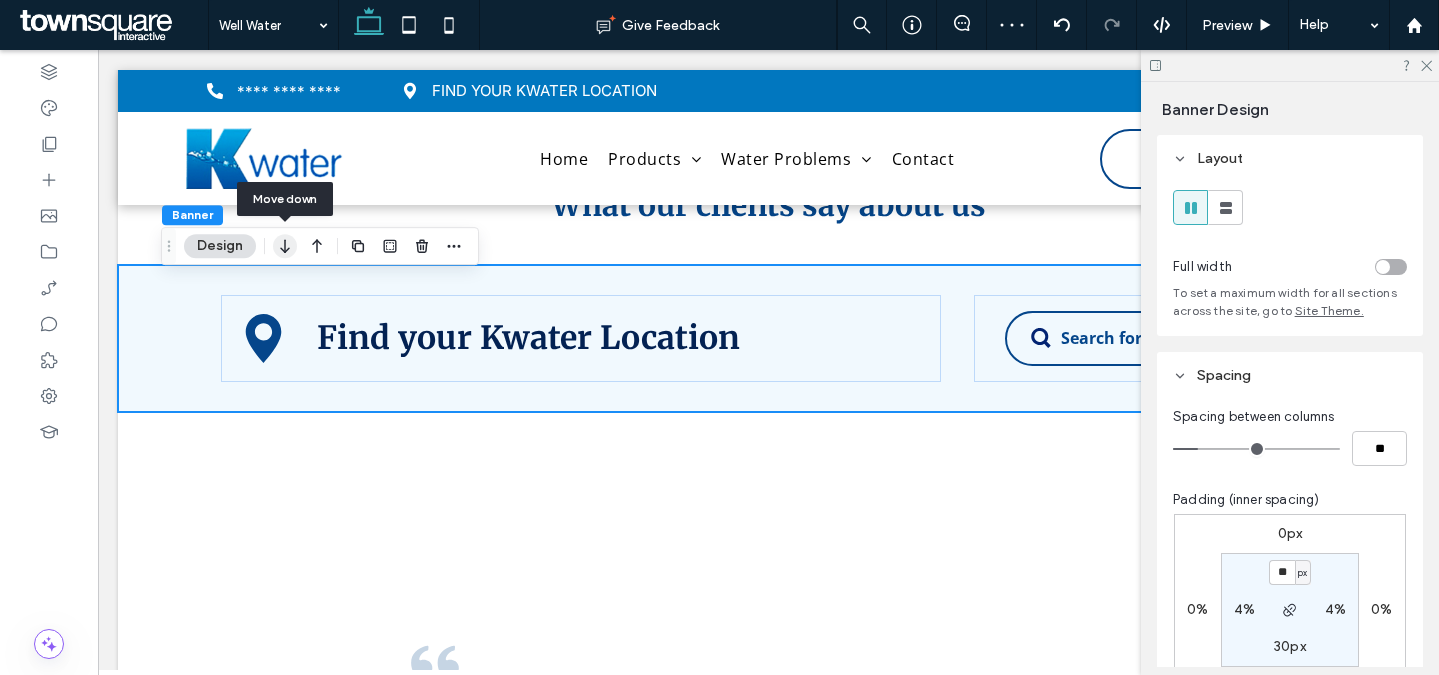 click 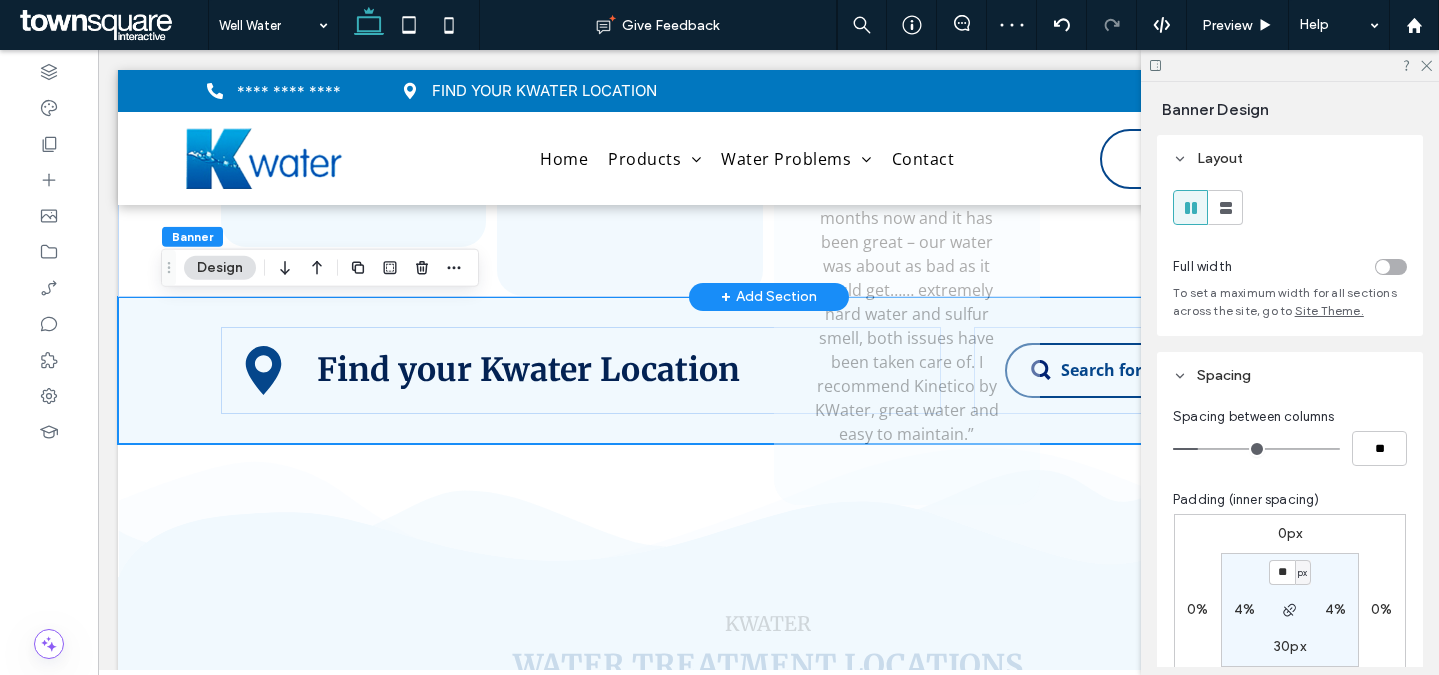 scroll, scrollTop: 3024, scrollLeft: 0, axis: vertical 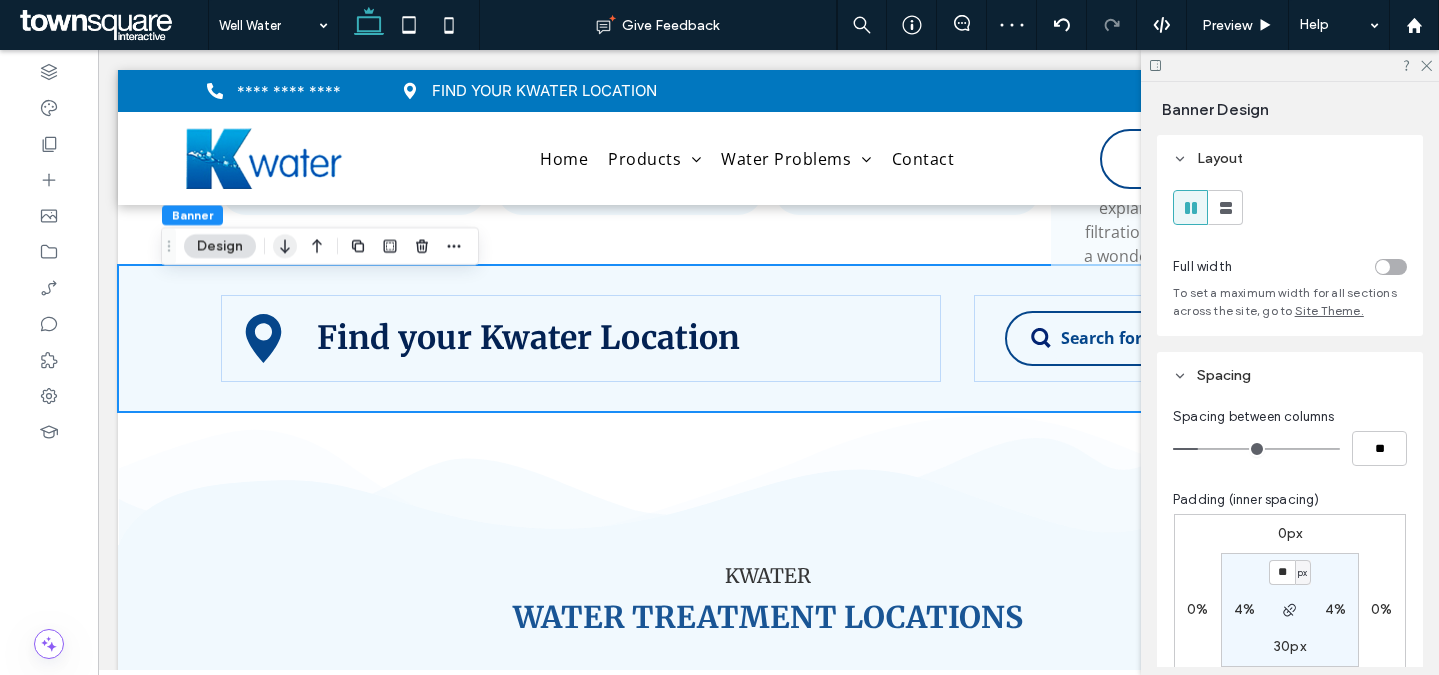 click 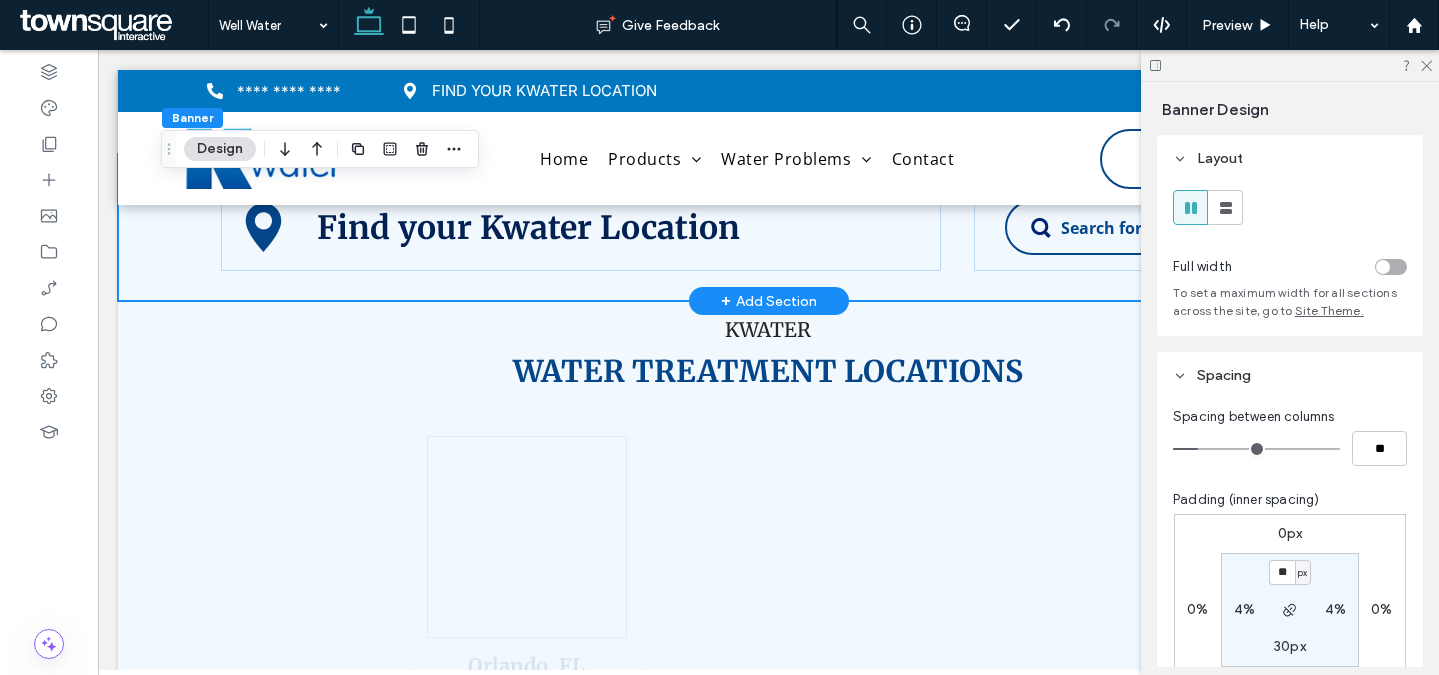 scroll, scrollTop: 3095, scrollLeft: 0, axis: vertical 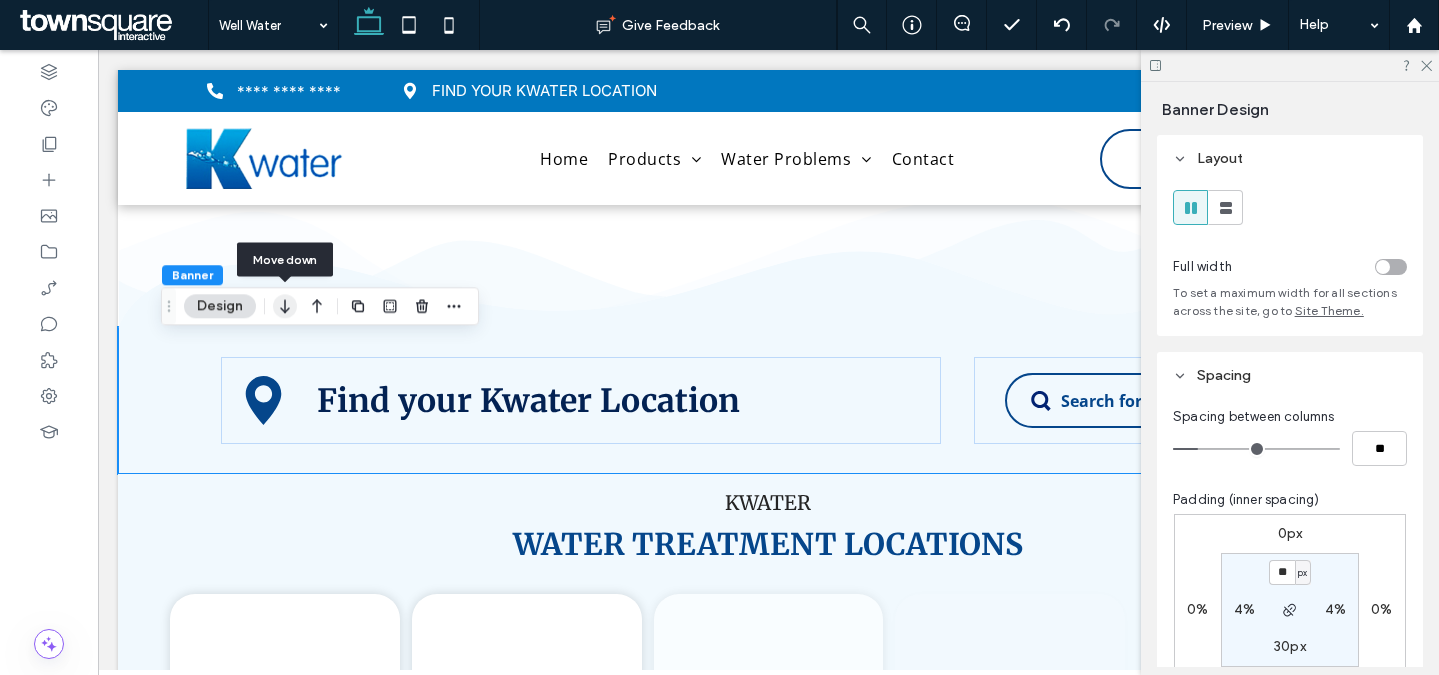 click 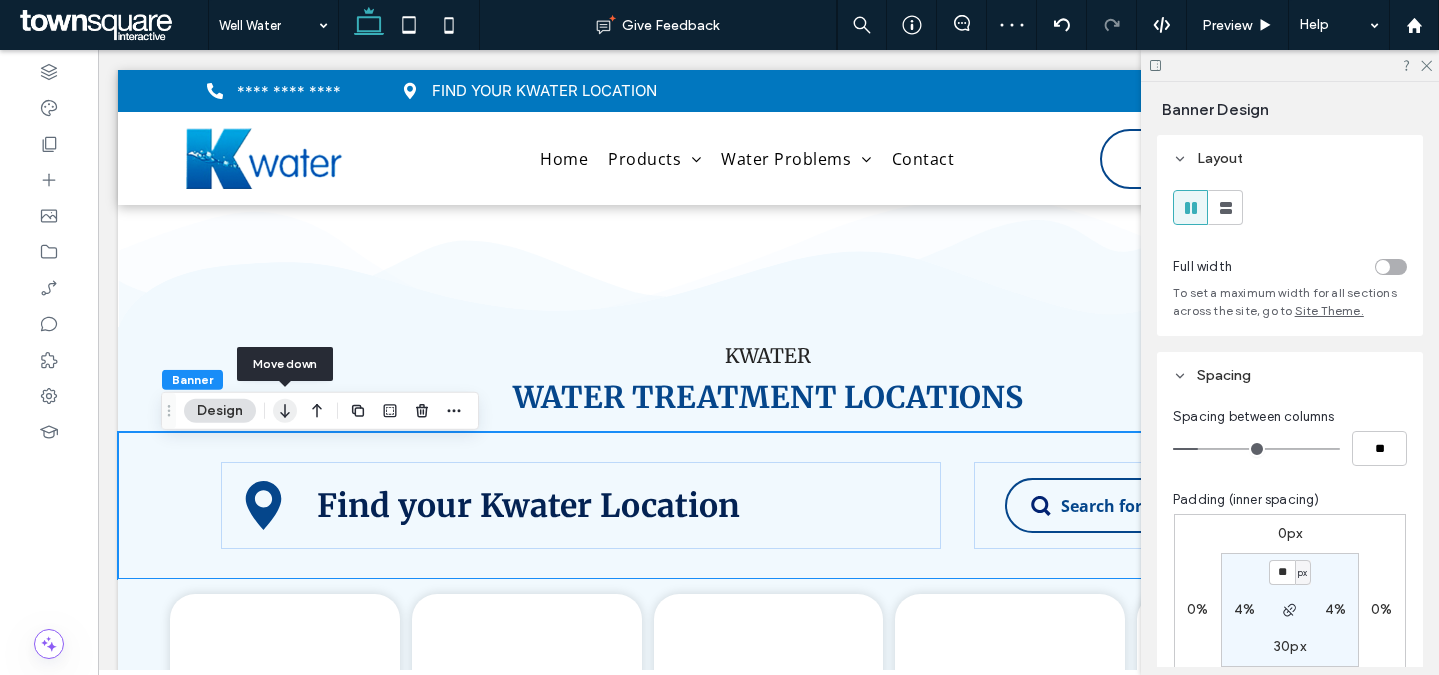 click 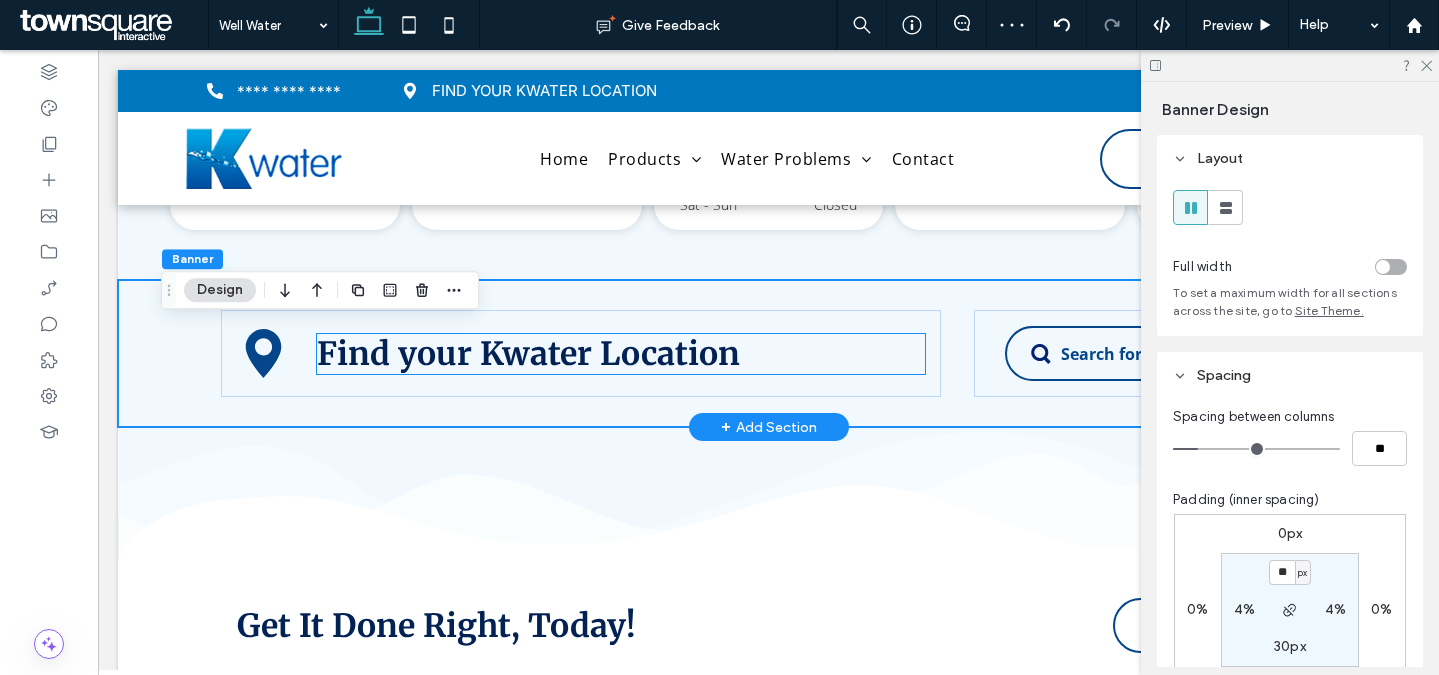 scroll, scrollTop: 3881, scrollLeft: 0, axis: vertical 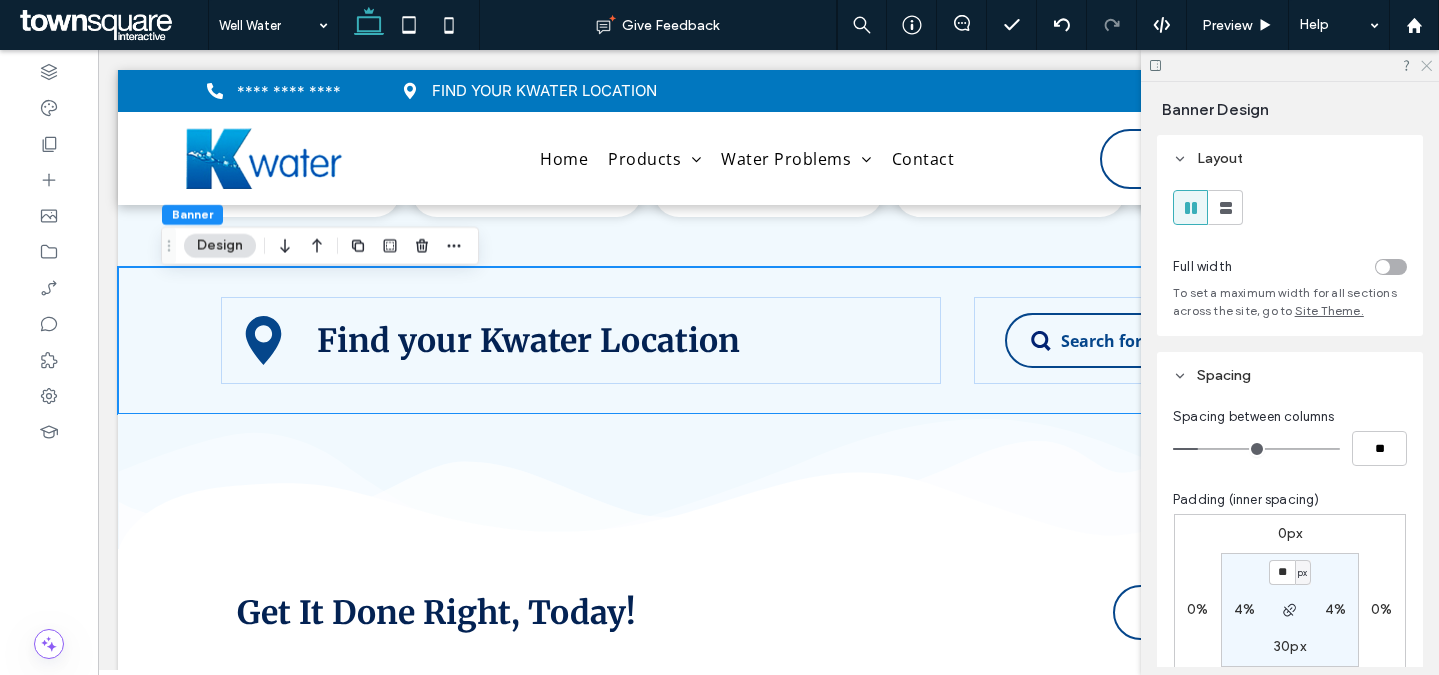 click 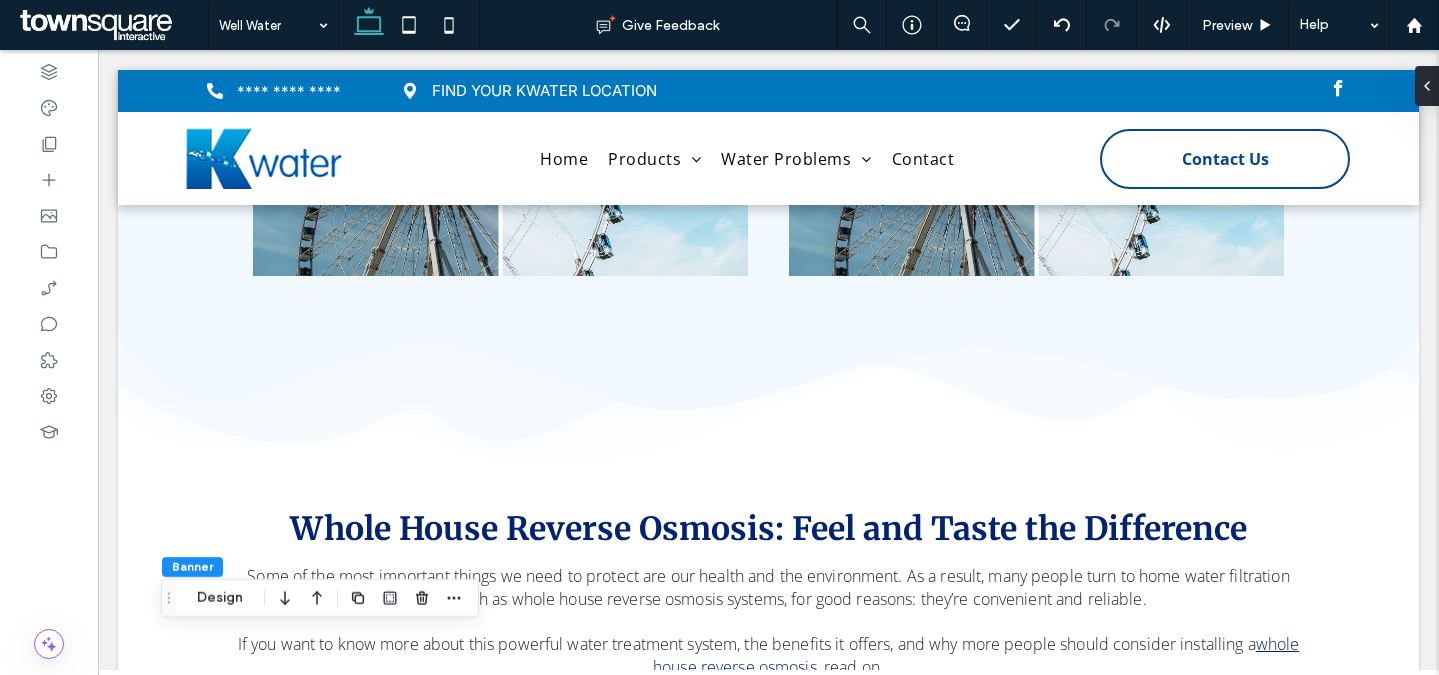 scroll, scrollTop: 962, scrollLeft: 0, axis: vertical 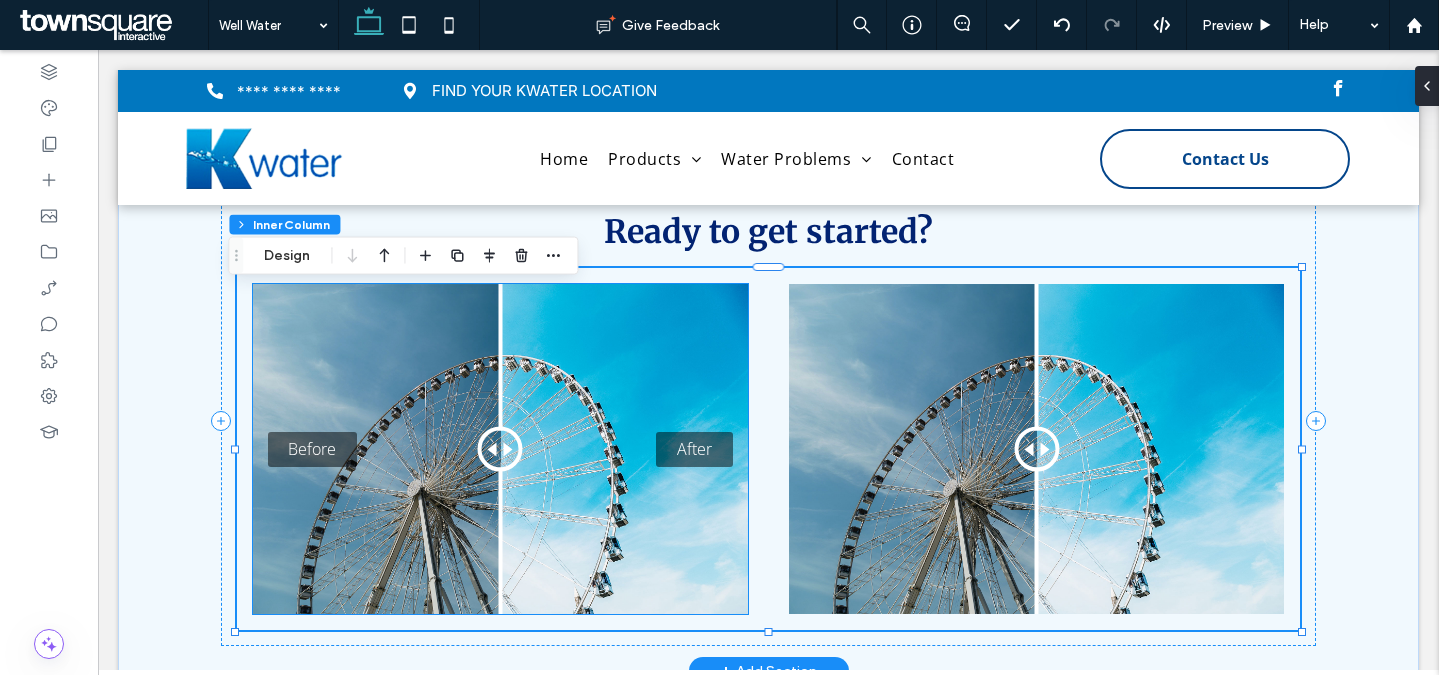 click on "Before
After" at bounding box center [500, 449] 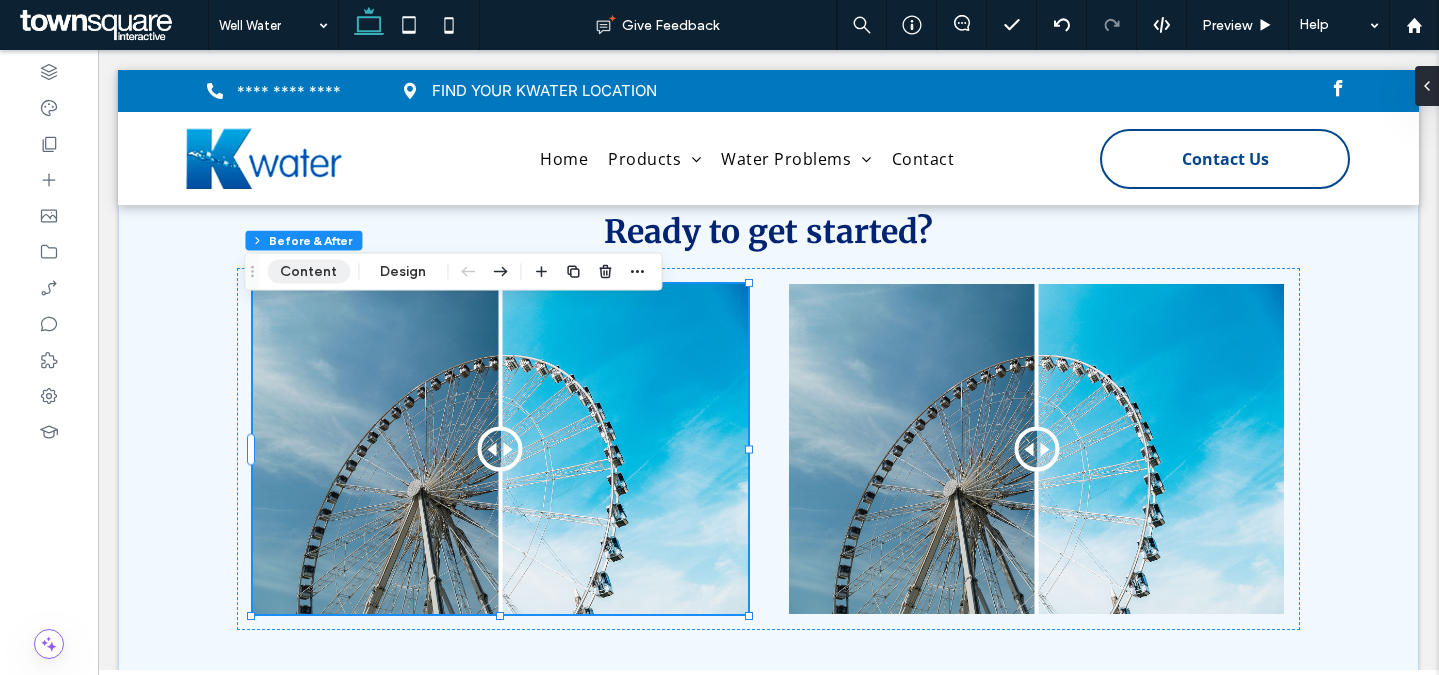 click on "Content" at bounding box center [308, 272] 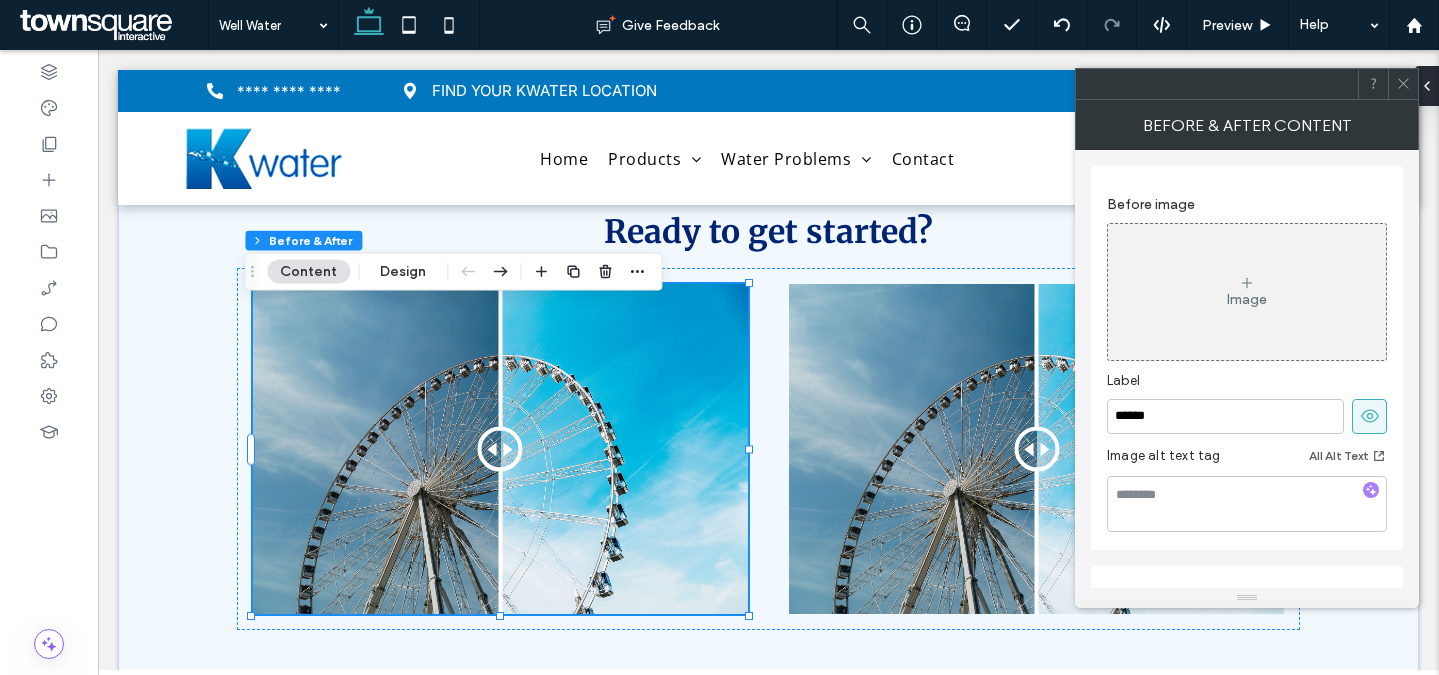click on "Image" at bounding box center (1247, 292) 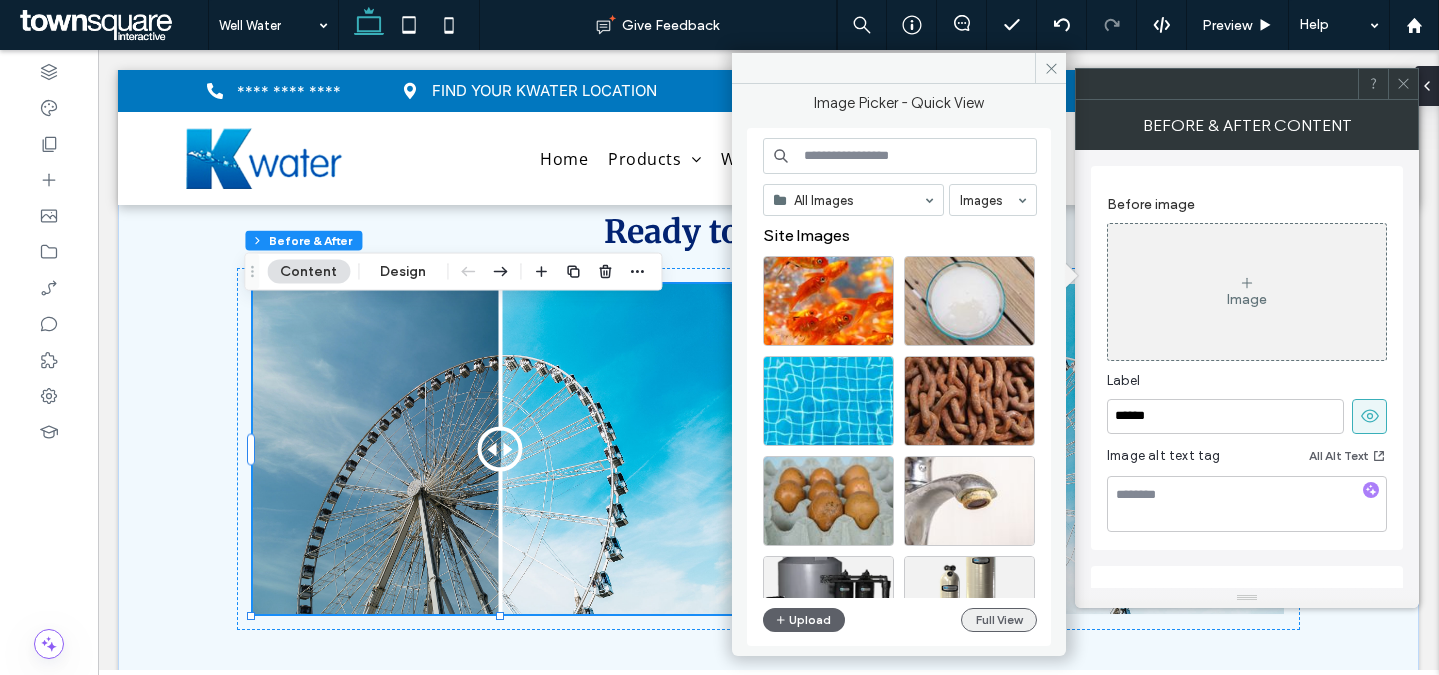 click on "Full View" at bounding box center [999, 620] 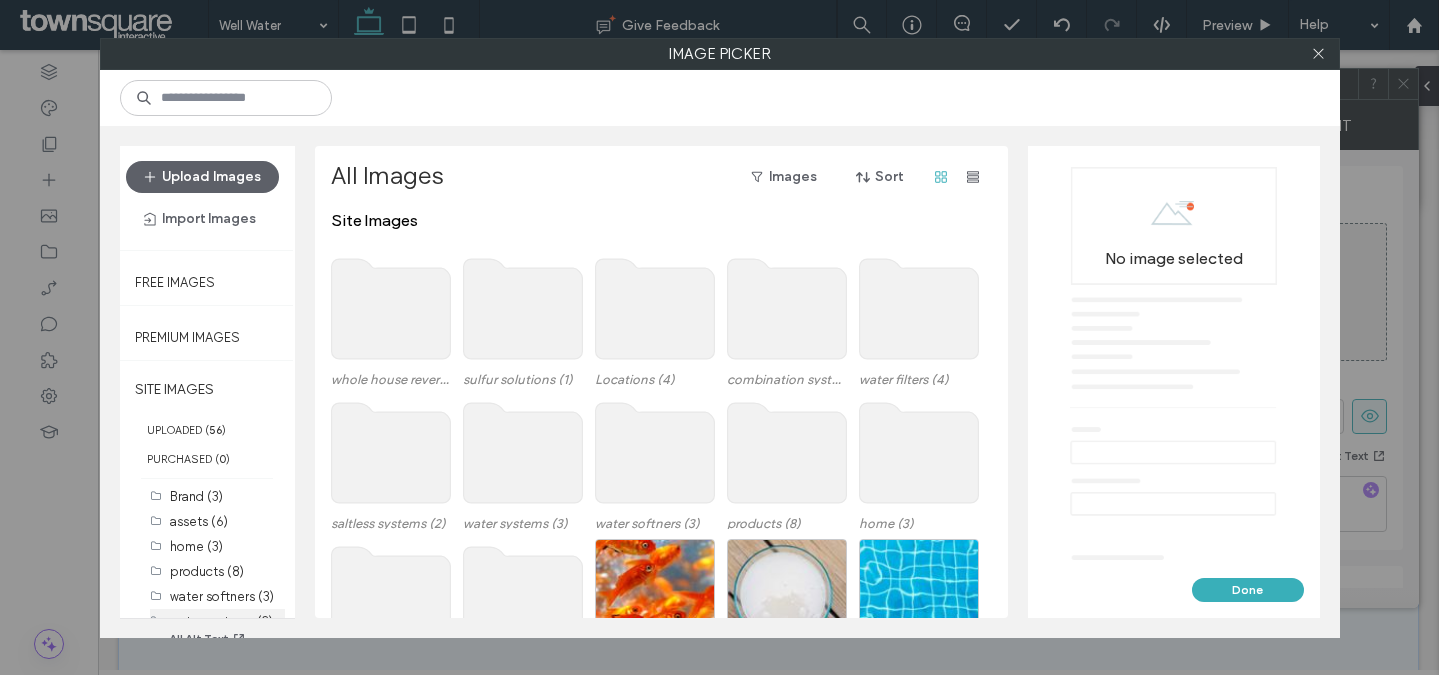 scroll, scrollTop: 82, scrollLeft: 0, axis: vertical 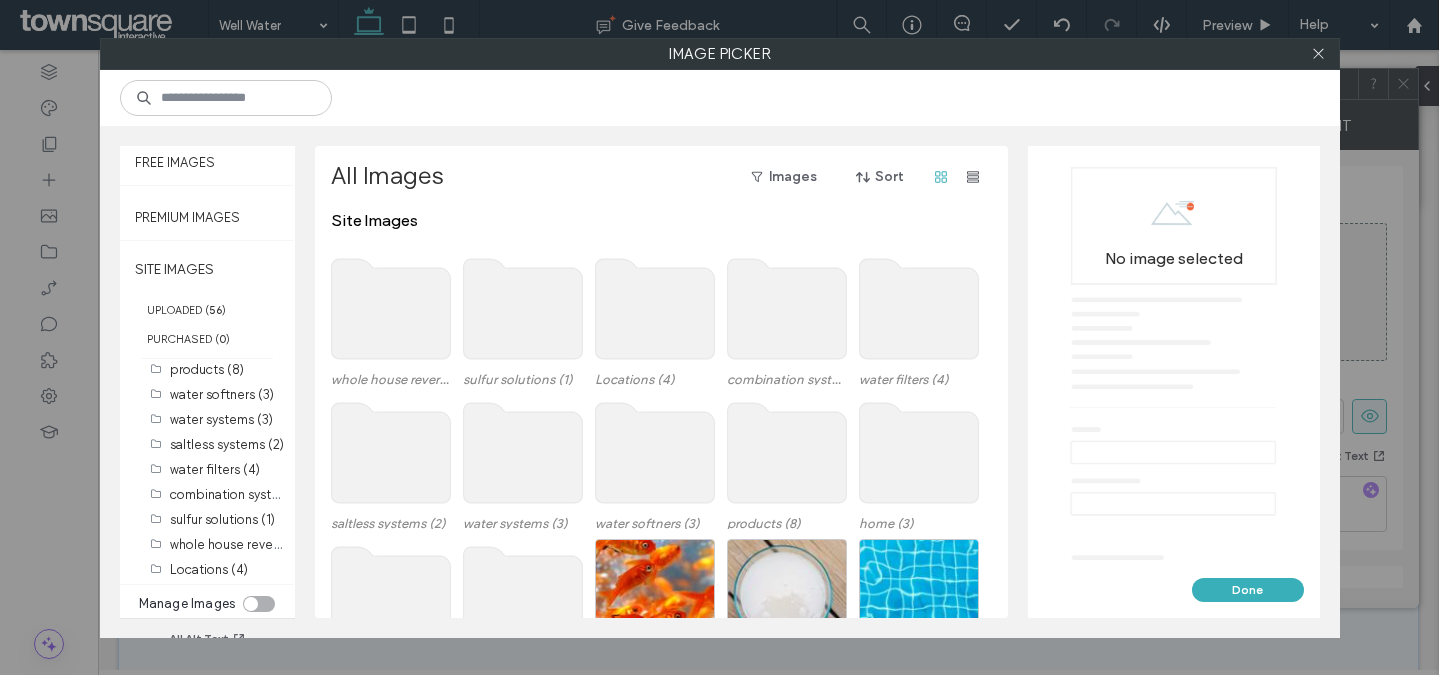 click at bounding box center [251, 604] 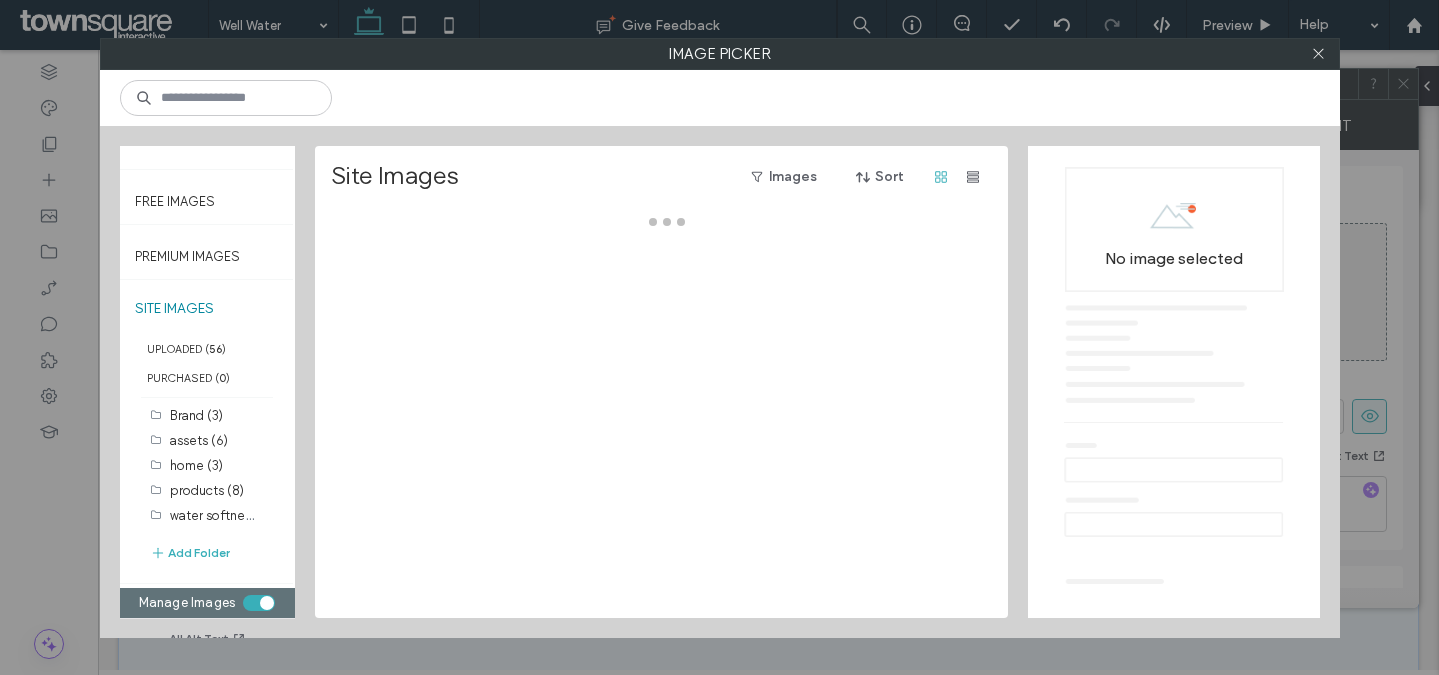 scroll, scrollTop: 80, scrollLeft: 0, axis: vertical 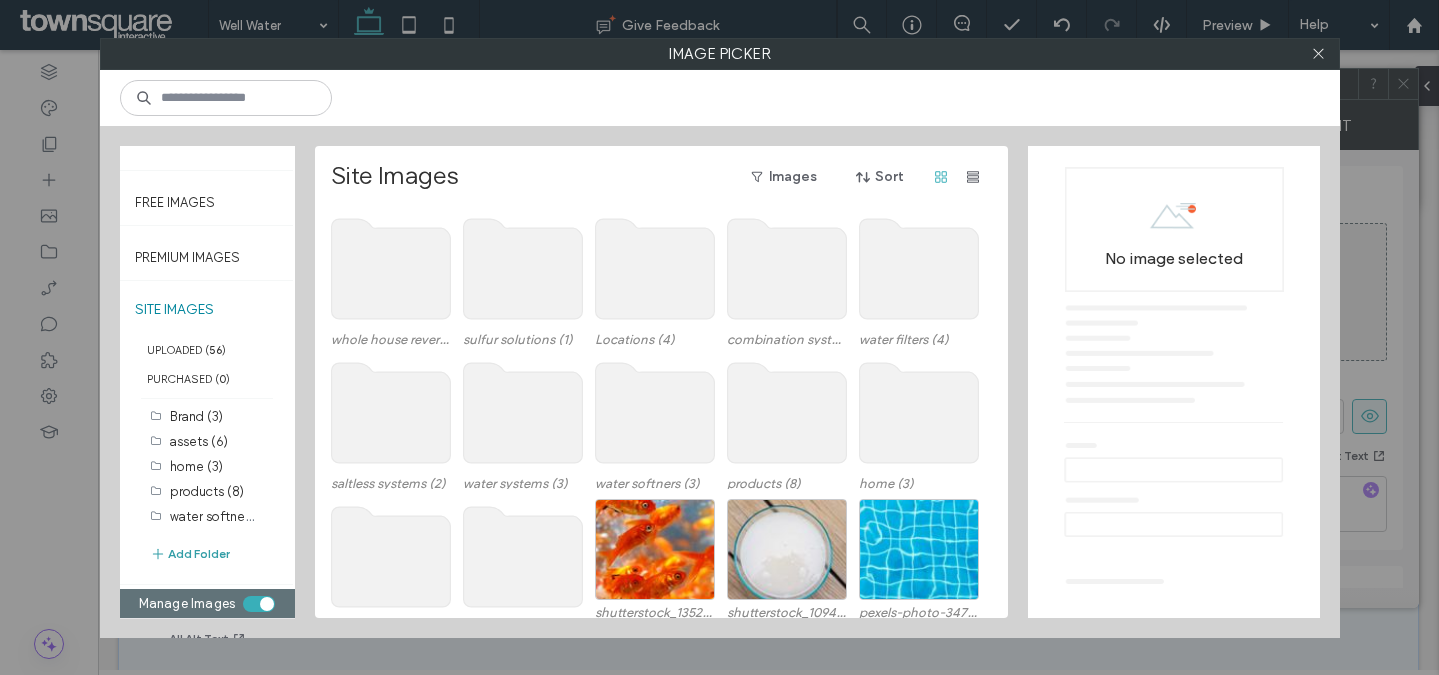 click on "Add Folder" at bounding box center [190, 554] 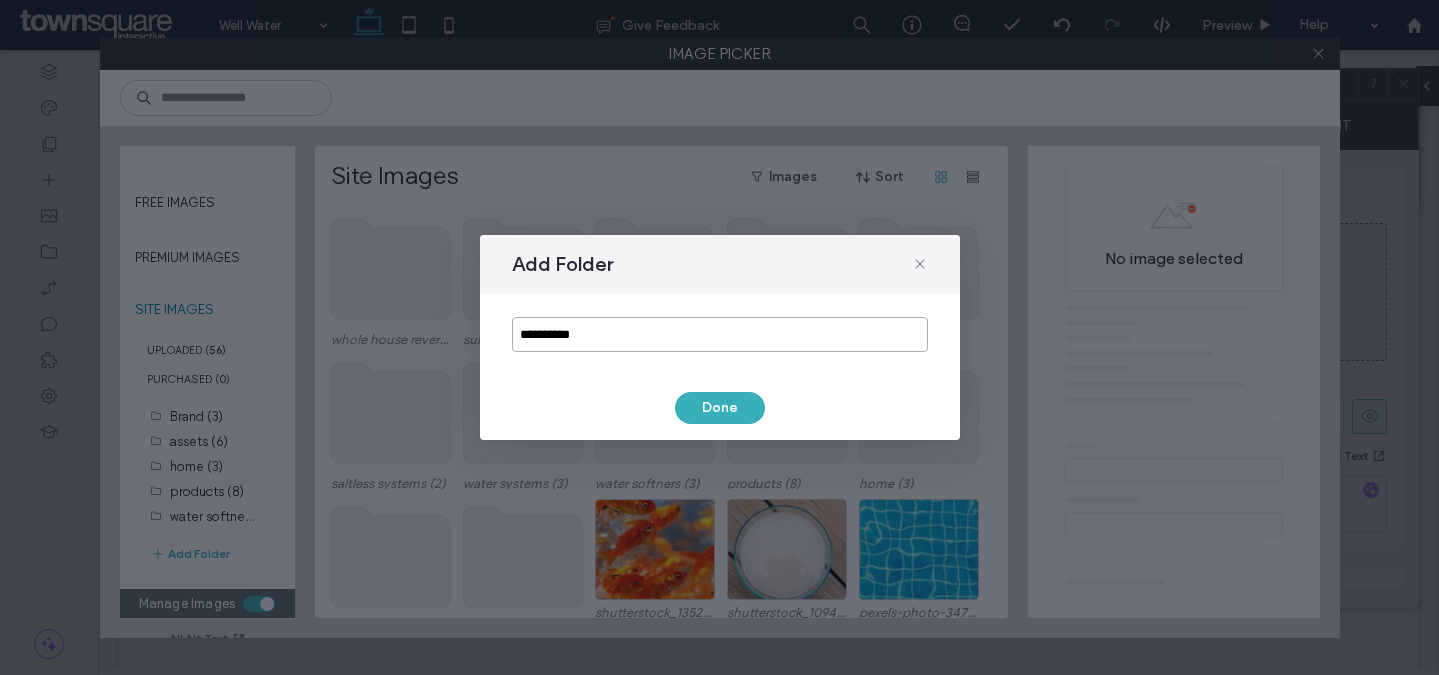 click on "**********" at bounding box center [720, 334] 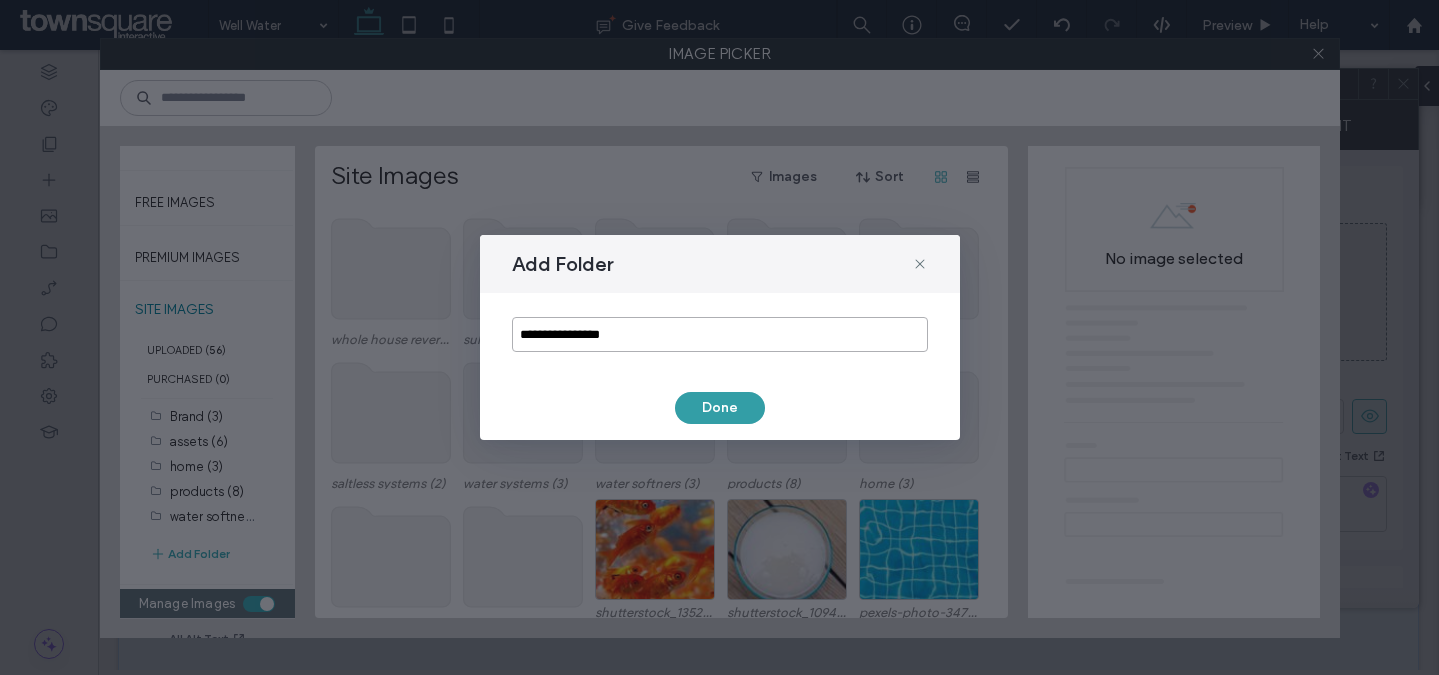 type on "**********" 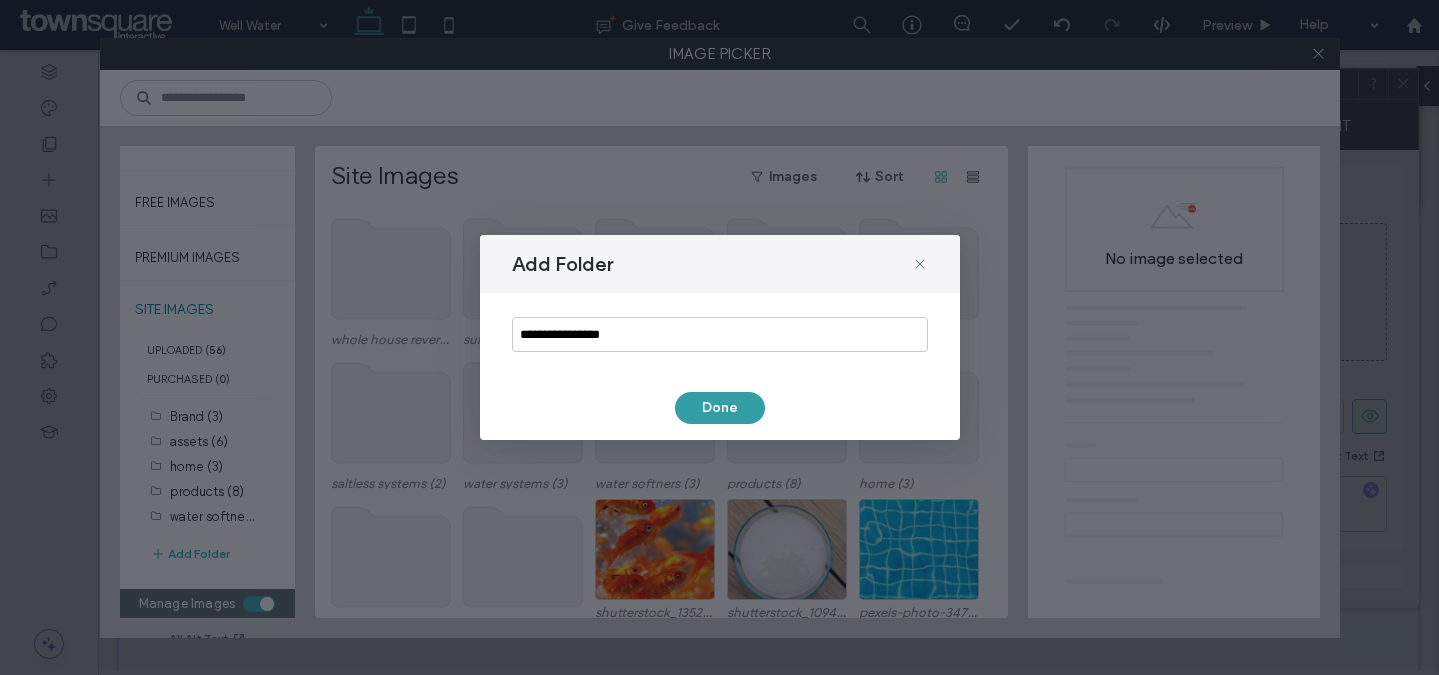 click on "Done" at bounding box center (720, 408) 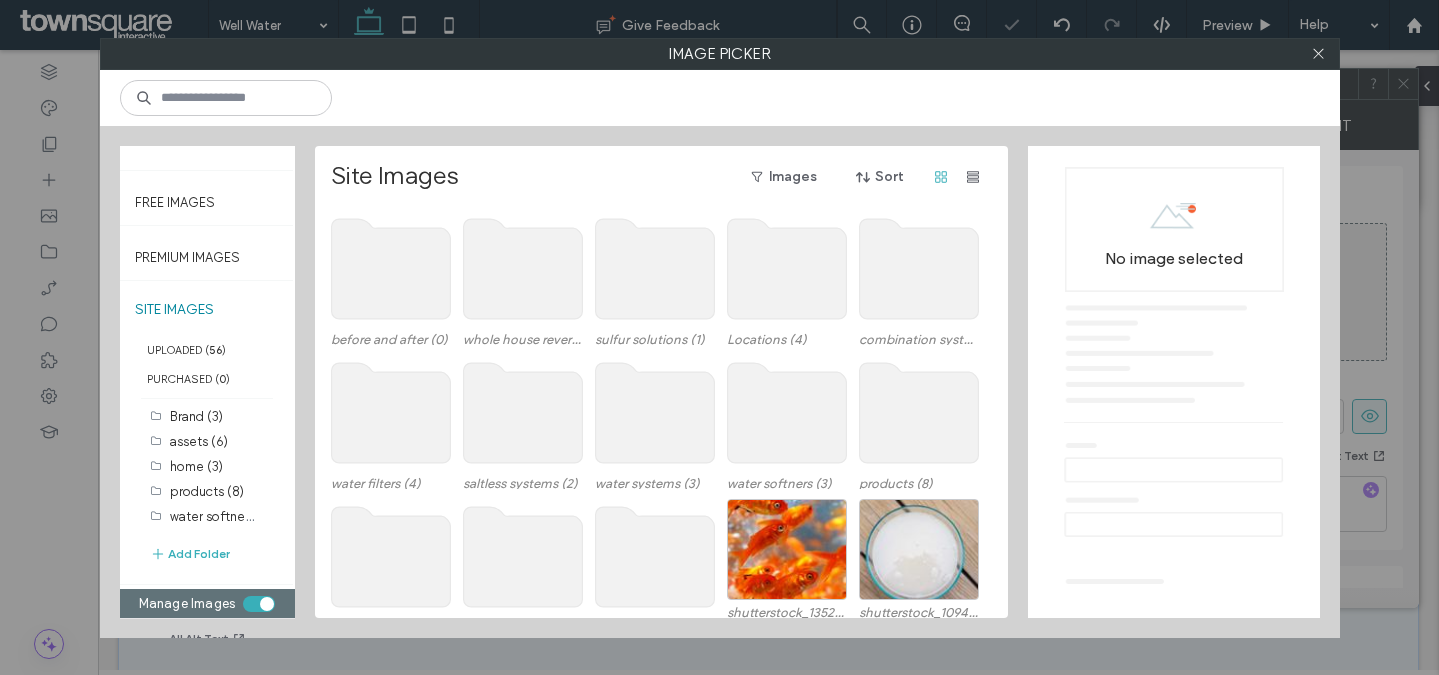scroll, scrollTop: 197, scrollLeft: 0, axis: vertical 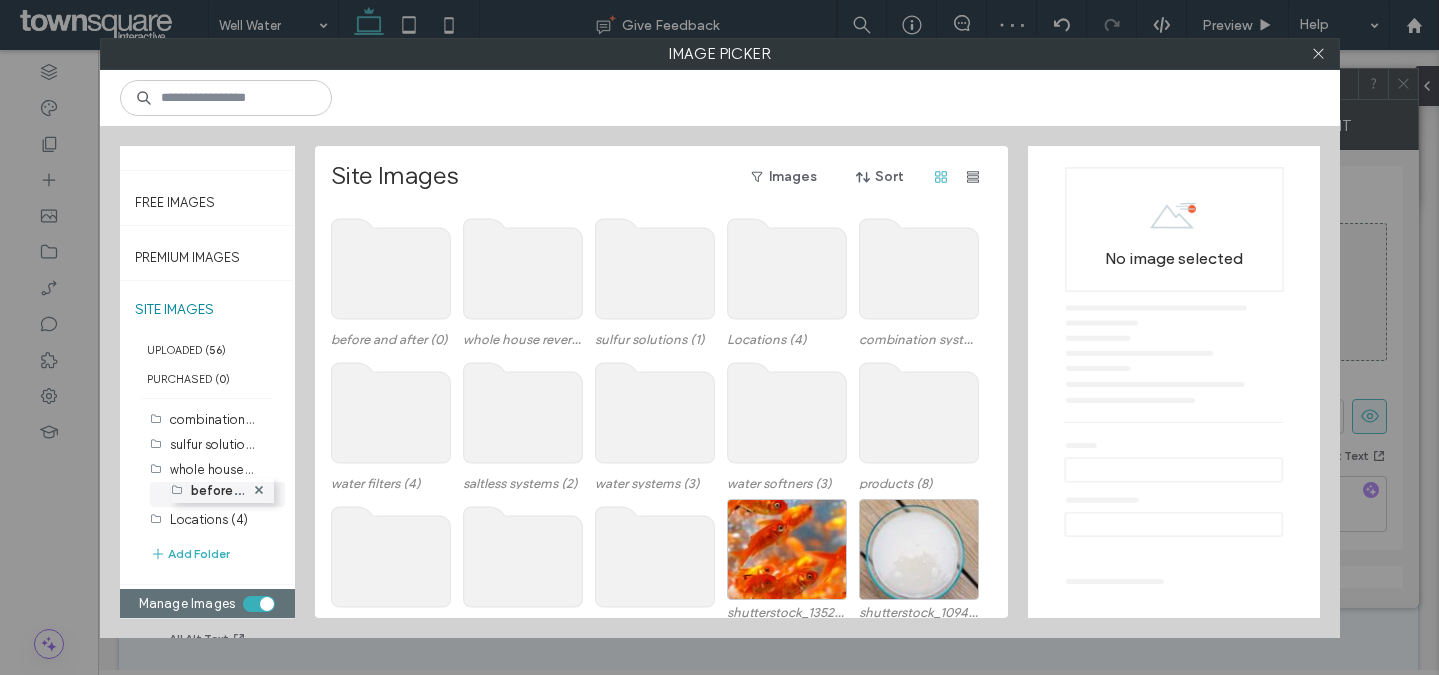 drag, startPoint x: 198, startPoint y: 516, endPoint x: 194, endPoint y: 478, distance: 38.209946 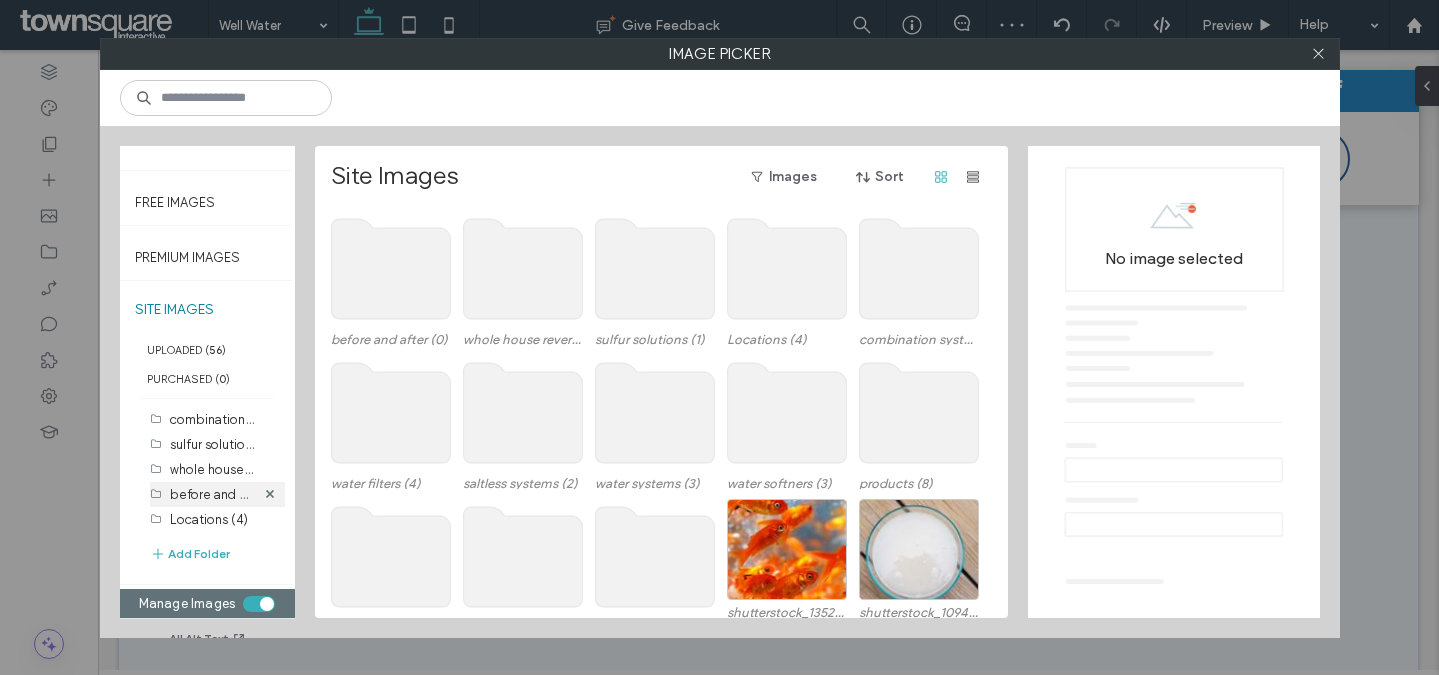 click on "before and after (0)" at bounding box center [229, 493] 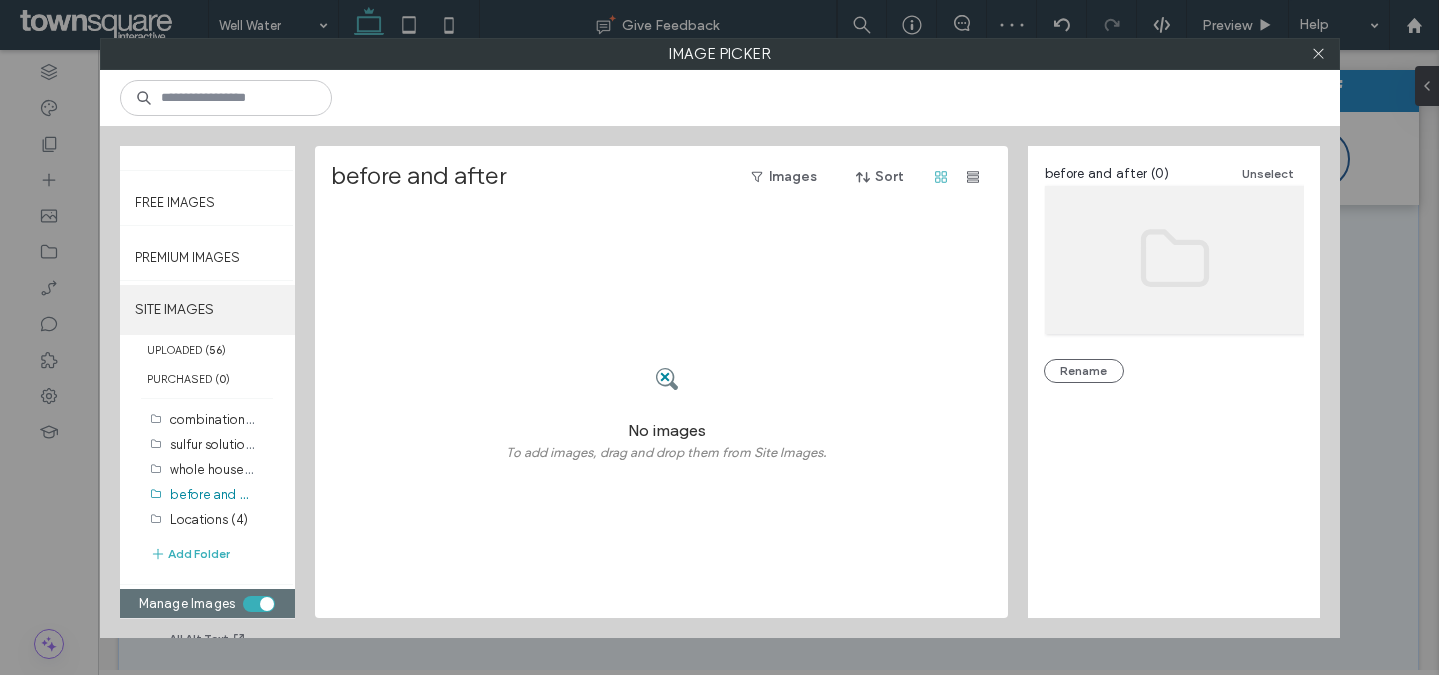 scroll, scrollTop: 0, scrollLeft: 0, axis: both 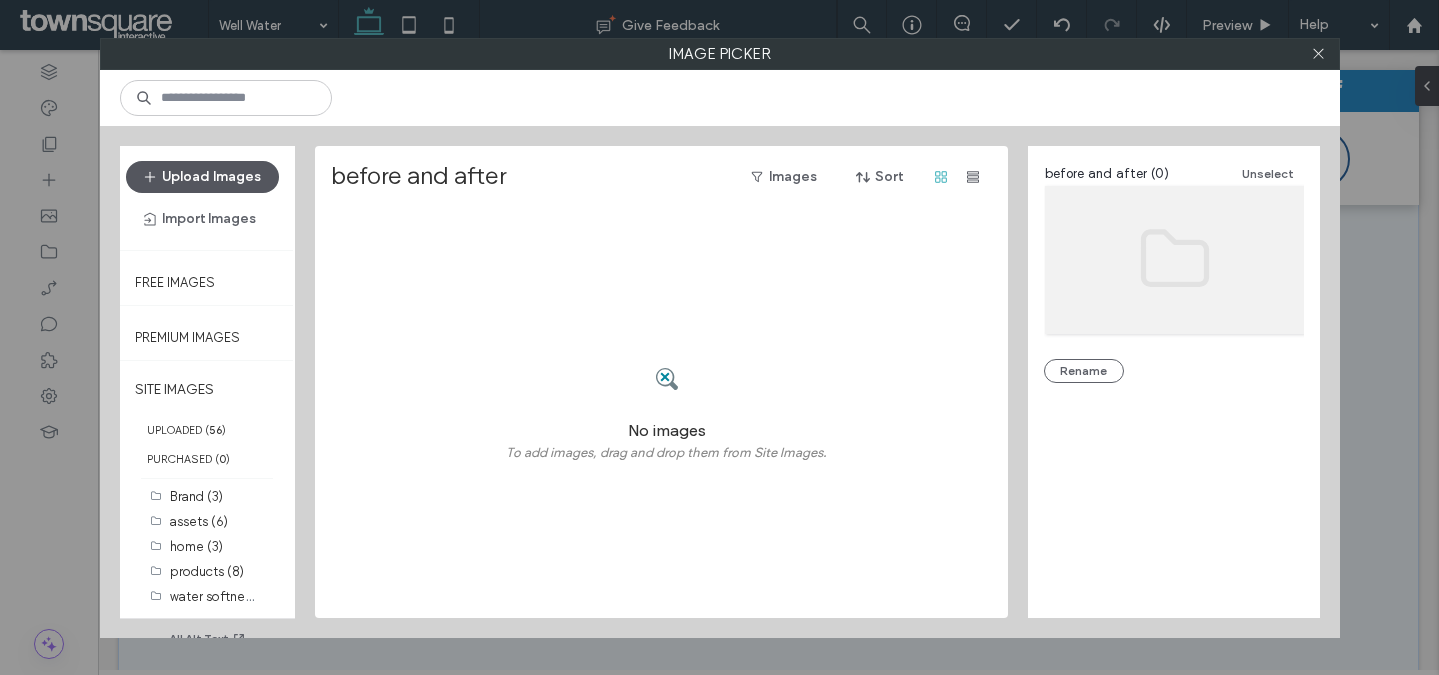 click on "Upload Images" at bounding box center [202, 177] 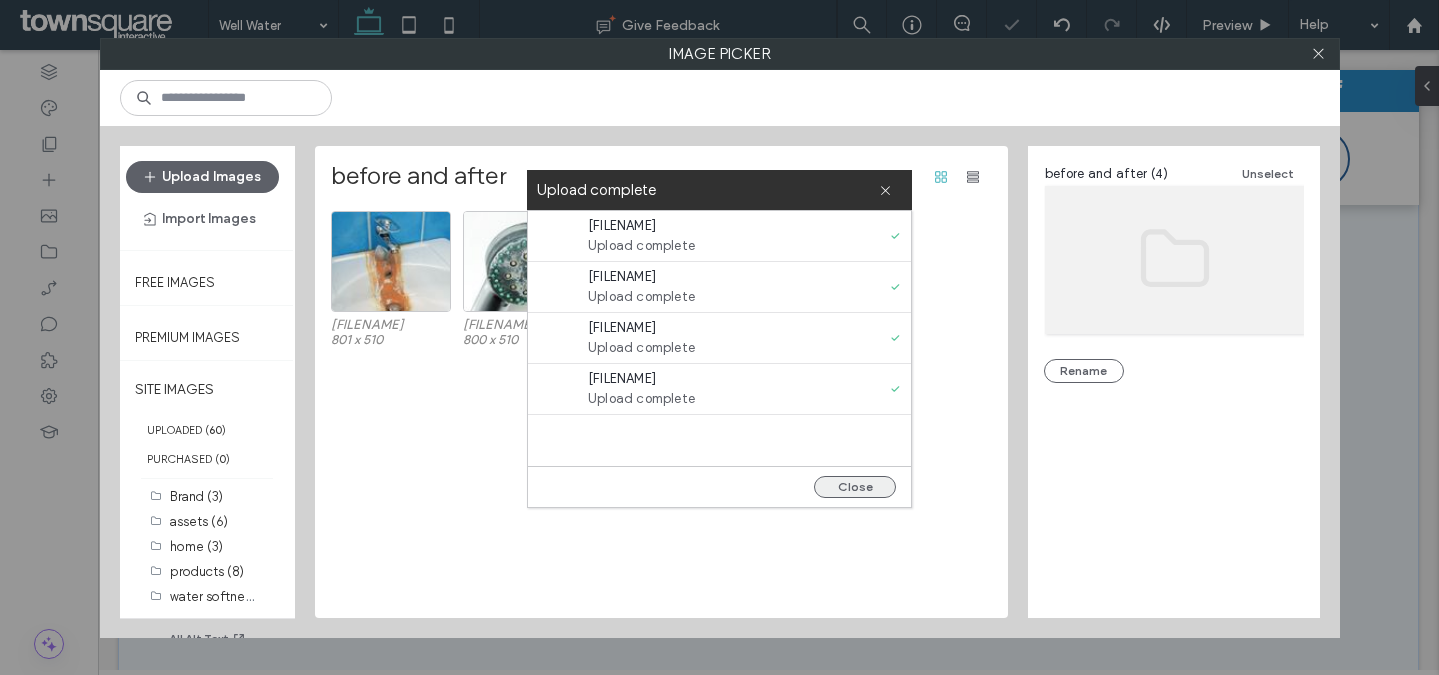 click on "Close" at bounding box center (855, 487) 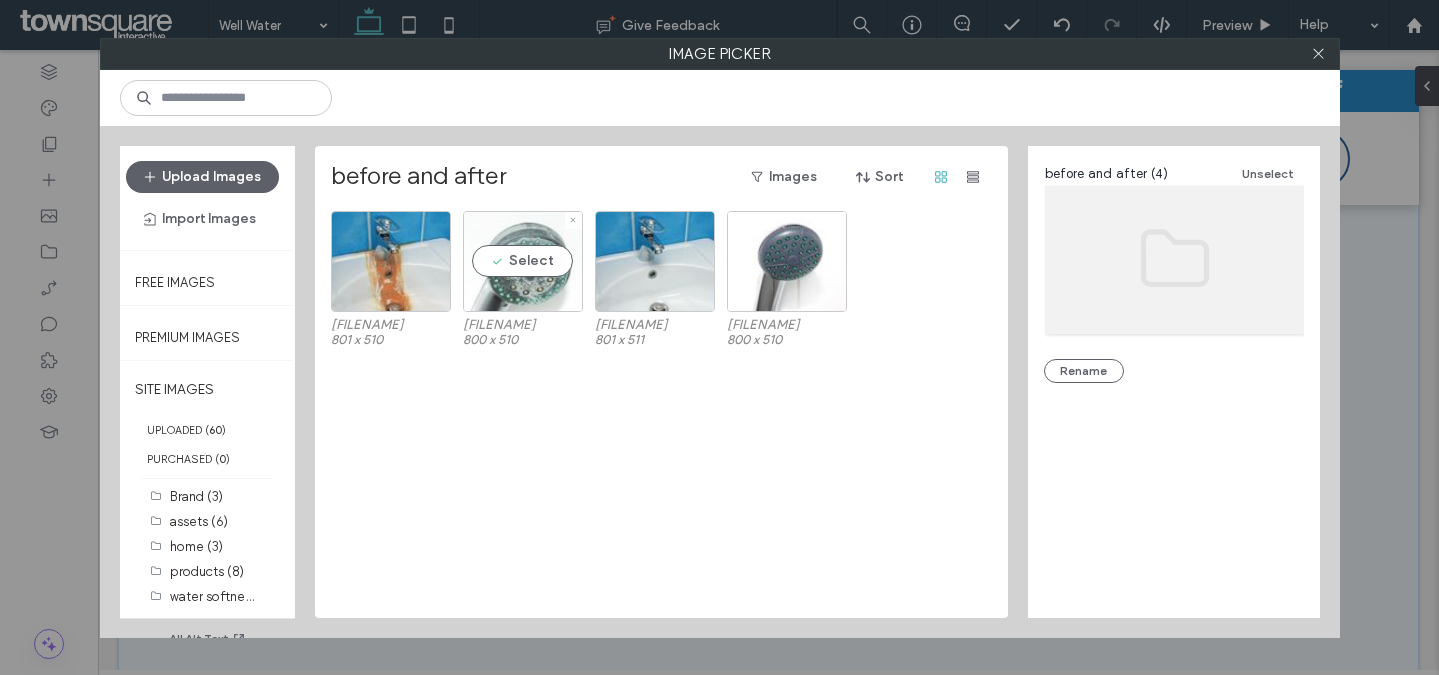 click on "Select" at bounding box center [523, 261] 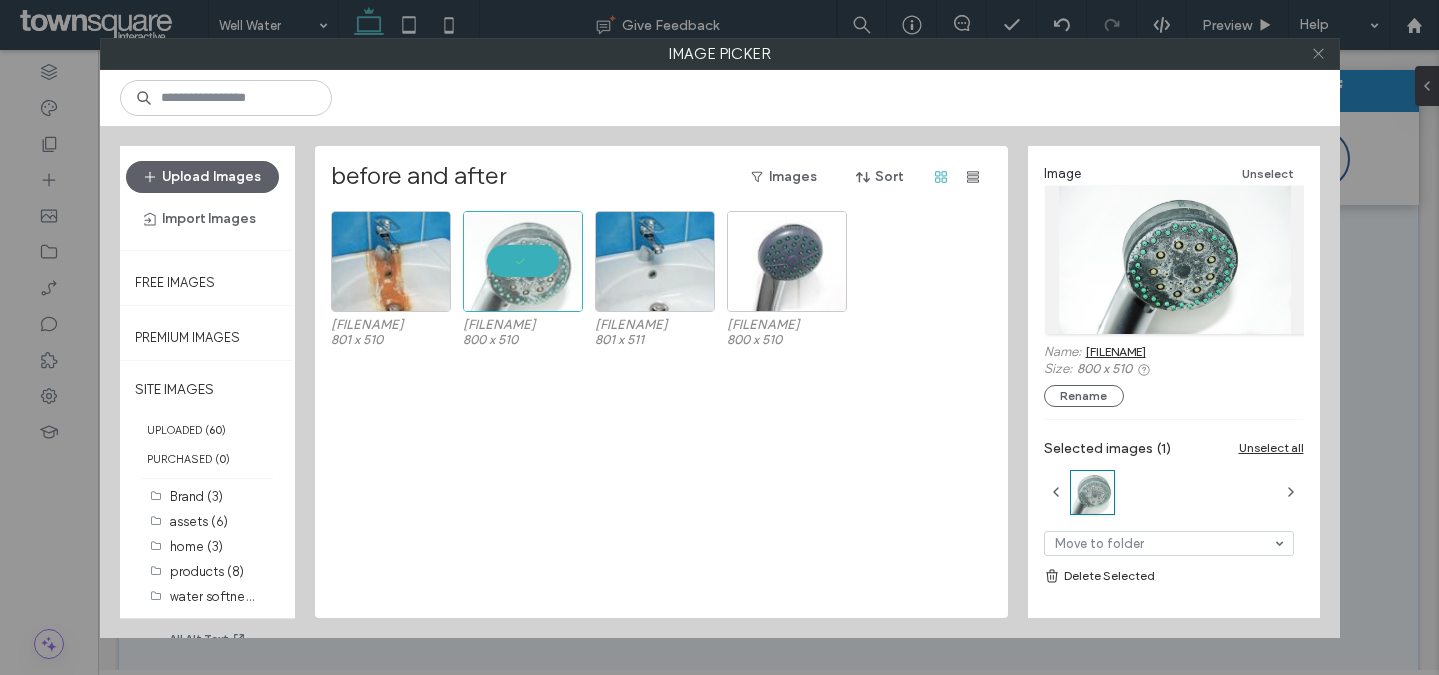 click 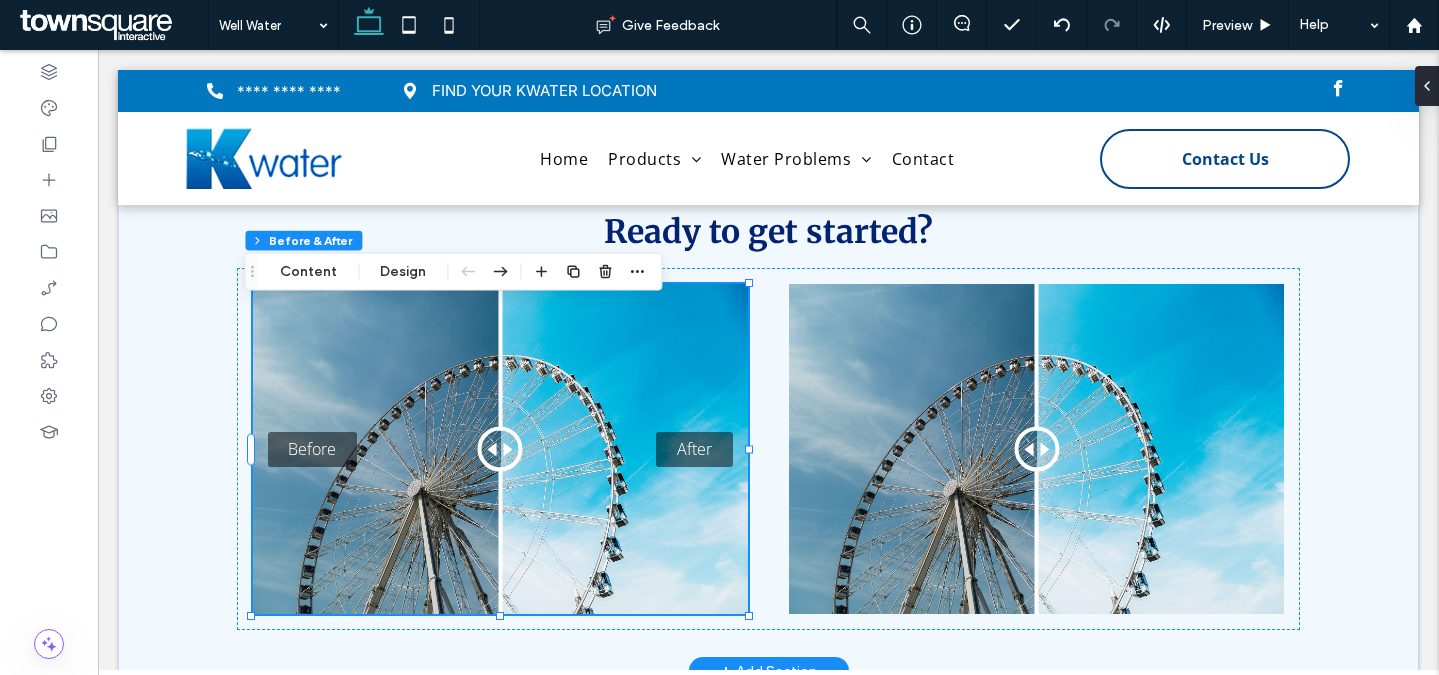 click on "Before
After" at bounding box center [500, 449] 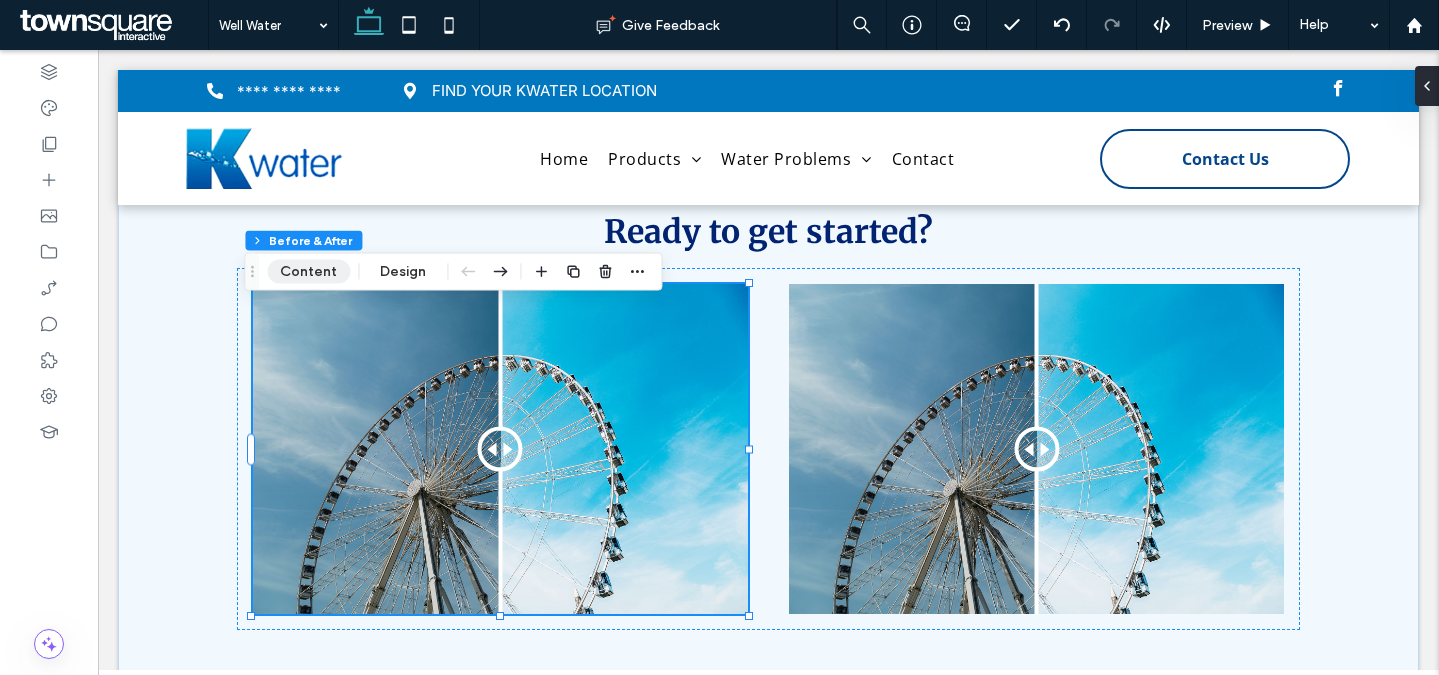 click on "Content" at bounding box center [308, 272] 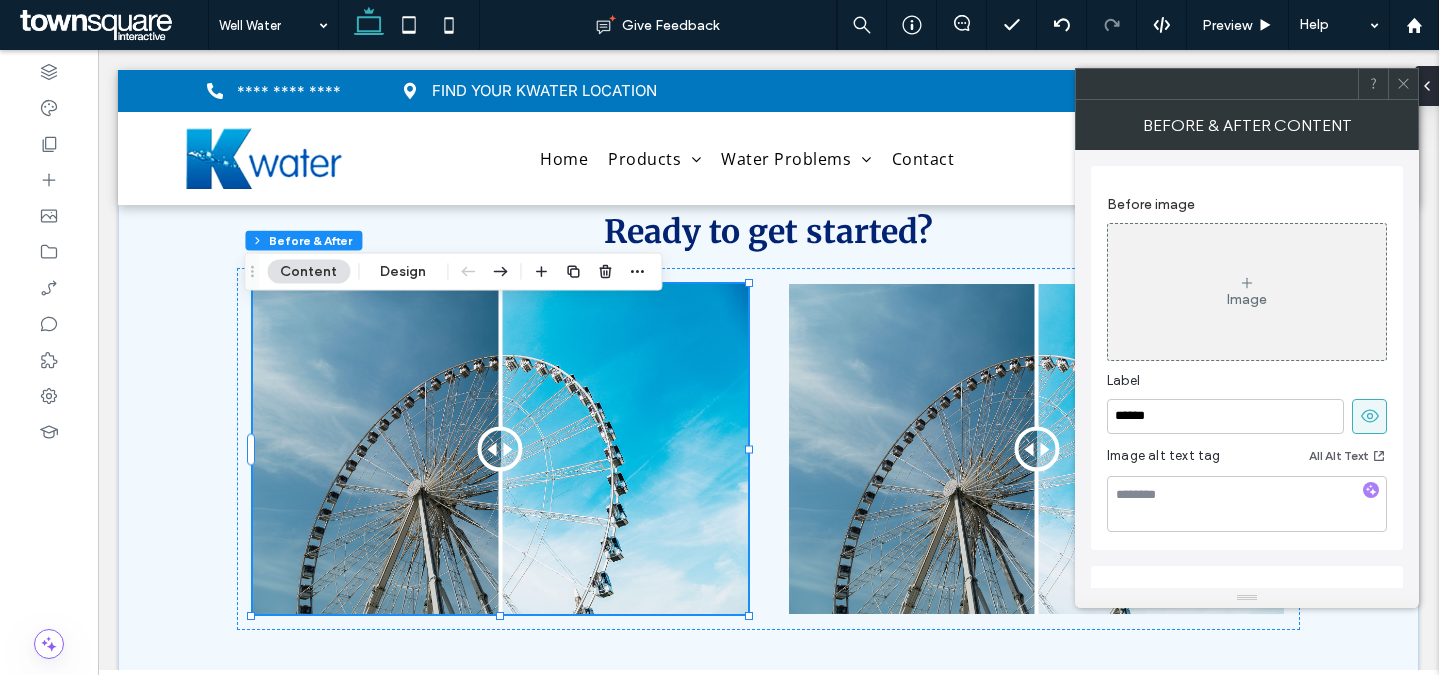 drag, startPoint x: 1196, startPoint y: 344, endPoint x: 1222, endPoint y: 335, distance: 27.513634 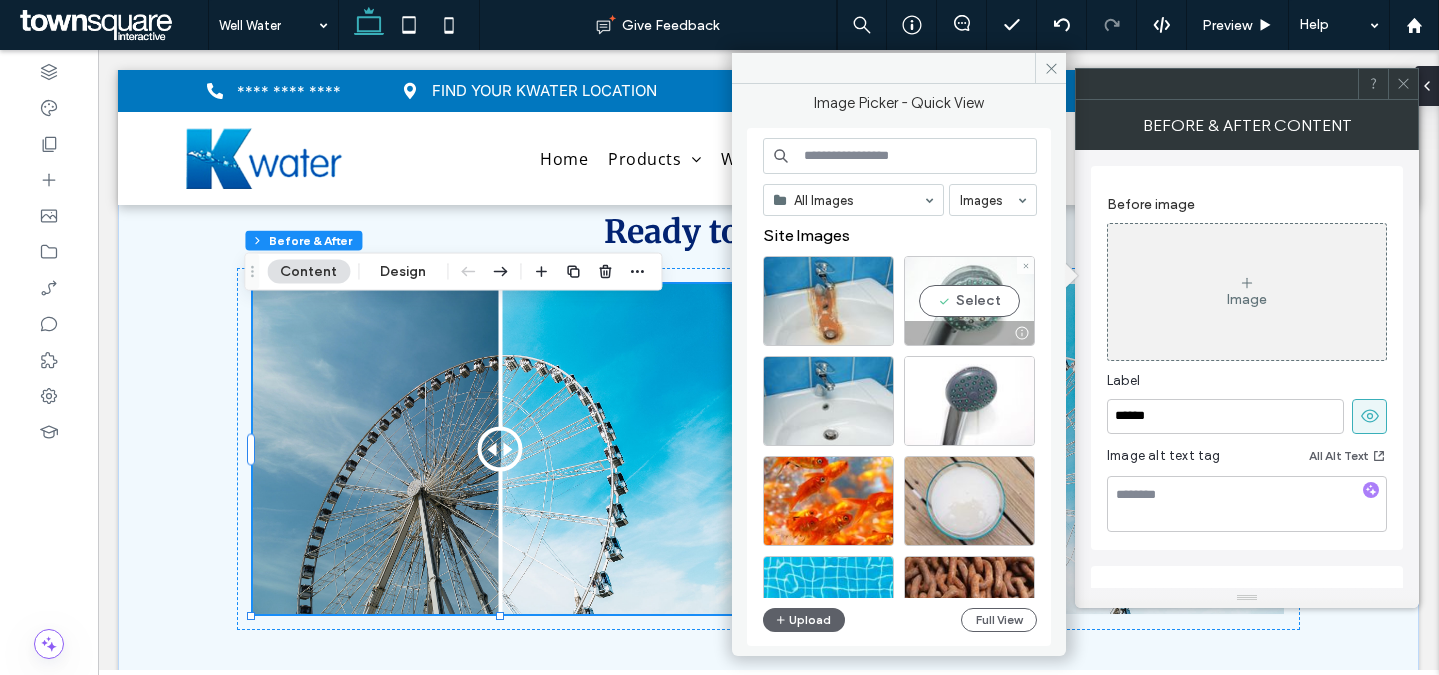 click on "Select" at bounding box center (969, 301) 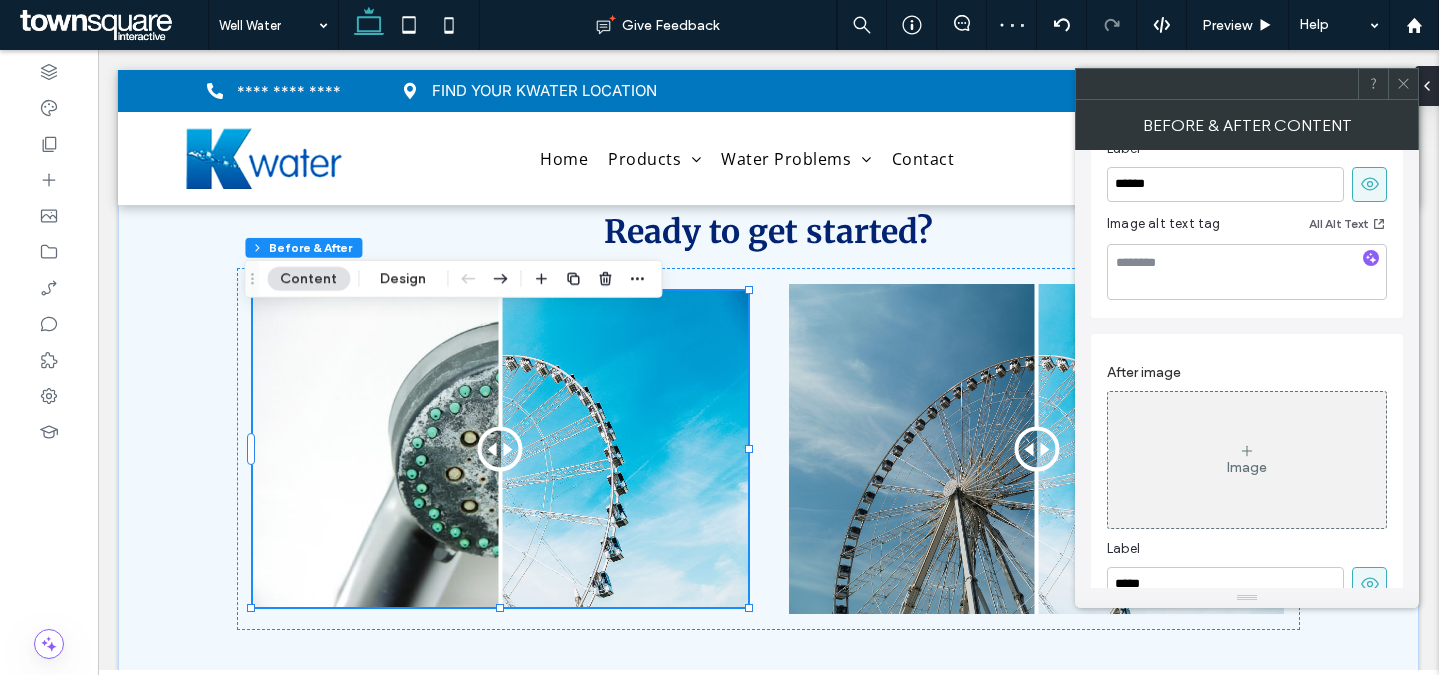 scroll, scrollTop: 468, scrollLeft: 0, axis: vertical 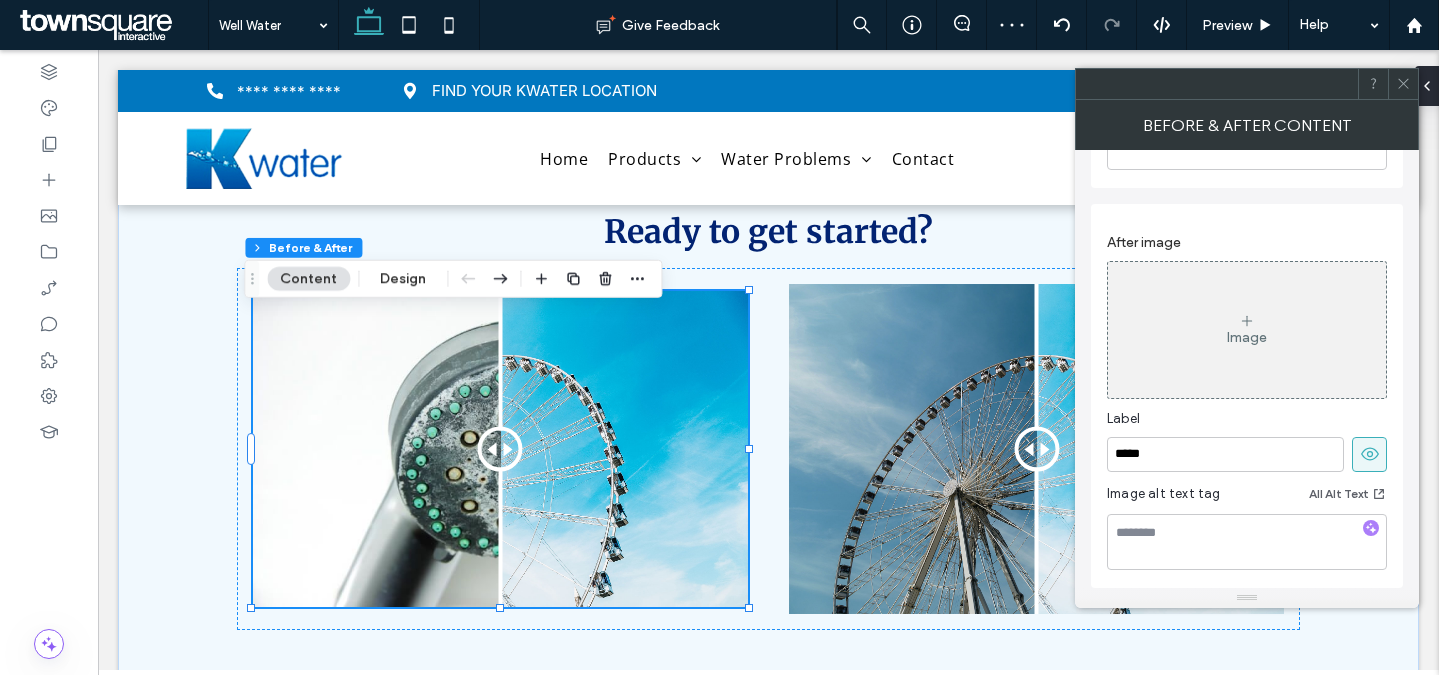 click on "Image" at bounding box center (1247, 330) 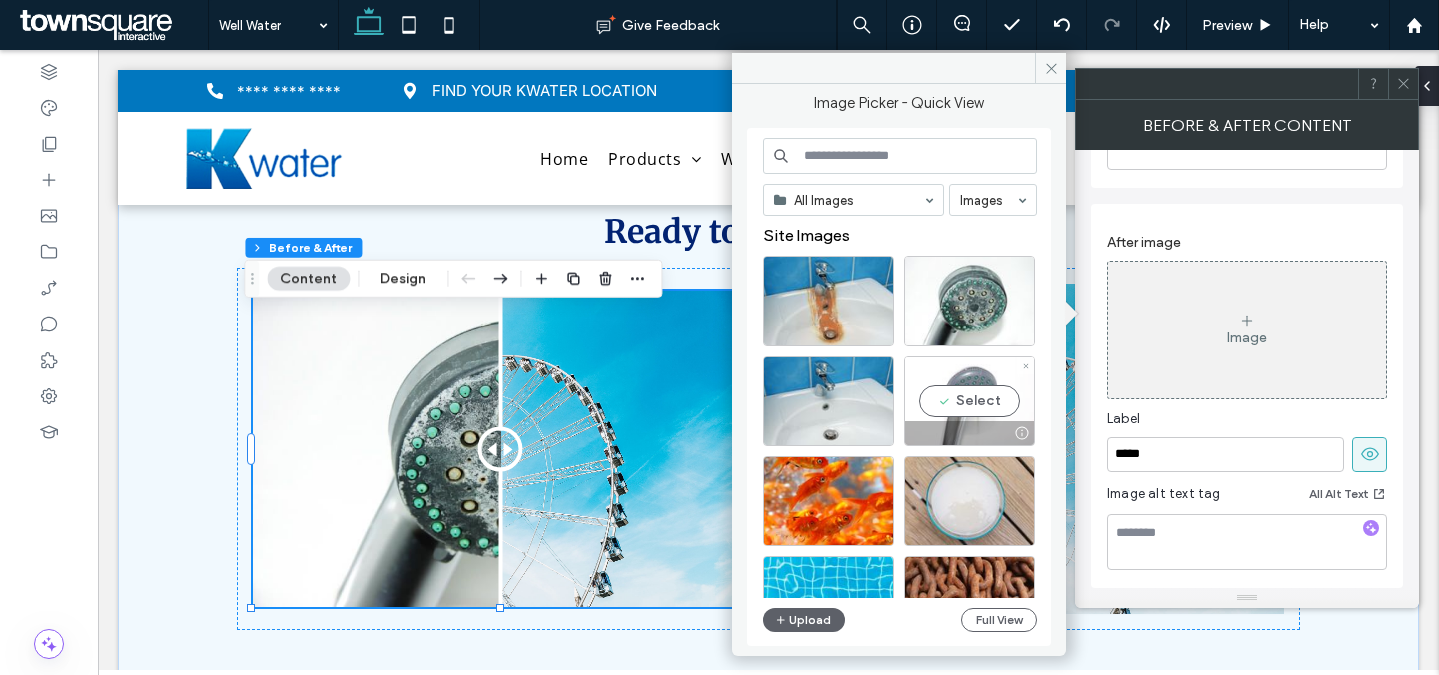 click on "Select" at bounding box center [969, 401] 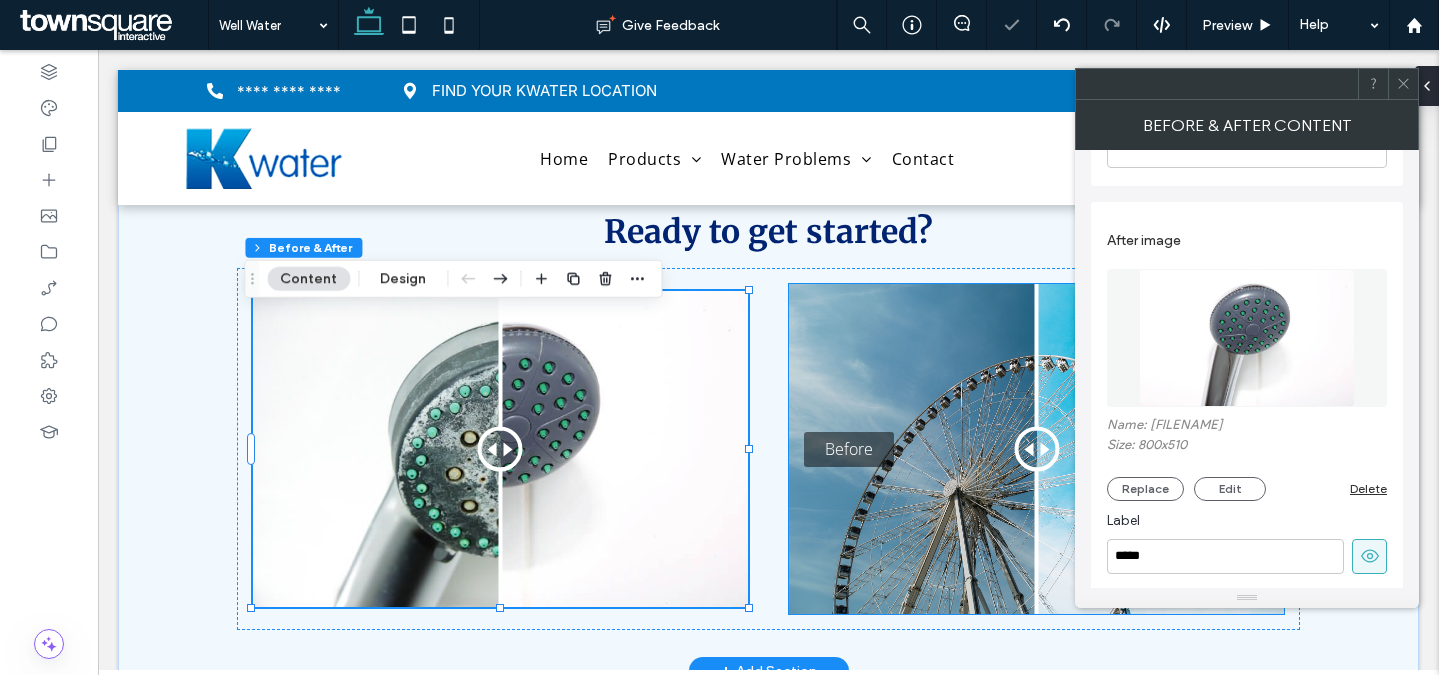 click on "Before
After" at bounding box center (1036, 449) 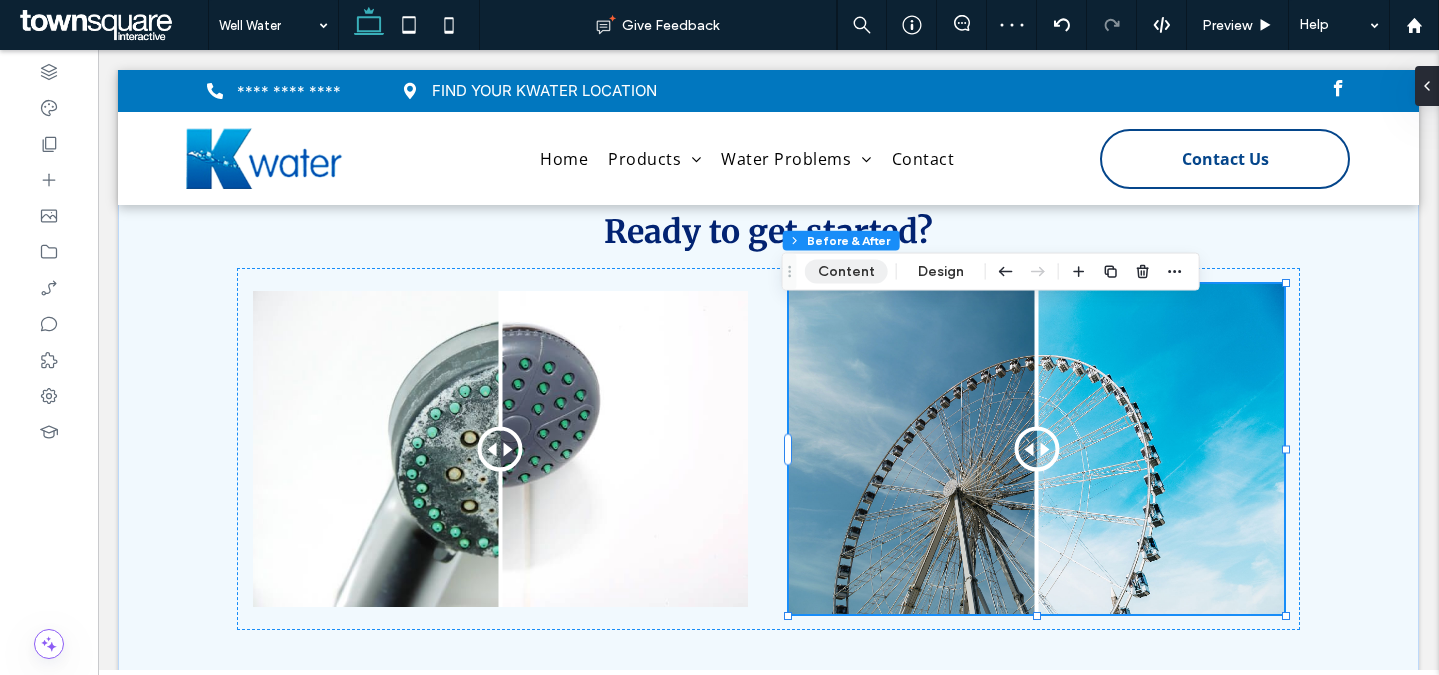 click on "Content" at bounding box center [846, 272] 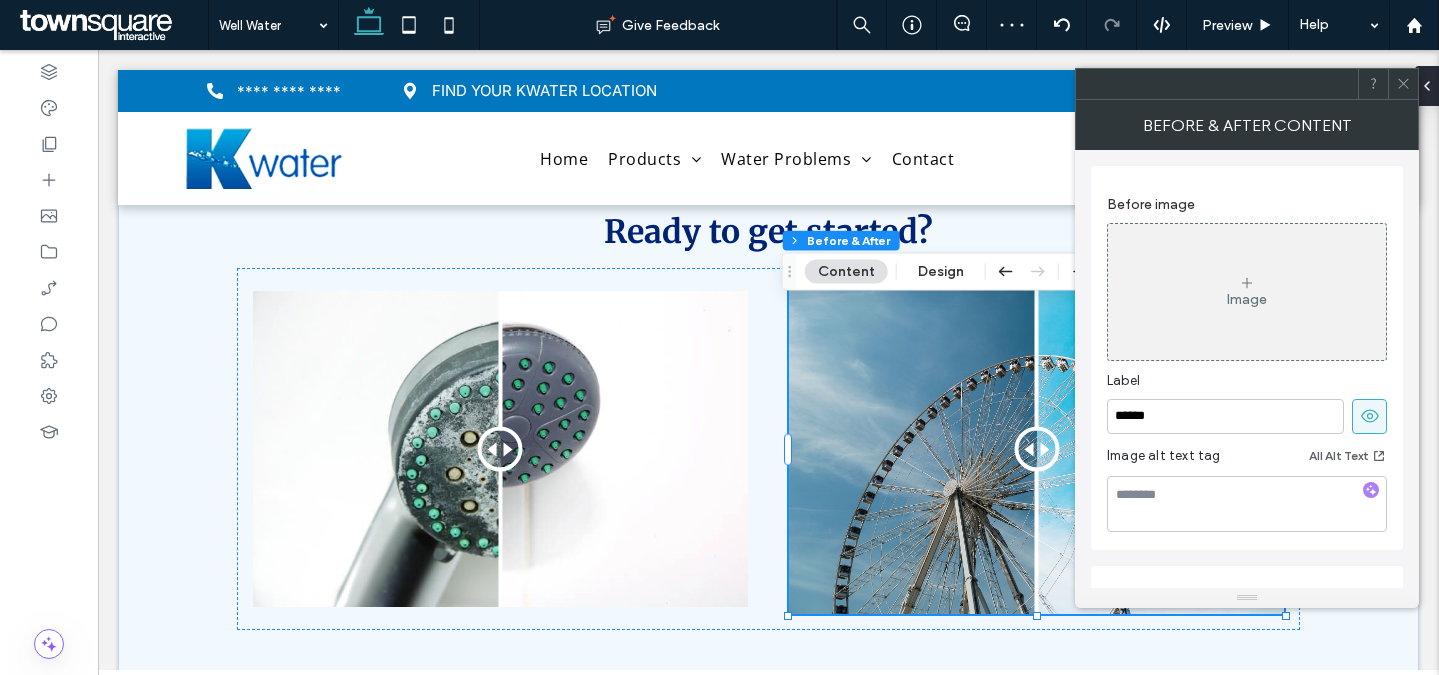 click on "Image" at bounding box center [1247, 292] 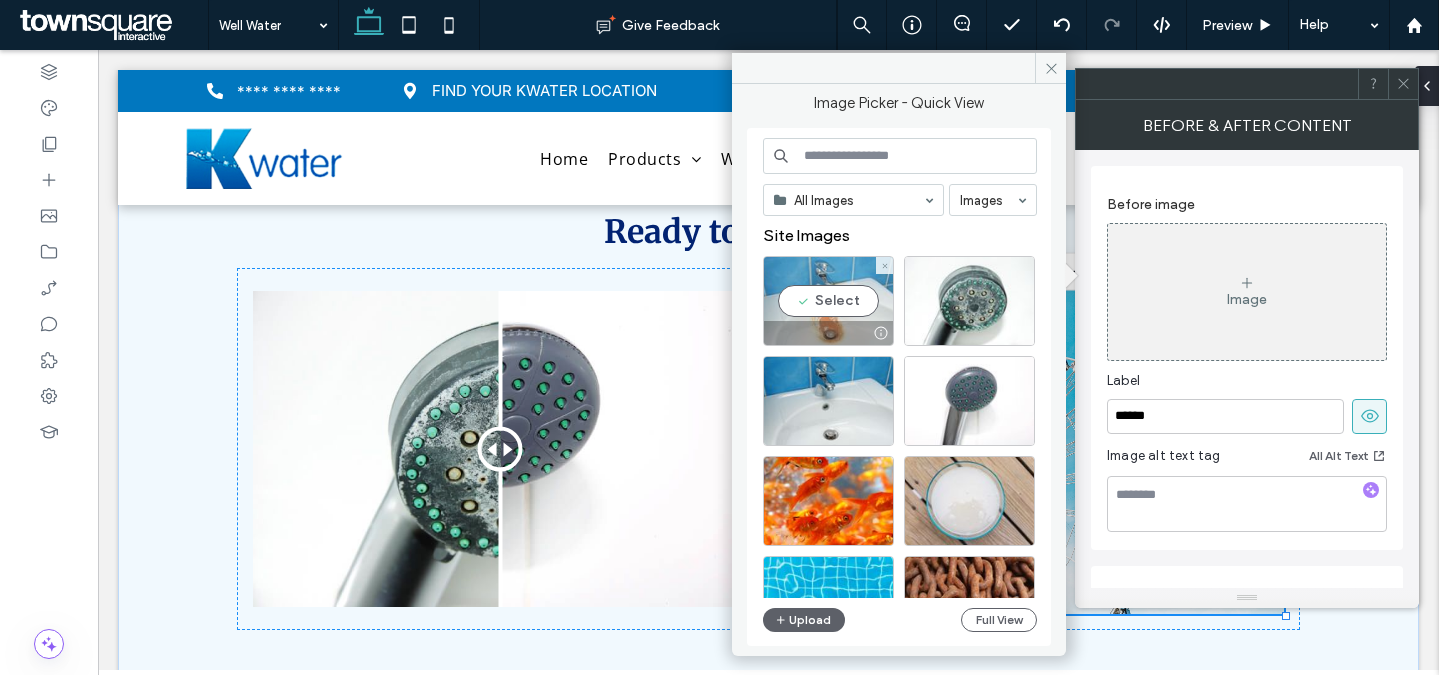 drag, startPoint x: 813, startPoint y: 302, endPoint x: 716, endPoint y: 252, distance: 109.128365 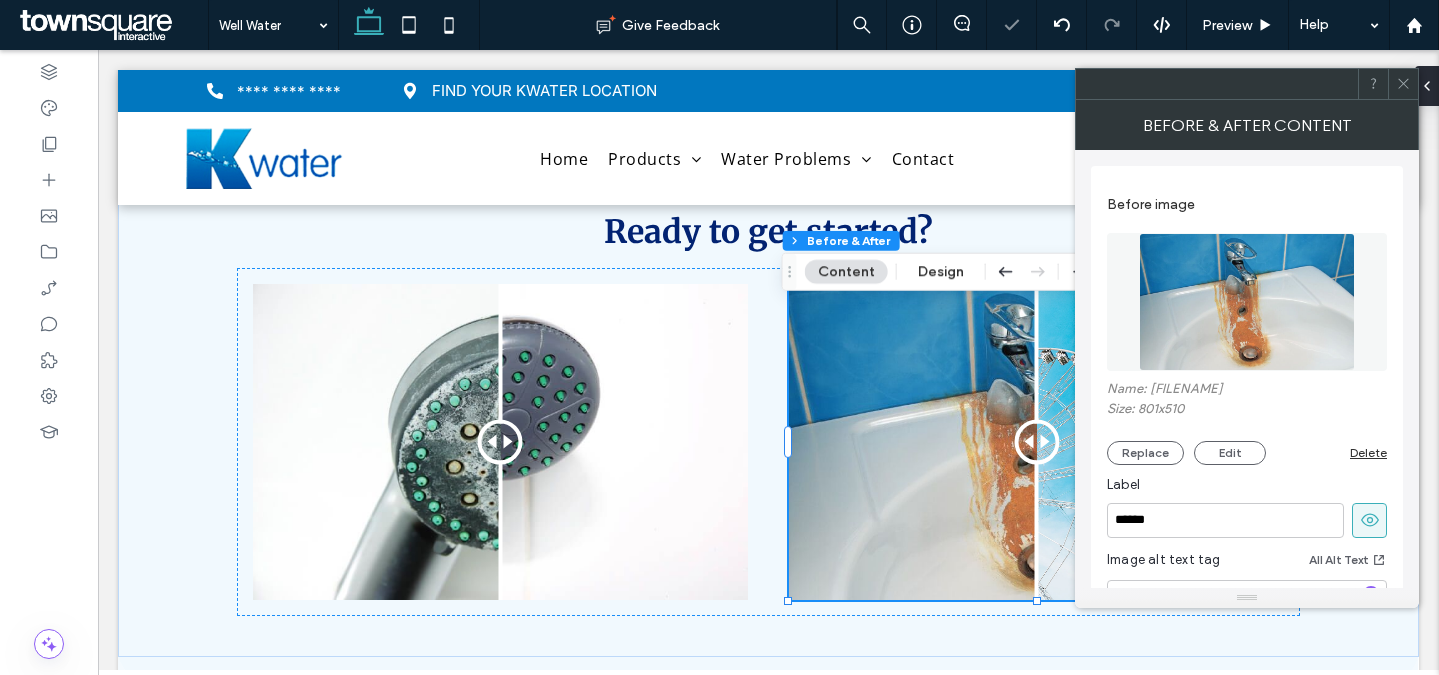 scroll, scrollTop: 468, scrollLeft: 0, axis: vertical 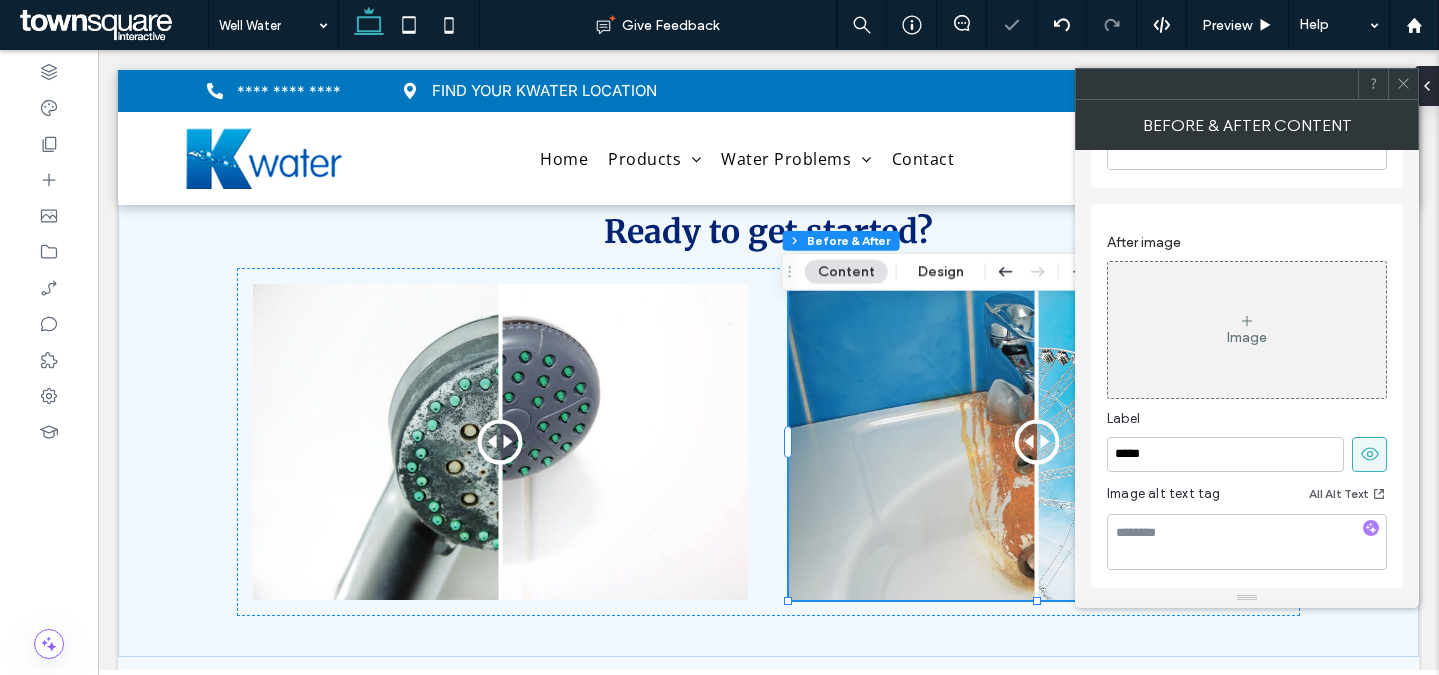 click on "Image" at bounding box center [1247, 330] 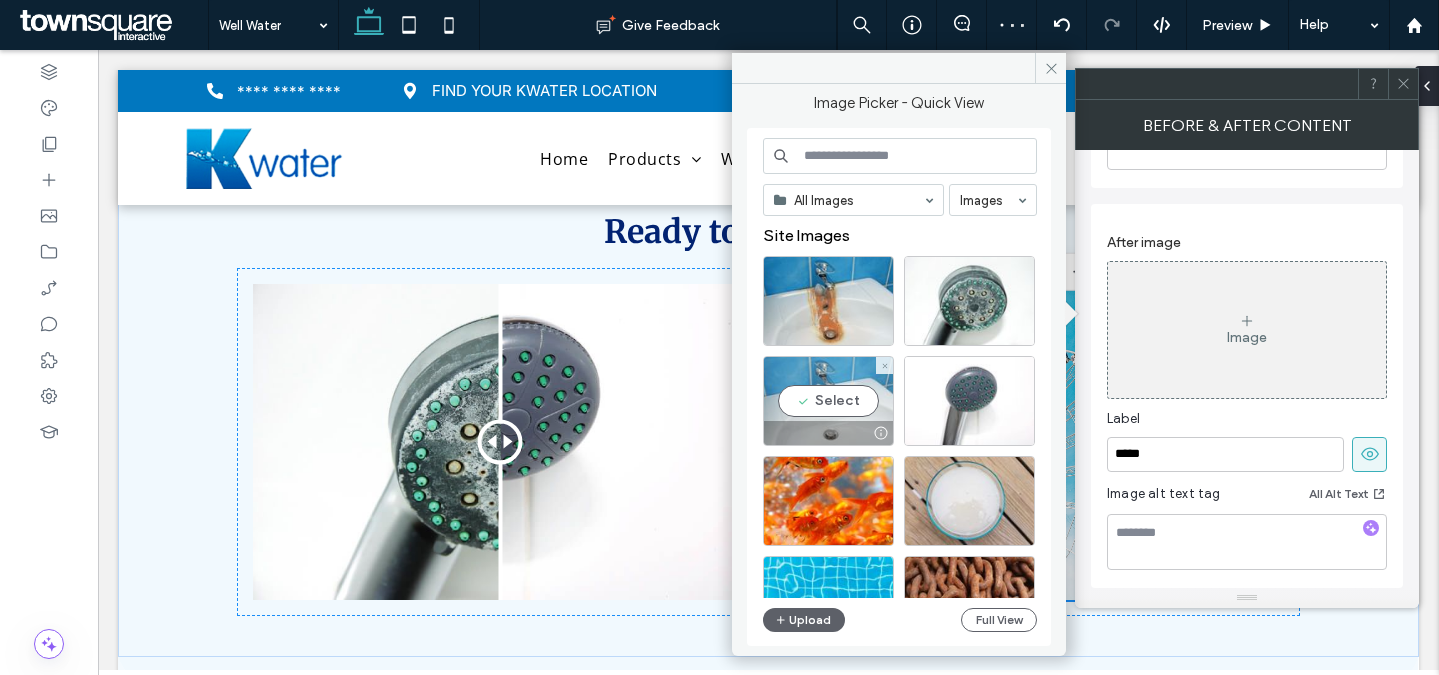 click on "Select" at bounding box center (828, 401) 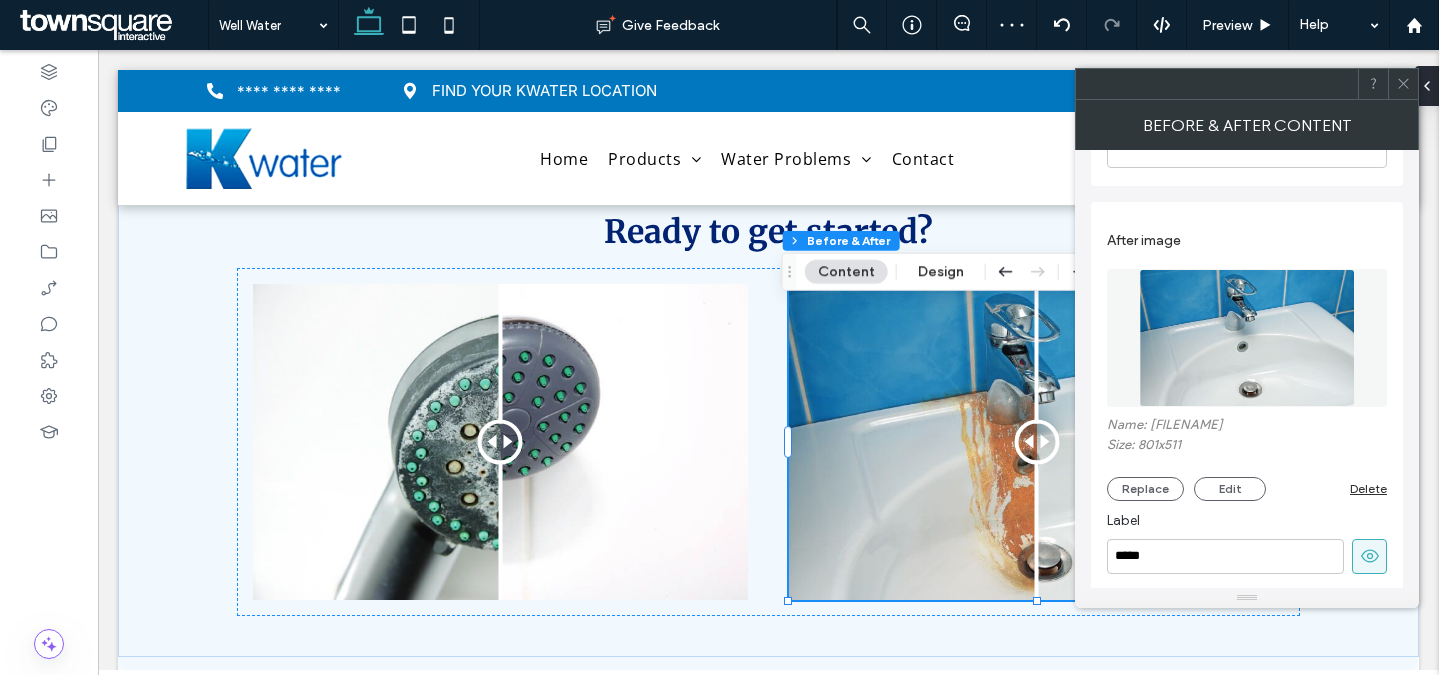 click 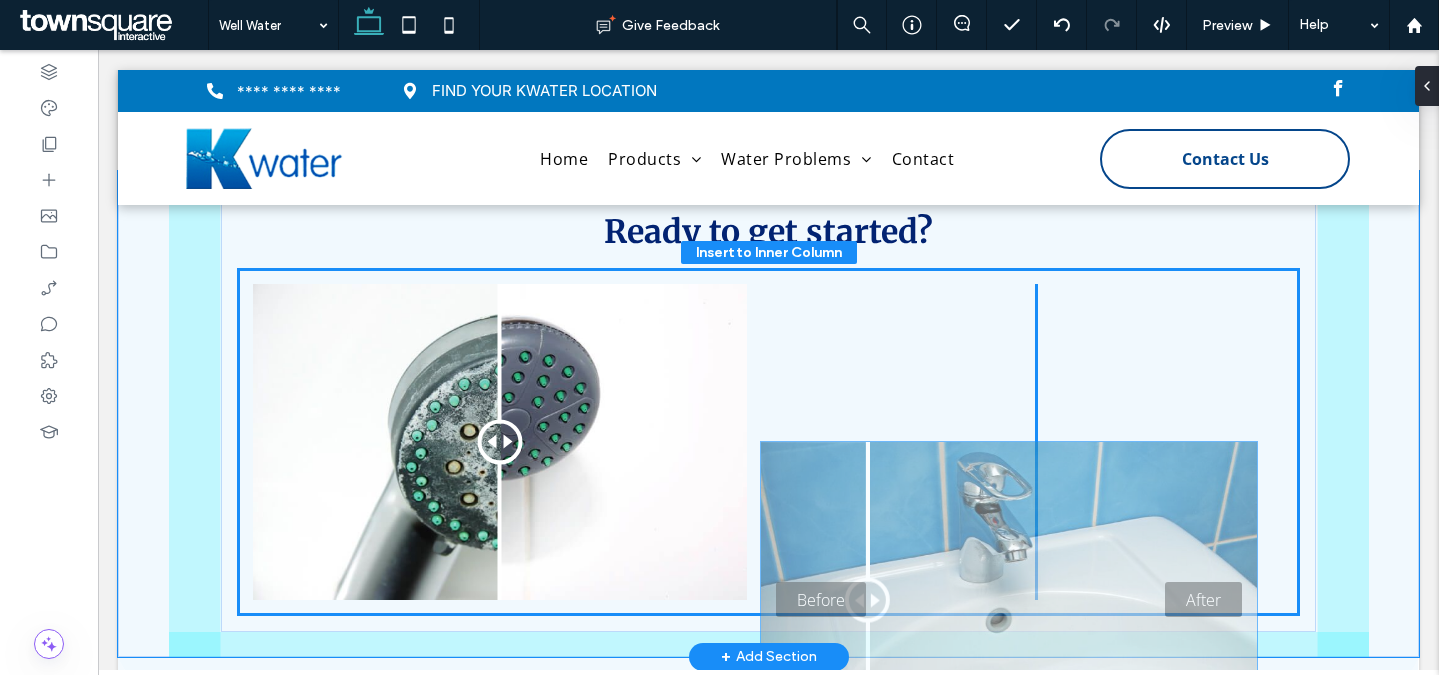 drag, startPoint x: 1031, startPoint y: 465, endPoint x: 913, endPoint y: 447, distance: 119.36499 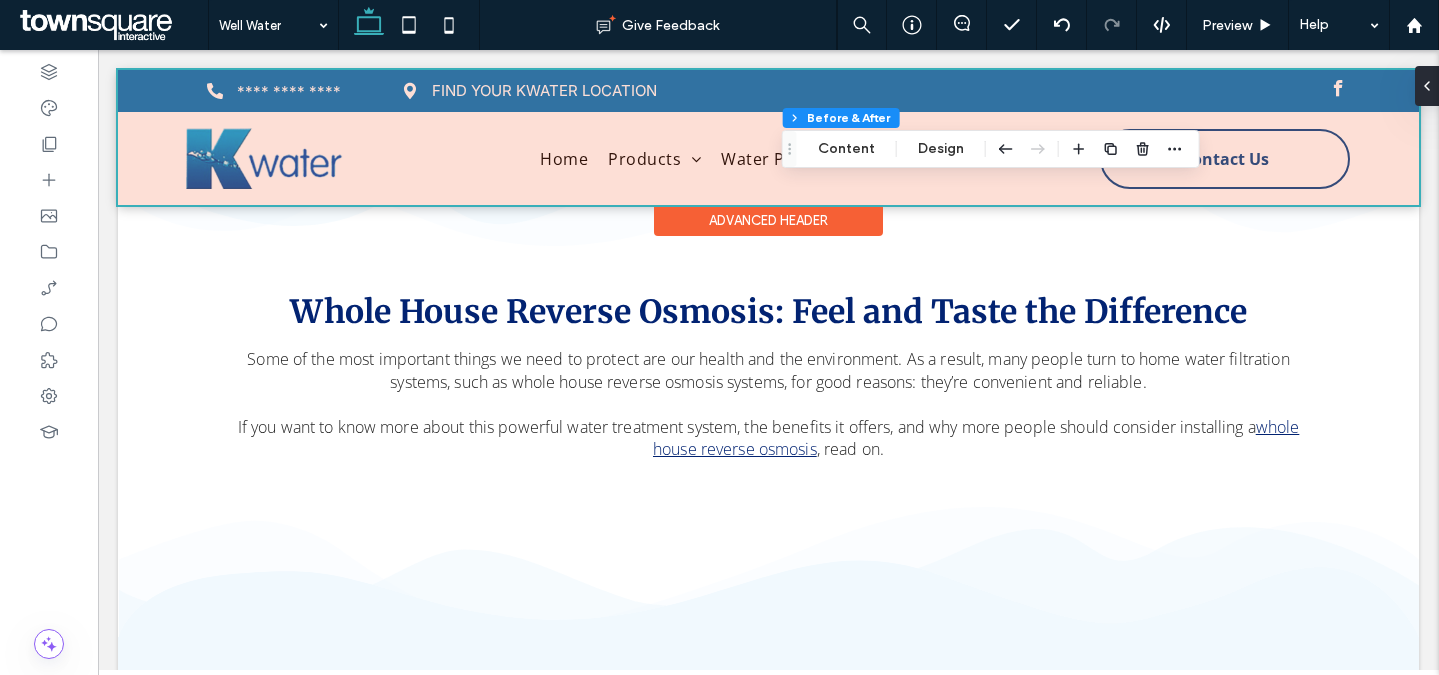 scroll, scrollTop: 932, scrollLeft: 0, axis: vertical 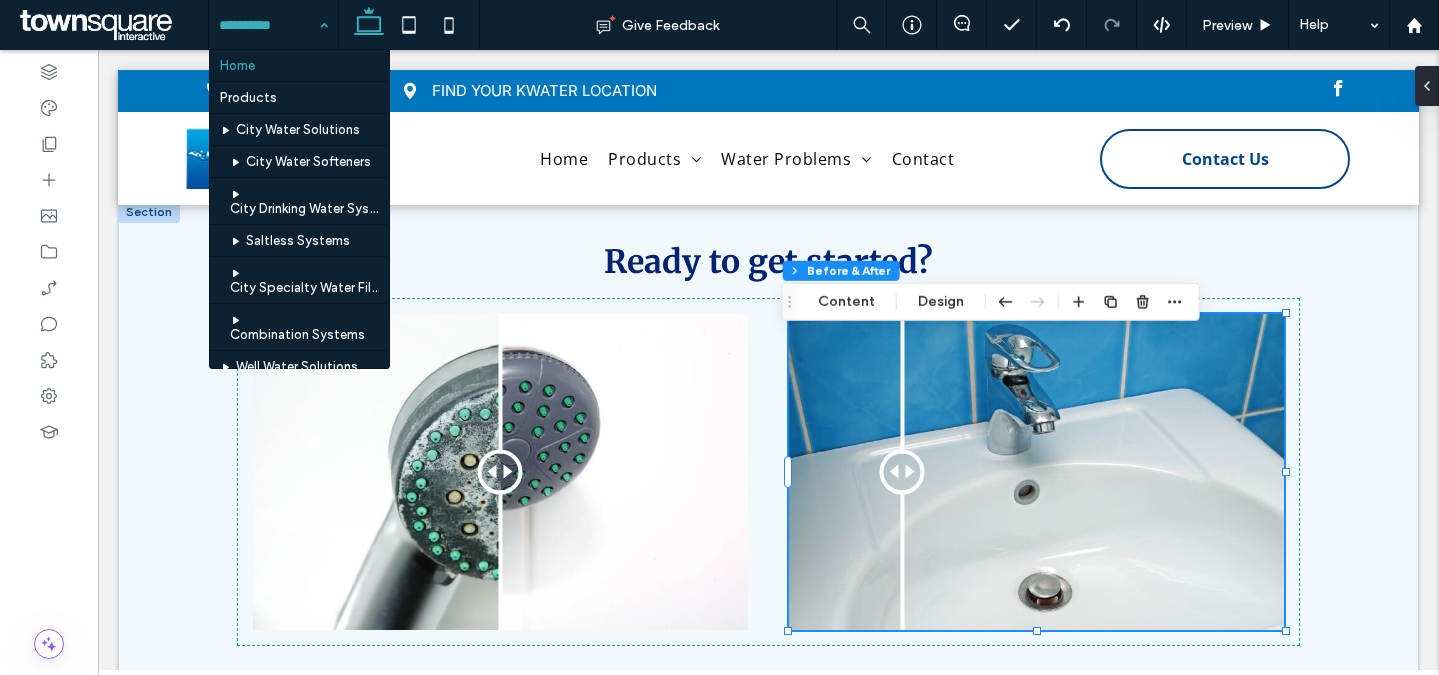 drag, startPoint x: 299, startPoint y: 57, endPoint x: 464, endPoint y: 86, distance: 167.5291 